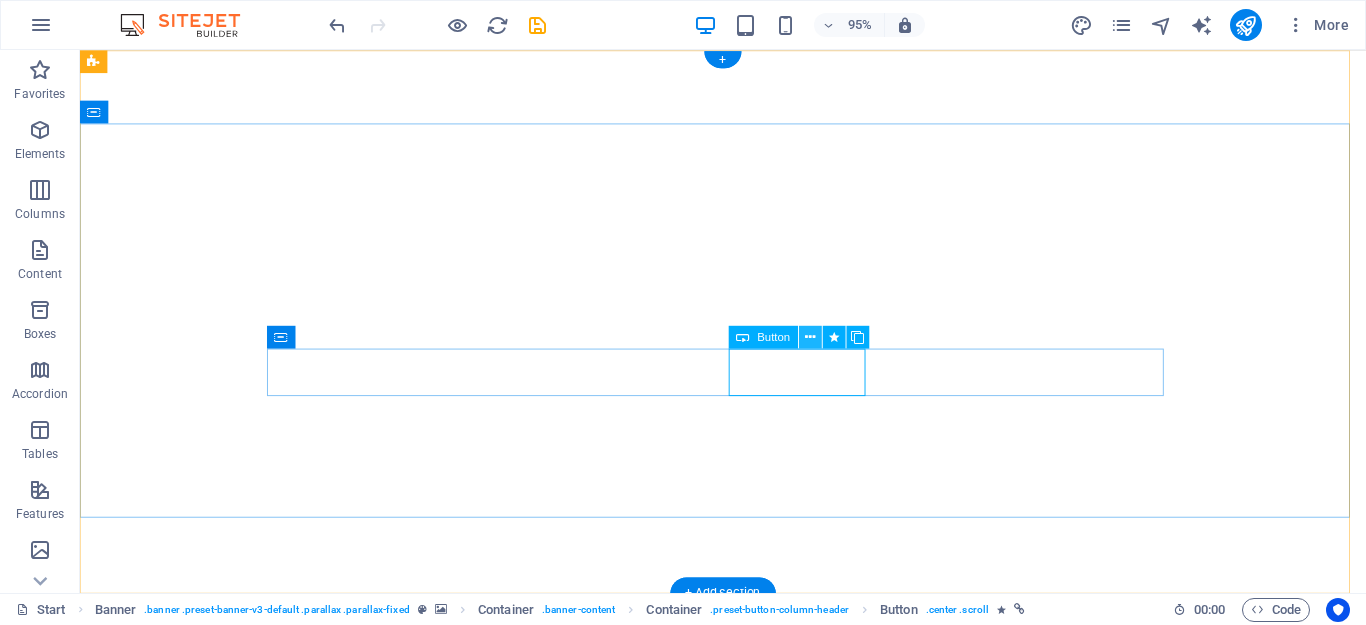 scroll, scrollTop: 0, scrollLeft: 0, axis: both 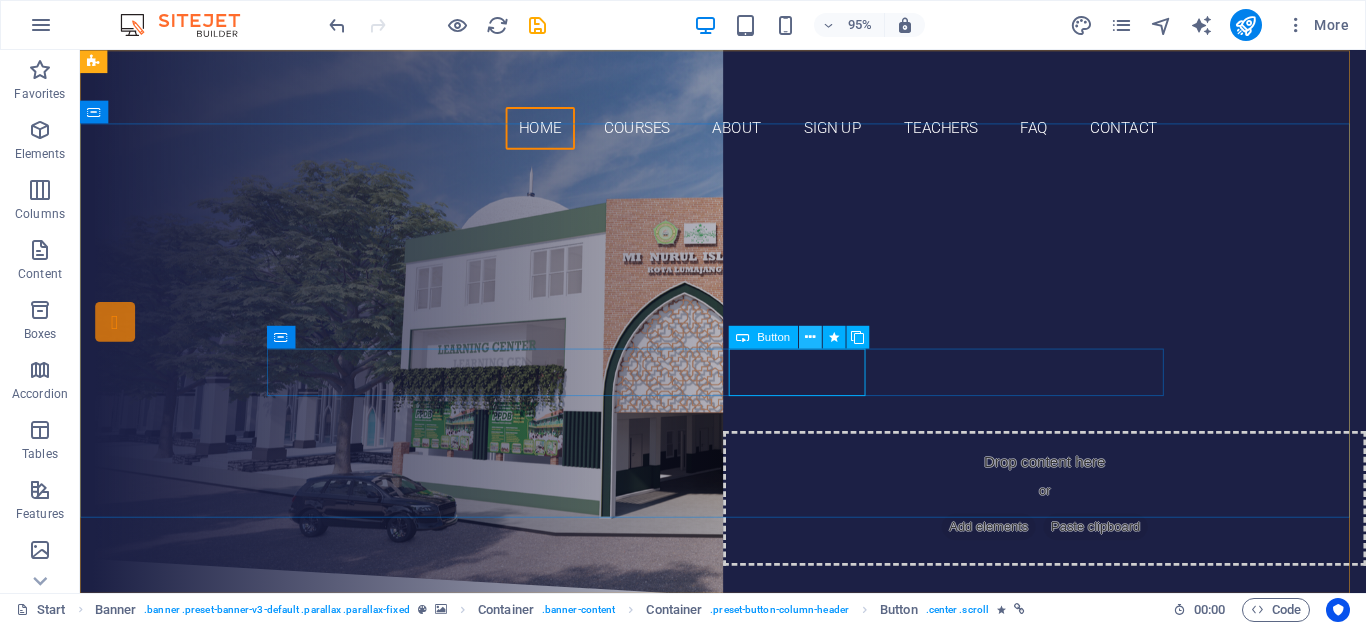 click at bounding box center (810, 337) 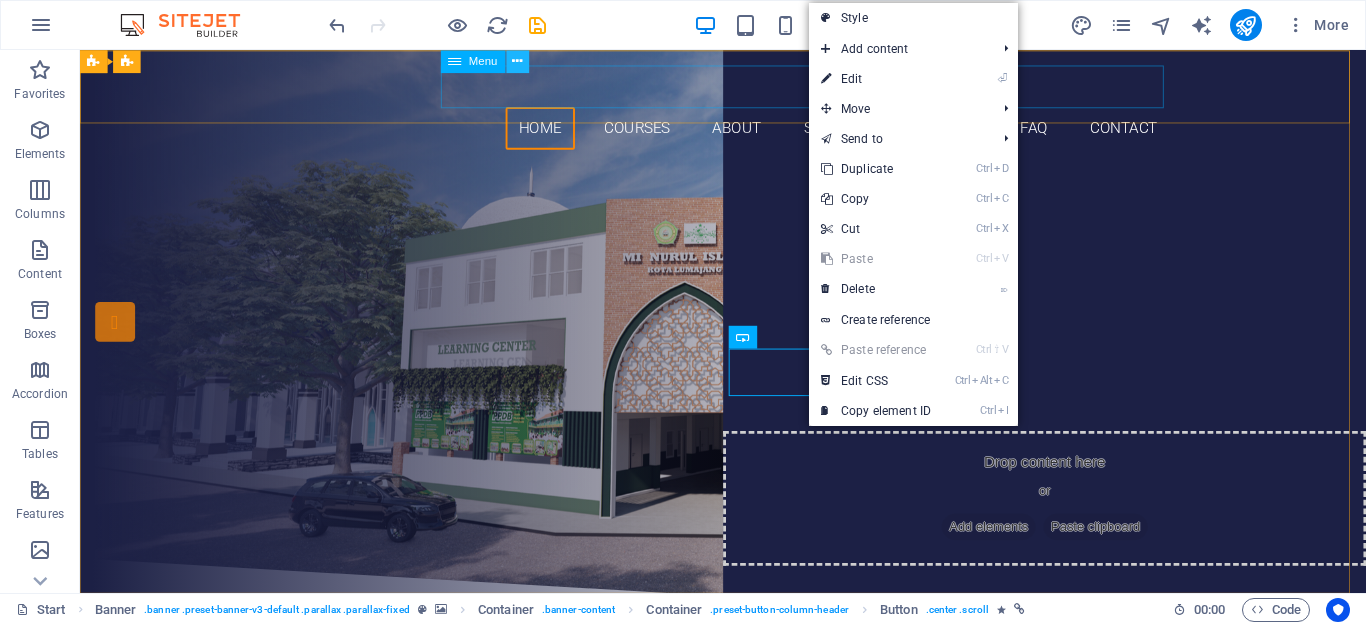 click at bounding box center (517, 61) 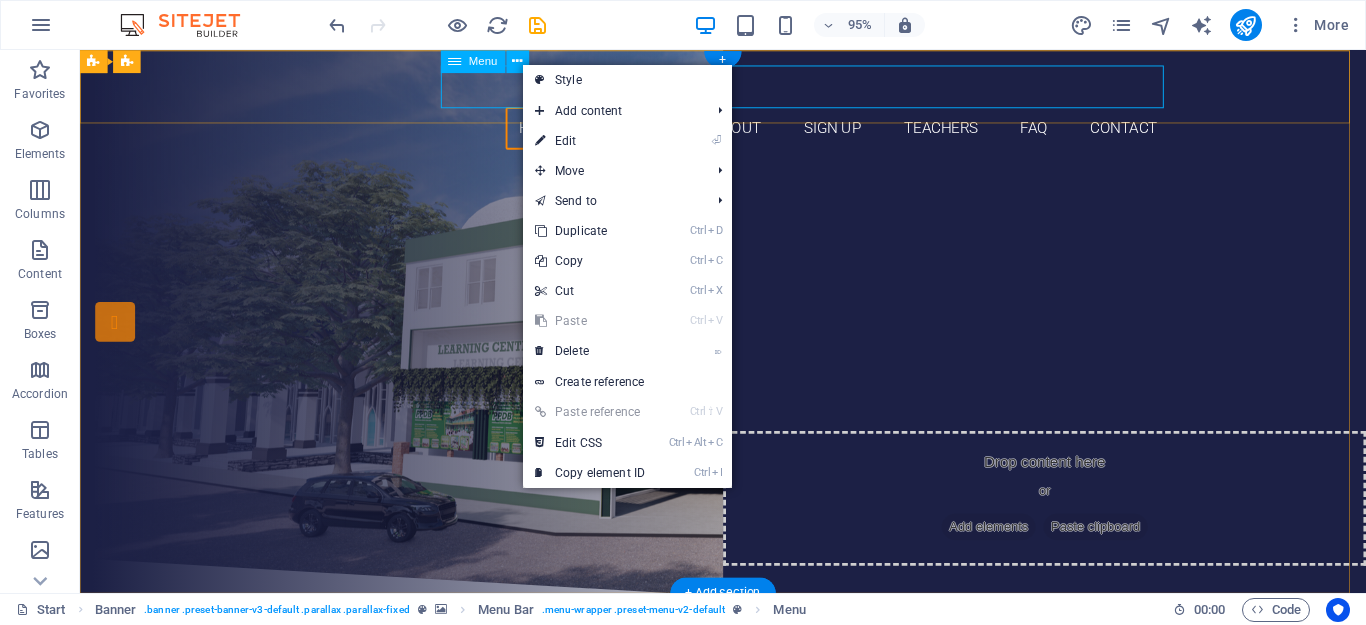 click on "Home Courses About Sign up Teachers FAQ Contact" at bounding box center [757, 132] 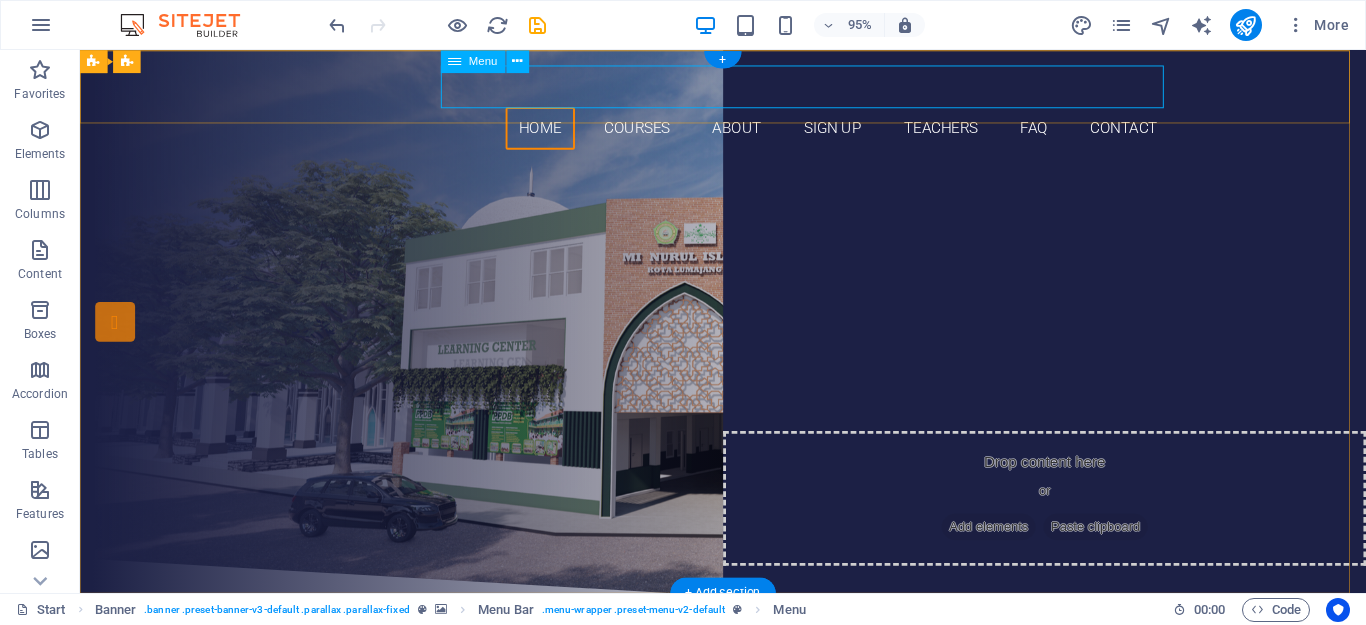 click on "Home Courses About Sign up Teachers FAQ Contact" at bounding box center [757, 132] 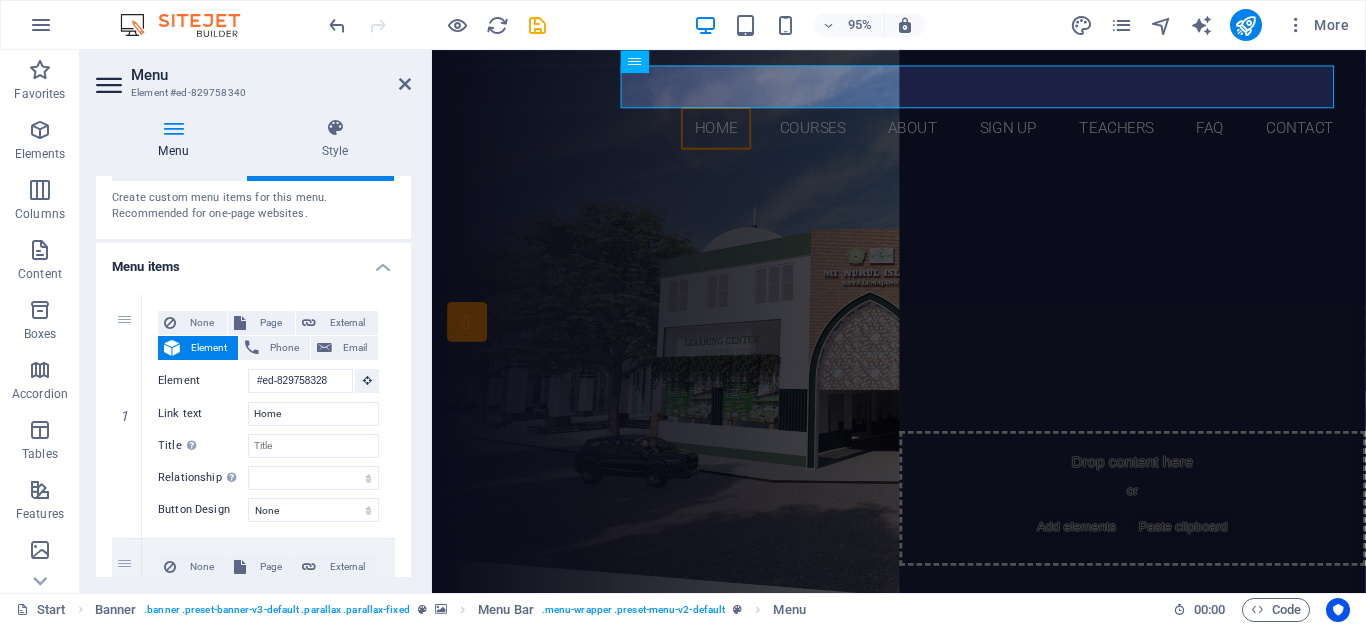 scroll, scrollTop: 100, scrollLeft: 0, axis: vertical 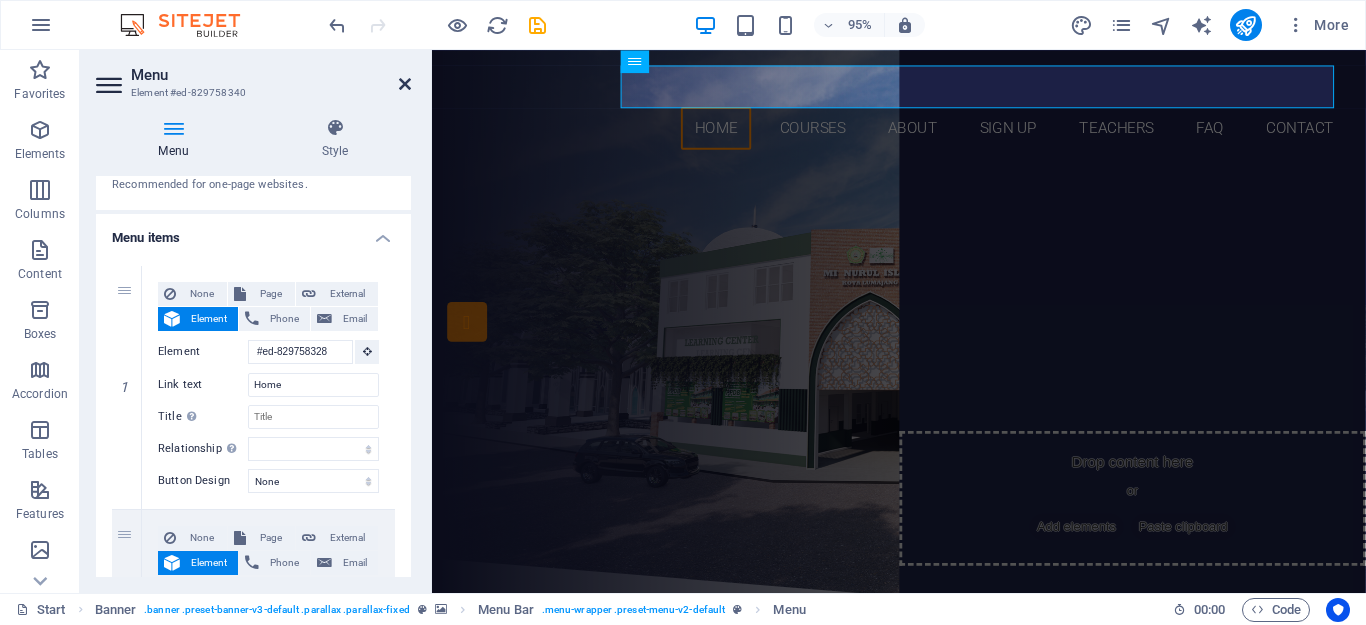click at bounding box center (405, 84) 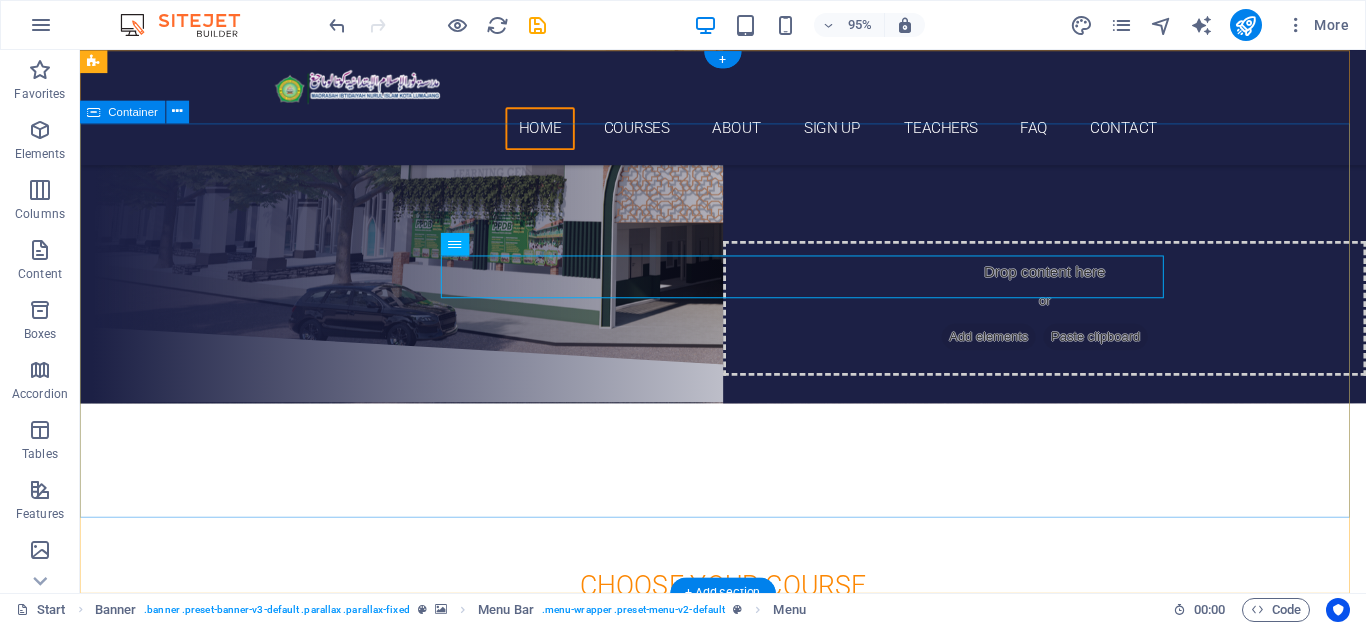 scroll, scrollTop: 0, scrollLeft: 0, axis: both 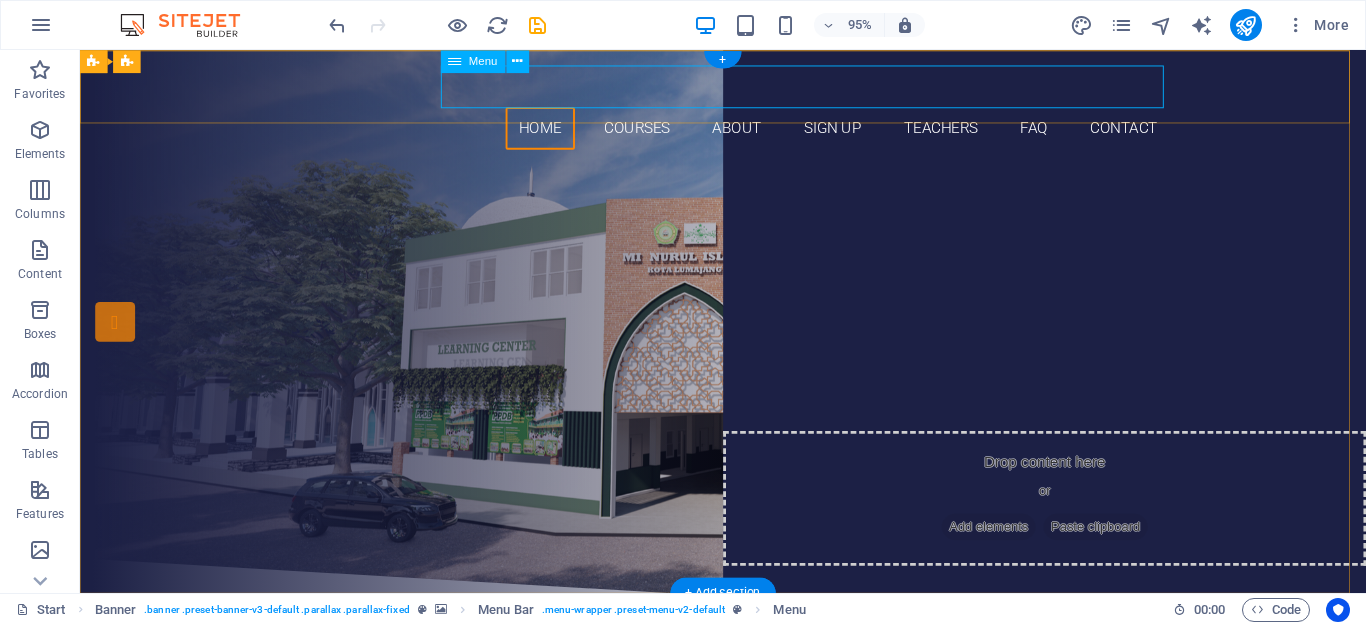 click on "Home Courses About Sign up Teachers FAQ Contact" at bounding box center [757, 132] 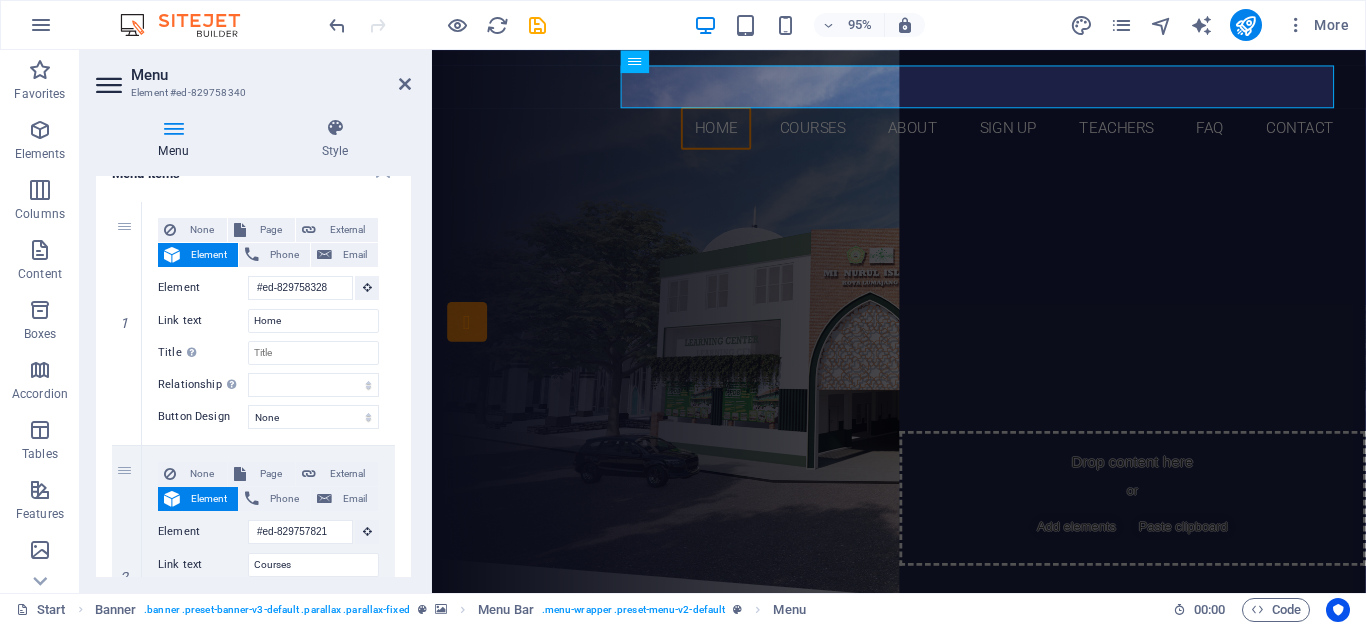 scroll, scrollTop: 200, scrollLeft: 0, axis: vertical 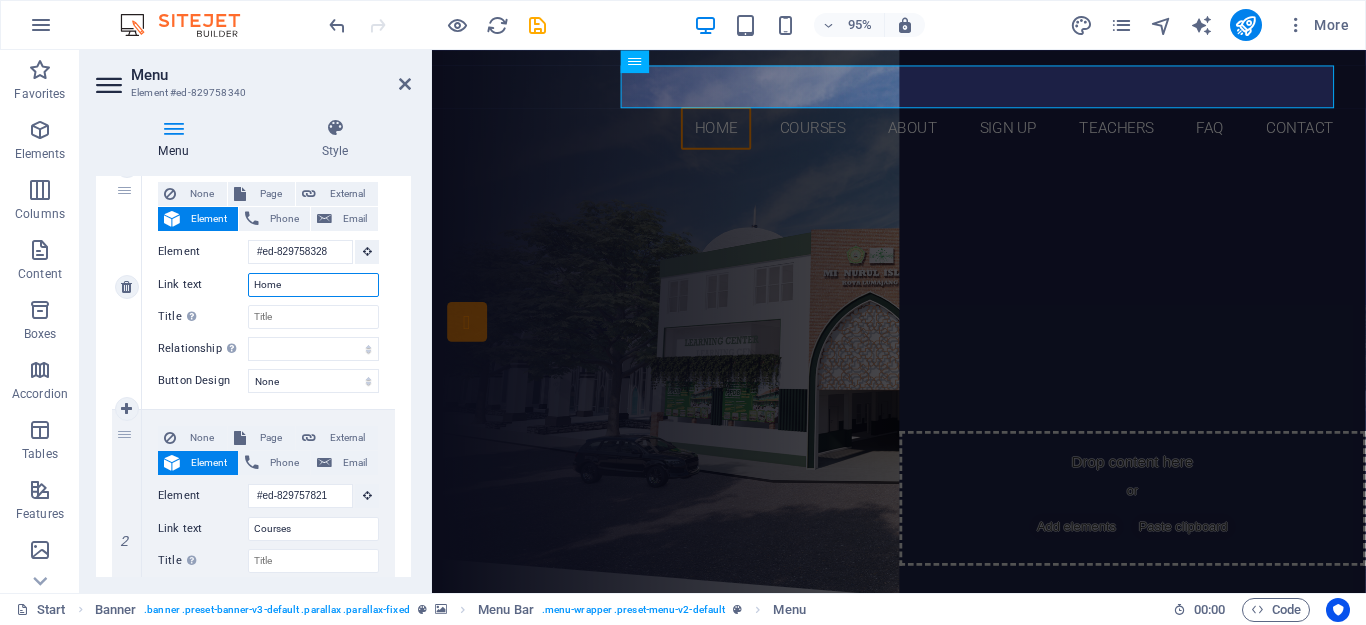 click on "Home" at bounding box center (313, 285) 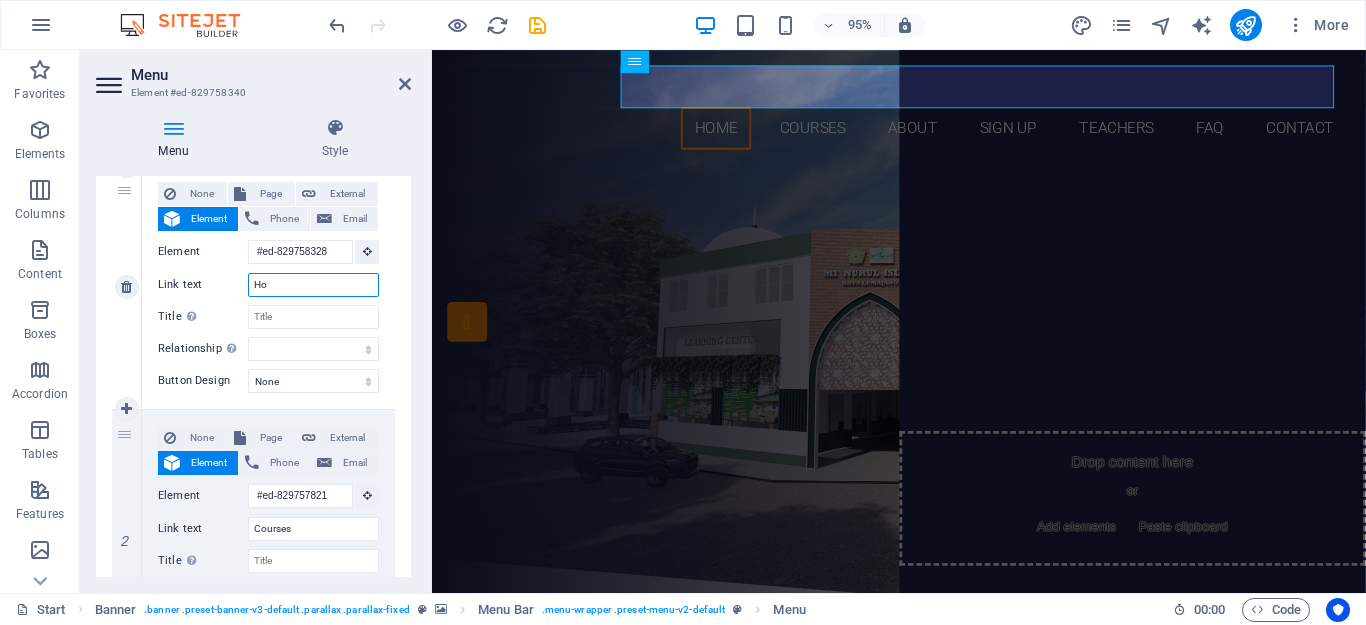 type on "H" 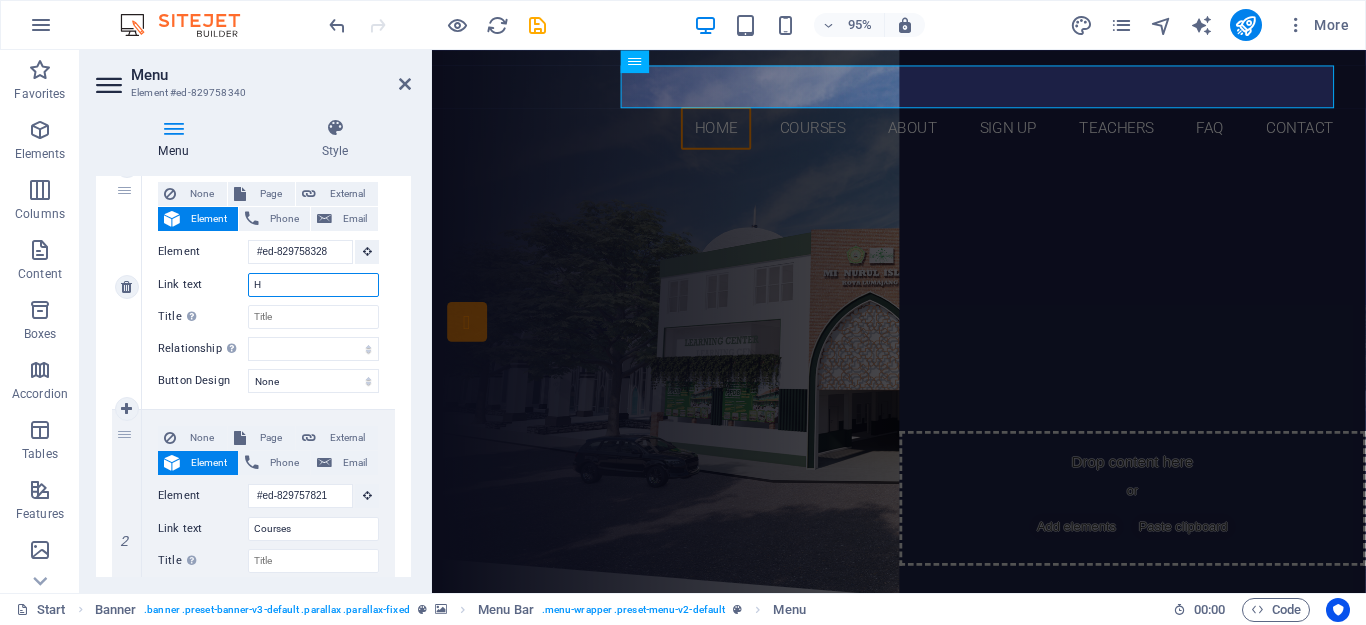 type 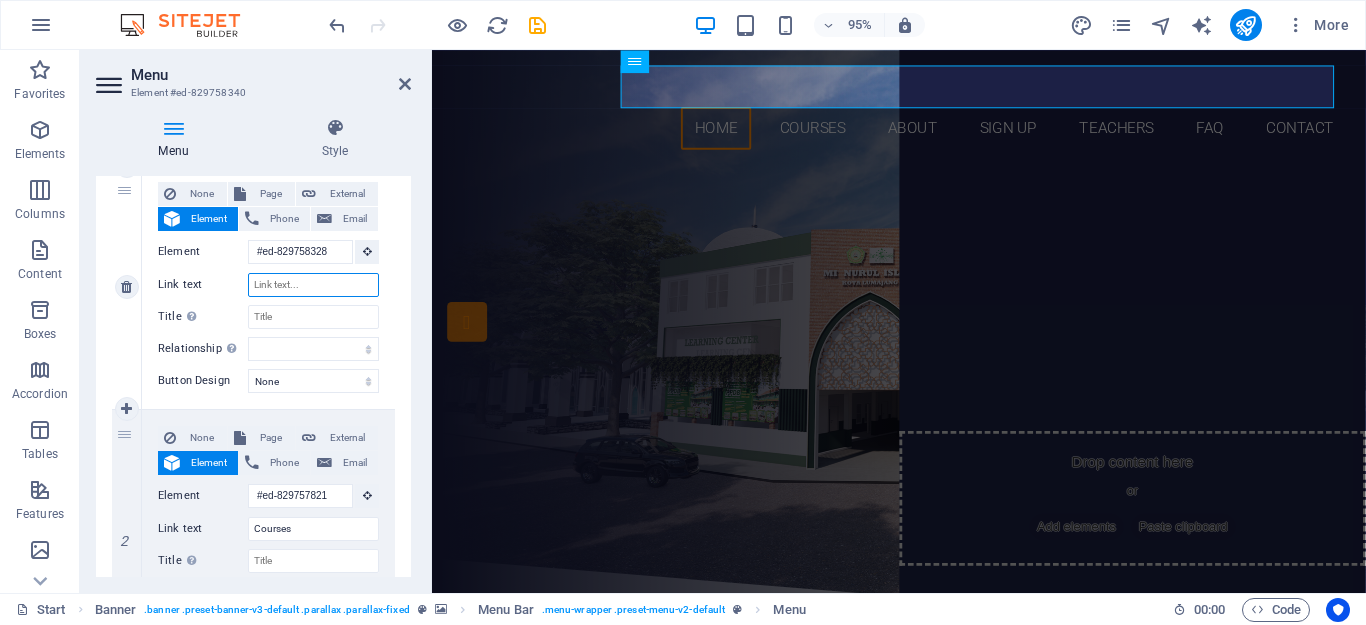 select 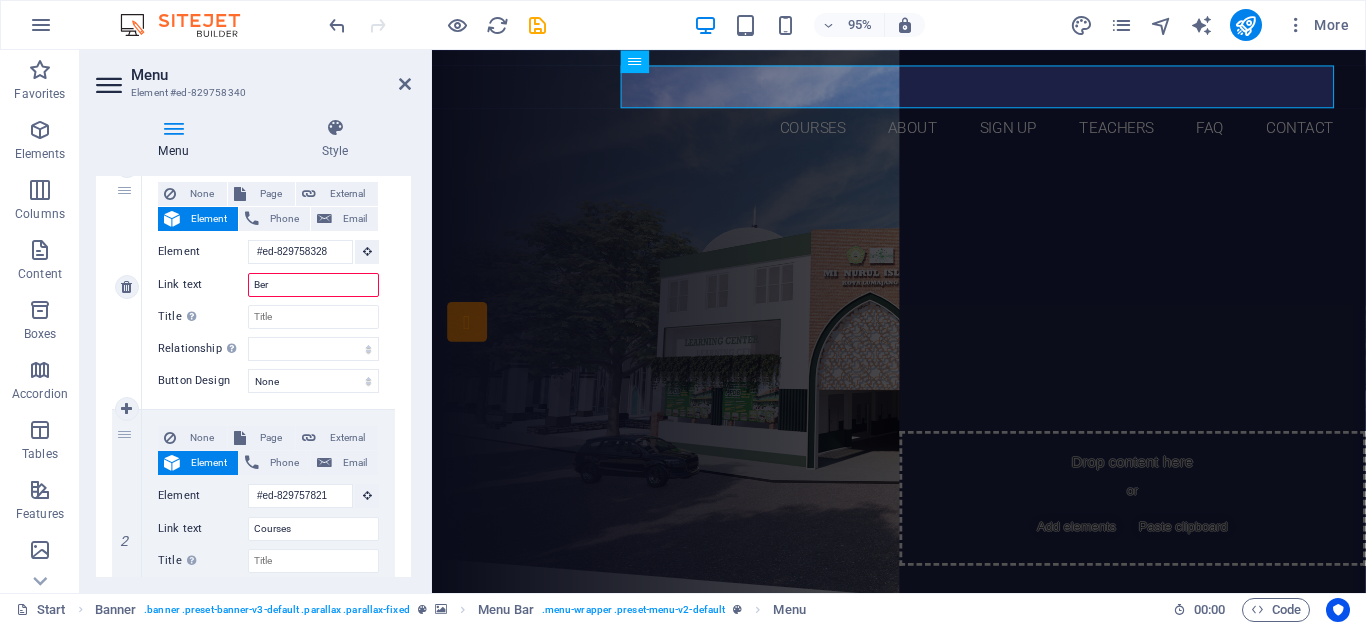 type on "Bera" 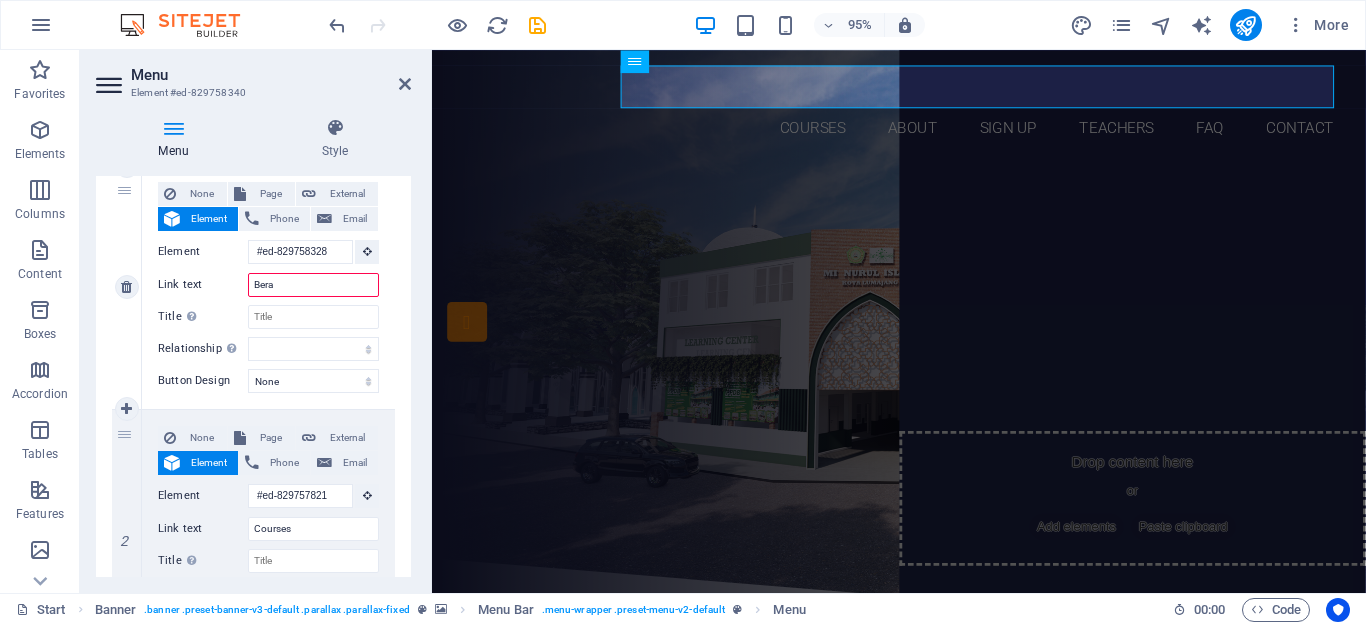 select 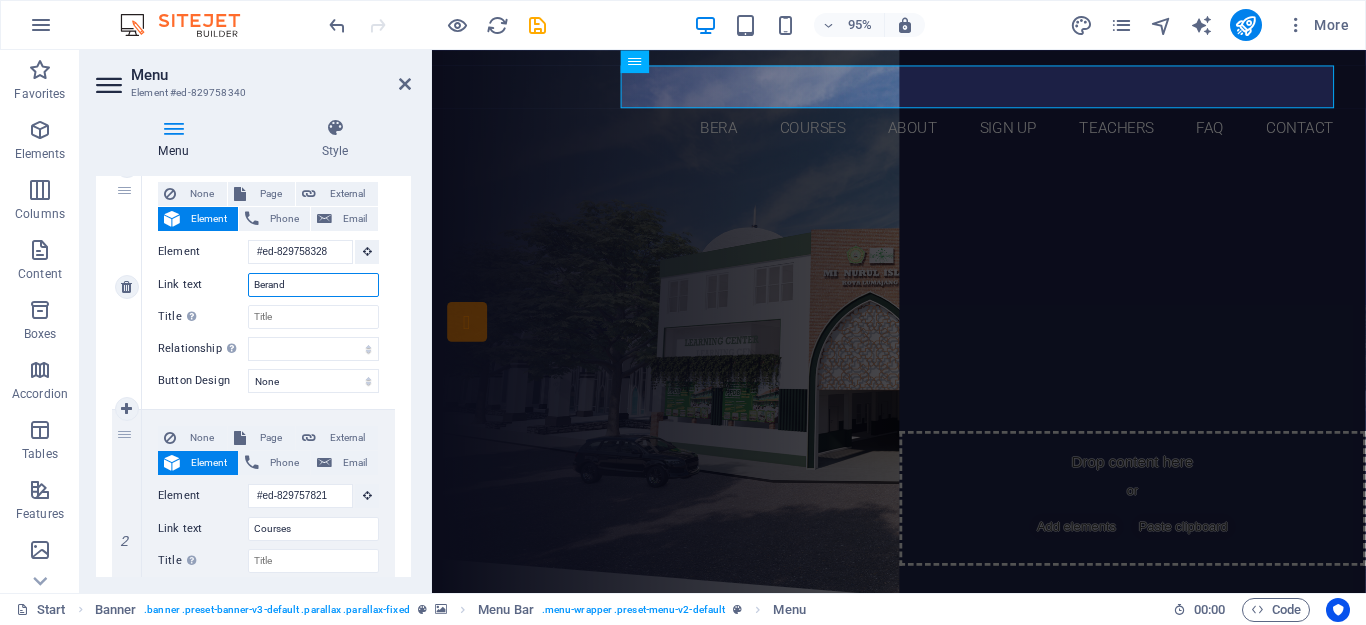 type on "Beranda" 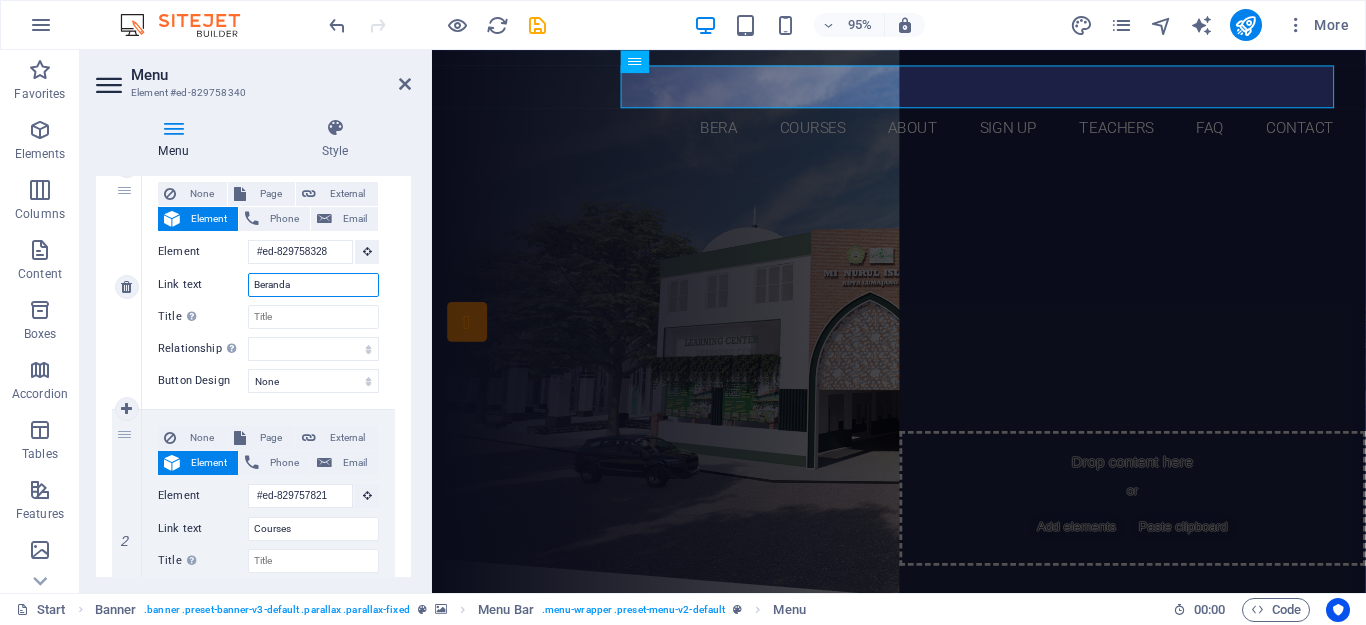 select 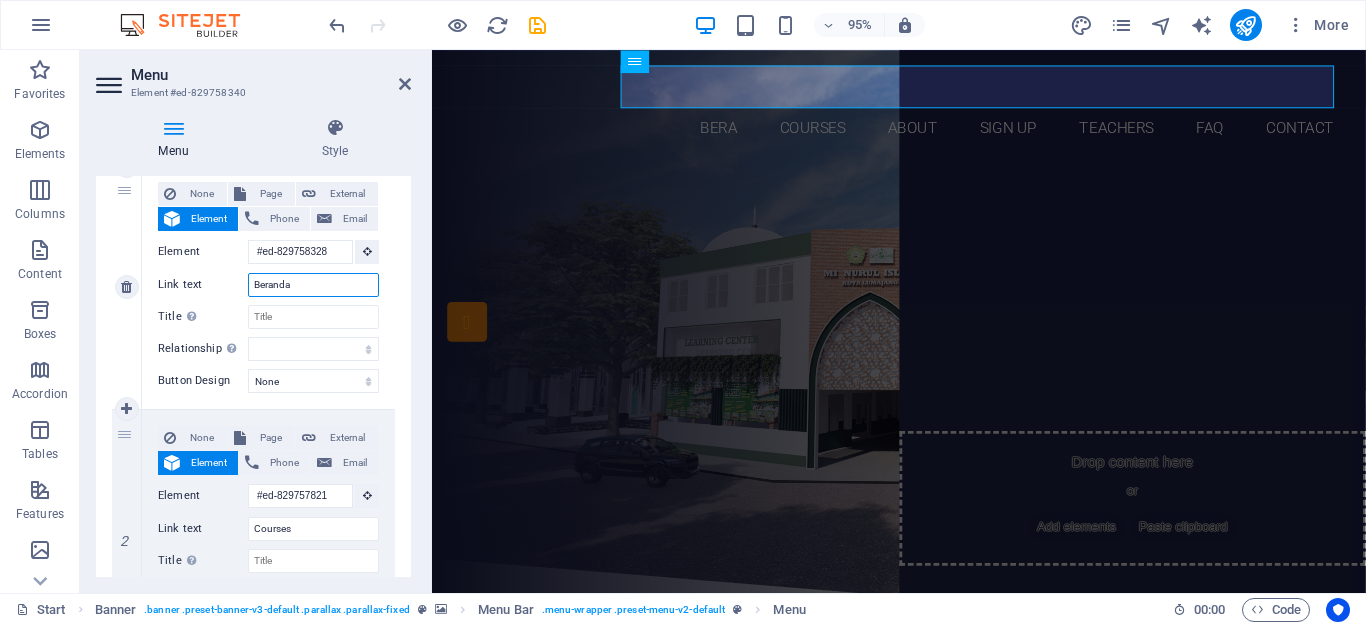 select 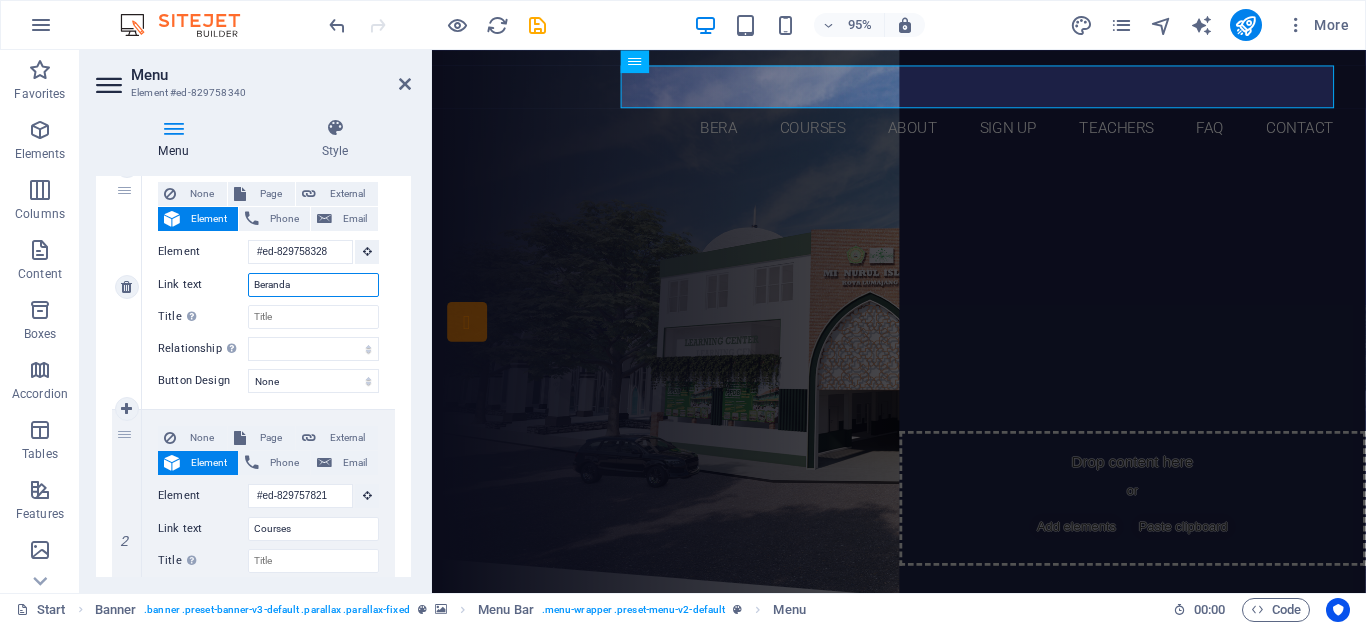 select 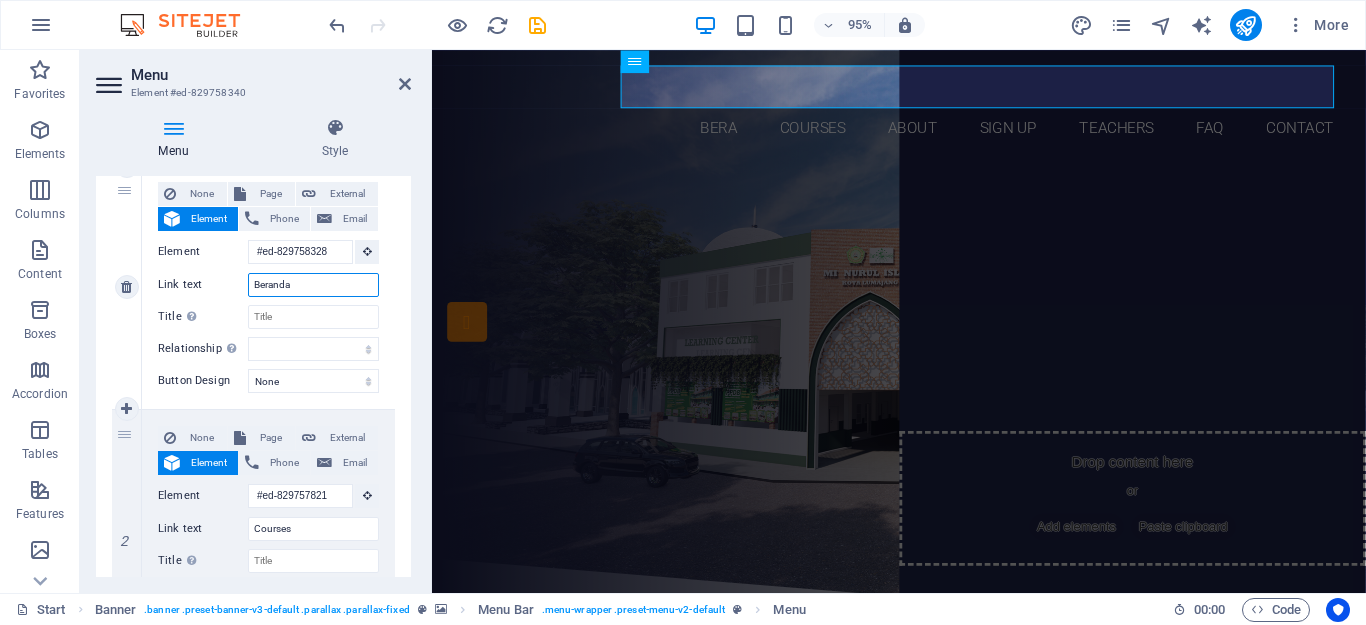 select 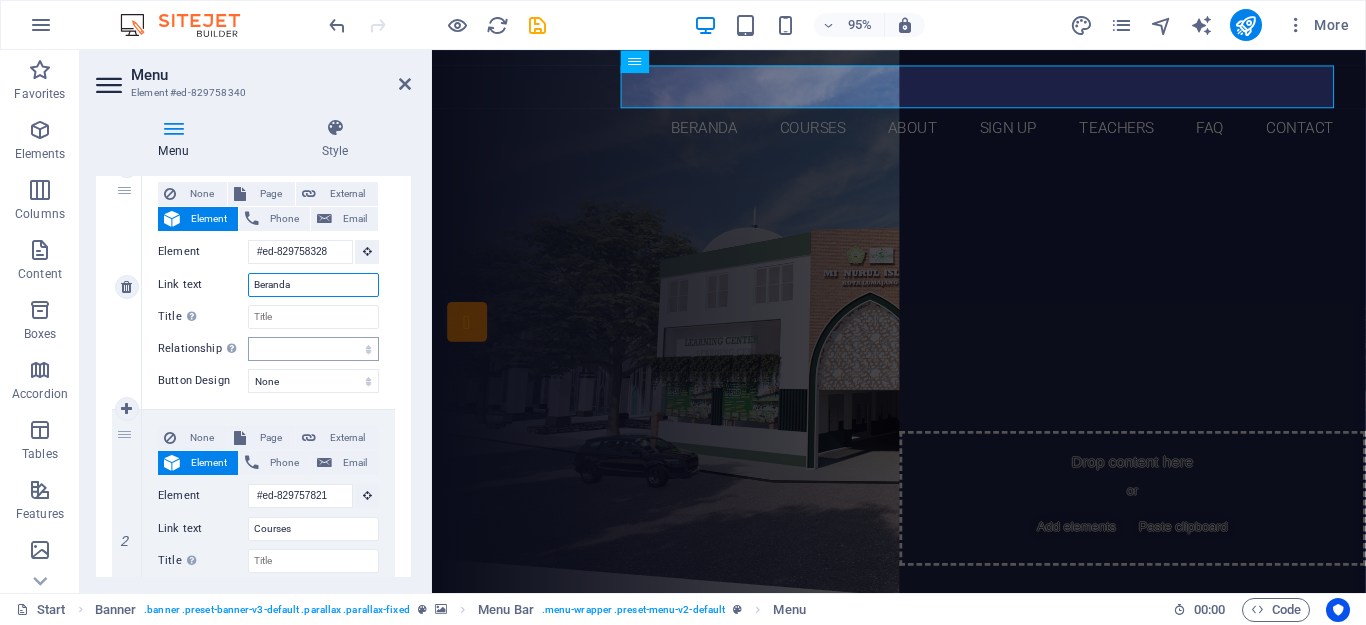 scroll, scrollTop: 300, scrollLeft: 0, axis: vertical 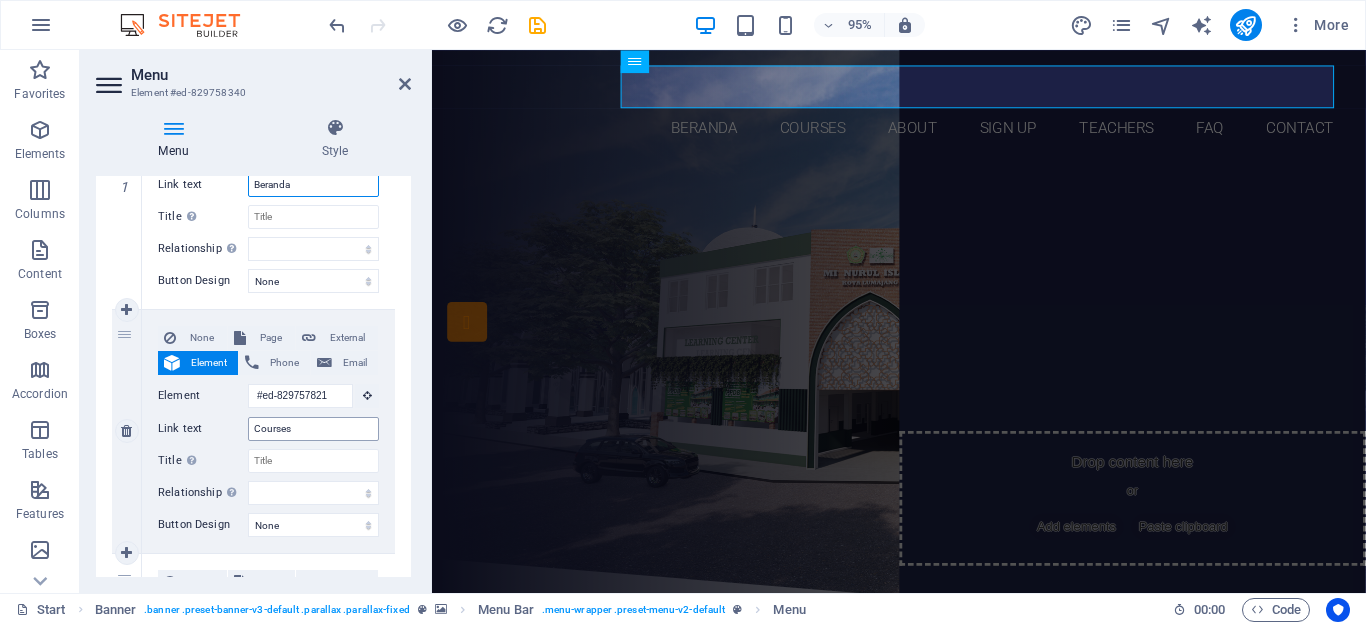 type on "Beranda" 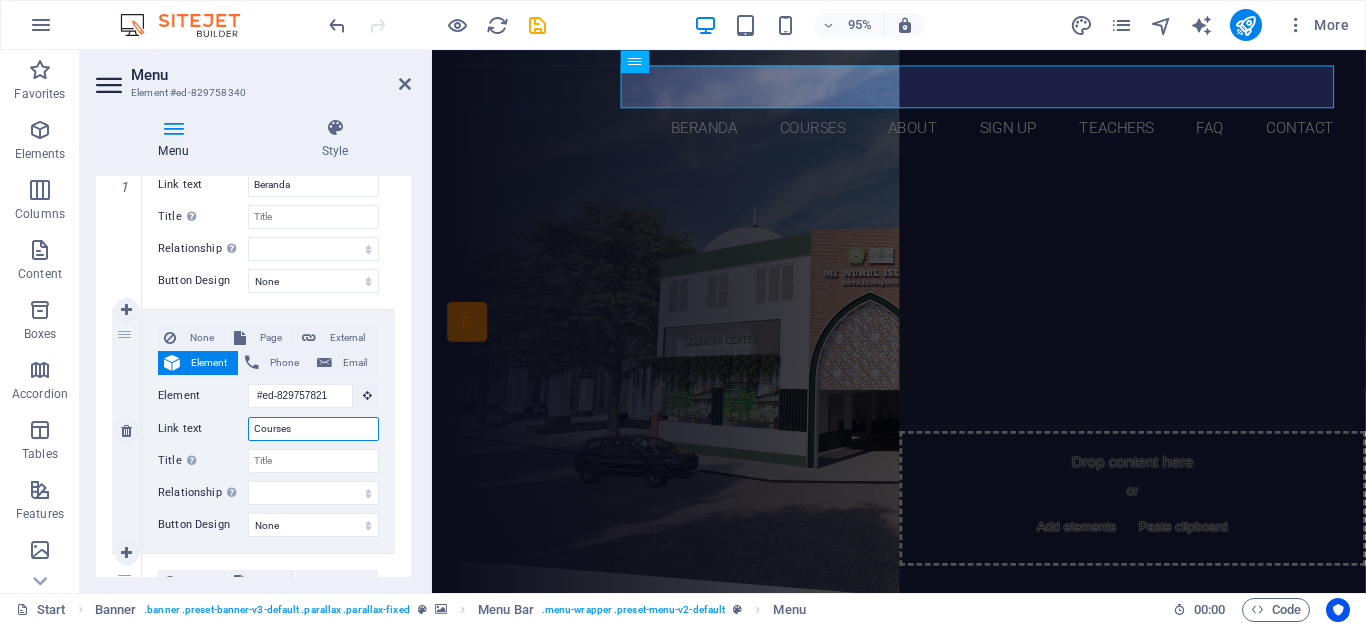 click on "Courses" at bounding box center [313, 429] 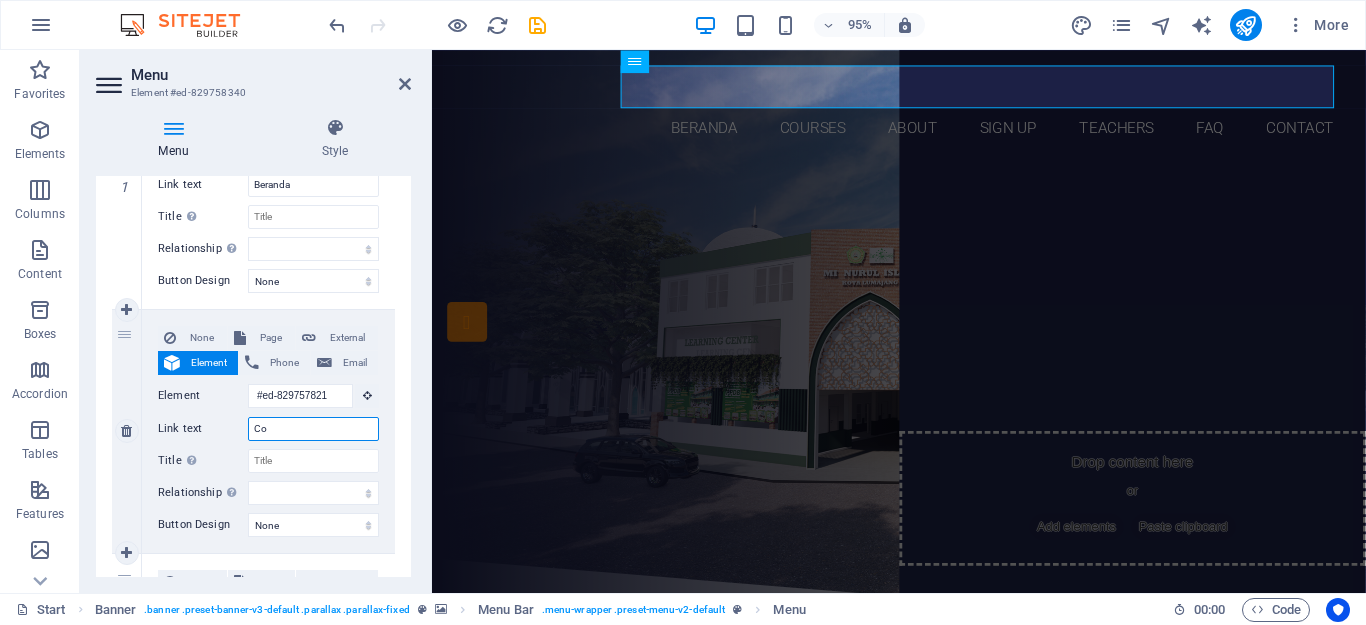 type on "C" 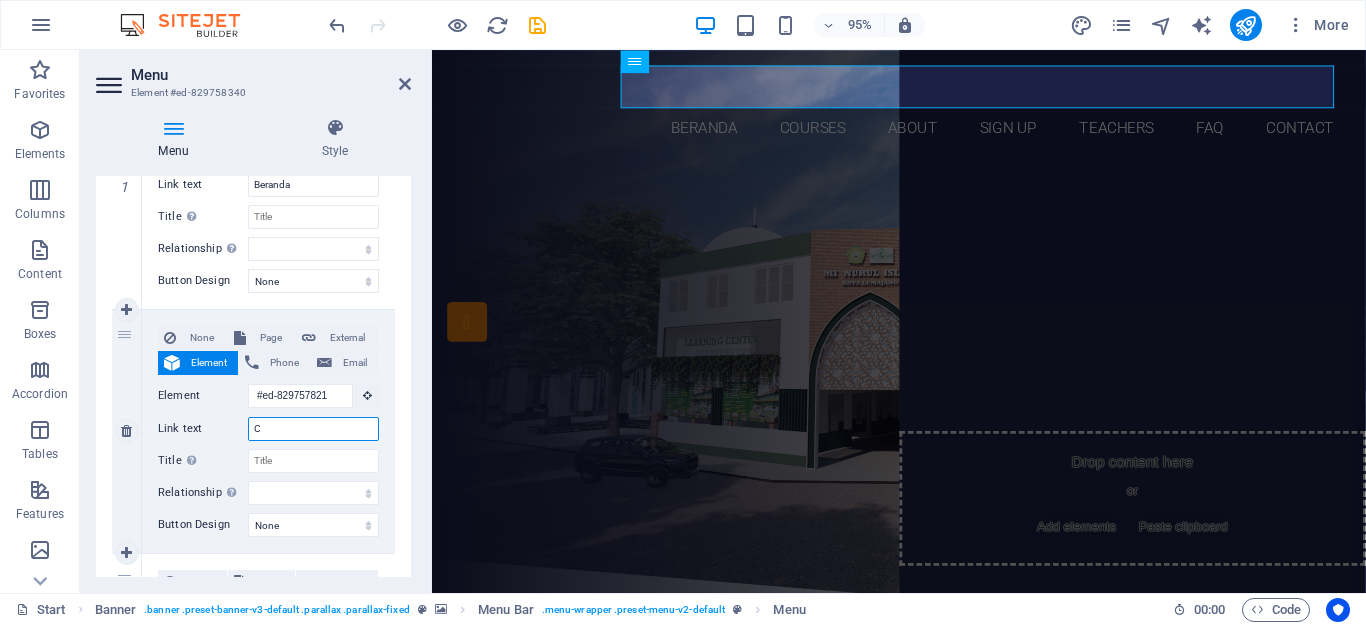 type 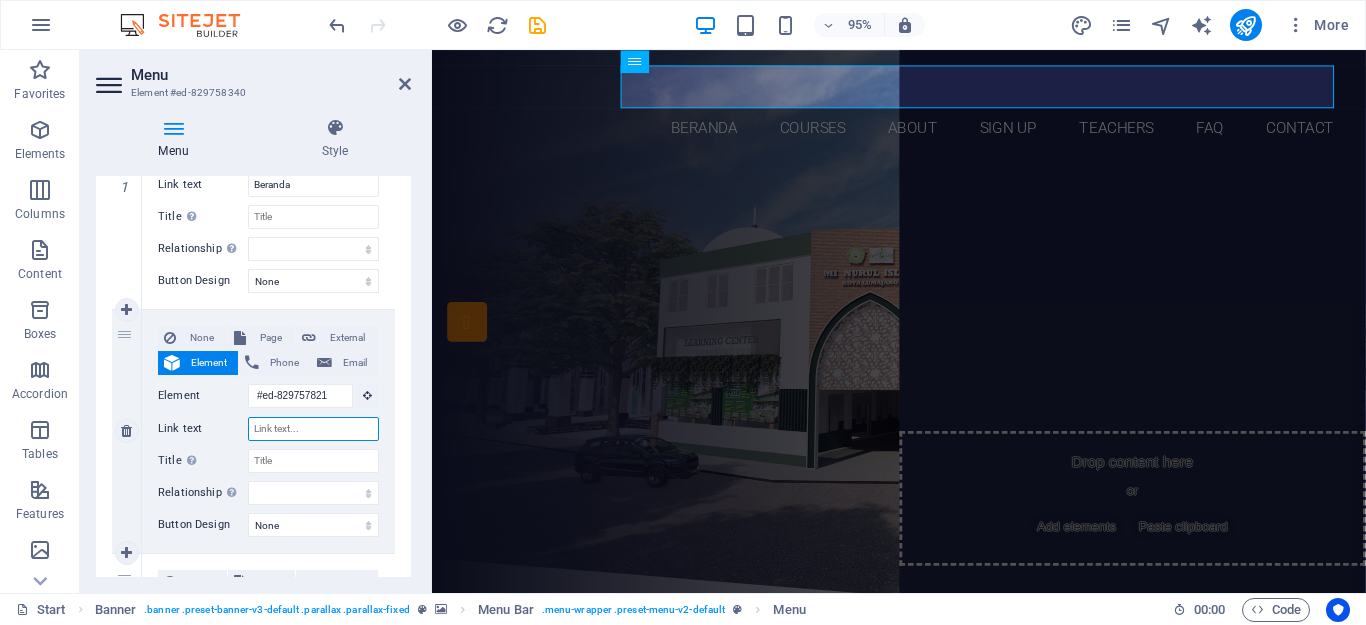 select 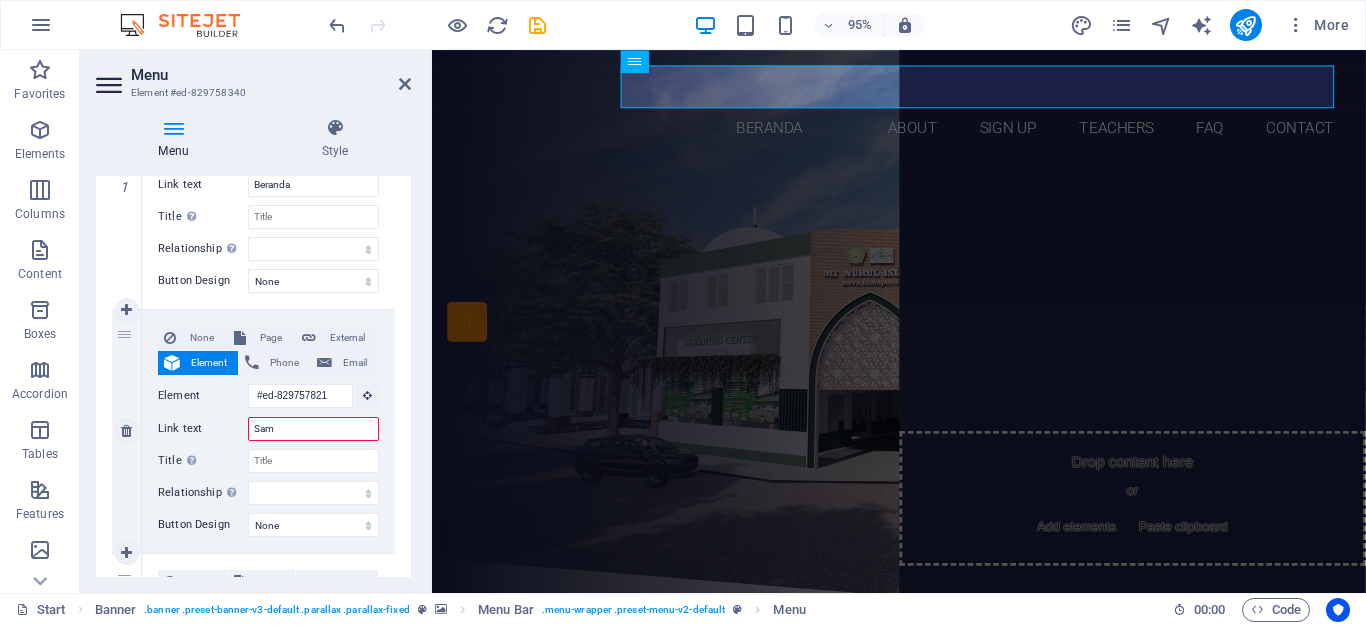 type on "Samb" 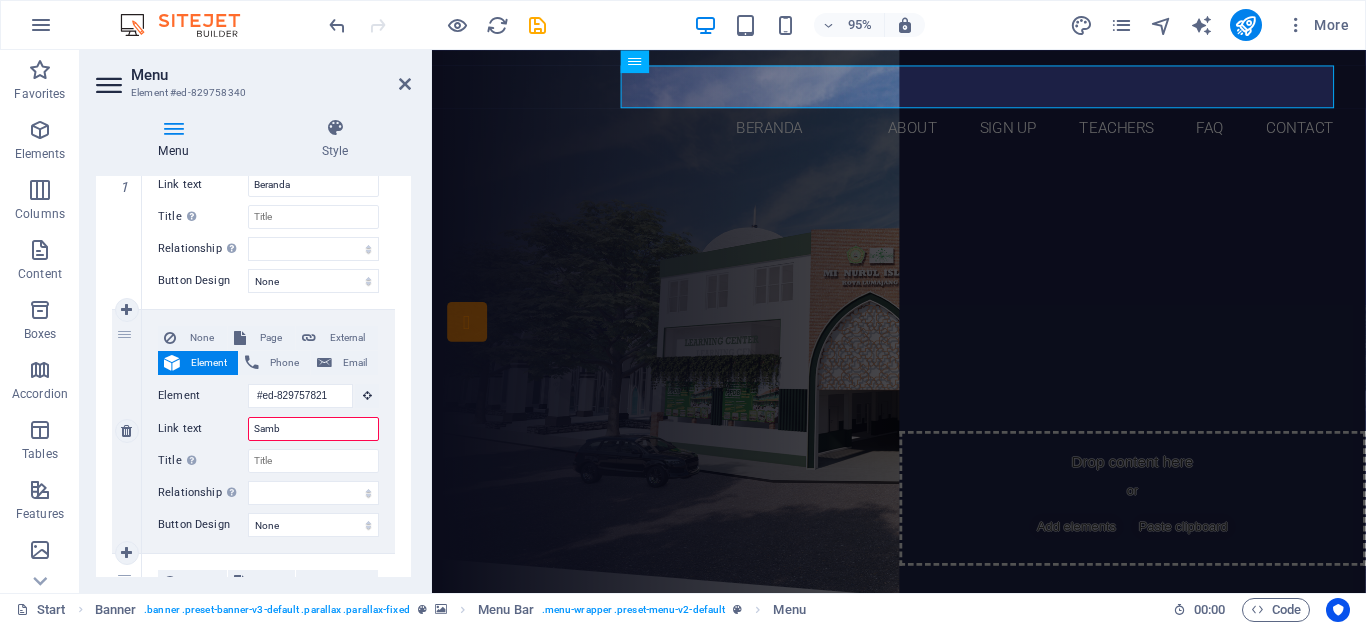 select 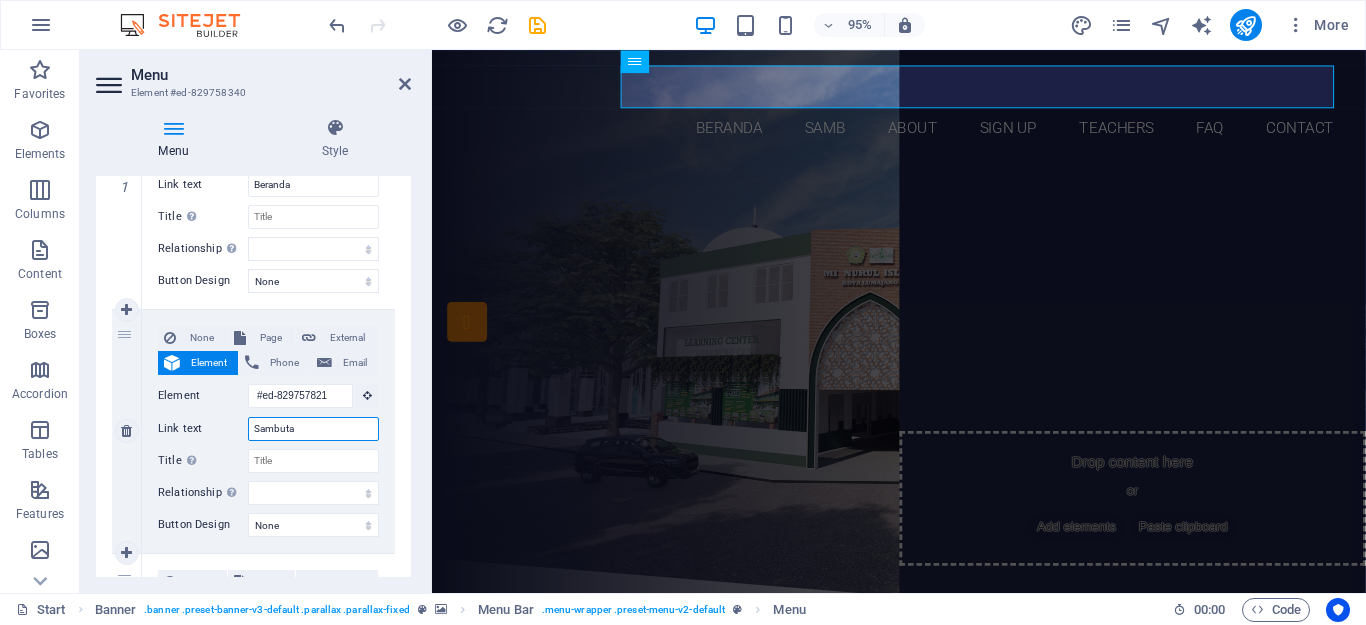 type on "Sambutan" 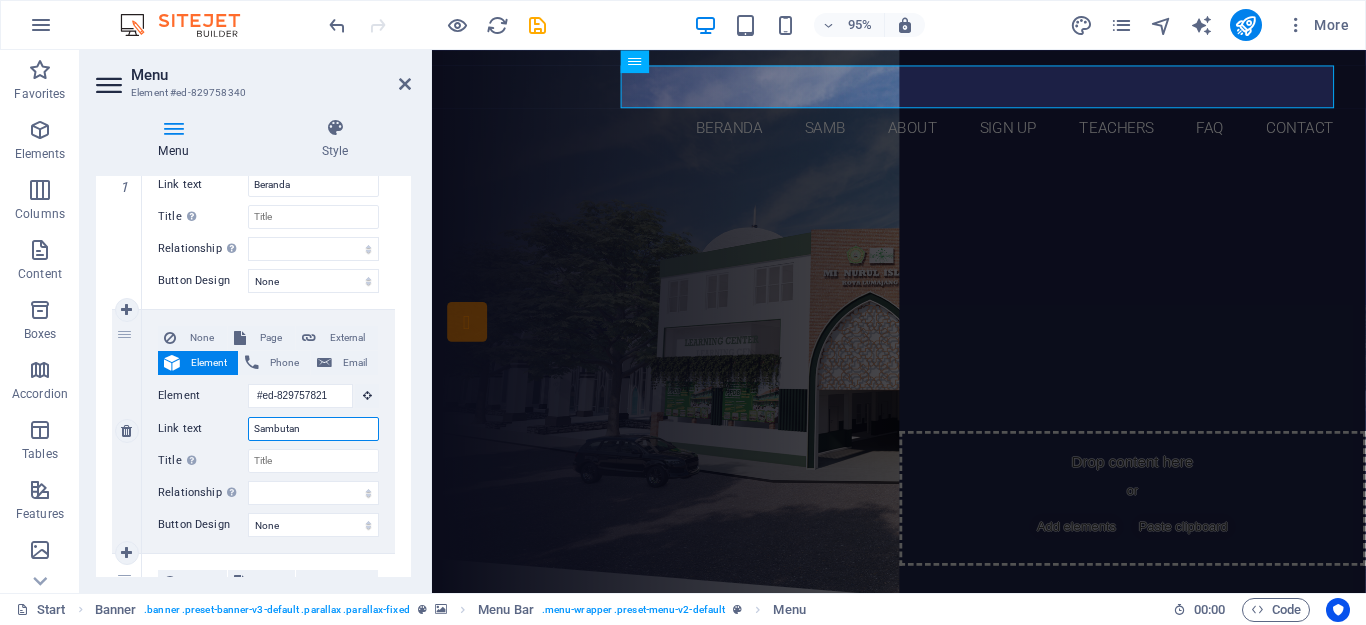 select 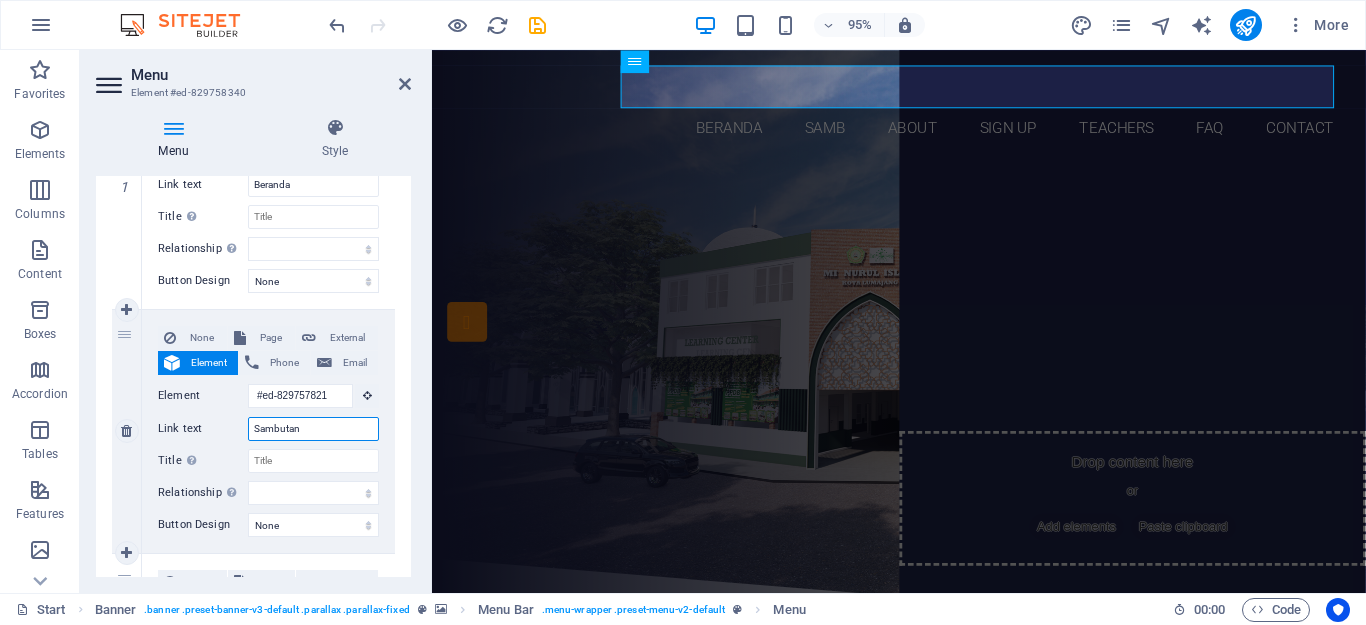 select 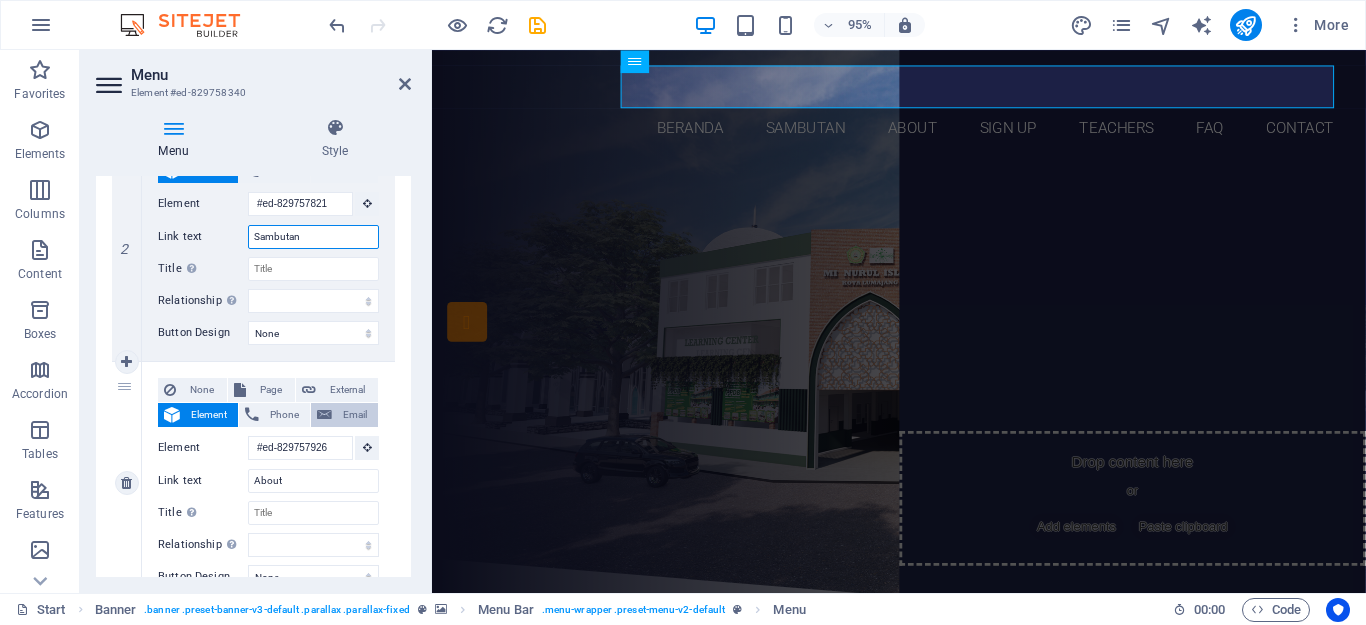 scroll, scrollTop: 500, scrollLeft: 0, axis: vertical 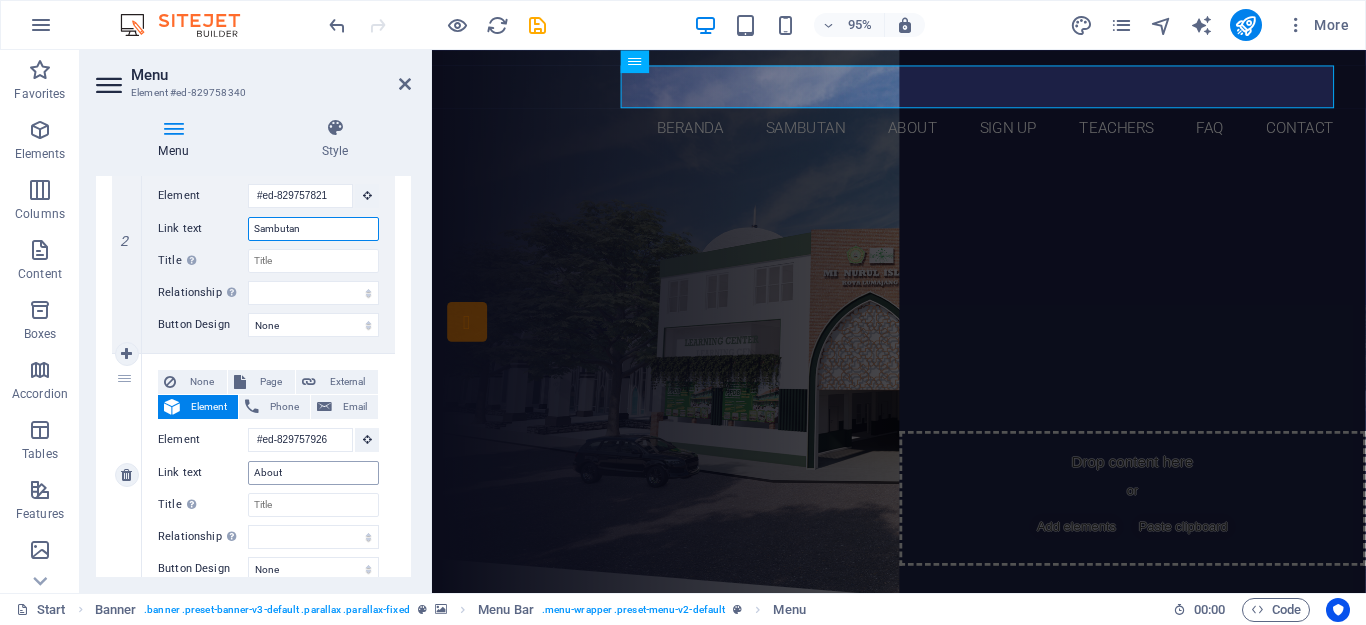 type on "Sambutan" 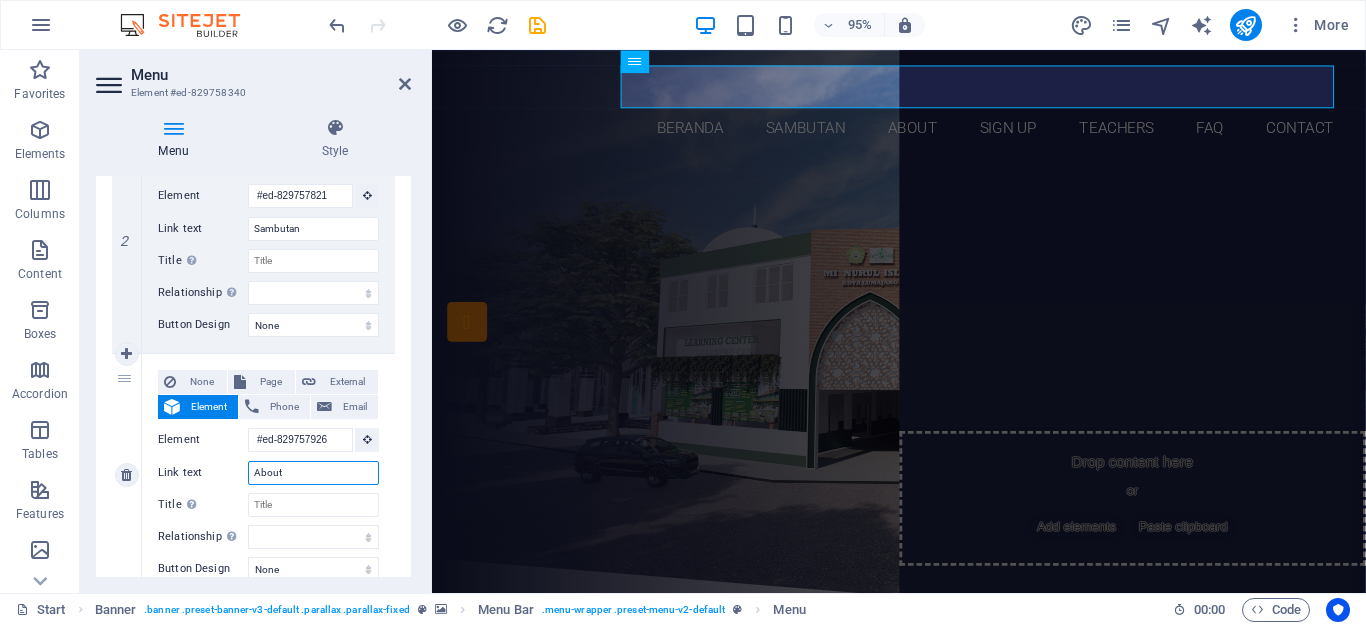 click on "About" at bounding box center [313, 473] 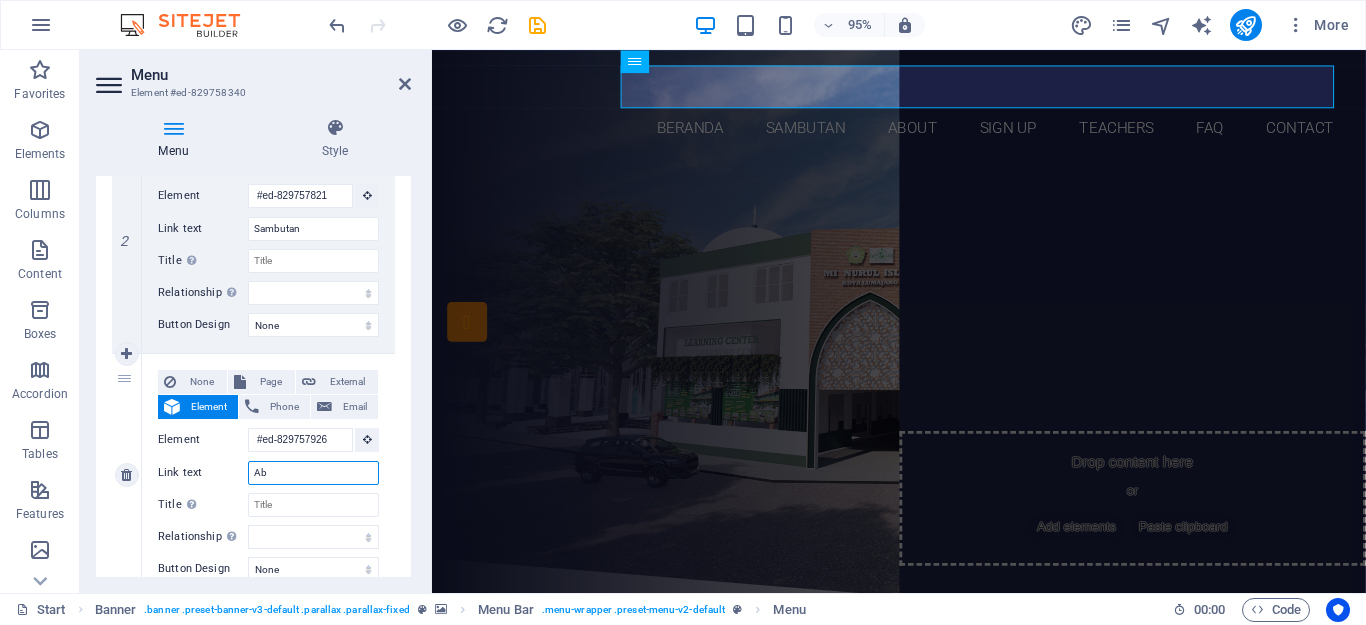 type on "A" 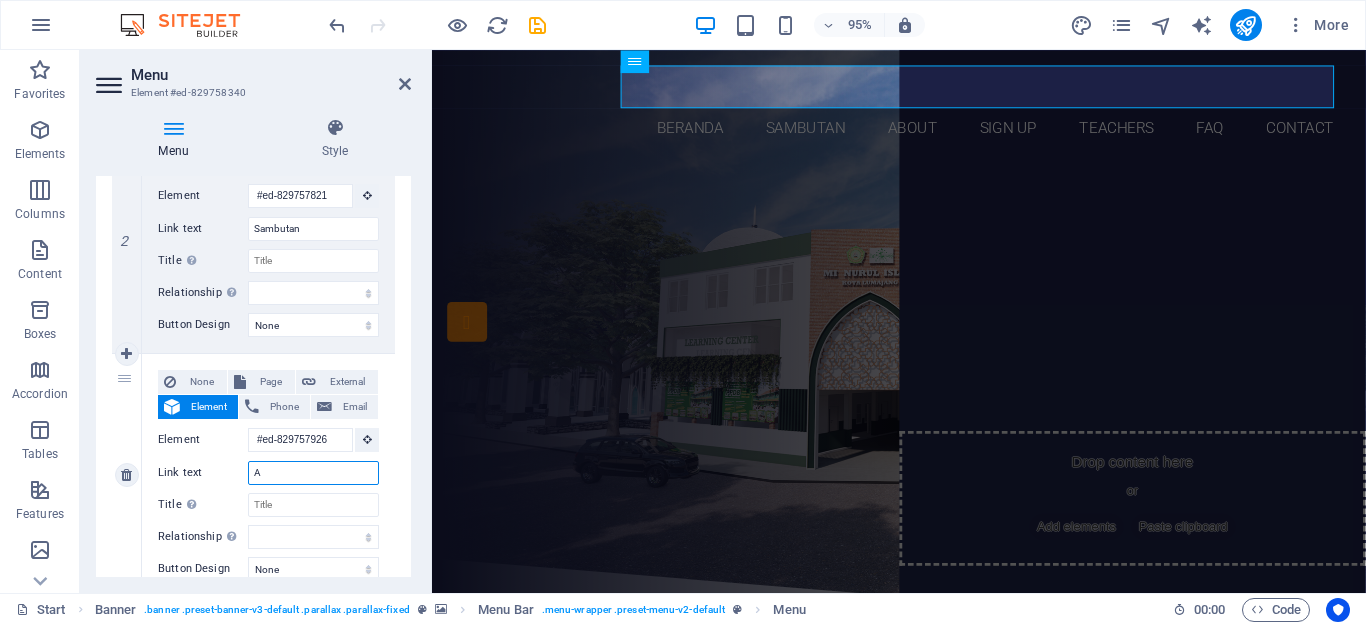 type 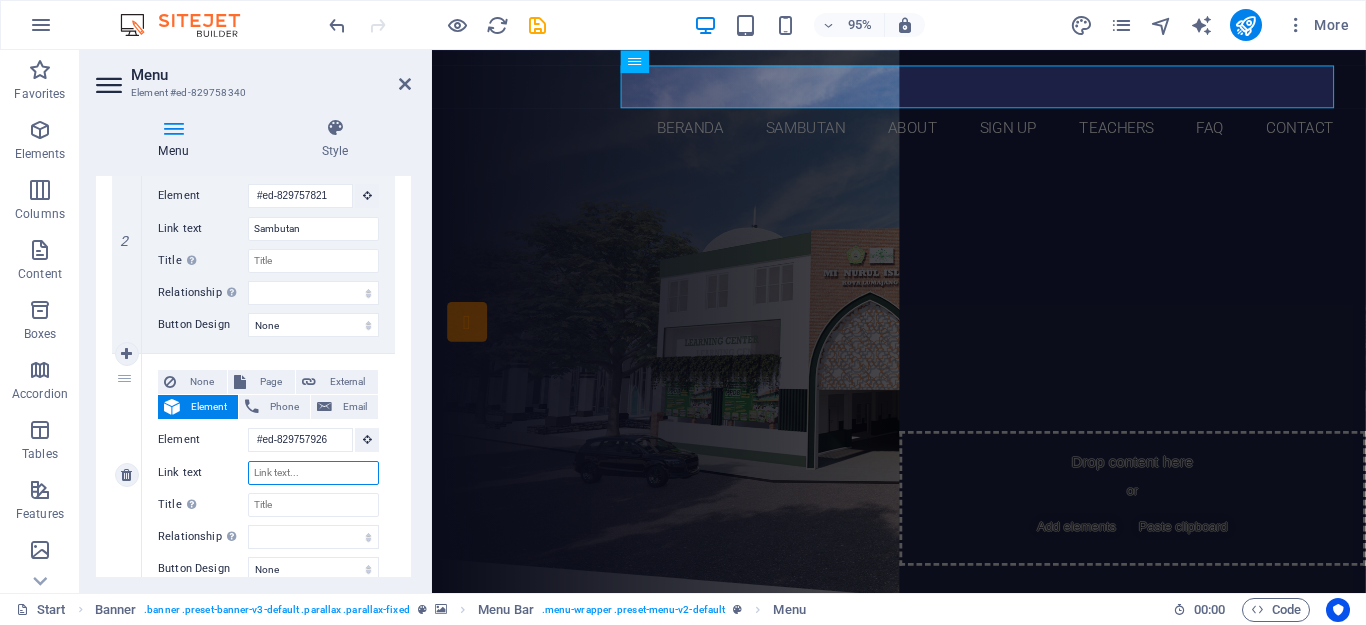 select 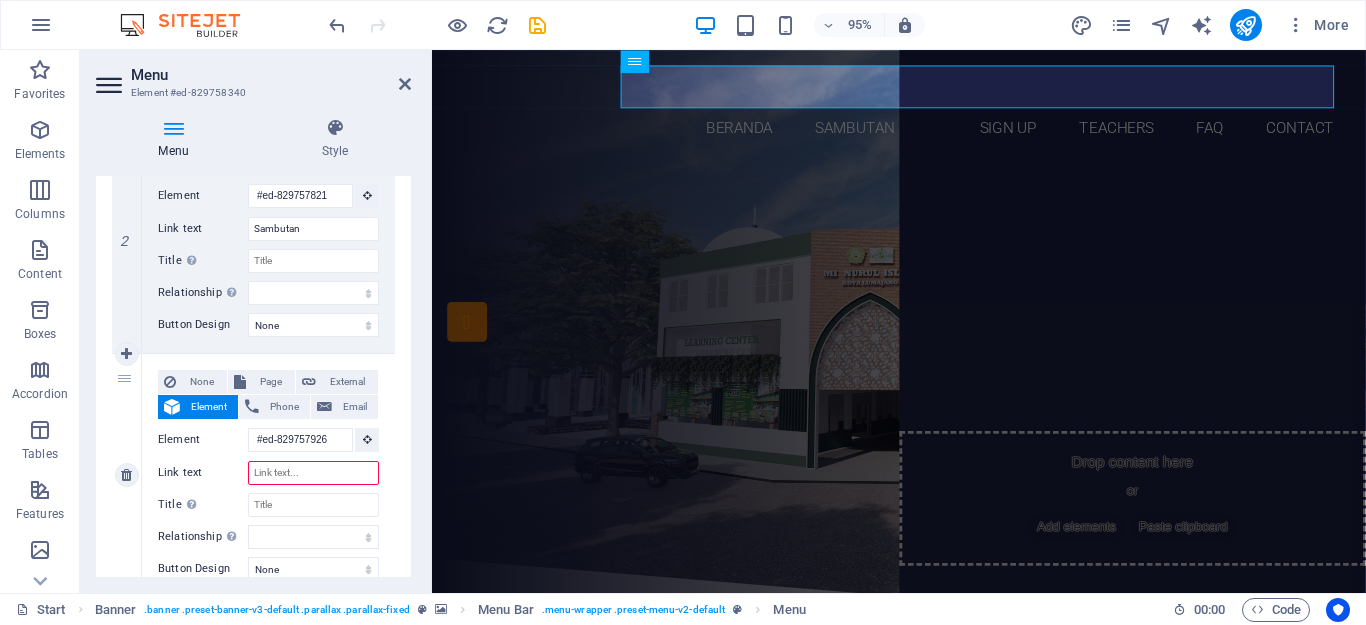 type on "T" 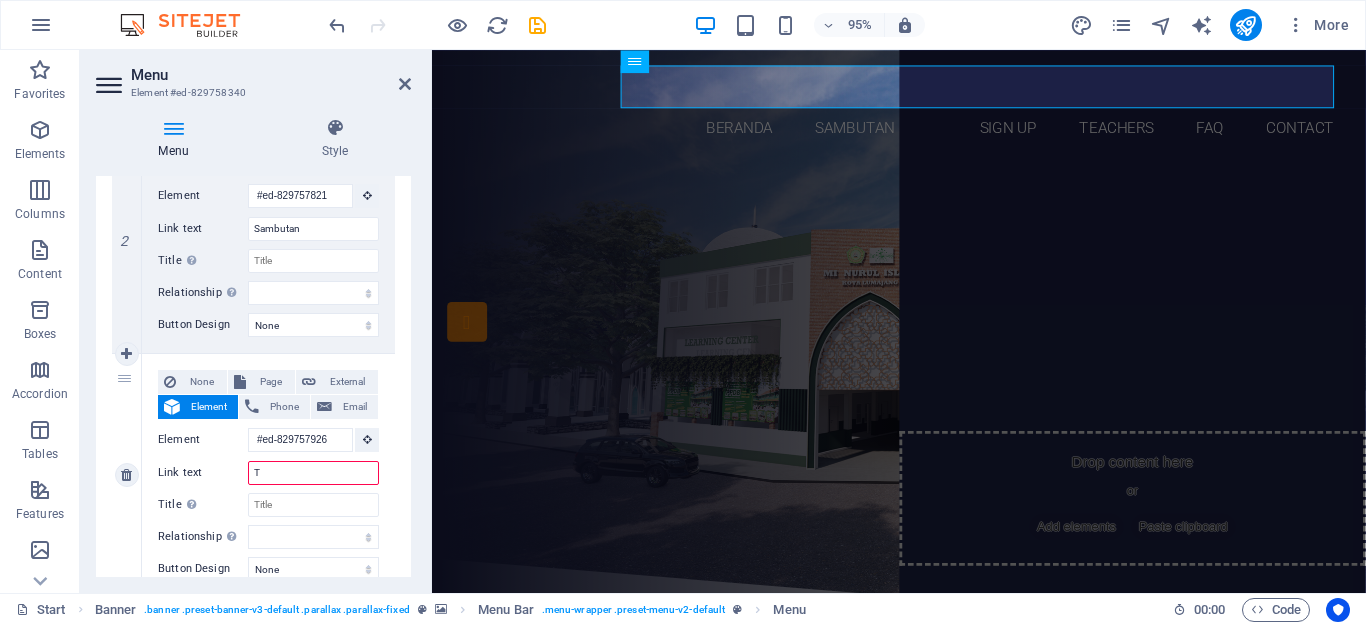 select 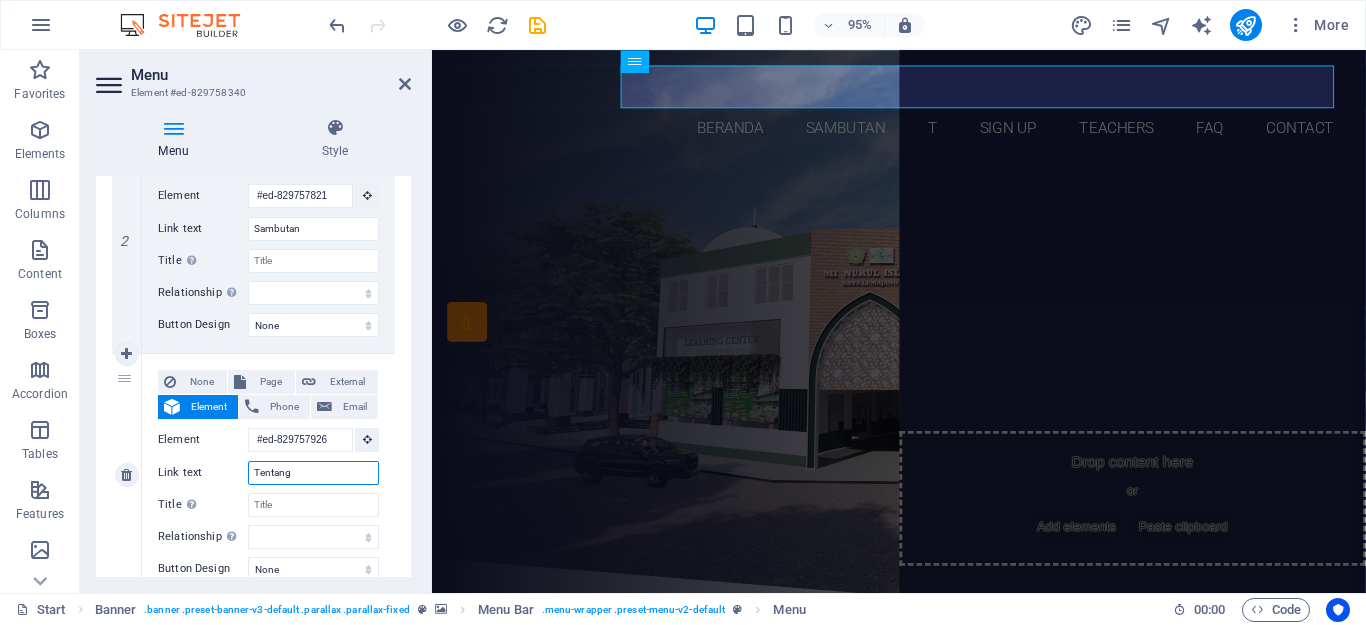 type on "Tentang" 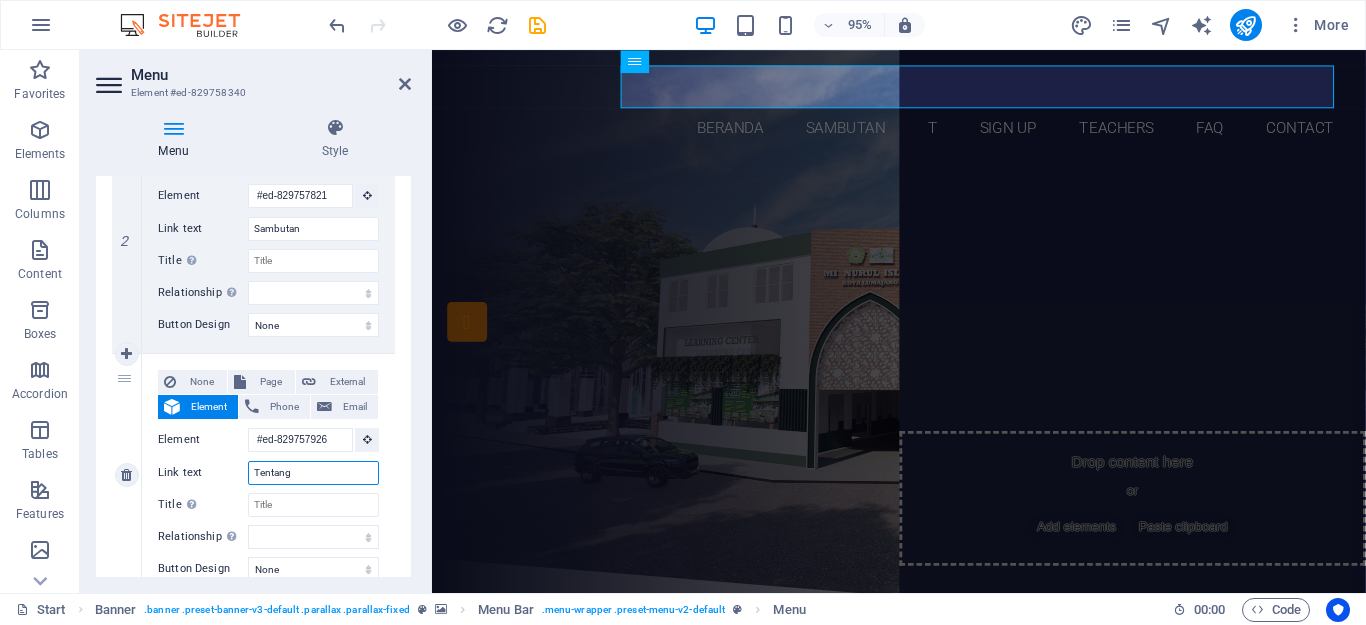 select 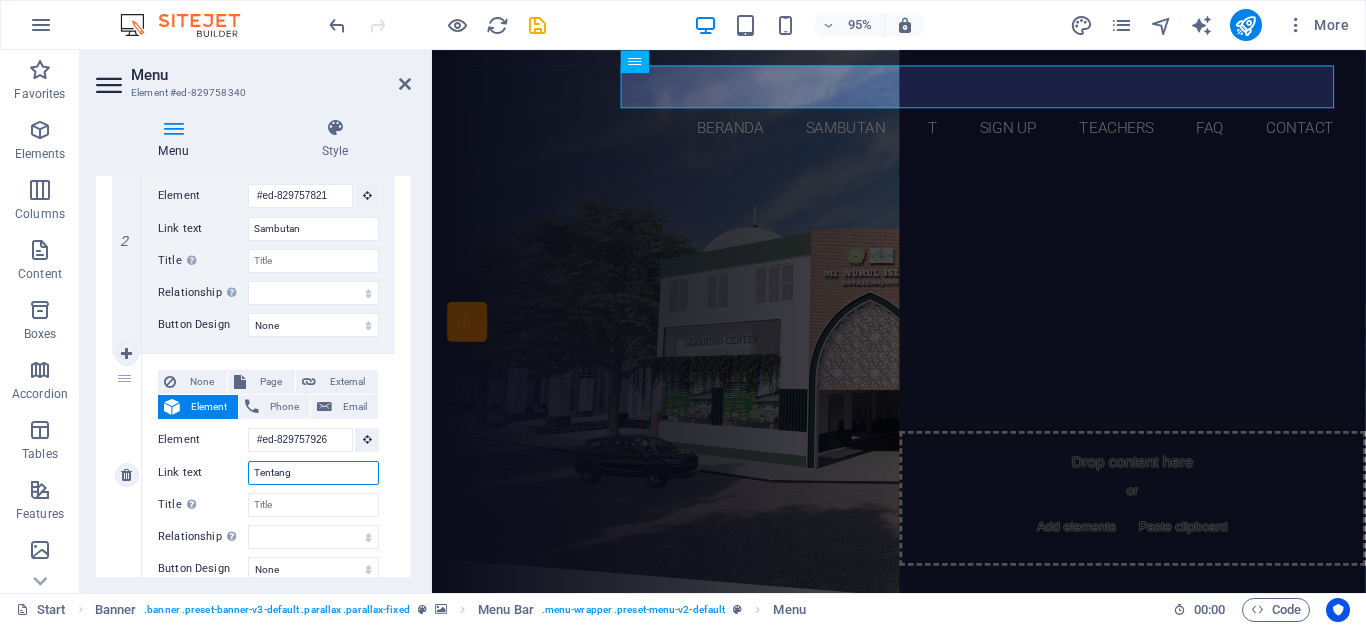 select 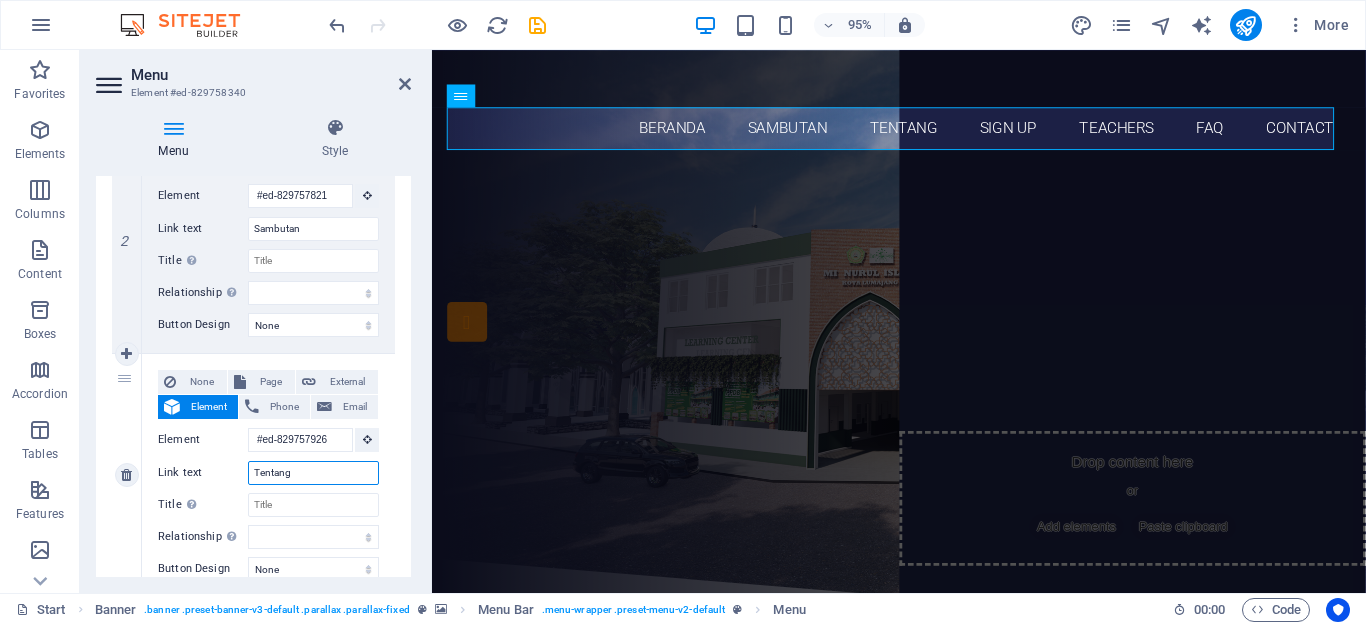 type on "Tentang M" 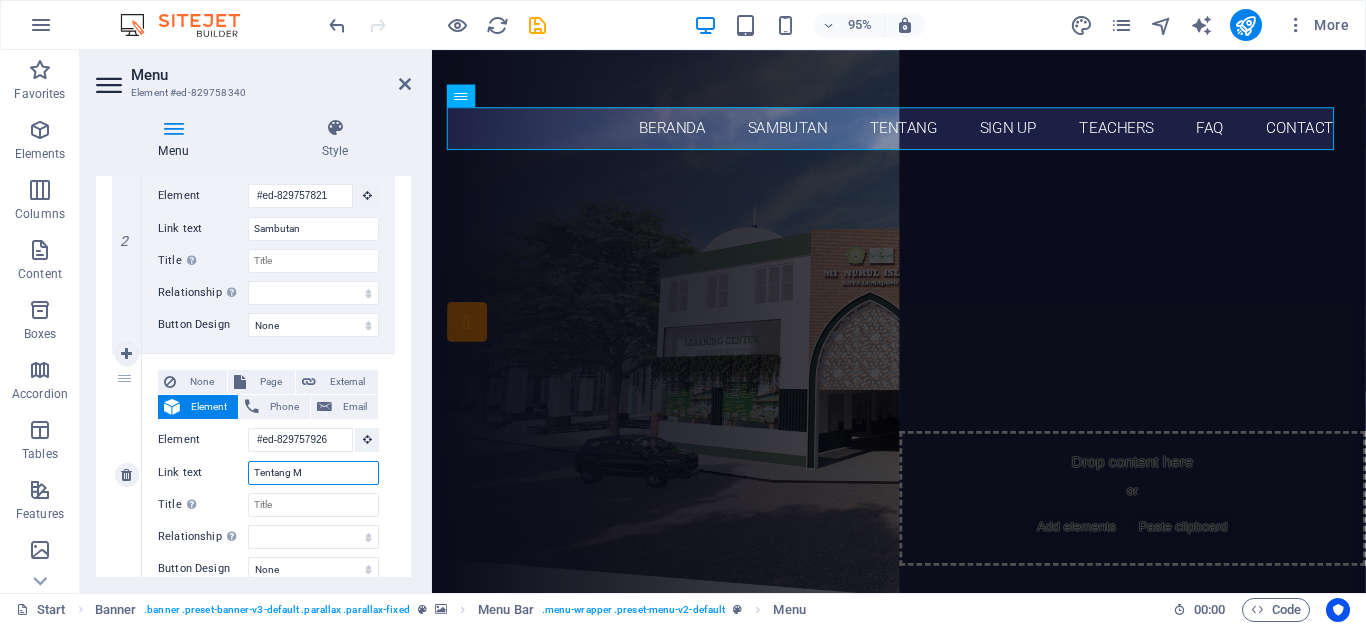 select 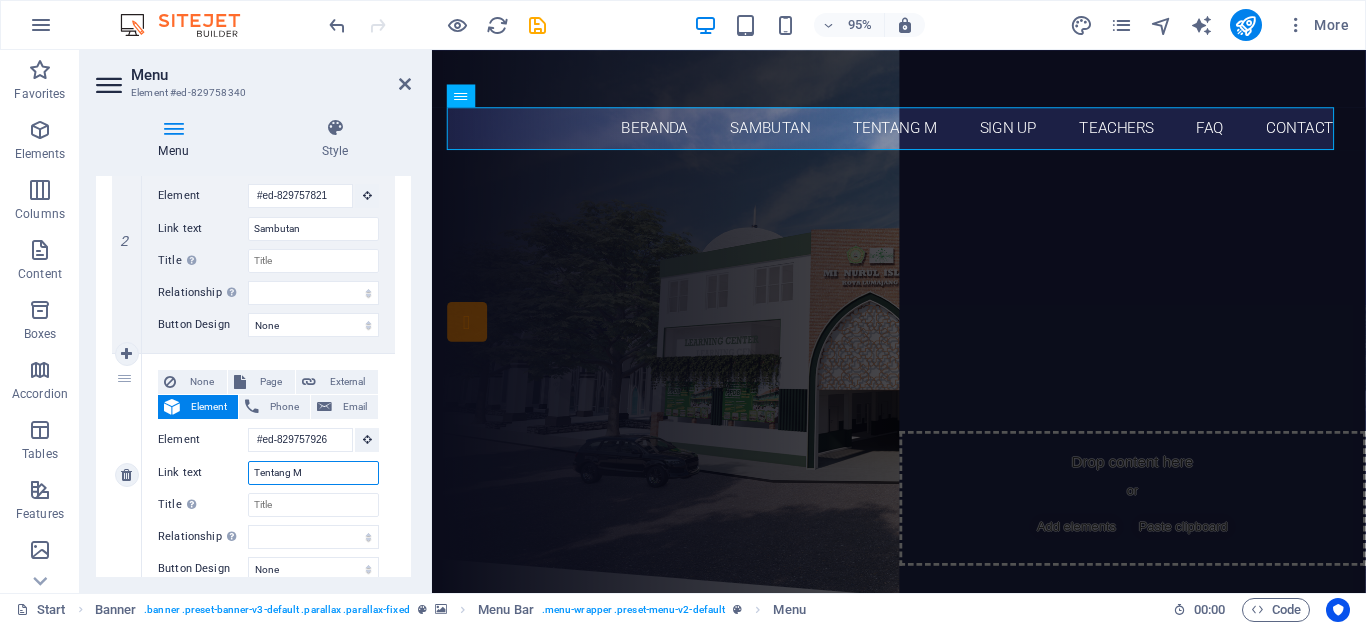 type on "Tentang MI" 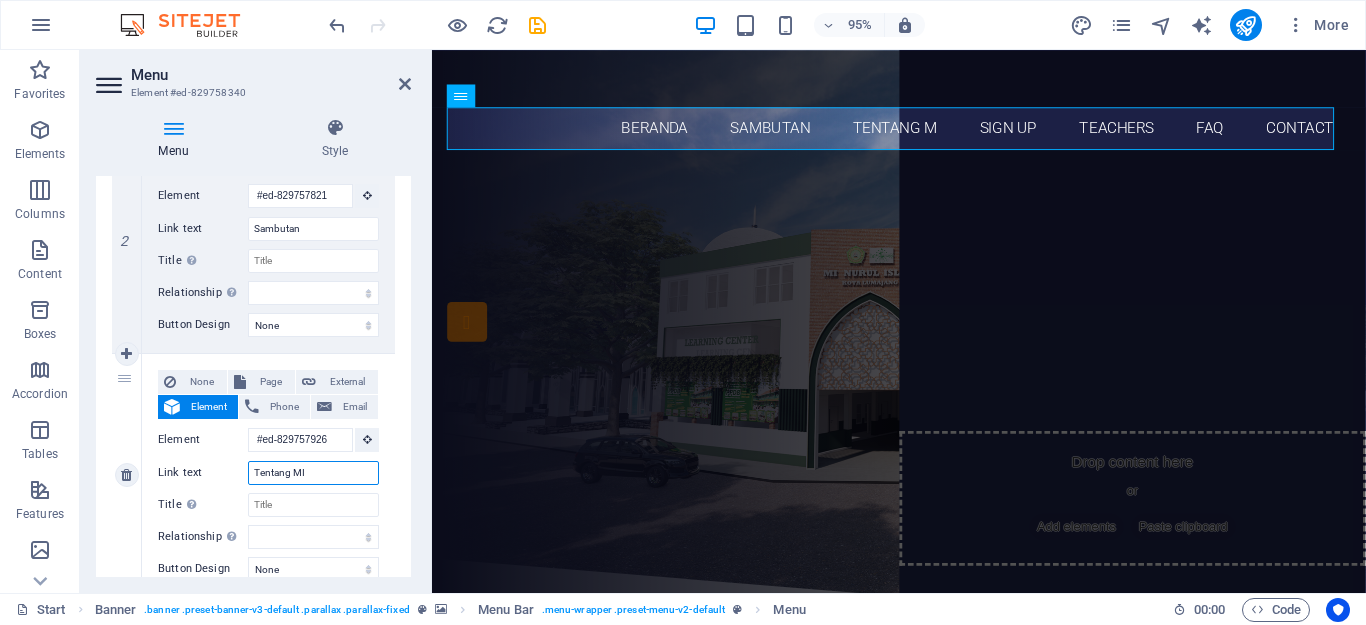 select 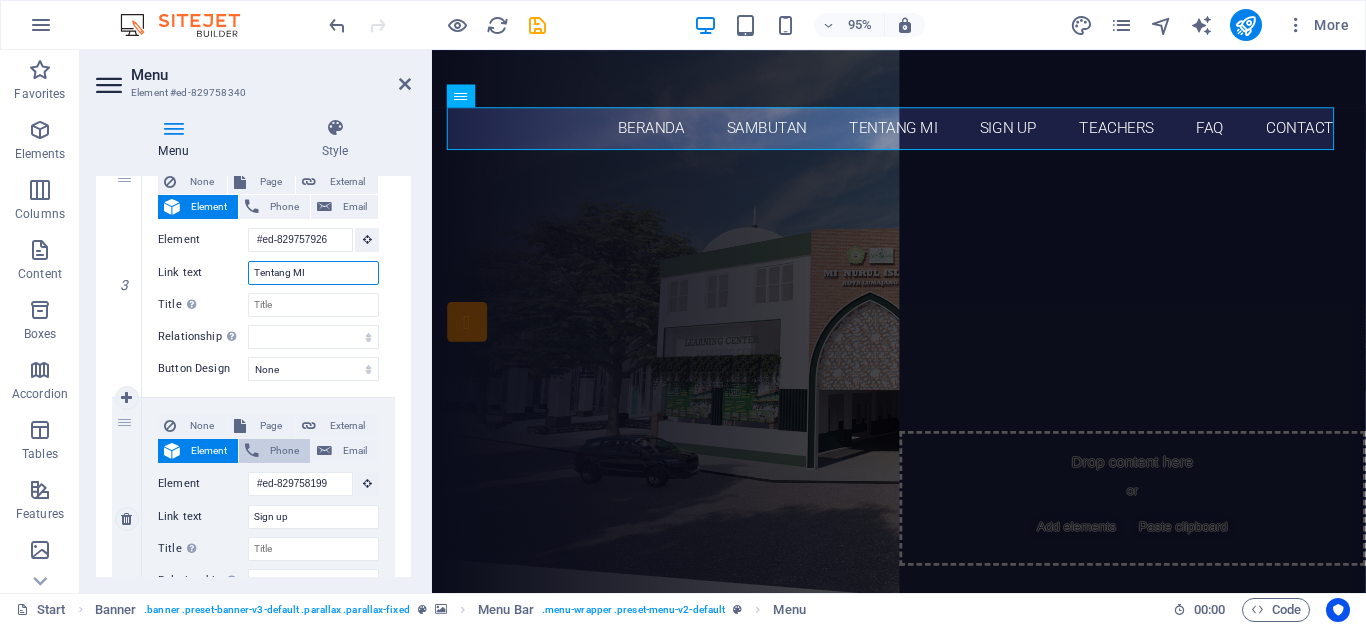 scroll, scrollTop: 800, scrollLeft: 0, axis: vertical 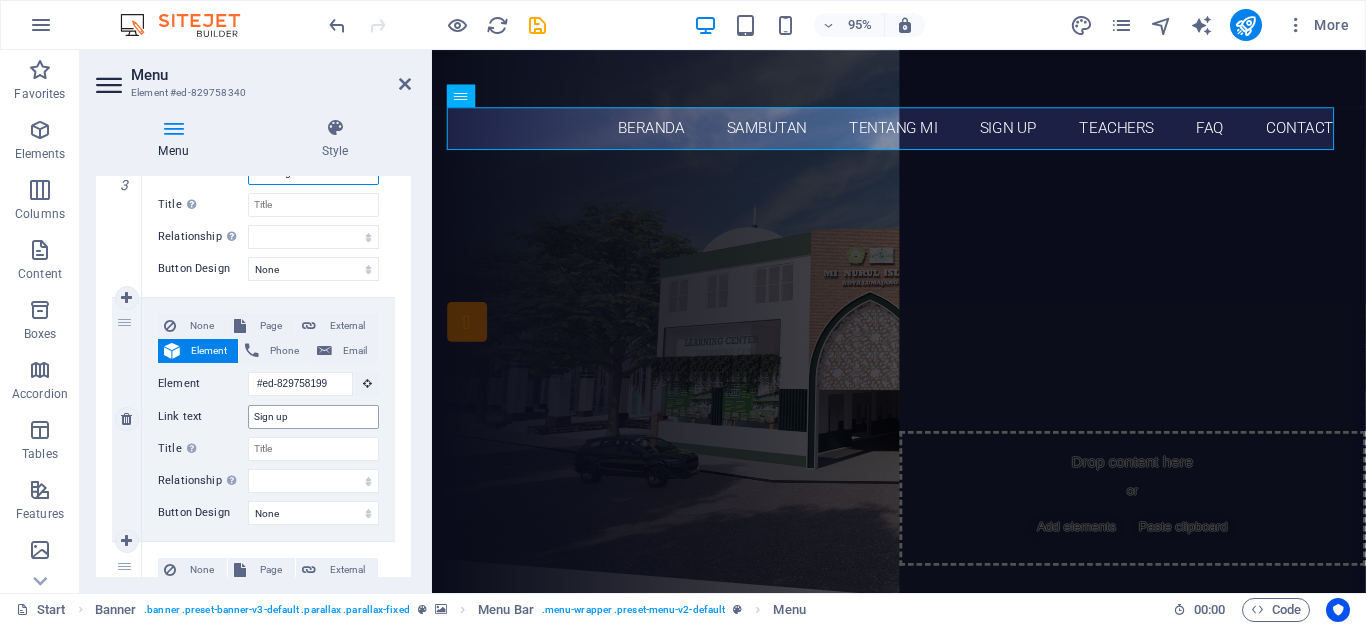 type on "Tentang MI" 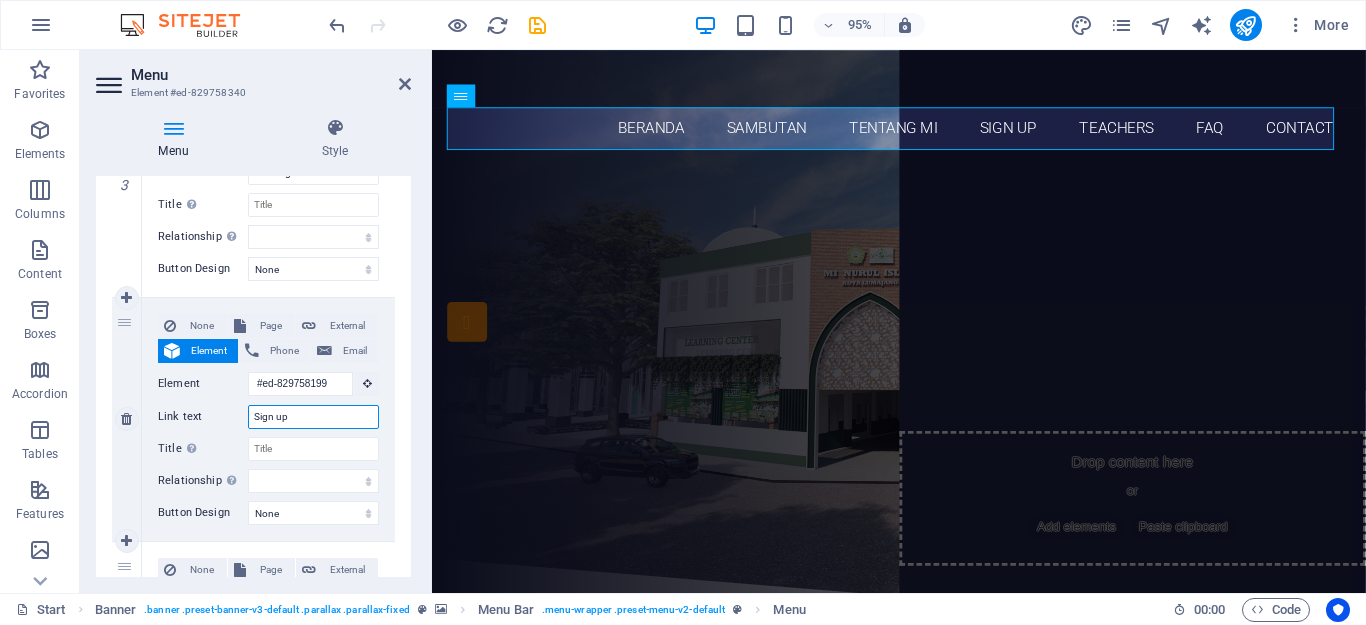 click on "Sign up" at bounding box center [313, 417] 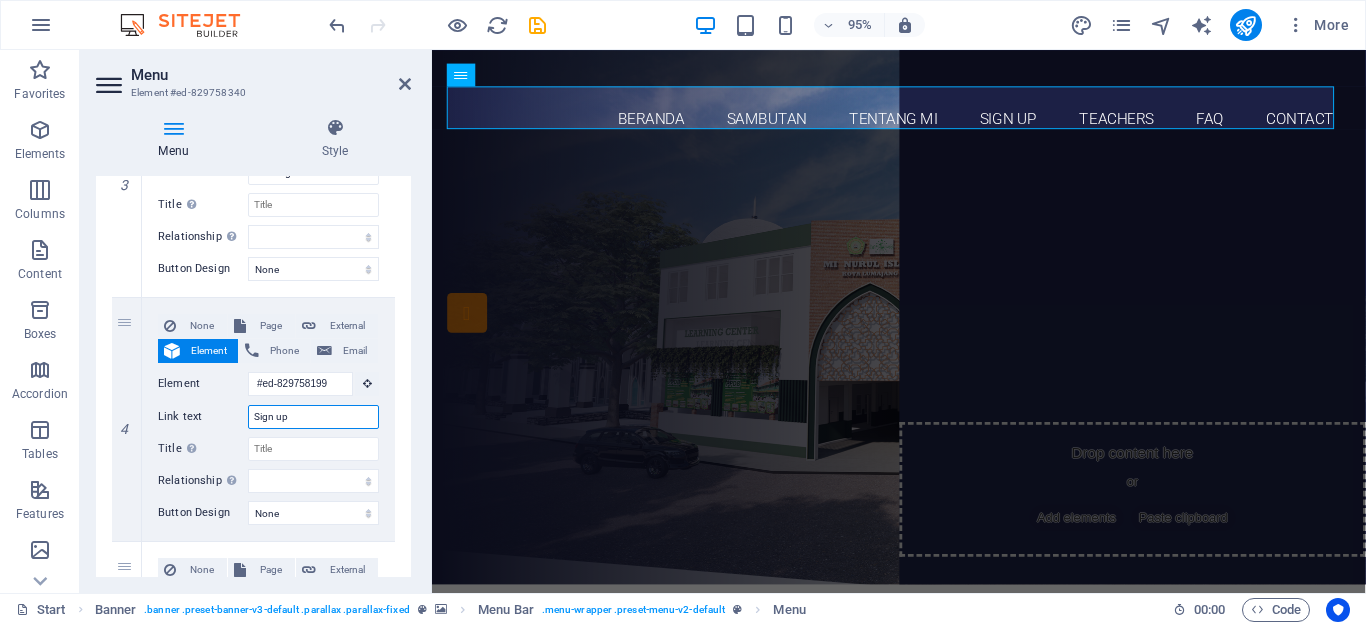 scroll, scrollTop: 0, scrollLeft: 0, axis: both 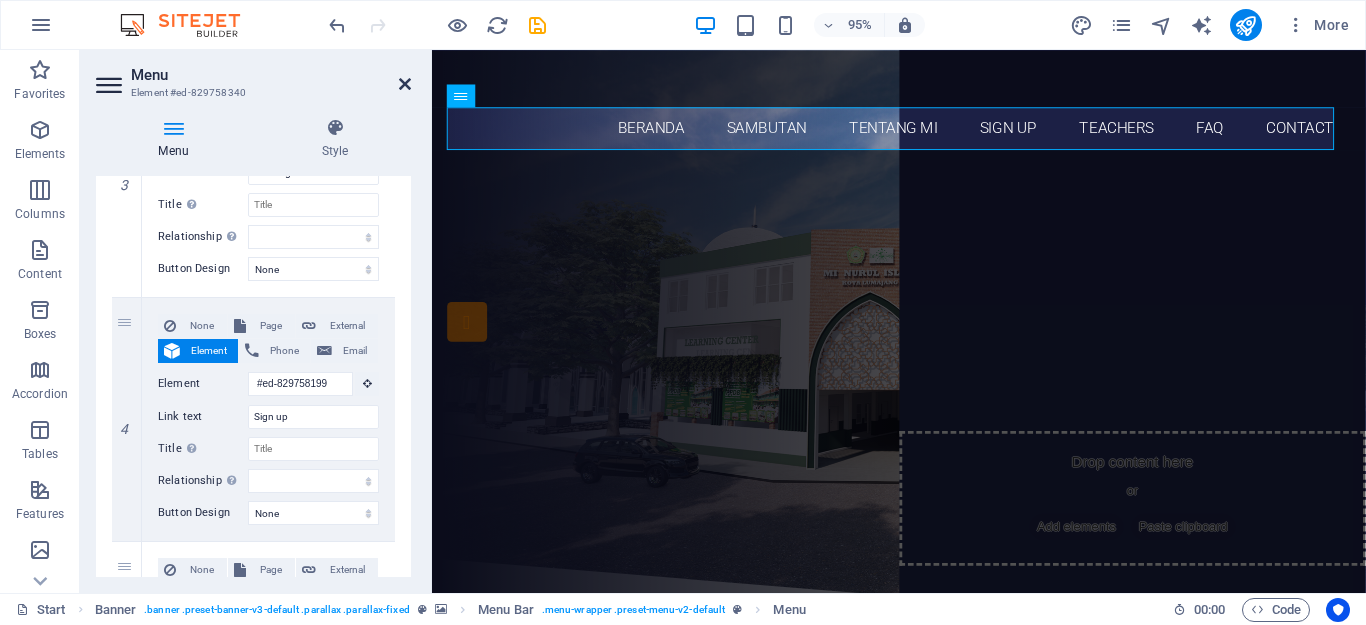 click at bounding box center [405, 84] 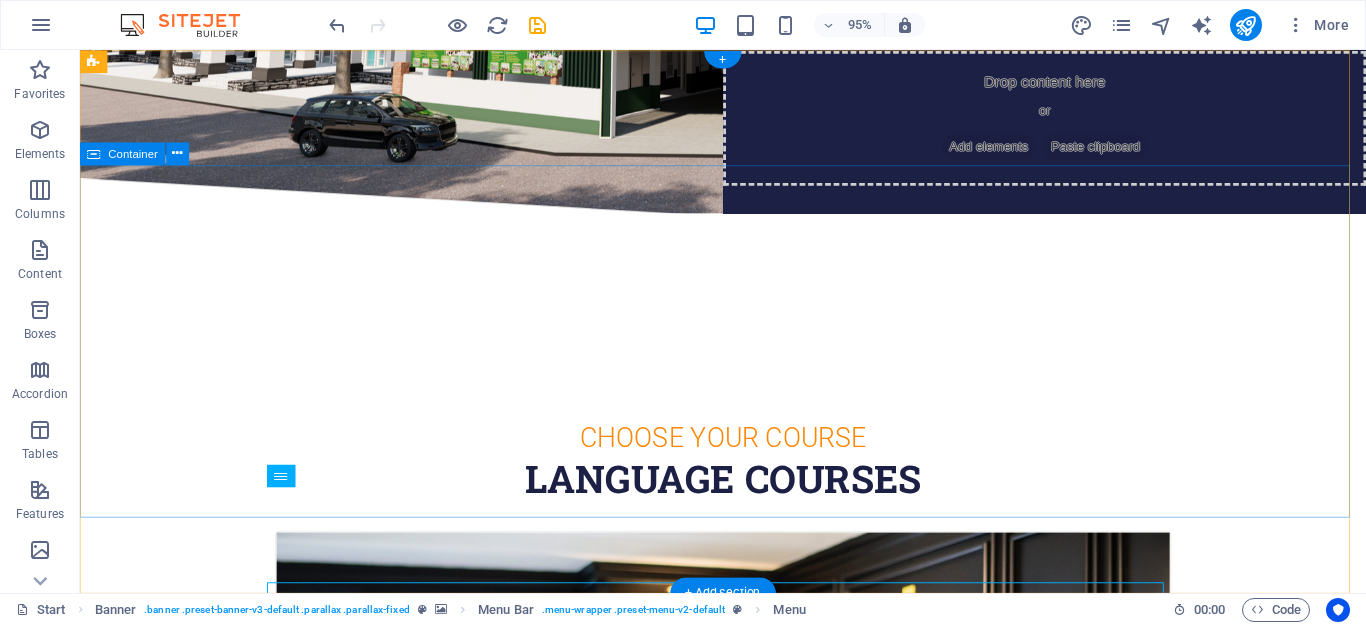 scroll, scrollTop: 0, scrollLeft: 0, axis: both 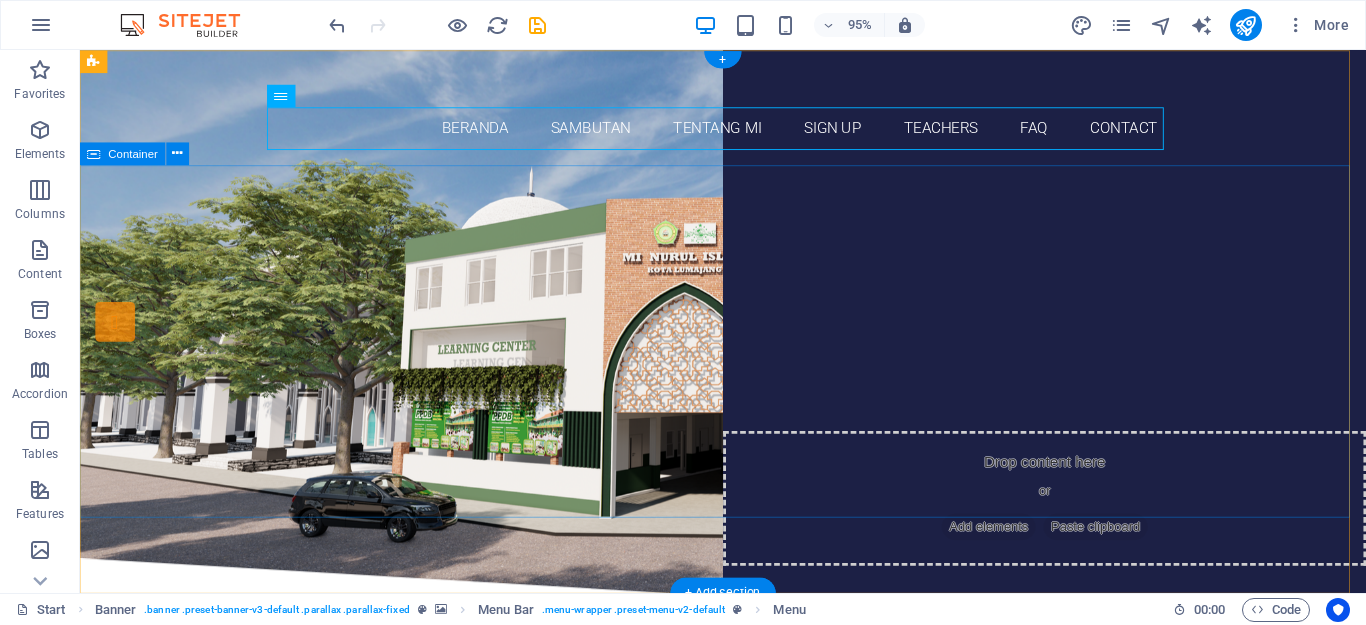 click on "NATIONAL ASWAJA SCHOOL MI NURUL ISLAM KOTA LUMAJANG Our Courses Sign up now" at bounding box center (757, 378) 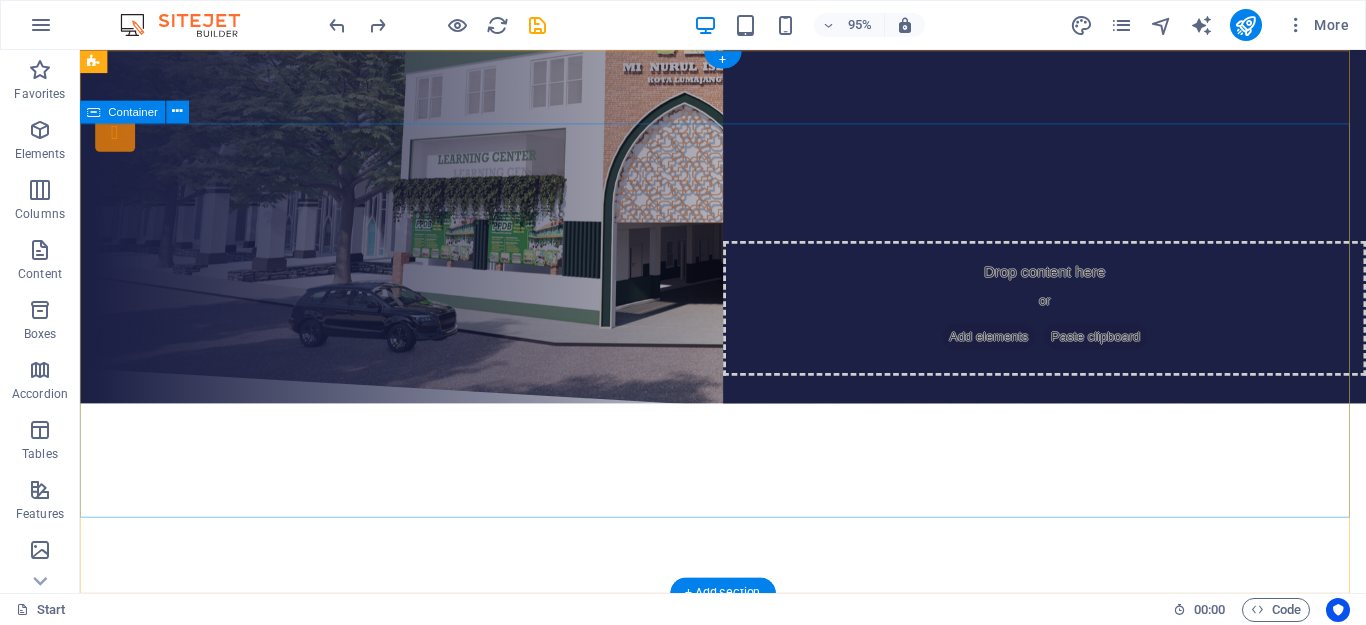 scroll, scrollTop: 0, scrollLeft: 0, axis: both 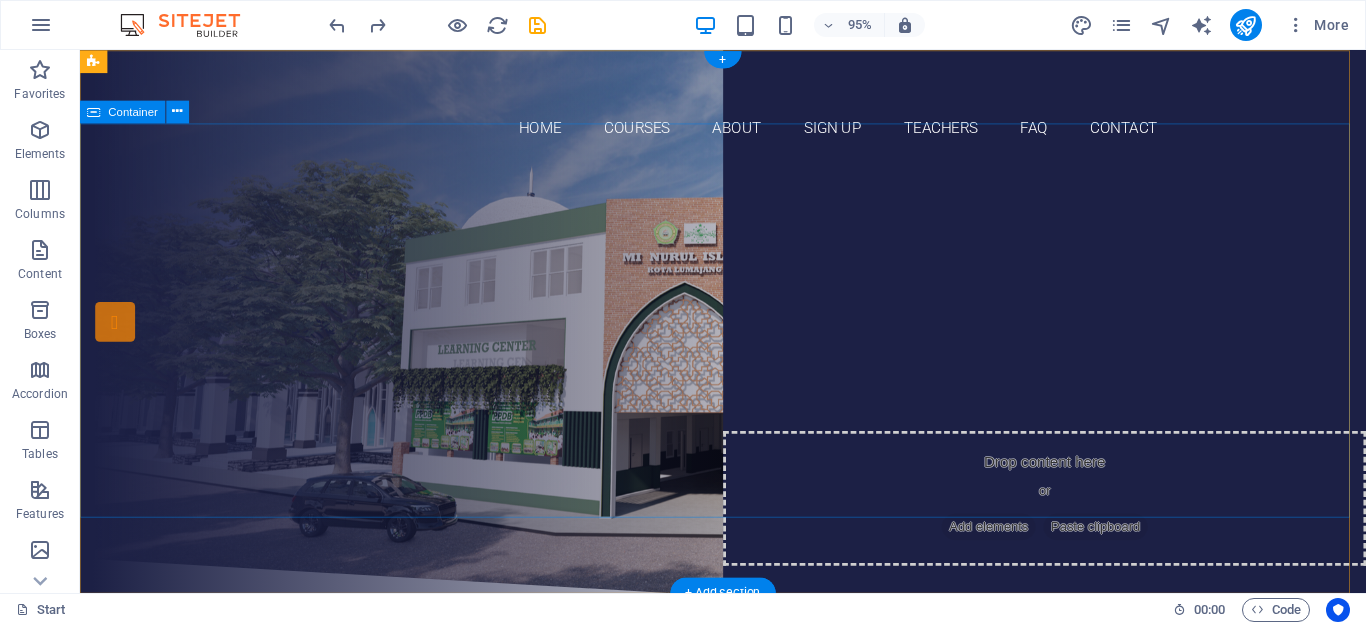 click on "NATIONAL ASWAJA SCHOOL MI NURUL ISLAM KOTA LUMAJANG Our Courses Sign up now" at bounding box center (757, 378) 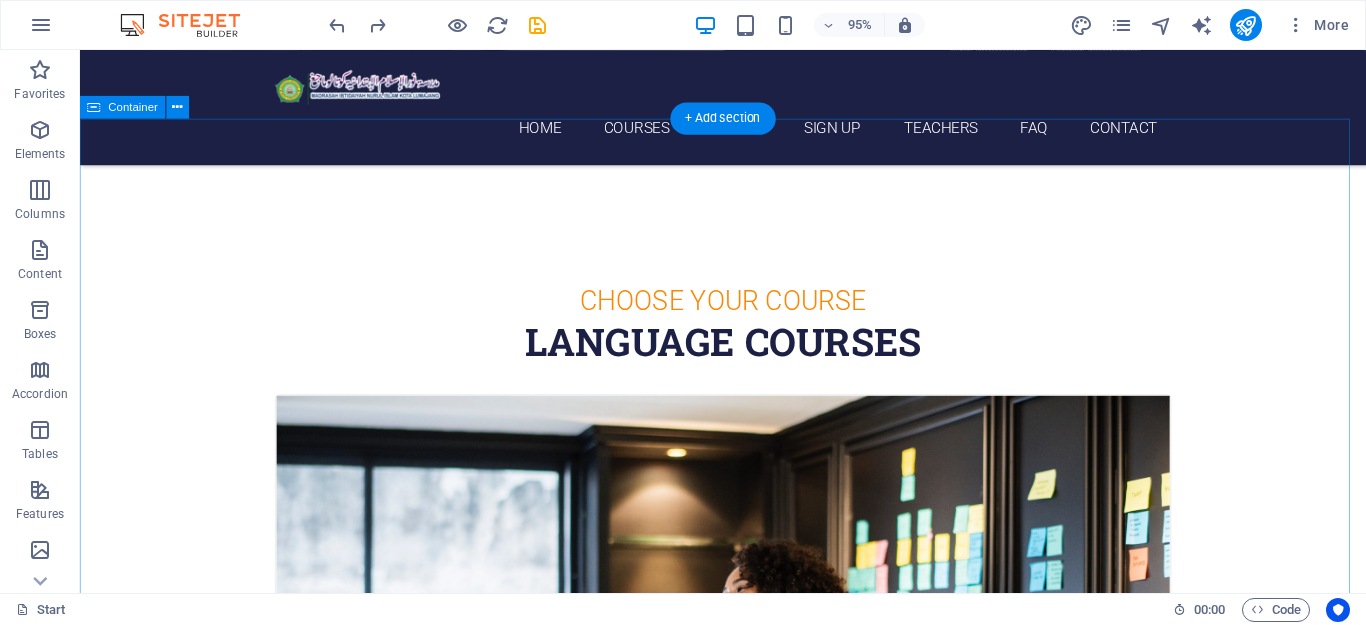 scroll, scrollTop: 800, scrollLeft: 0, axis: vertical 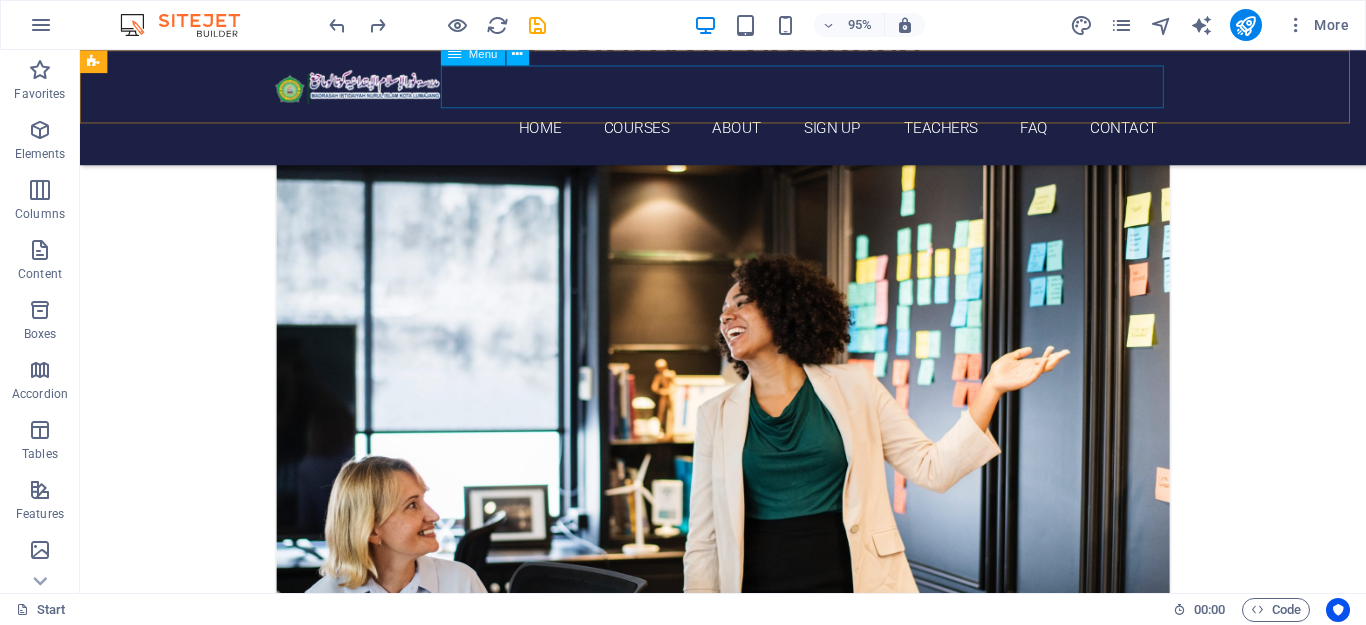 click on "Home Courses About Sign up Teachers FAQ Contact" at bounding box center [757, 132] 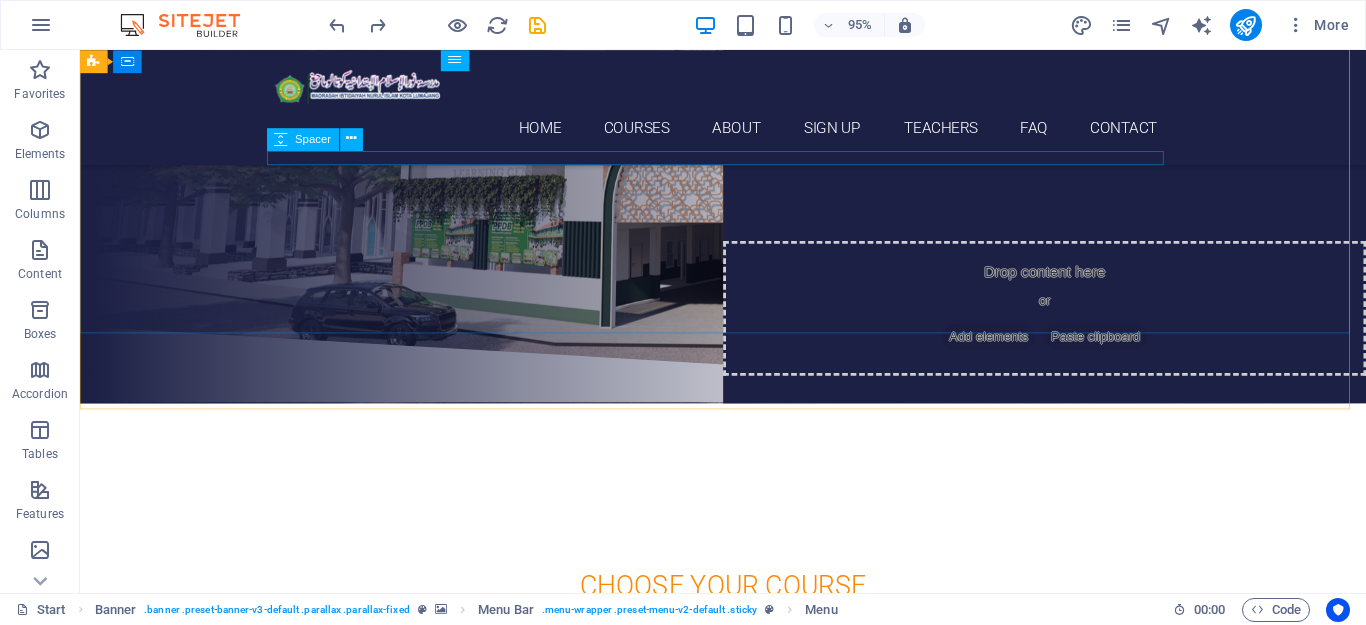 scroll, scrollTop: 0, scrollLeft: 0, axis: both 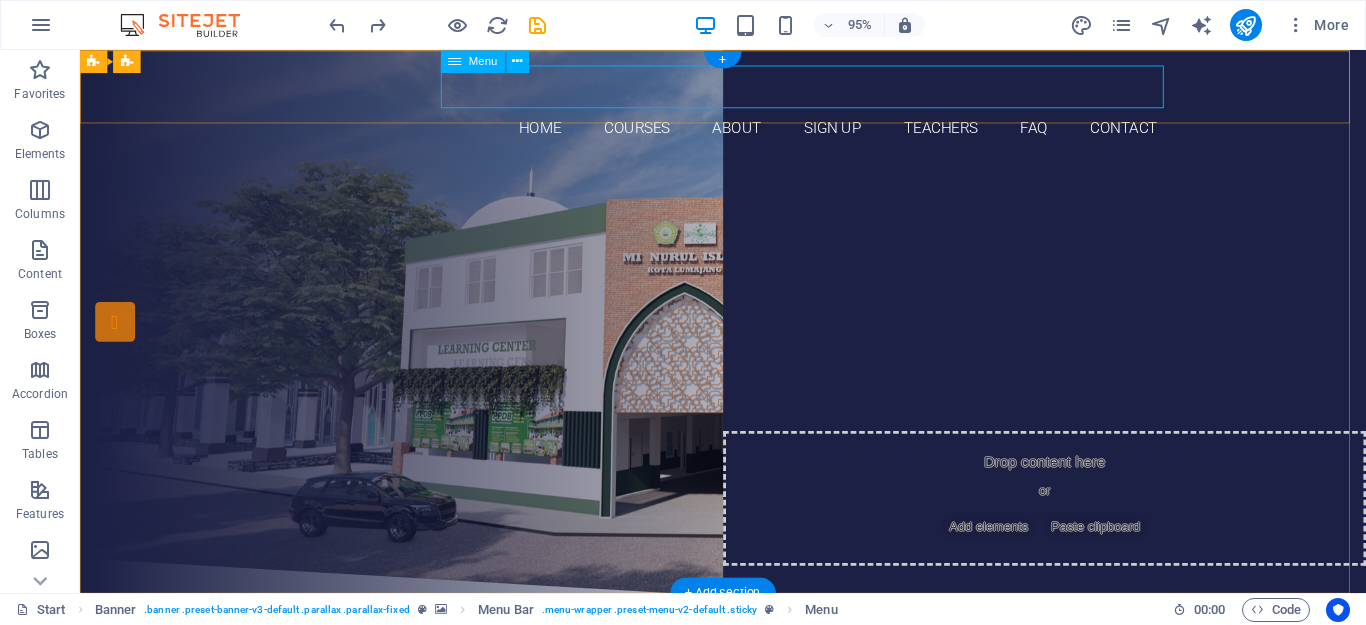 click on "Home Courses About Sign up Teachers FAQ Contact" at bounding box center [757, 132] 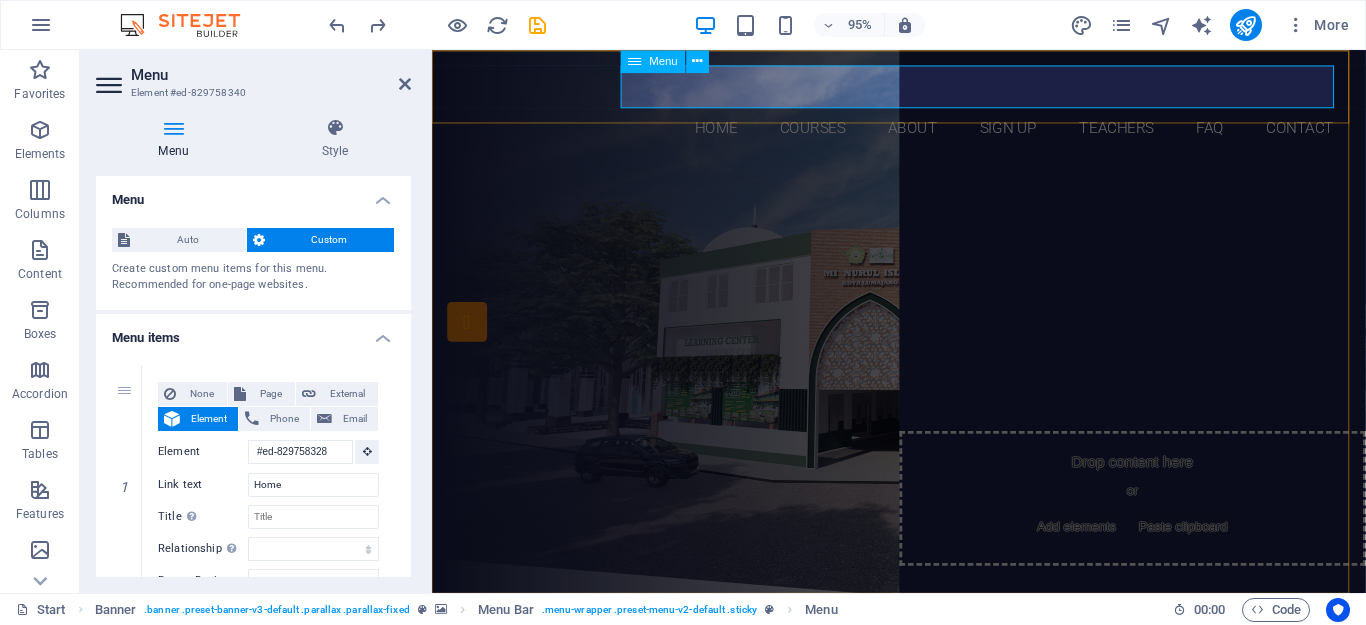 click on "Home Courses About Sign up Teachers FAQ Contact" at bounding box center [924, 132] 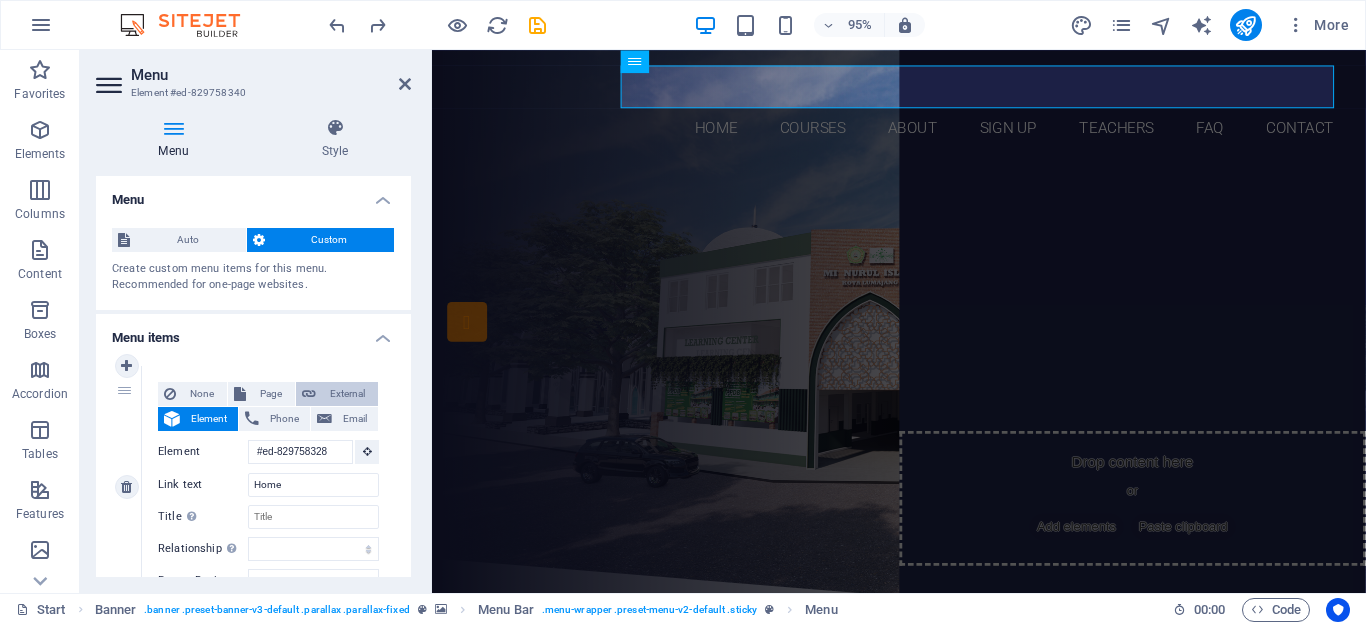 scroll, scrollTop: 100, scrollLeft: 0, axis: vertical 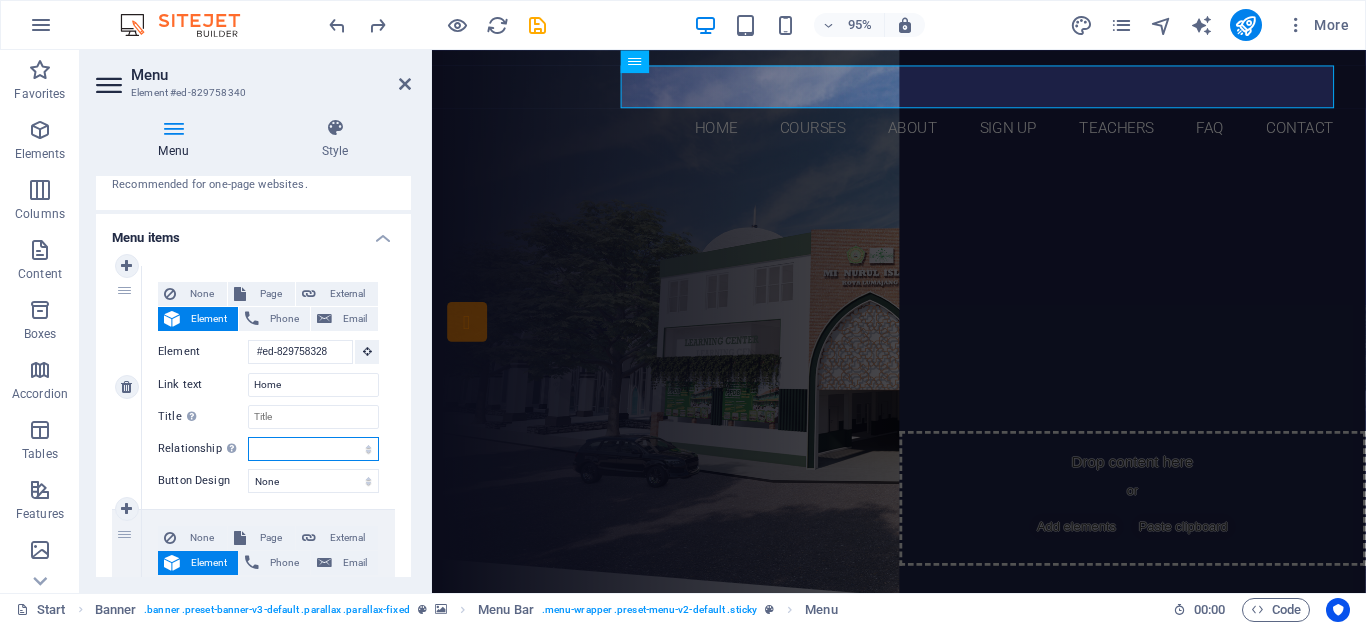 click on "alternate author bookmark external help license next nofollow noreferrer noopener prev search tag" at bounding box center [313, 449] 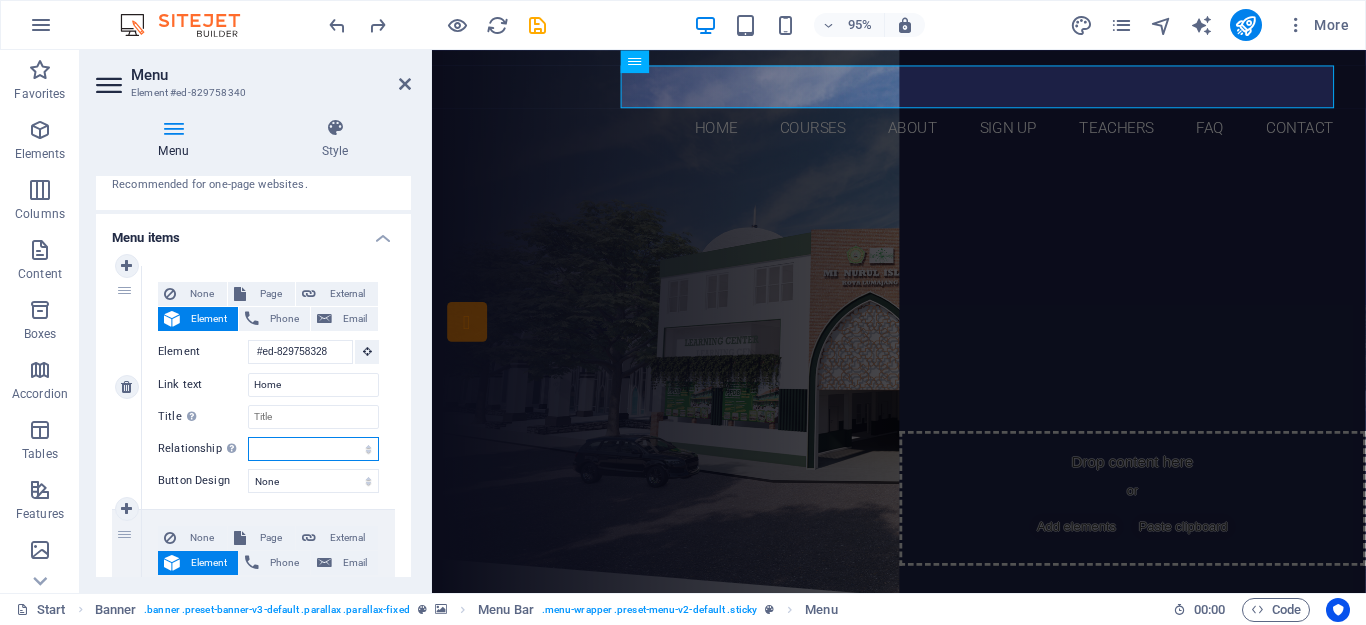 click on "alternate author bookmark external help license next nofollow noreferrer noopener prev search tag" at bounding box center [313, 449] 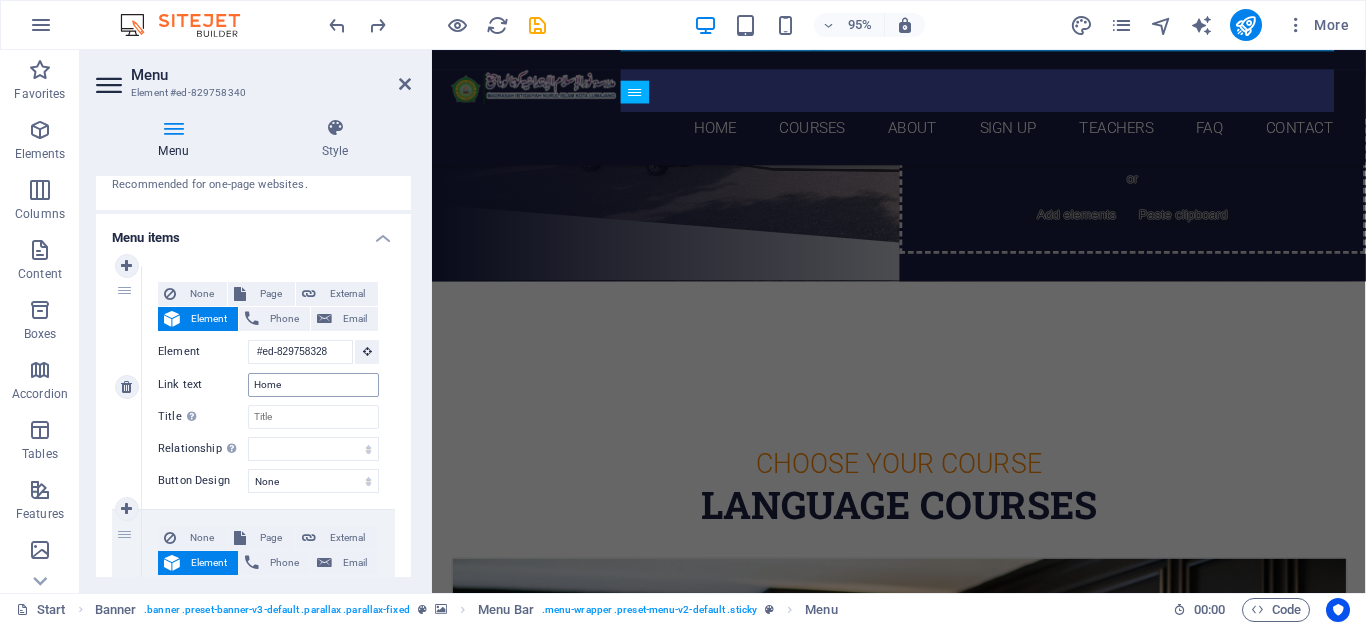 scroll, scrollTop: 323, scrollLeft: 0, axis: vertical 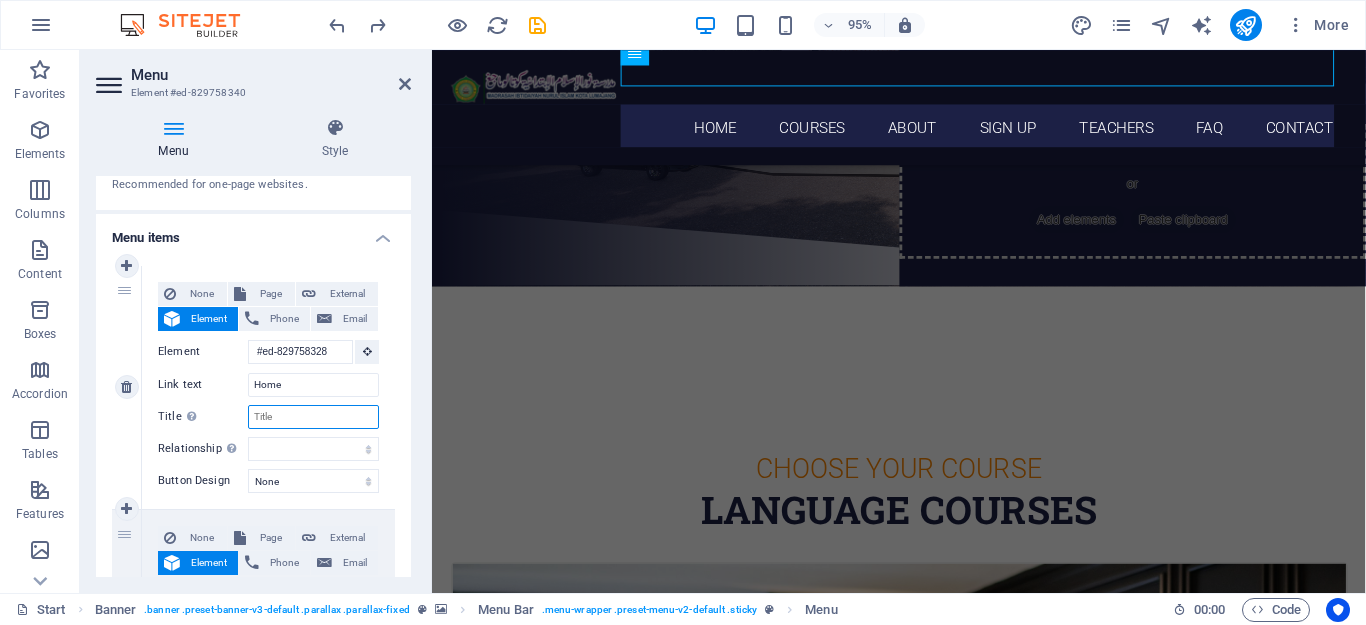 click on "Title Additional link description, should not be the same as the link text. The title is most often shown as a tooltip text when the mouse moves over the element. Leave empty if uncertain." at bounding box center [313, 417] 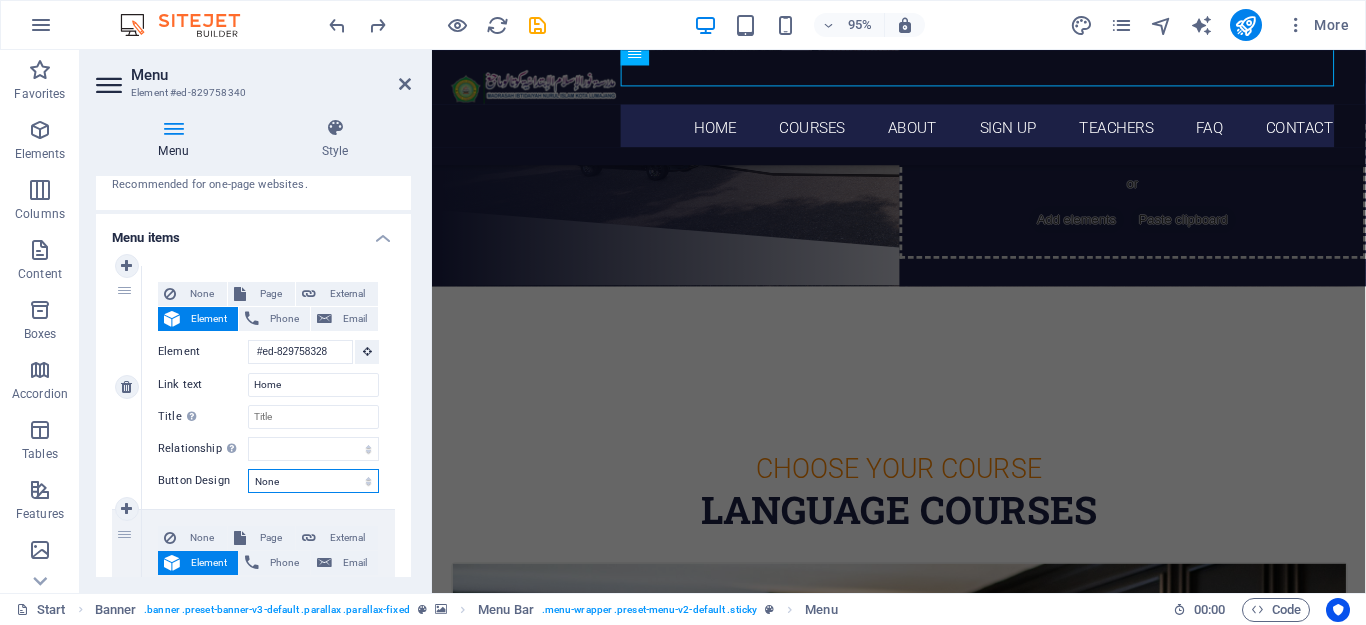 click on "None Default Primary Secondary" at bounding box center [313, 481] 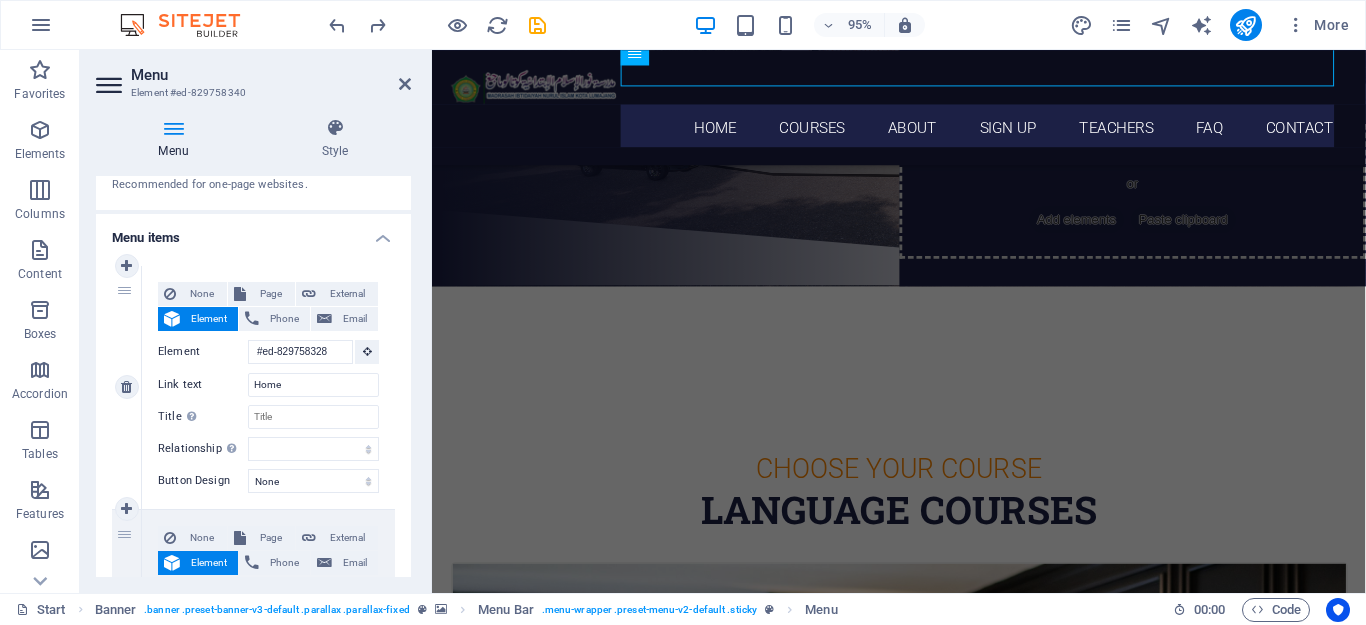 click on "None Page External Element Phone Email Page Start Subpage Legal notice Privacy Element #ed-829758328
URL Phone Email Link text Home Link target New tab Same tab Overlay Title Additional link description, should not be the same as the link text. The title is most often shown as a tooltip text when the mouse moves over the element. Leave empty if uncertain. Relationship Sets the  relationship of this link to the link target . For example, the value "nofollow" instructs search engines not to follow the link. Can be left empty. alternate author bookmark external help license next nofollow noreferrer noopener prev search tag Button Design None Default Primary Secondary" at bounding box center [268, 387] 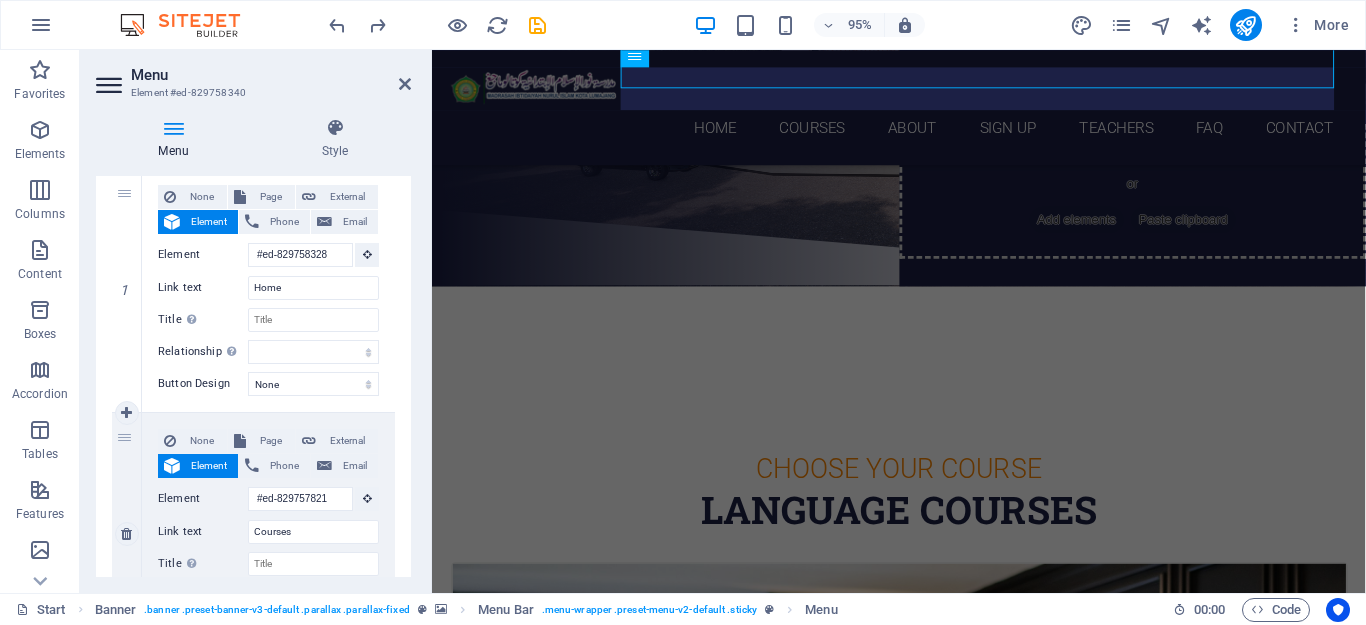 scroll, scrollTop: 300, scrollLeft: 0, axis: vertical 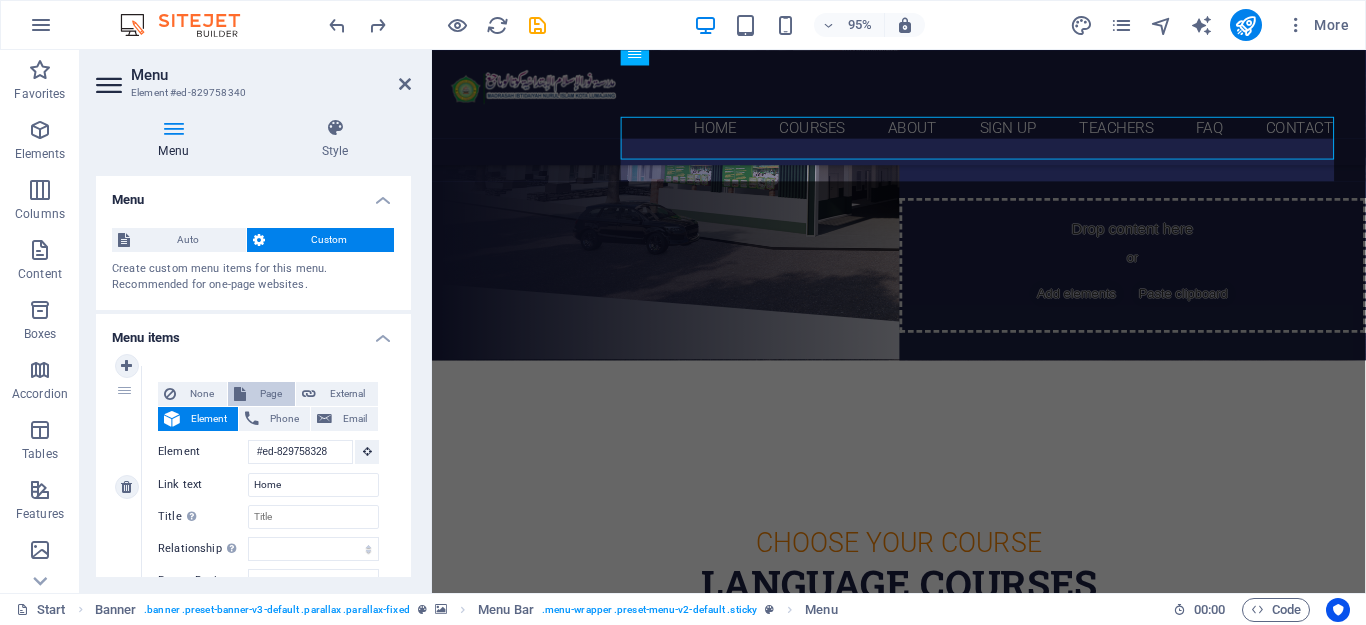 click on "Page" at bounding box center (261, 394) 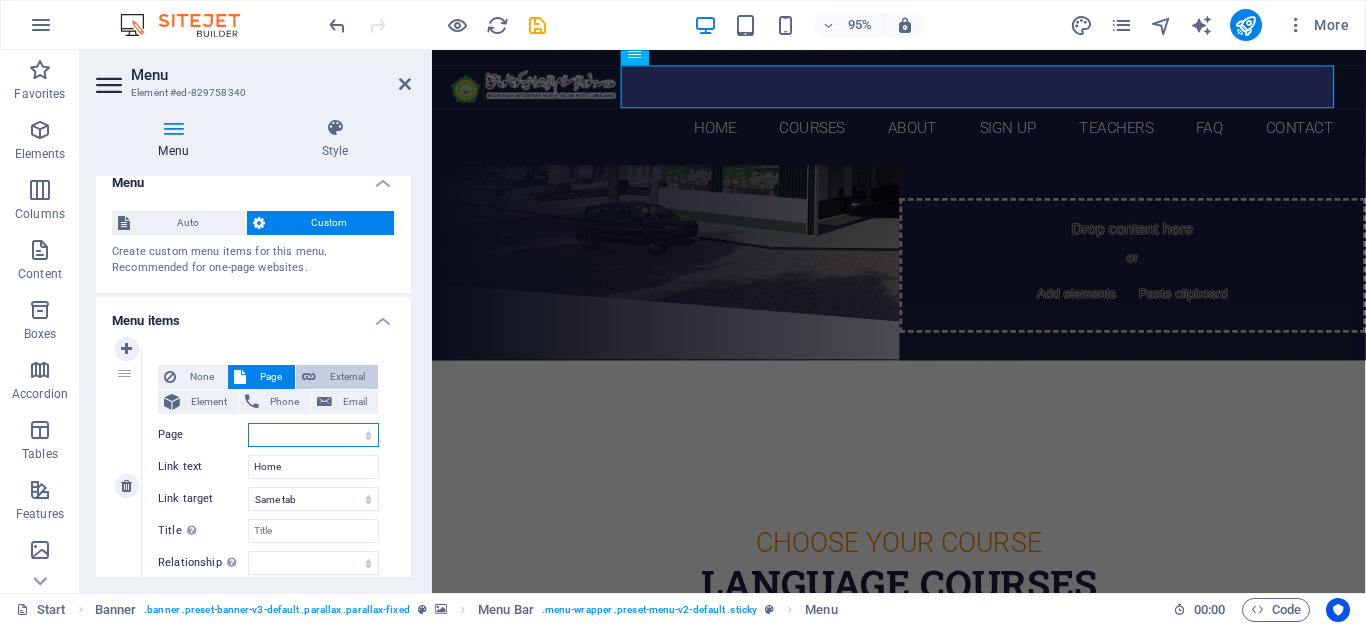 scroll, scrollTop: 0, scrollLeft: 0, axis: both 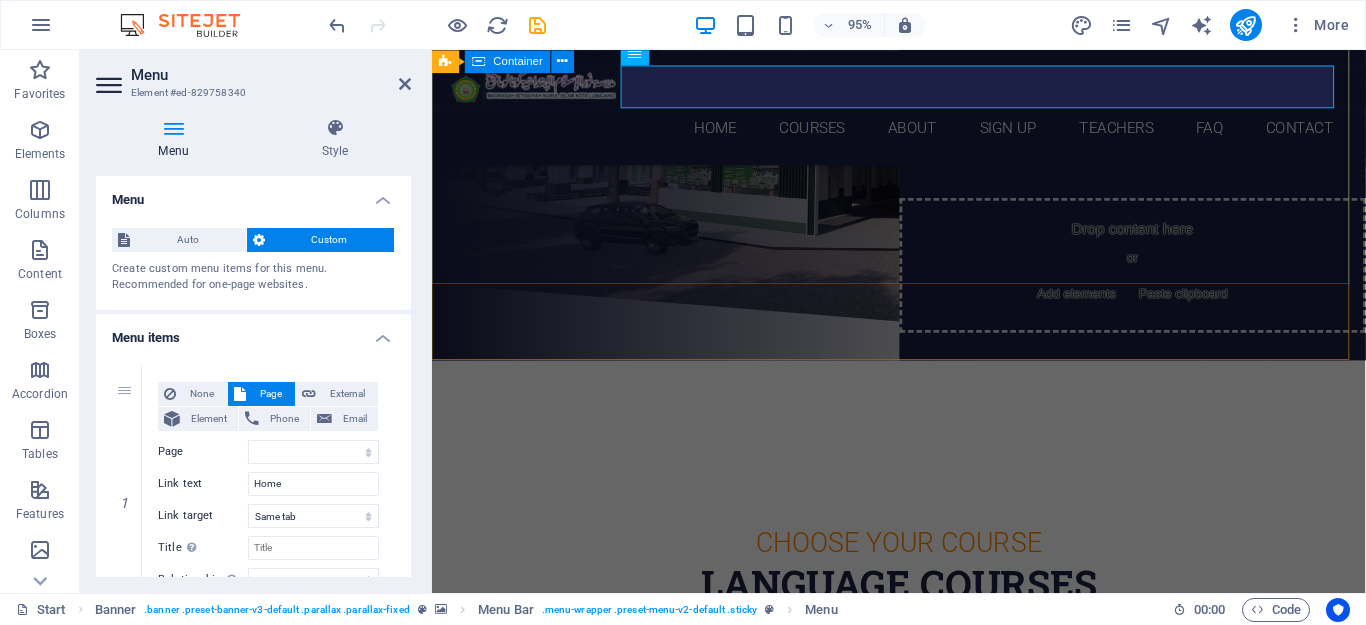 click on "NATIONAL ASWAJA SCHOOL MI NURUL ISLAM KOTA LUMAJANG Our Courses Sign up now" at bounding box center (923, 49) 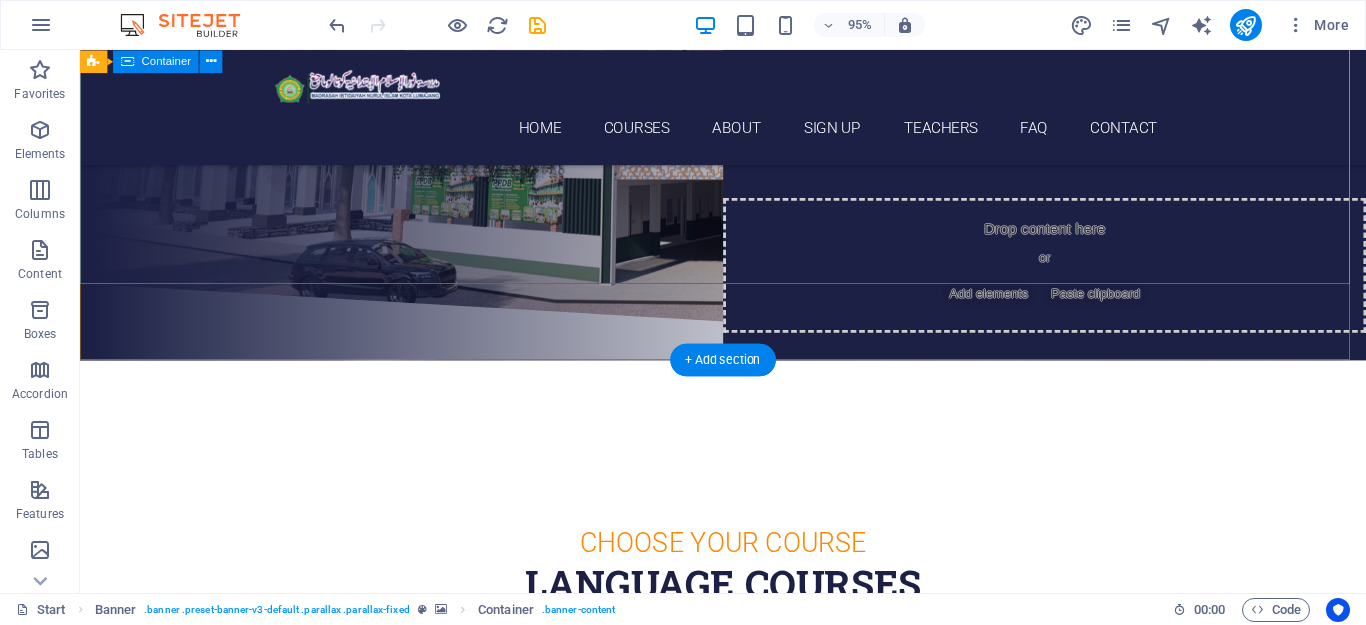 click on "NATIONAL ASWAJA SCHOOL MI NURUL ISLAM KOTA LUMAJANG Our Courses Sign up now" at bounding box center [757, 49] 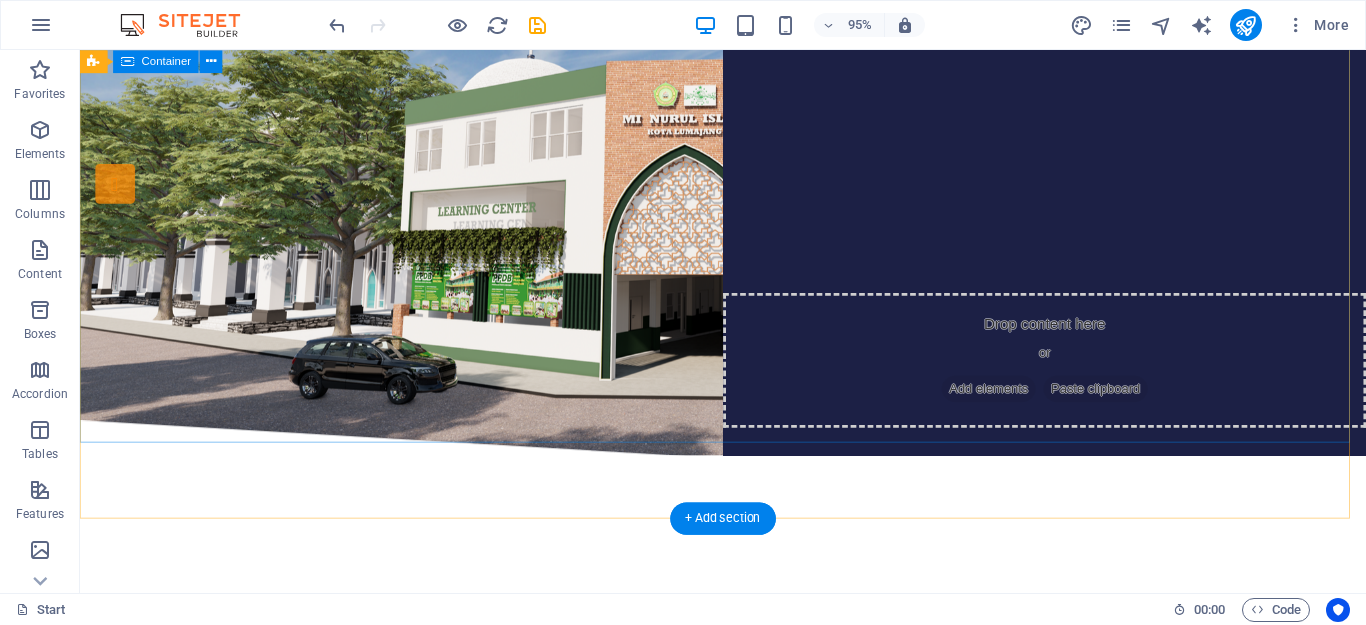 scroll, scrollTop: 0, scrollLeft: 0, axis: both 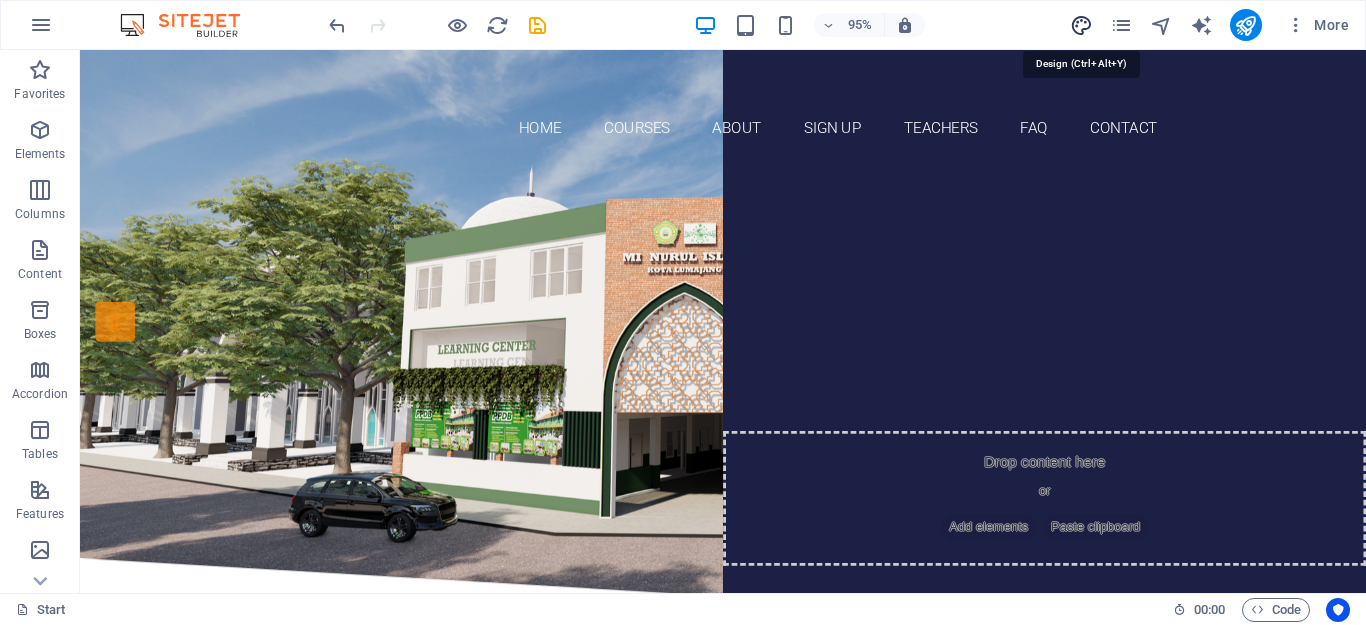 click at bounding box center [1081, 25] 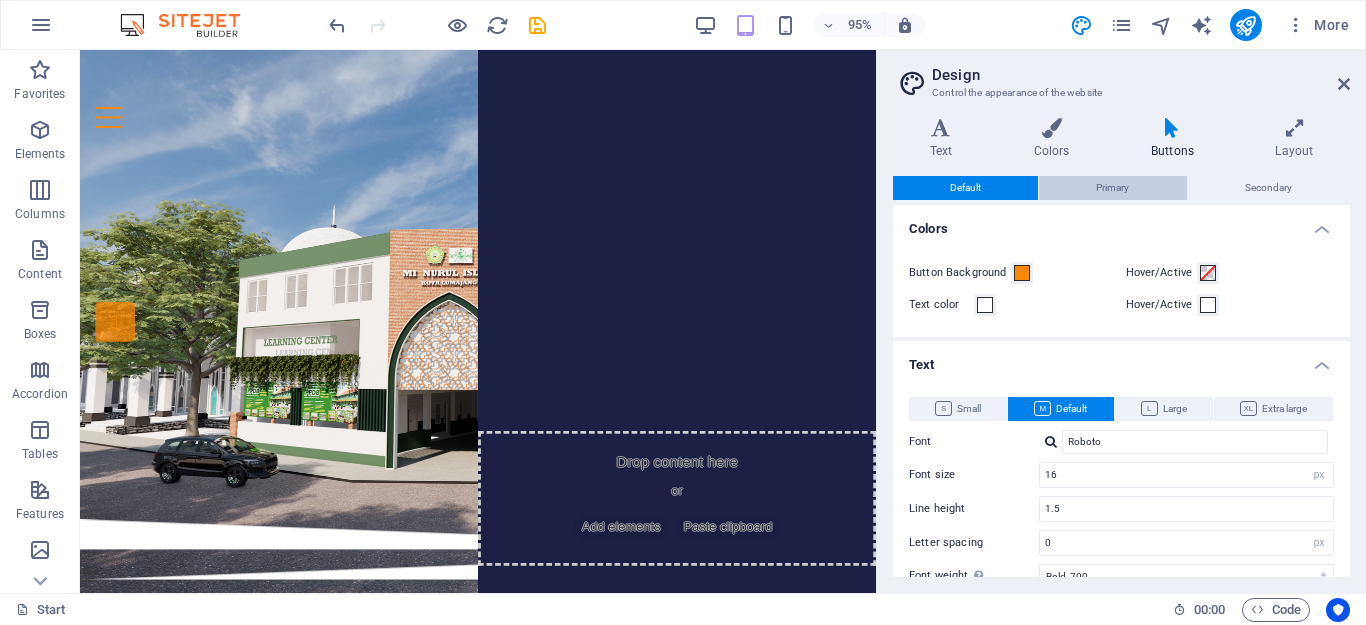click on "Primary" at bounding box center (1112, 188) 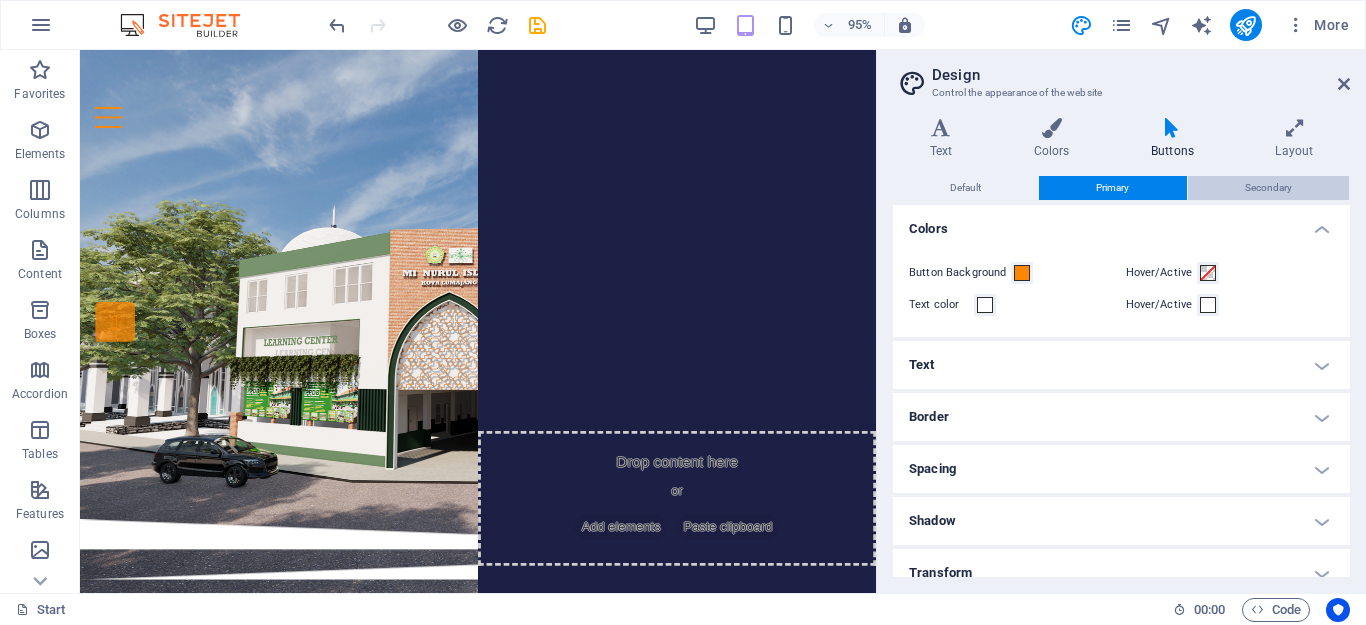 click on "Secondary" at bounding box center (1268, 188) 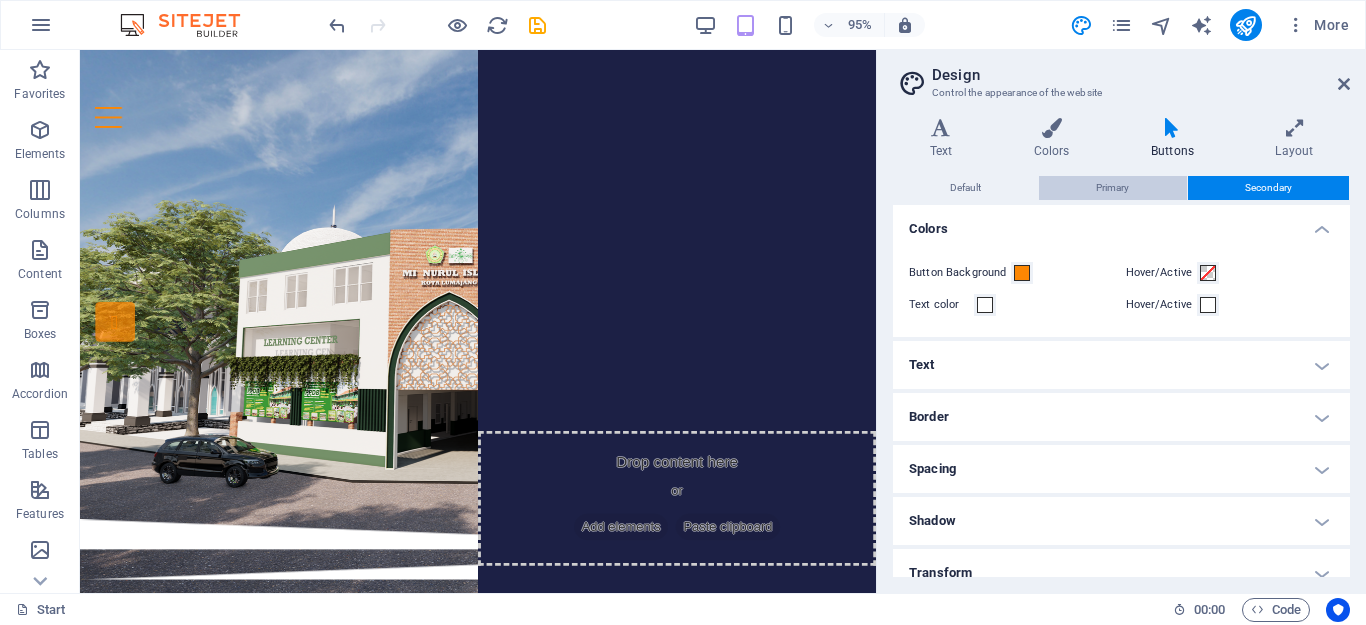 click on "Primary" at bounding box center (1112, 188) 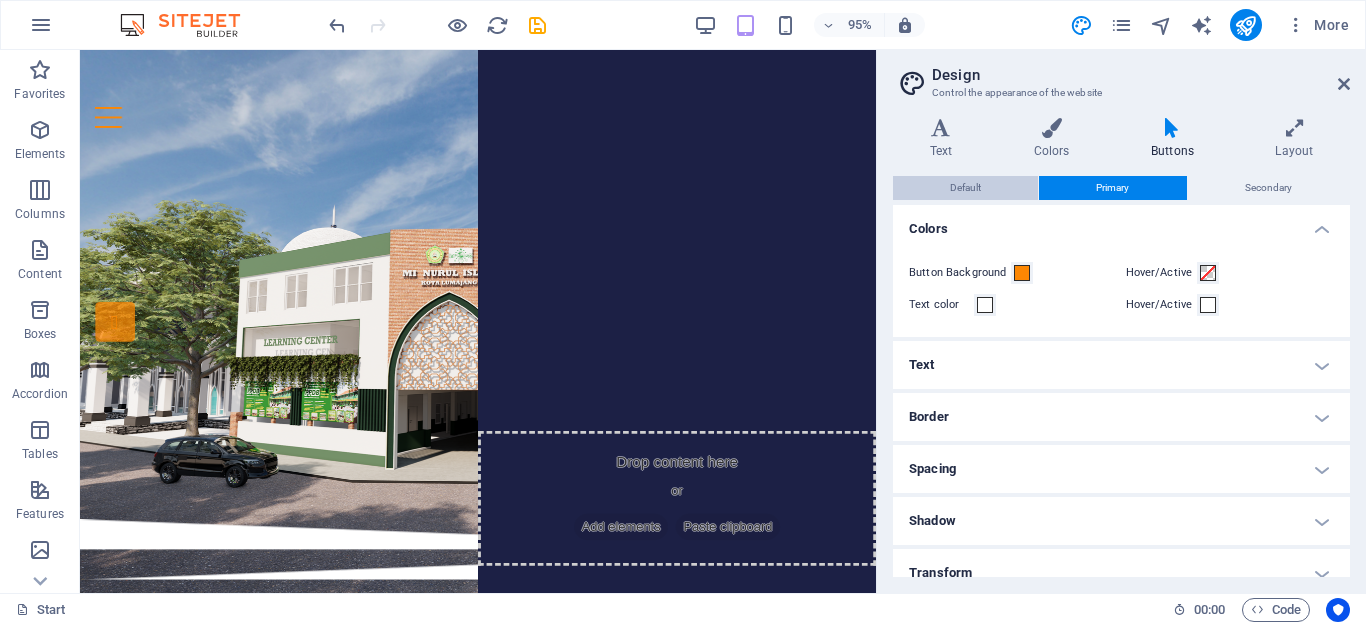 click on "Default" at bounding box center (965, 188) 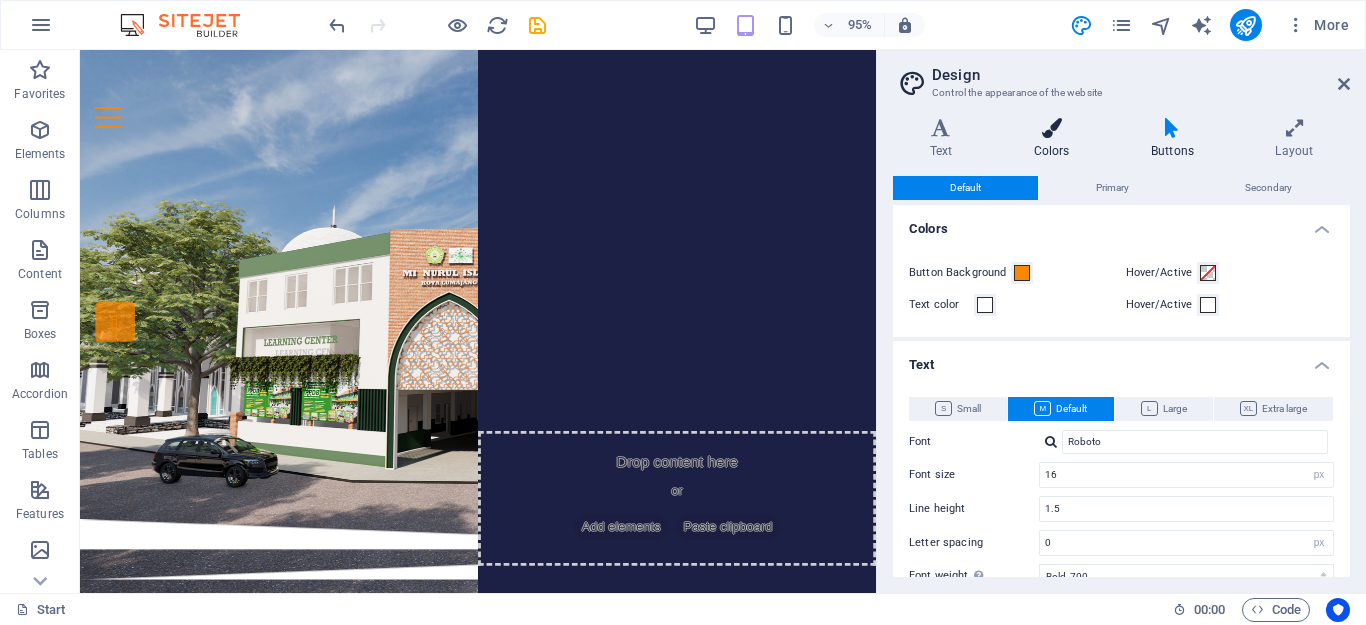click on "Colors" at bounding box center (1055, 139) 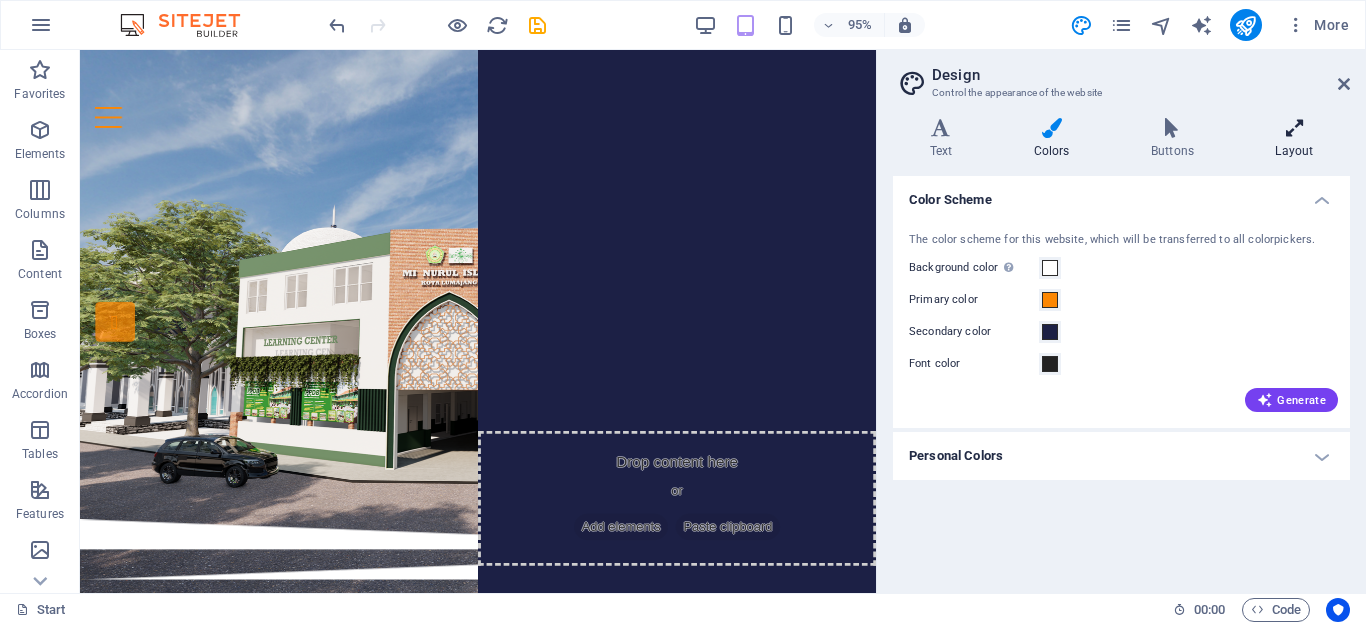 click on "Layout" at bounding box center (1294, 139) 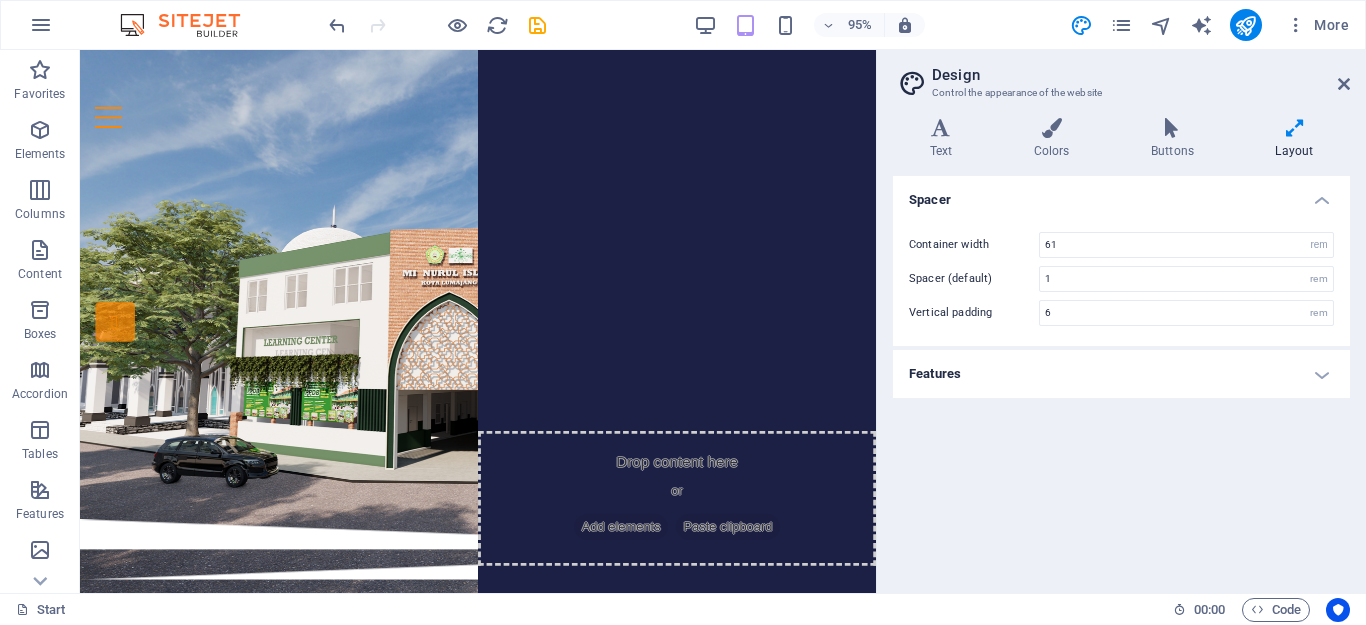 click on "Features" at bounding box center [1121, 374] 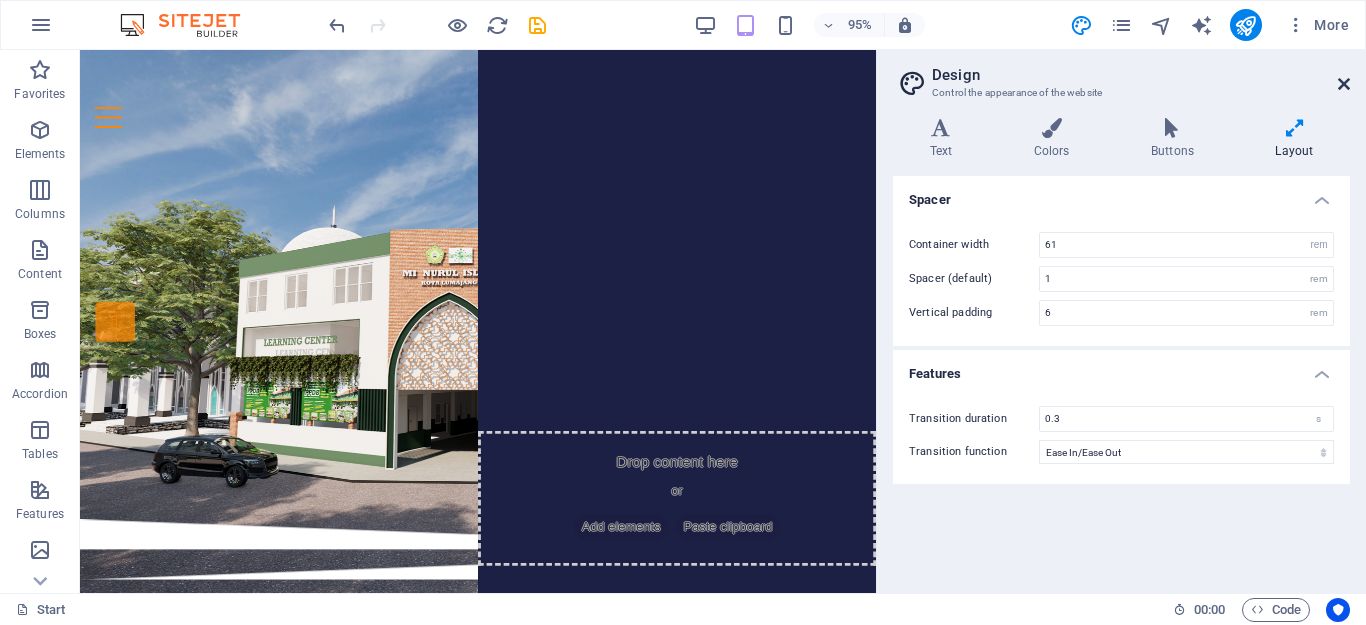 click at bounding box center [1344, 84] 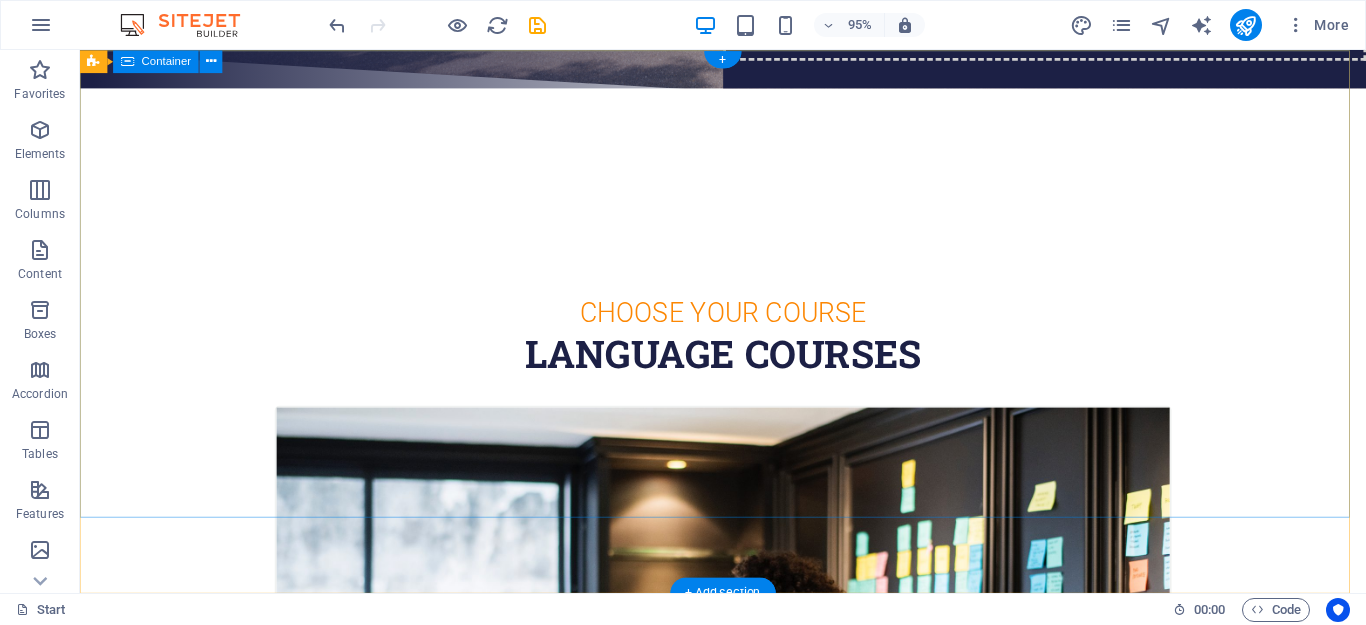 scroll, scrollTop: 0, scrollLeft: 0, axis: both 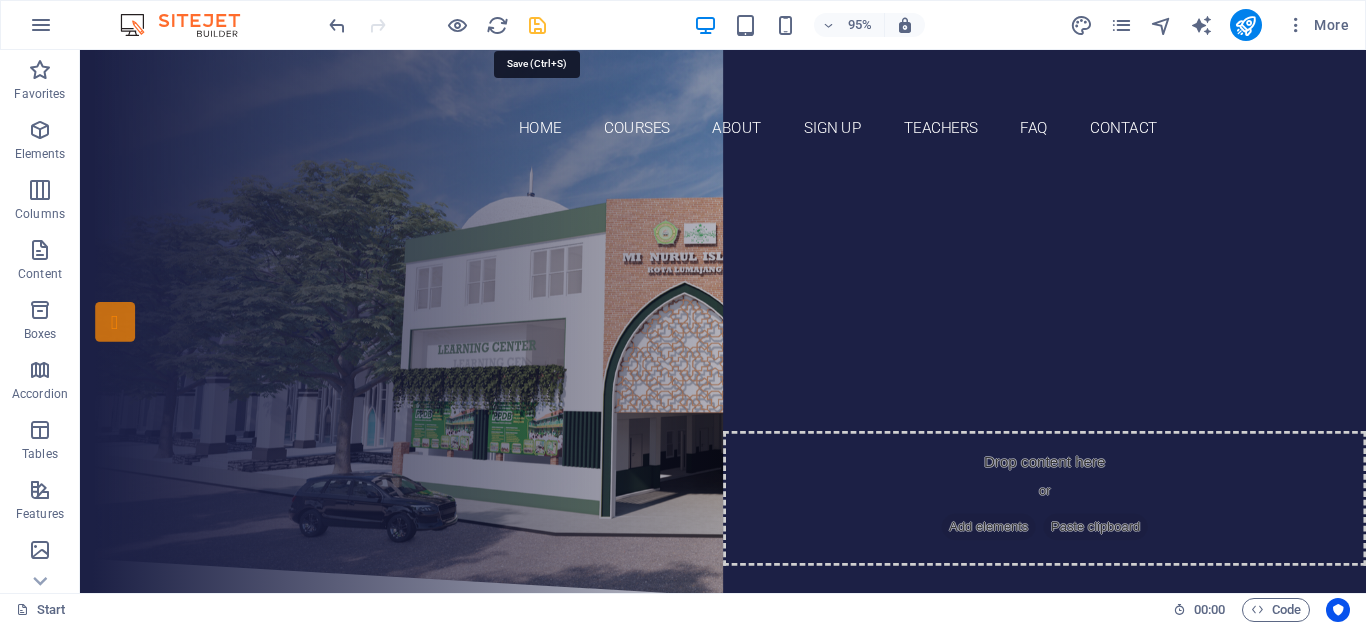click at bounding box center [537, 25] 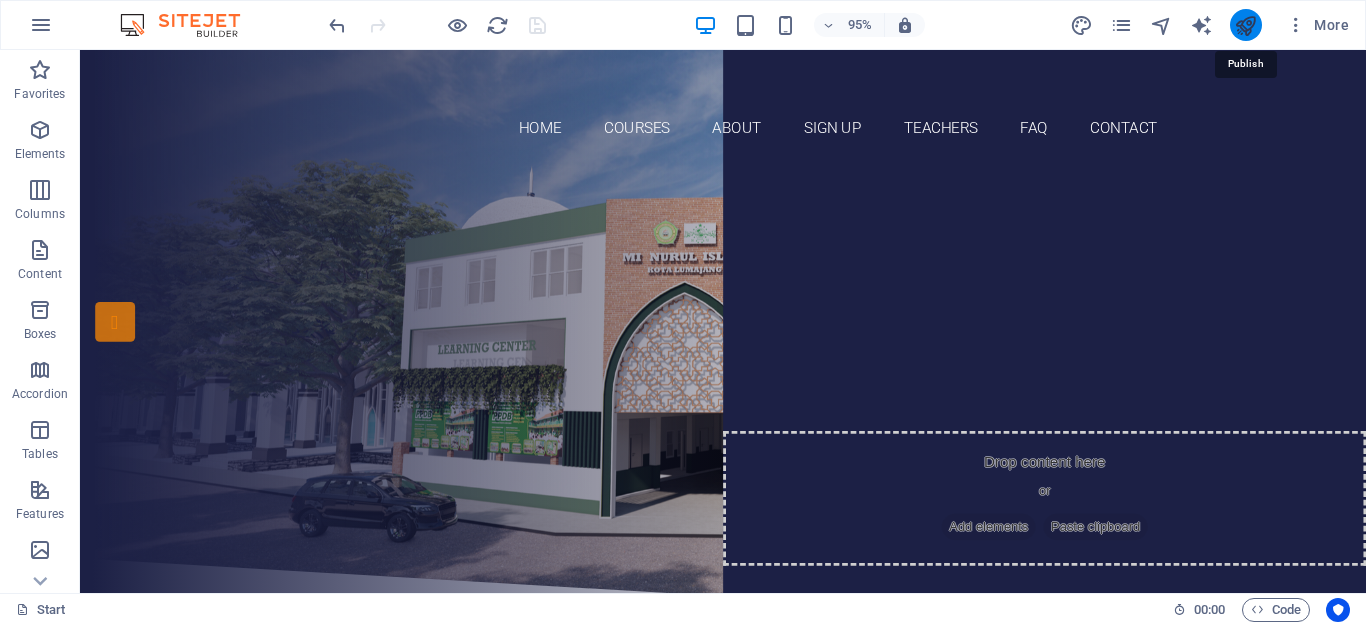 click at bounding box center (1245, 25) 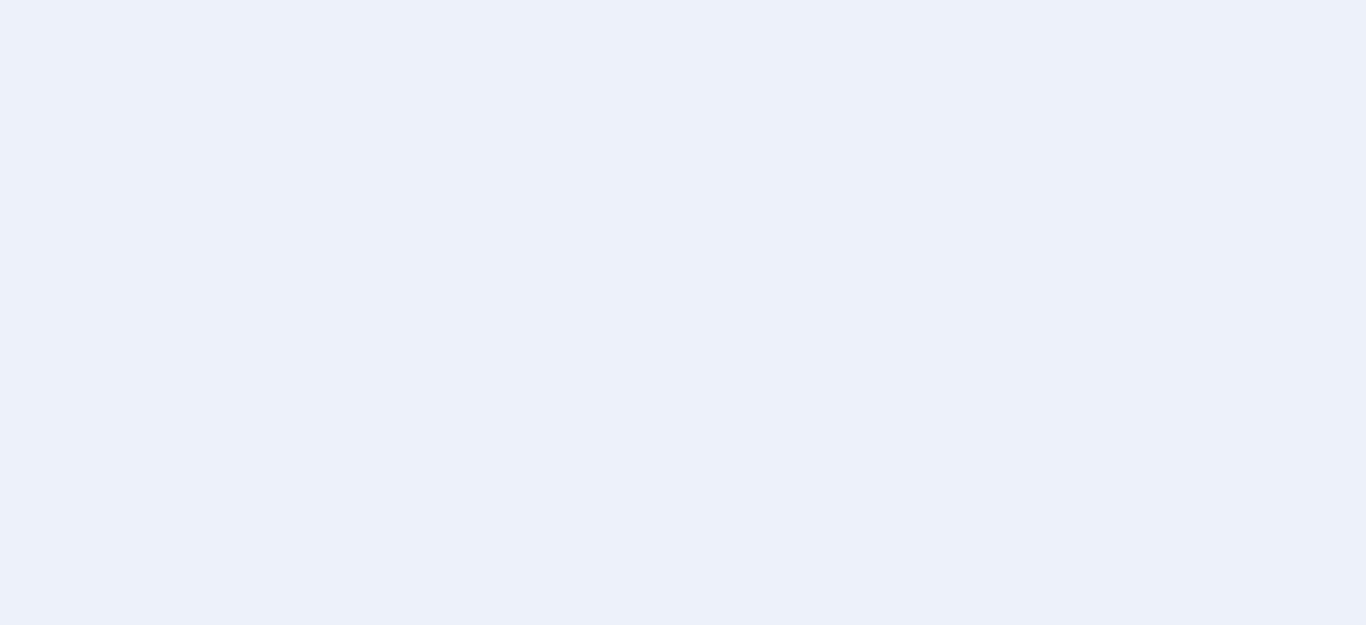 scroll, scrollTop: 0, scrollLeft: 0, axis: both 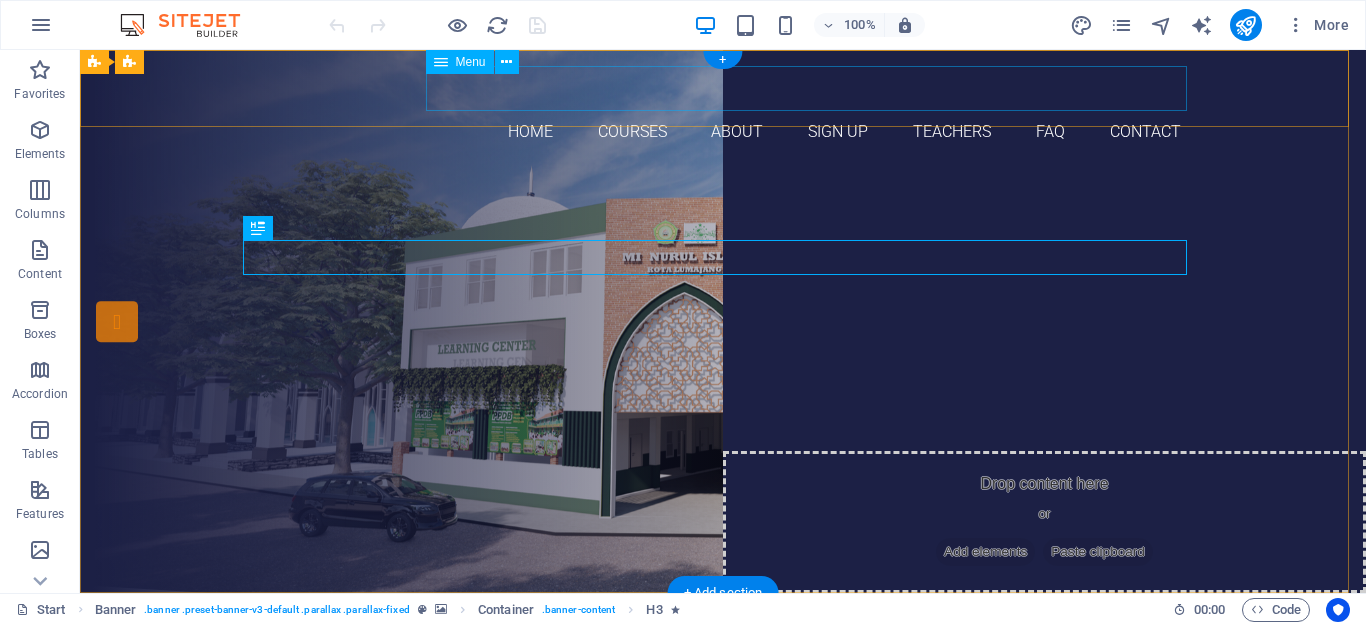 click on "Home Courses About Sign up Teachers FAQ Contact" at bounding box center [723, 132] 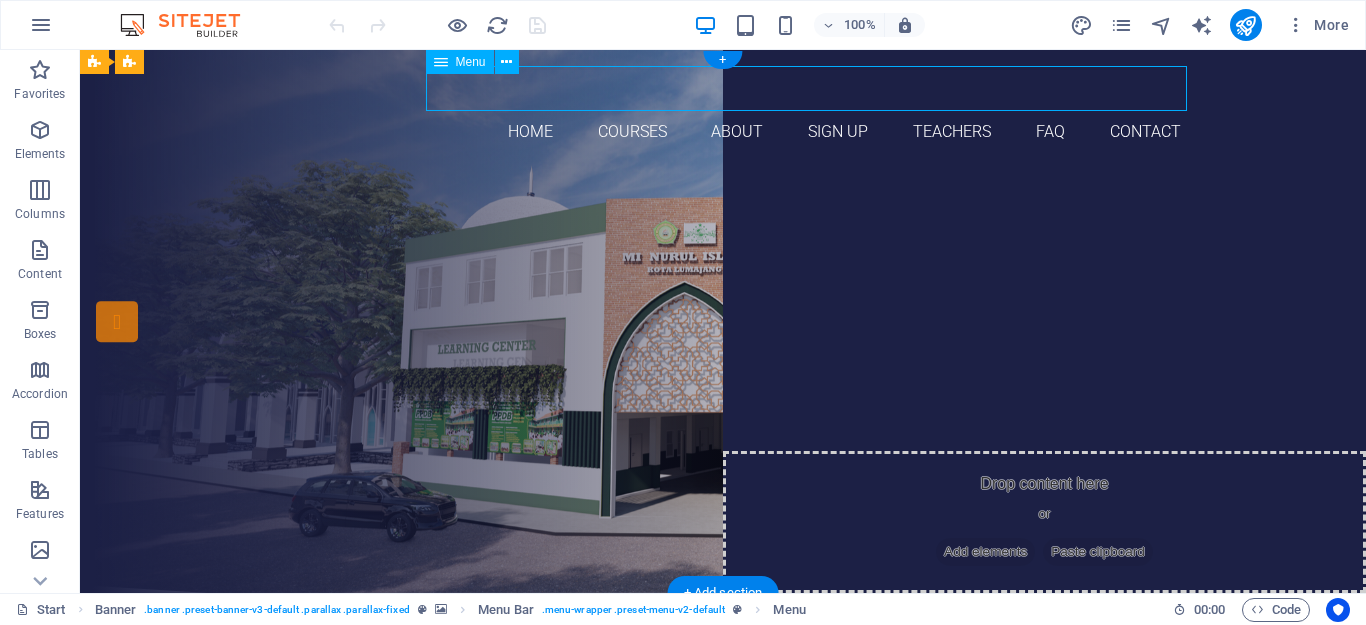 click on "Home Courses About Sign up Teachers FAQ Contact" at bounding box center (723, 132) 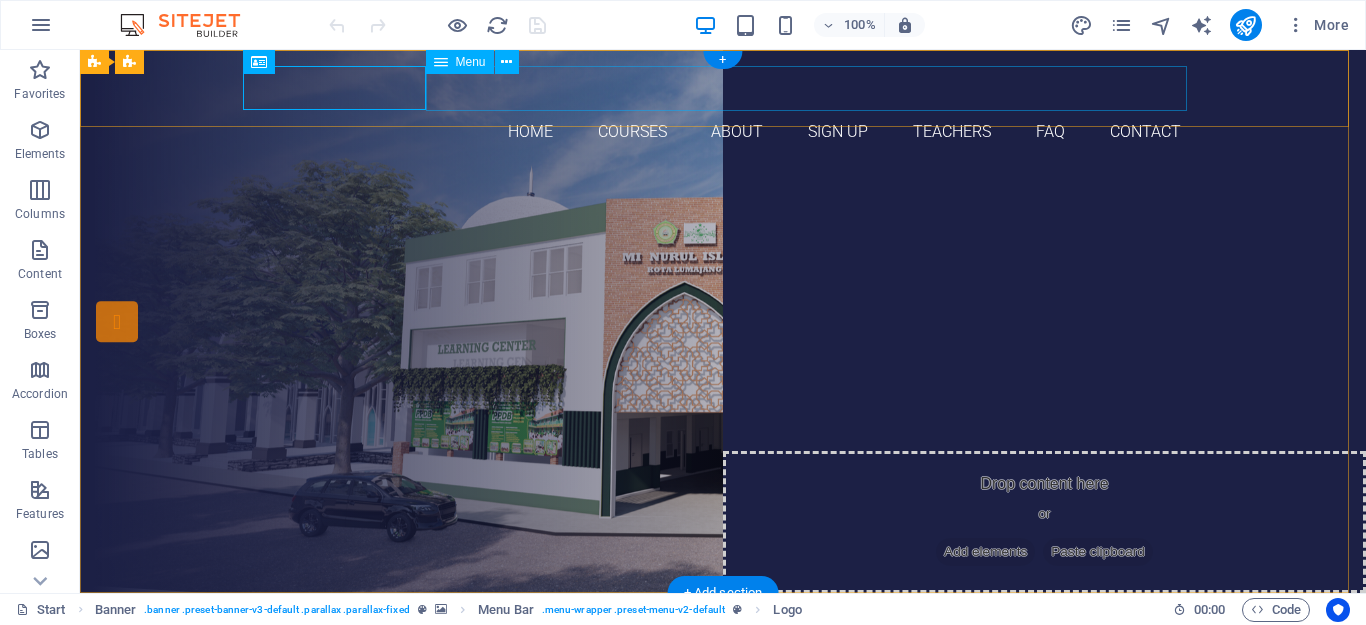 click on "Home Courses About Sign up Teachers FAQ Contact" at bounding box center [723, 132] 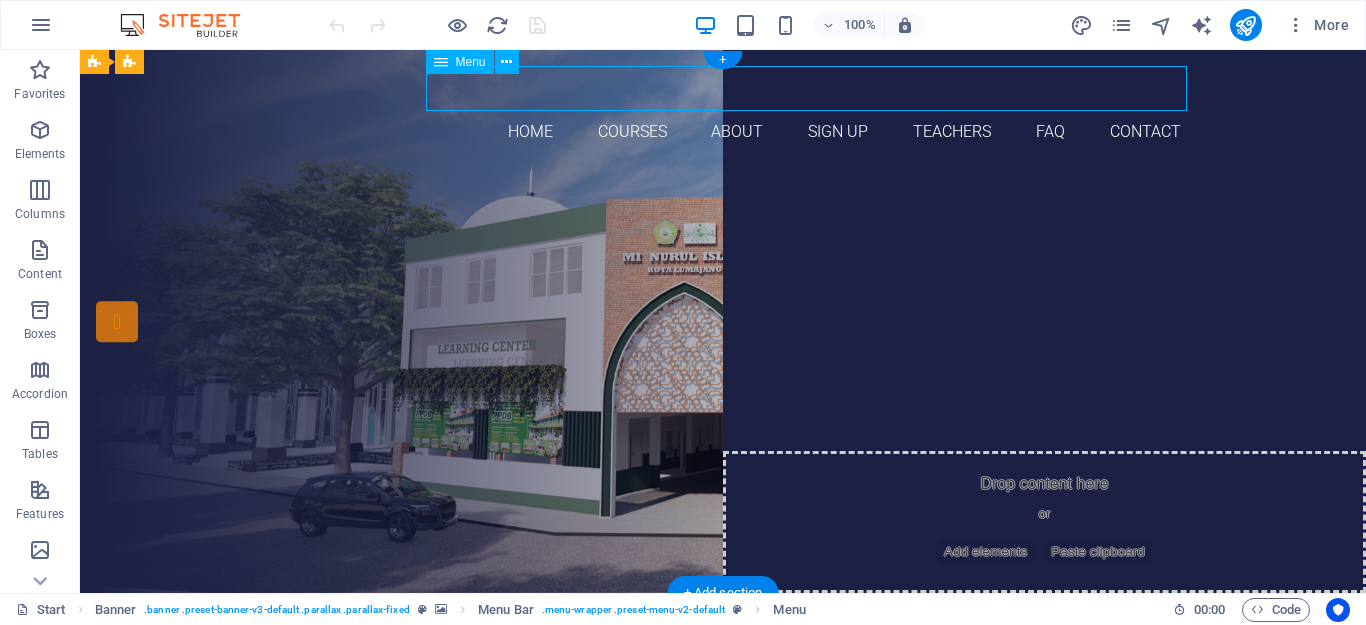 click on "Home Courses About Sign up Teachers FAQ Contact" at bounding box center [723, 132] 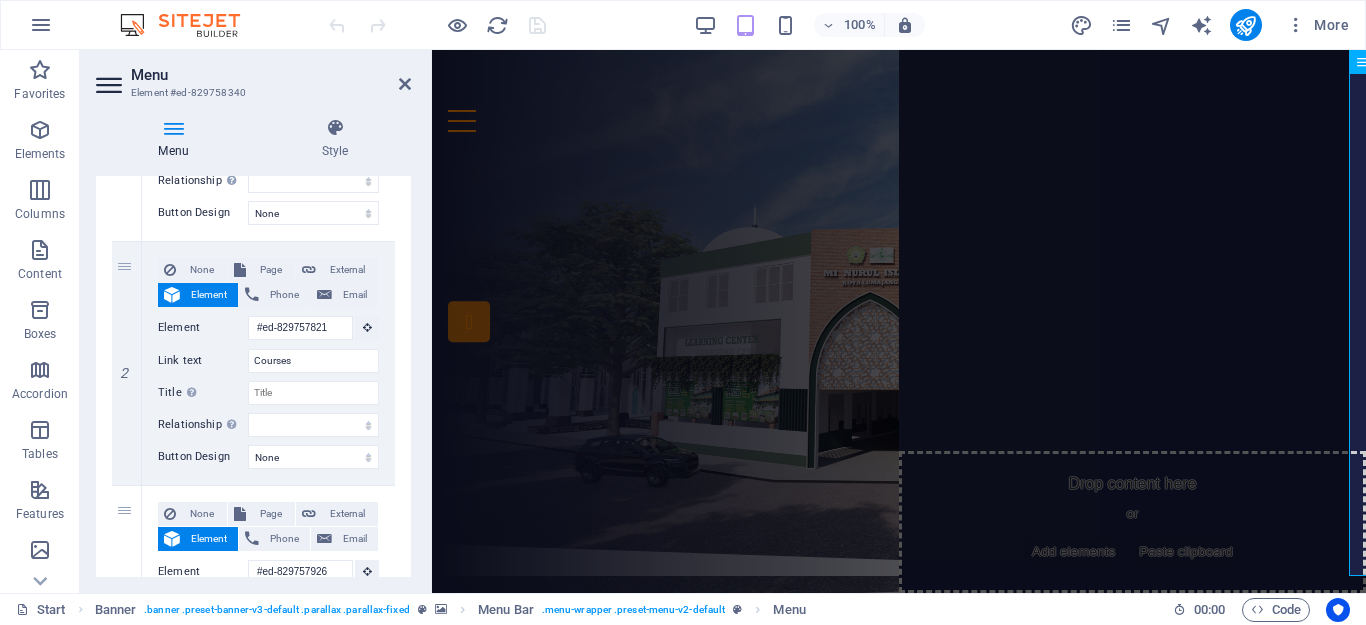 scroll, scrollTop: 400, scrollLeft: 0, axis: vertical 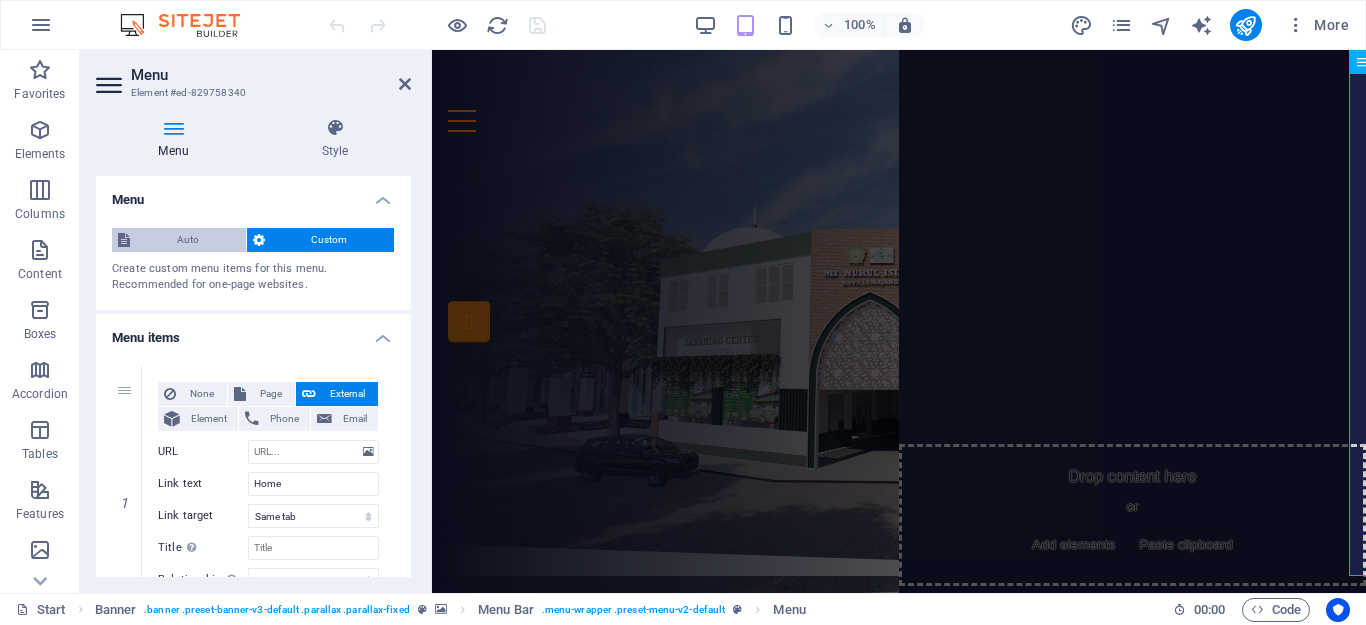 click on "Auto" at bounding box center (188, 240) 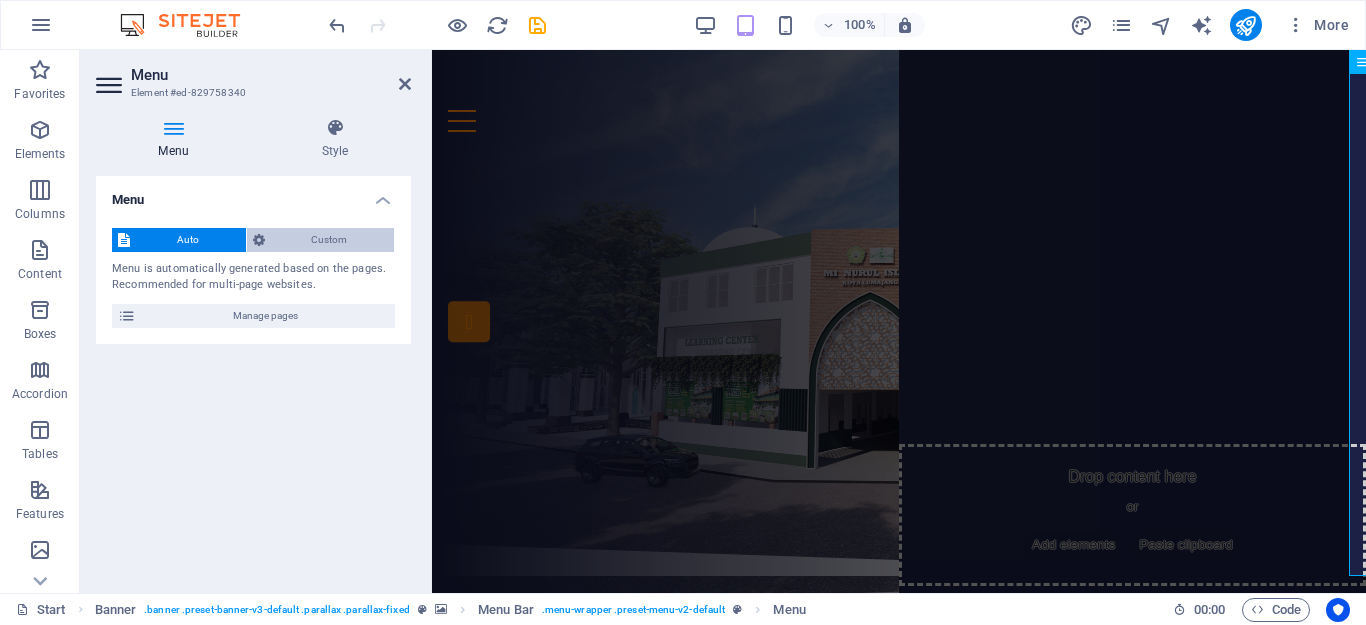 click on "Custom" at bounding box center [330, 240] 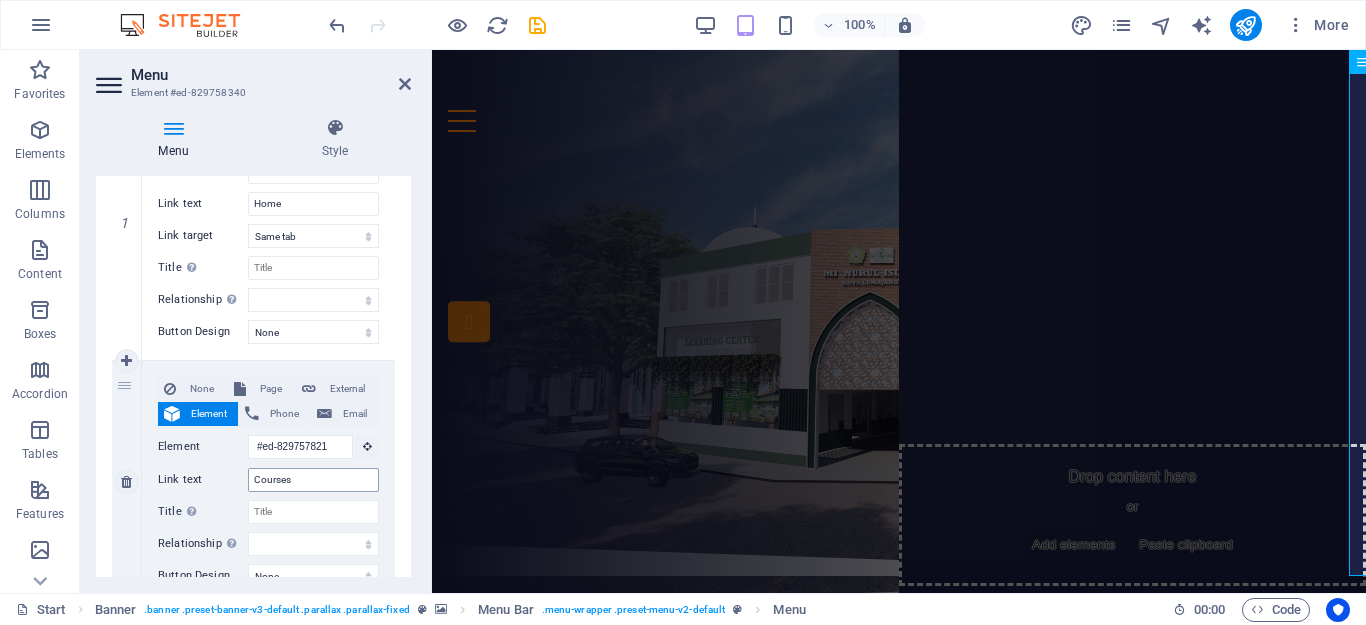 scroll, scrollTop: 100, scrollLeft: 0, axis: vertical 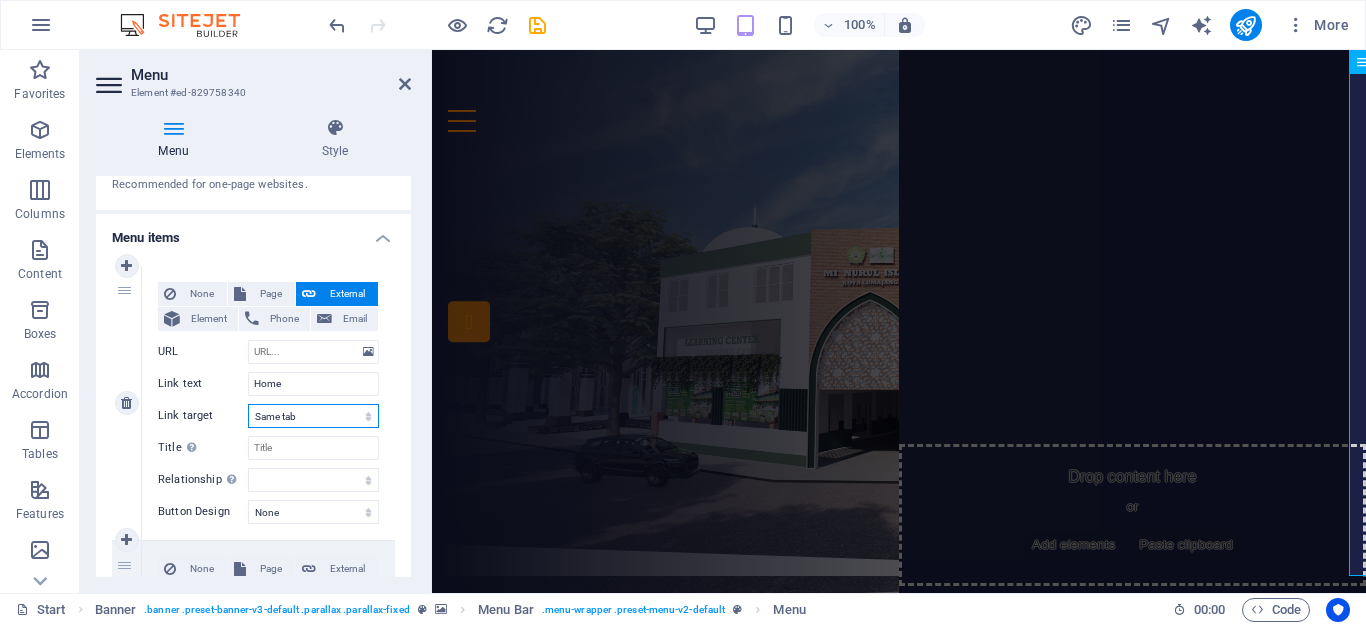 click on "New tab Same tab Overlay" at bounding box center [313, 416] 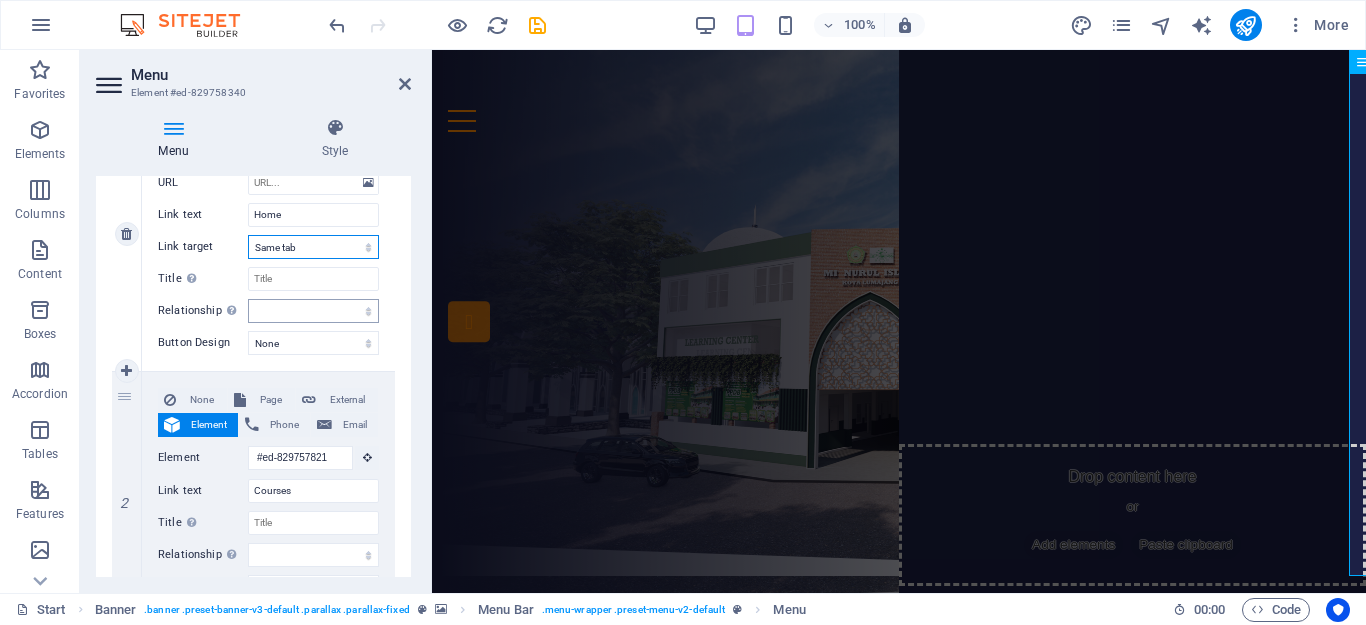 scroll, scrollTop: 300, scrollLeft: 0, axis: vertical 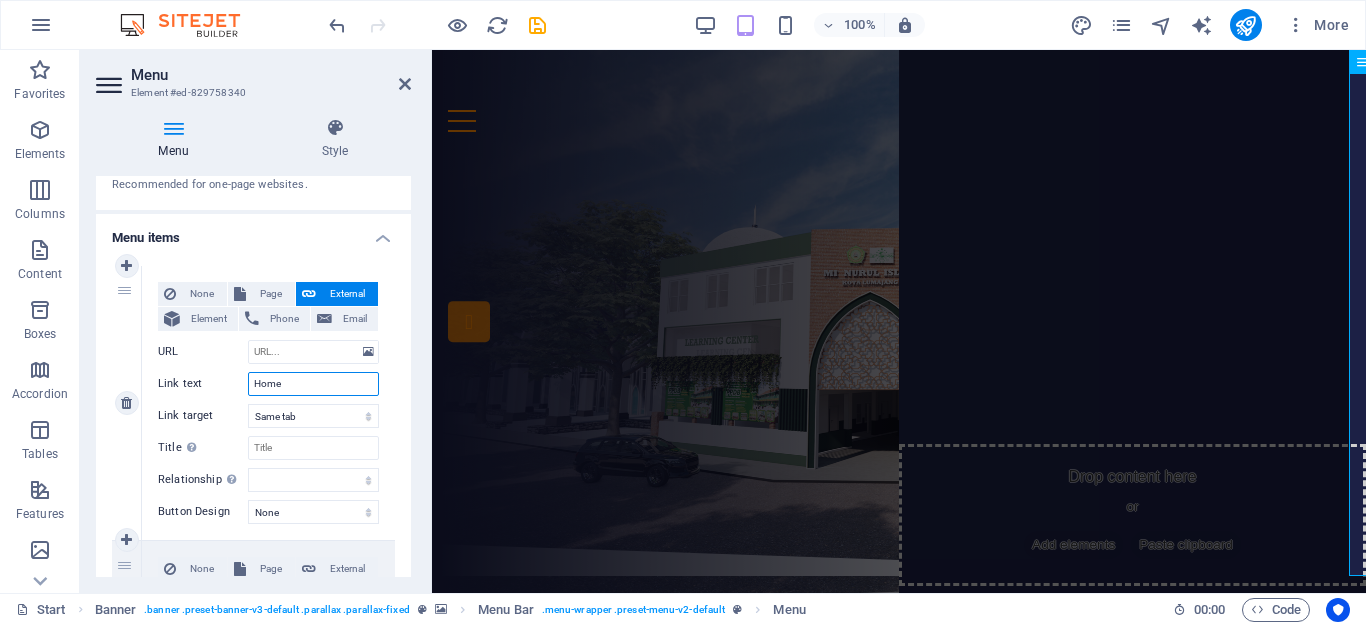 click on "Home" at bounding box center [313, 384] 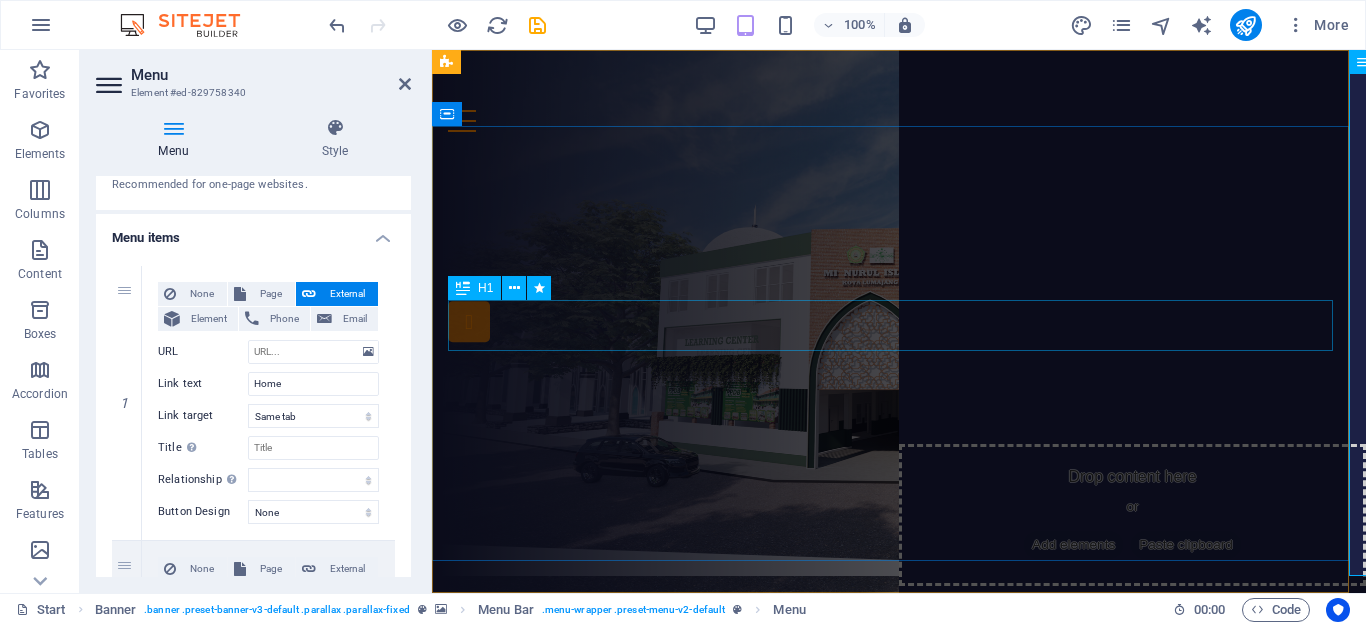 click on "MI NURUL ISLAM KOTA LUMAJANG" at bounding box center (899, 299) 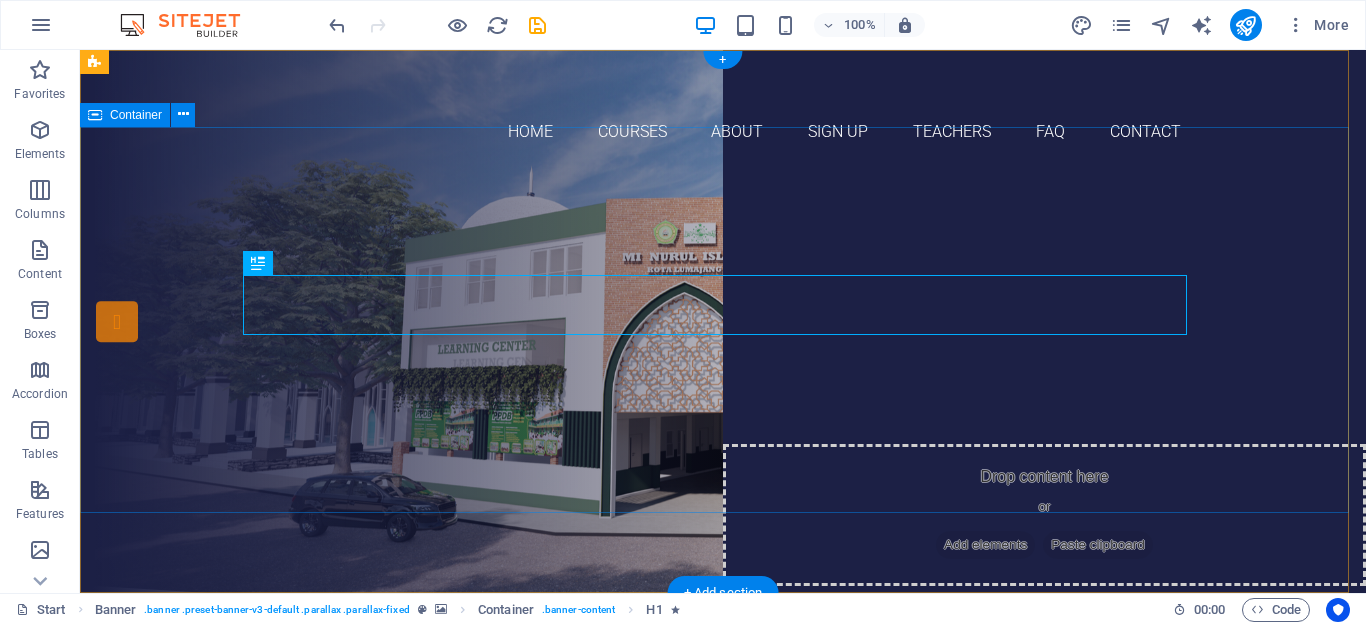 click on "NATIONAL ASWAJA SCHOOL MI NURUL ISLAM KOTA LUMAJANG Our Courses Sign up now" at bounding box center [723, 378] 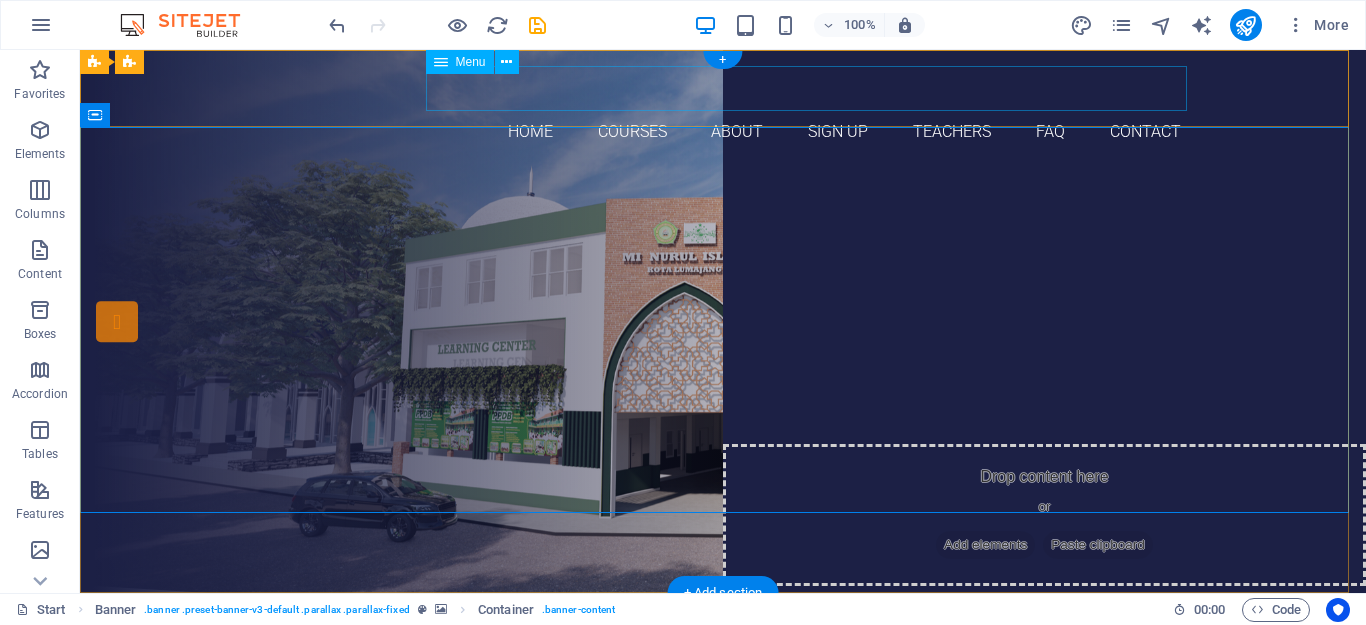 click on "Home Courses About Sign up Teachers FAQ Contact" at bounding box center (723, 132) 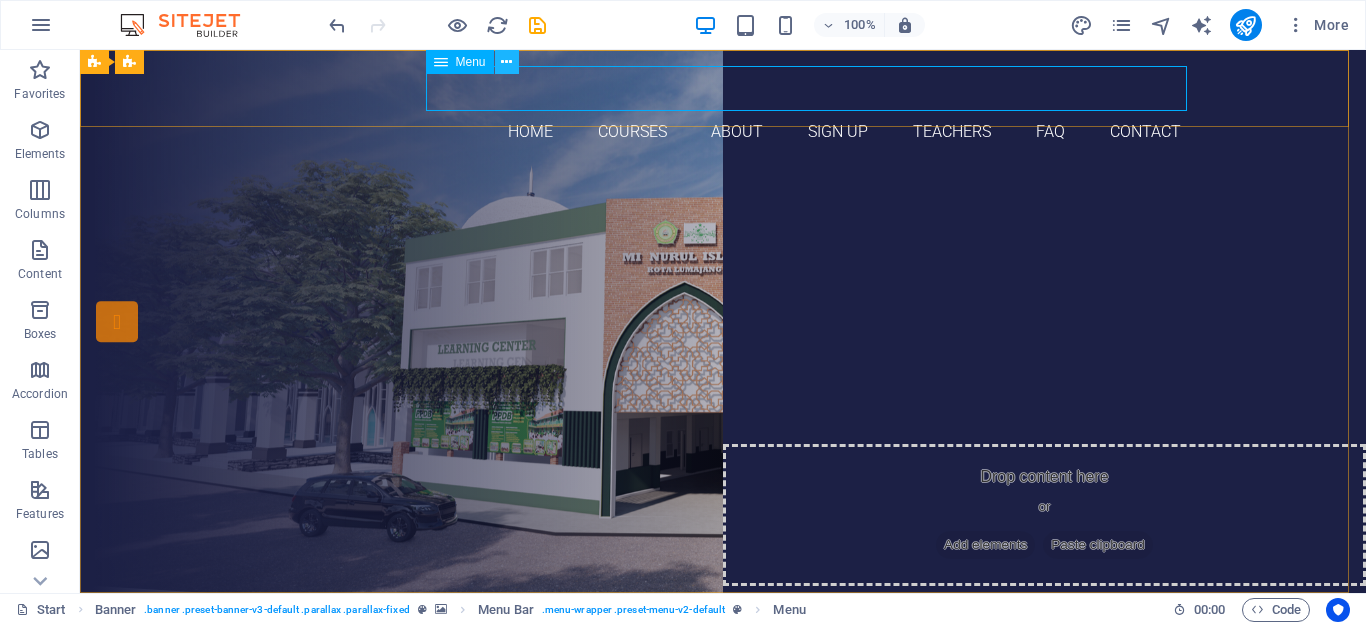 click at bounding box center (506, 62) 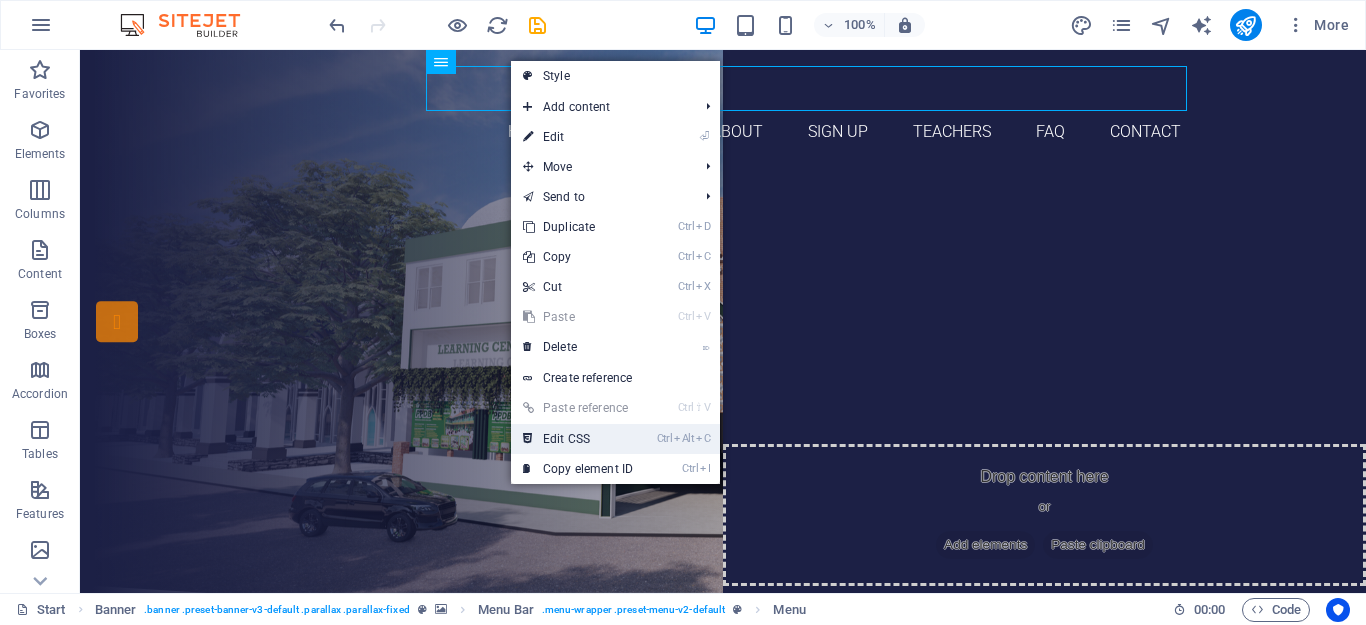 click on "Ctrl Alt C  Edit CSS" at bounding box center (578, 439) 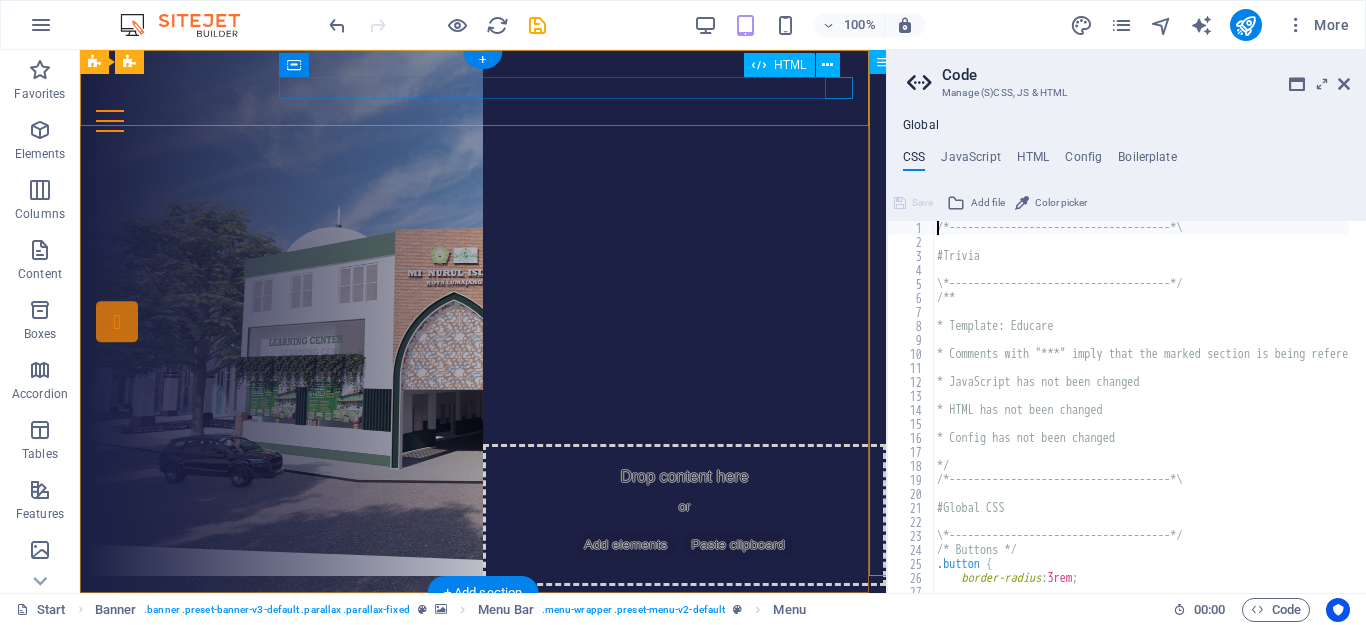 click at bounding box center (483, 121) 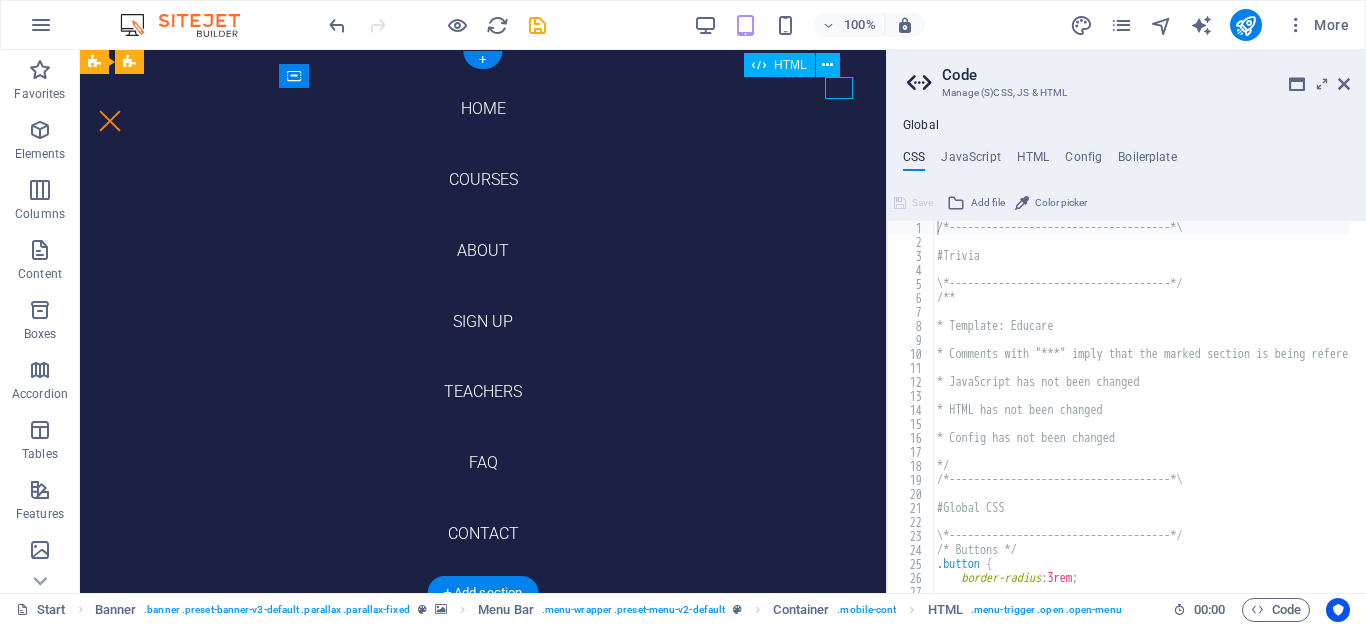 click at bounding box center [110, 121] 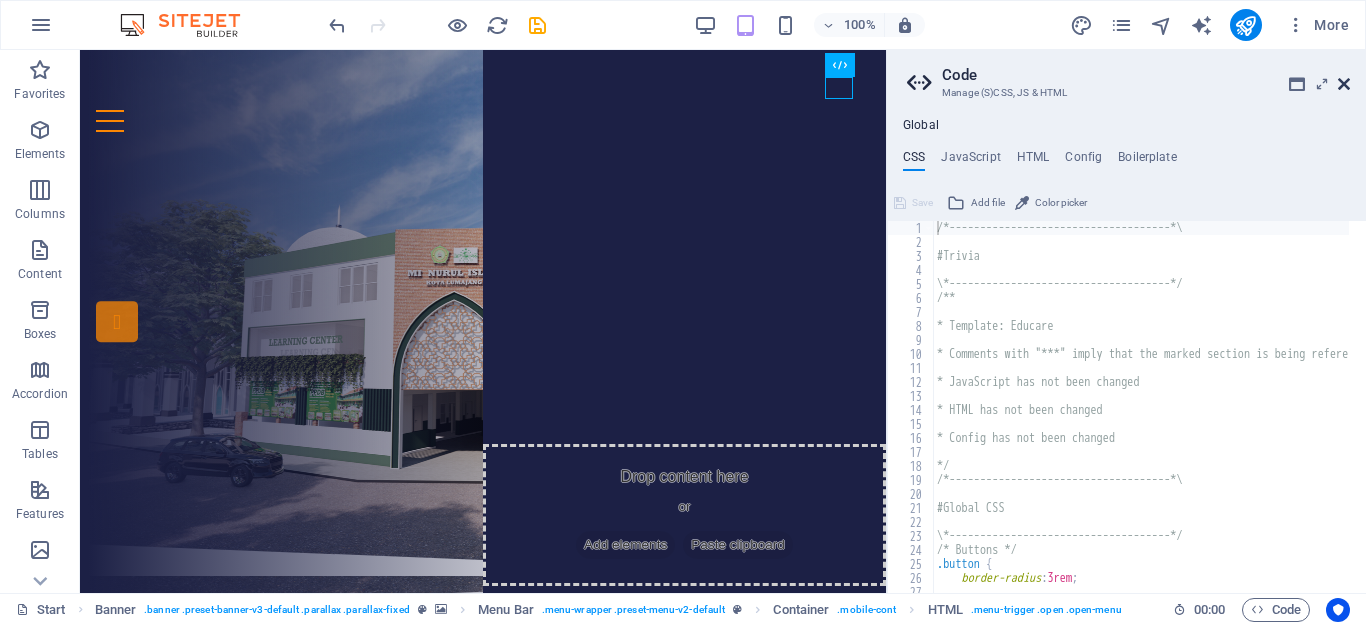 drag, startPoint x: 1343, startPoint y: 85, endPoint x: 1257, endPoint y: 35, distance: 99.47864 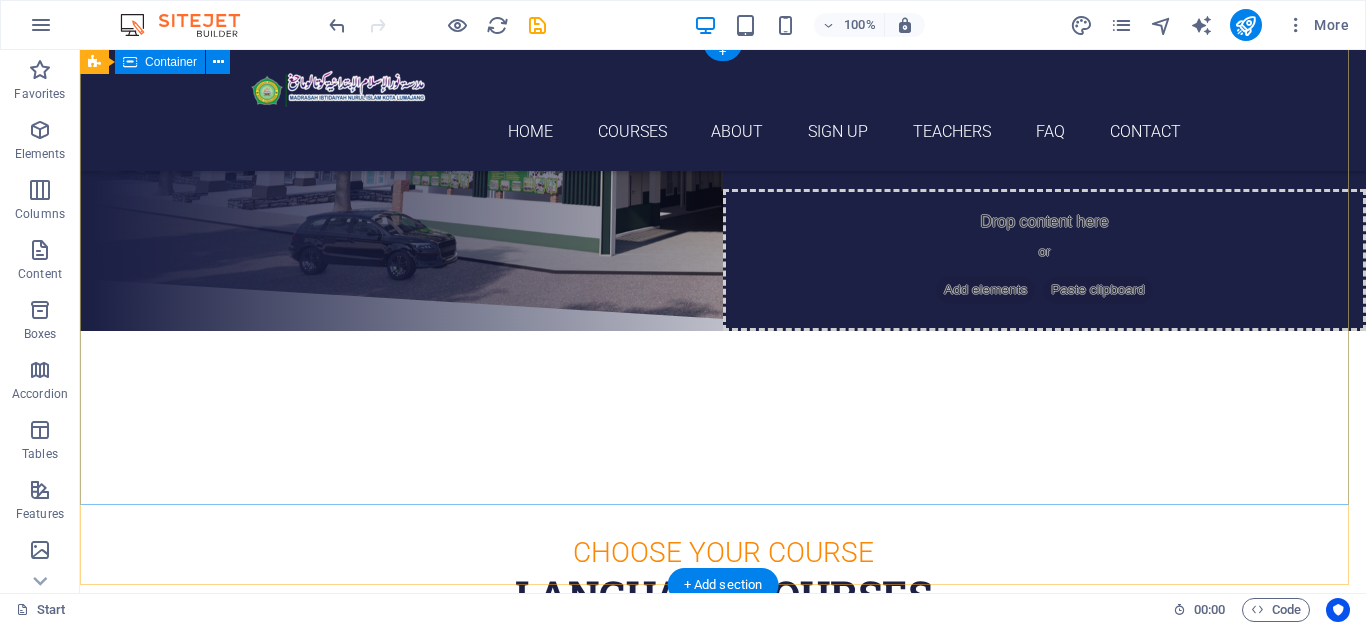 scroll, scrollTop: 0, scrollLeft: 0, axis: both 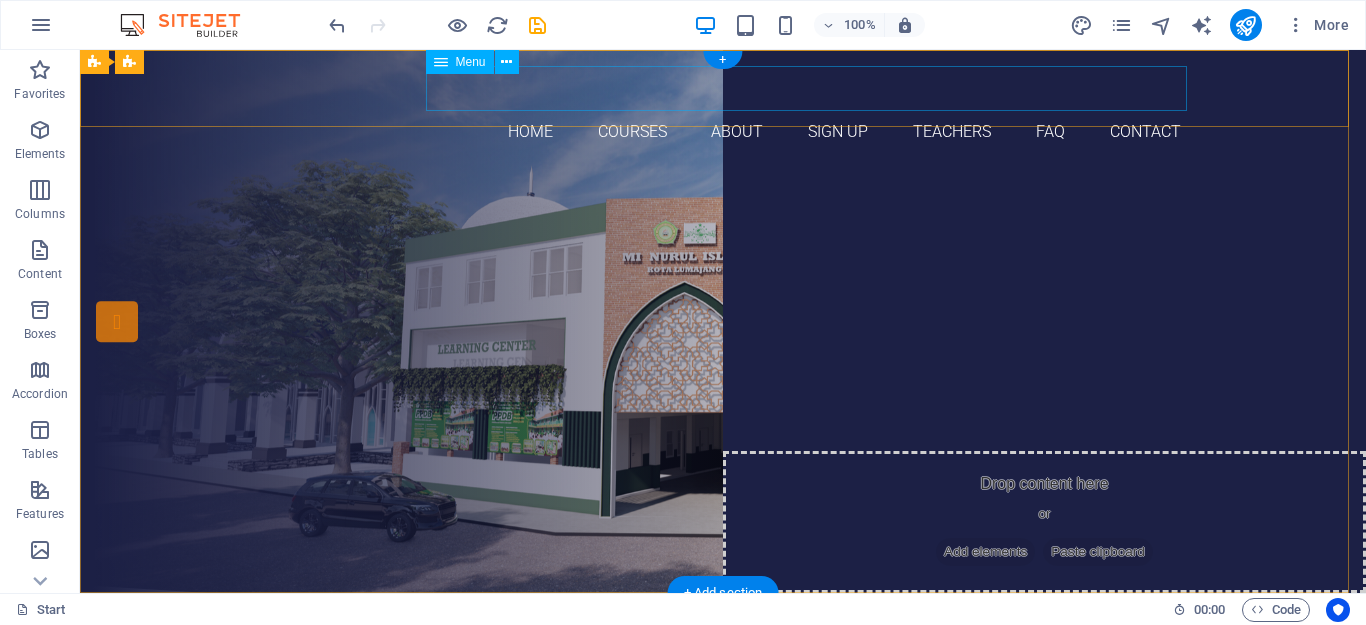 click on "Home Courses About Sign up Teachers FAQ Contact" at bounding box center (723, 132) 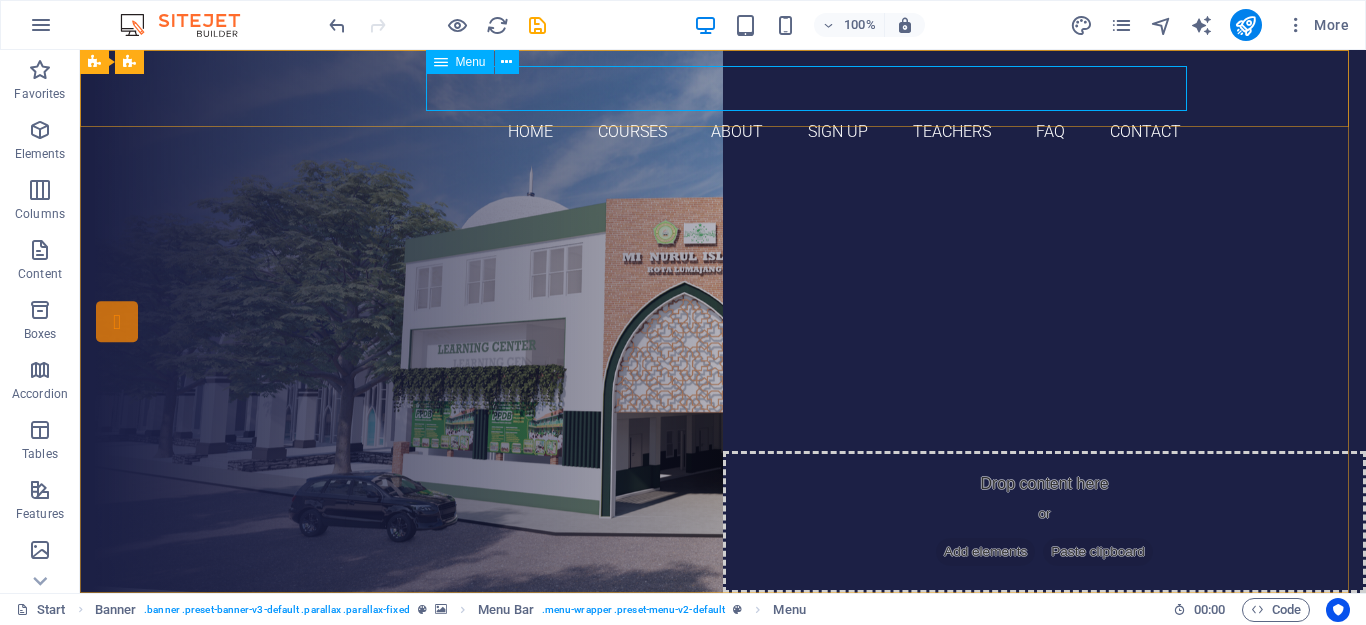 click on "Menu" at bounding box center (471, 62) 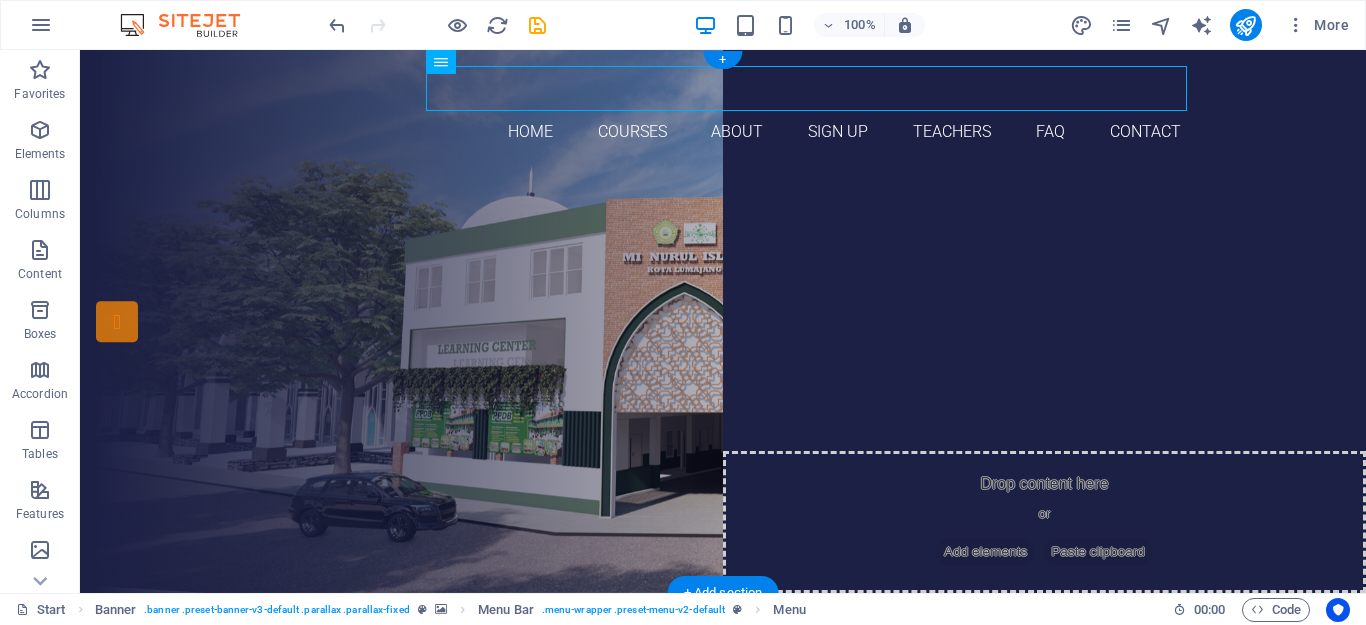 drag, startPoint x: 540, startPoint y: 113, endPoint x: 460, endPoint y: 105, distance: 80.399 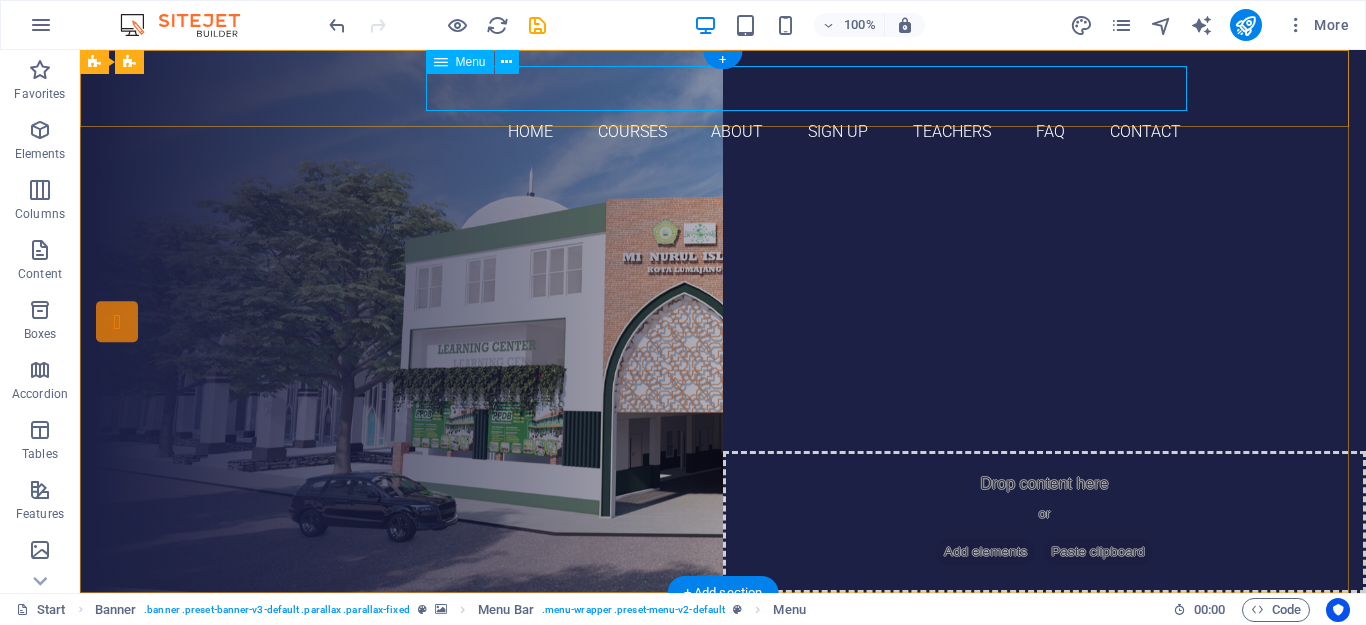 click on "Home Courses About Sign up Teachers FAQ Contact" at bounding box center (723, 132) 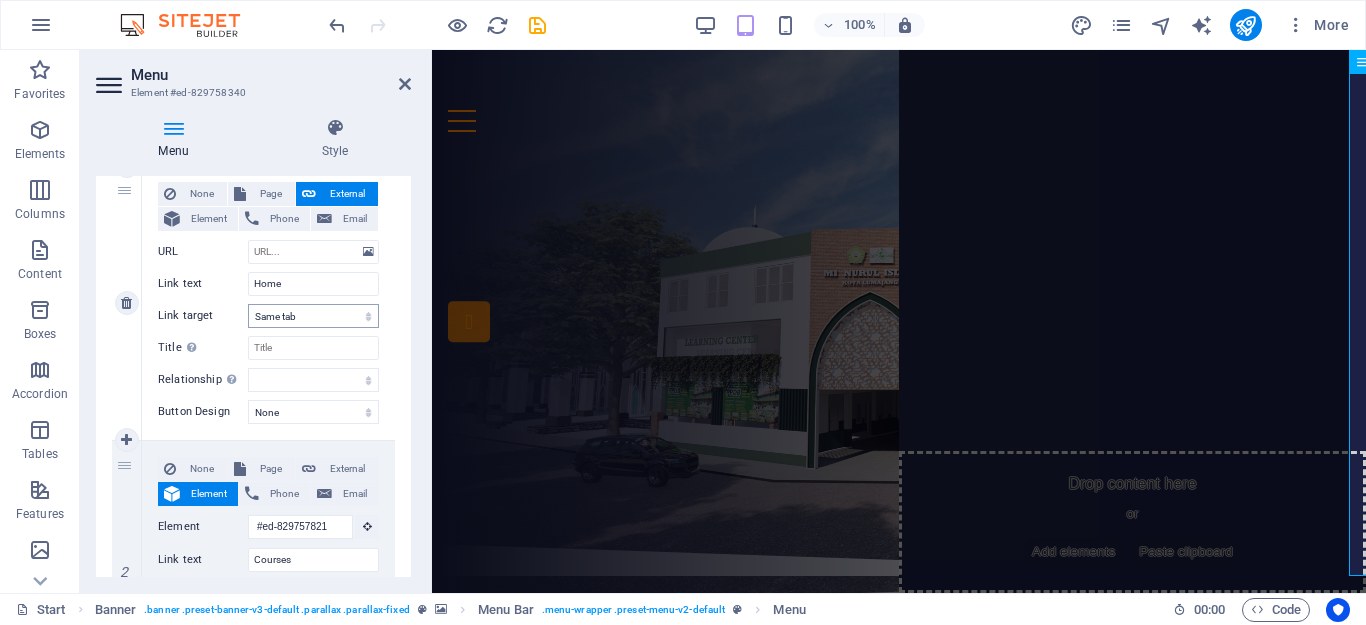 scroll, scrollTop: 100, scrollLeft: 0, axis: vertical 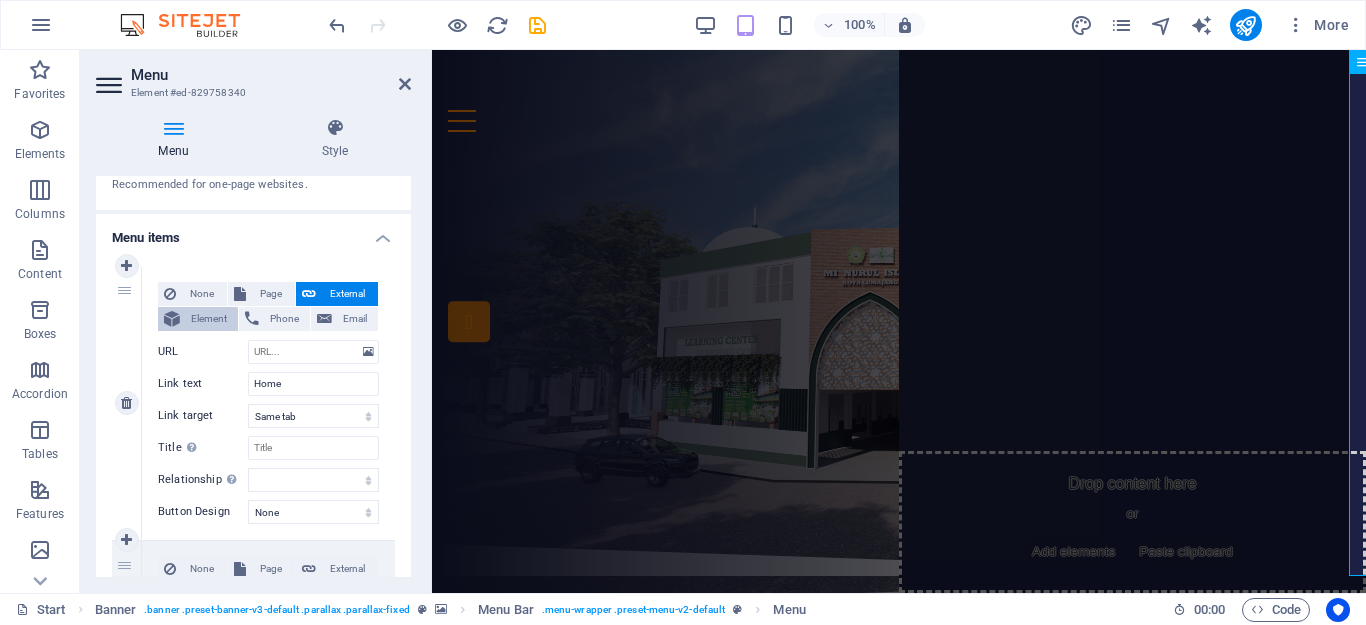 click on "Element" at bounding box center (209, 319) 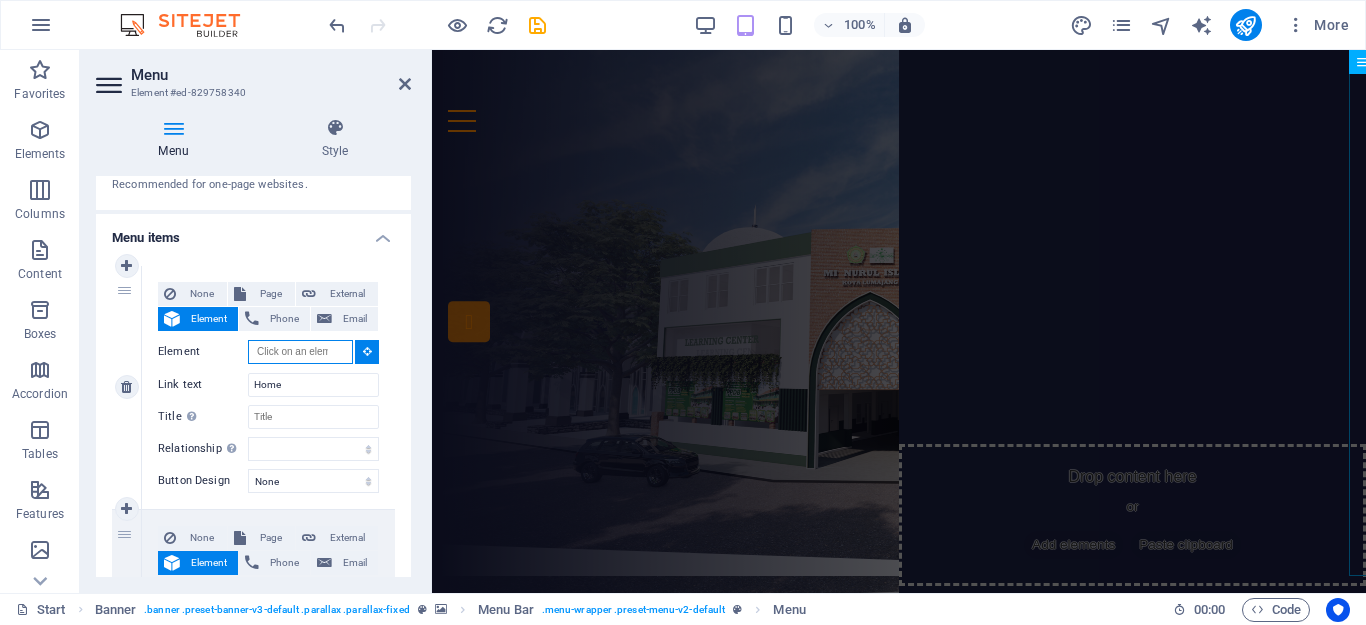 scroll, scrollTop: 200, scrollLeft: 0, axis: vertical 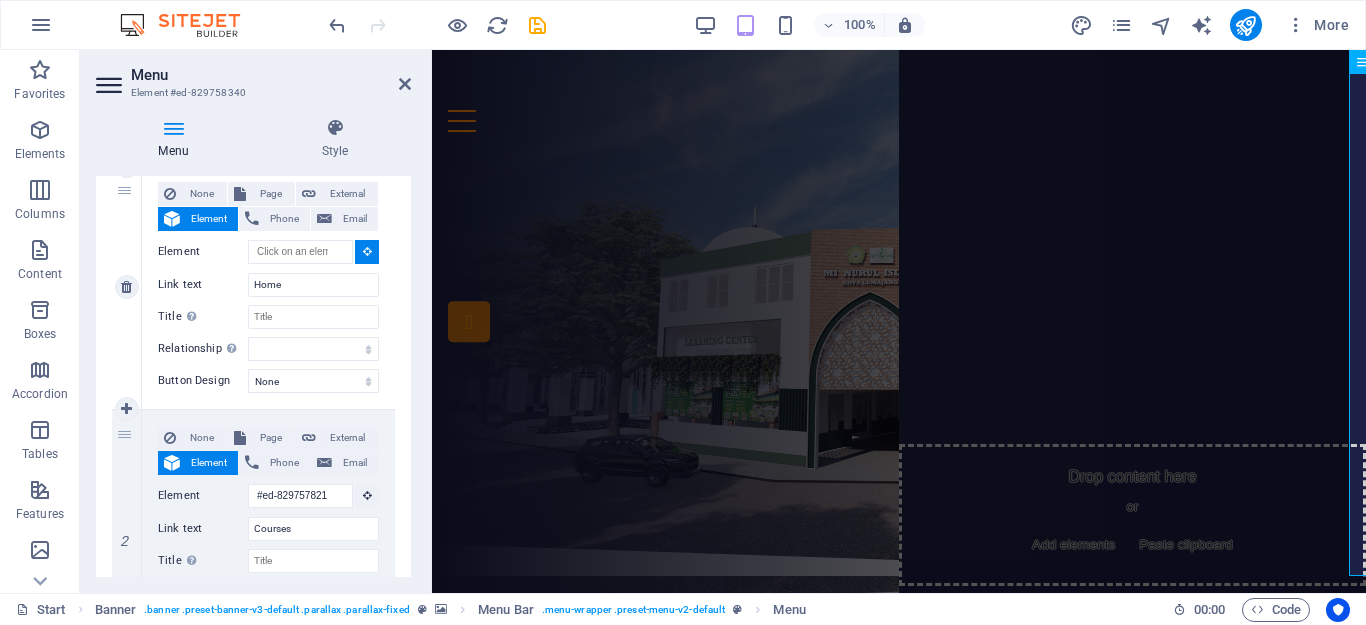 click at bounding box center [367, 251] 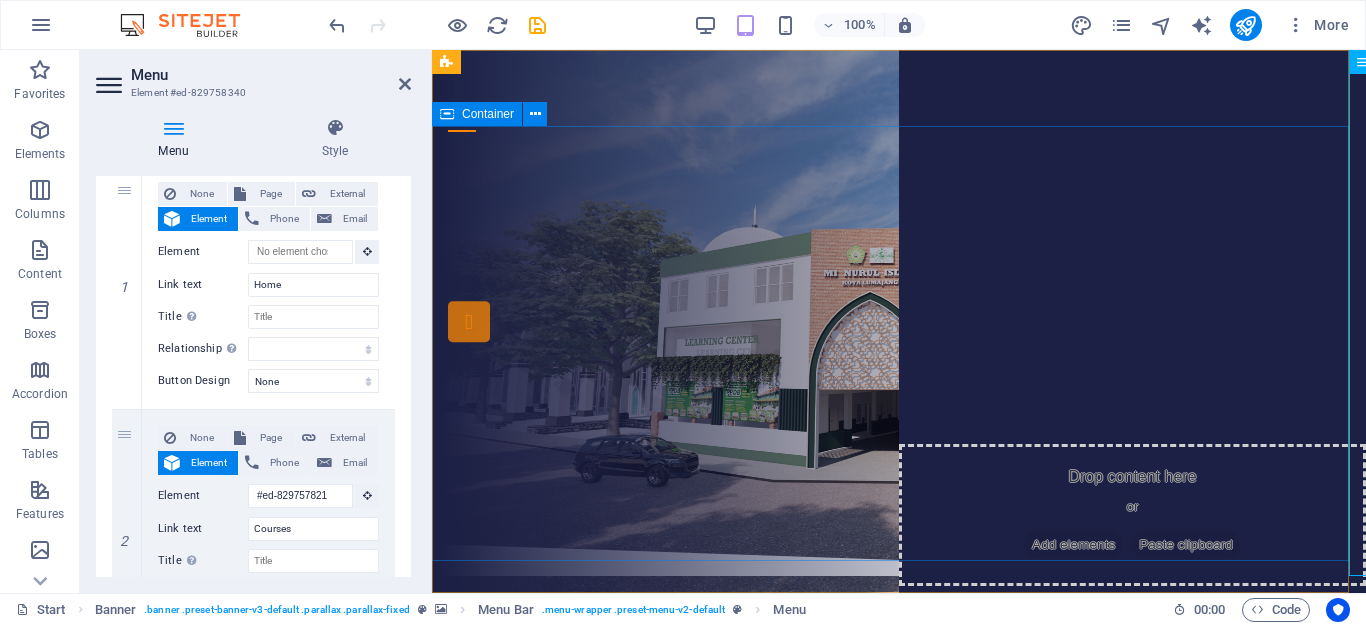 click on "NATIONAL ASWAJA SCHOOL MI NURUL ISLAM KOTA LUMAJANG Our Courses Sign up now" at bounding box center (899, 346) 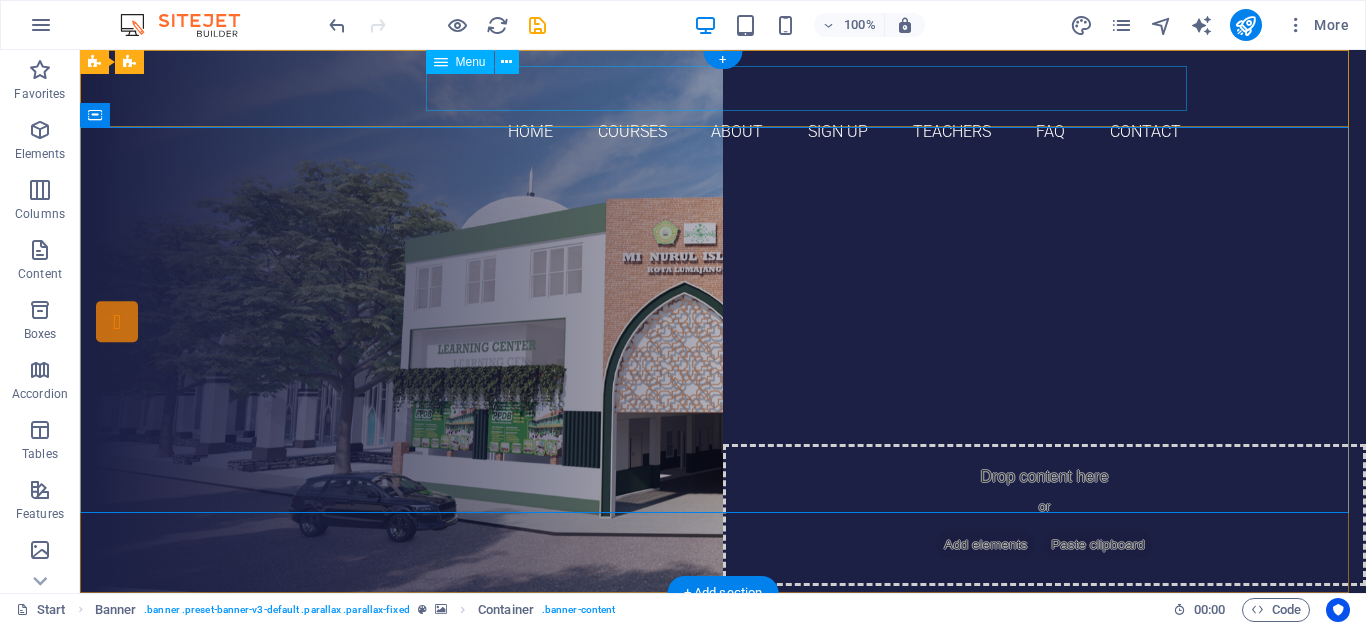click on "Home Courses About Sign up Teachers FAQ Contact" at bounding box center (723, 132) 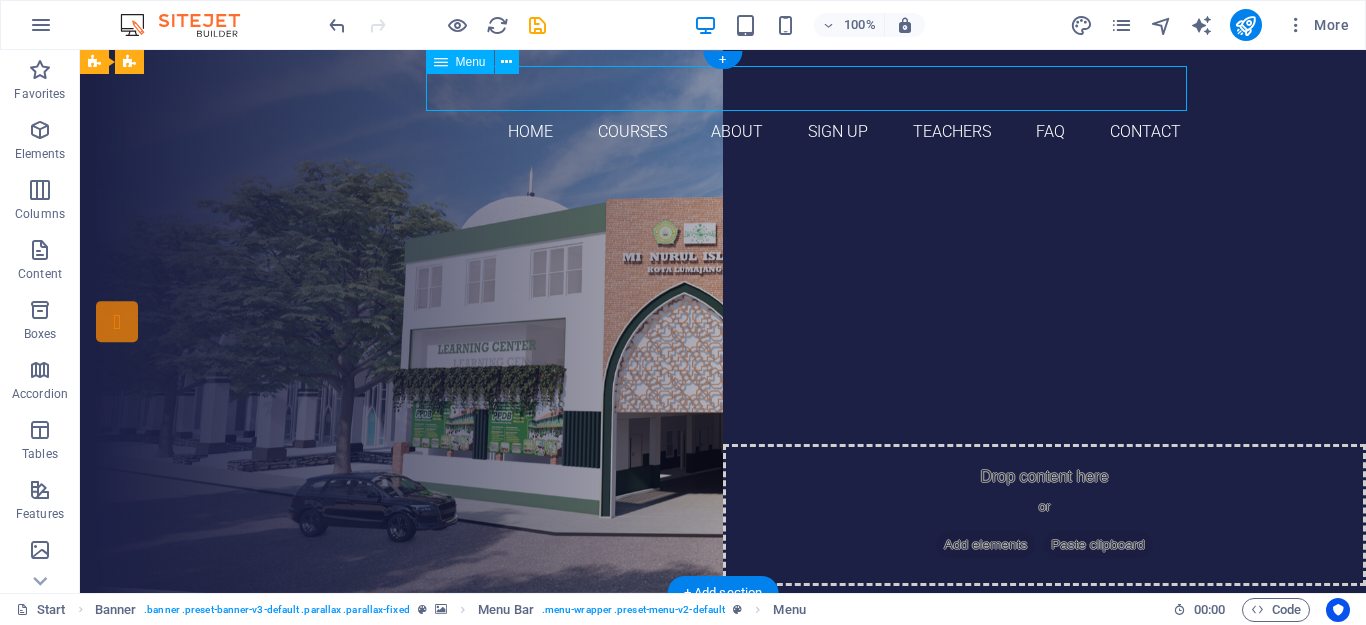 click on "Home Courses About Sign up Teachers FAQ Contact" at bounding box center [723, 132] 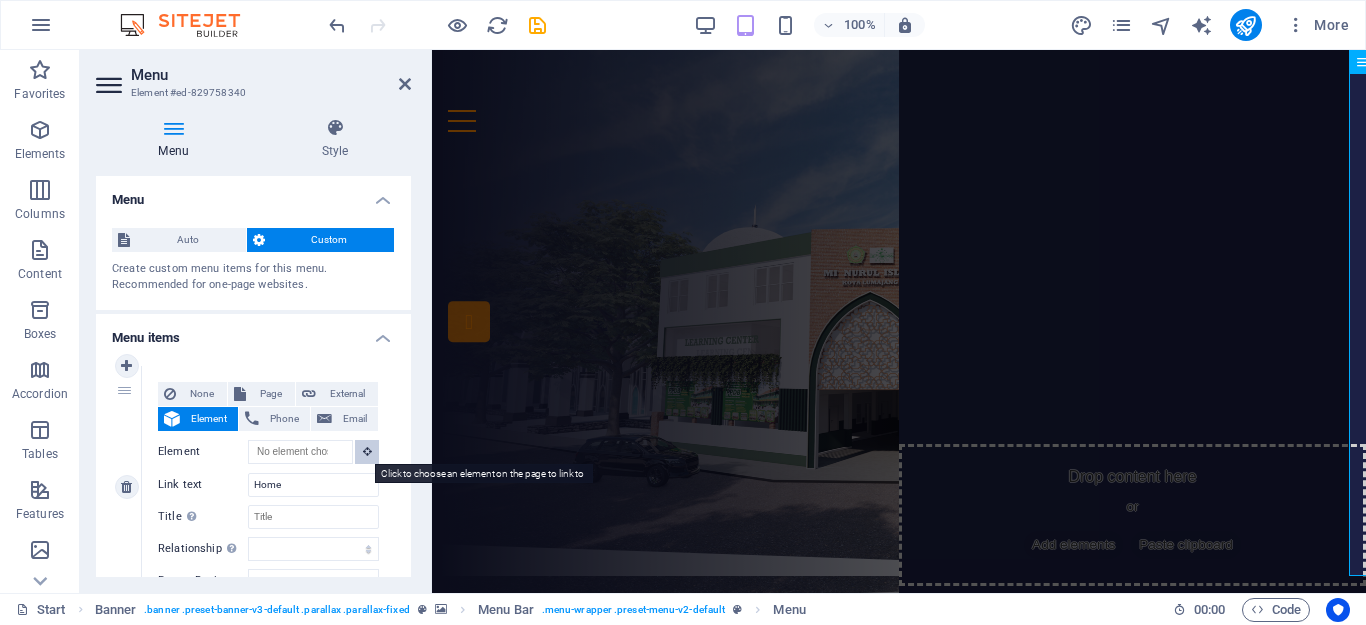 click at bounding box center [367, 451] 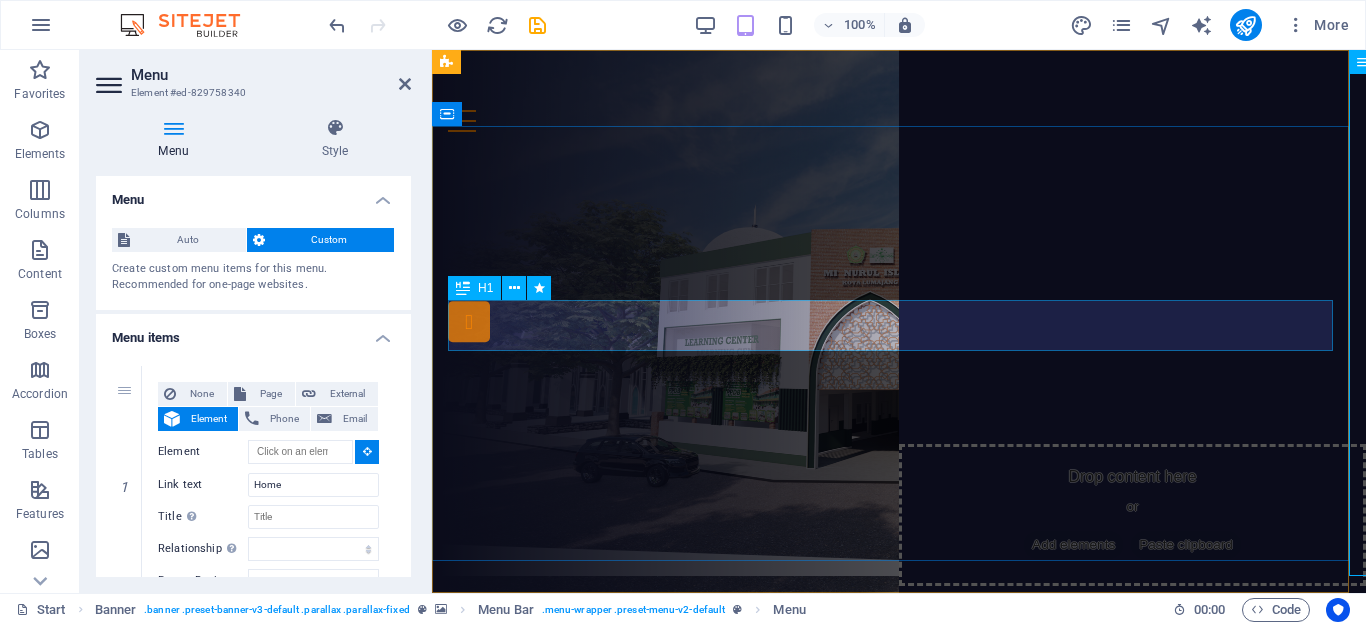 click on "MI NURUL ISLAM KOTA LUMAJANG" at bounding box center [899, 299] 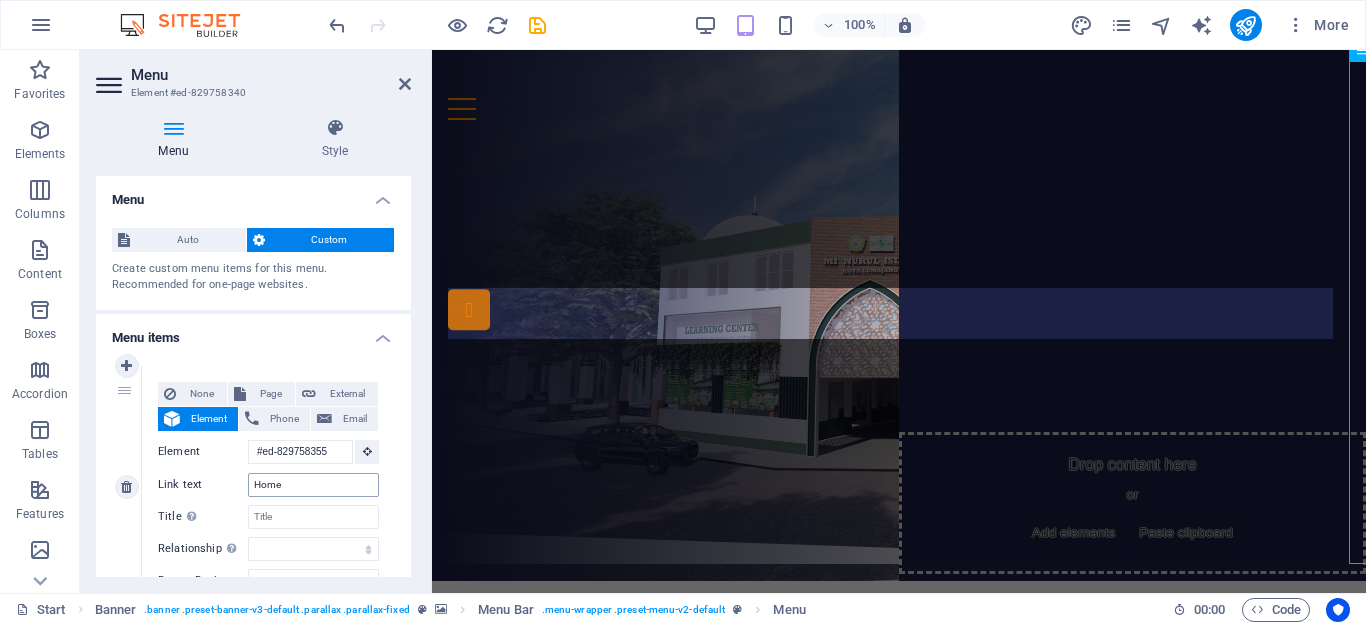 scroll, scrollTop: 0, scrollLeft: 0, axis: both 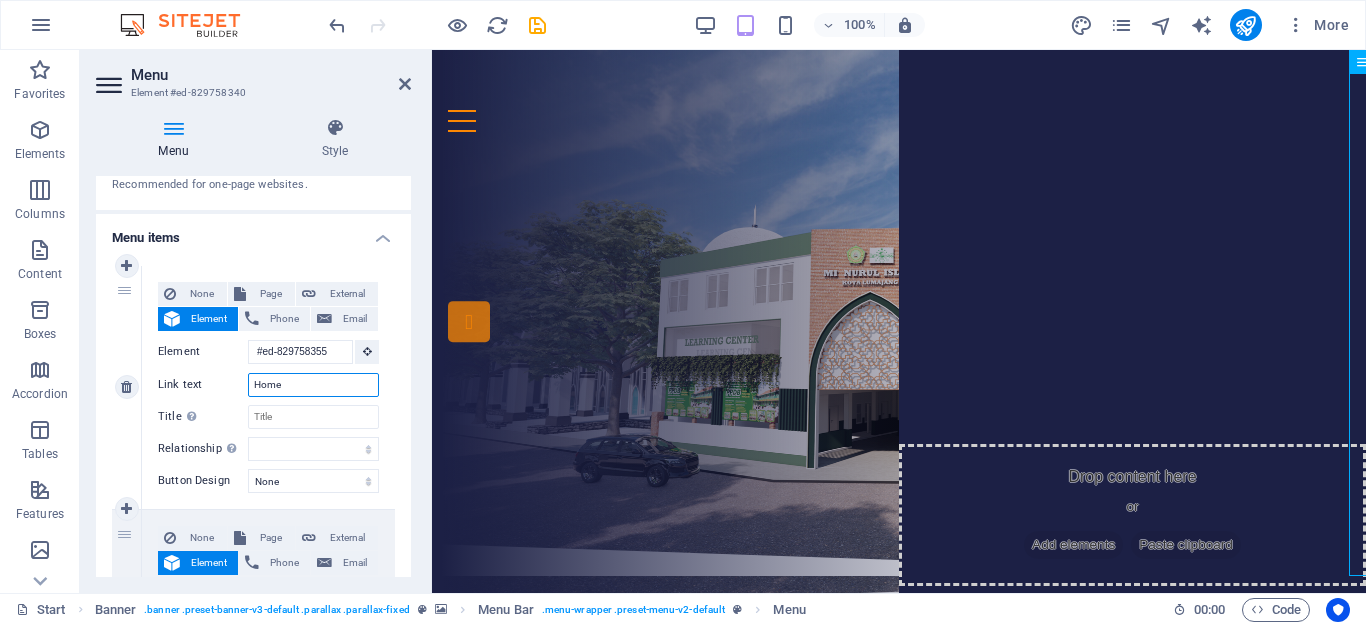 click on "Home" at bounding box center [313, 385] 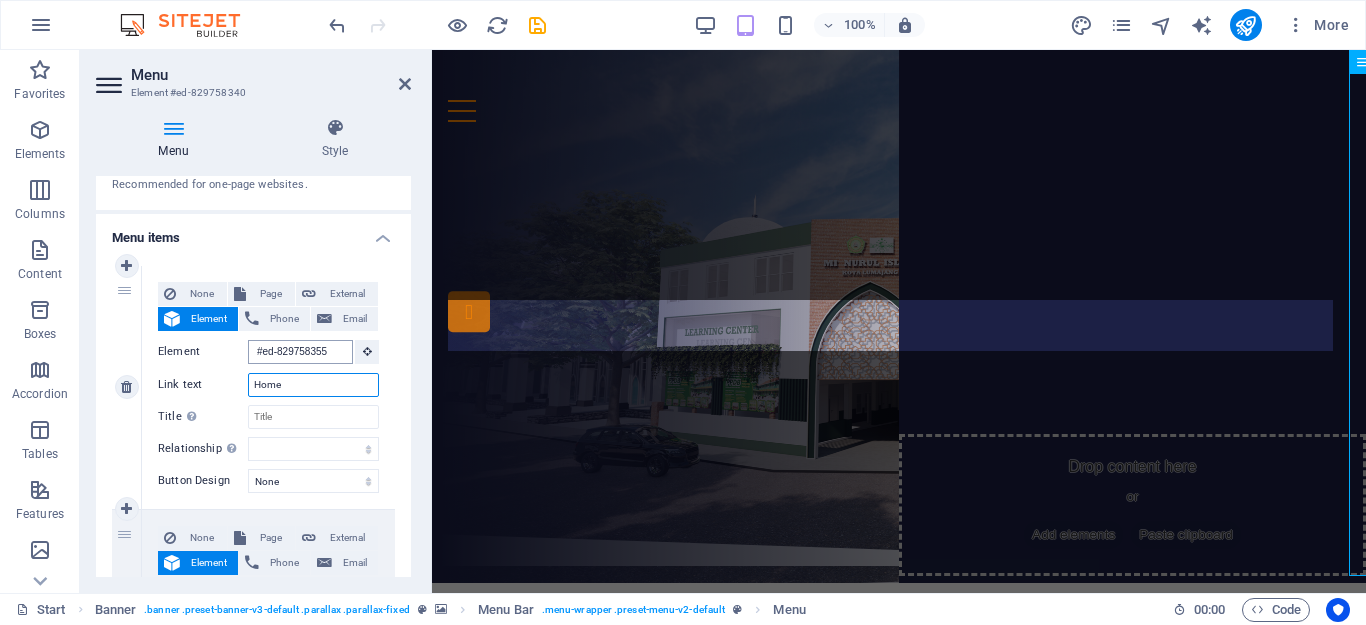 scroll, scrollTop: 12, scrollLeft: 0, axis: vertical 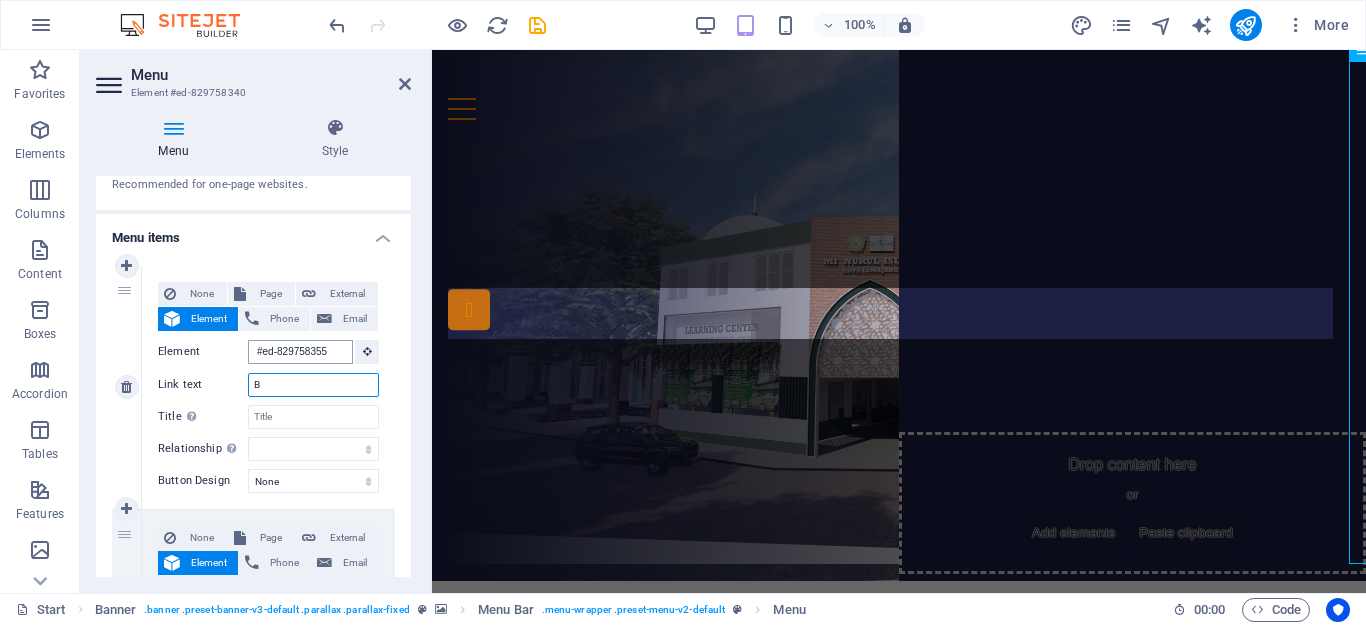 type on "Be" 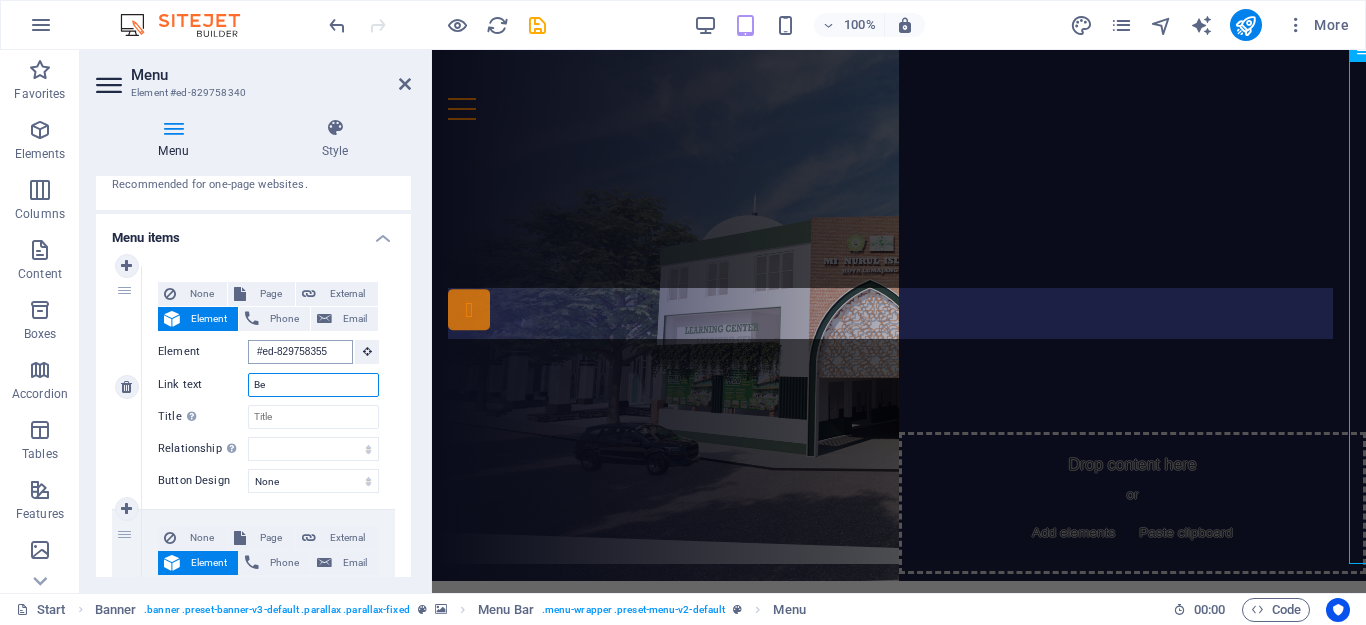 select 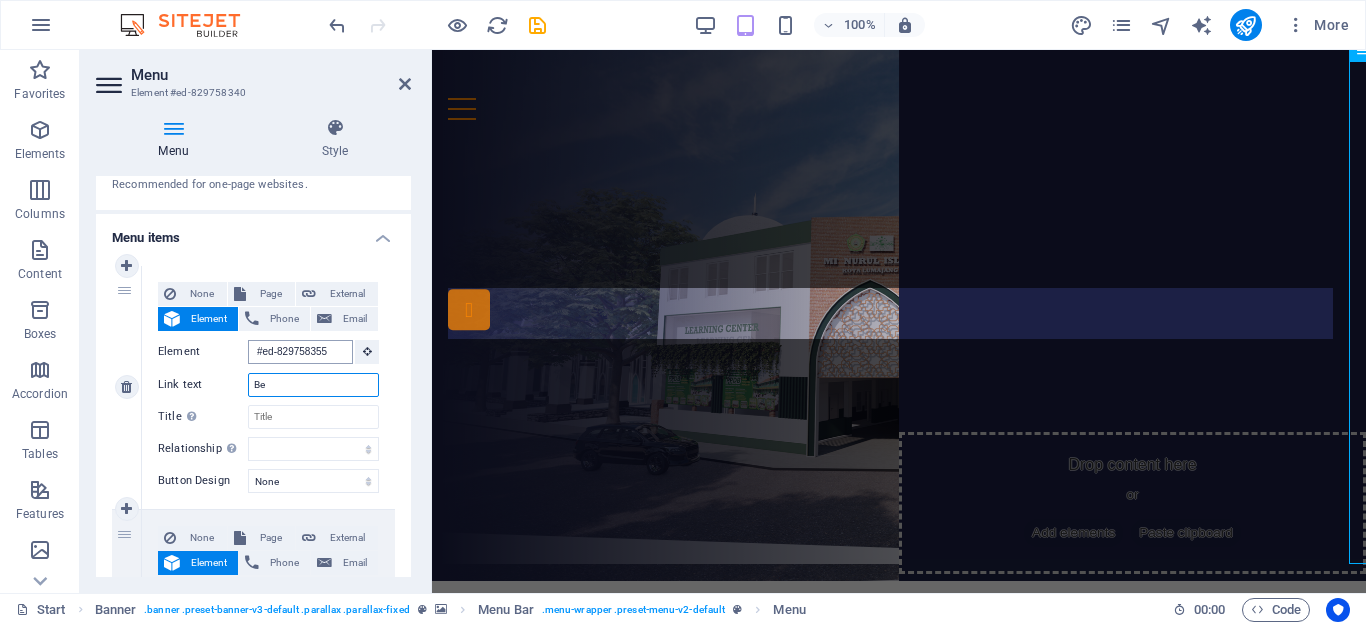 select 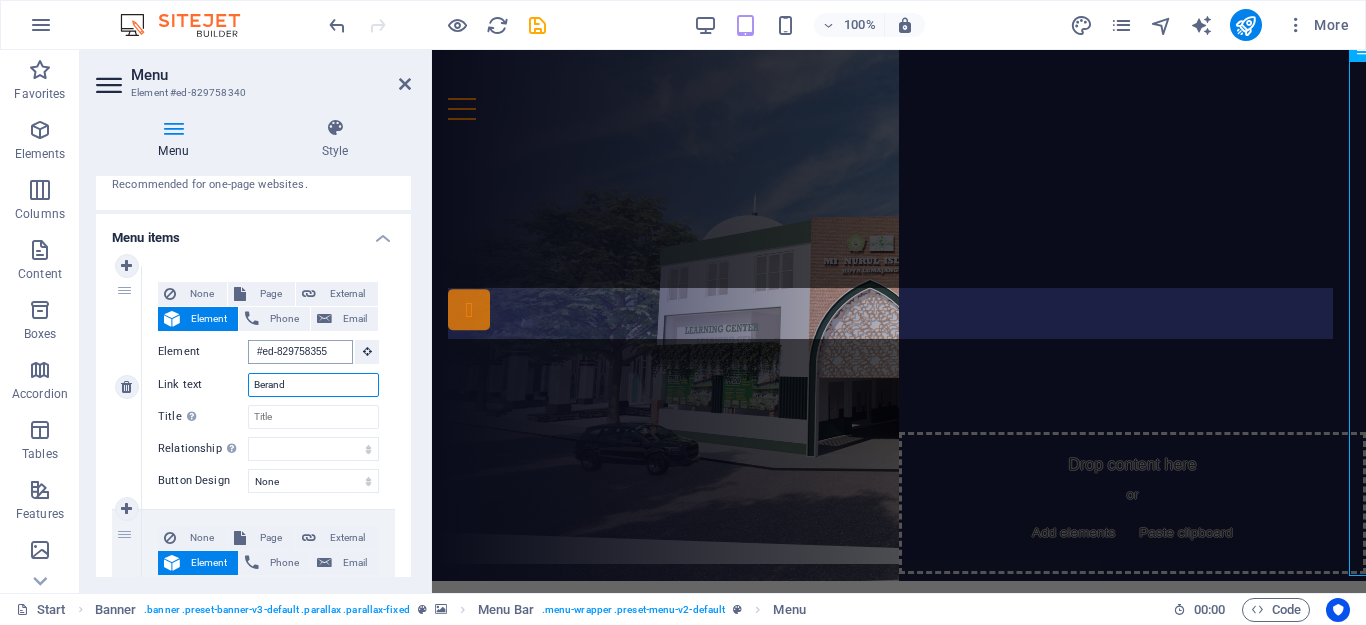 type on "Beranda" 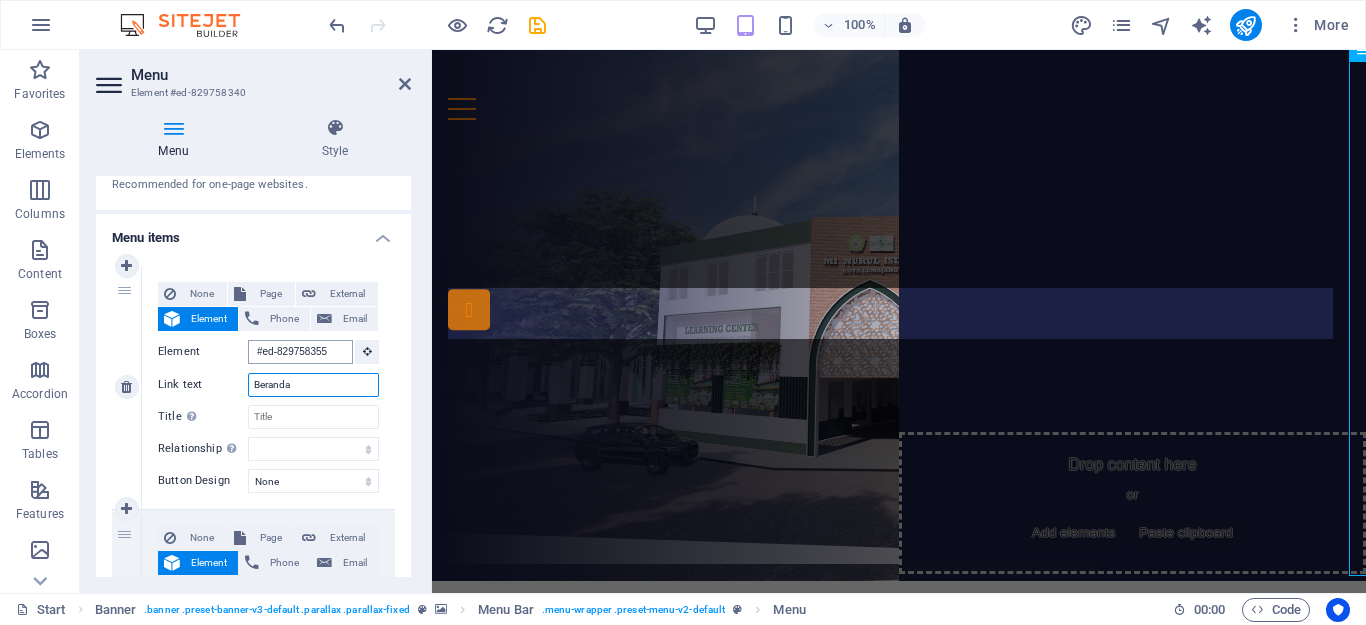 select 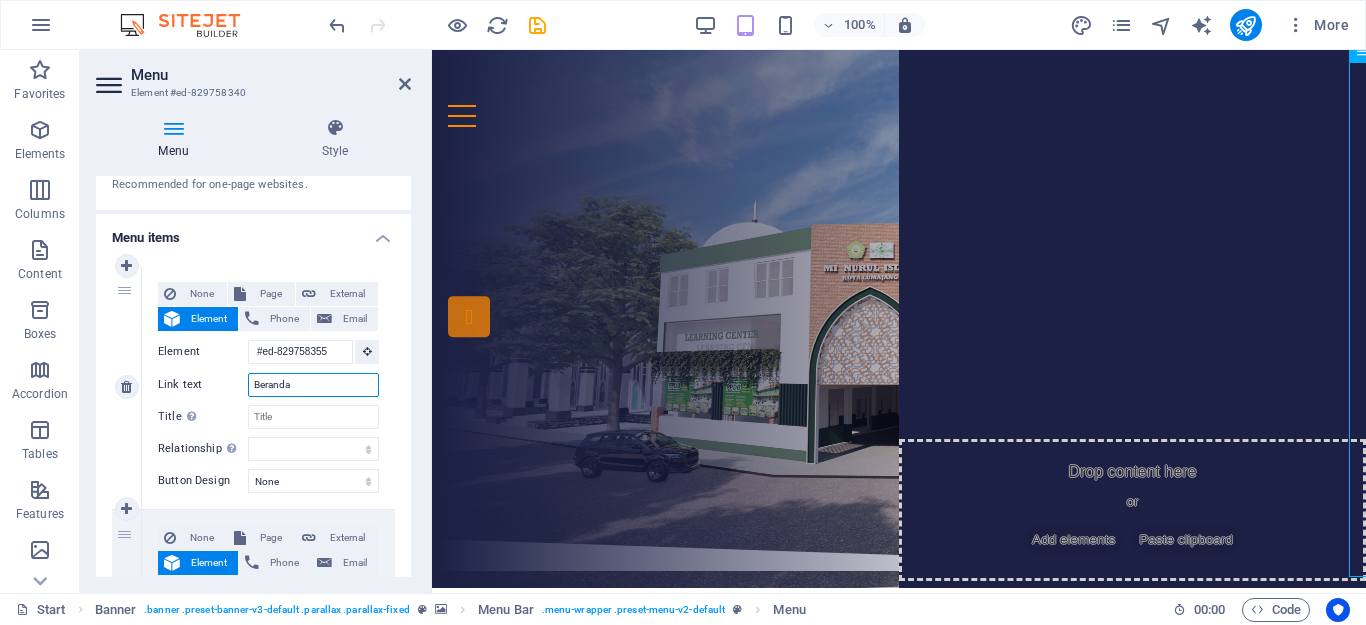 scroll, scrollTop: 0, scrollLeft: 0, axis: both 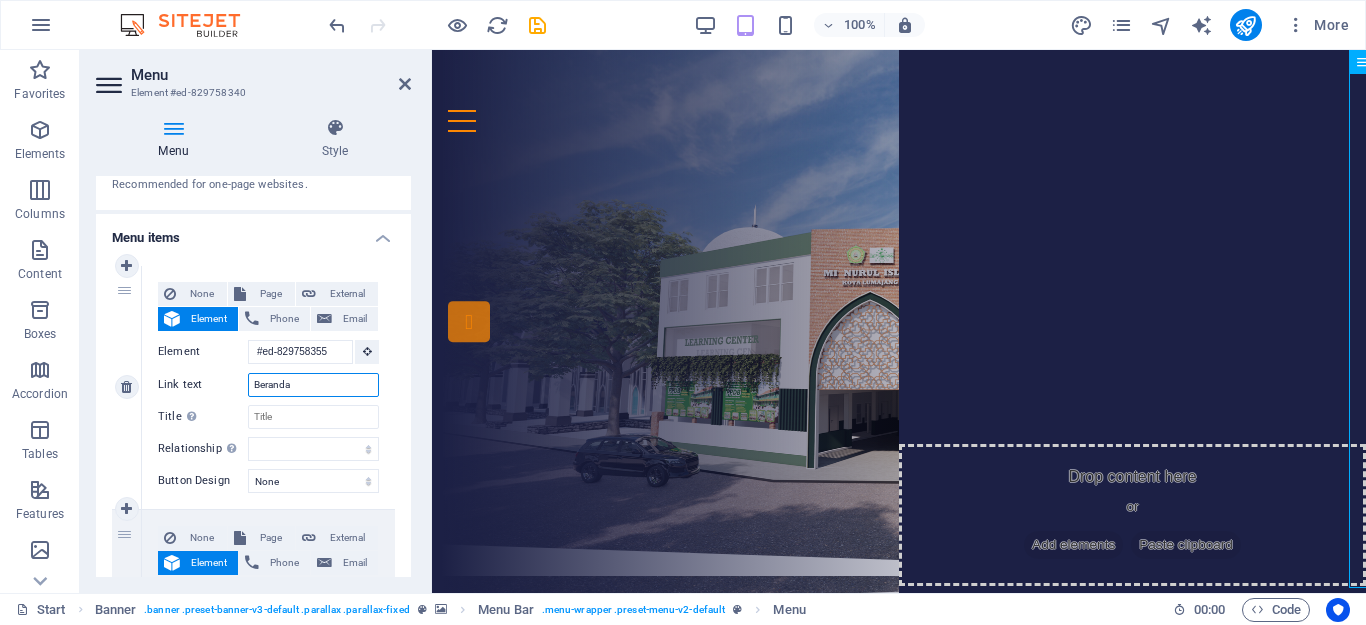type on "Beranda" 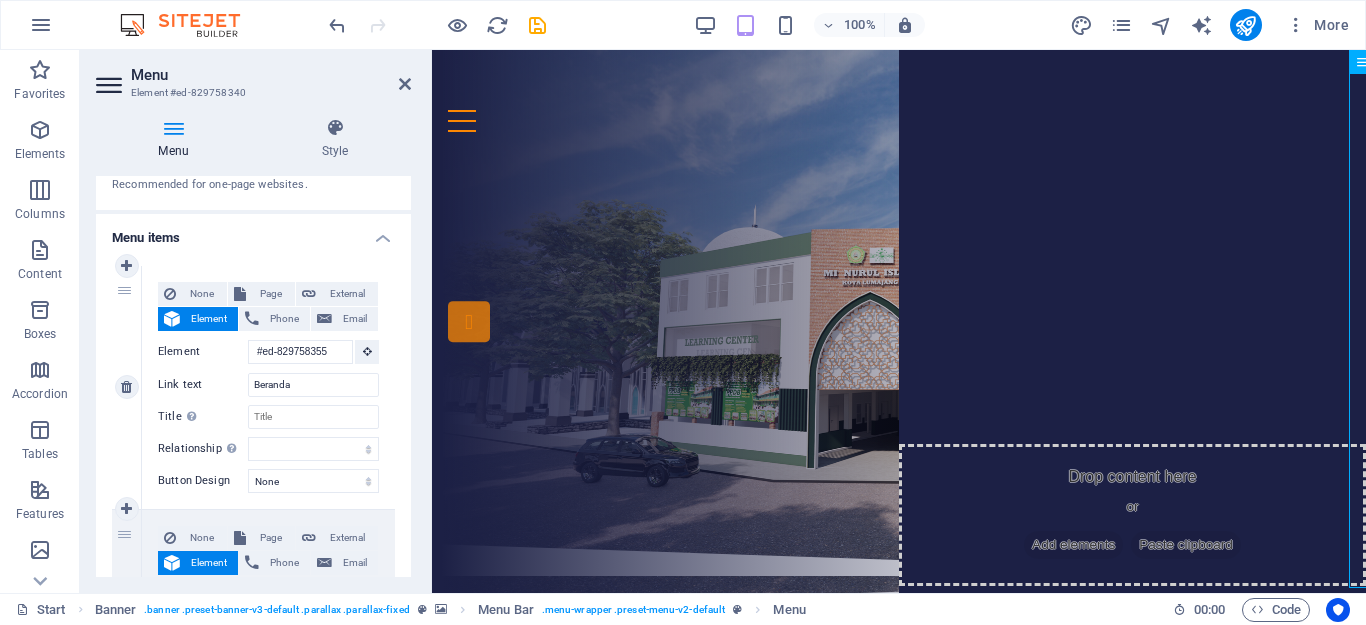 click on "None Page External Element Phone Email Page Start Subpage Legal notice Privacy Element #ed-829758355
URL Phone Email Link text Beranda Link target New tab Same tab Overlay Title Additional link description, should not be the same as the link text. The title is most often shown as a tooltip text when the mouse moves over the element. Leave empty if uncertain. Relationship Sets the  relationship of this link to the link target . For example, the value "nofollow" instructs search engines not to follow the link. Can be left empty. alternate author bookmark external help license next nofollow noreferrer noopener prev search tag Button Design None Default Primary Secondary" at bounding box center [268, 387] 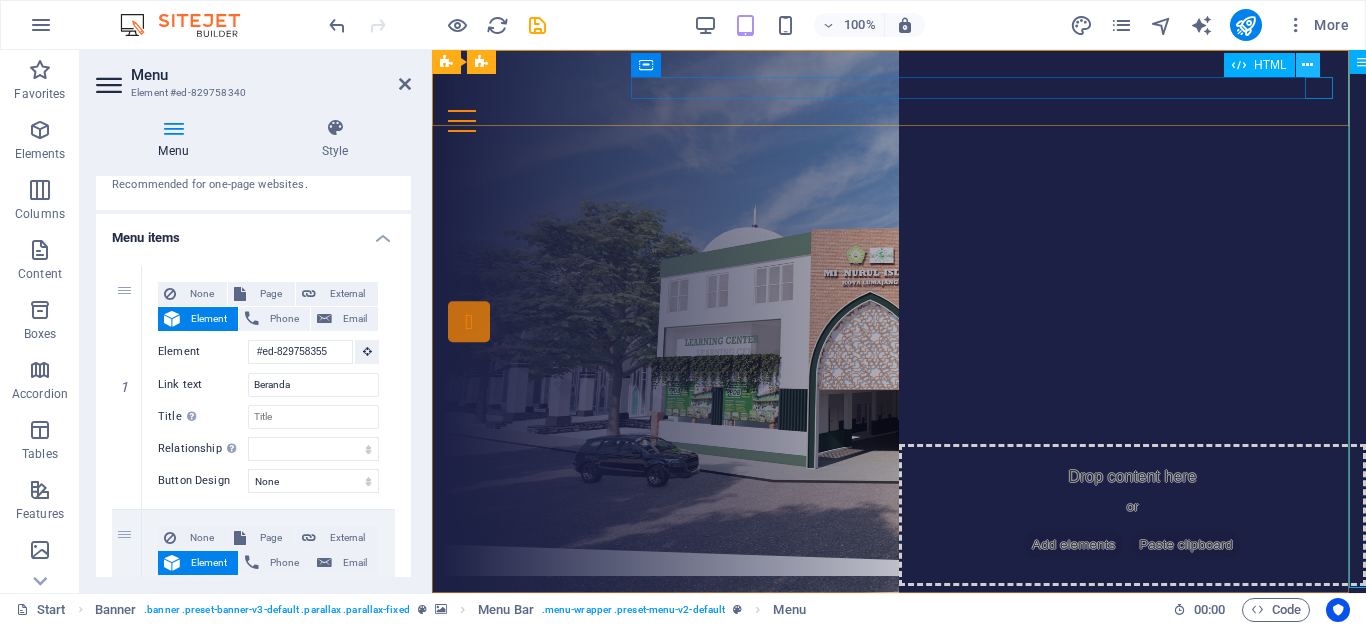 click at bounding box center (1308, 65) 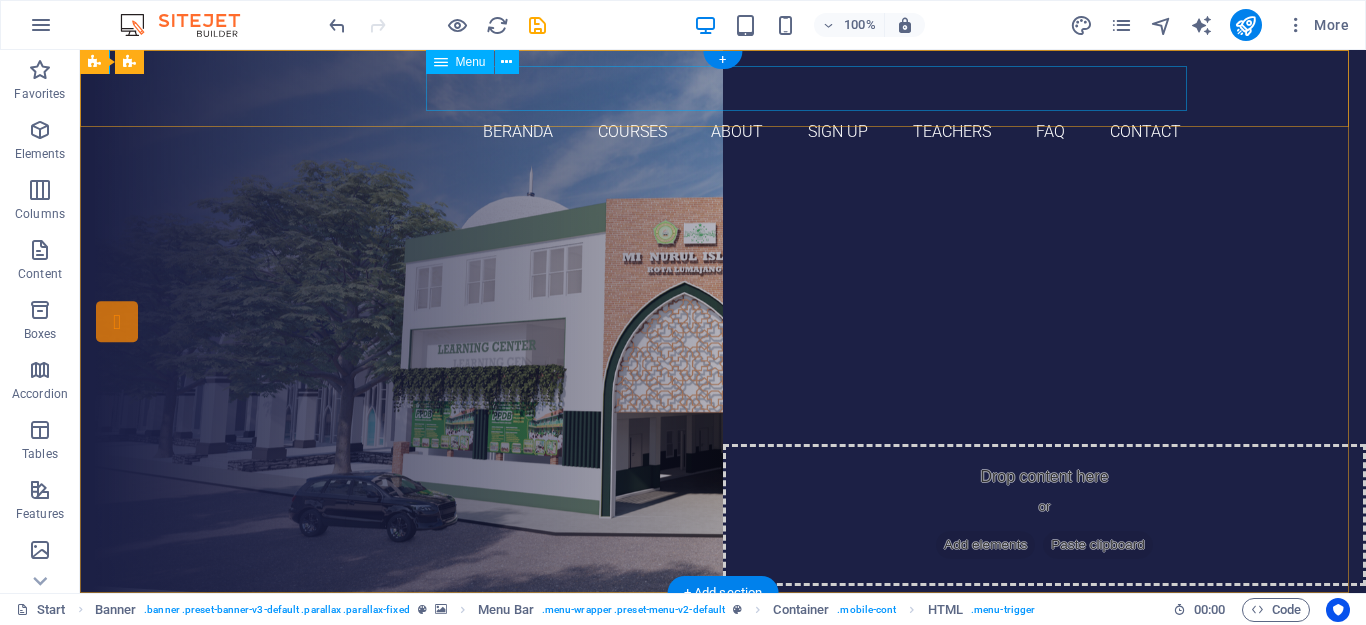 click on "Beranda Courses About Sign up Teachers FAQ Contact" at bounding box center (723, 132) 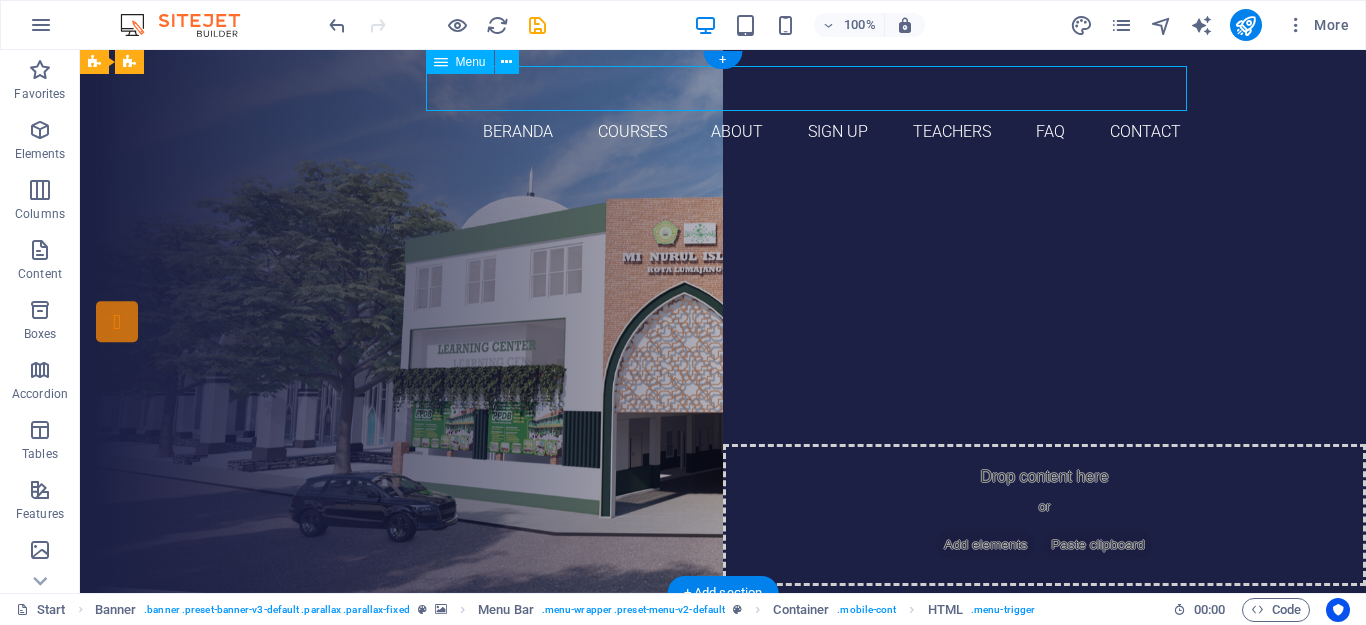 click on "Beranda Courses About Sign up Teachers FAQ Contact" at bounding box center [723, 132] 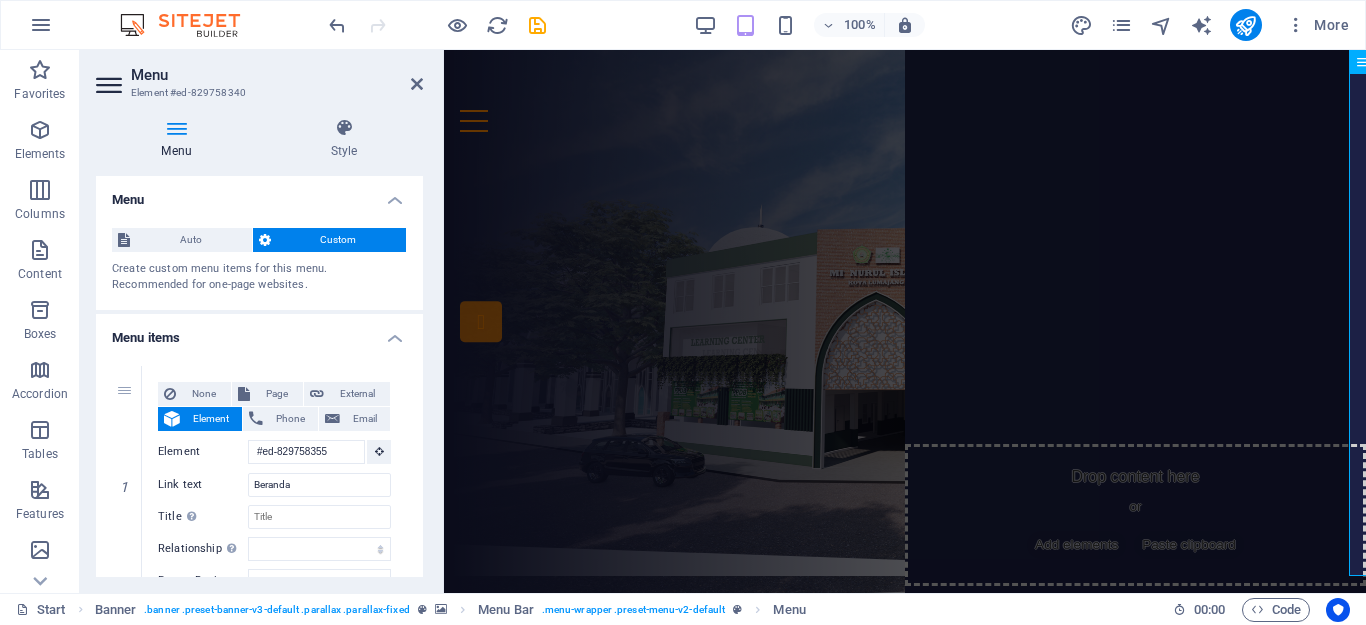 drag, startPoint x: 429, startPoint y: 141, endPoint x: 2, endPoint y: 86, distance: 430.5276 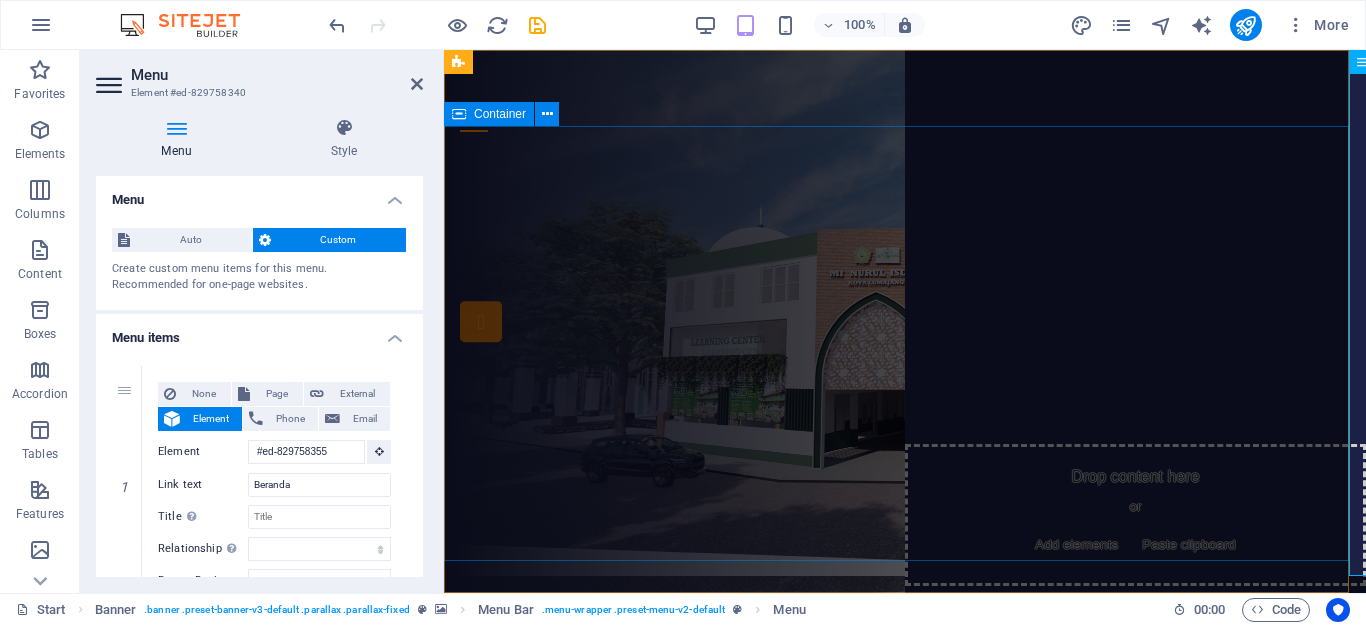click on "NATIONAL ASWAJA SCHOOL MI NURUL ISLAM KOTA LUMAJANG Our Courses Sign up now" at bounding box center (905, 346) 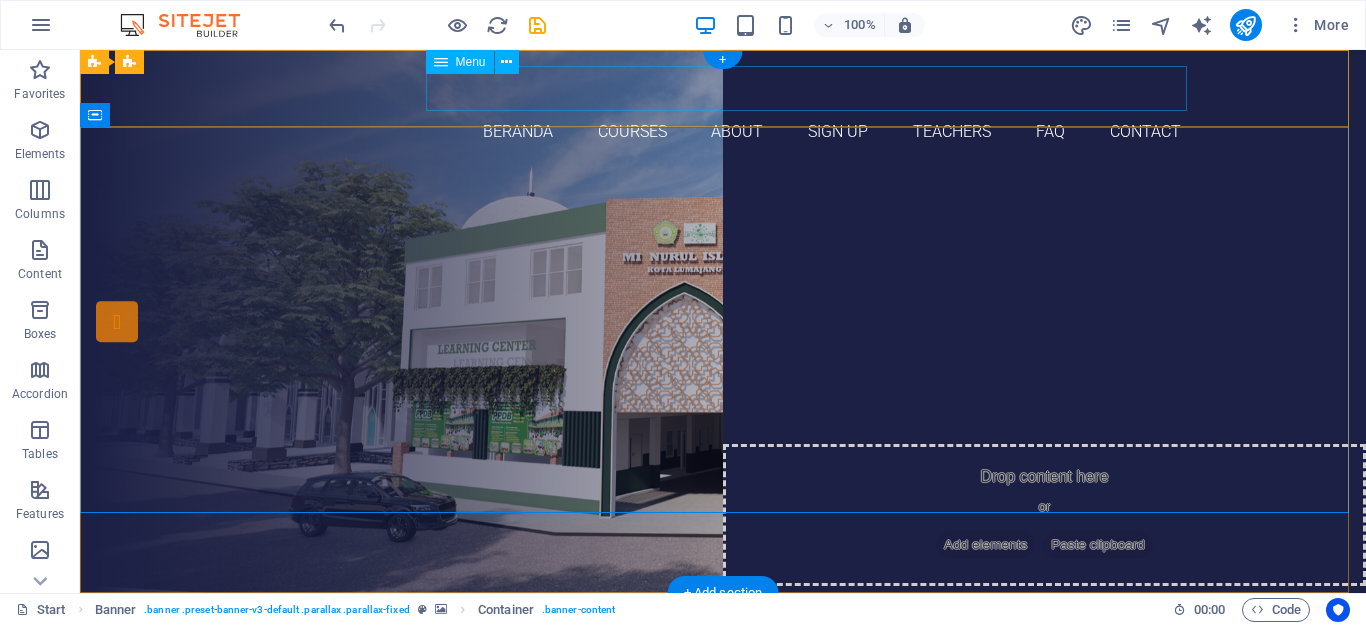 click on "Beranda Courses About Sign up Teachers FAQ Contact" at bounding box center (723, 132) 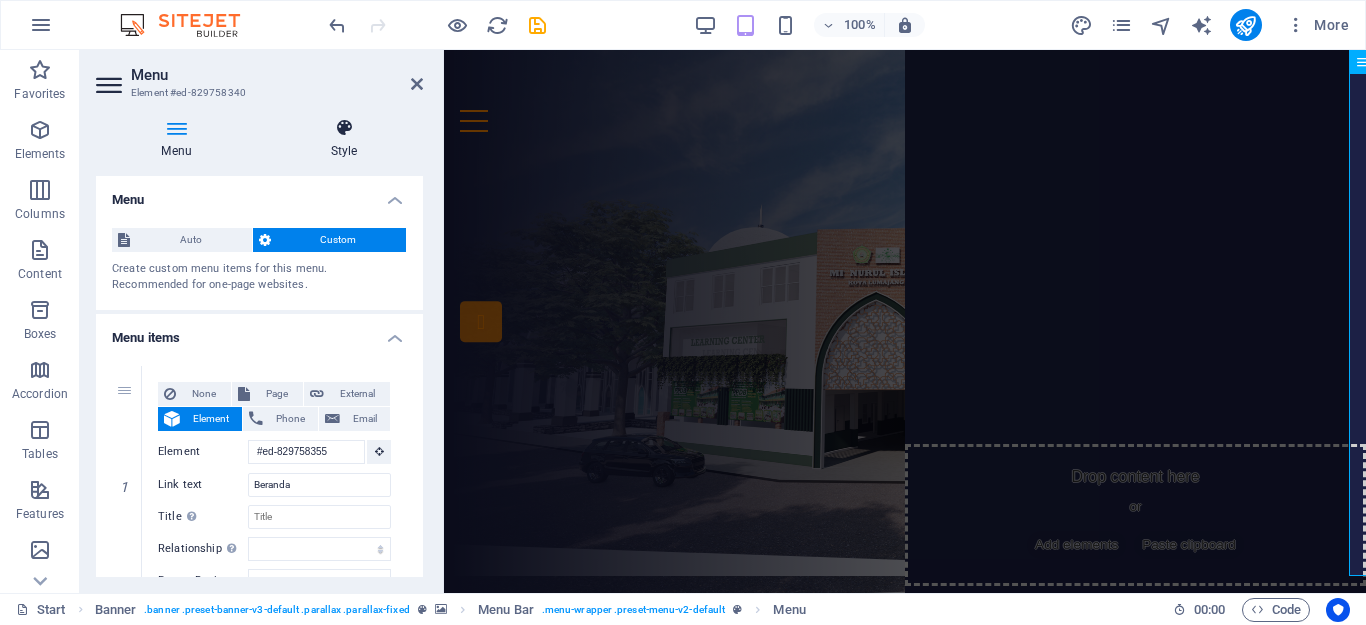 drag, startPoint x: 442, startPoint y: 121, endPoint x: 412, endPoint y: 118, distance: 30.149628 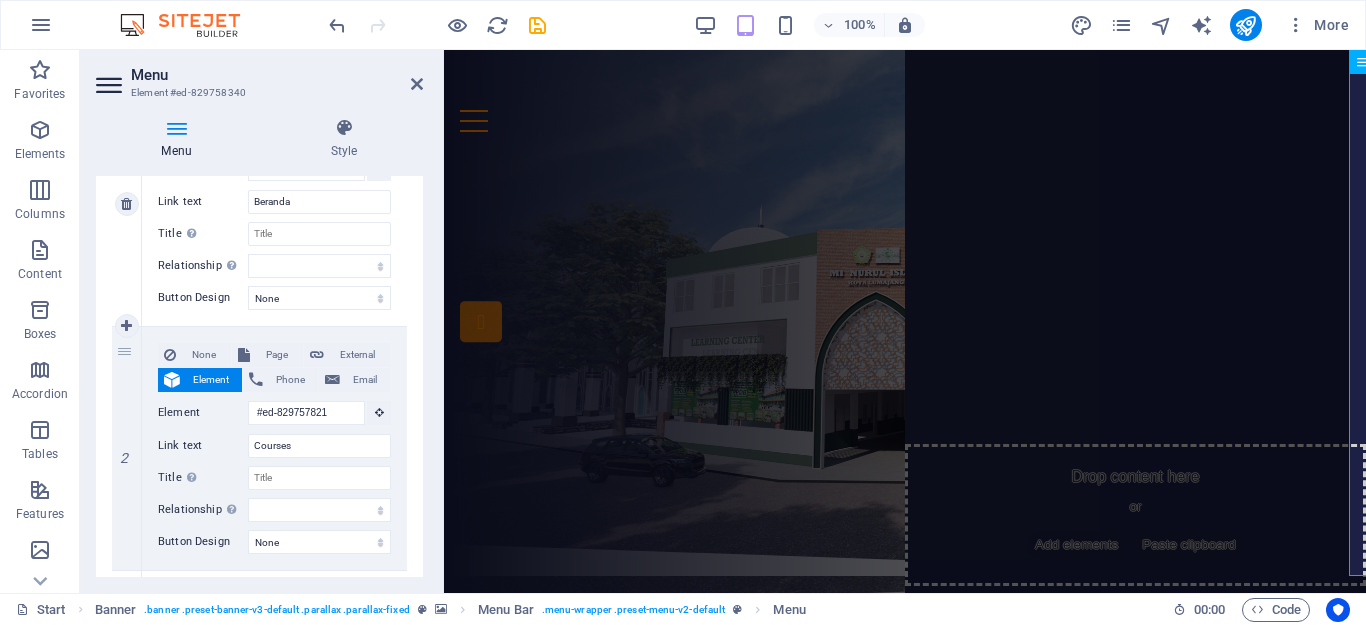 scroll, scrollTop: 300, scrollLeft: 0, axis: vertical 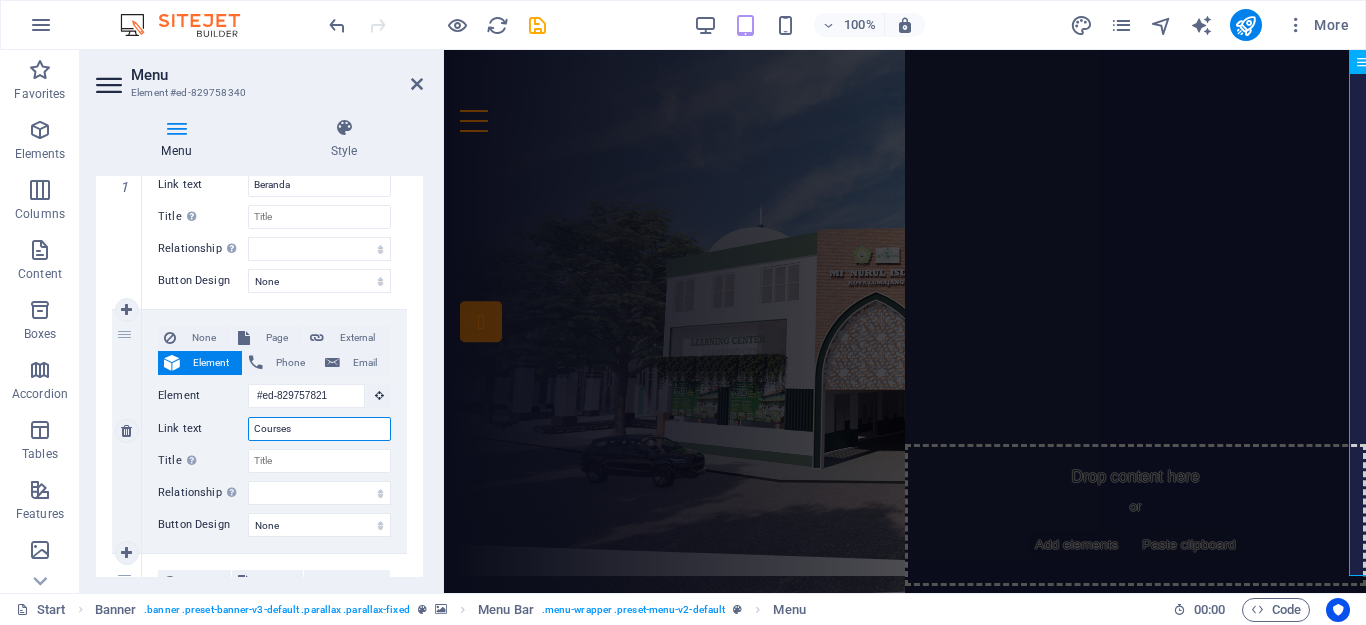 click on "Courses" at bounding box center (319, 429) 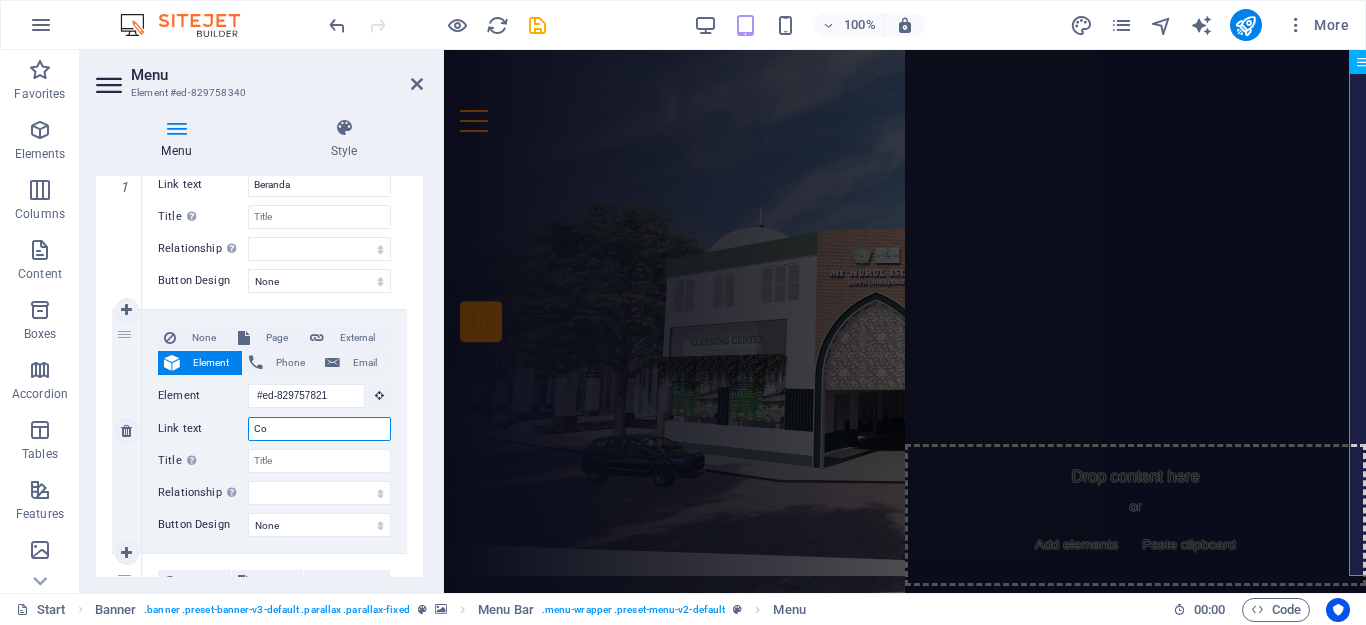 type on "C" 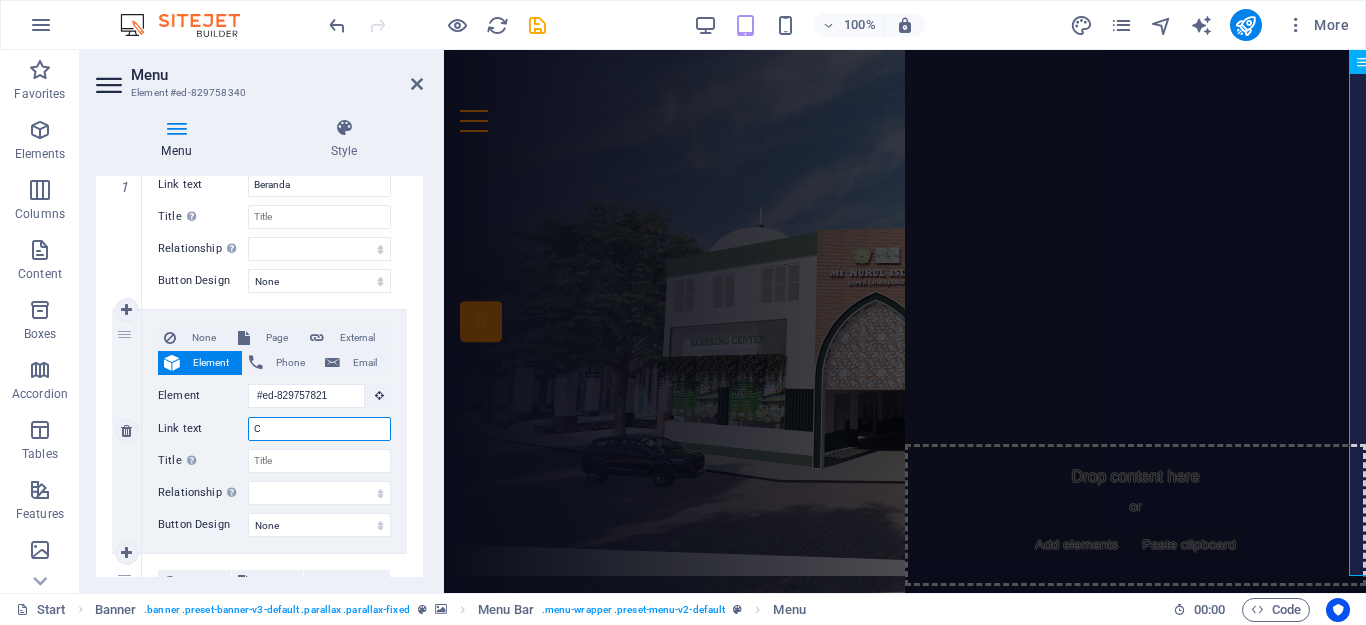 type 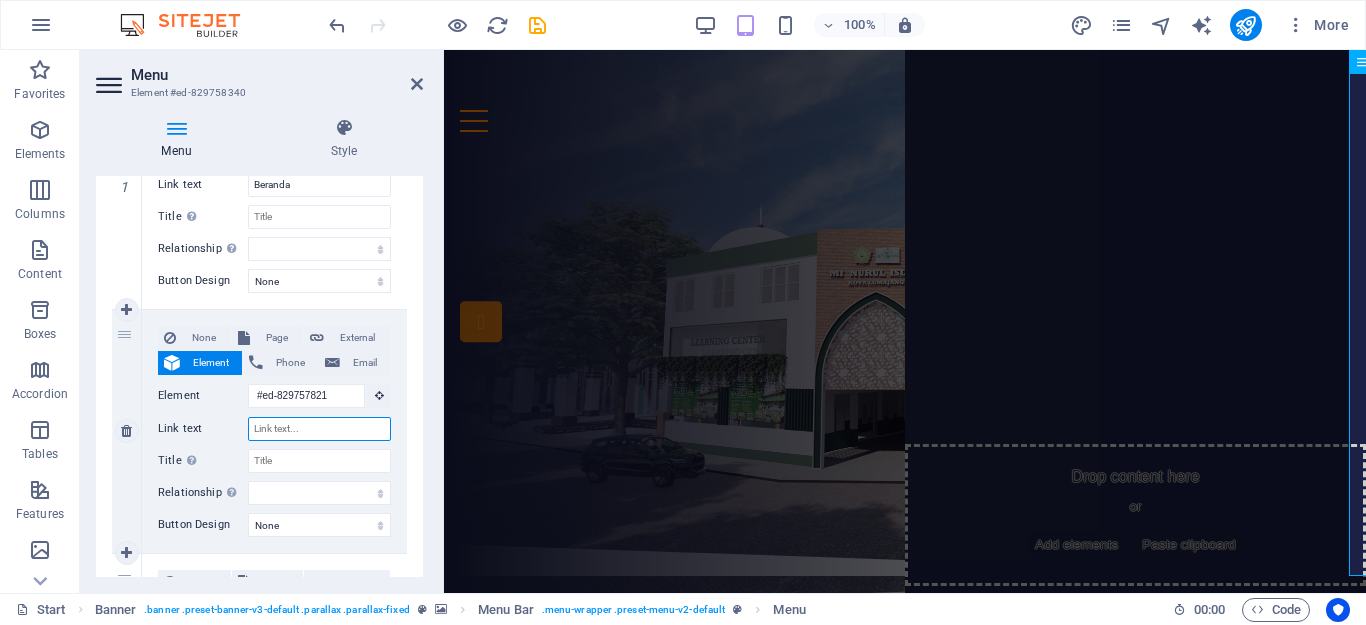 select 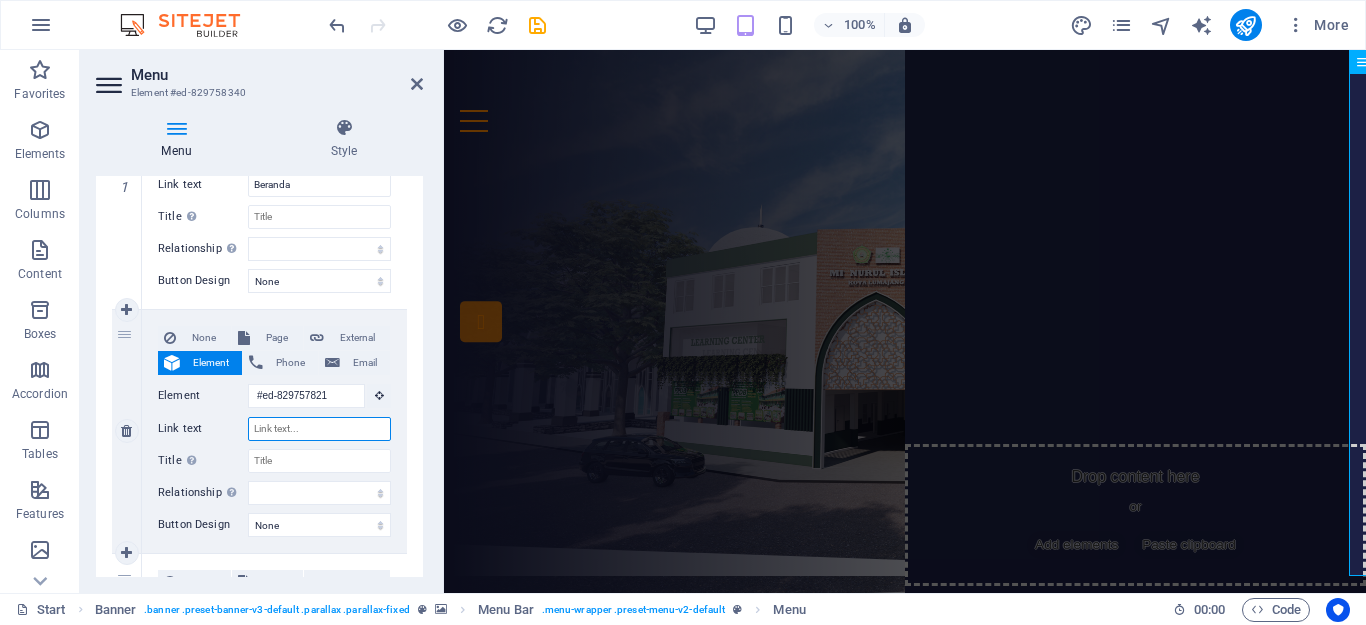 select 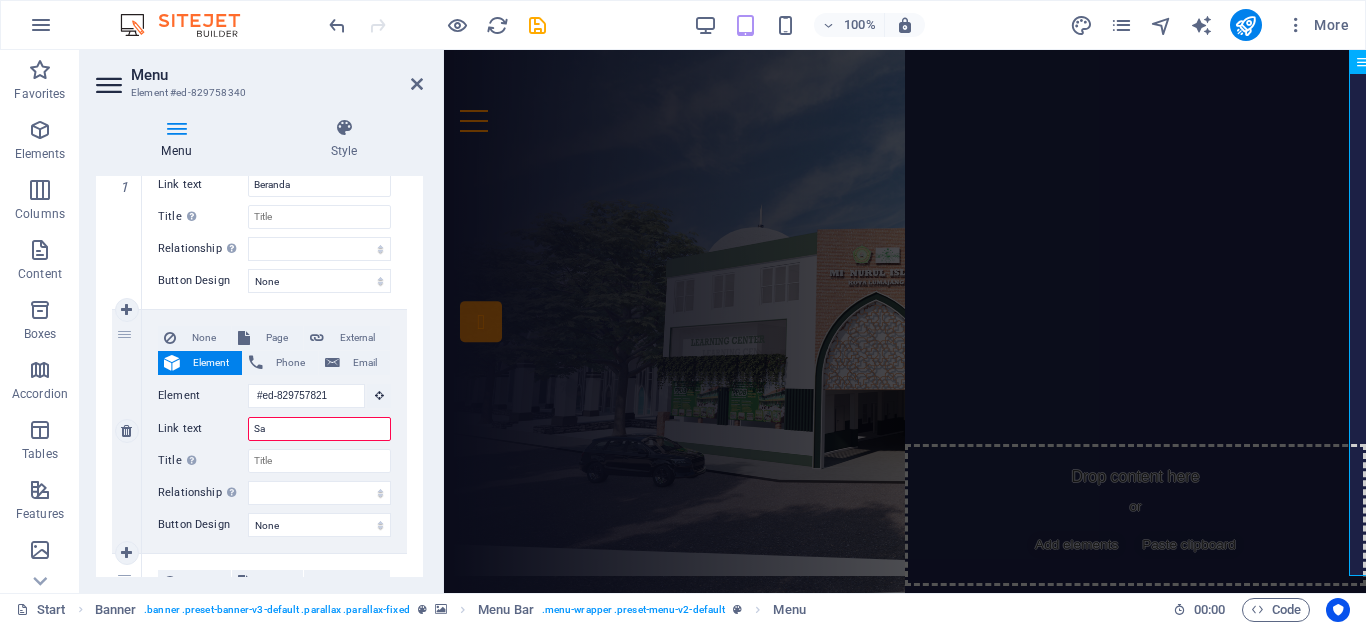 type on "Sam" 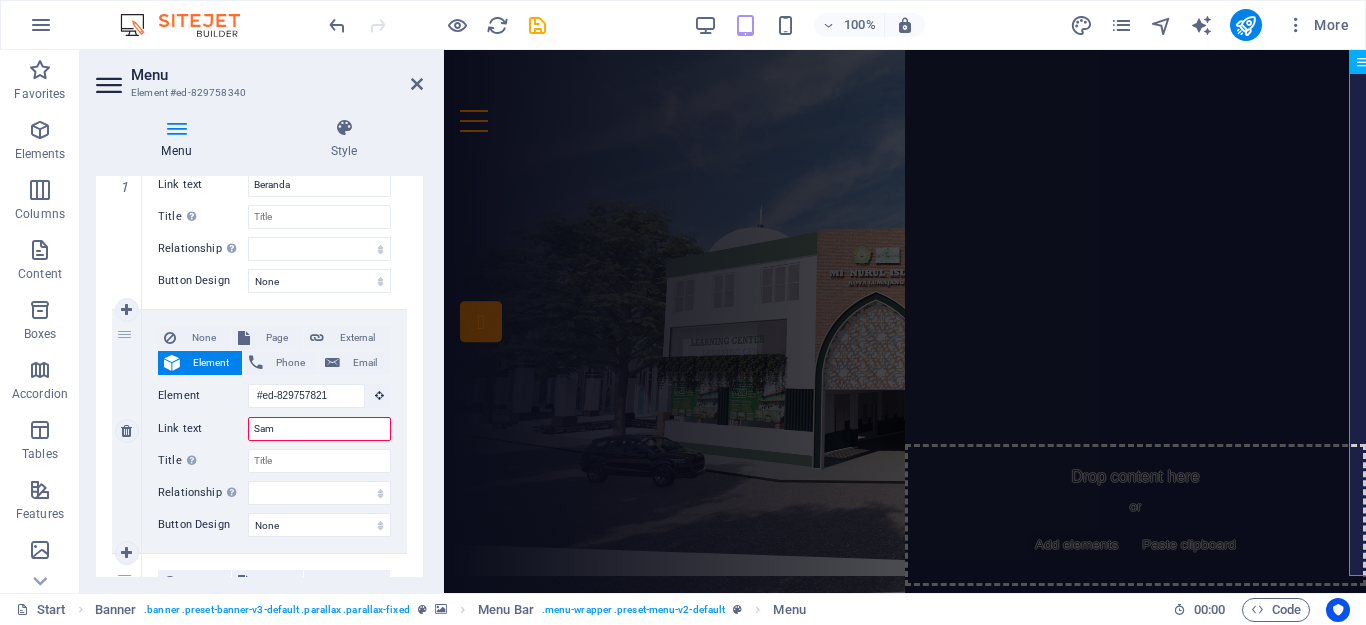 select 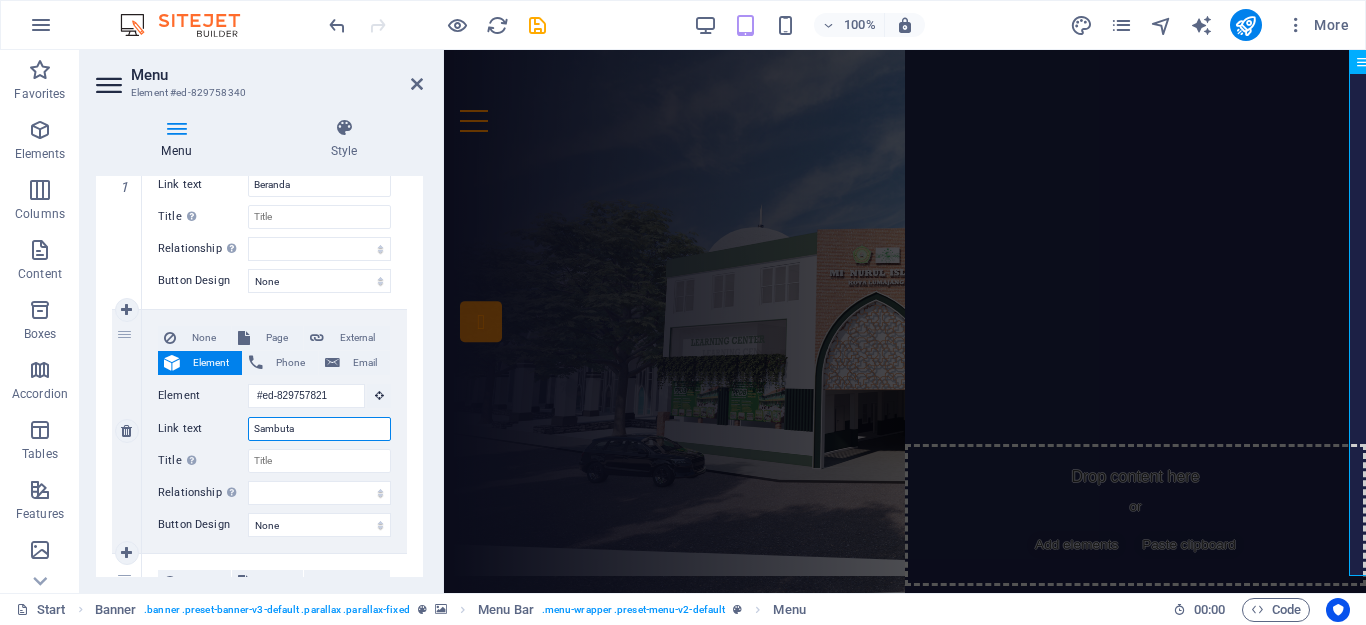 type on "Sambutan" 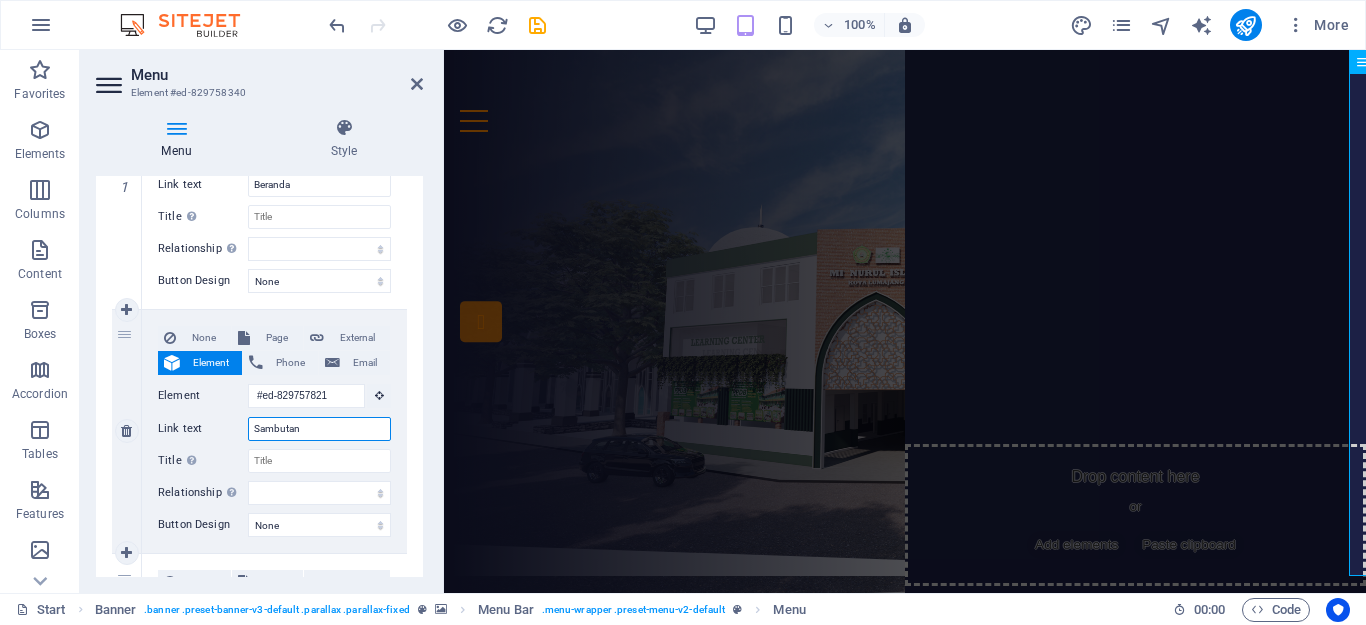 select 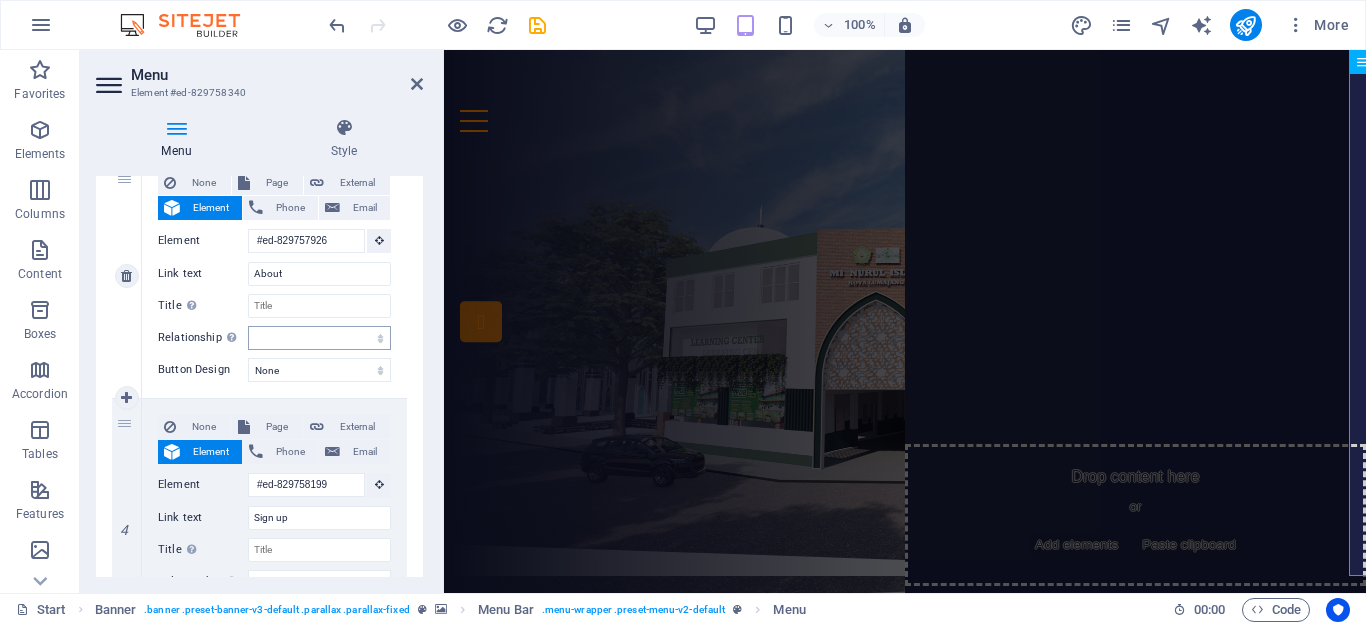 scroll, scrollTop: 700, scrollLeft: 0, axis: vertical 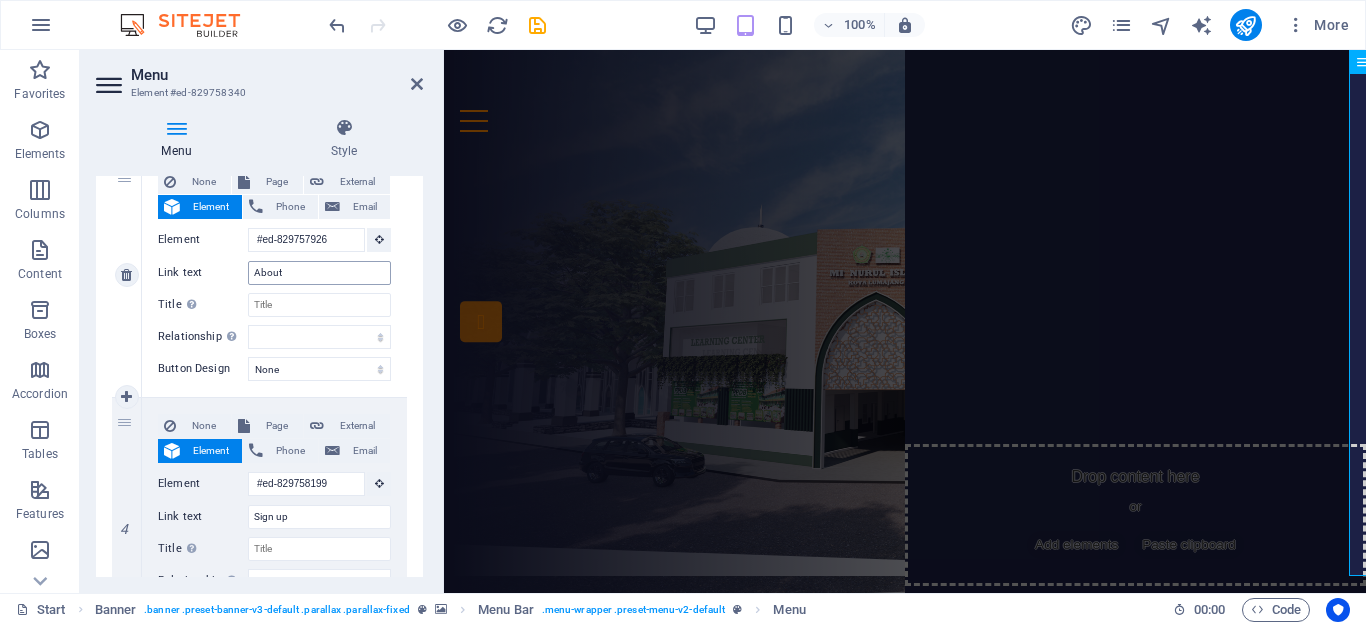 type on "Sambutan" 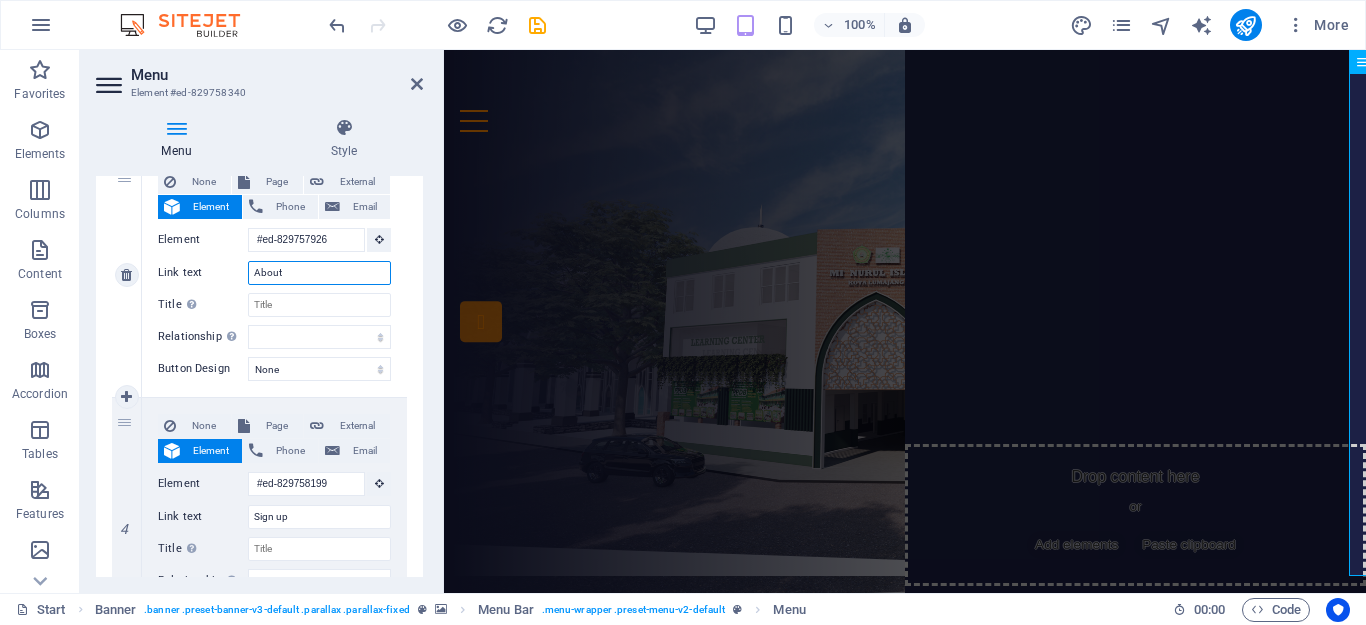 click on "About" at bounding box center [319, 273] 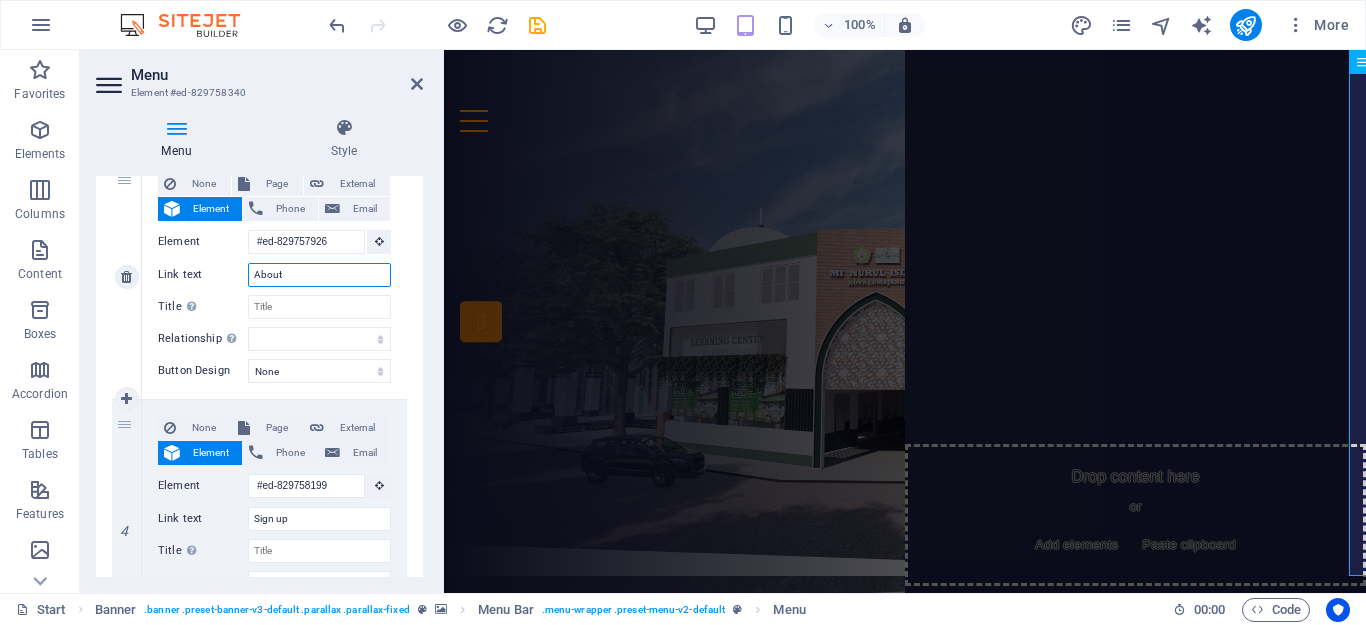 scroll, scrollTop: 700, scrollLeft: 0, axis: vertical 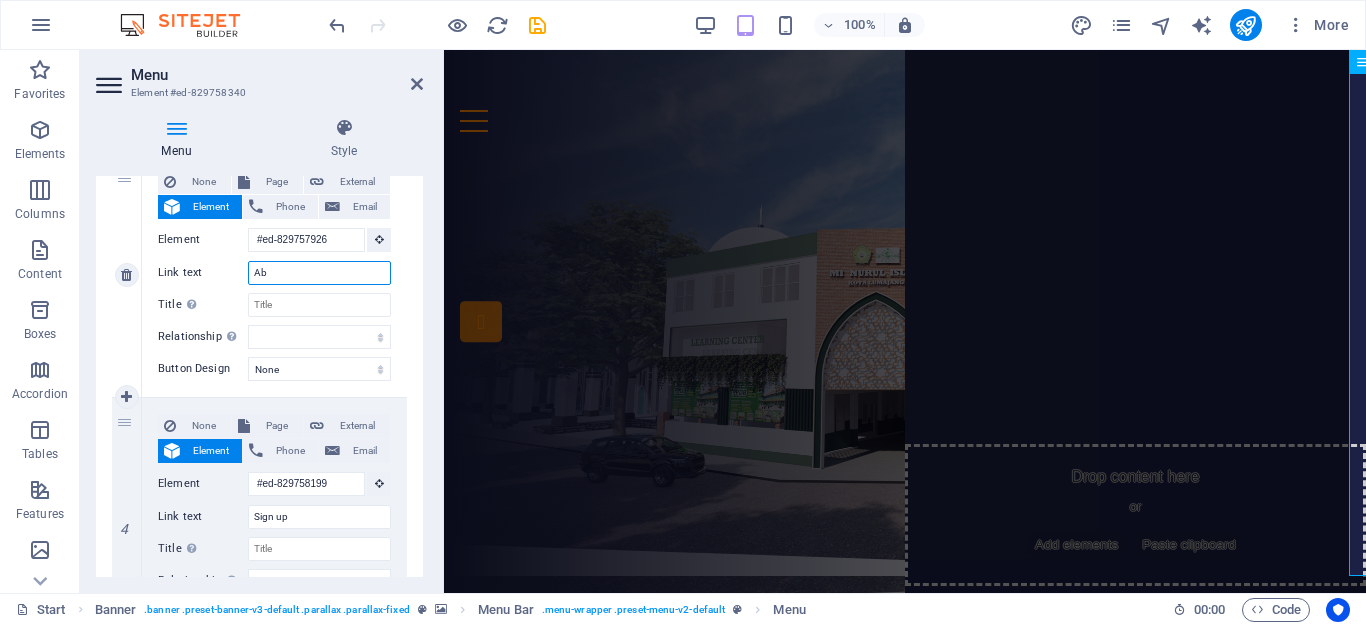 type on "A" 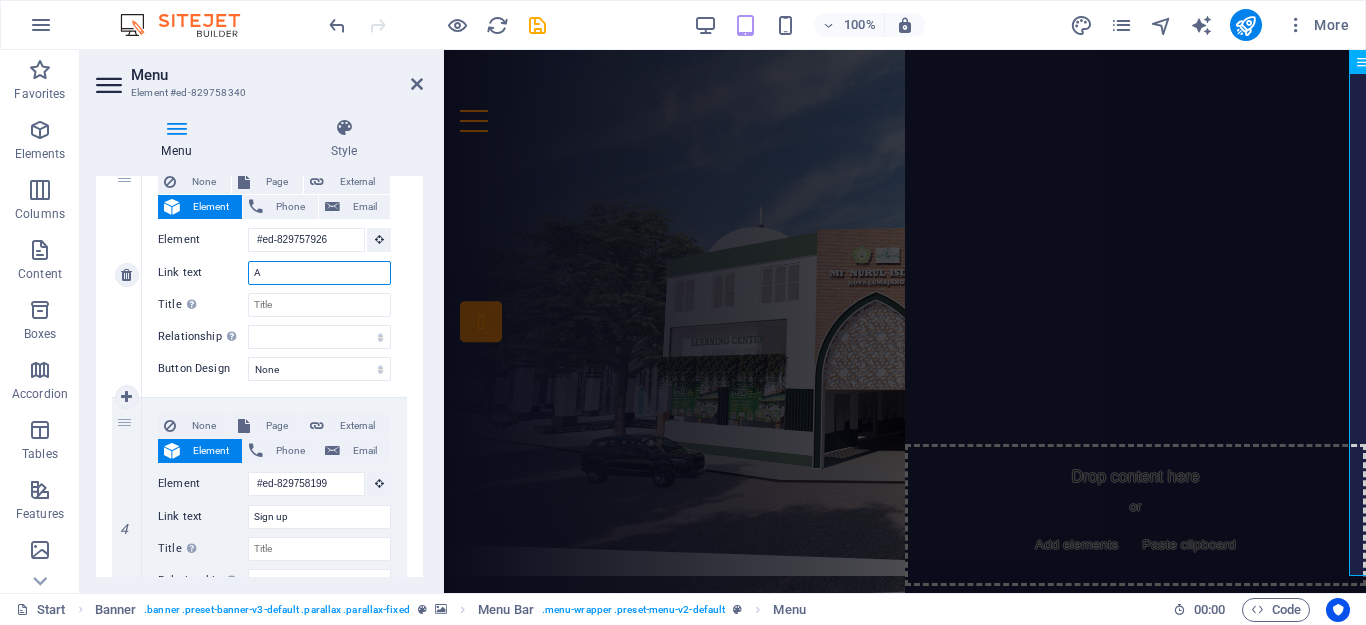 type 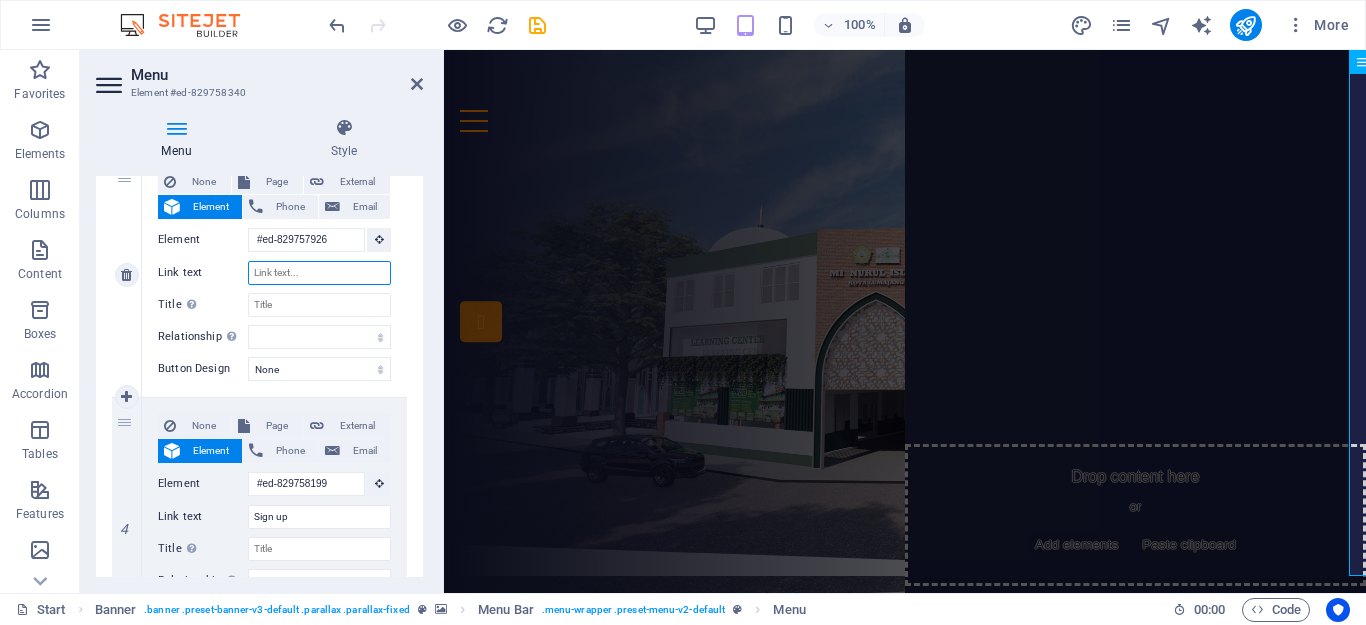 select 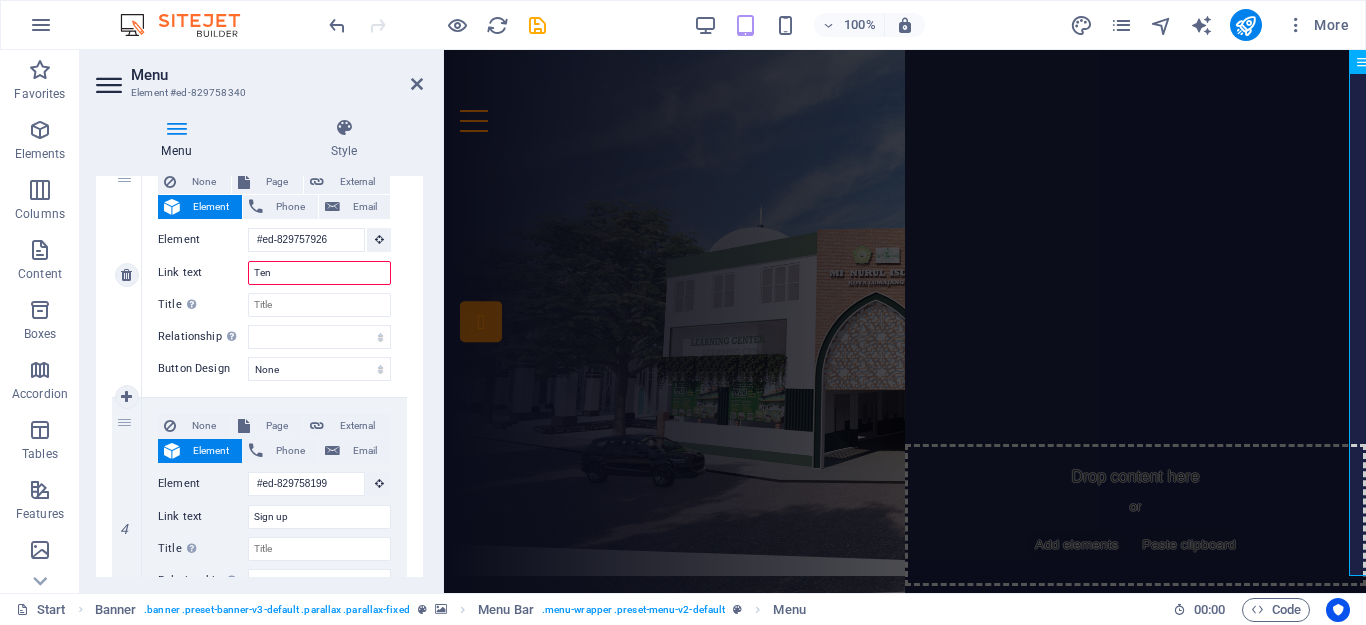 type on "Tena" 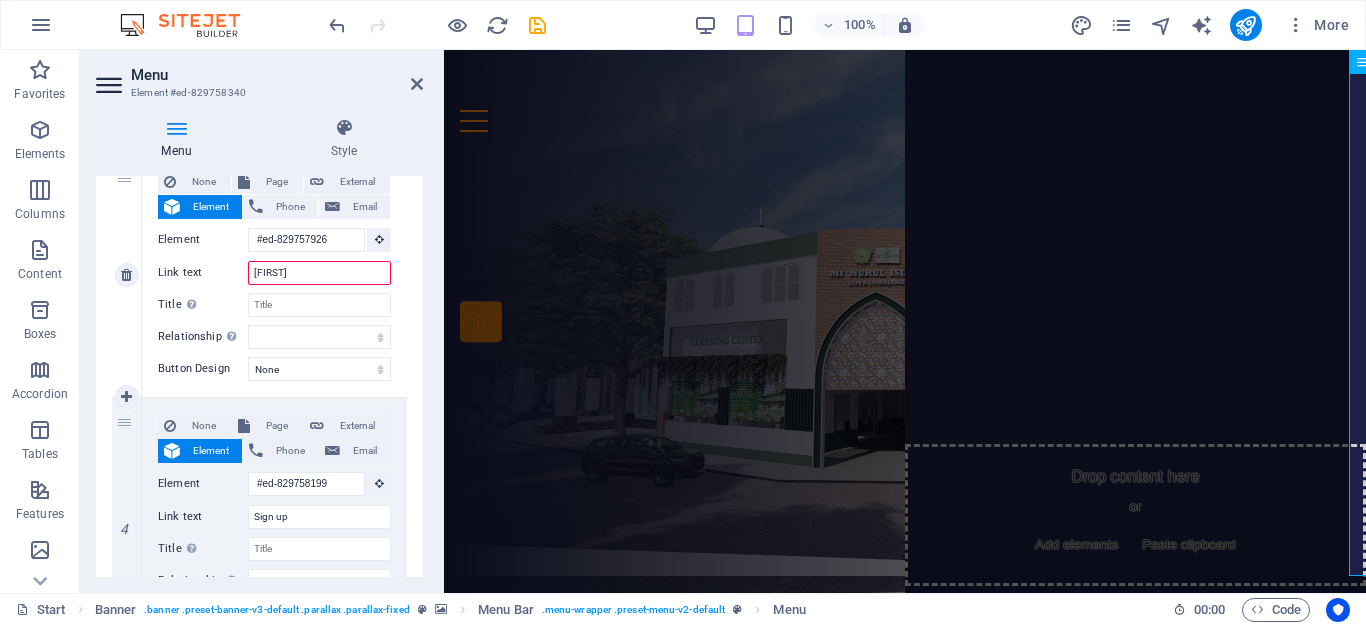 select 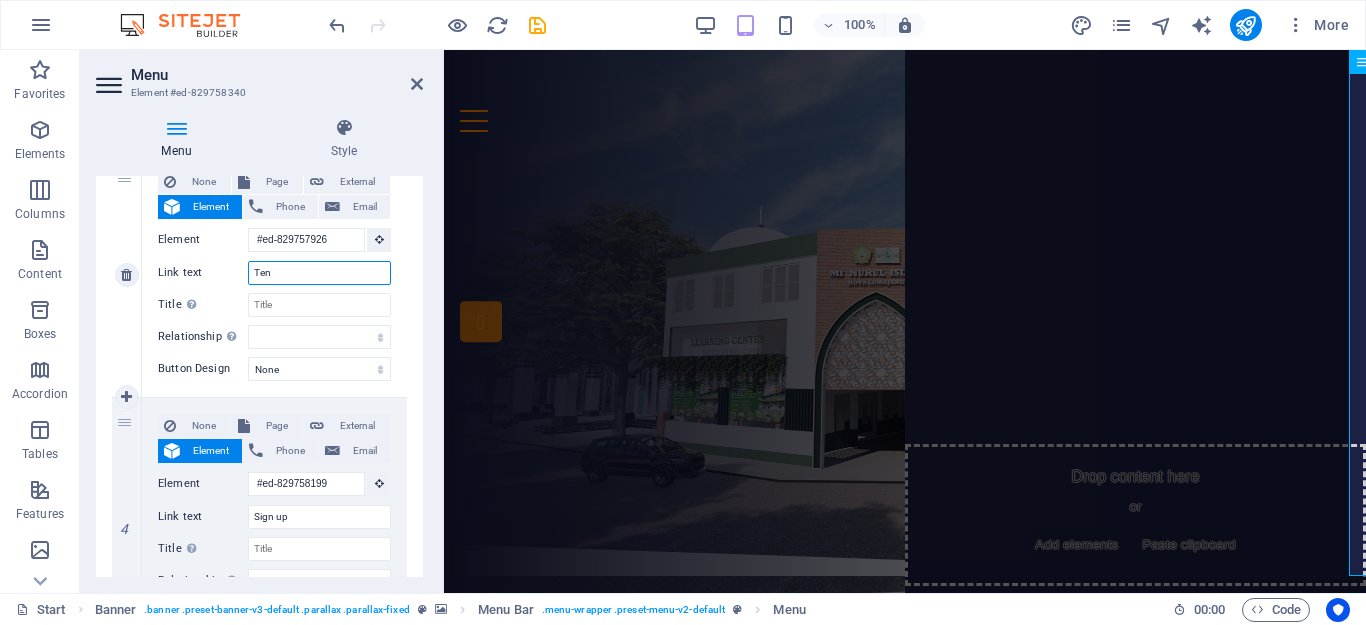 type on "Tent" 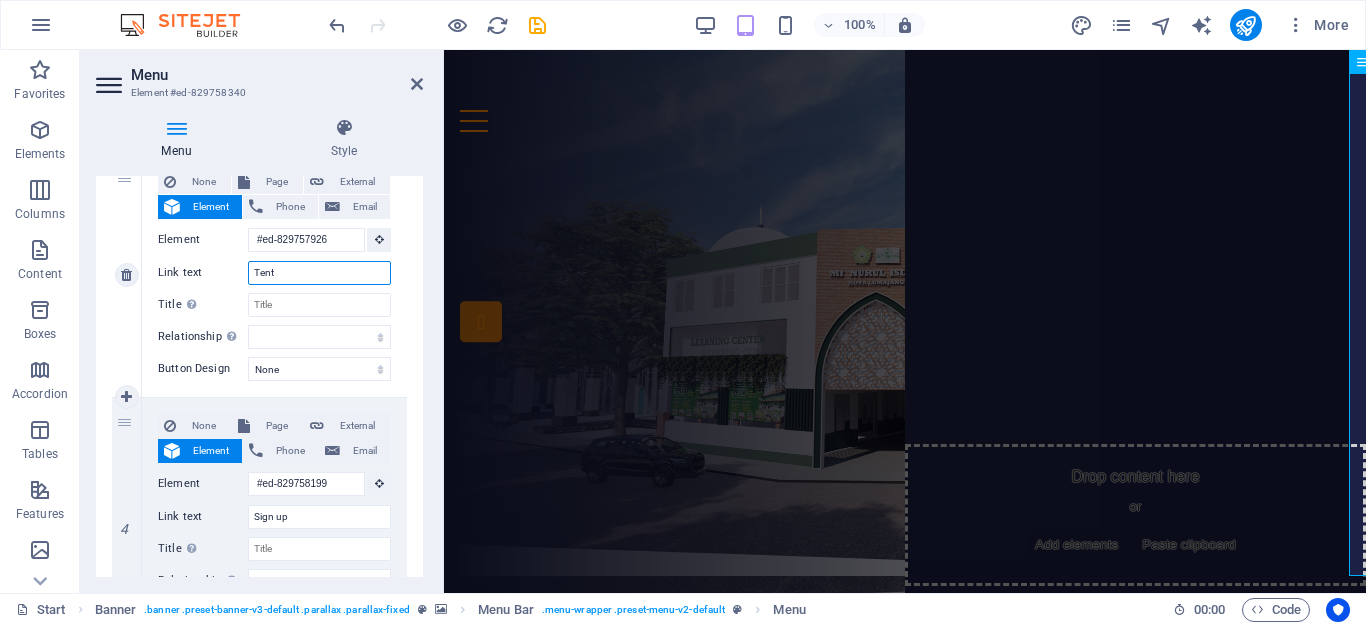 select 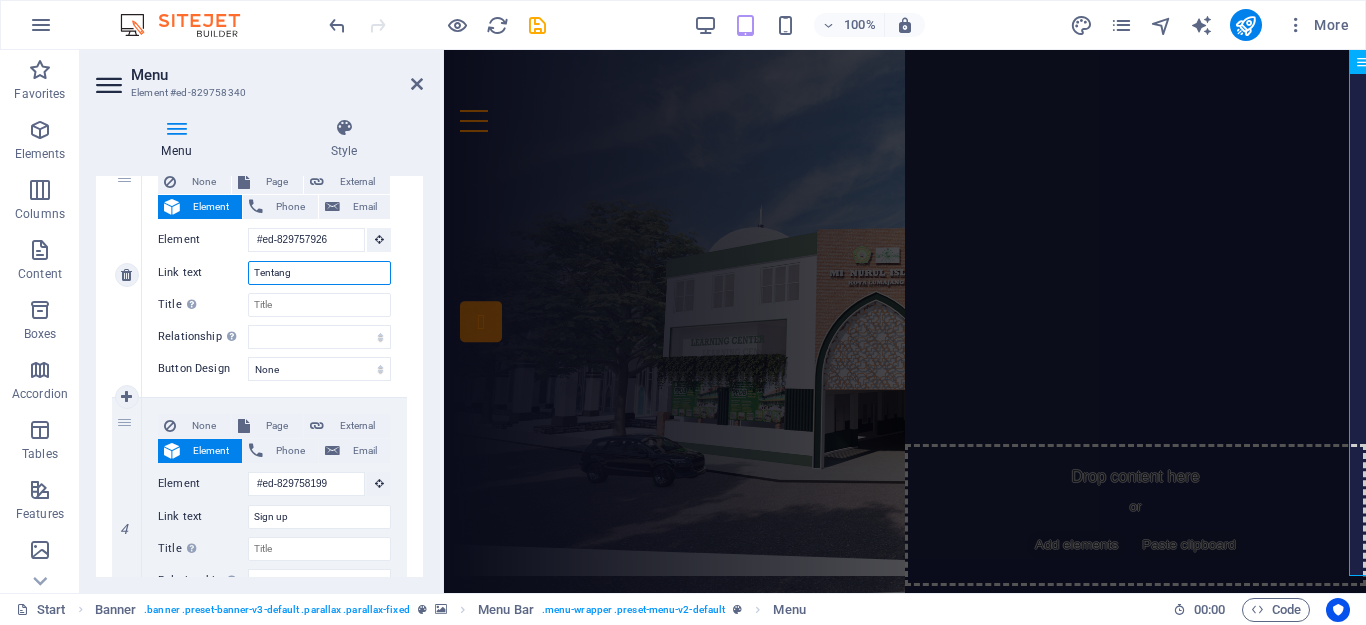 type on "Tentang" 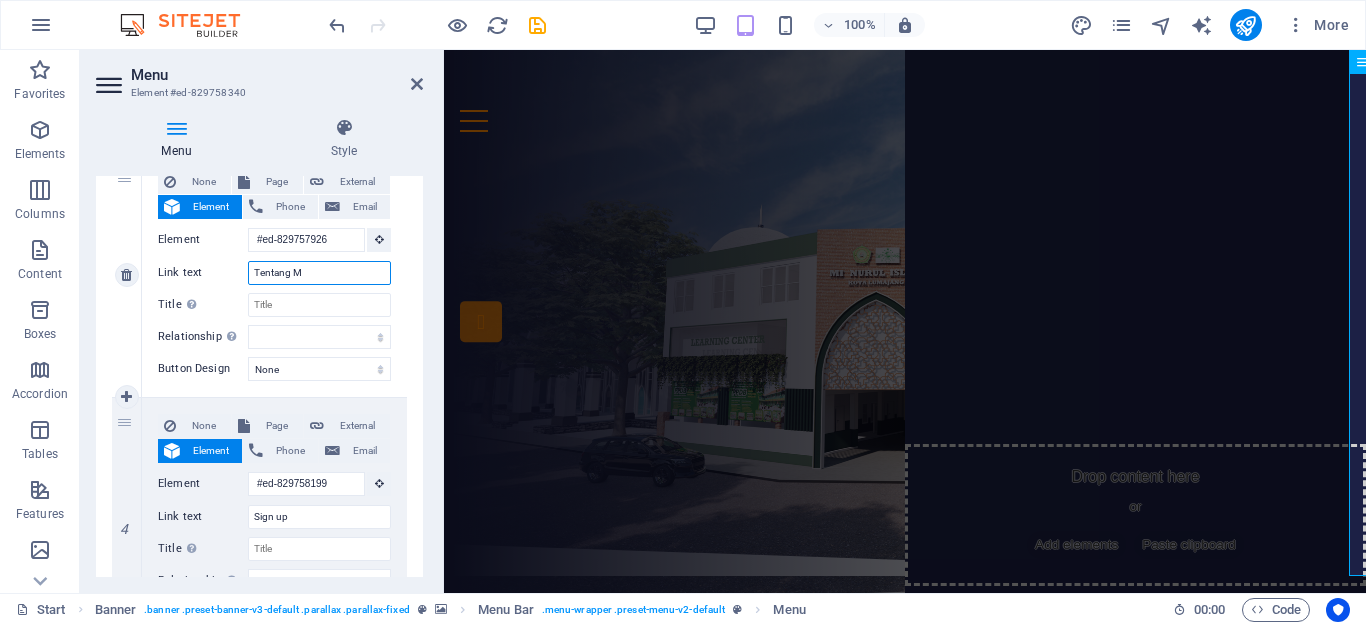 type on "Tentang MI" 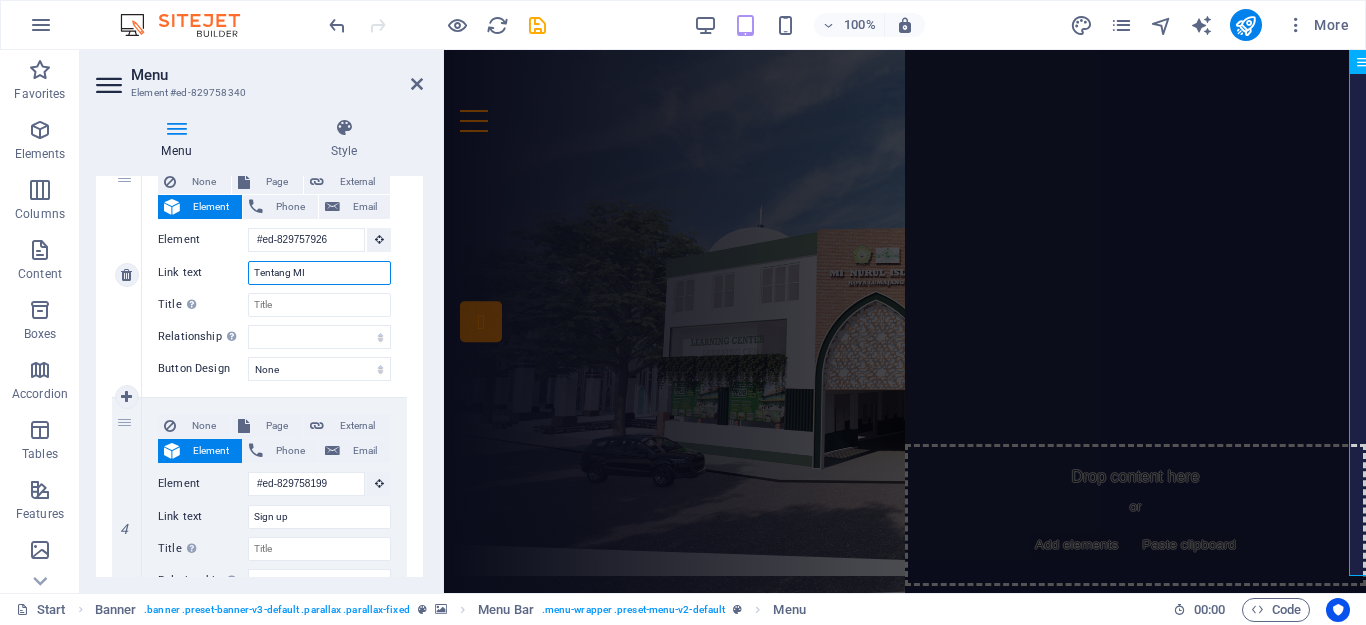 select 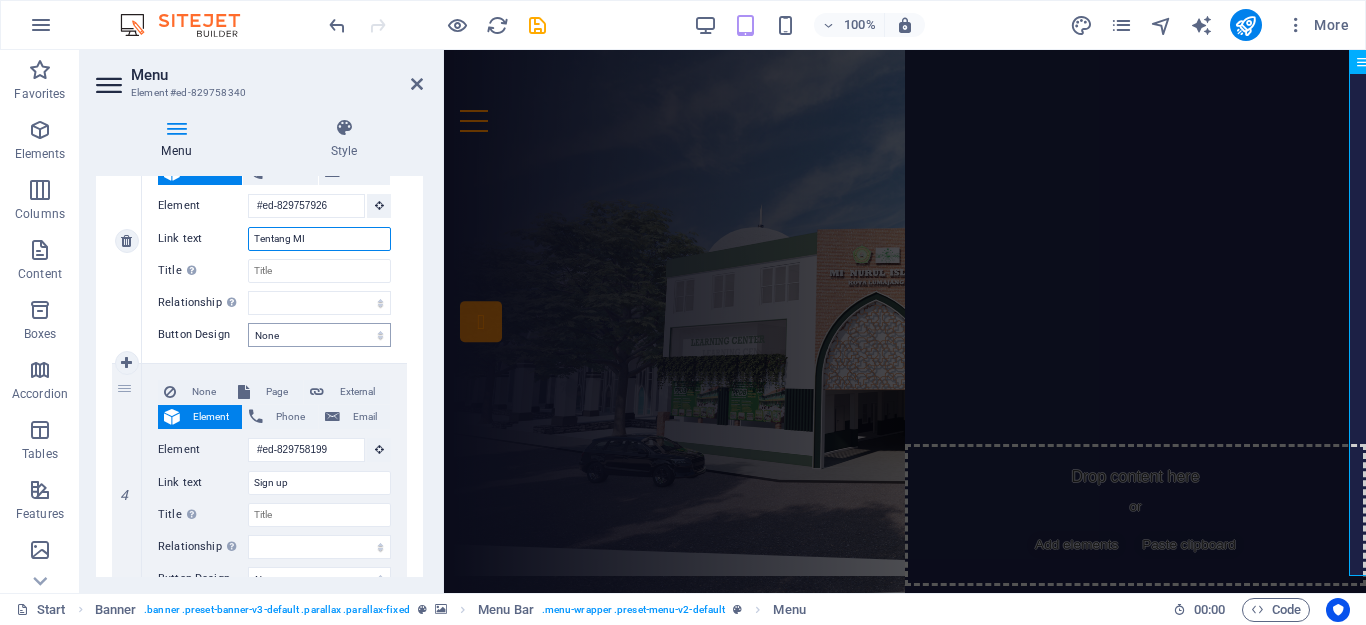 scroll, scrollTop: 700, scrollLeft: 0, axis: vertical 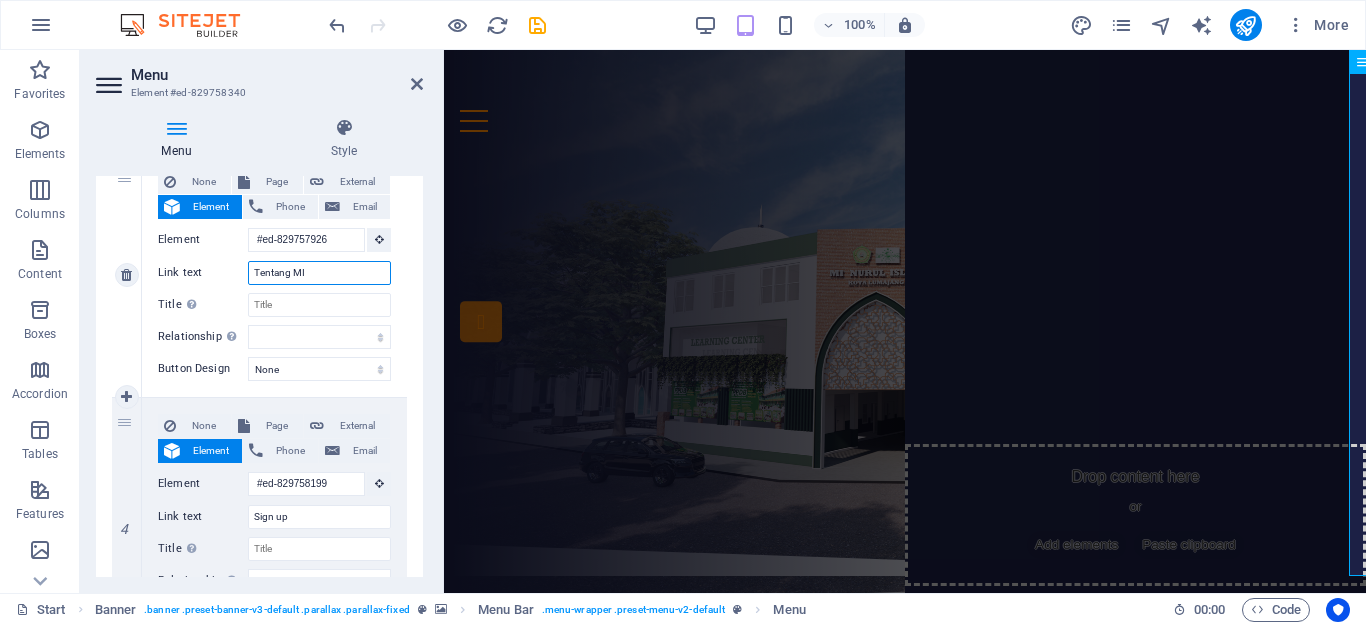 type on "Tentang MI" 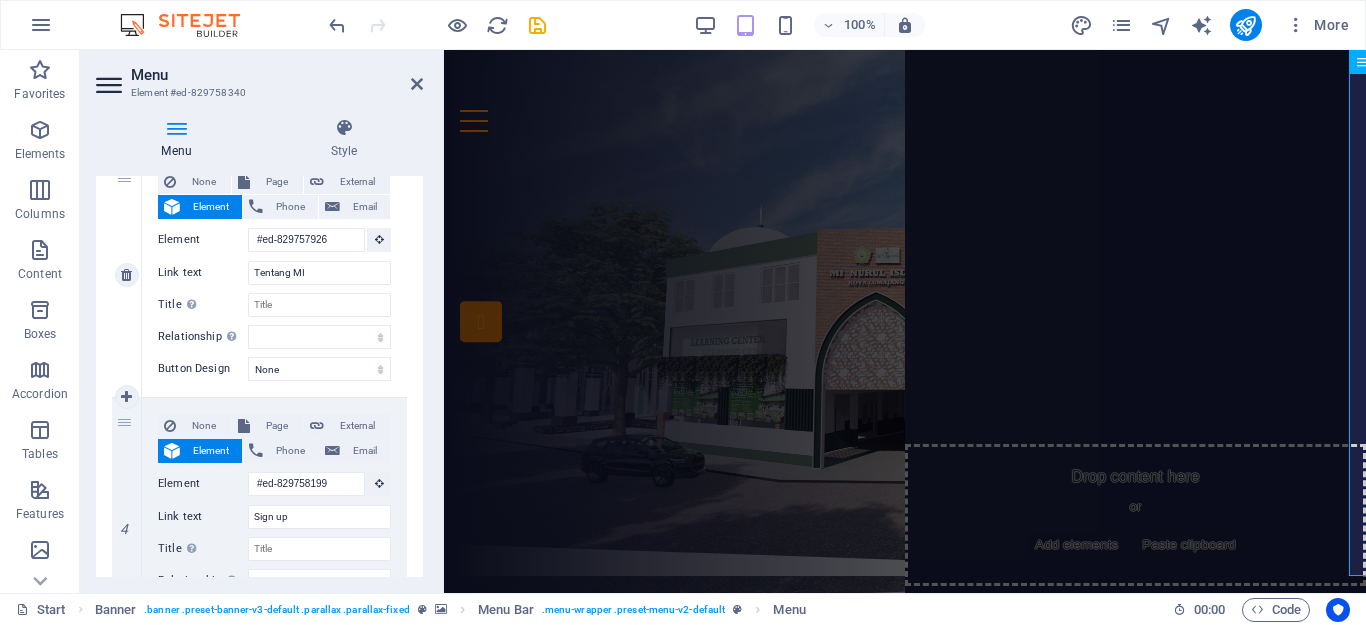 click on "None Page External Element Phone Email Page Start Subpage Legal notice Privacy Element #ed-829757926
URL Phone Email Link text Tentang MI Link target New tab Same tab Overlay Title Additional link description, should not be the same as the link text. The title is most often shown as a tooltip text when the mouse moves over the element. Leave empty if uncertain. Relationship Sets the  relationship of this link to the link target . For example, the value "nofollow" instructs search engines not to follow the link. Can be left empty. alternate author bookmark external help license next nofollow noreferrer noopener prev search tag Button Design None Default Primary Secondary" at bounding box center [274, 275] 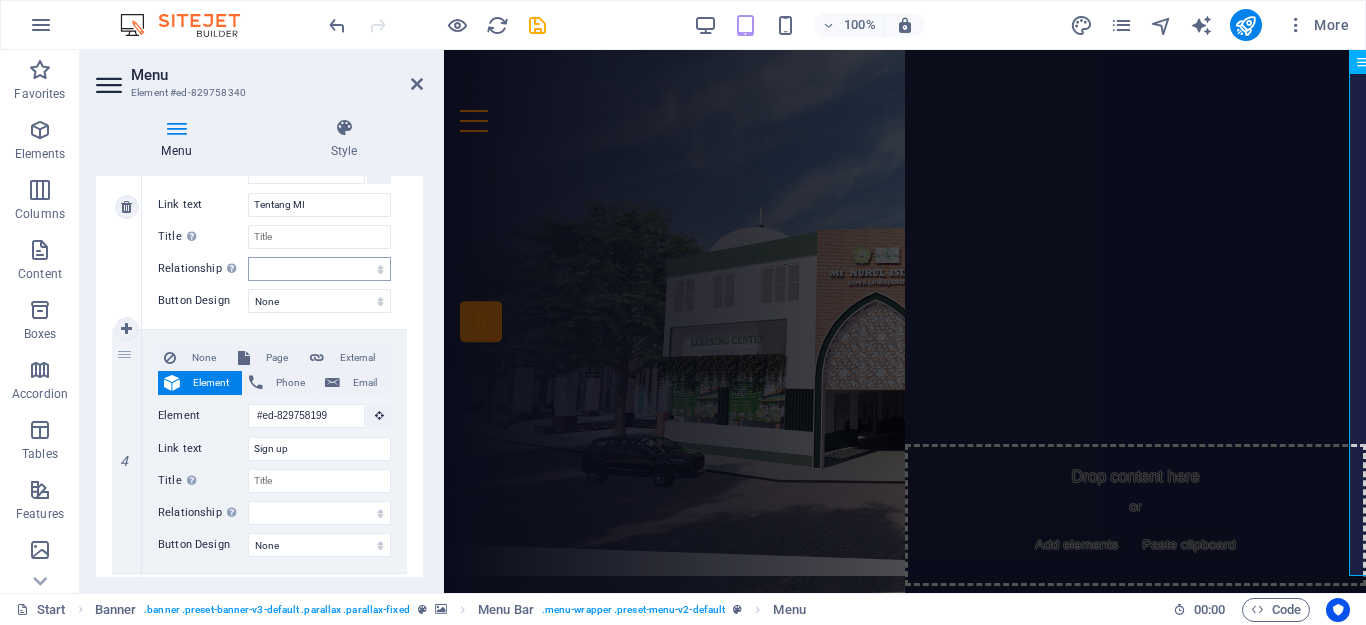 scroll, scrollTop: 900, scrollLeft: 0, axis: vertical 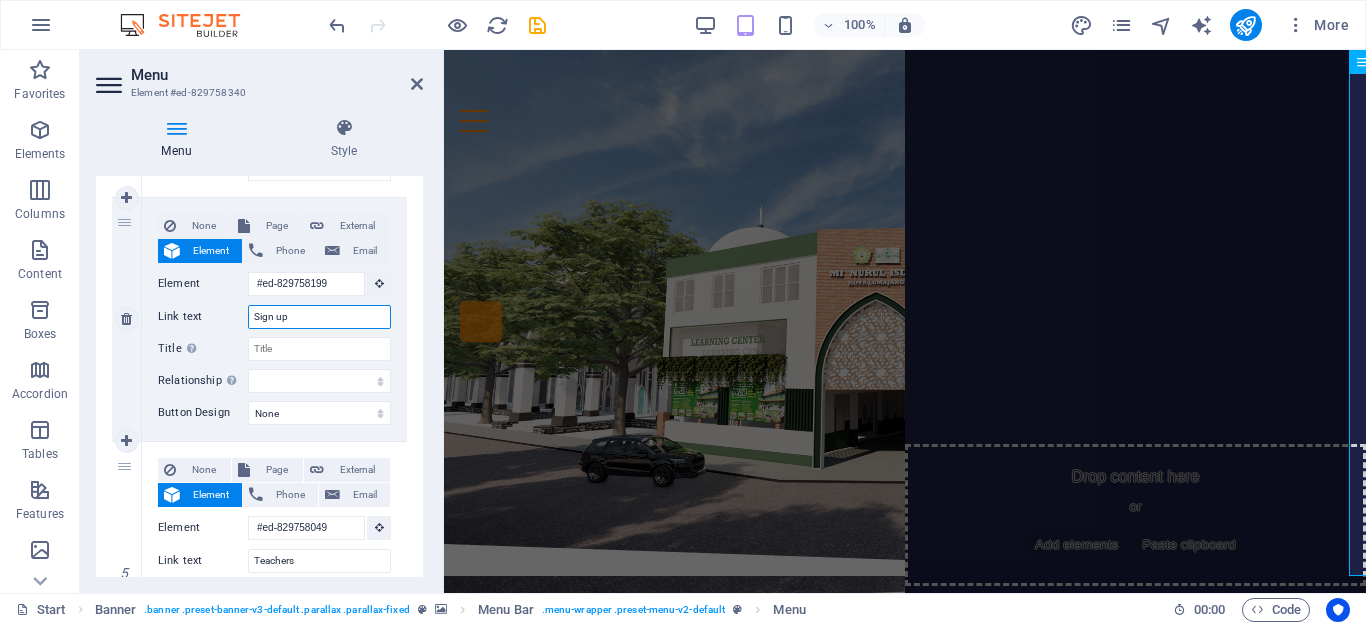 click on "Sign up" at bounding box center (319, 317) 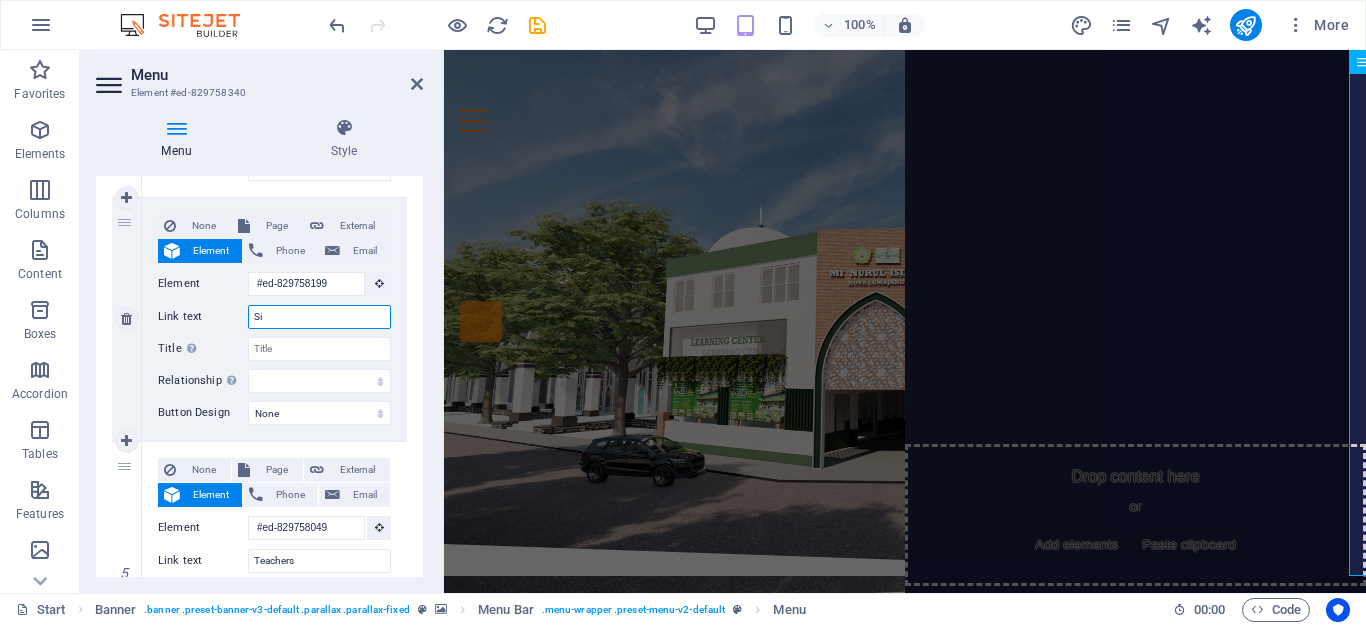 type on "S" 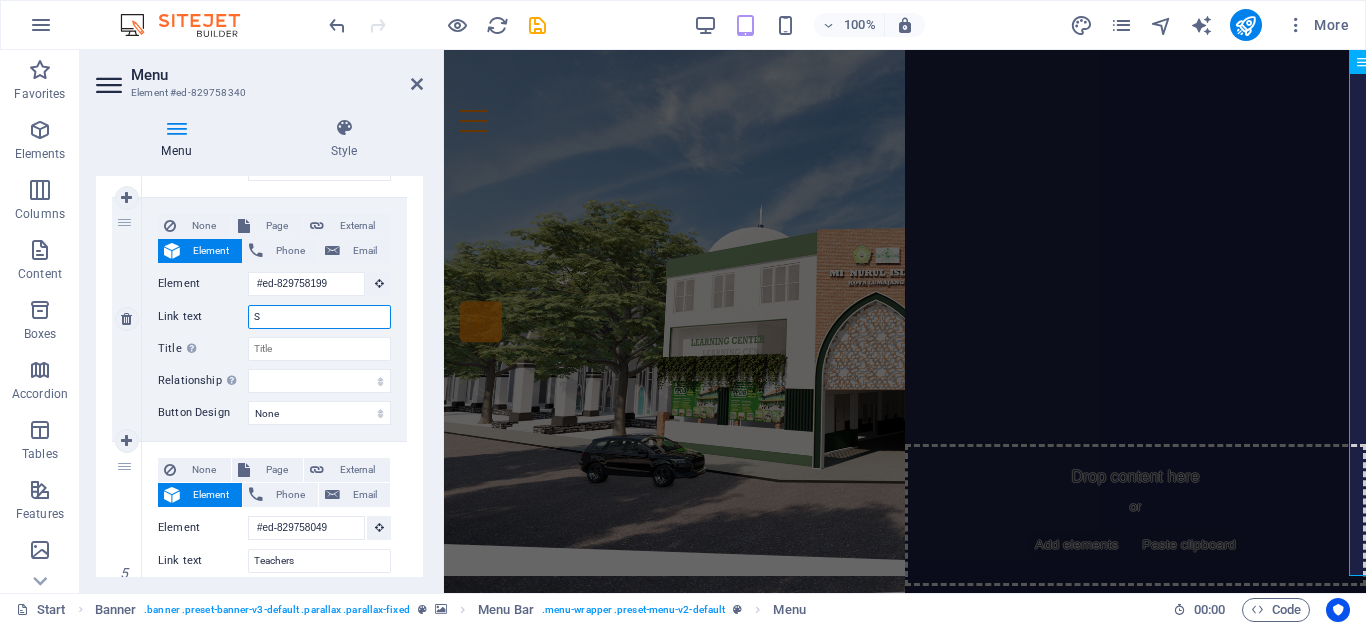 type 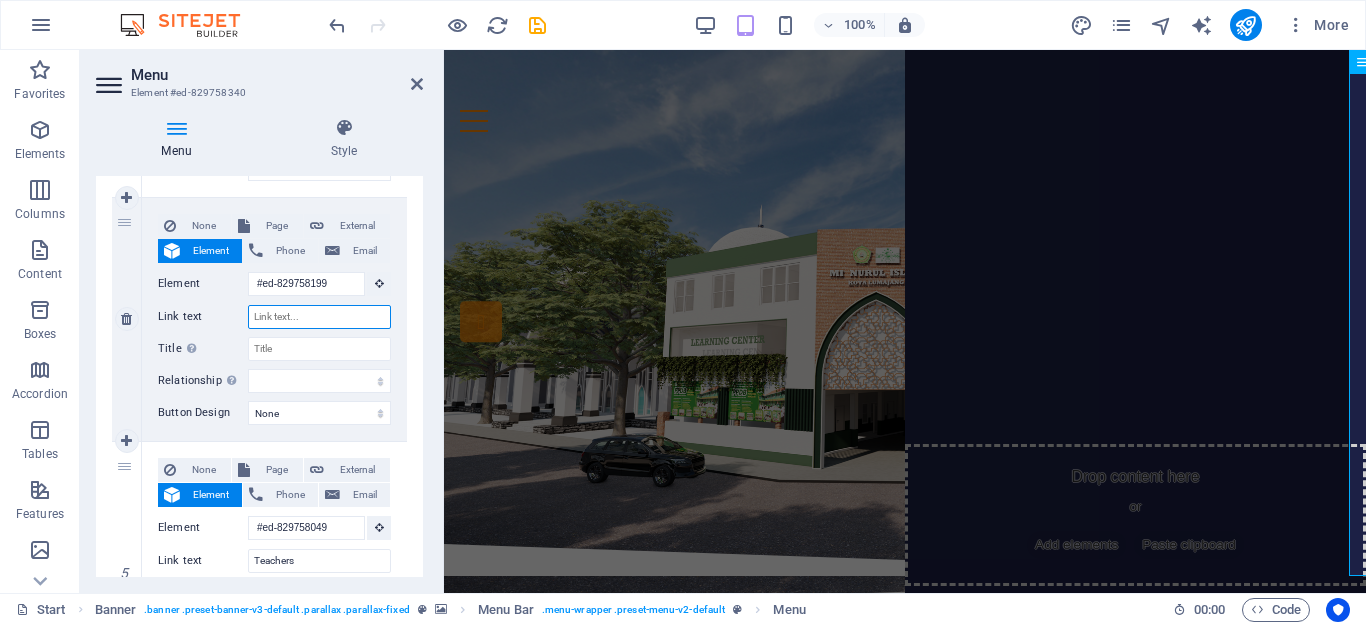 select 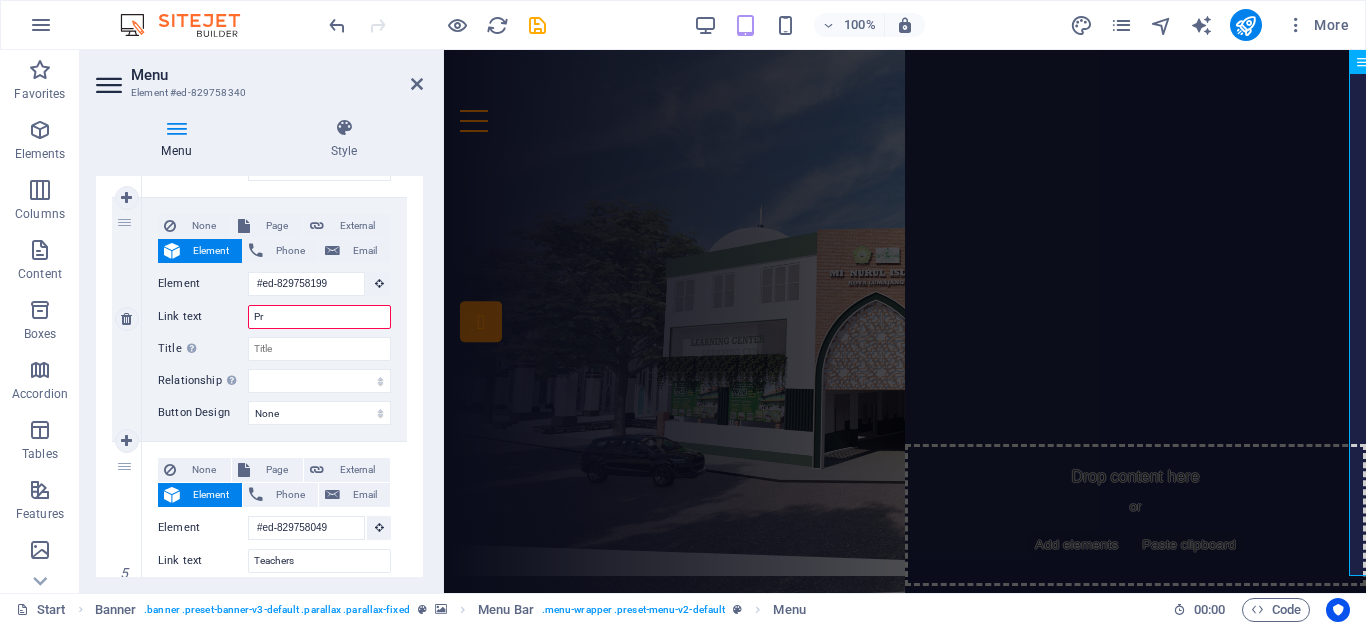 type on "Pro" 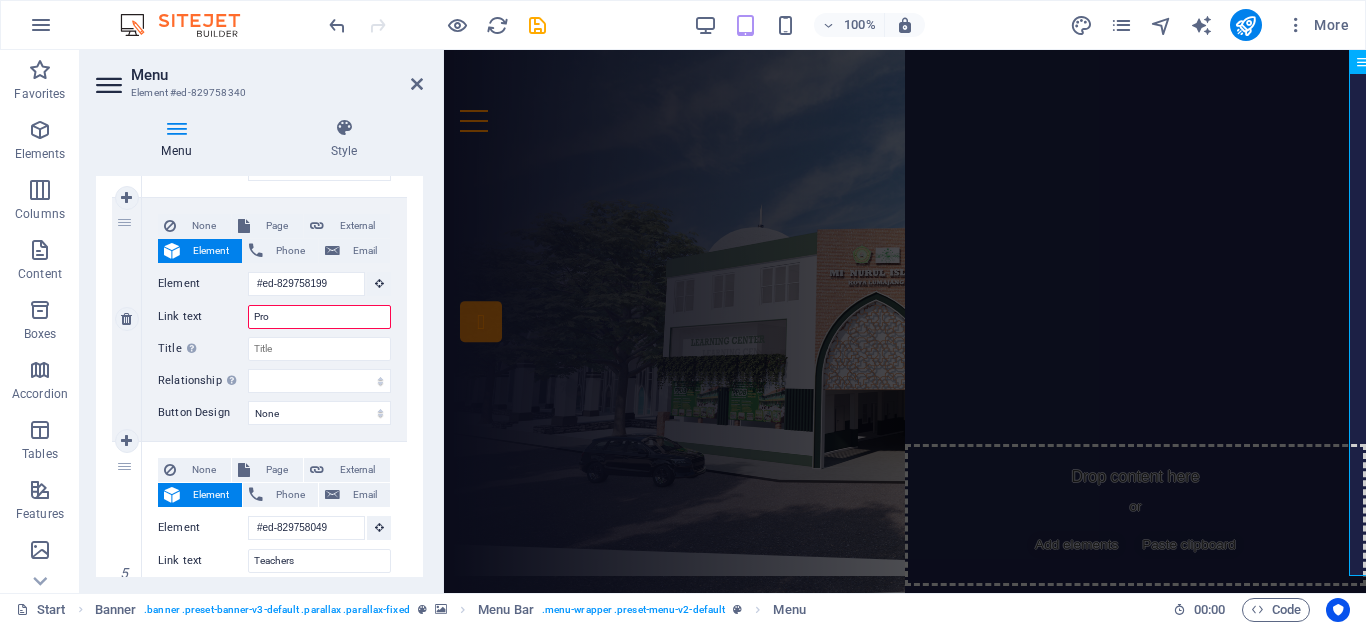 select 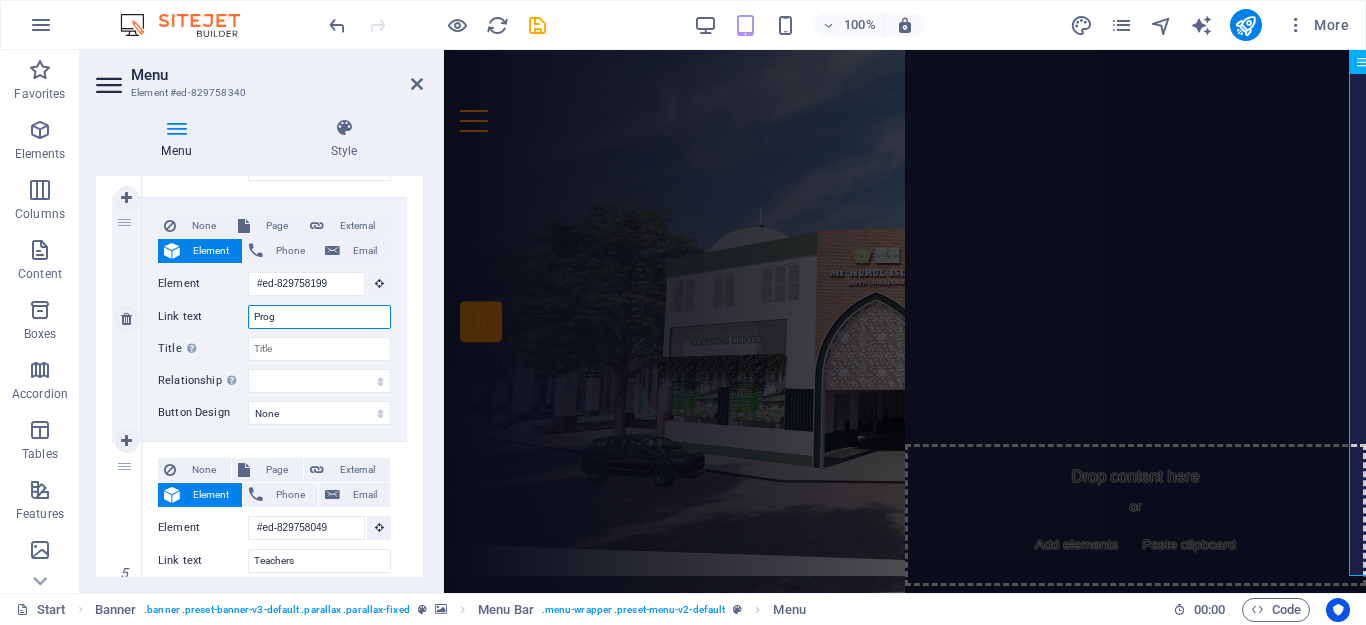 type on "Progr" 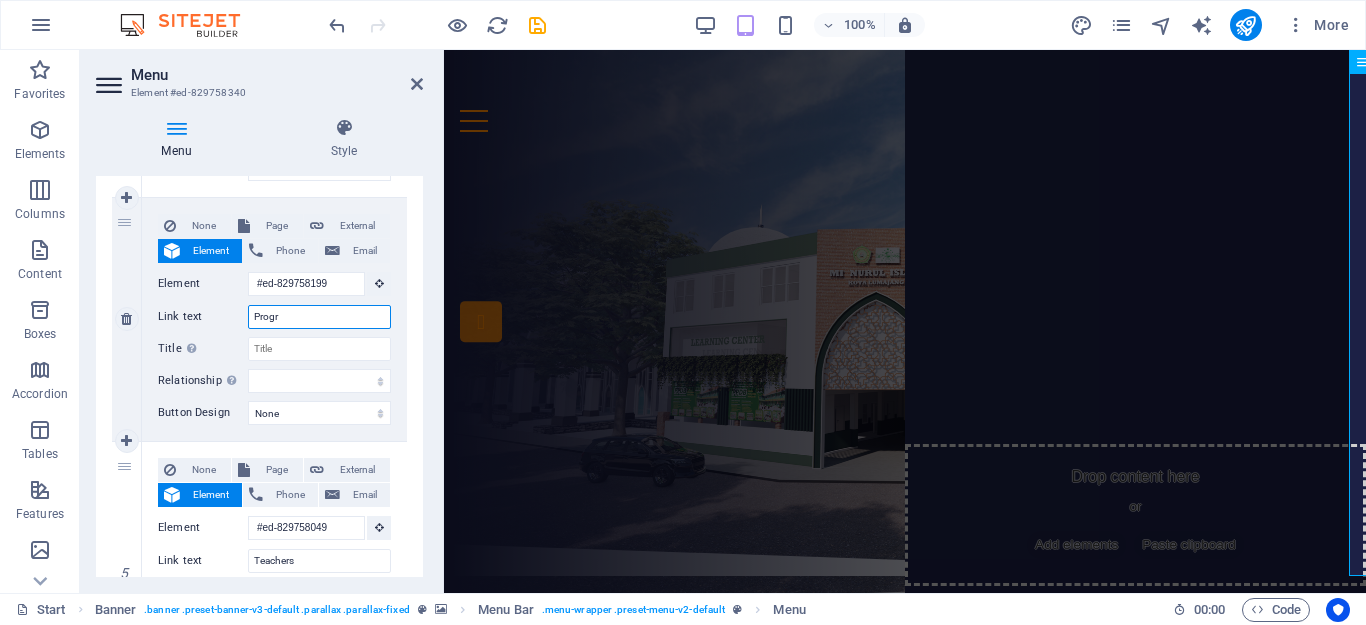 select 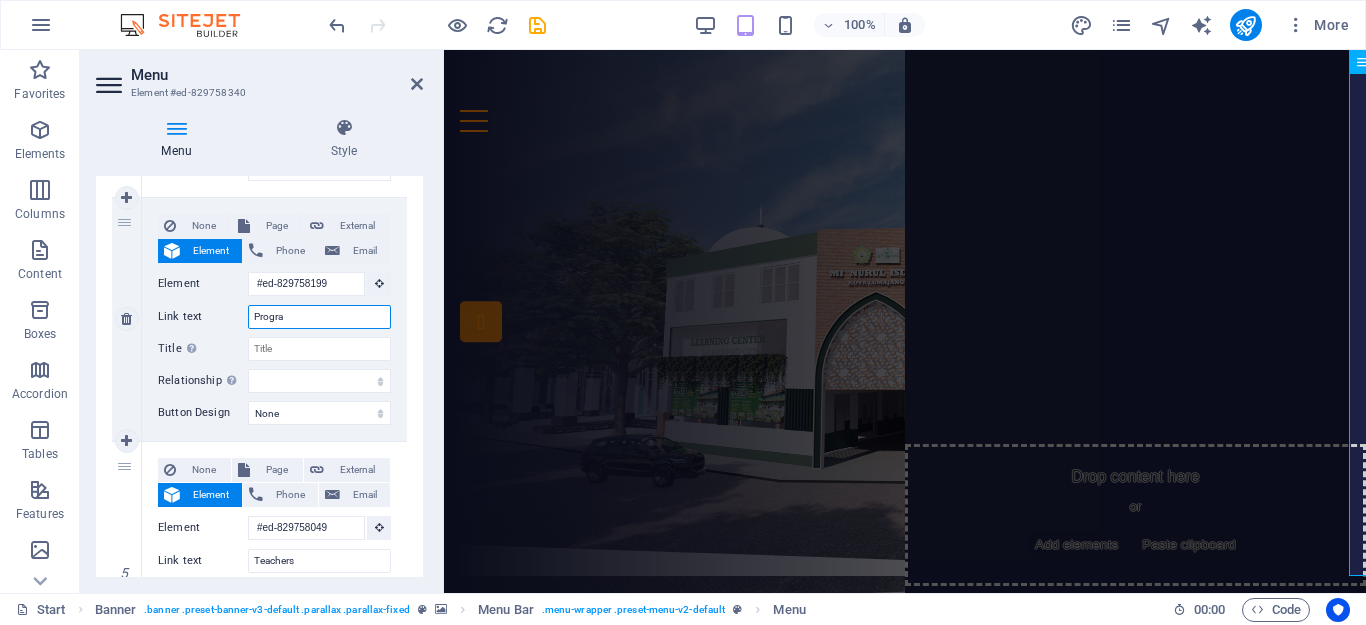 type on "Program" 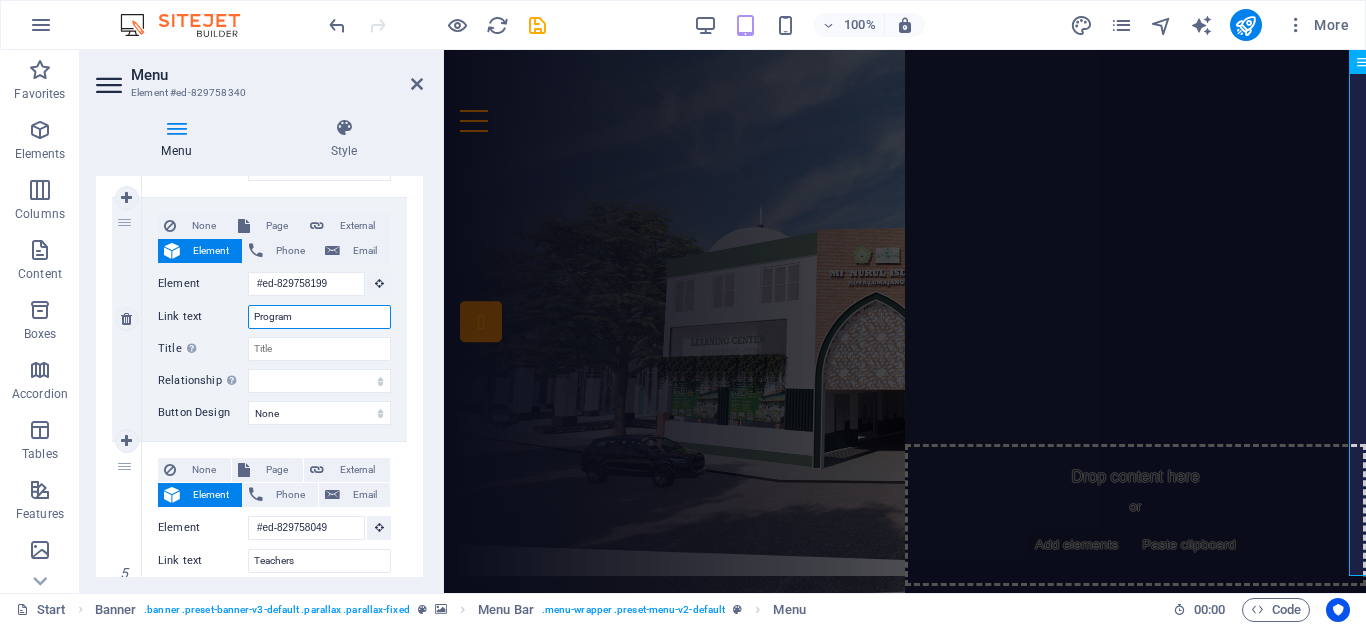 select 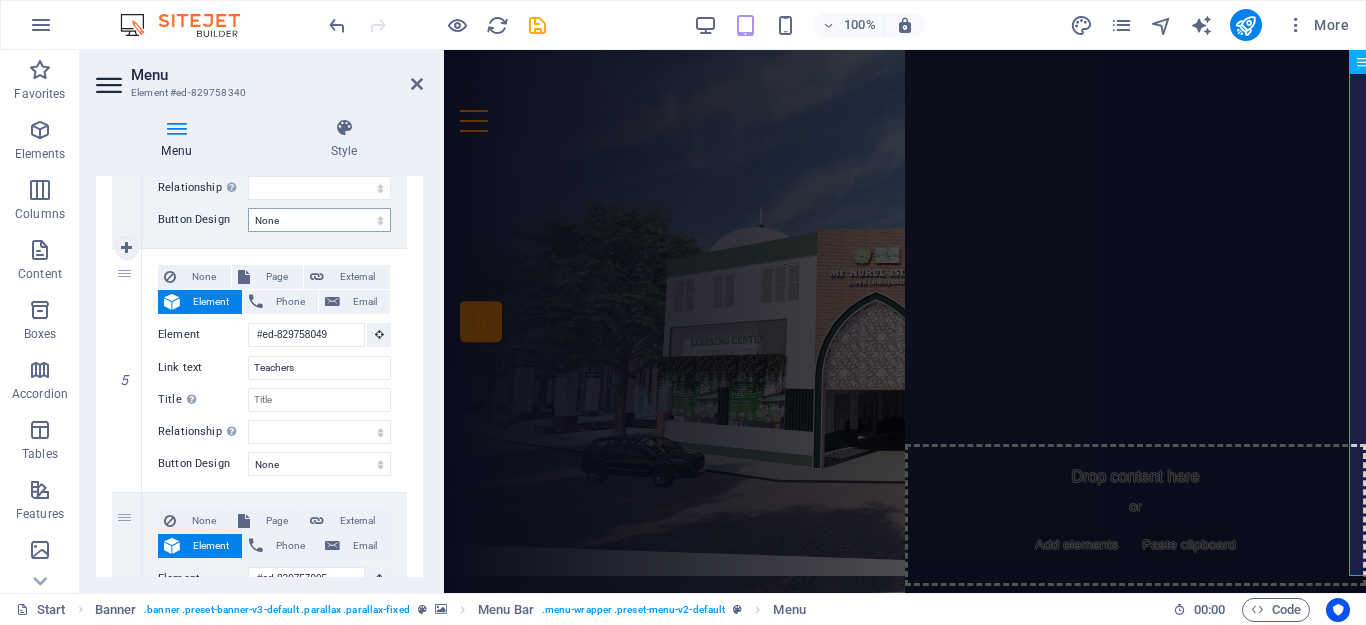 scroll, scrollTop: 1100, scrollLeft: 0, axis: vertical 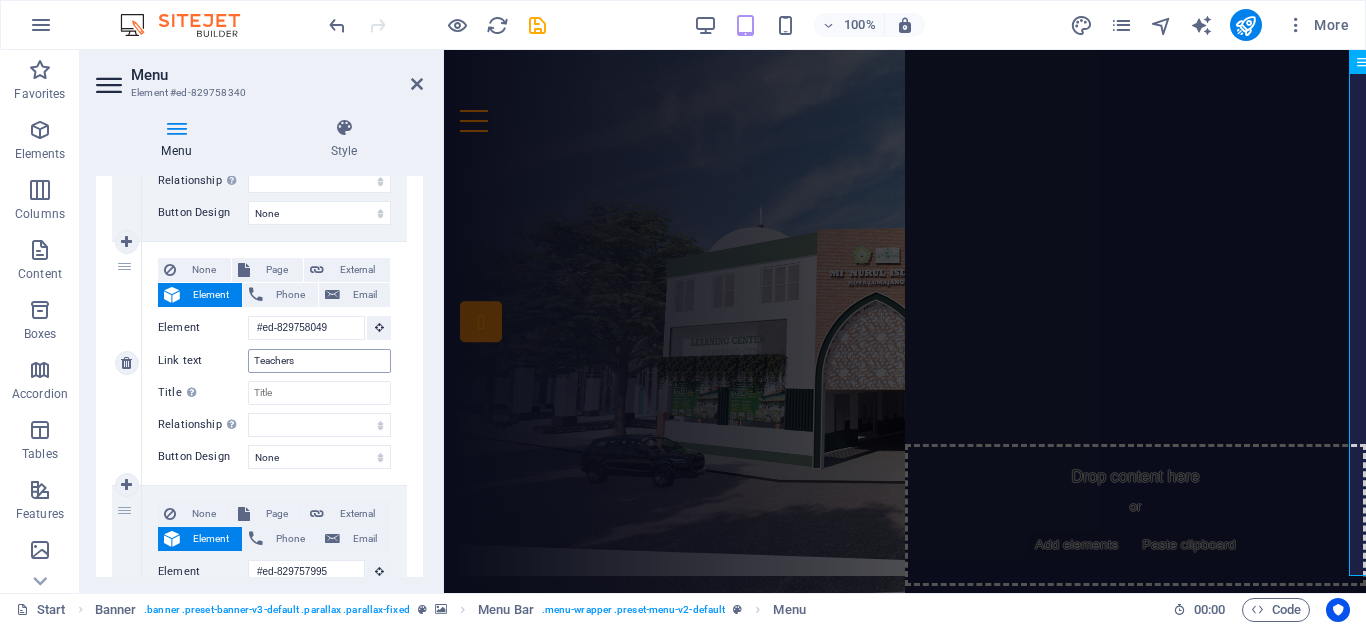 type on "Program" 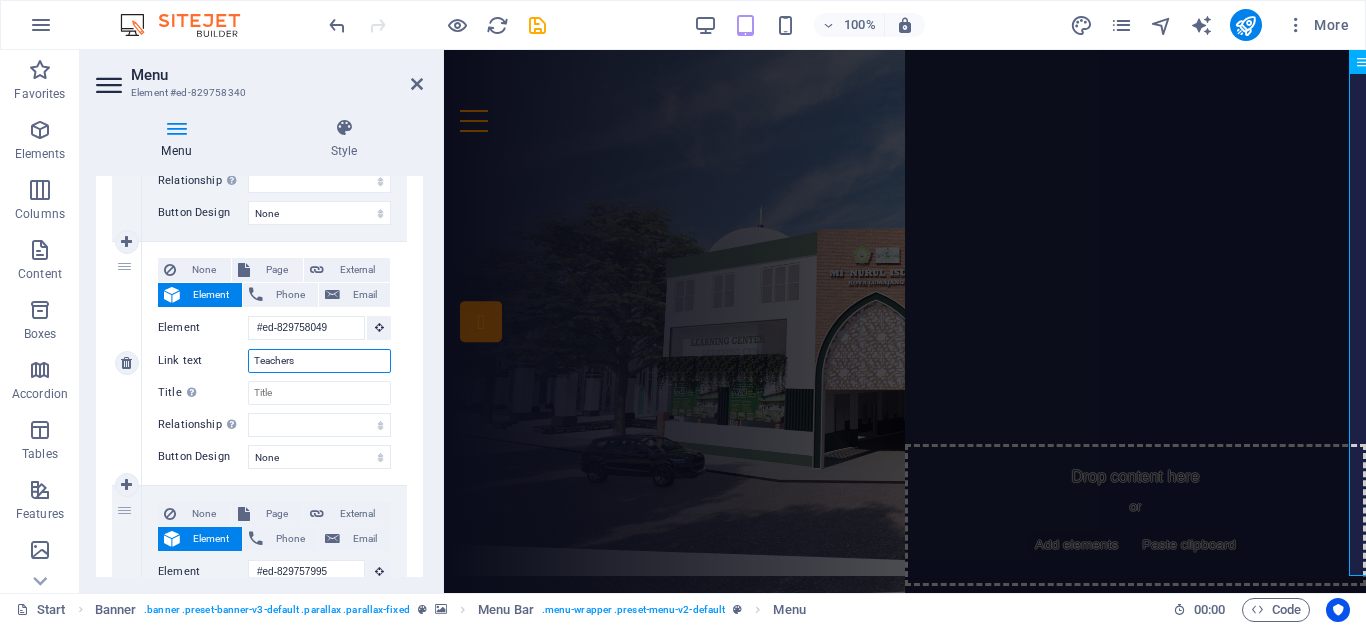 click on "Teachers" at bounding box center [319, 361] 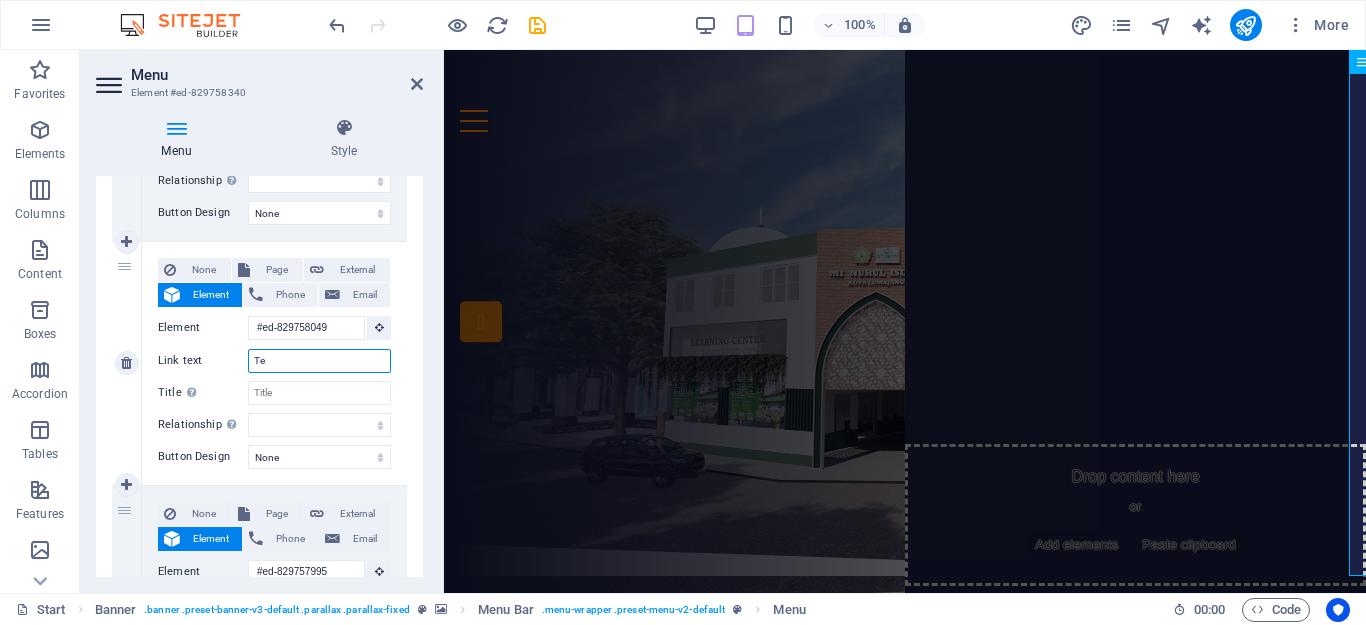 type on "T" 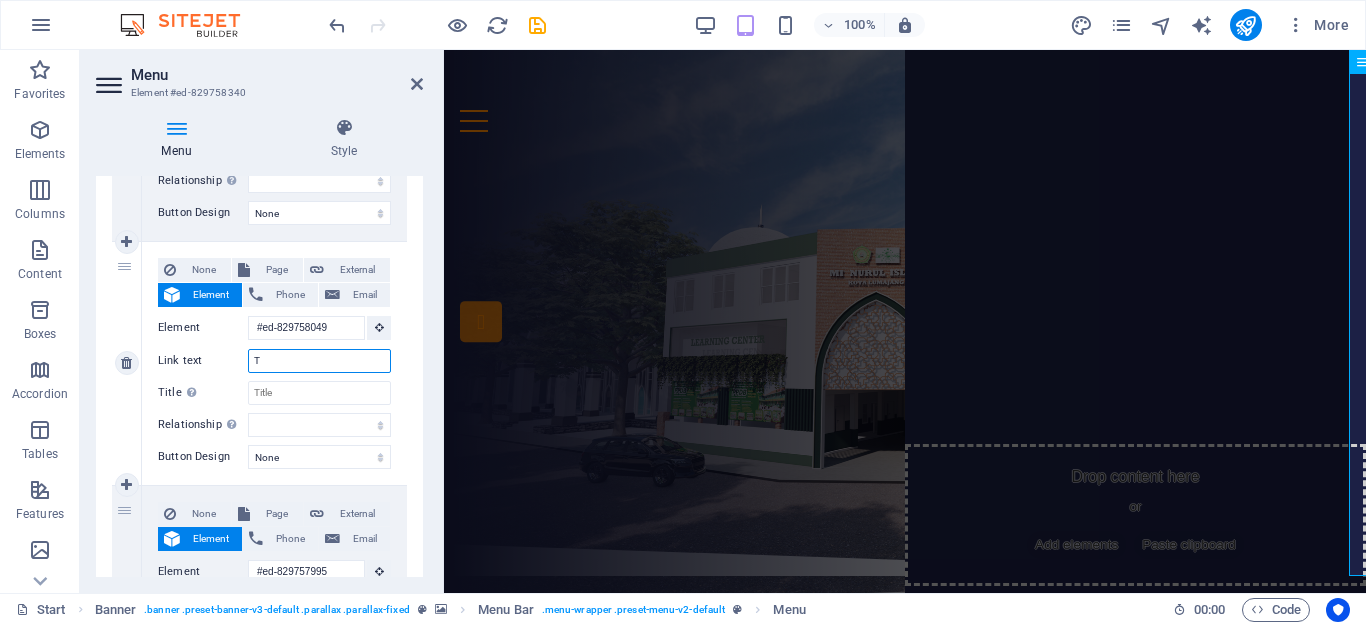type 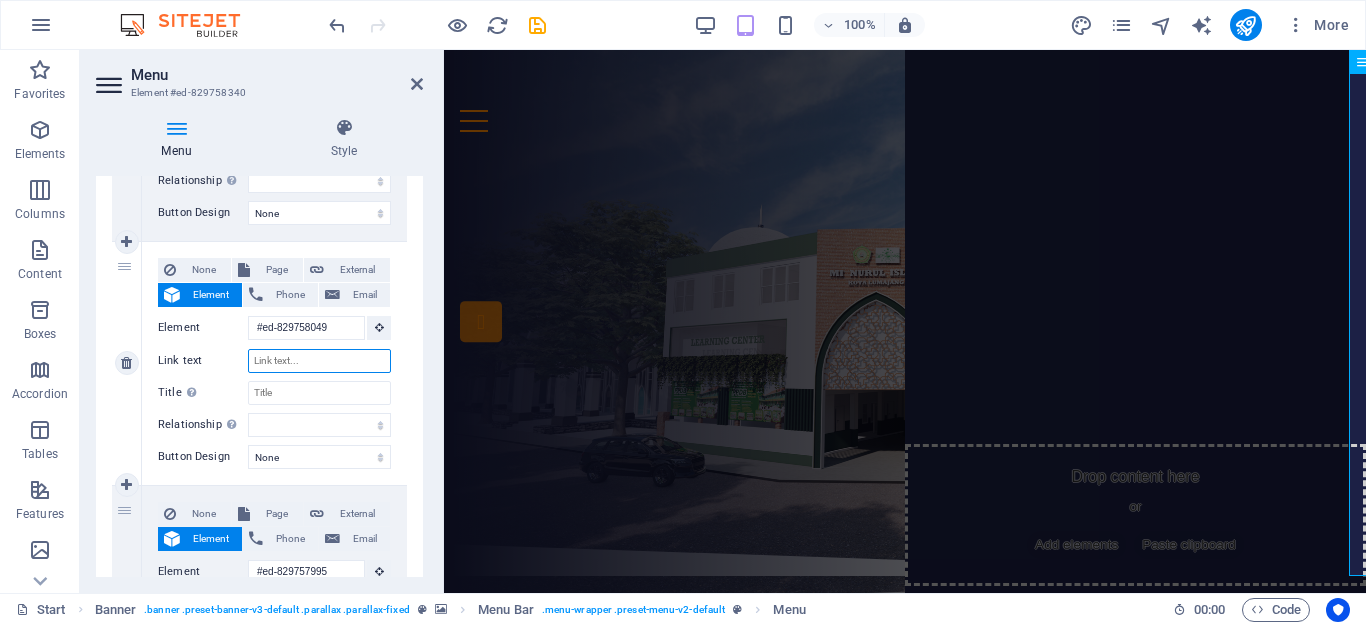 select 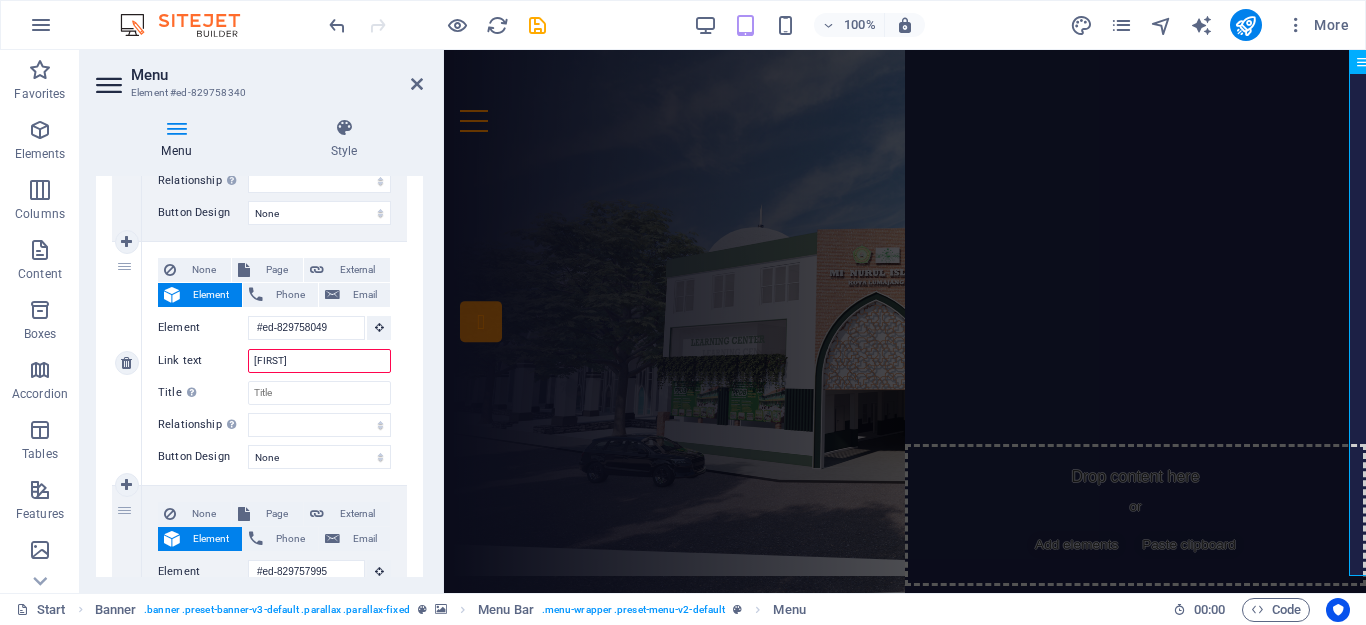 type on "Guru" 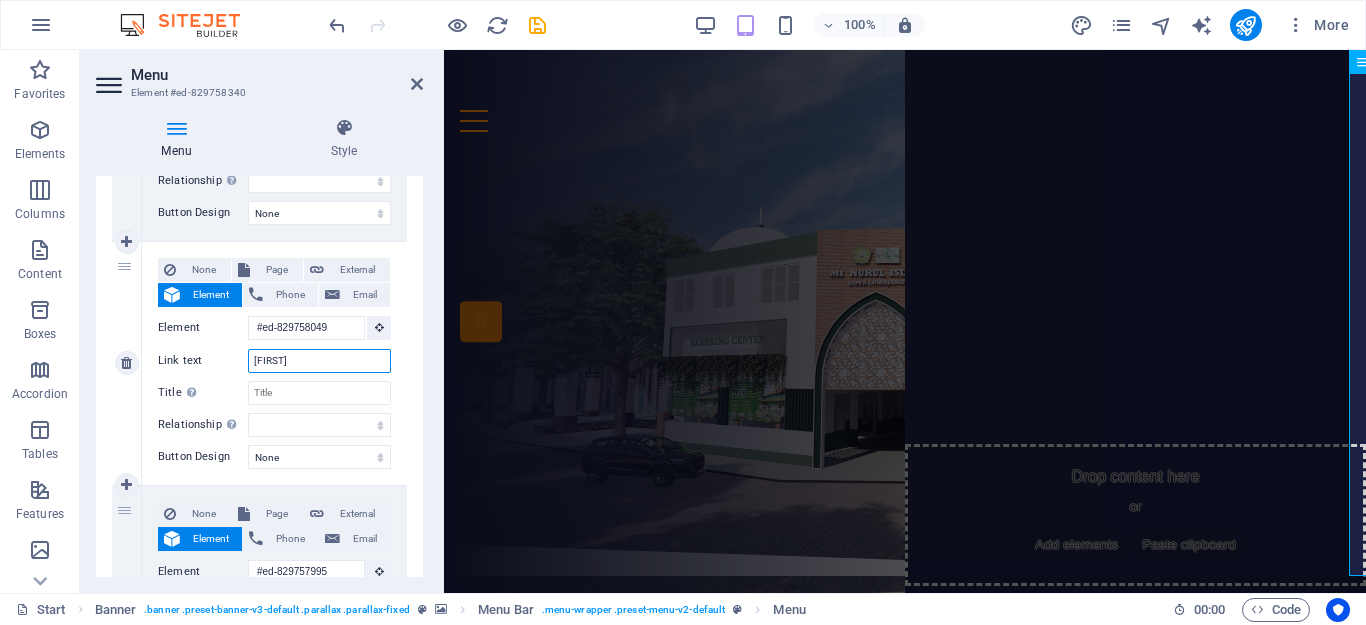type on "Guru d" 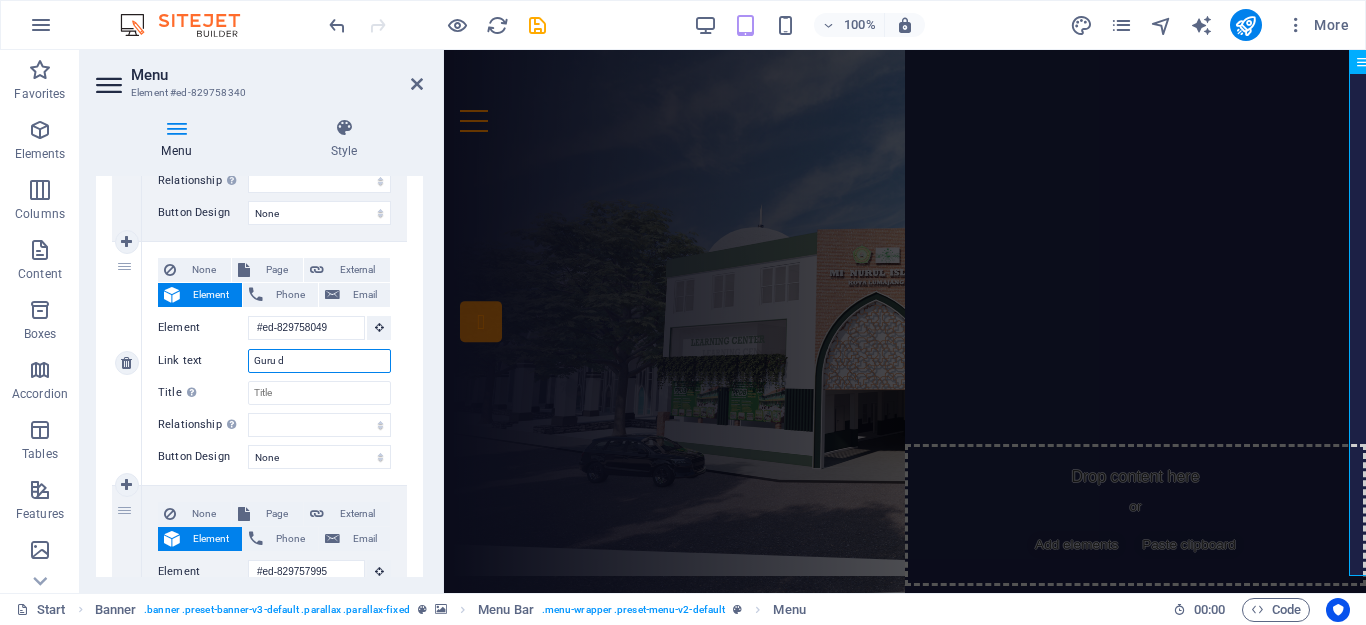 select 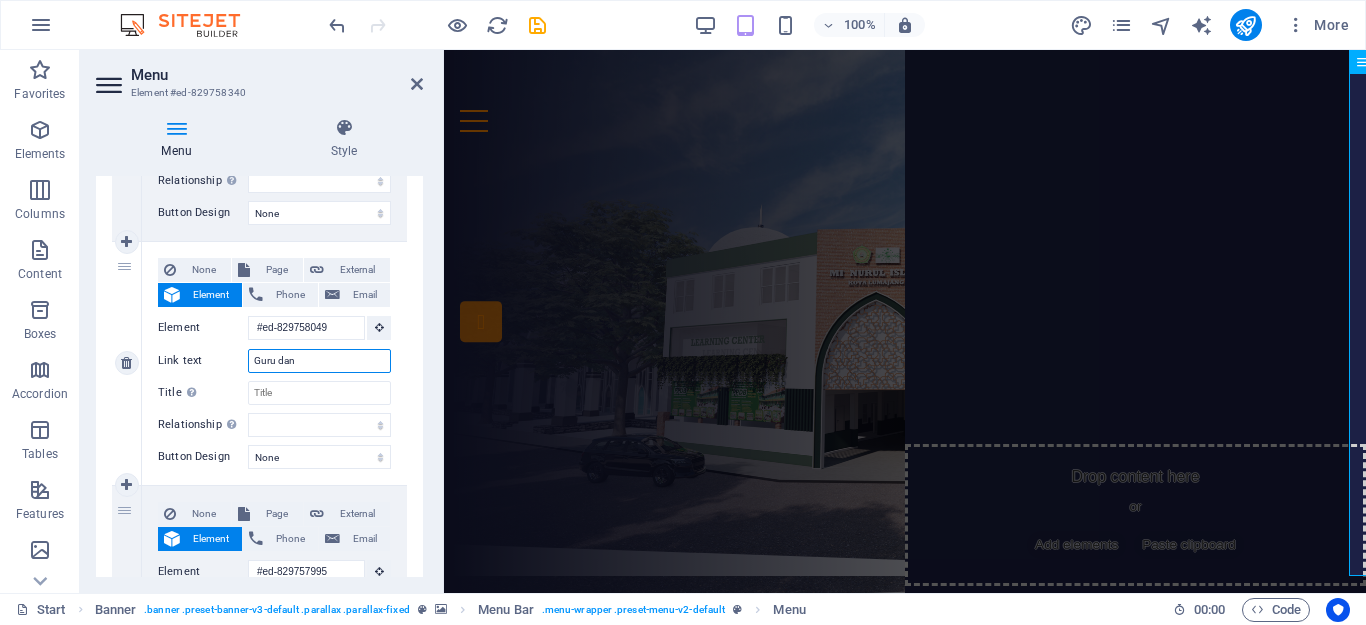type on "Guru dan S" 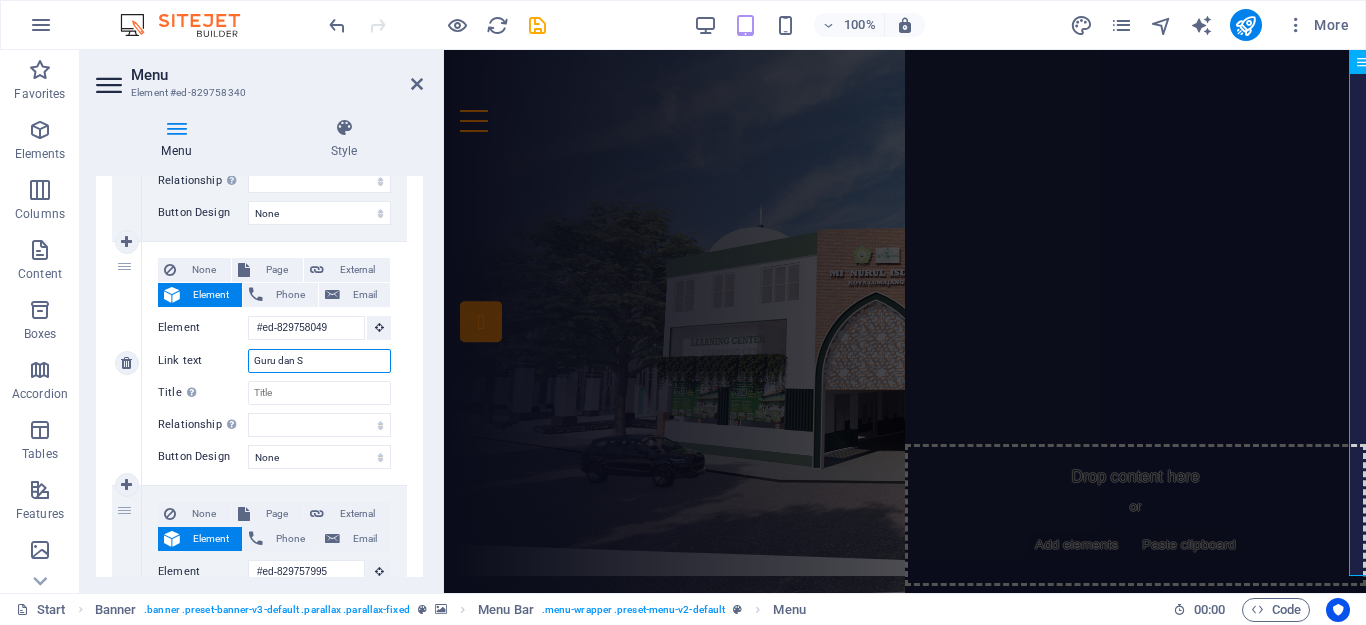 select 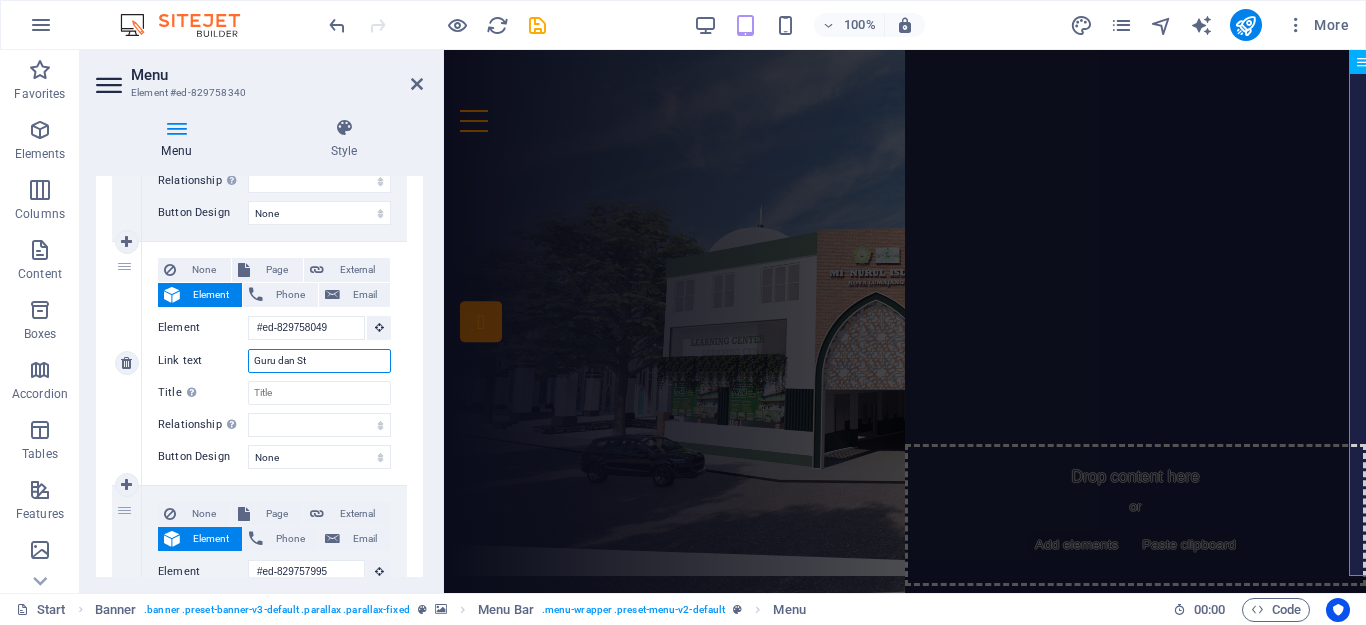 select 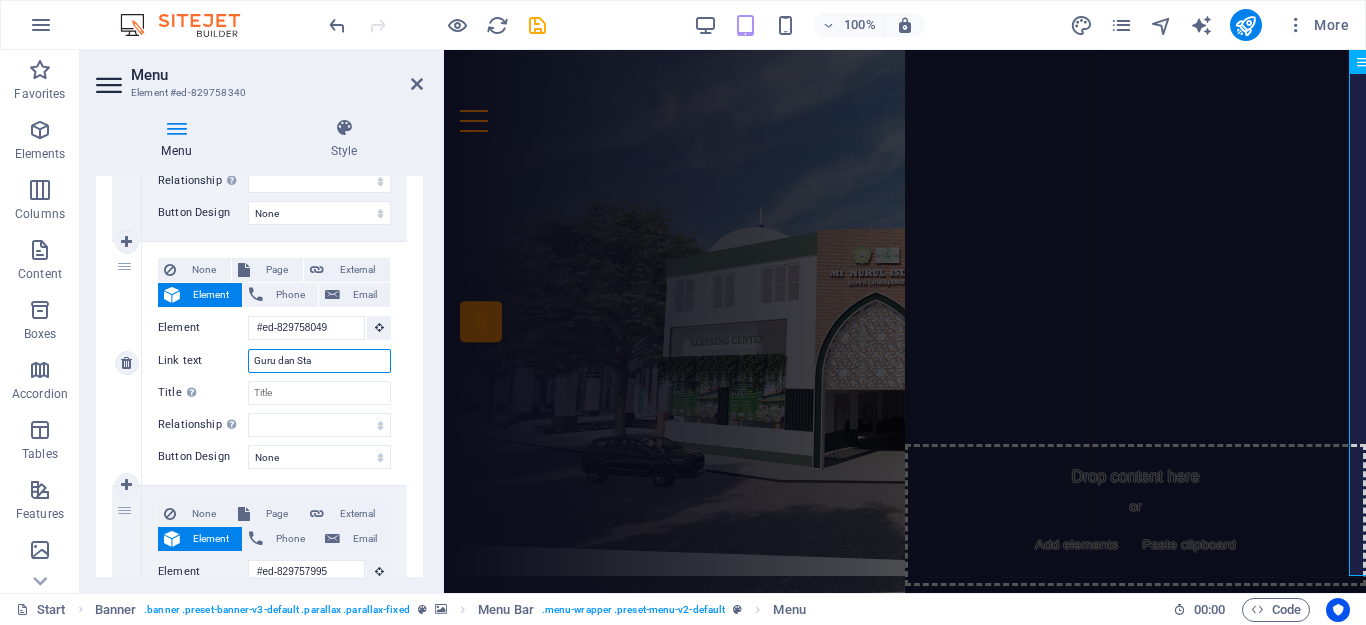type on "Guru dan Staf" 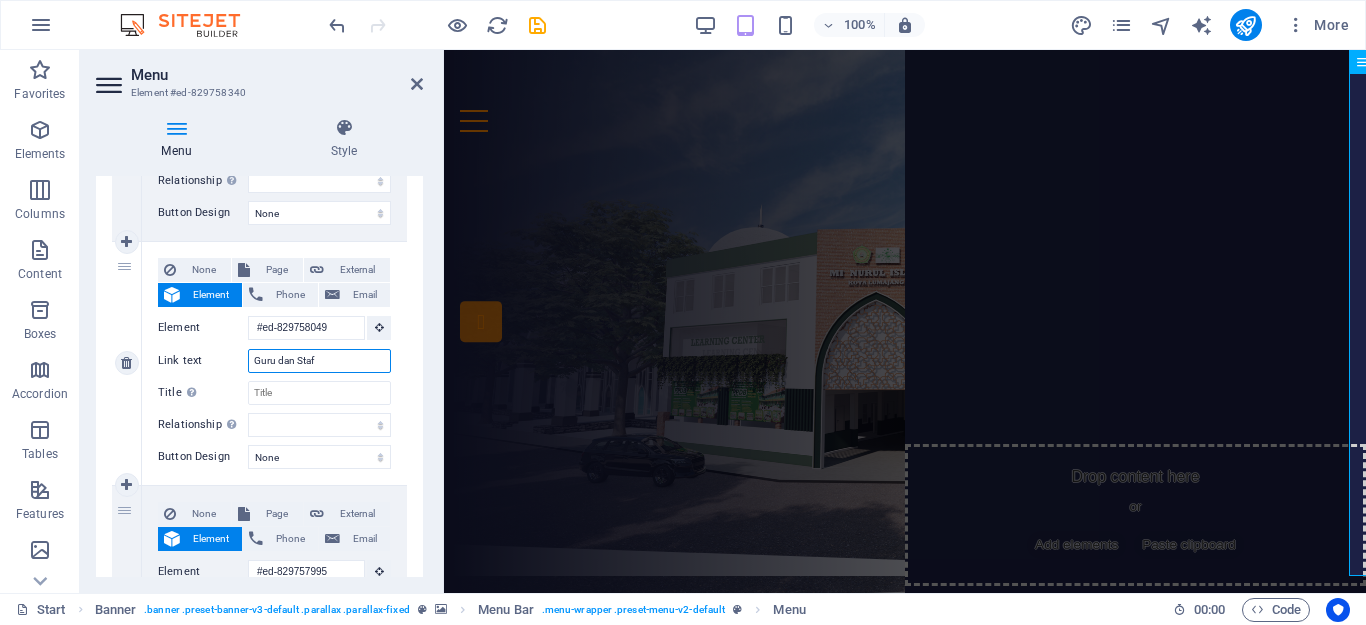 select 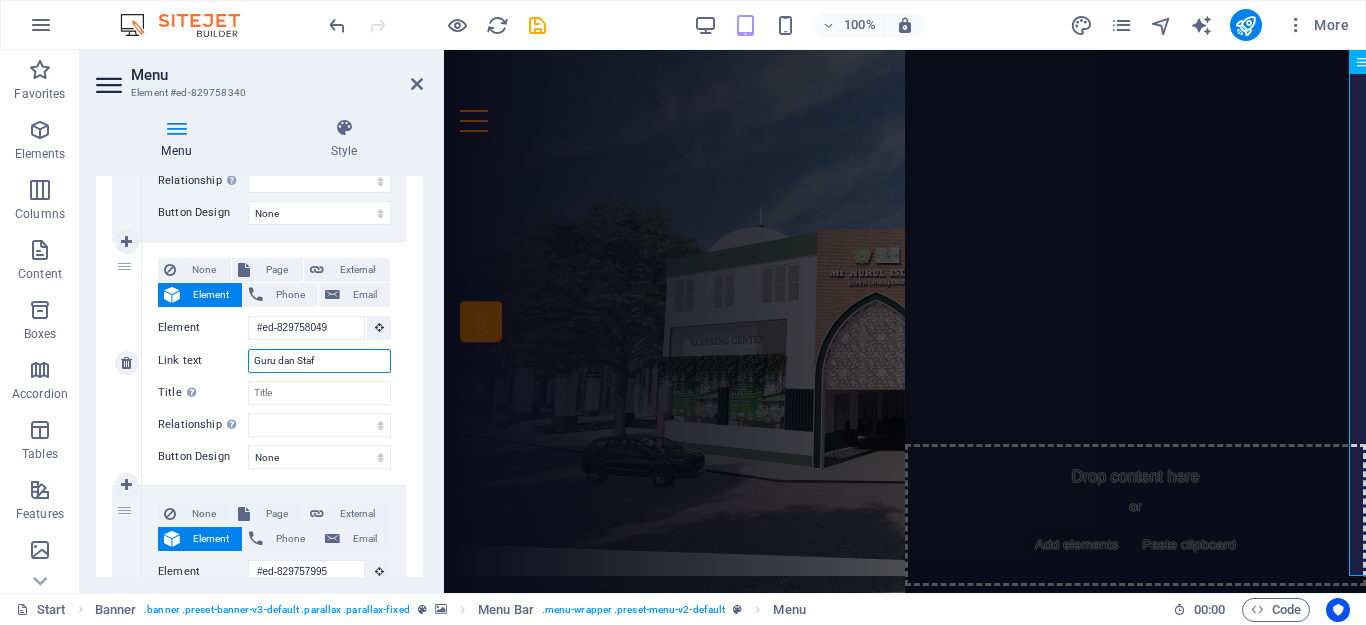 type on "Guru dan Staff" 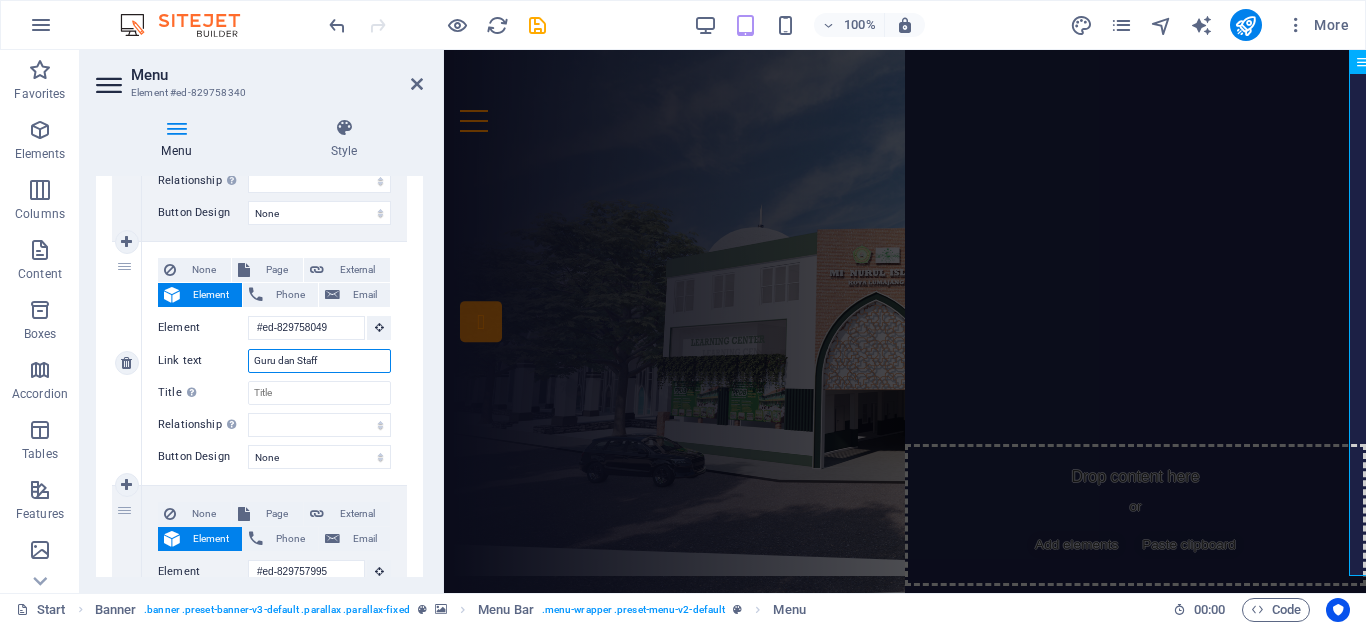 select 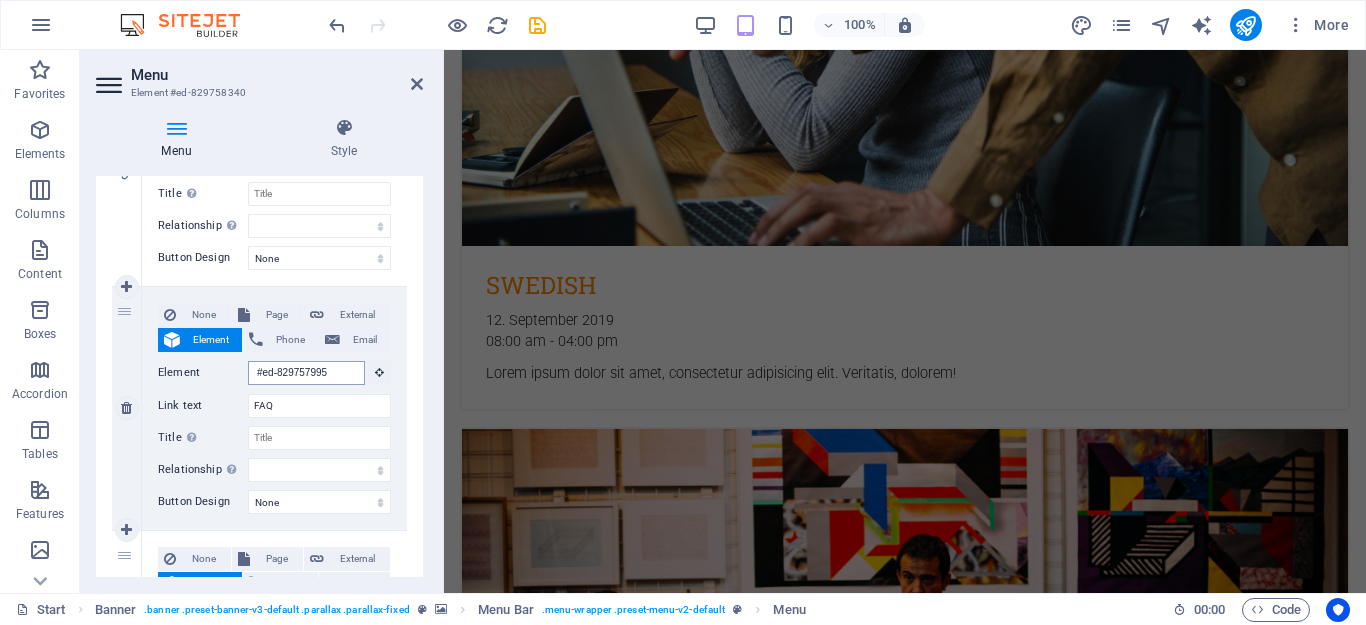 scroll, scrollTop: 1300, scrollLeft: 0, axis: vertical 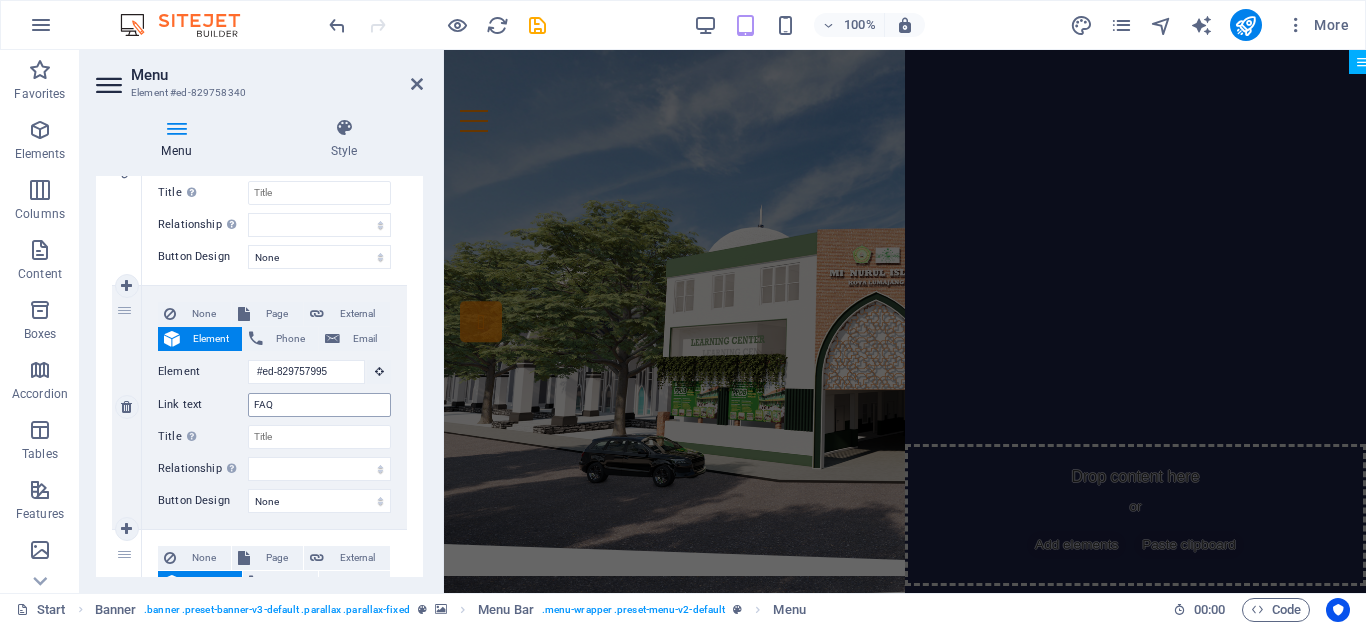 type on "Guru dan Staff" 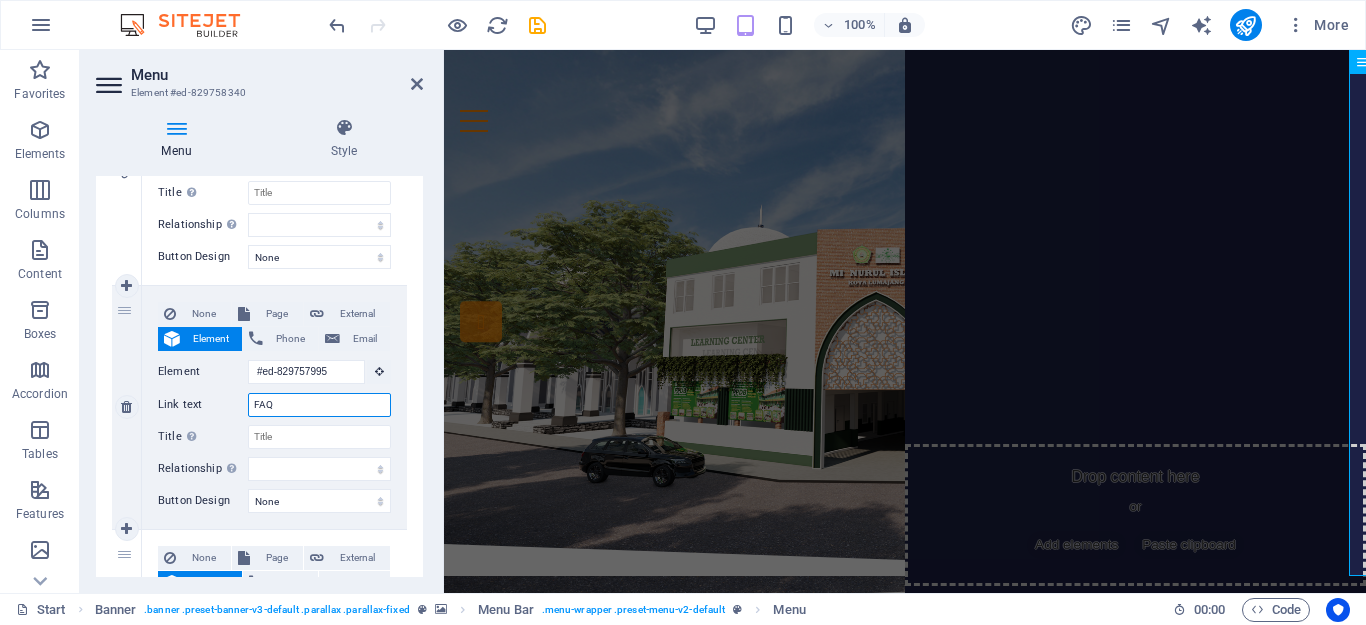 click on "FAQ" at bounding box center (319, 405) 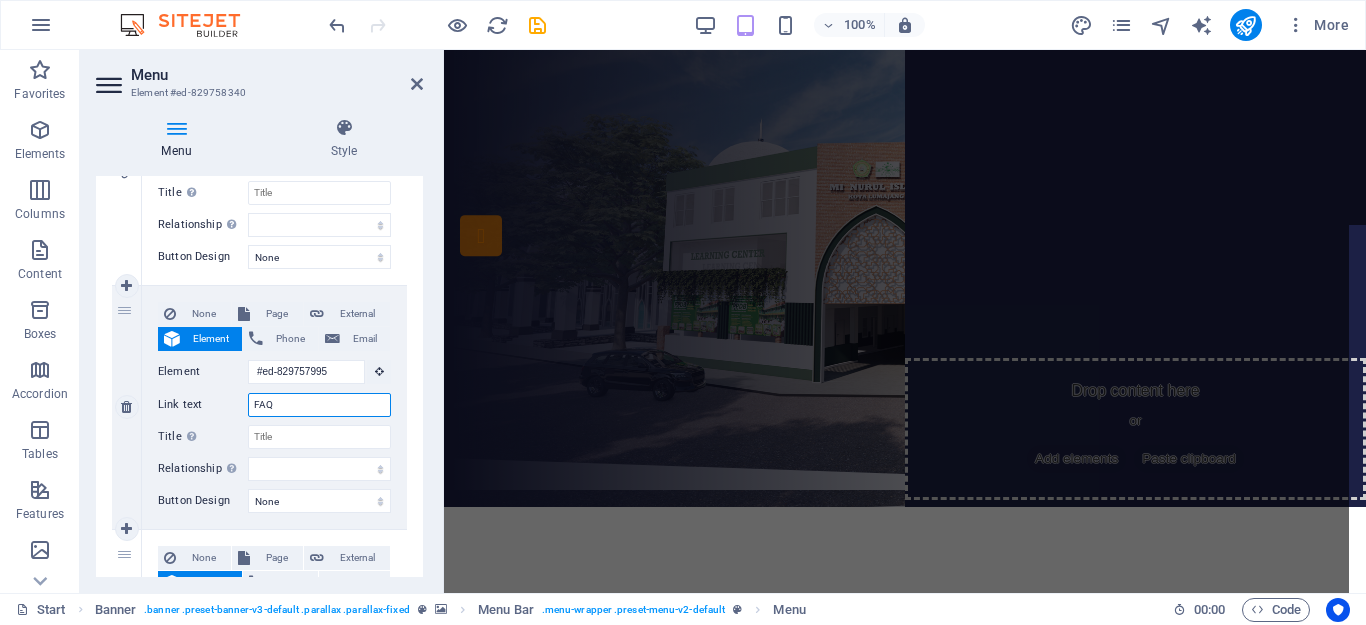 scroll, scrollTop: 0, scrollLeft: 0, axis: both 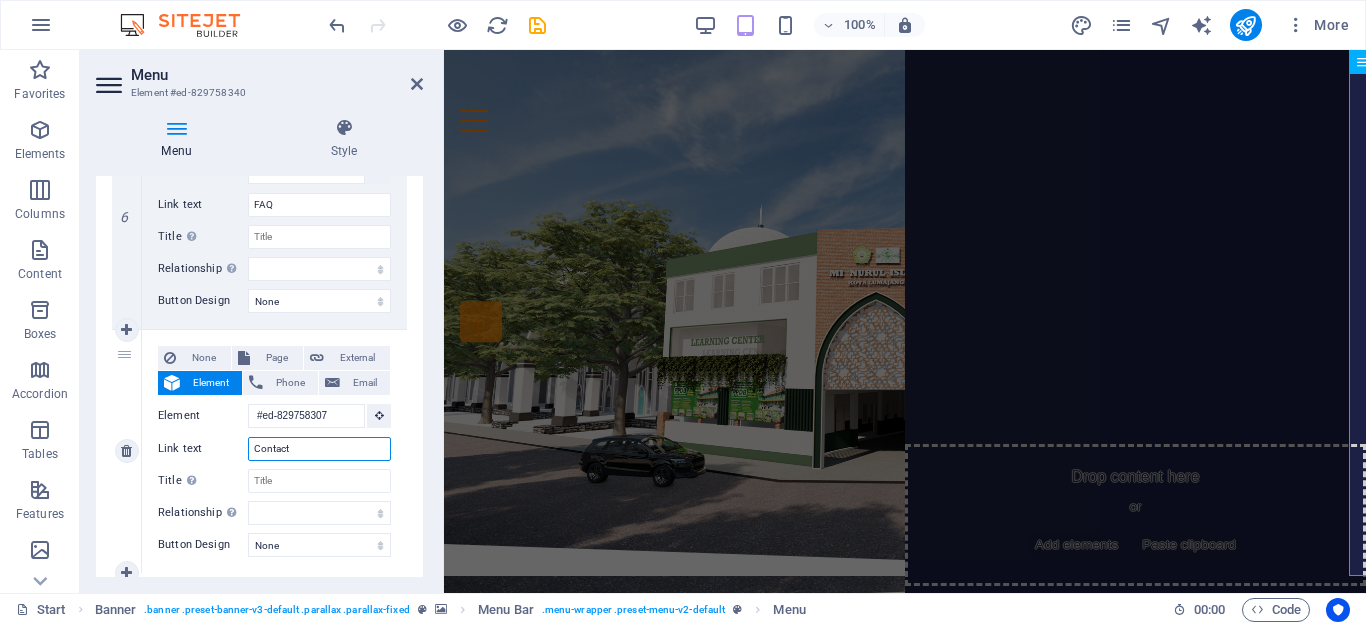 click on "Contact" at bounding box center (319, 449) 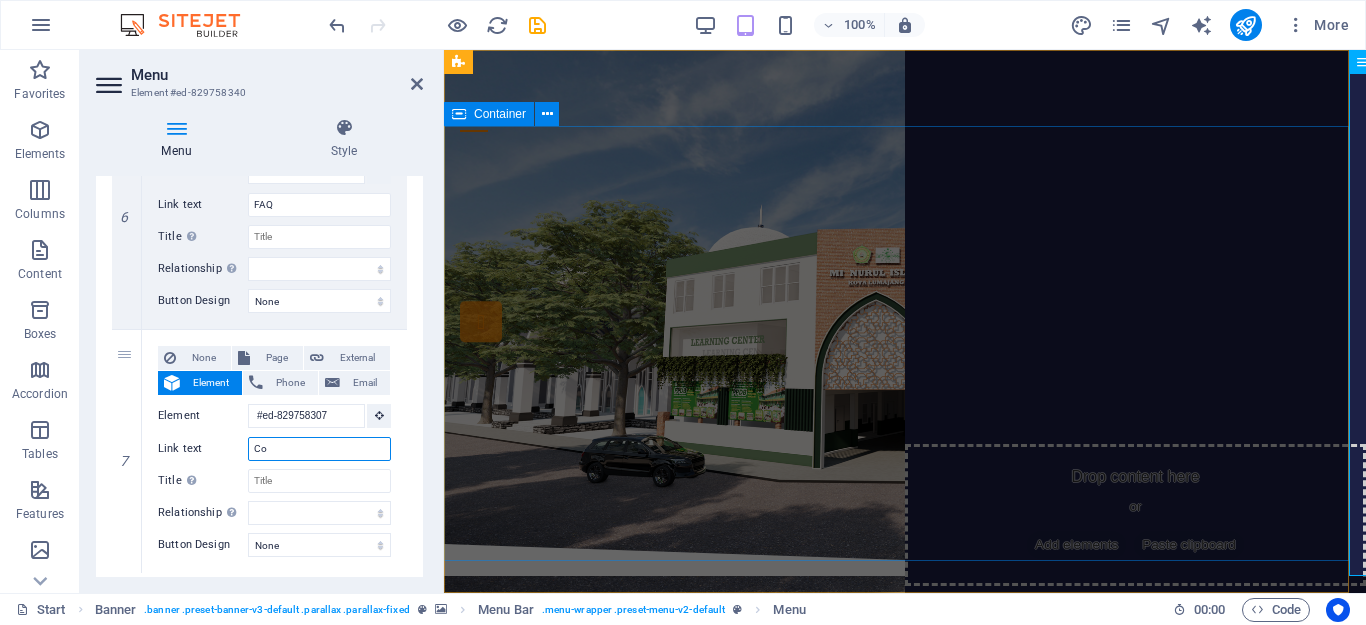 type on "C" 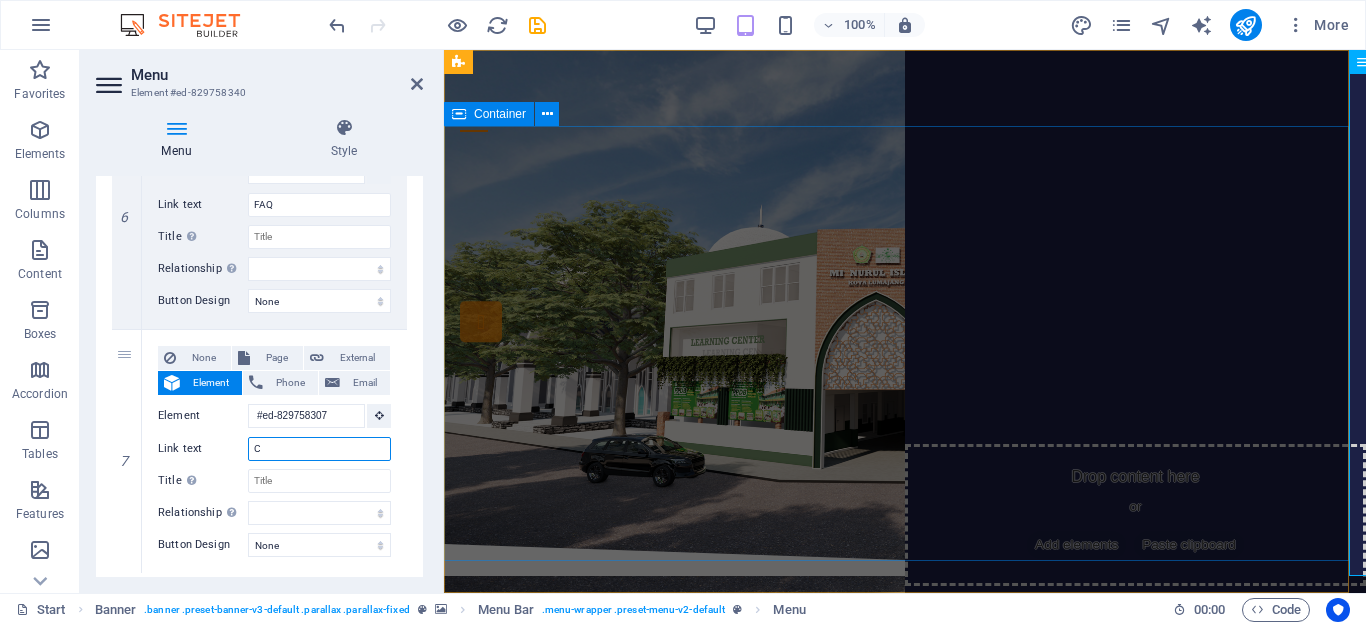 type 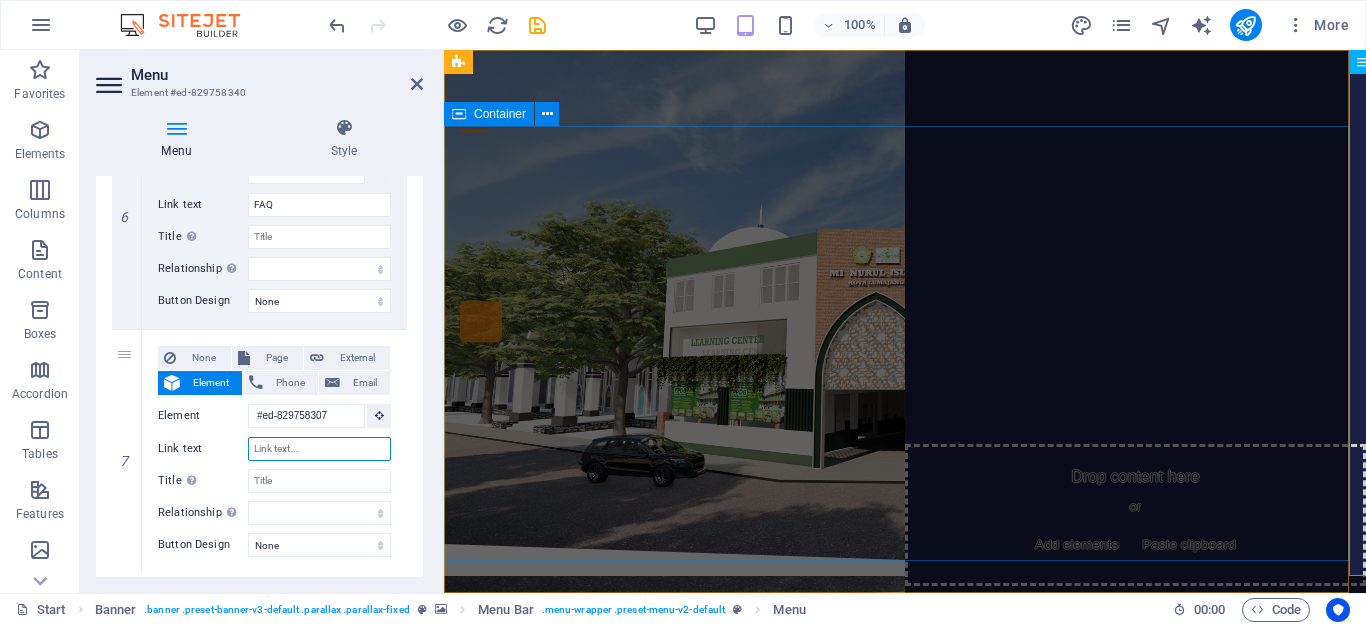 select 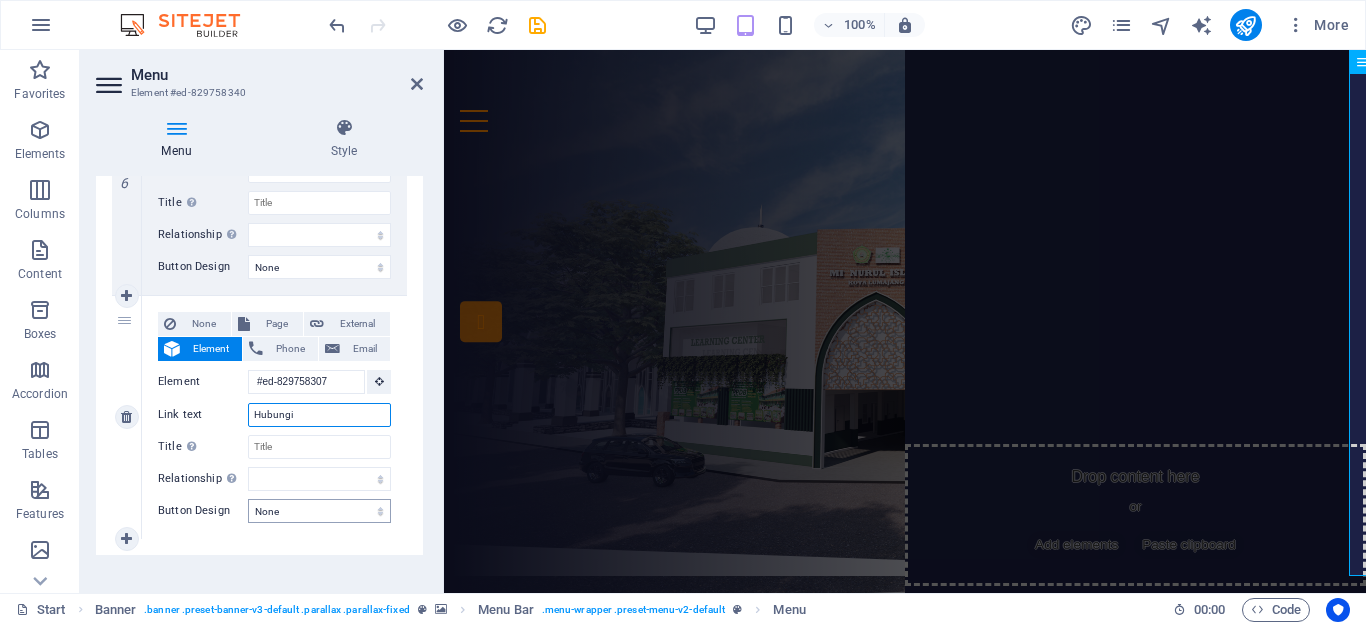scroll, scrollTop: 1552, scrollLeft: 0, axis: vertical 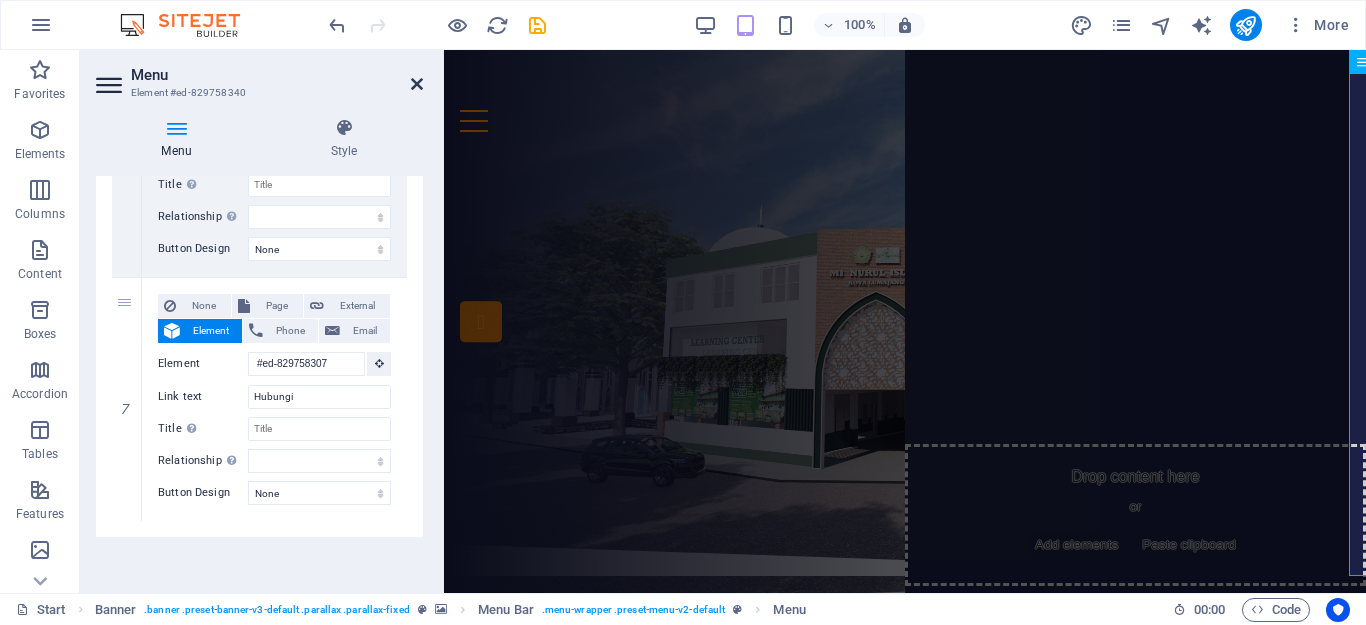 click at bounding box center (417, 84) 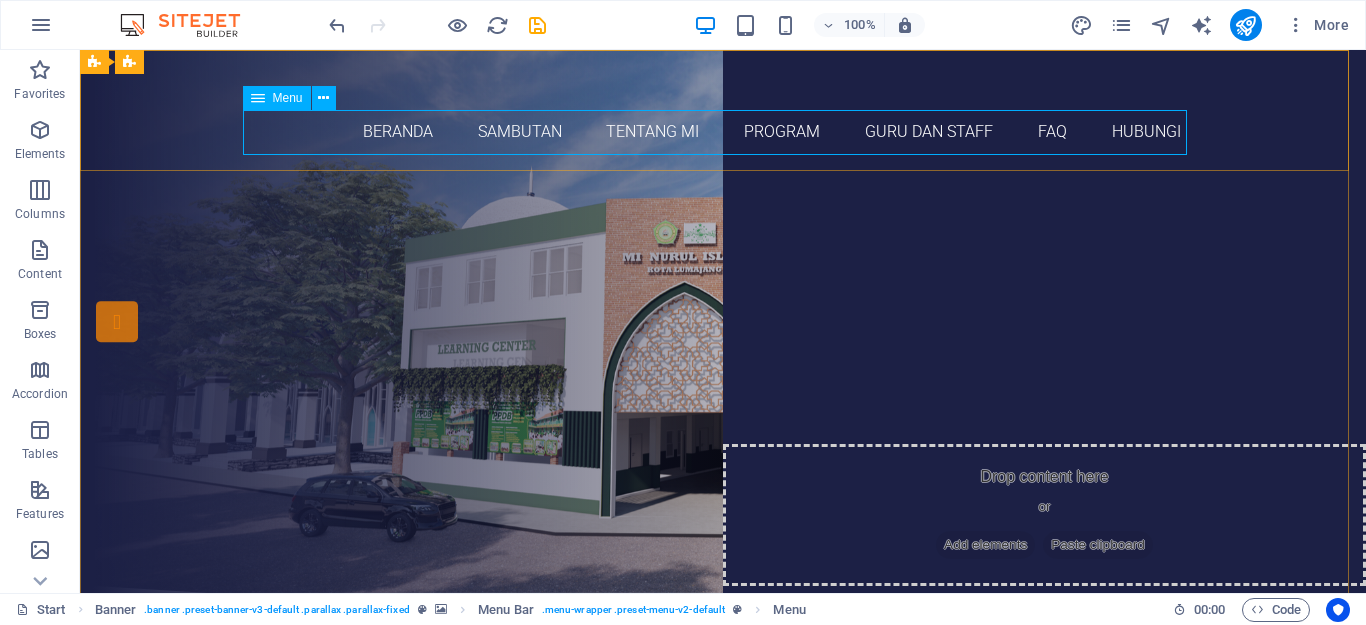 click on "Menu" at bounding box center [277, 98] 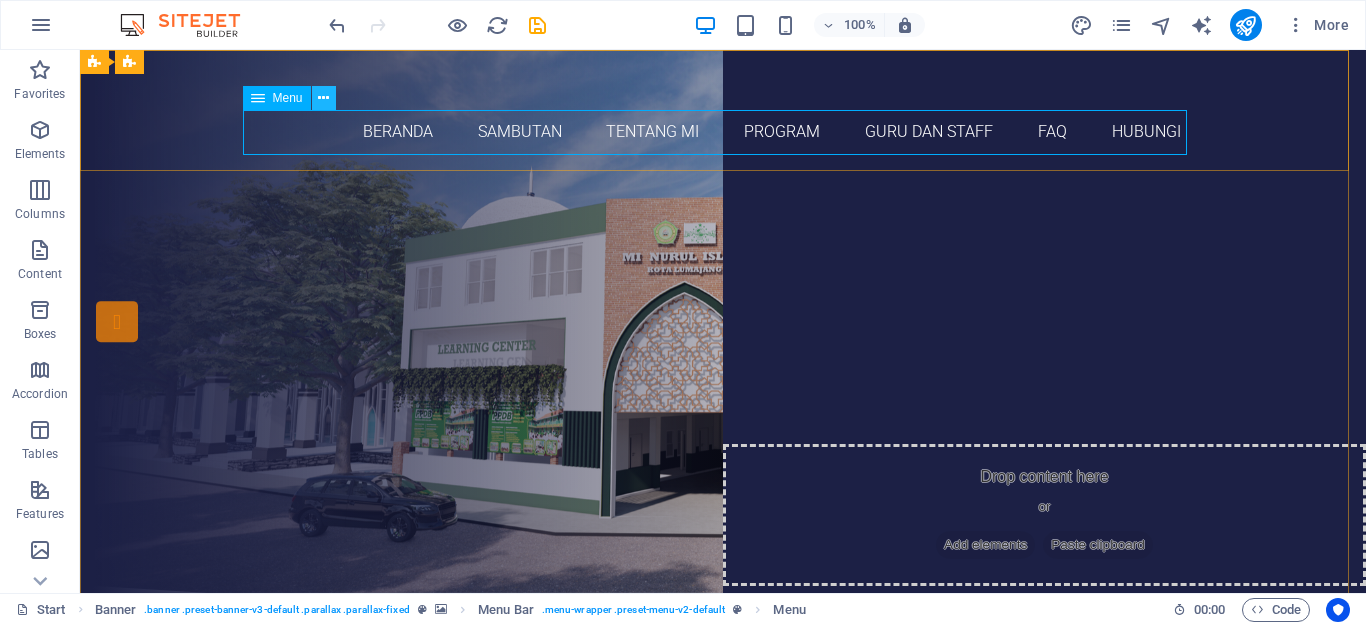 click at bounding box center (324, 98) 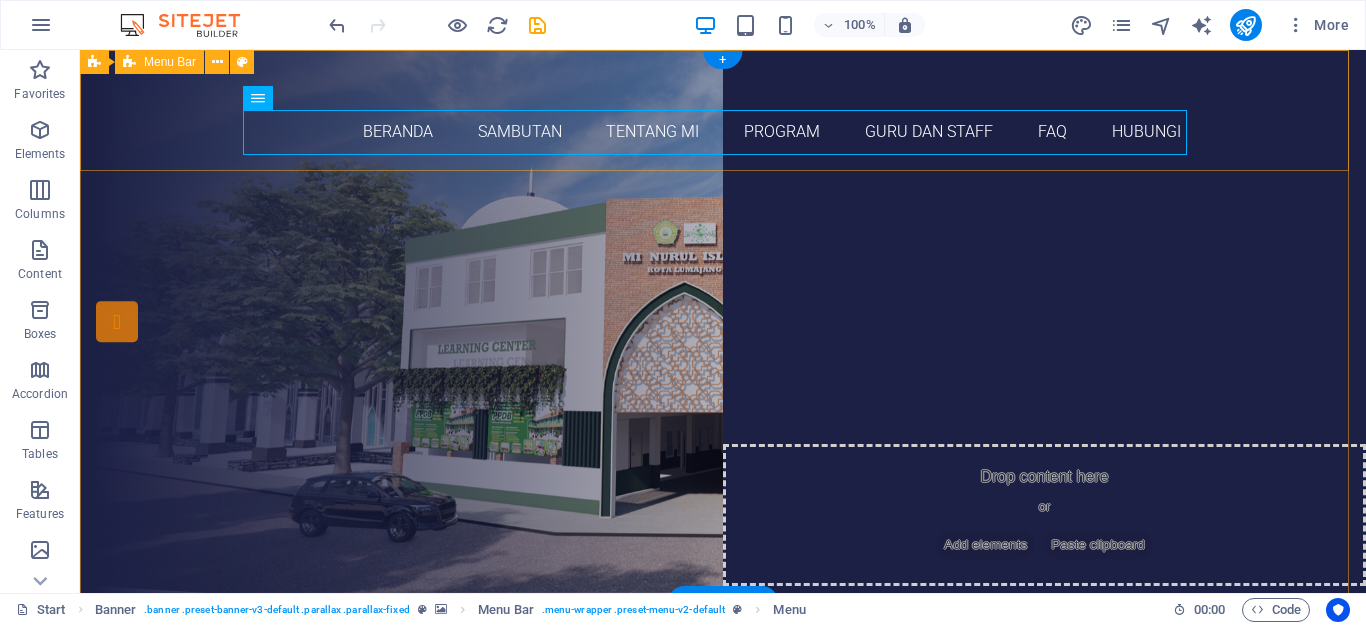 click on "Beranda Sambutan Tentang MI Program Guru dan Staff FAQ Hubungi" at bounding box center [723, 110] 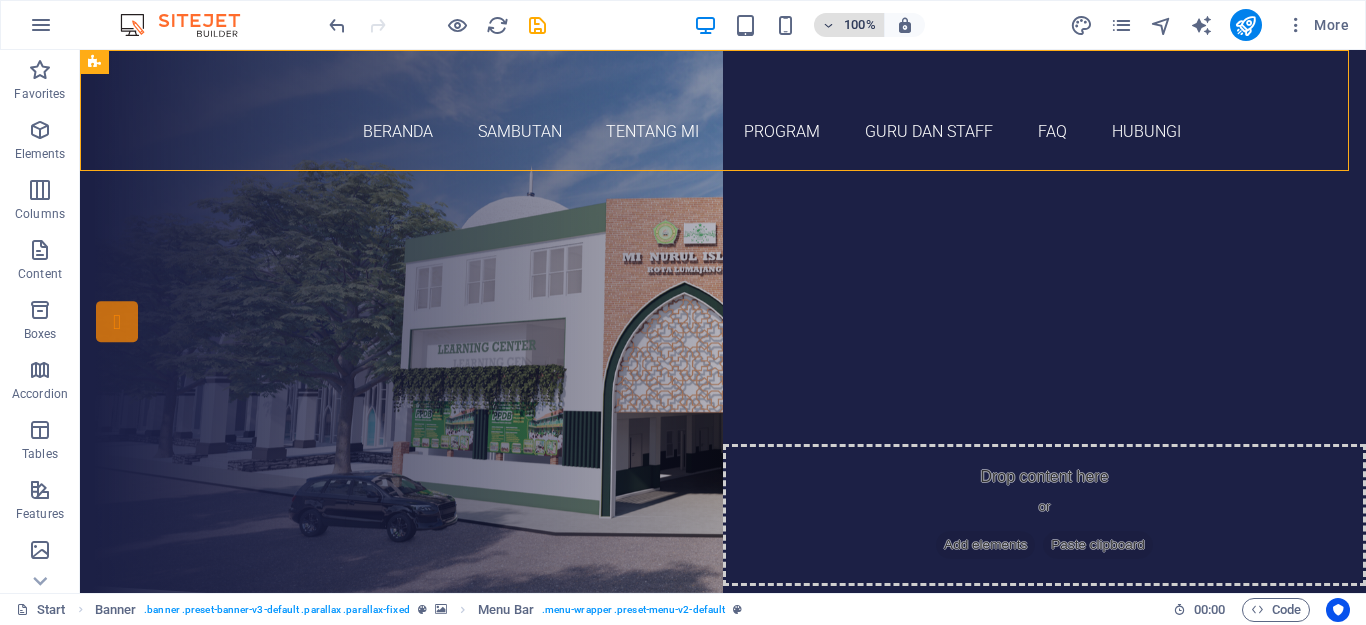 click on "100%" at bounding box center (860, 25) 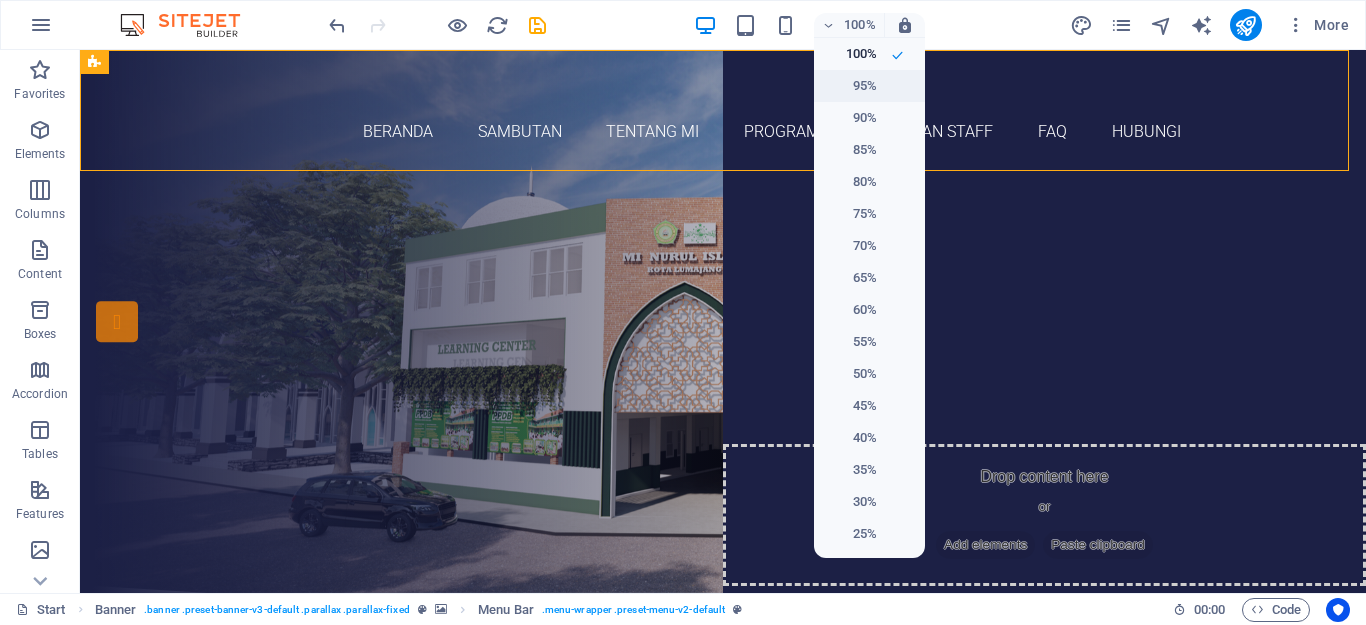 click on "95%" at bounding box center (851, 86) 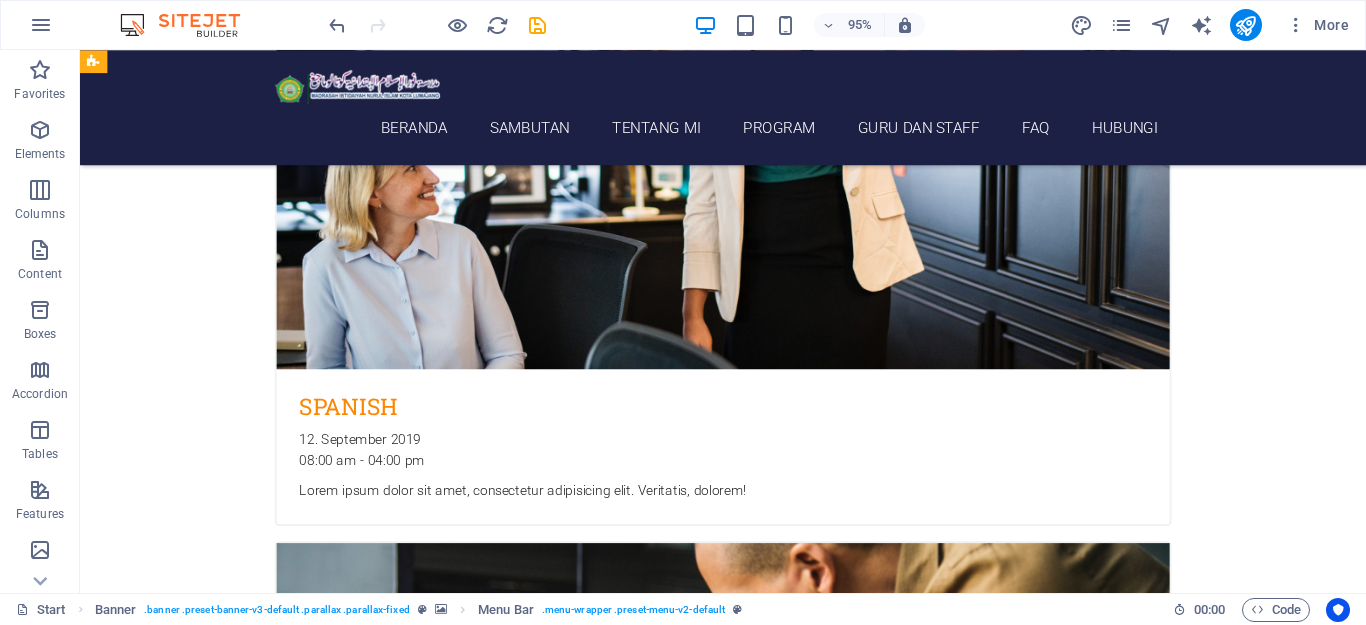 scroll, scrollTop: 1200, scrollLeft: 0, axis: vertical 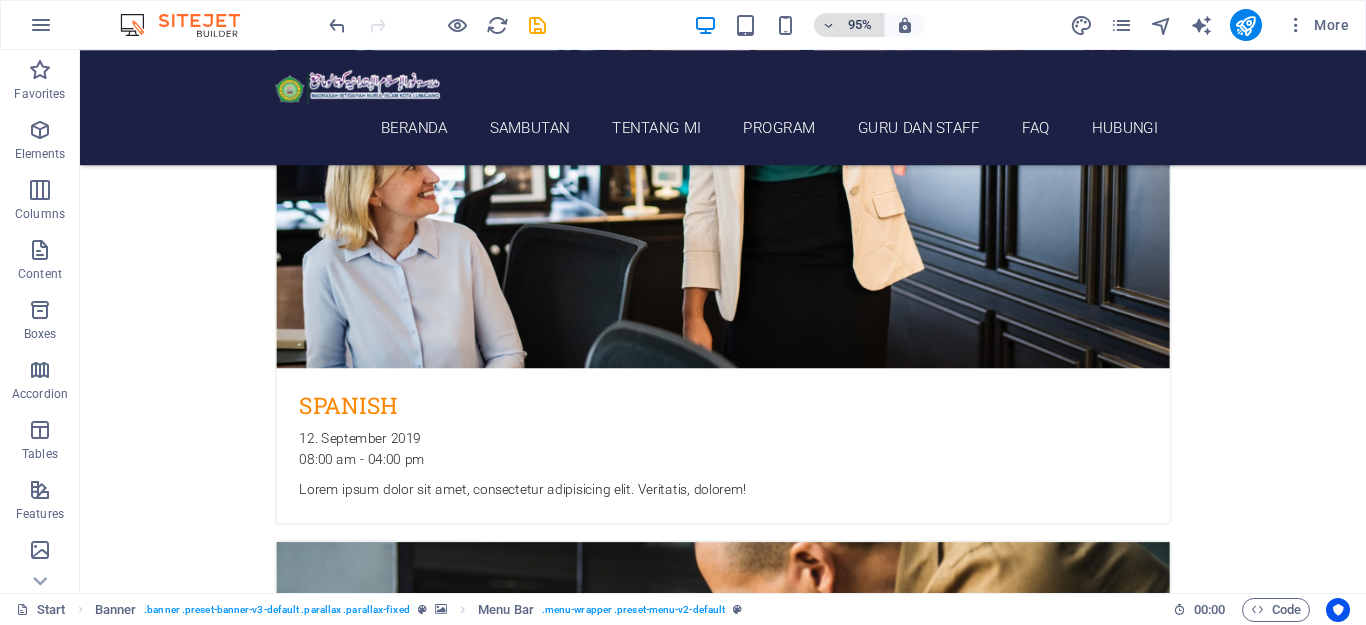 click on "95%" at bounding box center (849, 25) 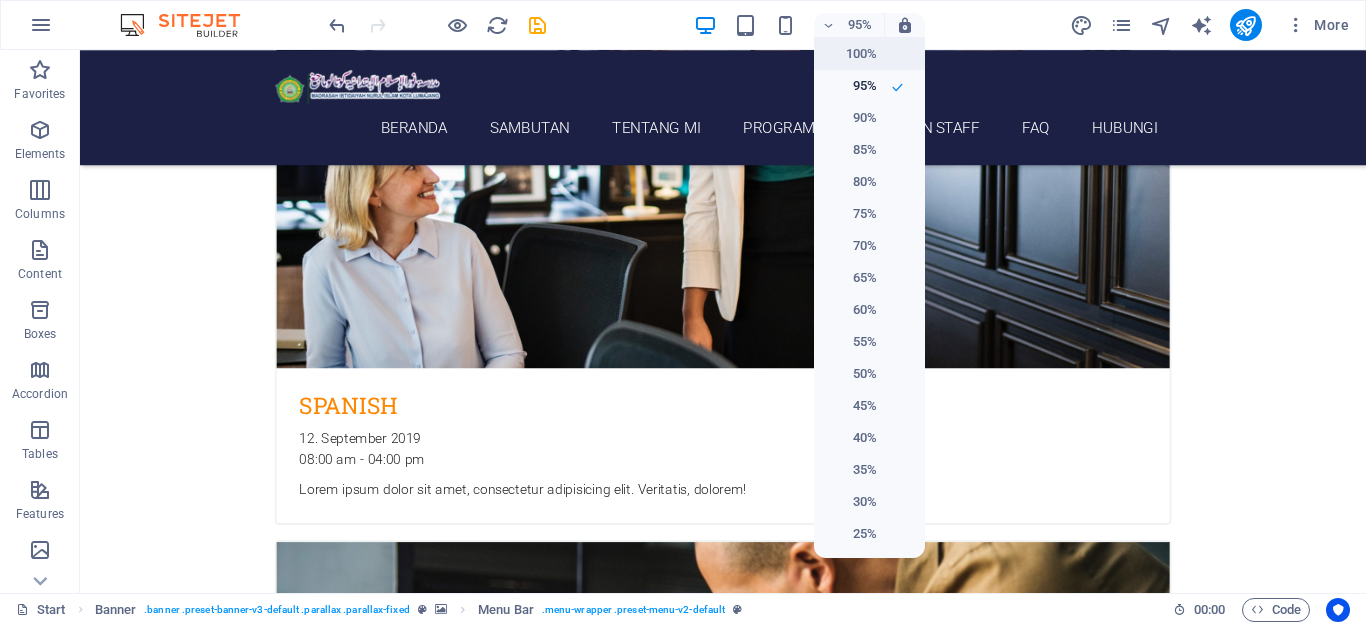 click on "100%" at bounding box center [851, 54] 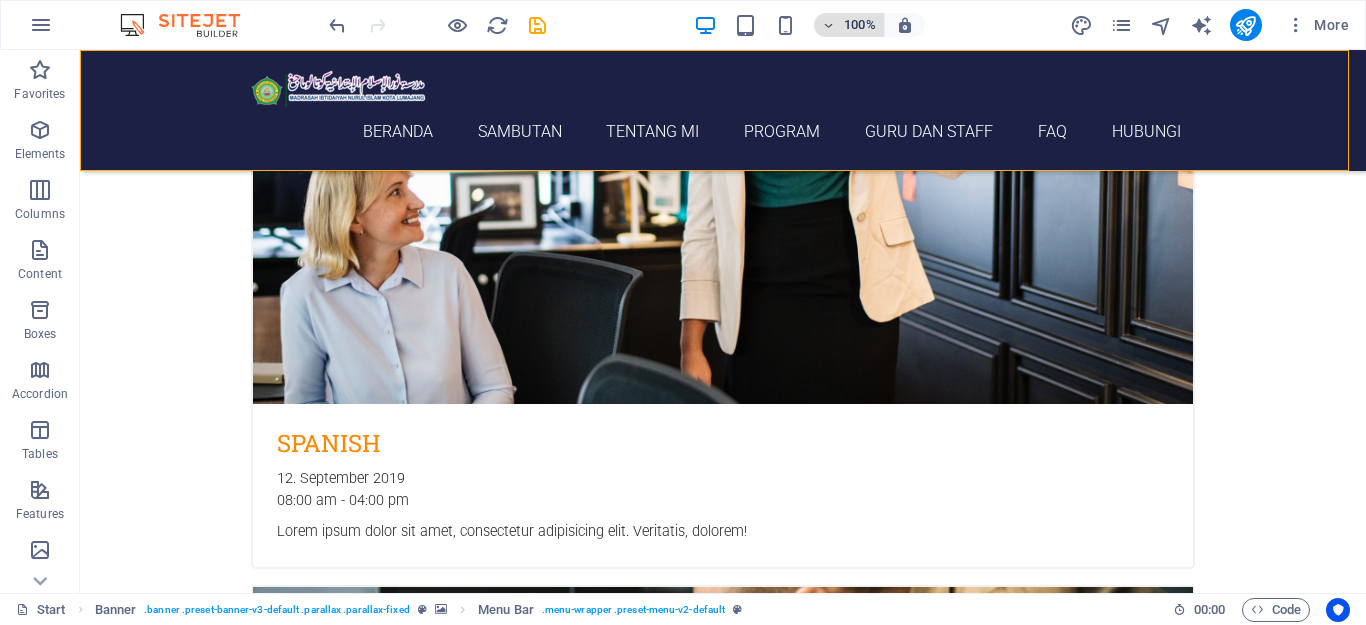 click at bounding box center (829, 25) 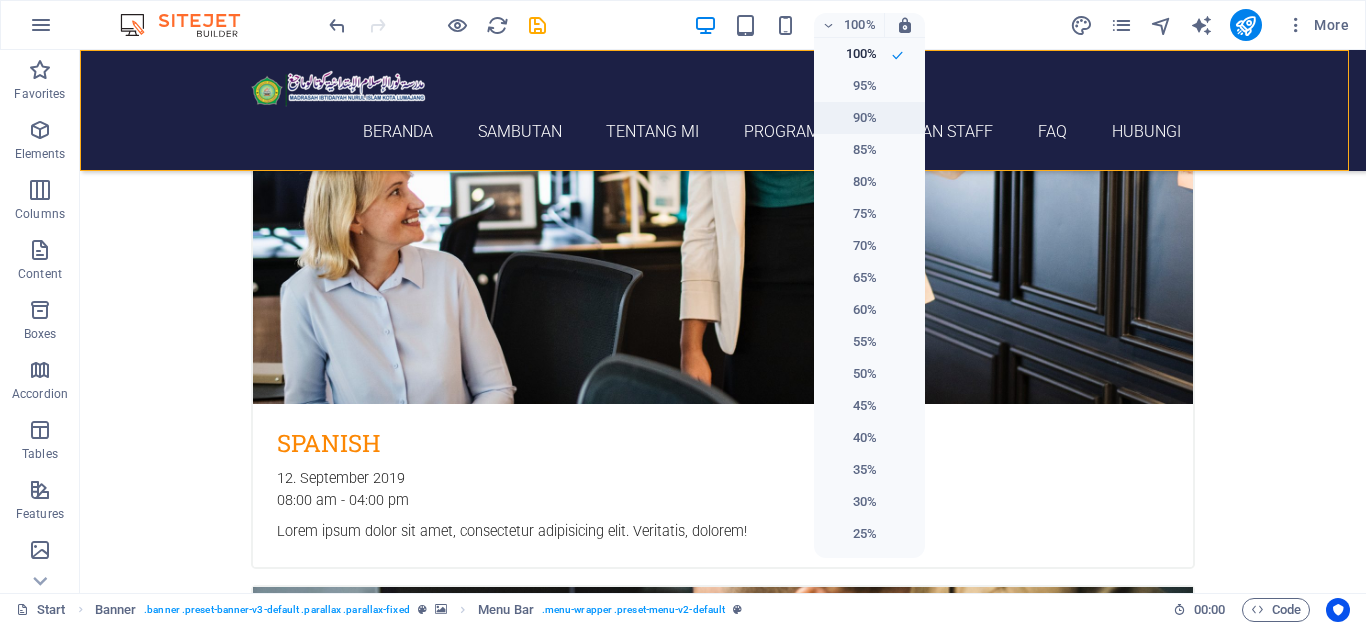 click on "90%" at bounding box center (851, 118) 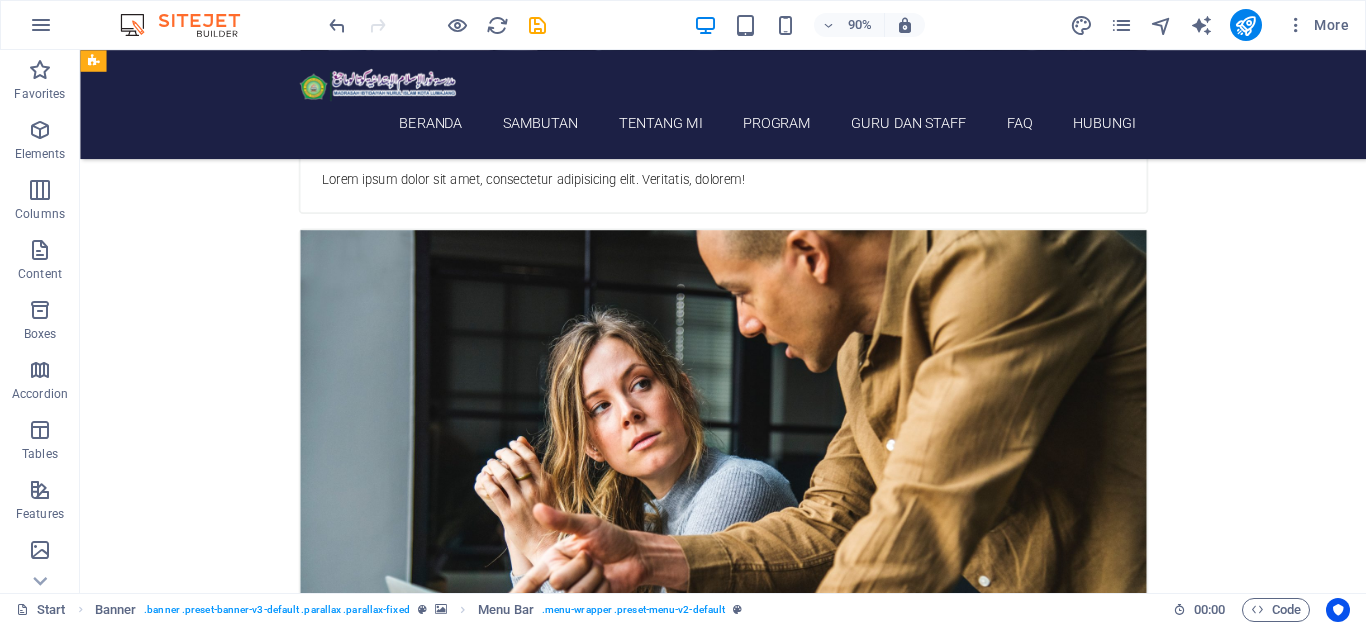scroll, scrollTop: 1531, scrollLeft: 0, axis: vertical 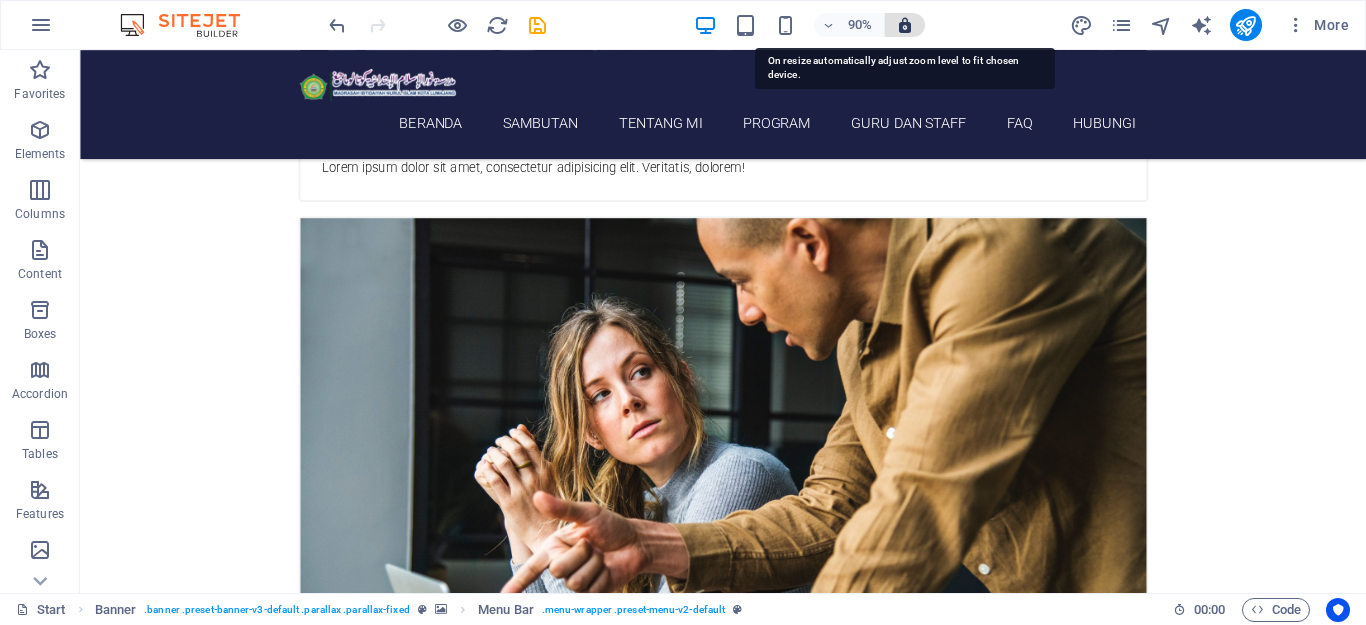 click at bounding box center [905, 25] 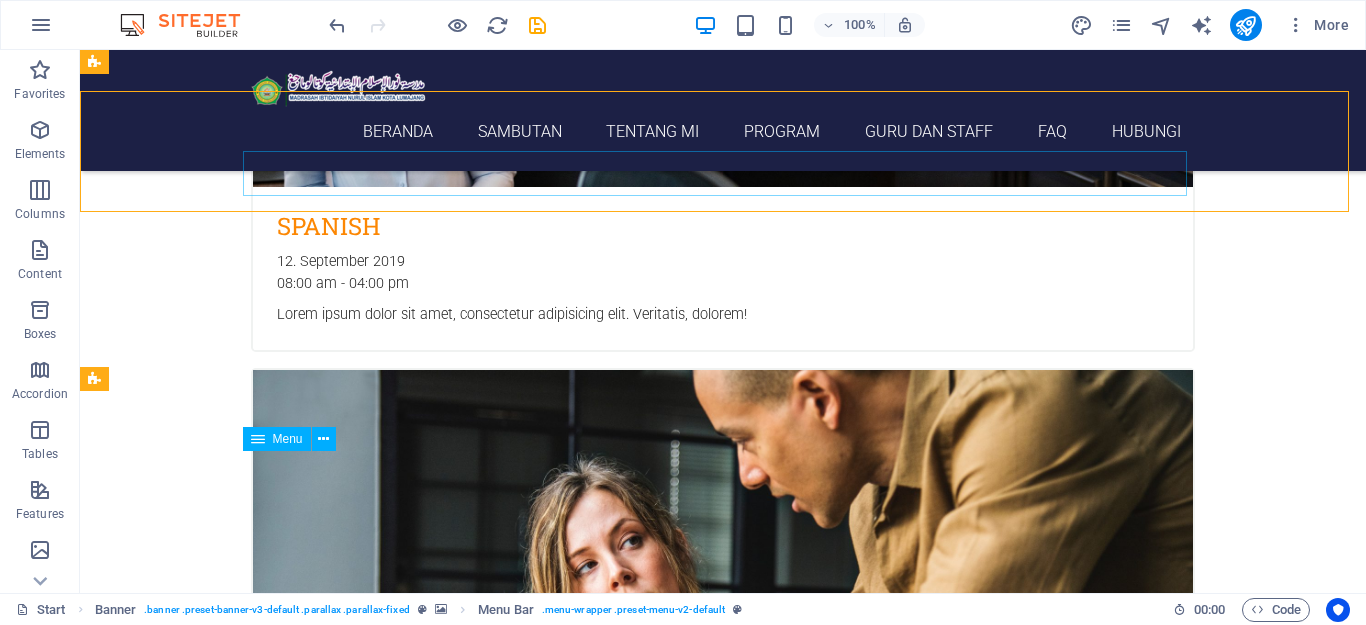 scroll, scrollTop: 1381, scrollLeft: 0, axis: vertical 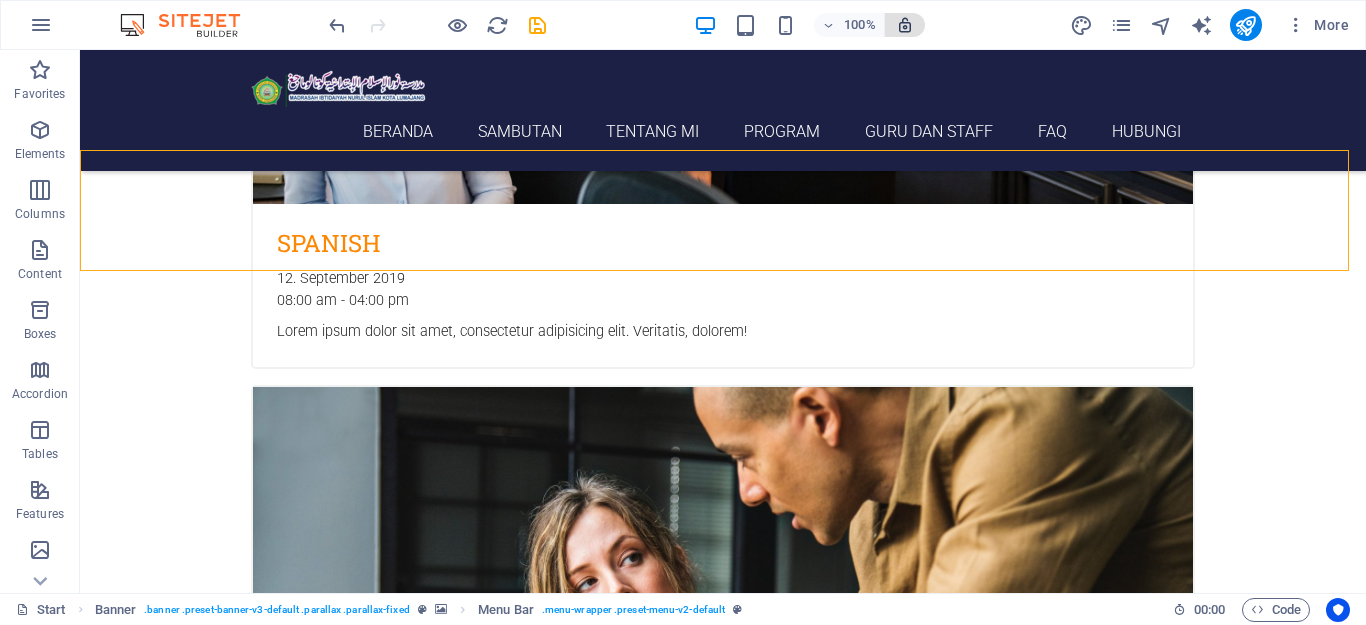 click at bounding box center (905, 25) 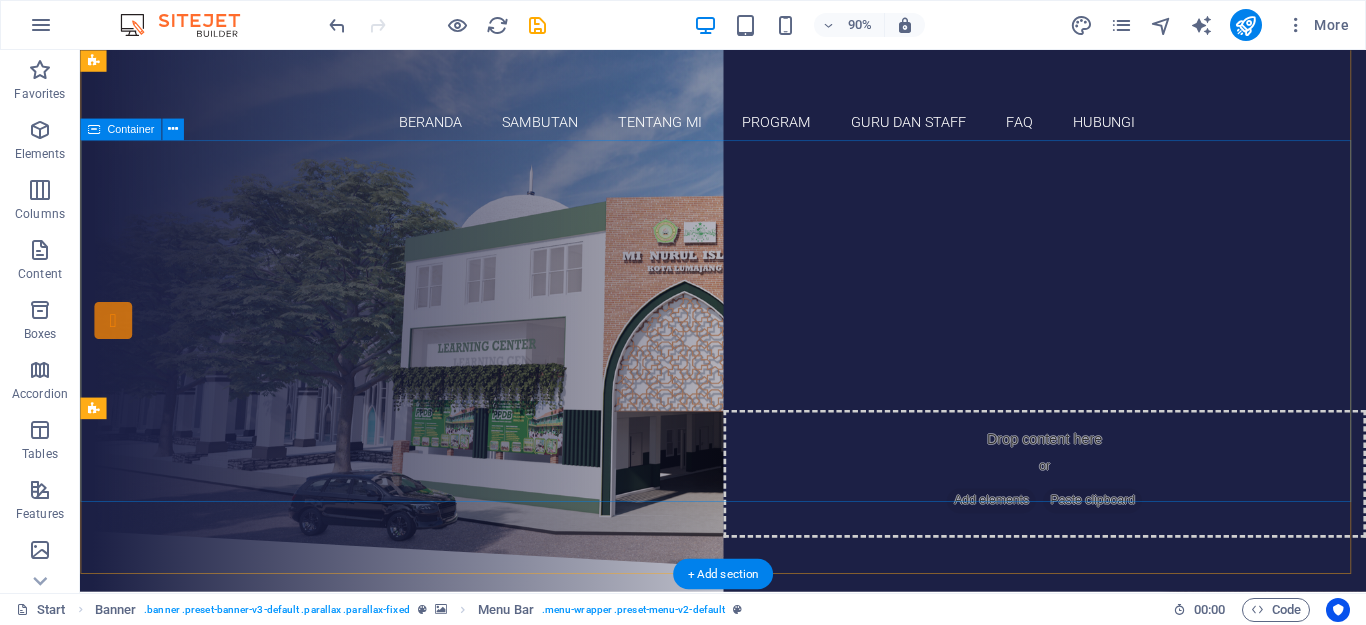 scroll, scrollTop: 0, scrollLeft: 0, axis: both 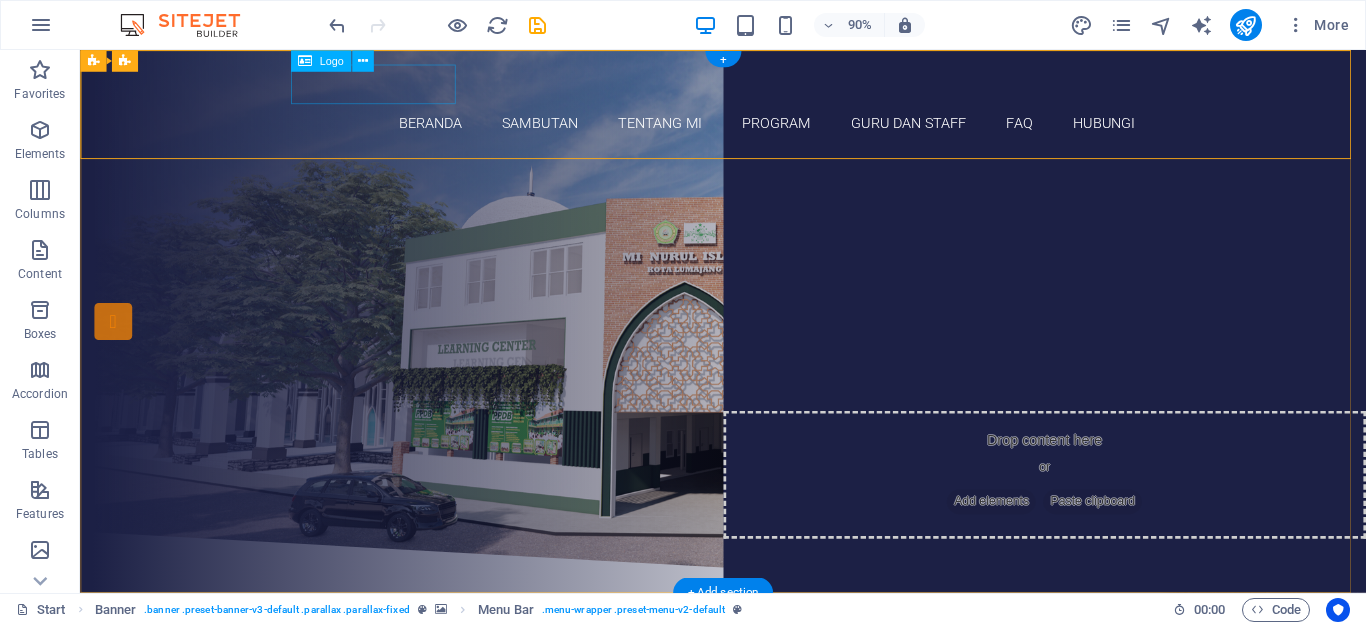 click at bounding box center [795, 88] 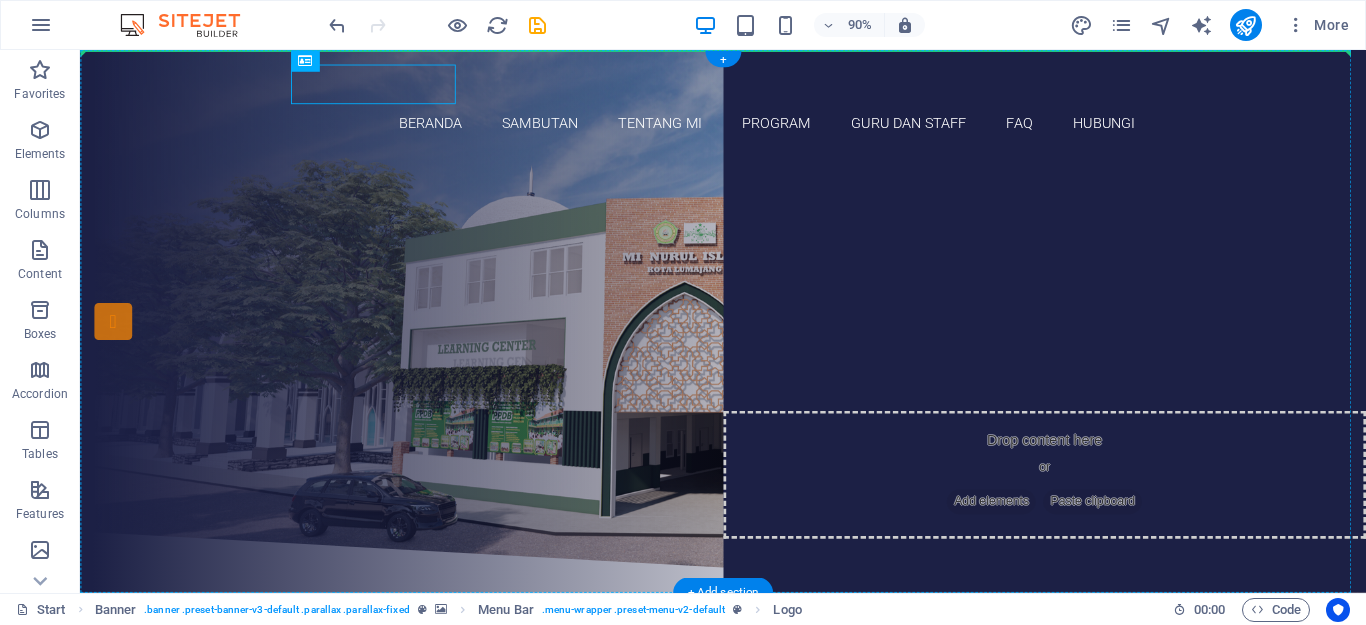 drag, startPoint x: 413, startPoint y: 115, endPoint x: 161, endPoint y: 77, distance: 254.84897 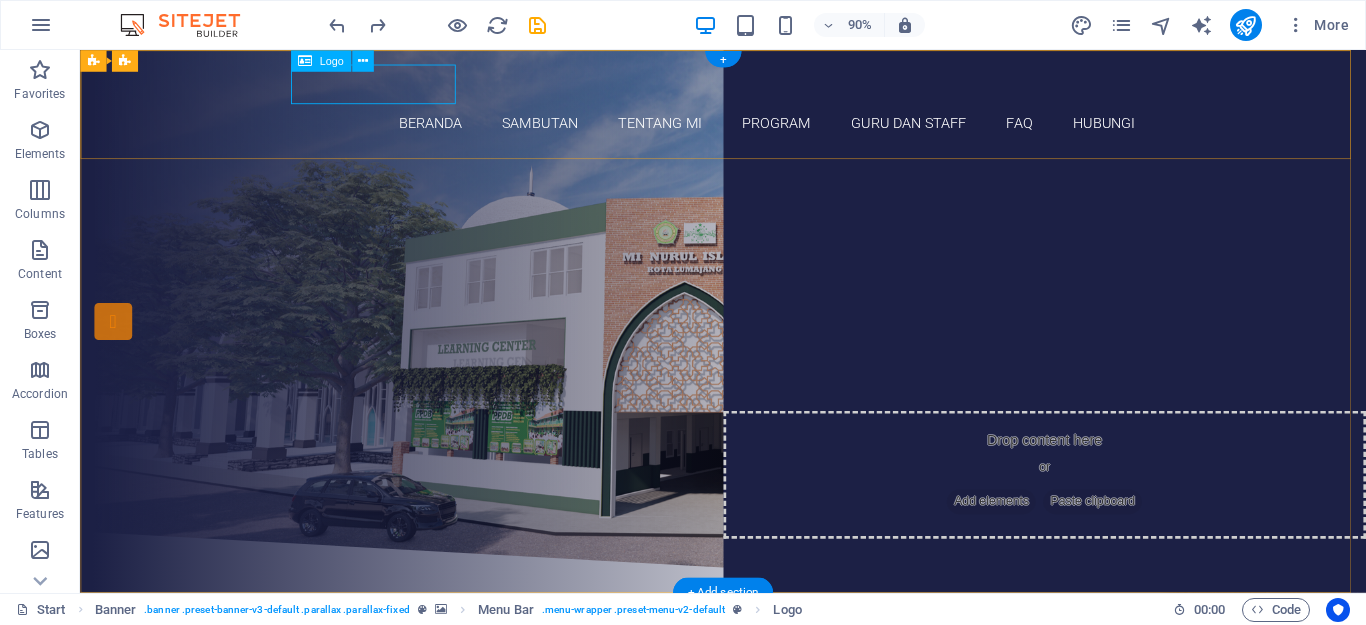 click at bounding box center [795, 88] 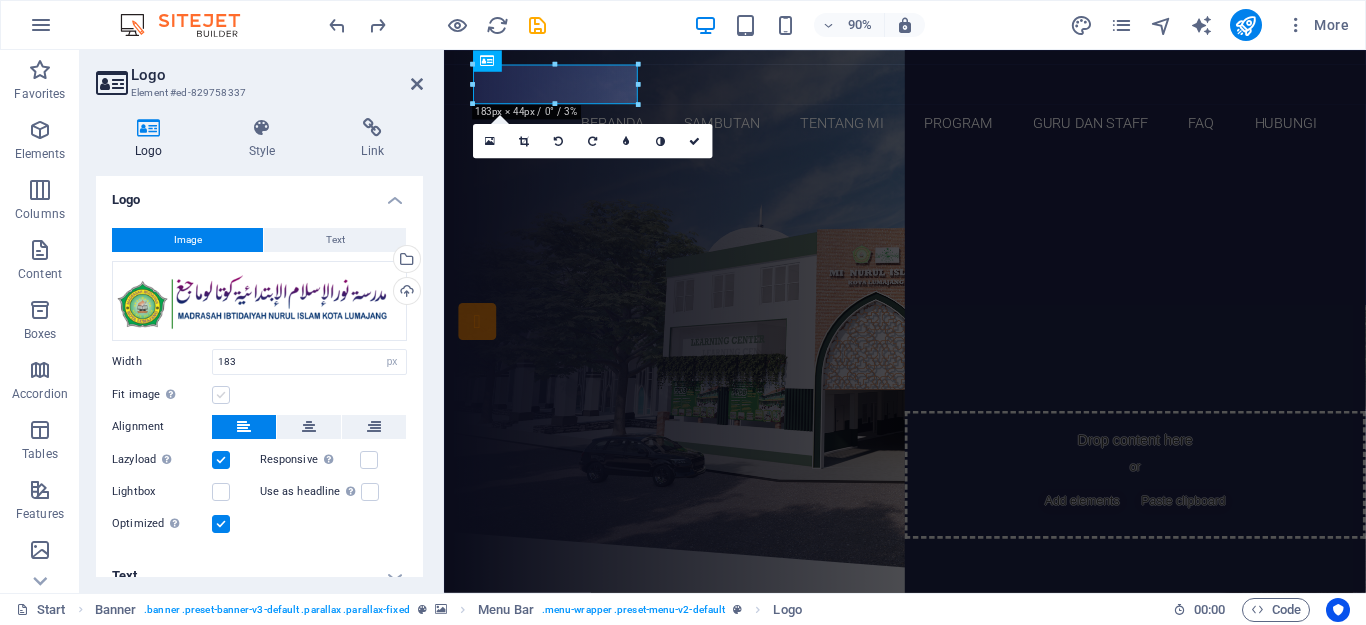 click at bounding box center (221, 395) 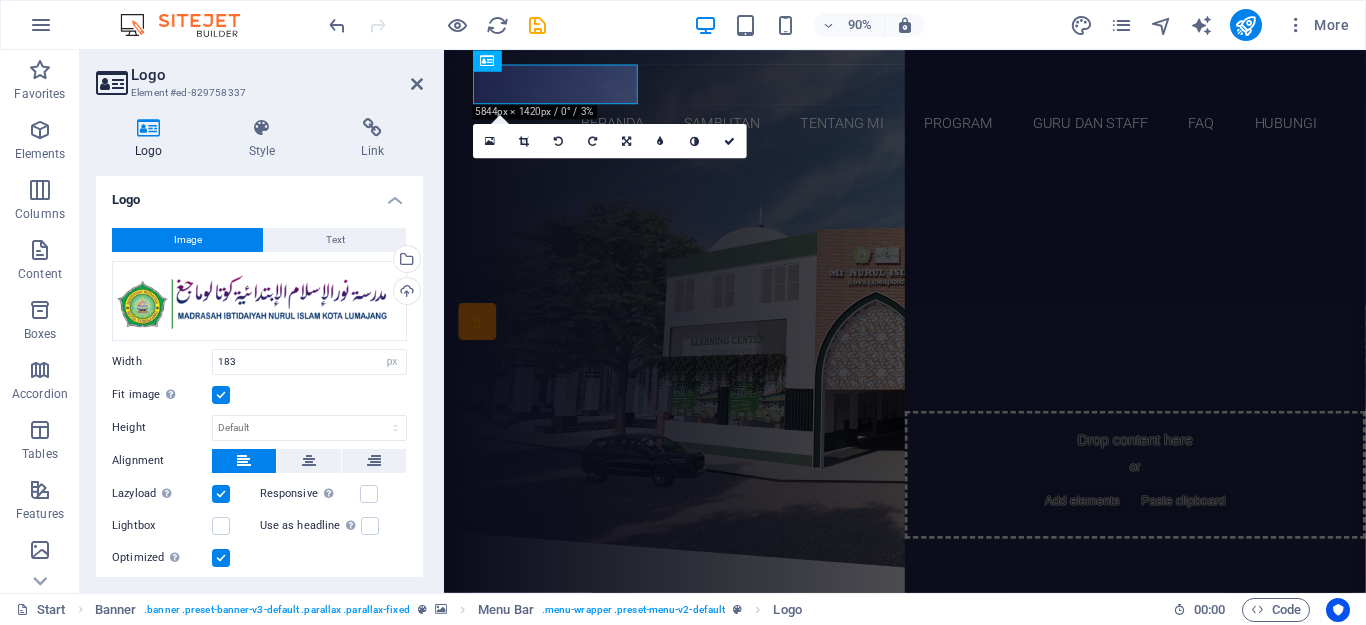 click at bounding box center (221, 395) 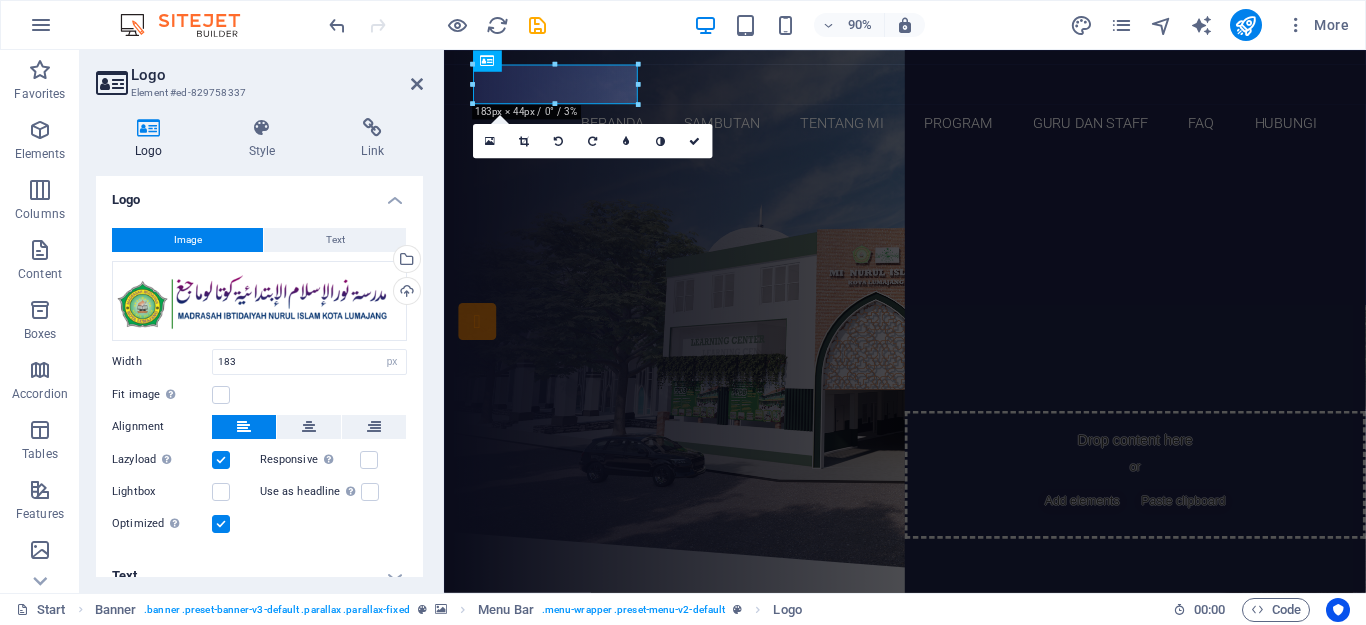 click at bounding box center (221, 460) 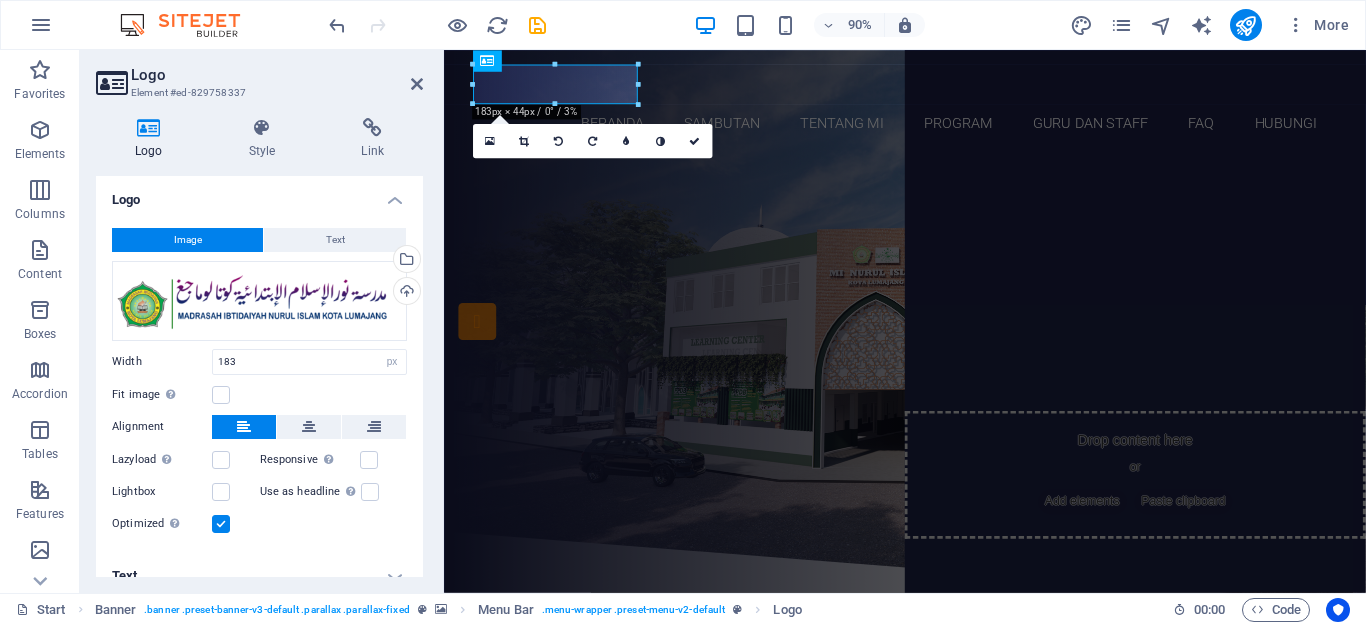 click at bounding box center [221, 524] 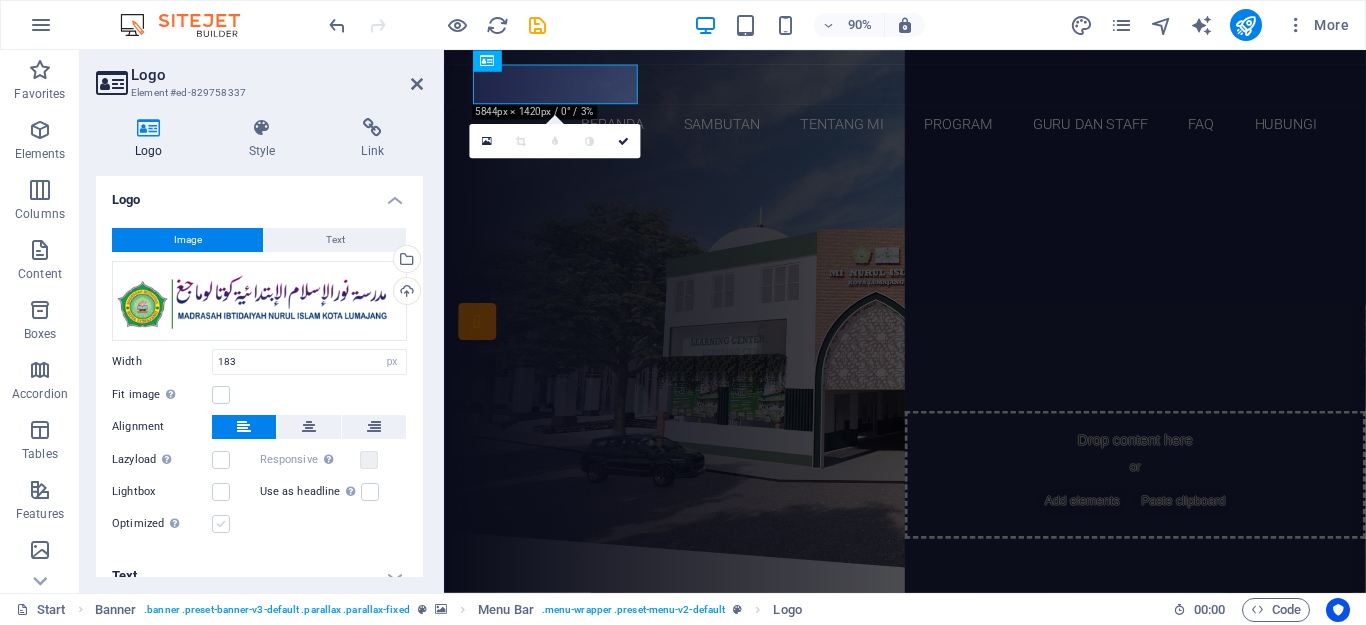 click at bounding box center [221, 524] 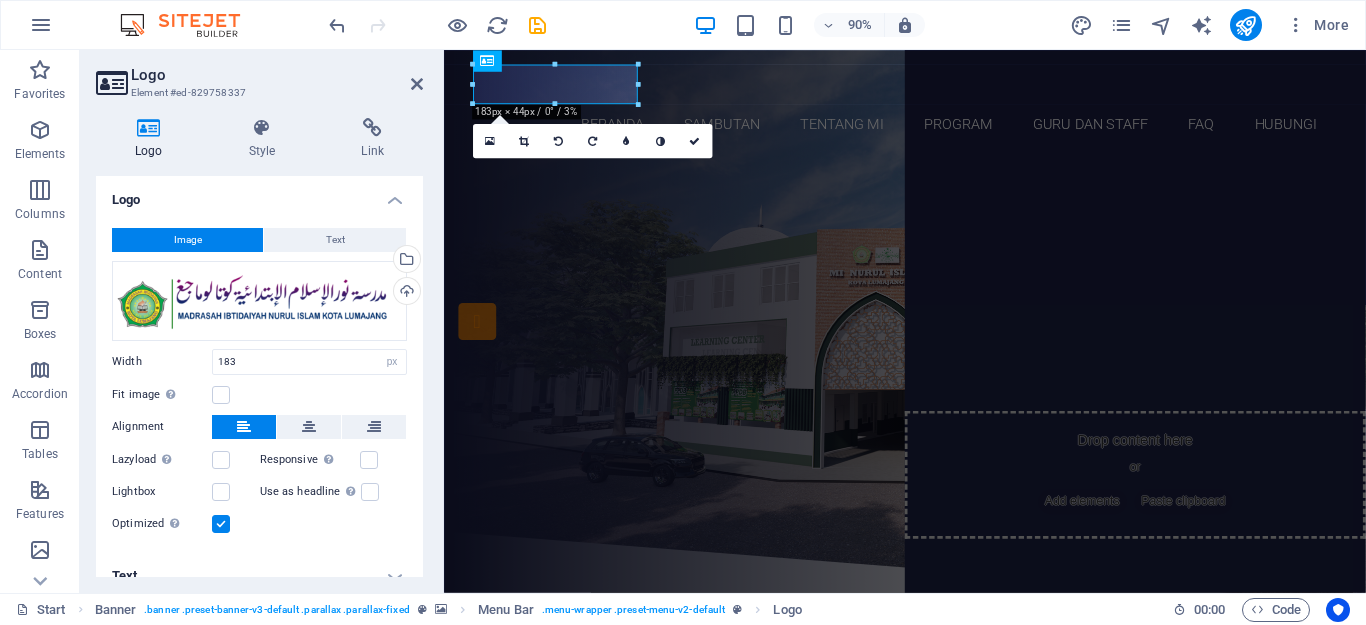 click at bounding box center (221, 524) 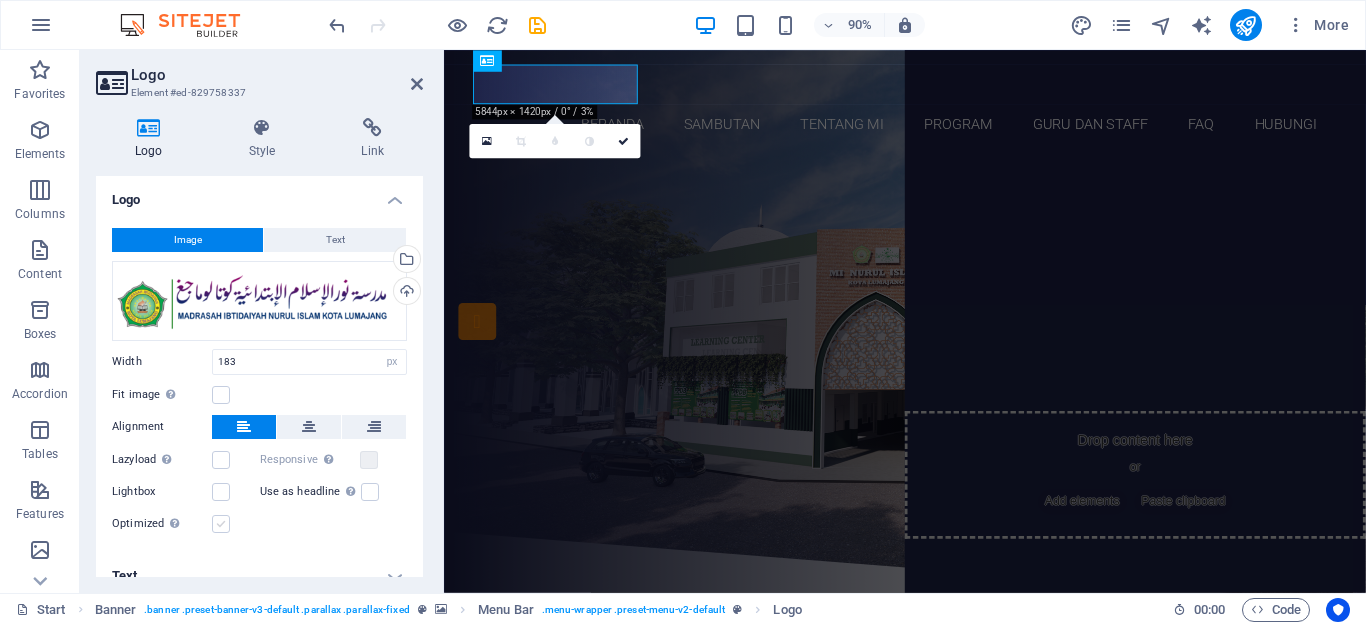 click at bounding box center (221, 524) 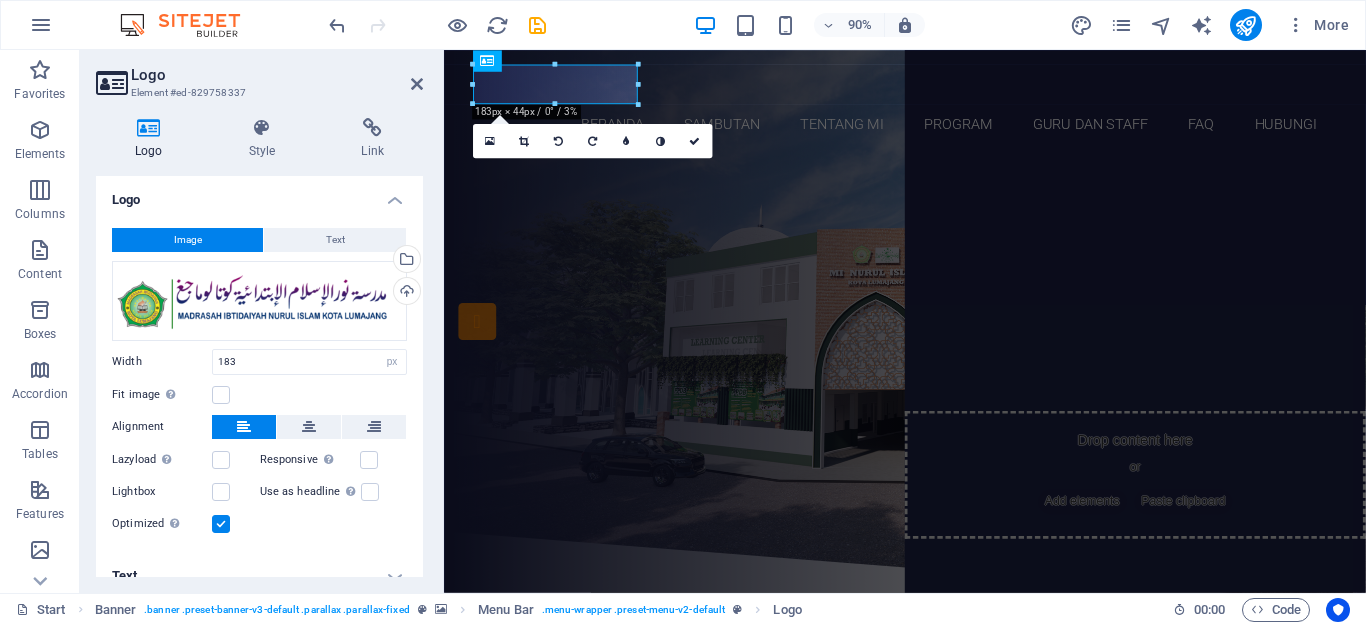 click at bounding box center (221, 524) 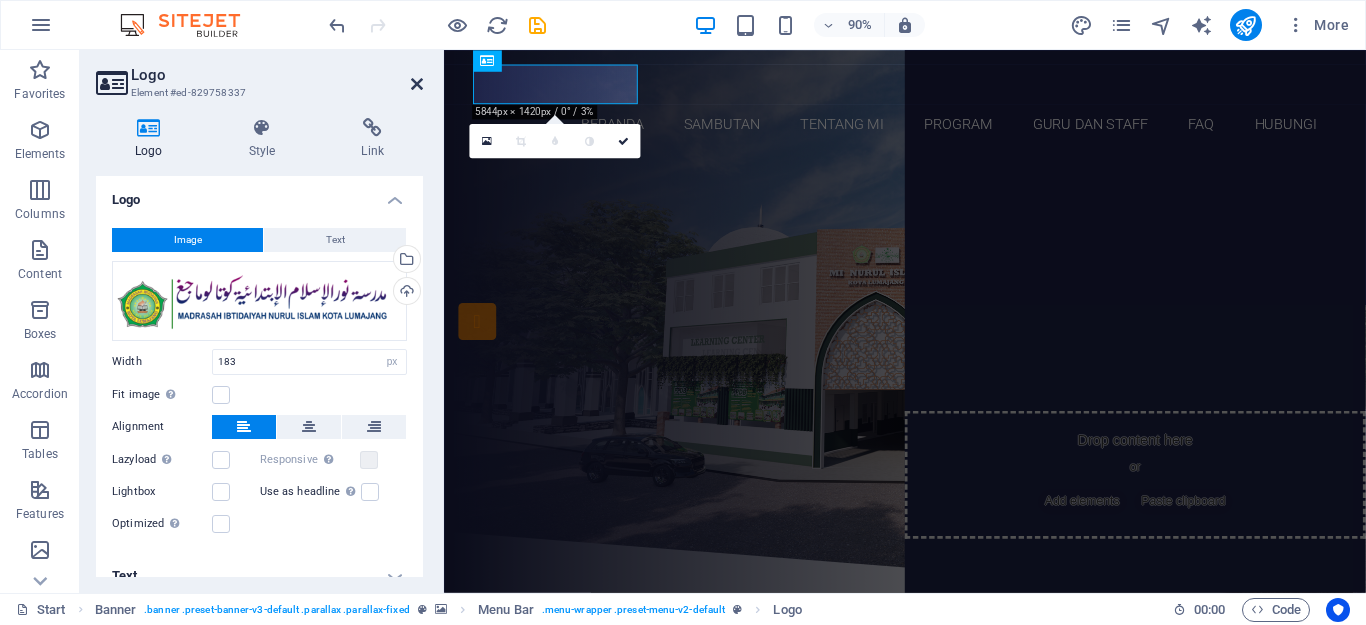 click at bounding box center [417, 84] 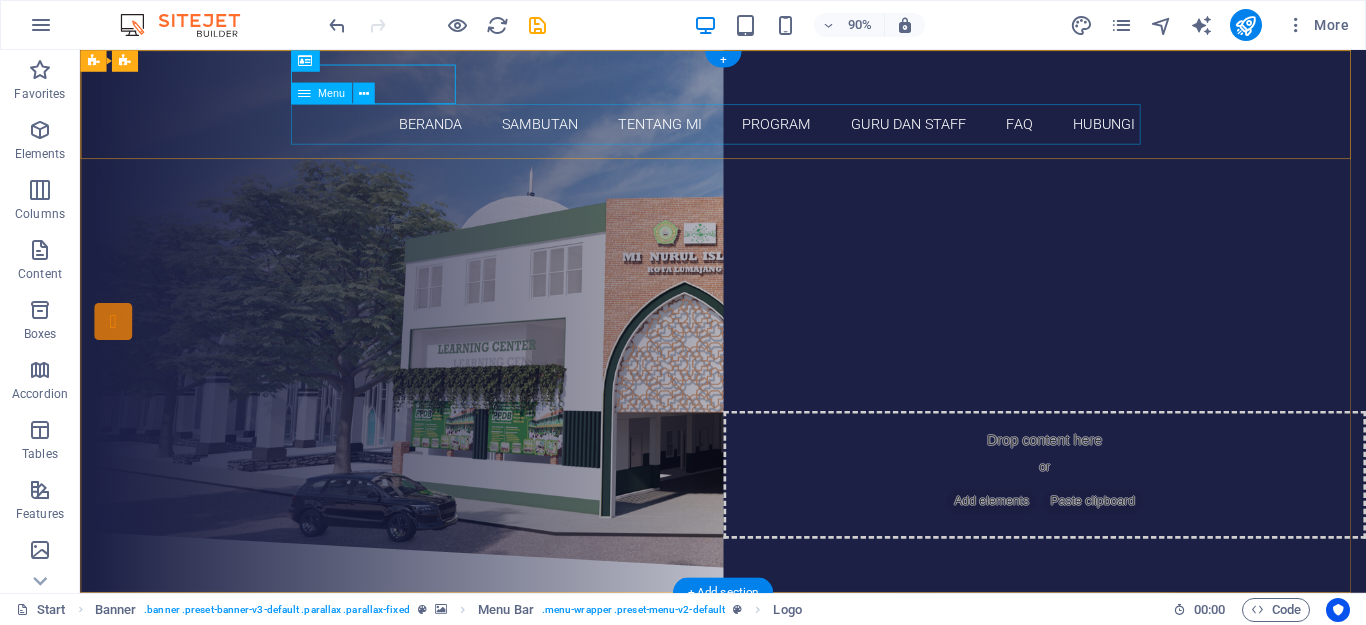 click on "Beranda Sambutan Tentang MI Program Guru dan Staff FAQ Hubungi" at bounding box center [795, 132] 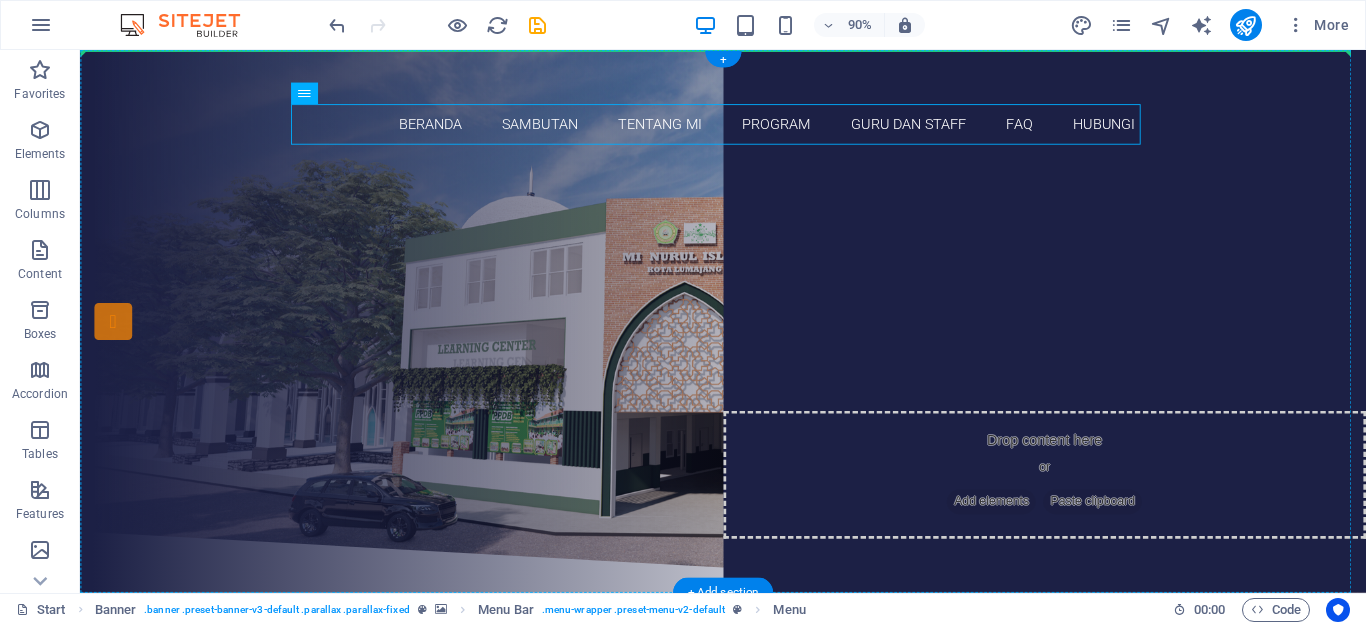 drag, startPoint x: 378, startPoint y: 140, endPoint x: 617, endPoint y: 91, distance: 243.97131 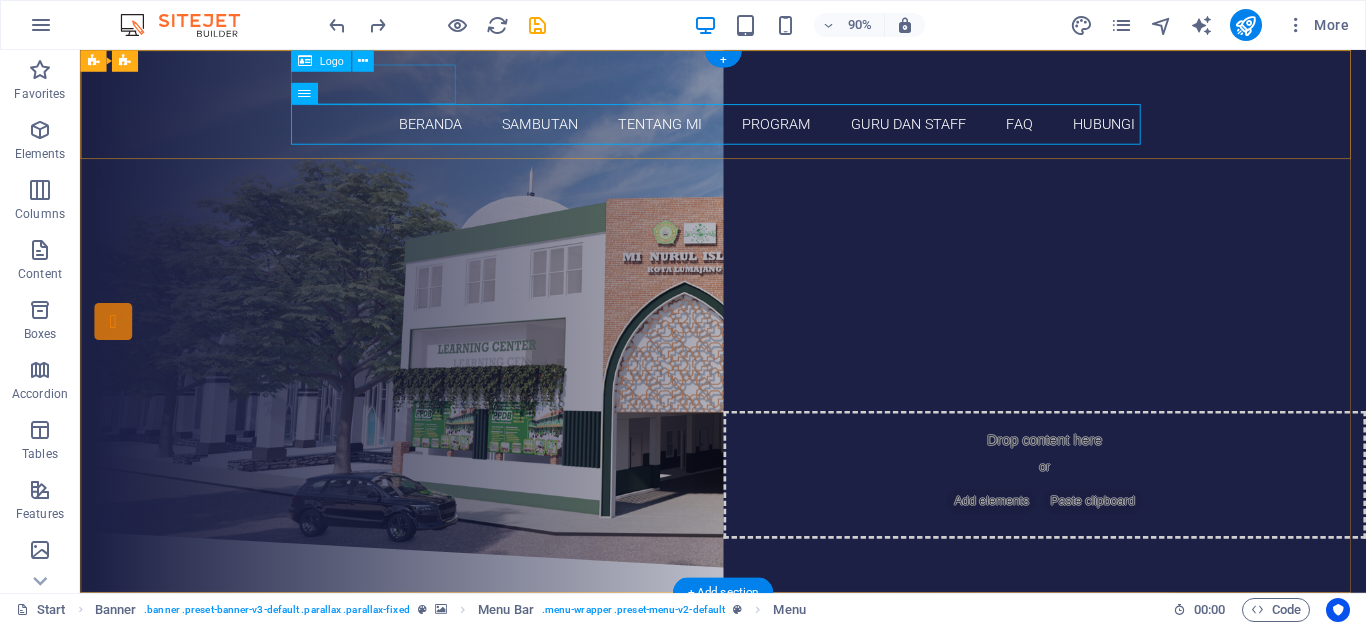 click at bounding box center [795, 88] 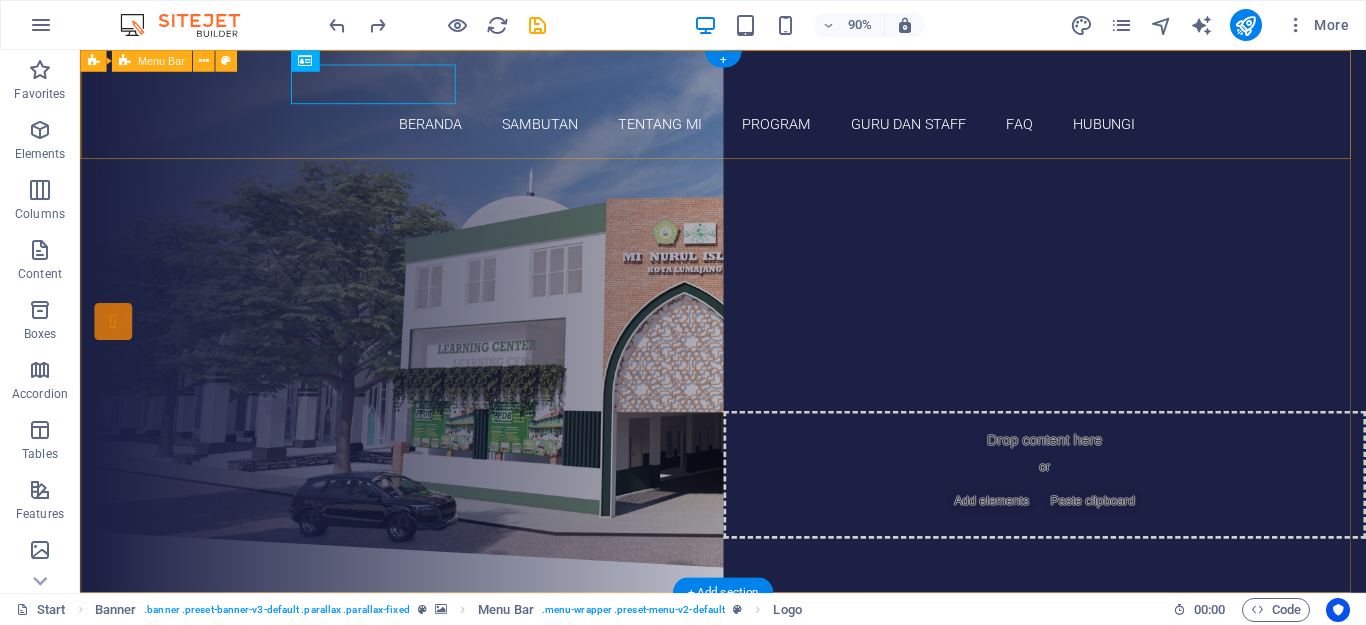 drag, startPoint x: 438, startPoint y: 111, endPoint x: 142, endPoint y: 127, distance: 296.43213 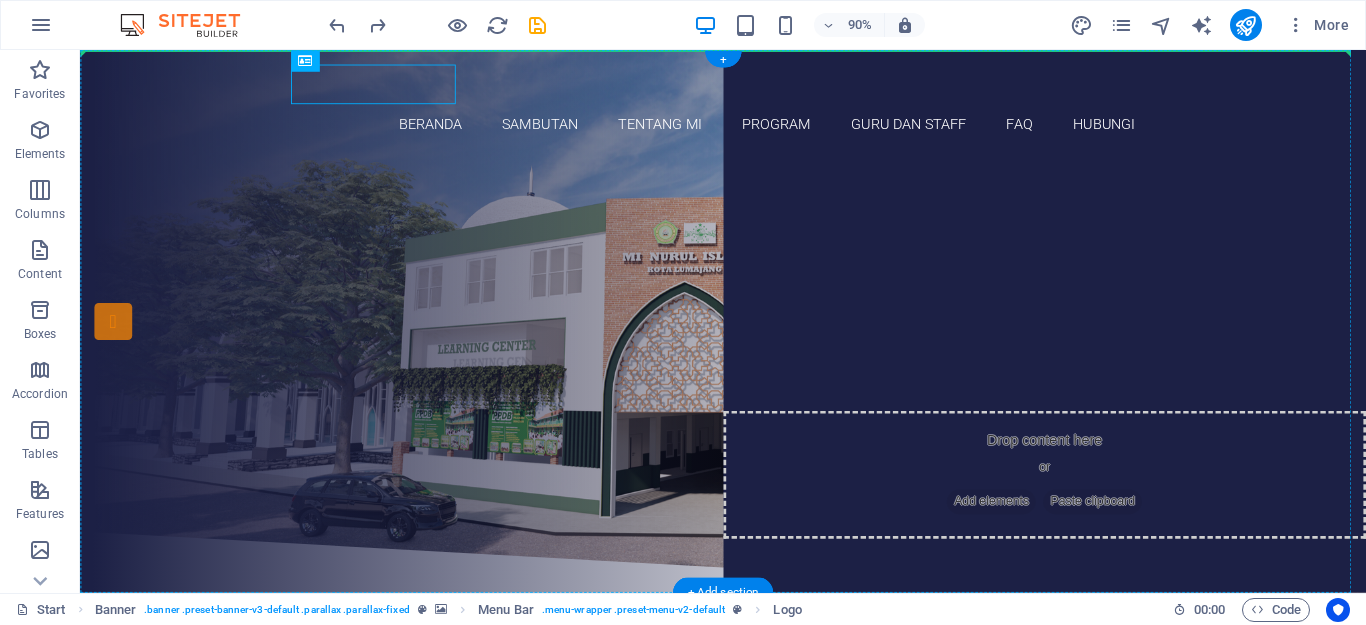 drag, startPoint x: 388, startPoint y: 113, endPoint x: 179, endPoint y: 127, distance: 209.46837 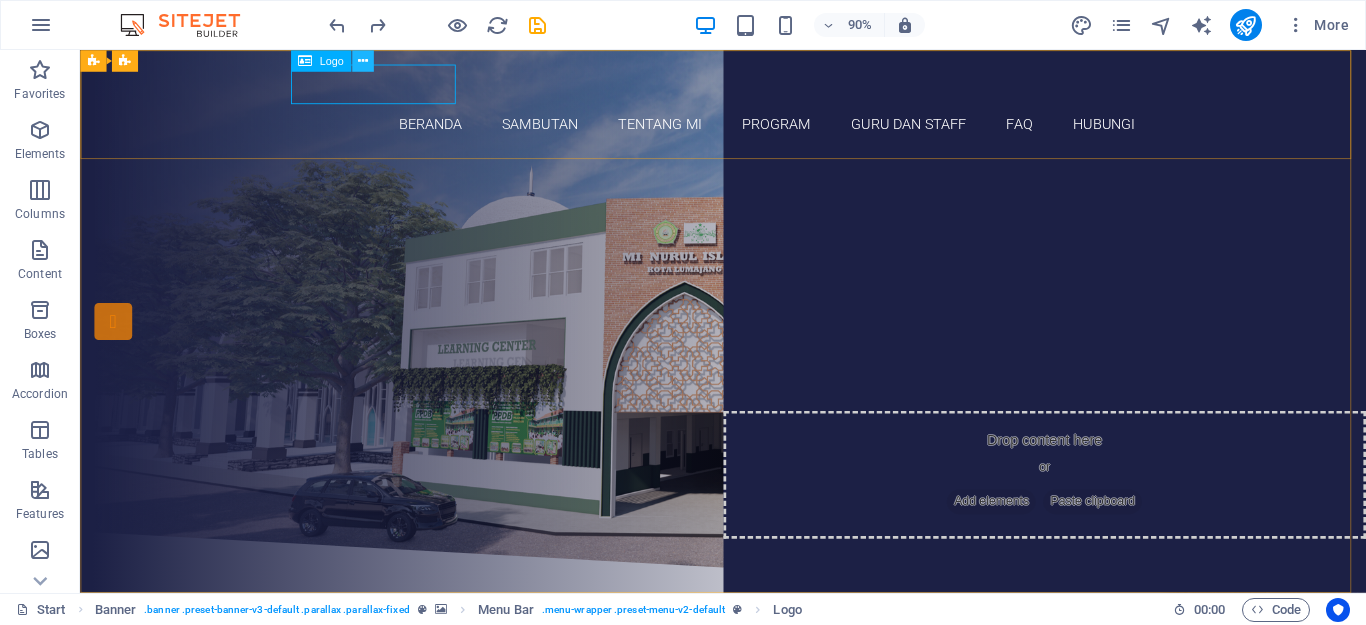 click at bounding box center [362, 60] 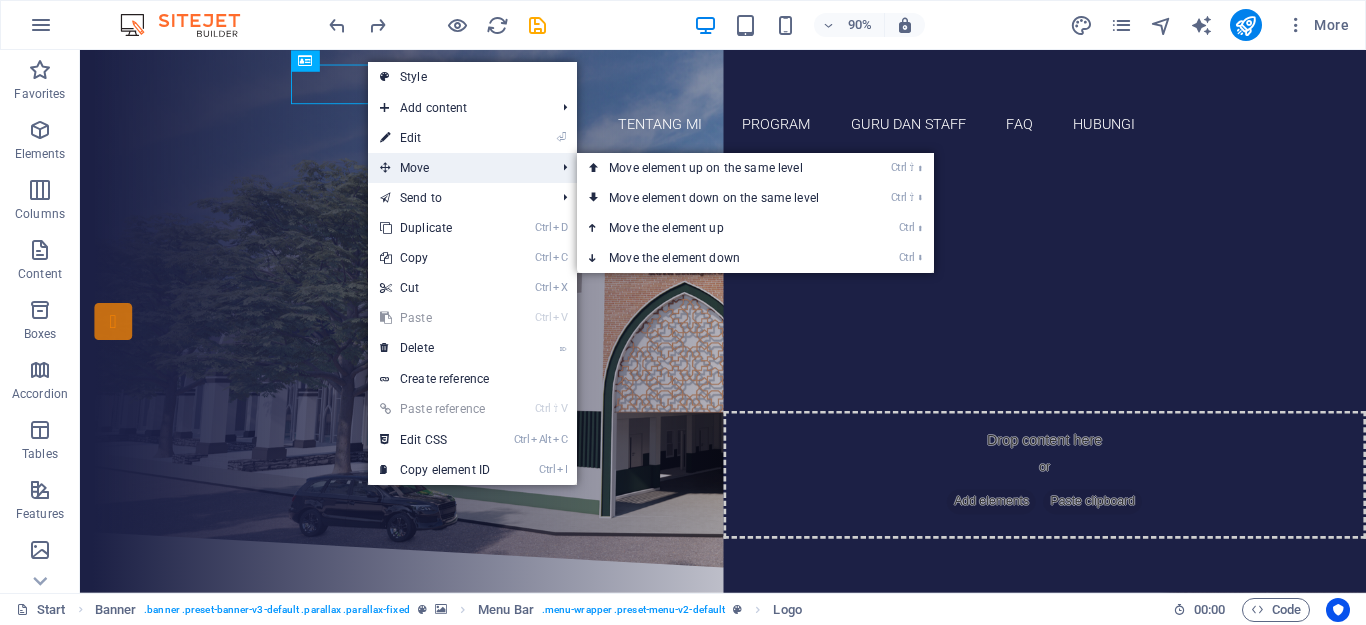 click on "Move" at bounding box center [457, 168] 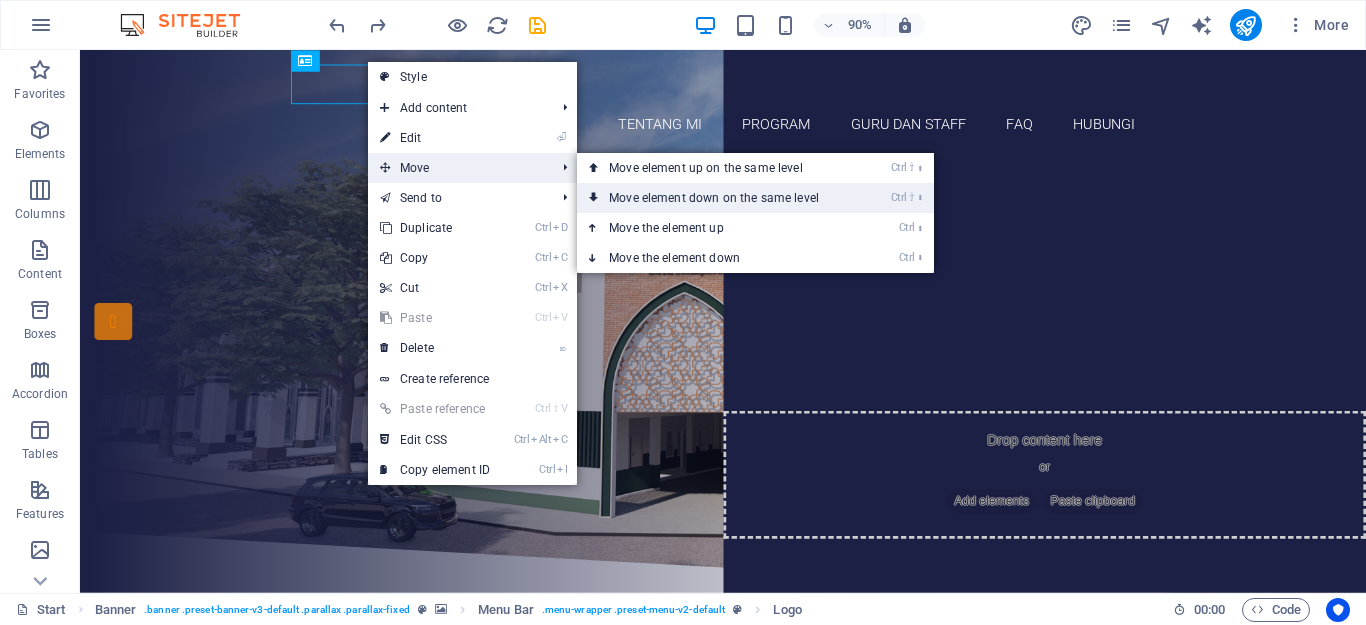 click on "Ctrl ⇧ ⬇  Move element down on the same level" at bounding box center (718, 198) 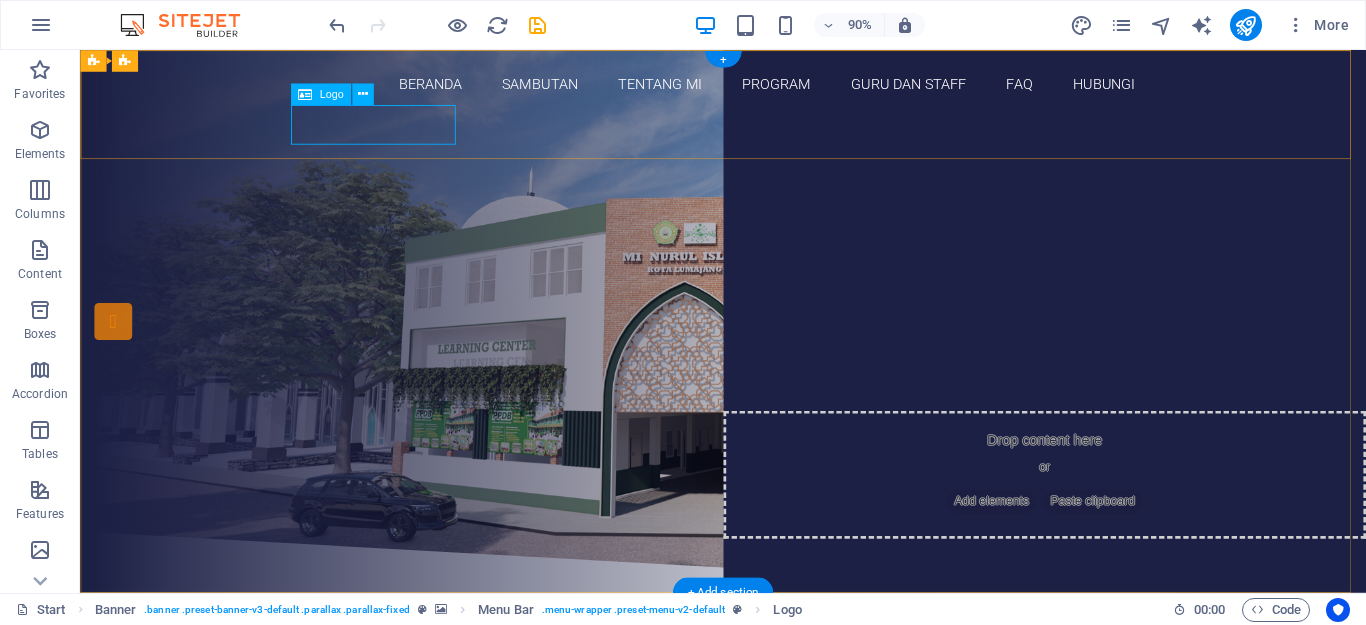 click at bounding box center [795, 133] 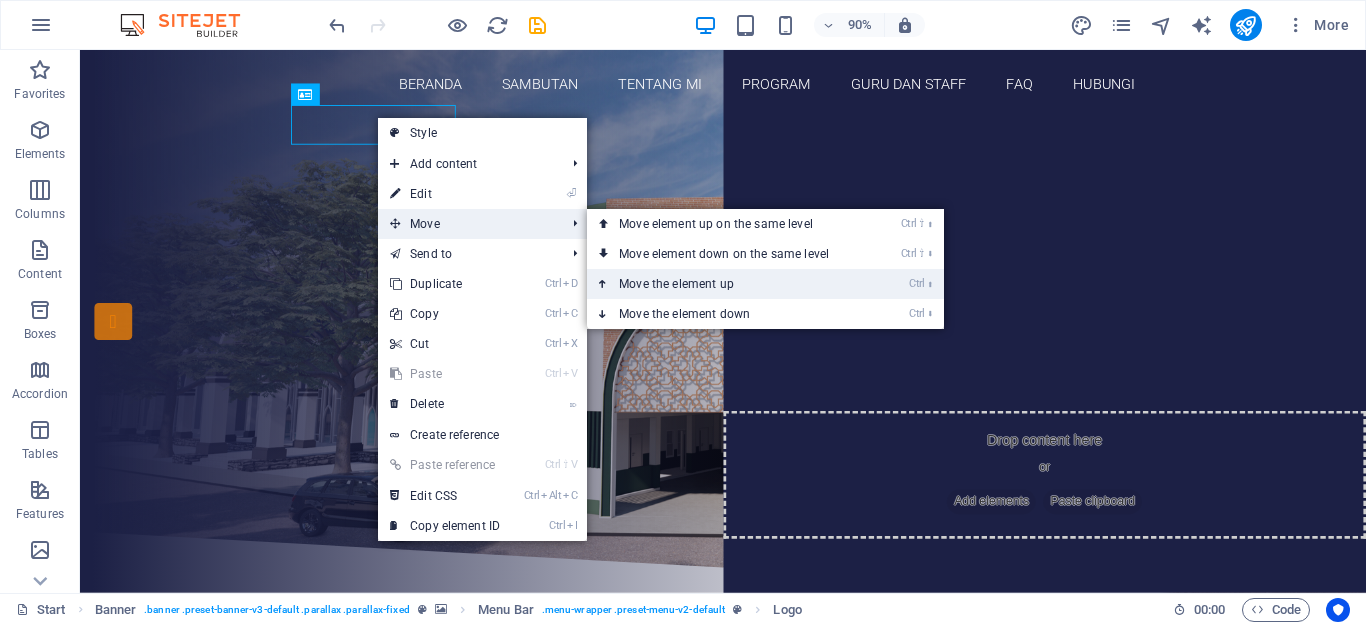 click on "Ctrl ⬆  Move the element up" at bounding box center (728, 284) 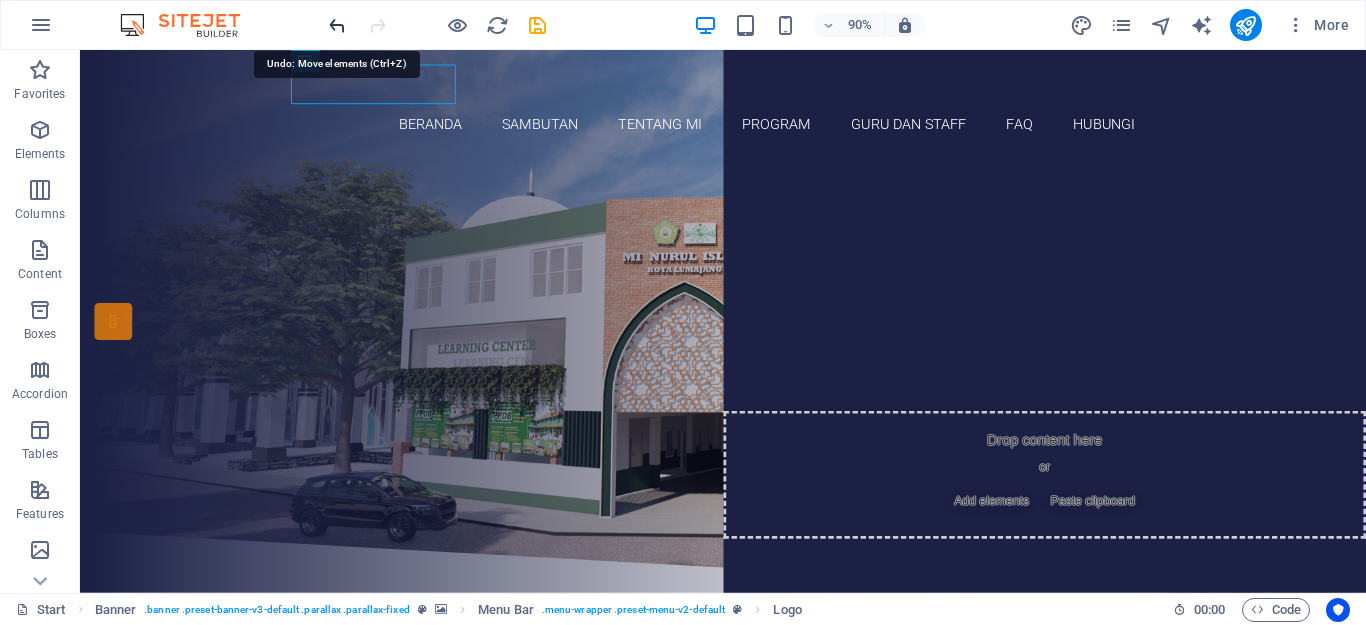 click at bounding box center [337, 25] 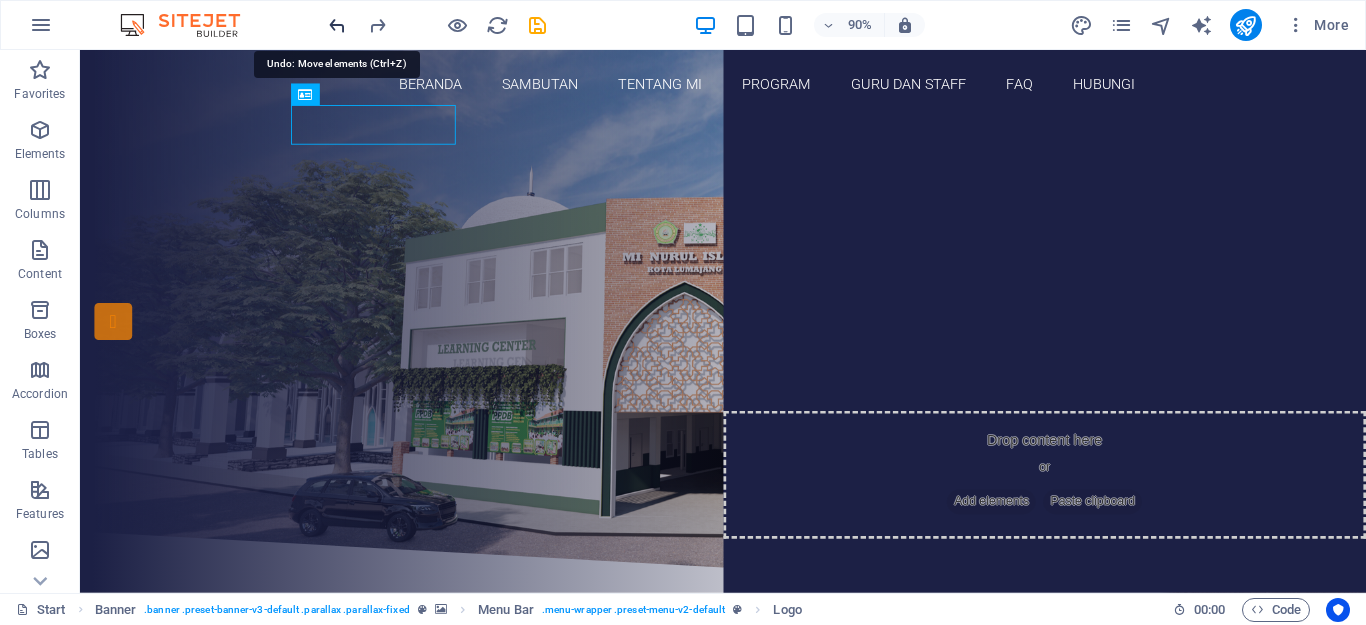 click at bounding box center (337, 25) 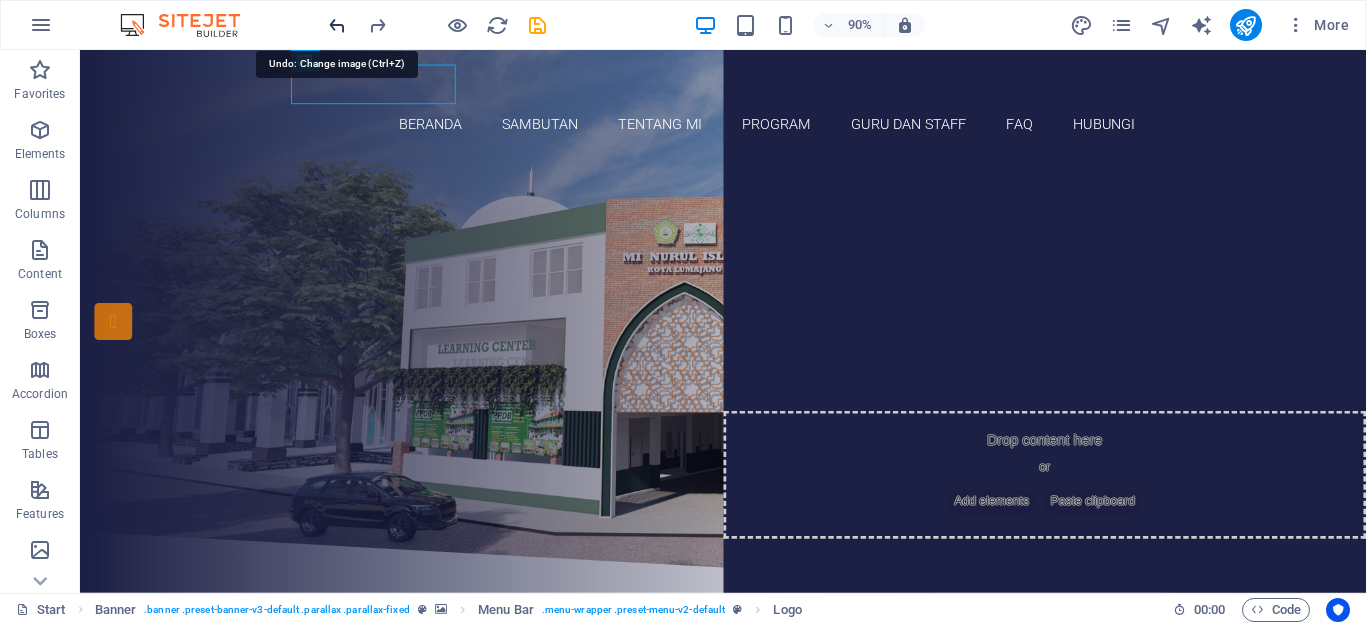 click at bounding box center [337, 25] 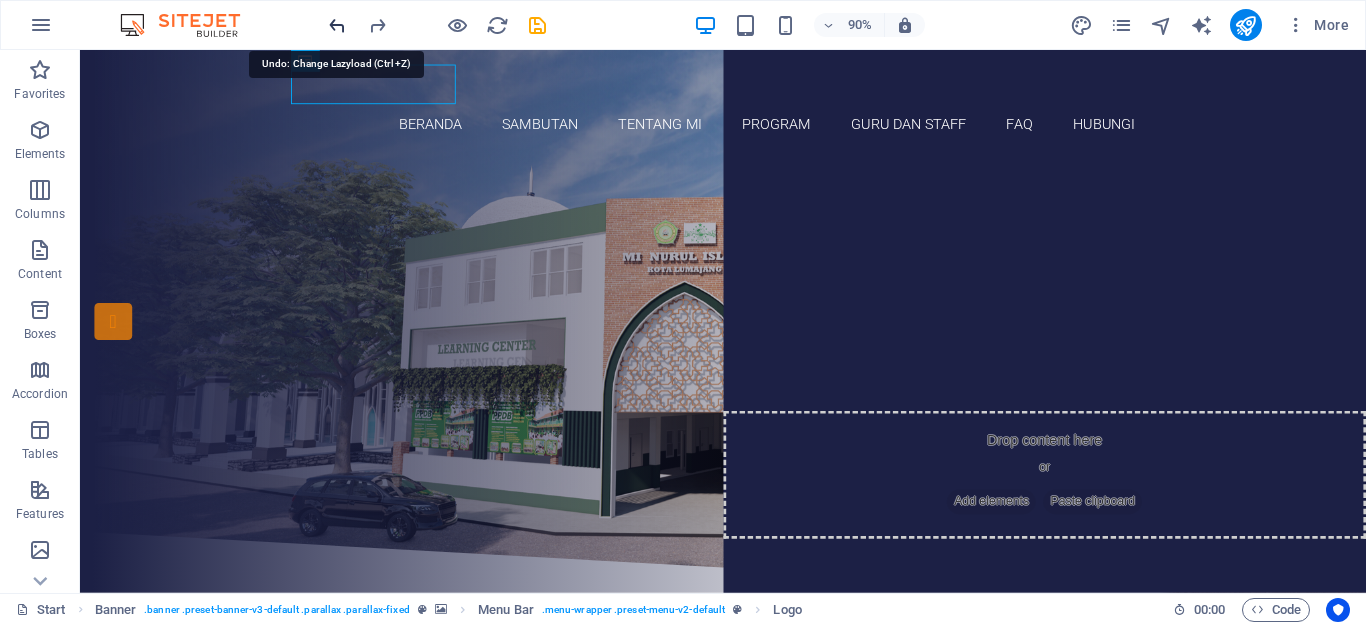 click at bounding box center [337, 25] 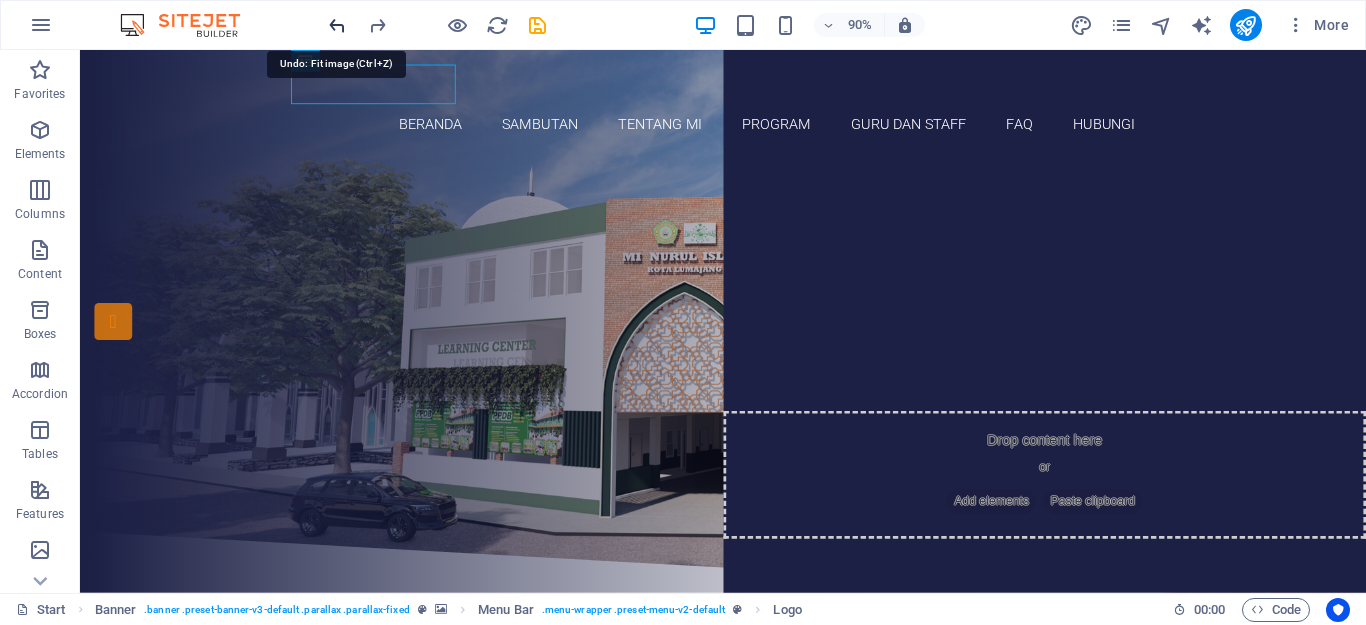 click at bounding box center [337, 25] 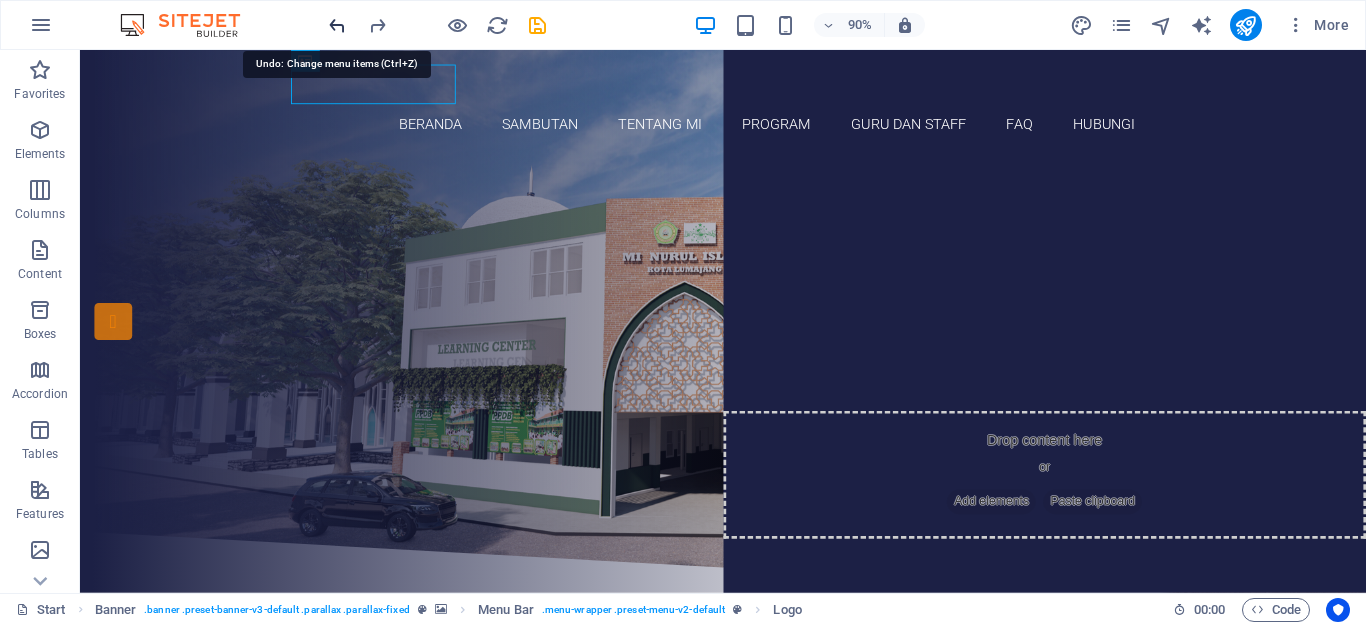 click at bounding box center (337, 25) 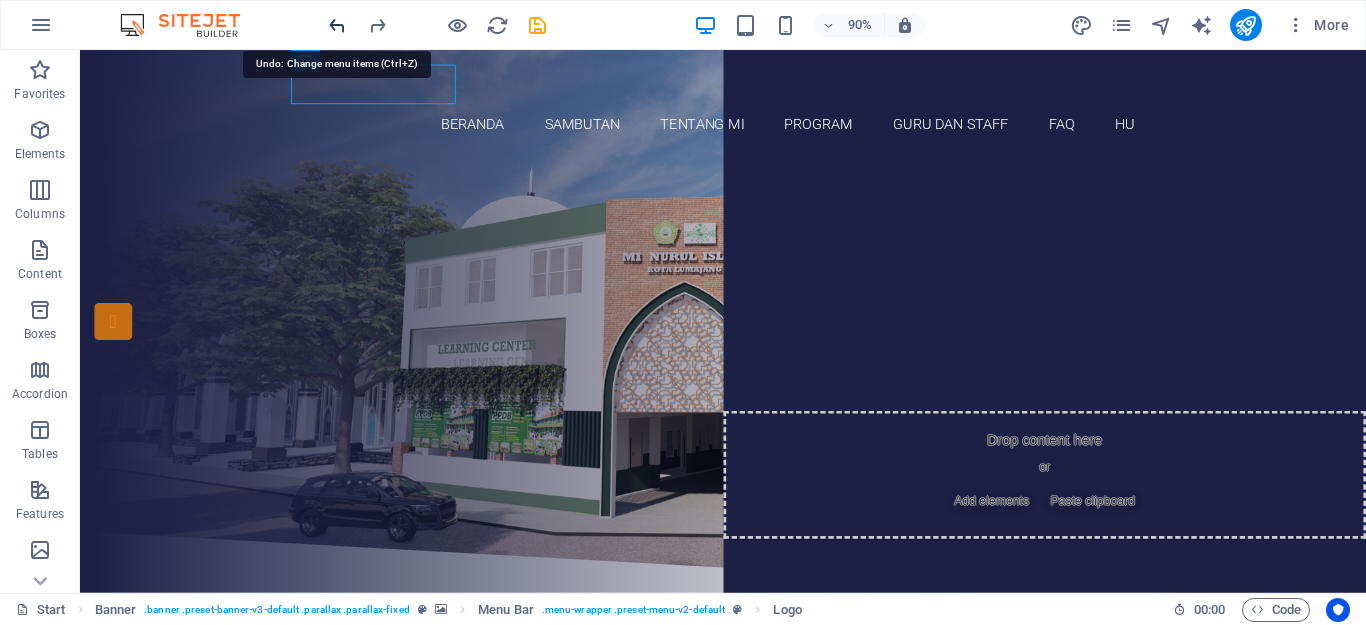click at bounding box center (337, 25) 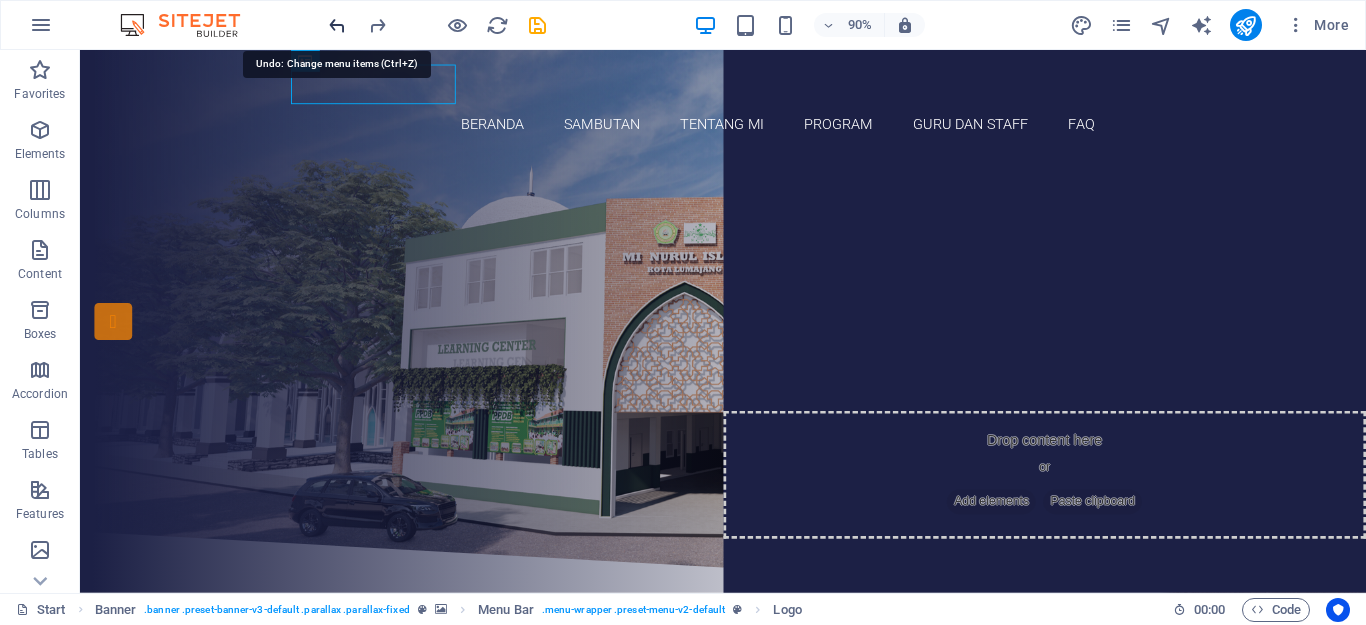 click at bounding box center (337, 25) 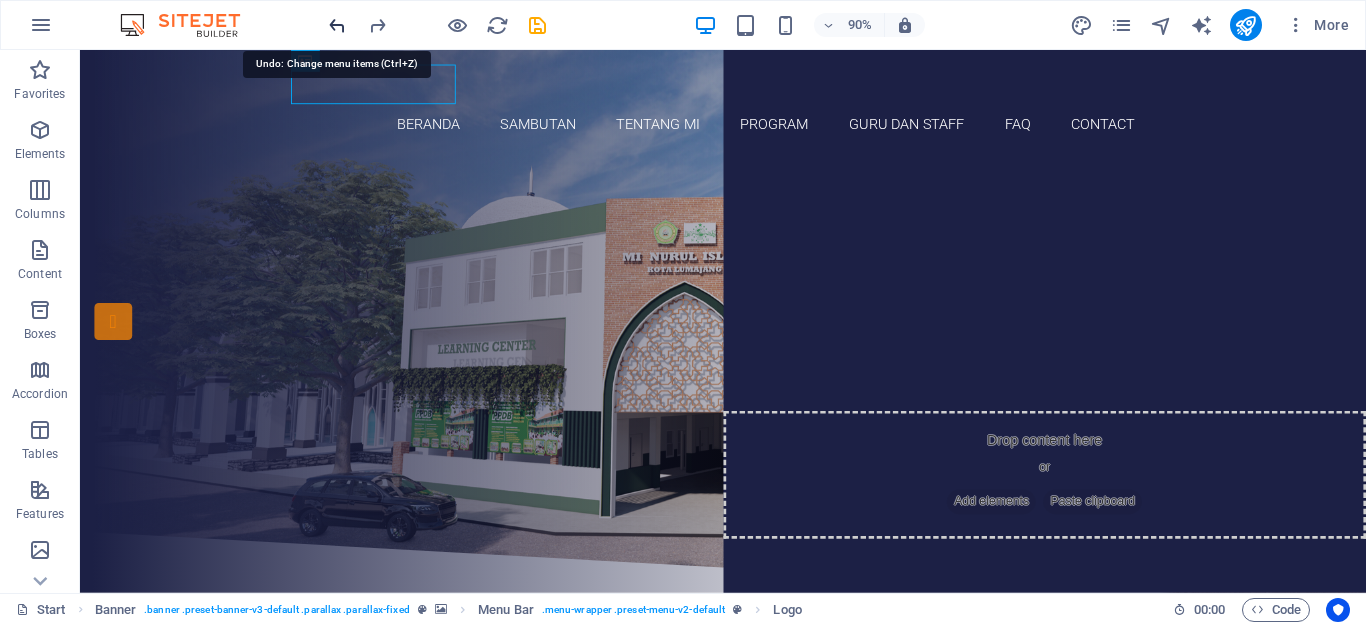 click at bounding box center [337, 25] 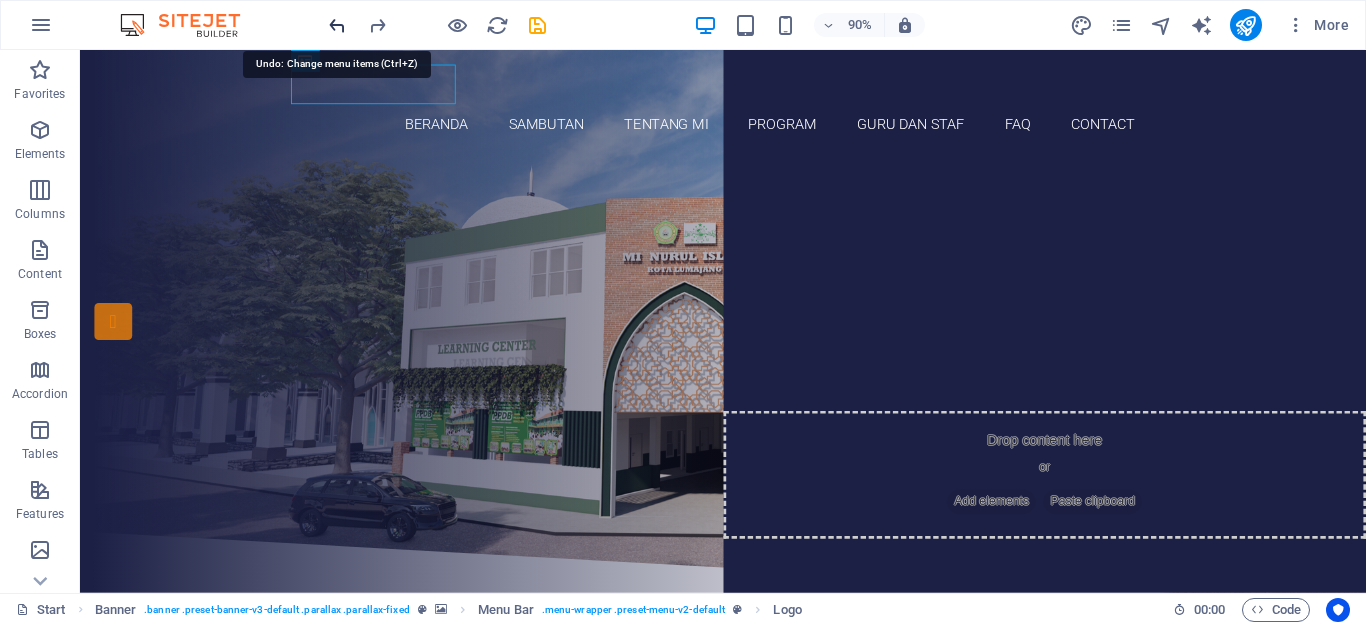 click at bounding box center [337, 25] 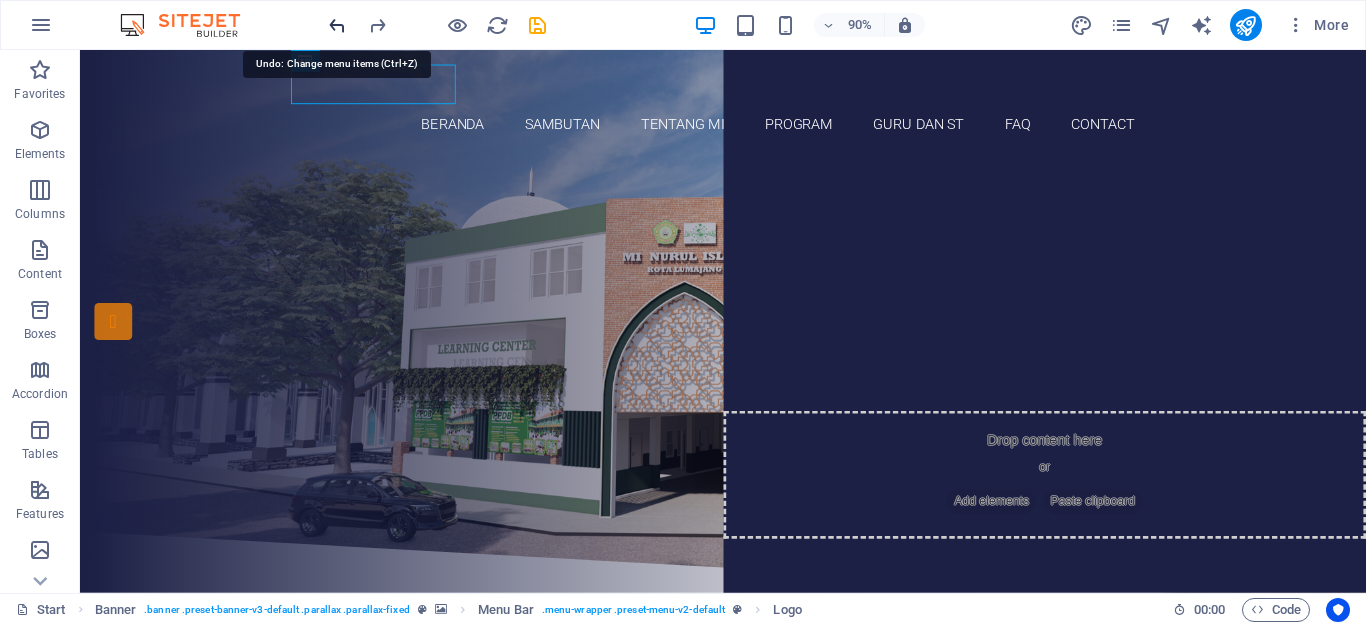 click at bounding box center (337, 25) 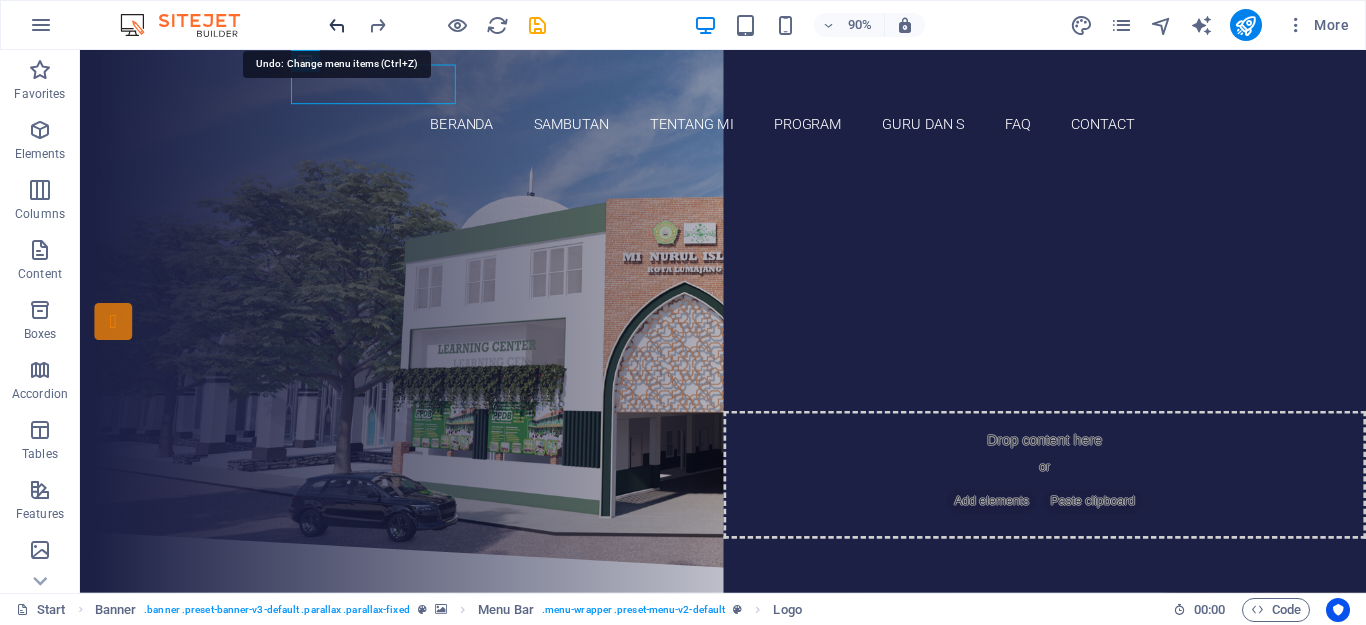 click at bounding box center (337, 25) 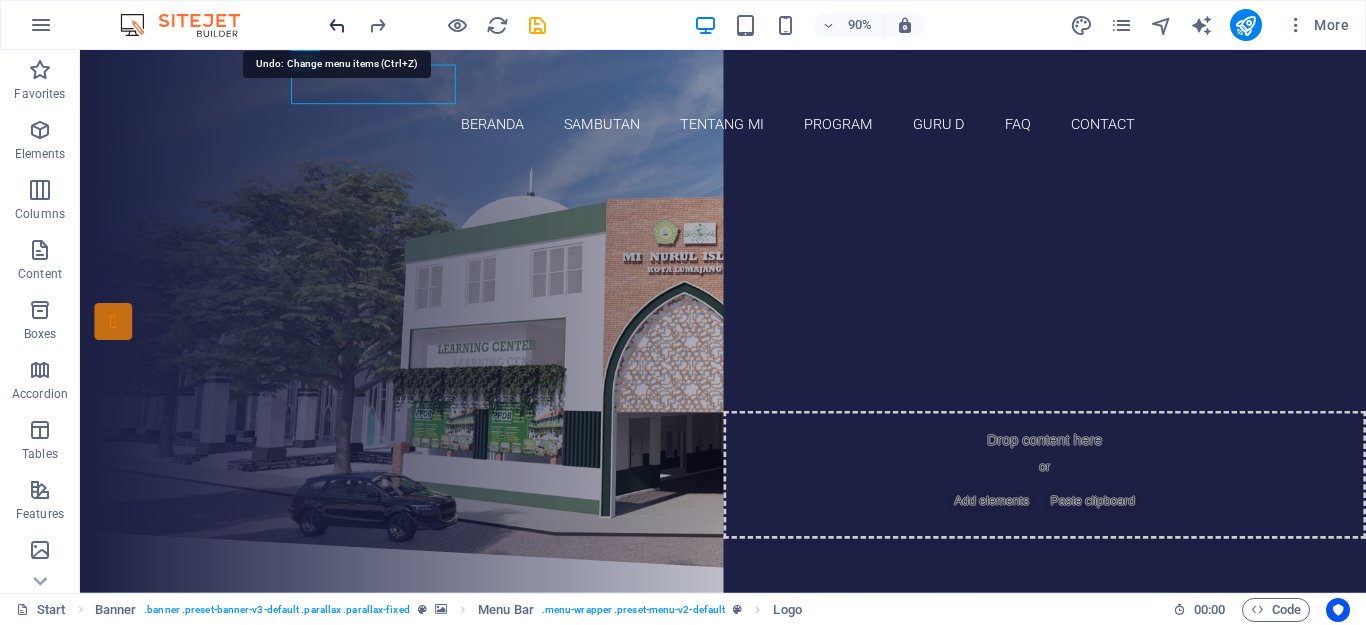 click at bounding box center (337, 25) 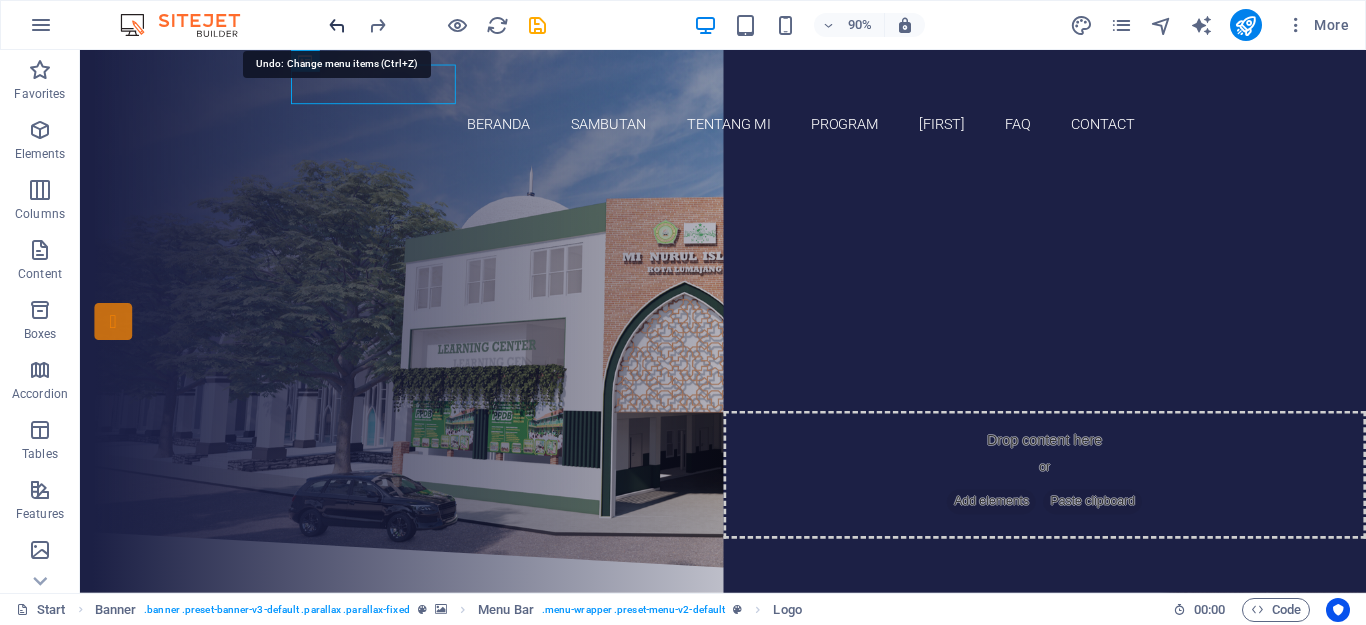 click at bounding box center [337, 25] 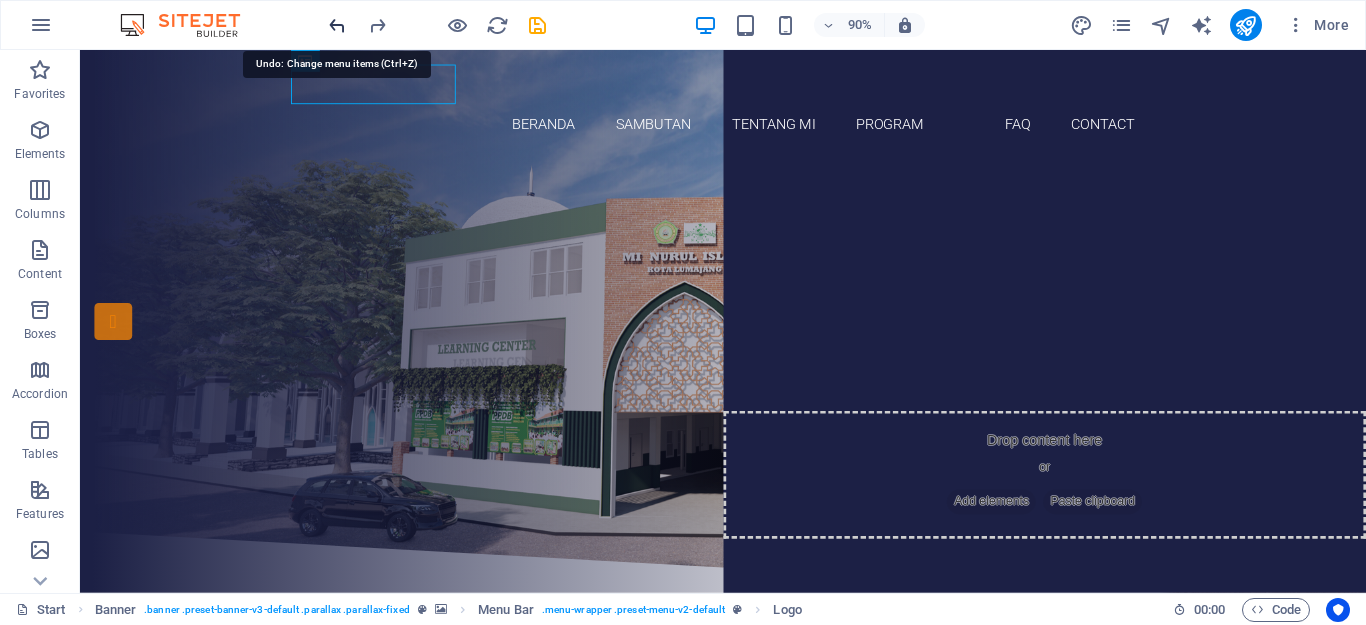 click at bounding box center [337, 25] 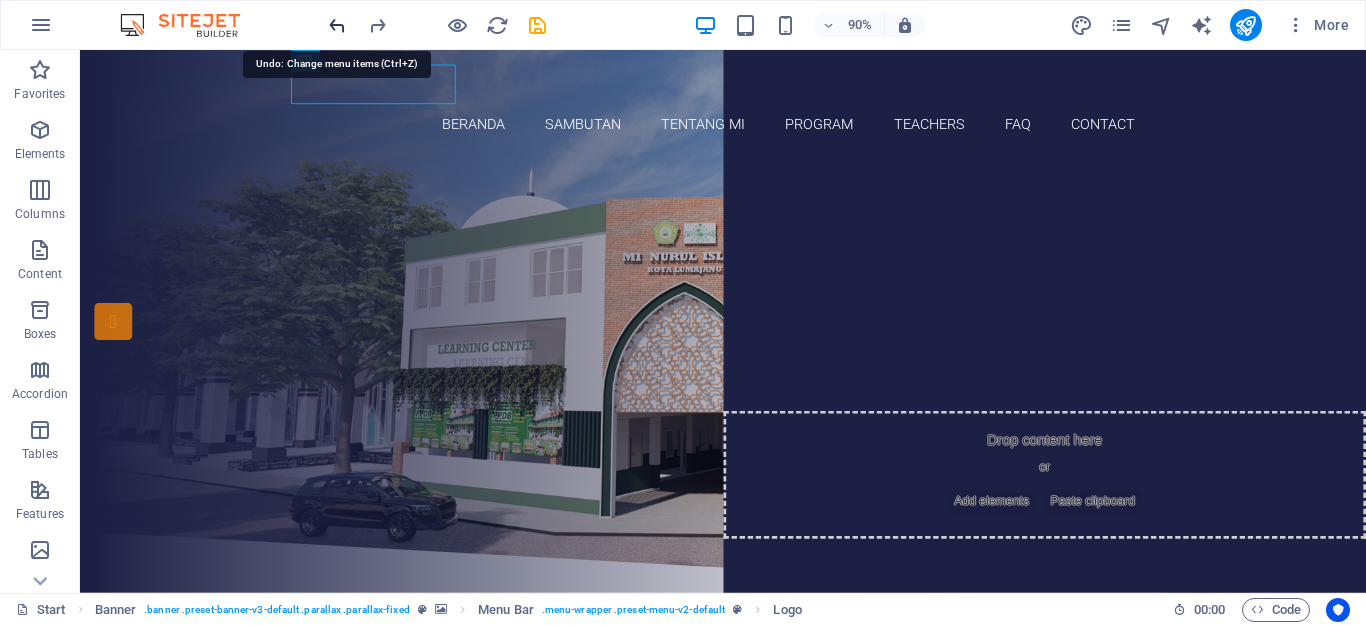 click at bounding box center [337, 25] 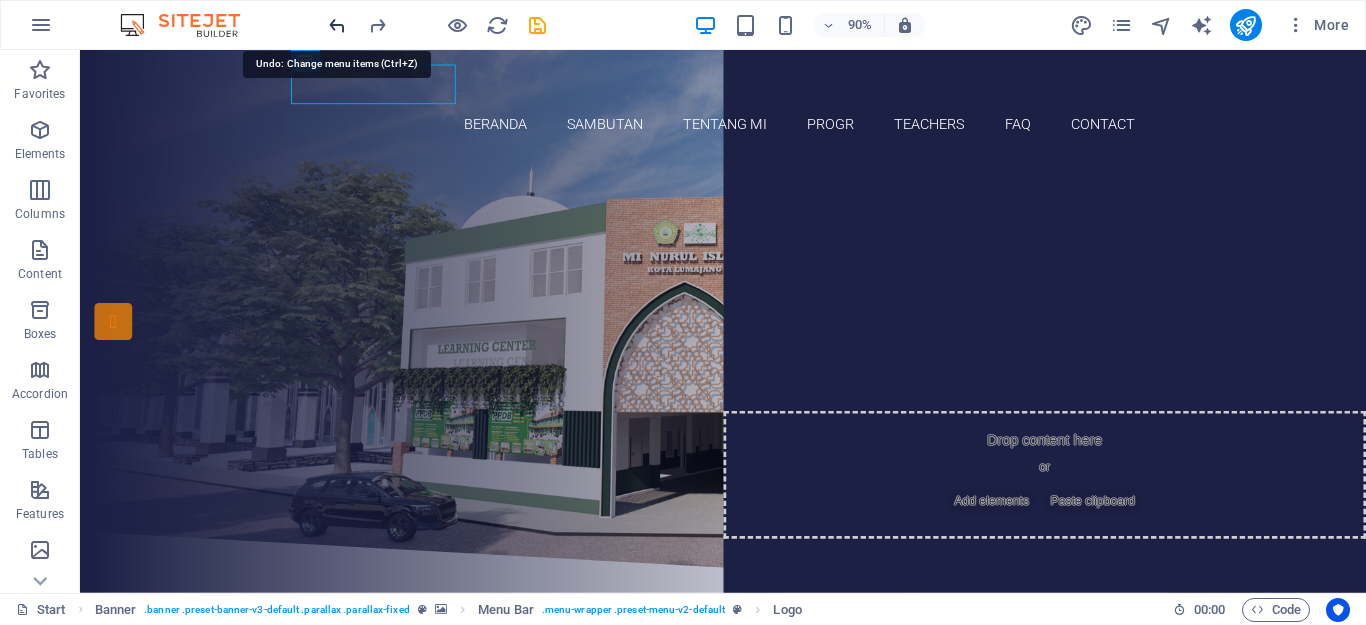 click at bounding box center (337, 25) 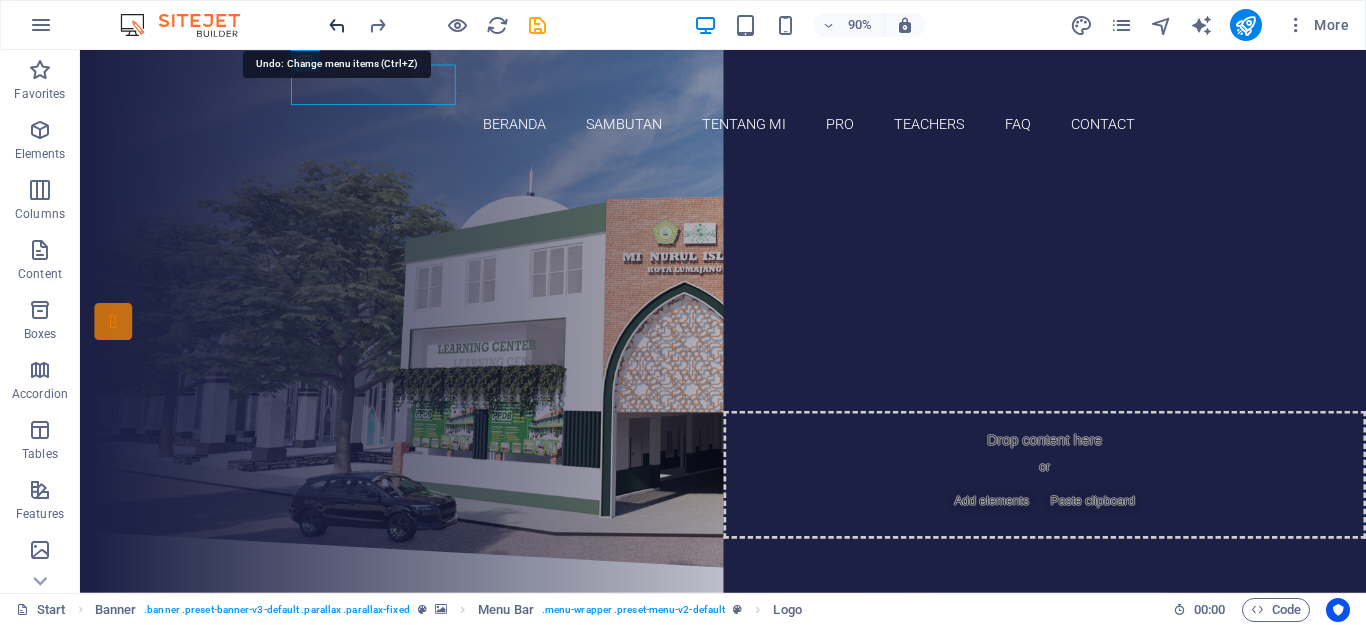 click at bounding box center [337, 25] 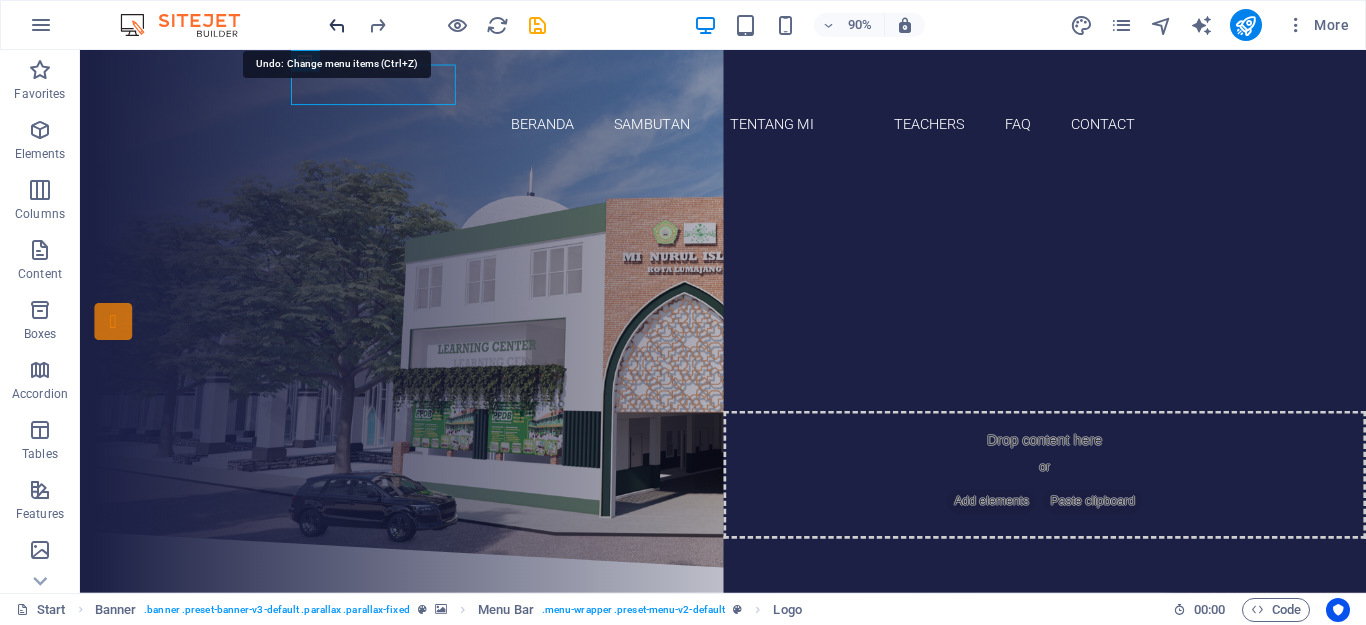 click at bounding box center (337, 25) 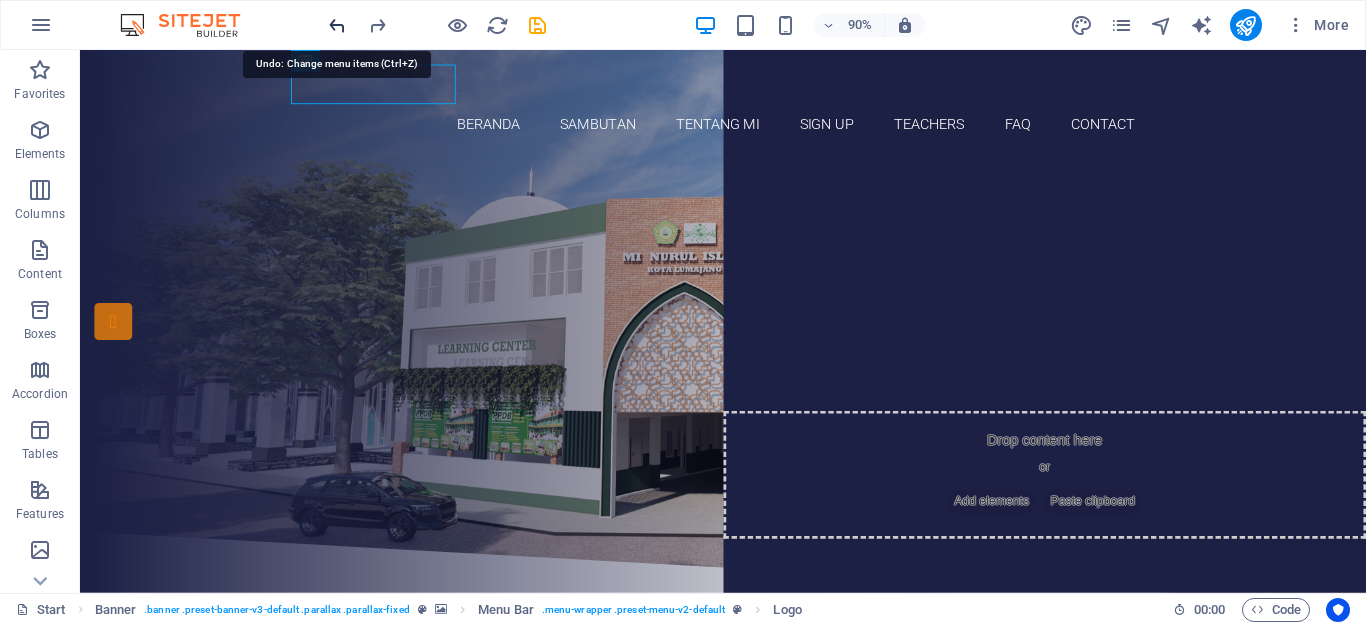 click at bounding box center (337, 25) 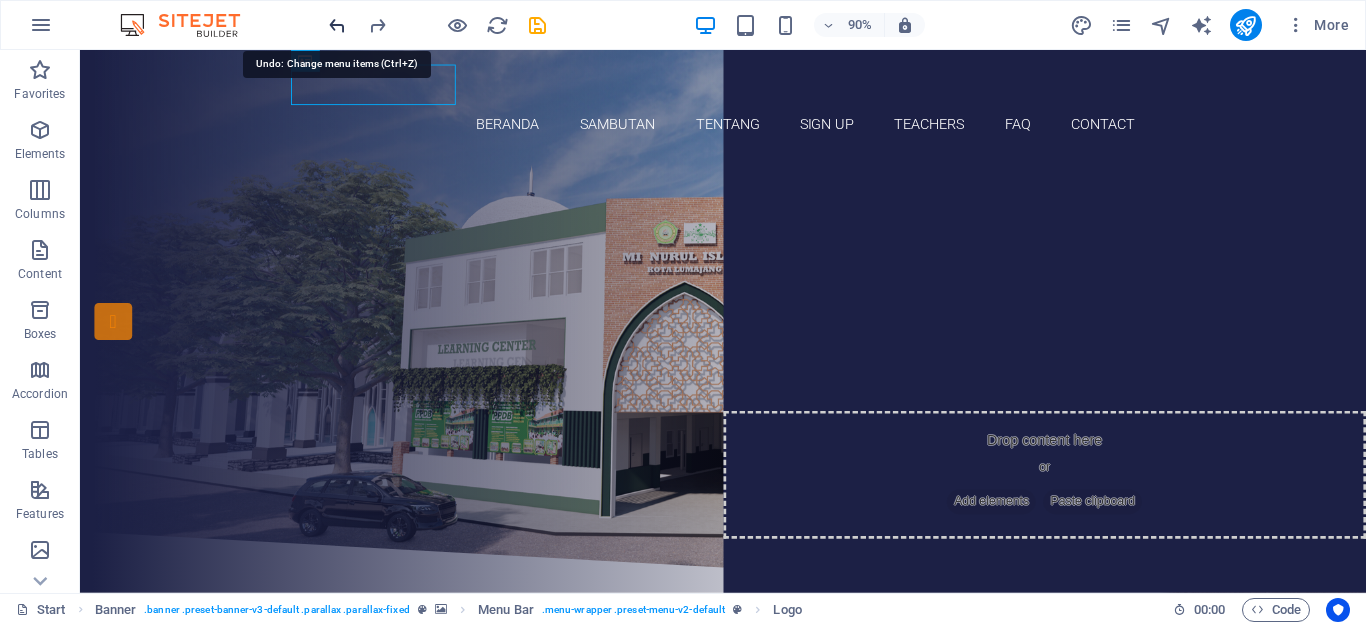 click at bounding box center [337, 25] 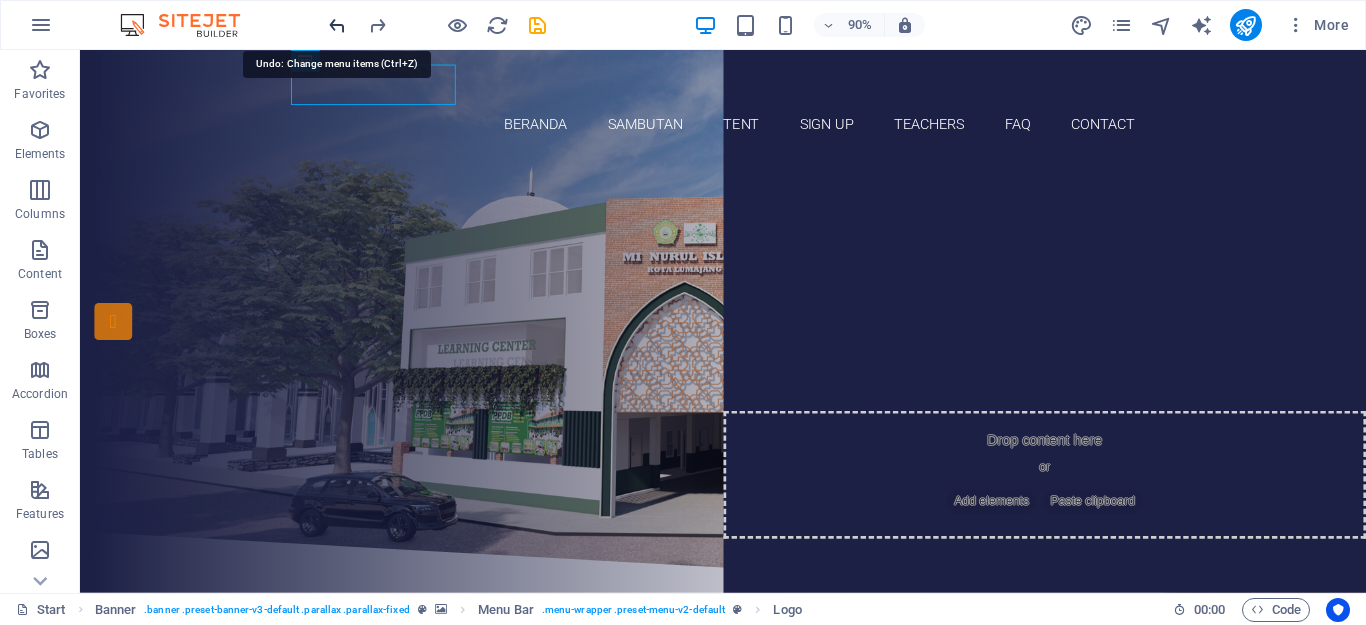 click at bounding box center [337, 25] 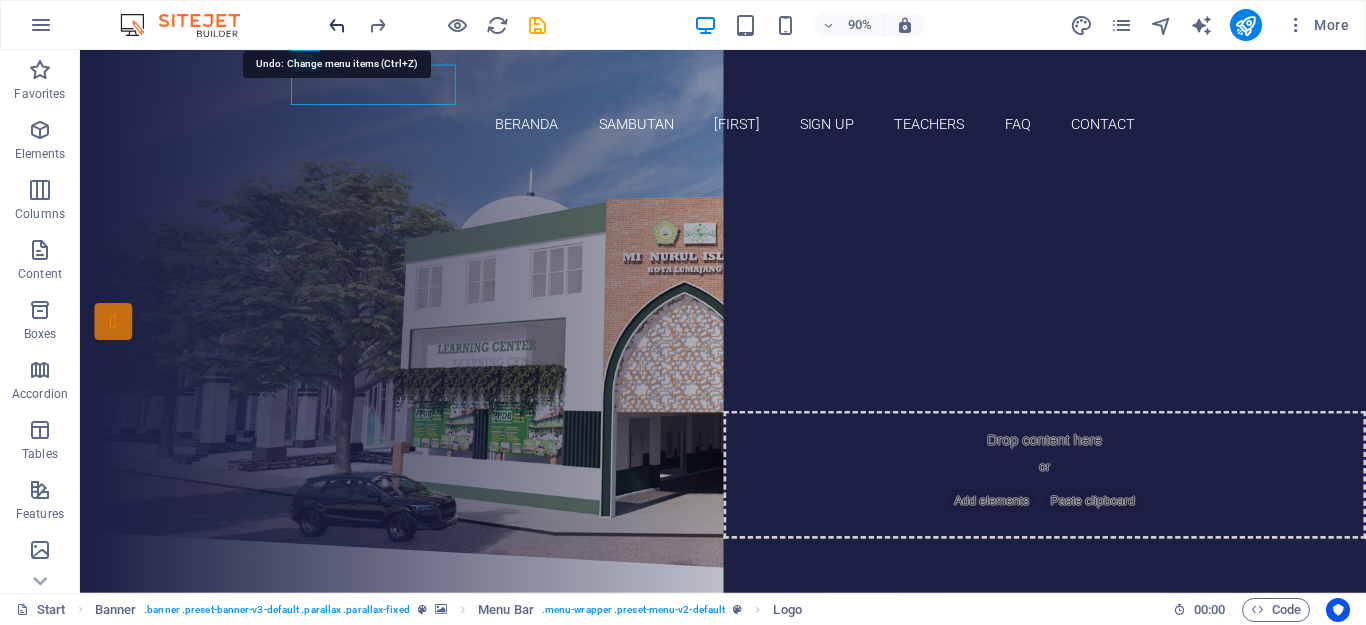 click at bounding box center (337, 25) 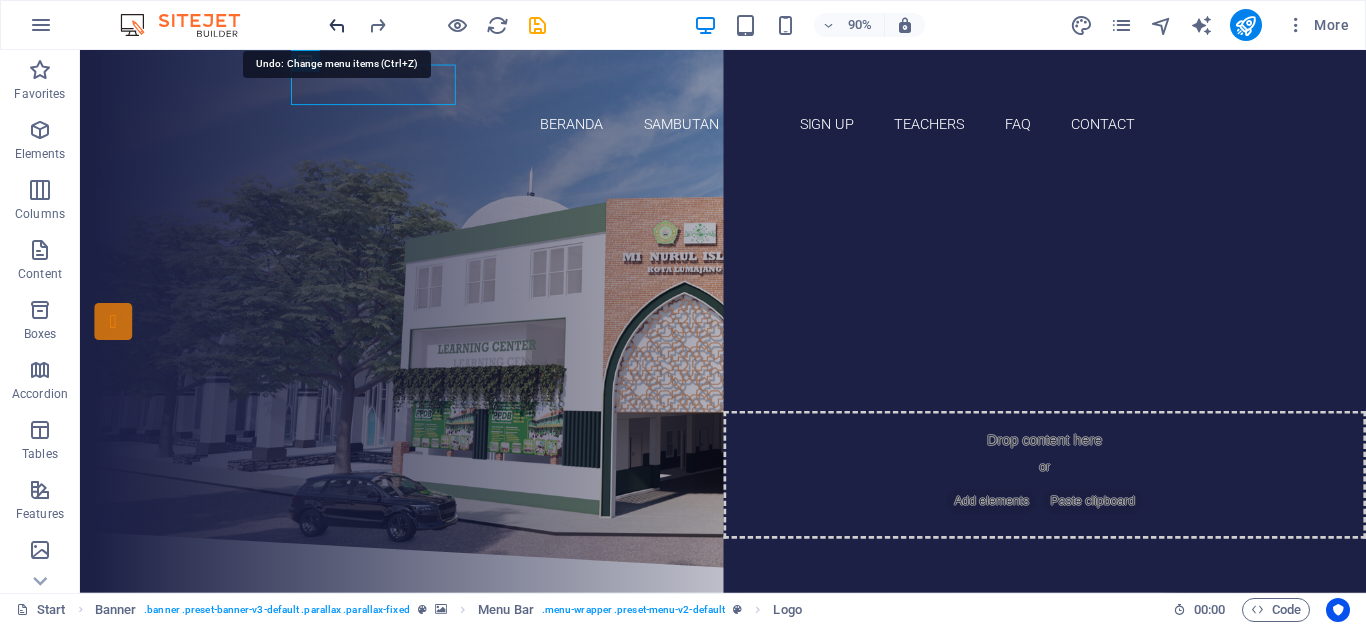 click at bounding box center [337, 25] 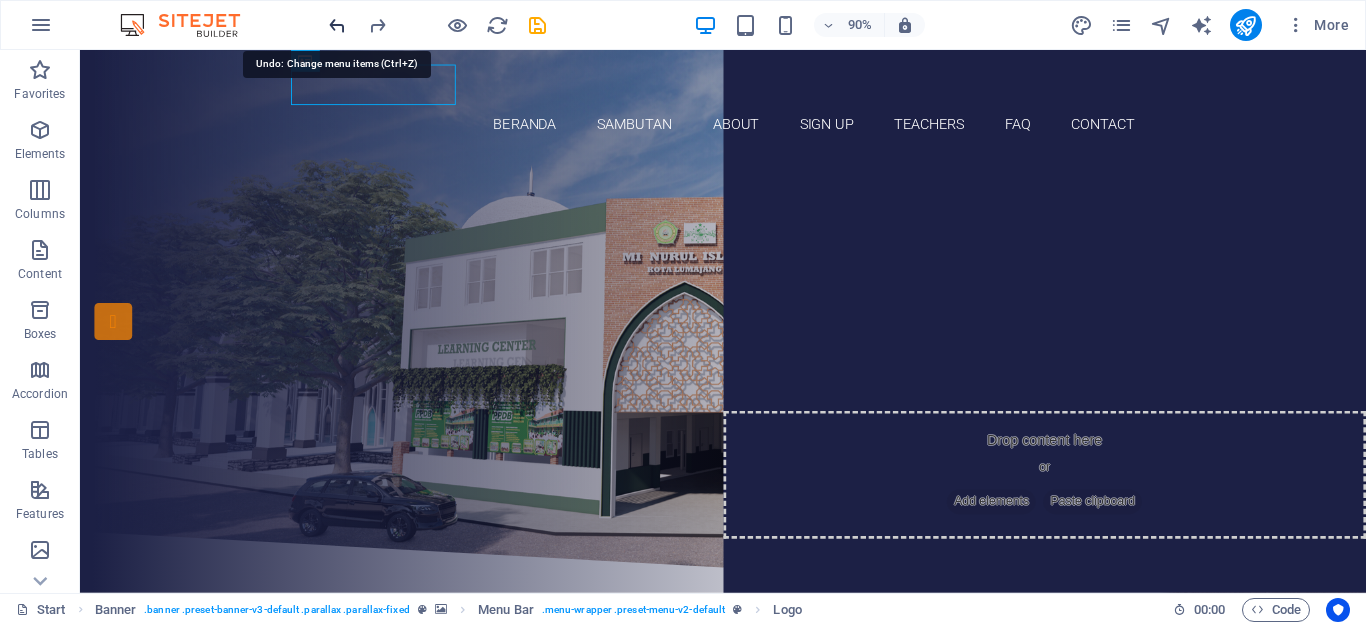 click at bounding box center [337, 25] 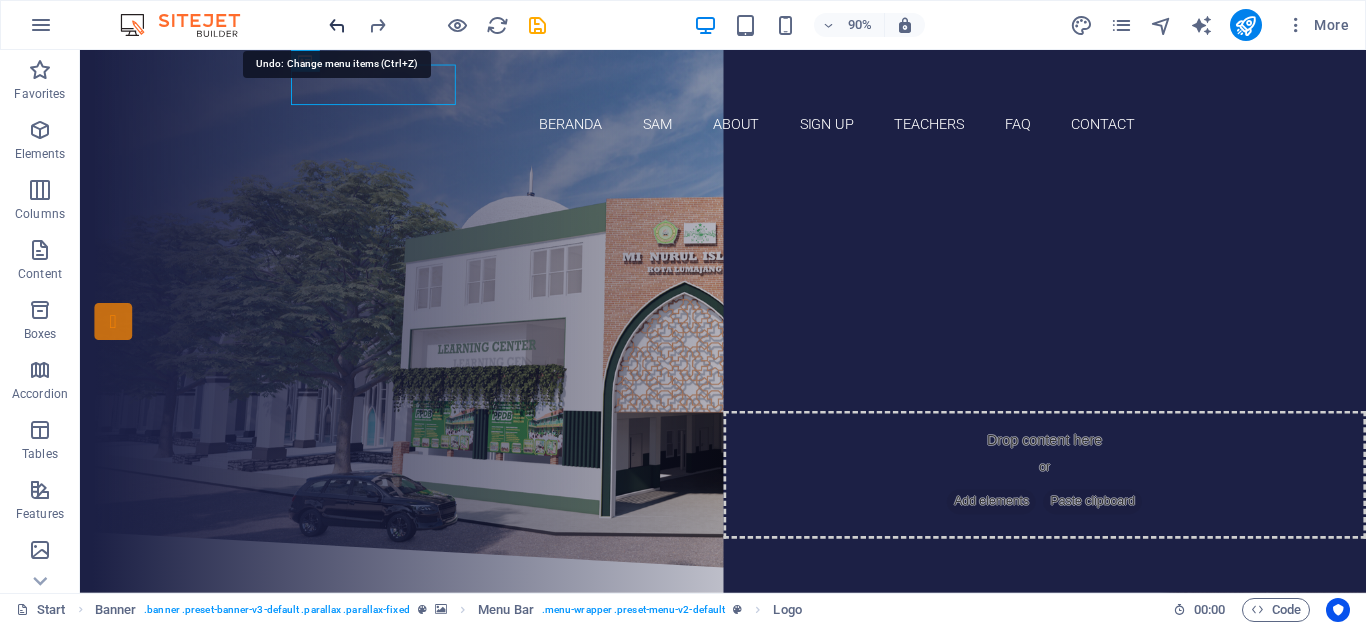 click at bounding box center [337, 25] 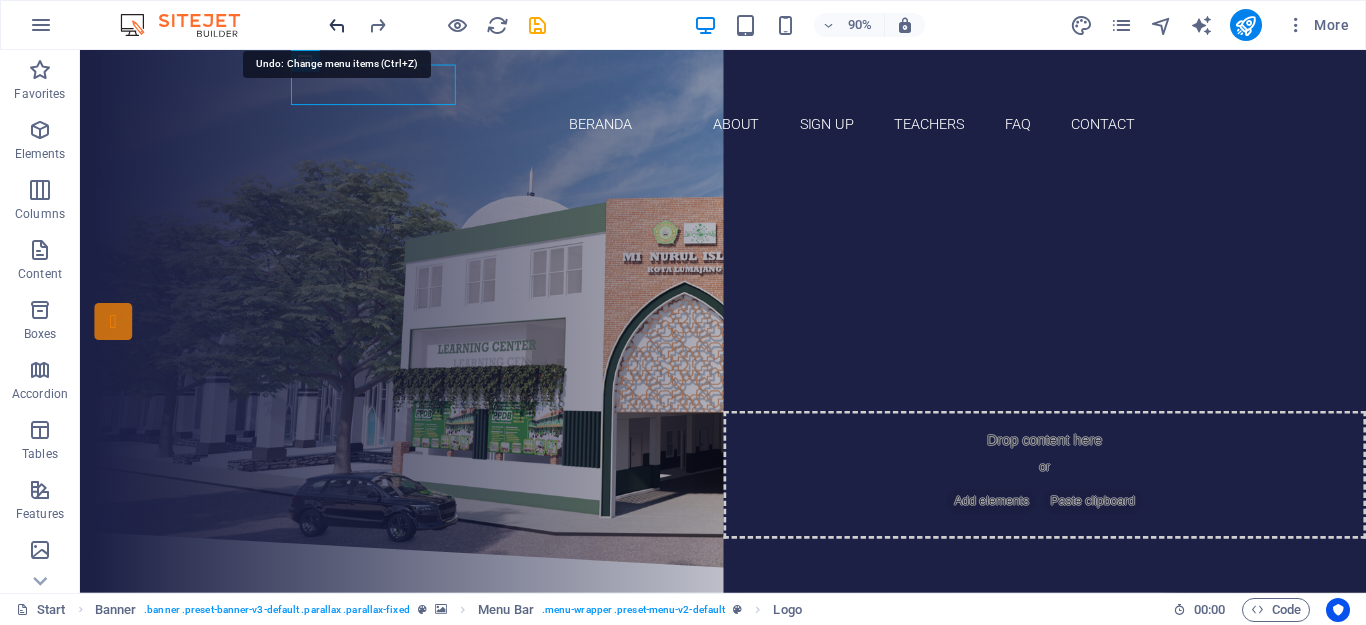 click at bounding box center [337, 25] 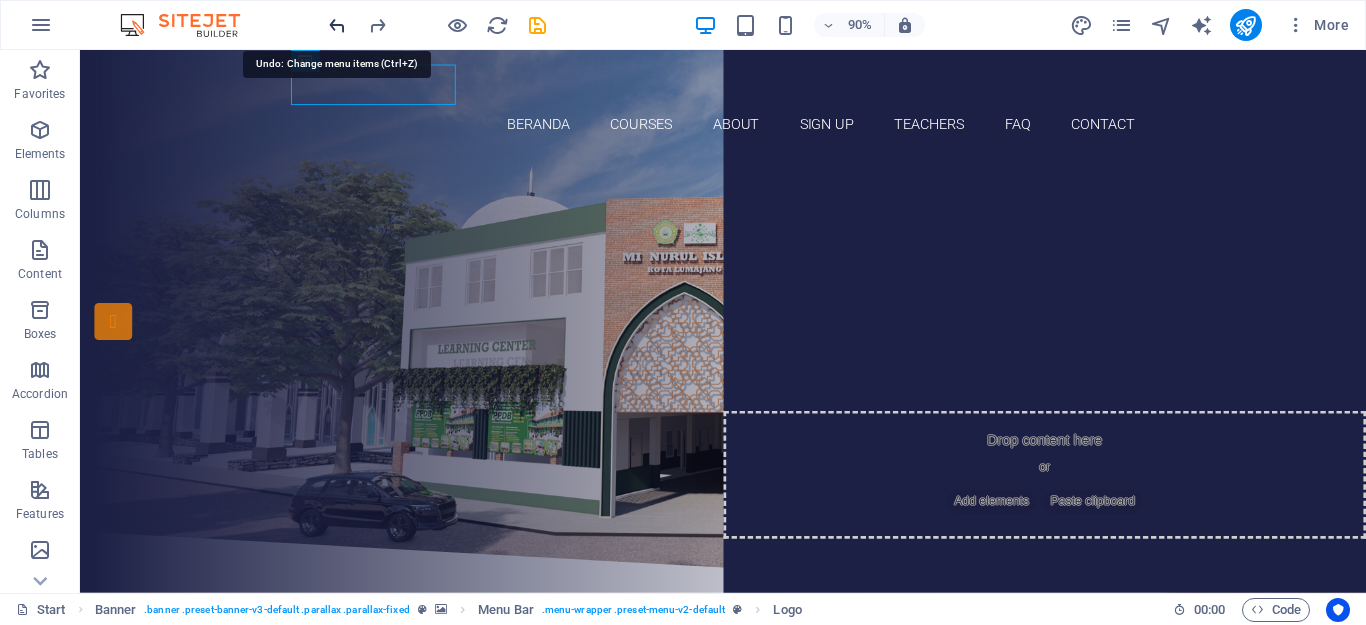 click at bounding box center [337, 25] 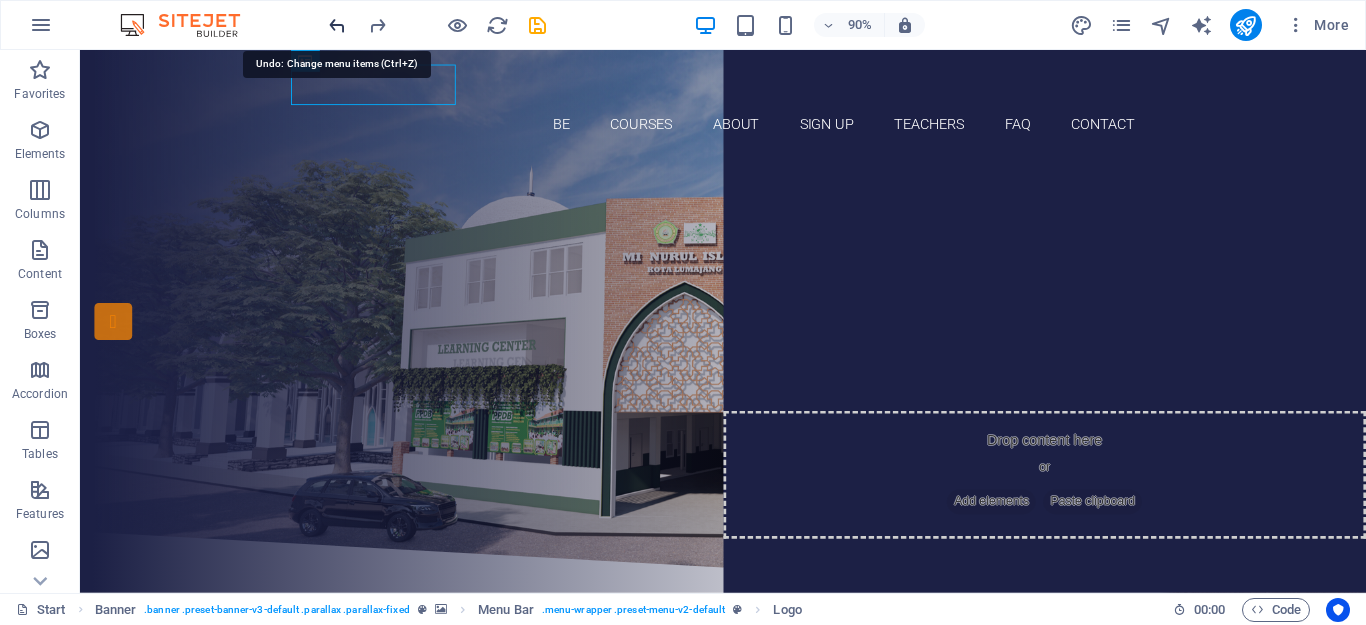 click at bounding box center (337, 25) 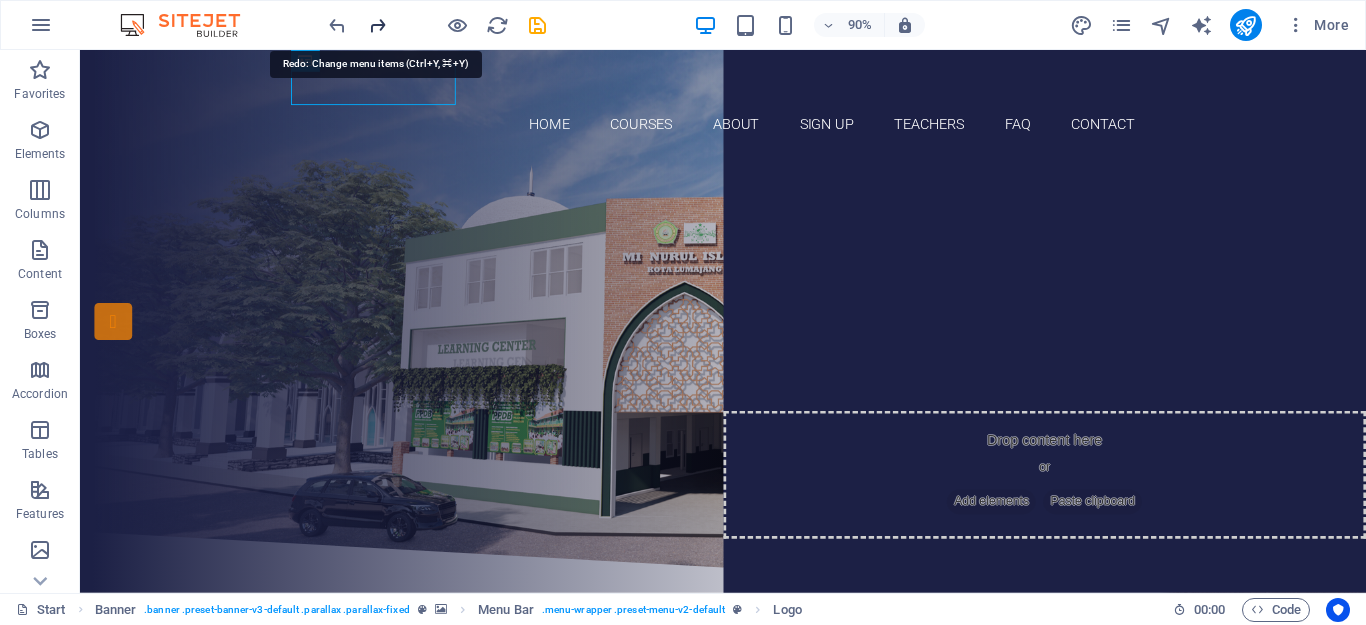 click at bounding box center [377, 25] 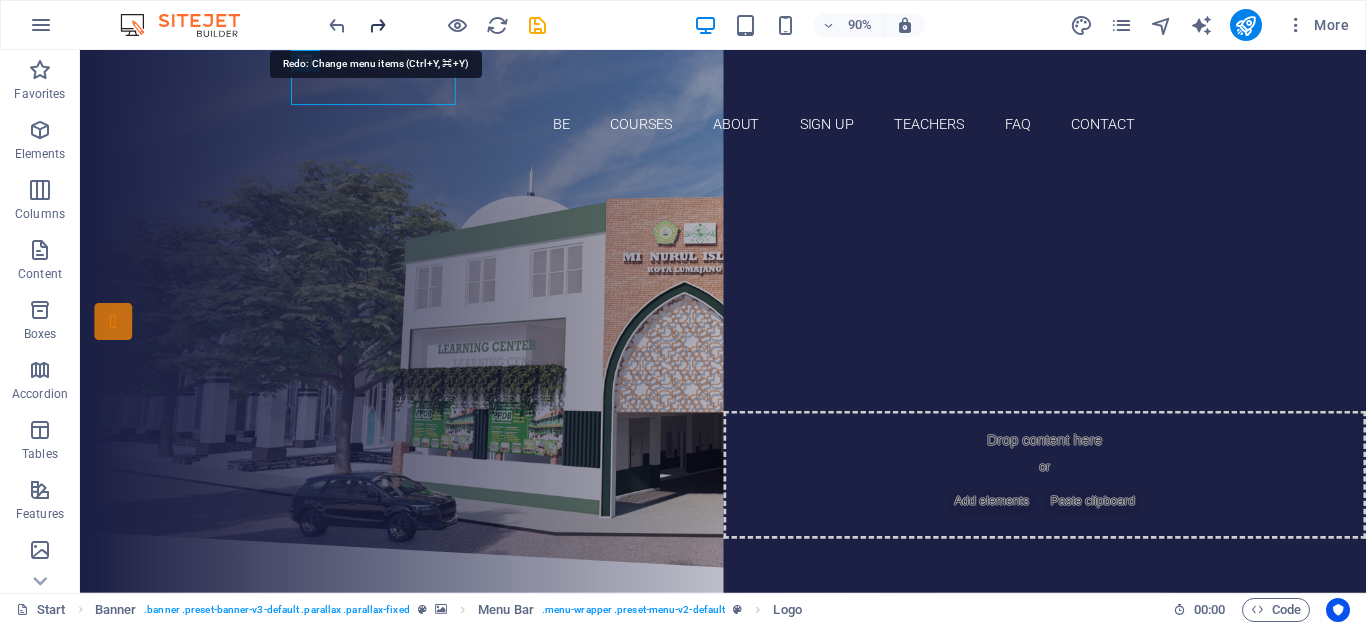 click at bounding box center [377, 25] 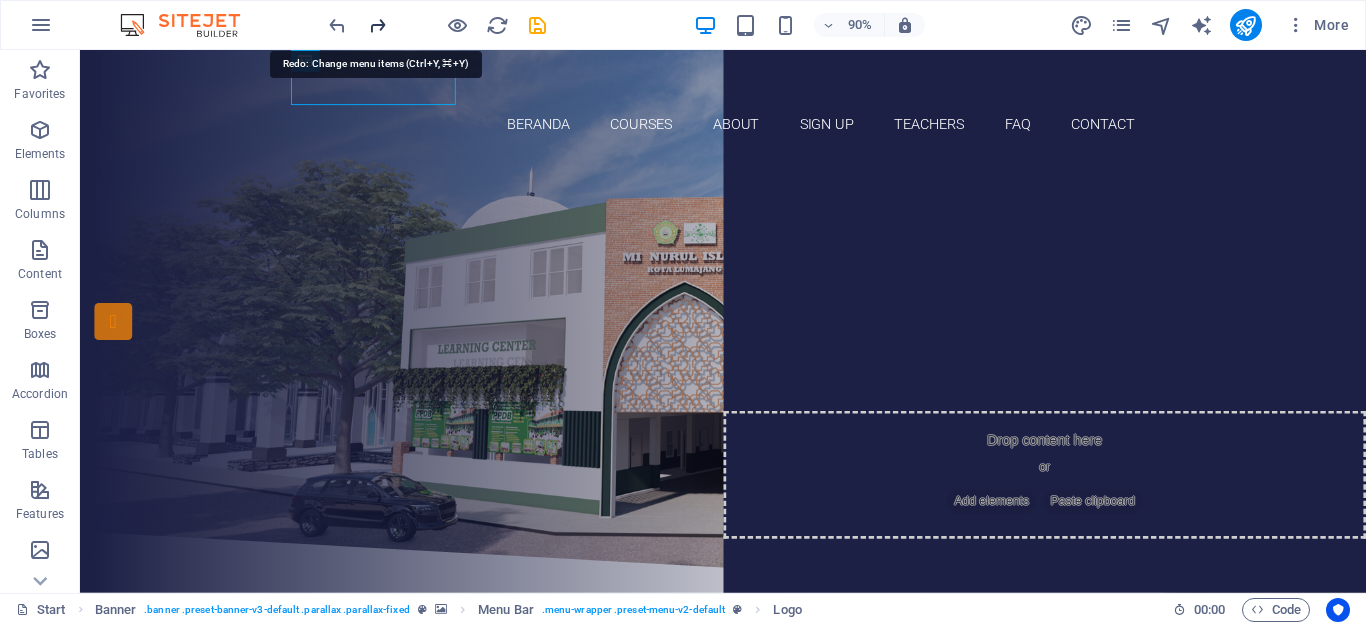 click at bounding box center (377, 25) 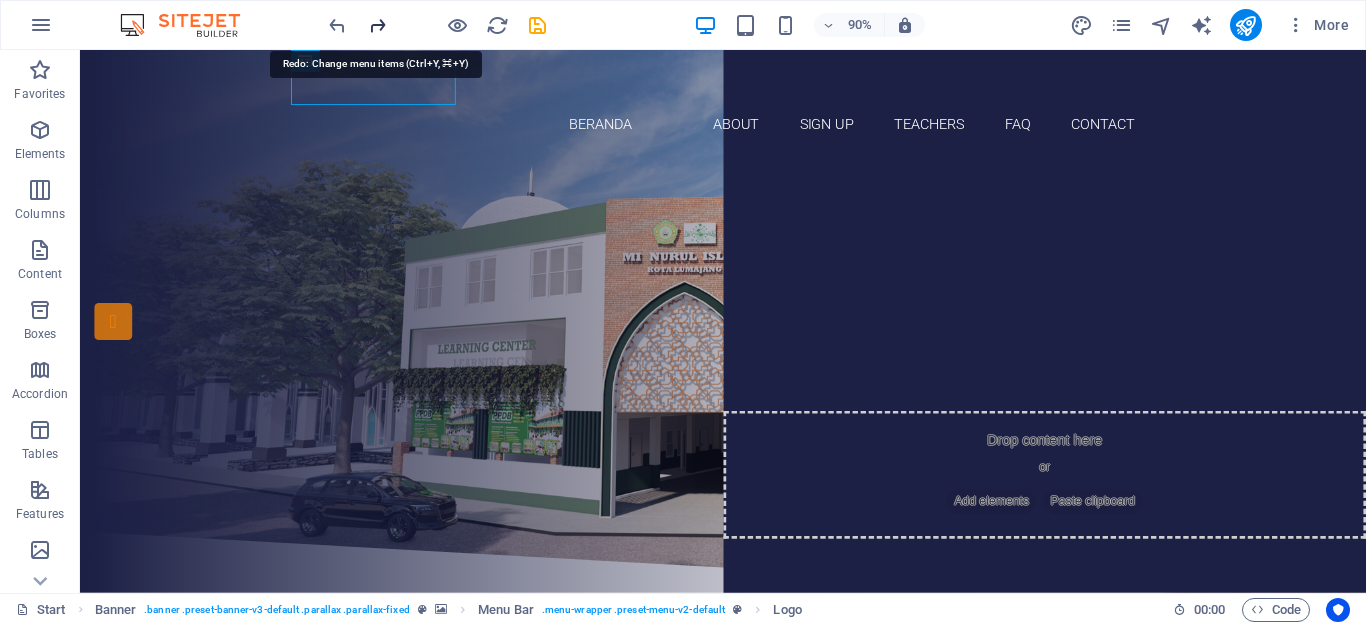 click at bounding box center (377, 25) 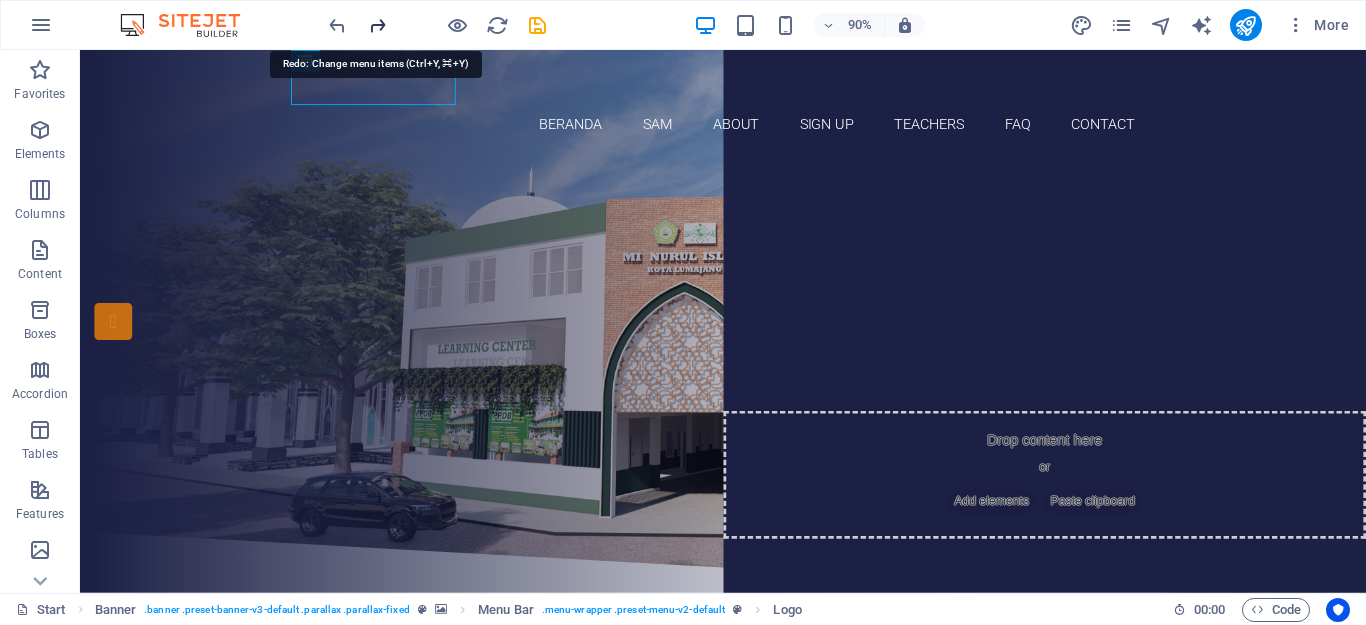 click at bounding box center (377, 25) 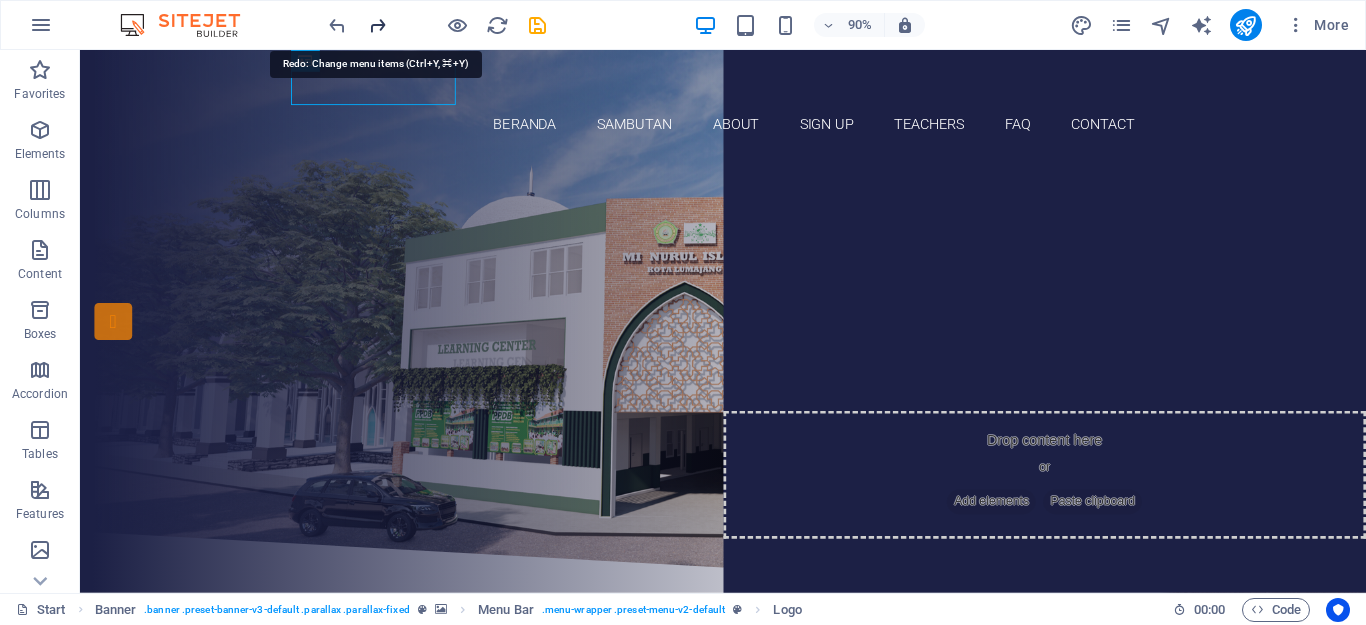 click at bounding box center (377, 25) 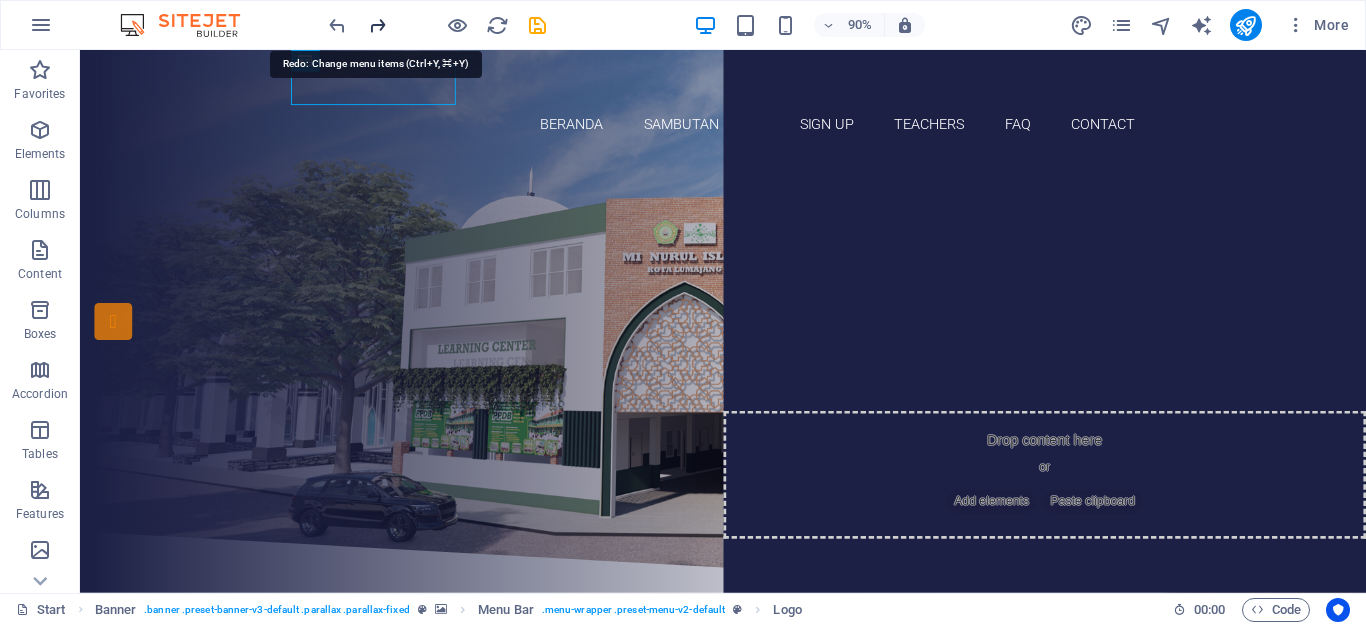 click at bounding box center (377, 25) 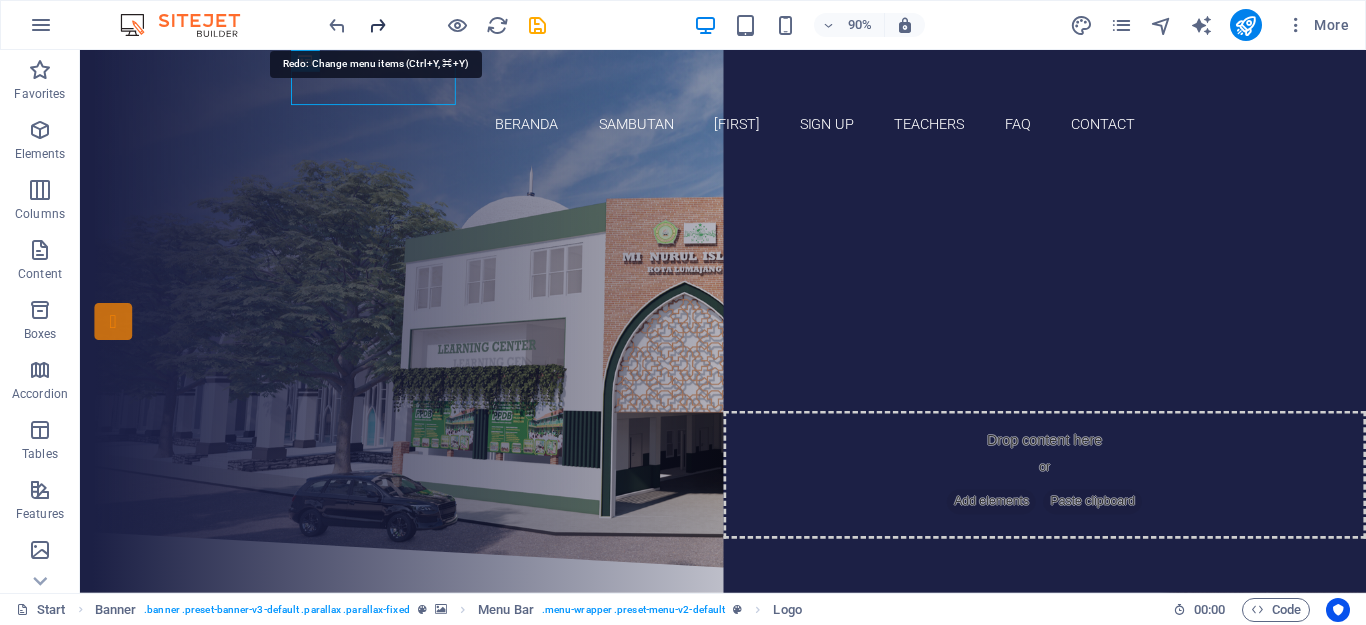 click at bounding box center [377, 25] 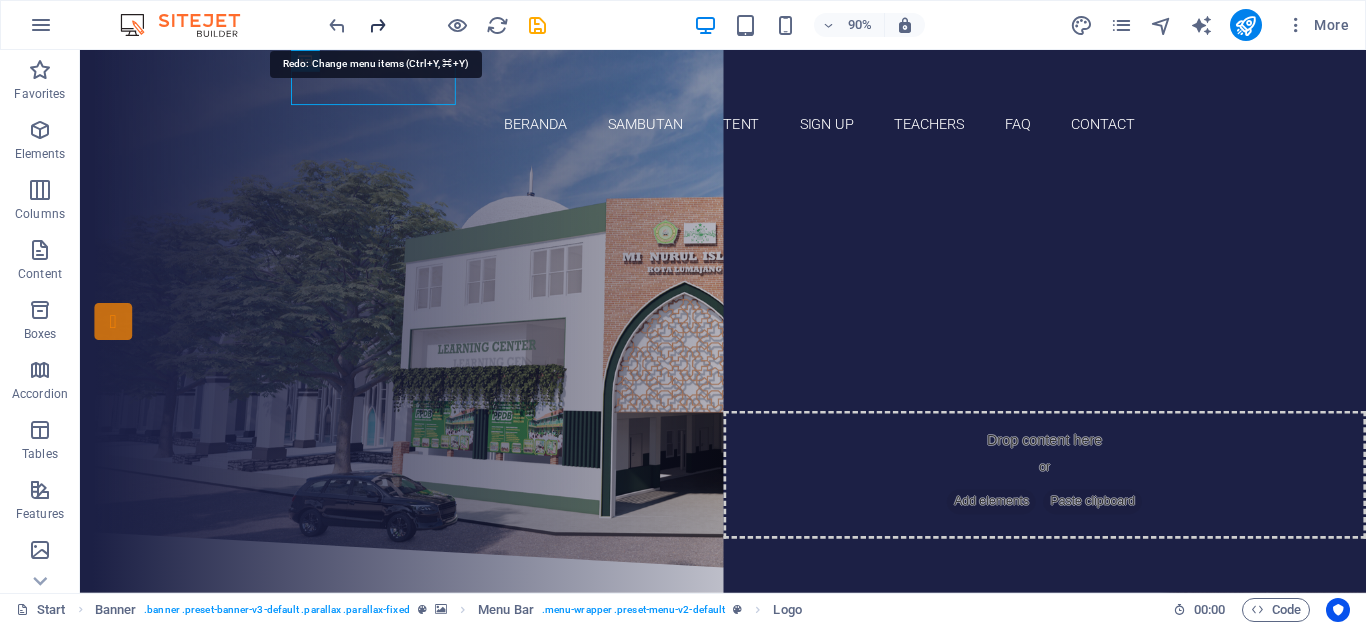 click at bounding box center [377, 25] 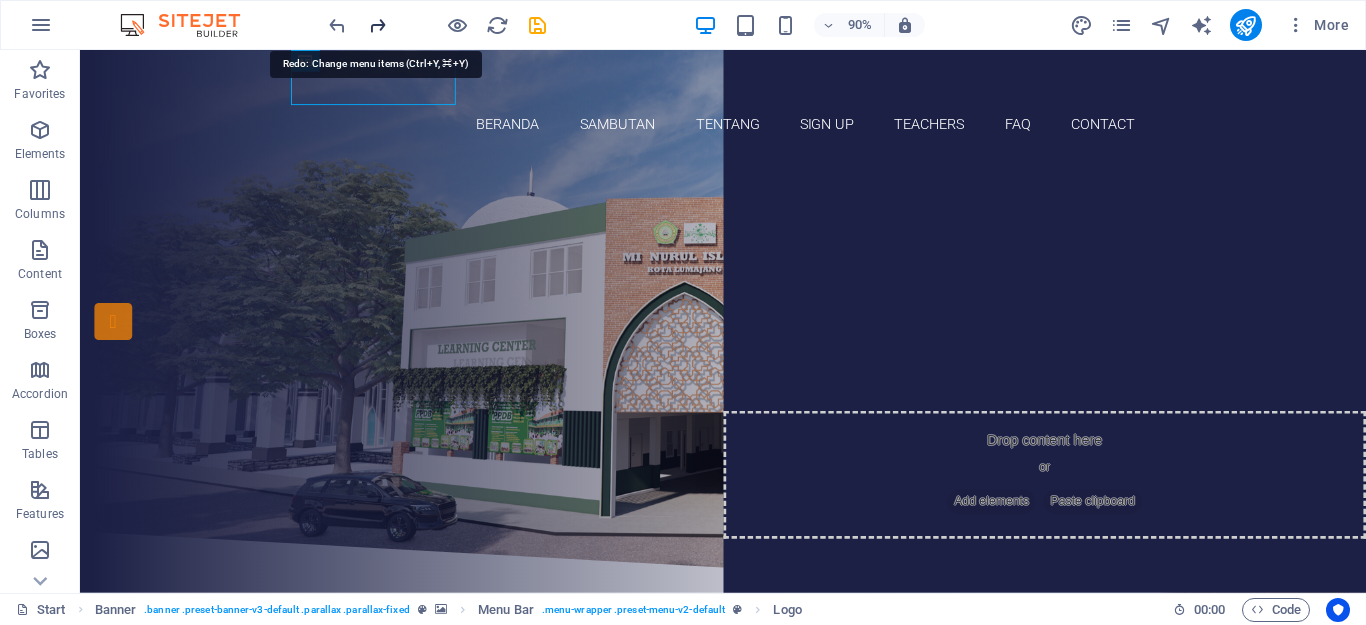 click at bounding box center (377, 25) 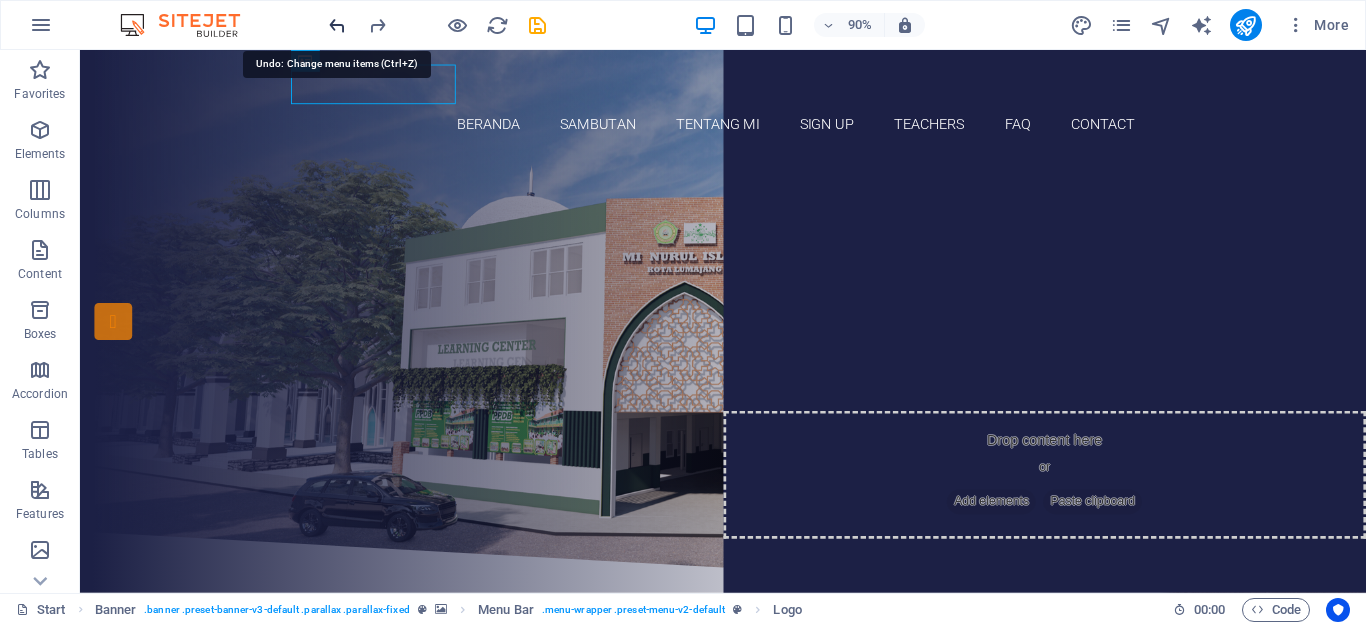 click at bounding box center (337, 25) 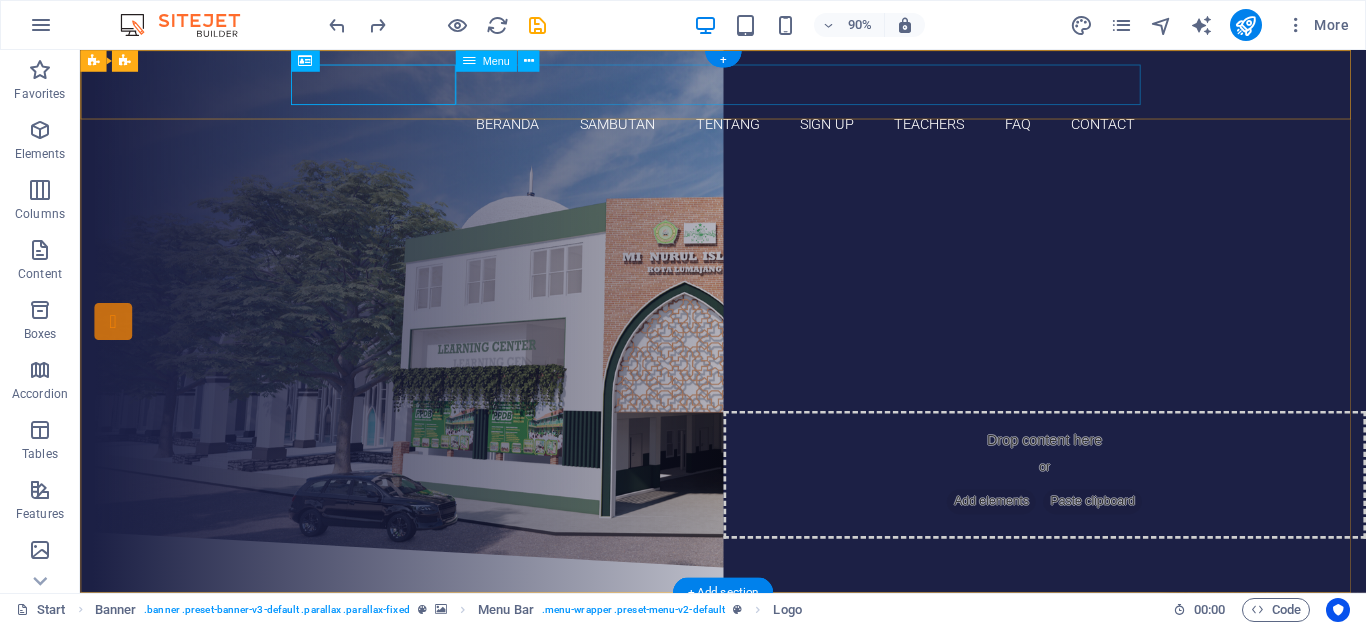 click on "Beranda Sambutan Tentang  Sign up Teachers FAQ Contact" at bounding box center (795, 132) 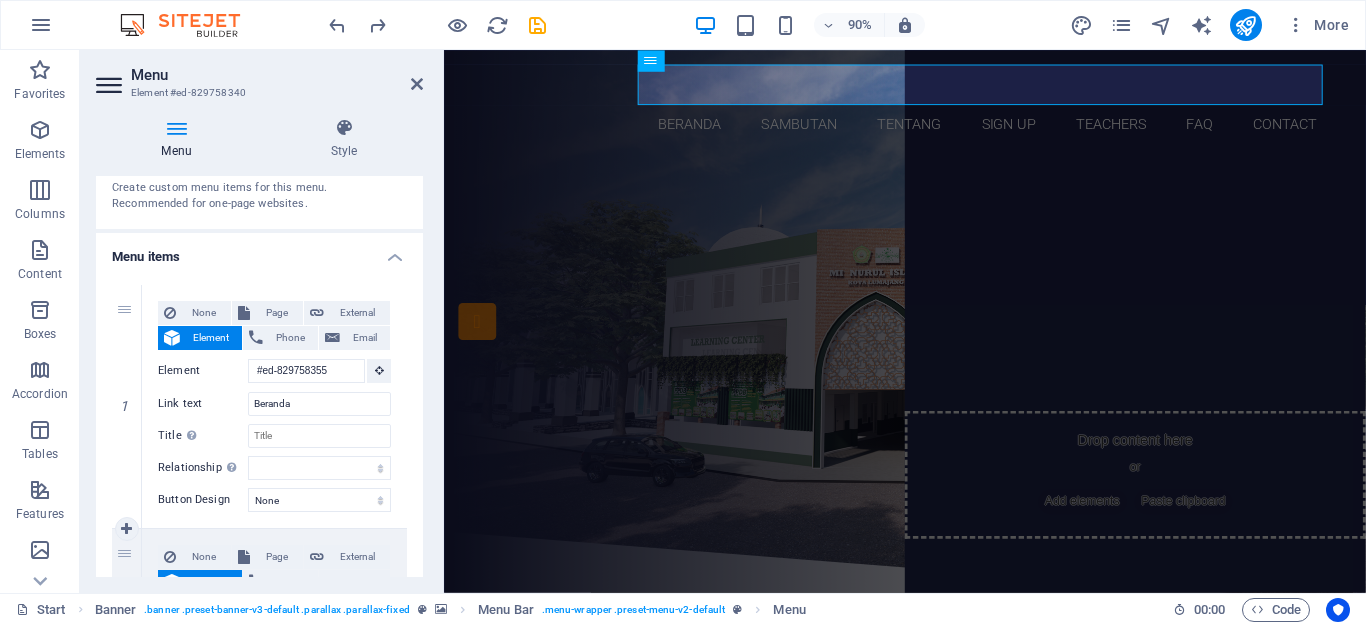 scroll, scrollTop: 200, scrollLeft: 0, axis: vertical 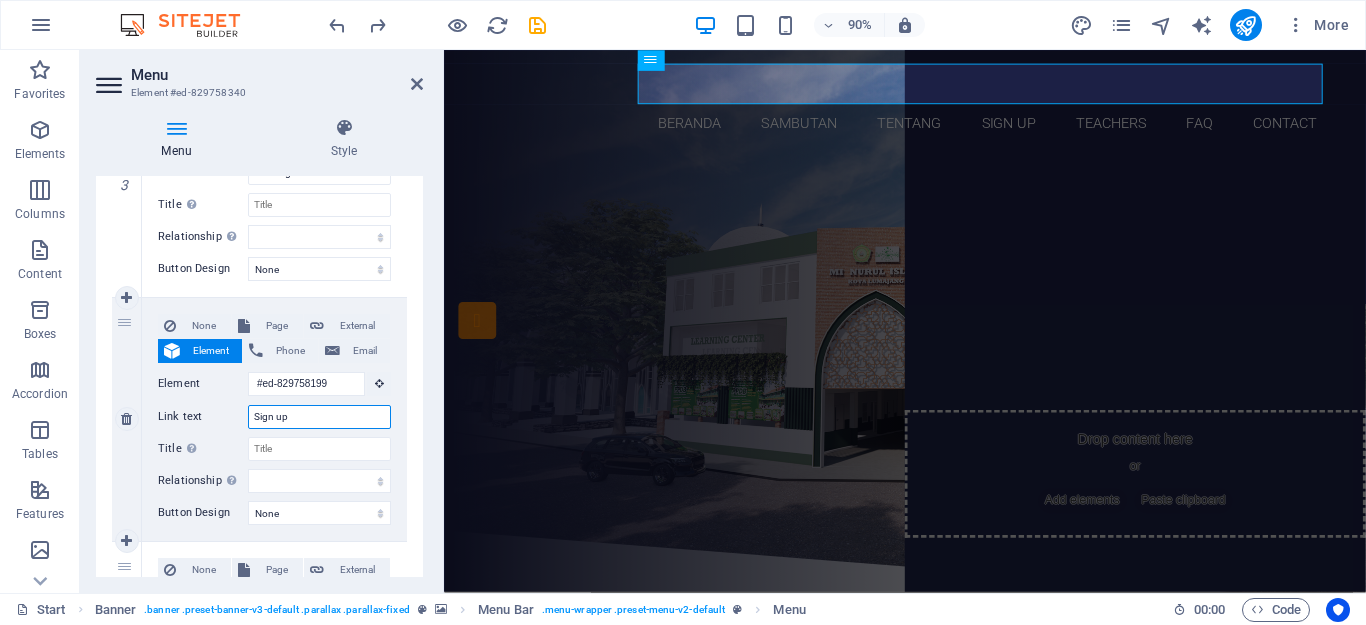 click on "Sign up" at bounding box center (319, 417) 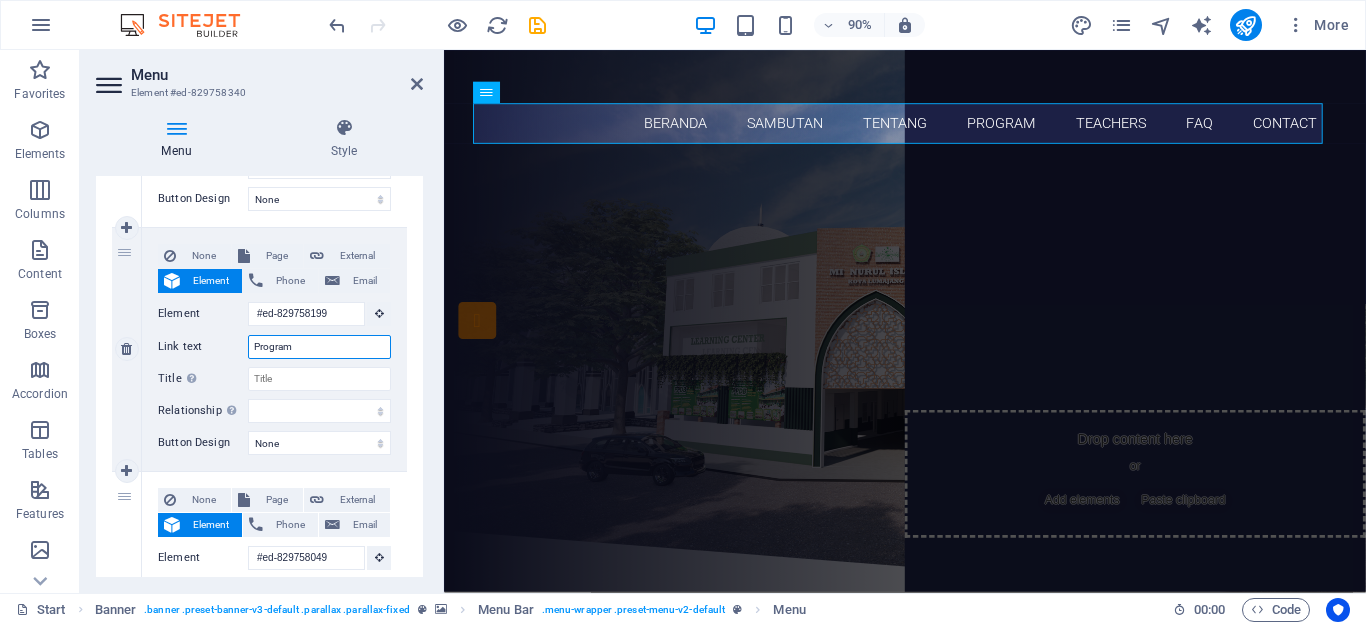 scroll, scrollTop: 900, scrollLeft: 0, axis: vertical 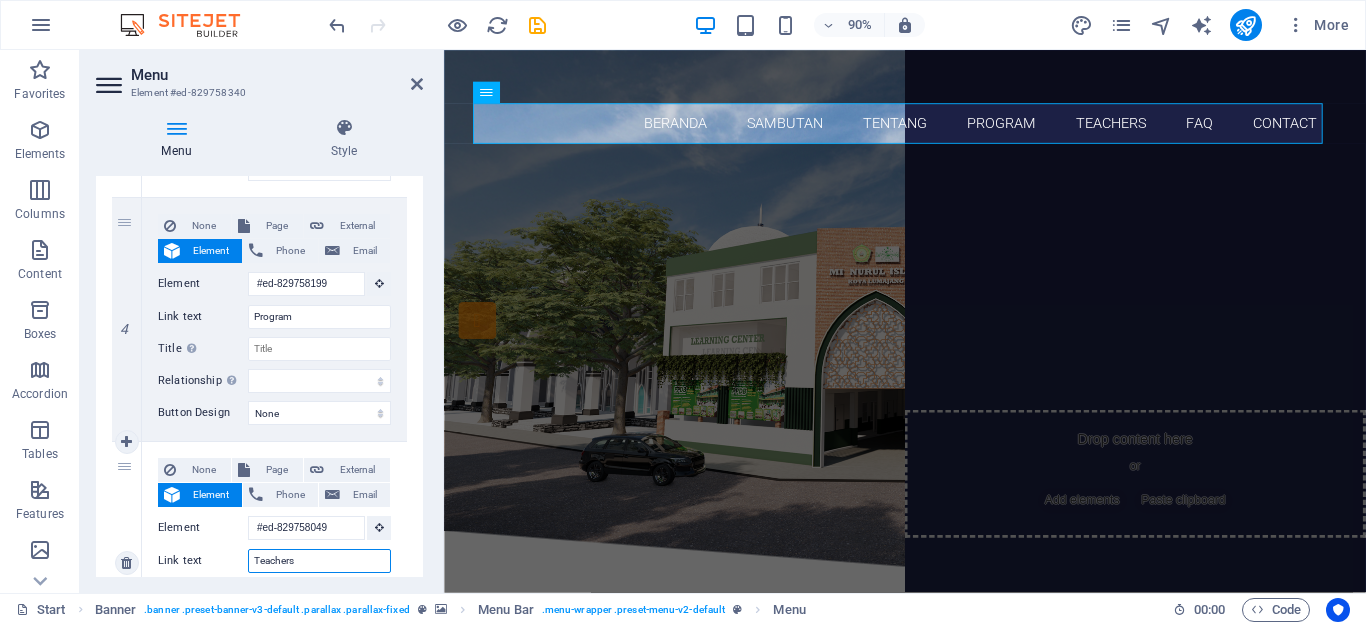click on "Teachers" at bounding box center [319, 561] 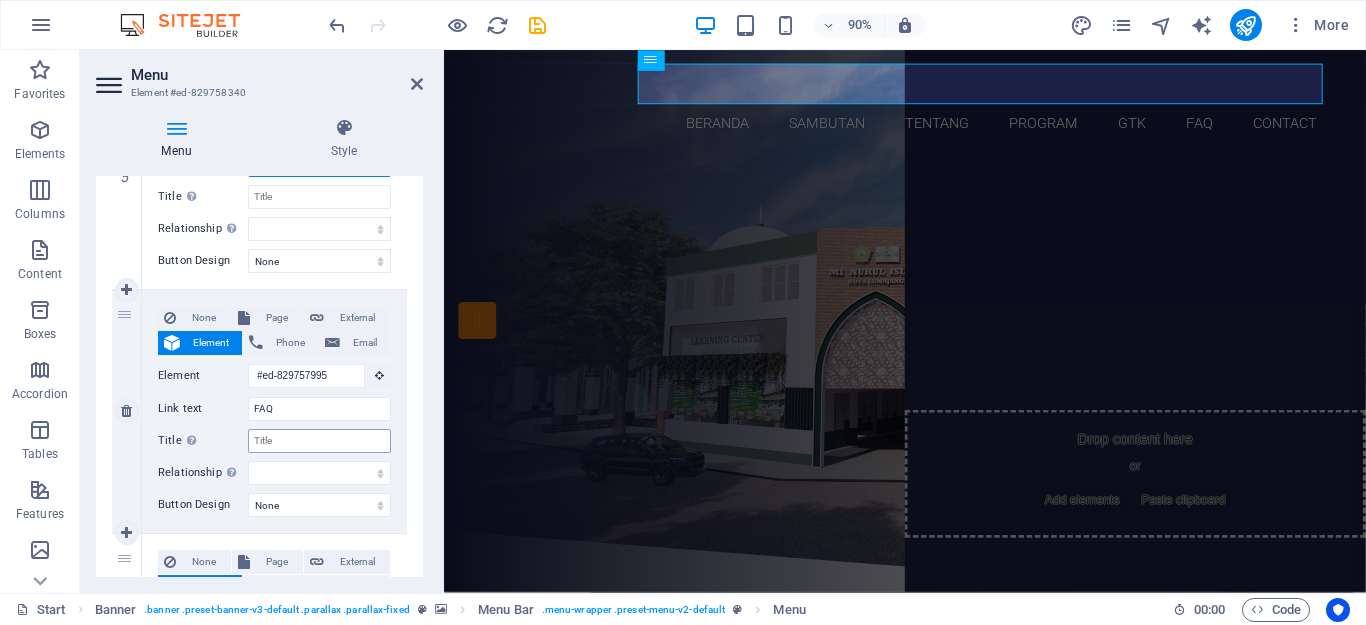 scroll, scrollTop: 1400, scrollLeft: 0, axis: vertical 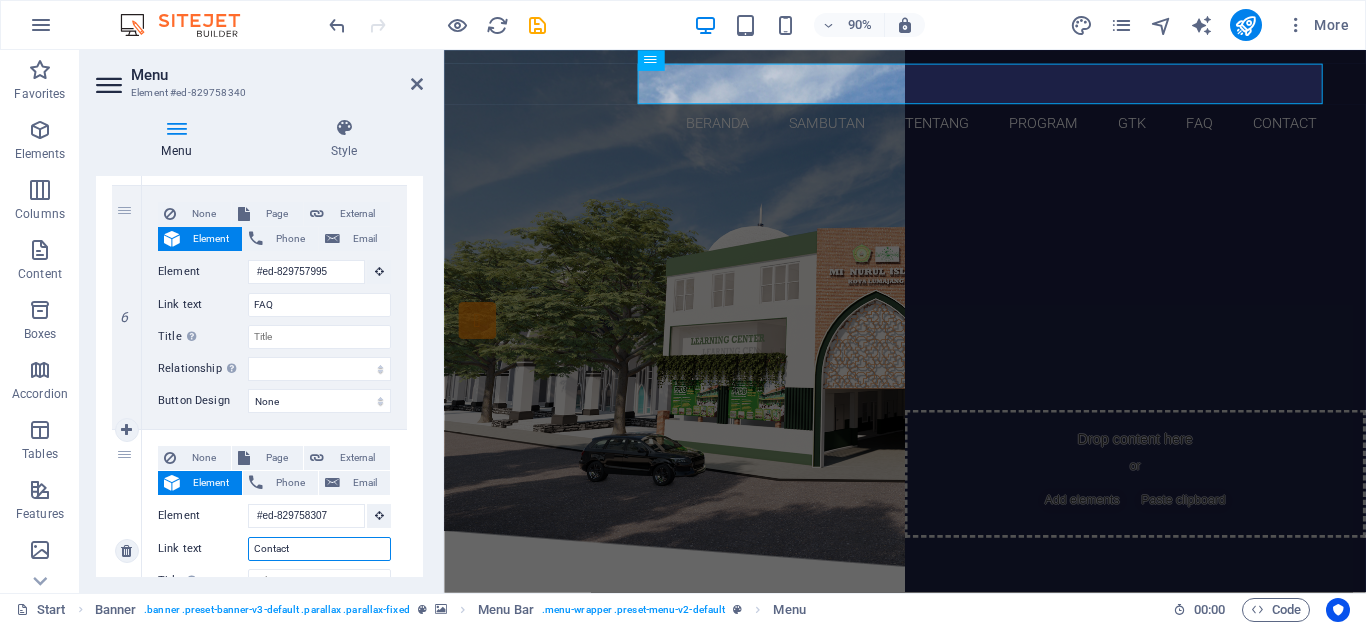 click on "Contact" at bounding box center [319, 549] 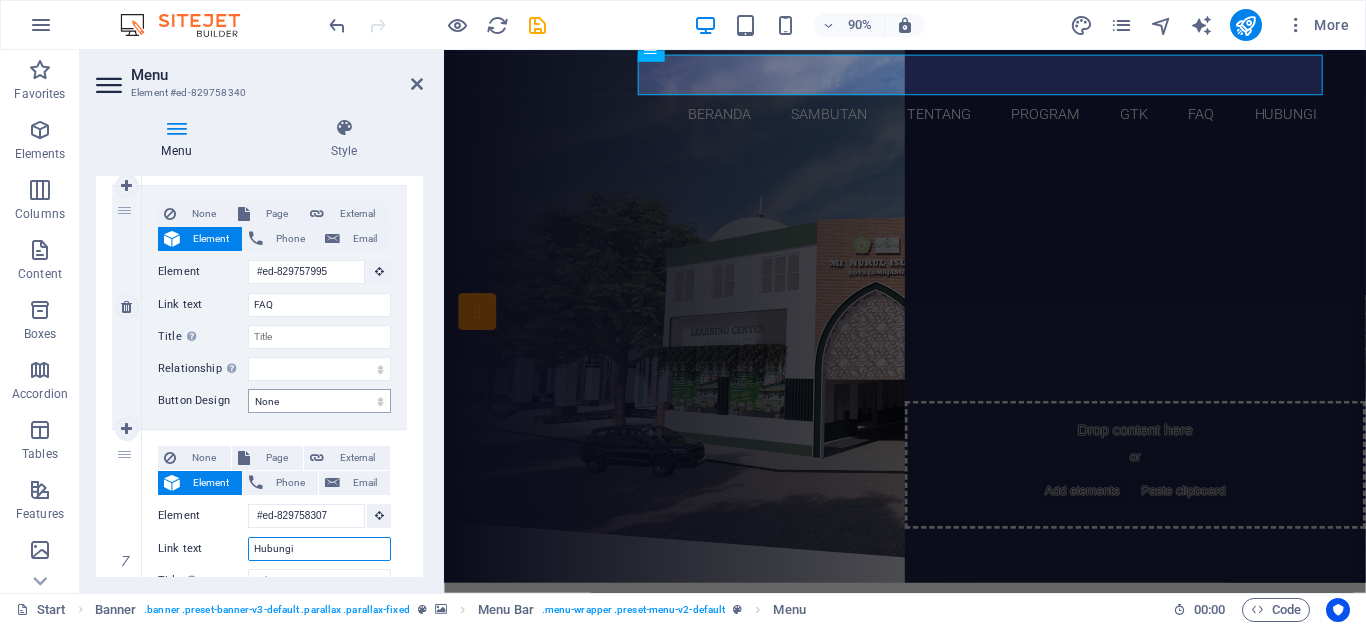 scroll, scrollTop: 1, scrollLeft: 0, axis: vertical 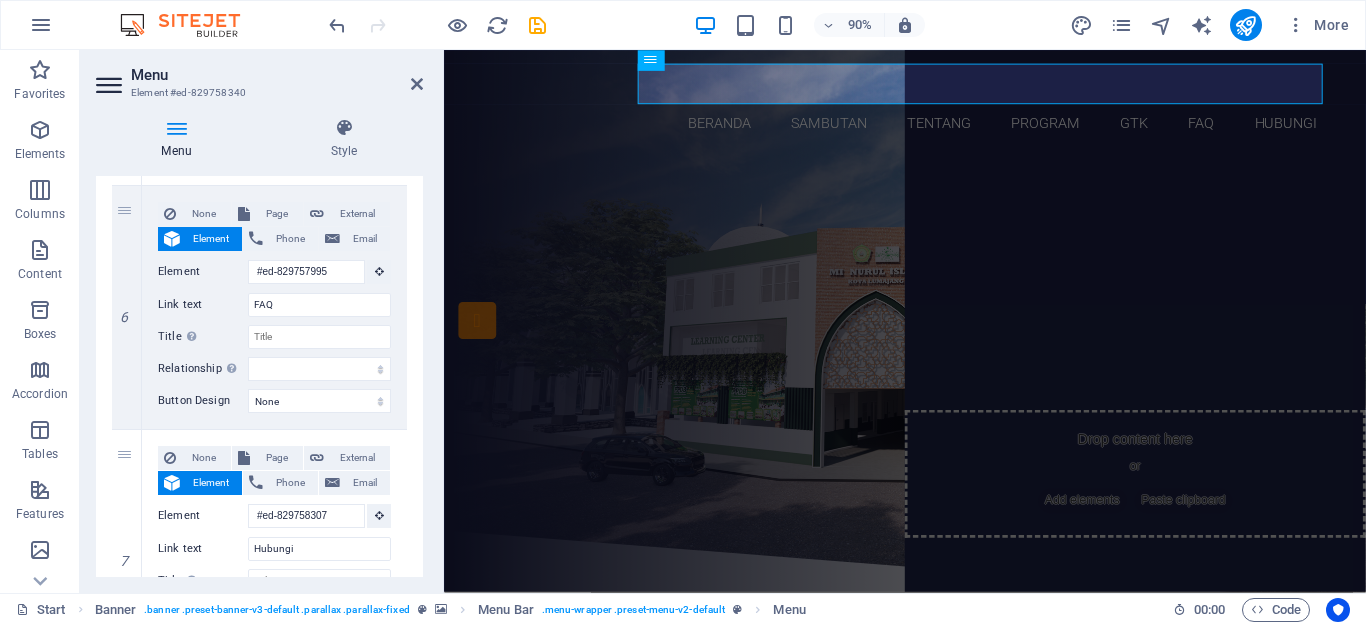 click on "1 None Page External Element Phone Email Page Start Subpage Legal notice Privacy Element #ed-829758355
URL Phone Email Link text Beranda Link target New tab Same tab Overlay Title Additional link description, should not be the same as the link text. The title is most often shown as a tooltip text when the mouse moves over the element. Leave empty if uncertain. Relationship Sets the  relationship of this link to the link target . For example, the value "nofollow" instructs search engines not to follow the link. Can be left empty. alternate author bookmark external help license next nofollow noreferrer noopener prev search tag Button Design None Default Primary Secondary 2 None Page External Element Phone Email Page Start Subpage Legal notice Privacy Element #ed-829757821
URL Phone Email Link text Sambutan Link target New tab Same tab Overlay Title Relationship Sets the  relationship of this link to the link target alternate author bookmark external help license 3" at bounding box center (259, -181) 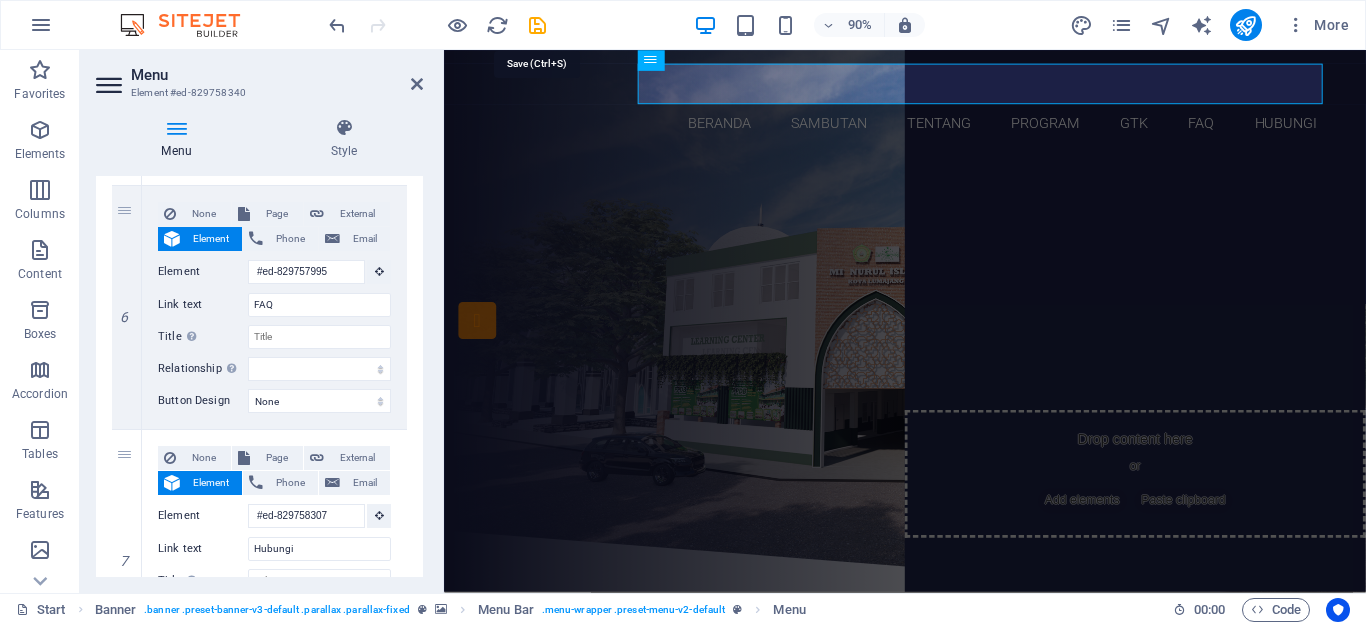 click at bounding box center [537, 25] 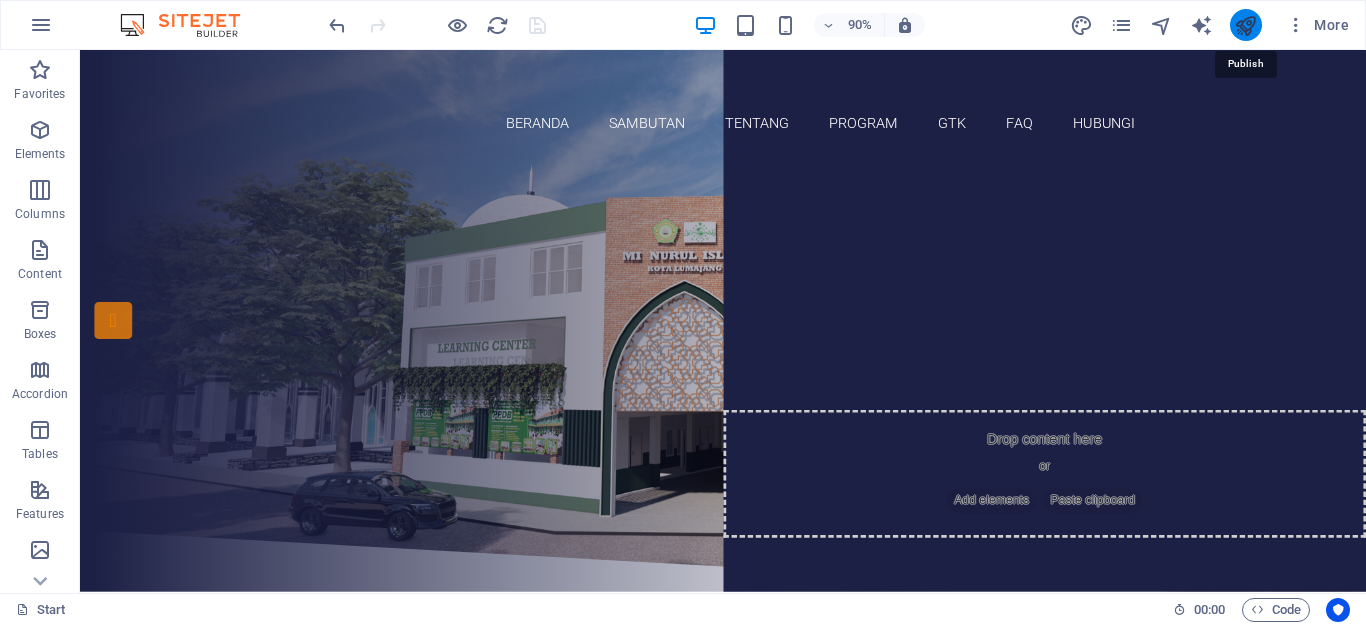click at bounding box center (1245, 25) 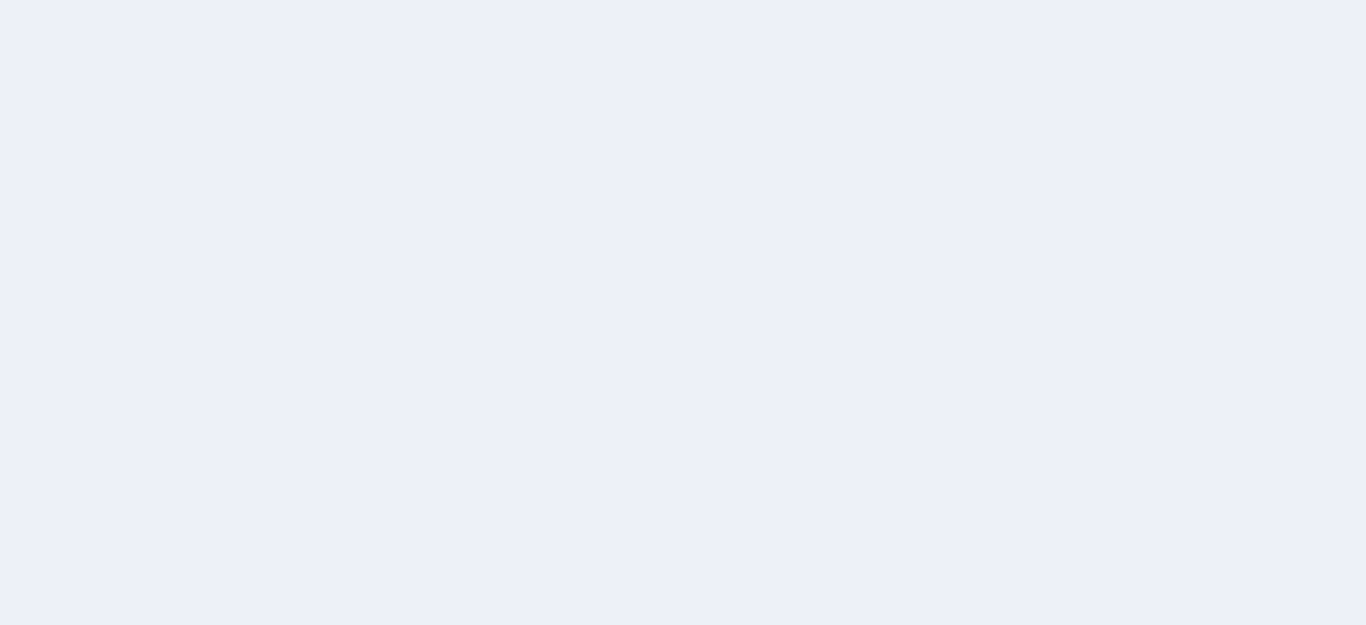 scroll, scrollTop: 0, scrollLeft: 0, axis: both 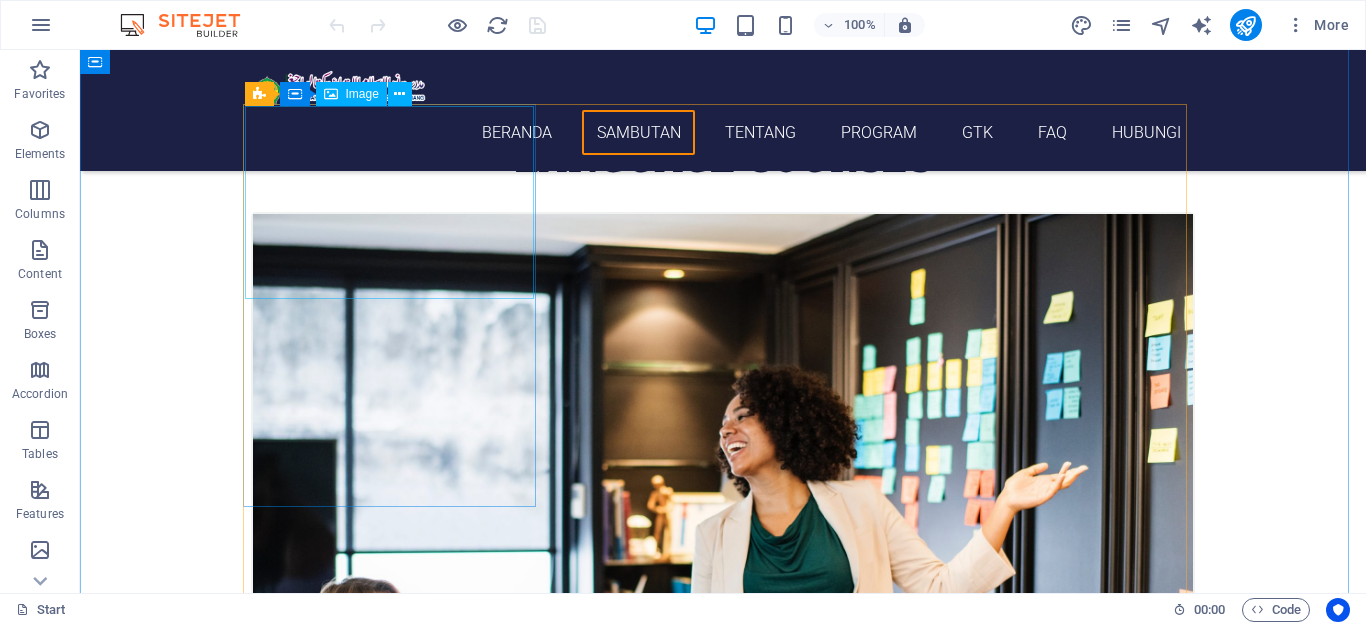 click at bounding box center (723, 527) 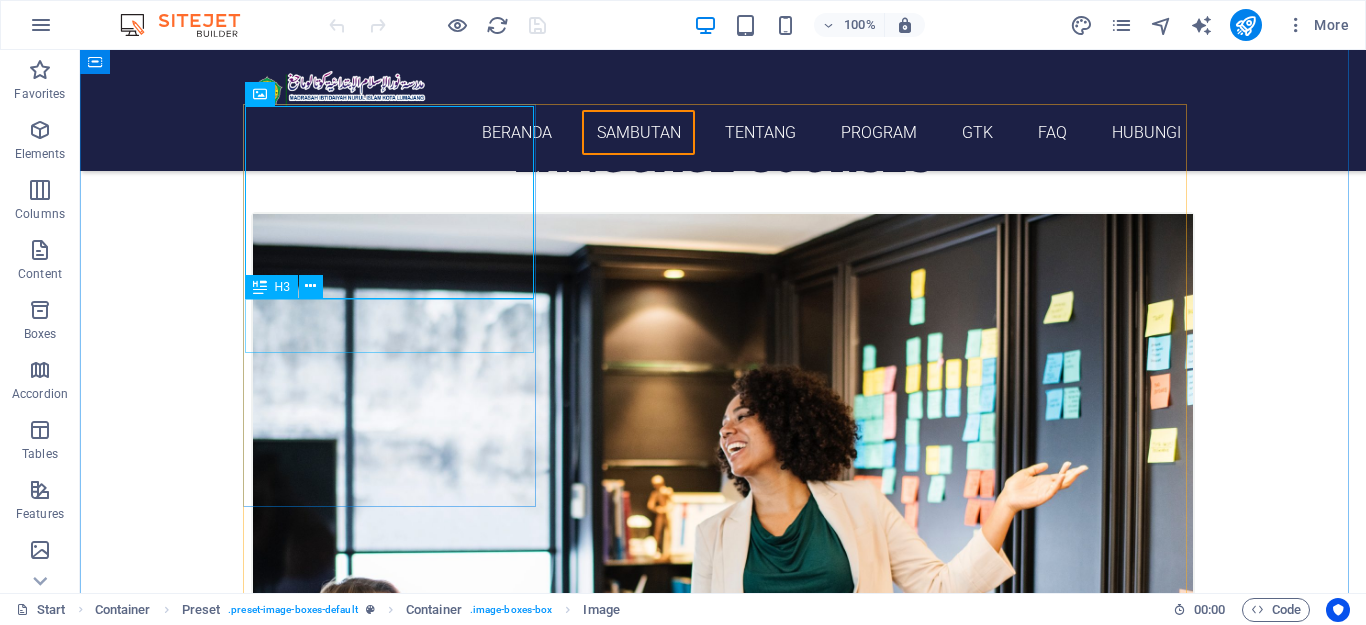 click on "Spanish" at bounding box center [723, 868] 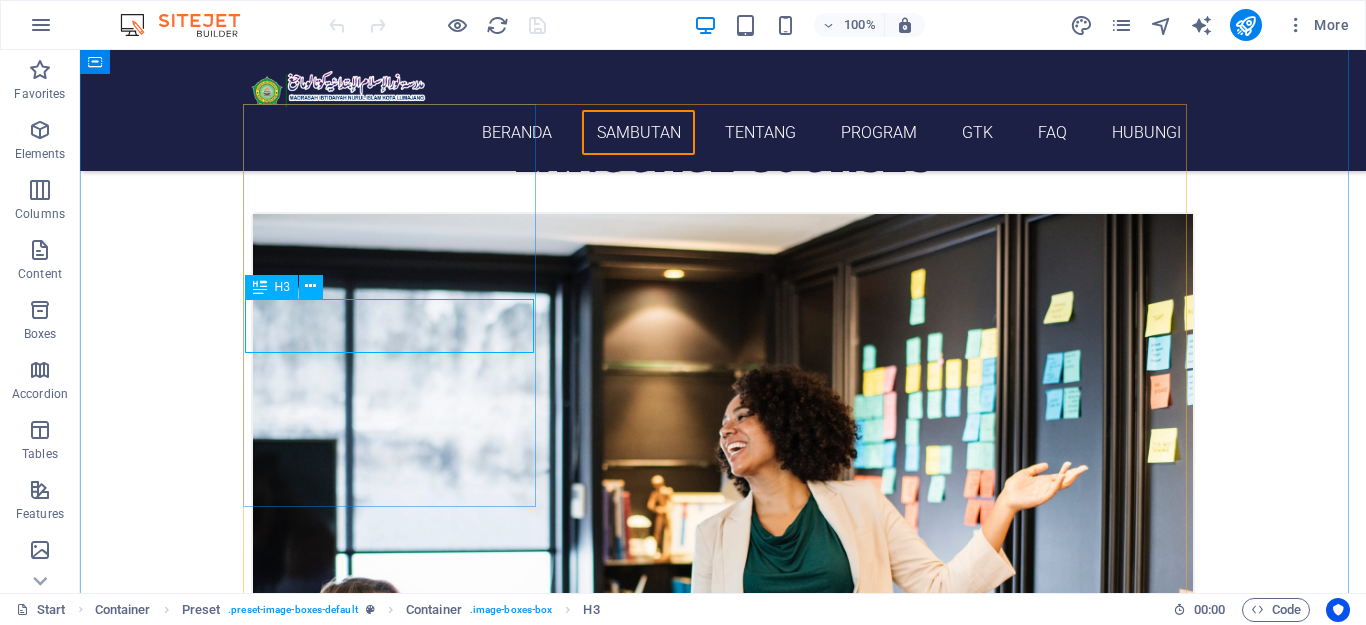 click on "Spanish" at bounding box center (723, 868) 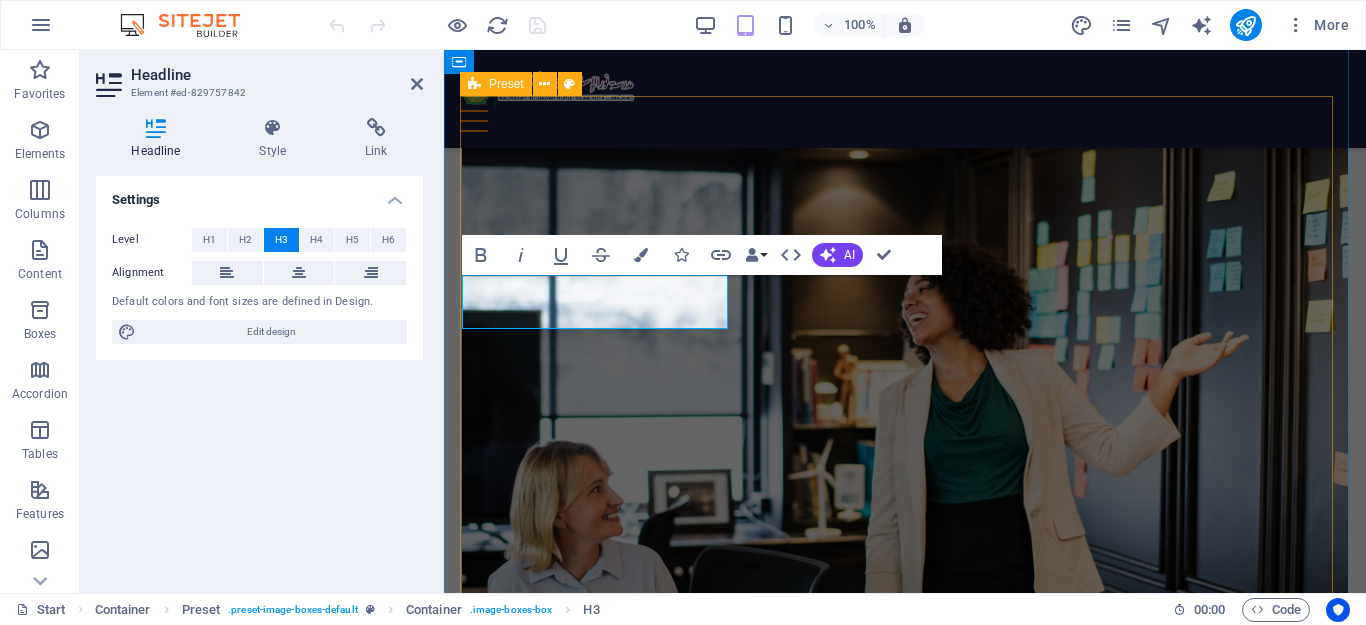 click on "Spanish  12. September 2019  08:00 am - 04:00 pm Lorem ipsum dolor sit amet, consectetur adipisicing elit. Veritatis, dolorem! Swedish  12. September 2019  08:00 am - 04:00 pm Lorem ipsum dolor sit amet, consectetur adipisicing elit. Veritatis, dolorem! German  12. September 2019  08:00 am - 04:00 pm Lorem ipsum dolor sit amet, consectetur adipisicing elit. Veritatis, dolorem! Italian  12. September 2019  08:00 am - 04:00 pm Lorem ipsum dolor sit amet, consectetur adipisicing elit. Veritatis, dolorem! French  12. September 2019  08:00 am - 04:00 pm Lorem ipsum dolor sit amet, consectetur adipisicing elit. Veritatis, dolorem! Danish  12. September 2019  08:00 am - 04:00 pm Lorem ipsum dolor sit amet, consectetur adipisicing elit. Veritatis, dolorem!" at bounding box center [905, 2455] 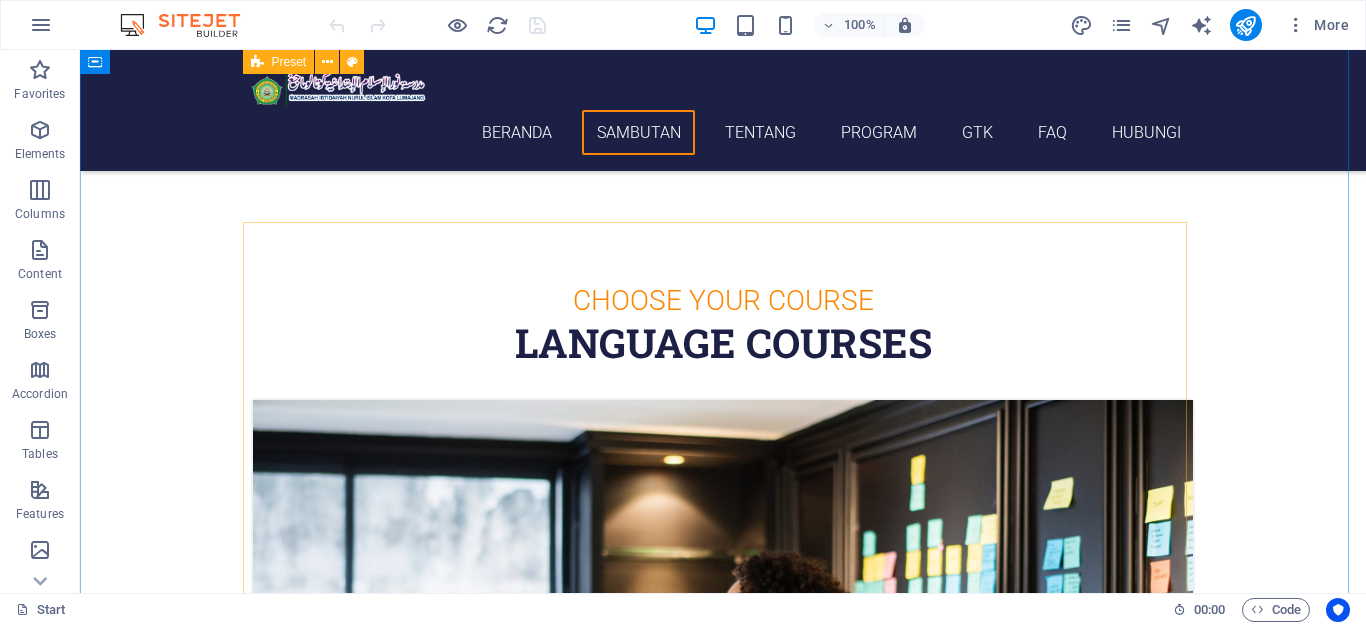 scroll, scrollTop: 424, scrollLeft: 0, axis: vertical 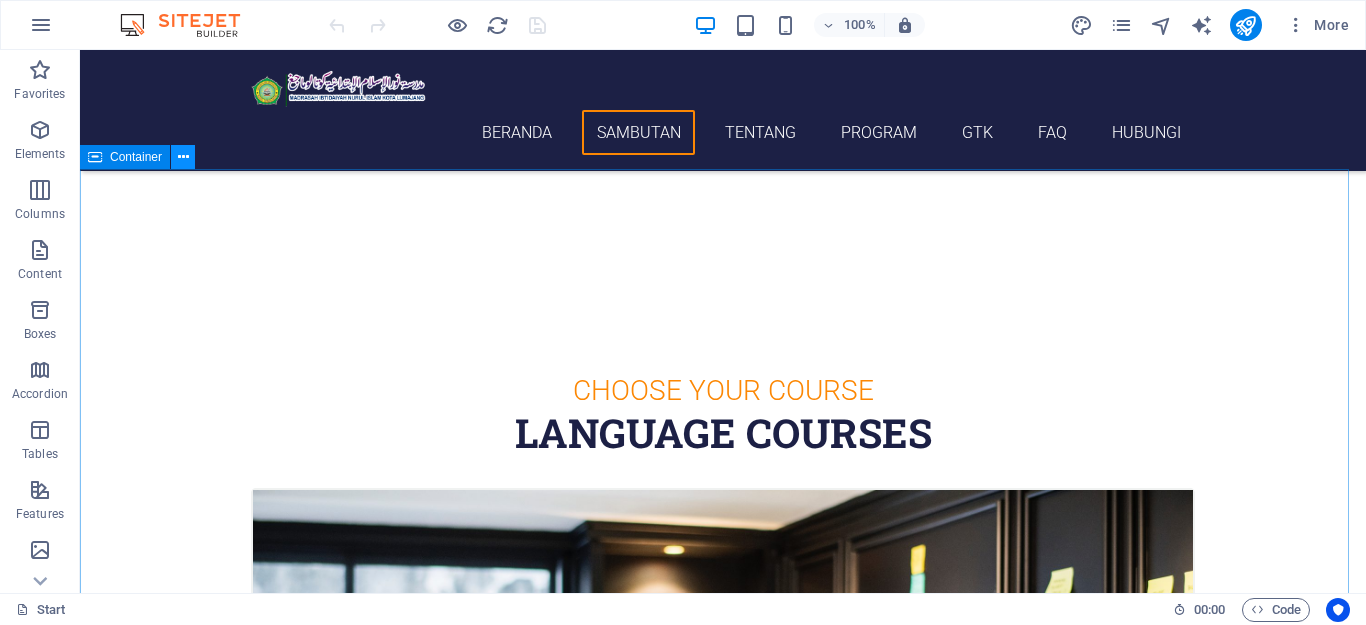 click at bounding box center [183, 157] 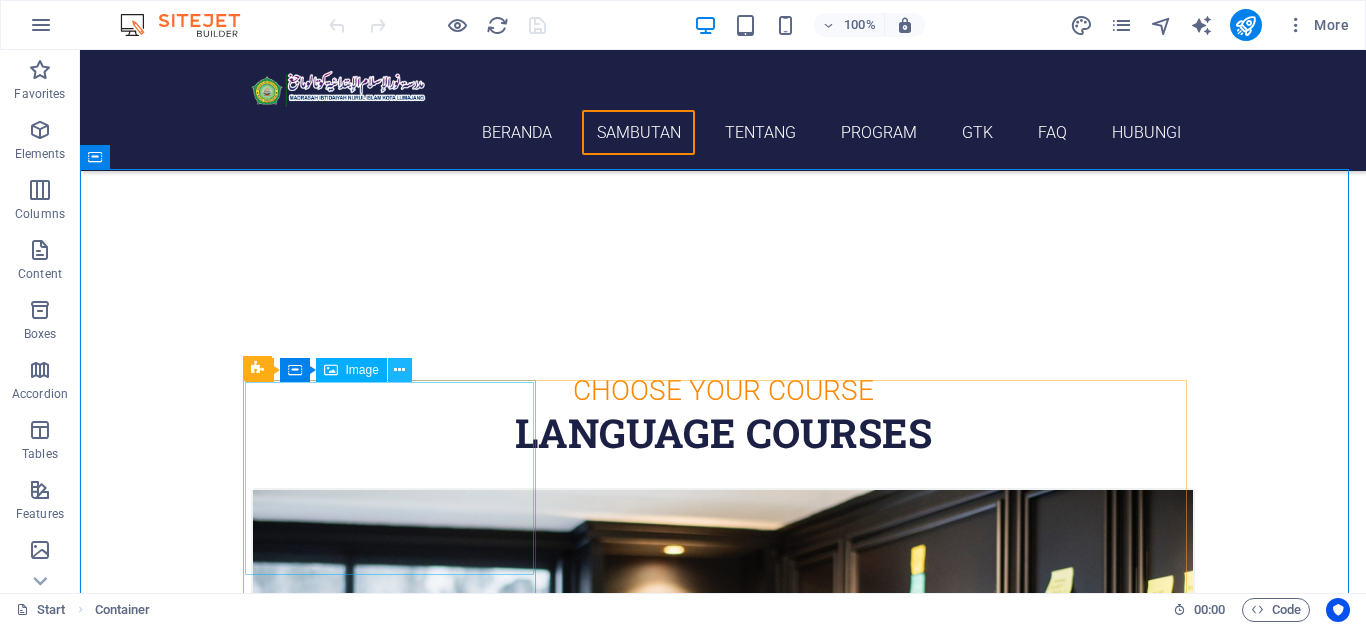 click at bounding box center [399, 370] 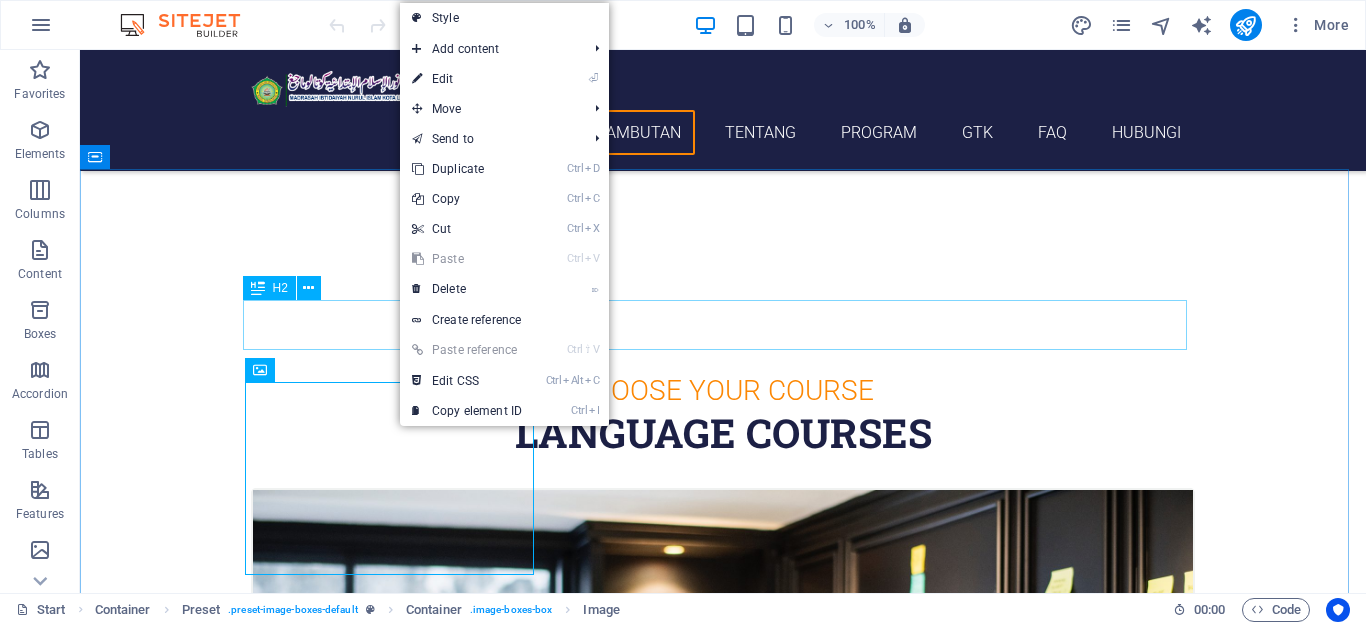 click on "H2" at bounding box center (269, 288) 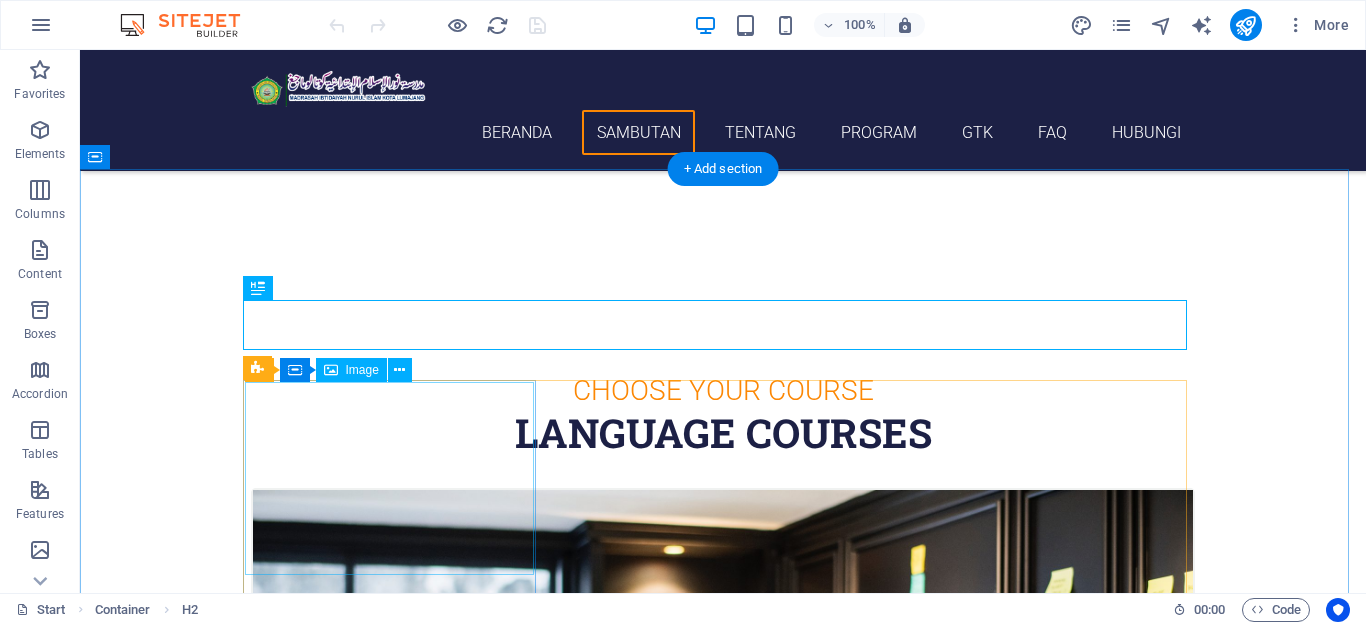 click at bounding box center (723, 803) 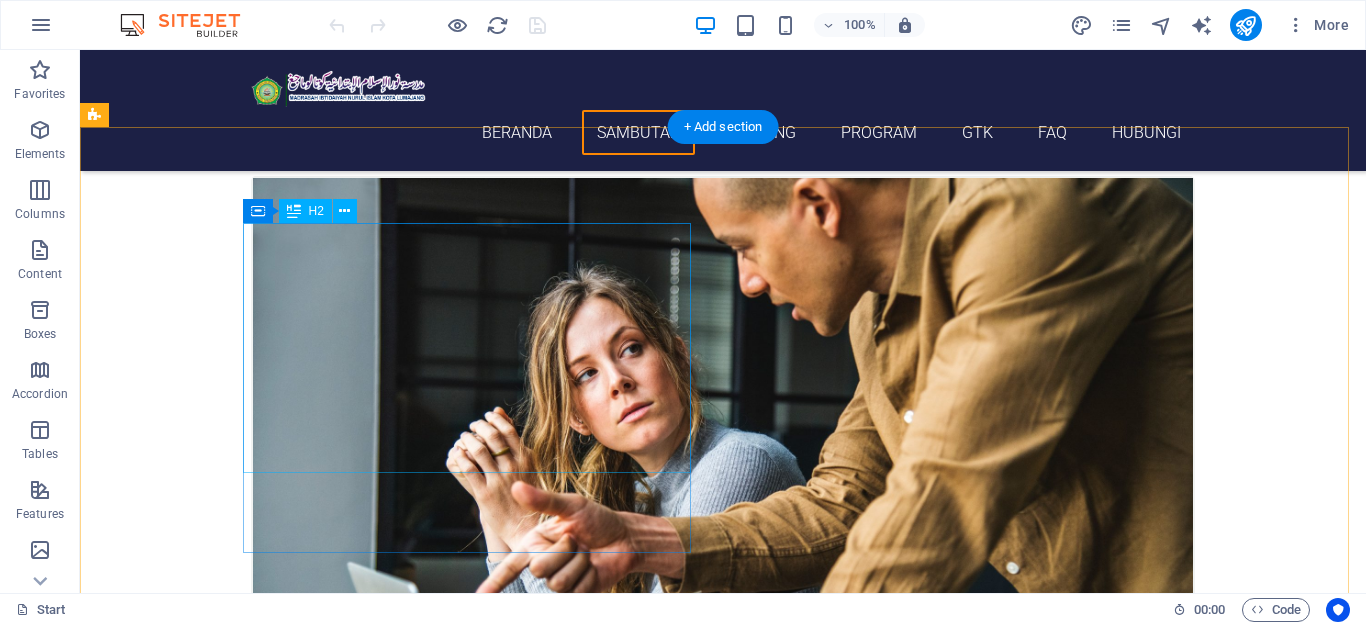 scroll, scrollTop: 1524, scrollLeft: 0, axis: vertical 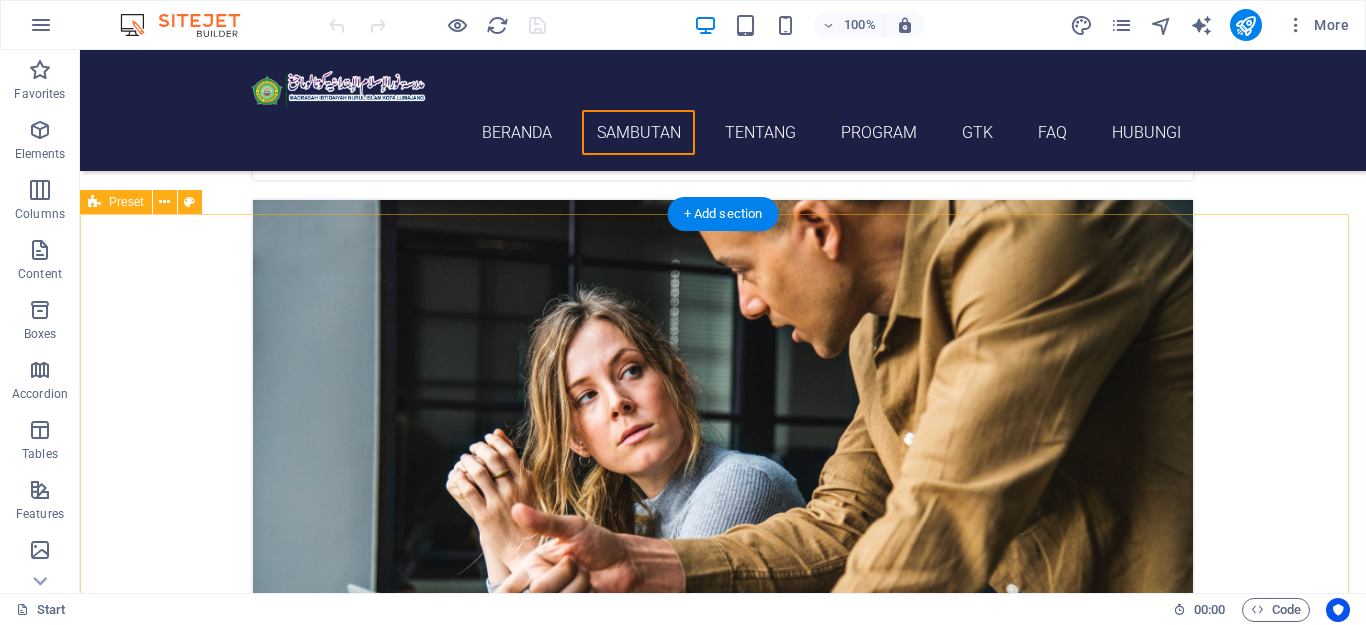 click on "Overcome the Language Barrier with Multilingual Translation Services Learn more" at bounding box center (723, 4630) 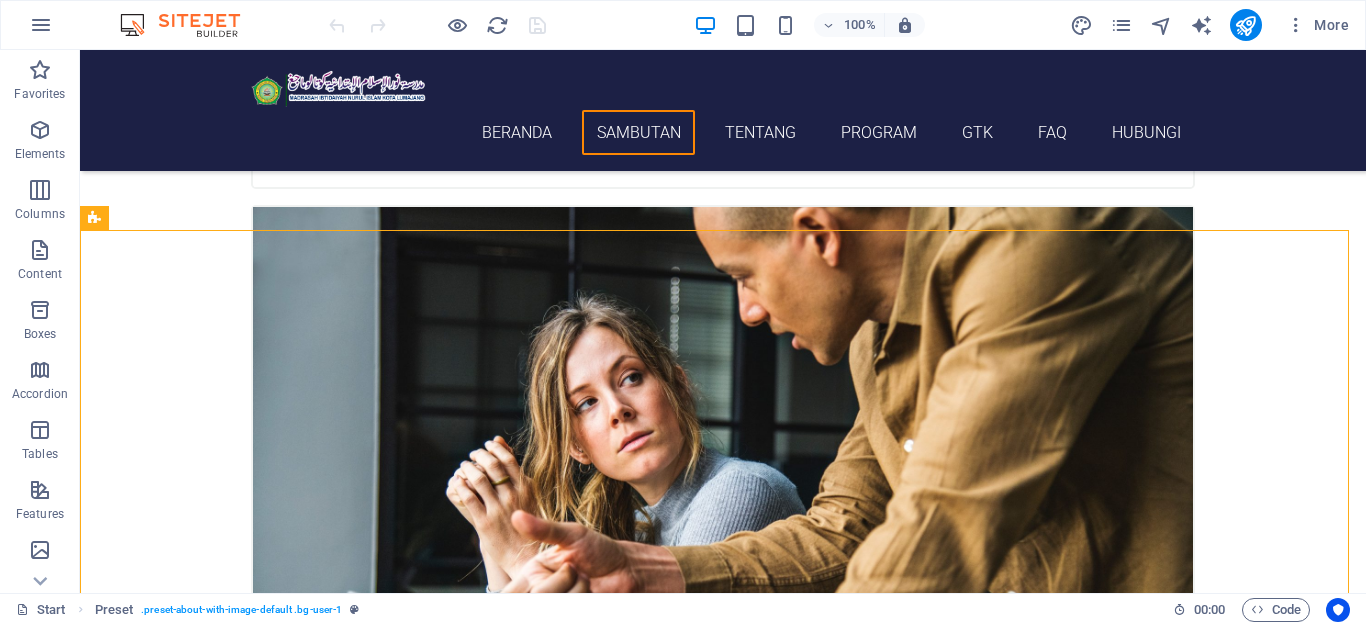 scroll, scrollTop: 1504, scrollLeft: 0, axis: vertical 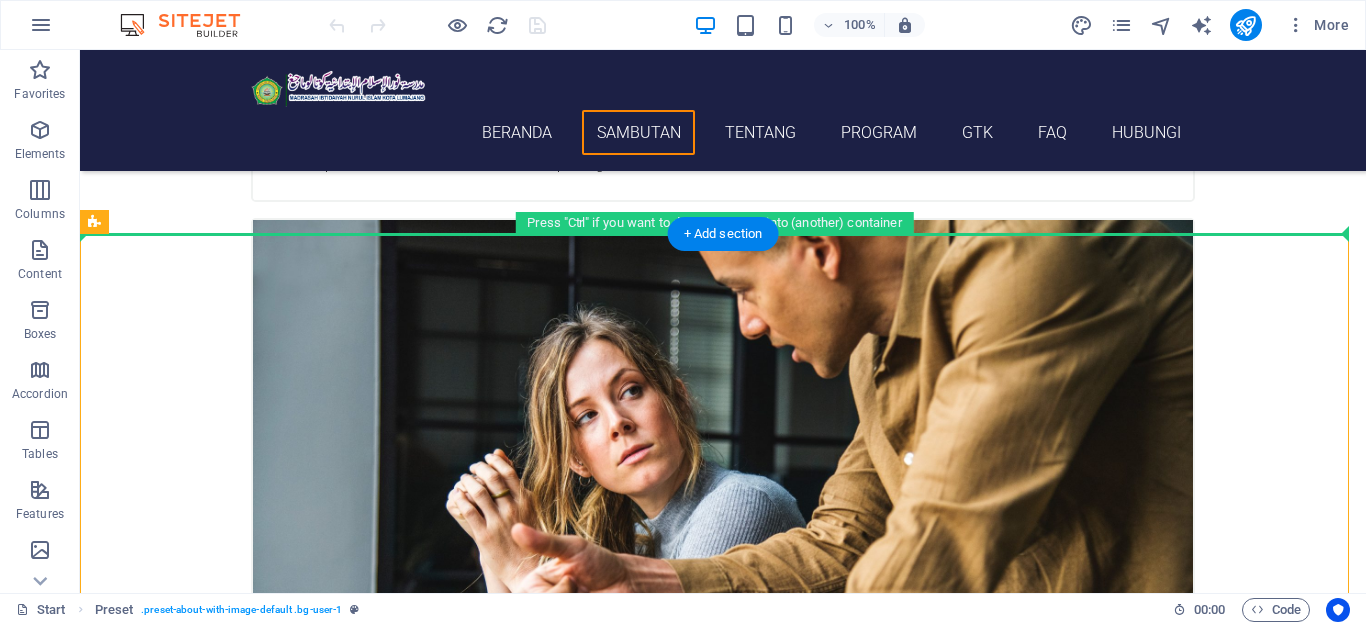 drag, startPoint x: 211, startPoint y: 258, endPoint x: 137, endPoint y: 182, distance: 106.07545 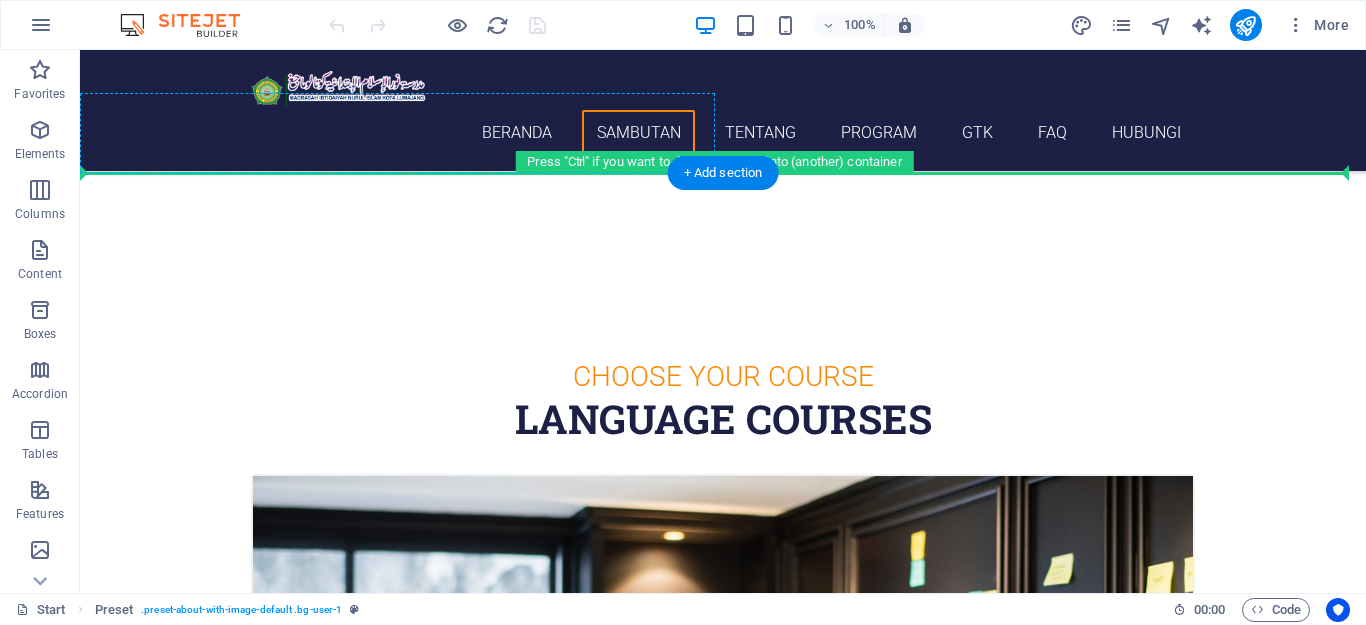 scroll, scrollTop: 420, scrollLeft: 0, axis: vertical 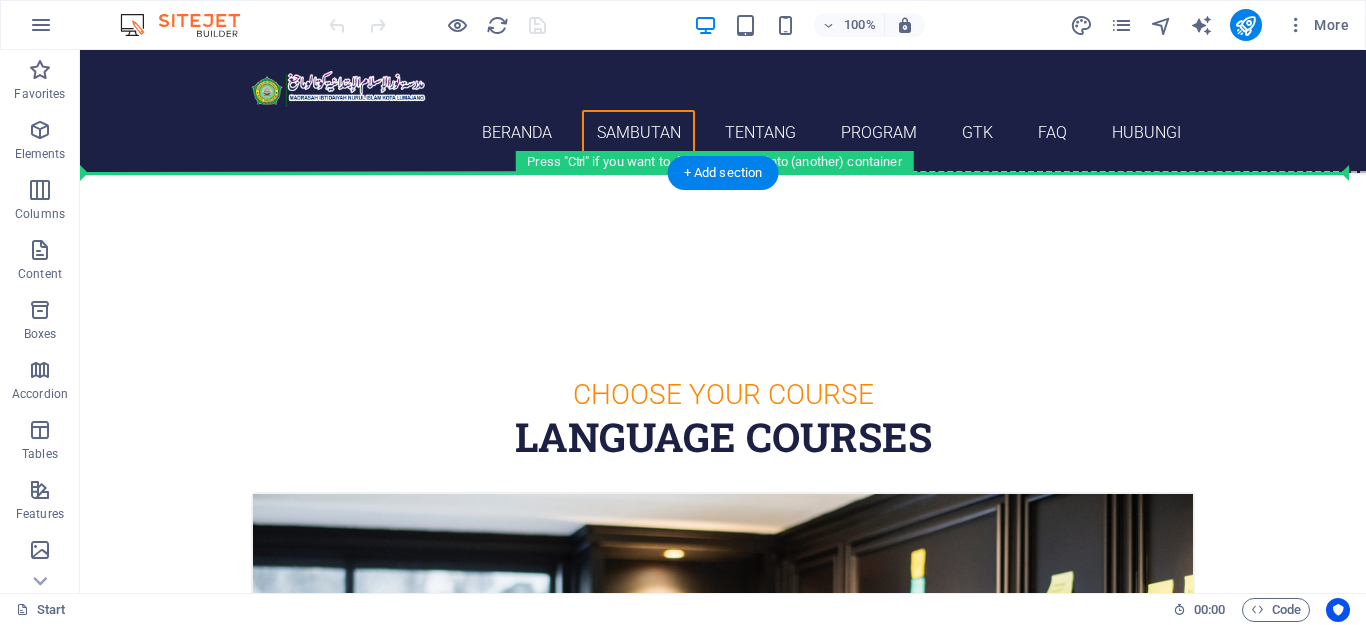 drag, startPoint x: 189, startPoint y: 276, endPoint x: 128, endPoint y: 197, distance: 99.80982 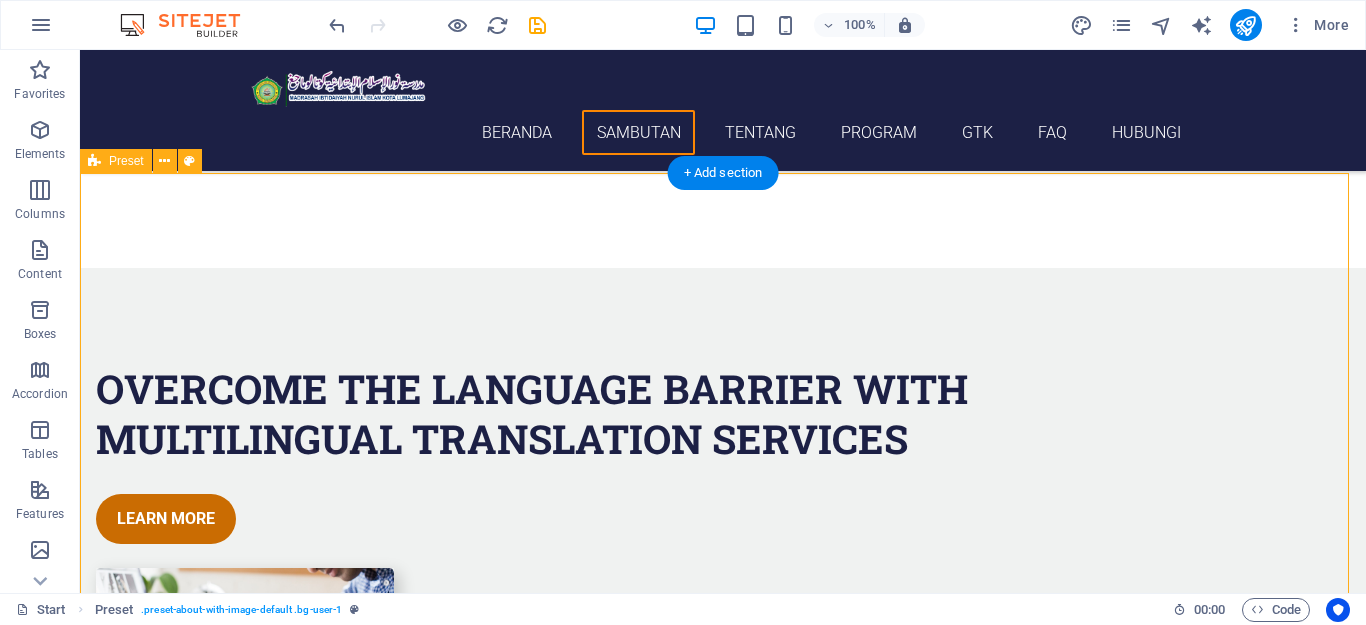 scroll, scrollTop: 420, scrollLeft: 0, axis: vertical 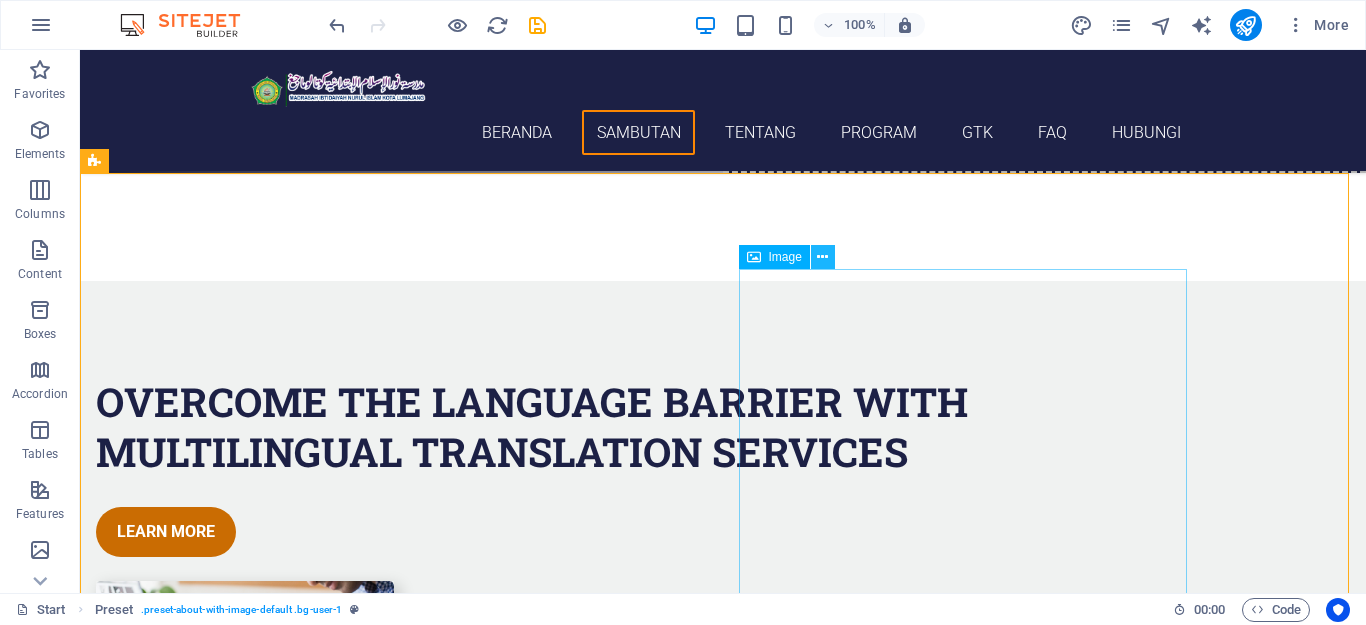 click at bounding box center [822, 257] 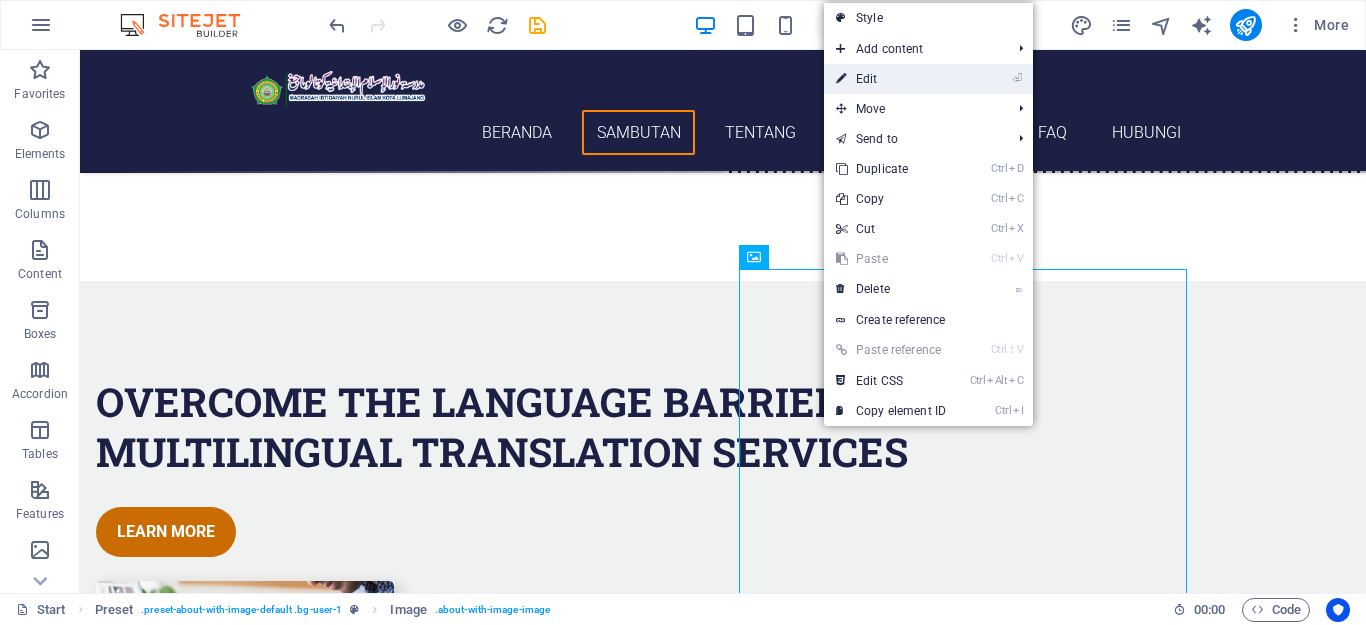 click on "⏎  Edit" at bounding box center (891, 79) 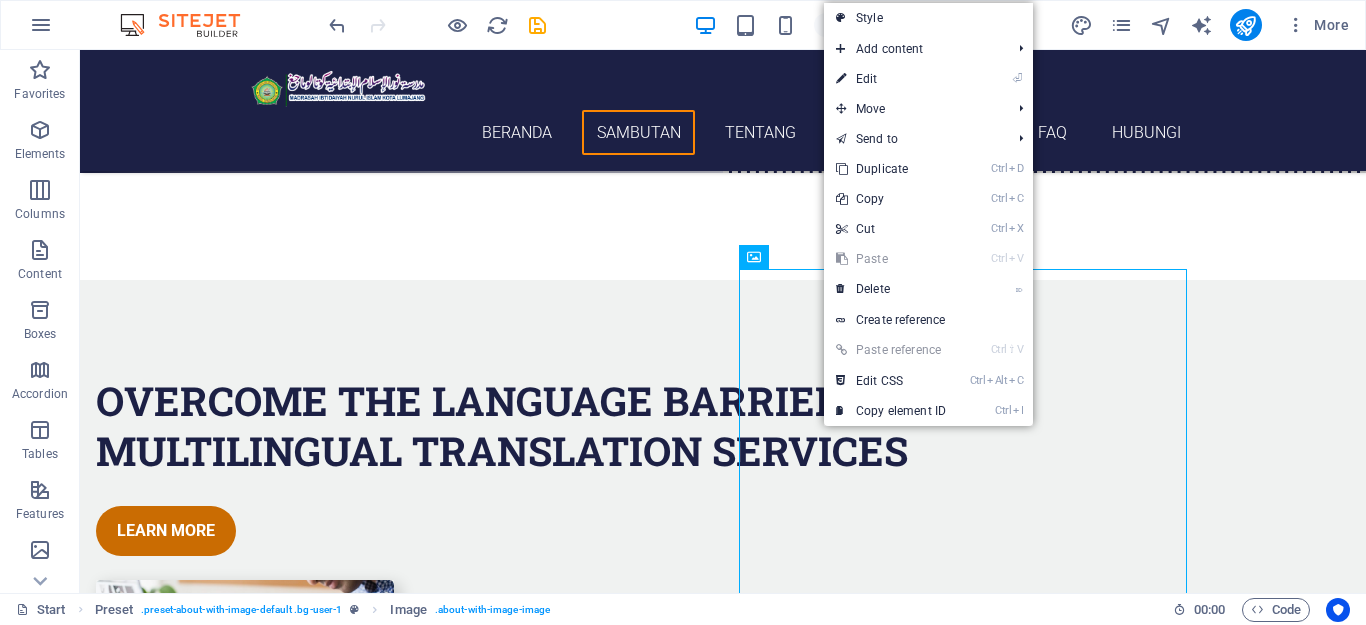 select on "%" 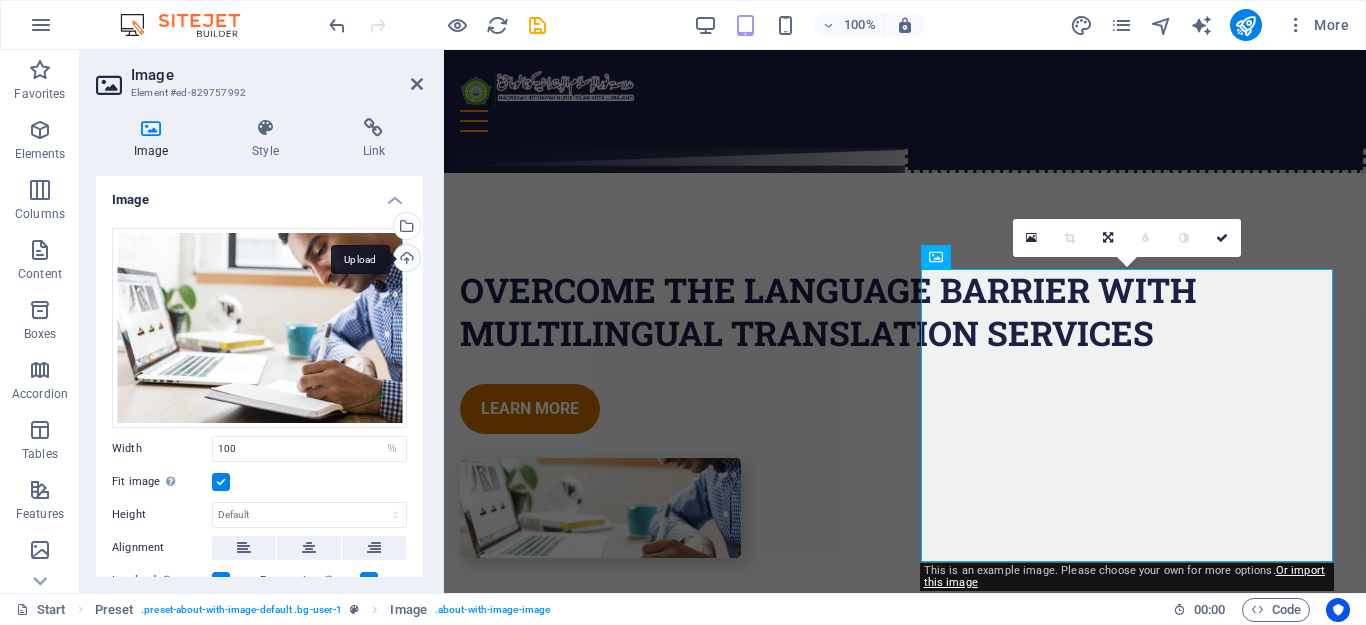 click on "Upload" at bounding box center (405, 260) 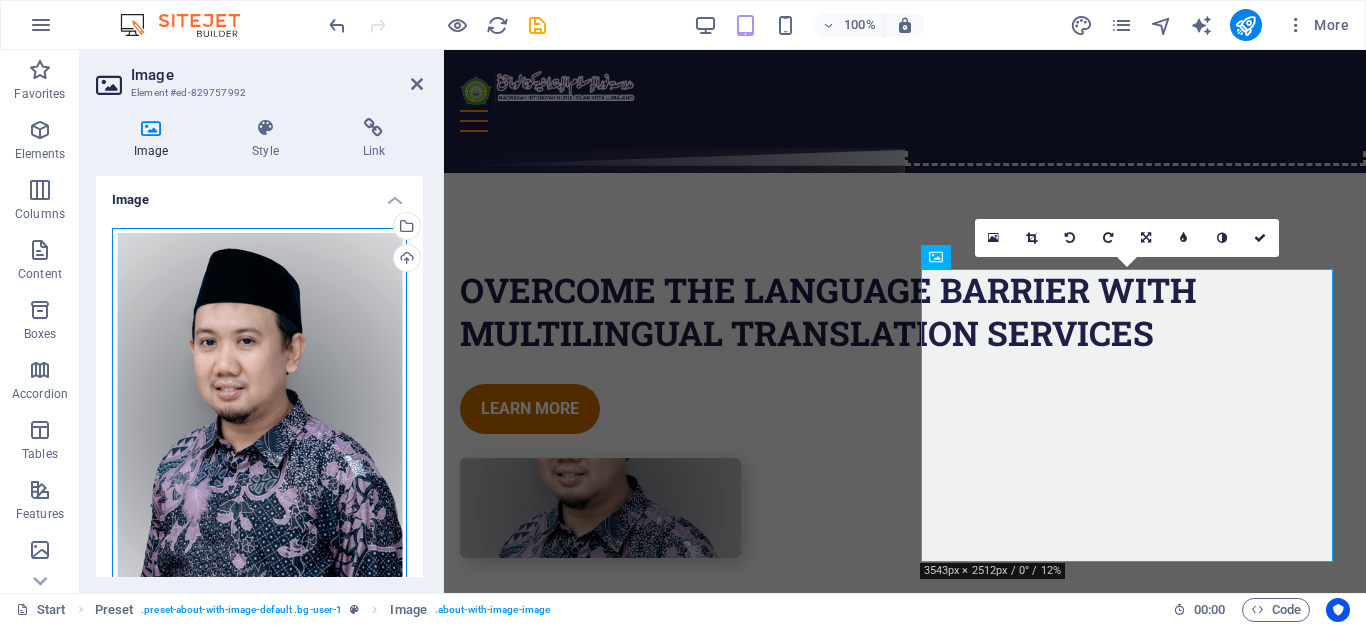 click on "Drag files here, click to choose files or select files from Files or our free stock photos & videos" at bounding box center [259, 423] 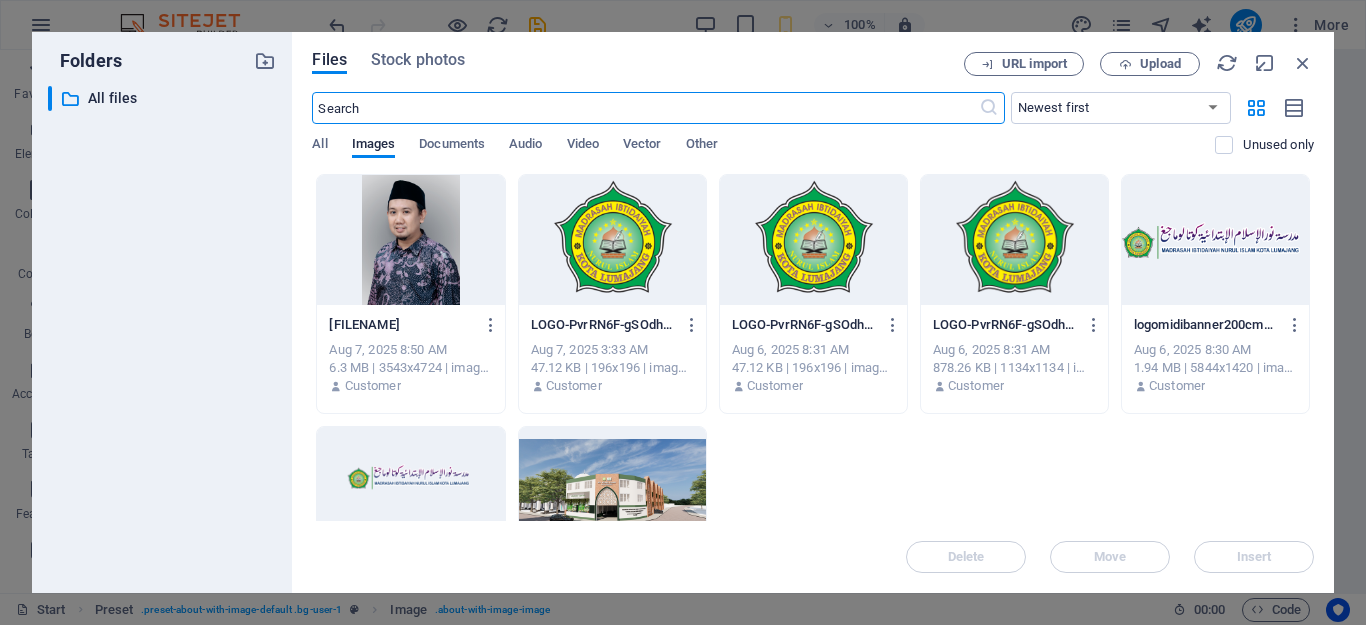 click at bounding box center (410, 240) 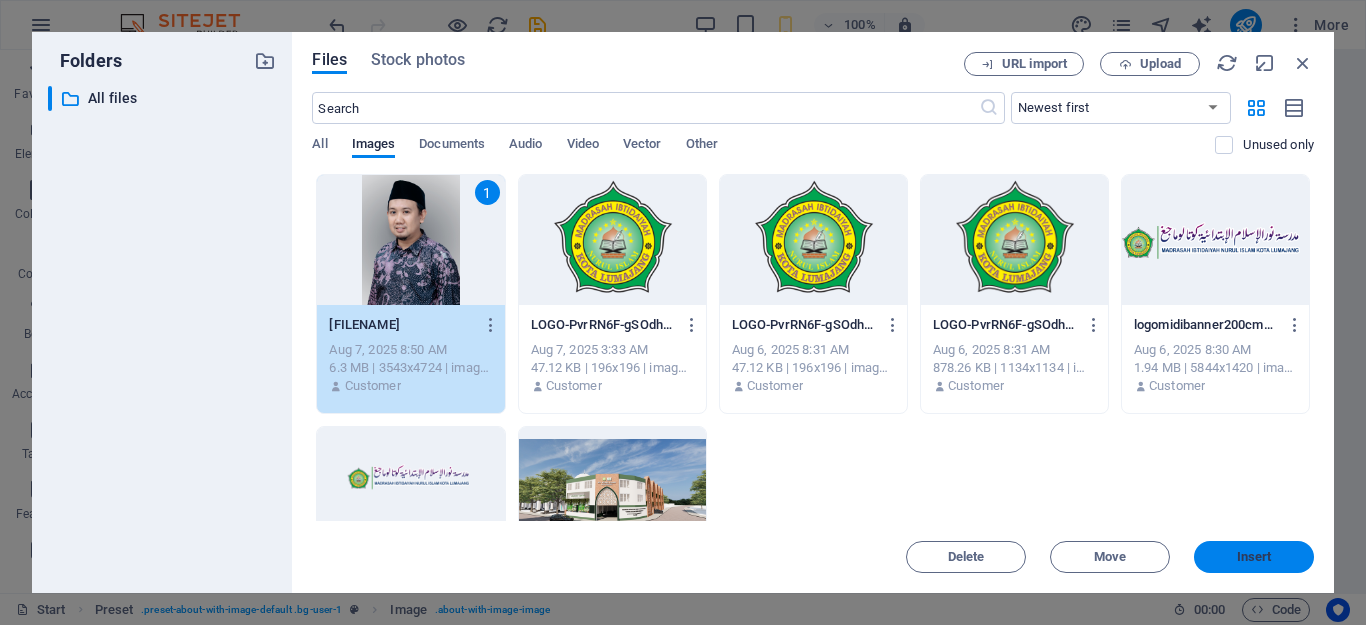 click on "Insert" at bounding box center (1254, 557) 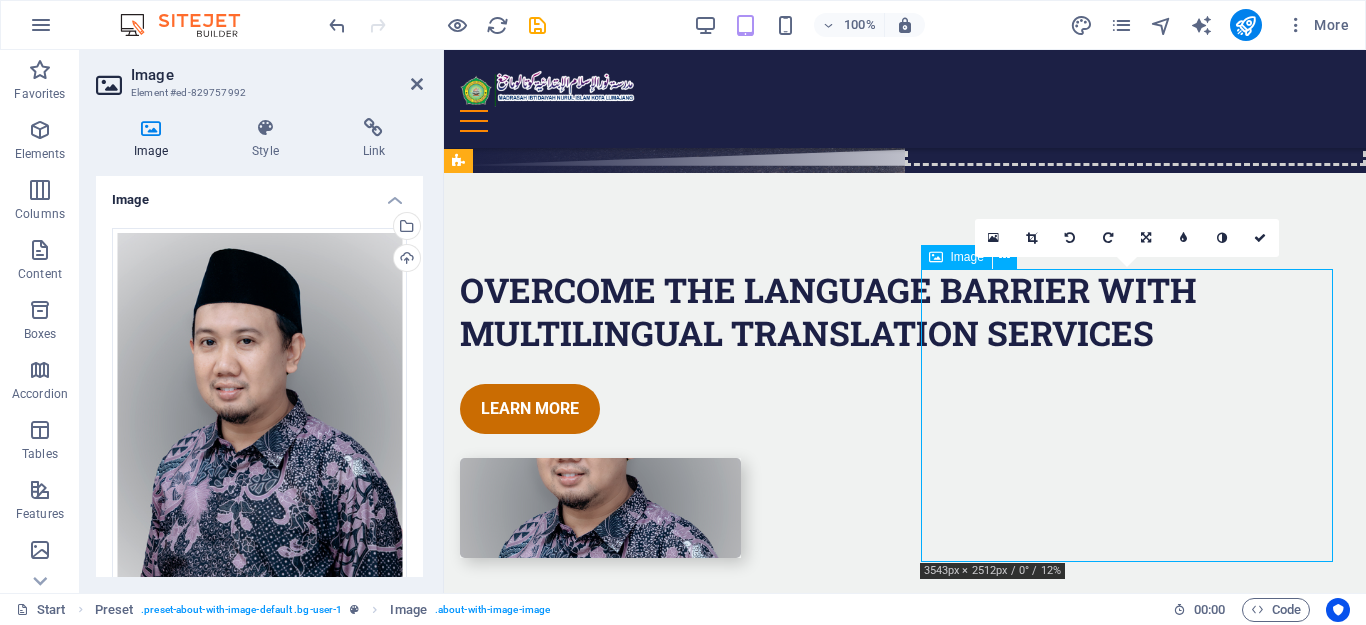 drag, startPoint x: 1112, startPoint y: 348, endPoint x: 1098, endPoint y: 419, distance: 72.36712 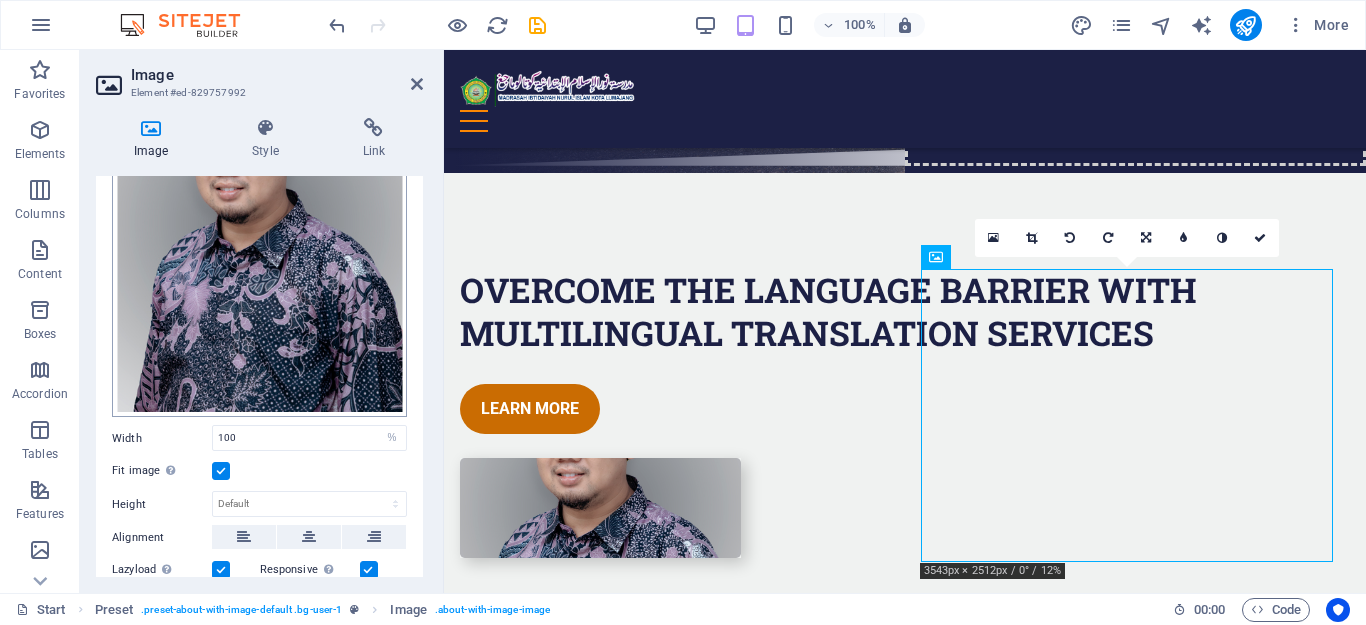 scroll, scrollTop: 100, scrollLeft: 0, axis: vertical 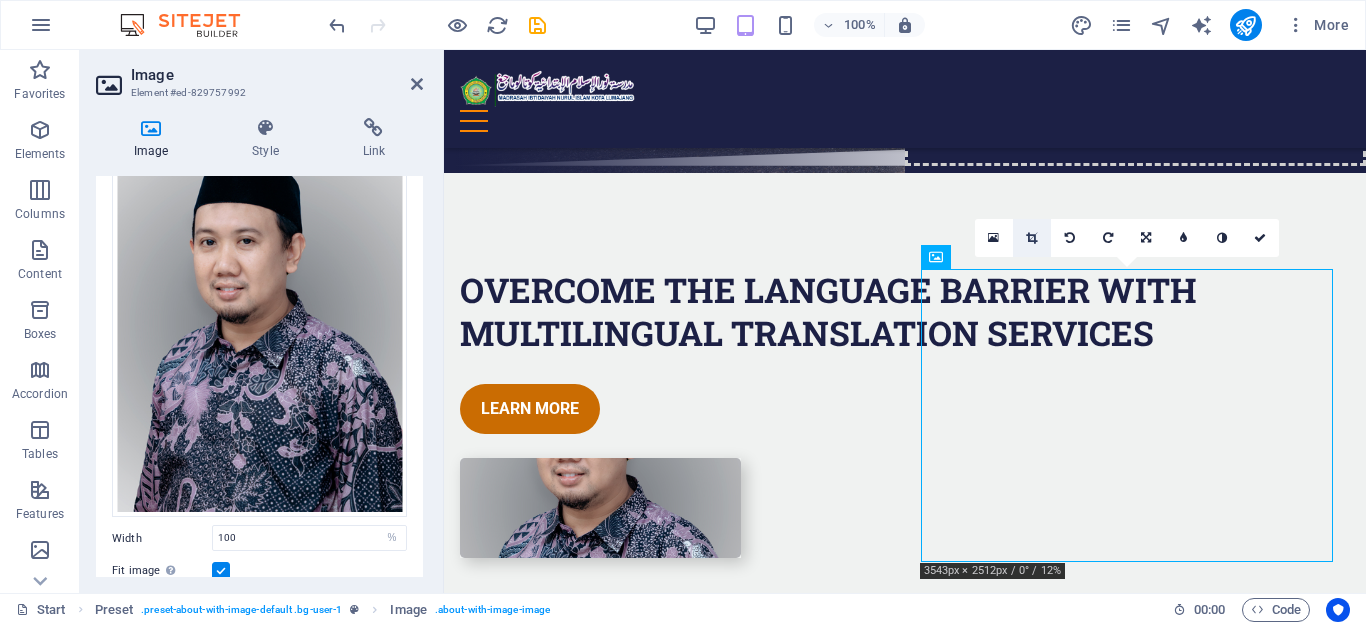 click at bounding box center [1032, 238] 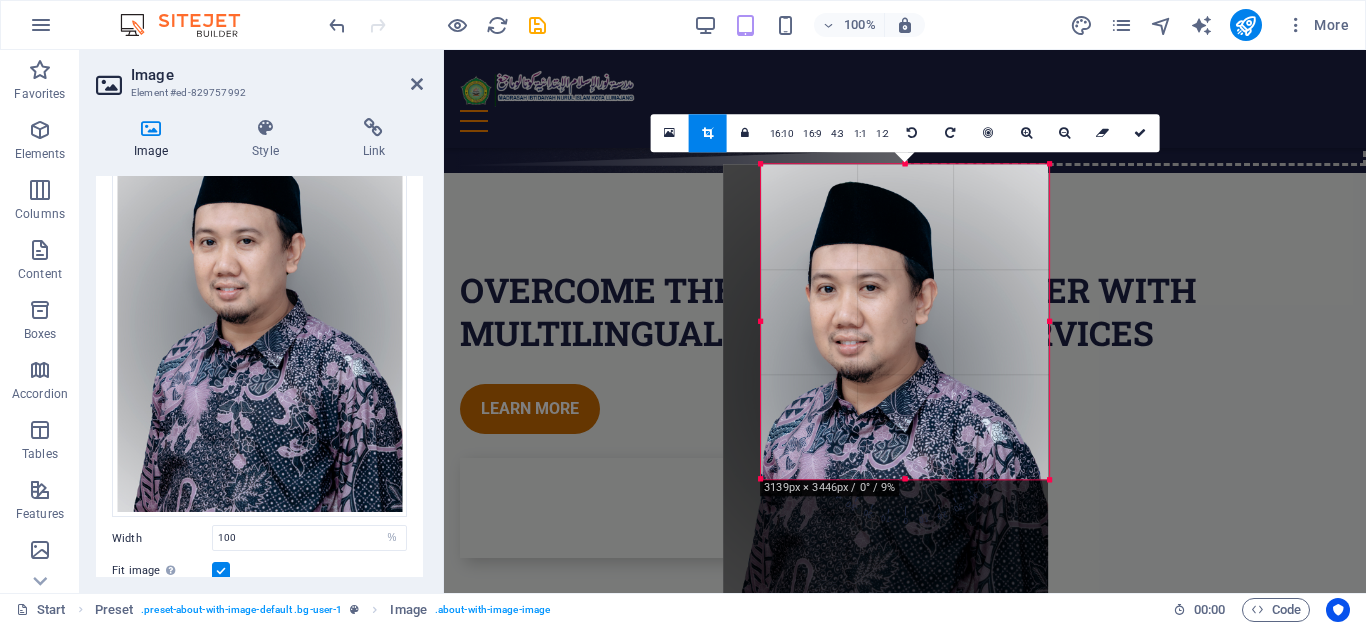 drag, startPoint x: 740, startPoint y: 537, endPoint x: 778, endPoint y: 418, distance: 124.919975 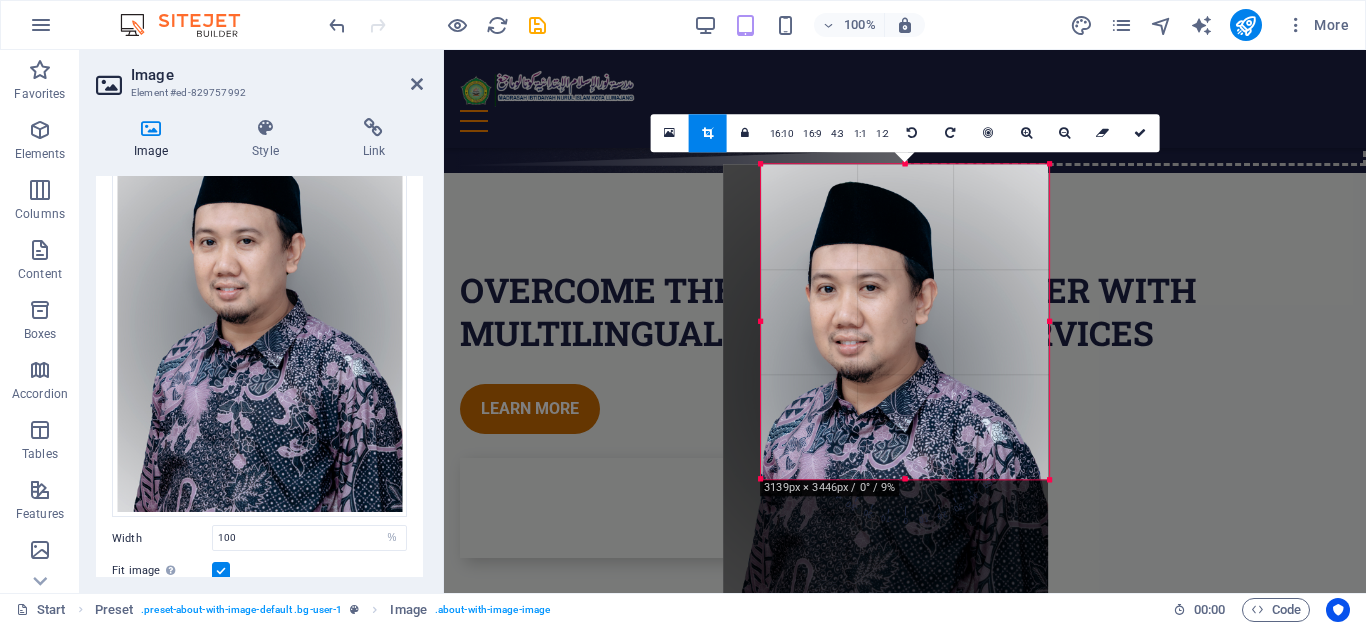 click on "180 170 160 150 140 130 120 110 100 90 80 70 60 50 40 30 20 10 0 -10 -20 -30 -40 -50 -60 -70 -80 -90 -100 -110 -120 -130 -140 -150 -160 -170 3139px × 3446px / 0° / 9% 16:10 16:9 4:3 1:1 1:2 0" at bounding box center [905, 321] 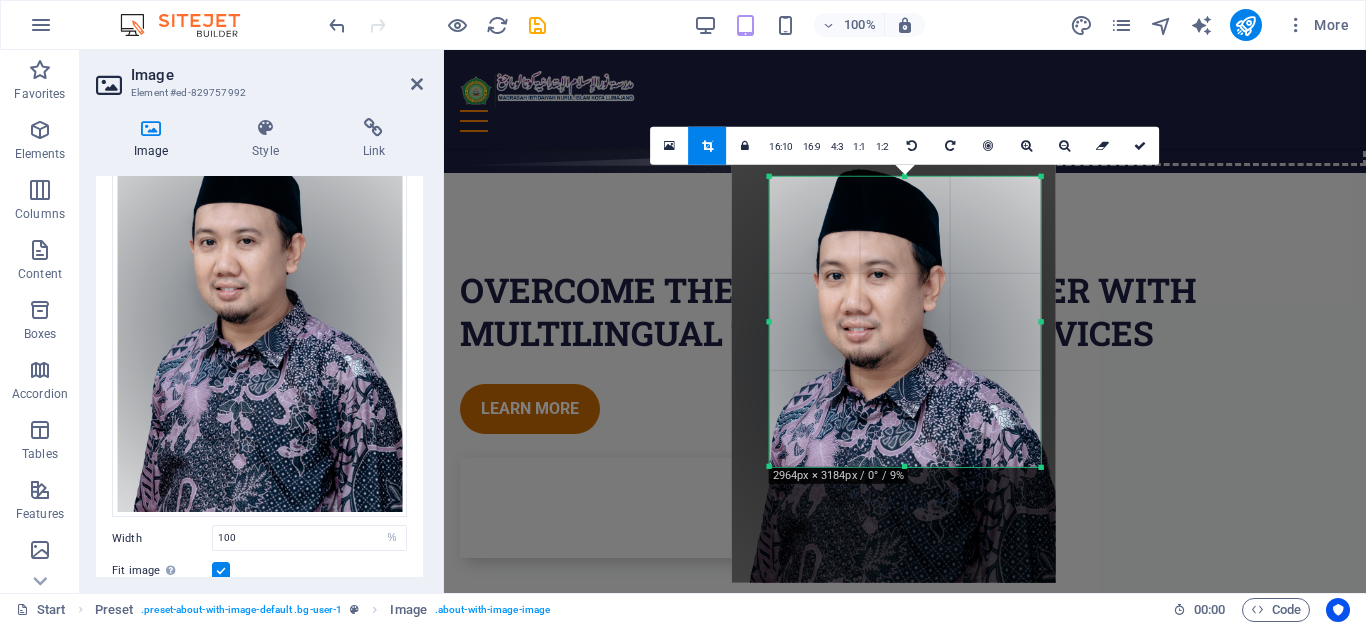drag, startPoint x: 1051, startPoint y: 163, endPoint x: 1034, endPoint y: 188, distance: 30.232433 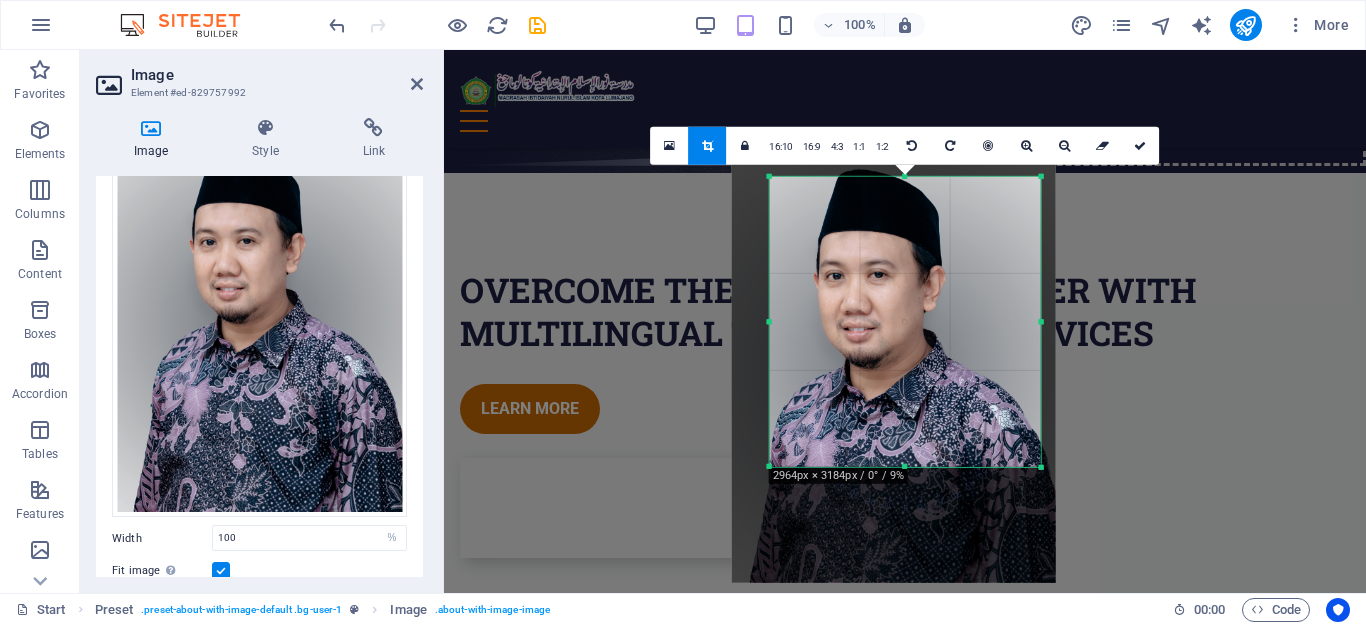 click on "180 170 160 150 140 130 120 110 100 90 80 70 60 50 40 30 20 10 0 -10 -20 -30 -40 -50 -60 -70 -80 -90 -100 -110 -120 -130 -140 -150 -160 -170 2964px × 3184px / 0° / 9% 16:10 16:9 4:3 1:1 1:2 0" at bounding box center [905, 321] 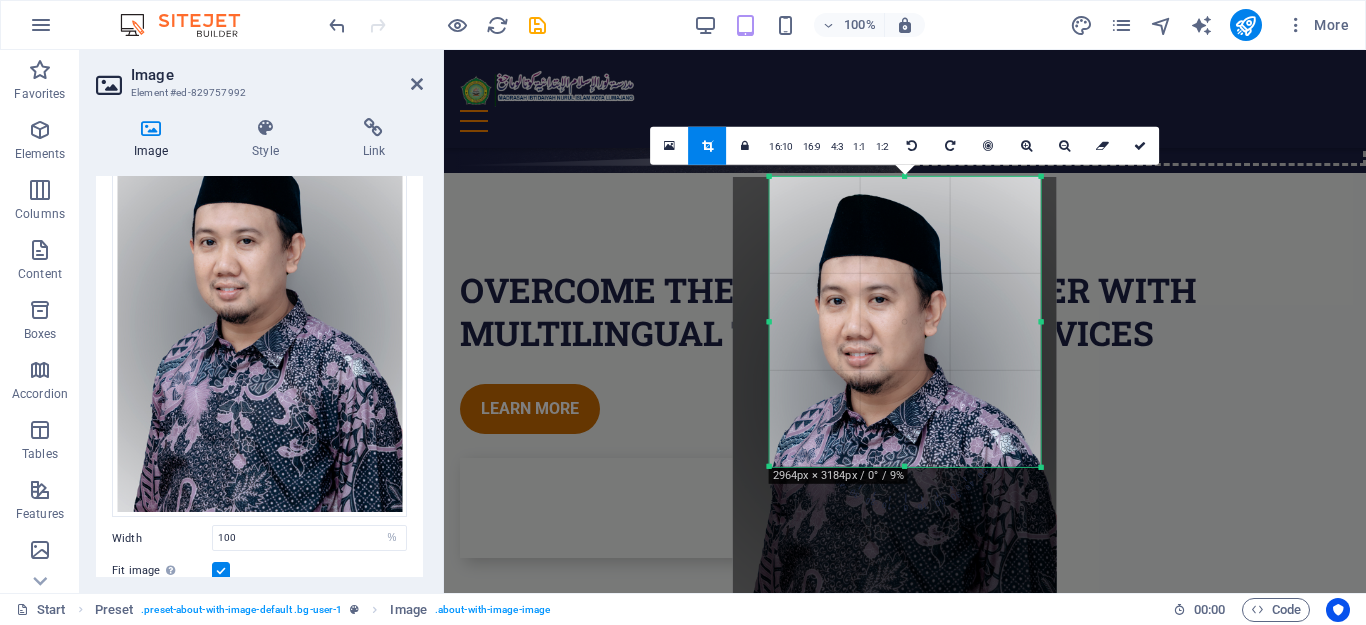 drag, startPoint x: 898, startPoint y: 407, endPoint x: 899, endPoint y: 431, distance: 24.020824 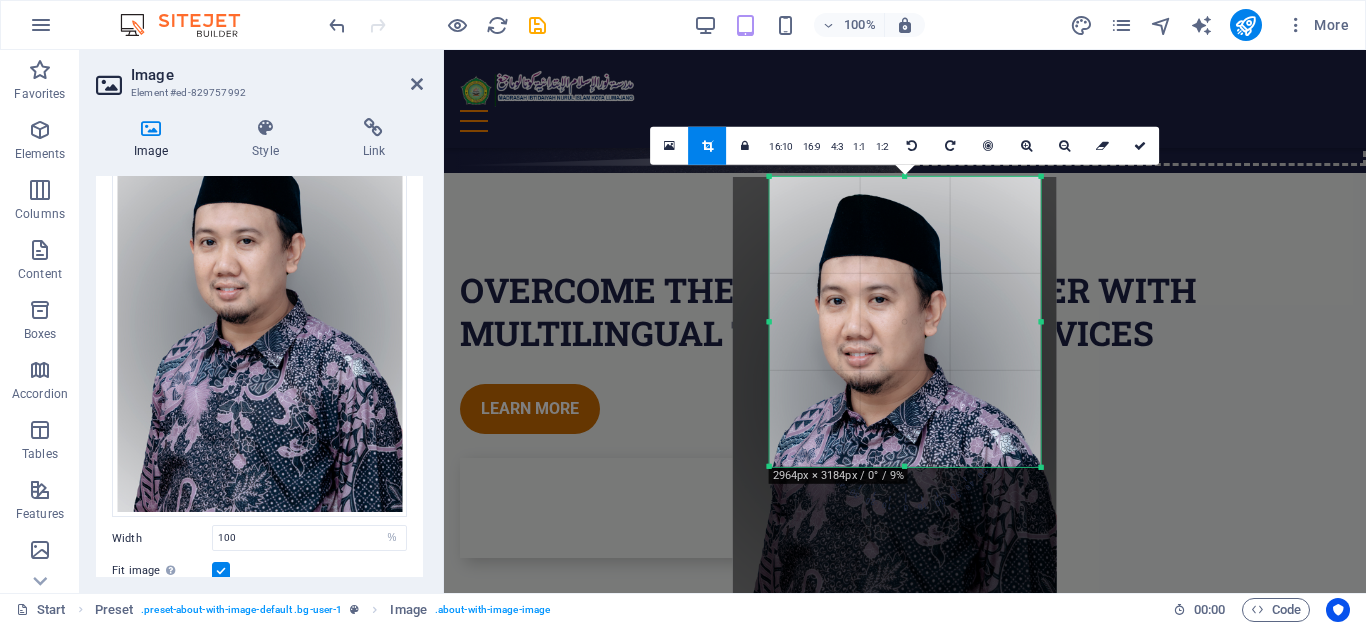 click at bounding box center (895, 392) 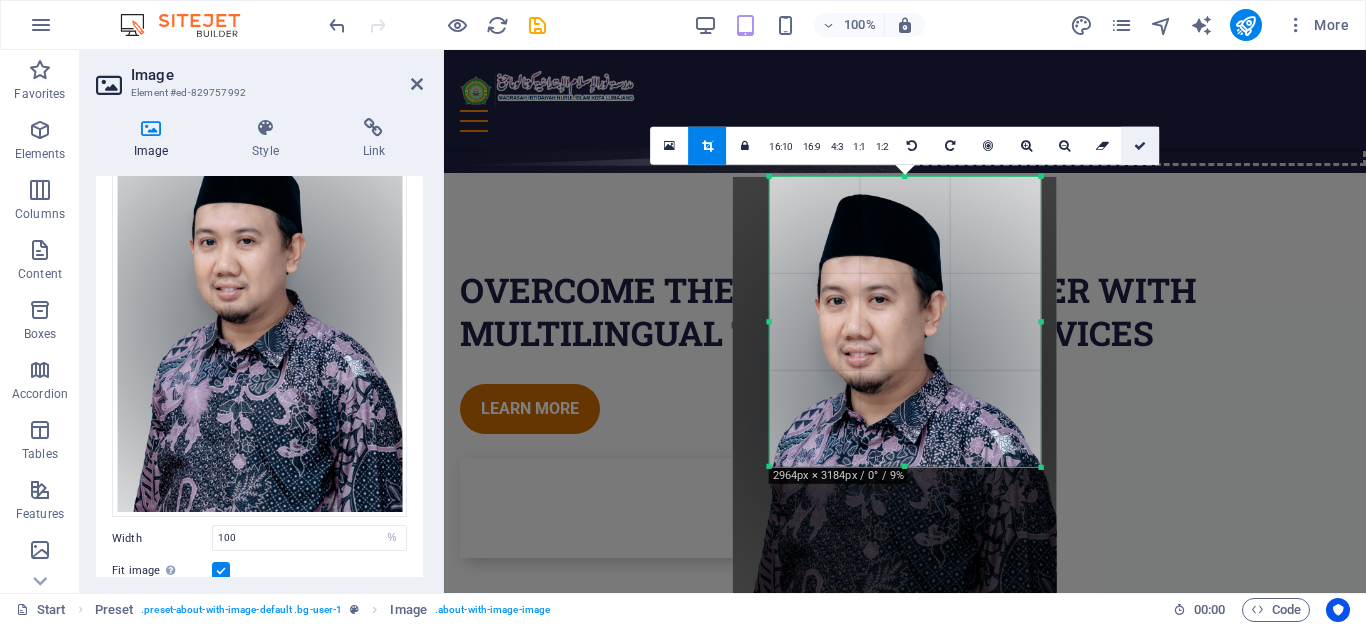 click at bounding box center (1140, 145) 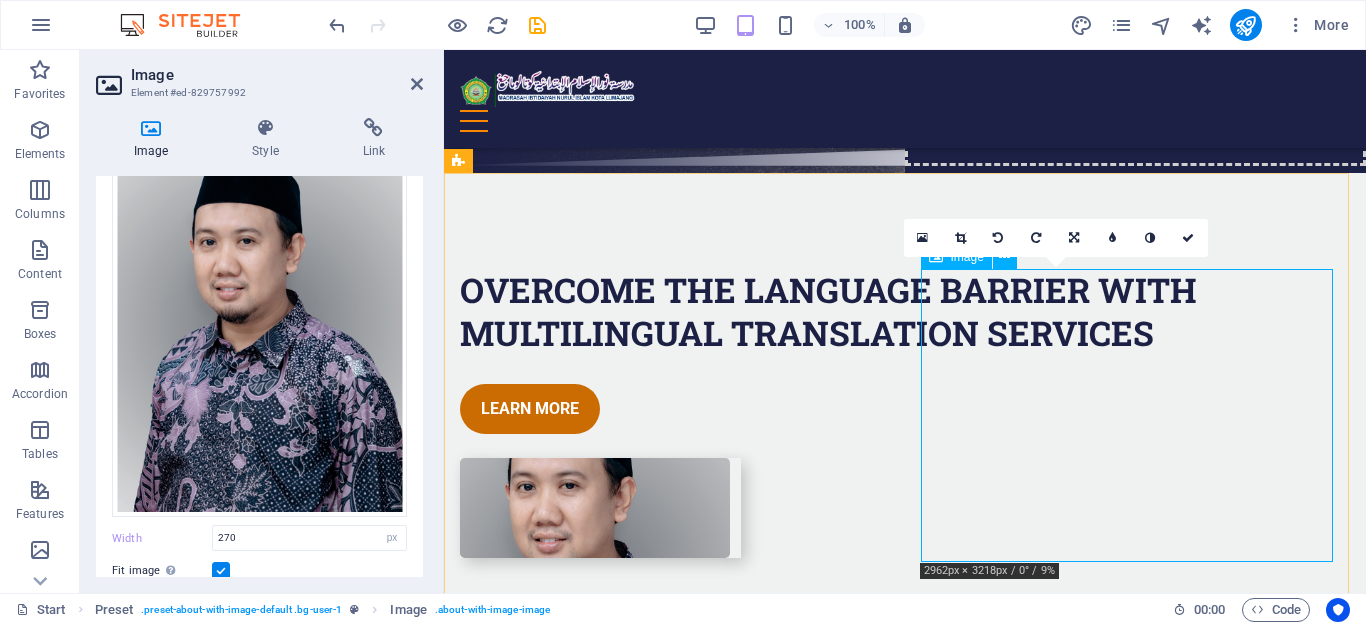 click at bounding box center [600, 508] 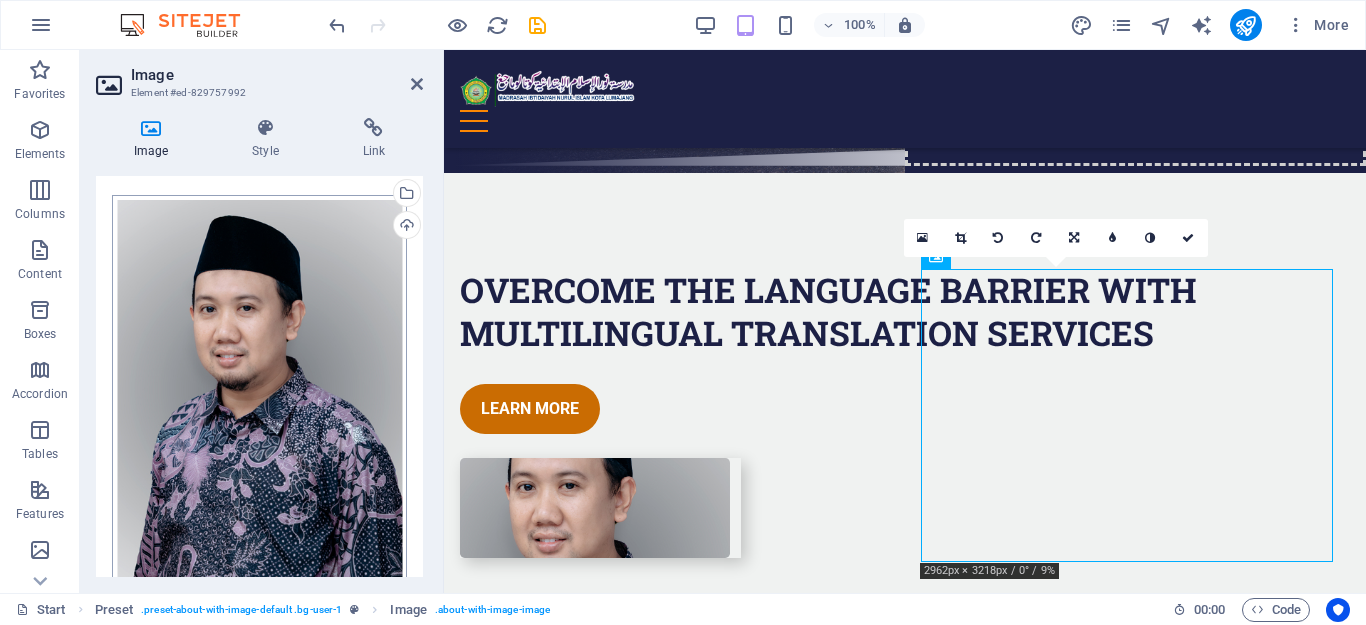 scroll, scrollTop: 0, scrollLeft: 0, axis: both 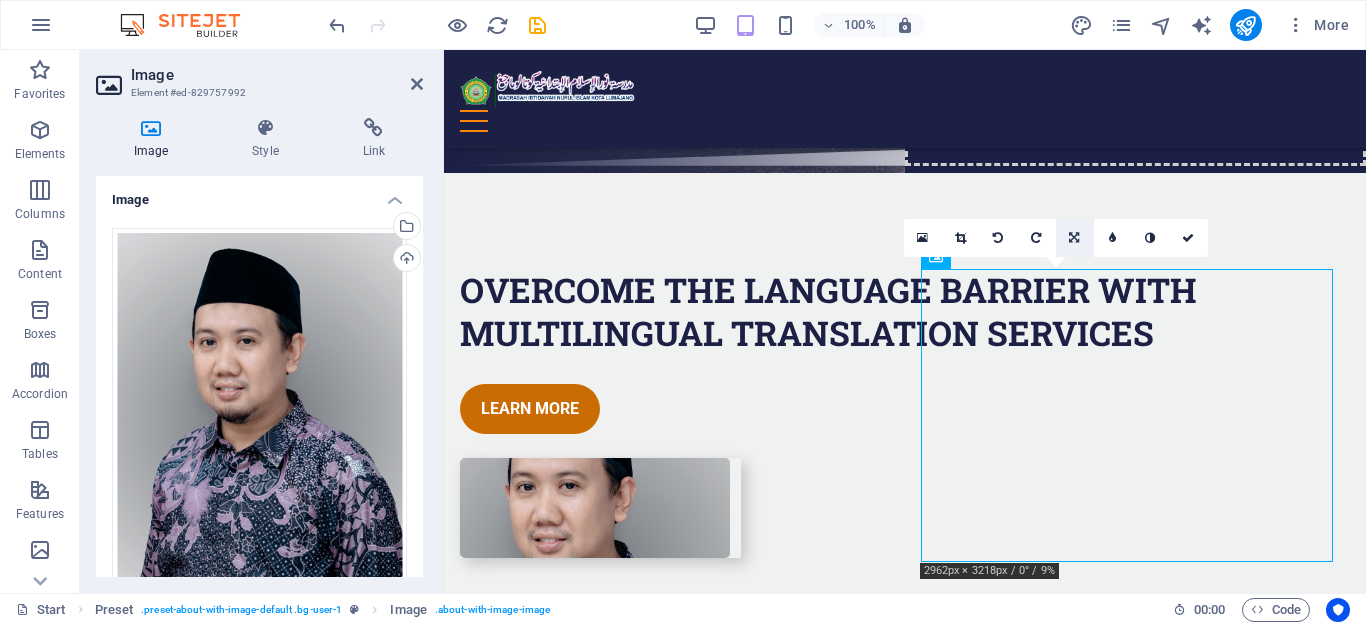 click at bounding box center (1074, 238) 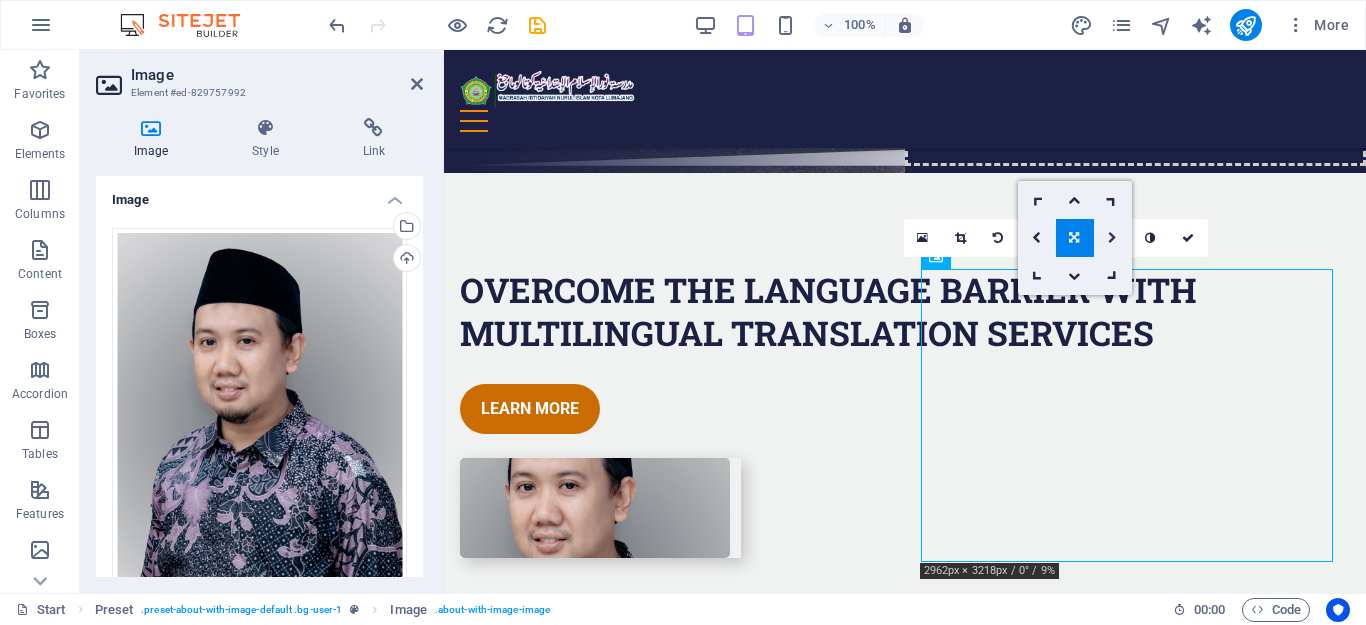 click at bounding box center [1112, 238] 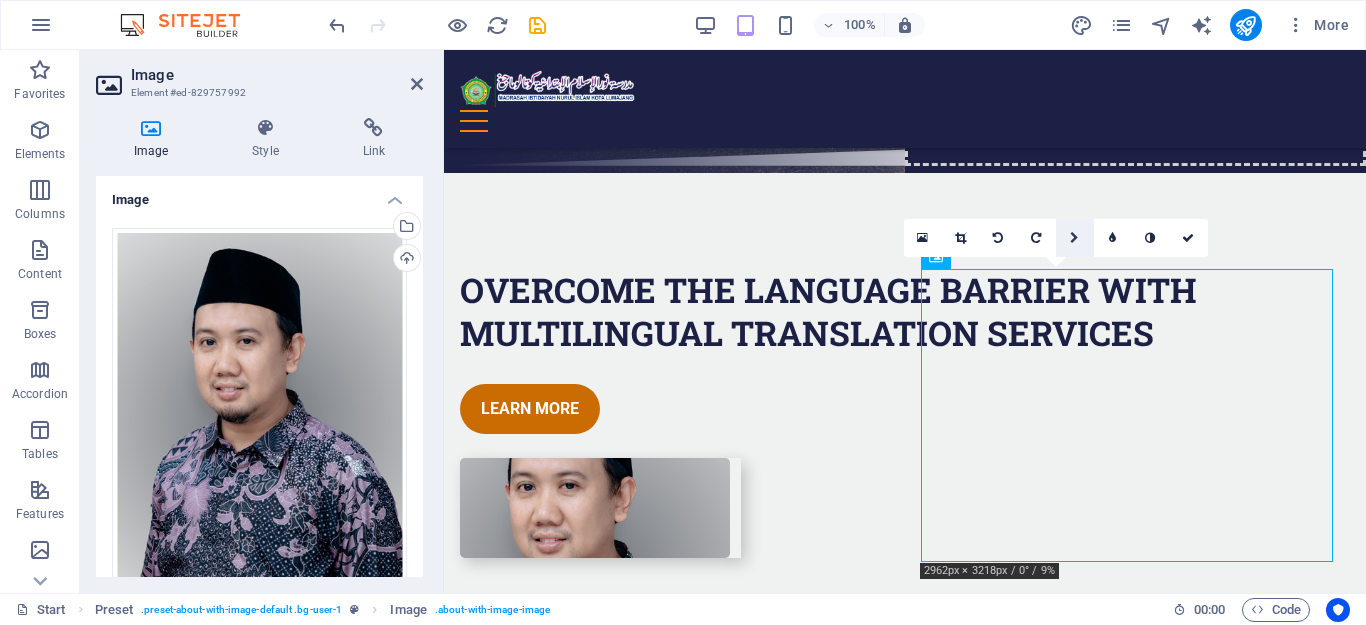 click at bounding box center [1074, 238] 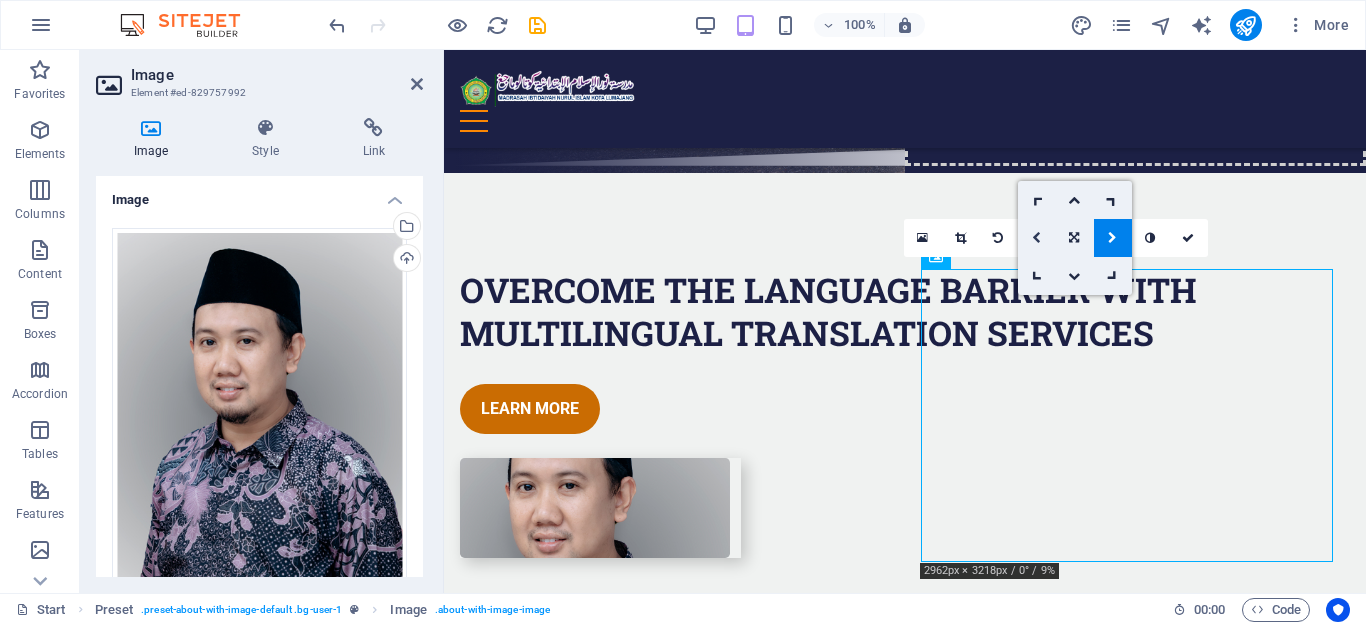 click at bounding box center [1036, 238] 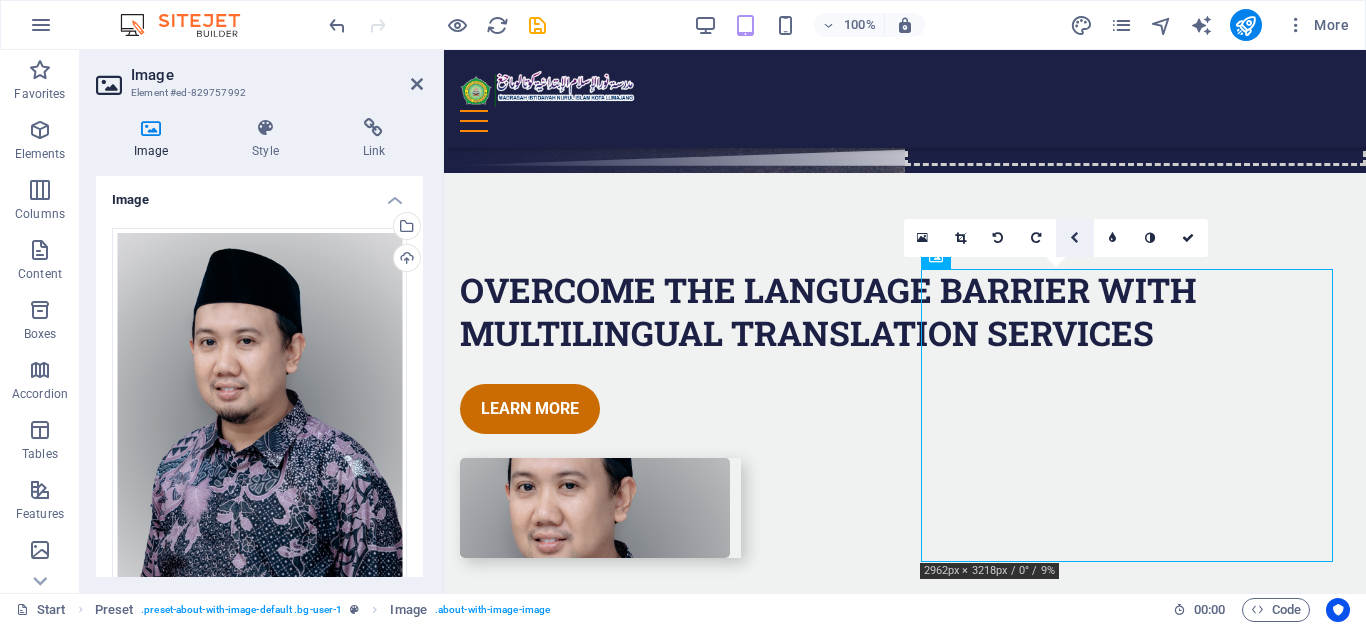 click at bounding box center [1074, 238] 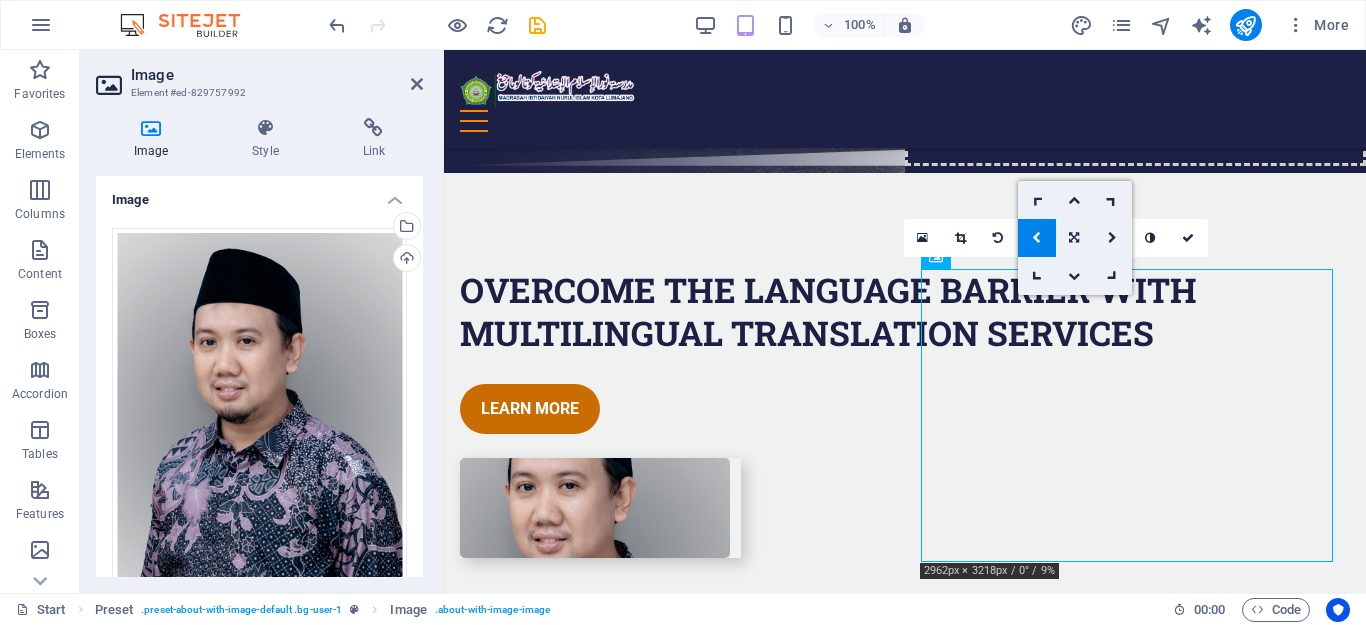 click at bounding box center (1036, 238) 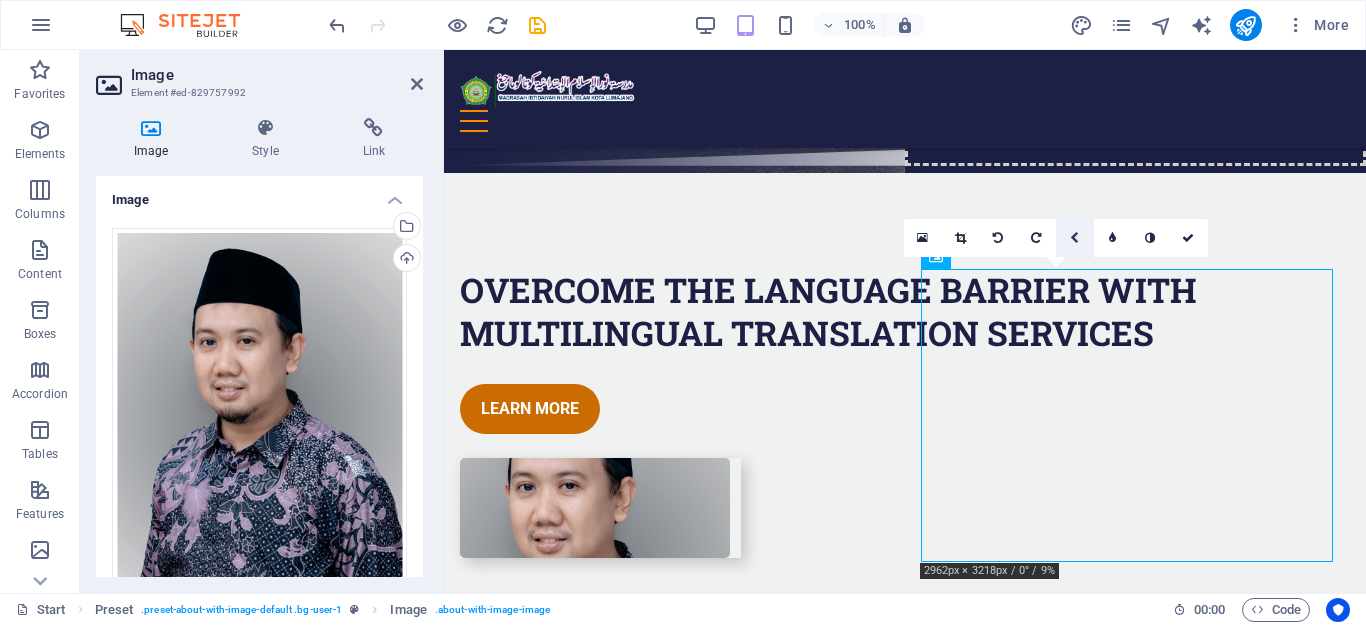 click at bounding box center (1074, 238) 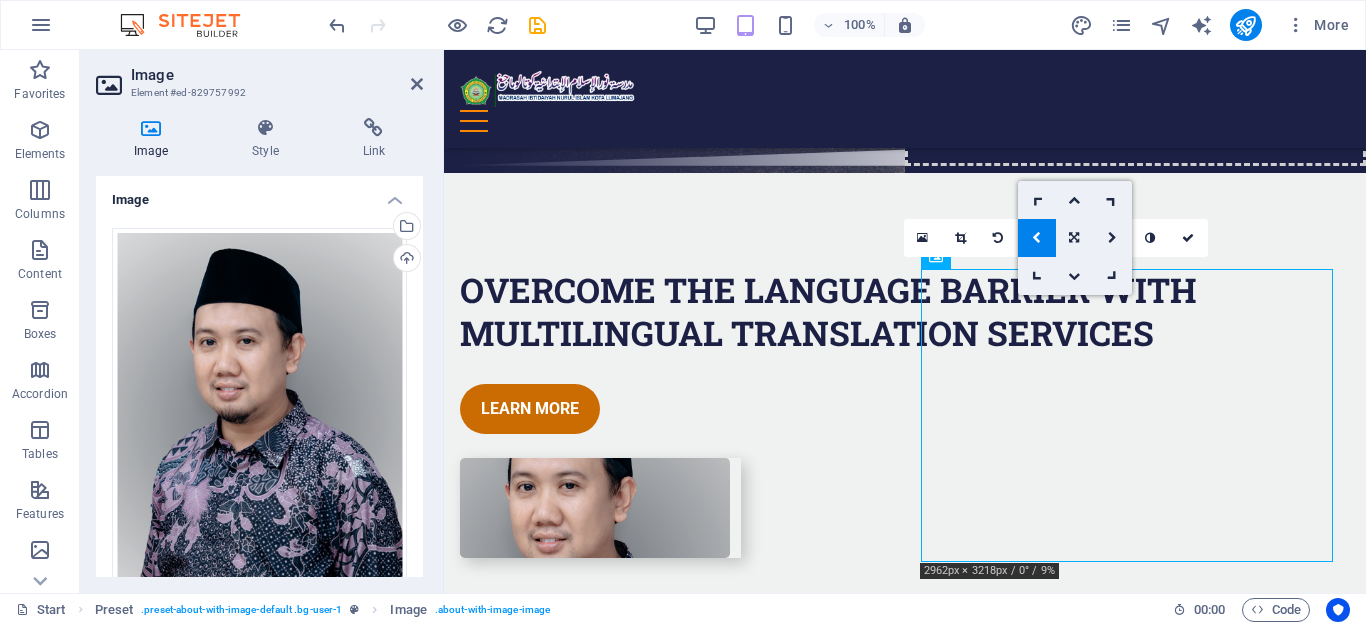 click at bounding box center (1037, 238) 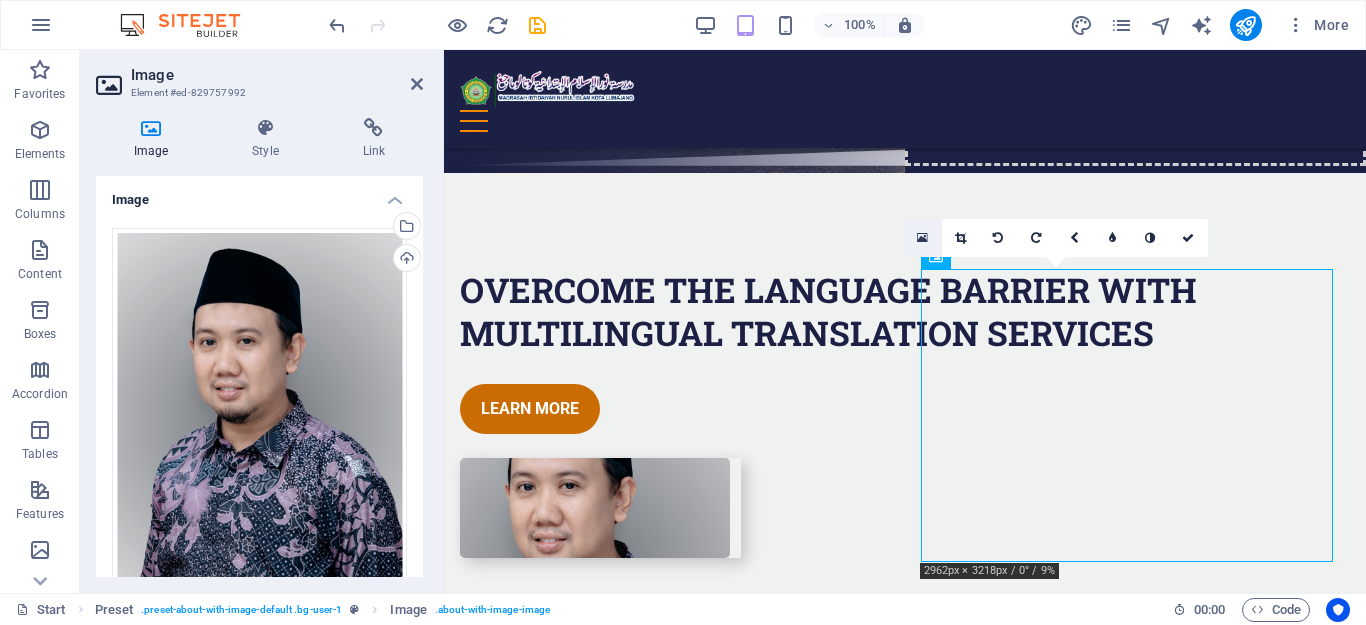 click at bounding box center [922, 238] 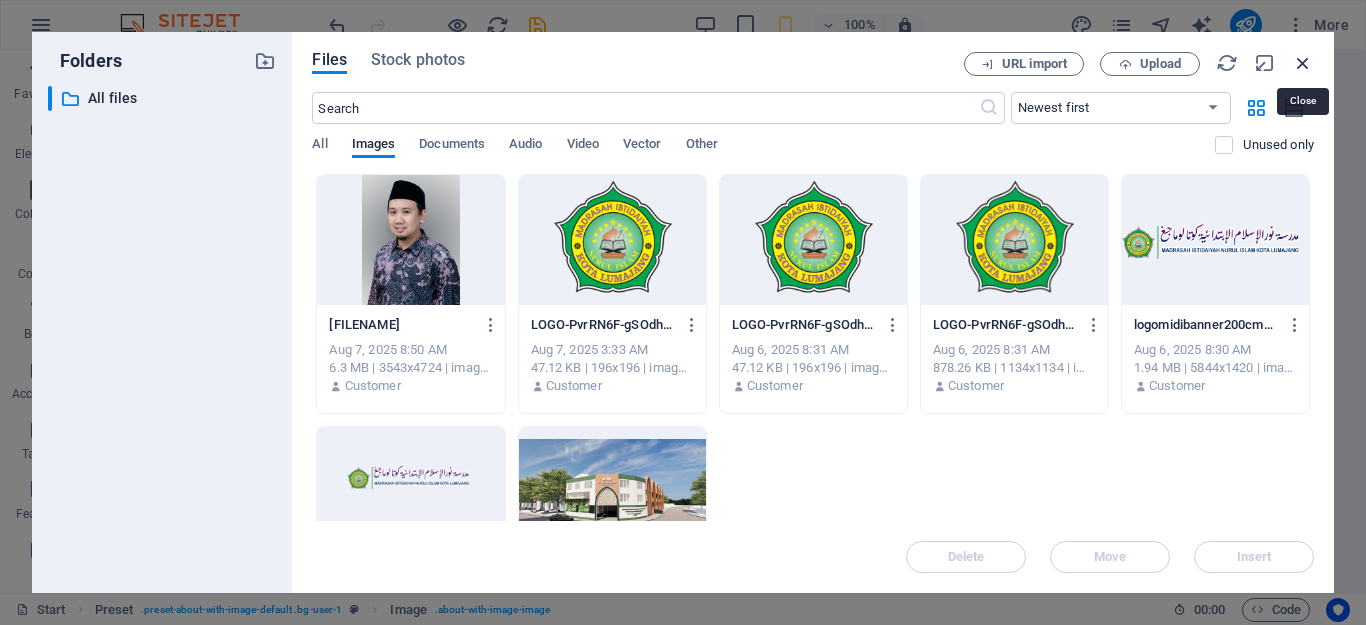 click at bounding box center (1303, 63) 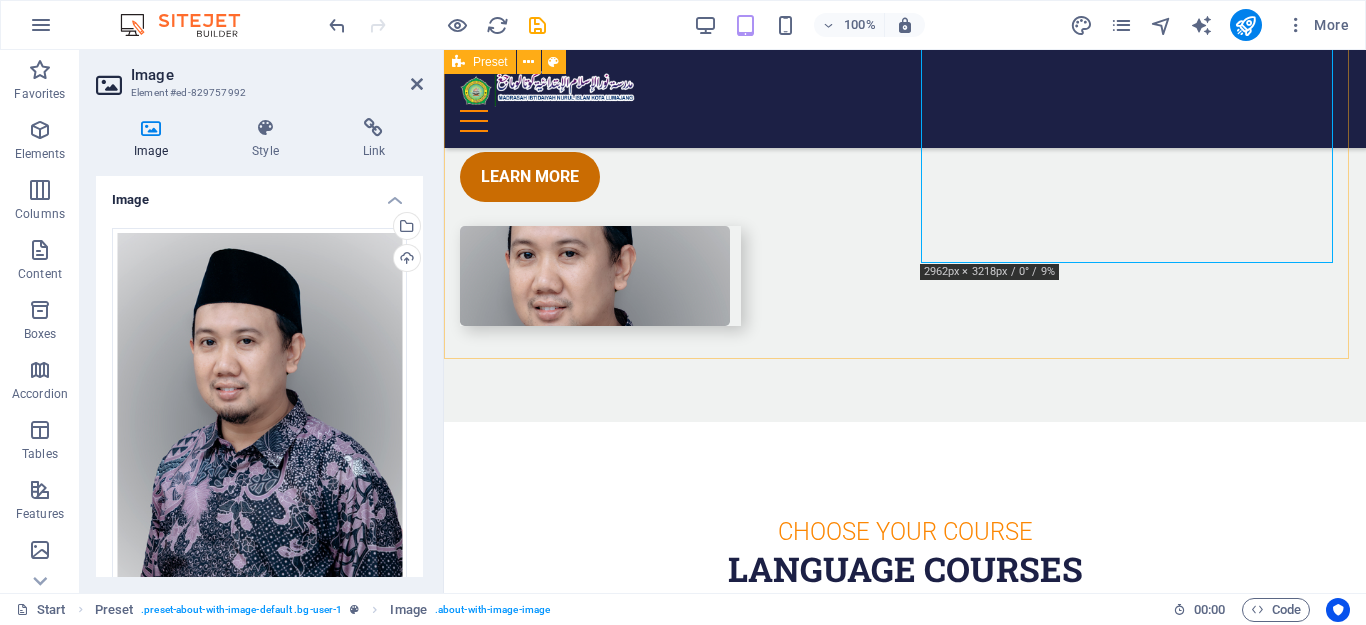 scroll, scrollTop: 620, scrollLeft: 0, axis: vertical 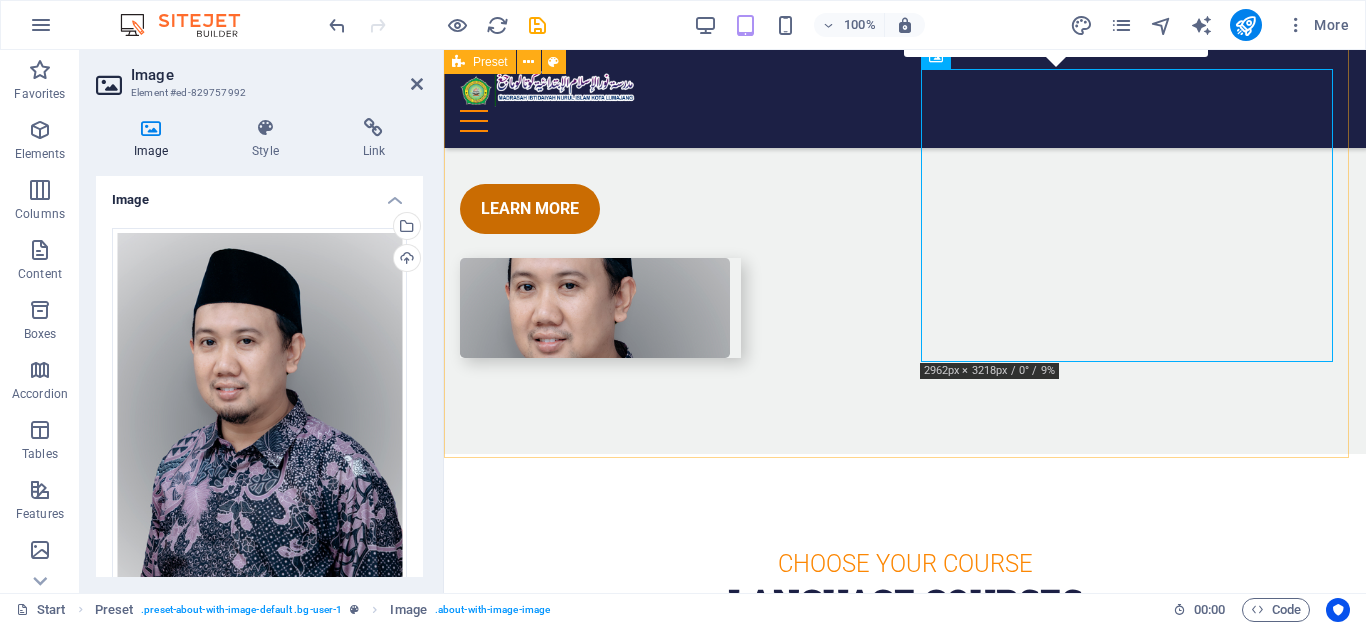 click on "Overcome the Language Barrier with Multilingual Translation Services Learn more" at bounding box center [905, 213] 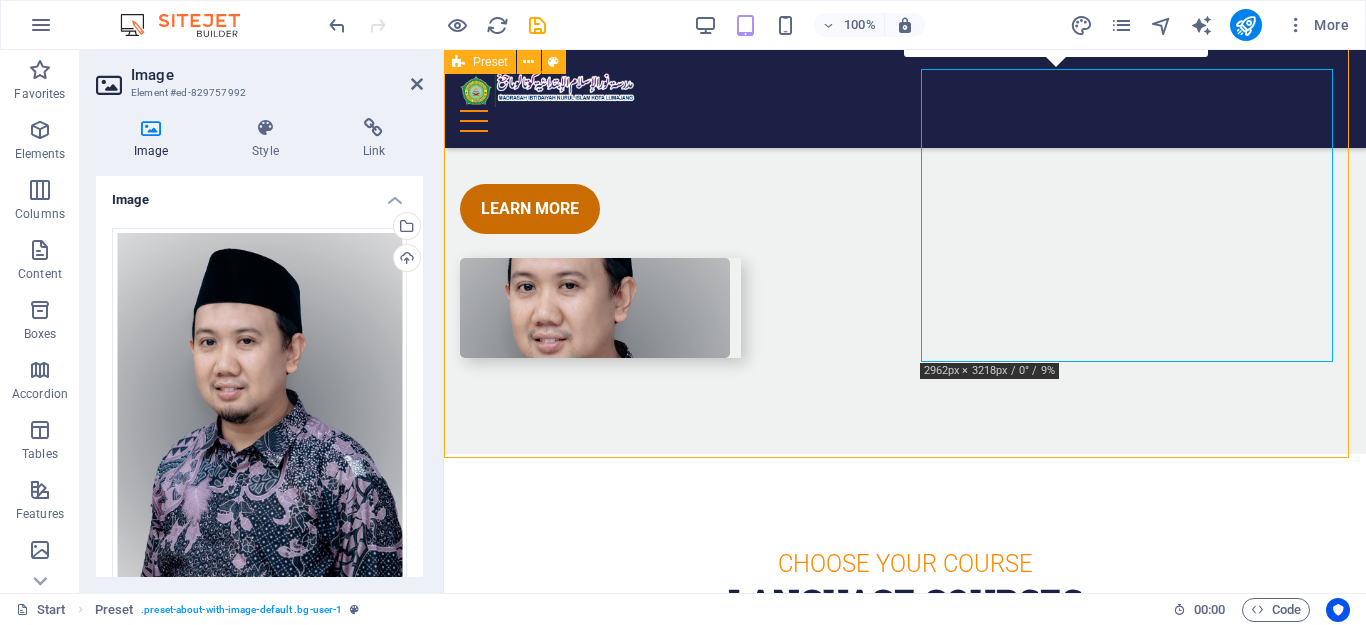 click on "Overcome the Language Barrier with Multilingual Translation Services Learn more" at bounding box center (905, 213) 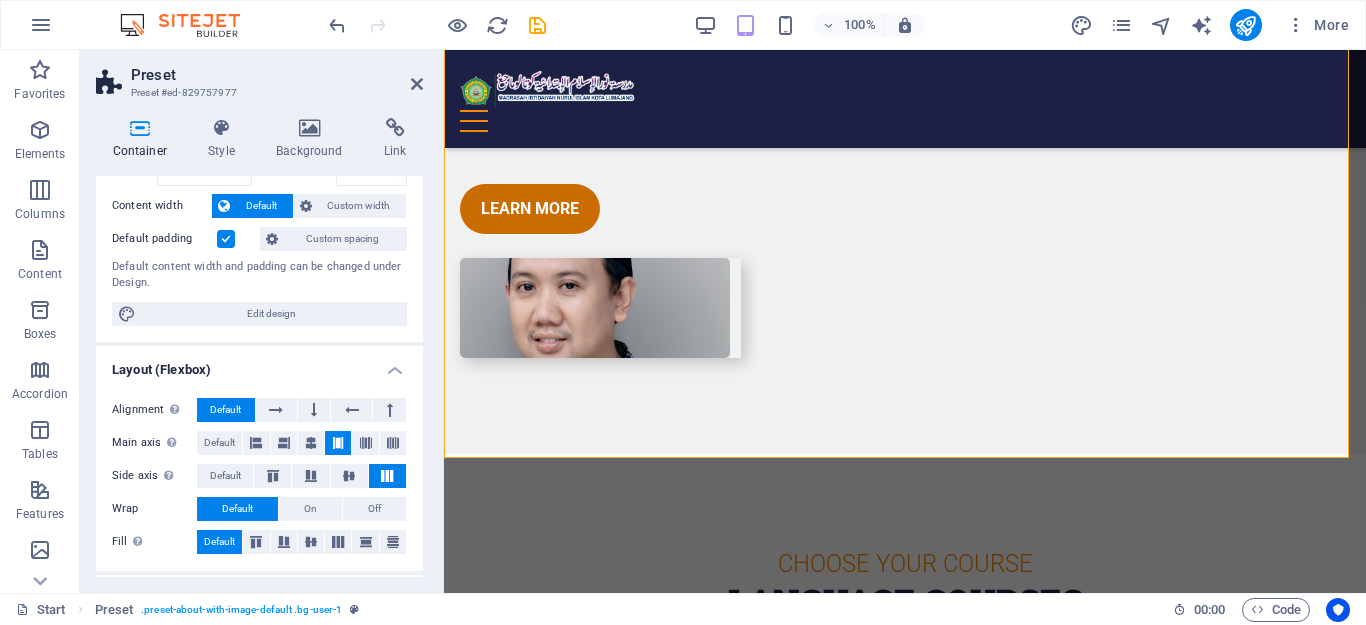 scroll, scrollTop: 0, scrollLeft: 0, axis: both 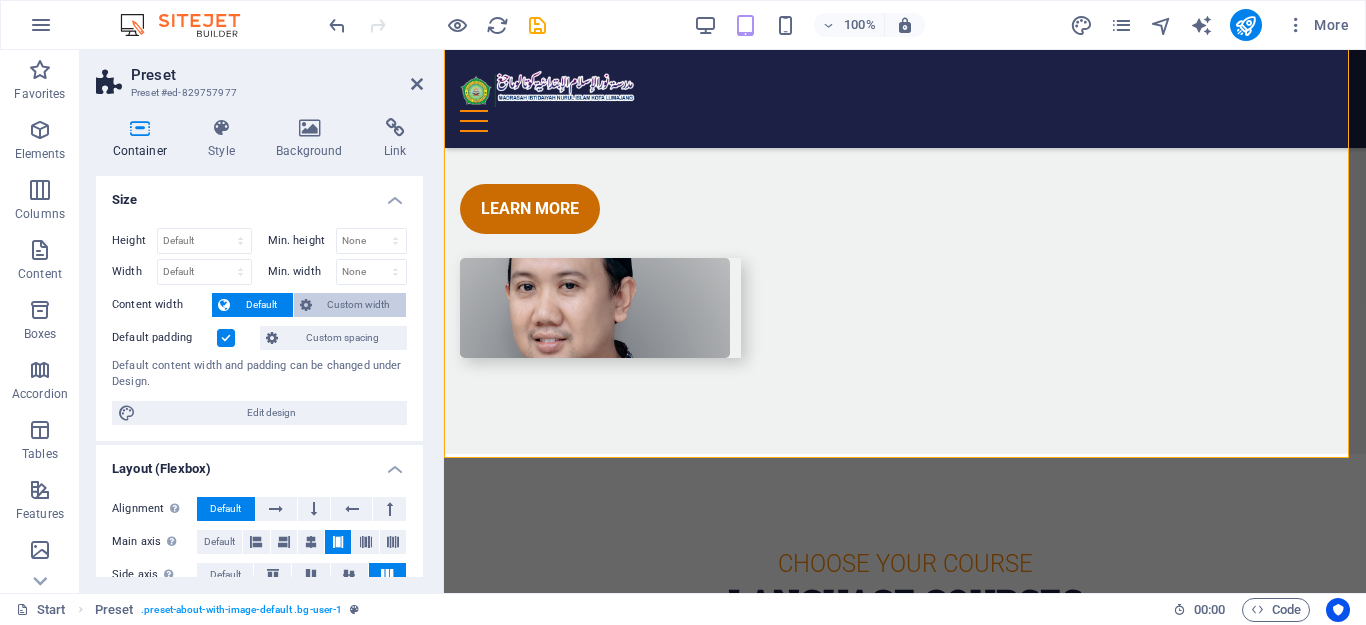 click on "Custom width" at bounding box center [359, 305] 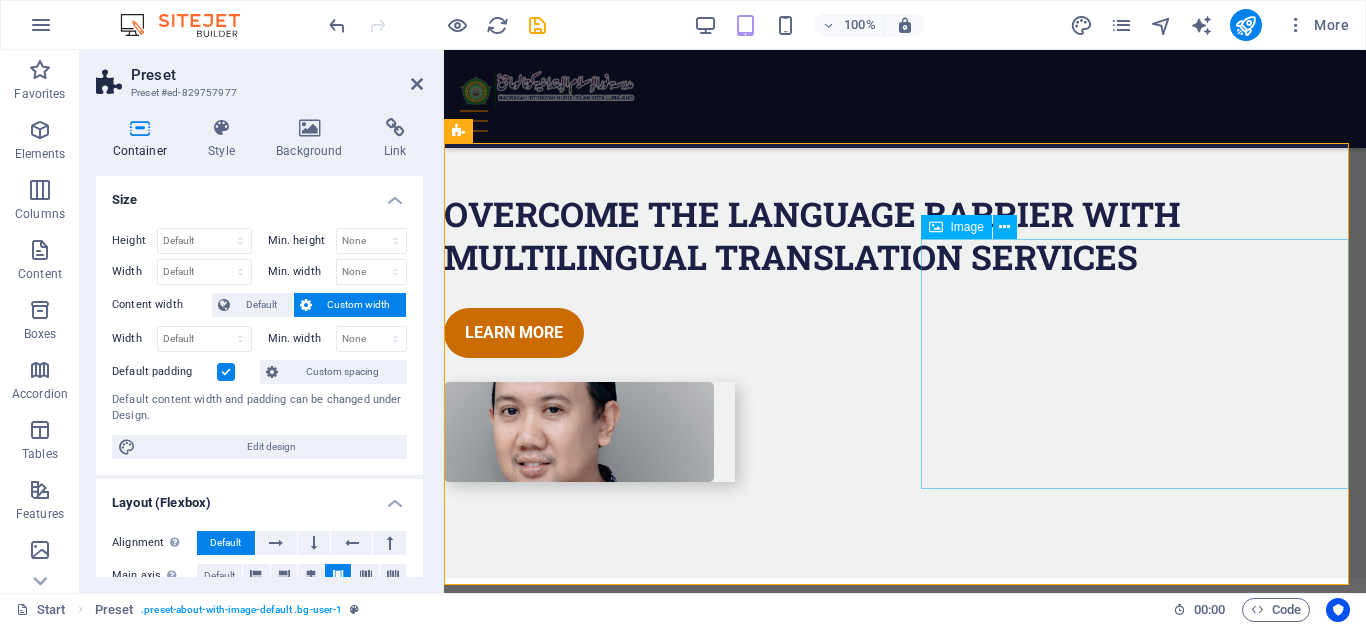 scroll, scrollTop: 520, scrollLeft: 0, axis: vertical 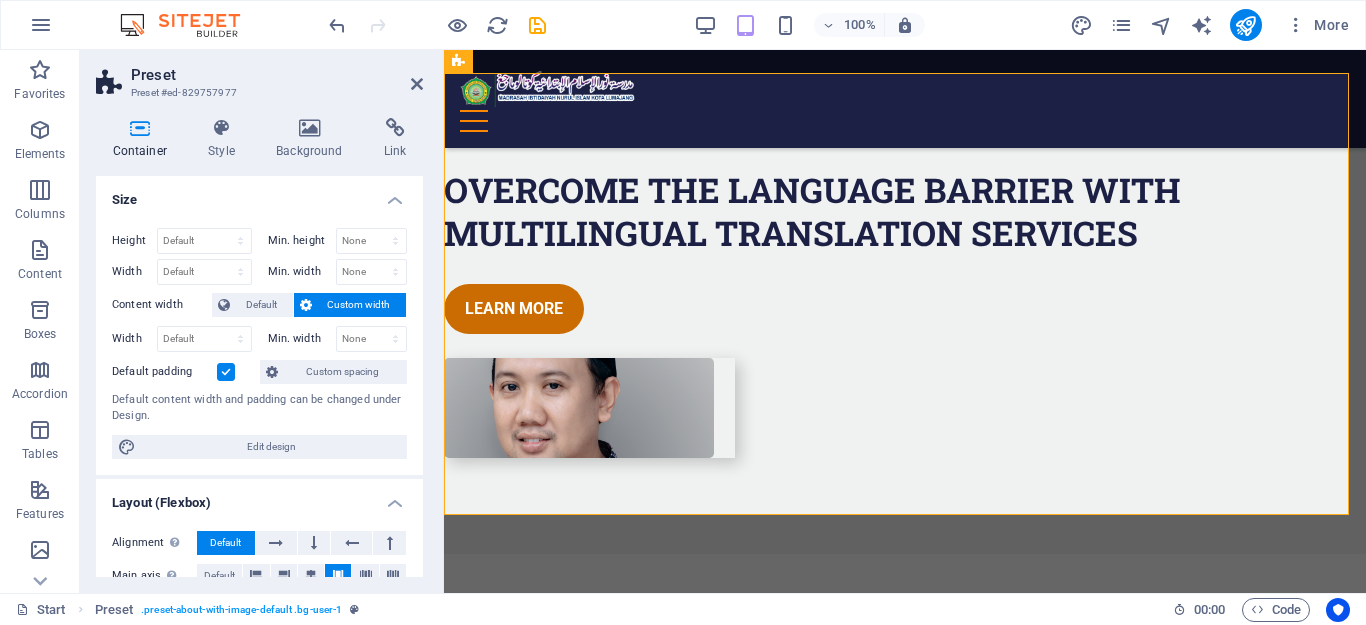 click at bounding box center [226, 372] 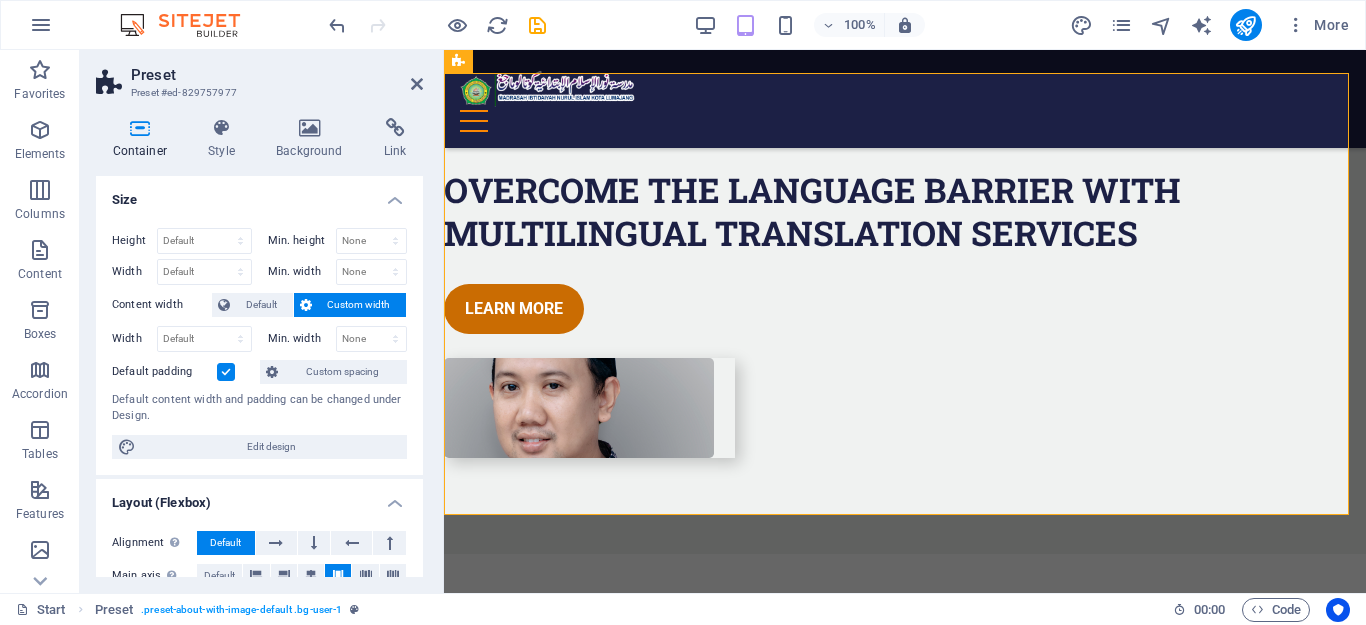click on "Default padding" at bounding box center [0, 0] 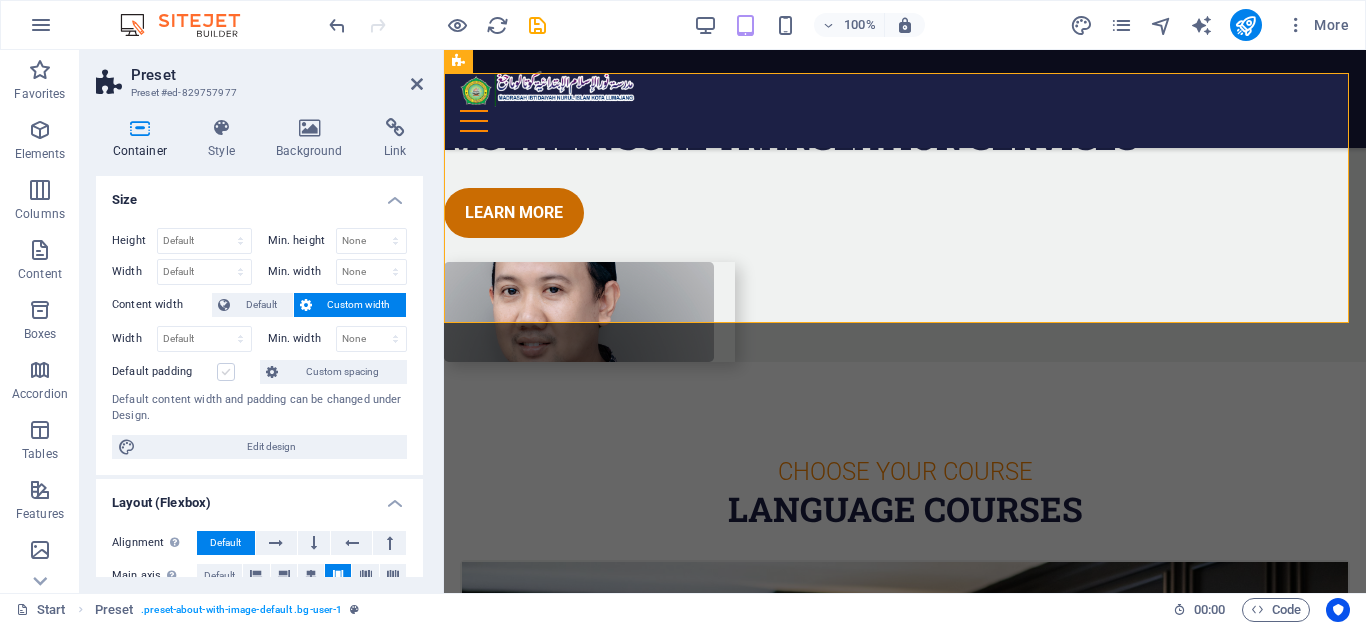click at bounding box center [226, 372] 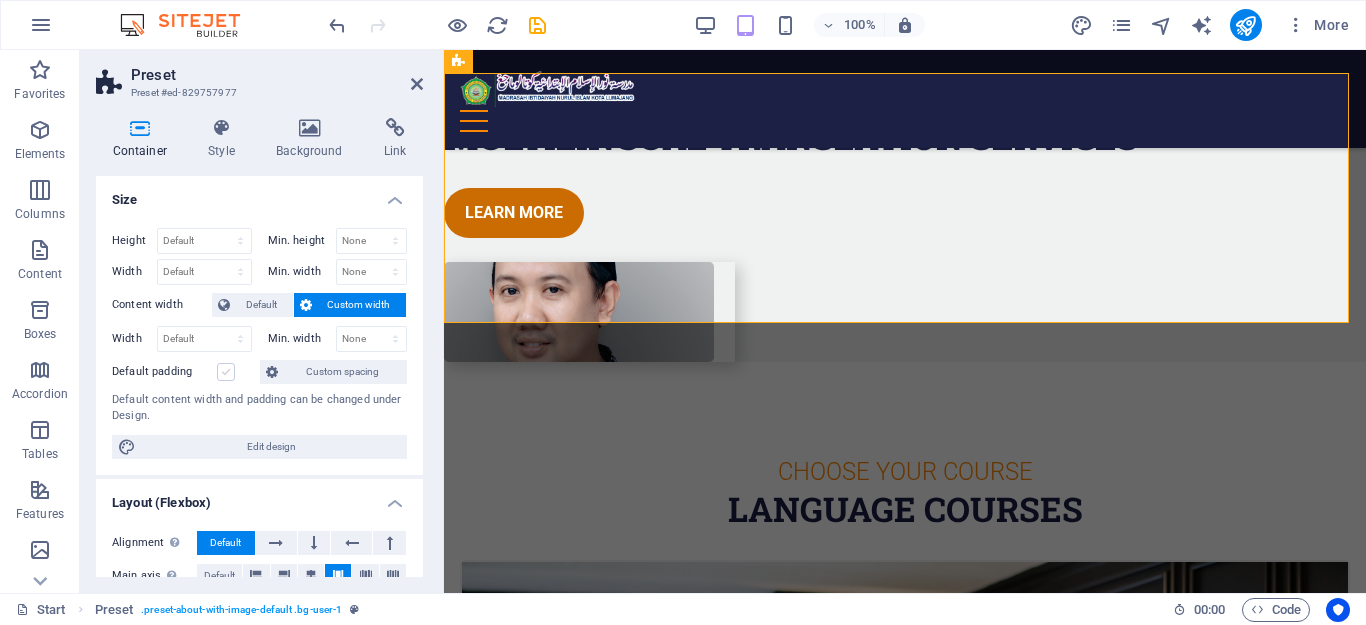 click on "Default padding" at bounding box center (0, 0) 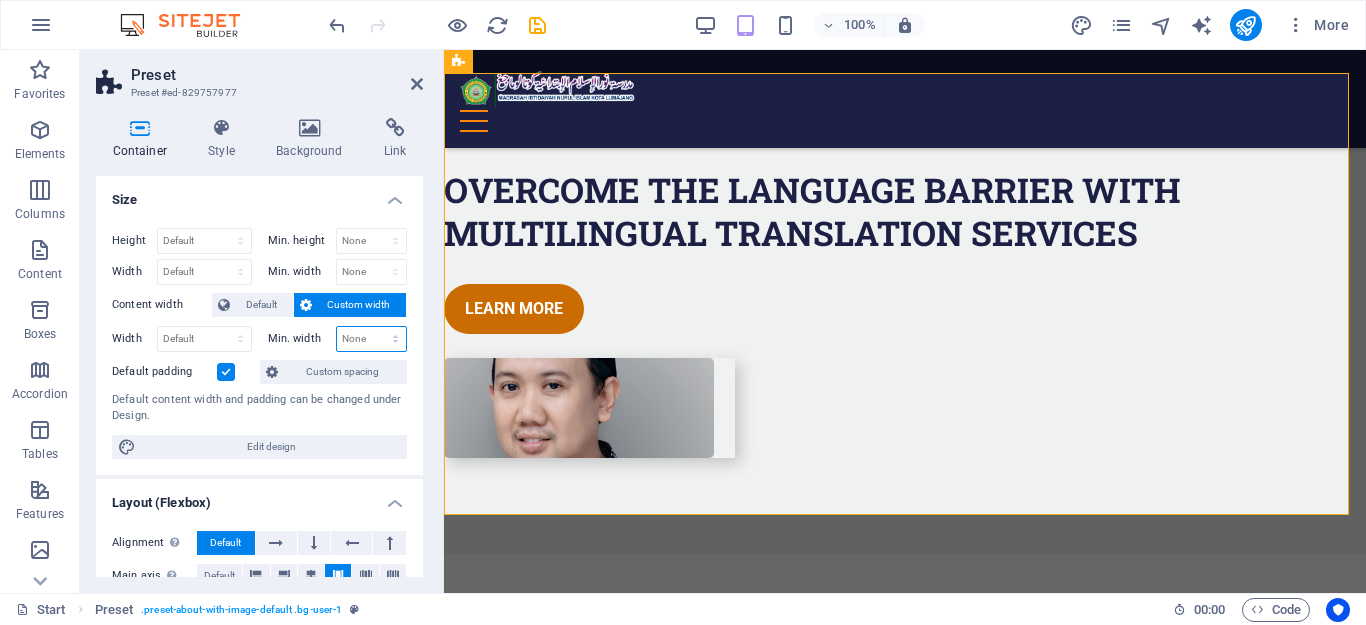 click on "None px rem % vh vw" at bounding box center [372, 339] 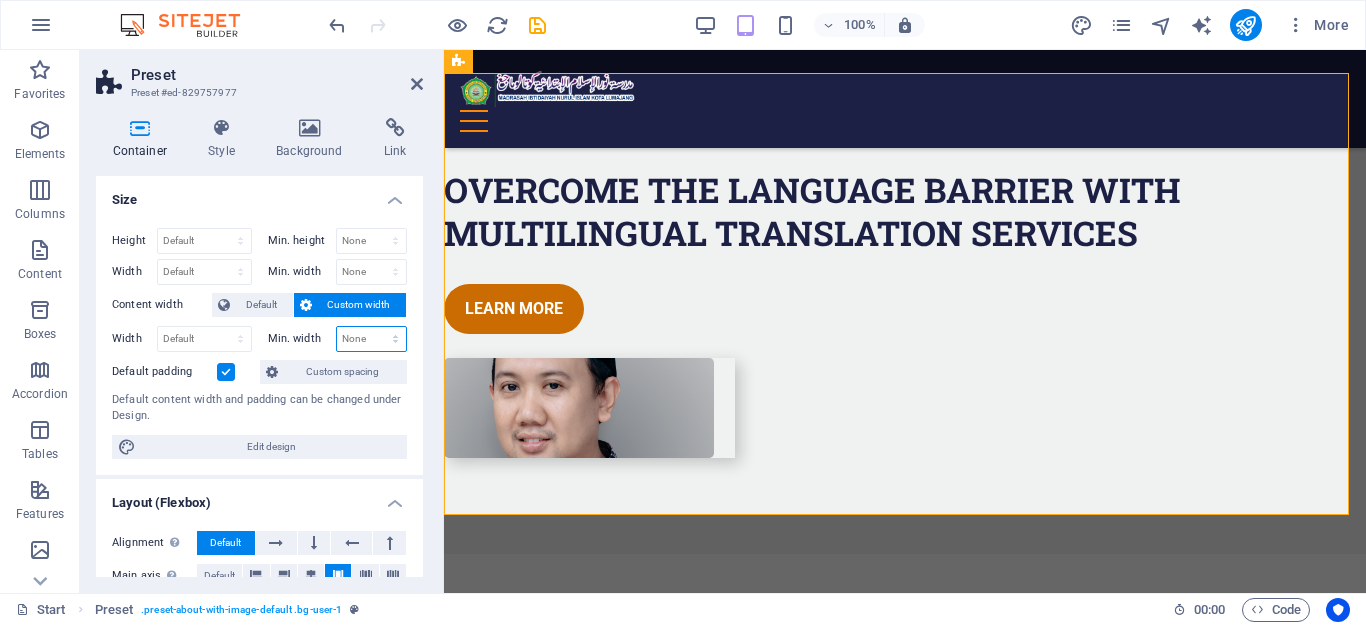click on "None px rem % vh vw" at bounding box center (372, 339) 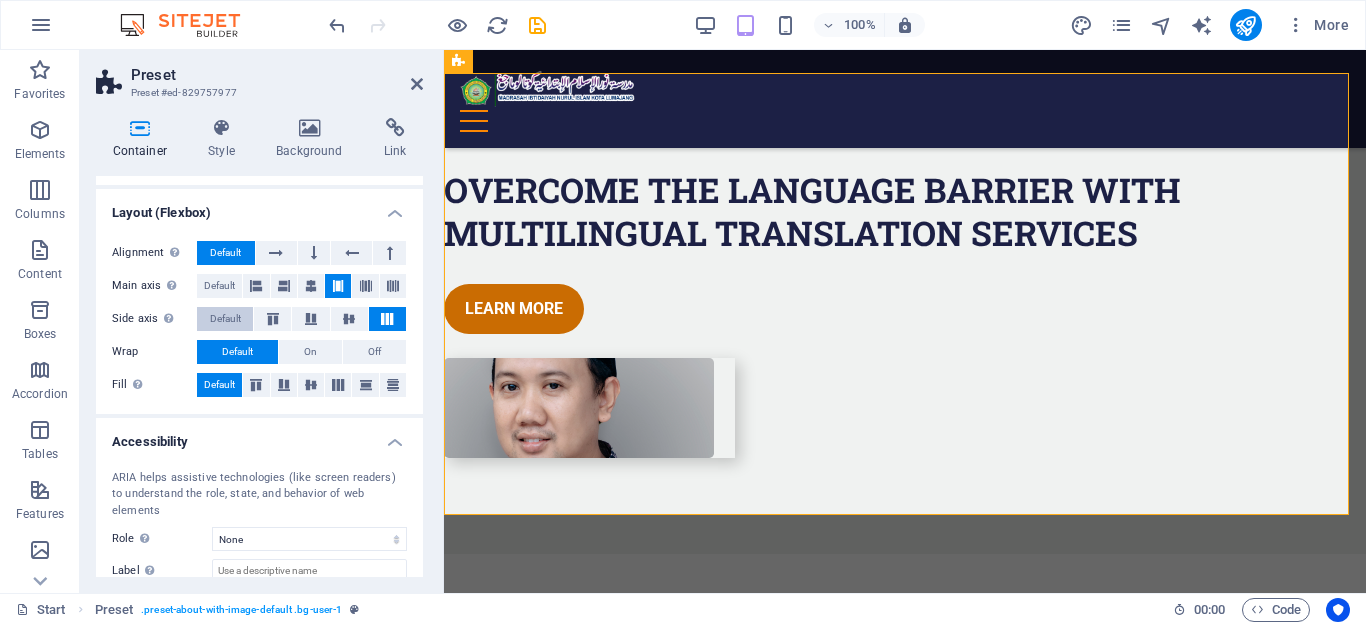 scroll, scrollTop: 300, scrollLeft: 0, axis: vertical 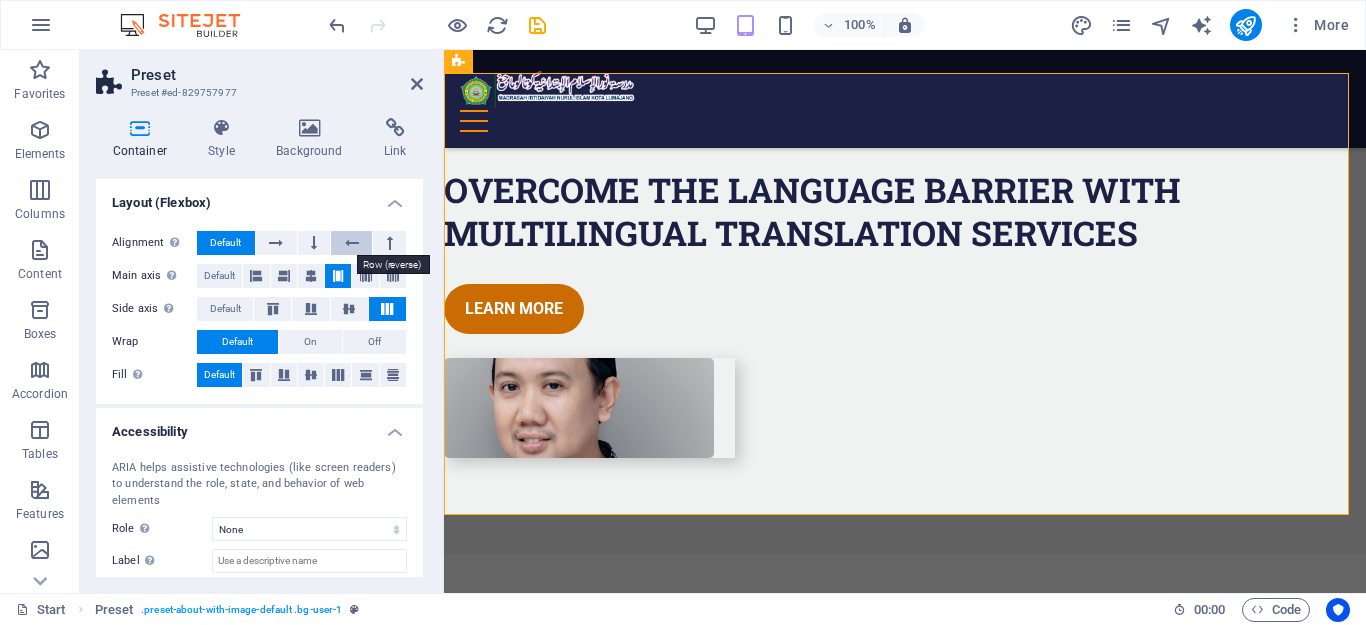 click at bounding box center [352, 243] 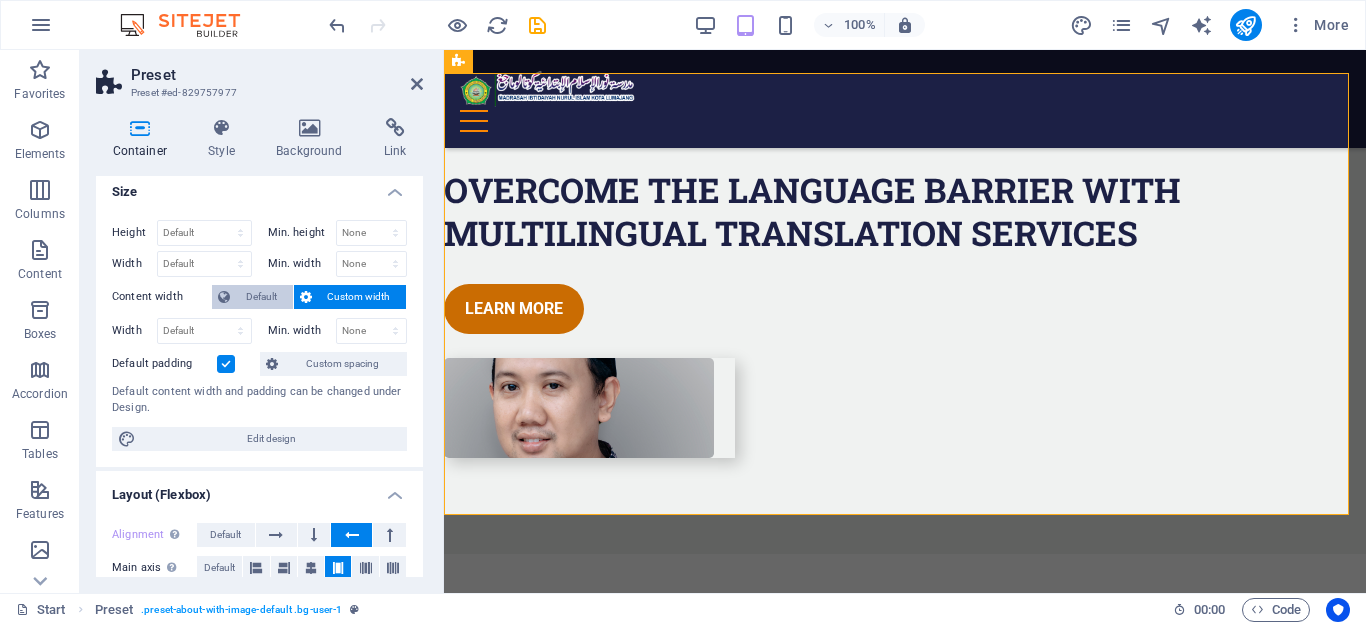scroll, scrollTop: 0, scrollLeft: 0, axis: both 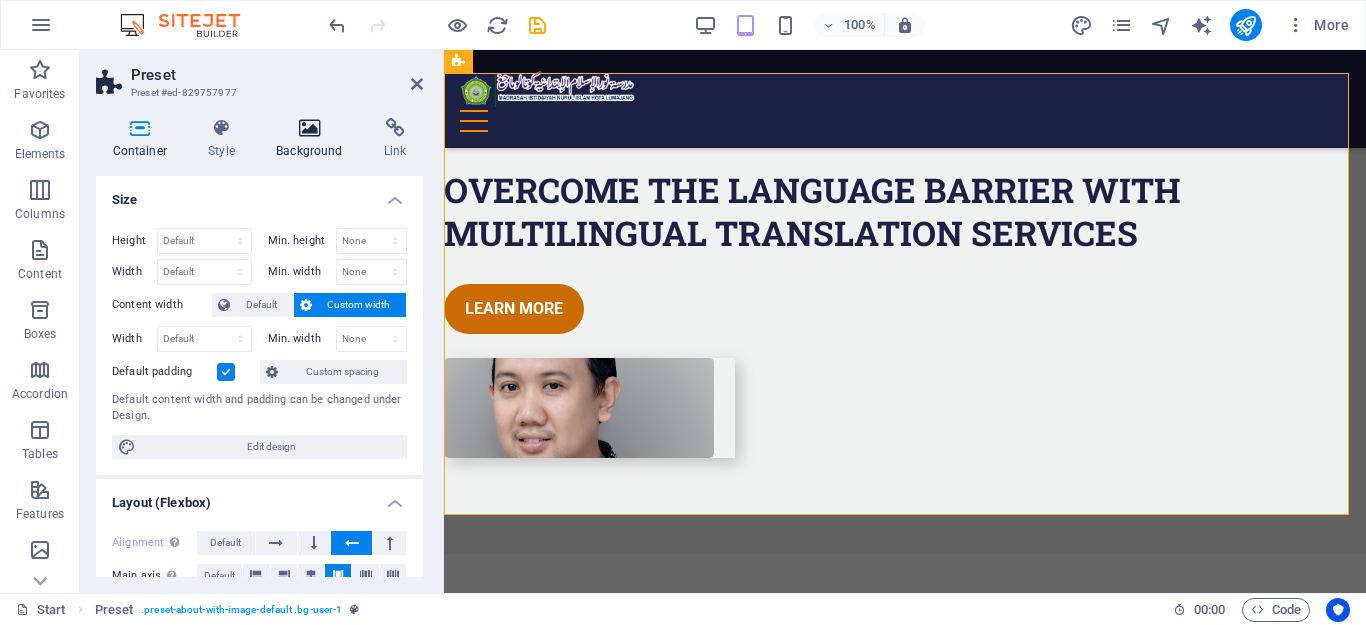 click at bounding box center (310, 128) 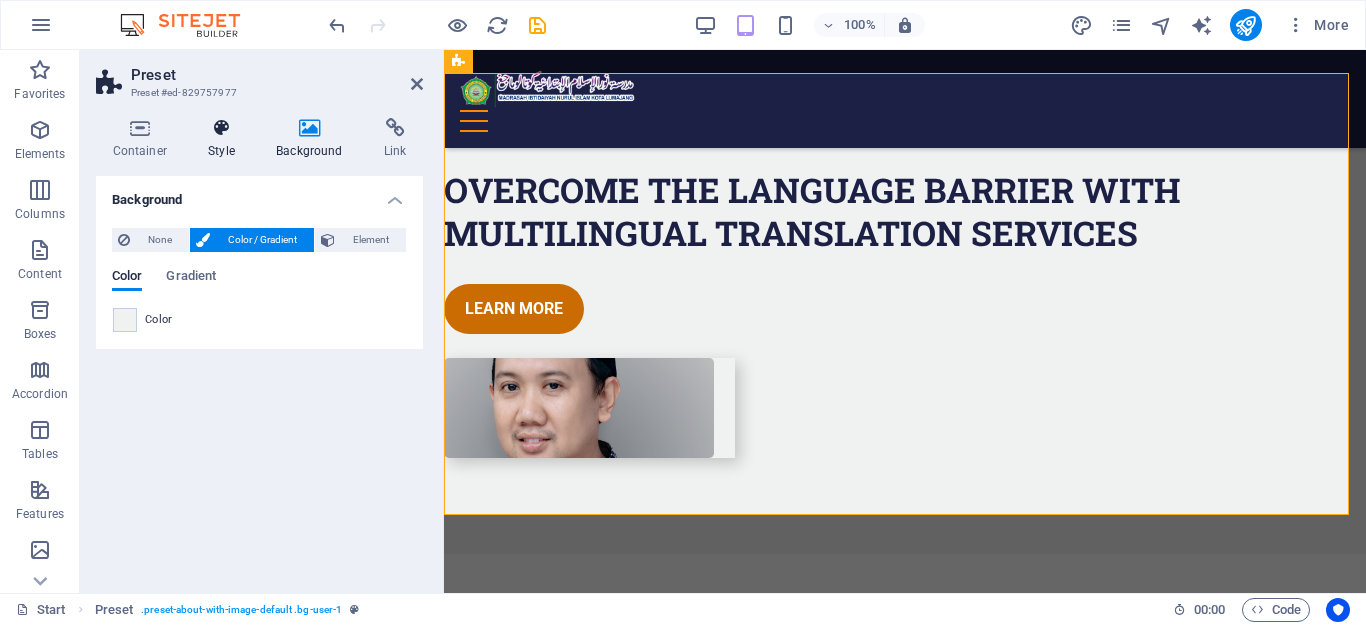 click on "Style" at bounding box center [226, 139] 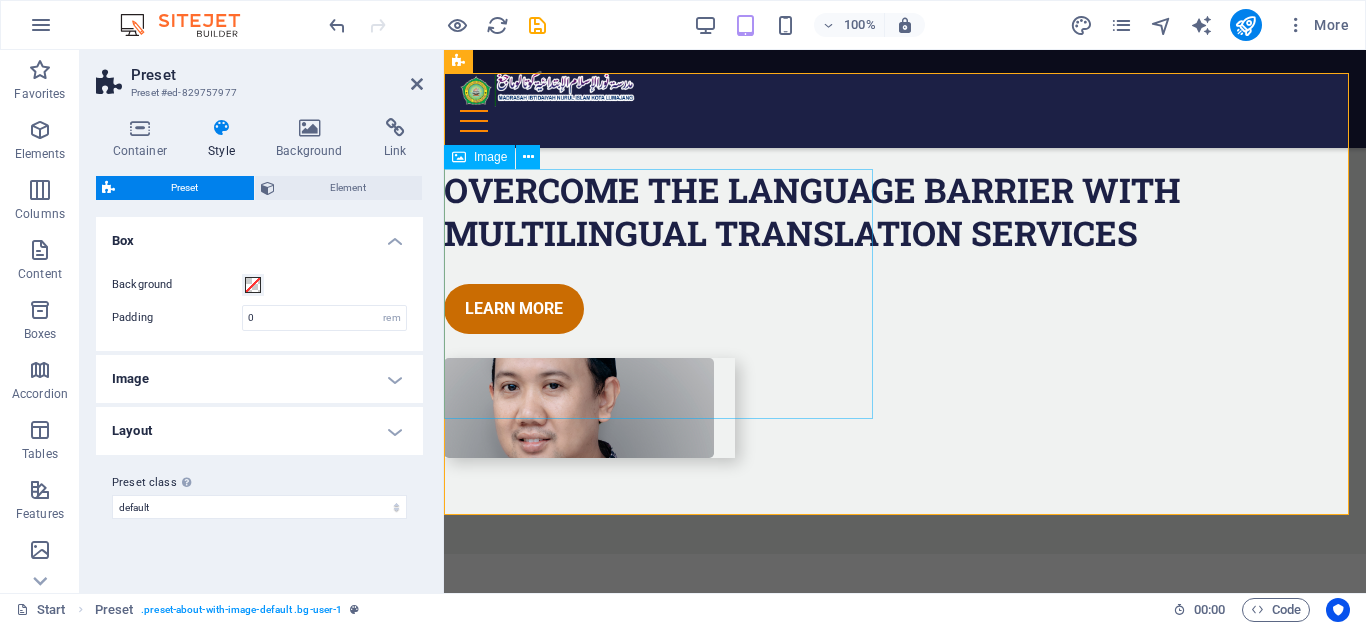click at bounding box center (589, 408) 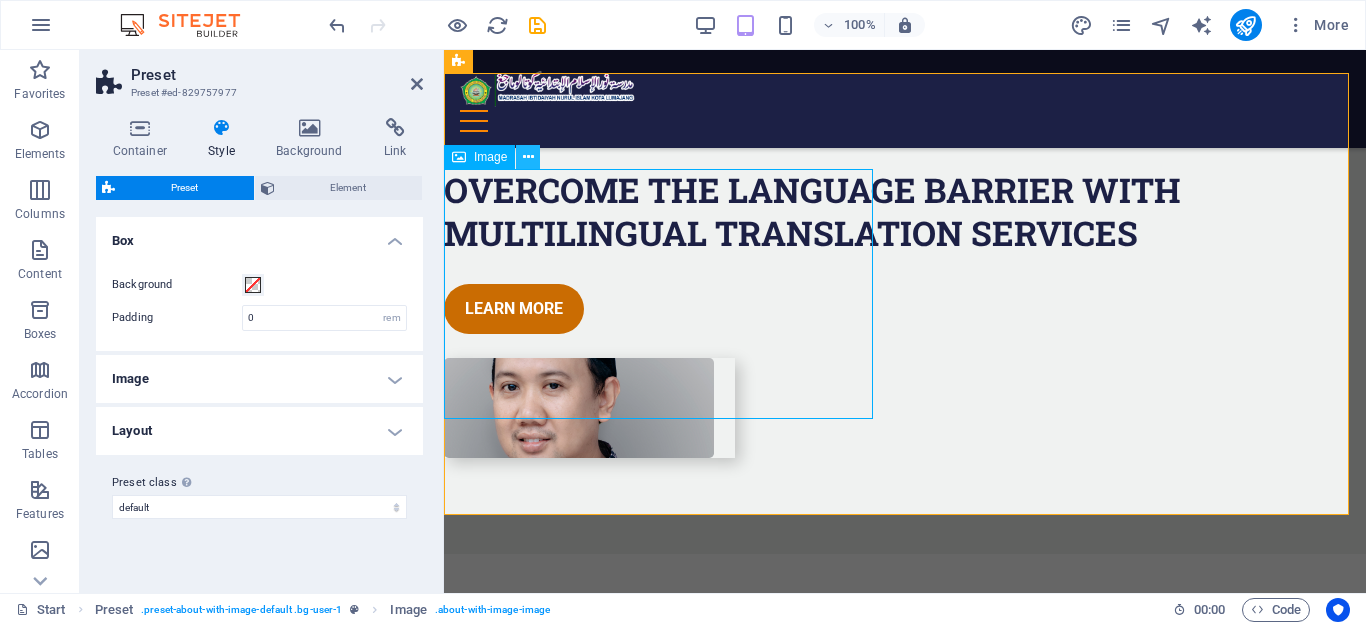 click at bounding box center (528, 157) 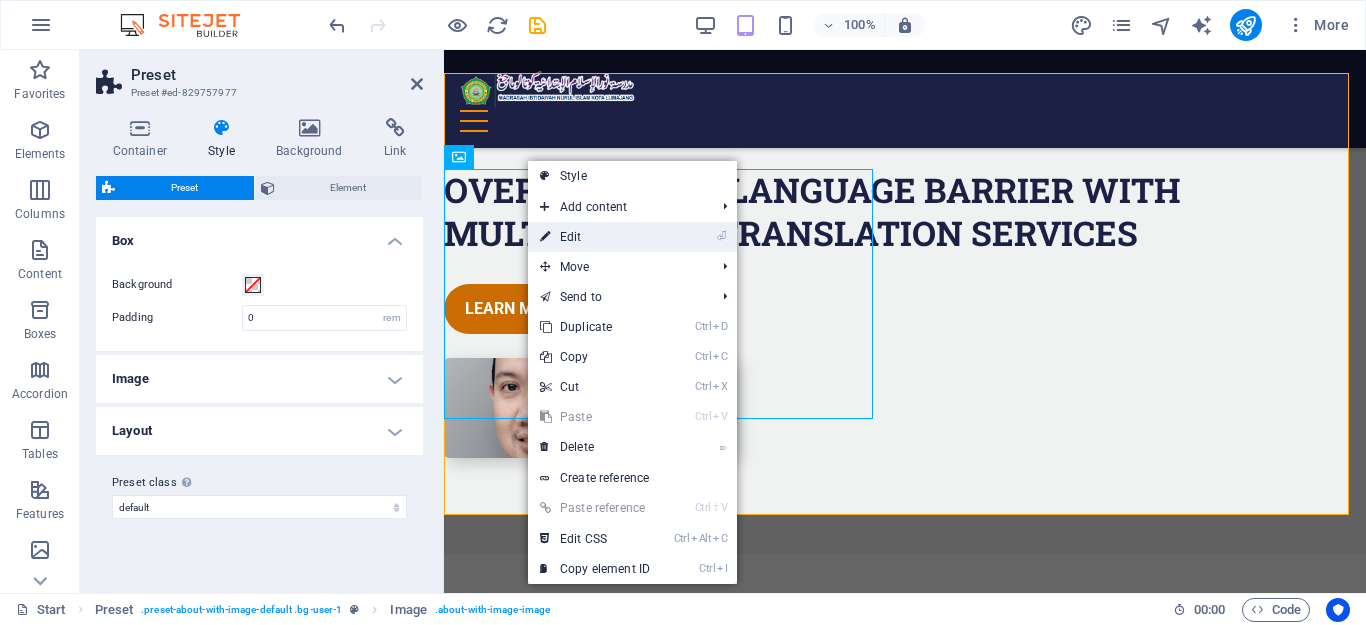 click on "⏎  Edit" at bounding box center (595, 237) 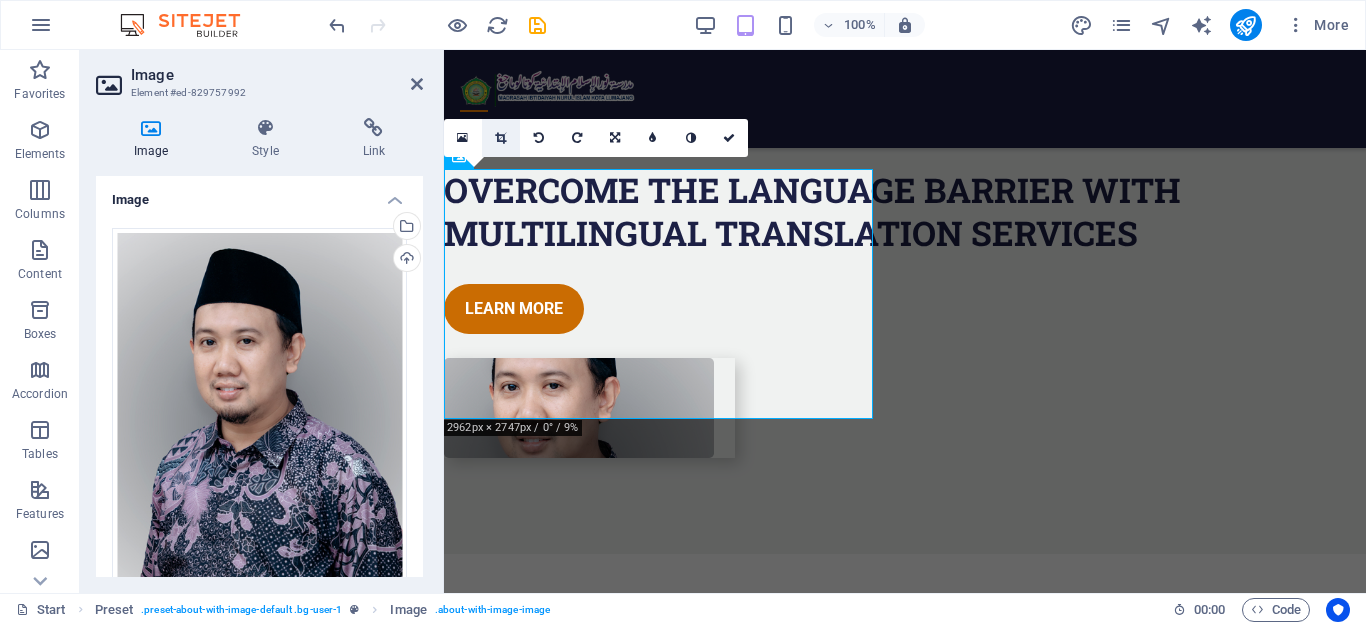 click at bounding box center [500, 138] 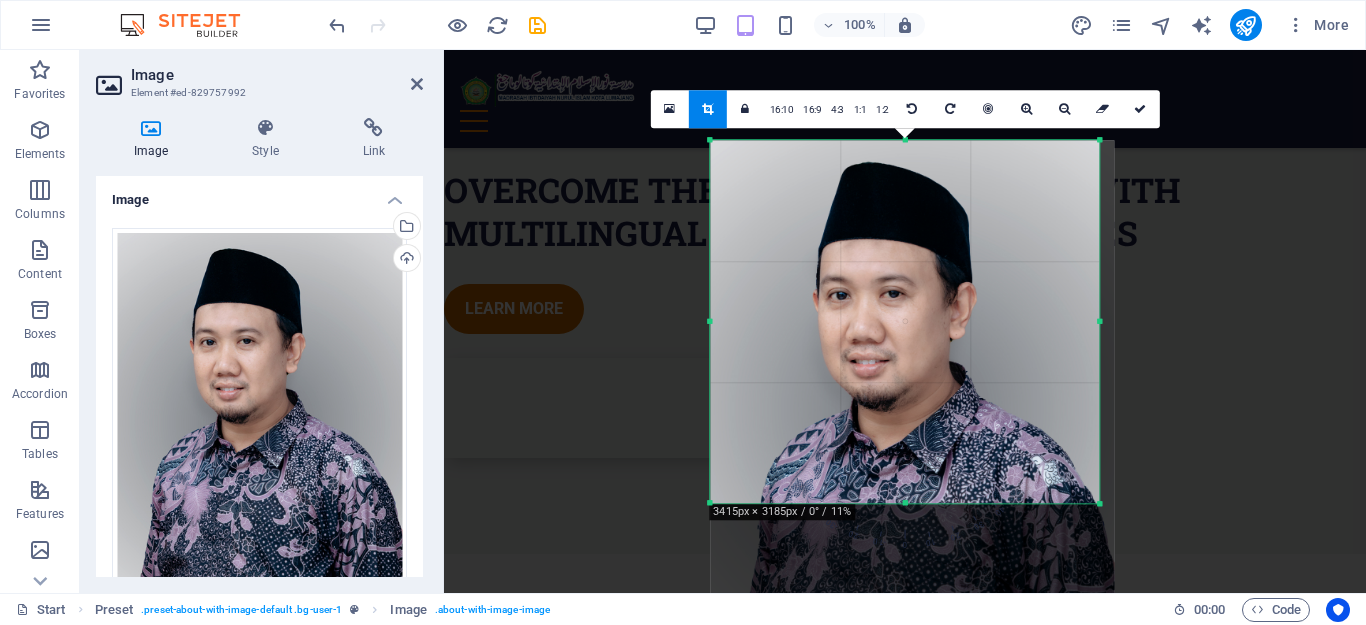 drag, startPoint x: 734, startPoint y: 321, endPoint x: 681, endPoint y: 310, distance: 54.129475 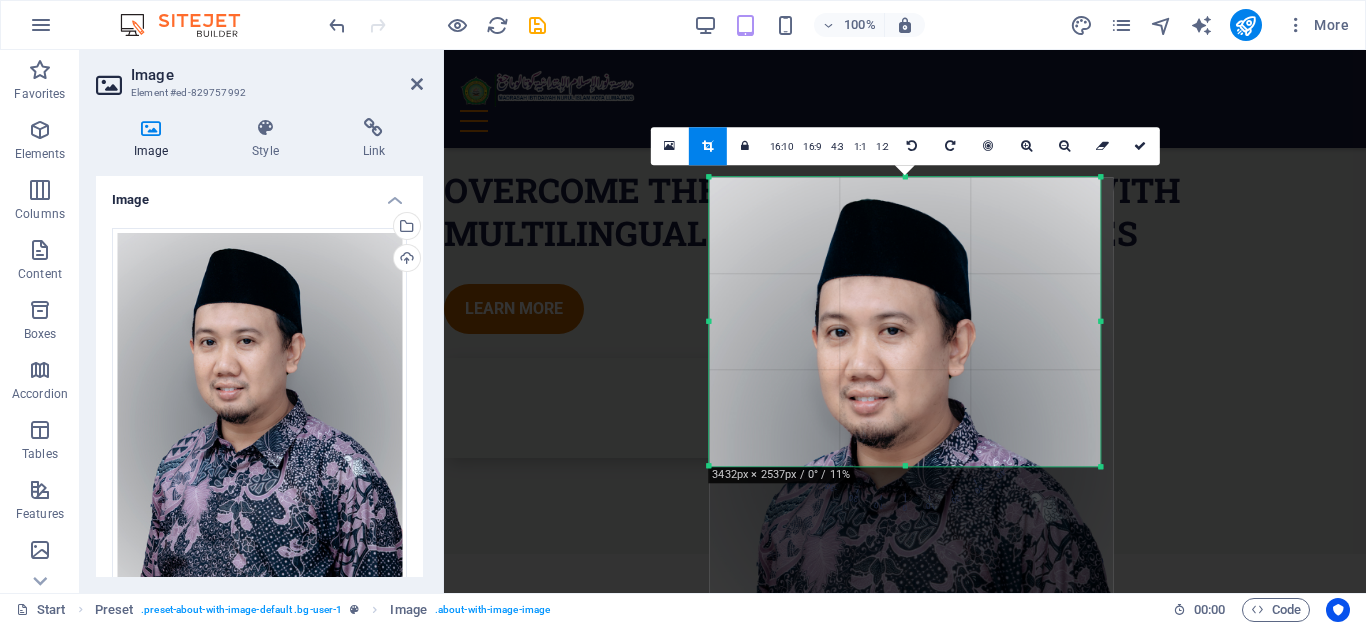 drag, startPoint x: 905, startPoint y: 505, endPoint x: 904, endPoint y: 431, distance: 74.00676 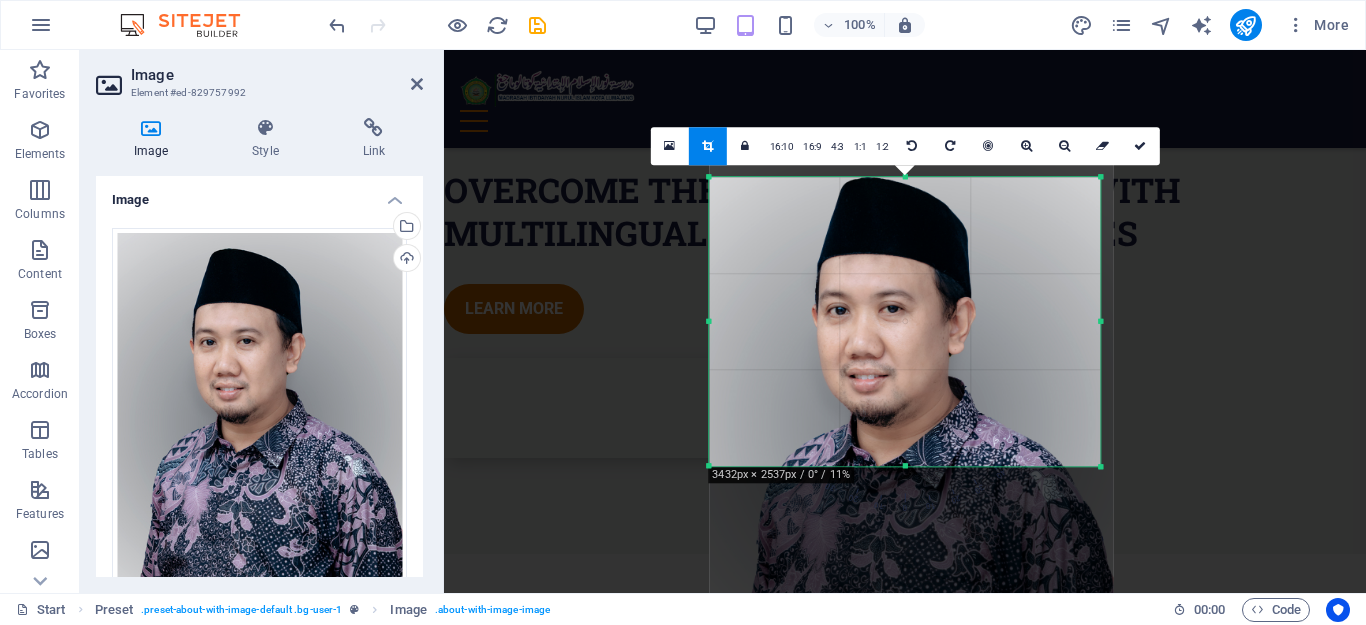 drag, startPoint x: 916, startPoint y: 339, endPoint x: 913, endPoint y: 317, distance: 22.203604 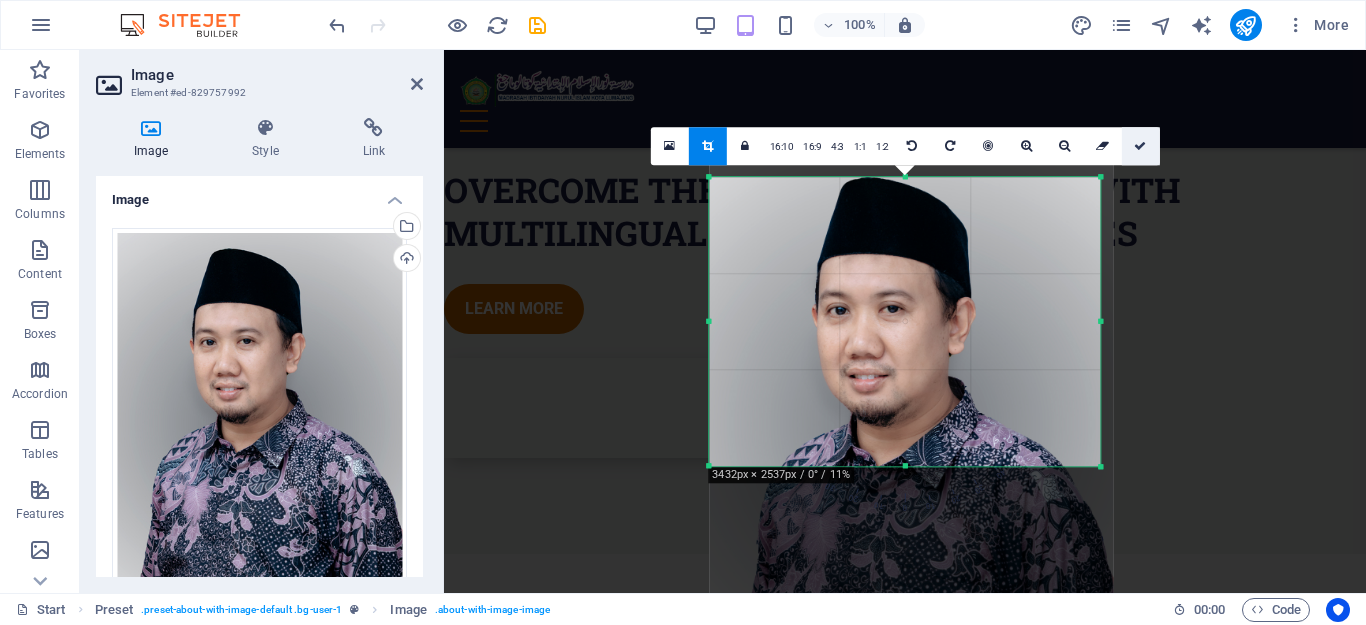 click at bounding box center [1140, 146] 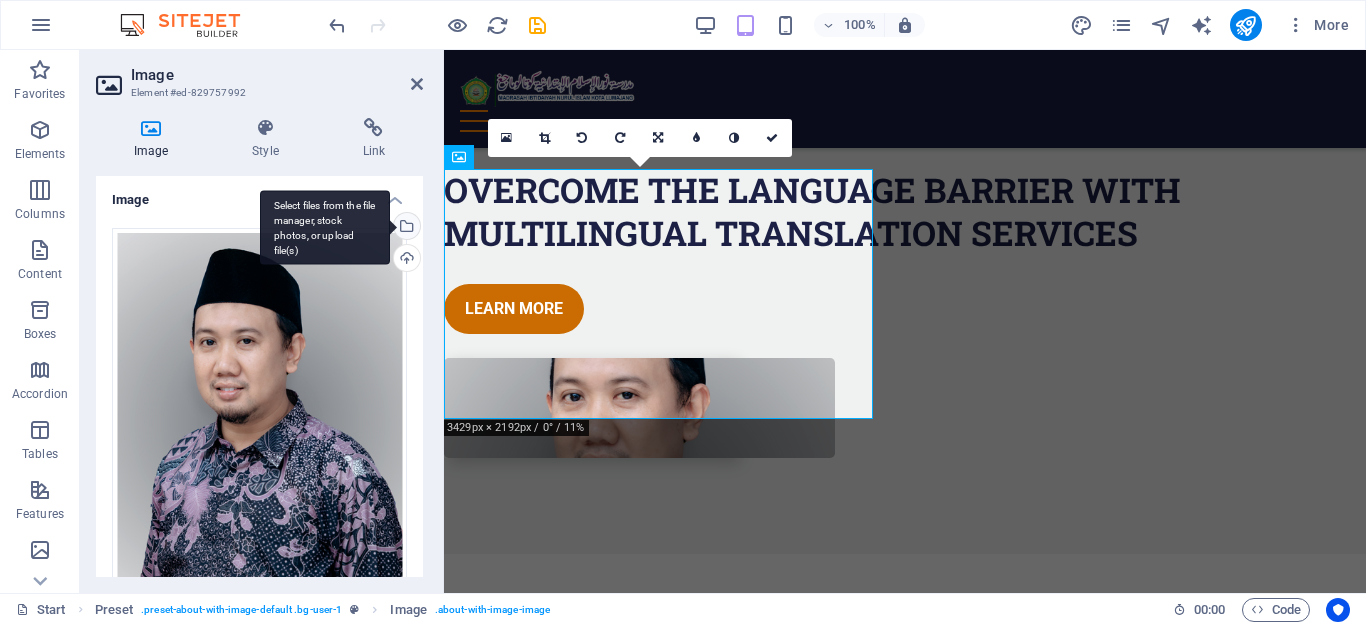click on "Select files from the file manager, stock photos, or upload file(s)" at bounding box center [405, 228] 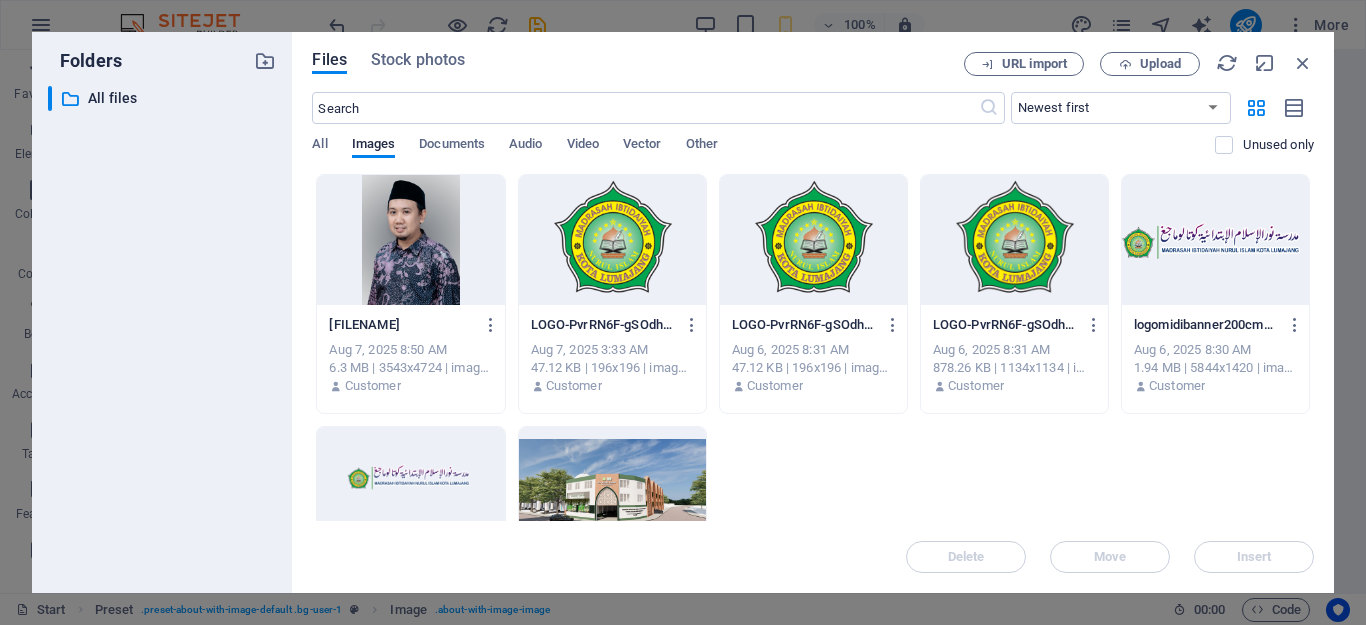 click at bounding box center (612, 492) 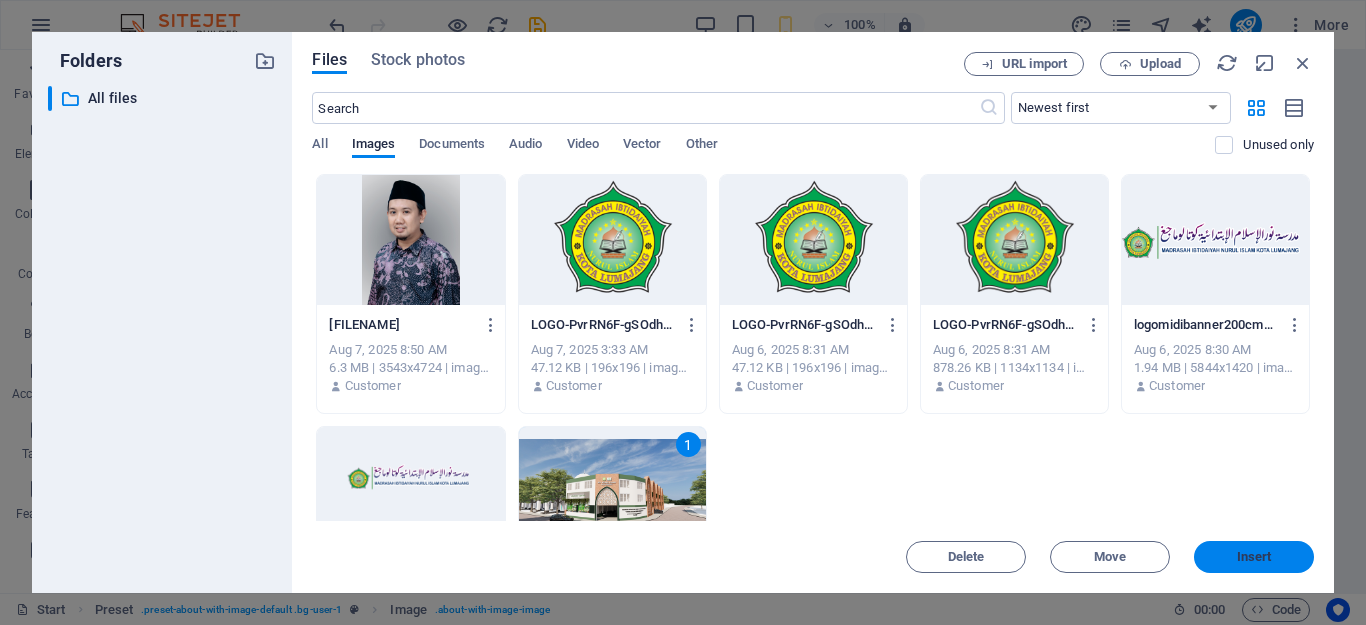 click on "Insert" at bounding box center [1254, 557] 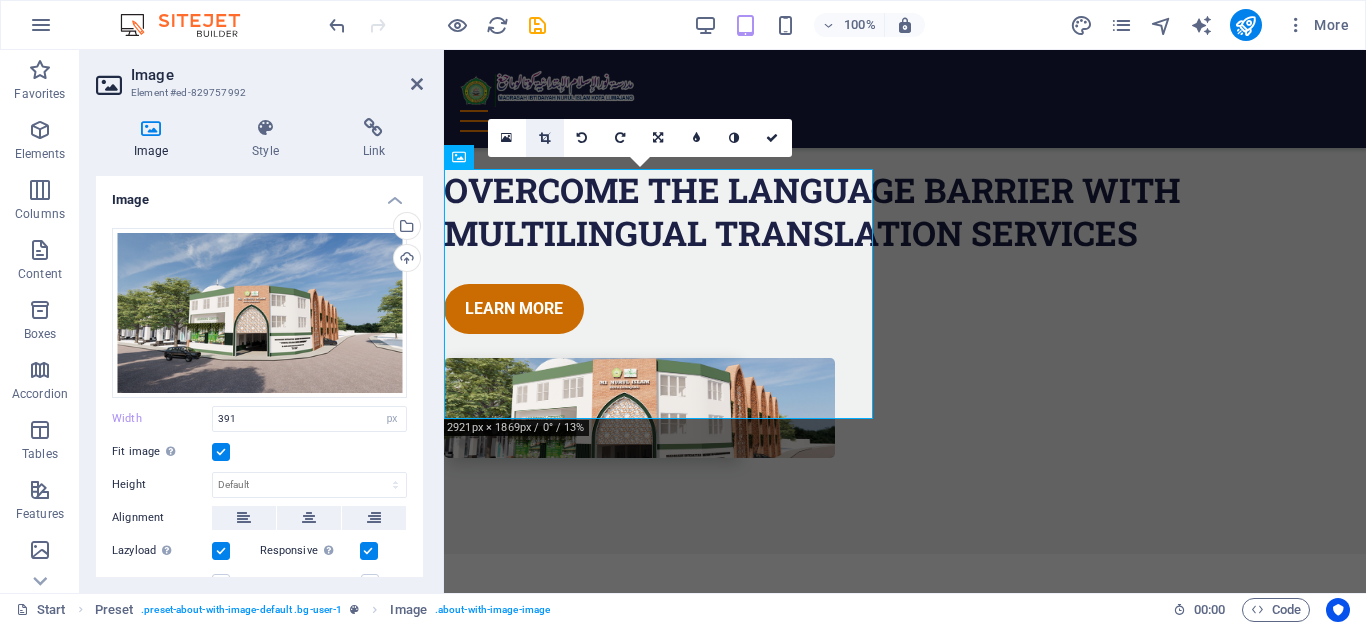 click at bounding box center [545, 138] 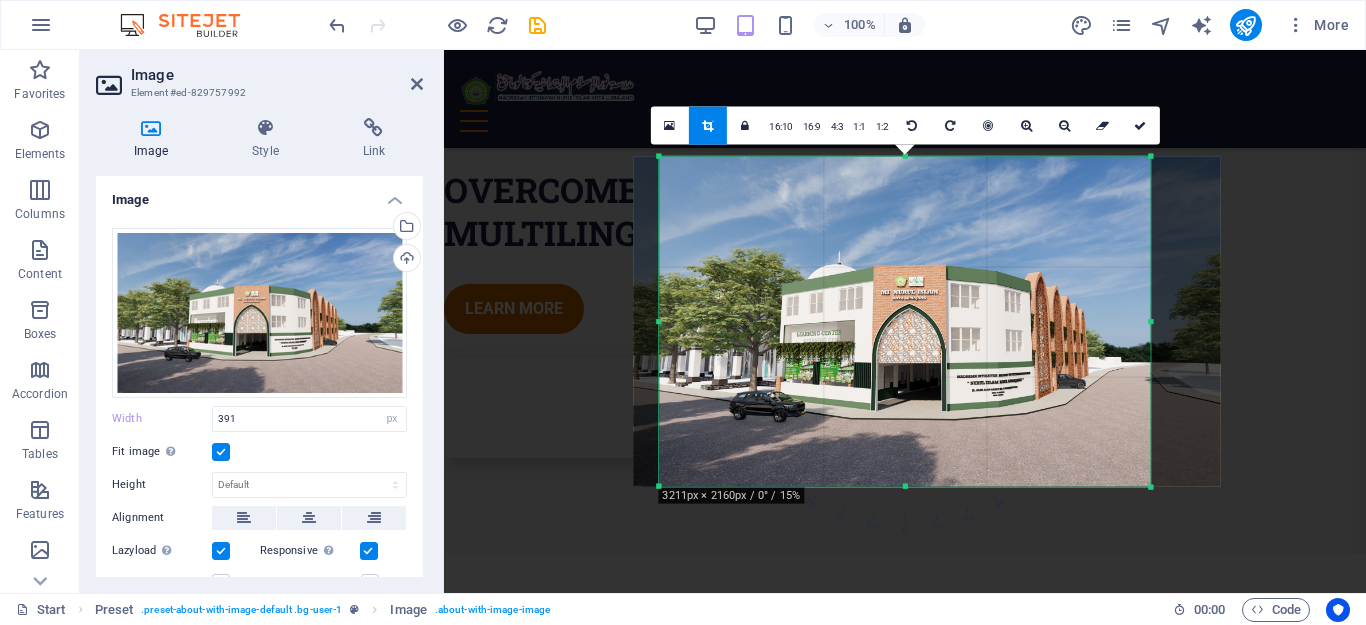 drag, startPoint x: 680, startPoint y: 323, endPoint x: 636, endPoint y: 320, distance: 44.102154 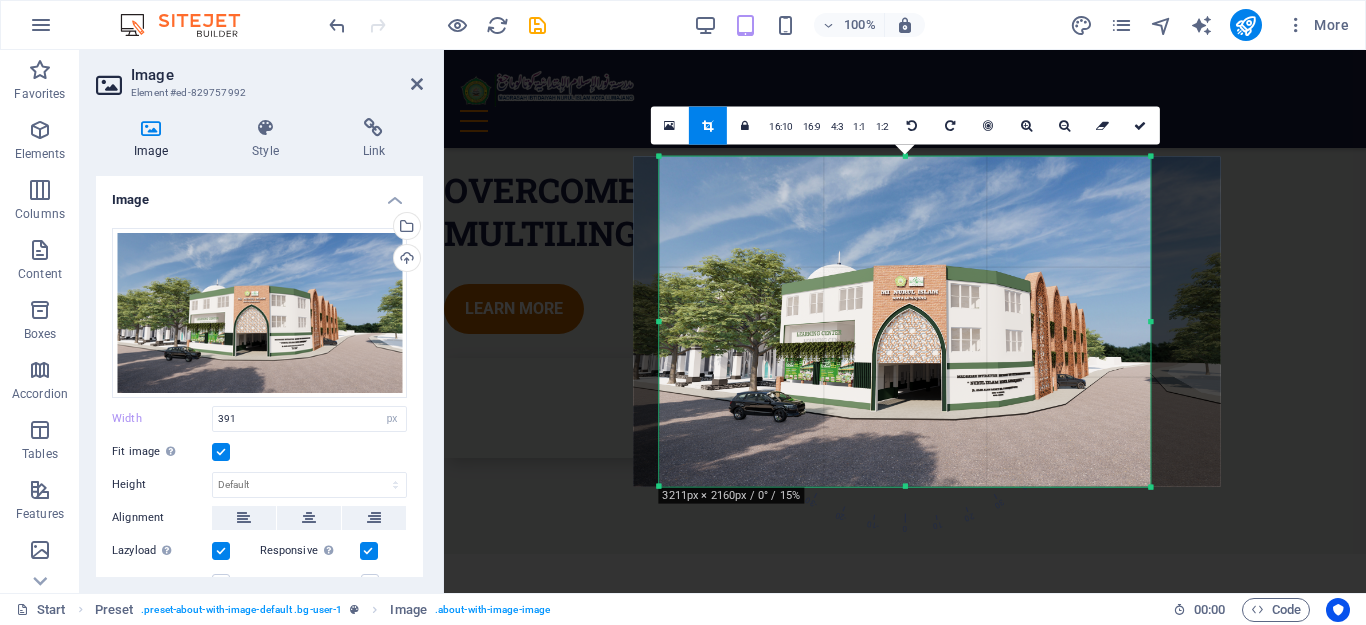 click on "180 170 160 150 140 130 120 110 100 90 80 70 60 50 40 30 20 10 0 -10 -20 -30 -40 -50 -60 -70 -80 -90 -100 -110 -120 -130 -140 -150 -160 -170 3211px × 2160px / 0° / 15% 16:10 16:9 4:3 1:1 1:2 0" at bounding box center (904, 321) 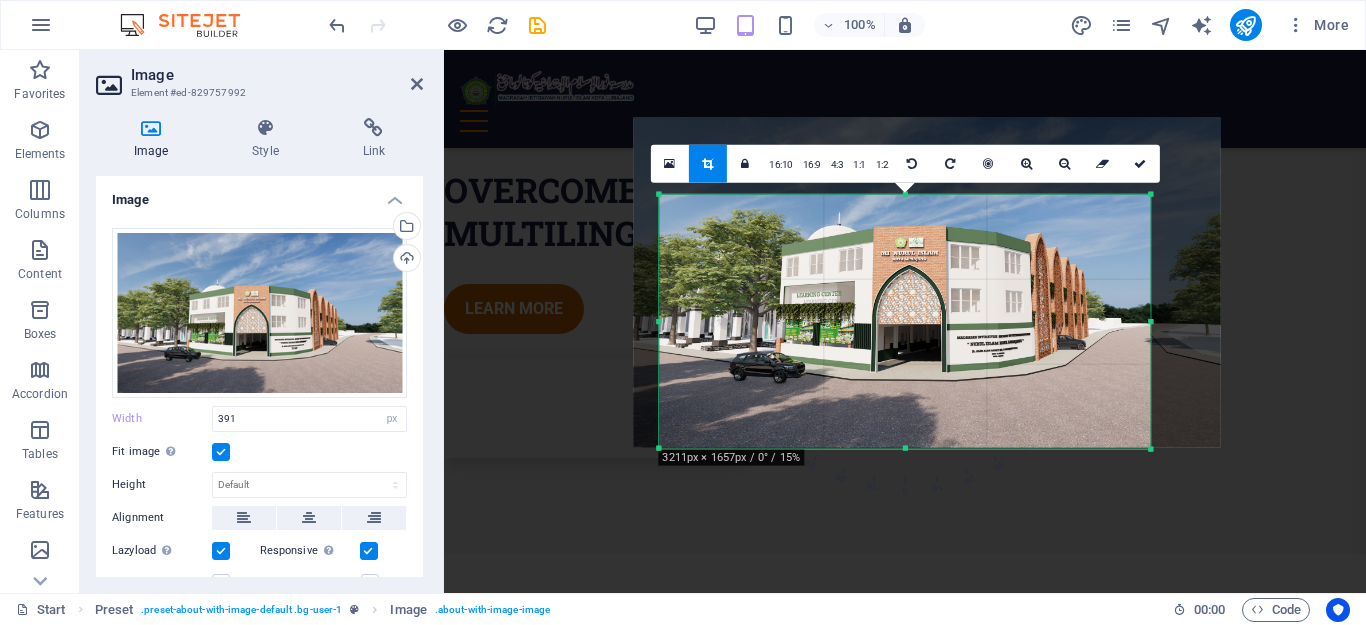 drag, startPoint x: 902, startPoint y: 154, endPoint x: 908, endPoint y: 231, distance: 77.23341 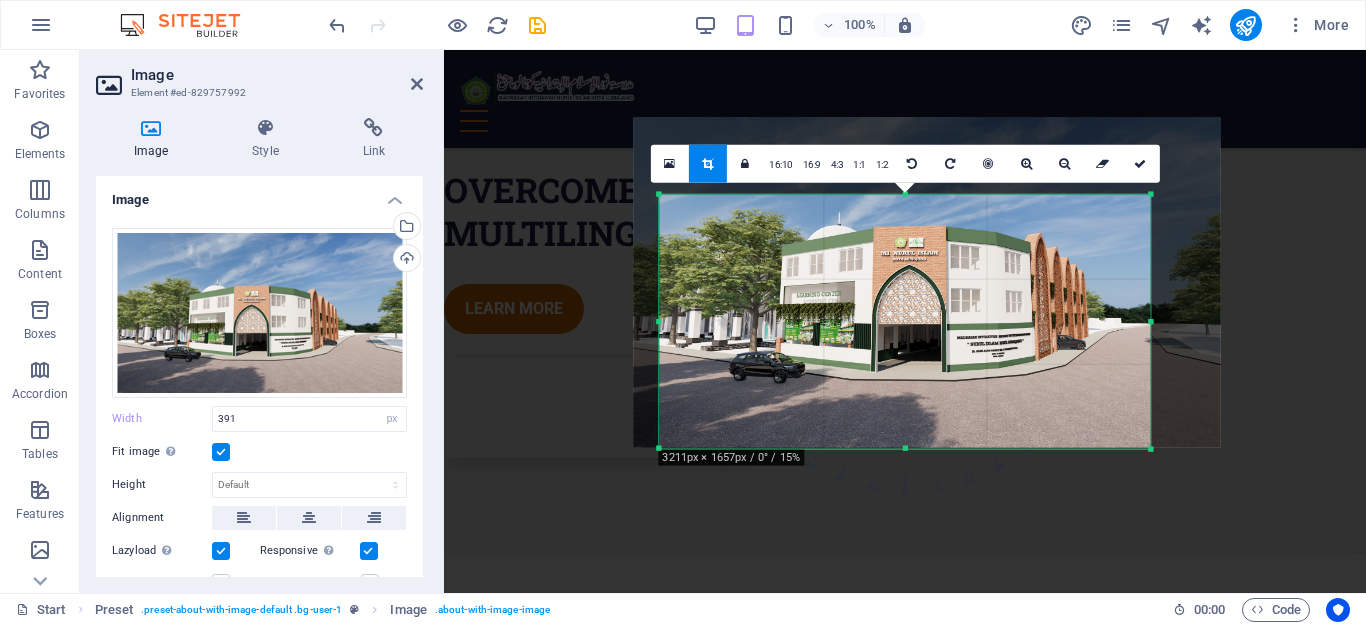 click on "180 170 160 150 140 130 120 110 100 90 80 70 60 50 40 30 20 10 0 -10 -20 -30 -40 -50 -60 -70 -80 -90 -100 -110 -120 -130 -140 -150 -160 -170 3211px × 1657px / 0° / 15% 16:10 16:9 4:3 1:1 1:2 0" at bounding box center (904, 321) 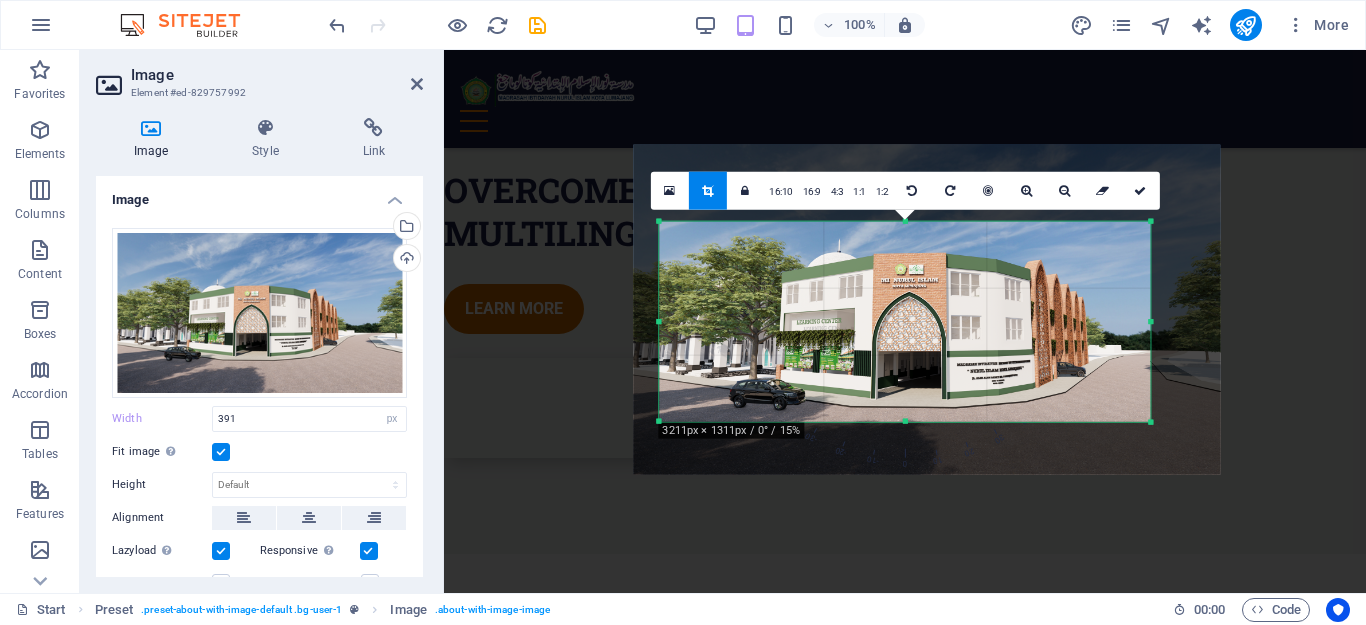 drag, startPoint x: 900, startPoint y: 433, endPoint x: 905, endPoint y: 396, distance: 37.336308 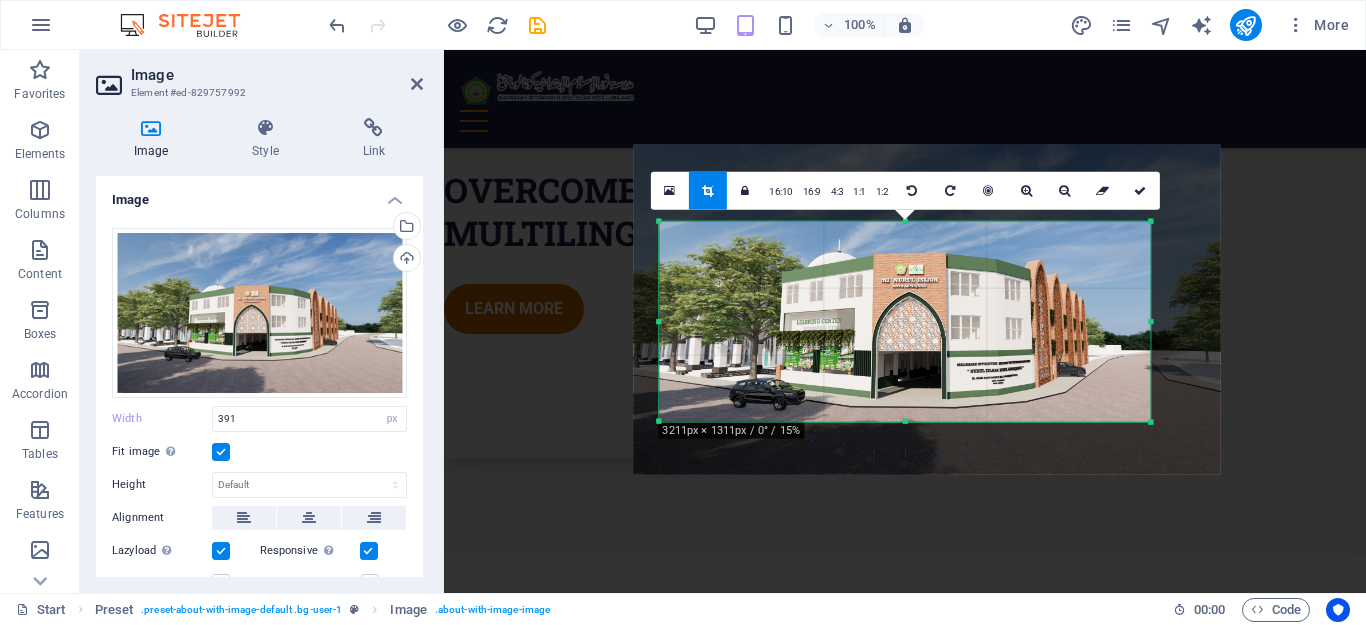 click on "180 170 160 150 140 130 120 110 100 90 80 70 60 50 40 30 20 10 0 -10 -20 -30 -40 -50 -60 -70 -80 -90 -100 -110 -120 -130 -140 -150 -160 -170 3211px × 1311px / 0° / 15% 16:10 16:9 4:3 1:1 1:2 0" at bounding box center [904, 321] 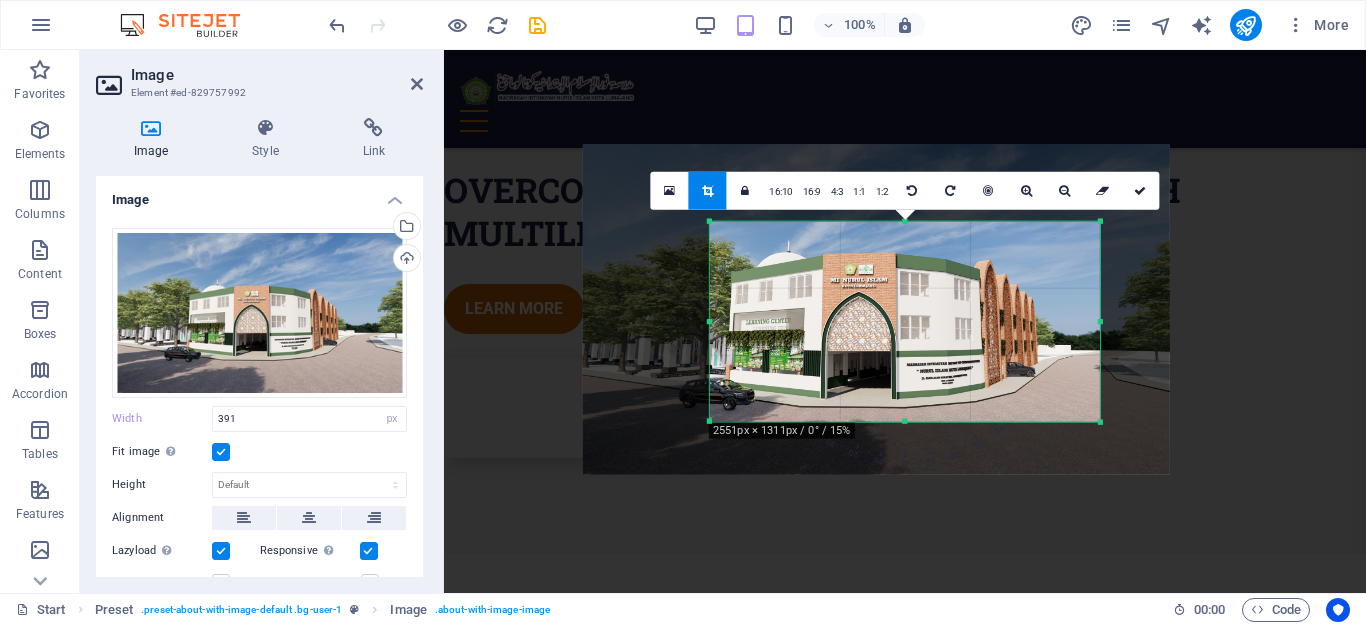 drag, startPoint x: 660, startPoint y: 318, endPoint x: 761, endPoint y: 327, distance: 101.4002 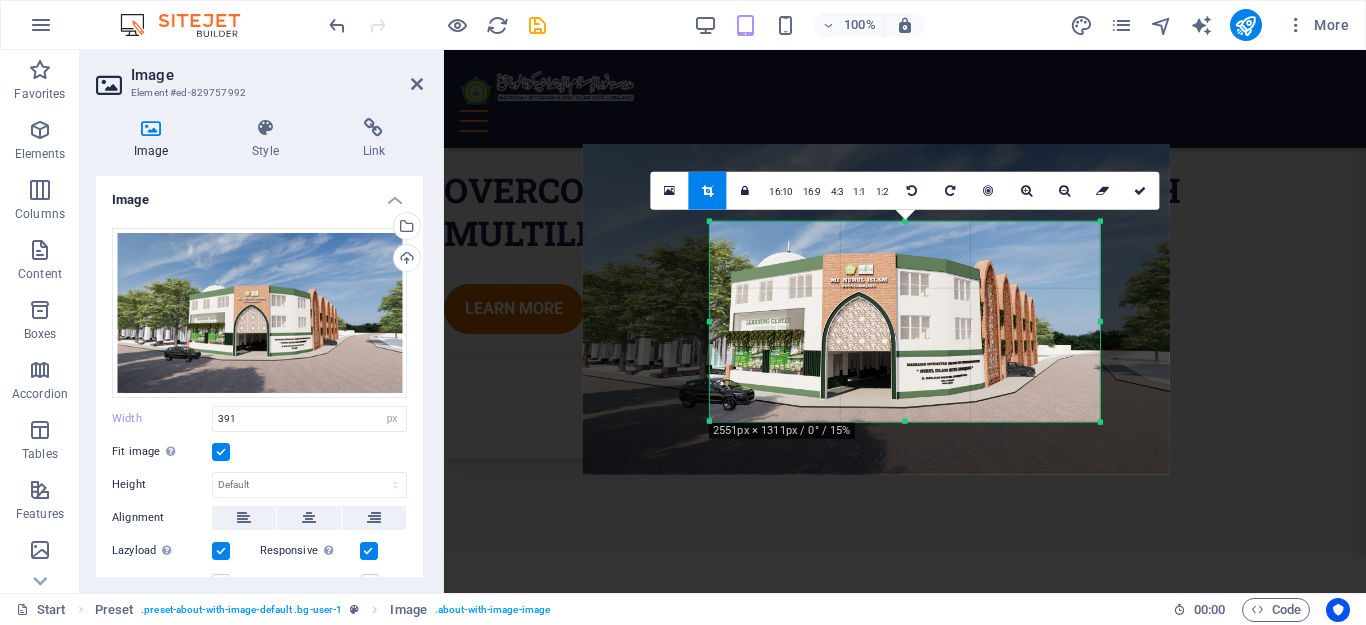 click on "180 170 160 150 140 130 120 110 100 90 80 70 60 50 40 30 20 10 0 -10 -20 -30 -40 -50 -60 -70 -80 -90 -100 -110 -120 -130 -140 -150 -160 -170 2551px × 1311px / 0° / 15% 16:10 16:9 4:3 1:1 1:2 0" at bounding box center (905, 321) 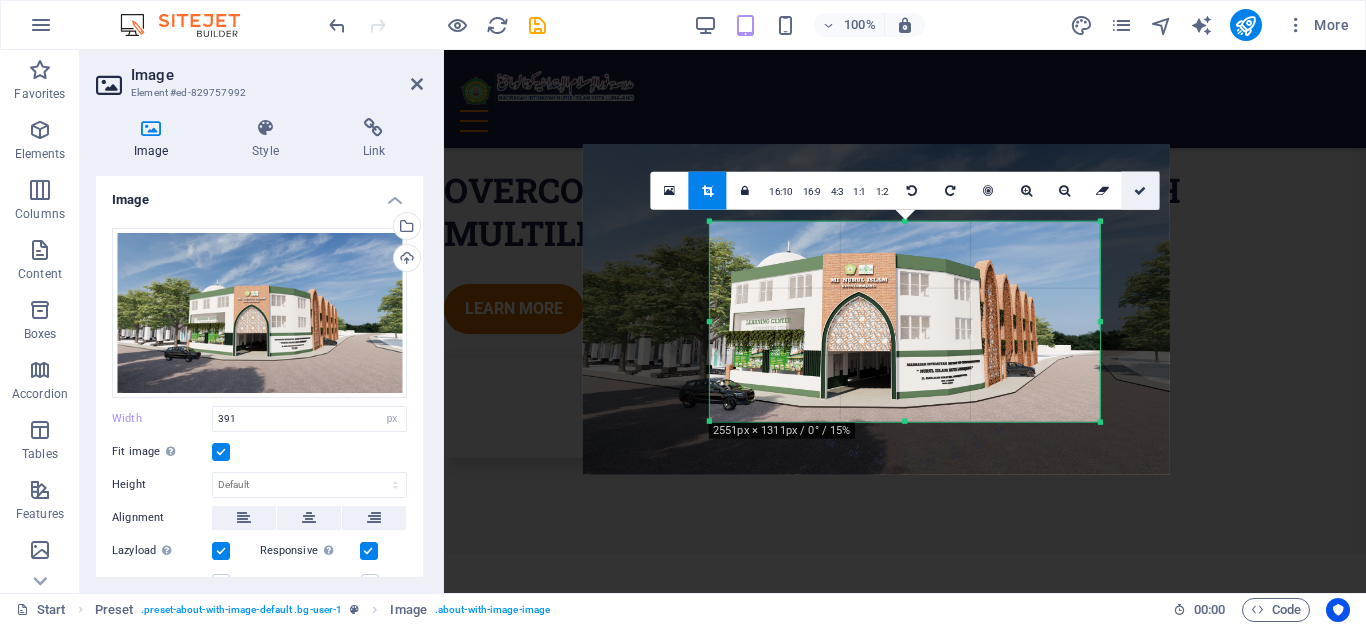click at bounding box center (1140, 190) 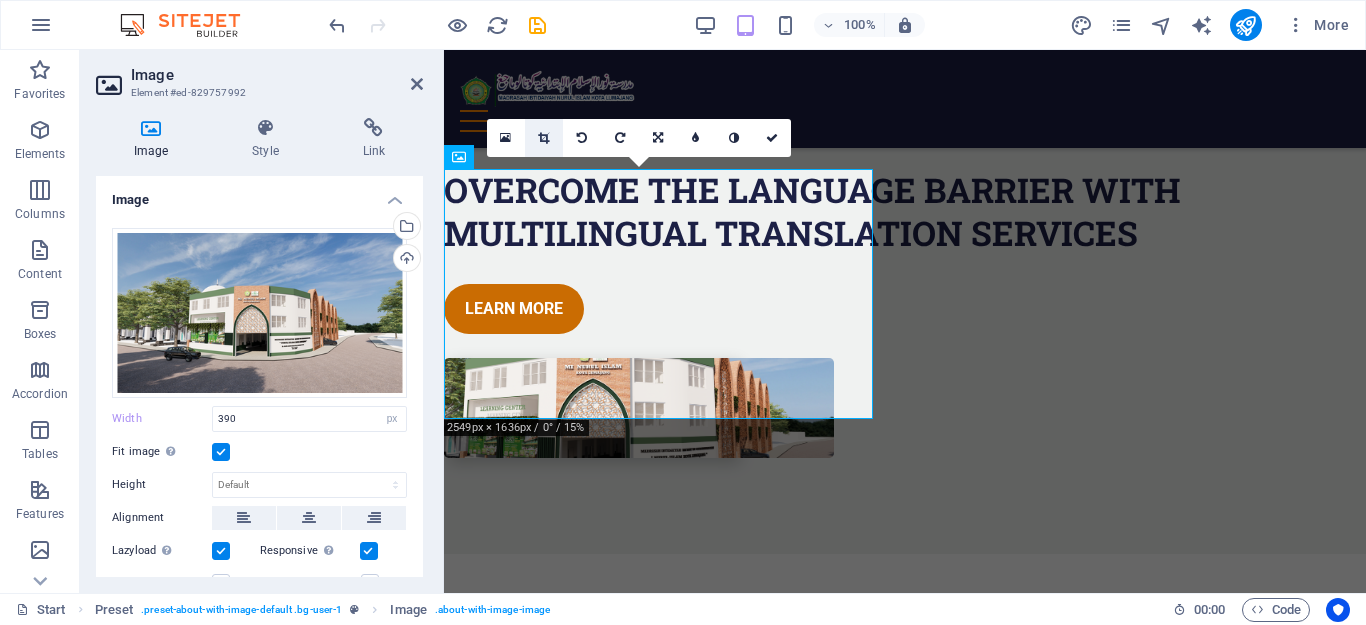 click at bounding box center [543, 138] 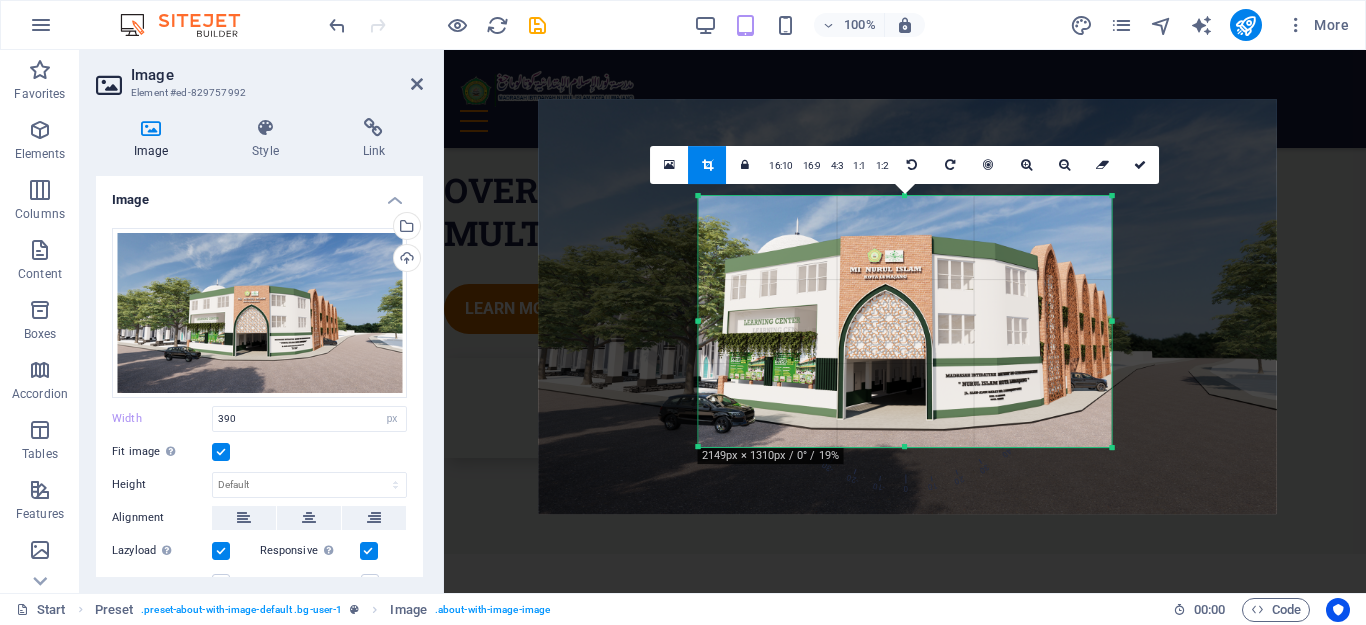 drag, startPoint x: 1152, startPoint y: 317, endPoint x: 1075, endPoint y: 318, distance: 77.00649 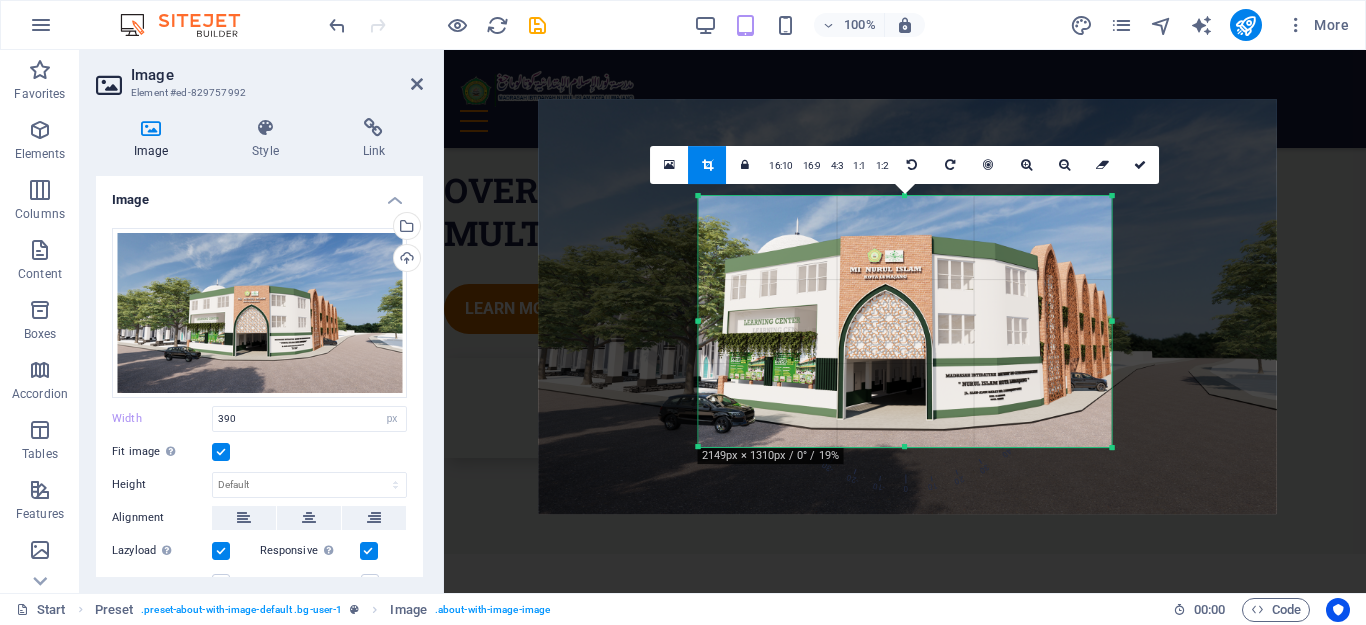 click on "180 170 160 150 140 130 120 110 100 90 80 70 60 50 40 30 20 10 0 -10 -20 -30 -40 -50 -60 -70 -80 -90 -100 -110 -120 -130 -140 -150 -160 -170 2149px × 1310px / 0° / 19% 16:10 16:9 4:3 1:1 1:2 0" at bounding box center (905, 322) 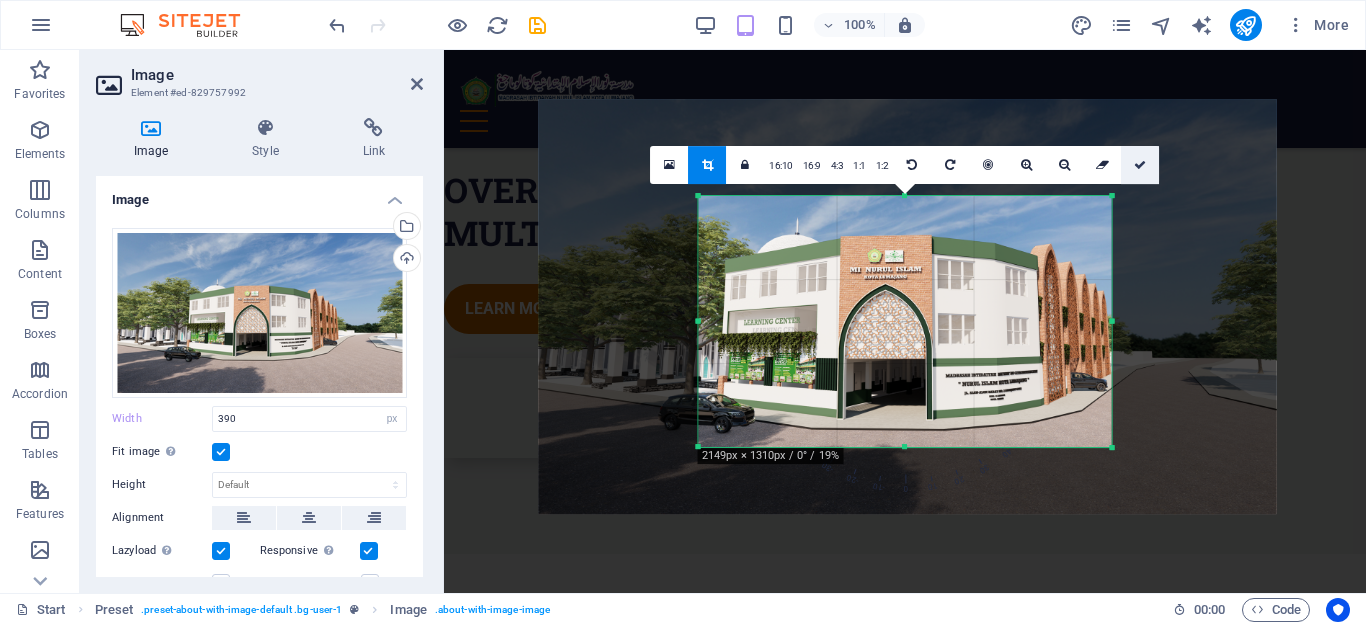 click at bounding box center [1140, 165] 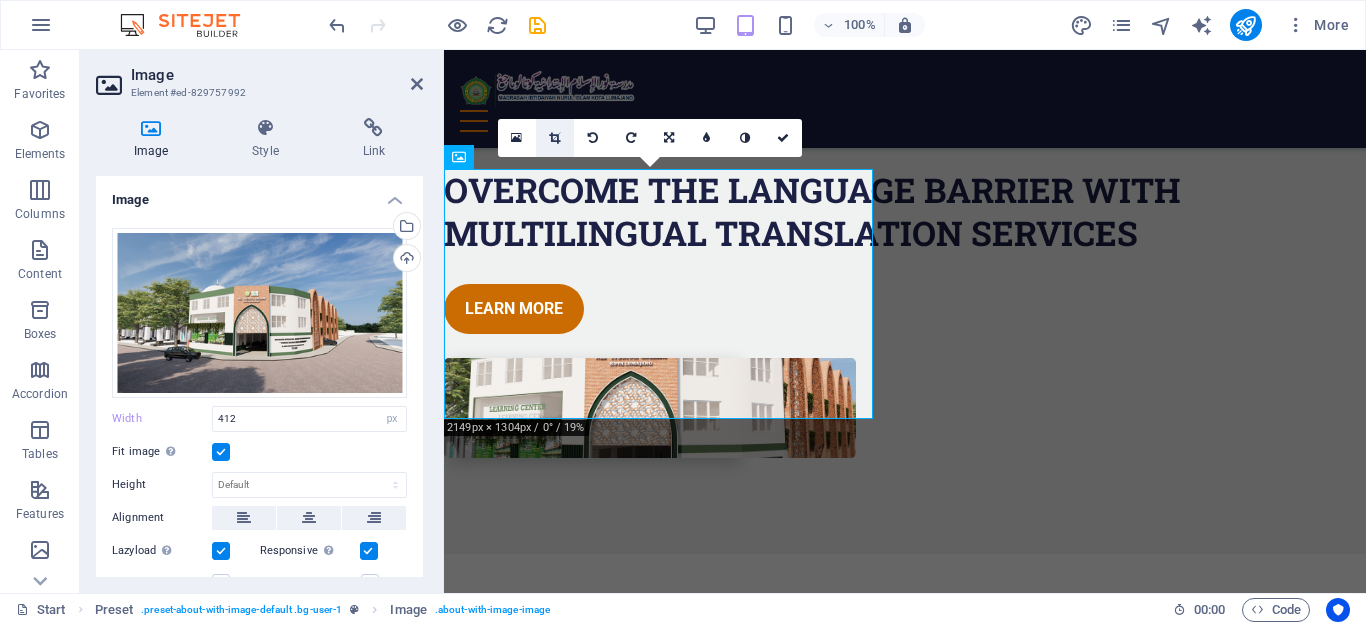 click at bounding box center [554, 138] 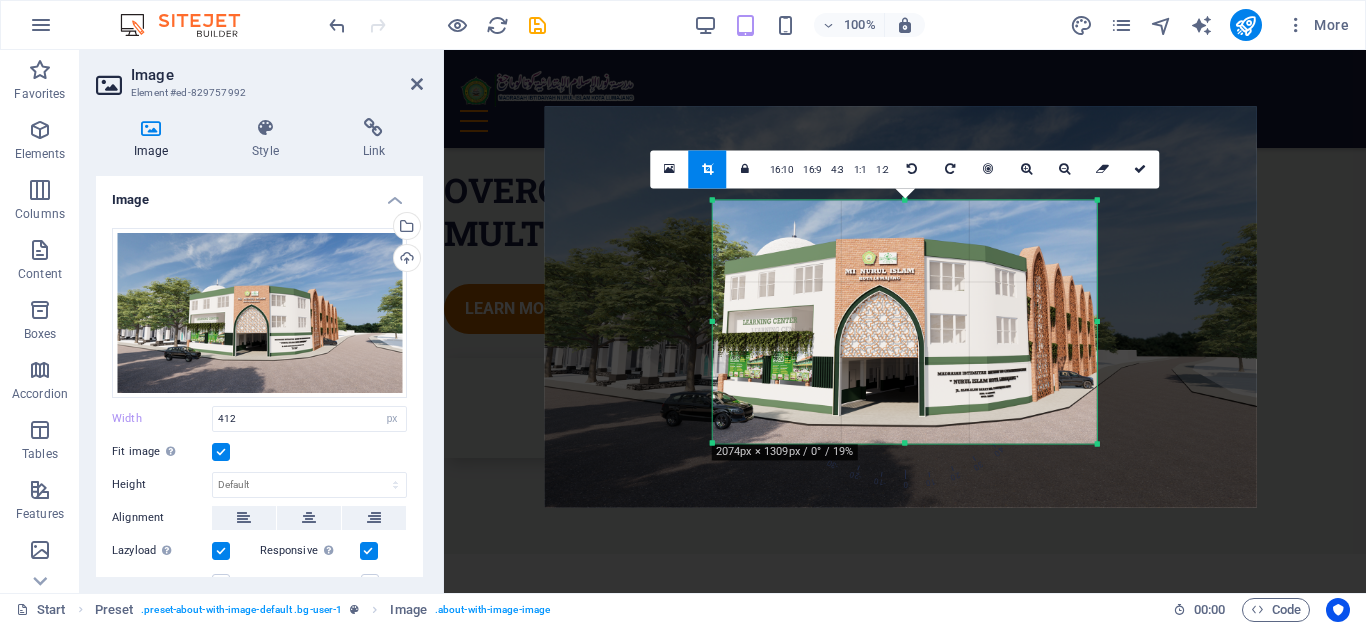 drag, startPoint x: 704, startPoint y: 320, endPoint x: 718, endPoint y: 320, distance: 14 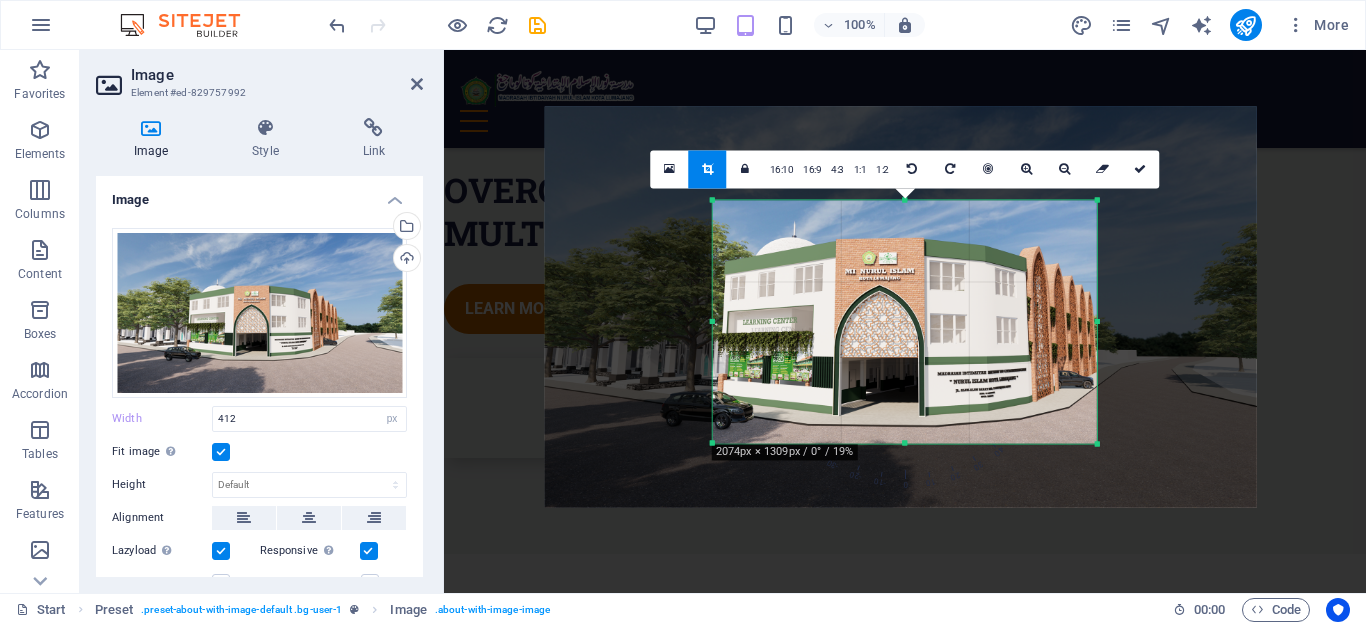click on "180 170 160 150 140 130 120 110 100 90 80 70 60 50 40 30 20 10 0 -10 -20 -30 -40 -50 -60 -70 -80 -90 -100 -110 -120 -130 -140 -150 -160 -170 2074px × 1309px / 0° / 19% 16:10 16:9 4:3 1:1 1:2 0" at bounding box center (905, 321) 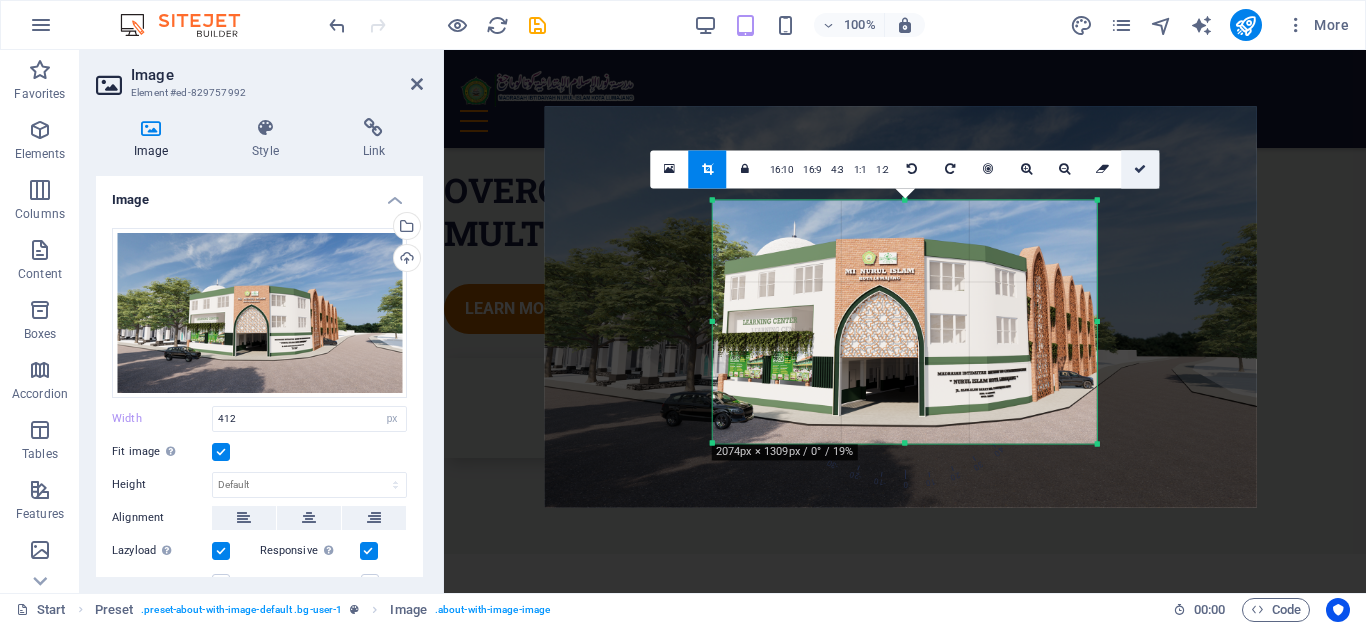 click at bounding box center [1140, 169] 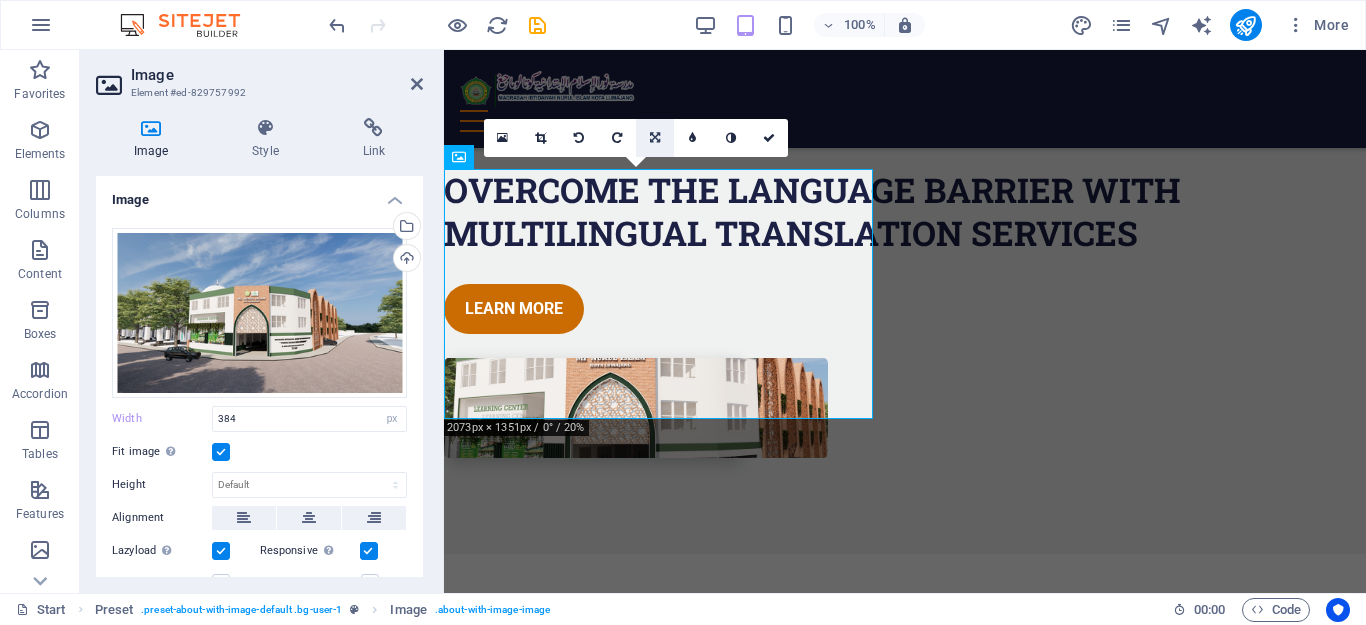 click at bounding box center (655, 138) 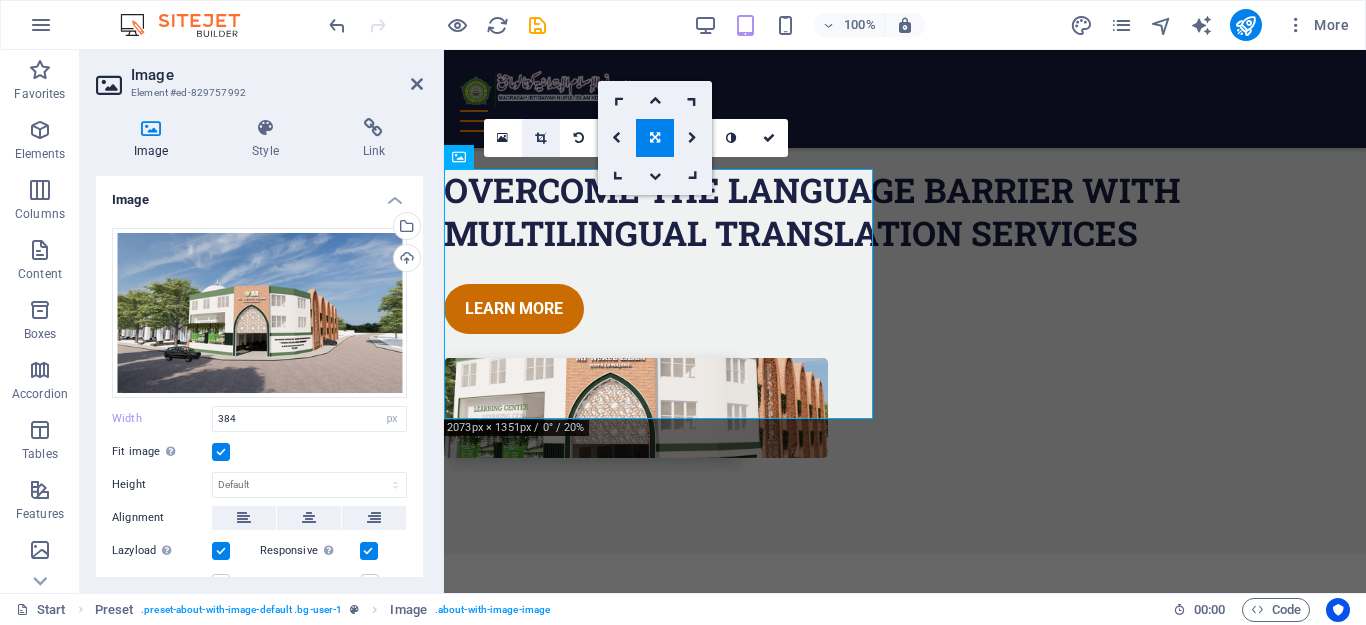 click at bounding box center [541, 138] 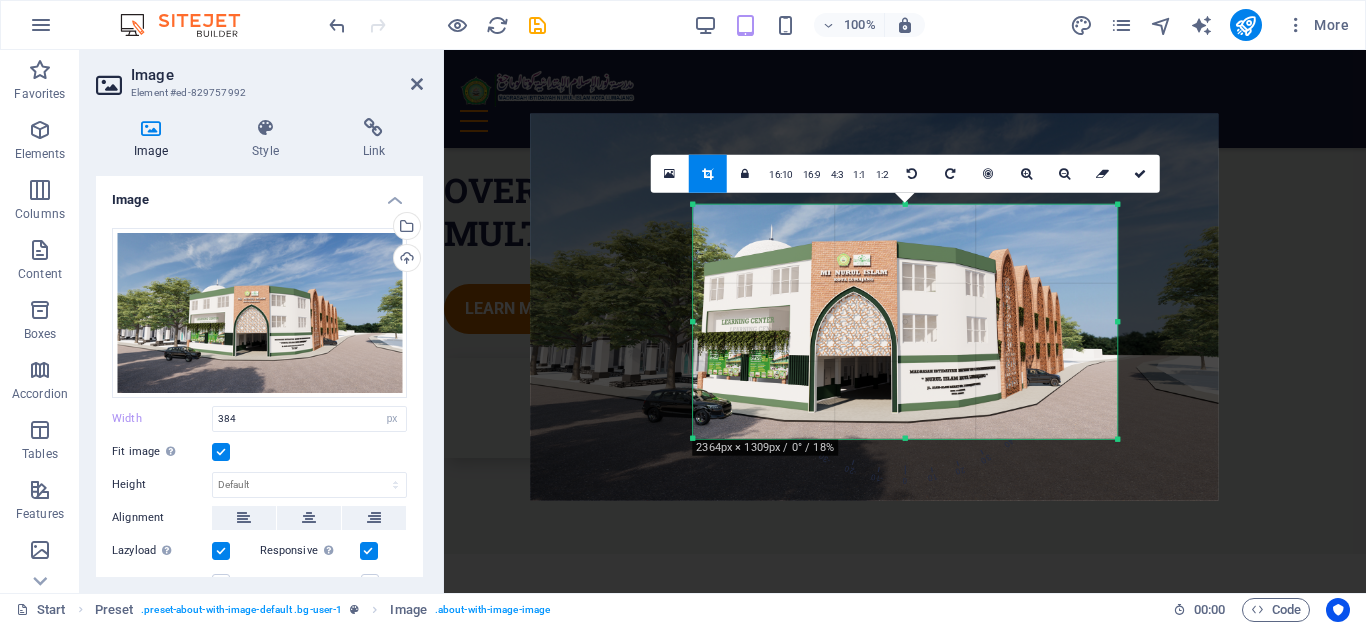 drag, startPoint x: 1093, startPoint y: 321, endPoint x: 1145, endPoint y: 323, distance: 52.03845 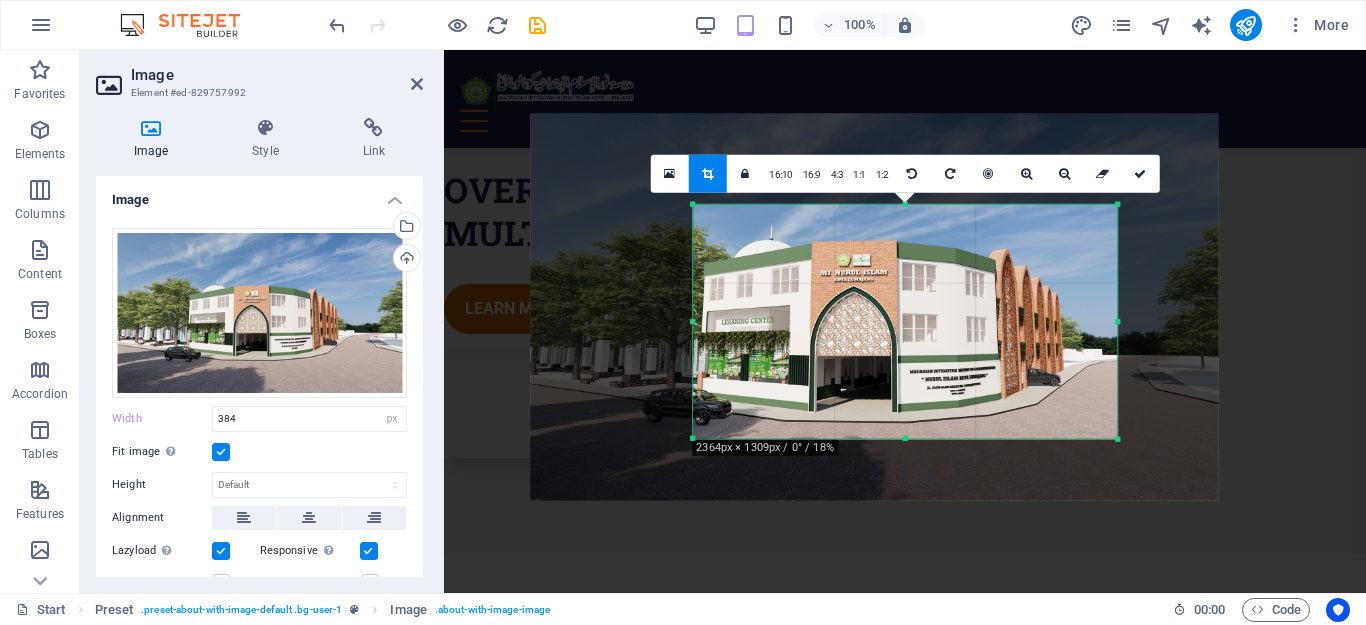 click on "180 170 160 150 140 130 120 110 100 90 80 70 60 50 40 30 20 10 0 -10 -20 -30 -40 -50 -60 -70 -80 -90 -100 -110 -120 -130 -140 -150 -160 -170 2364px × 1309px / 0° / 18% 16:10 16:9 4:3 1:1 1:2 0" at bounding box center (905, 321) 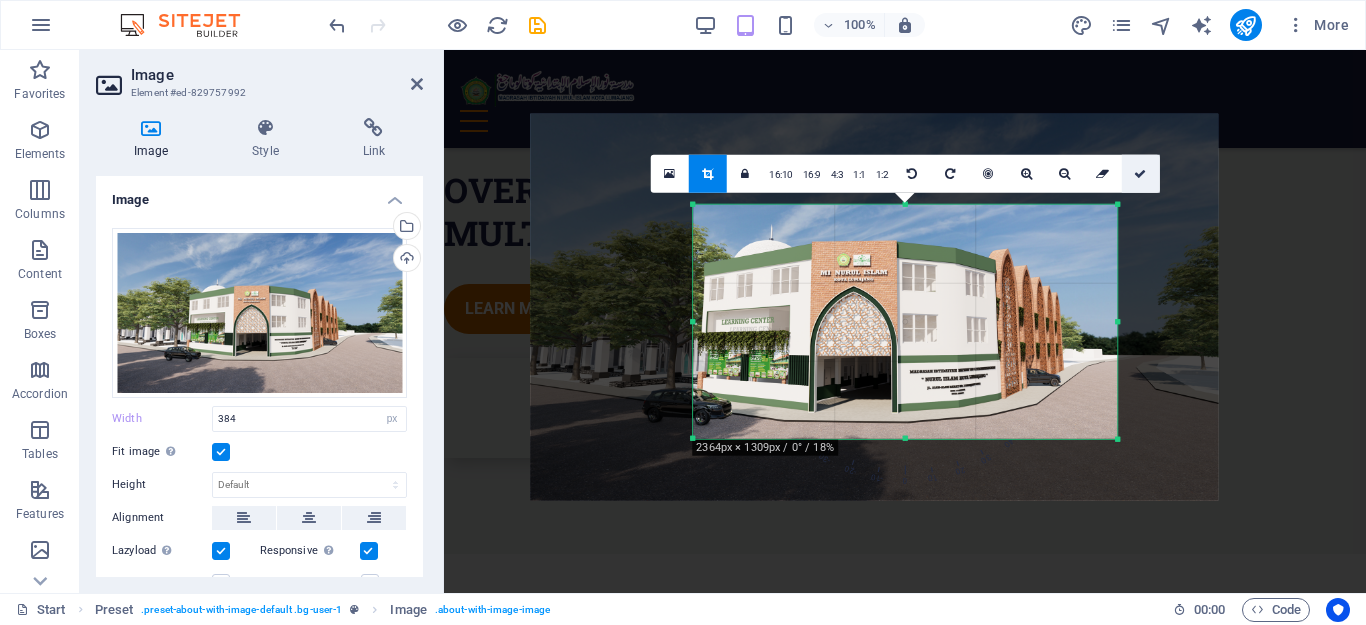 click at bounding box center (1140, 173) 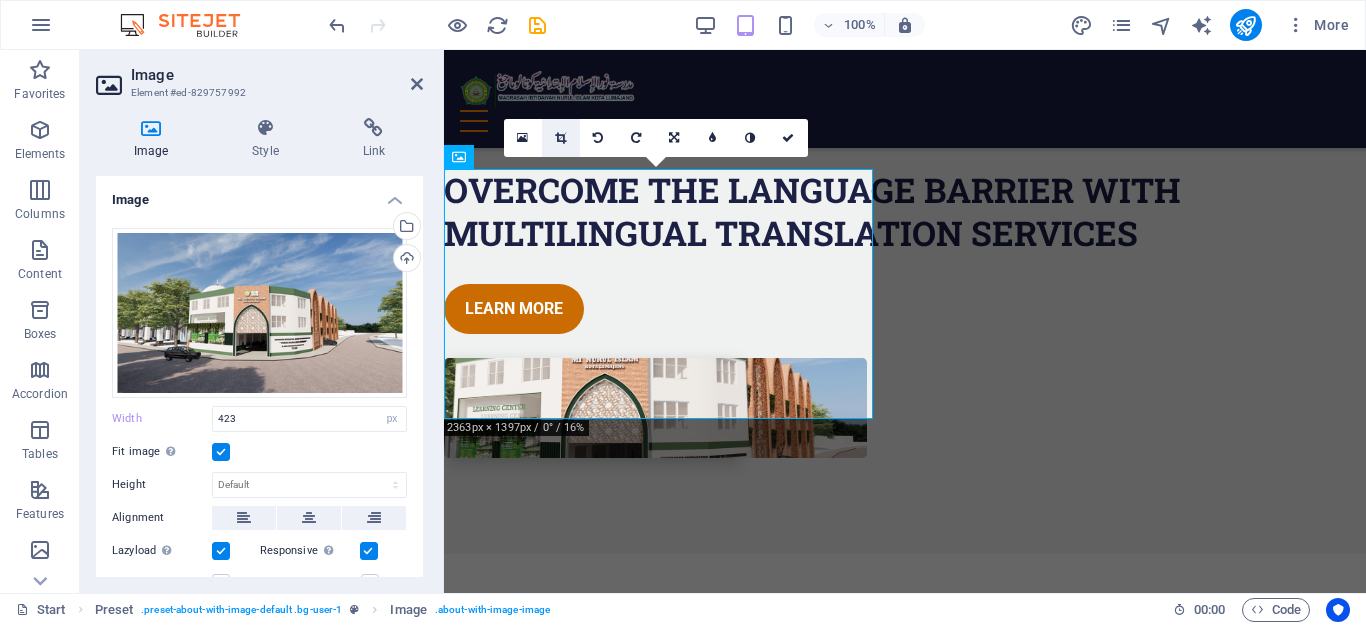 click at bounding box center (560, 138) 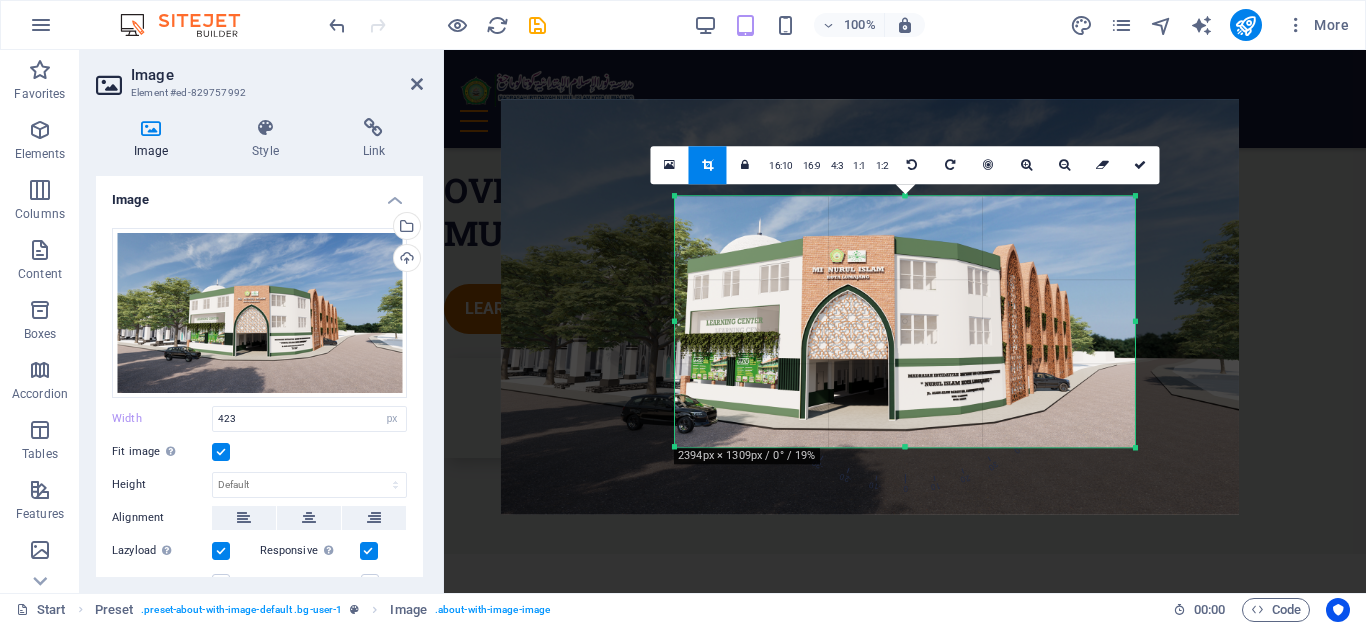 click at bounding box center (1135, 321) 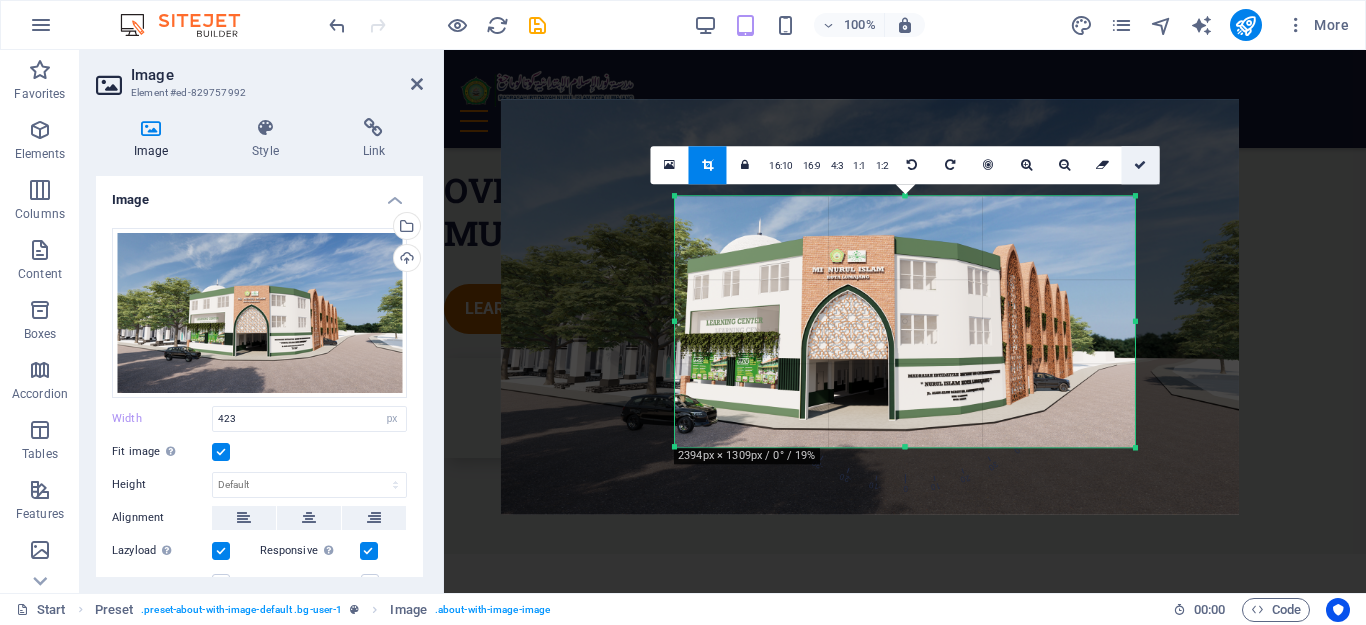 click at bounding box center (1140, 165) 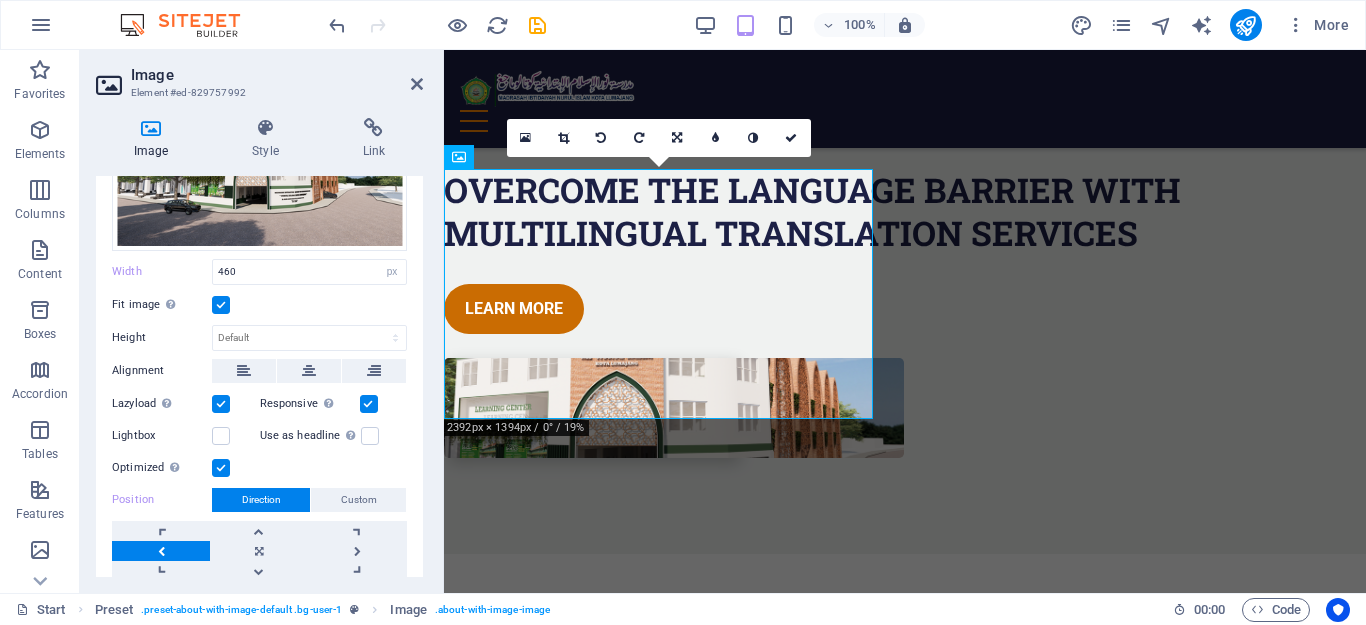 scroll, scrollTop: 200, scrollLeft: 0, axis: vertical 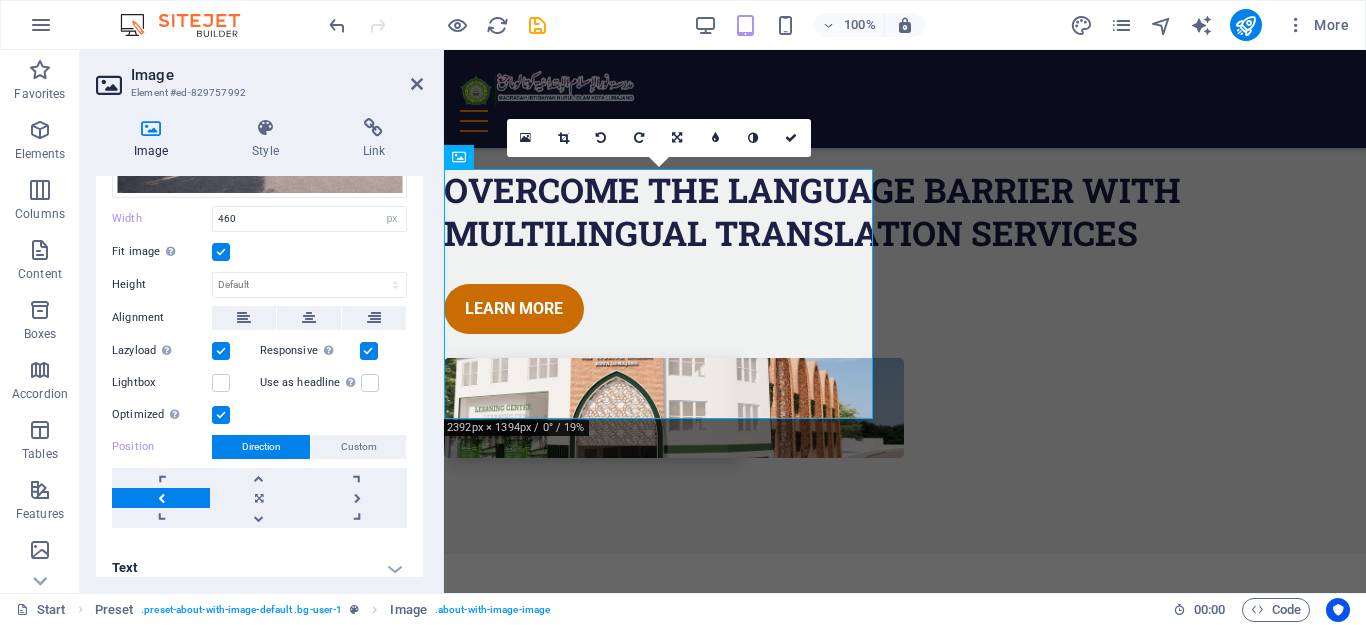 click at bounding box center (221, 351) 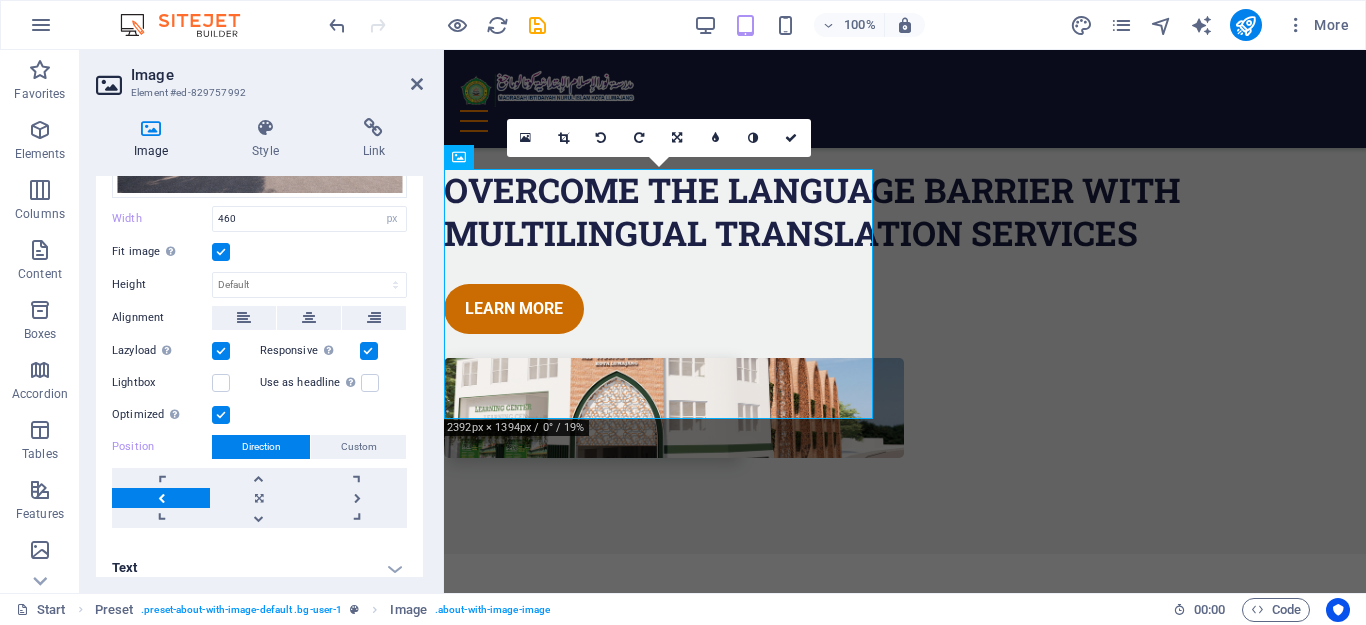 click on "Lazyload Loading images after the page loads improves page speed." at bounding box center (0, 0) 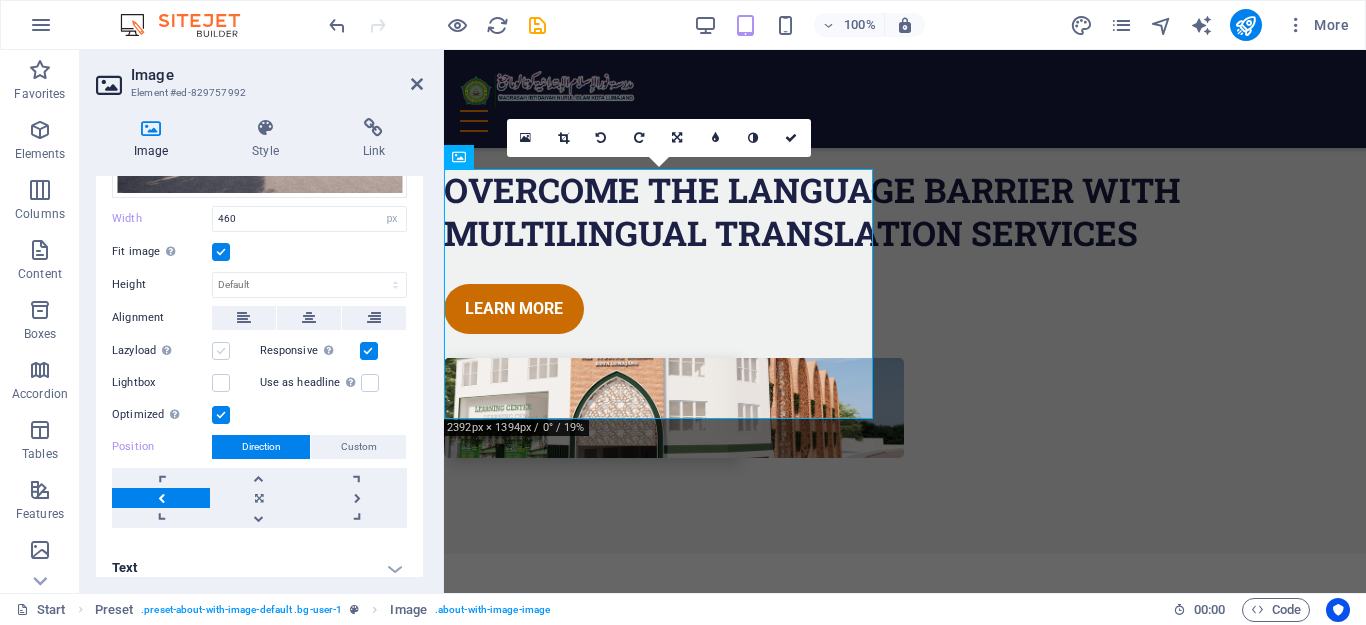 click at bounding box center (221, 351) 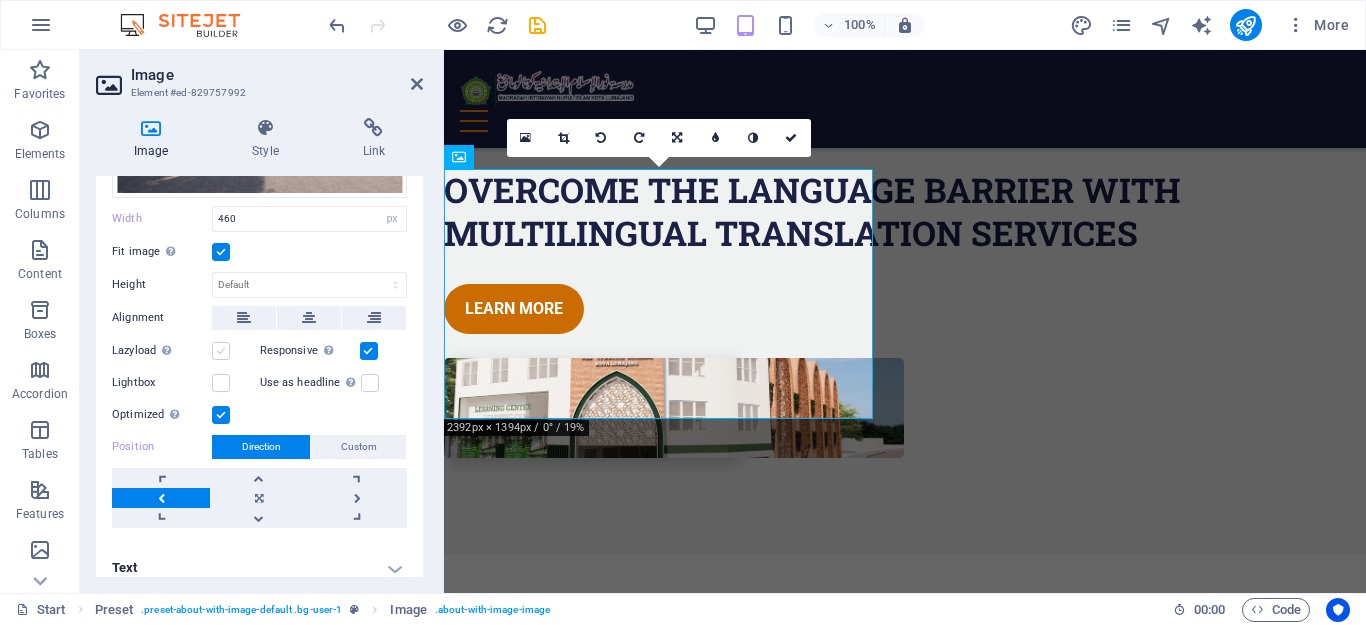 click on "Lazyload Loading images after the page loads improves page speed." at bounding box center (0, 0) 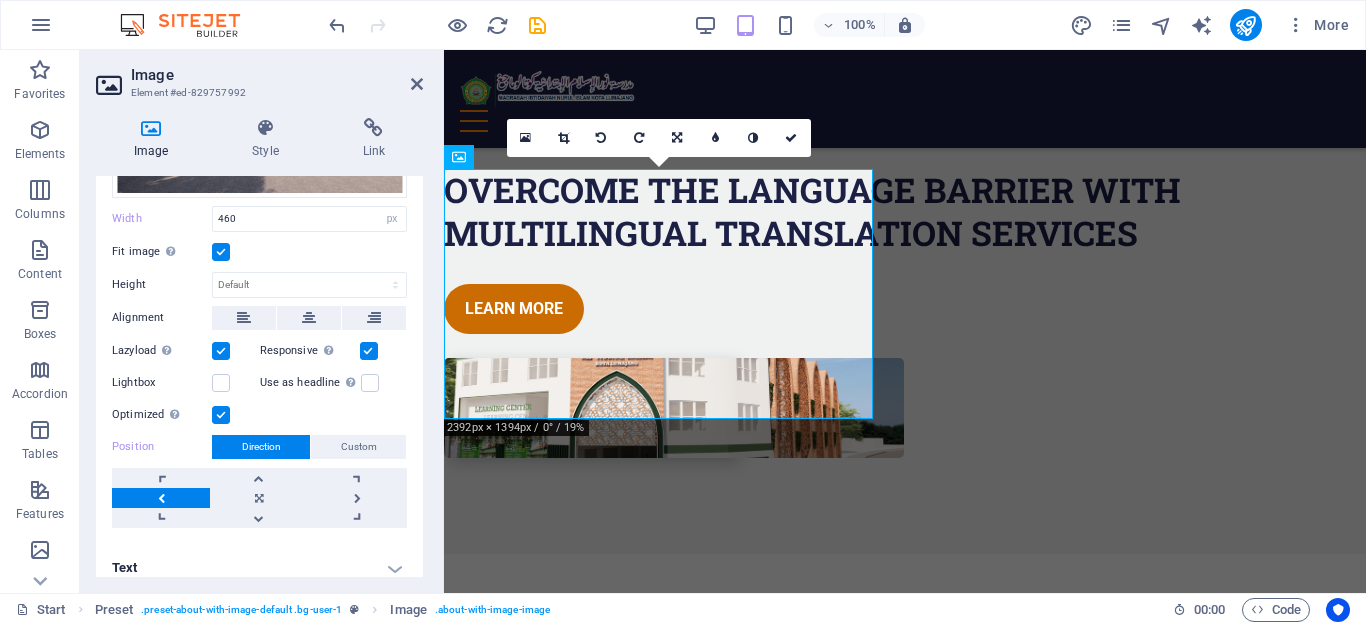 click at bounding box center (369, 351) 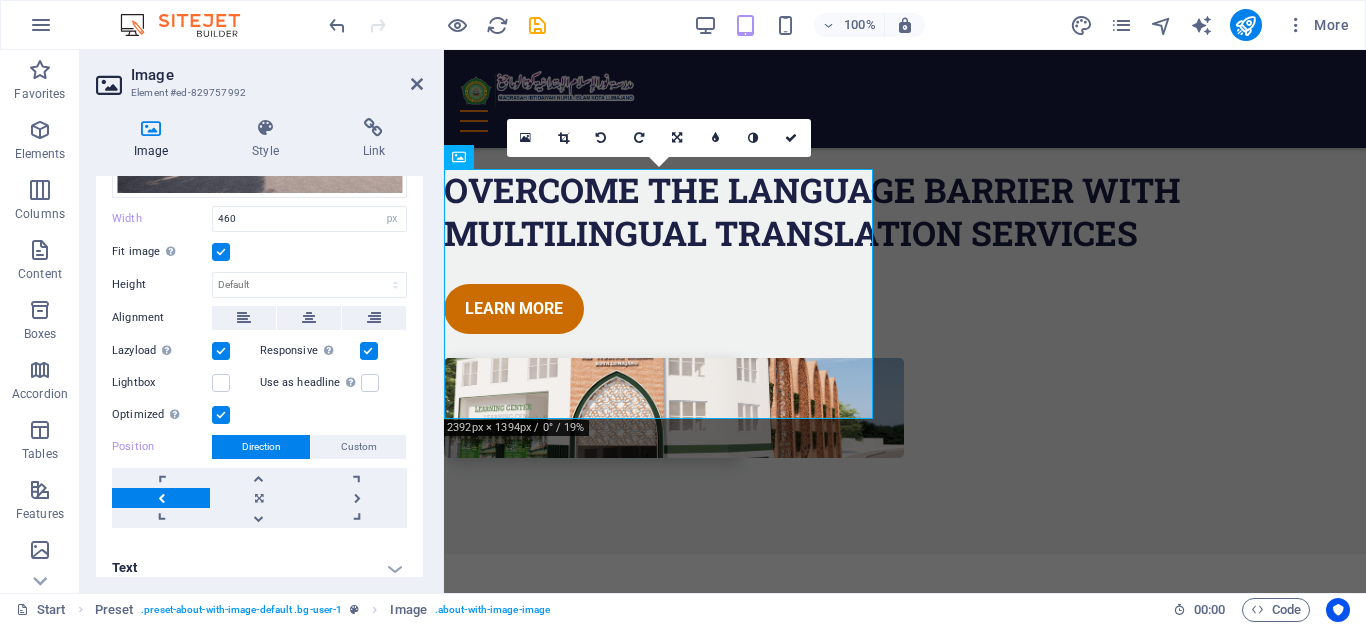 click on "Responsive Automatically load retina image and smartphone optimized sizes." at bounding box center [0, 0] 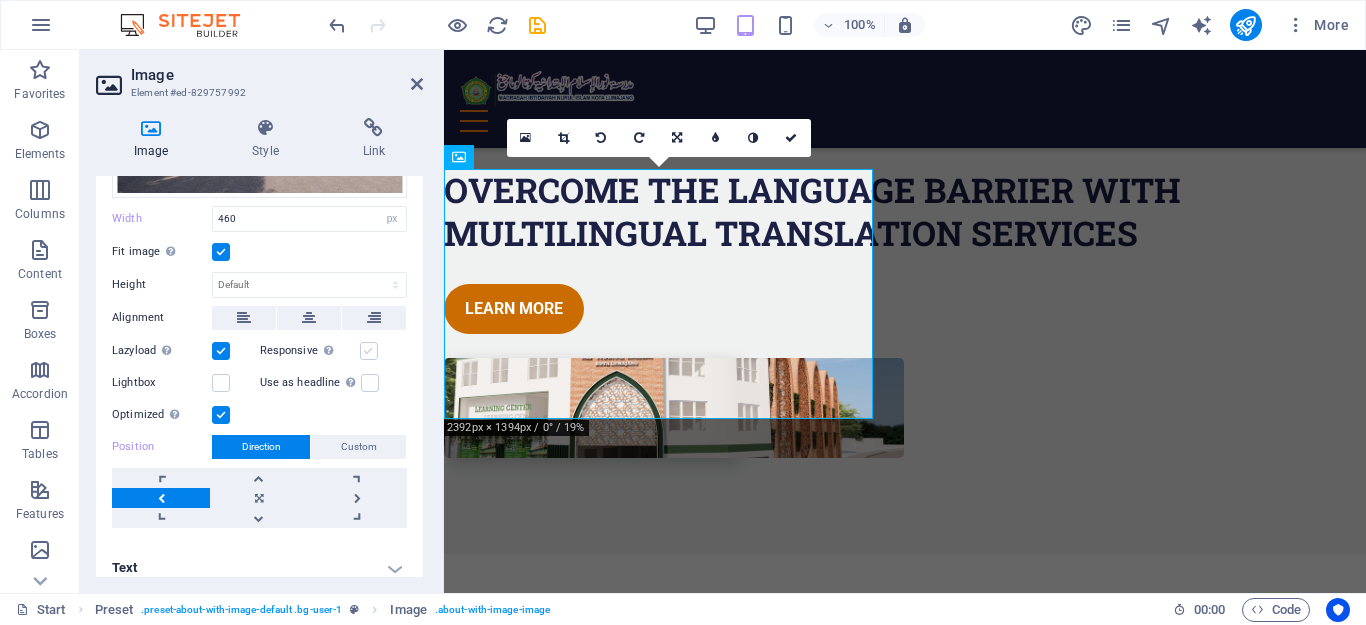 click at bounding box center [369, 351] 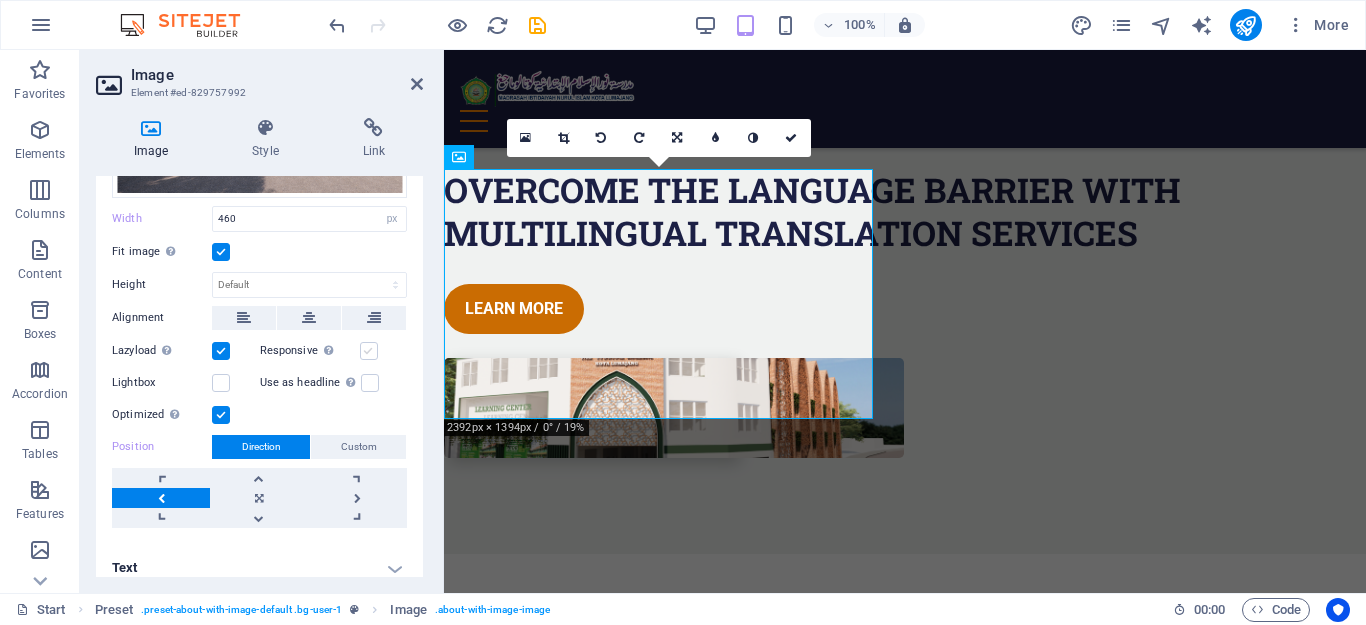 click on "Responsive Automatically load retina image and smartphone optimized sizes." at bounding box center [0, 0] 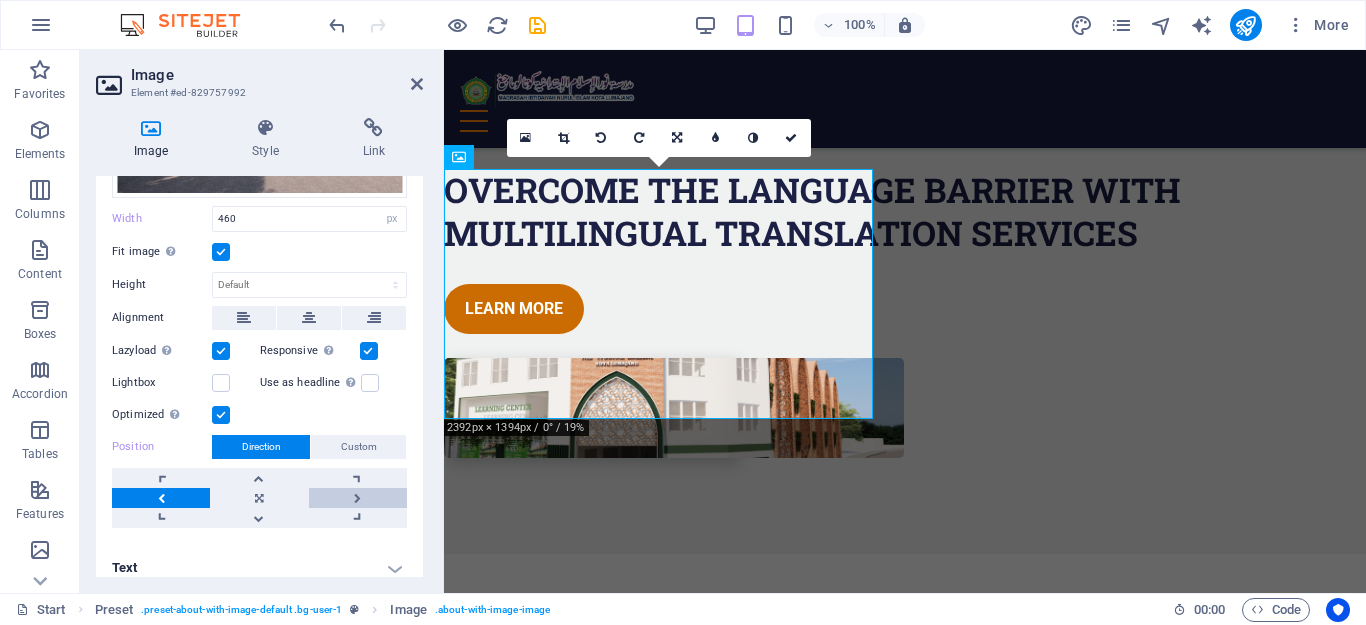 click at bounding box center (358, 498) 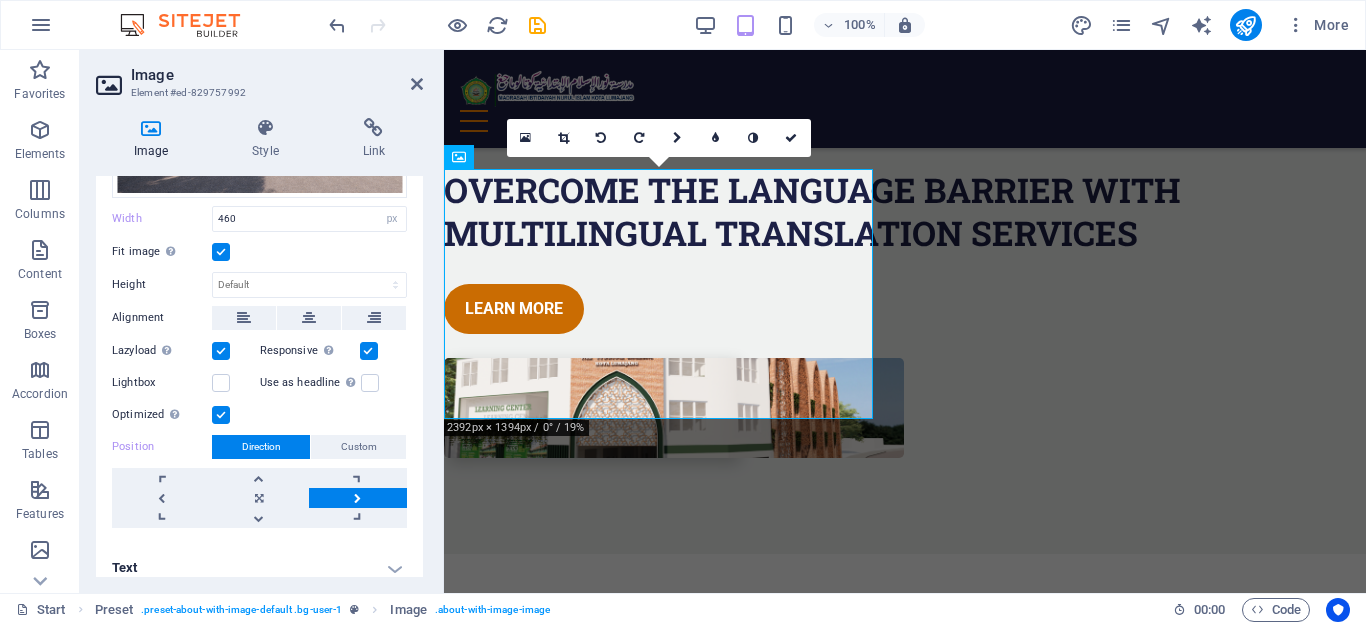 click at bounding box center (358, 498) 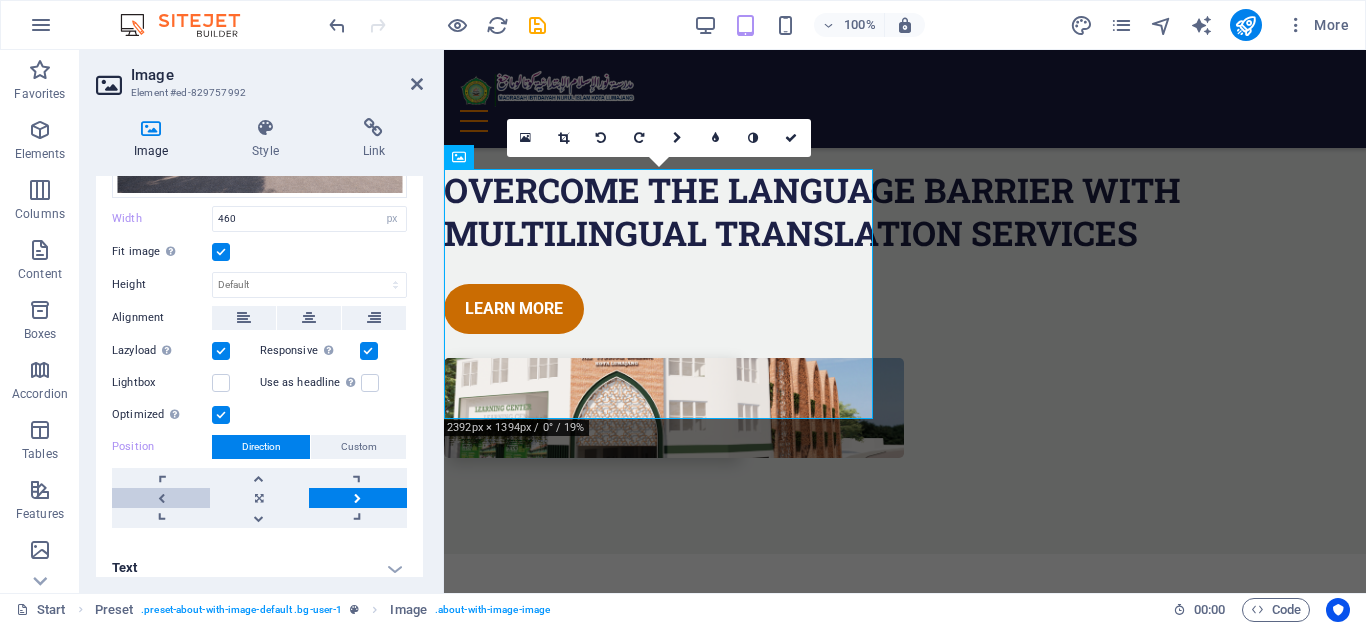 click at bounding box center [161, 498] 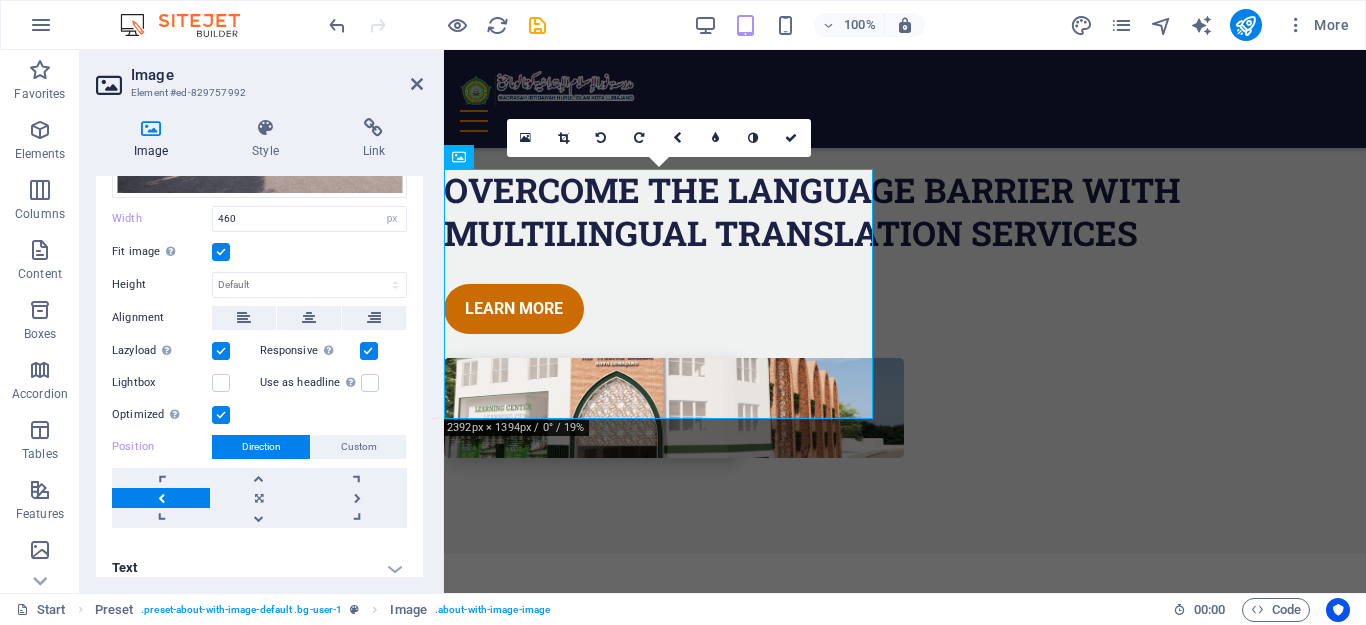 click at bounding box center [161, 498] 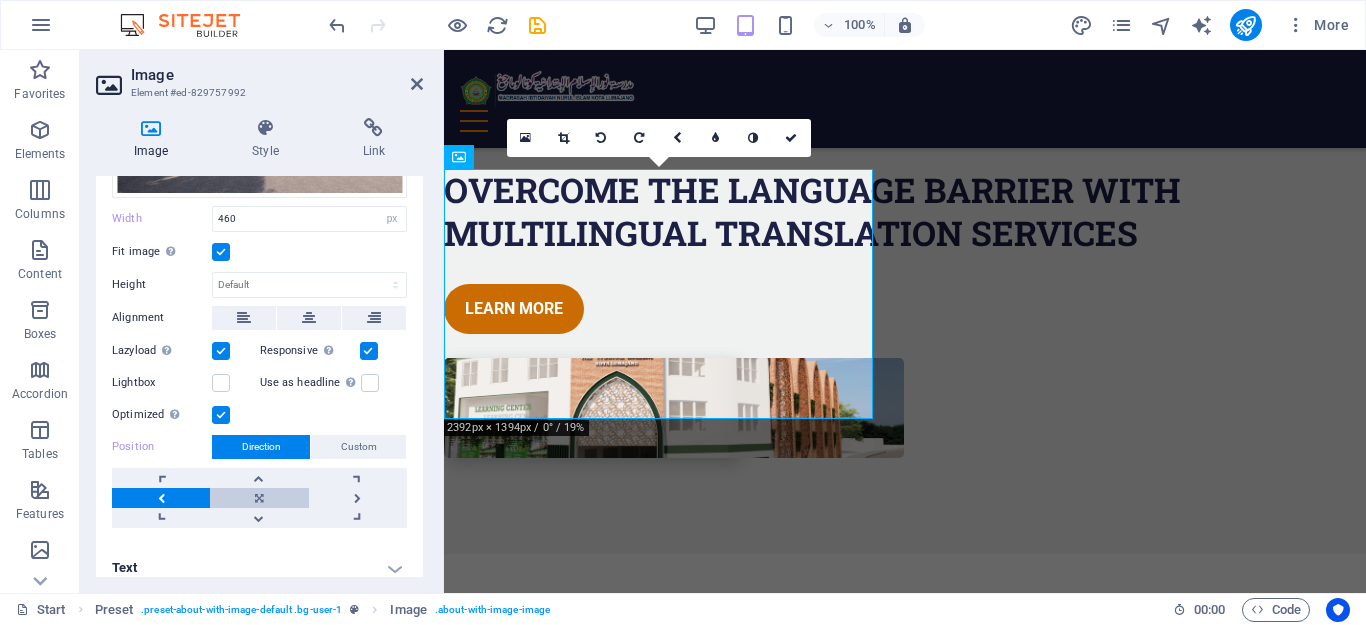 click at bounding box center [259, 498] 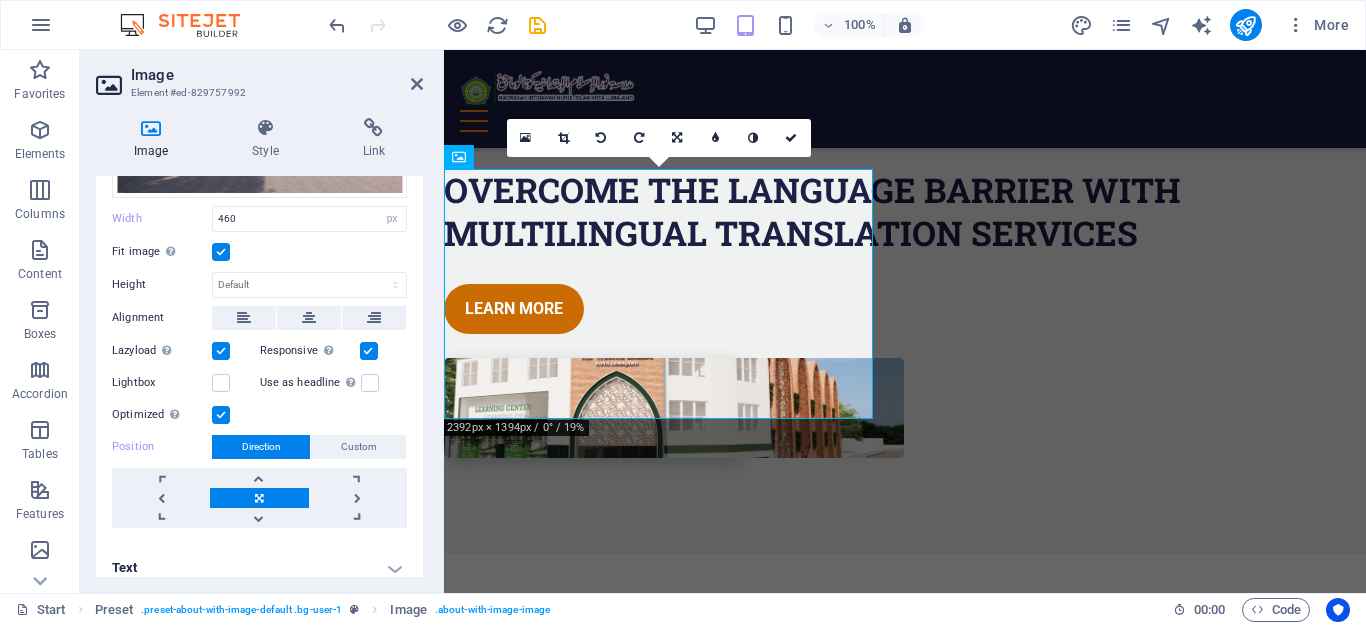 click at bounding box center [259, 498] 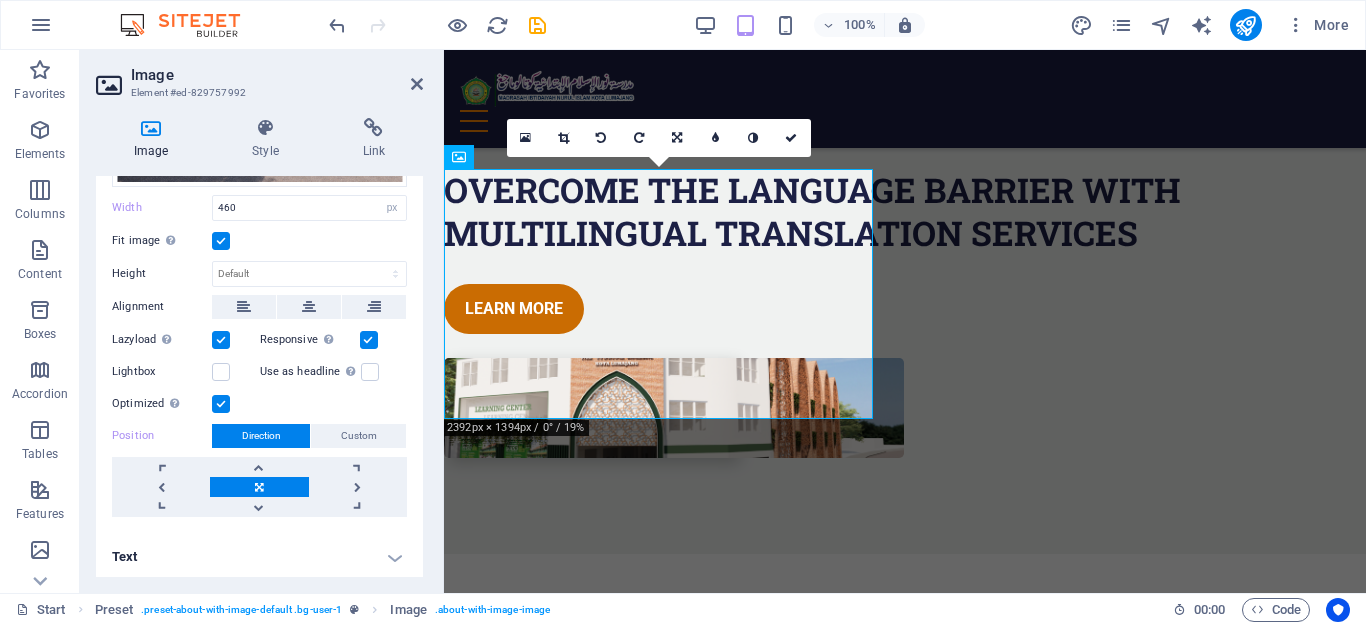 scroll, scrollTop: 213, scrollLeft: 0, axis: vertical 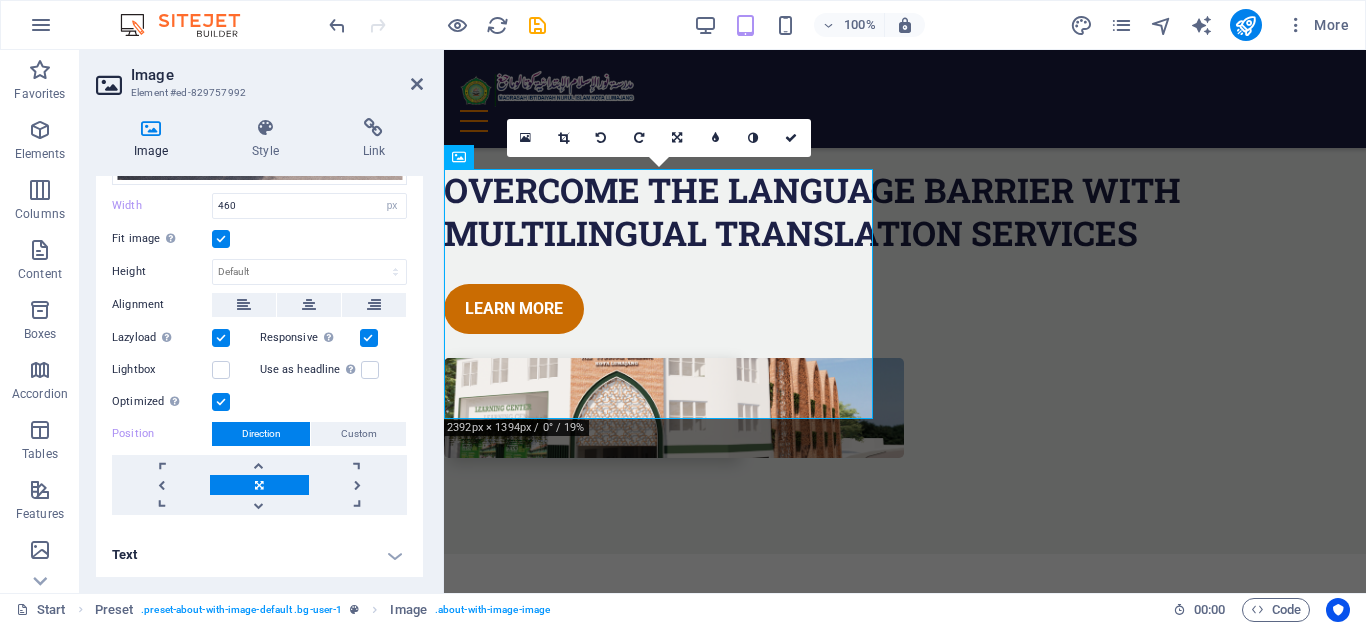 click at bounding box center [221, 402] 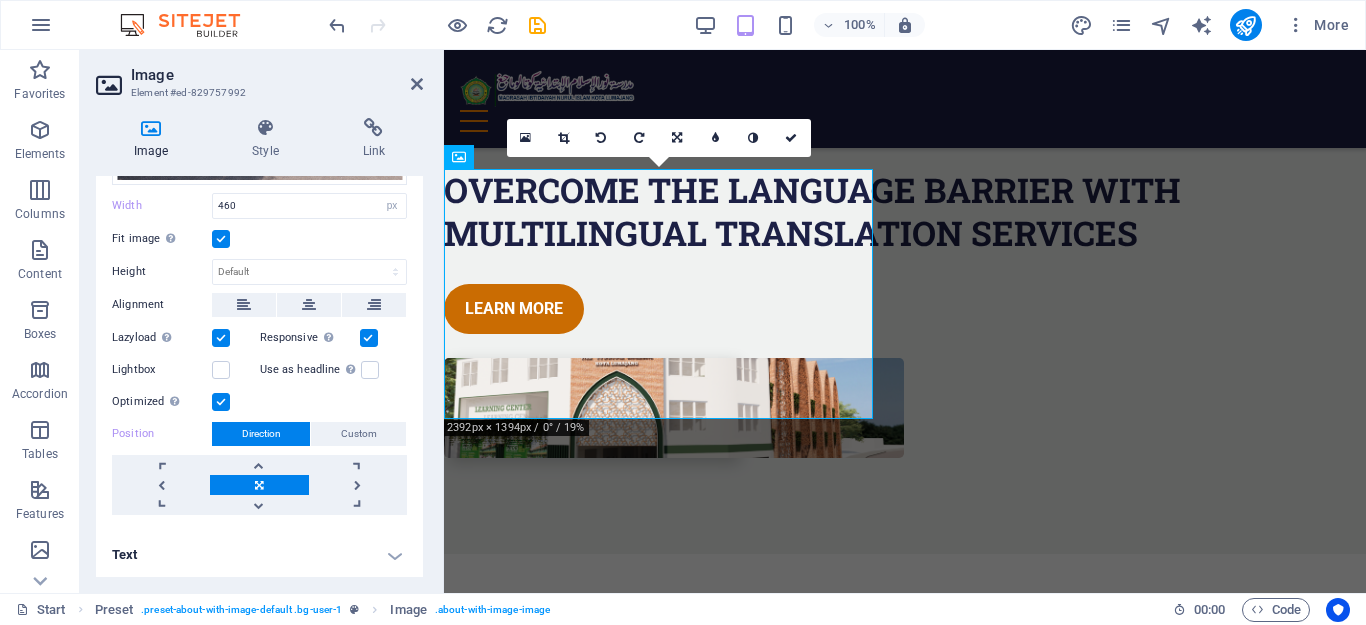 click on "Optimized Images are compressed to improve page speed." at bounding box center [0, 0] 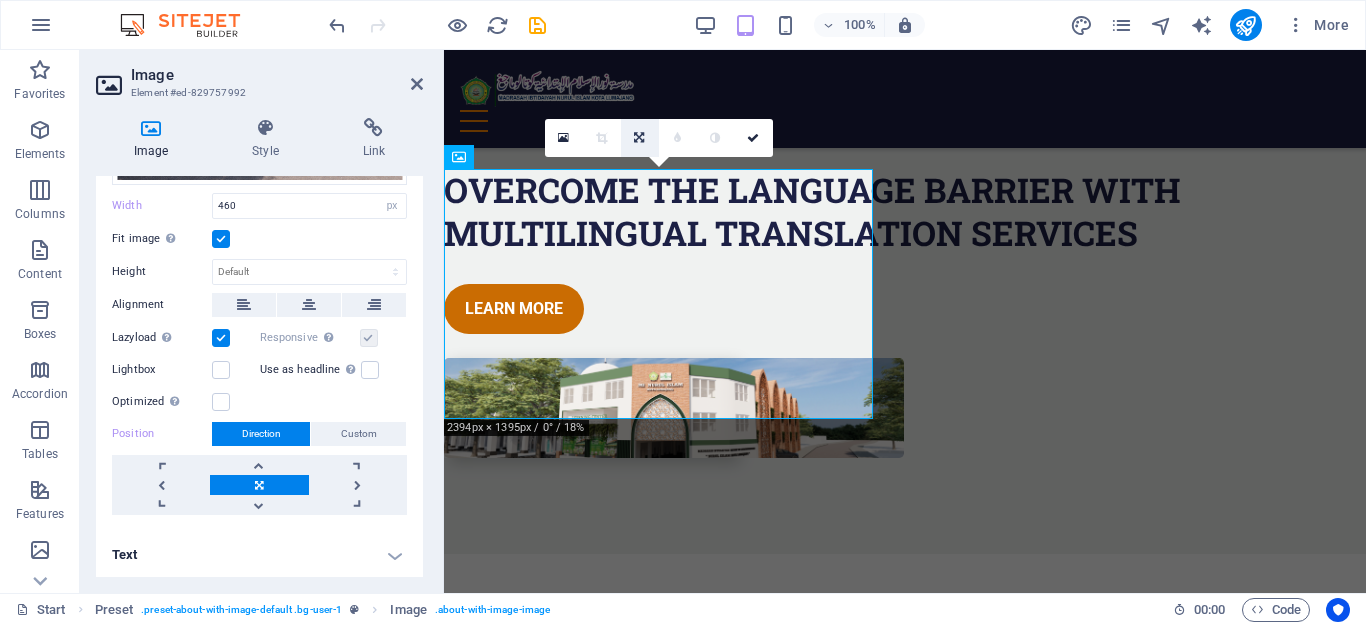 click at bounding box center [639, 138] 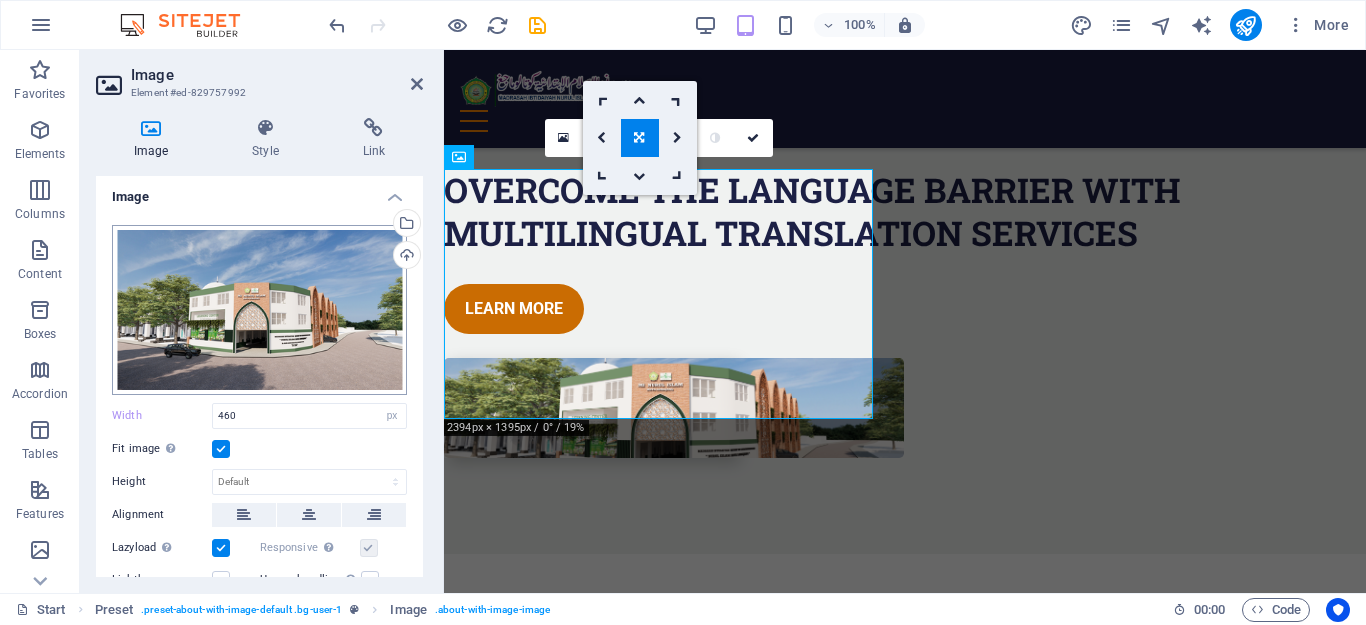 scroll, scrollTop: 0, scrollLeft: 0, axis: both 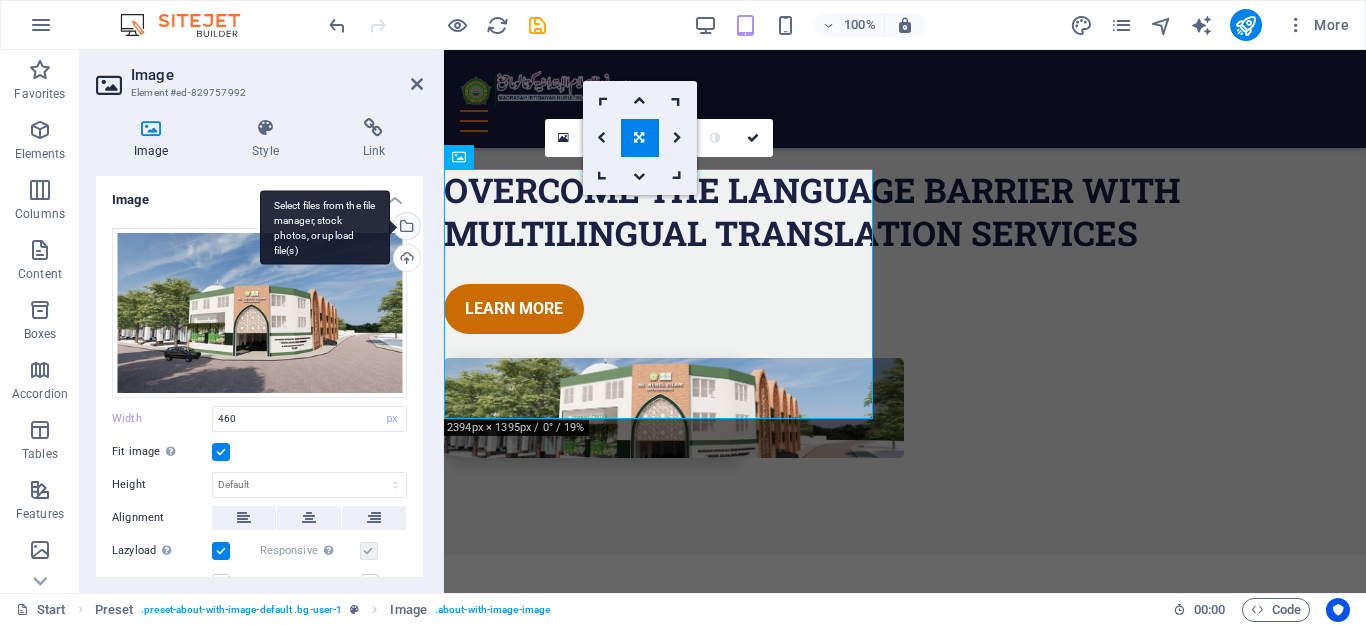 click on "Select files from the file manager, stock photos, or upload file(s)" at bounding box center [405, 228] 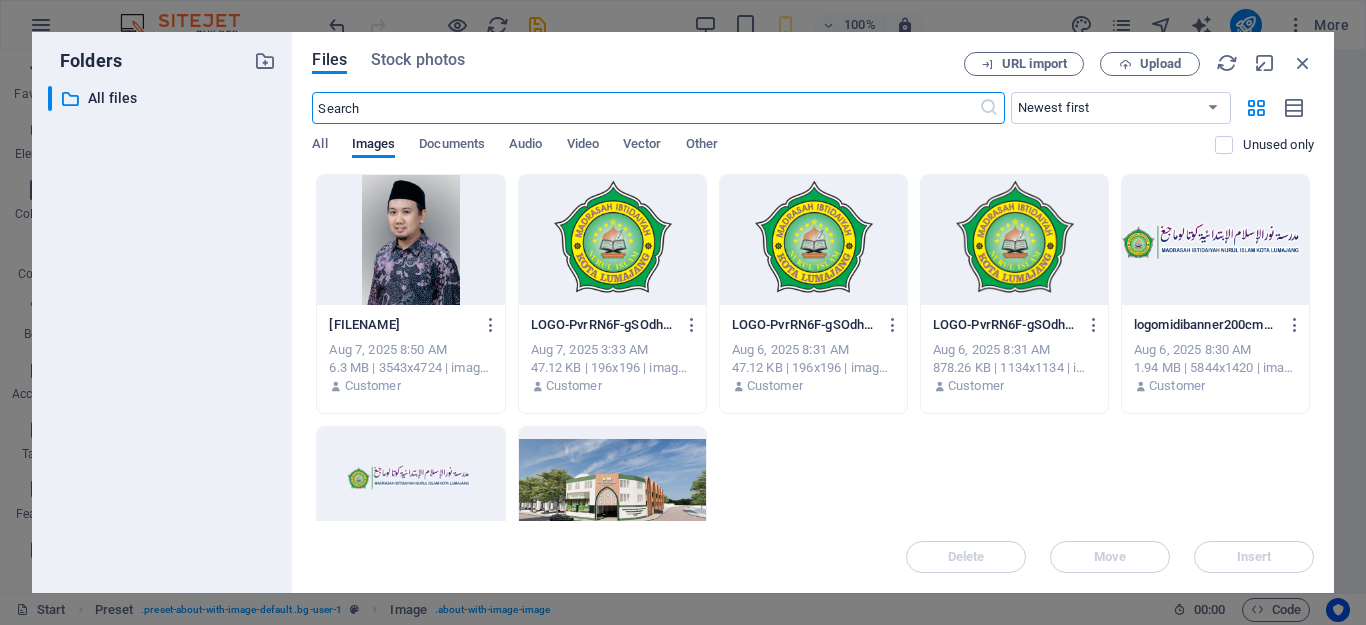 click at bounding box center (410, 240) 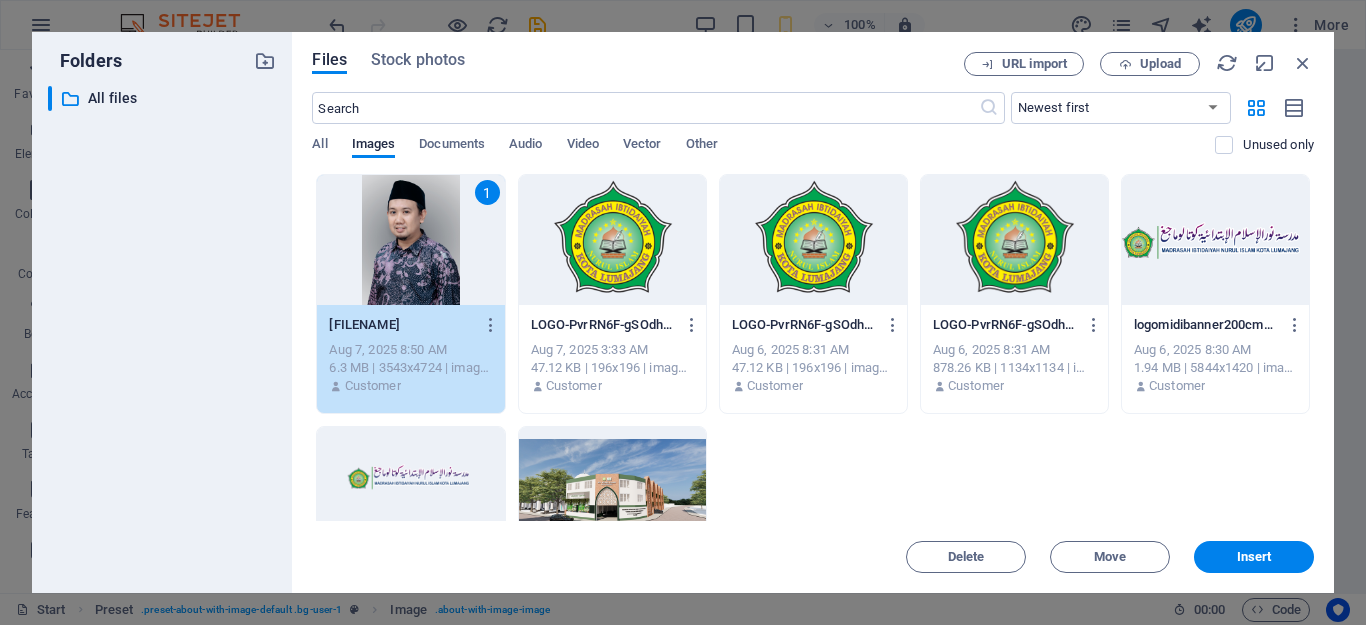 click on "1" at bounding box center [410, 240] 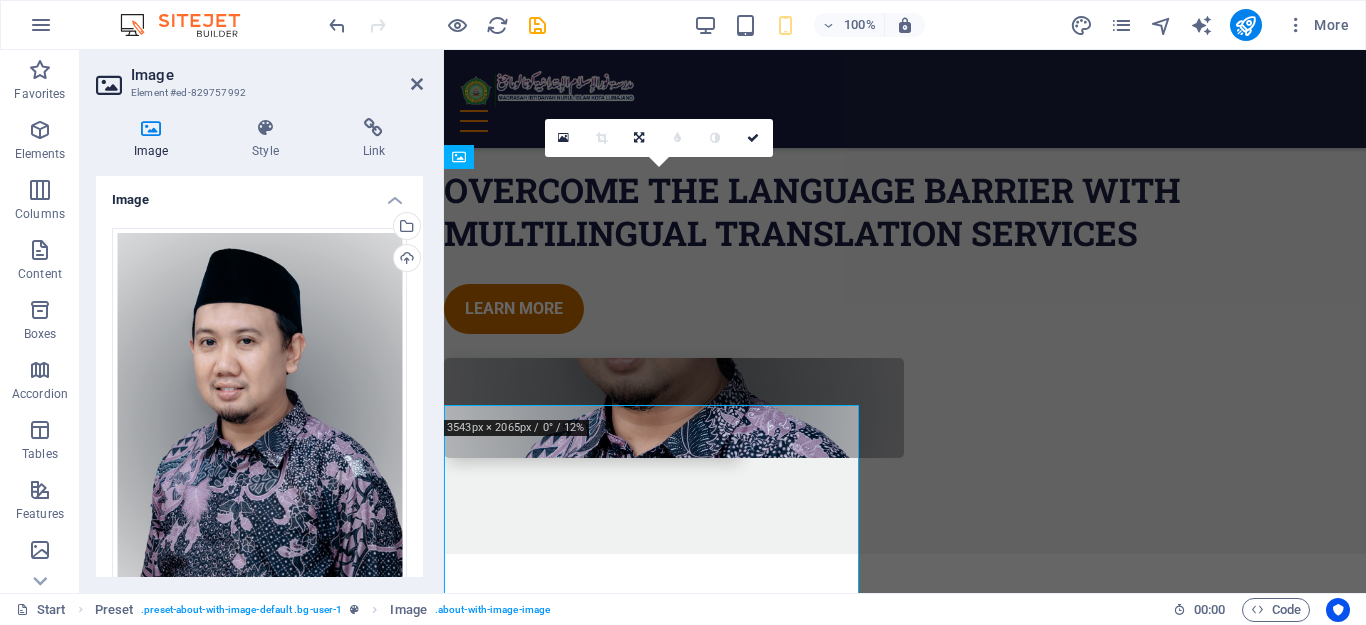 click on "Select files from the file manager, stock photos, or upload file(s)" at bounding box center [405, 228] 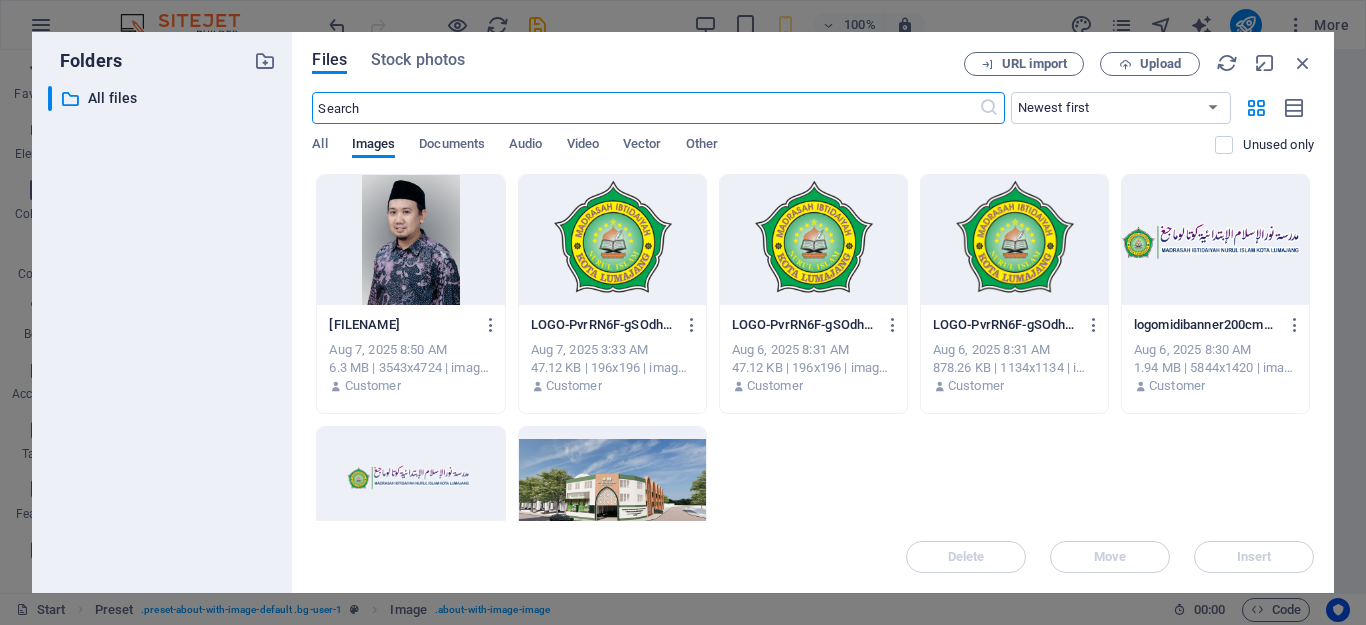 click on "Files Stock photos URL import Upload ​ Newest first Oldest first Name (A-Z) Name (Z-A) Size (0-9) Size (9-0) Resolution (0-9) Resolution (9-0) All Images Documents Audio Video Vector Other Unused only Drop files here to upload them instantly AdnanKahirullah-9Dq5Wu0ZMubdnbqEox2T4g.jpg AdnanKahirullah-9Dq5Wu0ZMubdnbqEox2T4g.jpg Aug 7, 2025 8:50 AM 6.3 MB | 3543x4724 | image/jpeg Customer LOGO-PvrRN6F-gSOdh_EXnDOX2Q-OU75nn6BzpULYy11aSylNQ-GVnfeL3C9A-o3RabCag4oA.png LOGO-PvrRN6F-gSOdh_EXnDOX2Q-OU75nn6BzpULYy11aSylNQ-GVnfeL3C9A-o3RabCag4oA.png Aug 7, 2025 3:33 AM 47.12 KB | 196x196 | image/png Customer LOGO-PvrRN6F-gSOdh_EXnDOX2Q-OU75nn6BzpULYy11aSylNQ.png LOGO-PvrRN6F-gSOdh_EXnDOX2Q-OU75nn6BzpULYy11aSylNQ.png Aug 6, 2025 8:31 AM 47.12 KB | 196x196 | image/png Customer LOGO-PvrRN6F-gSOdh_EXnDOX2Q.png LOGO-PvrRN6F-gSOdh_EXnDOX2Q.png Aug 6, 2025 8:31 AM 878.26 KB | 1134x1134 | image/png Customer logomidibanner200cmx200cmamri-gQRhYccqrS6GCC-J9u0IIw.png logomidibanner200cmx200cmamri-gQRhYccqrS6GCC-J9u0IIw.png Delete" at bounding box center [813, 312] 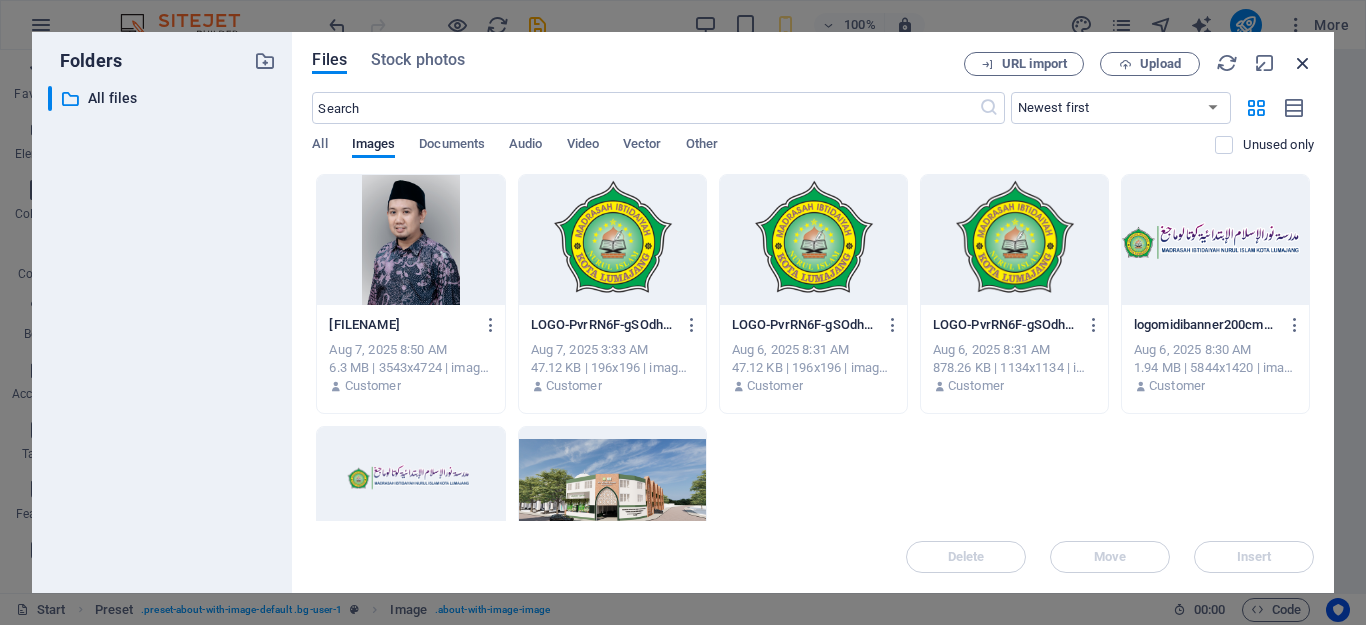 click at bounding box center (1303, 63) 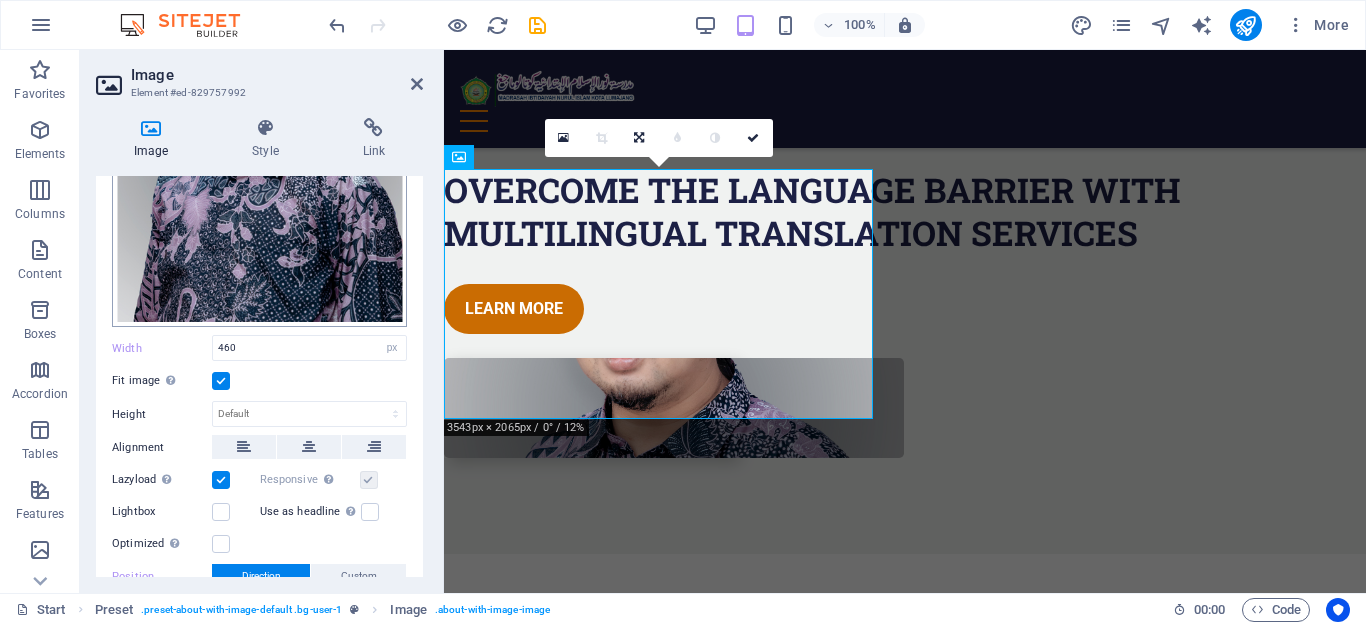 scroll, scrollTop: 300, scrollLeft: 0, axis: vertical 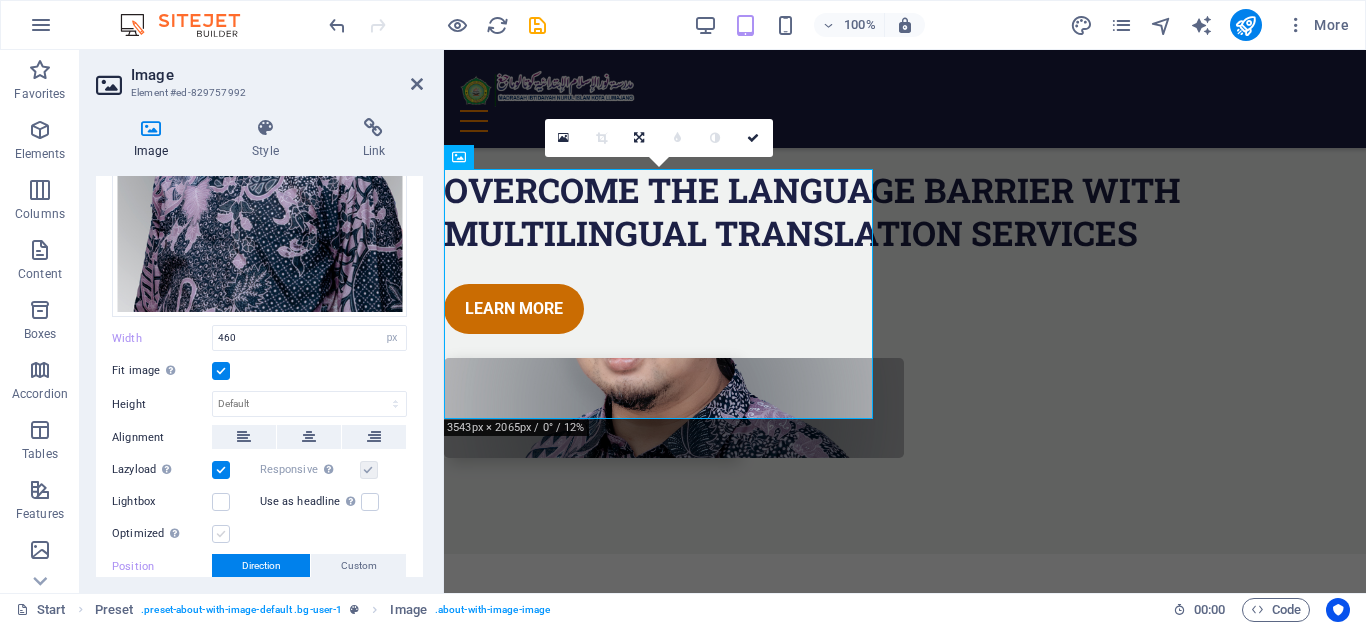 click at bounding box center (221, 534) 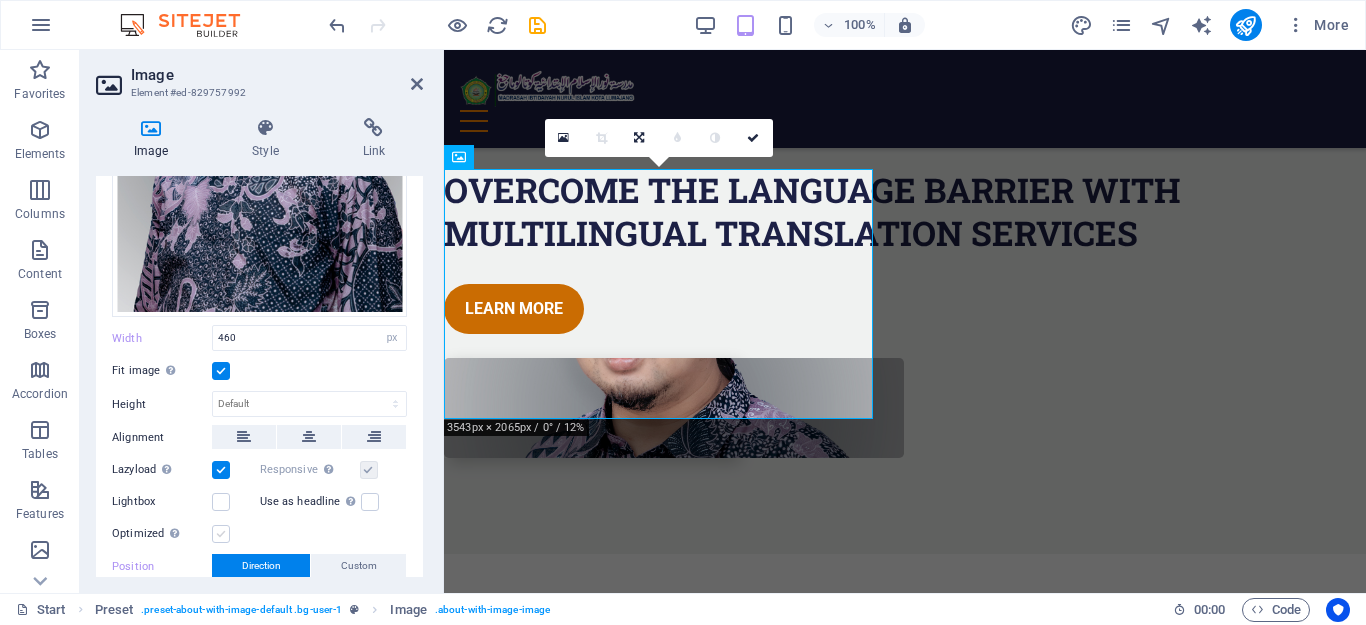 click on "Optimized Images are compressed to improve page speed." at bounding box center (0, 0) 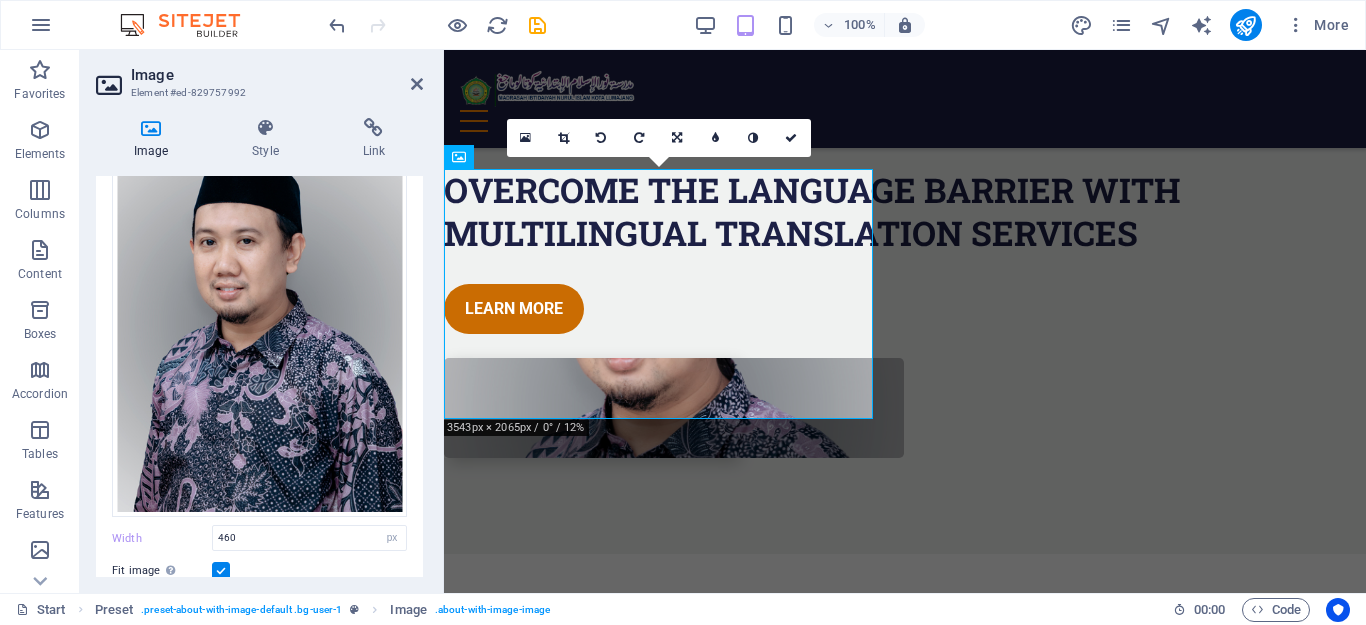 scroll, scrollTop: 0, scrollLeft: 0, axis: both 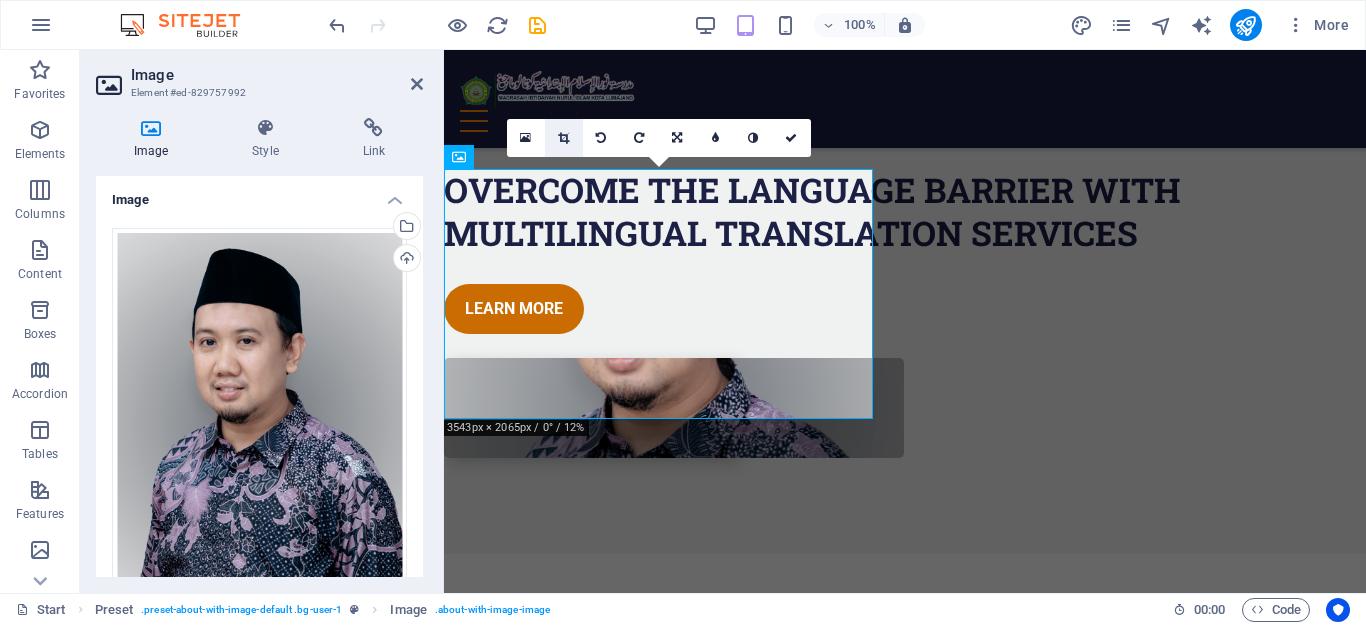 click at bounding box center [564, 138] 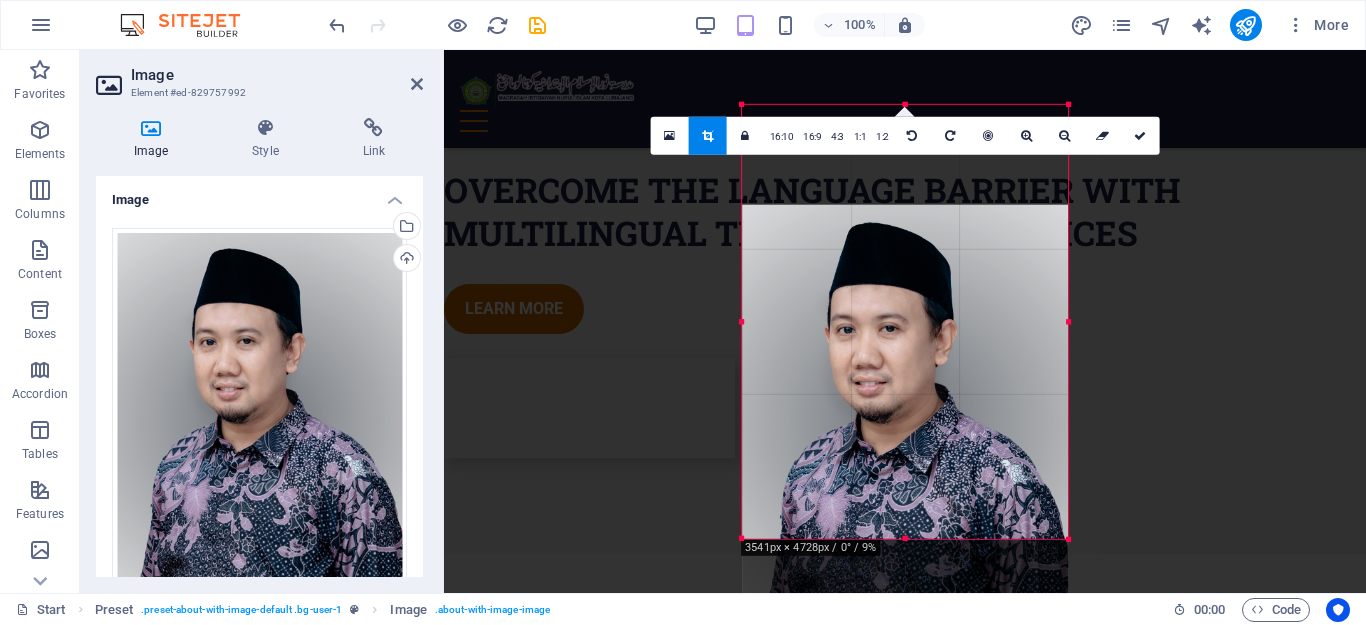 drag, startPoint x: 873, startPoint y: 254, endPoint x: 867, endPoint y: 356, distance: 102.176315 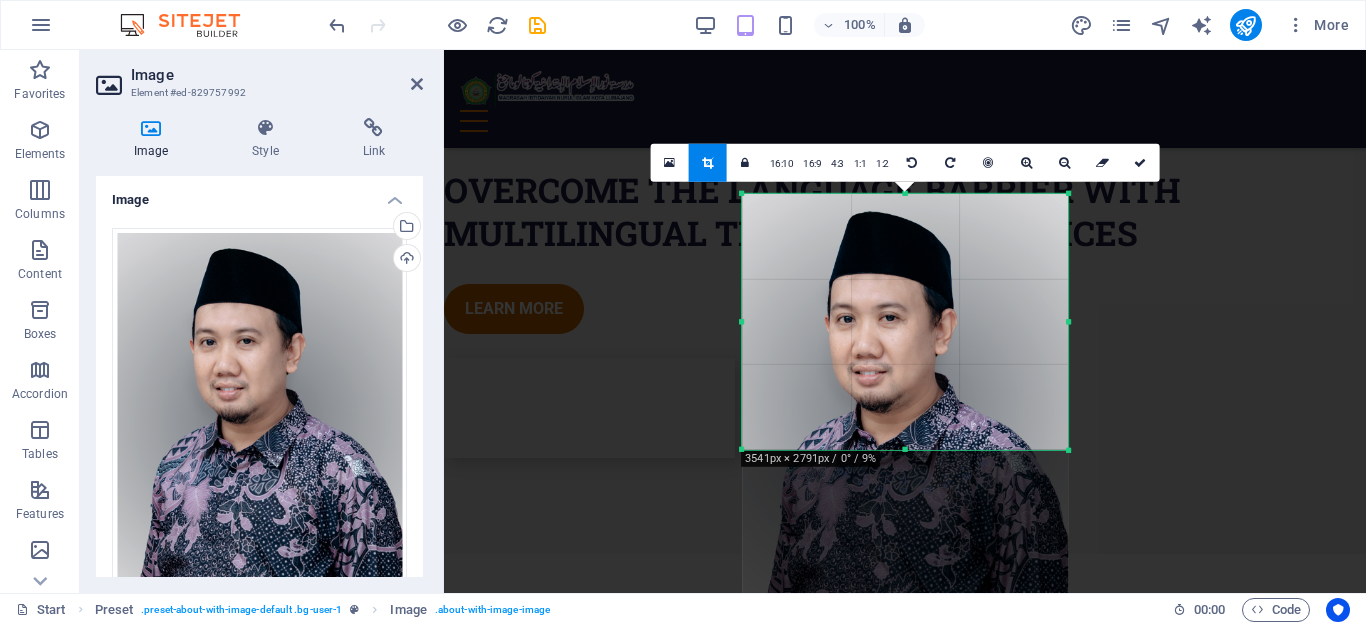drag, startPoint x: 907, startPoint y: 536, endPoint x: 900, endPoint y: 358, distance: 178.13759 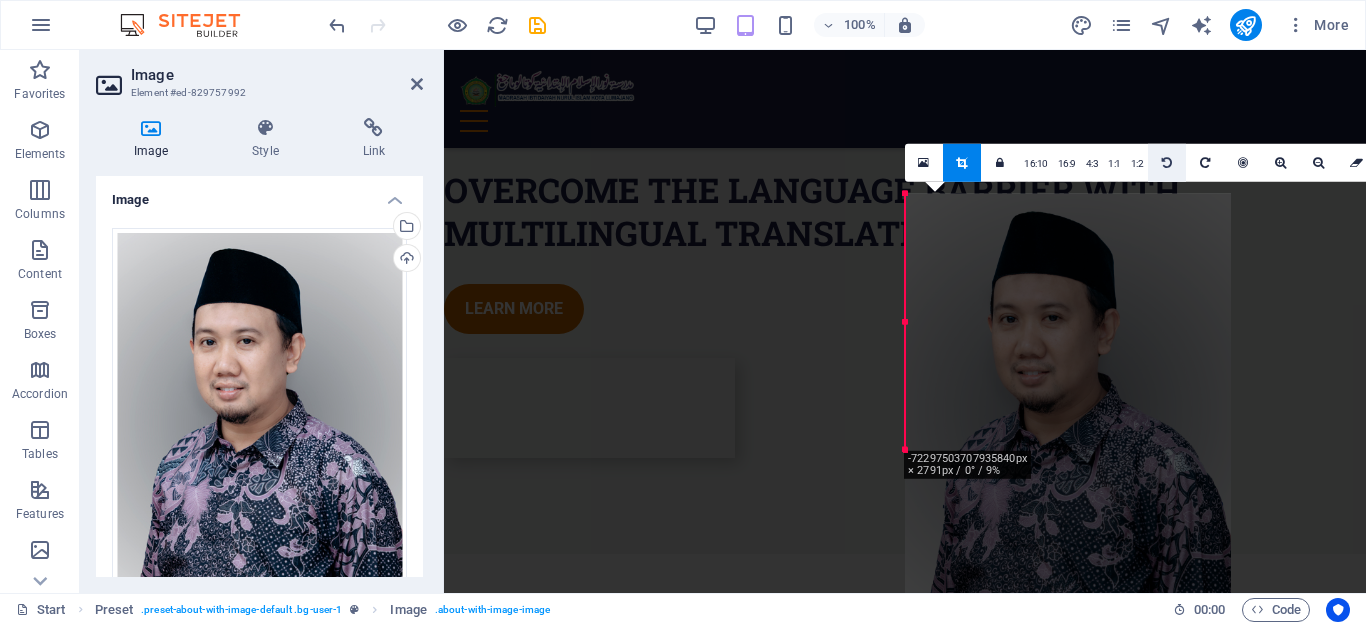 click at bounding box center (1167, 162) 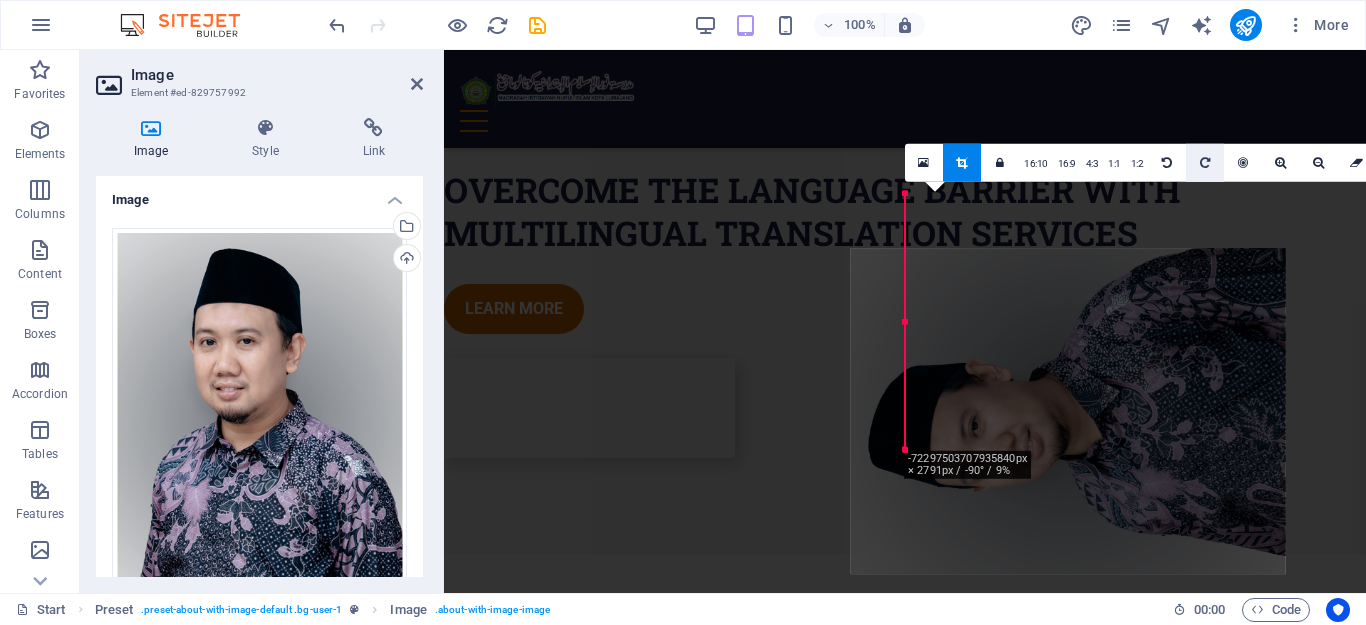 click at bounding box center (1205, 162) 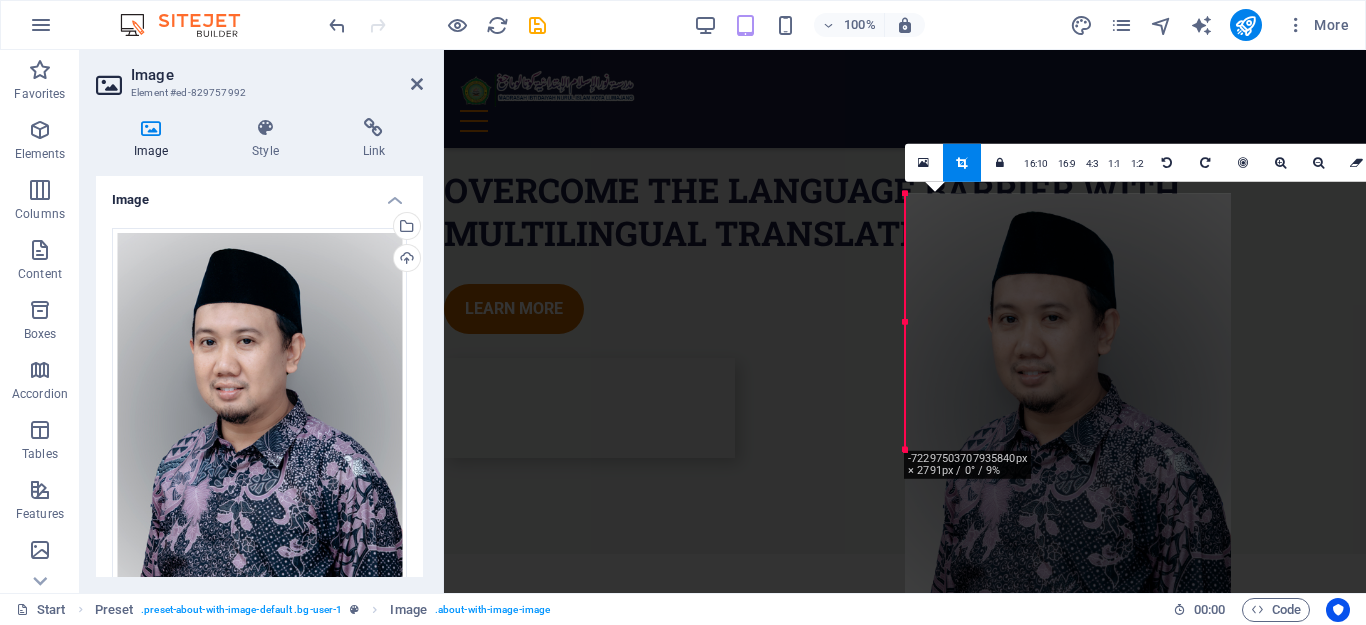 click at bounding box center [905, 369] 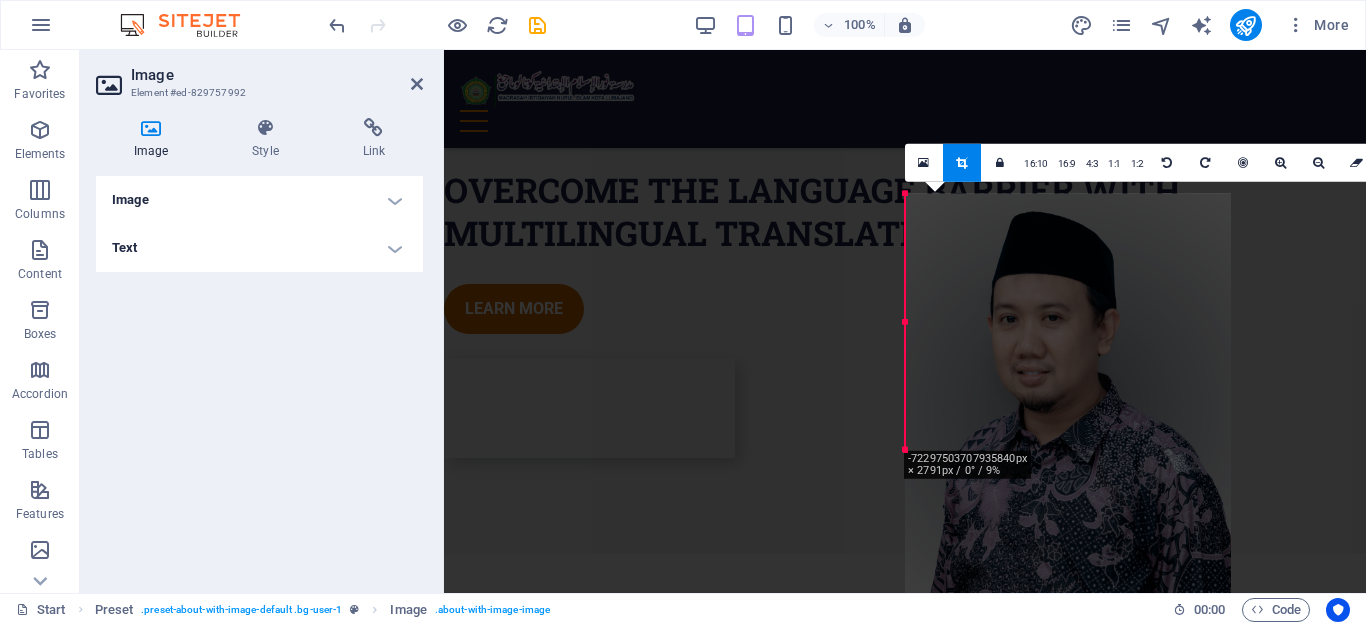 click on "Image" at bounding box center (259, 200) 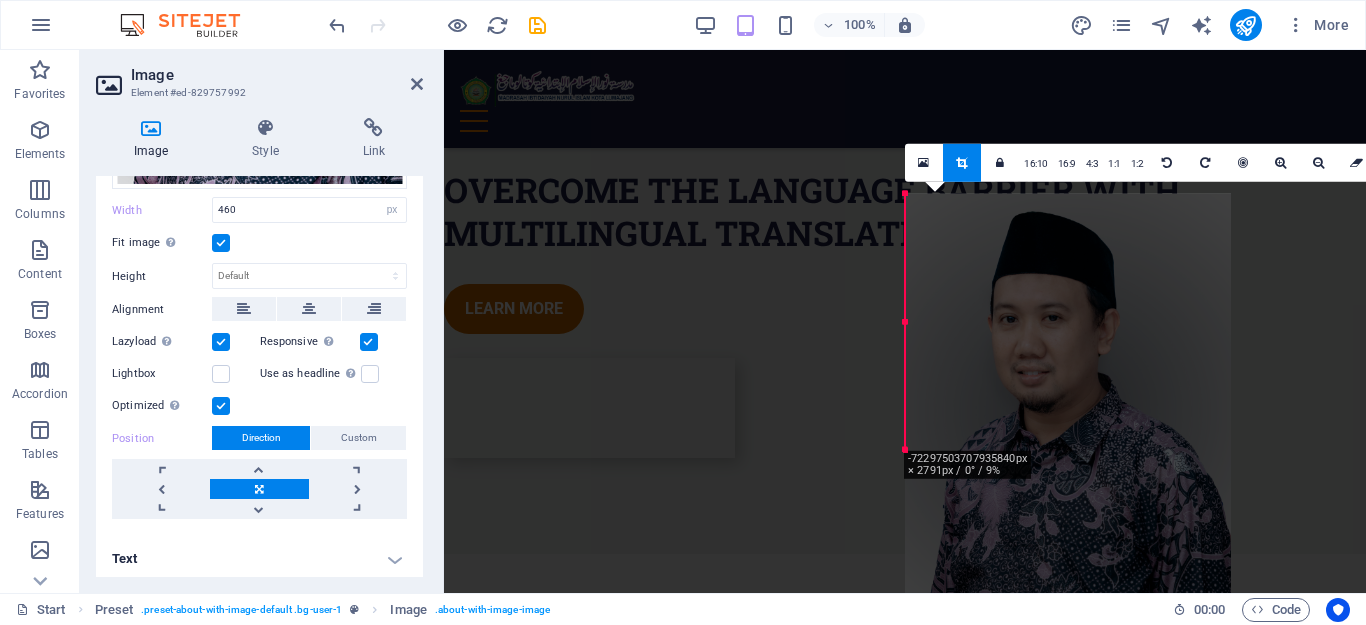 scroll, scrollTop: 429, scrollLeft: 0, axis: vertical 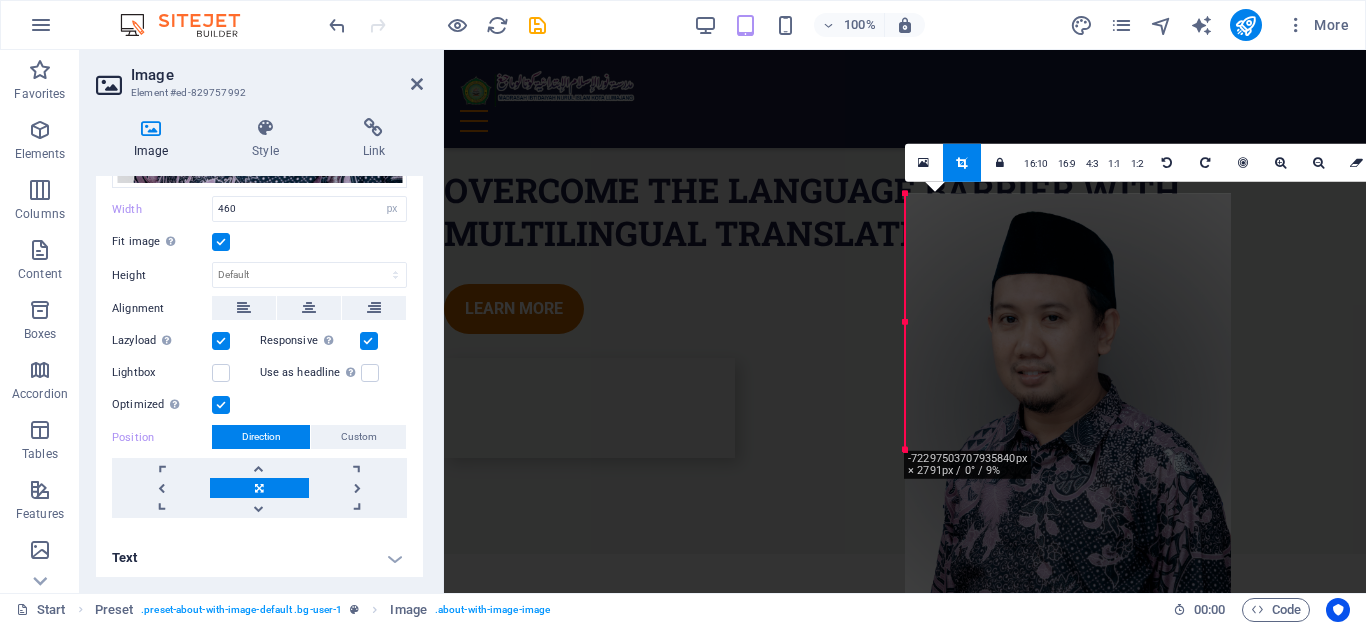 click at bounding box center (221, 405) 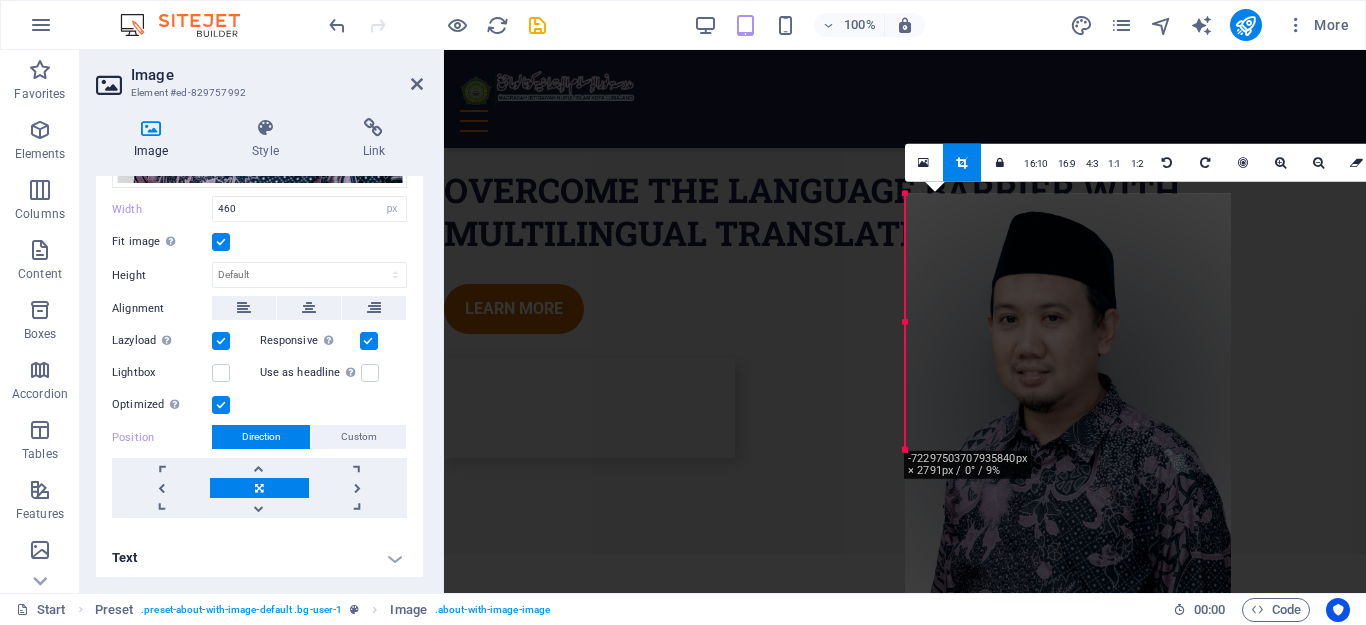 click on "Optimized Images are compressed to improve page speed." at bounding box center (0, 0) 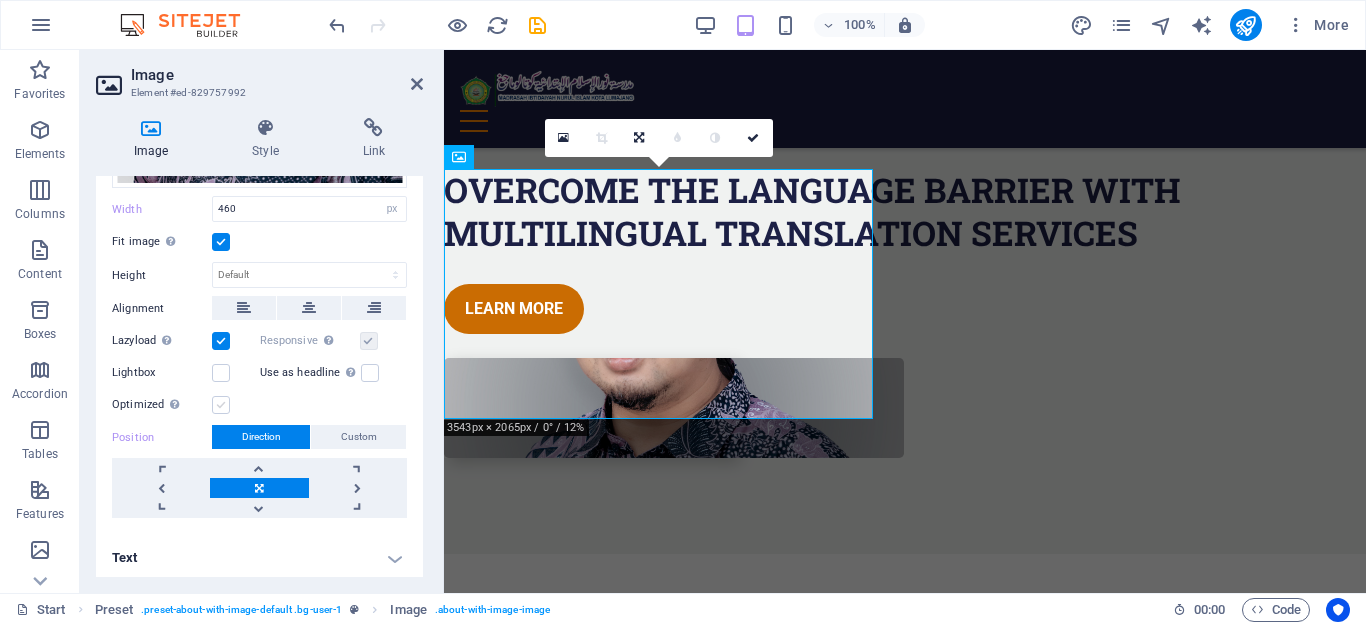click at bounding box center [221, 405] 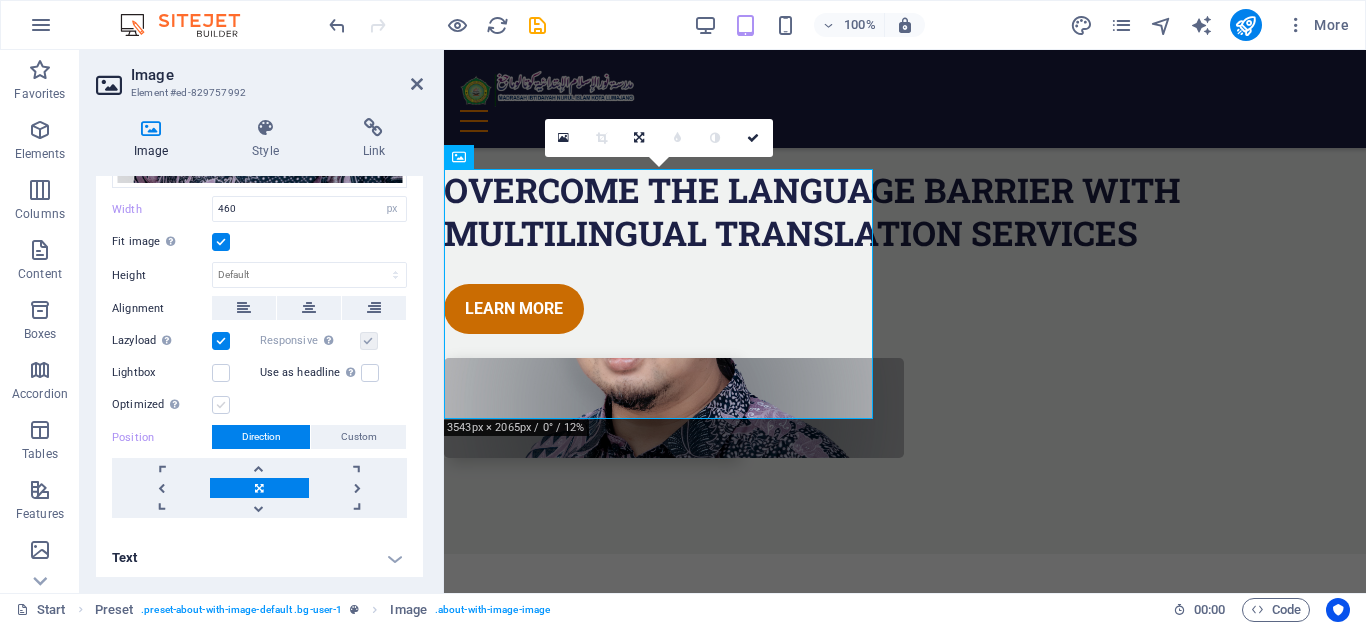 click on "Optimized Images are compressed to improve page speed." at bounding box center [0, 0] 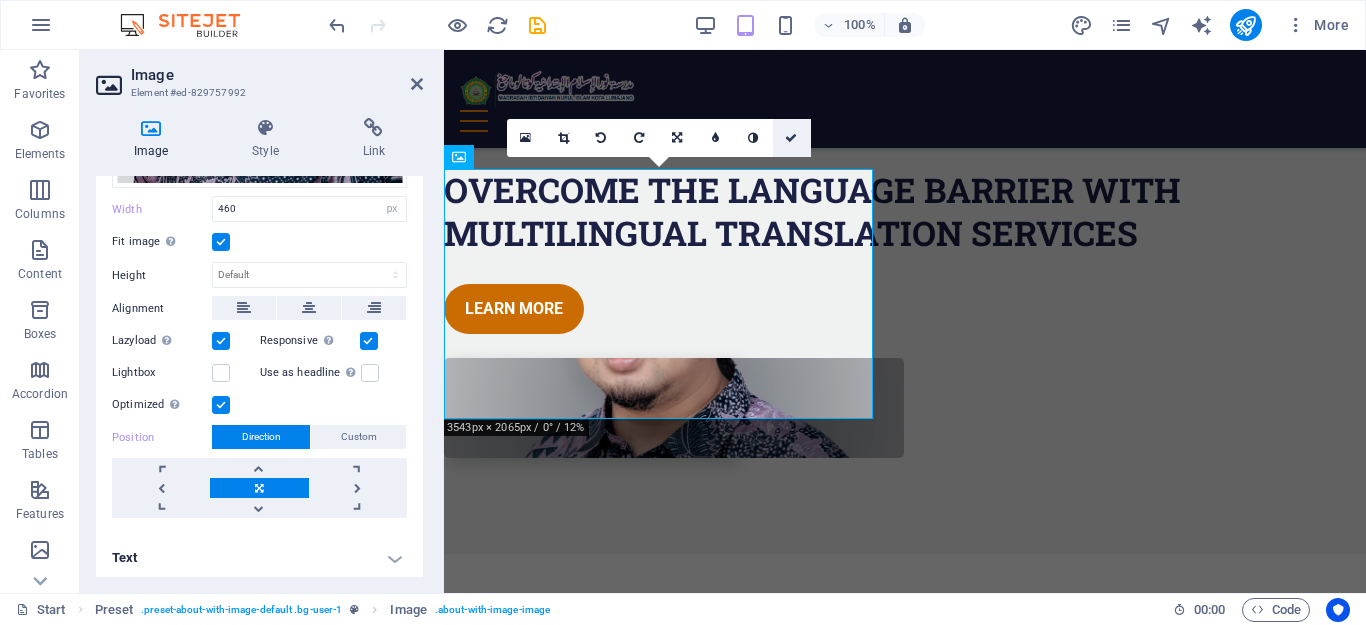 click at bounding box center (792, 138) 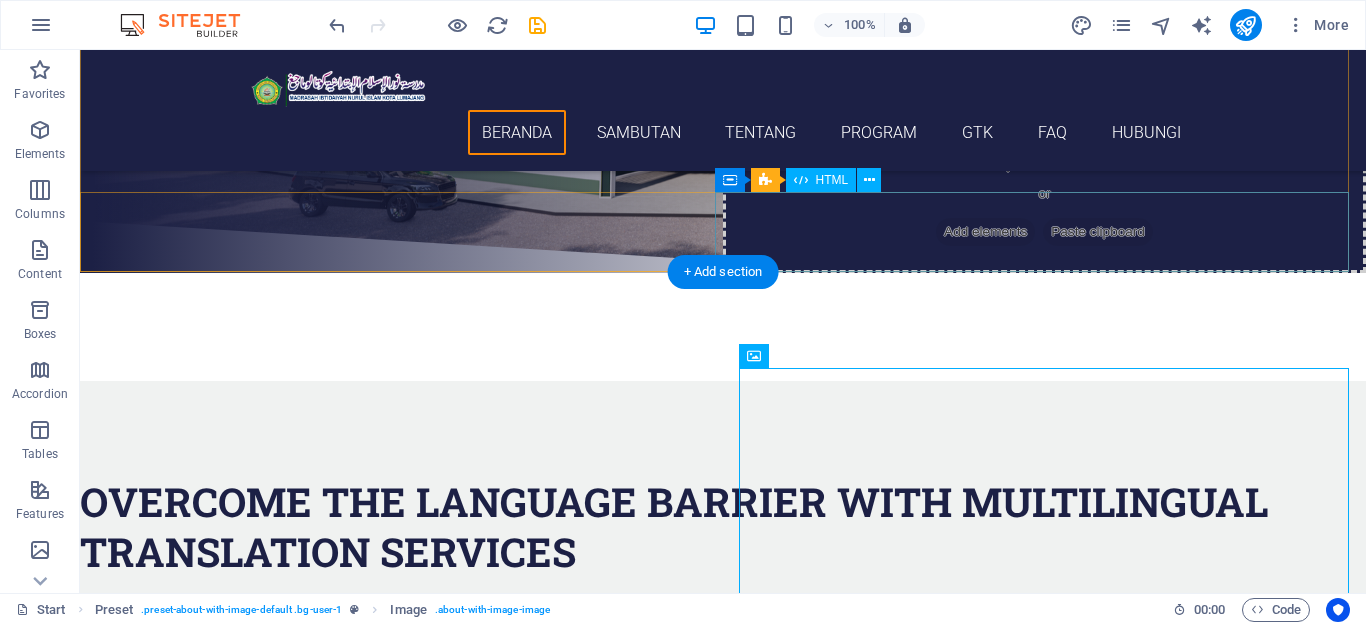 scroll, scrollTop: 620, scrollLeft: 0, axis: vertical 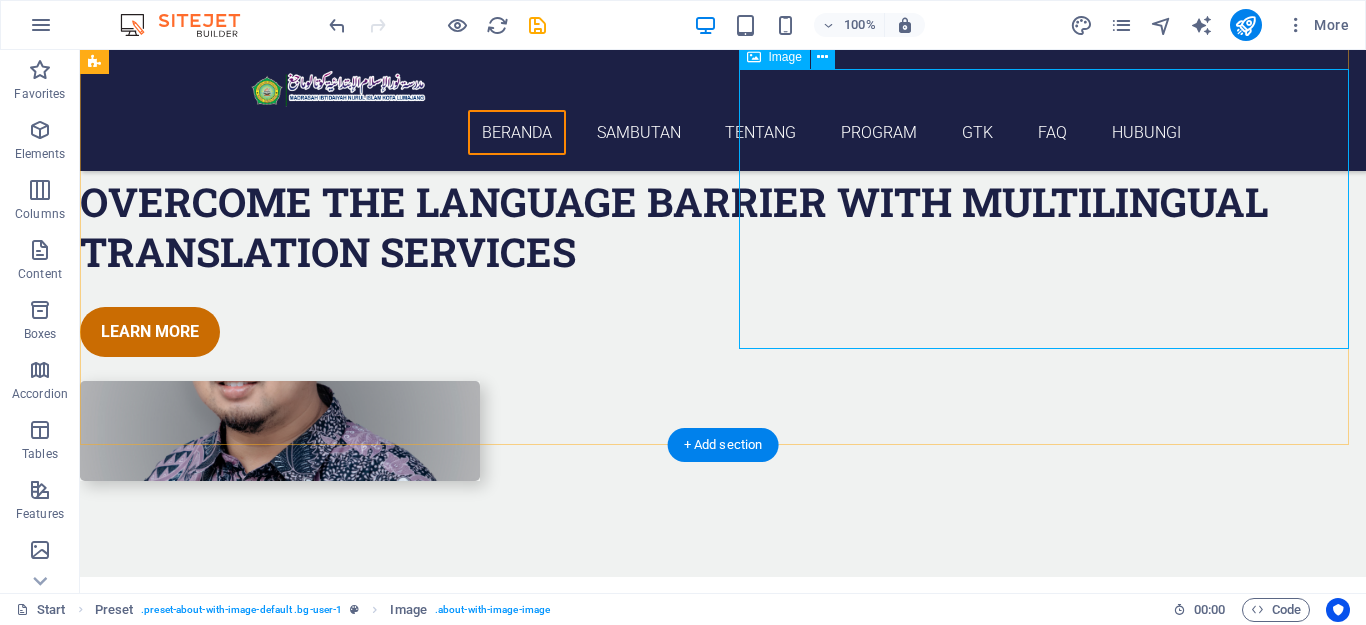 click at bounding box center (280, 431) 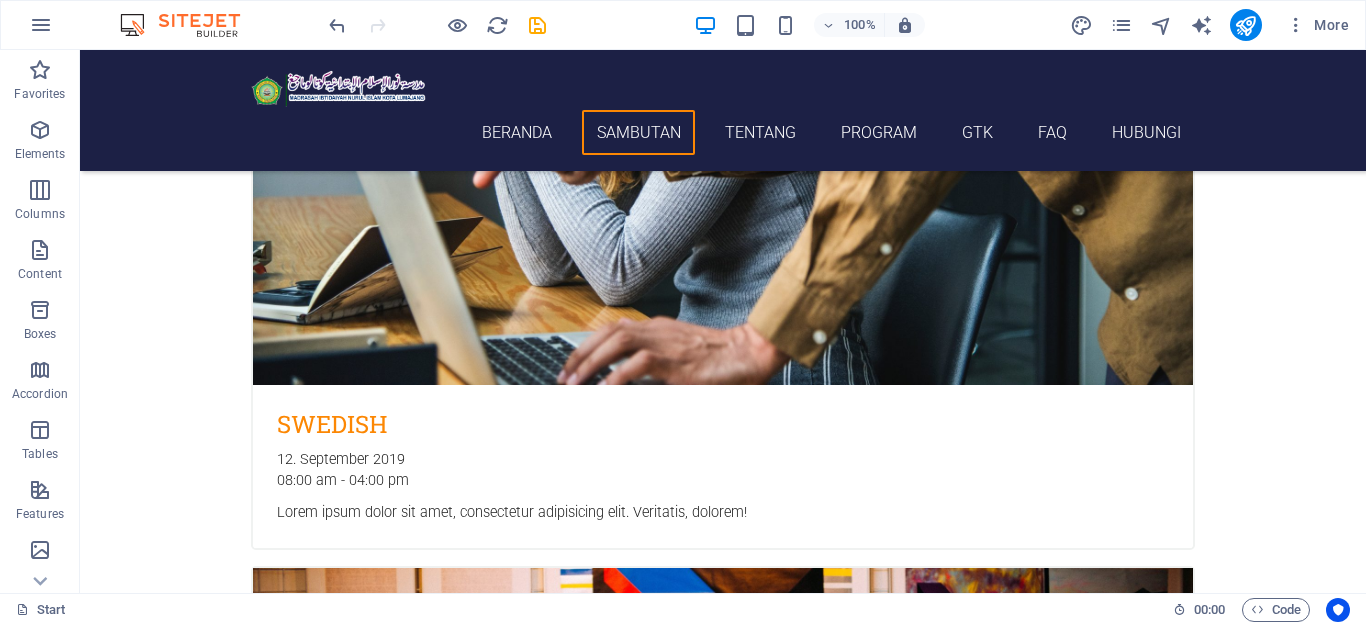 scroll, scrollTop: 2320, scrollLeft: 0, axis: vertical 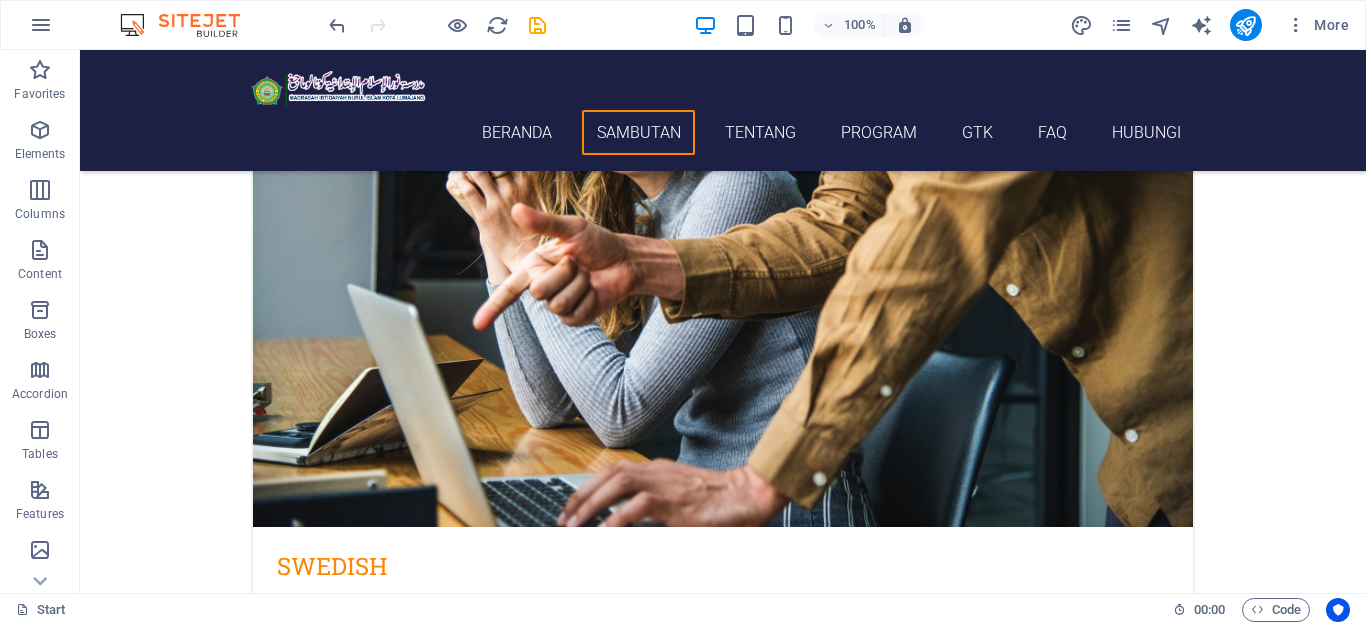 click at bounding box center (723, 4713) 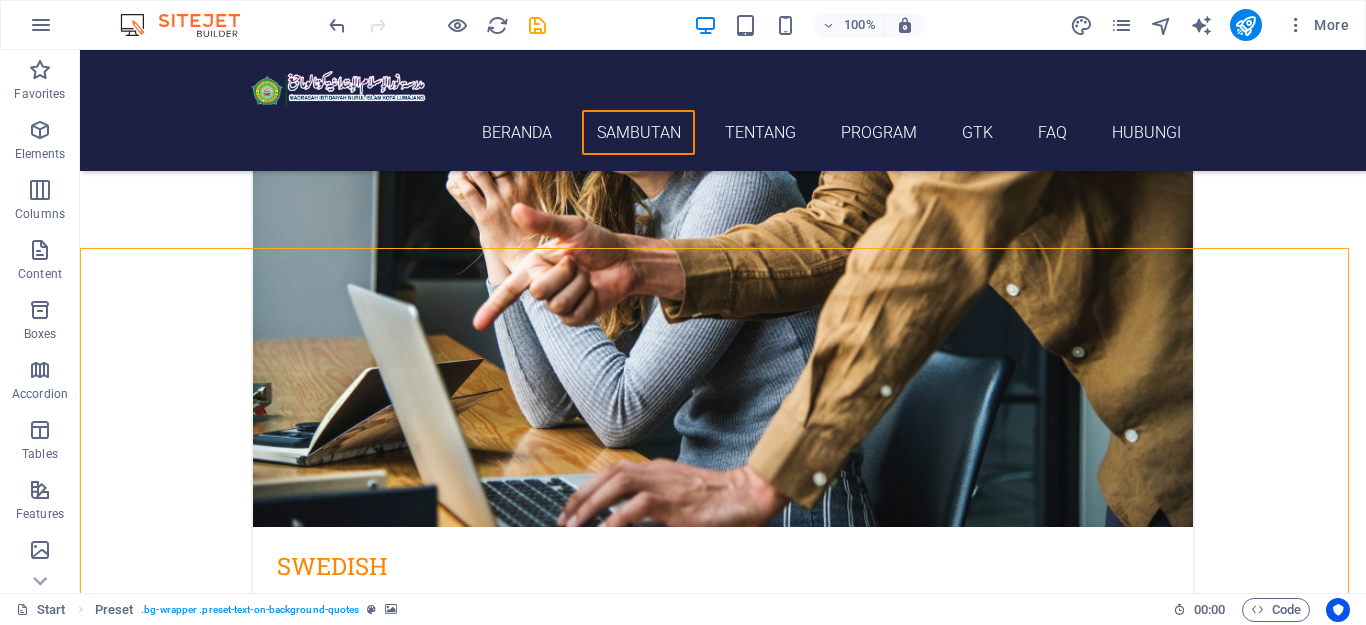 click at bounding box center (723, 4713) 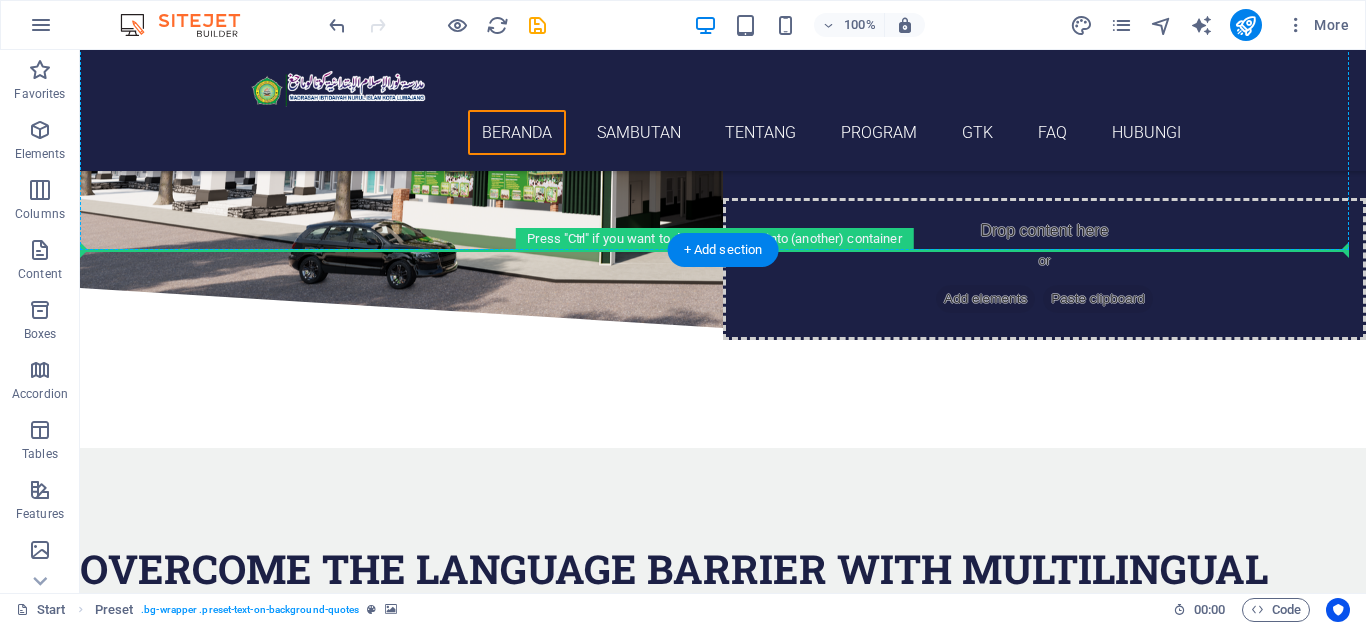 scroll, scrollTop: 190, scrollLeft: 0, axis: vertical 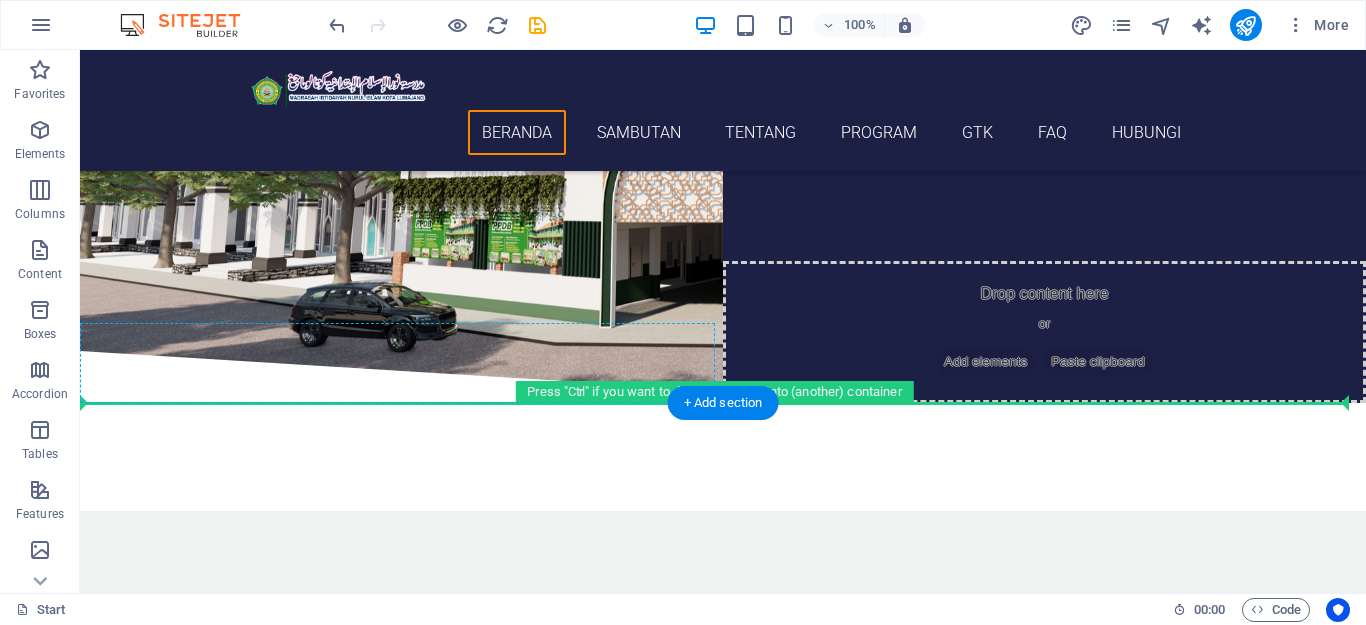 drag, startPoint x: 185, startPoint y: 293, endPoint x: 156, endPoint y: 400, distance: 110.860275 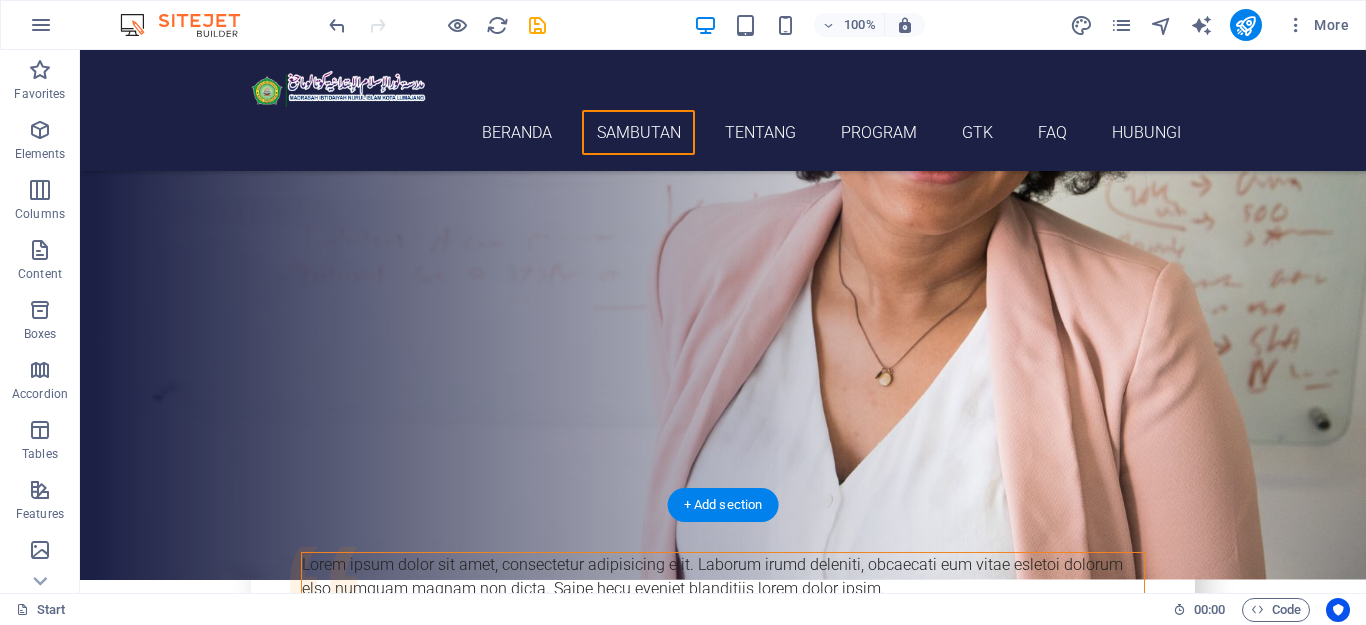 scroll, scrollTop: 890, scrollLeft: 0, axis: vertical 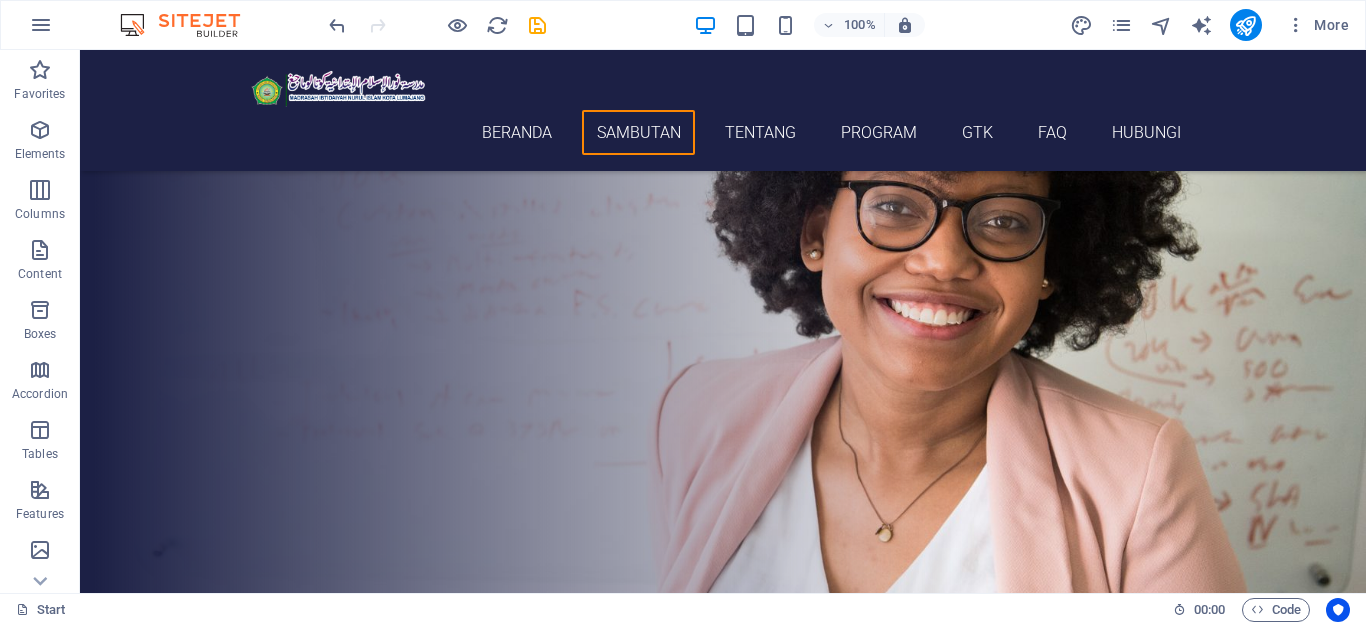 click at bounding box center [723, 360] 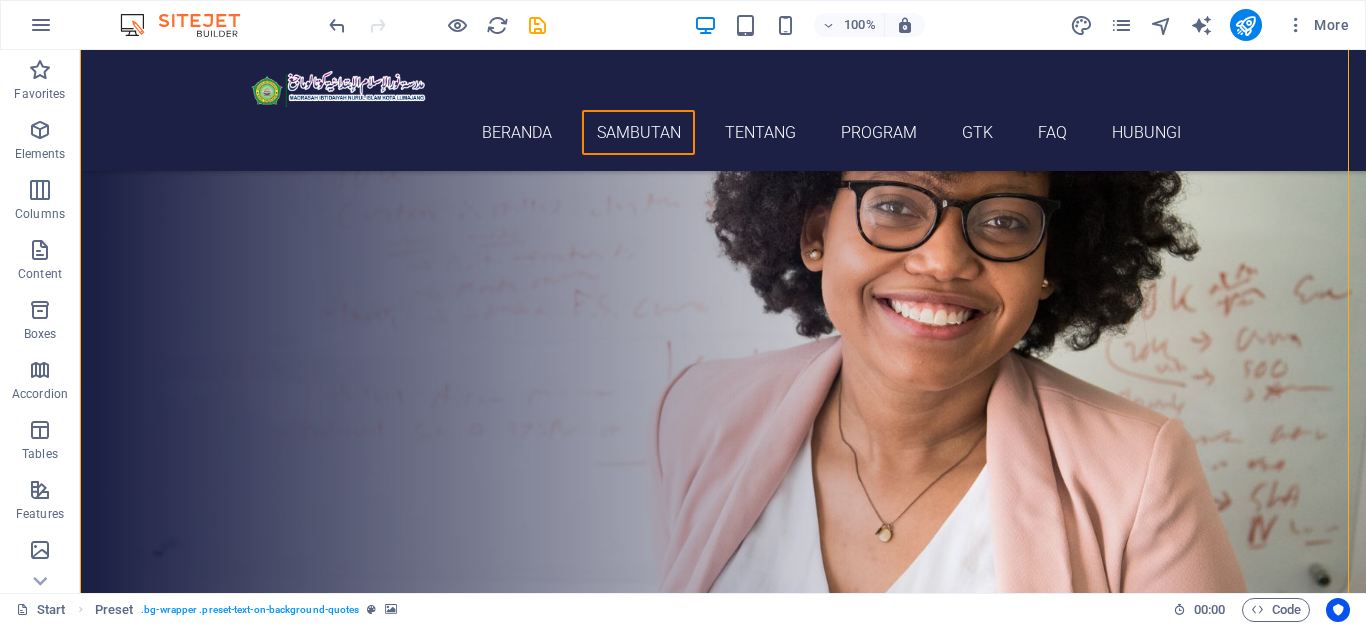 click at bounding box center (723, 360) 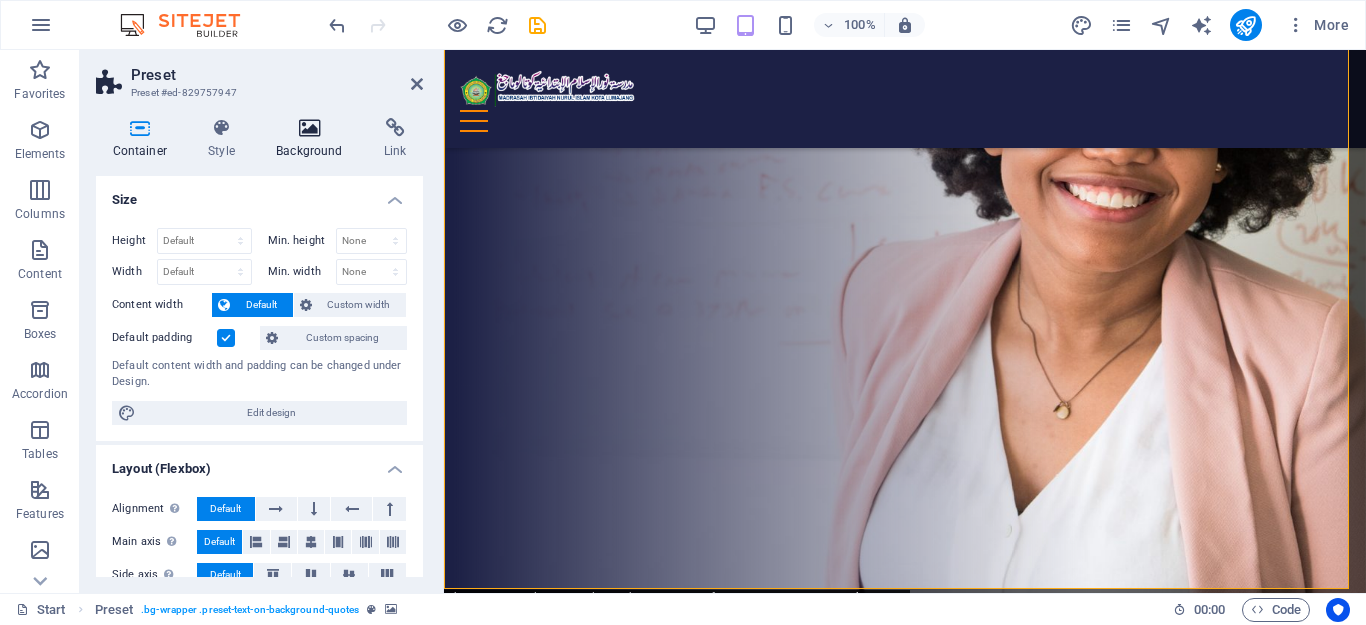 click at bounding box center (310, 128) 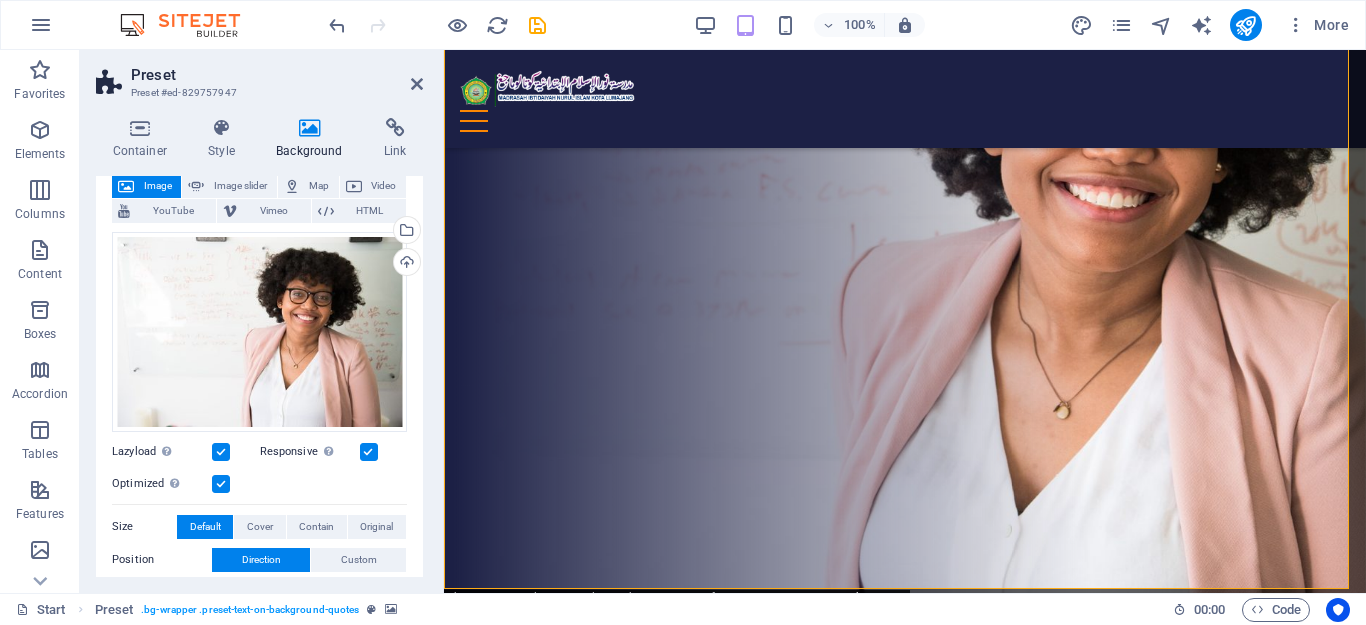 scroll, scrollTop: 0, scrollLeft: 0, axis: both 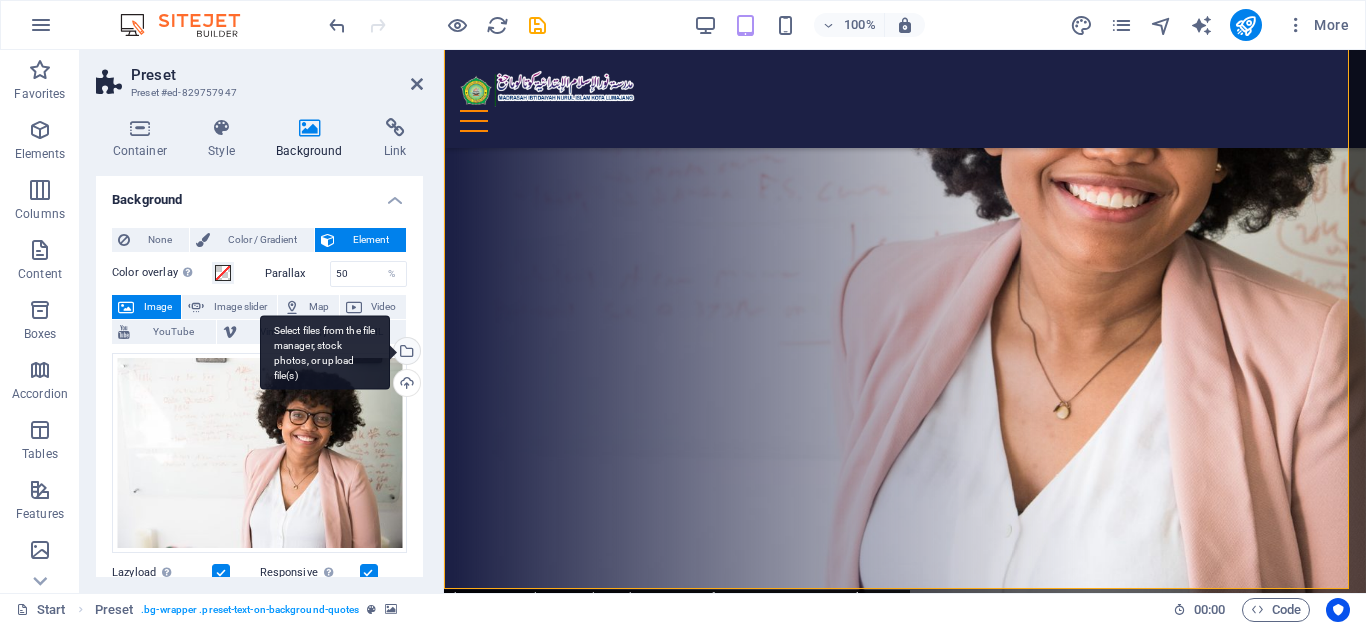 click on "Select files from the file manager, stock photos, or upload file(s)" at bounding box center [405, 353] 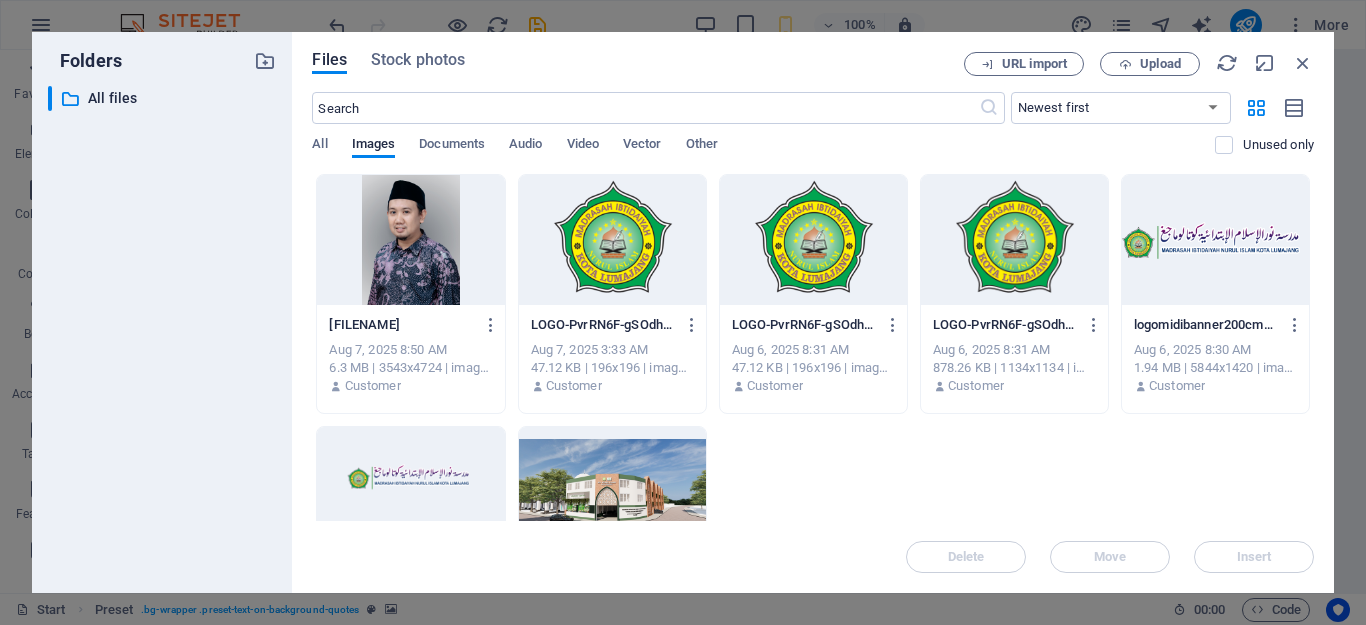 click at bounding box center (410, 240) 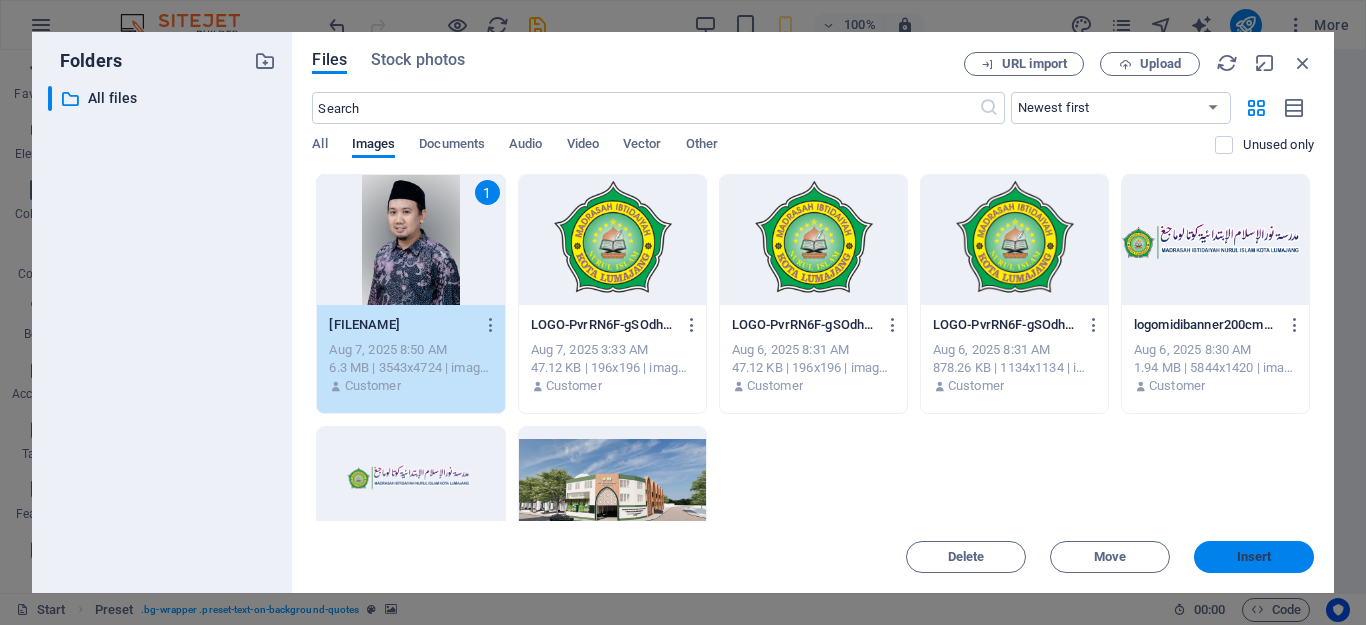 click on "Insert" at bounding box center [1254, 557] 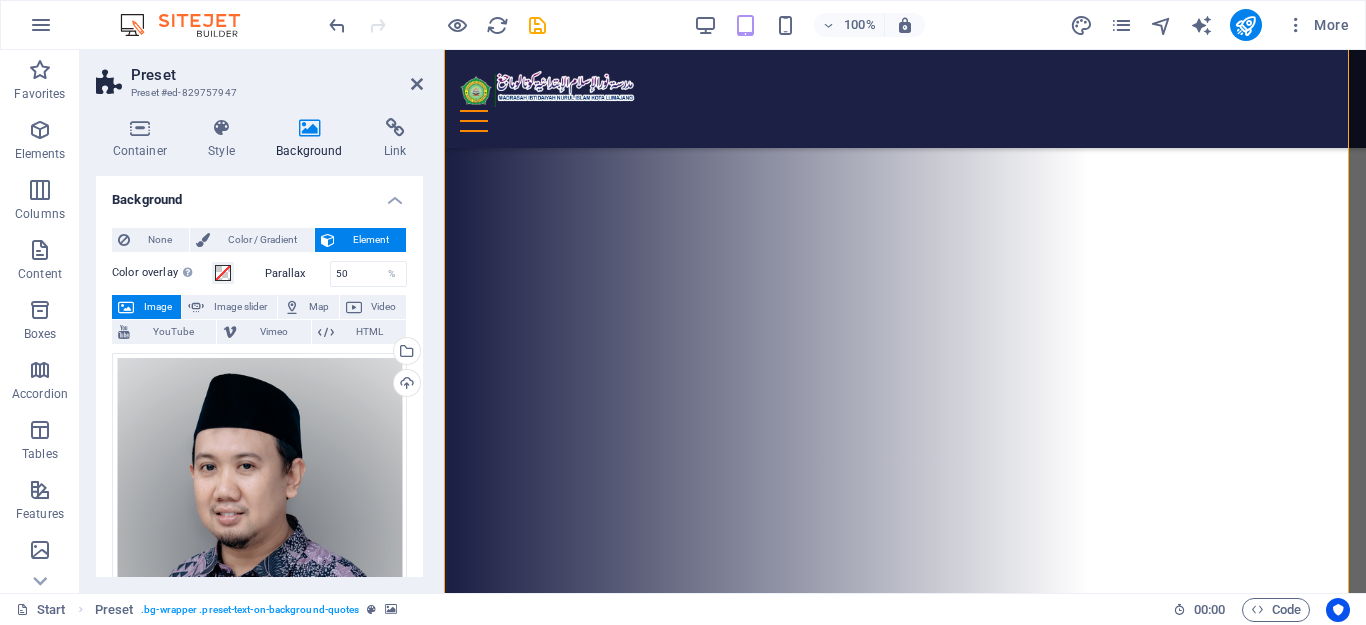 scroll, scrollTop: 790, scrollLeft: 0, axis: vertical 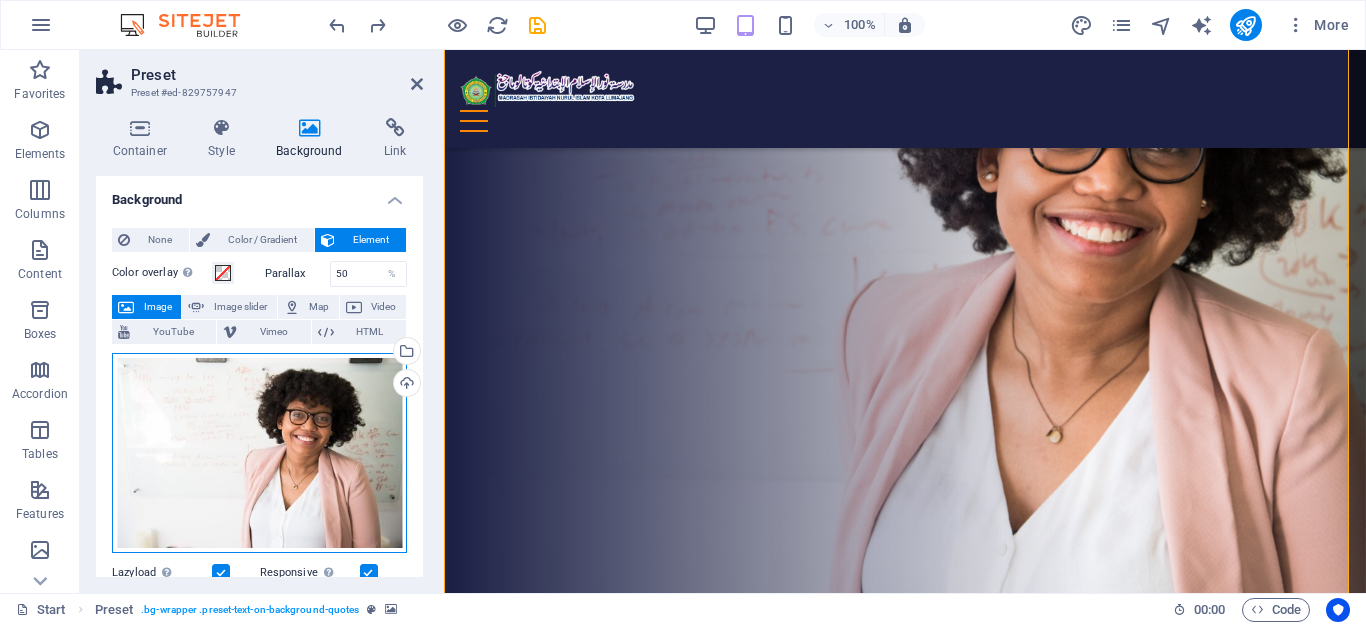 click on "Drag files here, click to choose files or select files from Files or our free stock photos & videos" at bounding box center (259, 453) 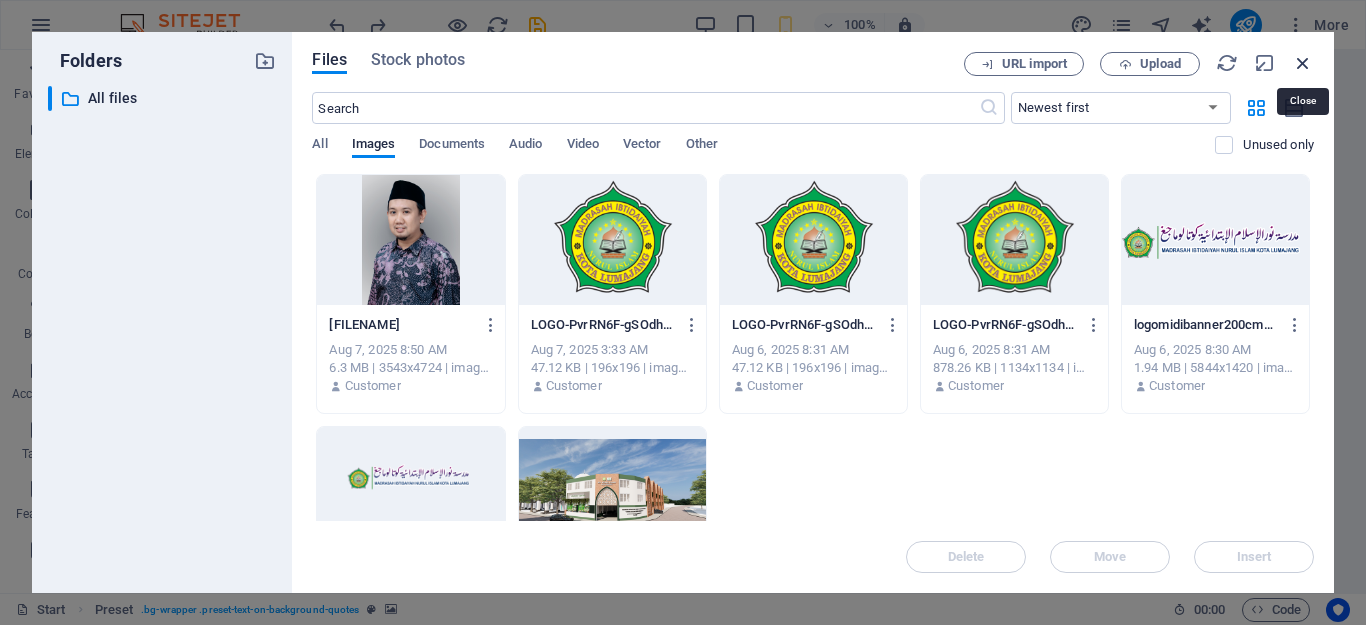 click at bounding box center [1303, 63] 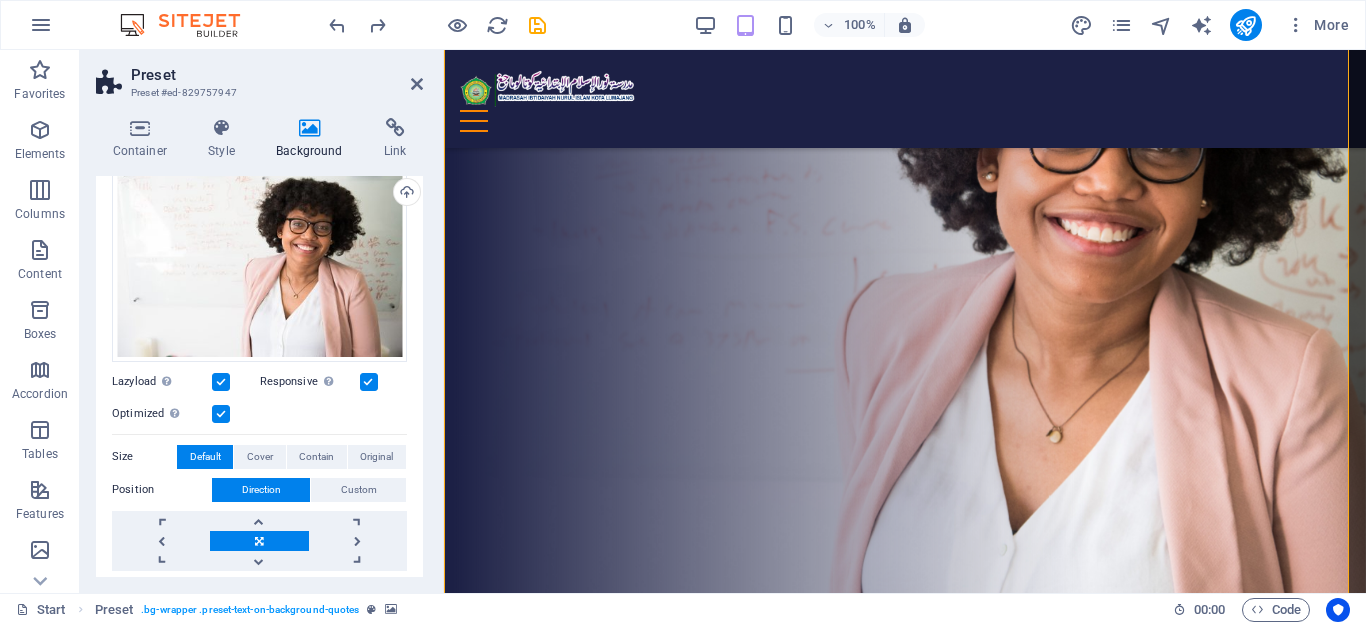 scroll, scrollTop: 200, scrollLeft: 0, axis: vertical 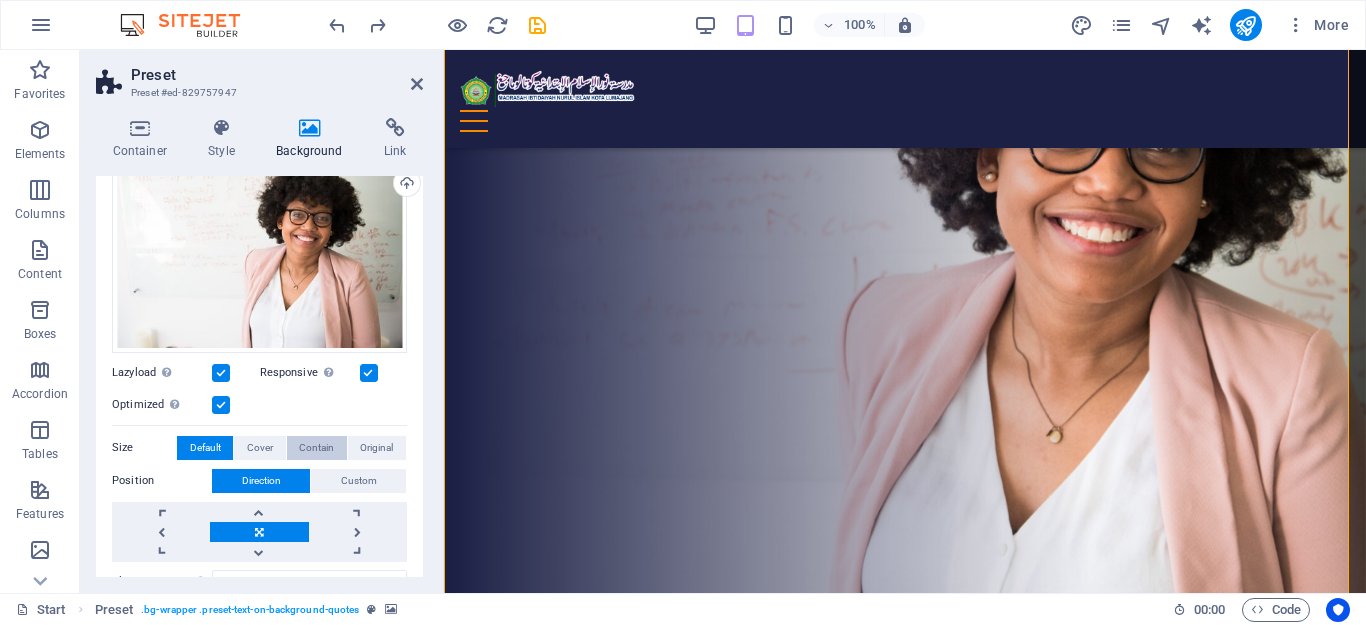 click on "Contain" at bounding box center (317, 448) 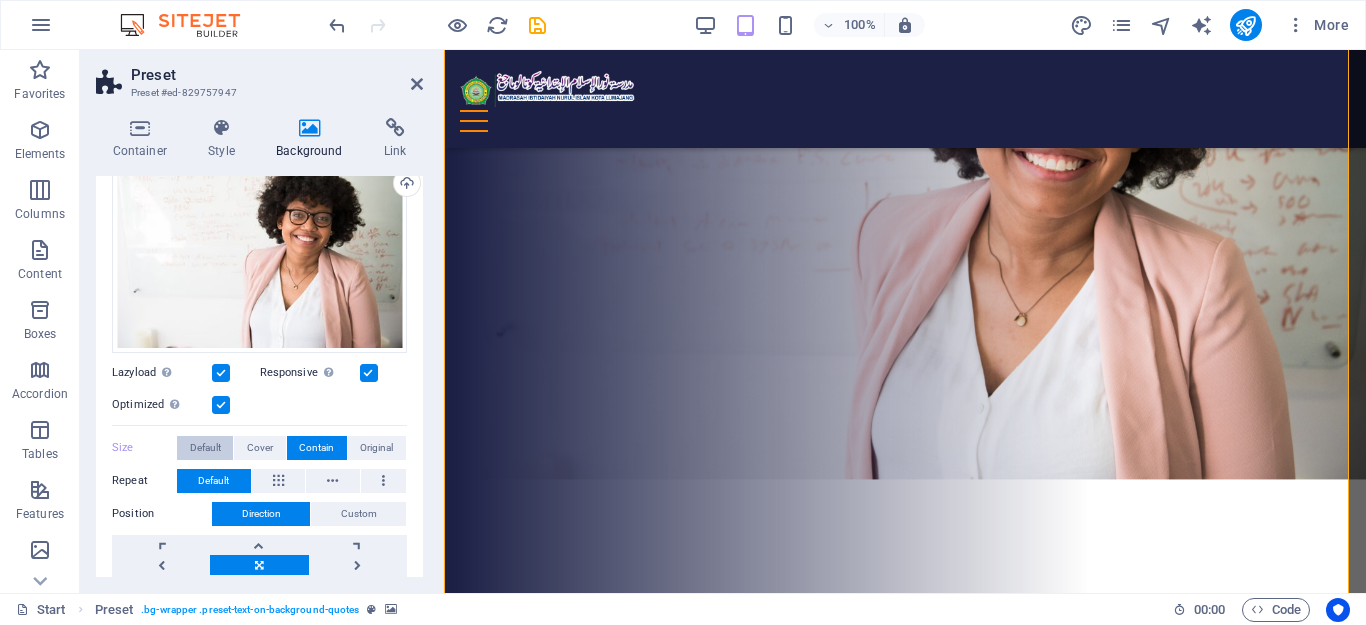 click on "Default" at bounding box center [205, 448] 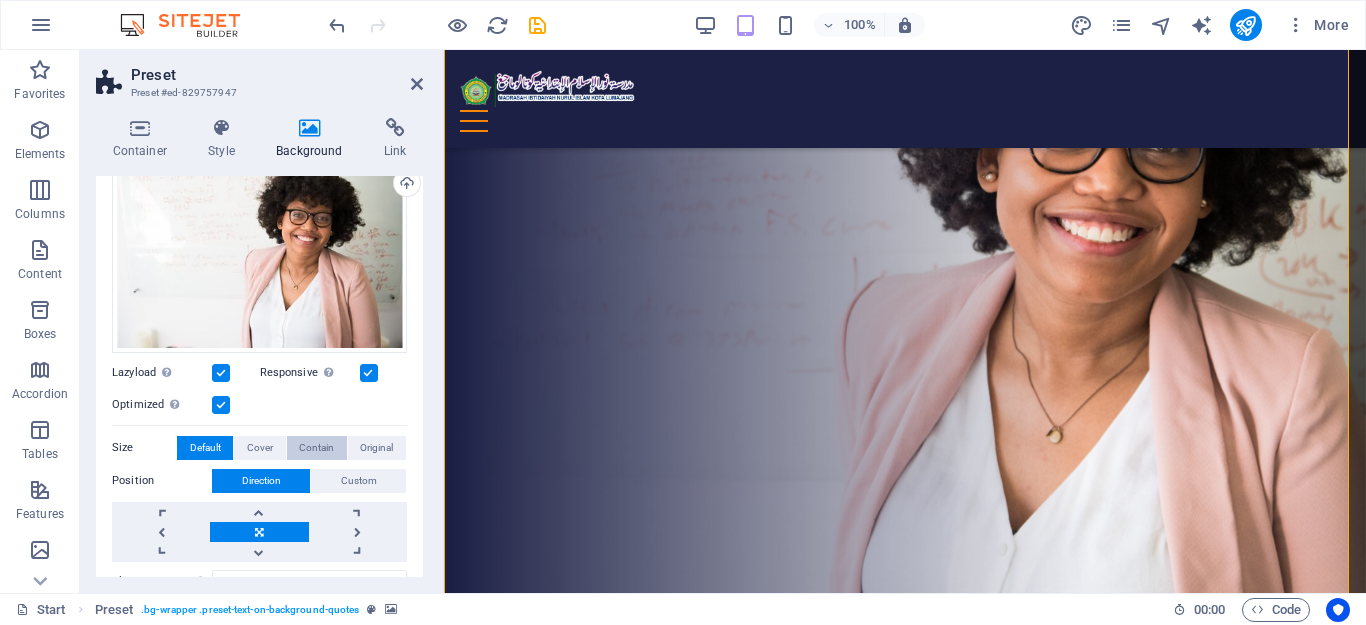 click on "Contain" at bounding box center (316, 448) 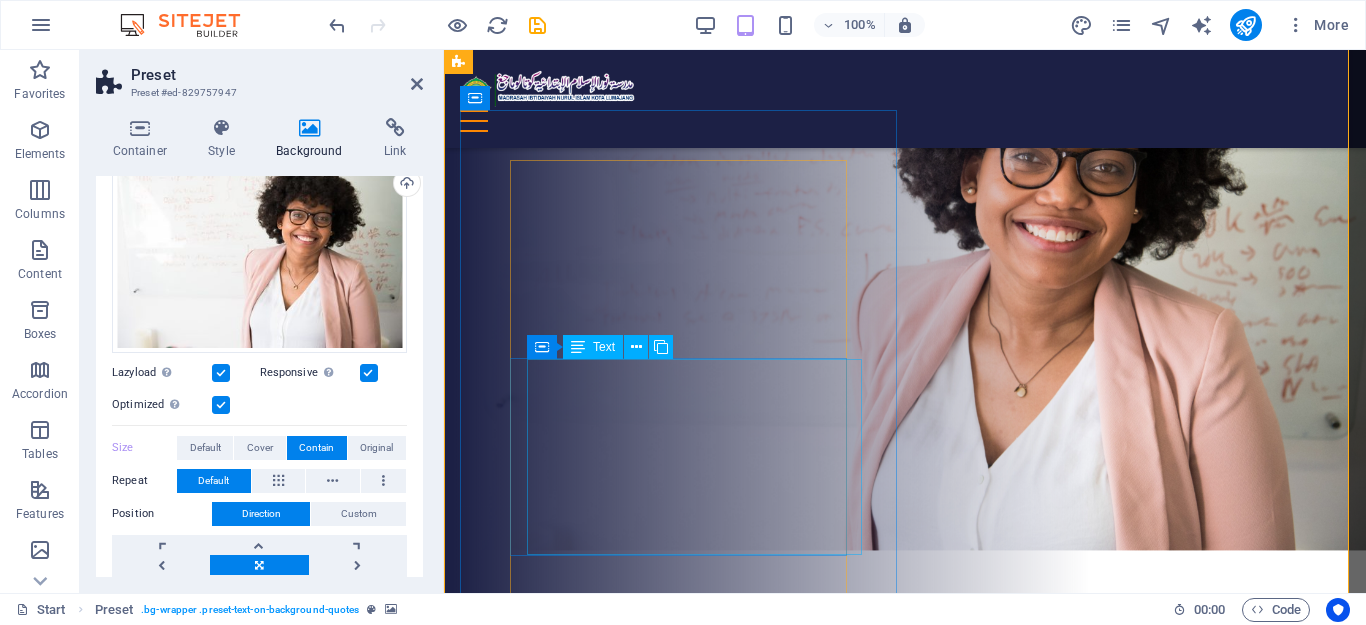 scroll, scrollTop: 690, scrollLeft: 0, axis: vertical 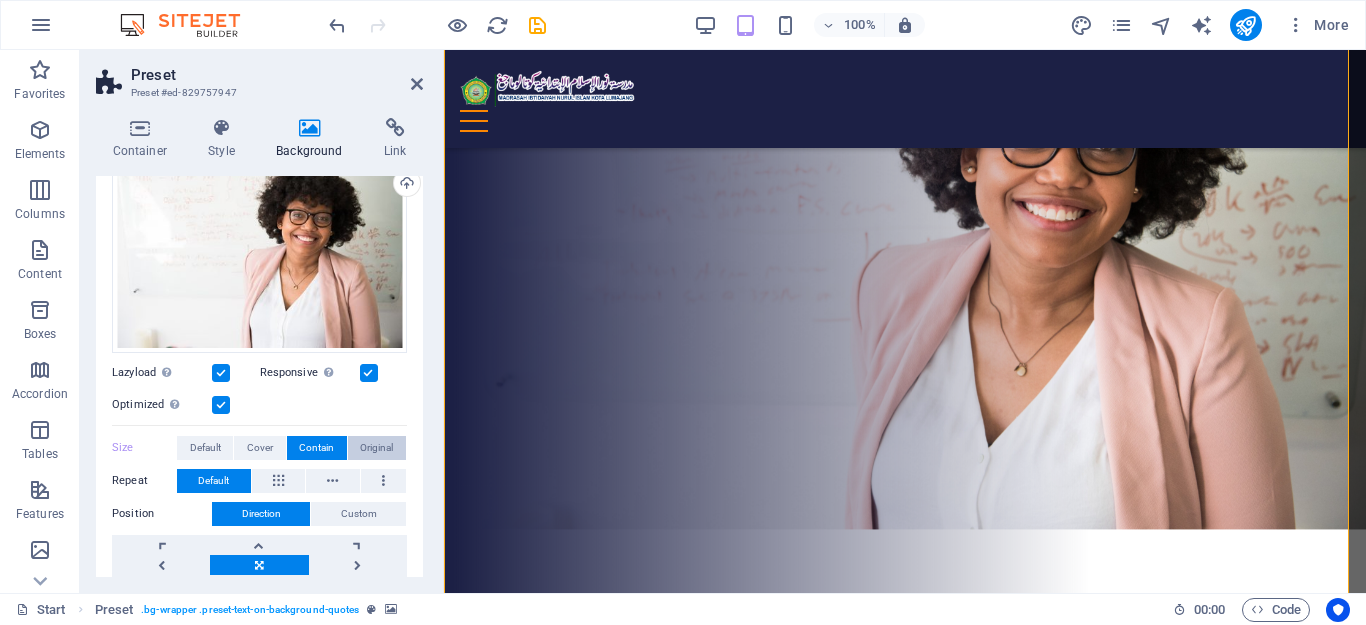 click on "Original" at bounding box center (376, 448) 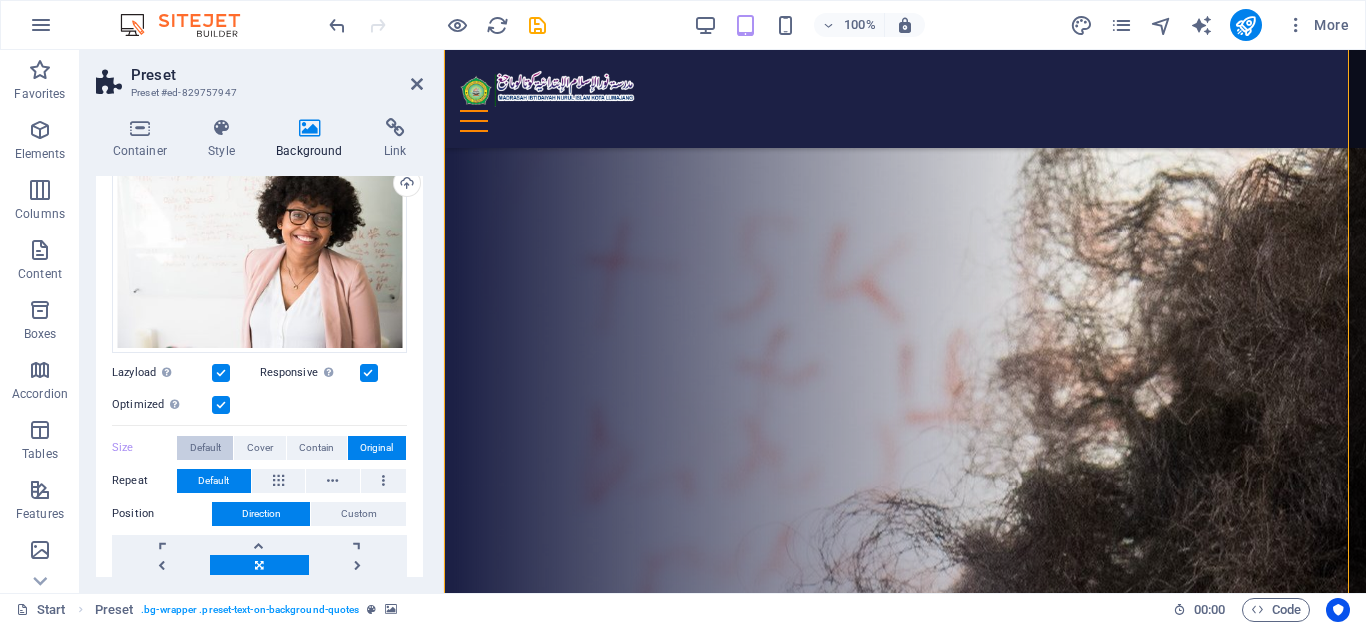 click on "Default" at bounding box center (205, 448) 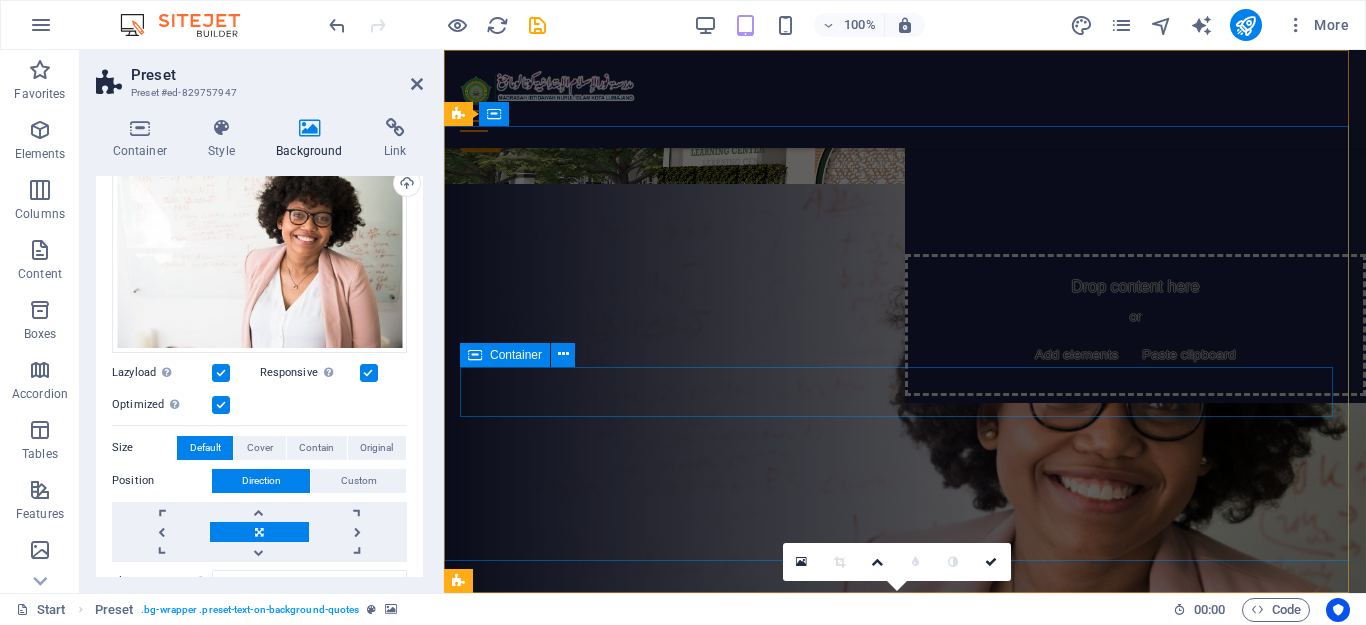scroll, scrollTop: 0, scrollLeft: 0, axis: both 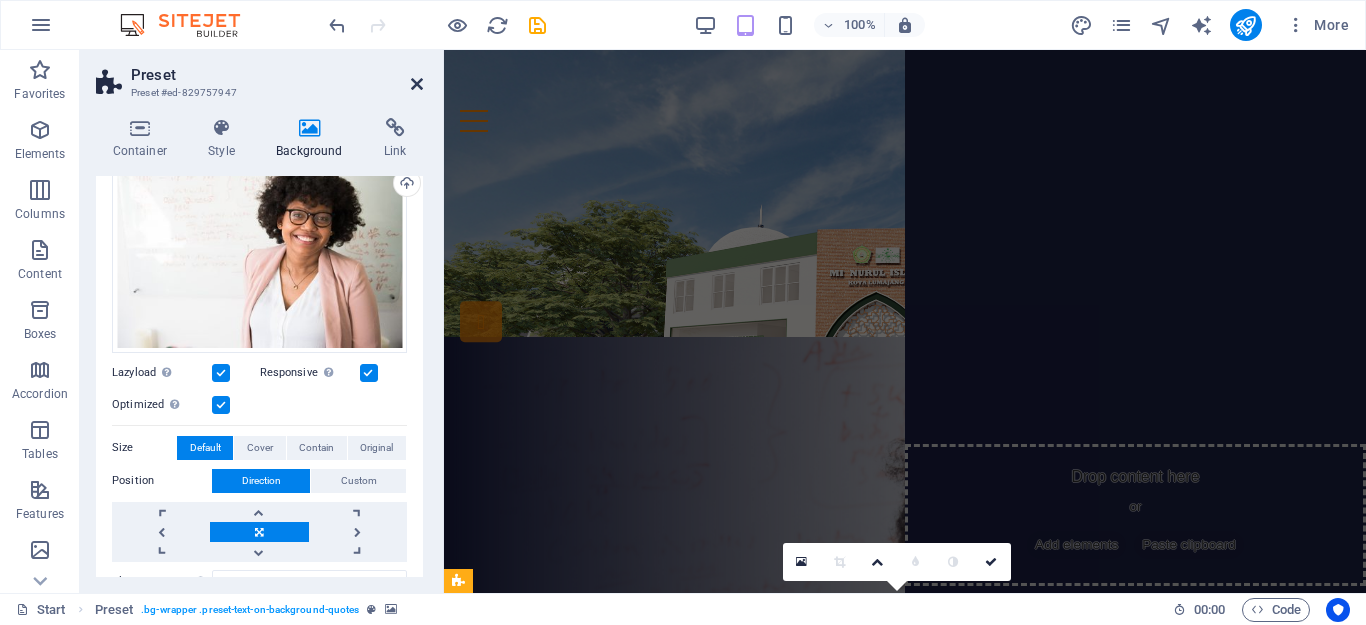 click at bounding box center [417, 84] 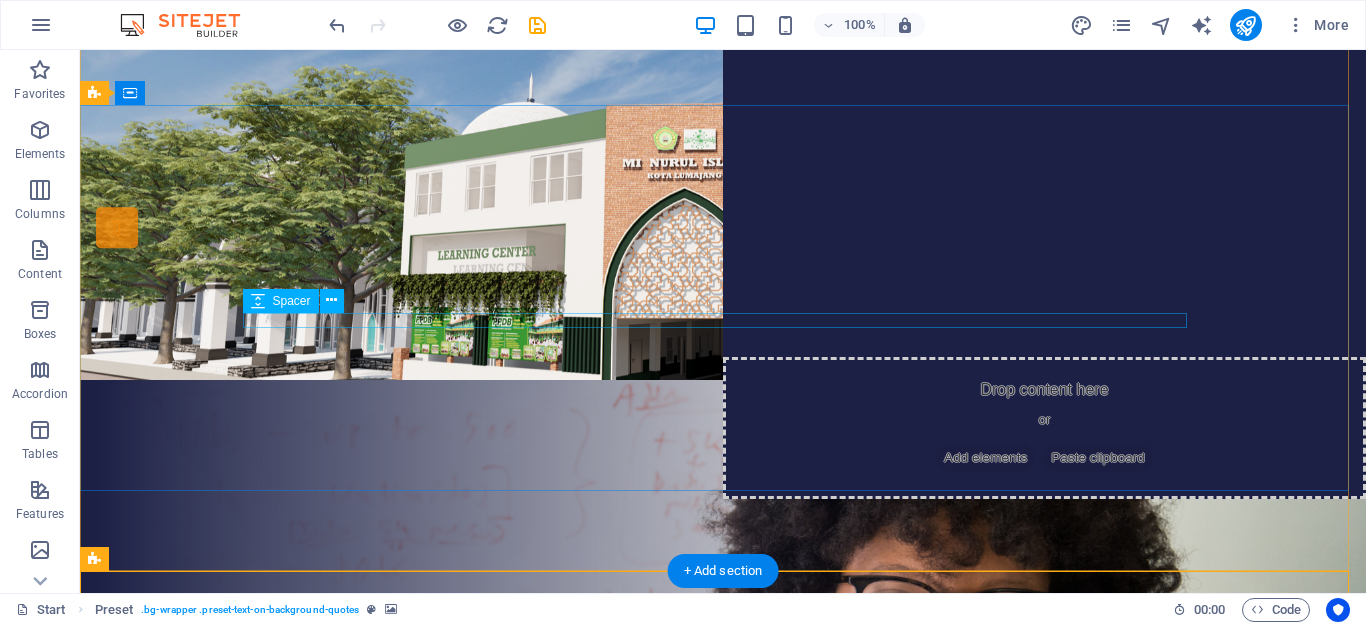 scroll, scrollTop: 0, scrollLeft: 0, axis: both 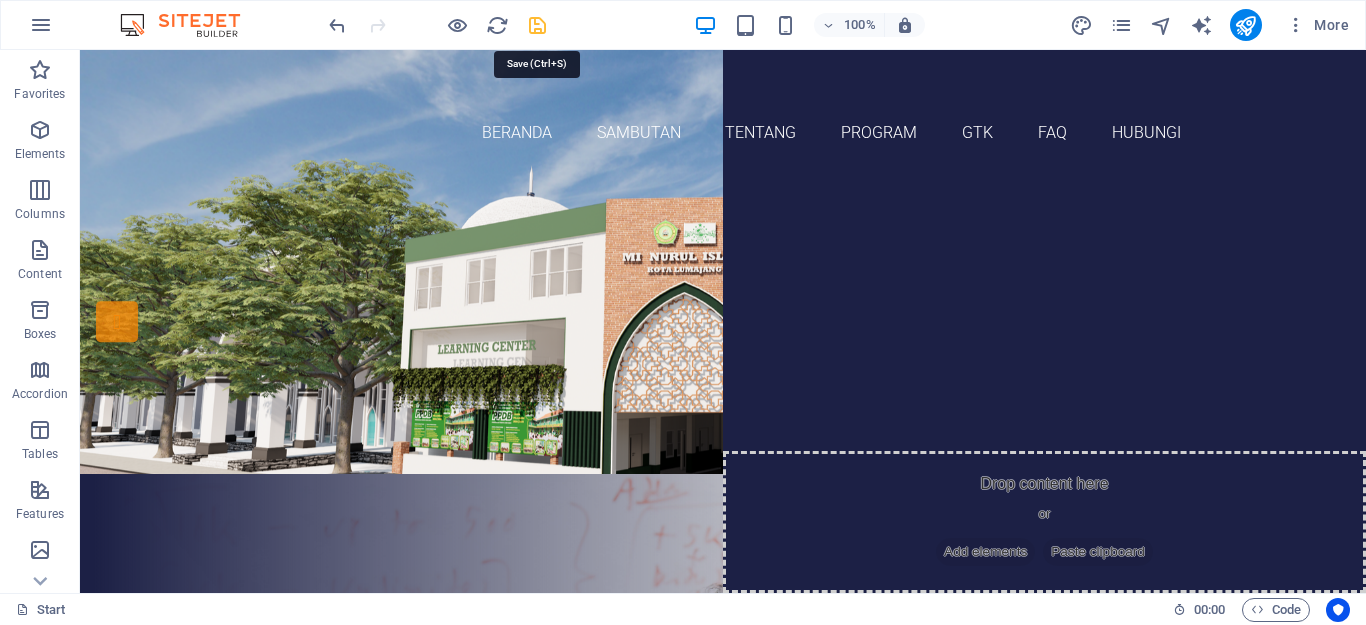 click at bounding box center (537, 25) 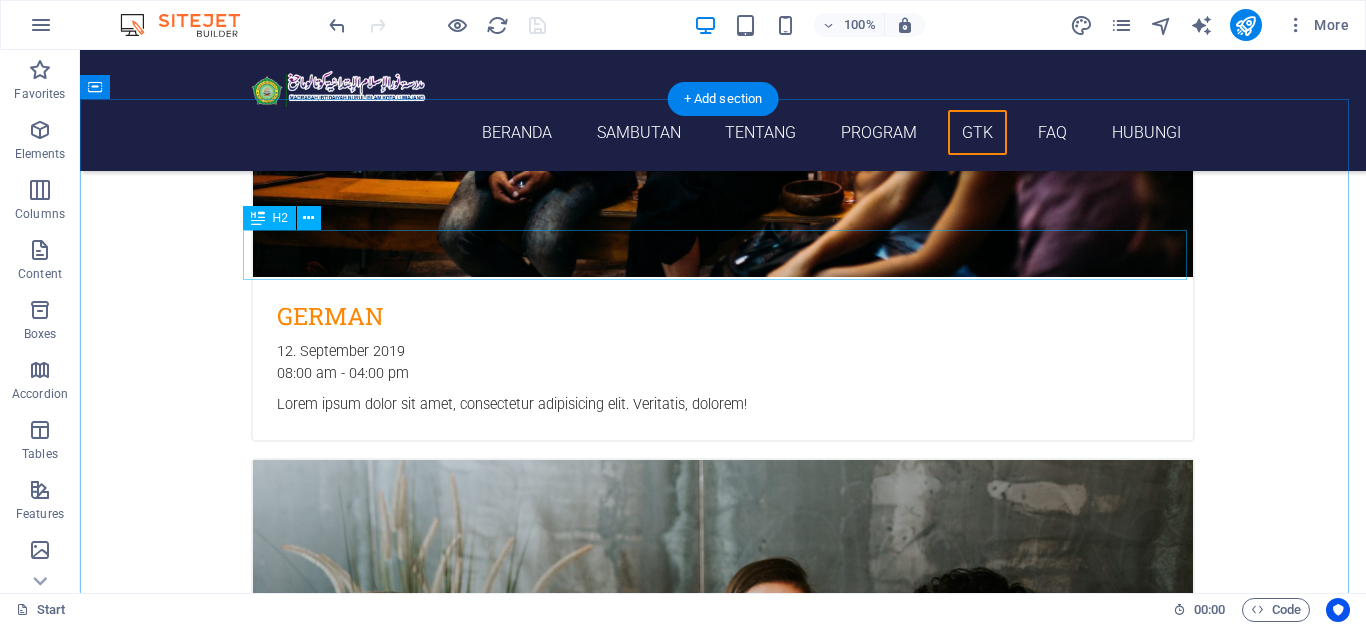 scroll, scrollTop: 4600, scrollLeft: 0, axis: vertical 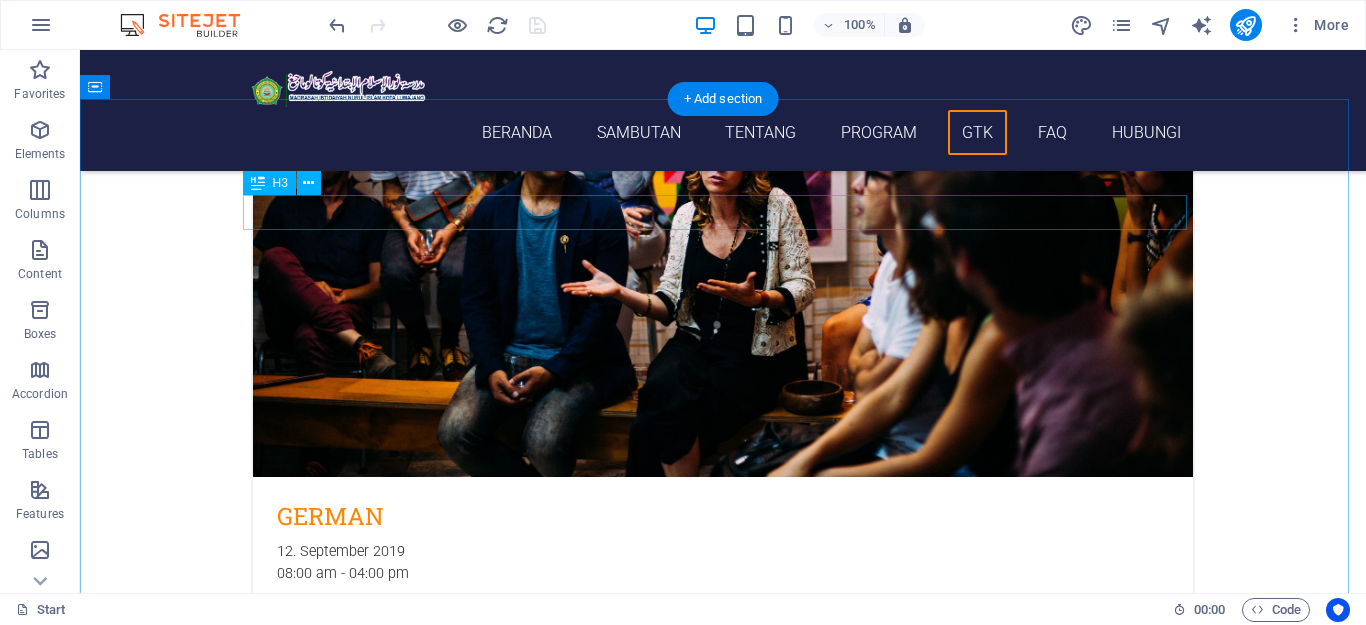click on "learn from natives" at bounding box center [723, 6103] 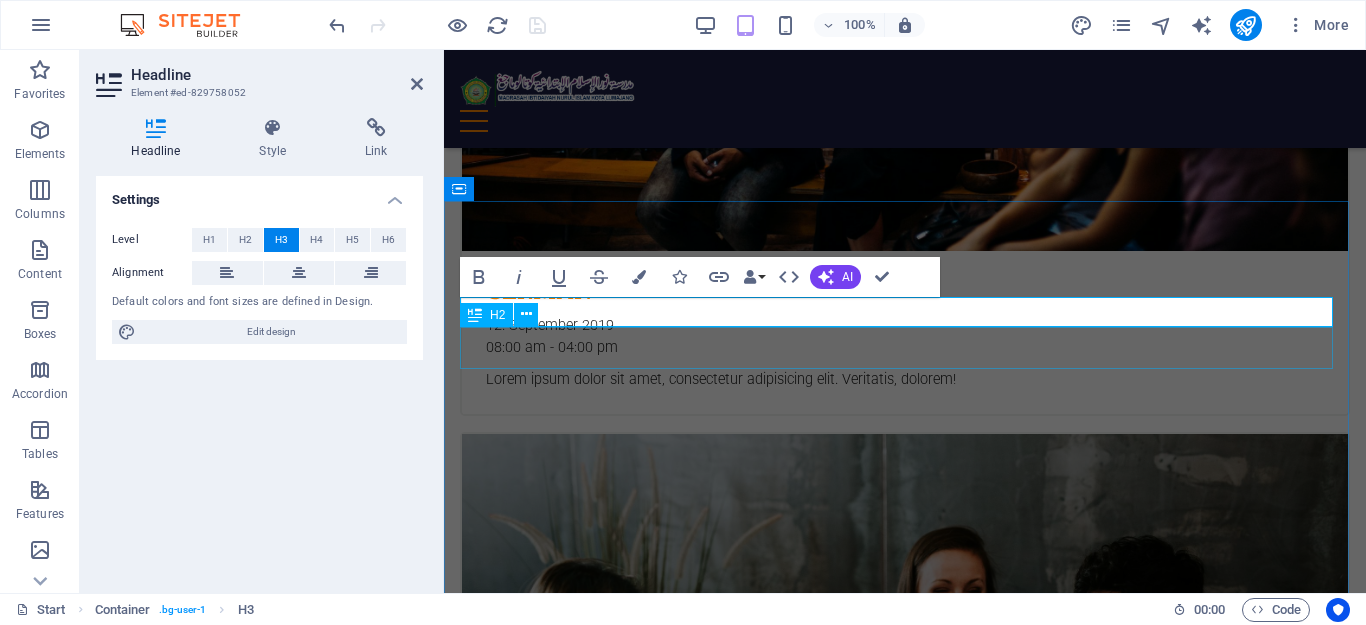 scroll, scrollTop: 4346, scrollLeft: 0, axis: vertical 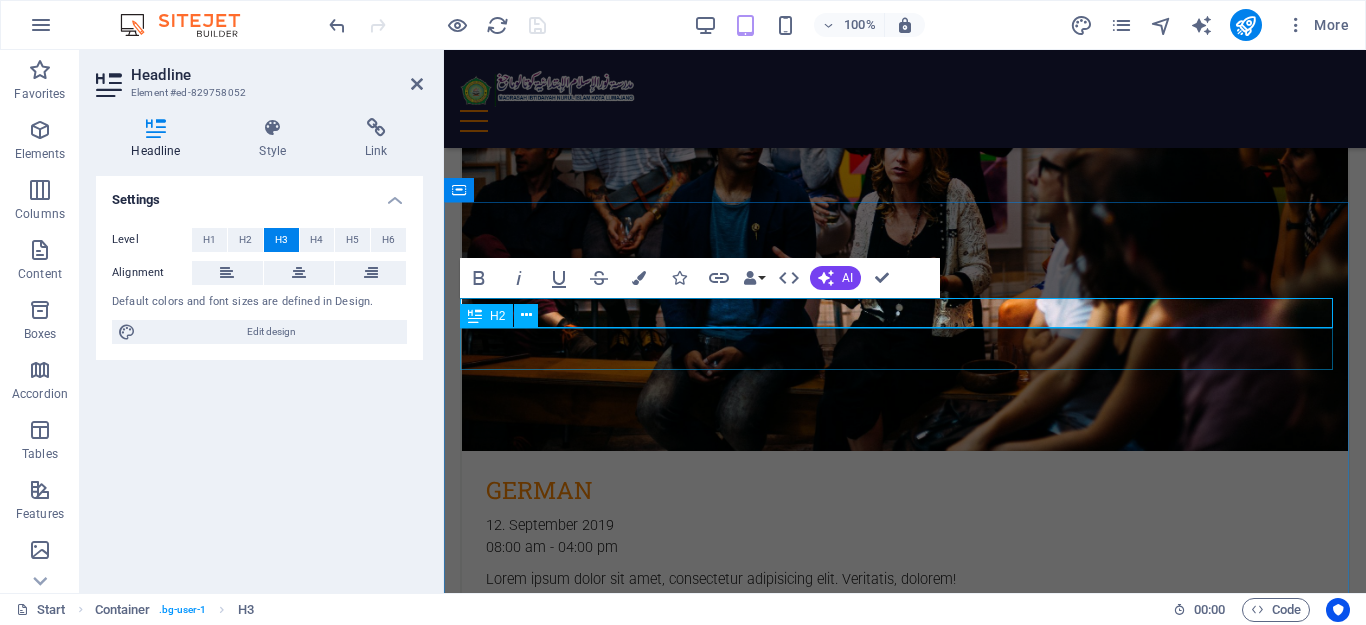 type 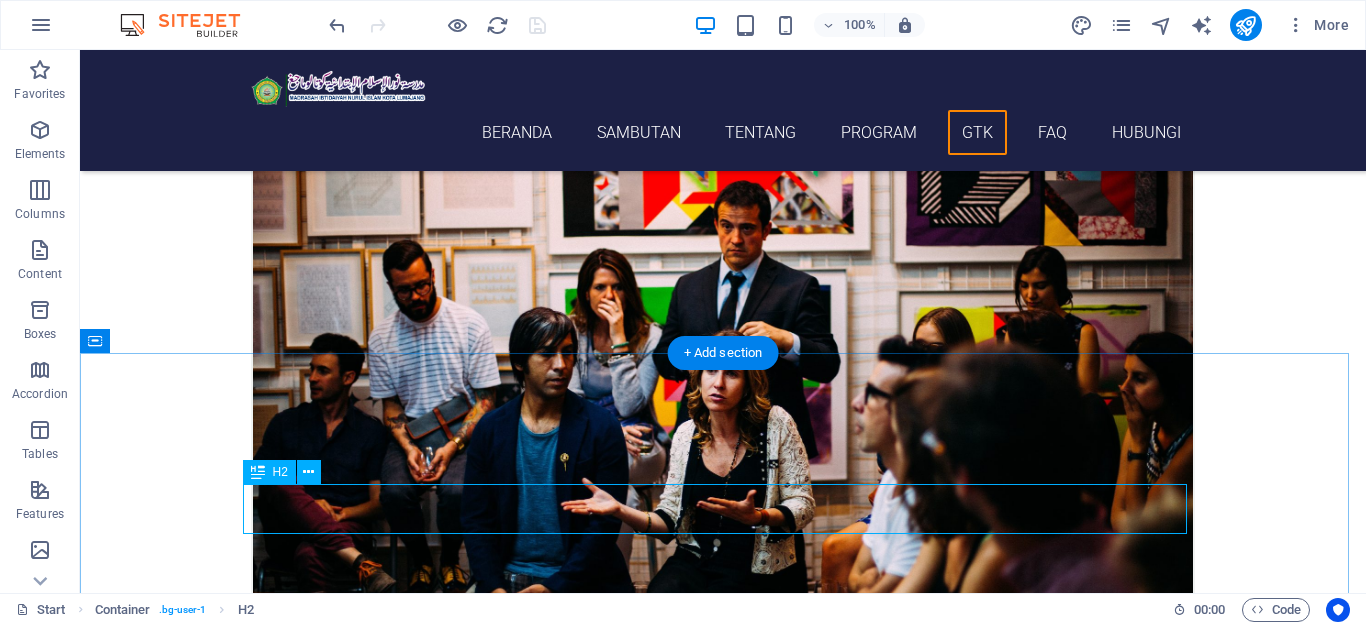 click on "Our Teachers" at bounding box center (723, 6348) 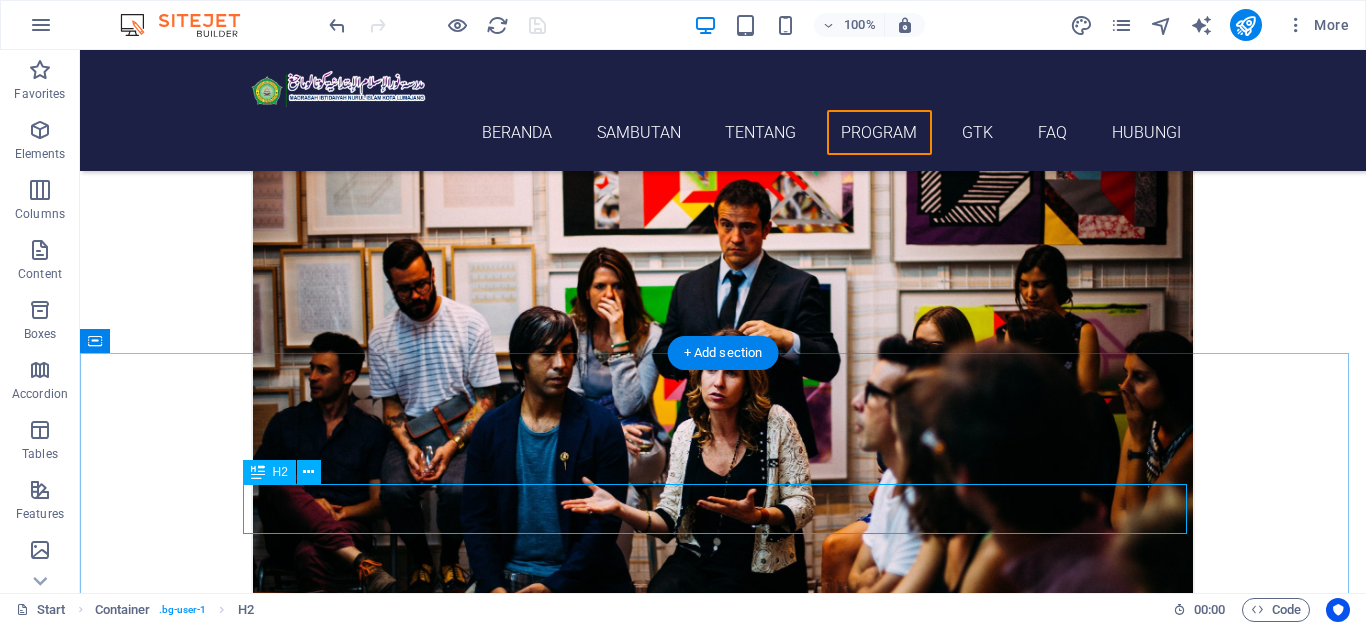 scroll, scrollTop: 4227, scrollLeft: 0, axis: vertical 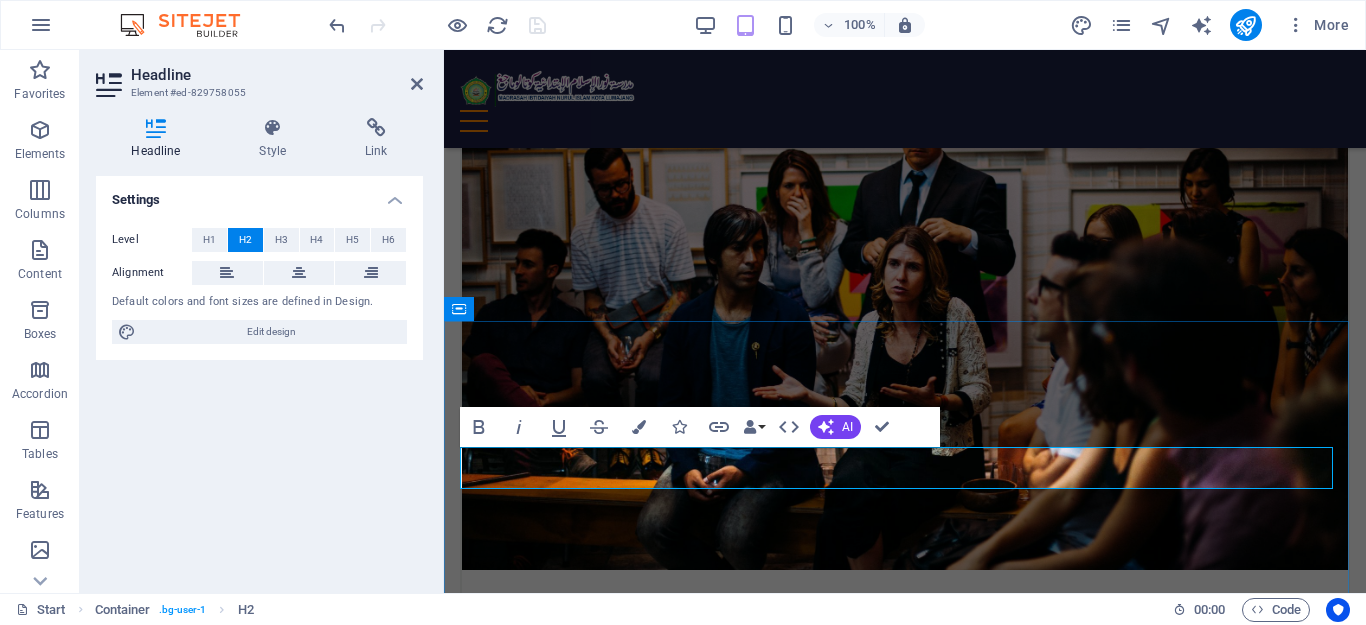 type 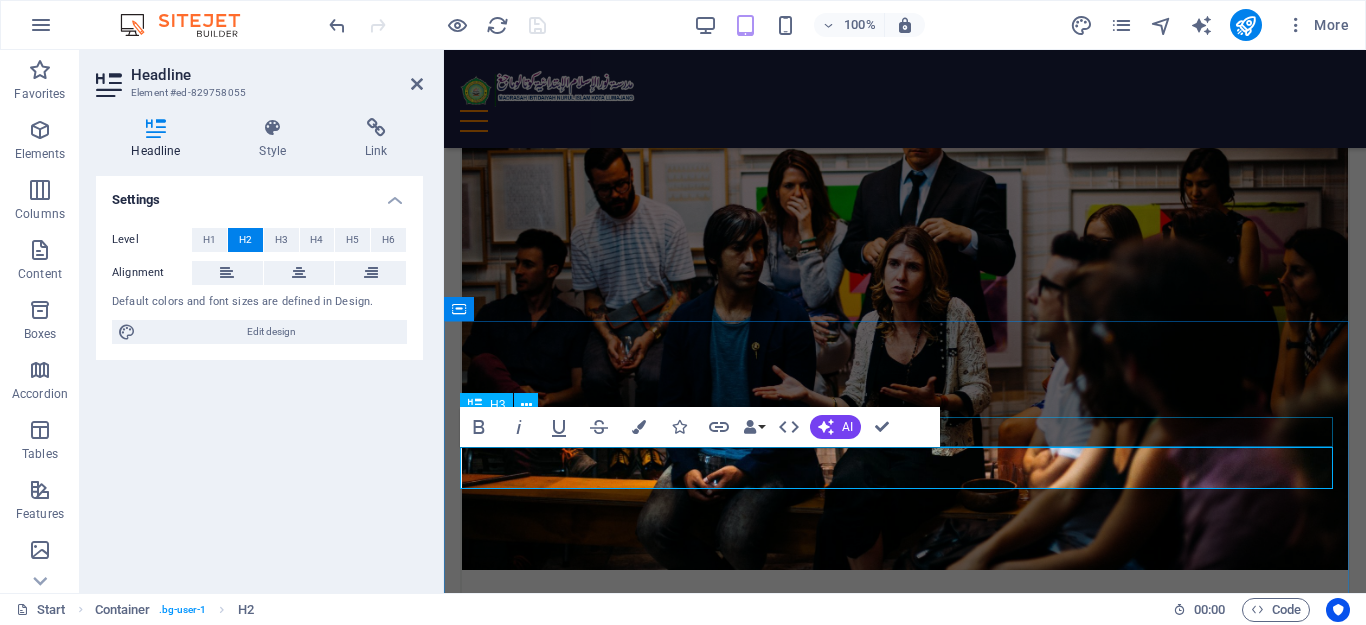 click on "learn from natives" at bounding box center (905, 6167) 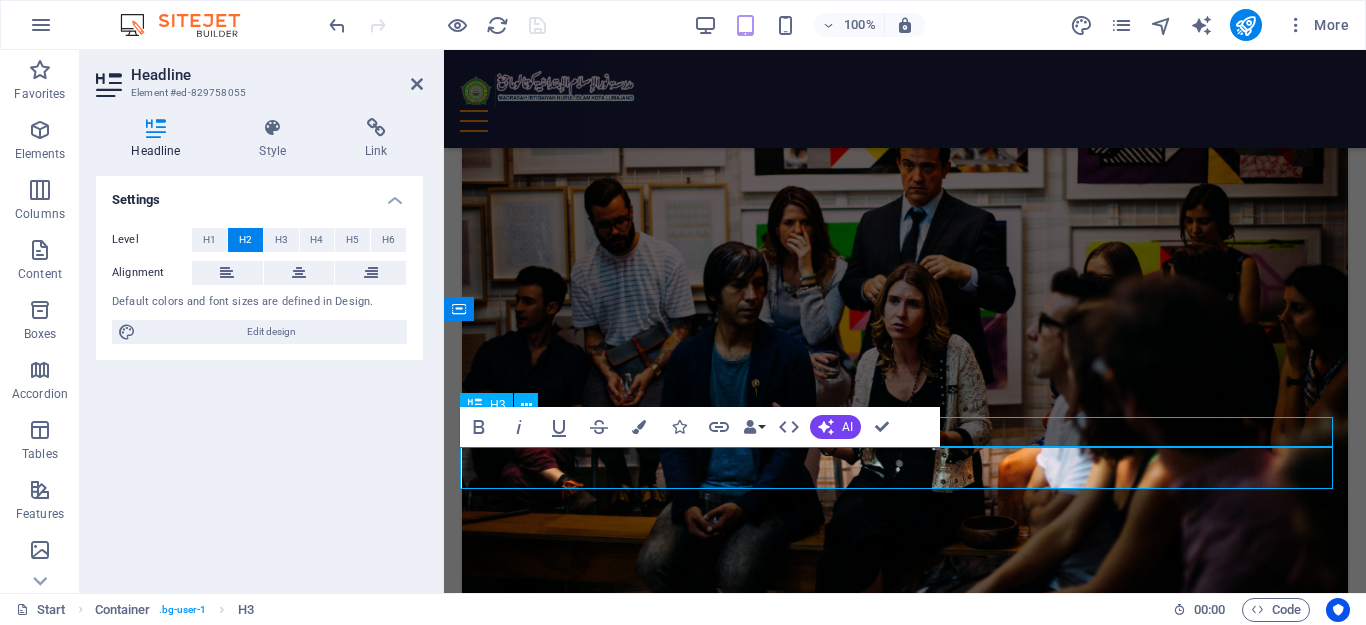 scroll, scrollTop: 4533, scrollLeft: 0, axis: vertical 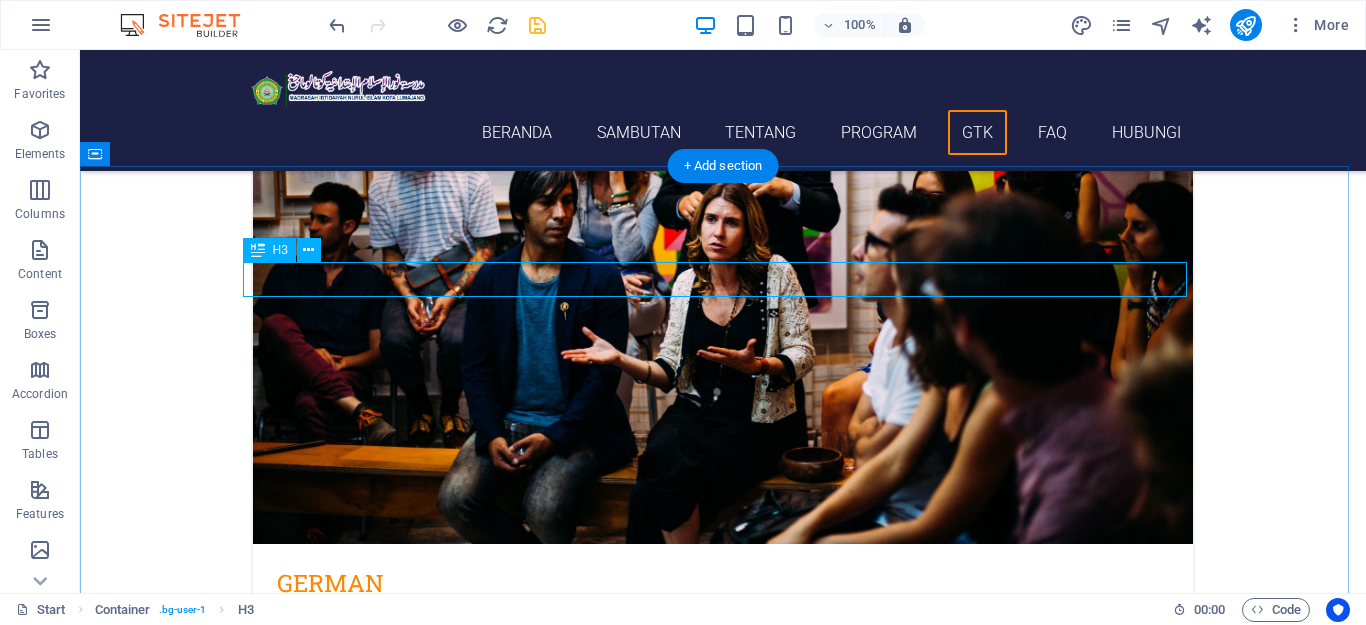 click on "learn from natives" at bounding box center (723, 6170) 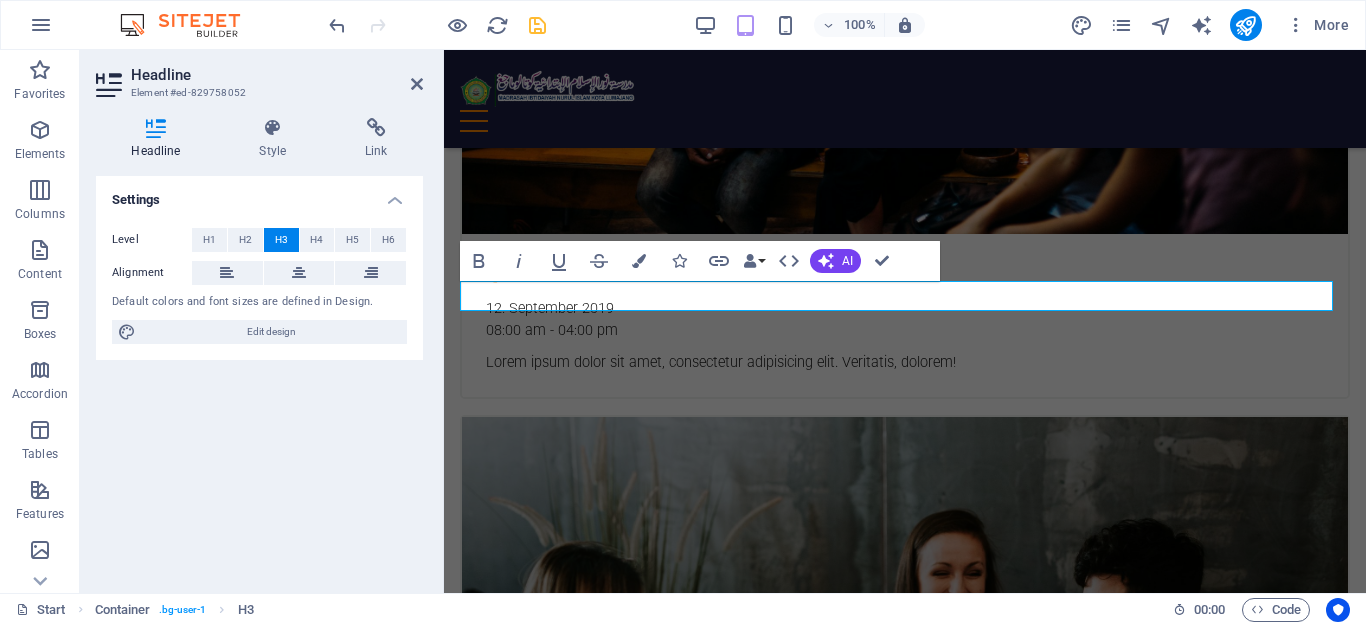 scroll, scrollTop: 4363, scrollLeft: 0, axis: vertical 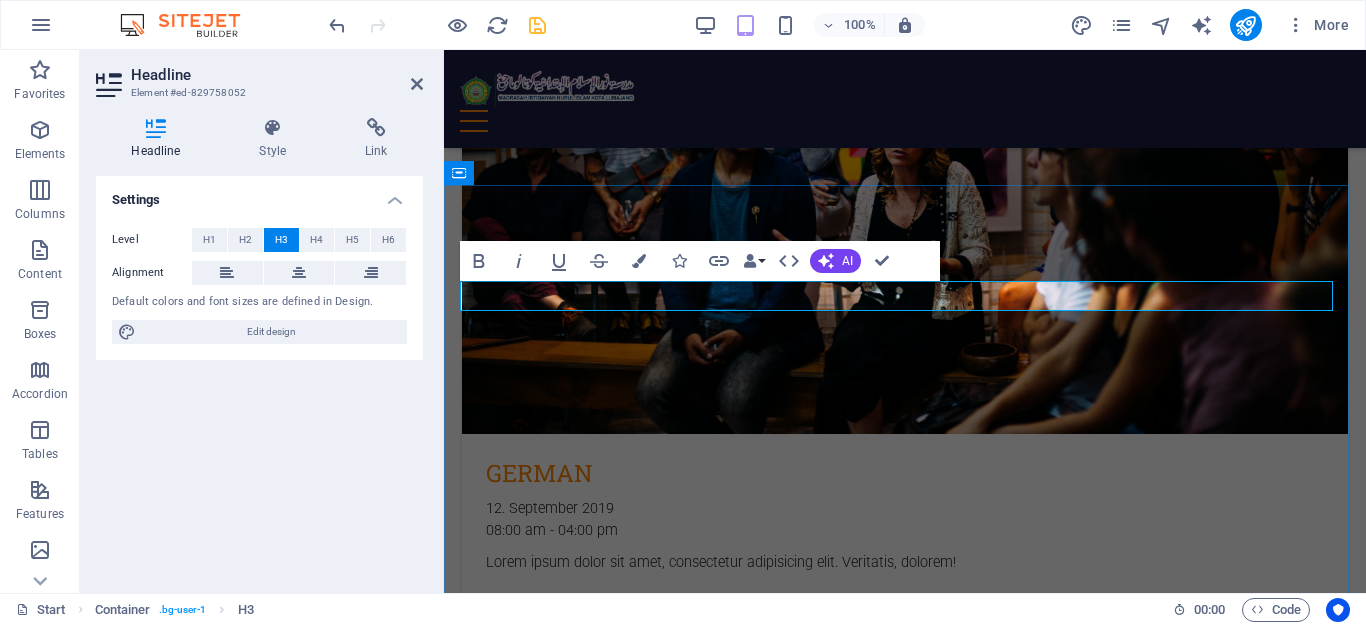 type 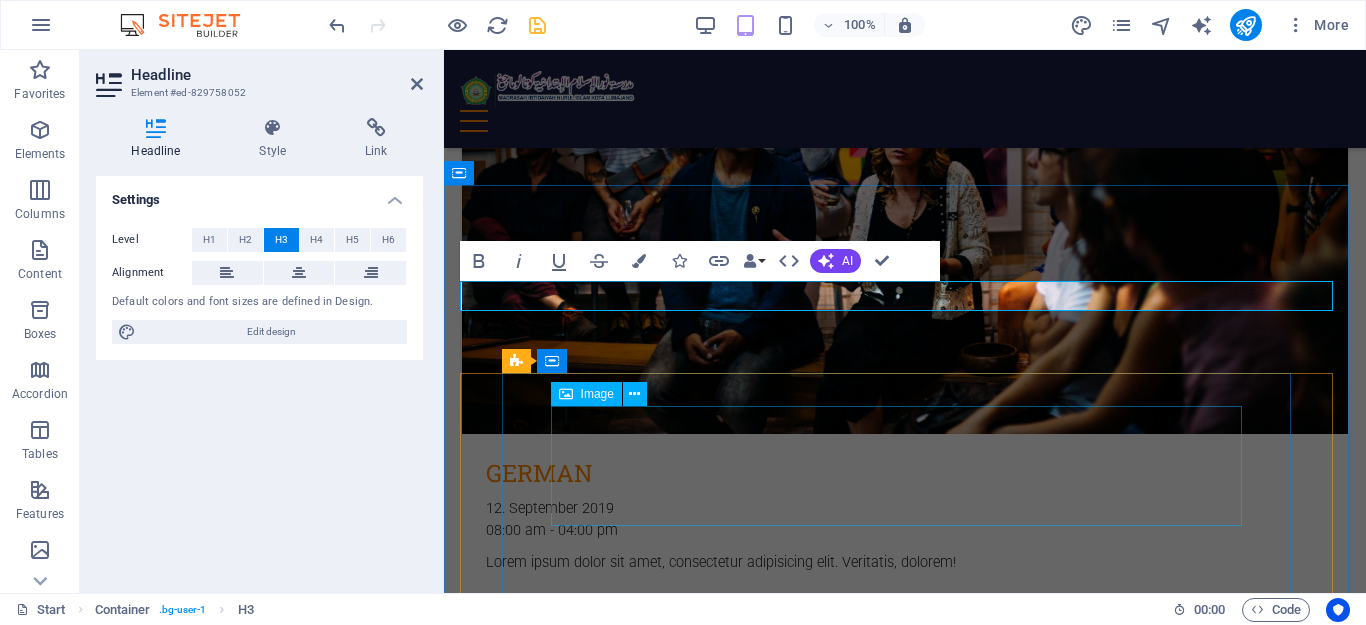 click at bounding box center (905, 6201) 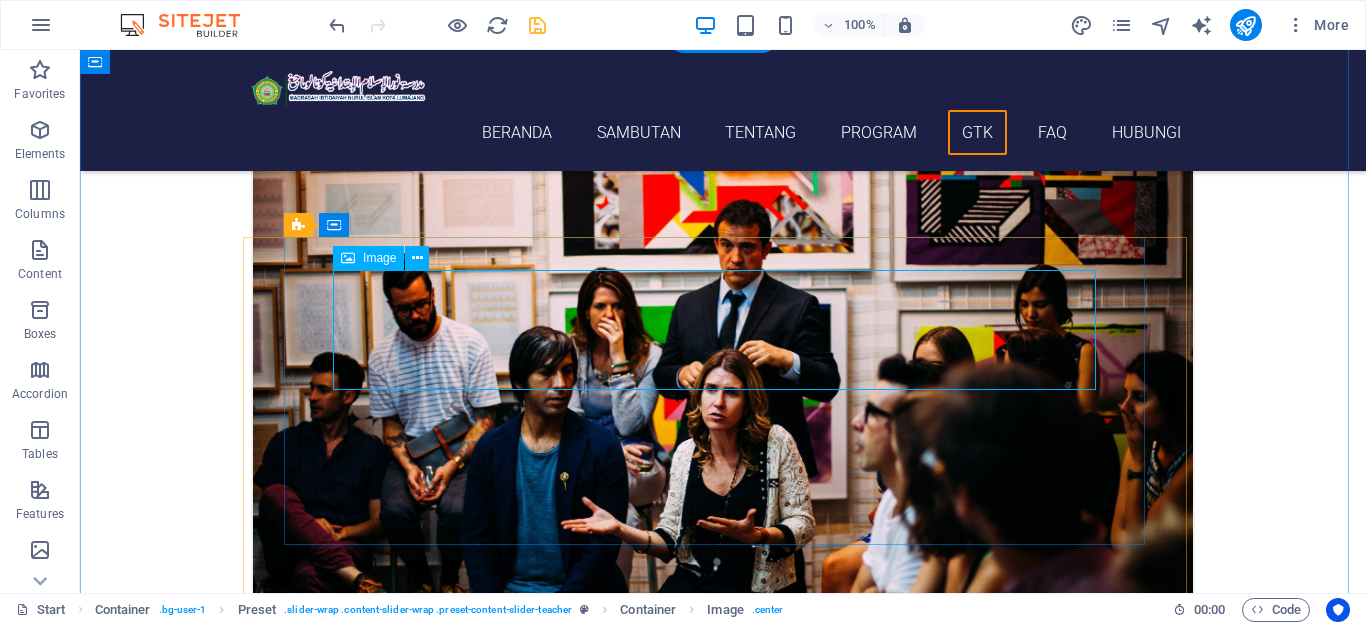 scroll, scrollTop: 4663, scrollLeft: 0, axis: vertical 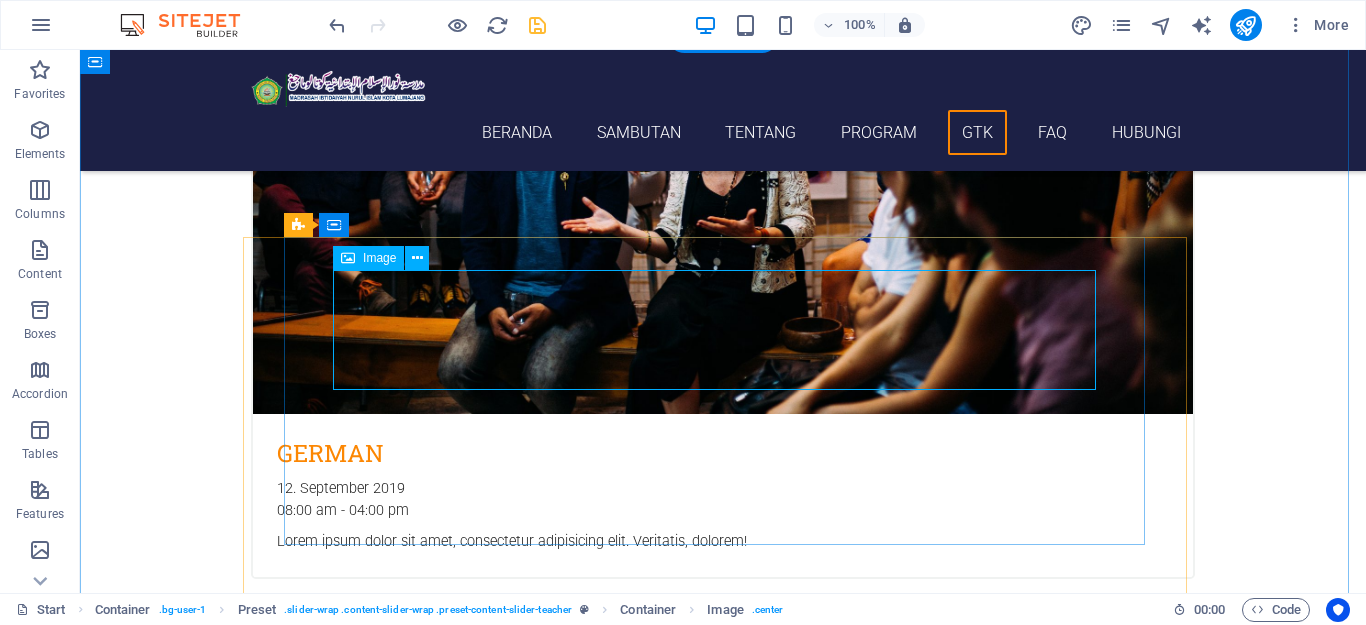 click at bounding box center [723, 6221] 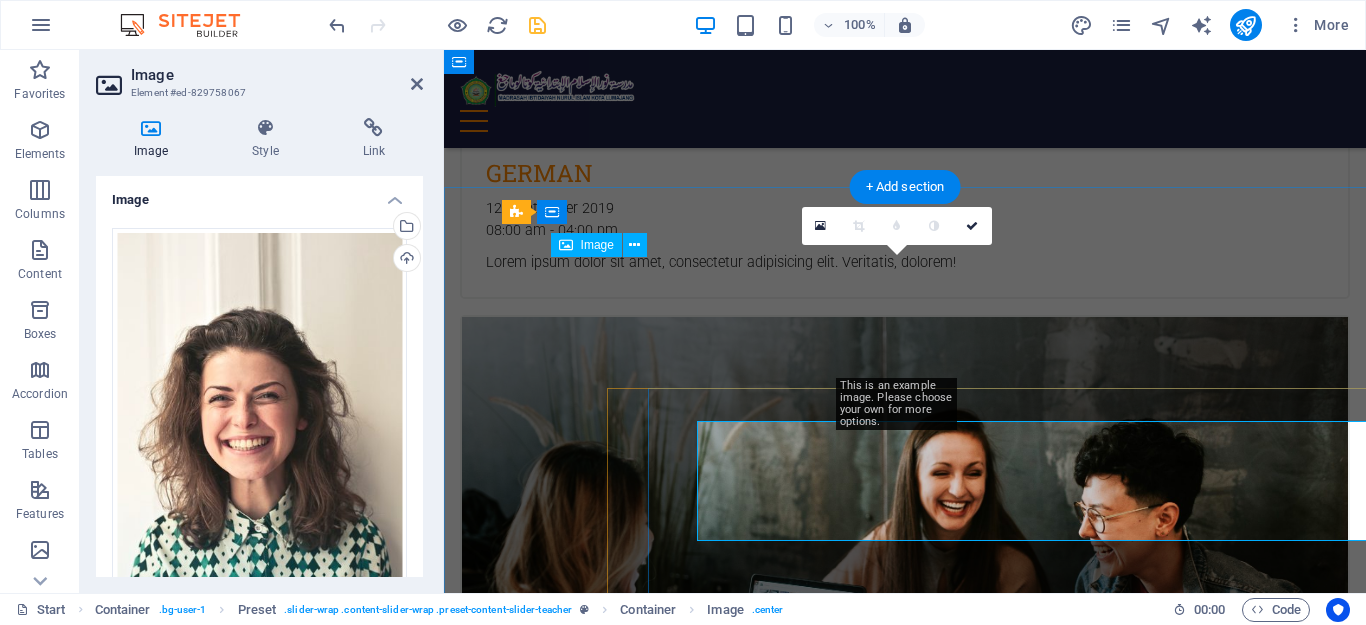 scroll, scrollTop: 4512, scrollLeft: 0, axis: vertical 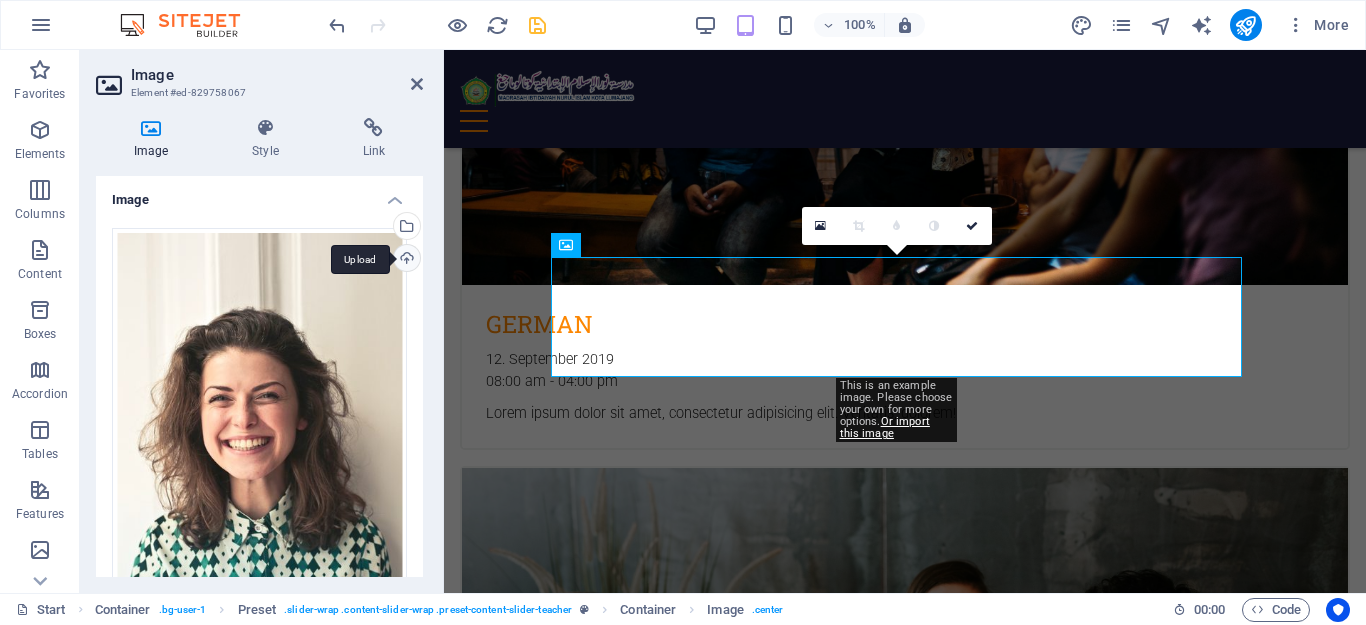 click on "Upload" at bounding box center [405, 260] 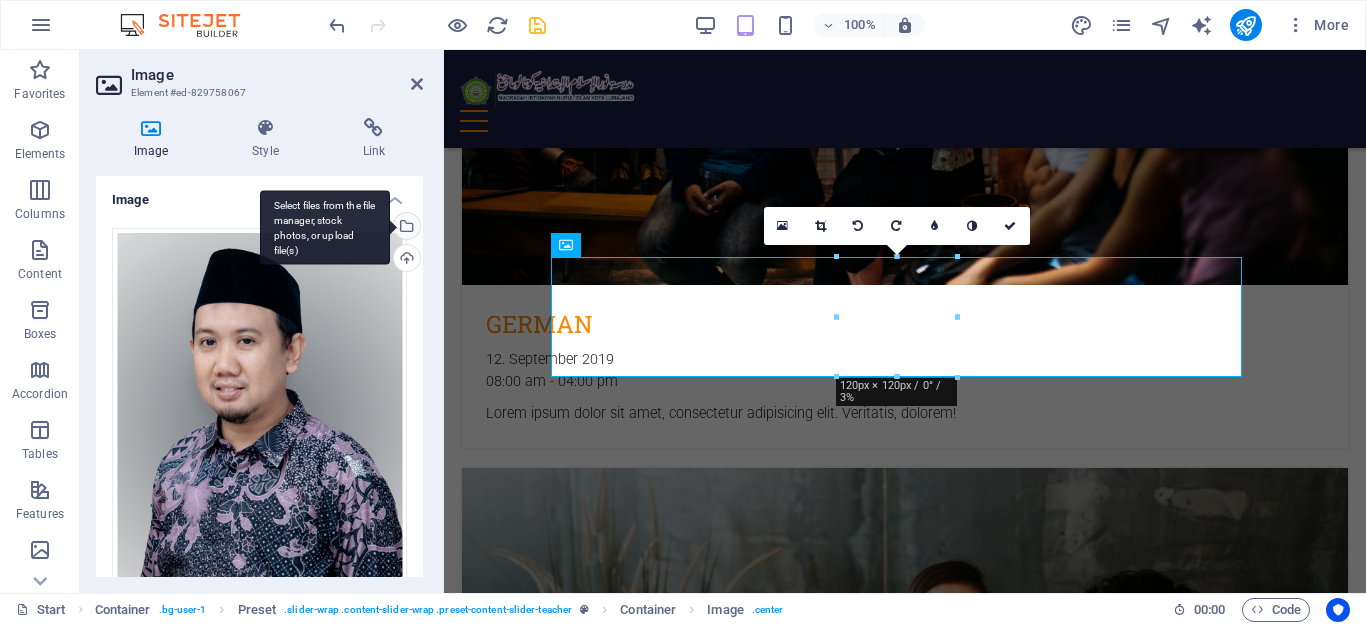 click on "Select files from the file manager, stock photos, or upload file(s)" at bounding box center [405, 228] 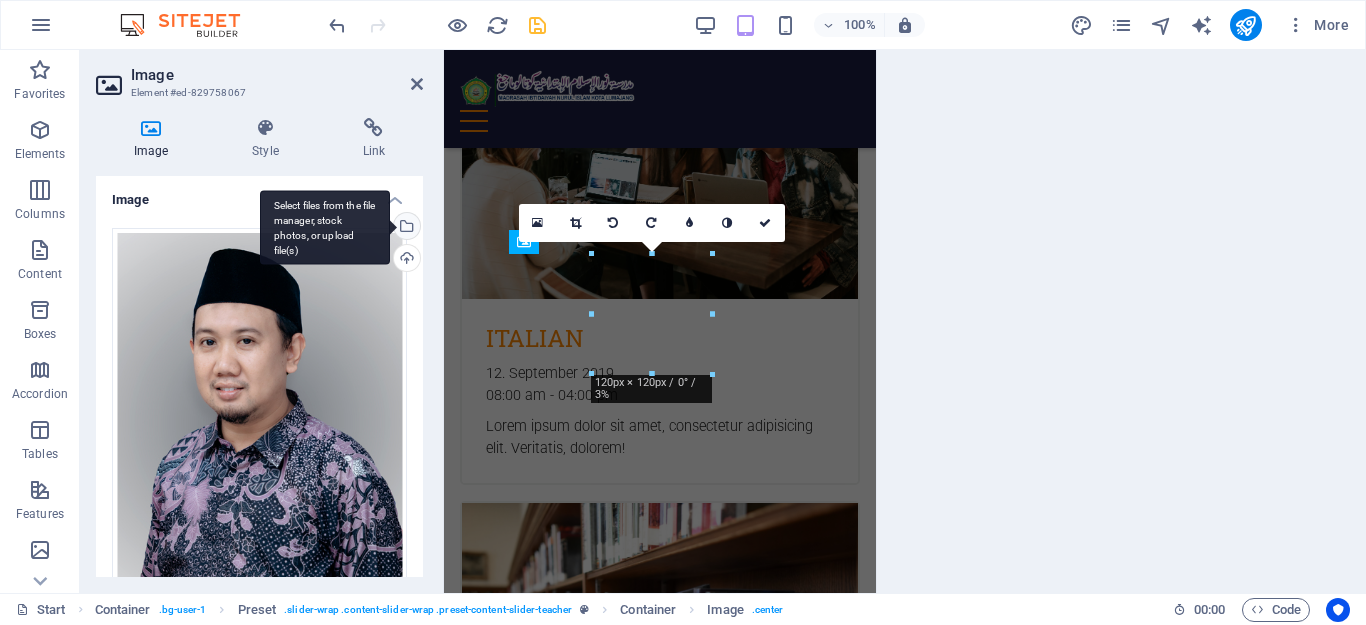 scroll, scrollTop: 7384, scrollLeft: 0, axis: vertical 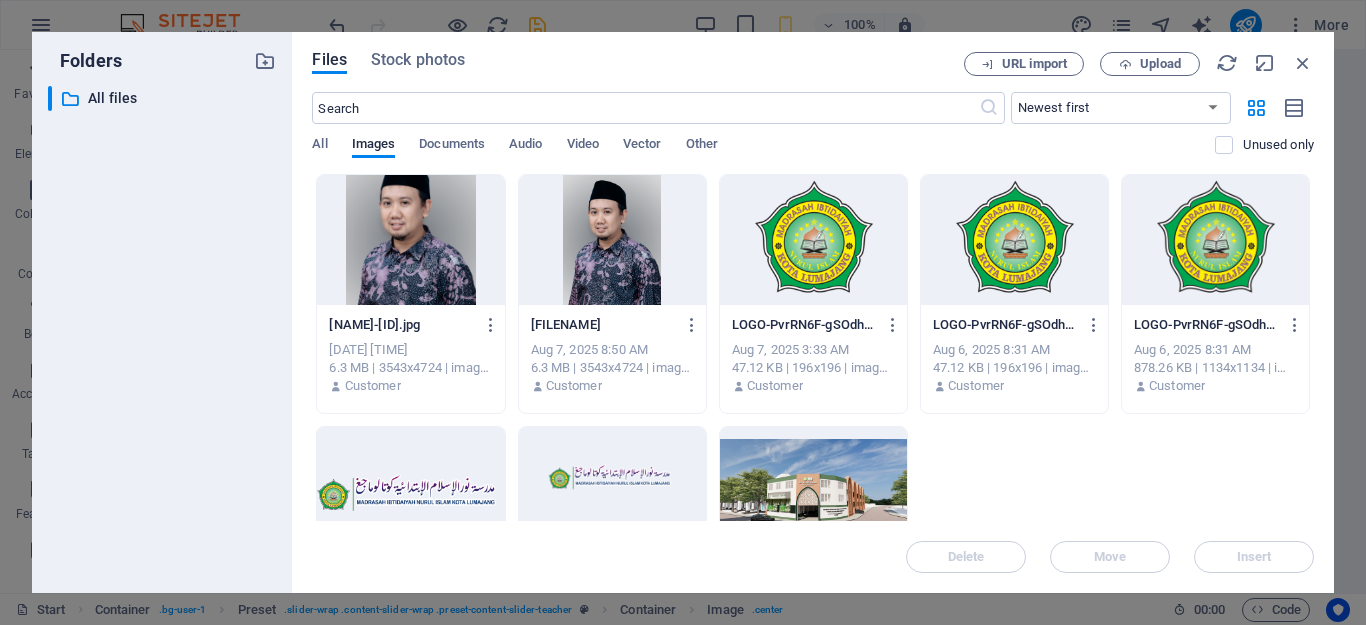 click at bounding box center [612, 240] 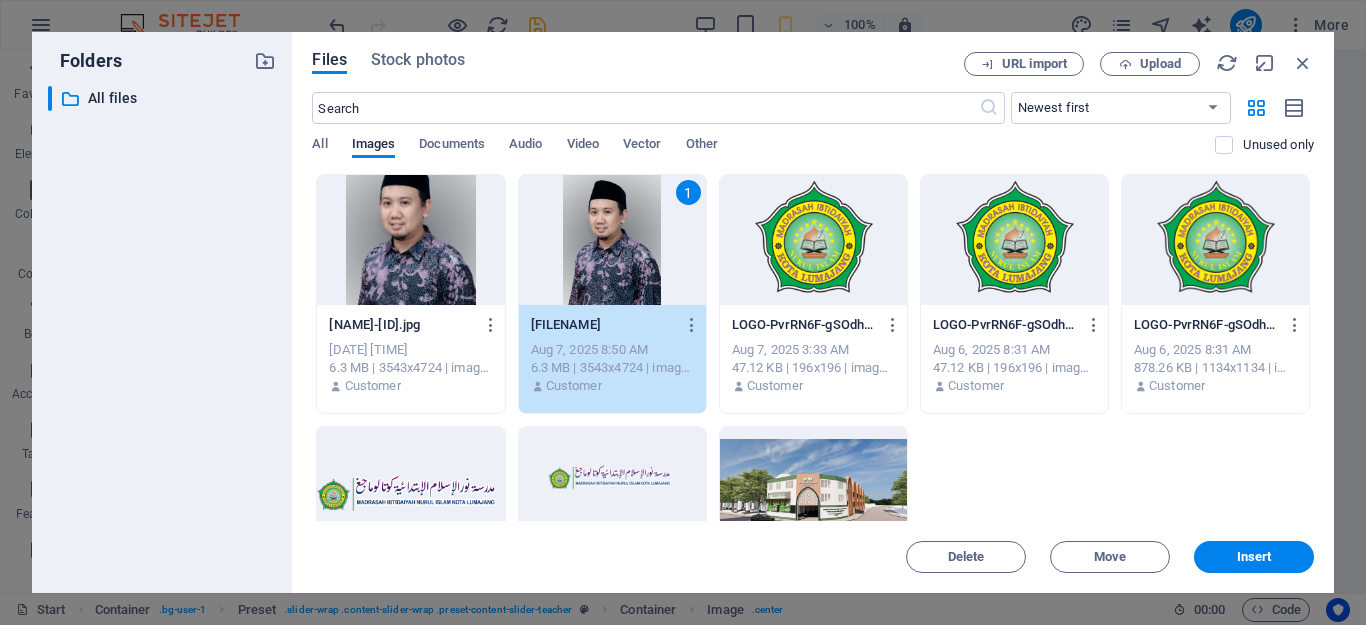 click at bounding box center (410, 240) 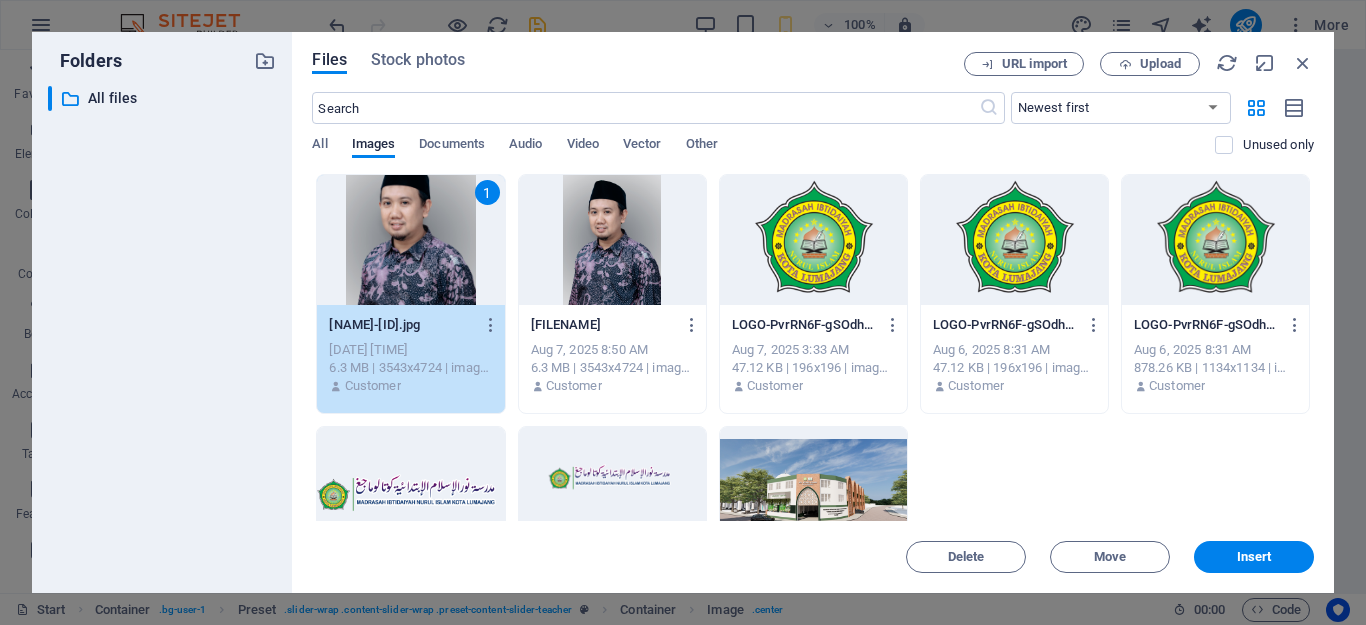 click at bounding box center (612, 240) 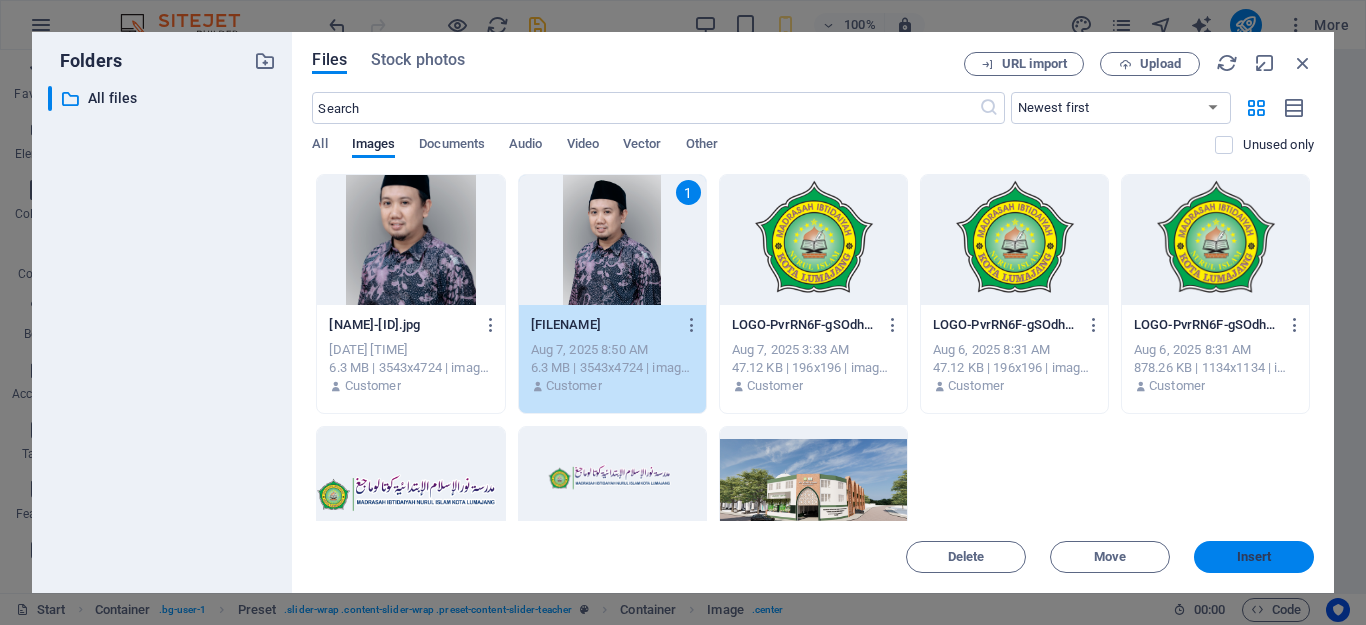 click on "Insert" at bounding box center [1254, 557] 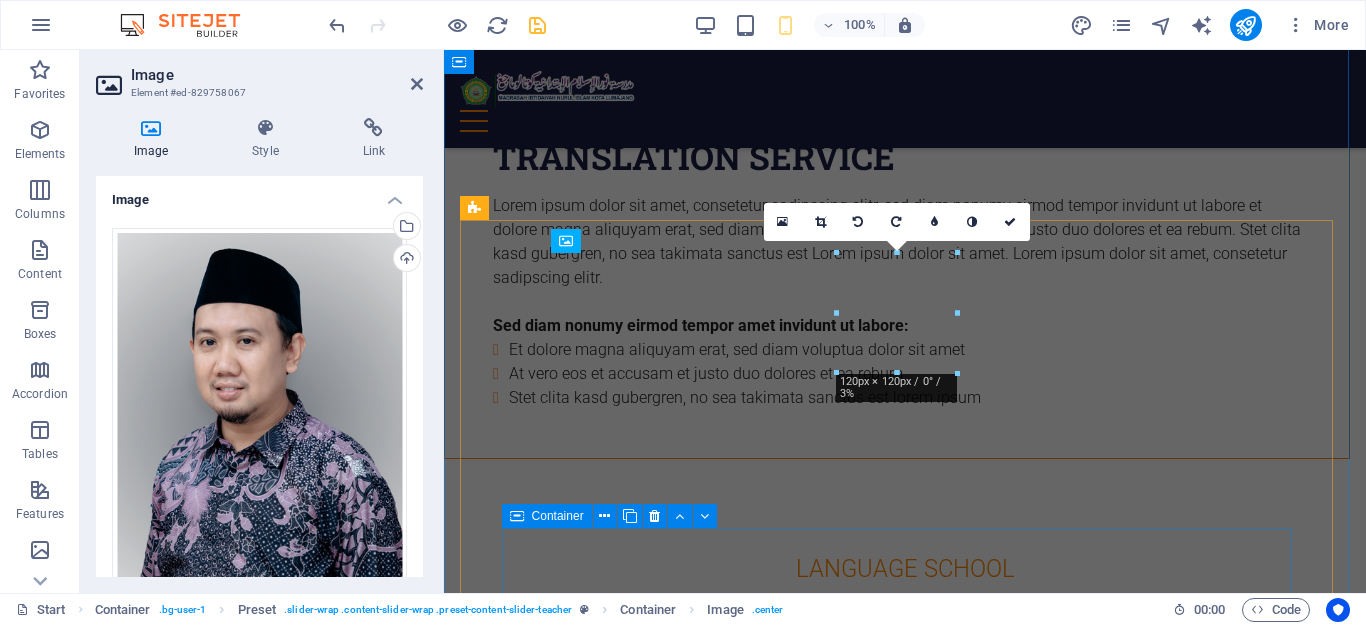 scroll, scrollTop: 4516, scrollLeft: 0, axis: vertical 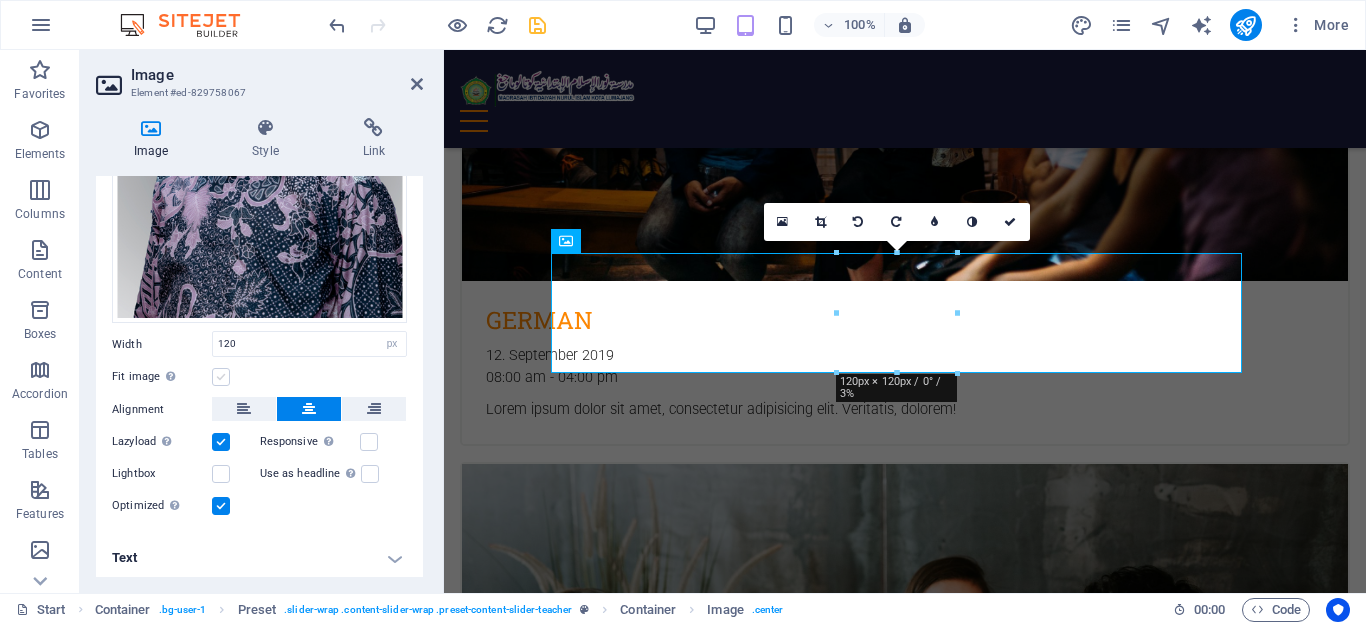 click at bounding box center [221, 377] 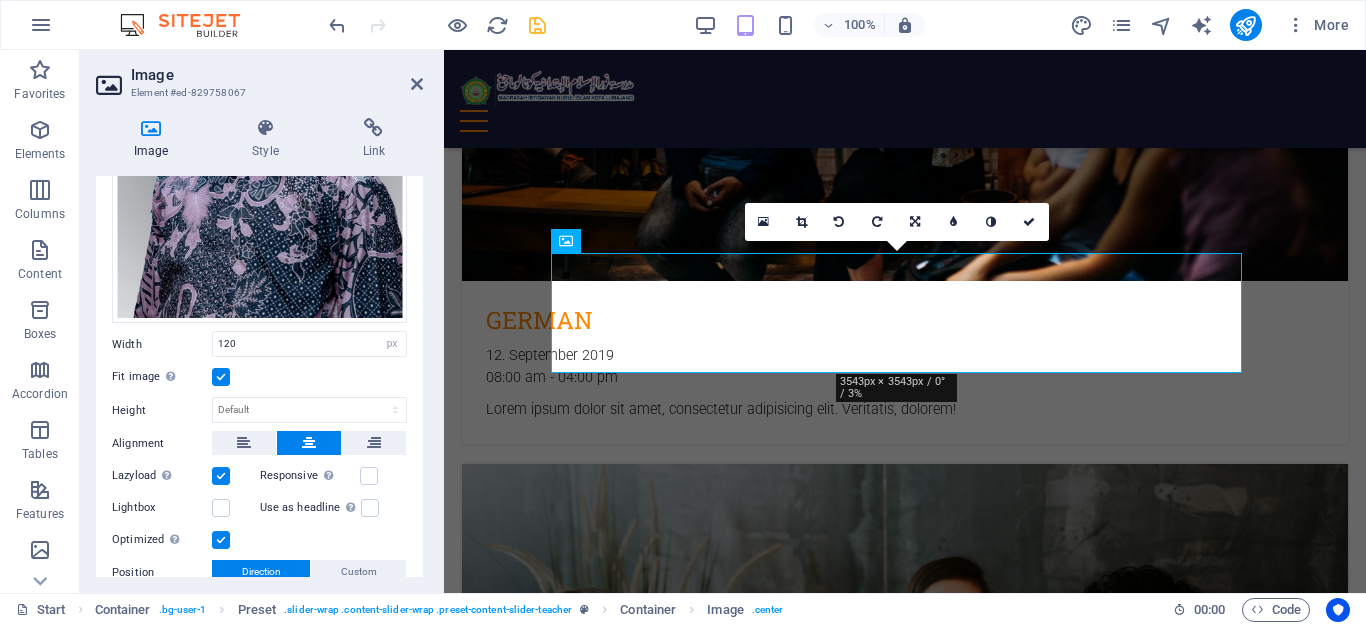click at bounding box center (221, 540) 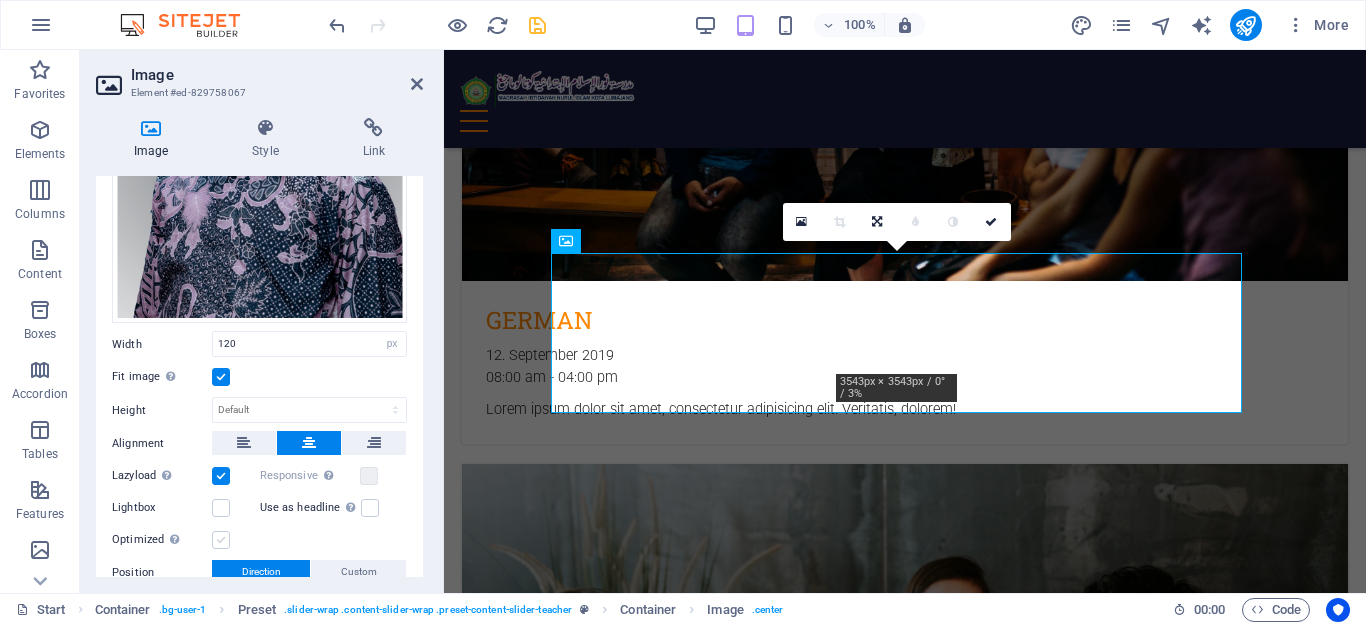 click at bounding box center [221, 540] 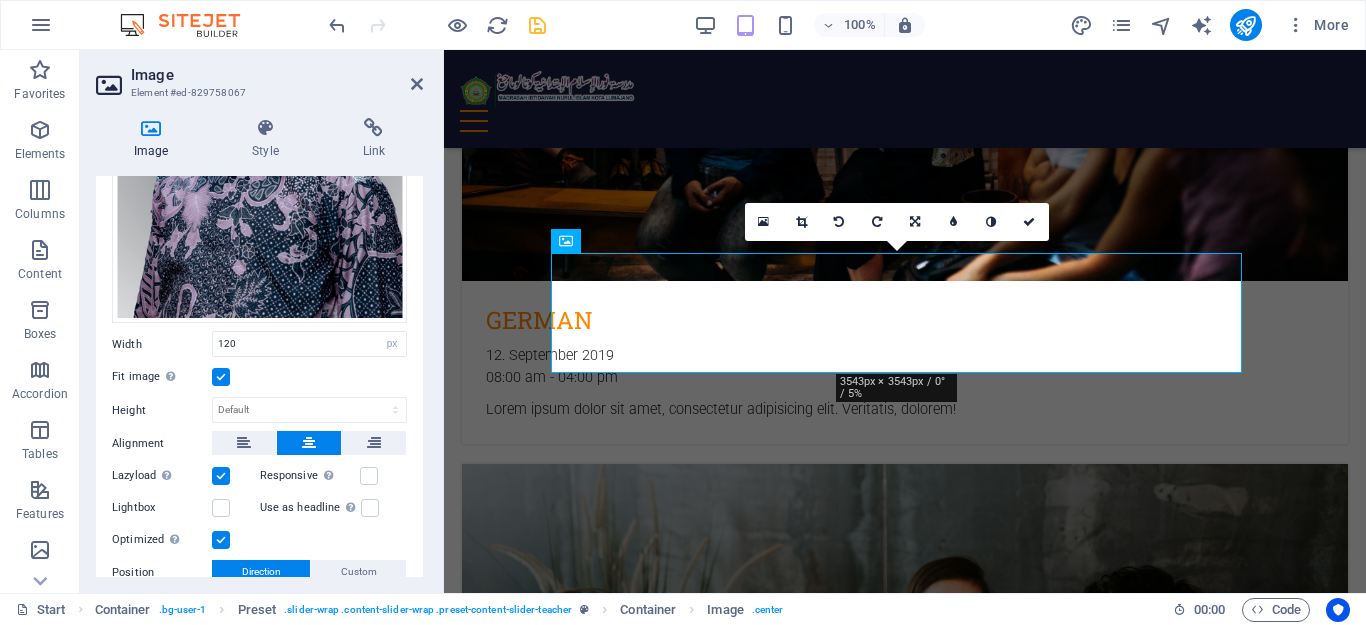 click at bounding box center [915, 222] 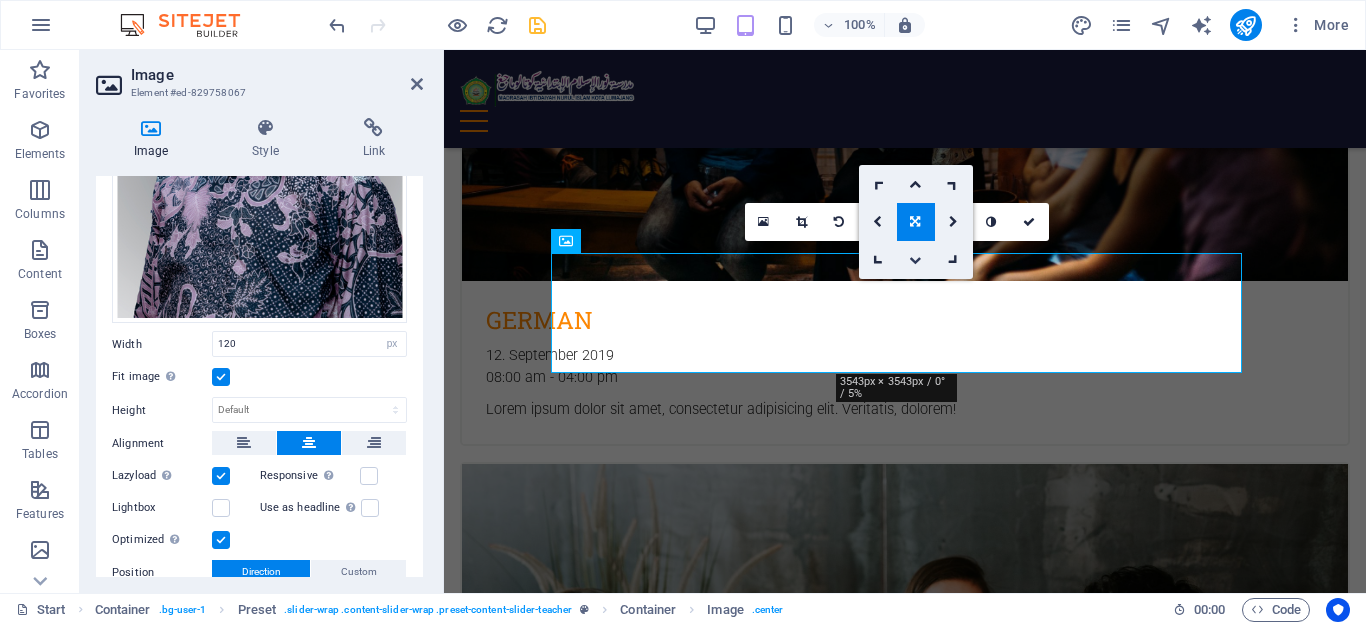 click at bounding box center (915, 260) 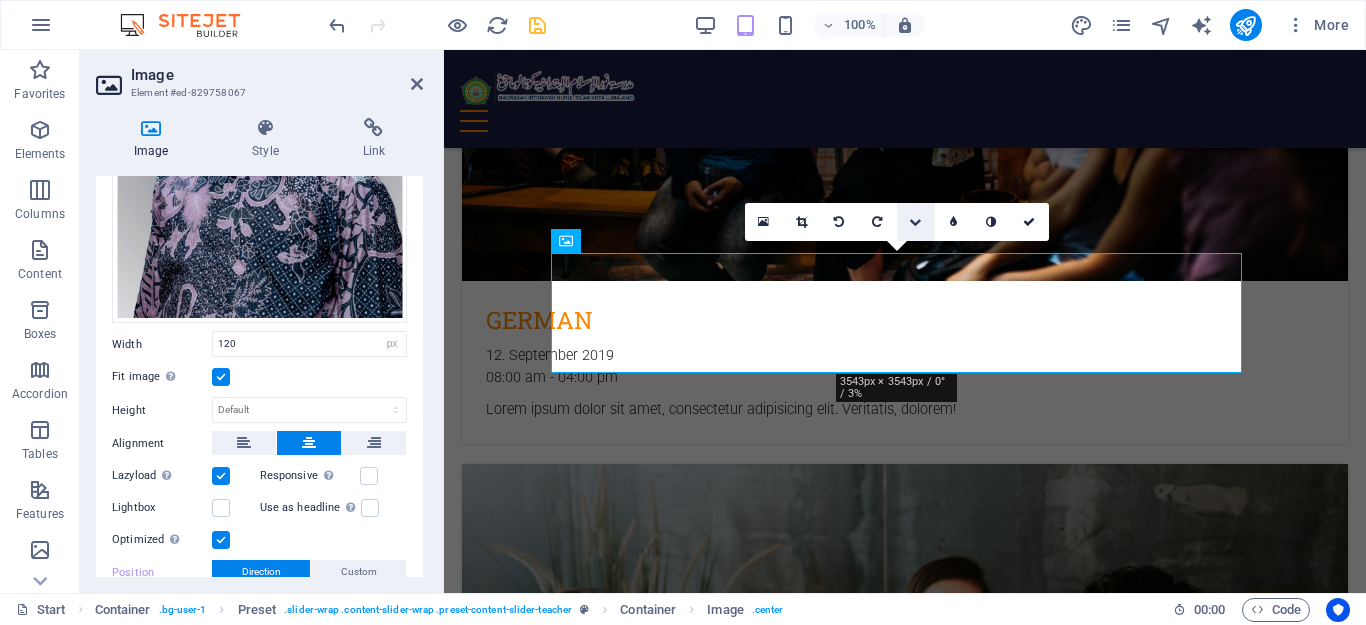 click at bounding box center (915, 222) 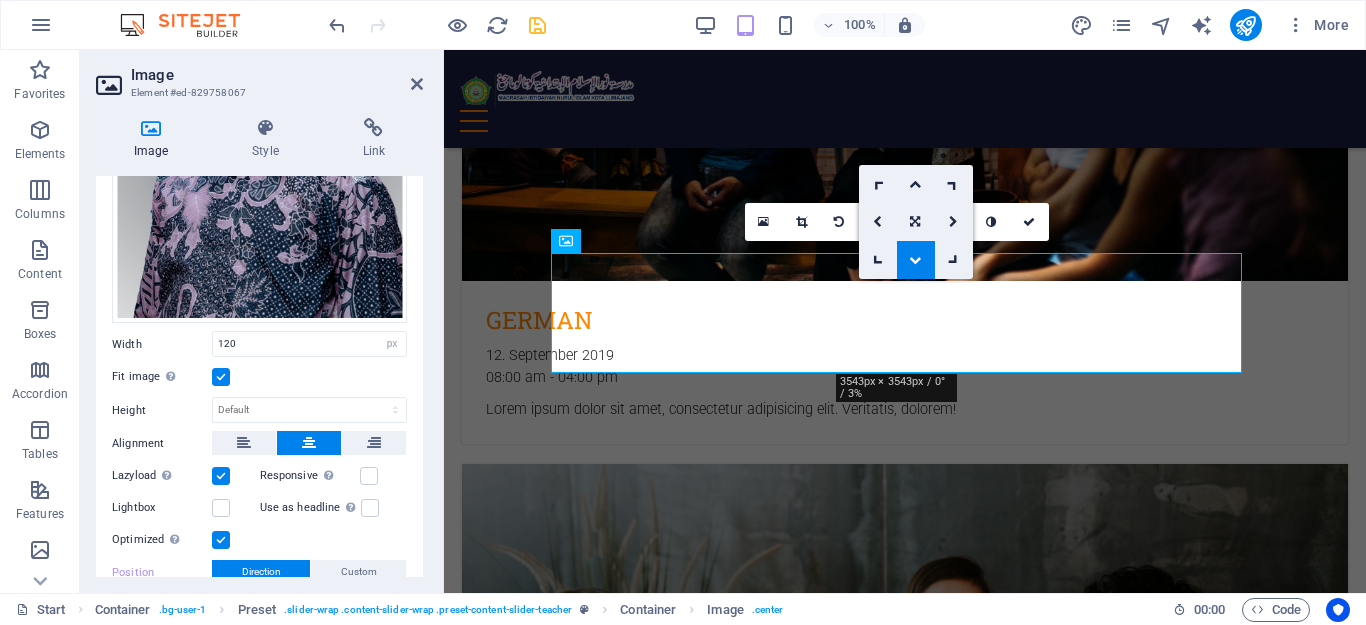 click at bounding box center (915, 260) 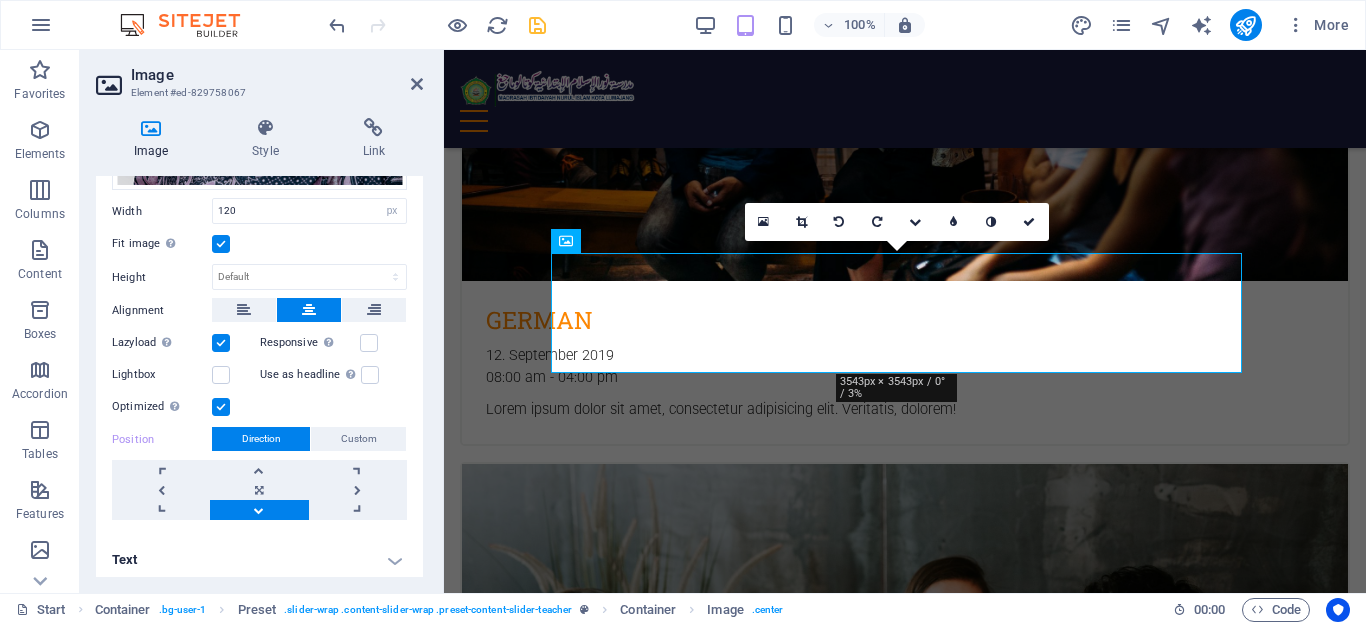 scroll, scrollTop: 429, scrollLeft: 0, axis: vertical 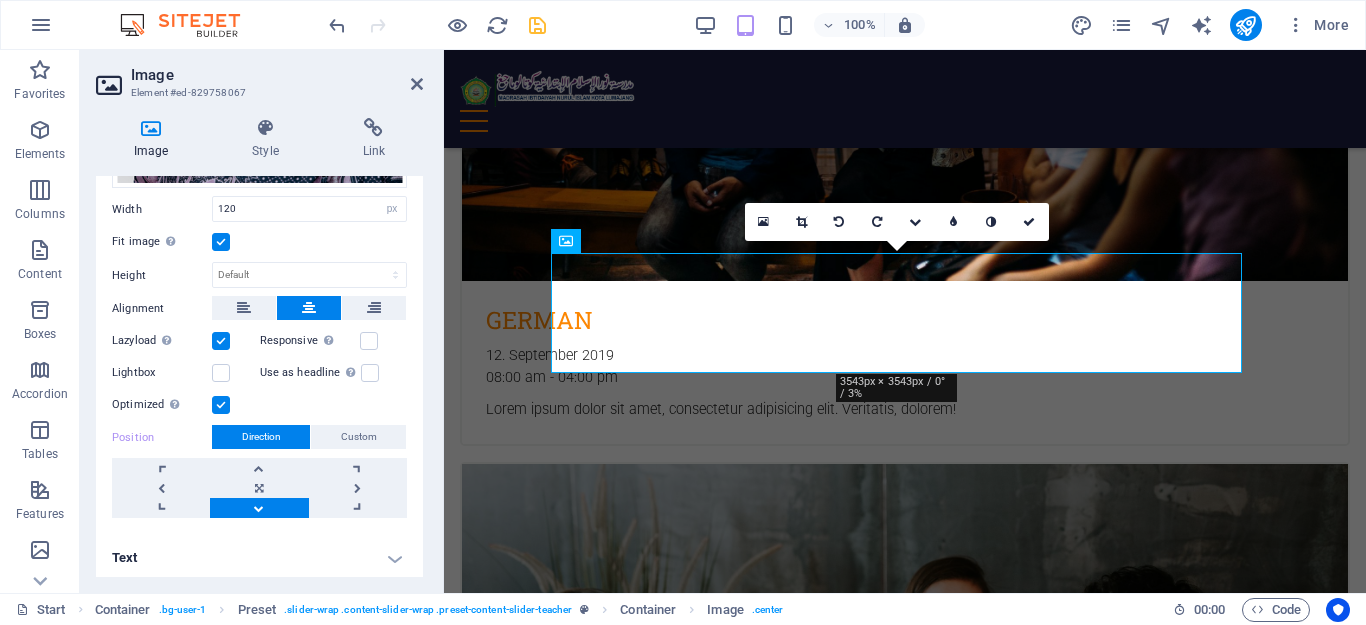 click at bounding box center [259, 508] 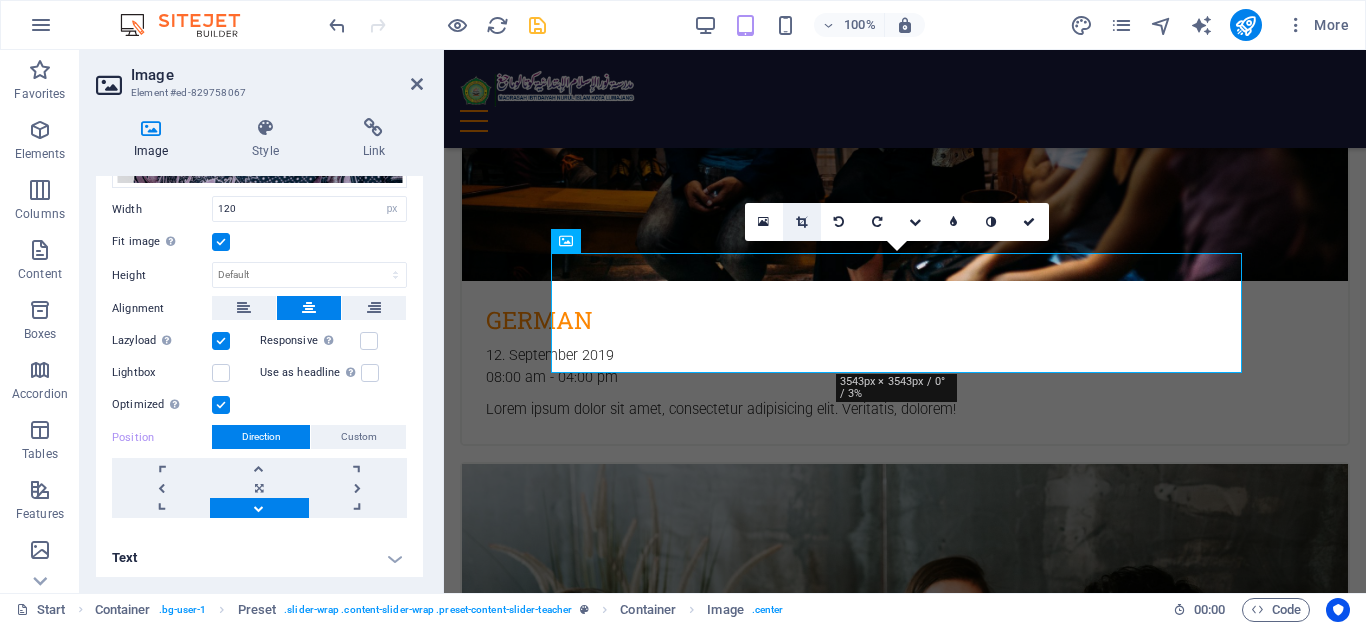 click at bounding box center [801, 222] 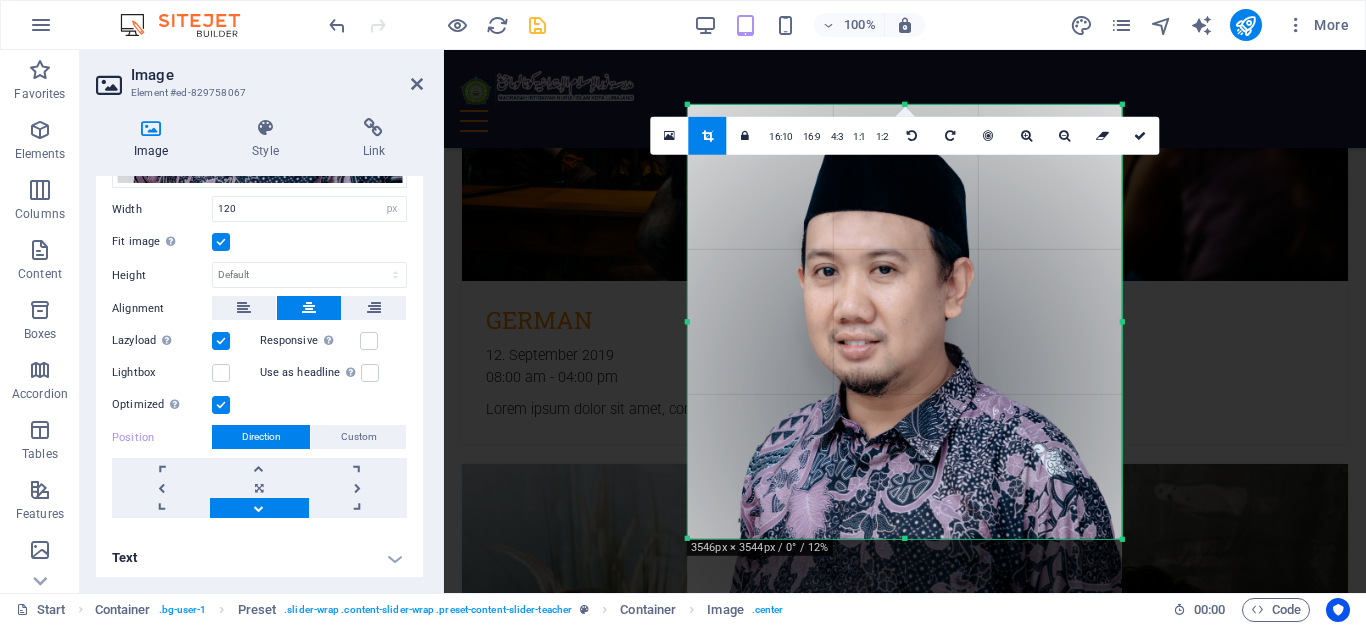 drag, startPoint x: 932, startPoint y: 255, endPoint x: 932, endPoint y: 321, distance: 66 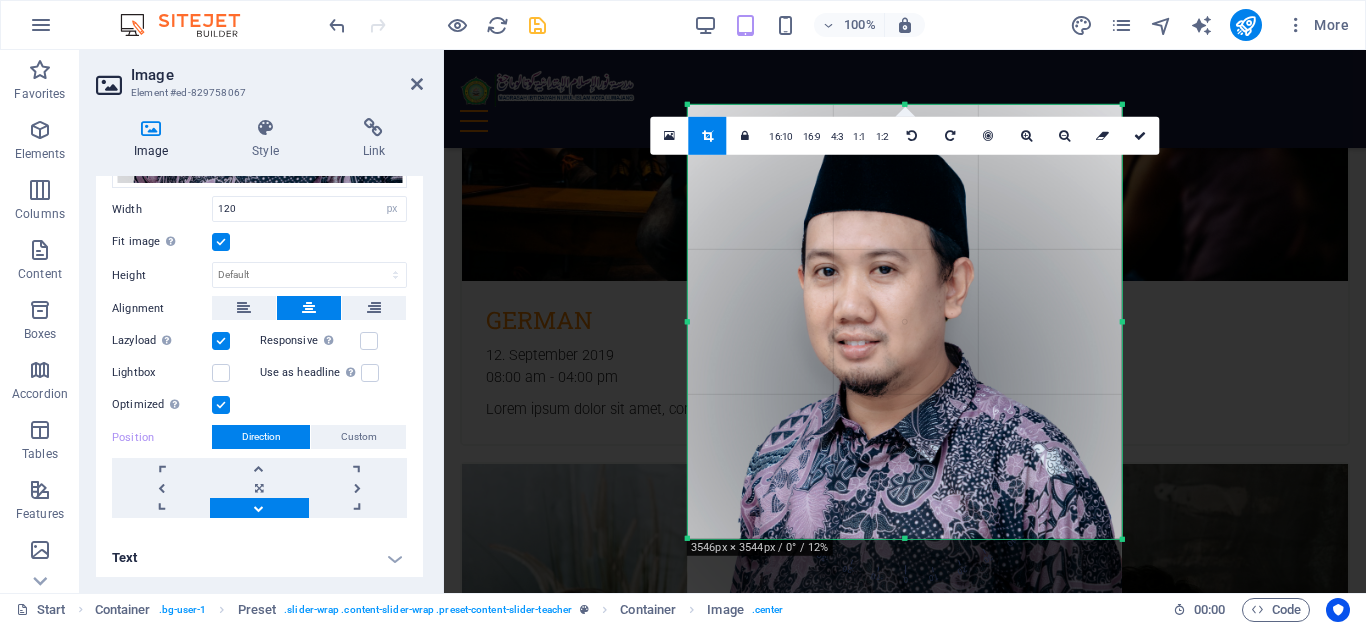 click at bounding box center [905, 393] 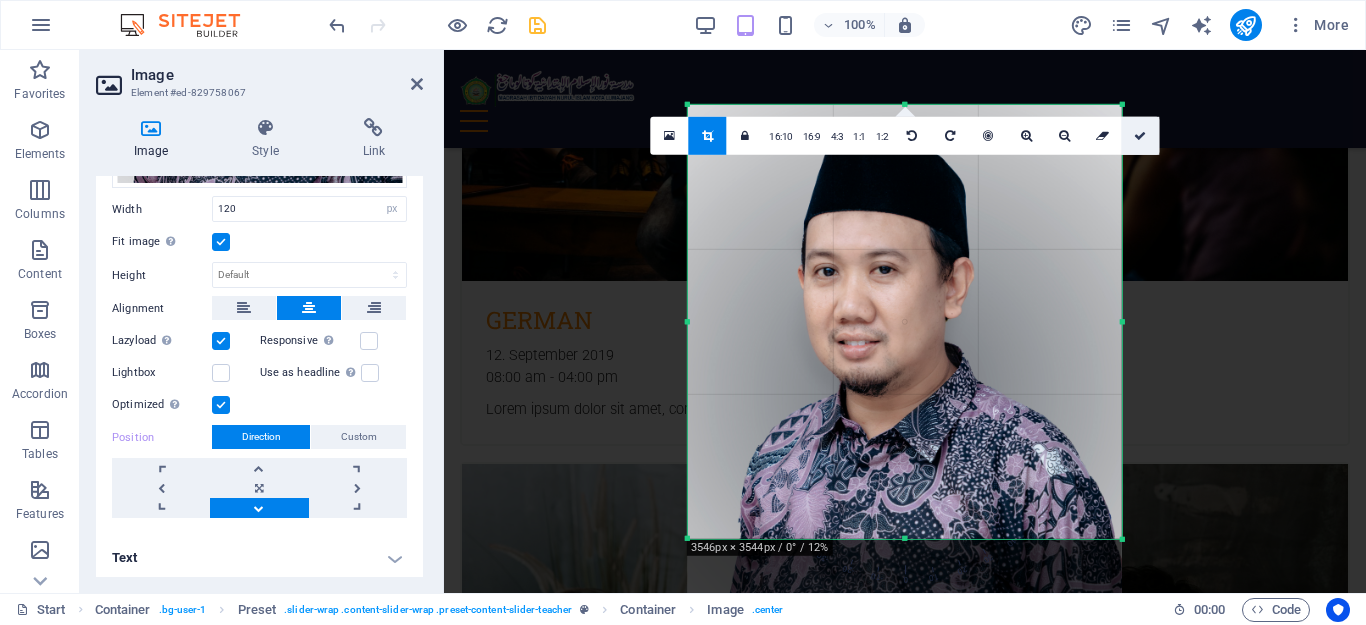 click at bounding box center [1140, 135] 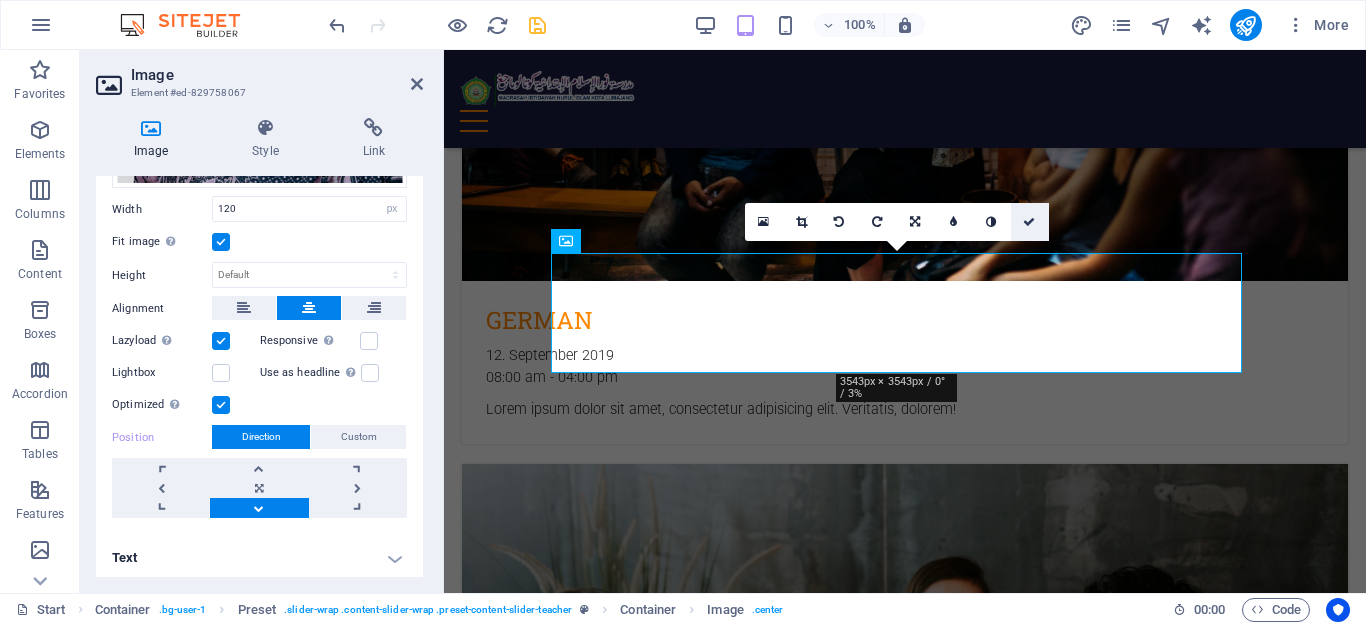 click at bounding box center (1029, 222) 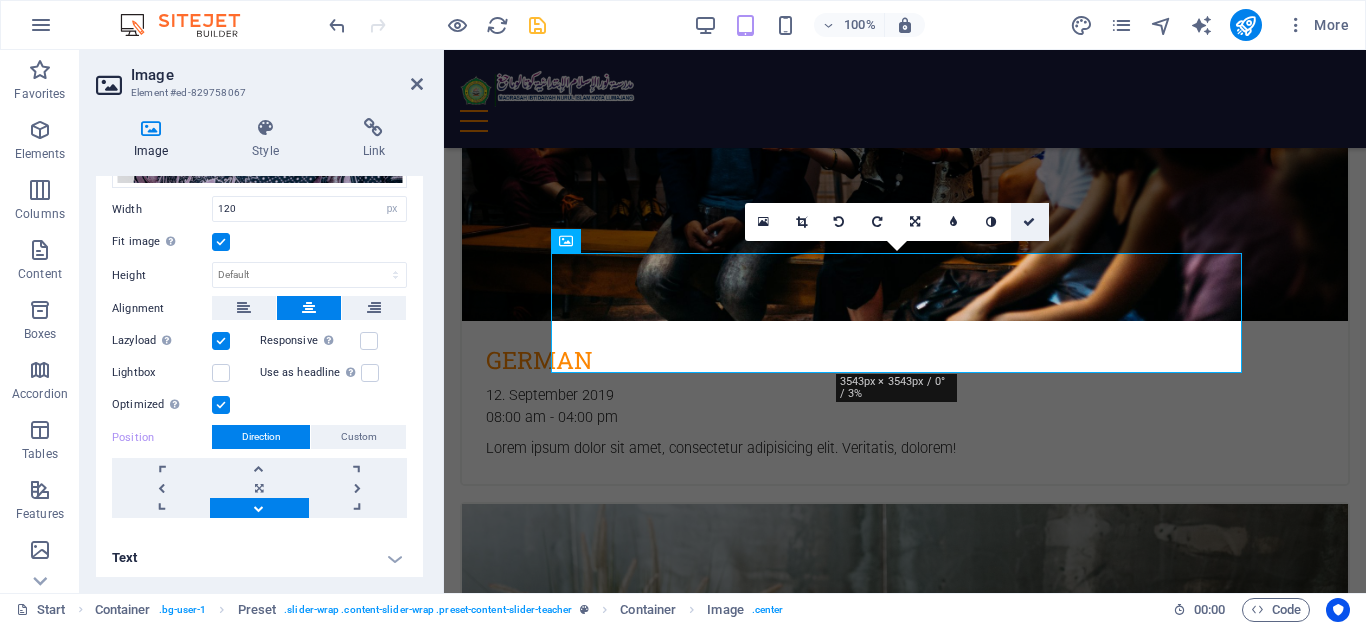 scroll, scrollTop: 4667, scrollLeft: 0, axis: vertical 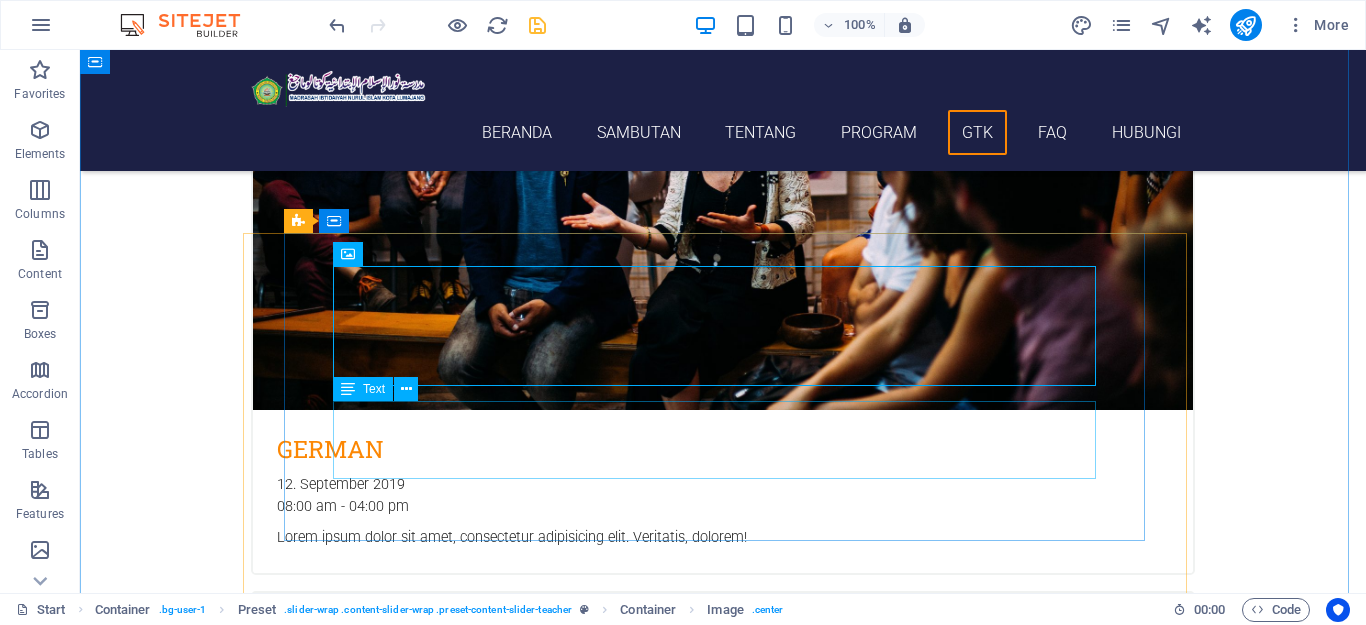 click on "Lindsay German & Spanish" at bounding box center [723, 6330] 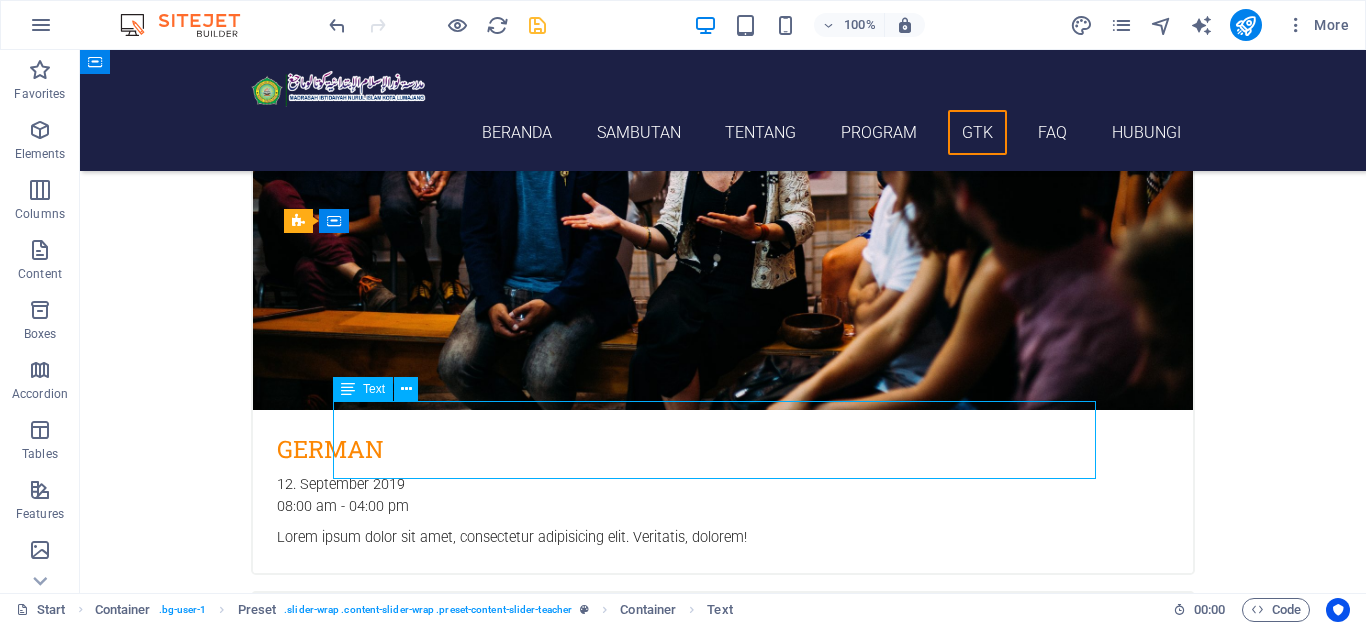 click on "Lindsay German & Spanish" at bounding box center [723, 6330] 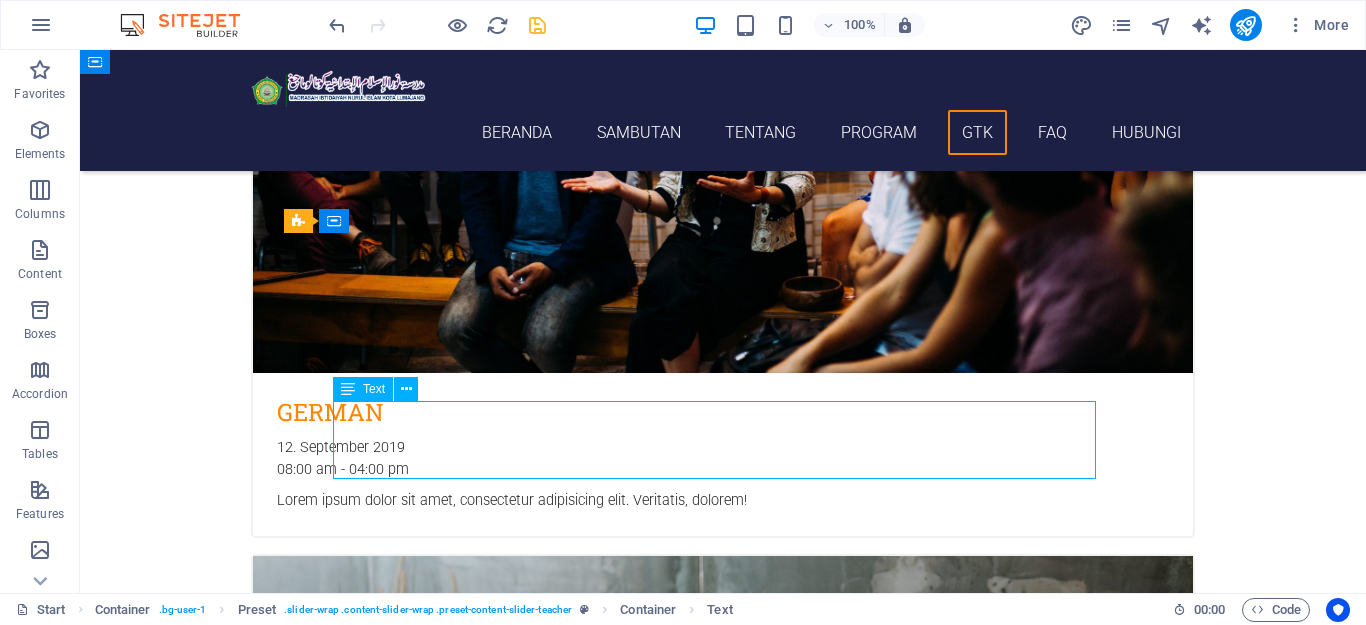 scroll, scrollTop: 4516, scrollLeft: 0, axis: vertical 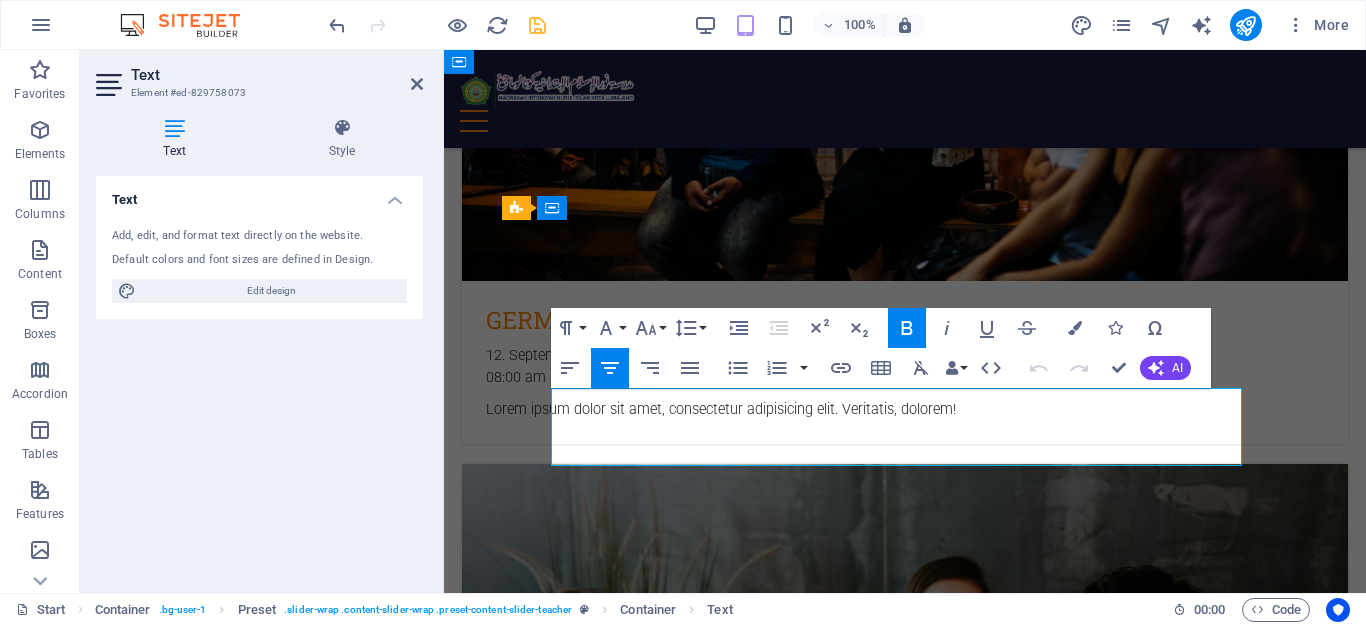 drag, startPoint x: 858, startPoint y: 400, endPoint x: 937, endPoint y: 400, distance: 79 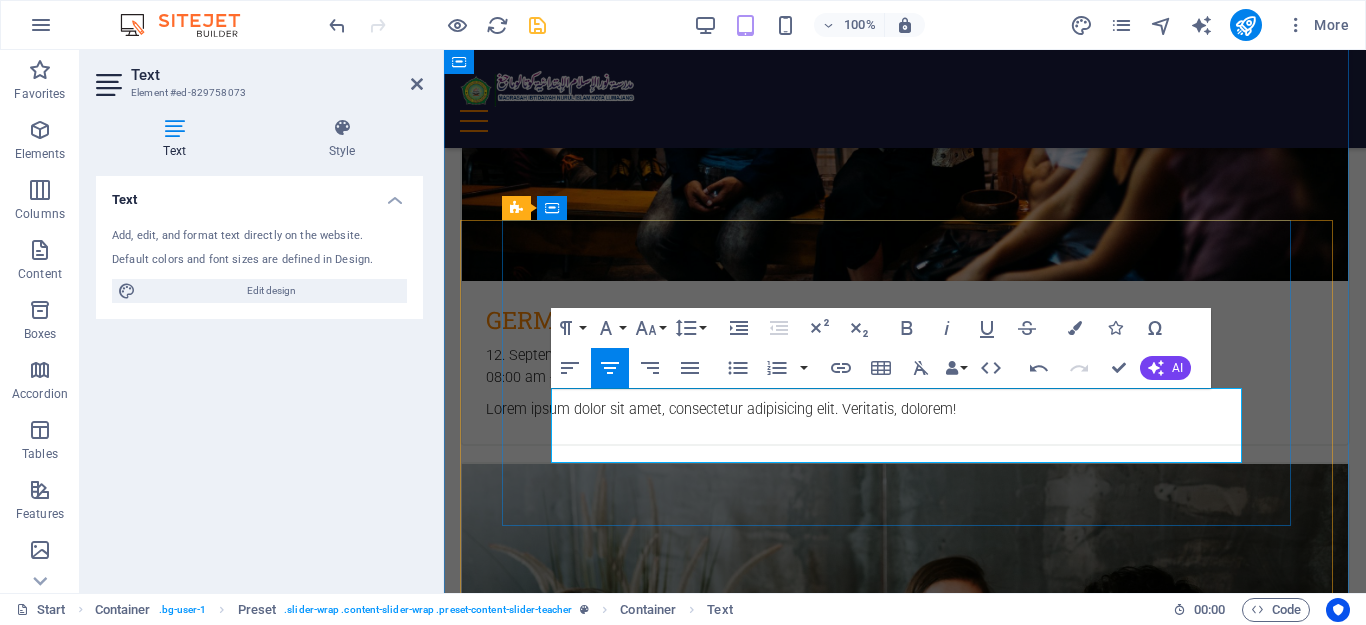 click on "A" at bounding box center [905, 6135] 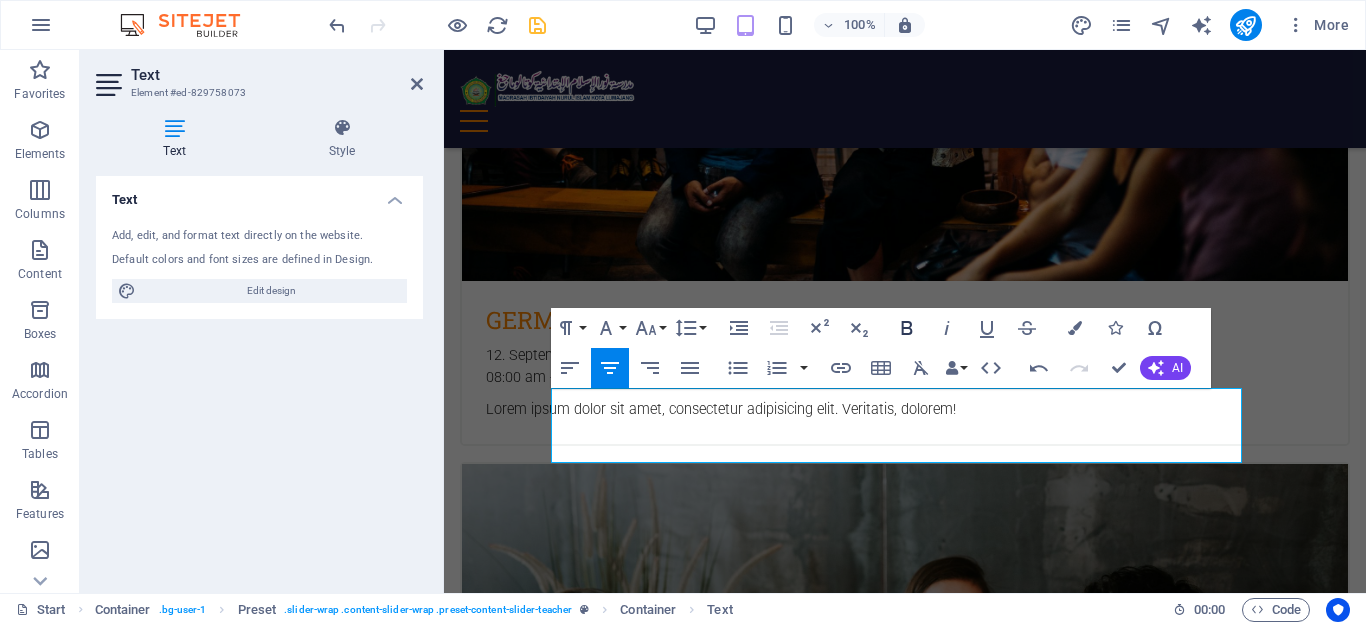 click 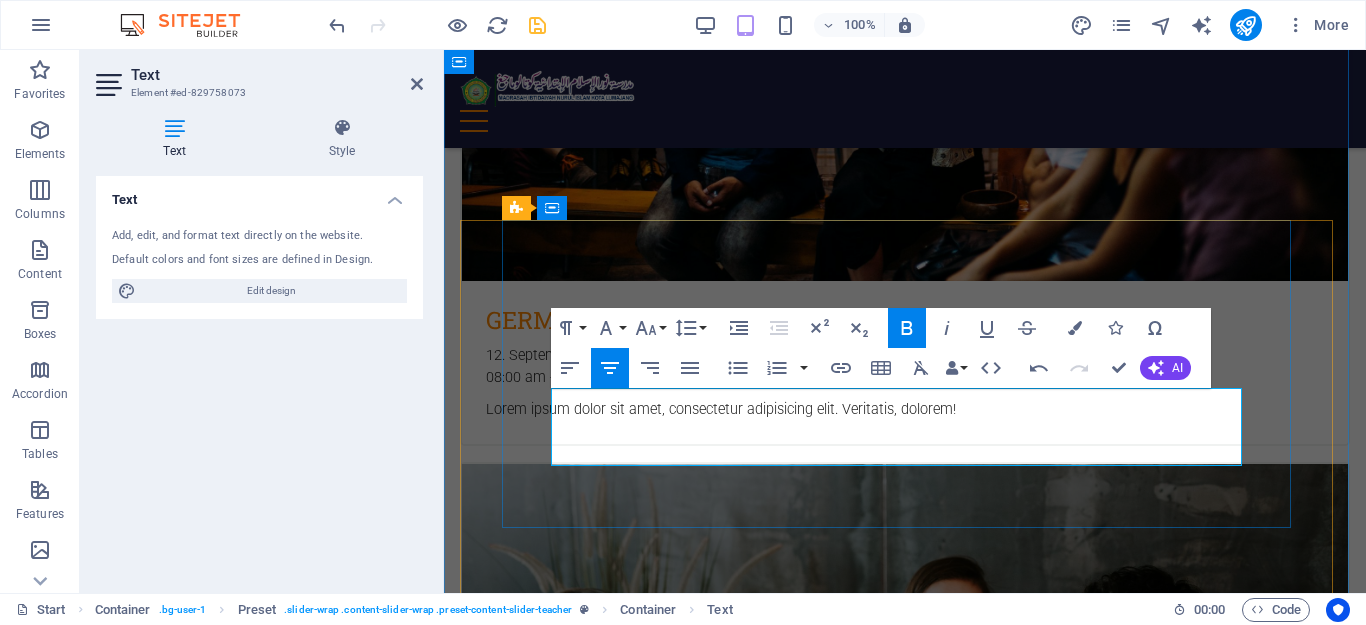 click on "German & Spanish" at bounding box center (905, 6161) 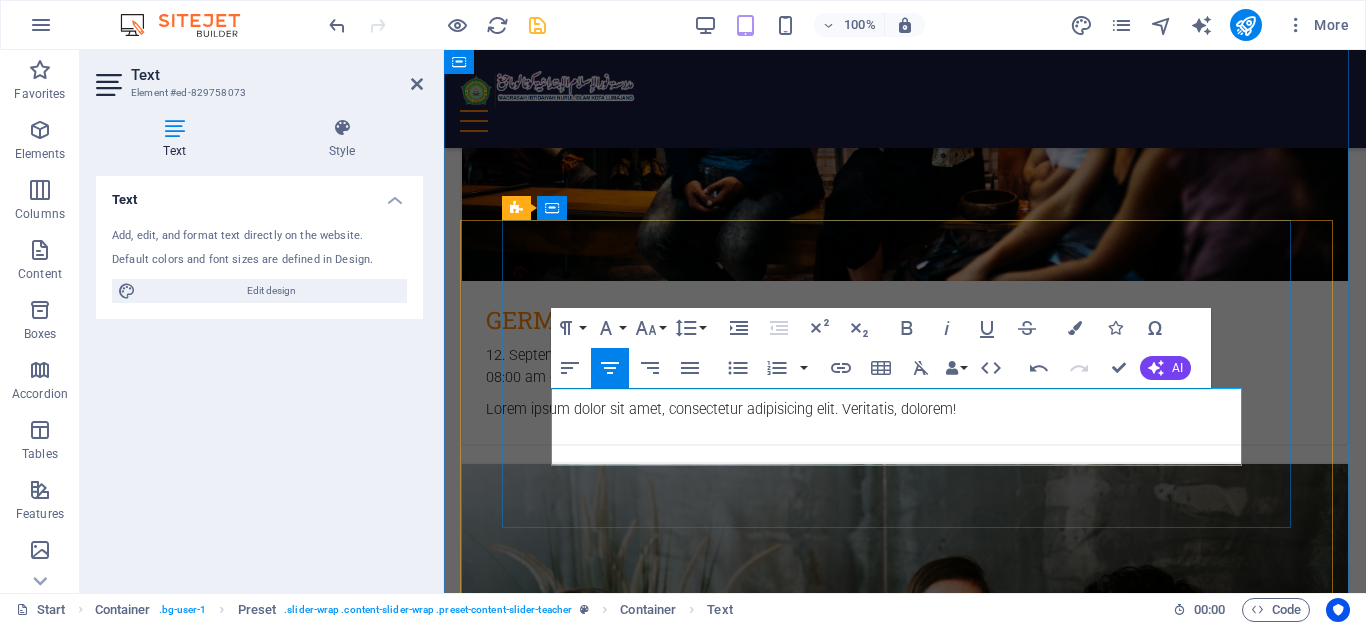 click on "A" at bounding box center [905, 6136] 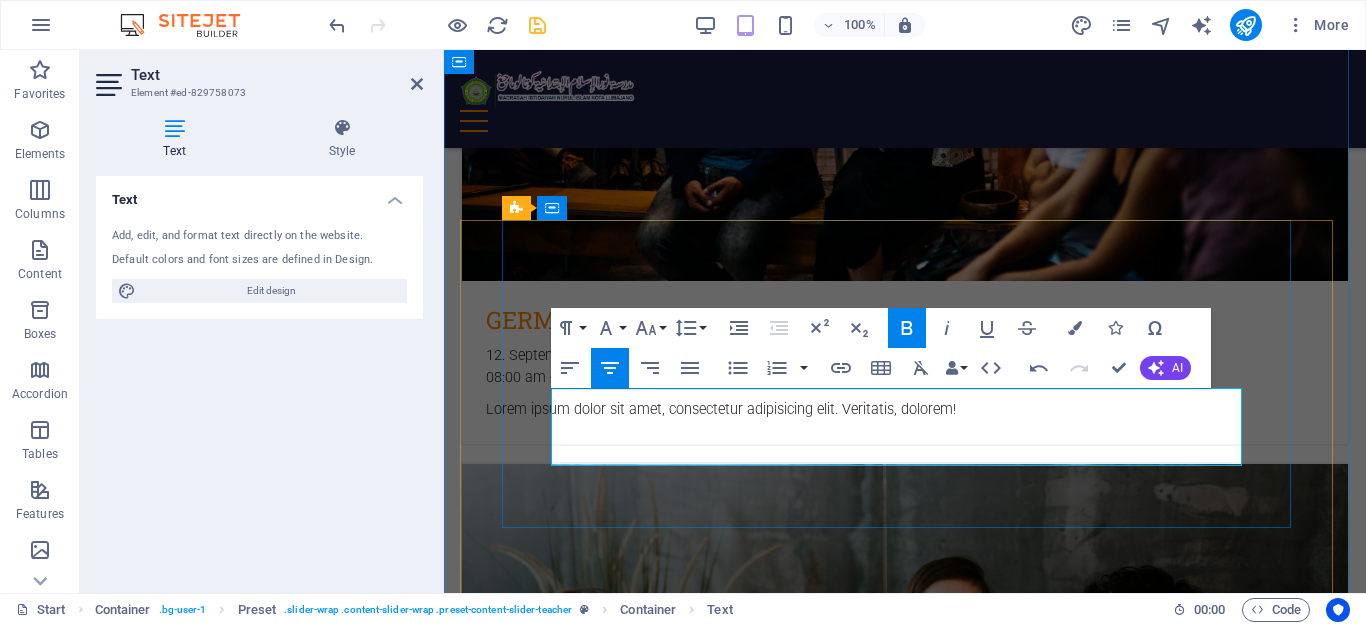 click on "German & Spanish" at bounding box center (905, 6161) 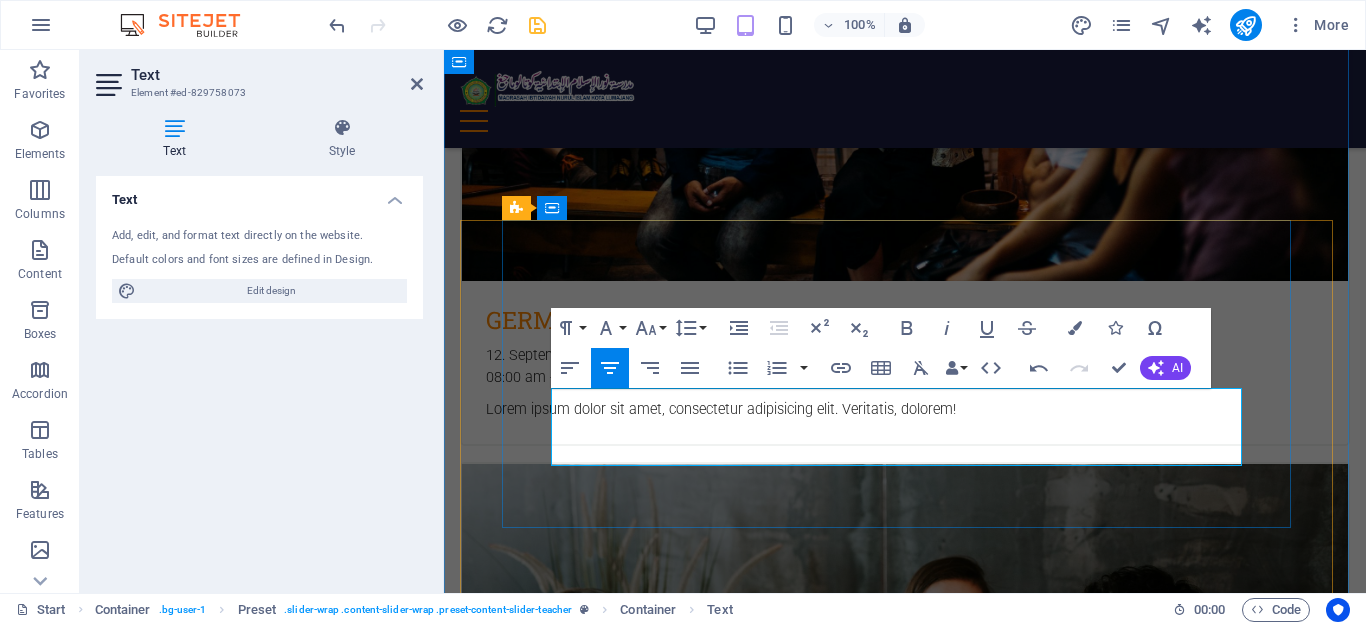 drag, startPoint x: 963, startPoint y: 425, endPoint x: 833, endPoint y: 431, distance: 130.13838 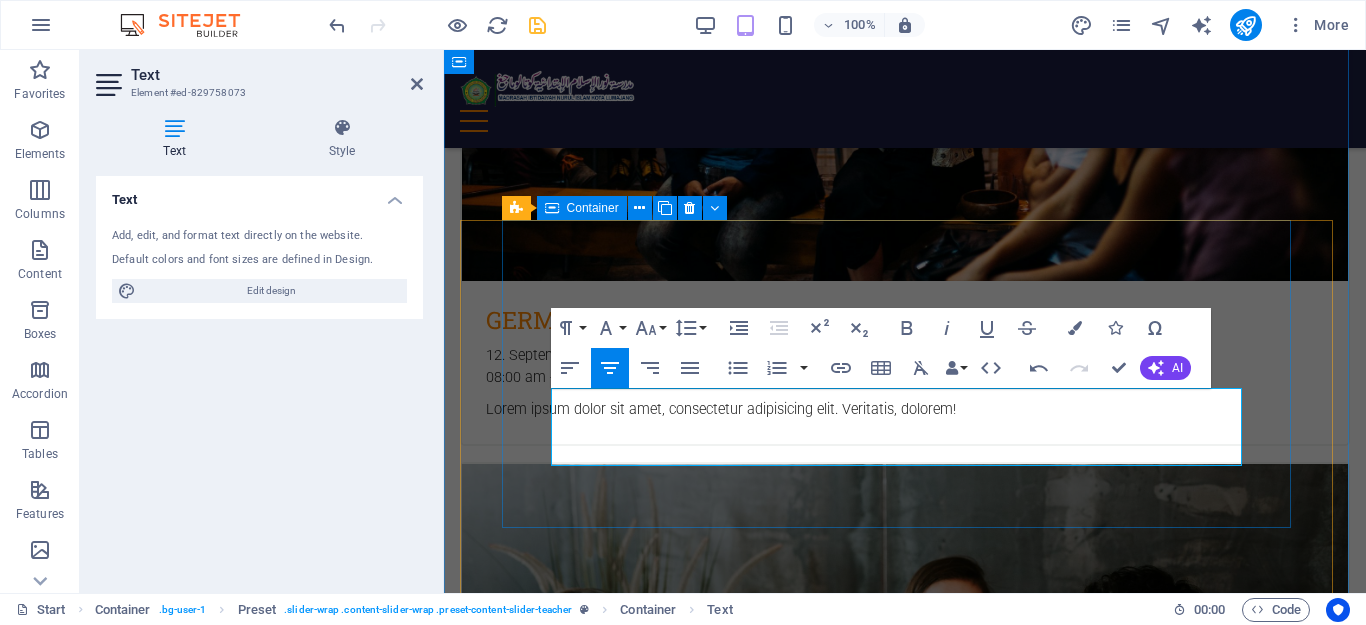 click on "ADNAN KAHIRULLAH ​Kepala Madrasah" at bounding box center [905, 6131] 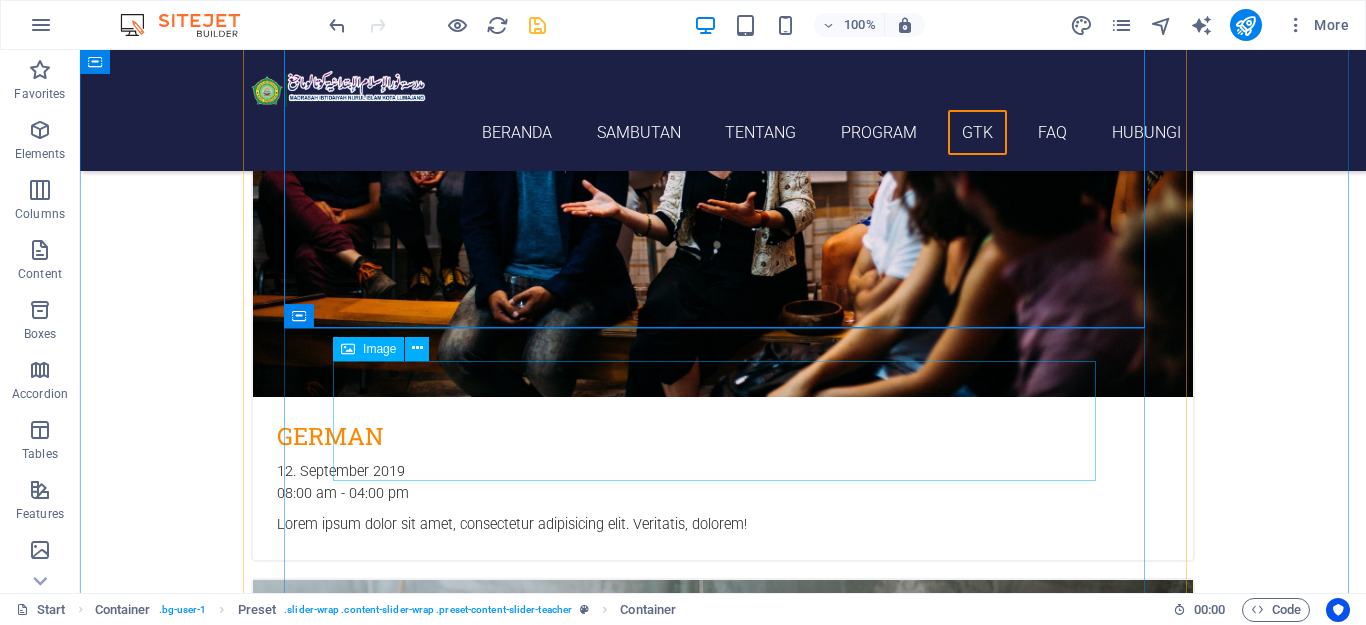 scroll, scrollTop: 4880, scrollLeft: 0, axis: vertical 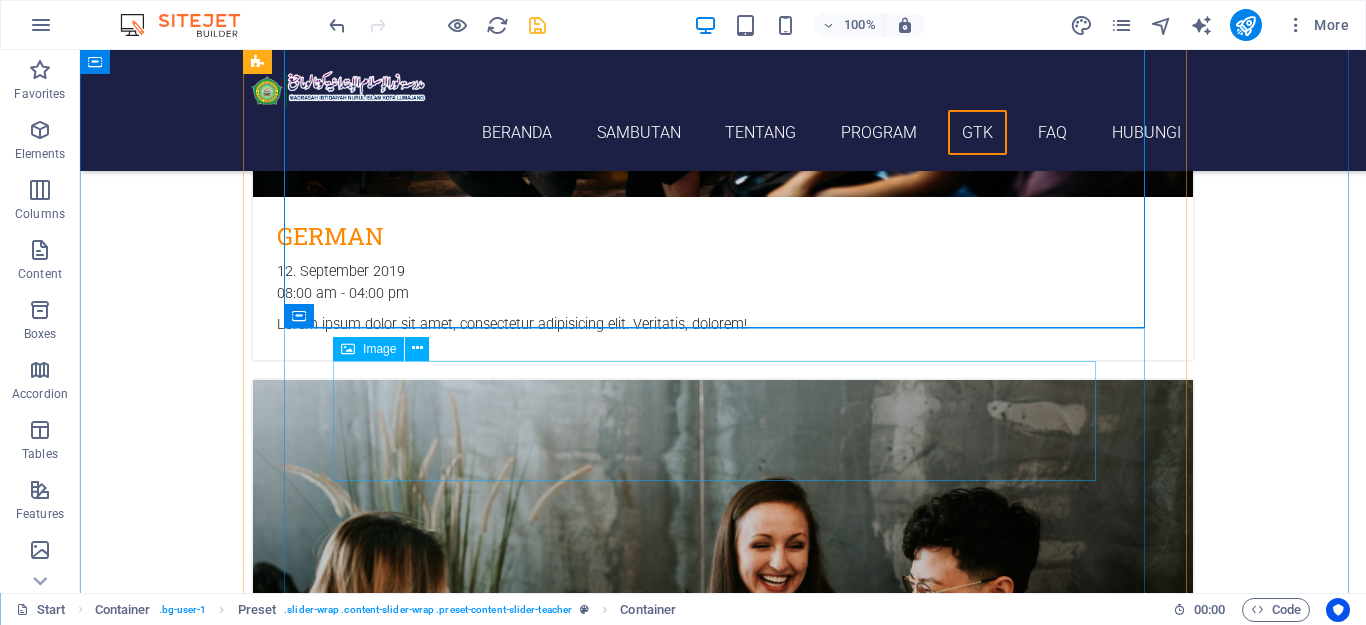 click at bounding box center (723, 6356) 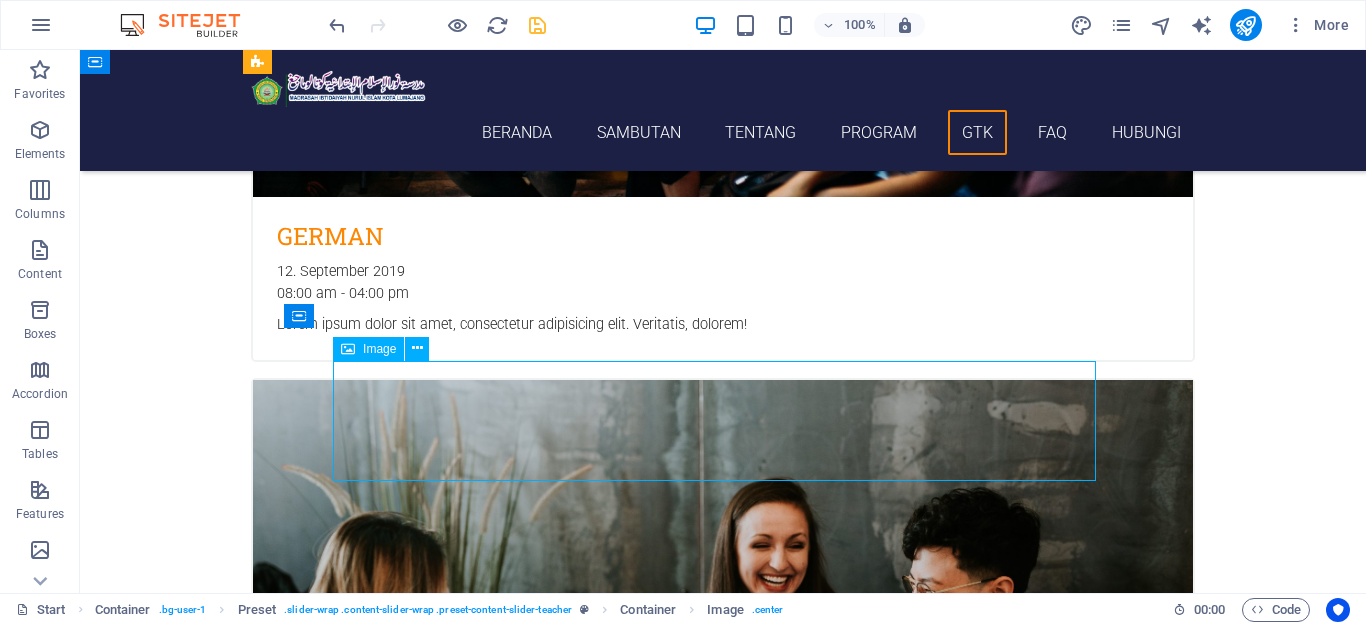 click at bounding box center (723, 6356) 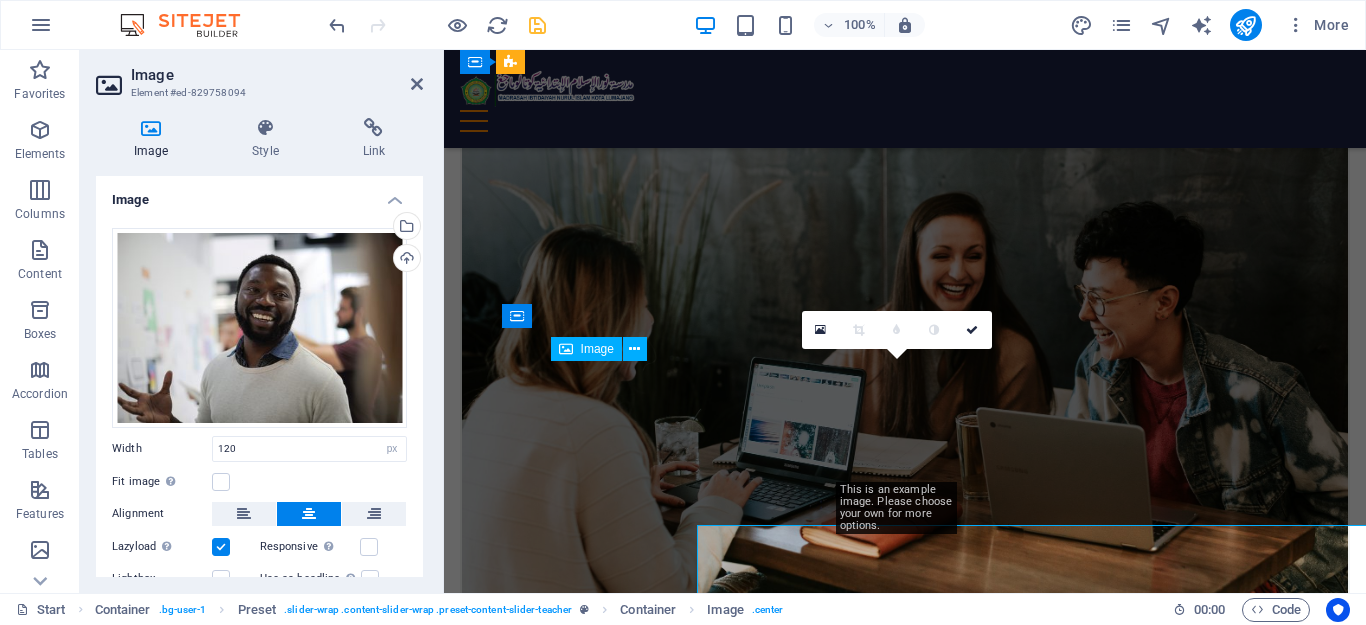 scroll, scrollTop: 4716, scrollLeft: 0, axis: vertical 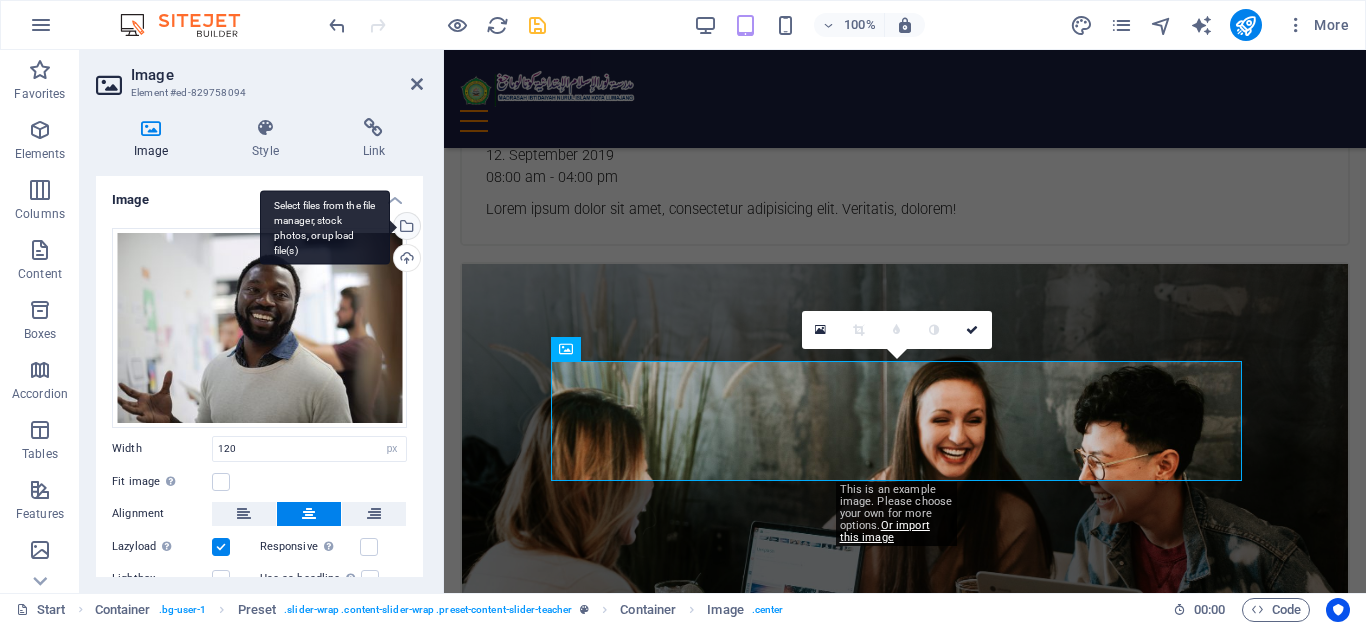click on "Select files from the file manager, stock photos, or upload file(s)" at bounding box center (325, 227) 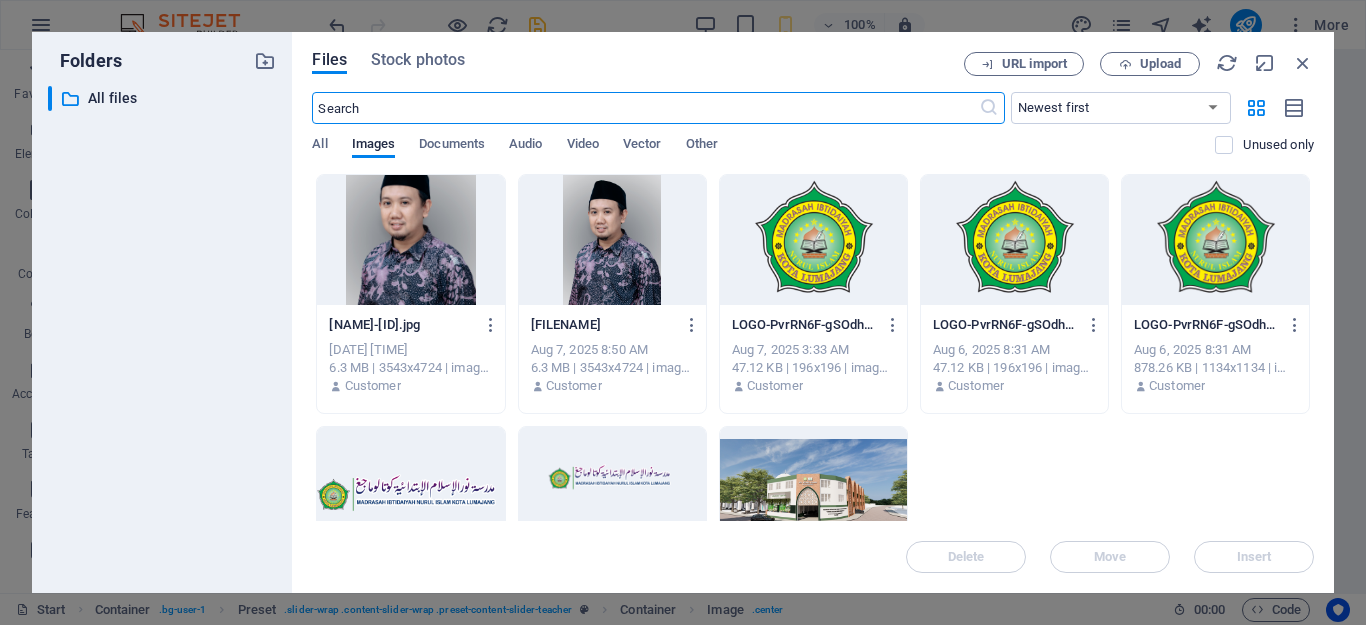 scroll, scrollTop: 7692, scrollLeft: 0, axis: vertical 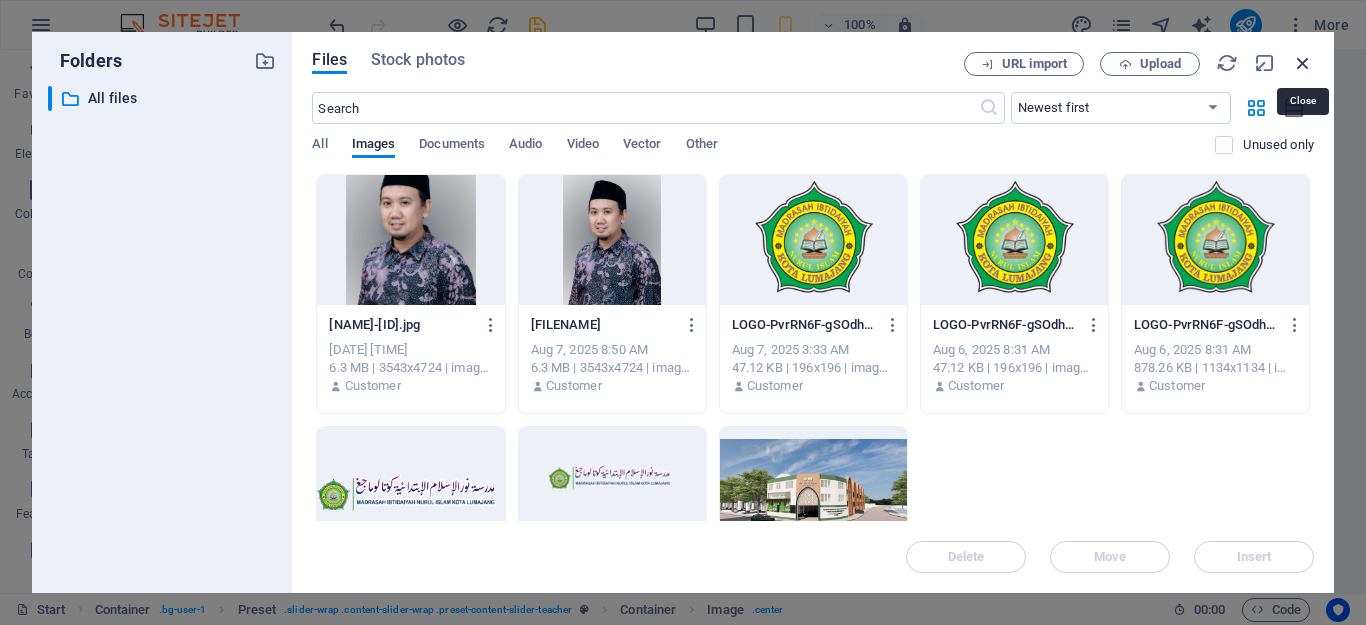 drag, startPoint x: 1295, startPoint y: 65, endPoint x: 842, endPoint y: 16, distance: 455.6424 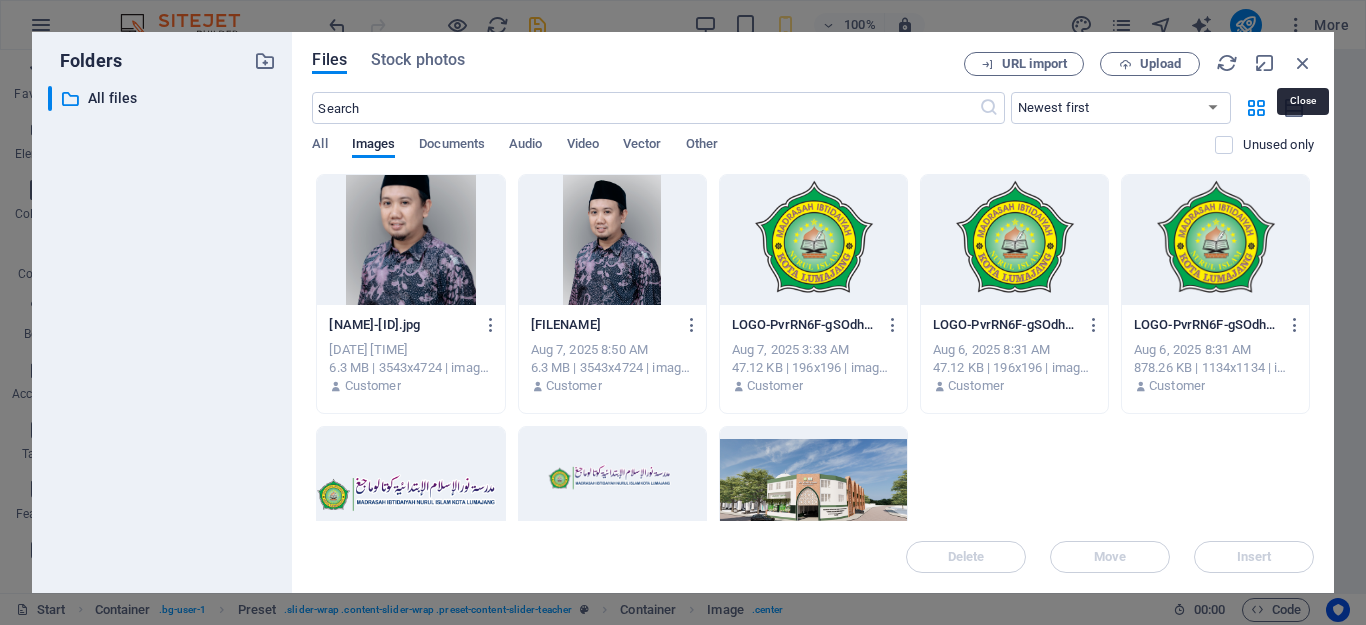 scroll, scrollTop: 4824, scrollLeft: 0, axis: vertical 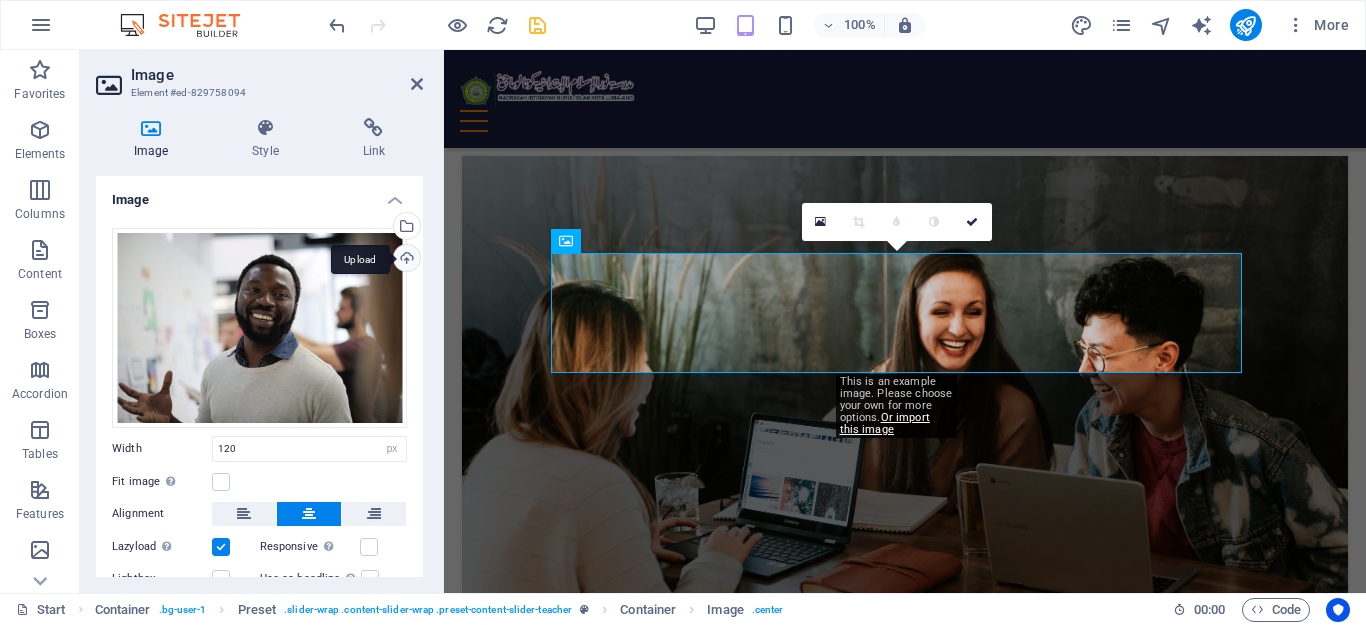 click on "Upload" at bounding box center (405, 260) 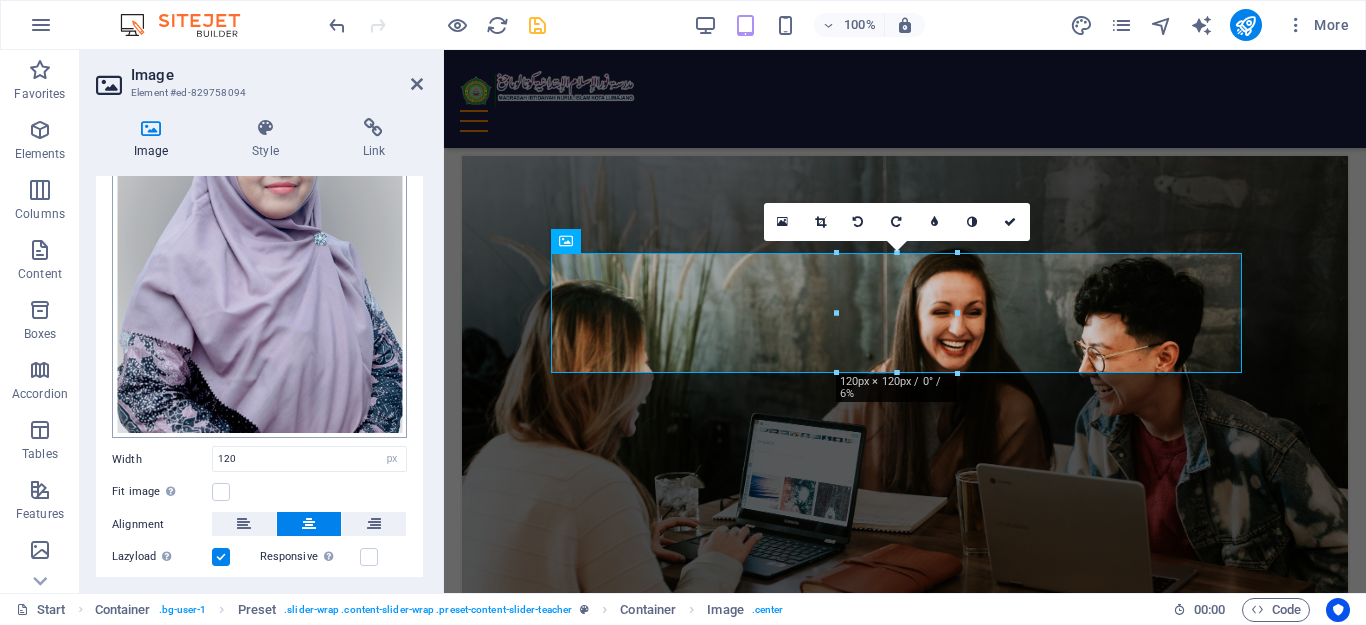 scroll, scrollTop: 294, scrollLeft: 0, axis: vertical 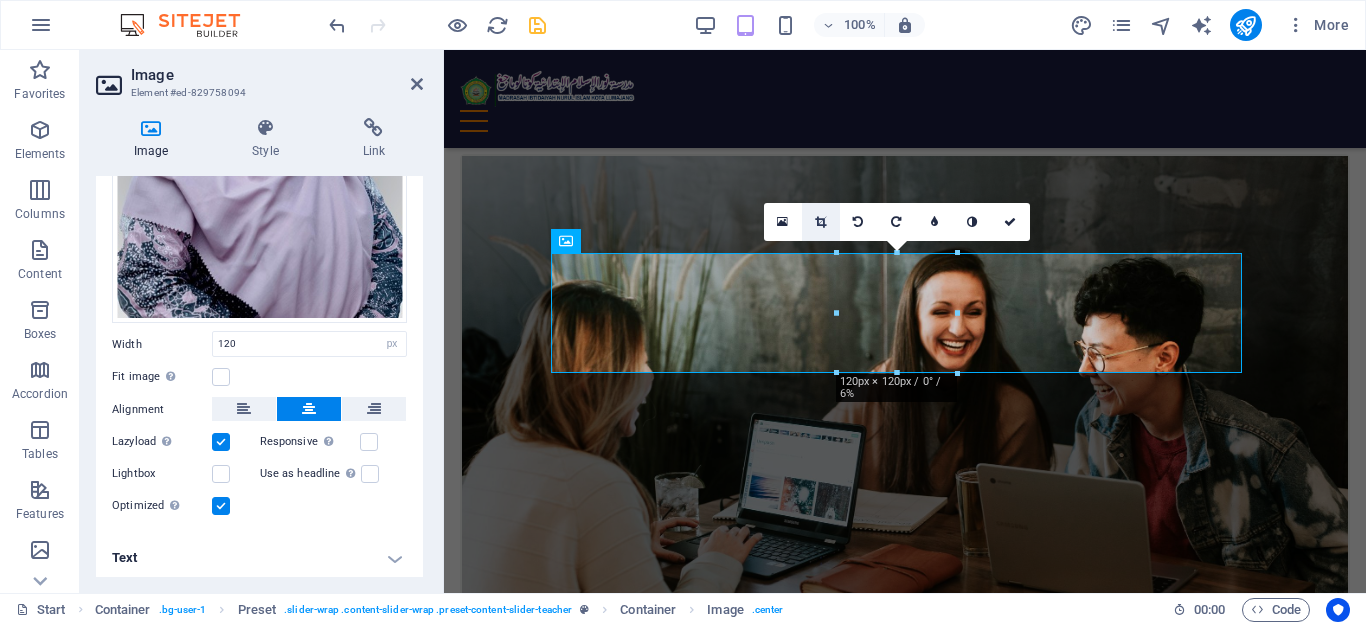 click at bounding box center [820, 222] 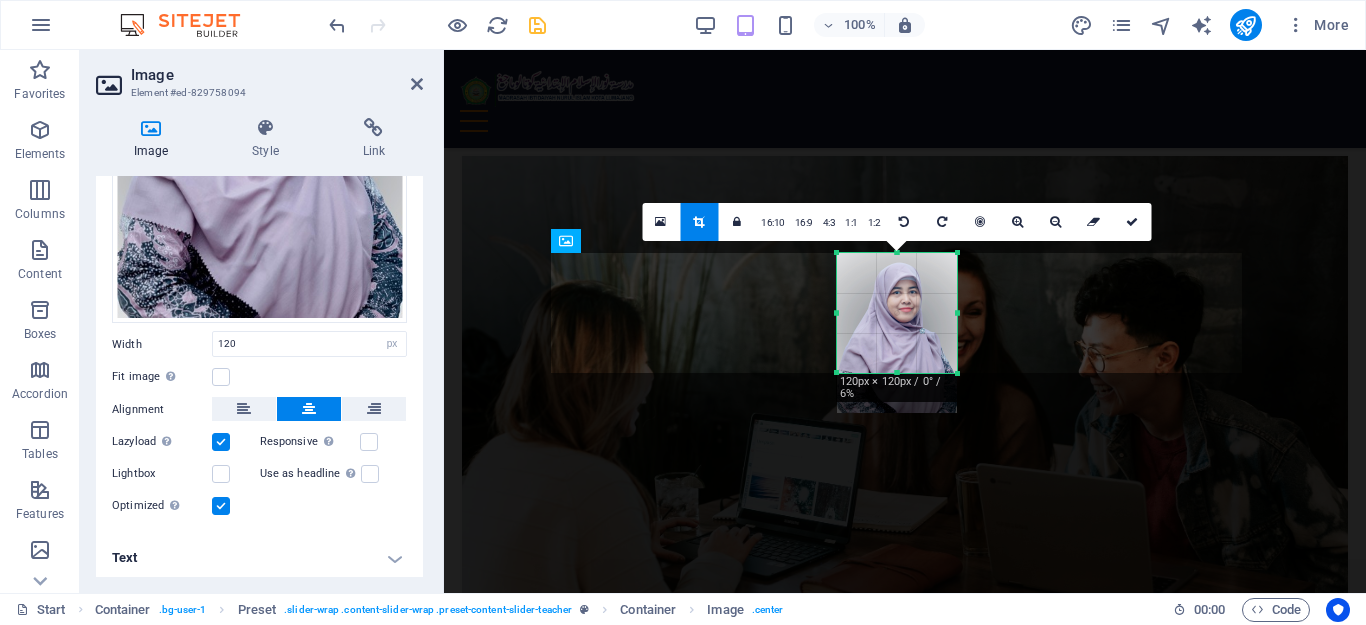 drag, startPoint x: 903, startPoint y: 314, endPoint x: 897, endPoint y: 328, distance: 15.231546 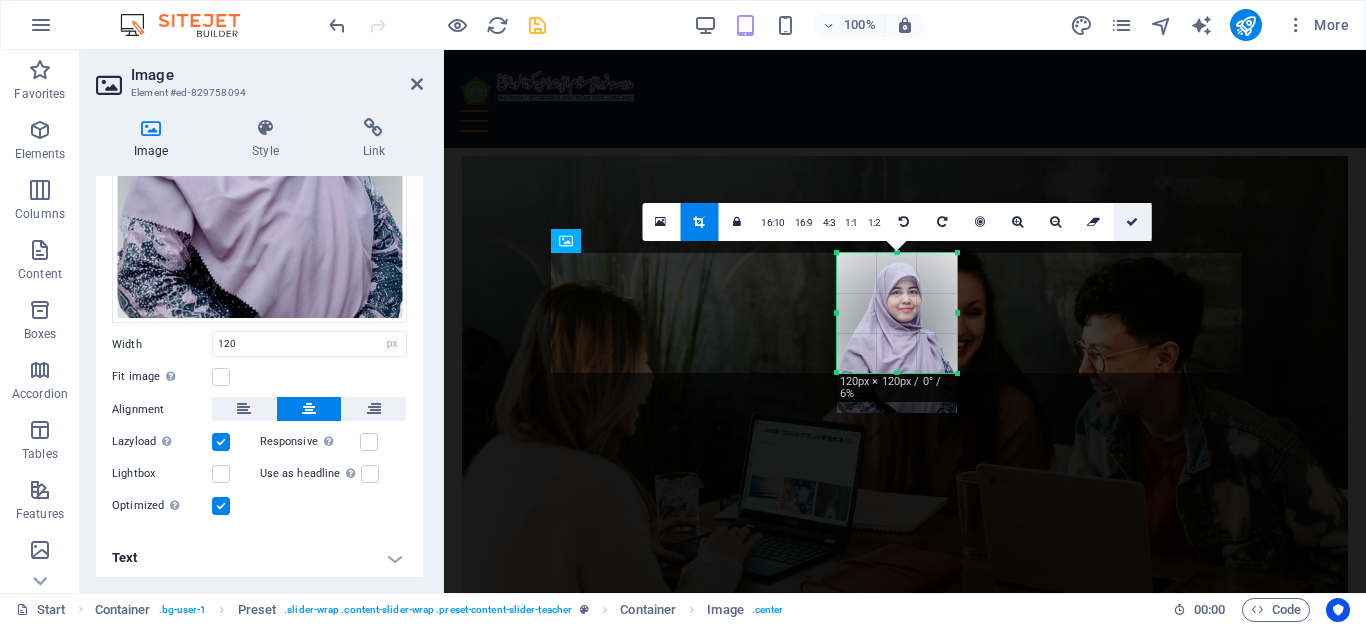 click at bounding box center (1132, 222) 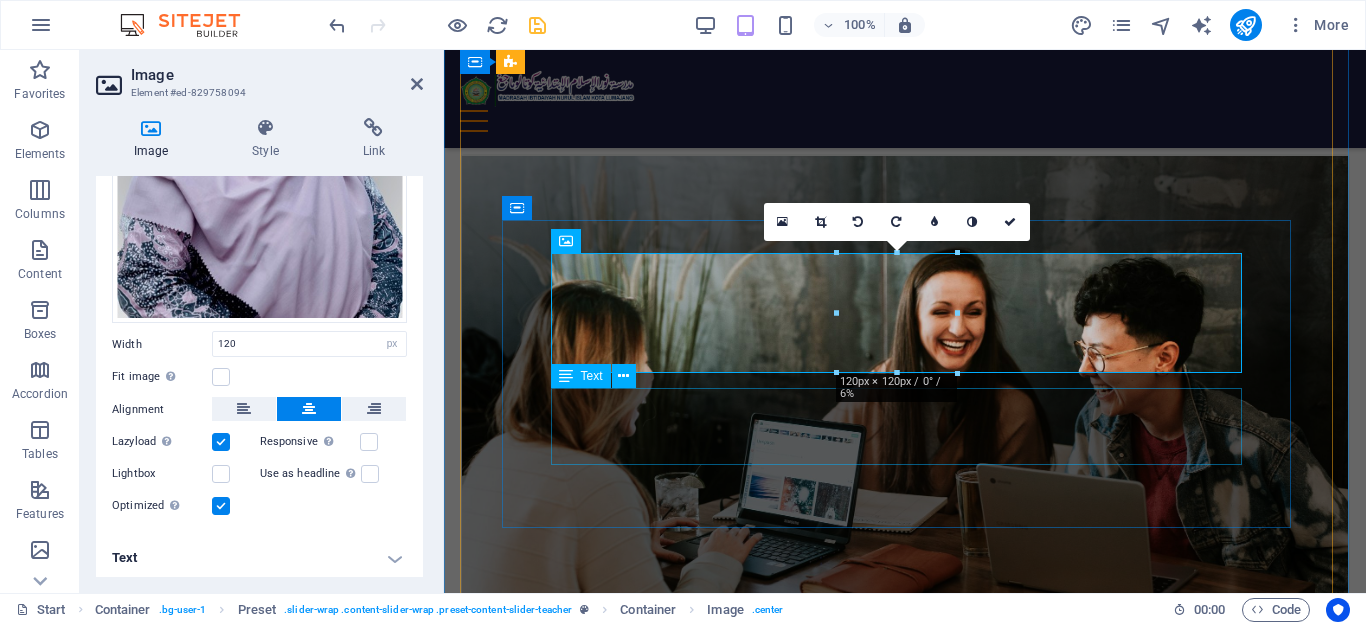 click on "Jordan Portuguese & Spanish" at bounding box center (905, 6206) 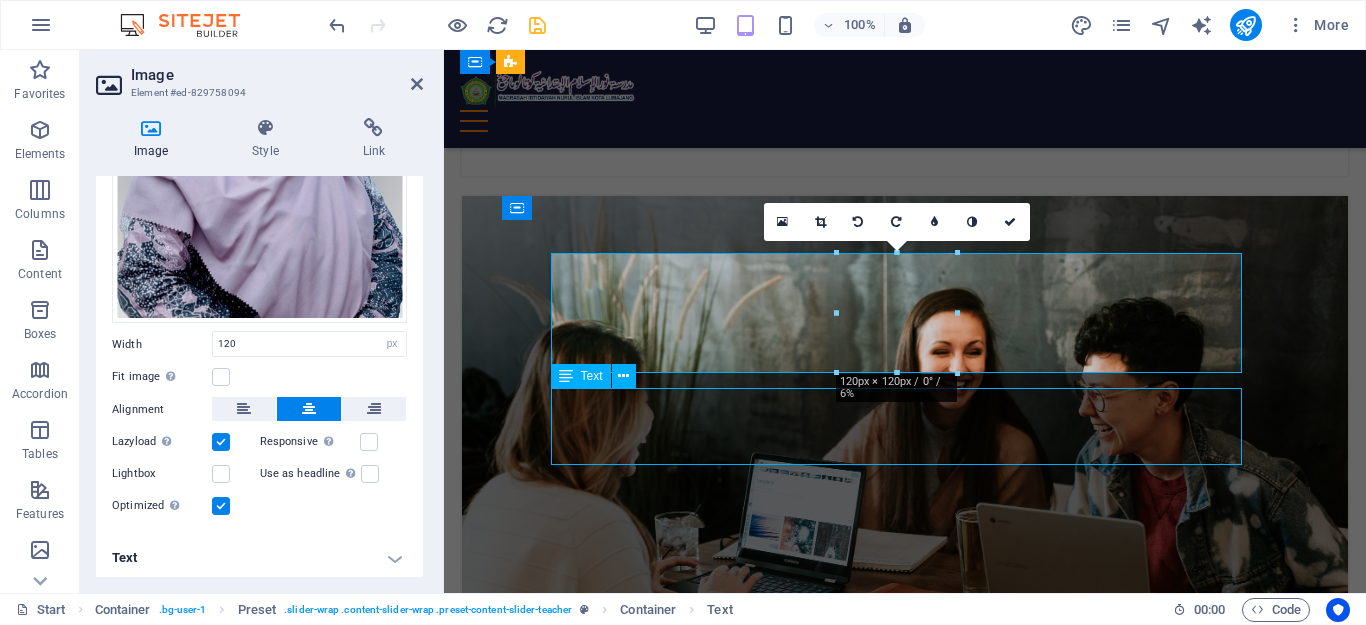 scroll, scrollTop: 4988, scrollLeft: 0, axis: vertical 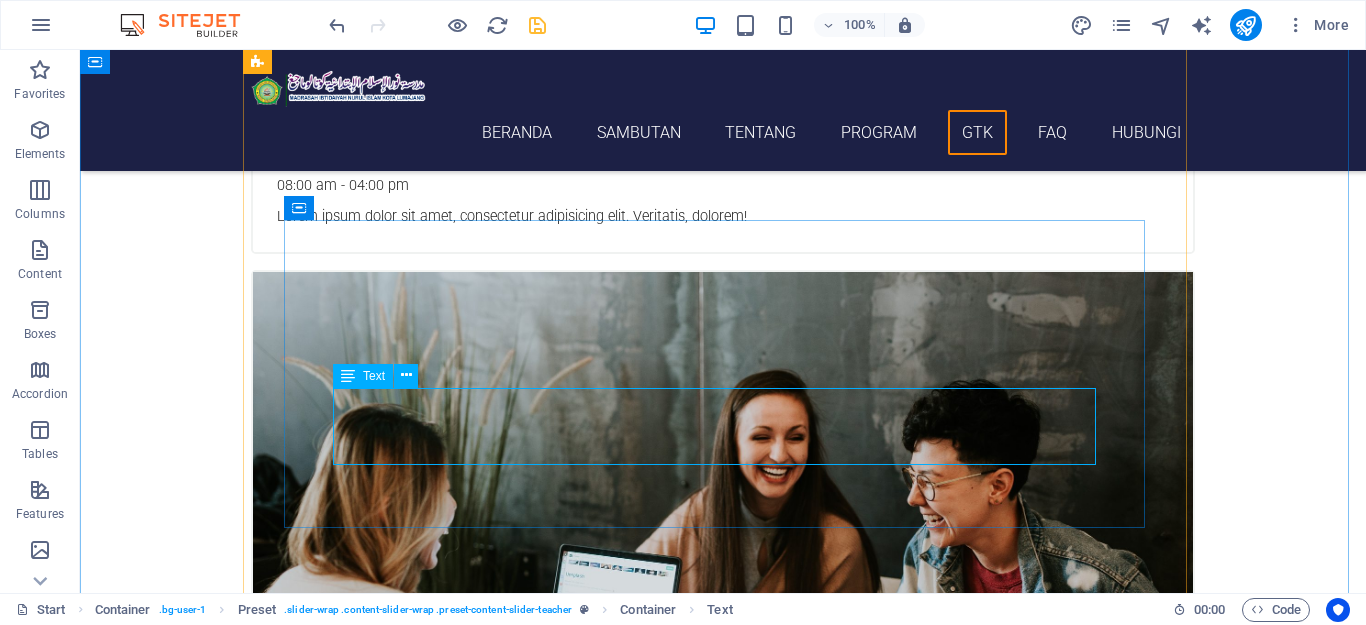 click on "Jordan Portuguese & Spanish" at bounding box center (723, 6361) 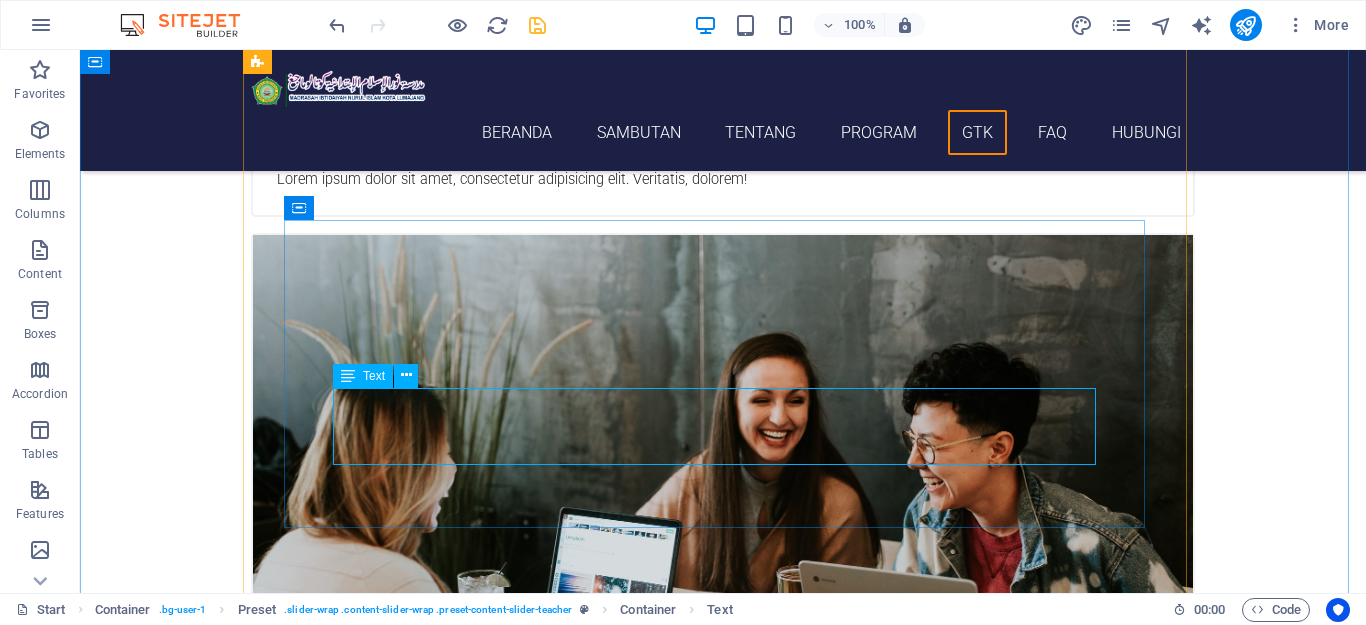 scroll, scrollTop: 4824, scrollLeft: 0, axis: vertical 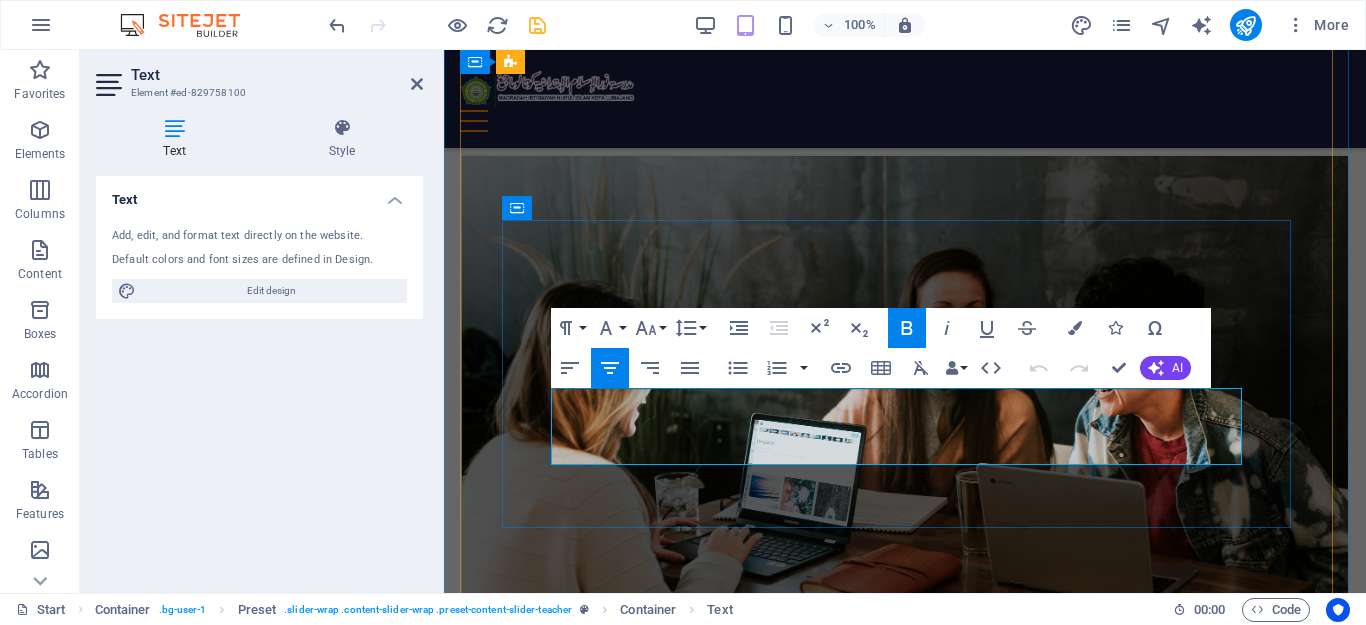 drag, startPoint x: 859, startPoint y: 401, endPoint x: 937, endPoint y: 392, distance: 78.51752 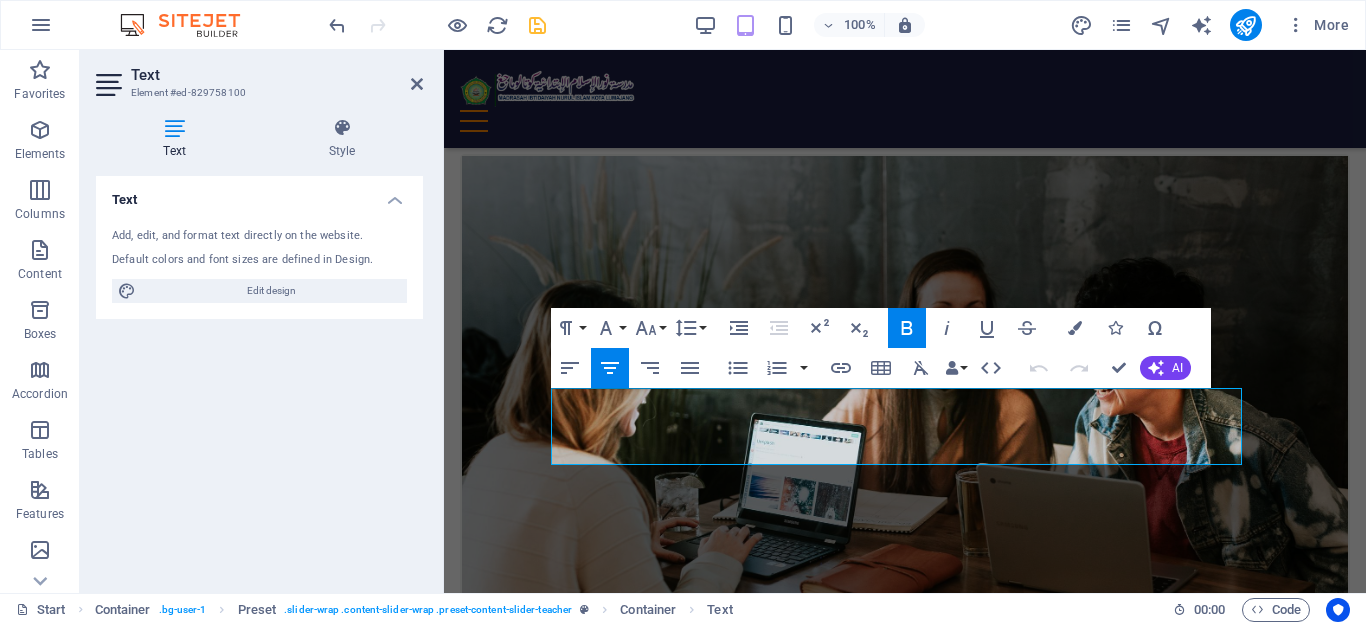 click 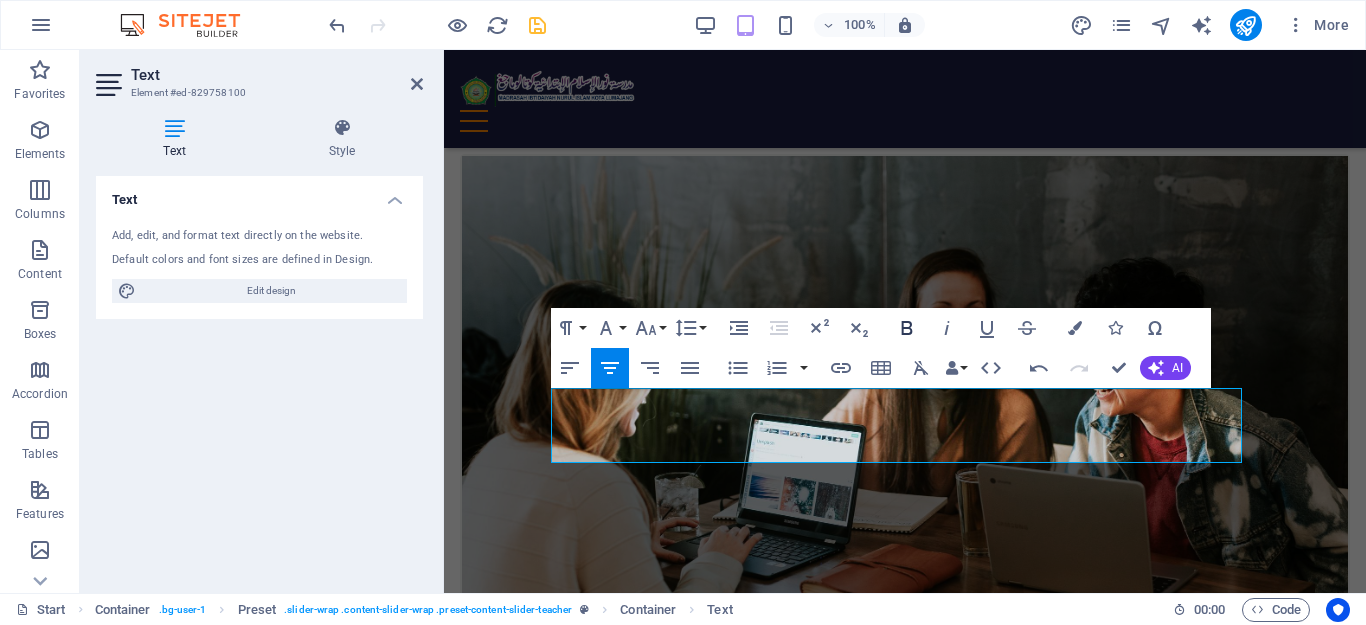 click 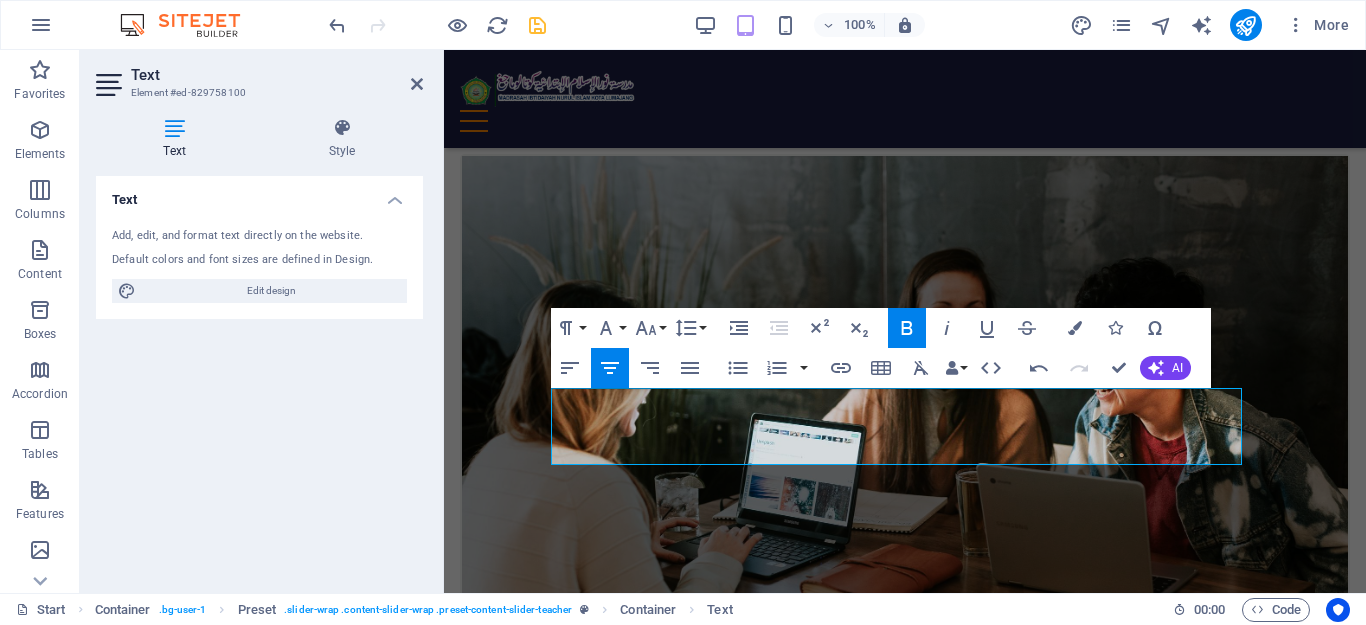 type 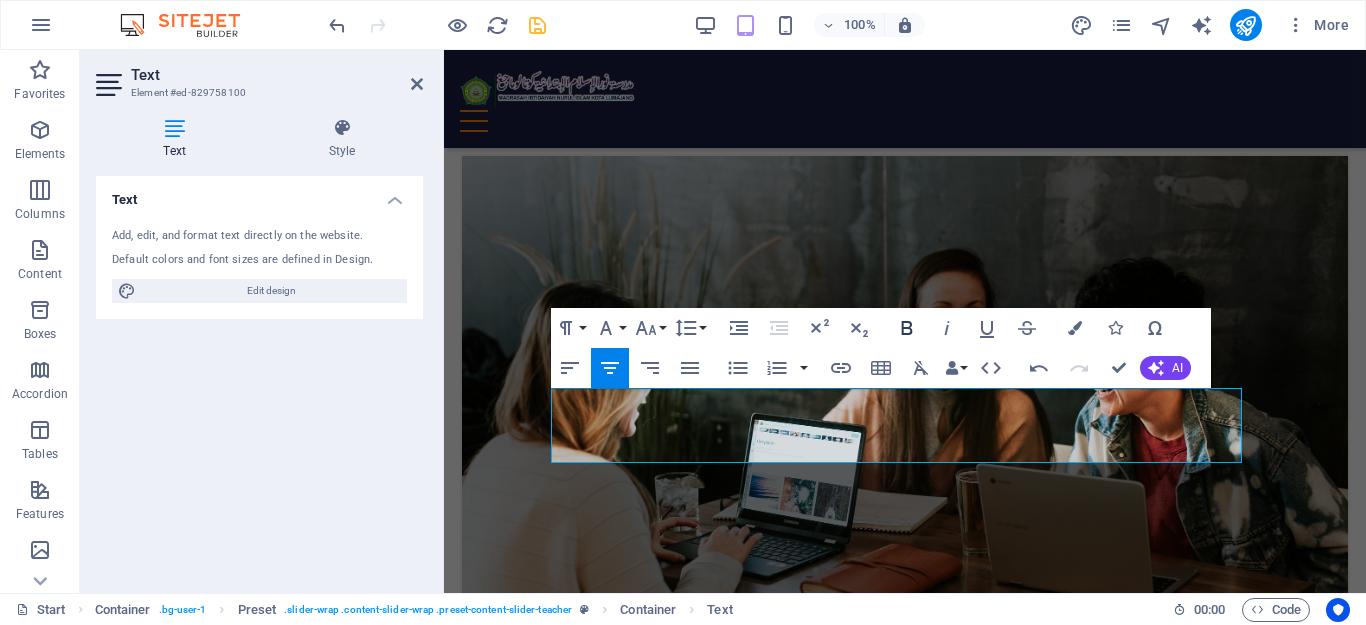 click 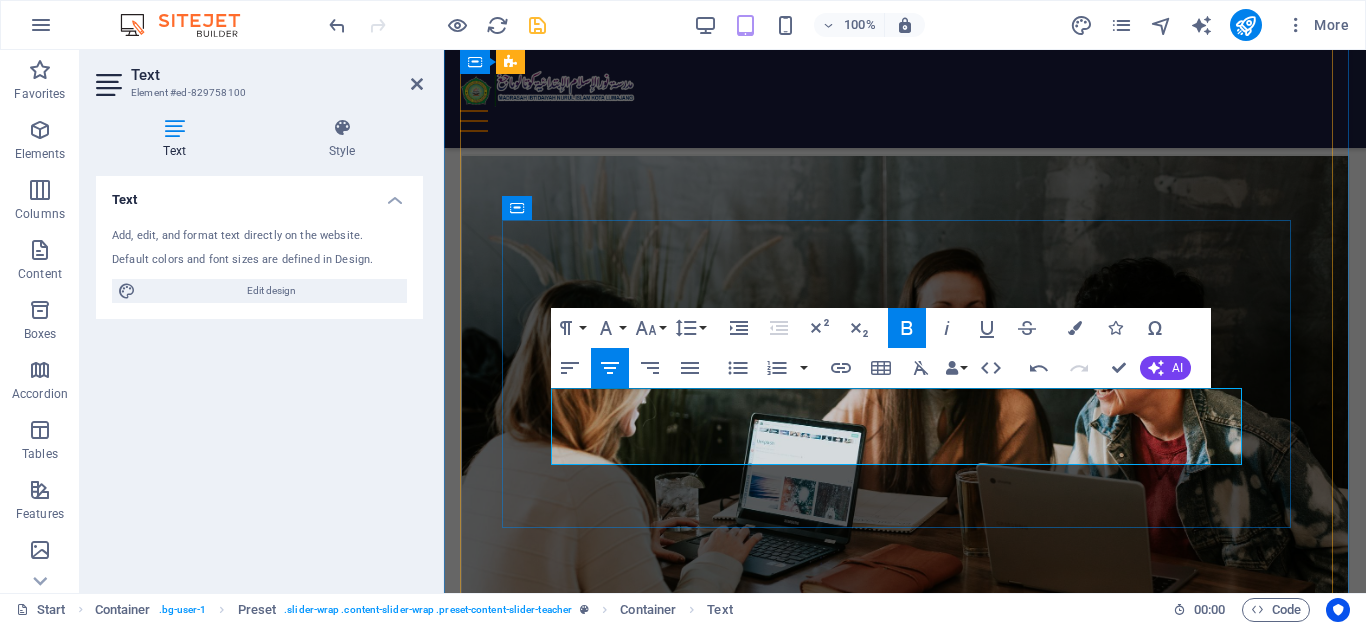 drag, startPoint x: 981, startPoint y: 428, endPoint x: 816, endPoint y: 425, distance: 165.02727 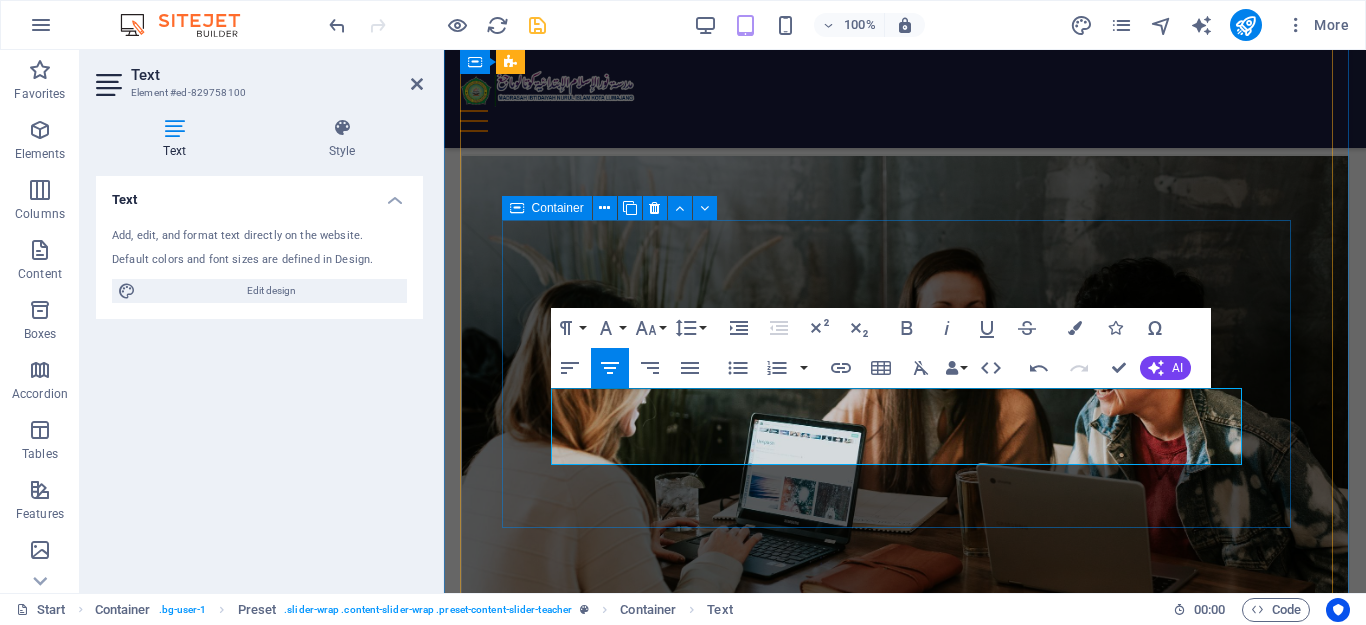 click on "DINA WAHYUNING PRASTIWI Wali Kelas 1A KH. Hasyim Asy'ari" at bounding box center [905, 6176] 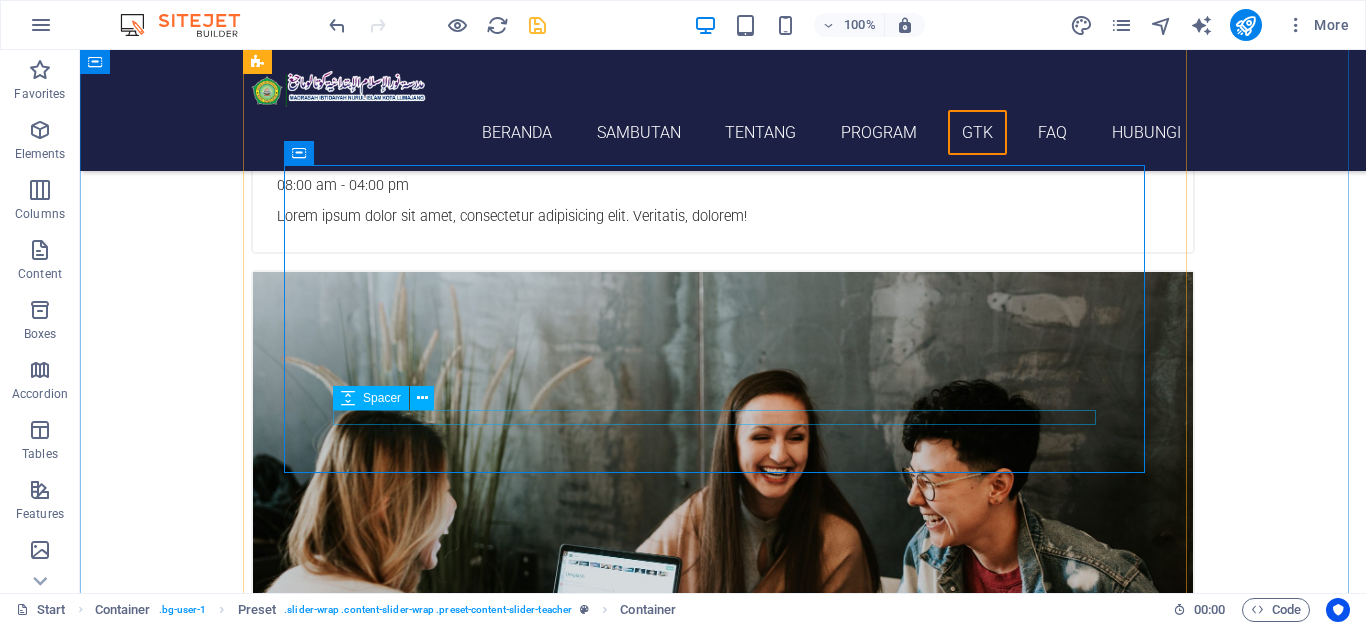 scroll, scrollTop: 5188, scrollLeft: 0, axis: vertical 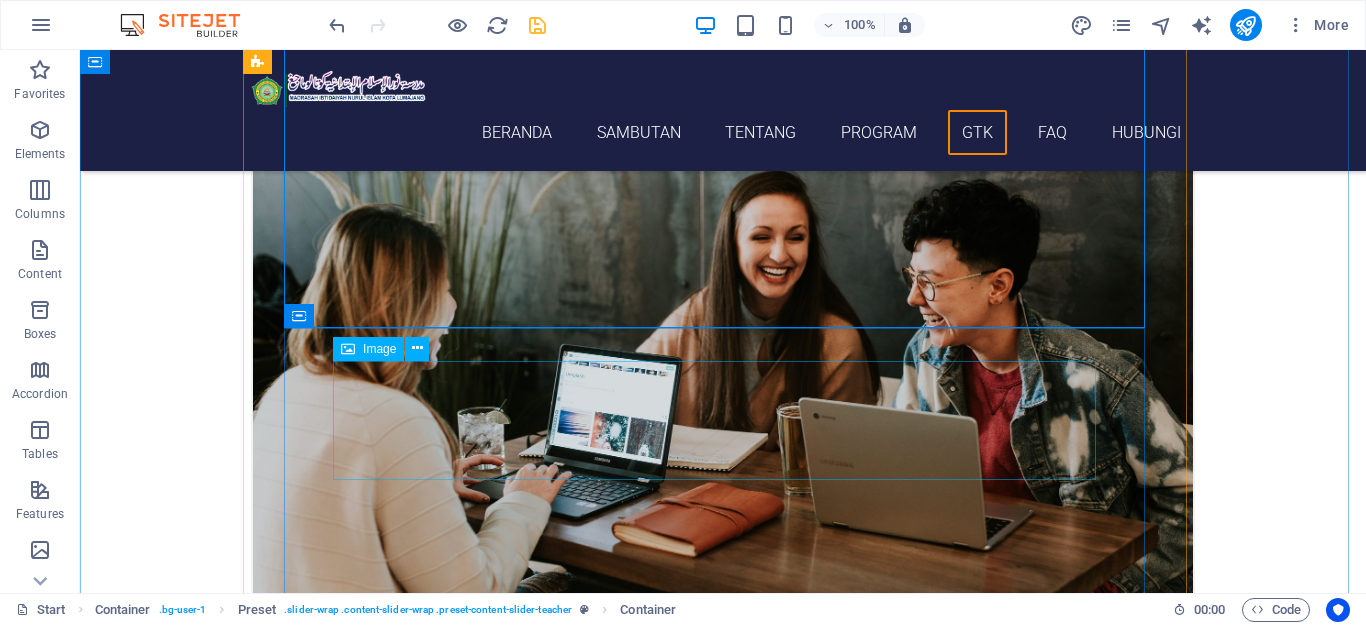 click at bounding box center [723, 6400] 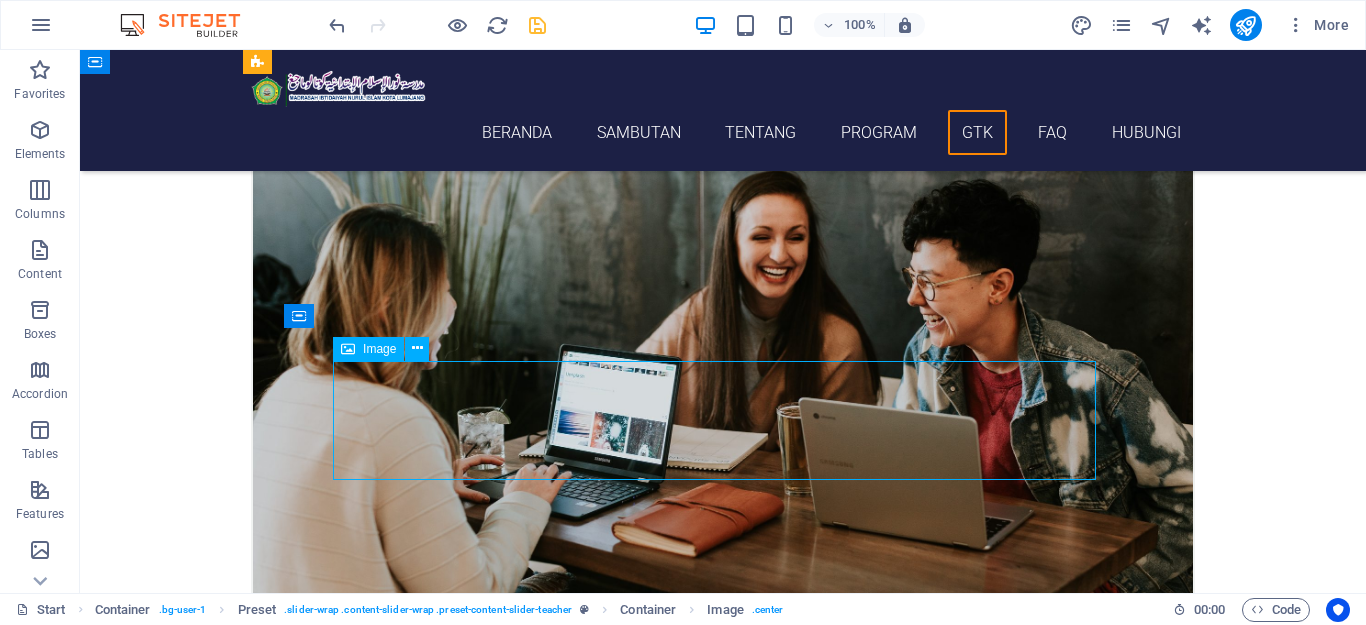 click at bounding box center (723, 6400) 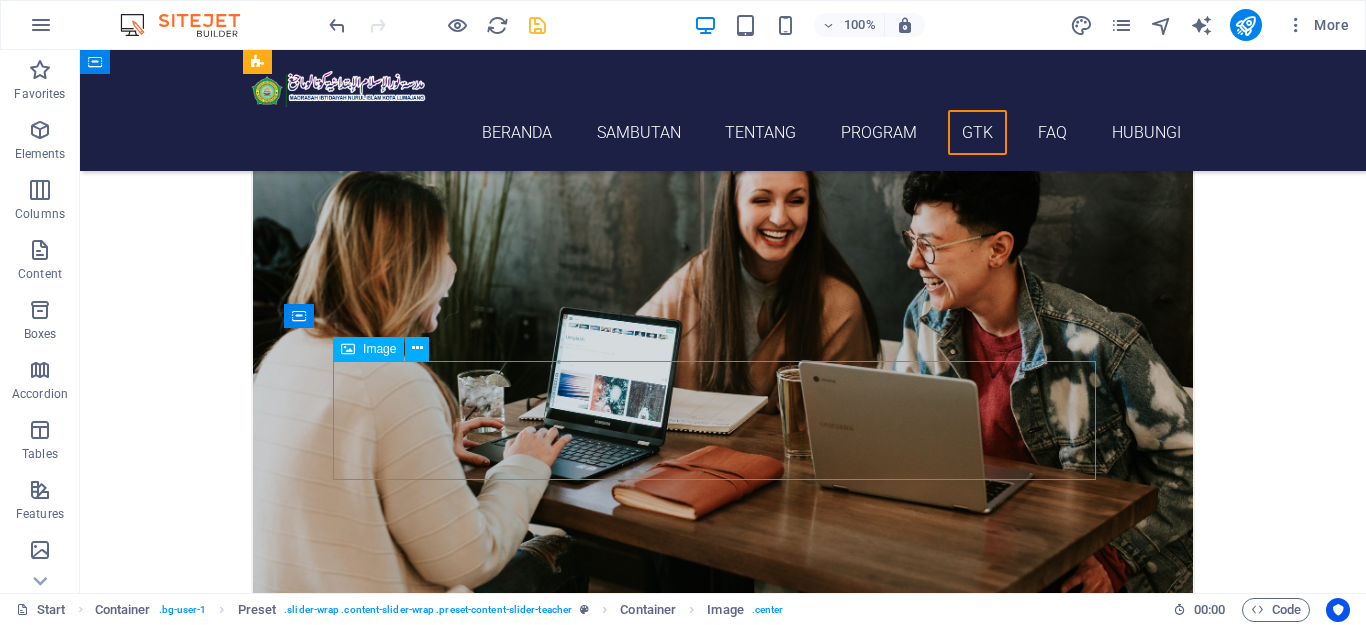 select on "px" 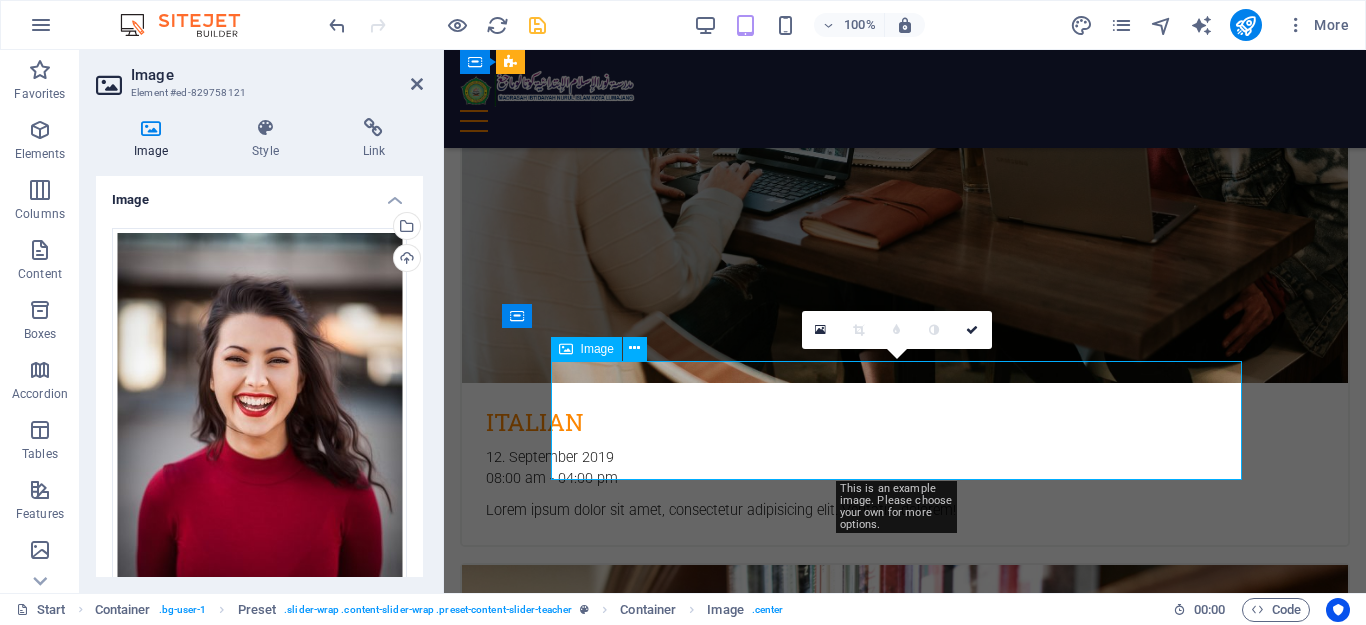 scroll, scrollTop: 5024, scrollLeft: 0, axis: vertical 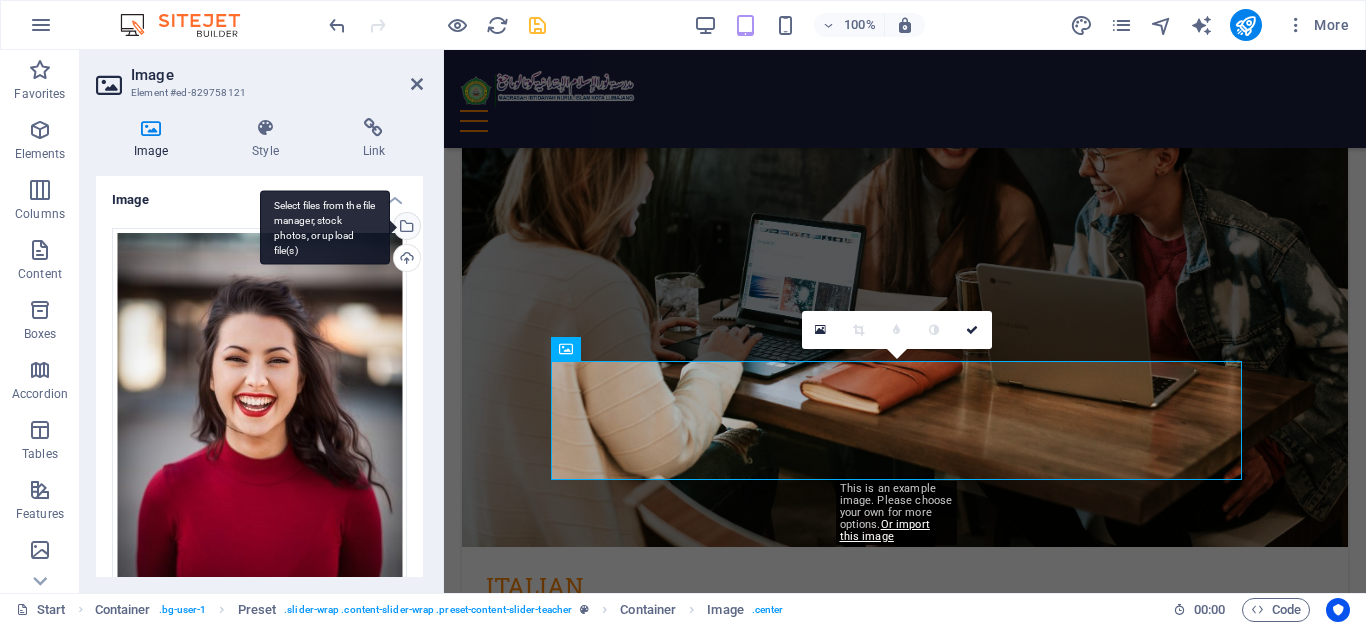 click on "Select files from the file manager, stock photos, or upload file(s)" at bounding box center [325, 227] 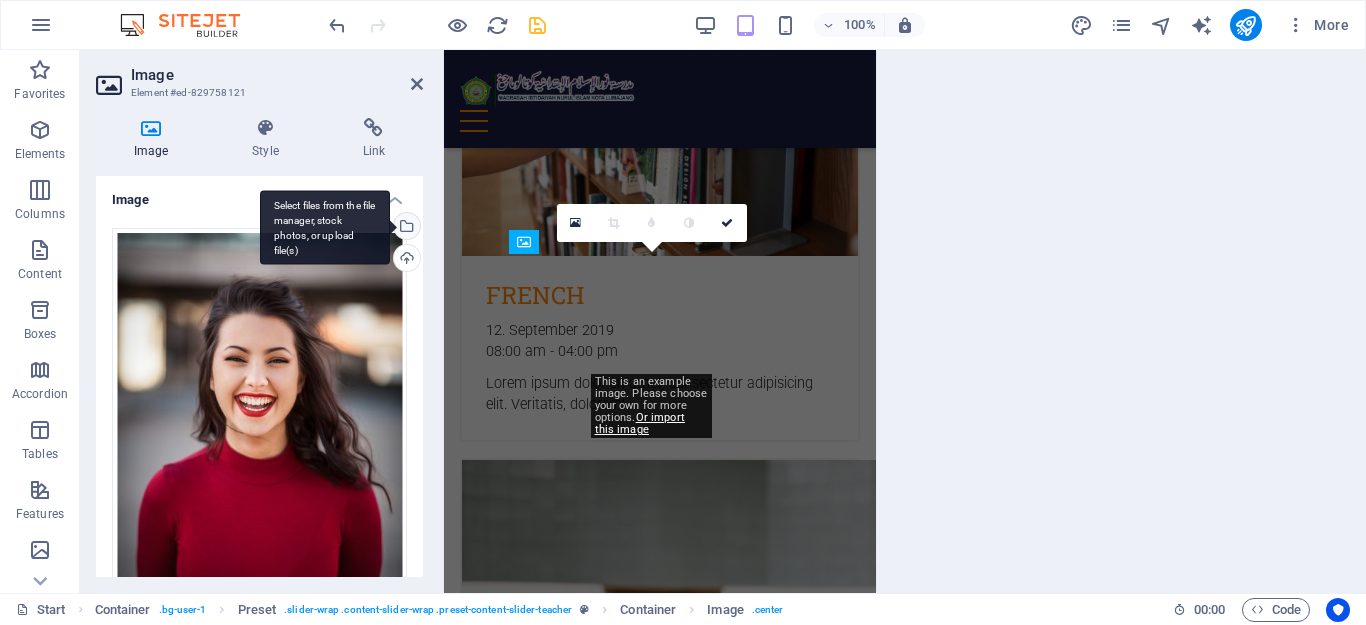 scroll, scrollTop: 7999, scrollLeft: 0, axis: vertical 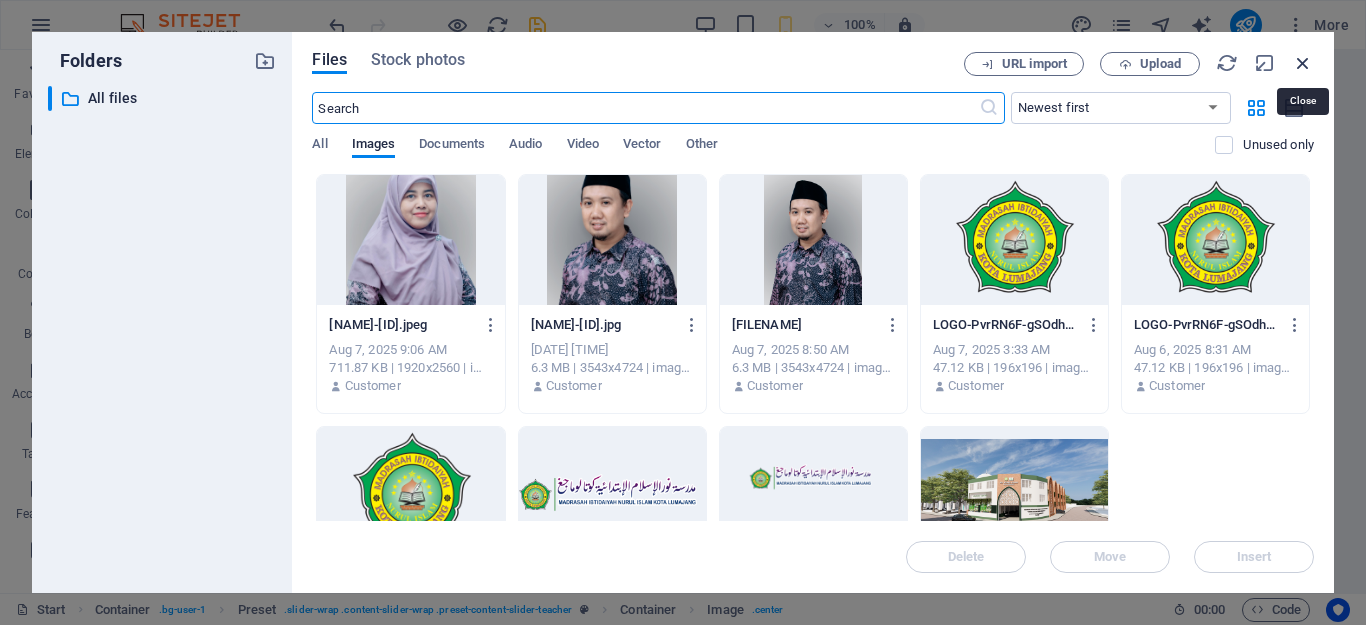 click at bounding box center (1303, 63) 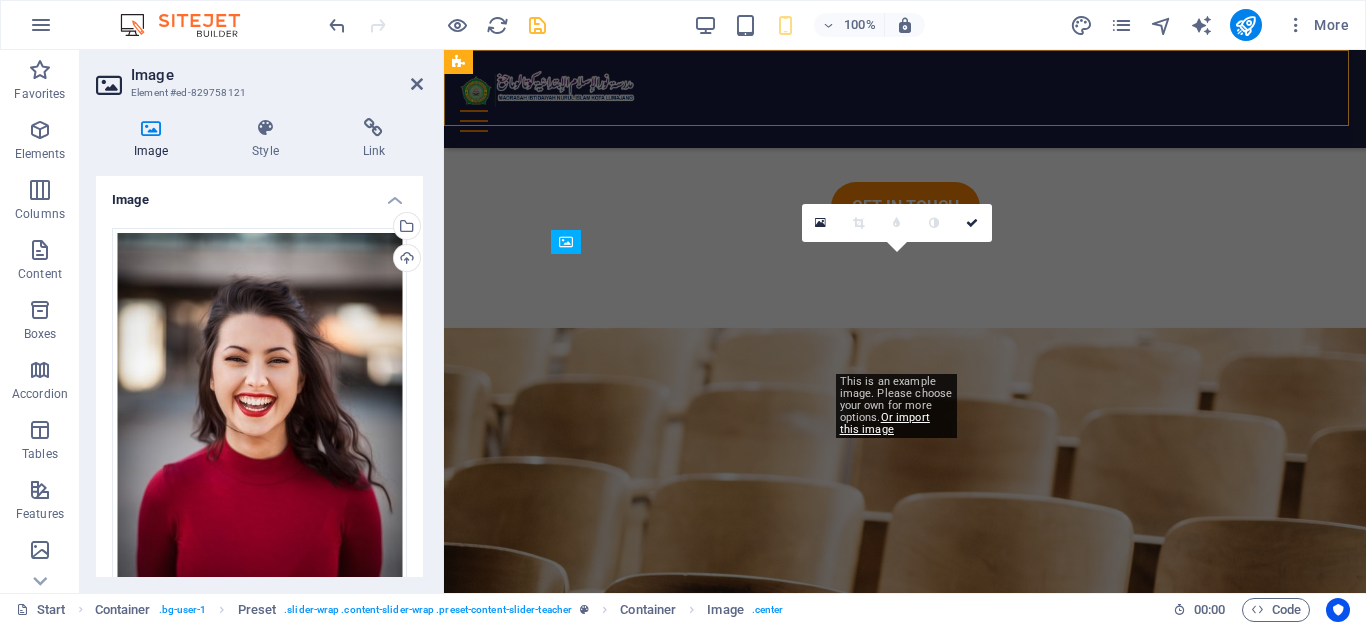 scroll, scrollTop: 5131, scrollLeft: 0, axis: vertical 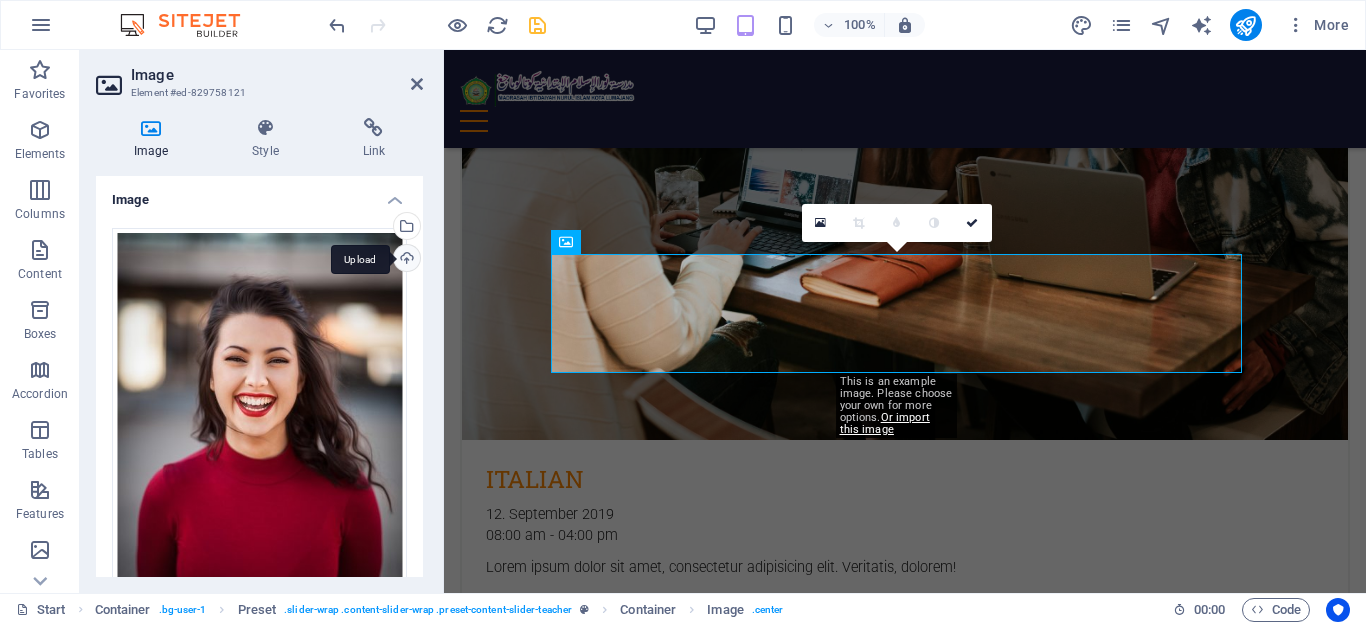 click on "Upload" at bounding box center (405, 260) 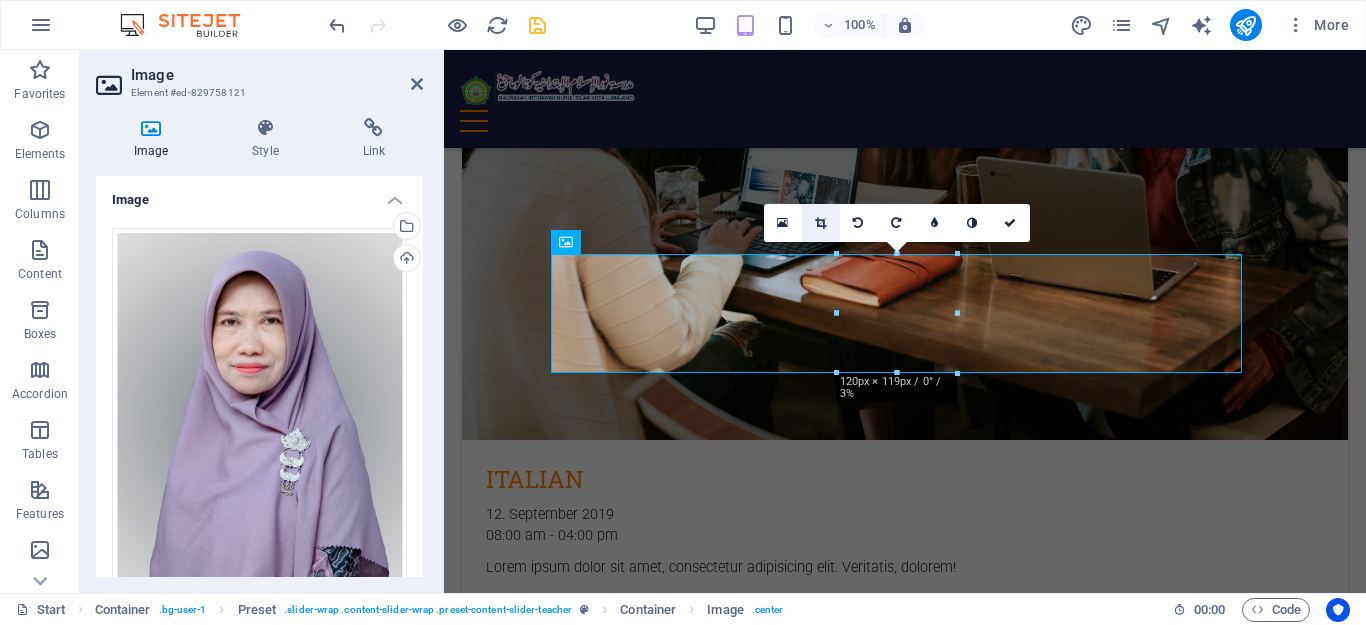 click at bounding box center (820, 223) 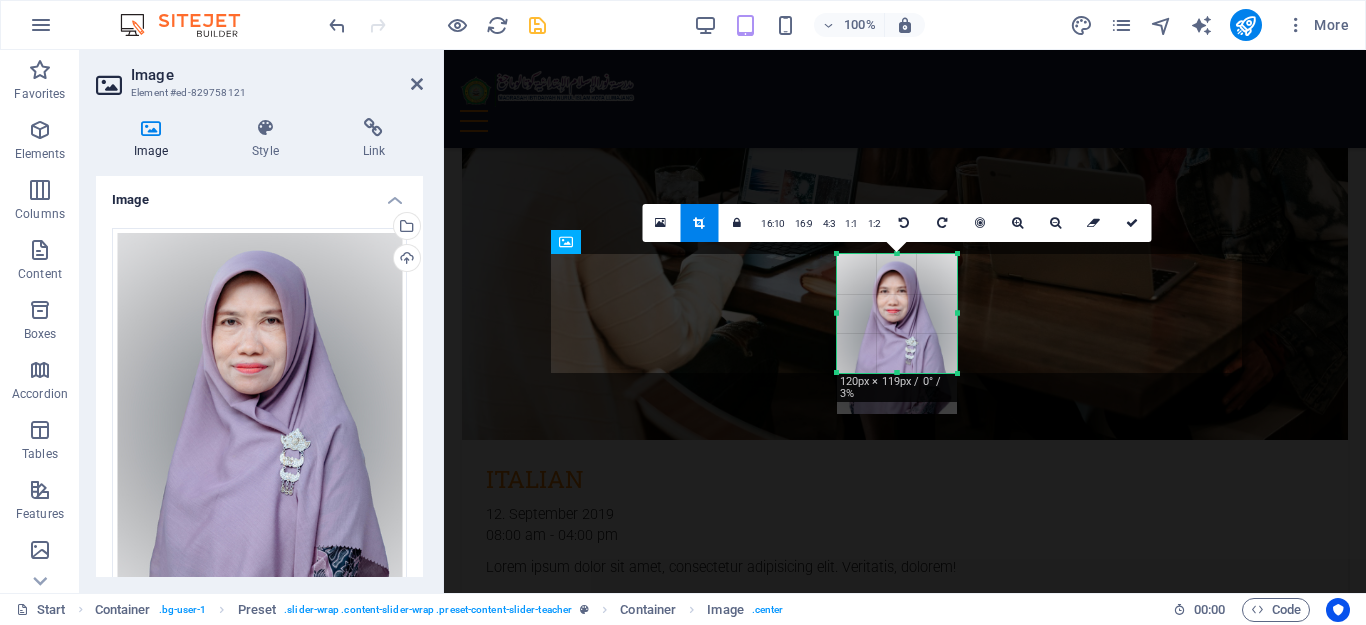 drag, startPoint x: 908, startPoint y: 297, endPoint x: 905, endPoint y: 314, distance: 17.262676 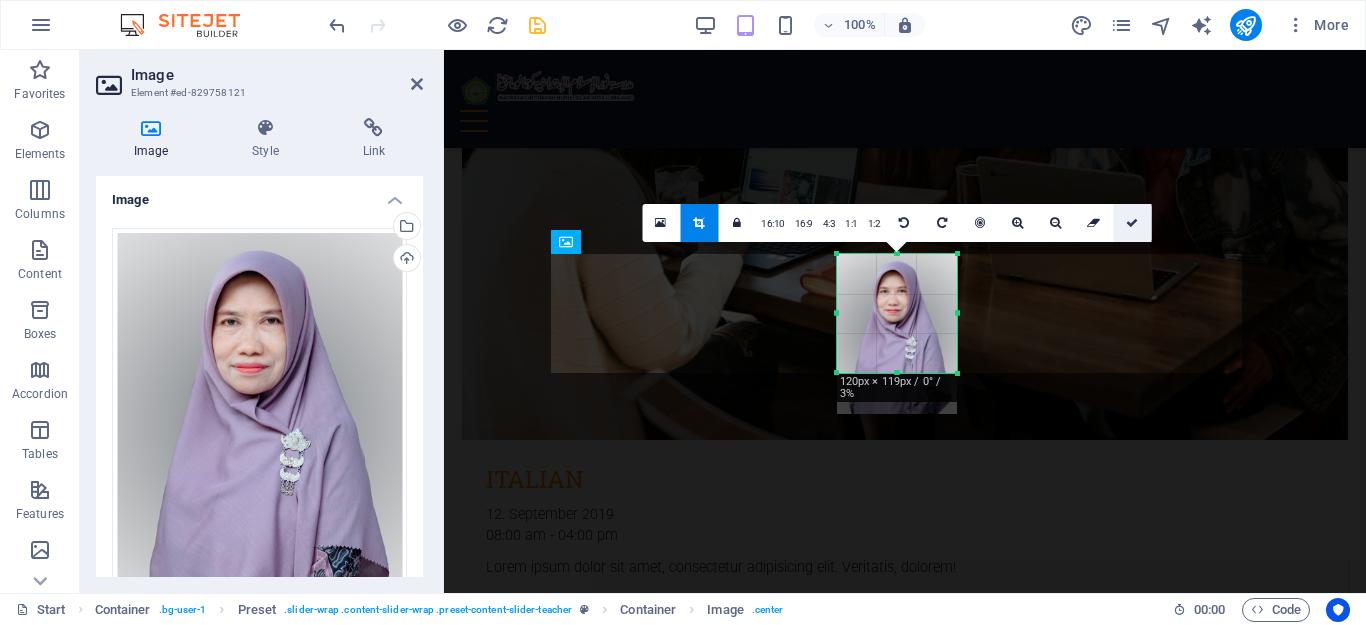 click at bounding box center (1132, 223) 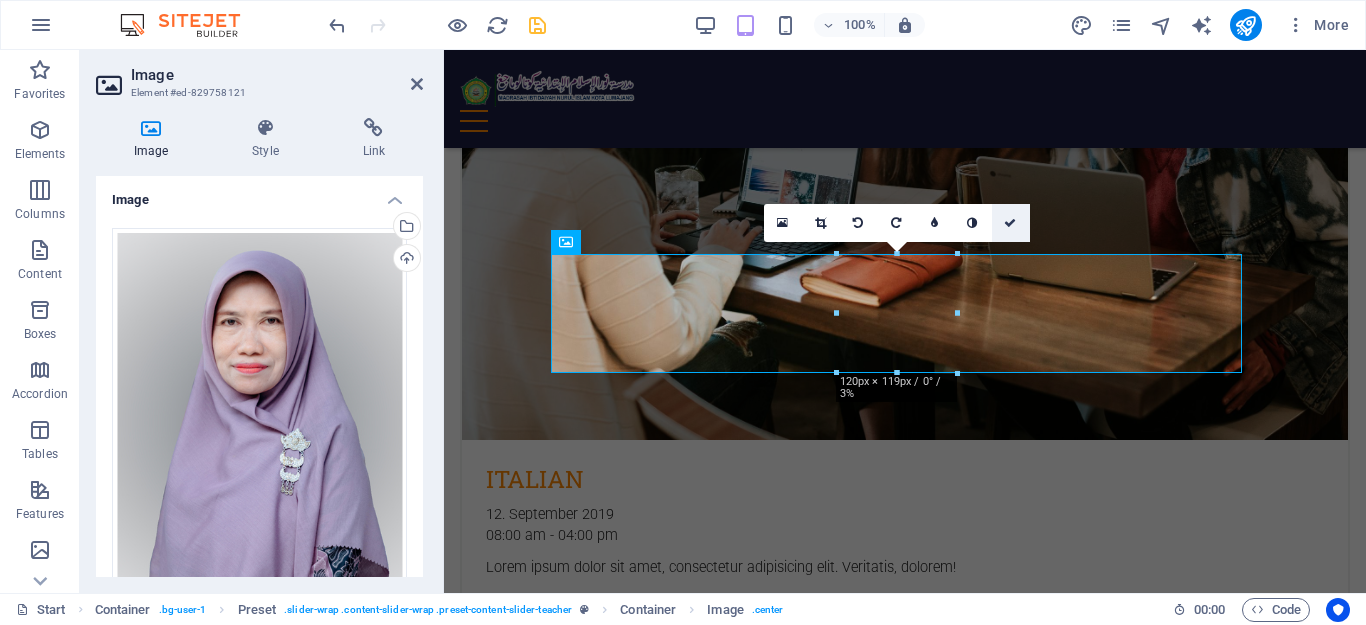 click at bounding box center [1010, 223] 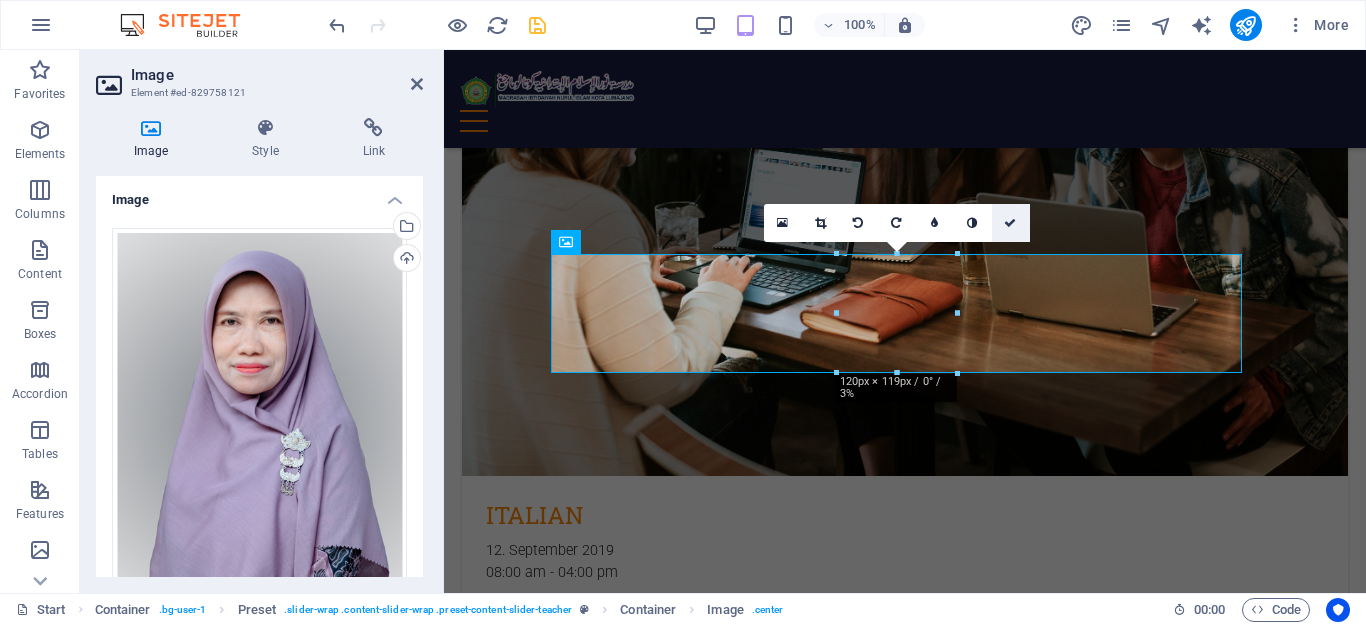 scroll, scrollTop: 5295, scrollLeft: 0, axis: vertical 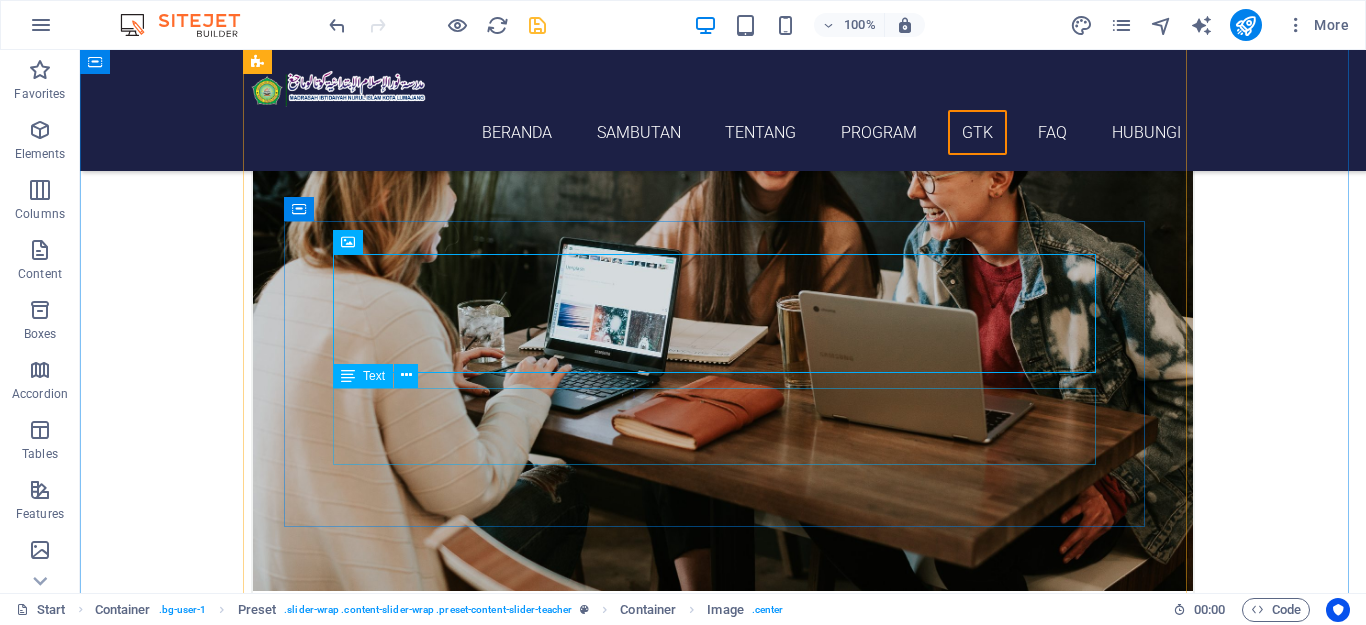 click on "Rachel Italian & French" at bounding box center [723, 6406] 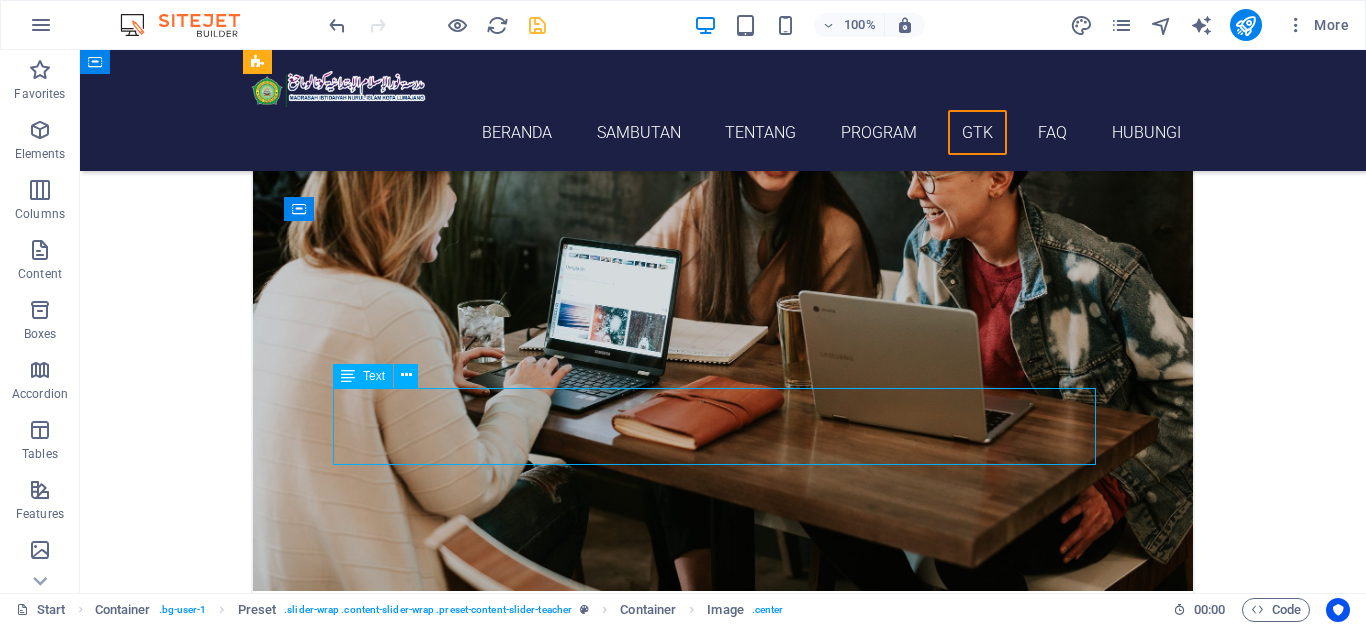 click on "Rachel Italian & French" at bounding box center [723, 6406] 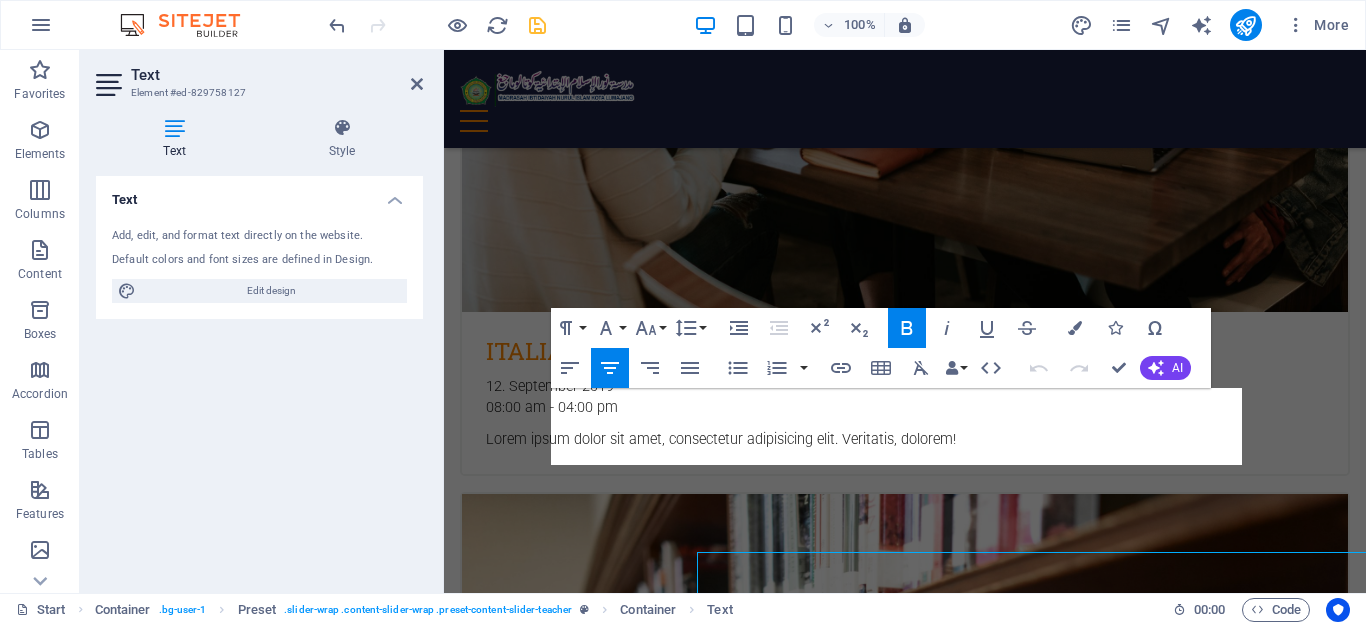 scroll, scrollTop: 5131, scrollLeft: 0, axis: vertical 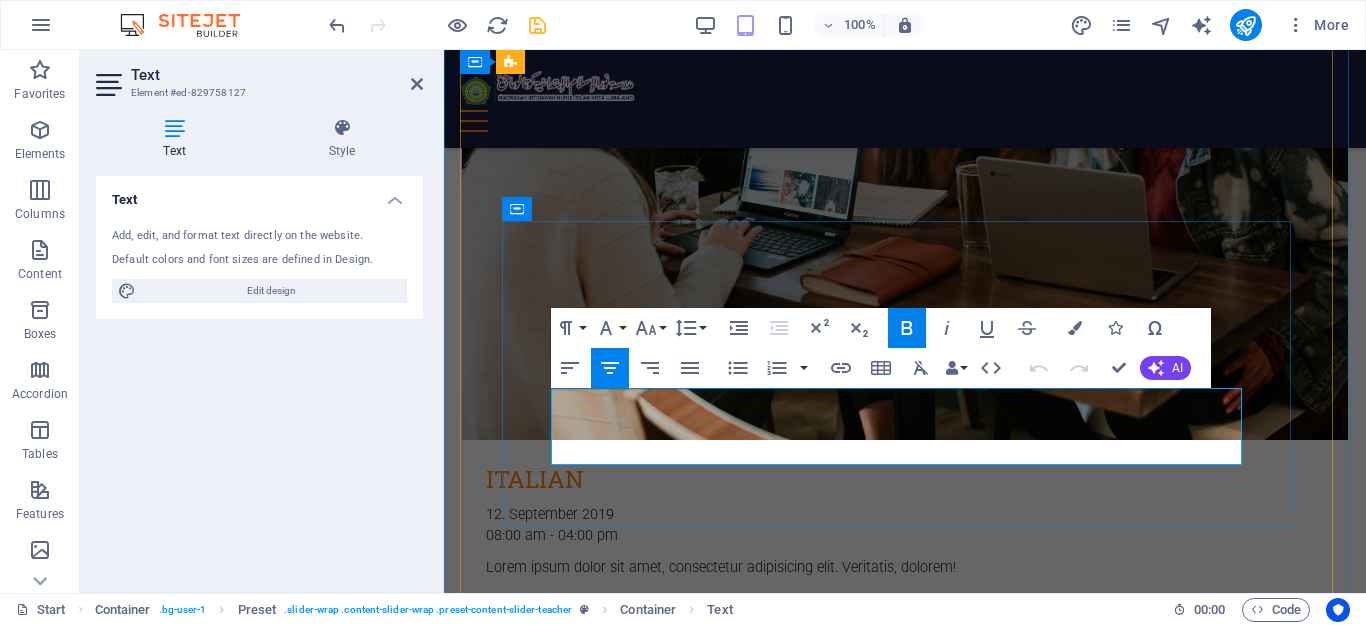 drag, startPoint x: 863, startPoint y: 396, endPoint x: 932, endPoint y: 395, distance: 69.00725 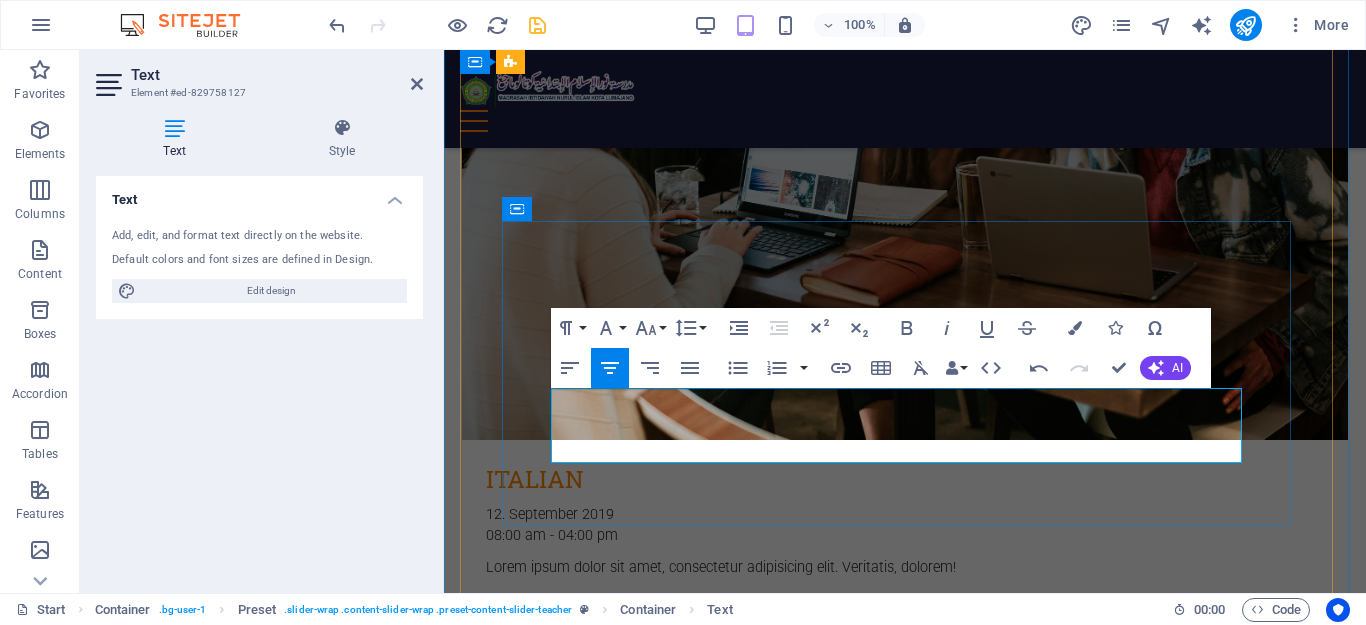 drag, startPoint x: 836, startPoint y: 395, endPoint x: 953, endPoint y: 396, distance: 117.00427 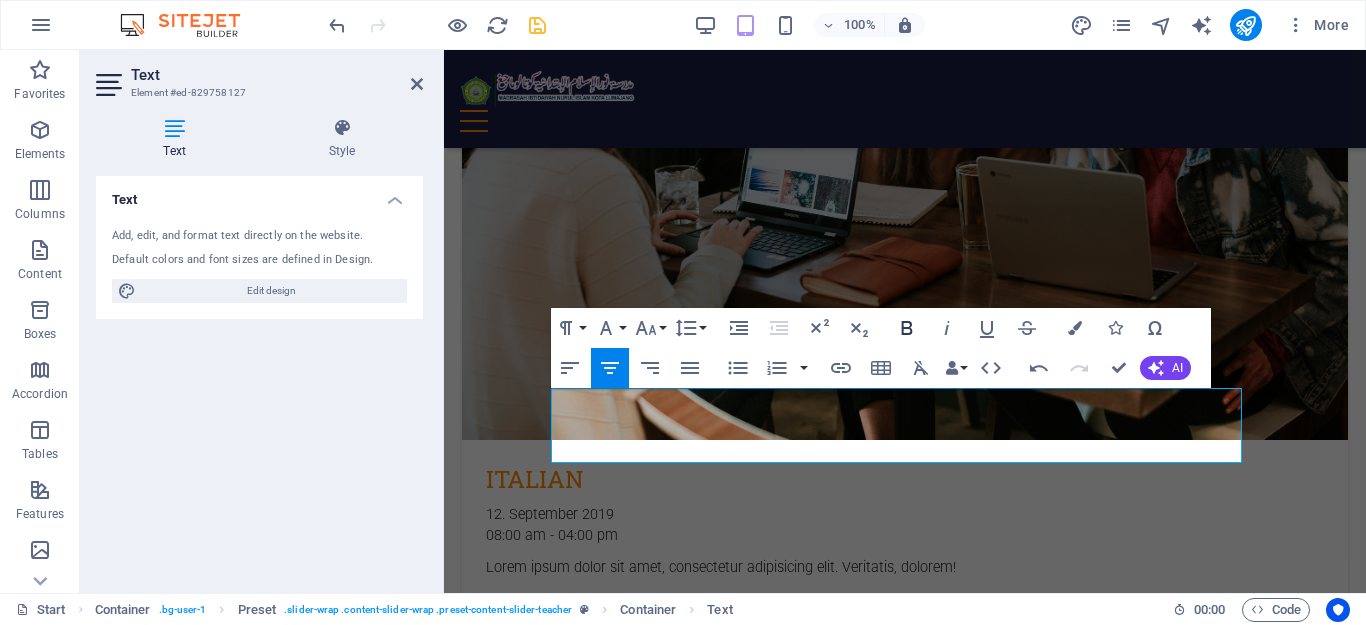 click 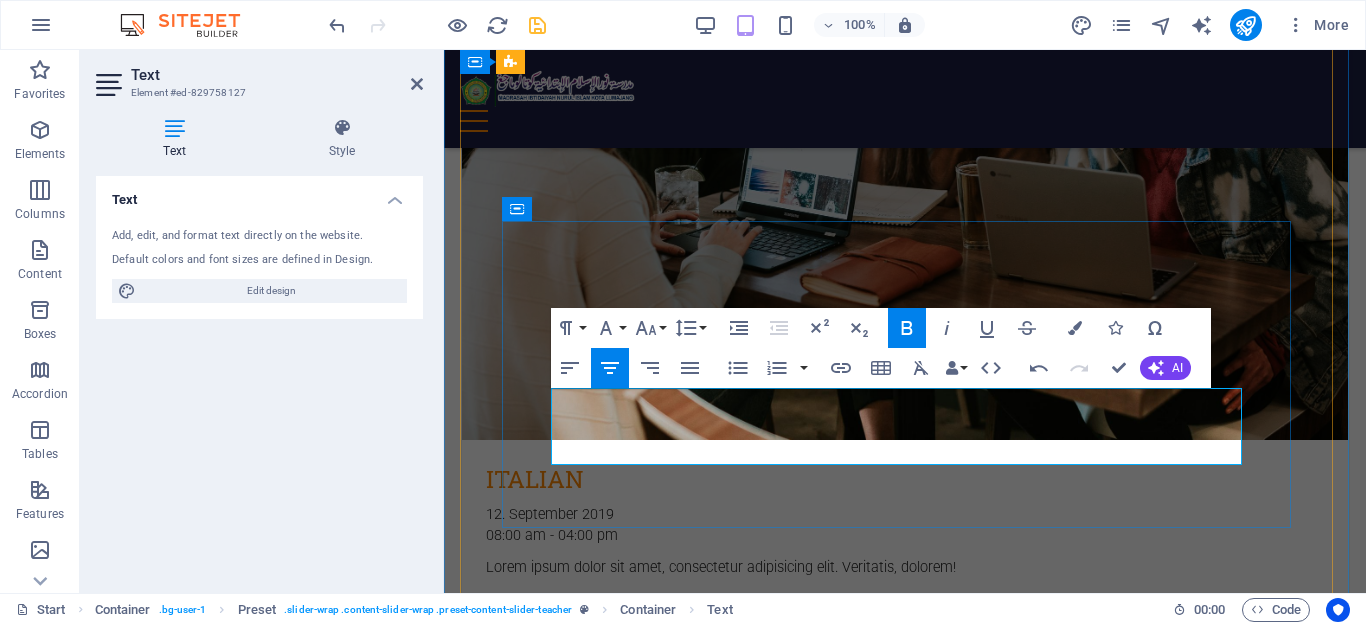 drag, startPoint x: 957, startPoint y: 426, endPoint x: 843, endPoint y: 423, distance: 114.03947 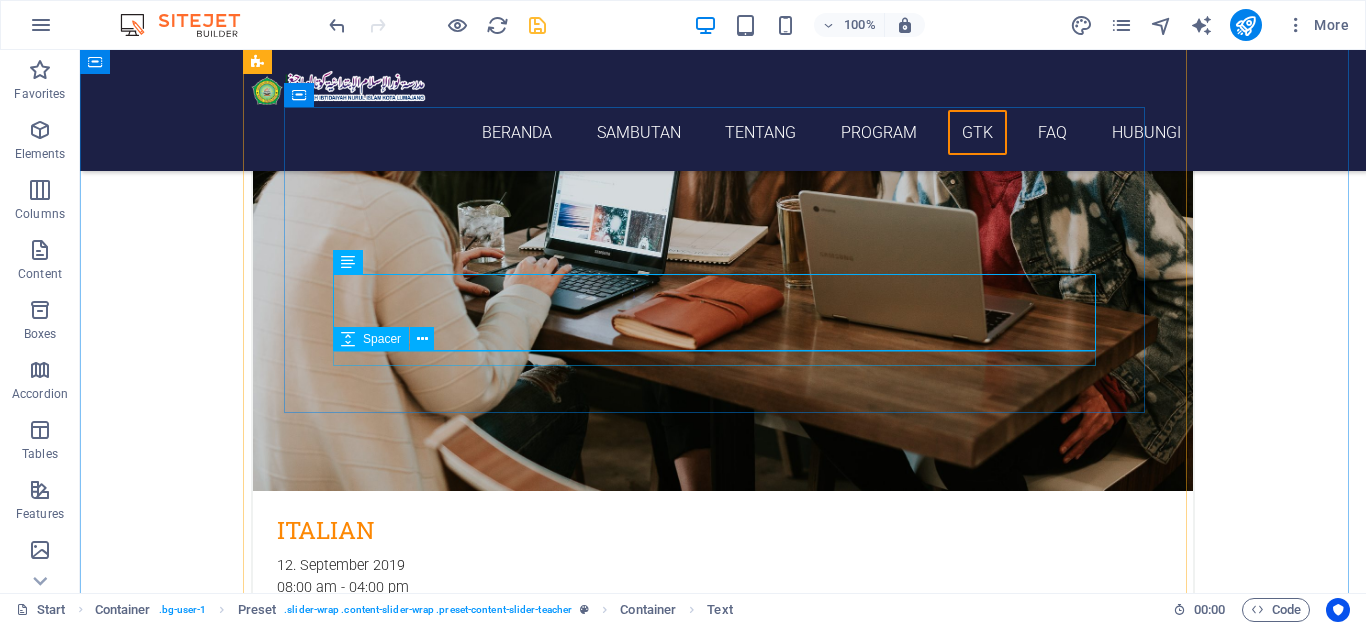 scroll, scrollTop: 5495, scrollLeft: 0, axis: vertical 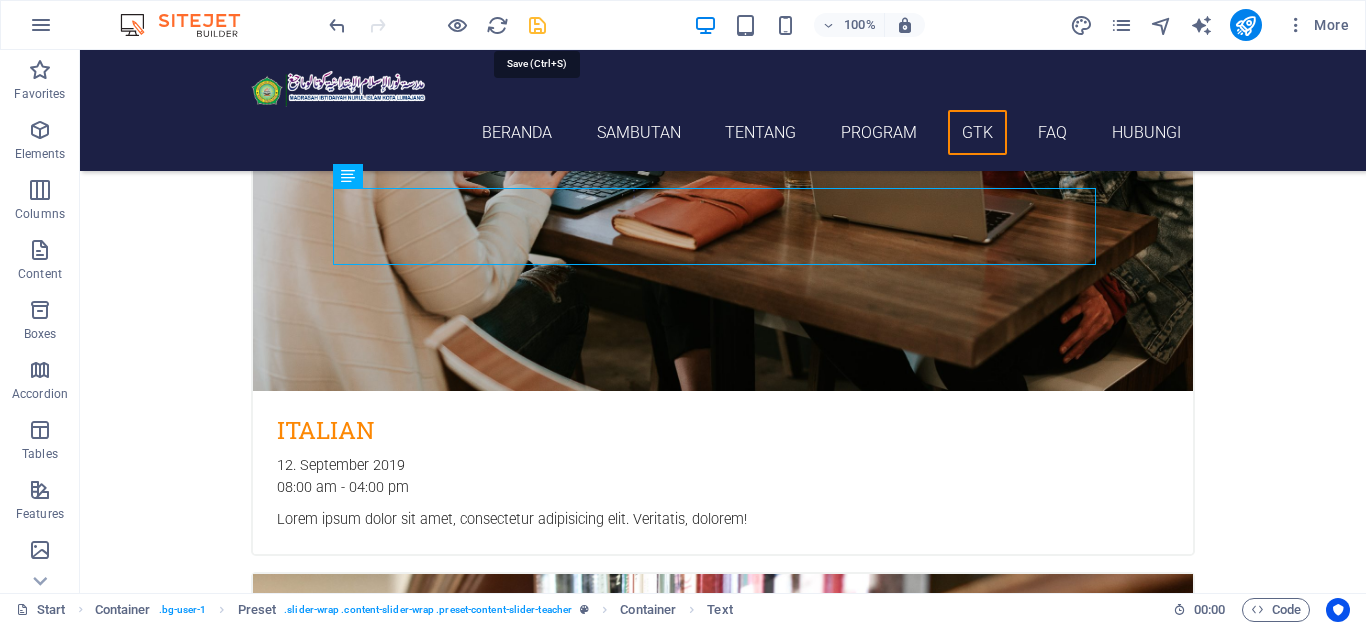 click at bounding box center [537, 25] 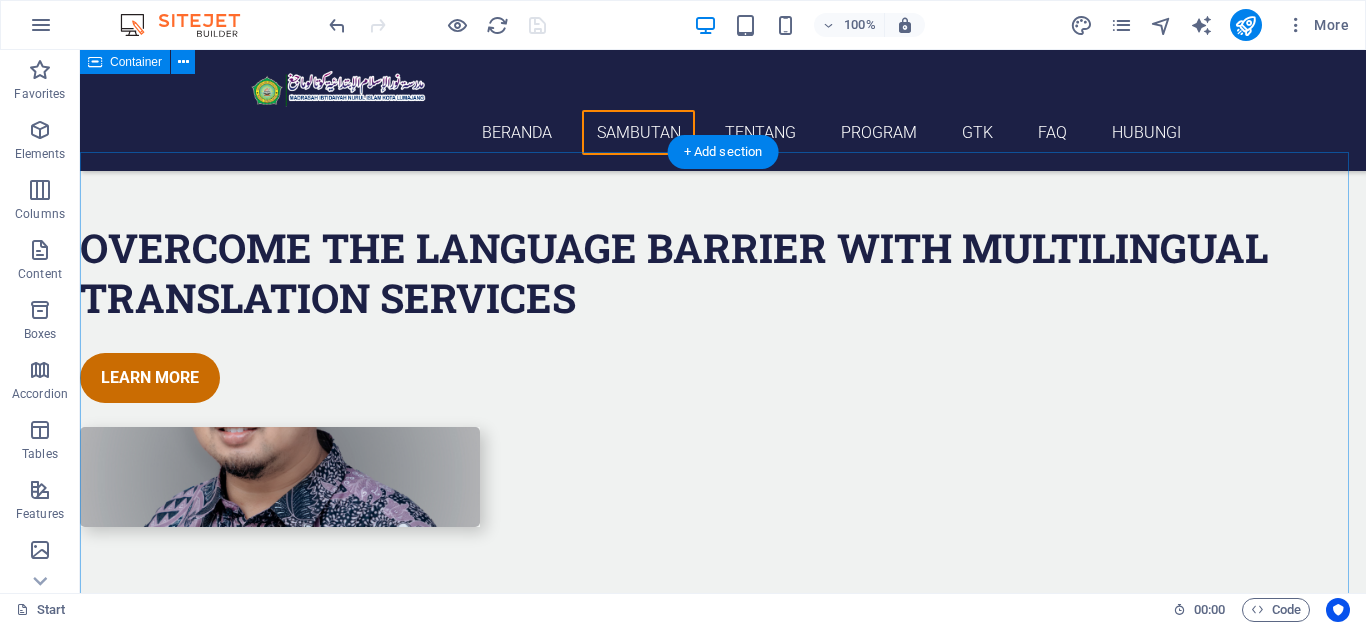 scroll, scrollTop: 1795, scrollLeft: 0, axis: vertical 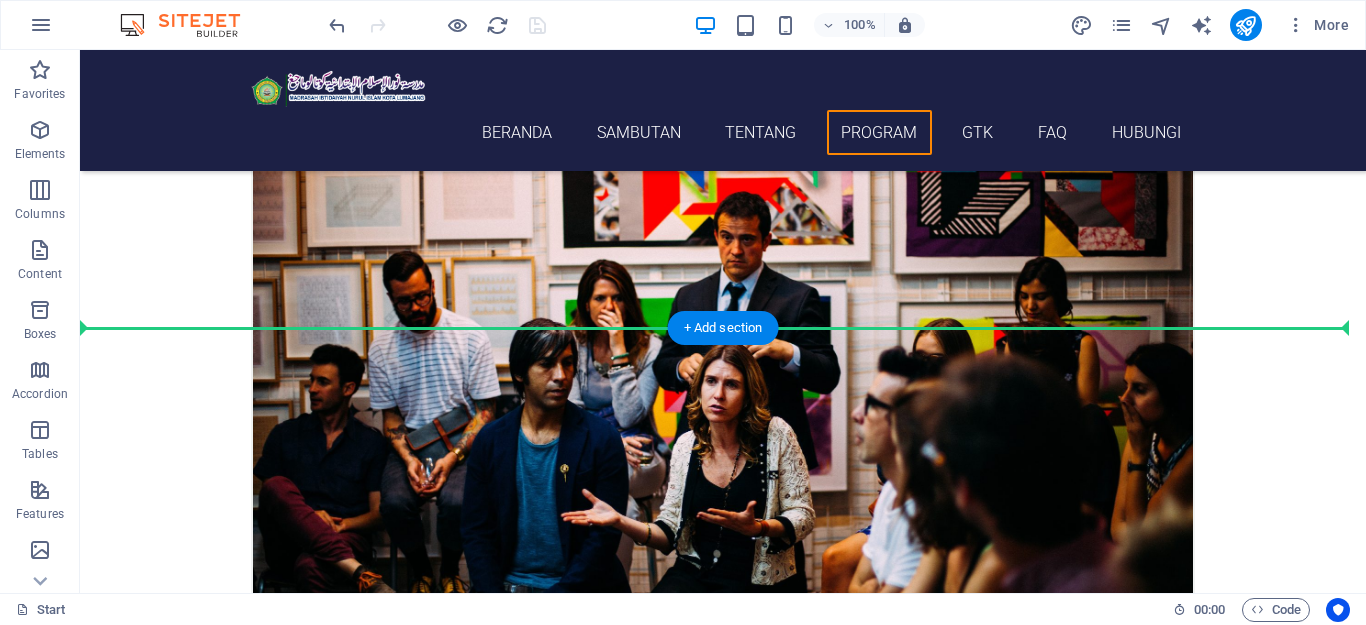 drag, startPoint x: 211, startPoint y: 270, endPoint x: 223, endPoint y: 329, distance: 60.207973 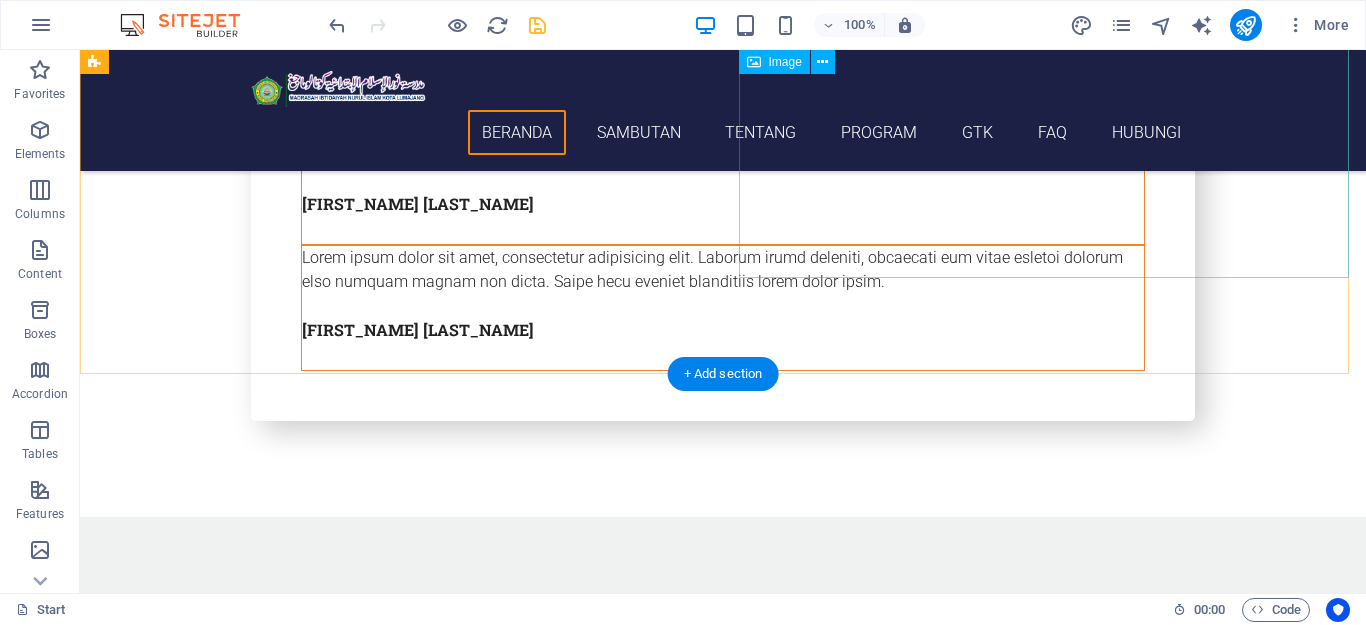 scroll, scrollTop: 1600, scrollLeft: 0, axis: vertical 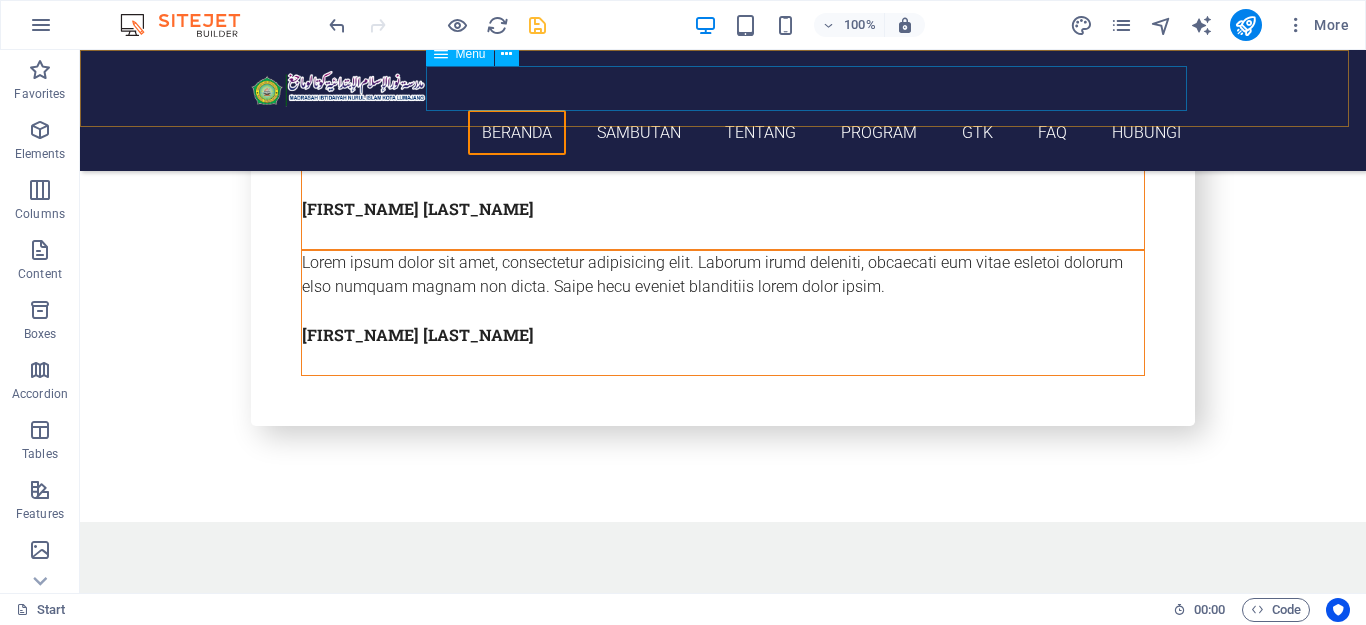click on "Beranda Sambutan Tentang  Program GTK FAQ Hubungi" at bounding box center [723, 132] 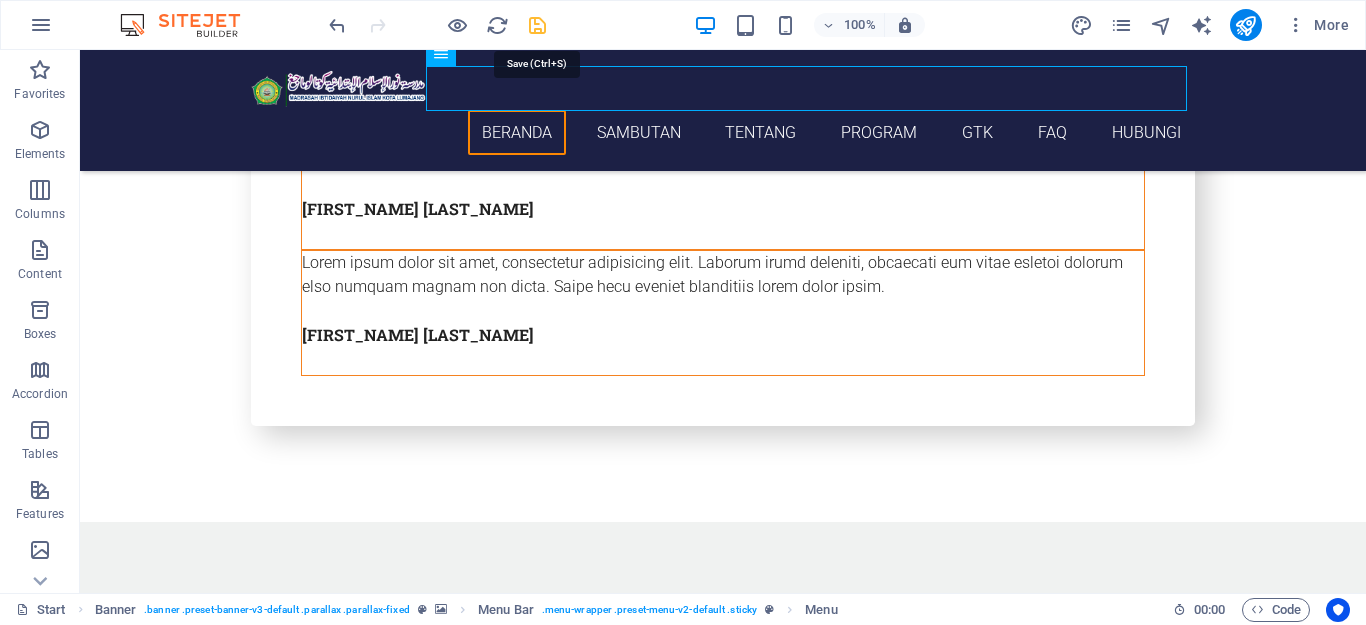 click at bounding box center (537, 25) 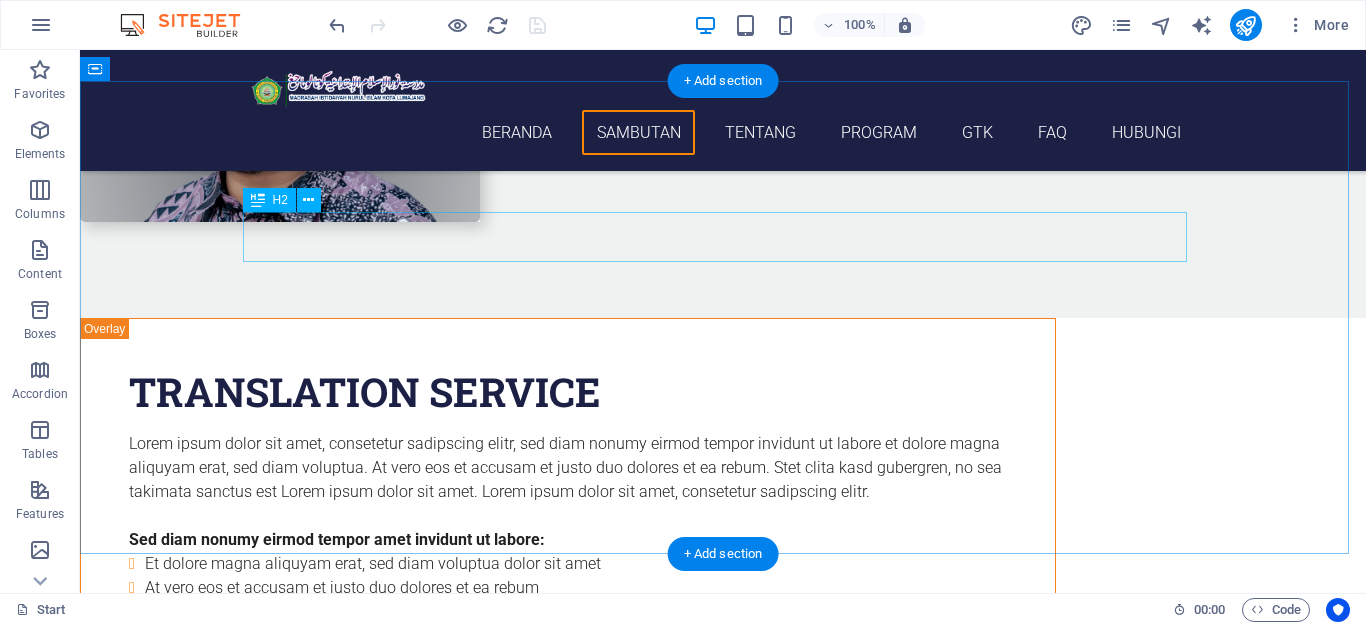 scroll, scrollTop: 2200, scrollLeft: 0, axis: vertical 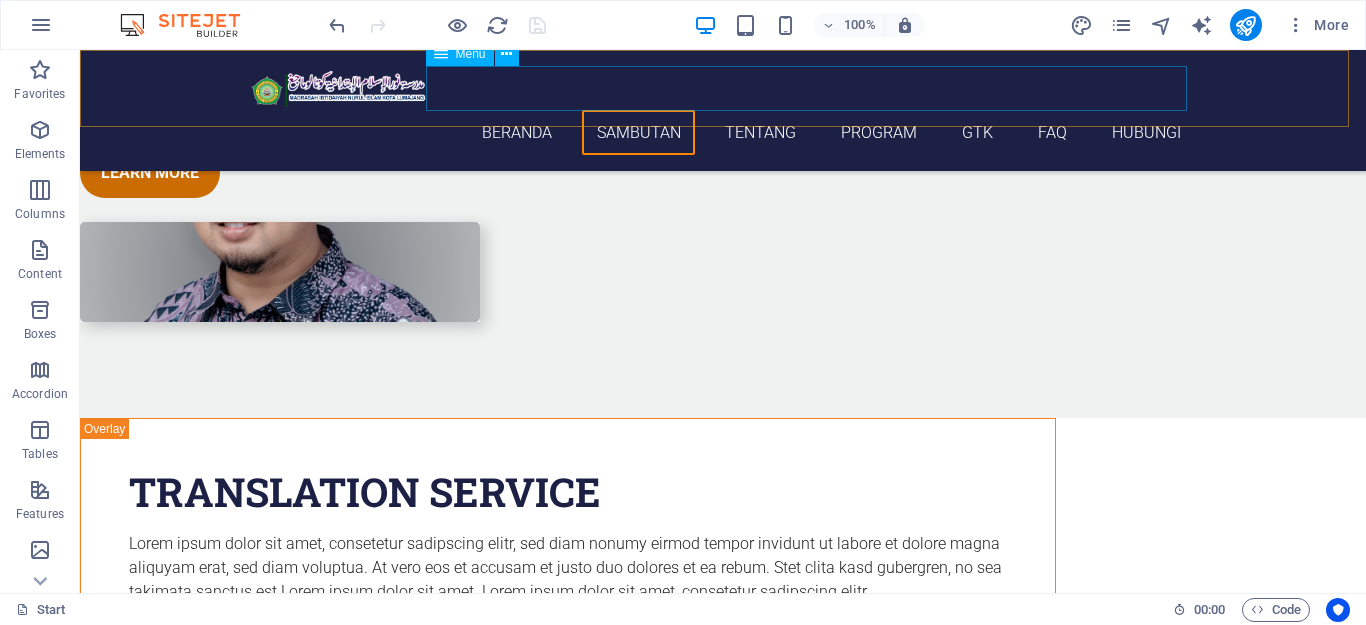 click on "Beranda Sambutan Tentang  Program GTK FAQ Hubungi" at bounding box center (723, 132) 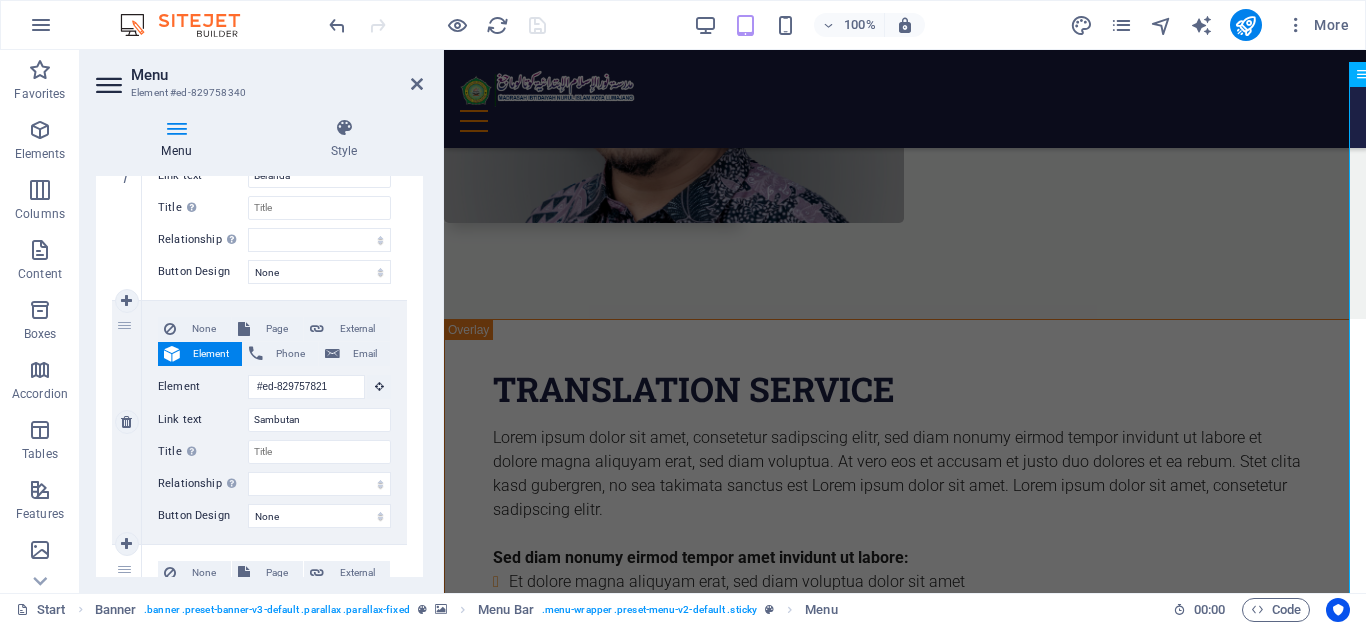 scroll, scrollTop: 400, scrollLeft: 0, axis: vertical 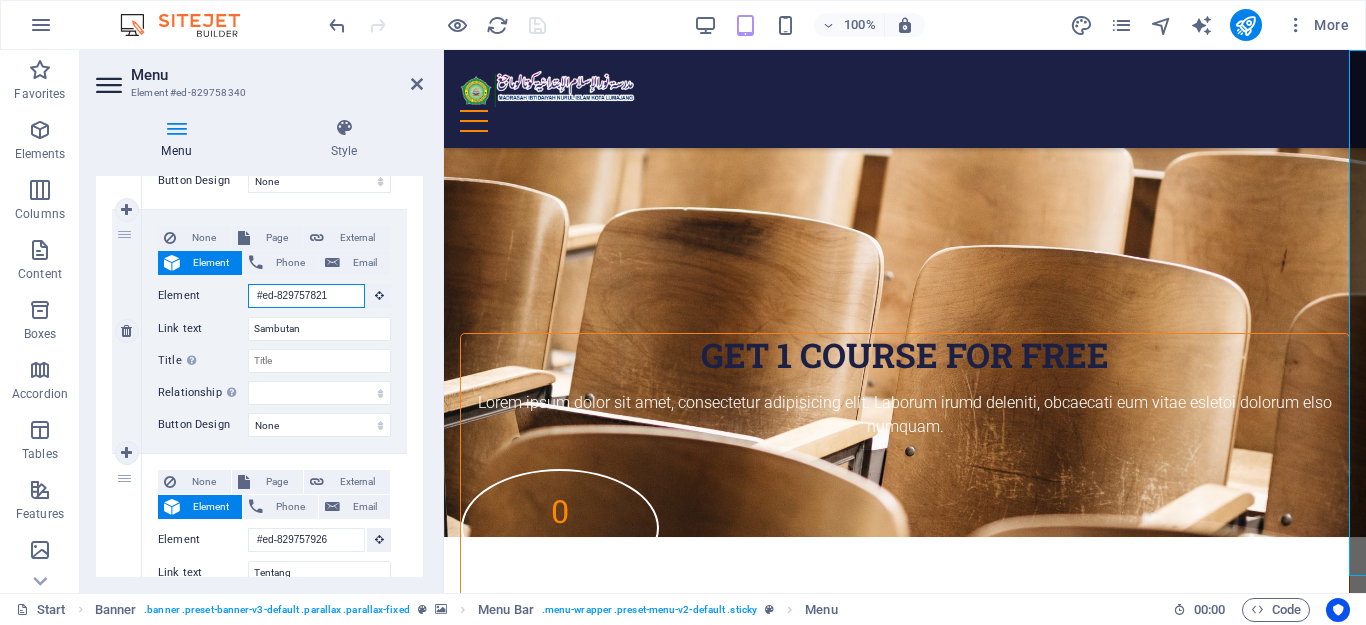 click on "#ed-829757821" at bounding box center (306, 296) 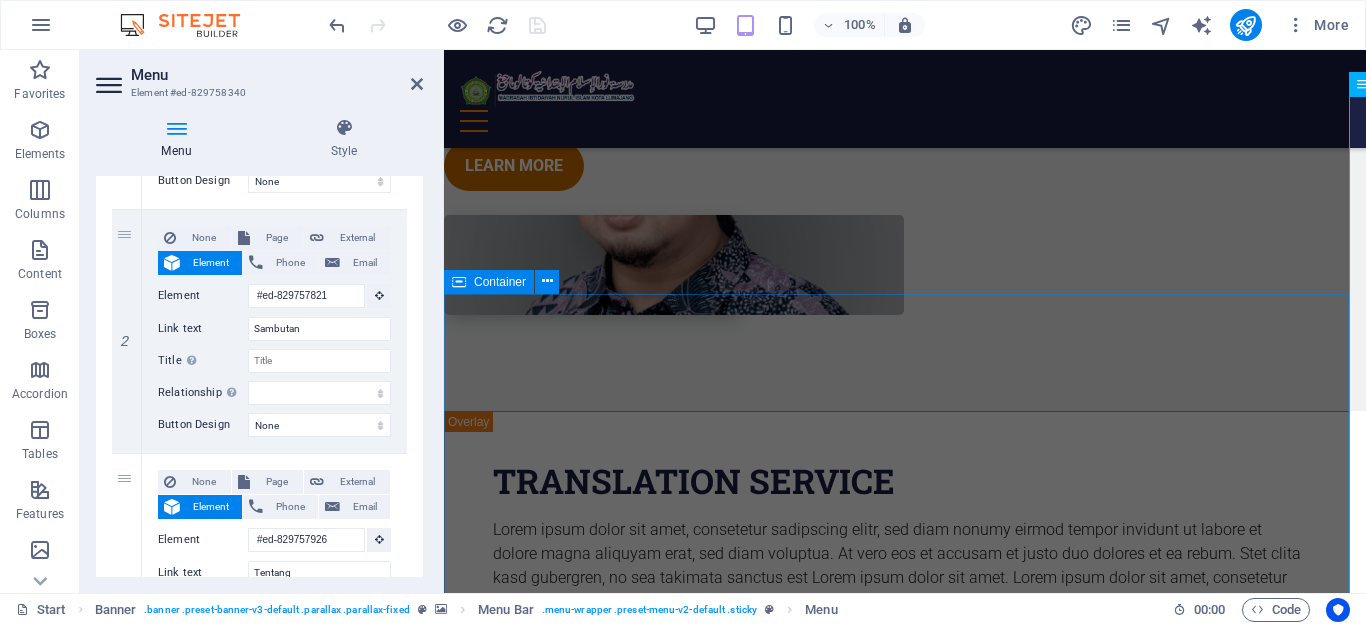 scroll, scrollTop: 1948, scrollLeft: 0, axis: vertical 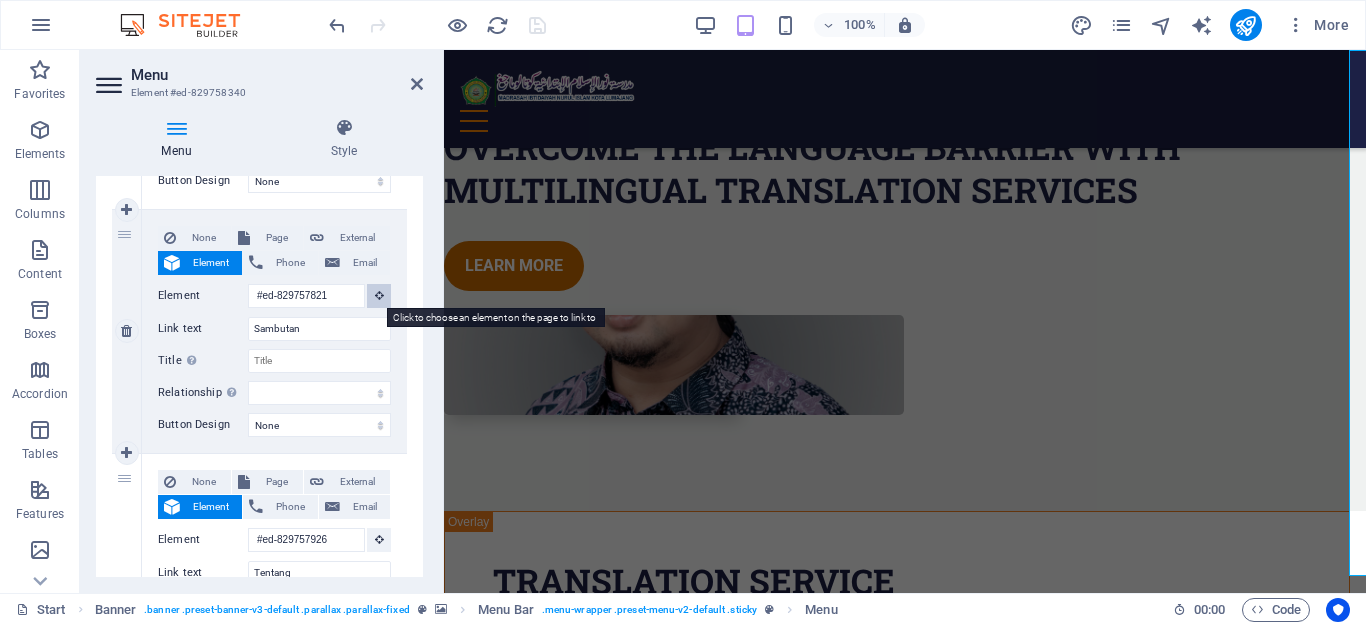 click at bounding box center (379, 295) 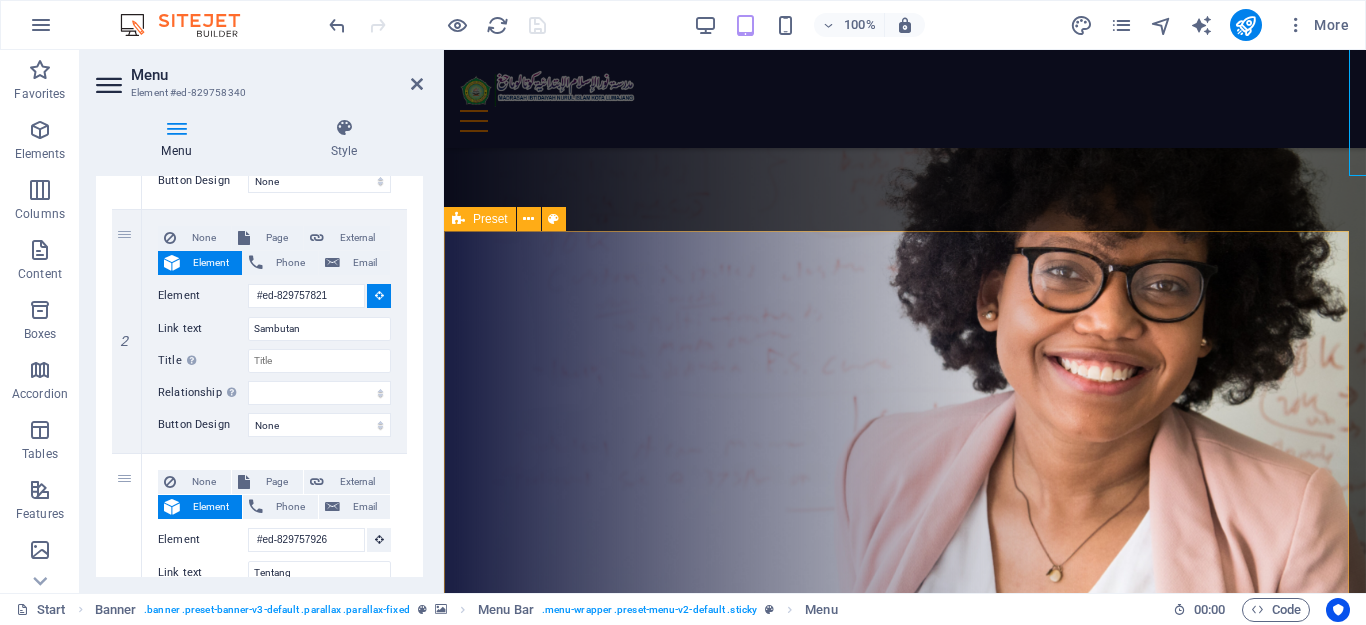 scroll, scrollTop: 1248, scrollLeft: 0, axis: vertical 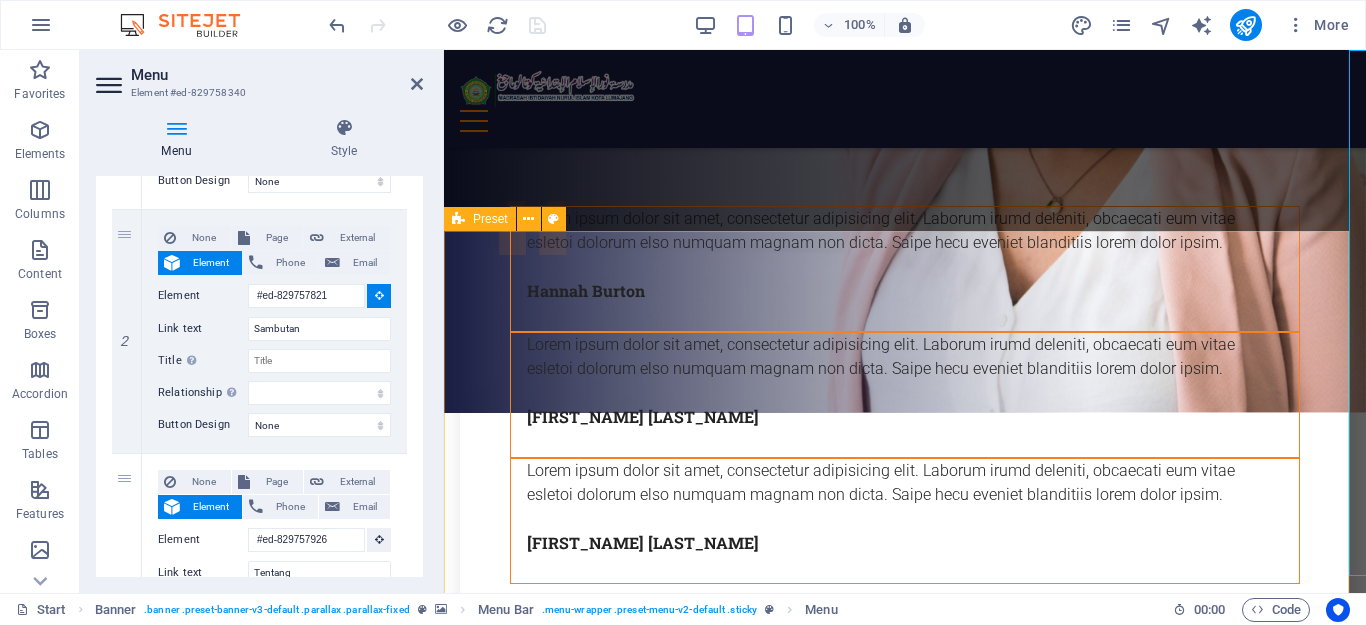 click on "Overcome the Language Barrier with Multilingual Translation Services Learn more" at bounding box center [905, 970] 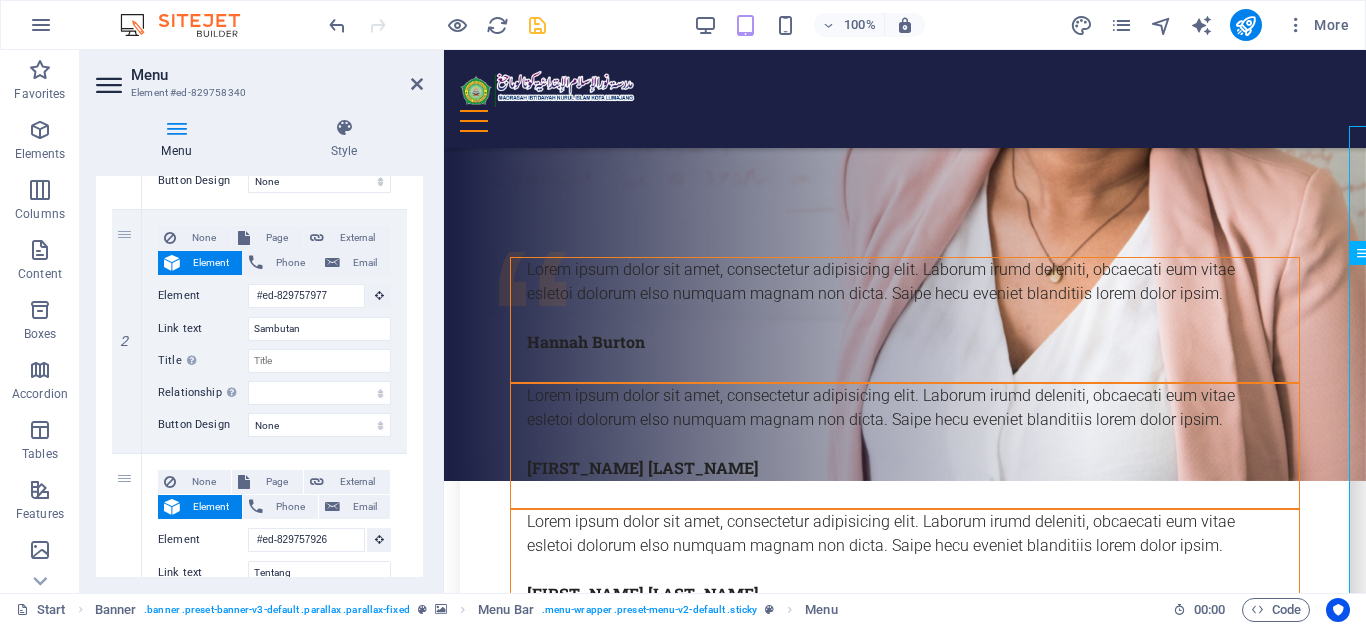 scroll, scrollTop: 1172, scrollLeft: 0, axis: vertical 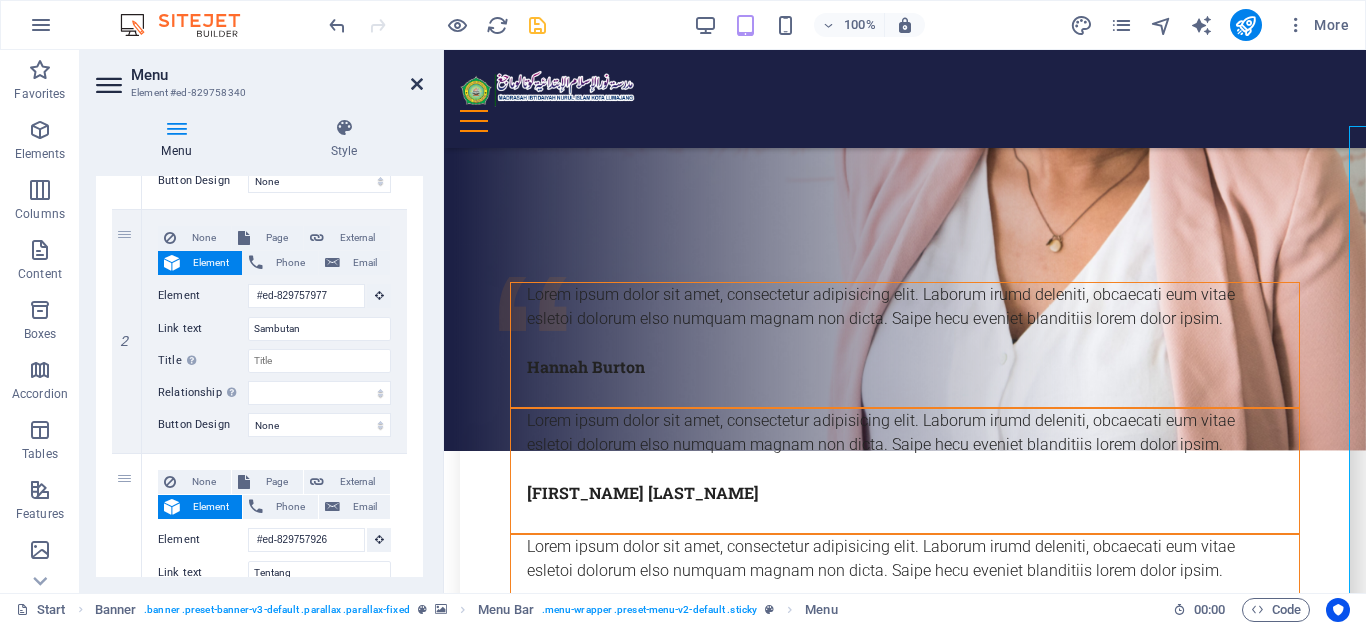 click at bounding box center (417, 84) 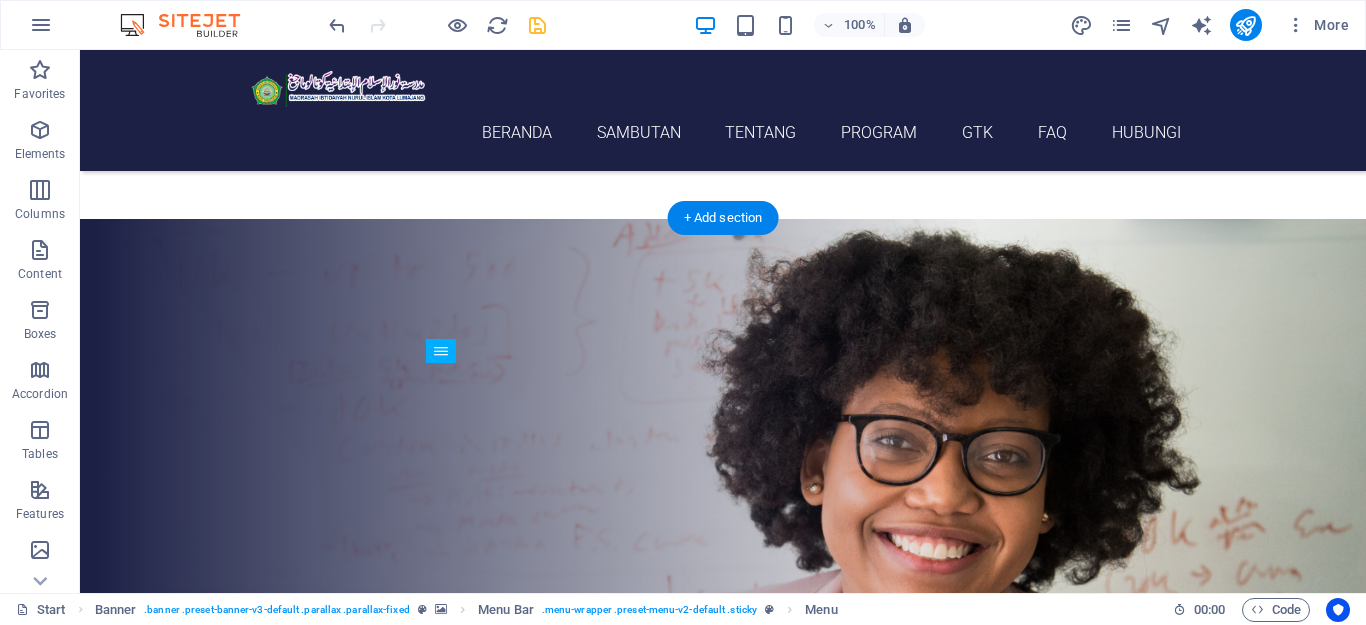 scroll, scrollTop: 372, scrollLeft: 0, axis: vertical 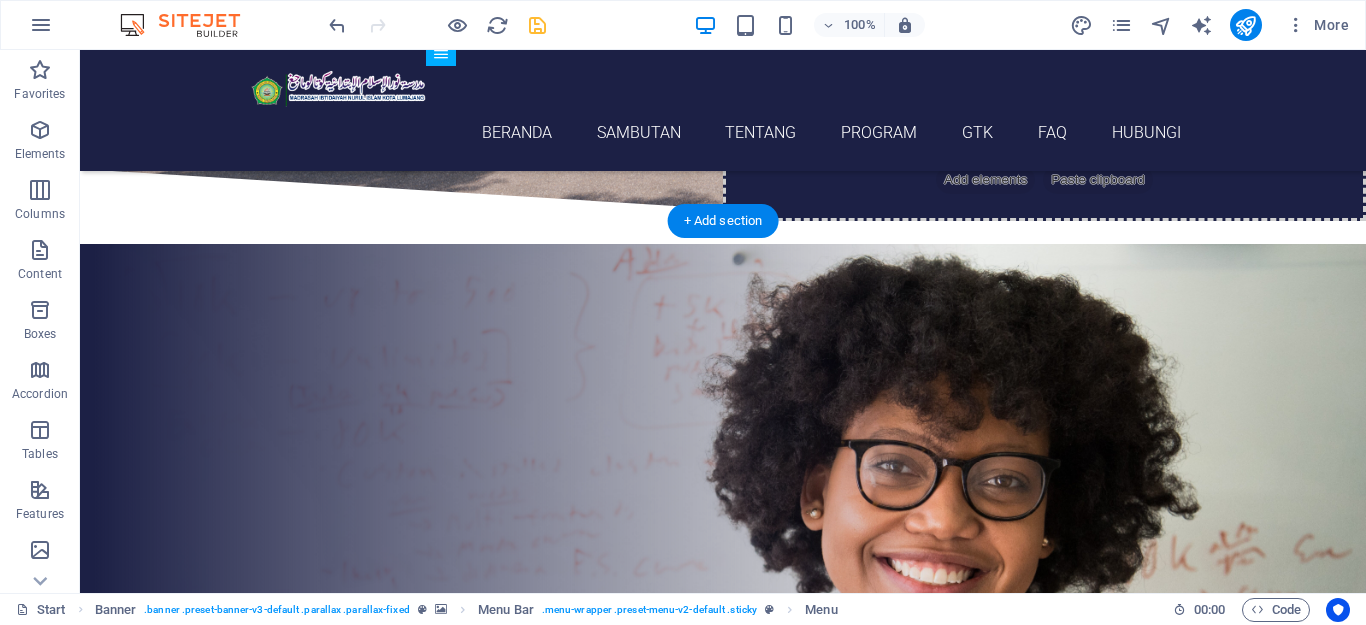 click at bounding box center (723, 619) 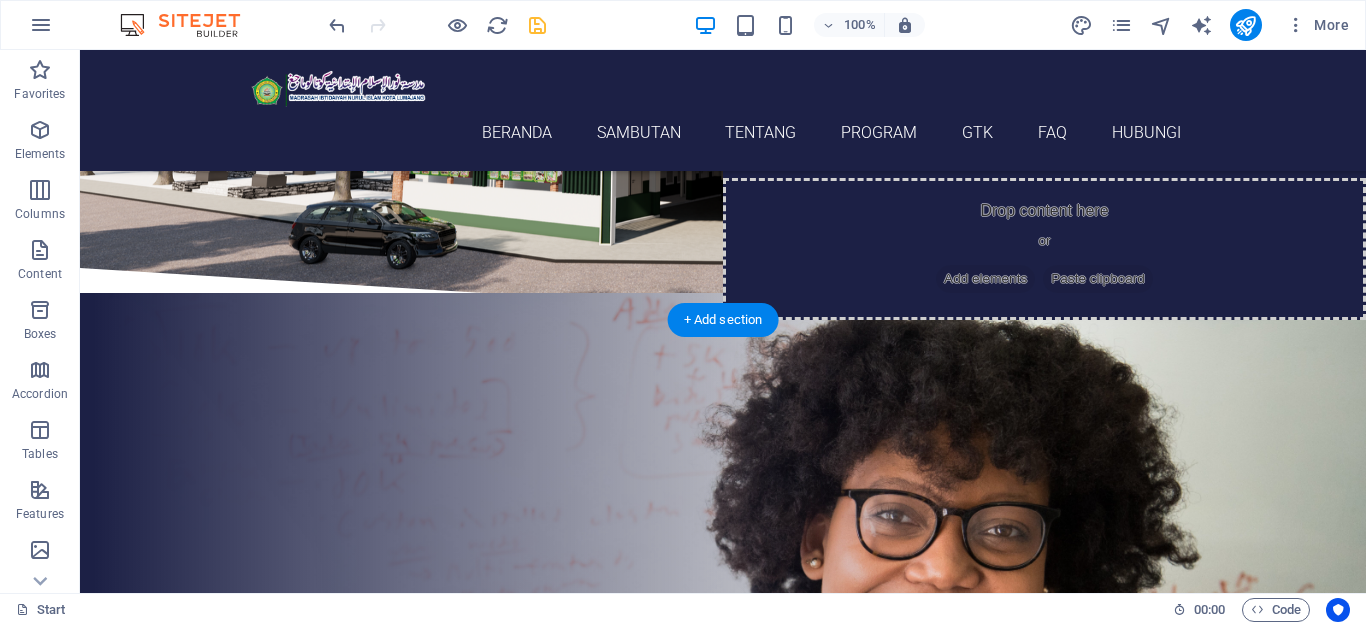 scroll, scrollTop: 300, scrollLeft: 0, axis: vertical 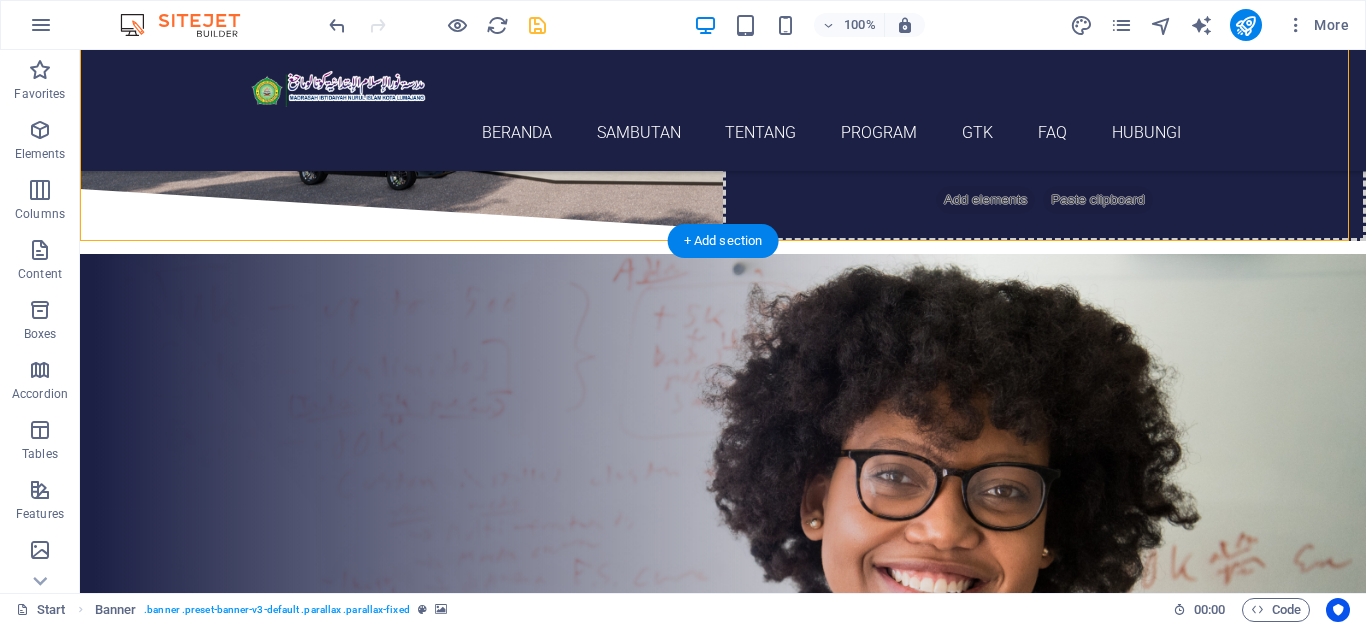 drag, startPoint x: 187, startPoint y: 252, endPoint x: 201, endPoint y: 382, distance: 130.75168 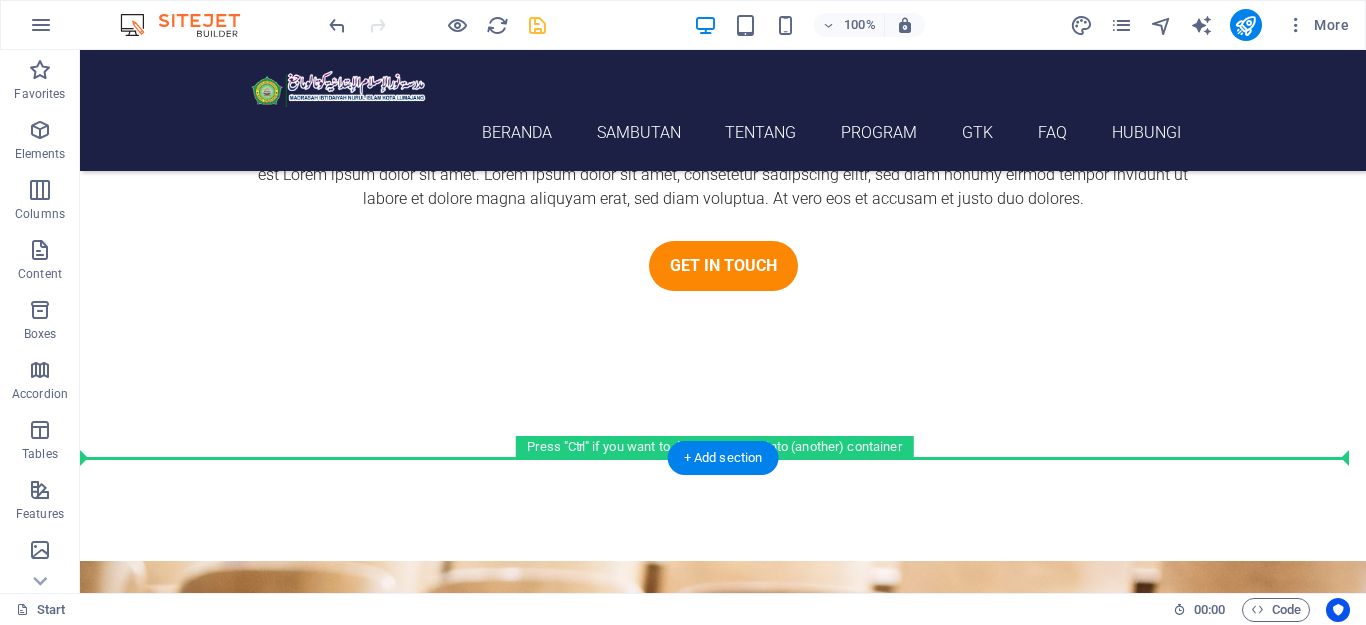 scroll, scrollTop: 3152, scrollLeft: 0, axis: vertical 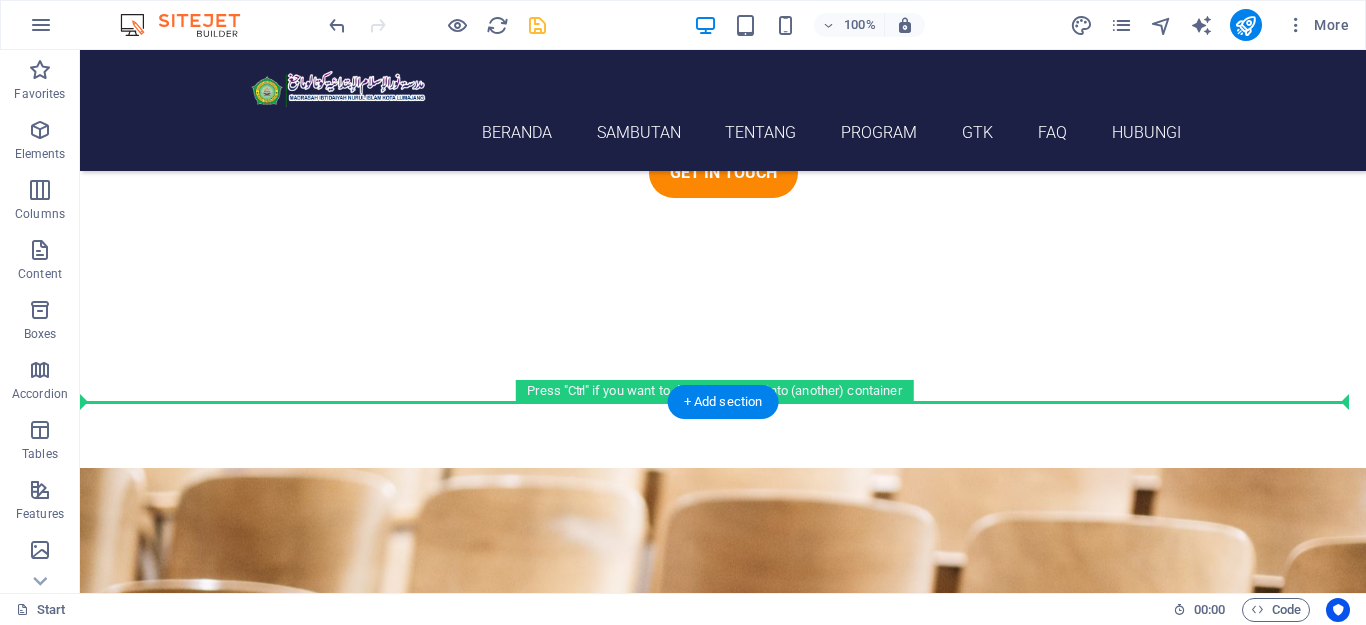 drag, startPoint x: 182, startPoint y: 198, endPoint x: 228, endPoint y: 360, distance: 168.40428 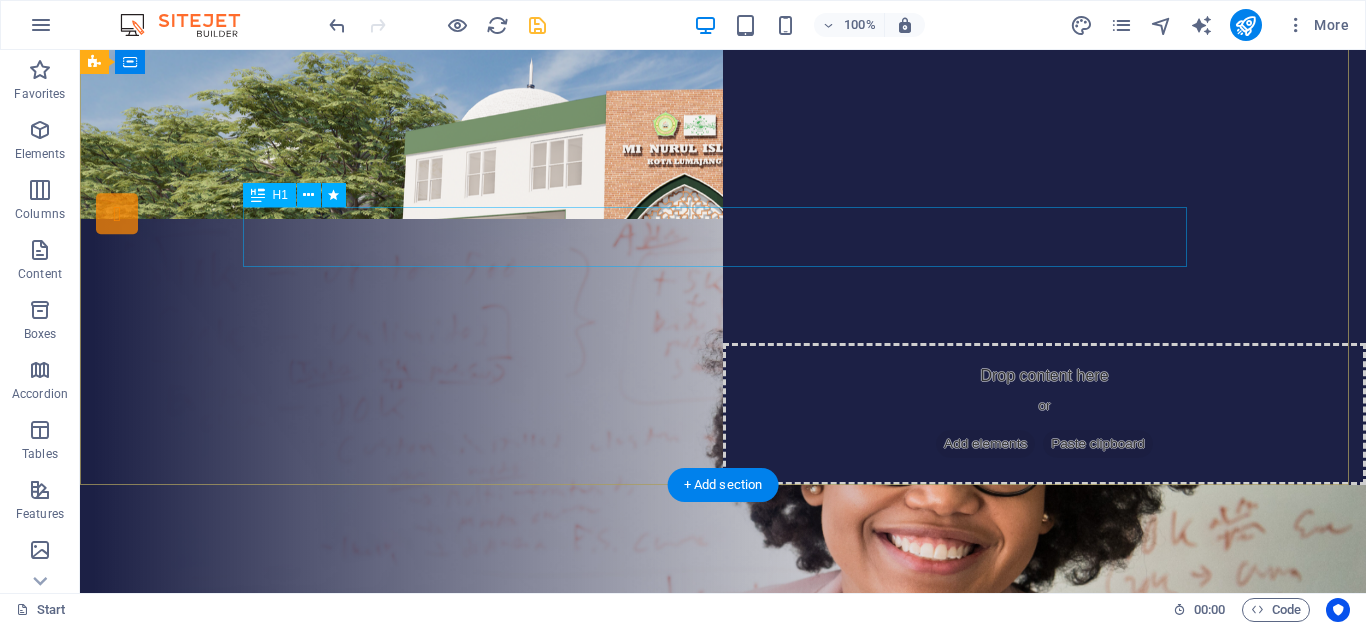 scroll, scrollTop: 0, scrollLeft: 0, axis: both 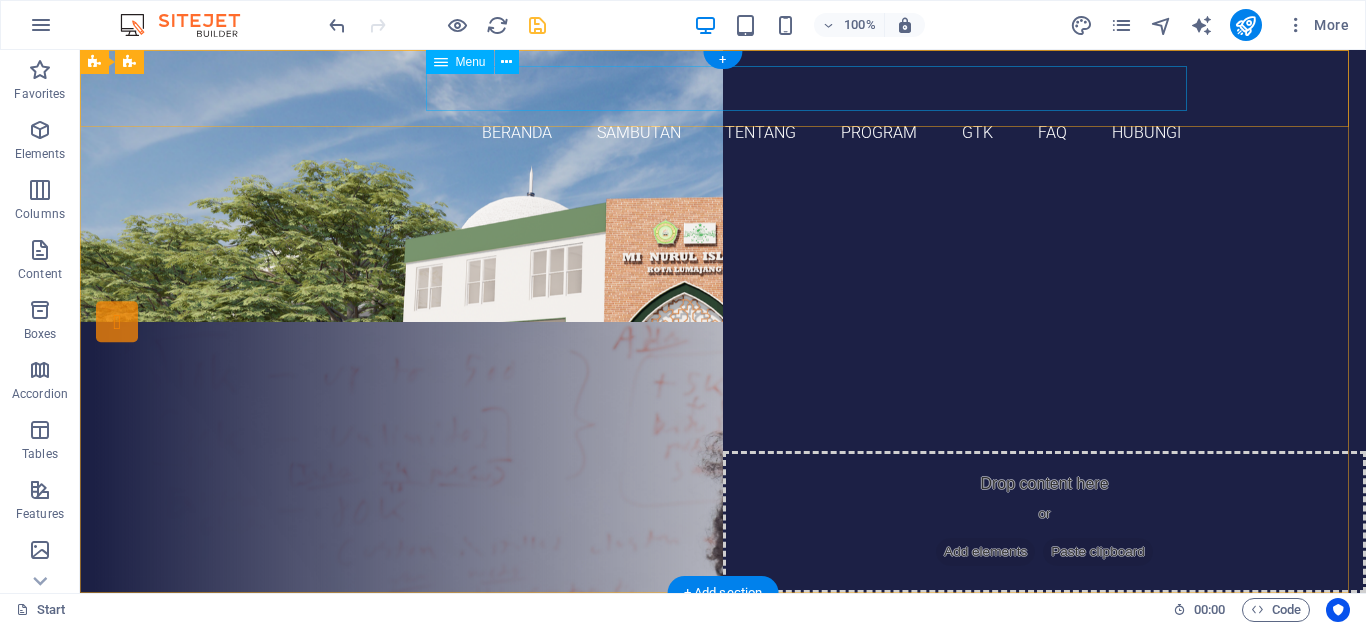 click on "Beranda Sambutan Tentang  Program GTK FAQ Hubungi" at bounding box center (723, 132) 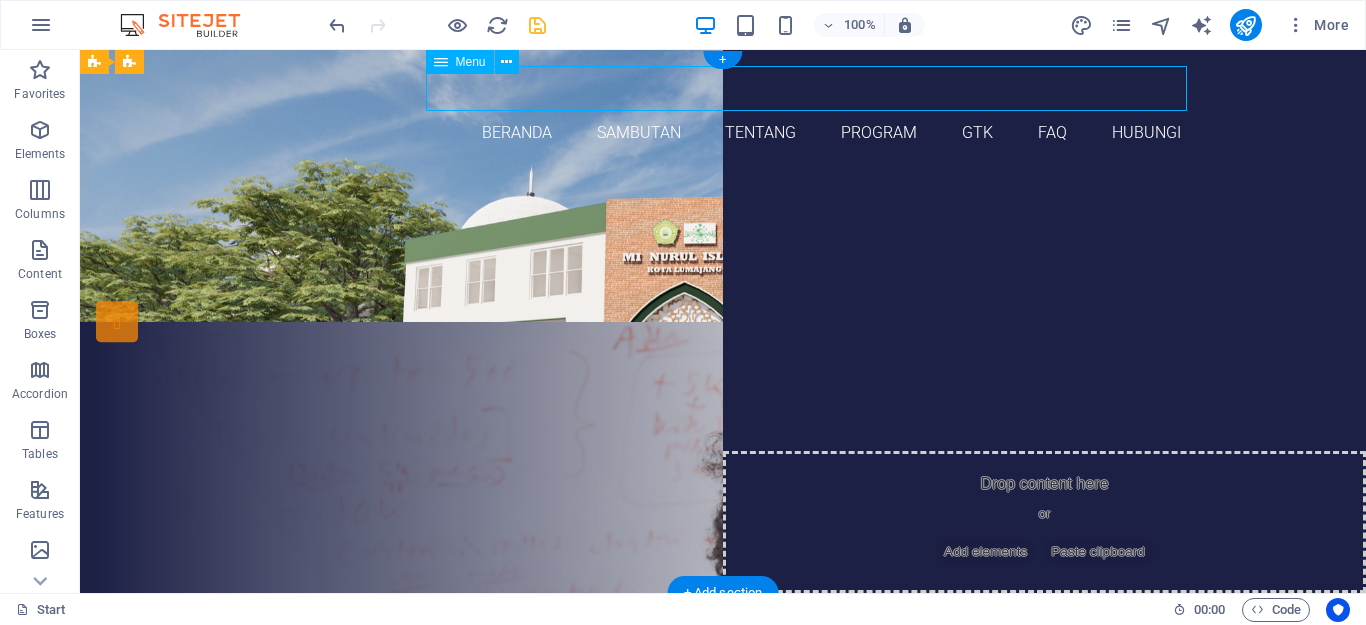 click on "Beranda Sambutan Tentang  Program GTK FAQ Hubungi" at bounding box center (723, 132) 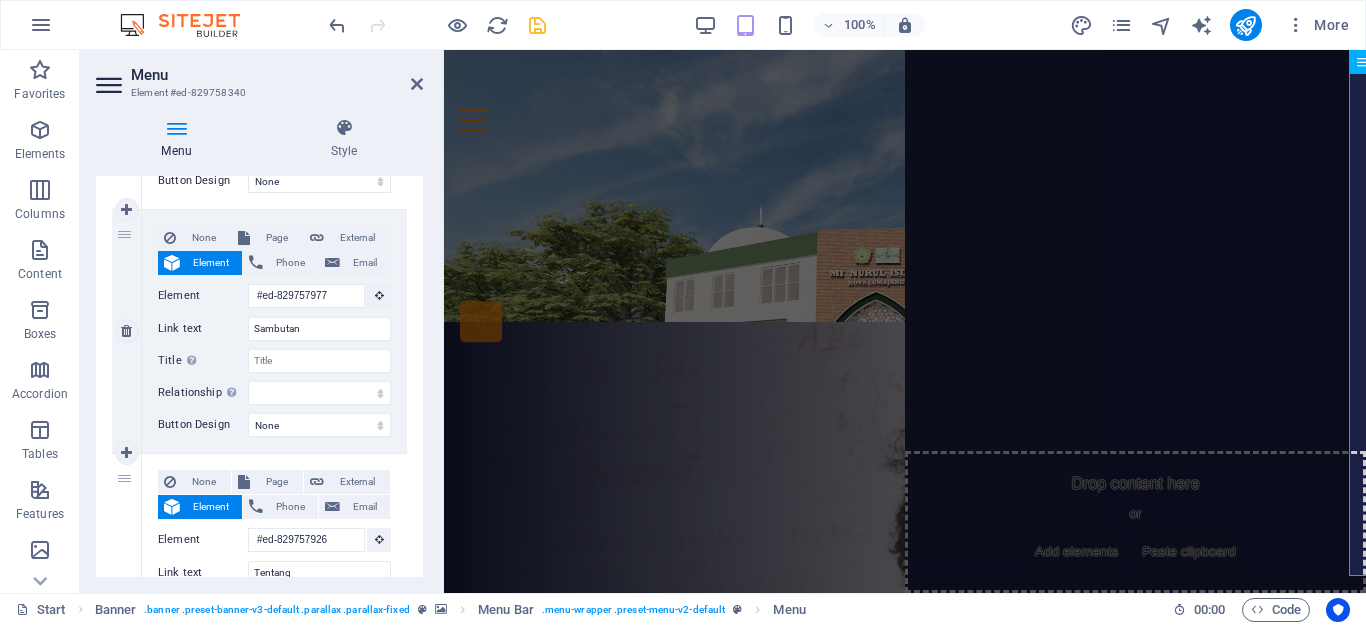 scroll, scrollTop: 600, scrollLeft: 0, axis: vertical 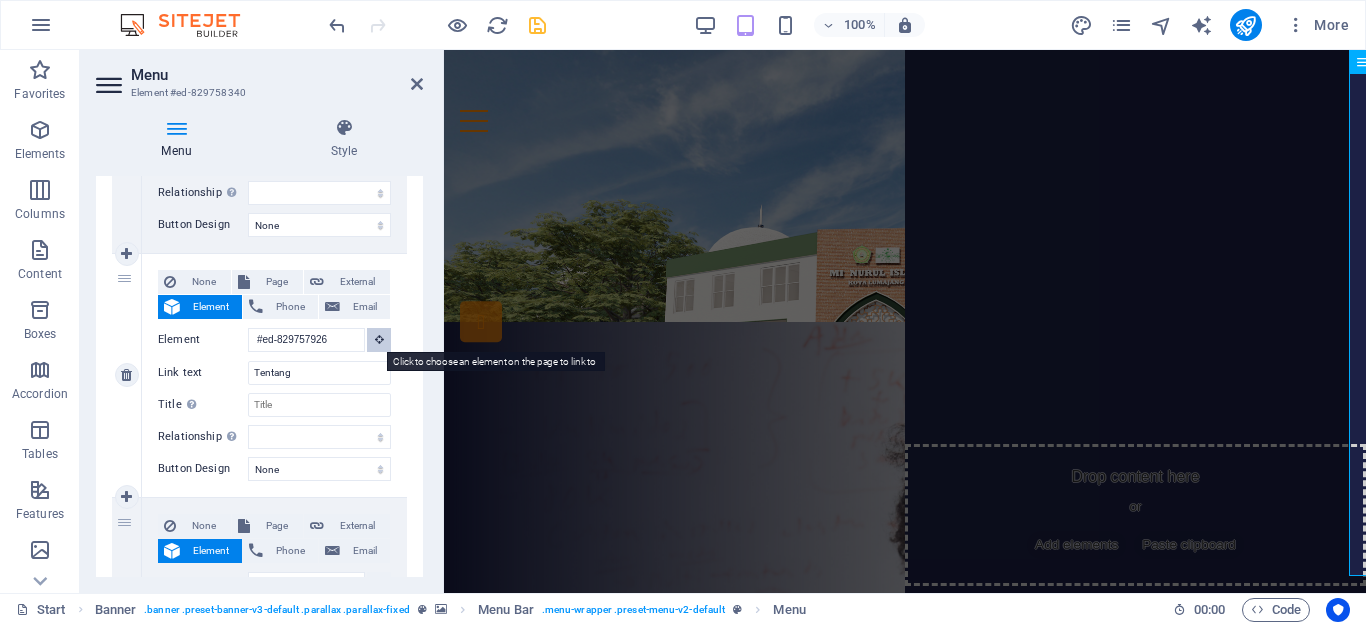 click at bounding box center [379, 340] 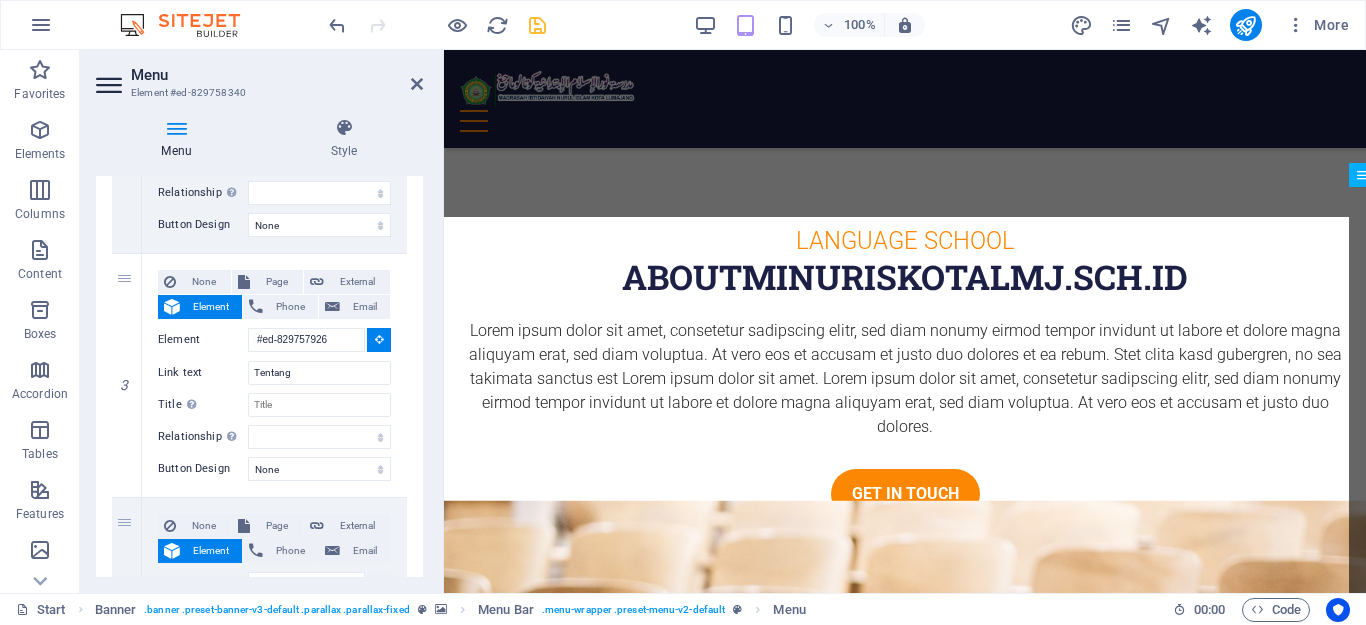 scroll, scrollTop: 2500, scrollLeft: 0, axis: vertical 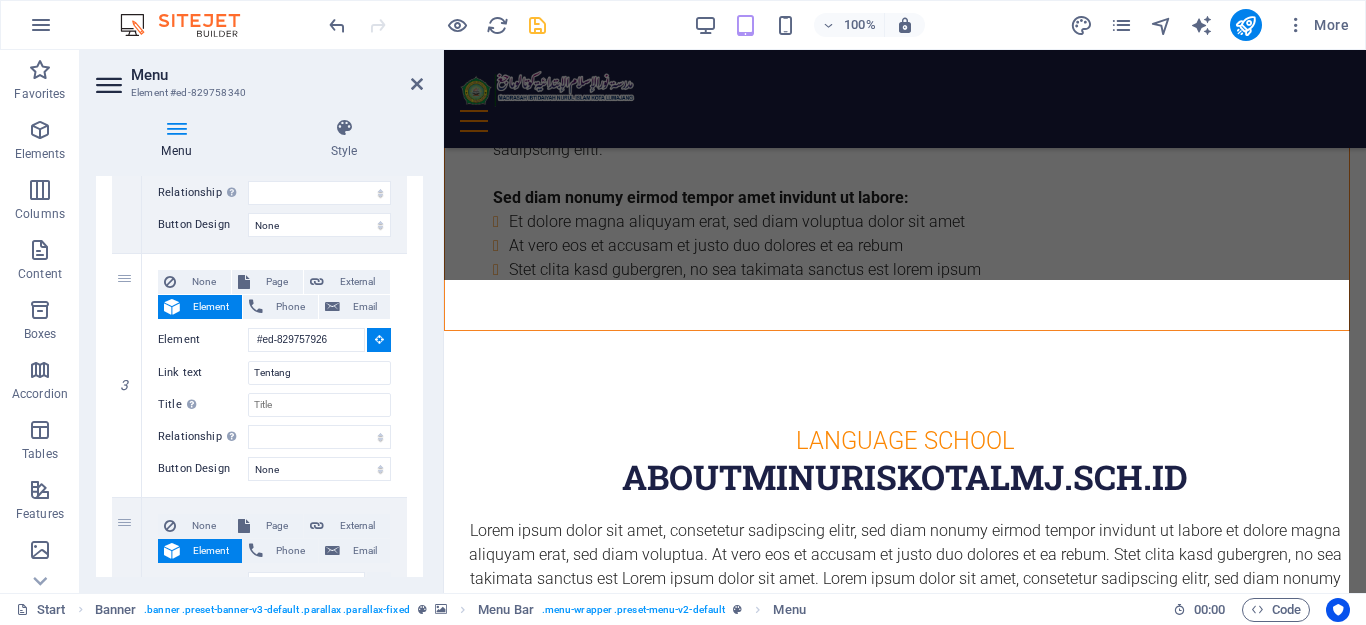 click at bounding box center [905, 1003] 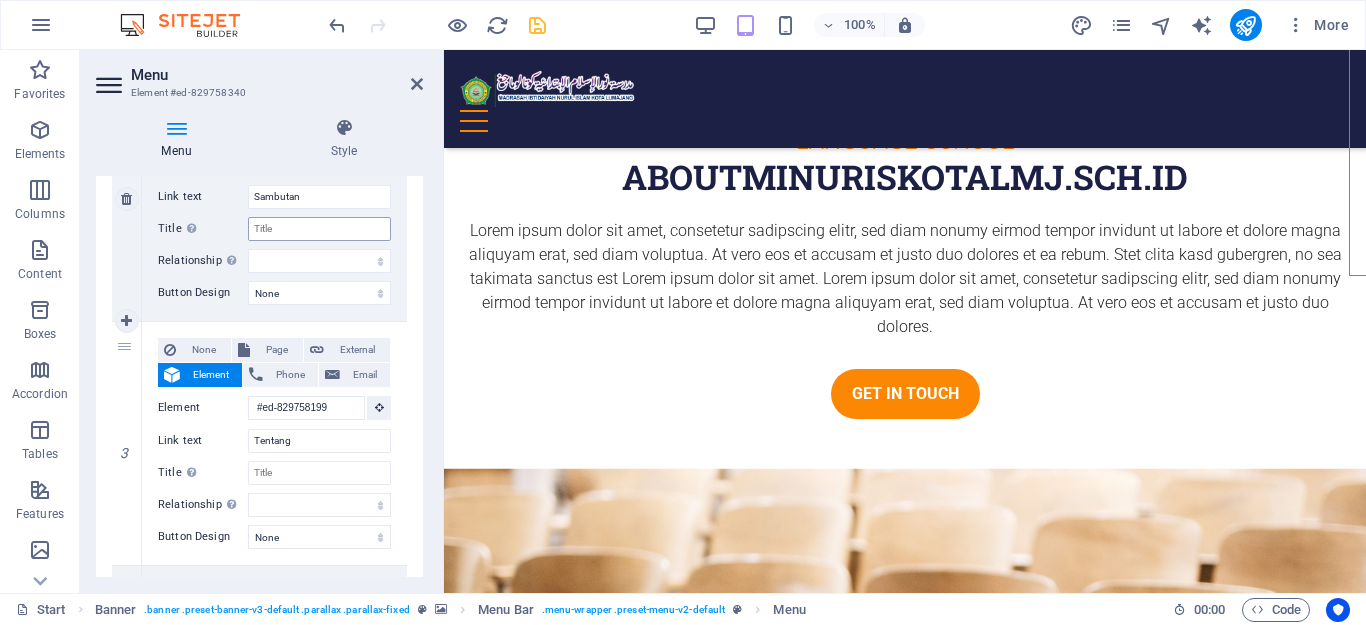 scroll, scrollTop: 2424, scrollLeft: 0, axis: vertical 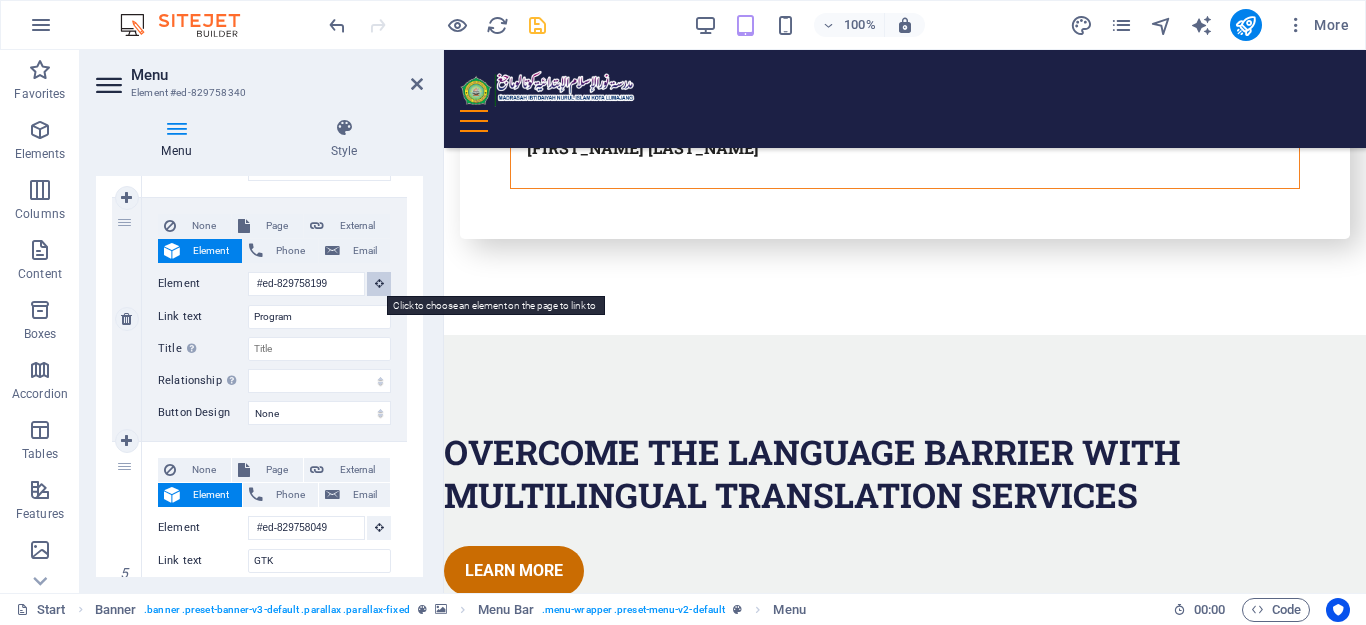 click at bounding box center (379, 283) 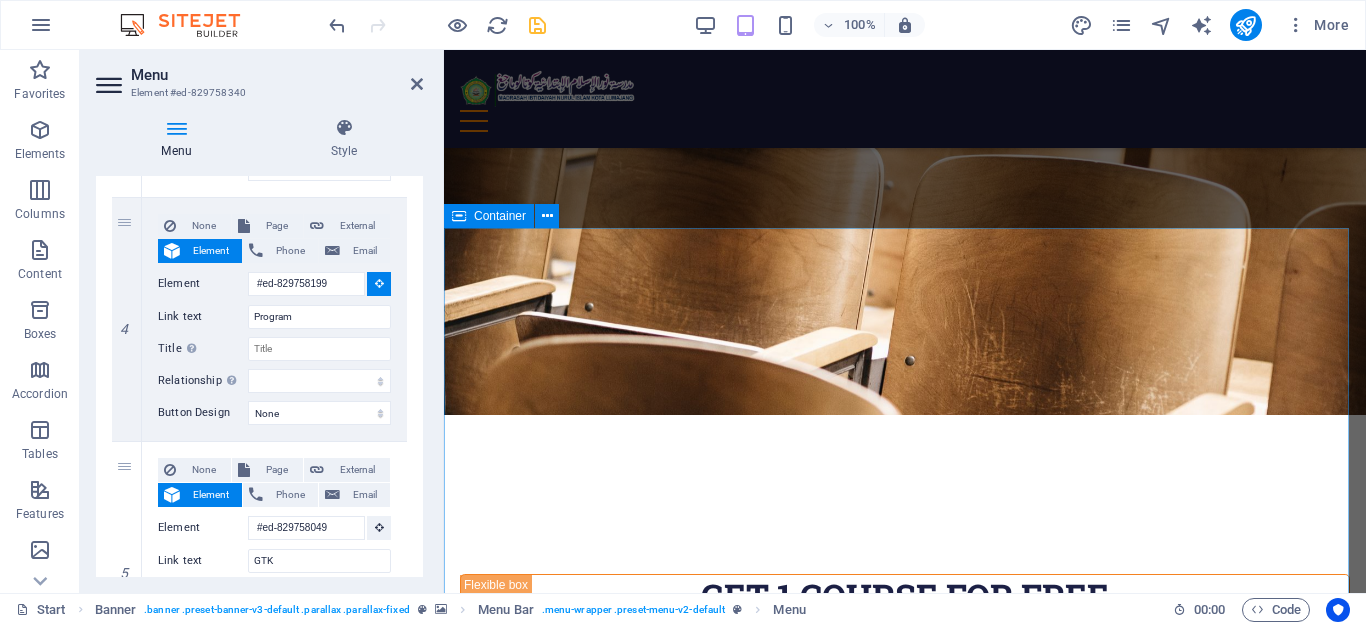 click on "Choose Your Course Language Courses Spanish  12. September 2019  08:00 am - 04:00 pm Lorem ipsum dolor sit amet, consectetur adipisicing elit. Veritatis, dolorem! Swedish  12. September 2019  08:00 am - 04:00 pm Lorem ipsum dolor sit amet, consectetur adipisicing elit. Veritatis, dolorem! German  12. September 2019  08:00 am - 04:00 pm Lorem ipsum dolor sit amet, consectetur adipisicing elit. Veritatis, dolorem! Italian  12. September 2019  08:00 am - 04:00 pm Lorem ipsum dolor sit amet, consectetur adipisicing elit. Veritatis, dolorem! French  12. September 2019  08:00 am - 04:00 pm Lorem ipsum dolor sit amet, consectetur adipisicing elit. Veritatis, dolorem! Danish  12. September 2019  08:00 am - 04:00 pm Lorem ipsum dolor sit amet, consectetur adipisicing elit. Veritatis, dolorem!" at bounding box center [905, 4590] 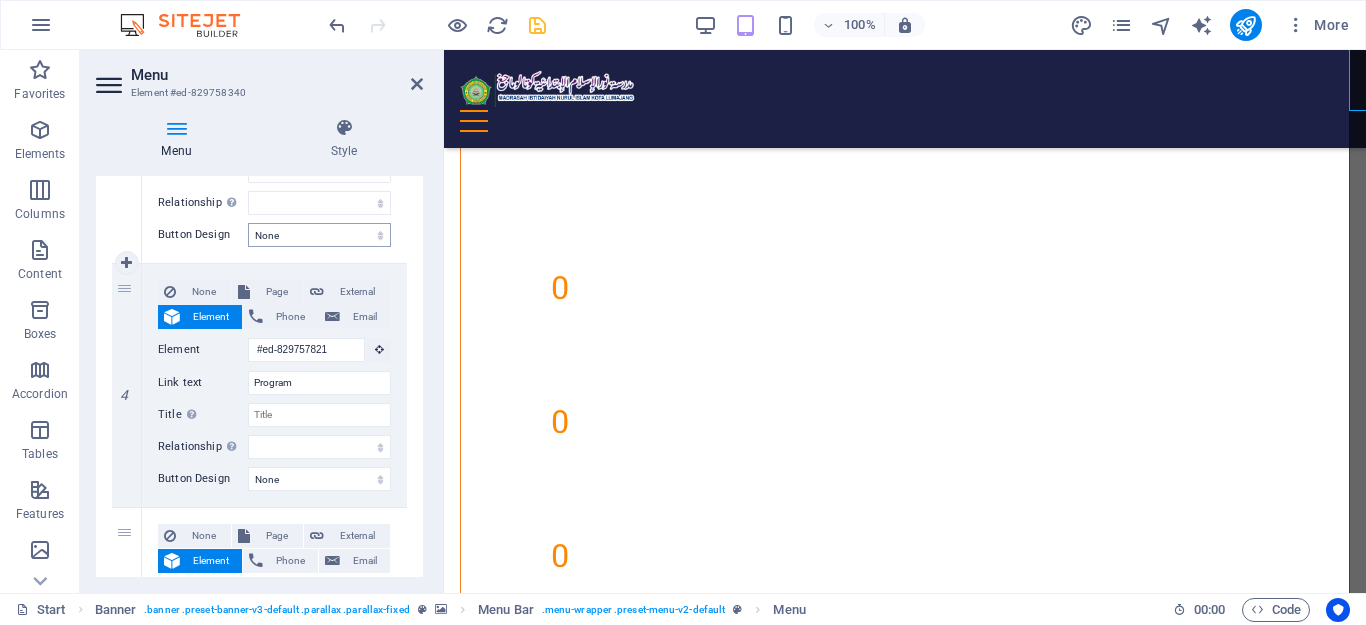 scroll, scrollTop: 800, scrollLeft: 0, axis: vertical 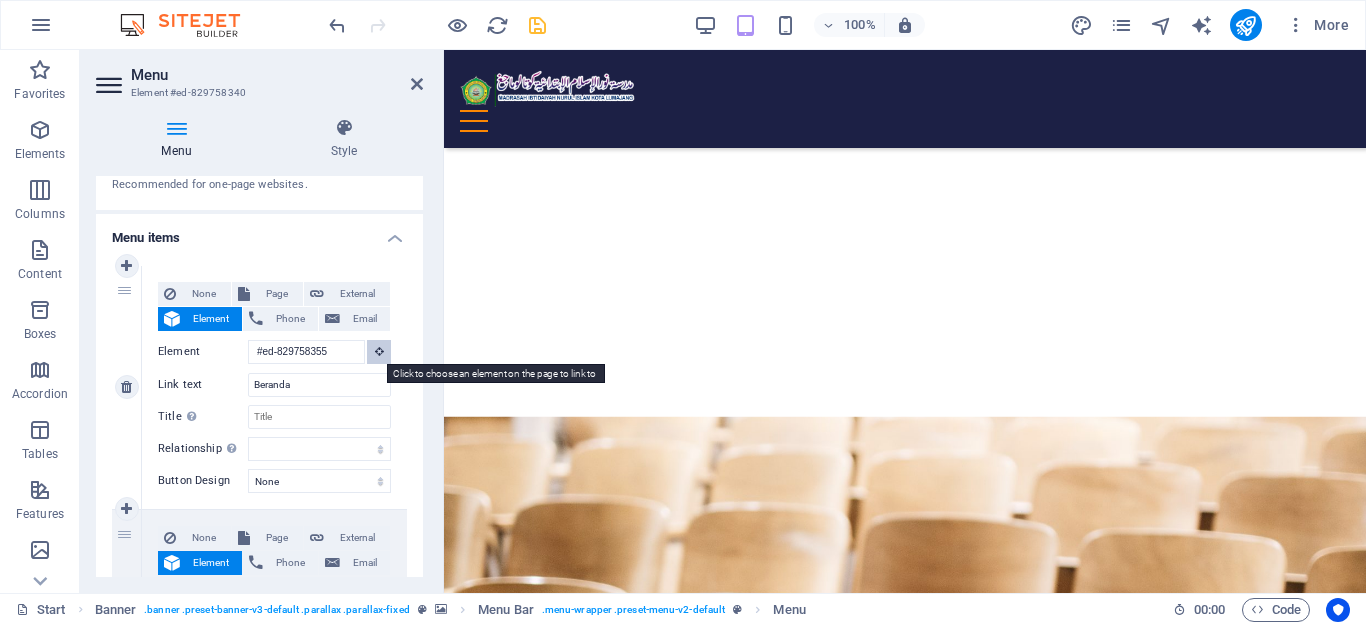 click at bounding box center (379, 351) 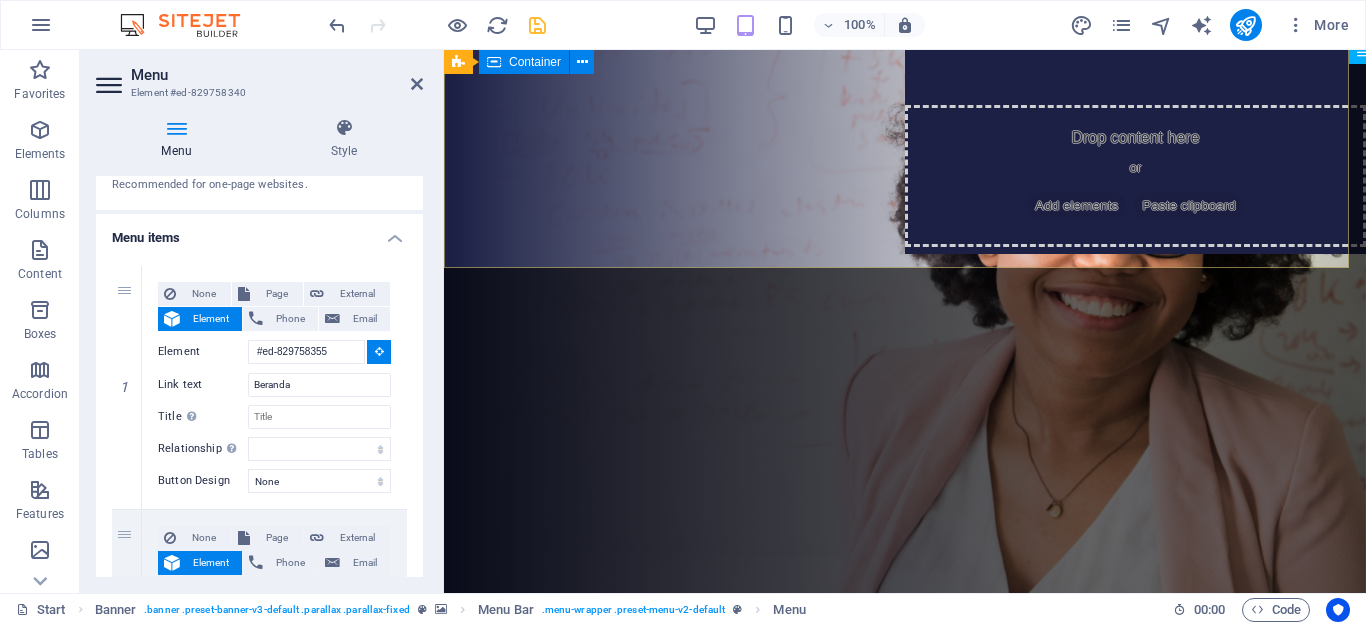 scroll, scrollTop: 0, scrollLeft: 0, axis: both 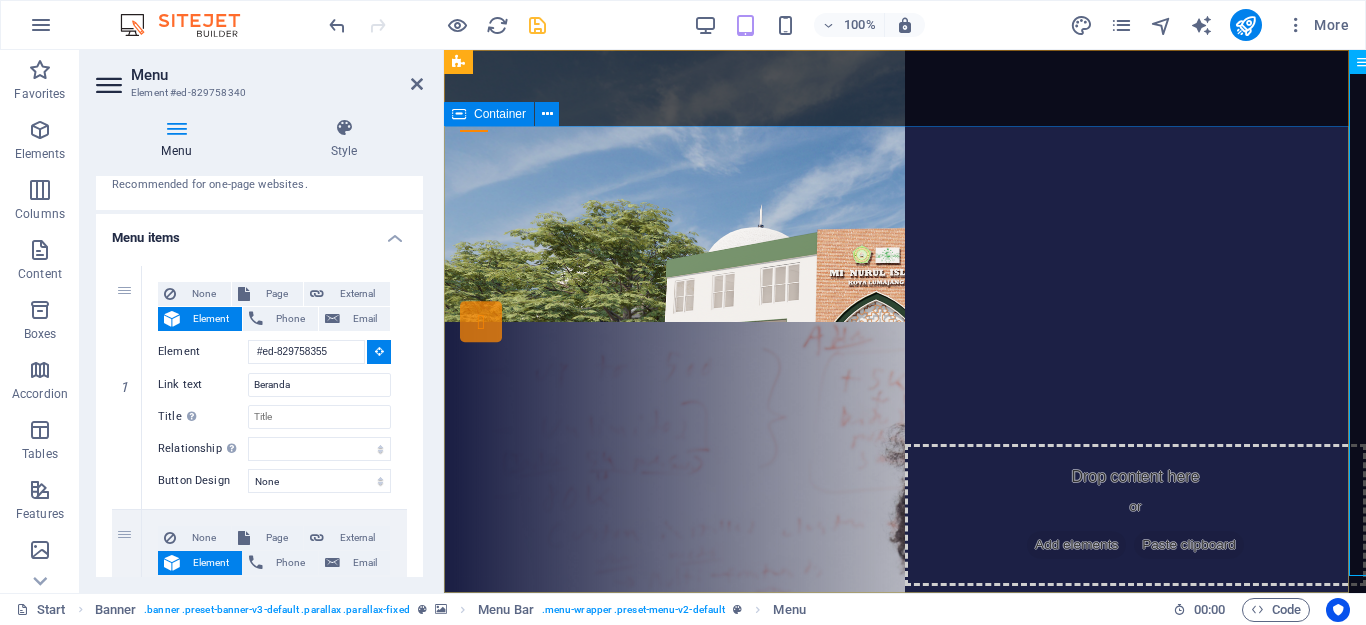 click on "NATIONAL ASWAJA SCHOOL MI NURUL ISLAM KOTA LUMAJANG Our Courses Sign up now" at bounding box center [905, 346] 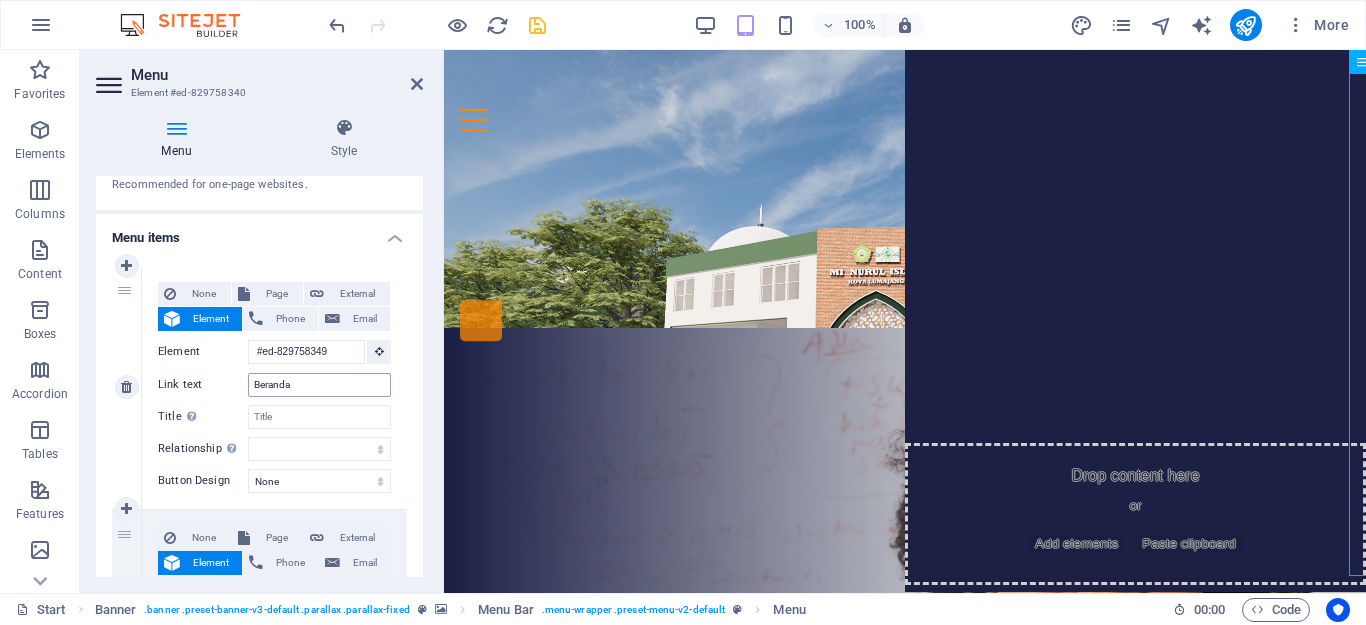 scroll, scrollTop: 0, scrollLeft: 0, axis: both 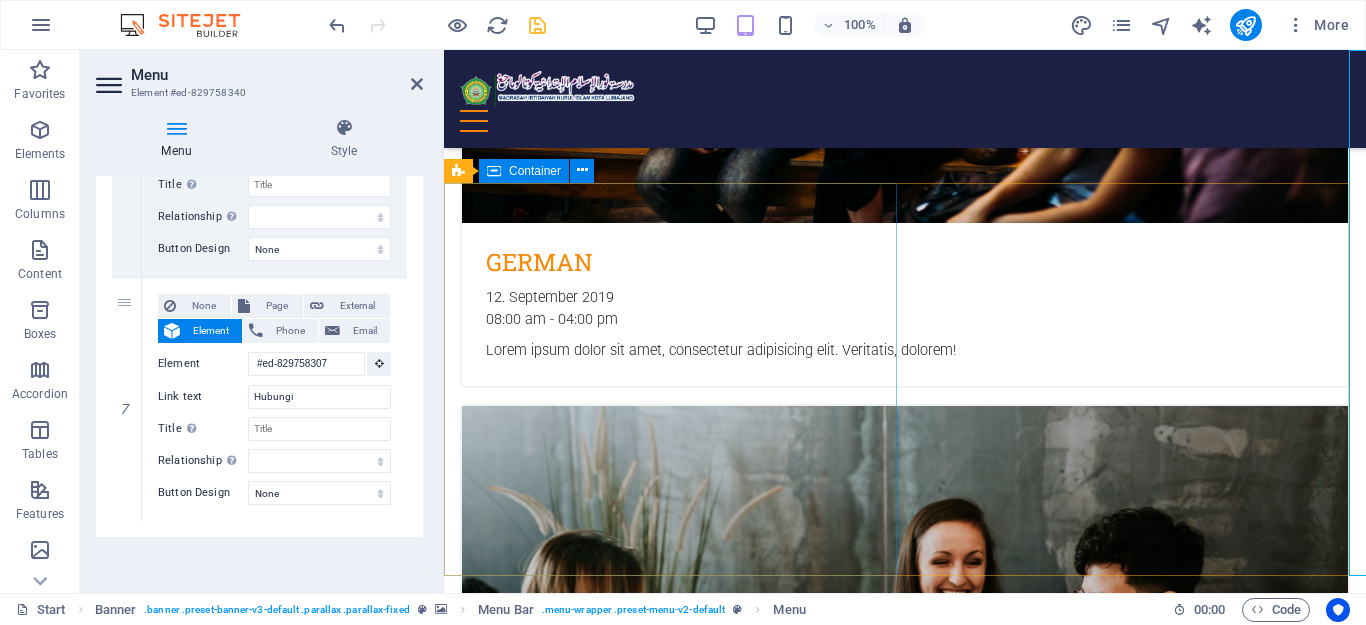 click on "Get in touch minuriskotalmj.sch.id 300 Alamo Plaza ,  San Antonio, TX   78205 +1-123-456-7890 e1fec179e831a67a86ab0721b5a4eb@cpanel.local Legal Notice  |  Privacy" at bounding box center [674, 6187] 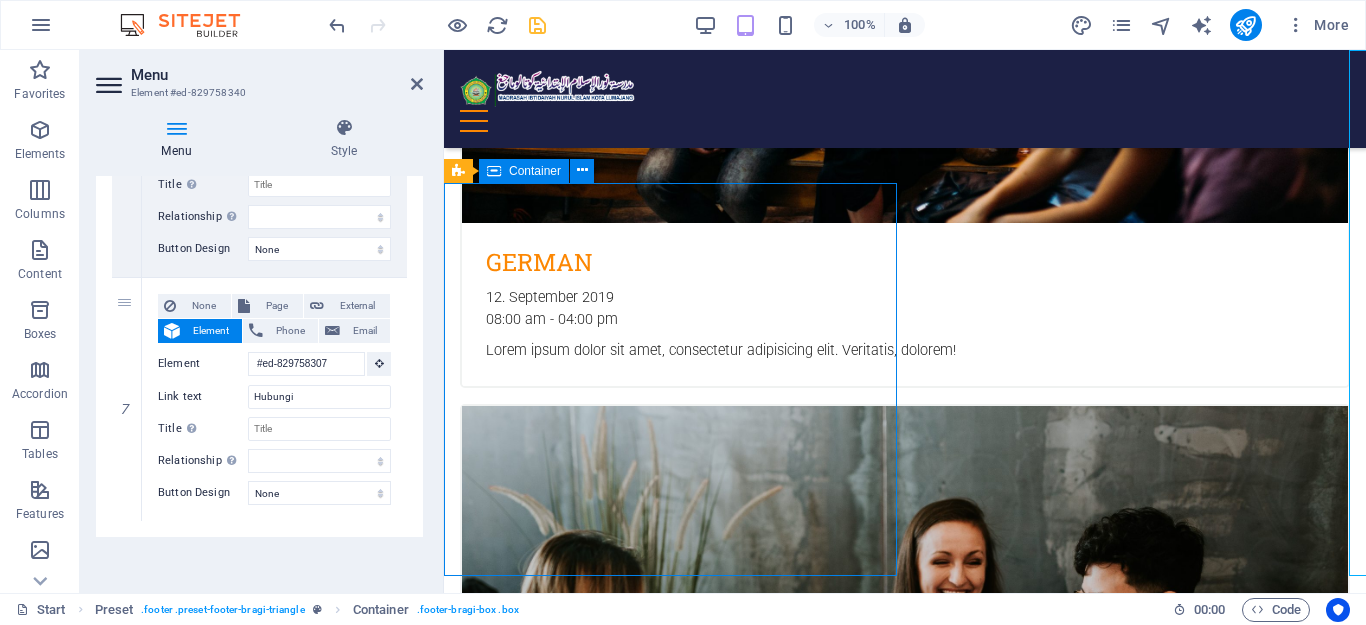 click on "Get in touch minuriskotalmj.sch.id 300 Alamo Plaza ,  San Antonio, TX   78205 +1-123-456-7890 e1fec179e831a67a86ab0721b5a4eb@cpanel.local Legal Notice  |  Privacy" at bounding box center [674, 6187] 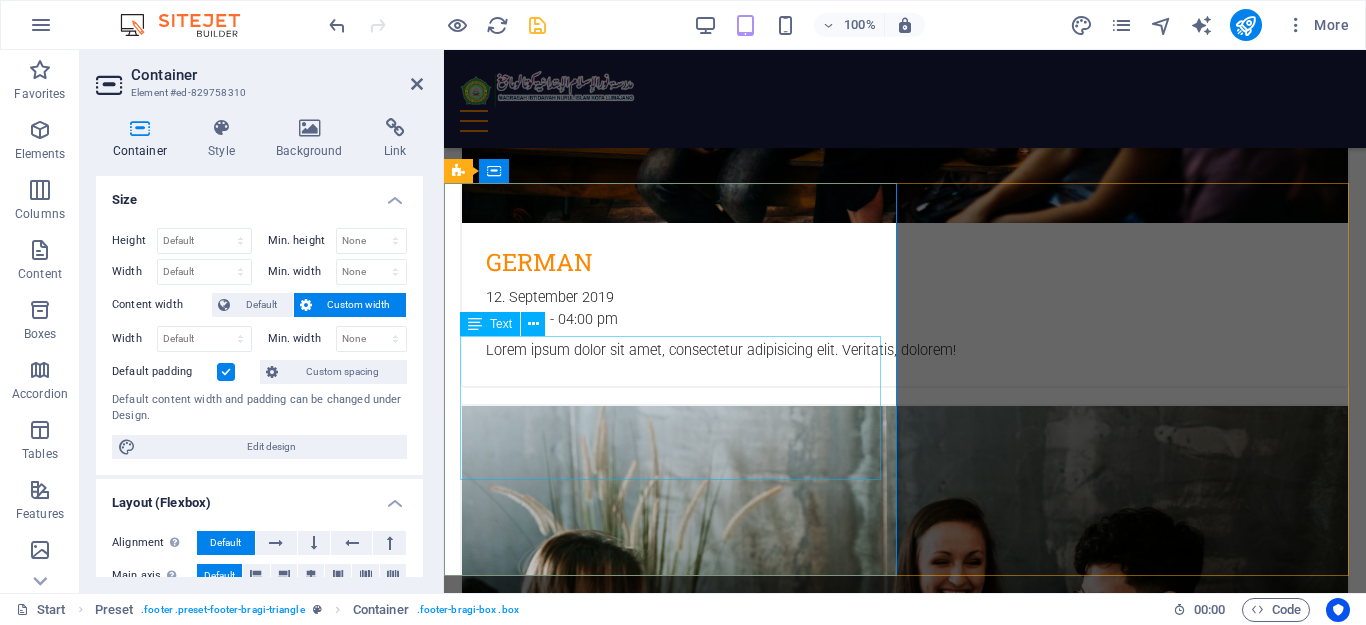 click on "minuriskotalmj.sch.id 300 Alamo Plaza ,  San Antonio, TX   78205 +1-123-456-7890 e1fec179e831a67a86ab0721b5a4eb@cpanel.local Legal Notice  |  Privacy" at bounding box center (674, 6216) 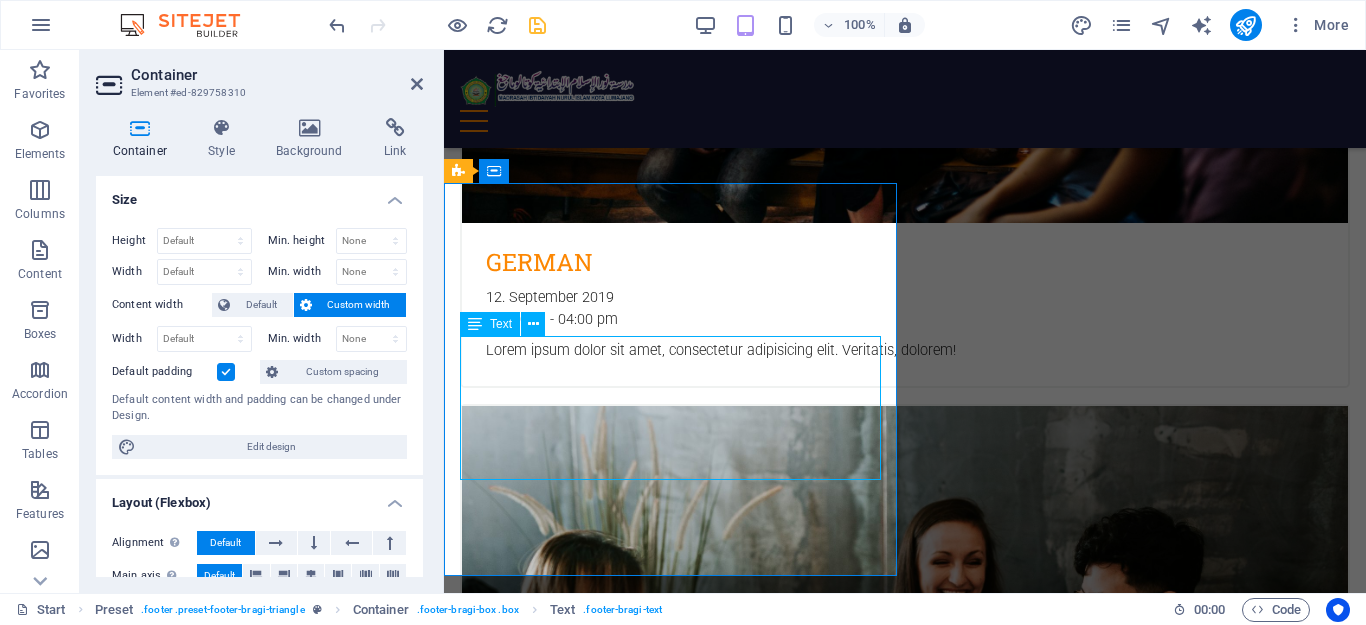 click on "minuriskotalmj.sch.id 300 Alamo Plaza ,  San Antonio, TX   78205 +1-123-456-7890 e1fec179e831a67a86ab0721b5a4eb@cpanel.local Legal Notice  |  Privacy" at bounding box center (674, 6216) 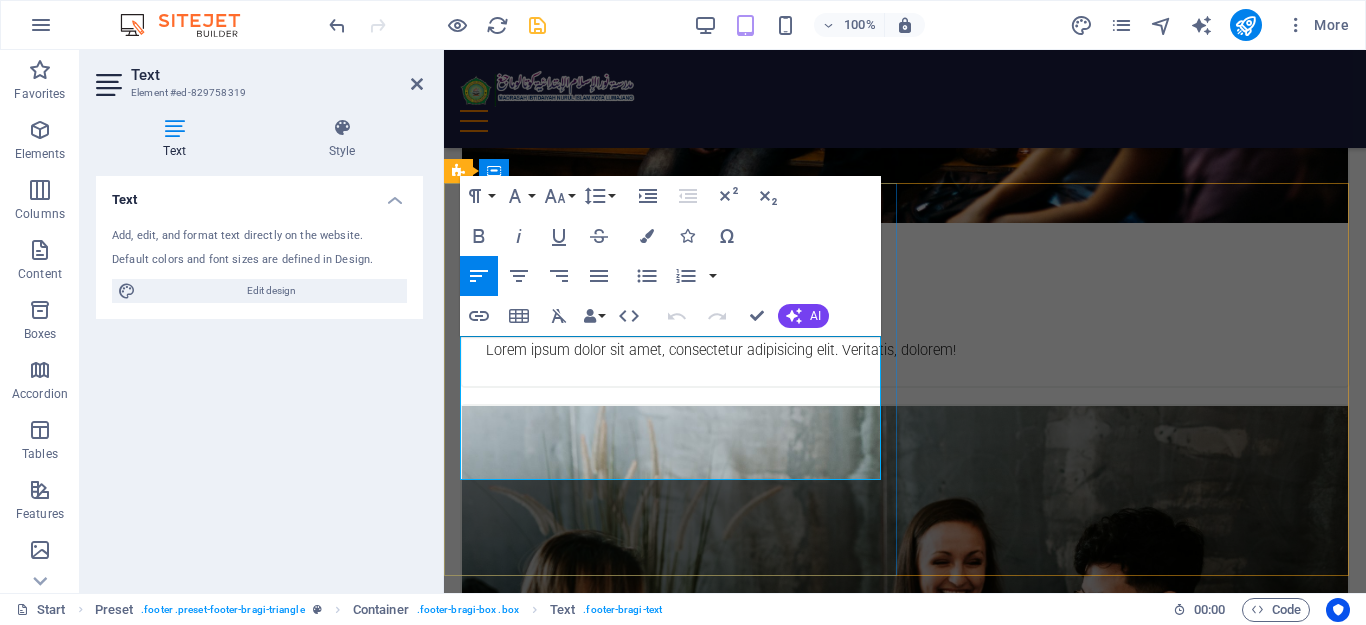 click on "300 Alamo Plaza" at bounding box center (520, 6179) 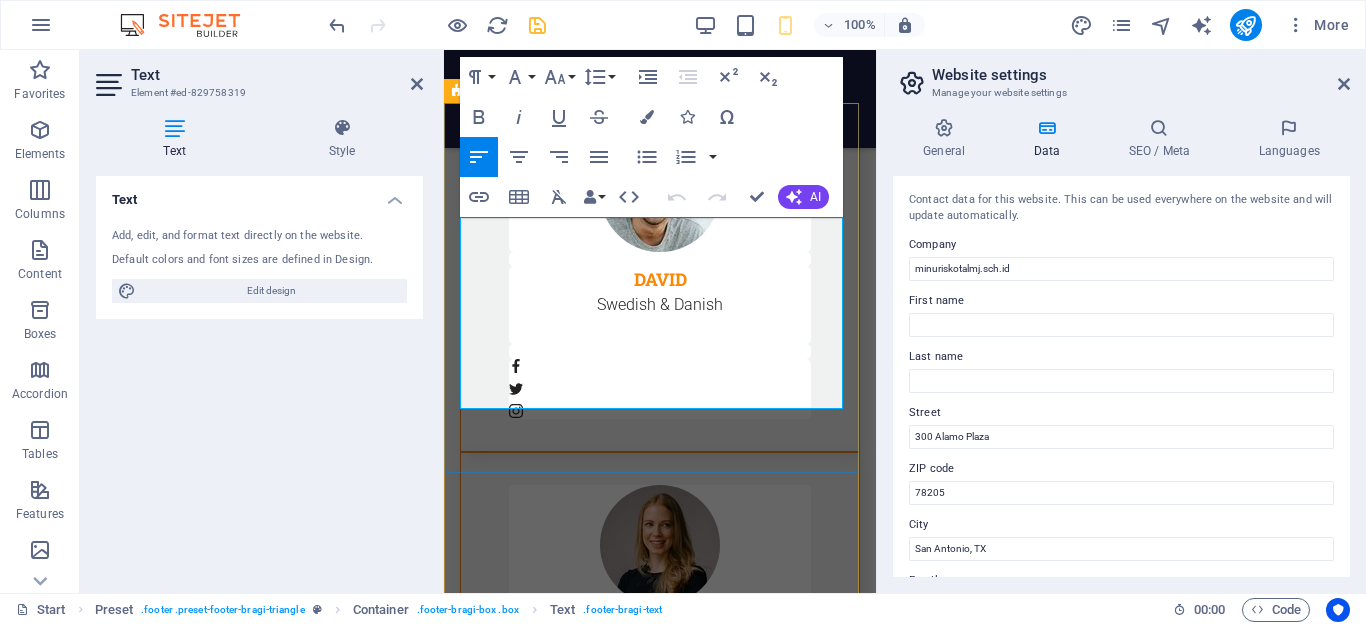 drag, startPoint x: 483, startPoint y: 253, endPoint x: 771, endPoint y: 252, distance: 288.00174 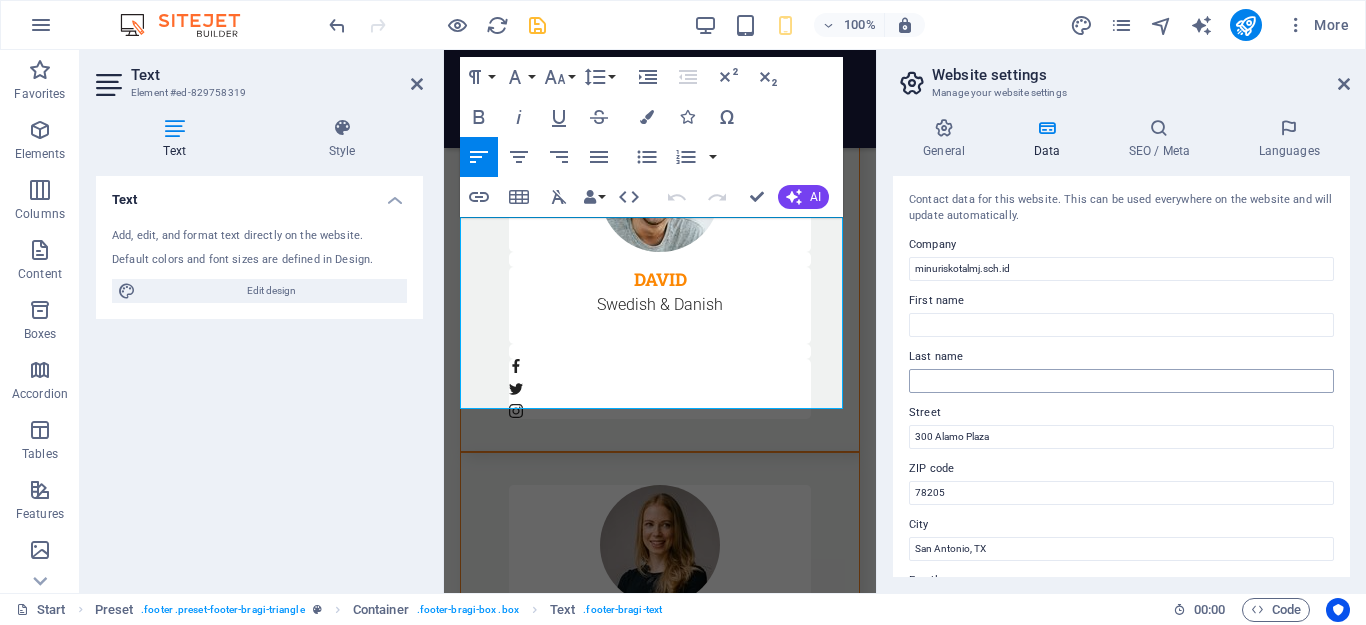 type 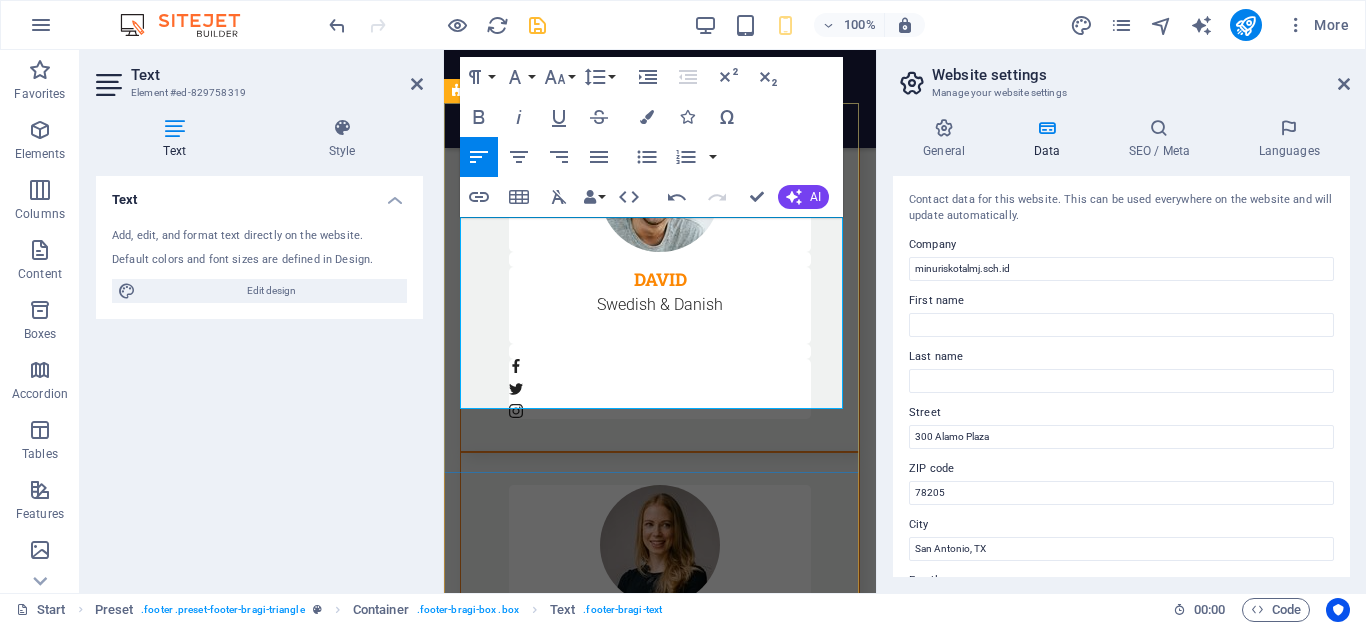 click on "+1-123-456-7890" at bounding box center [672, 2306] 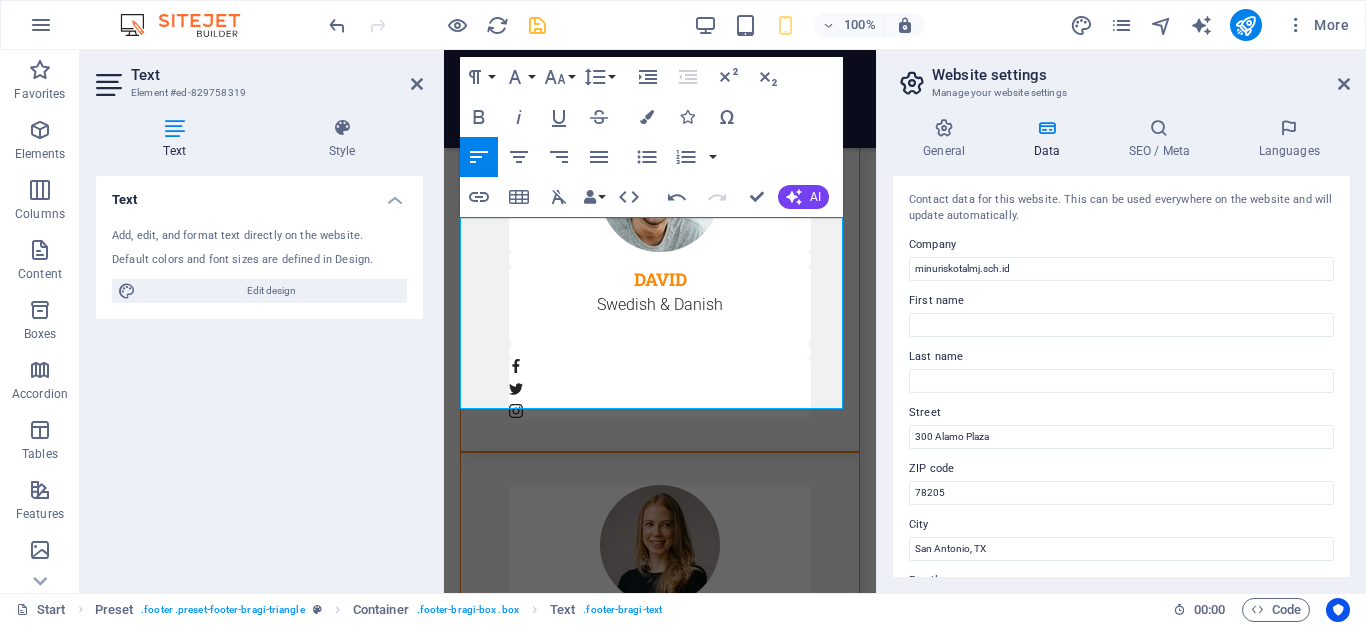 click on "Company" at bounding box center [1121, 245] 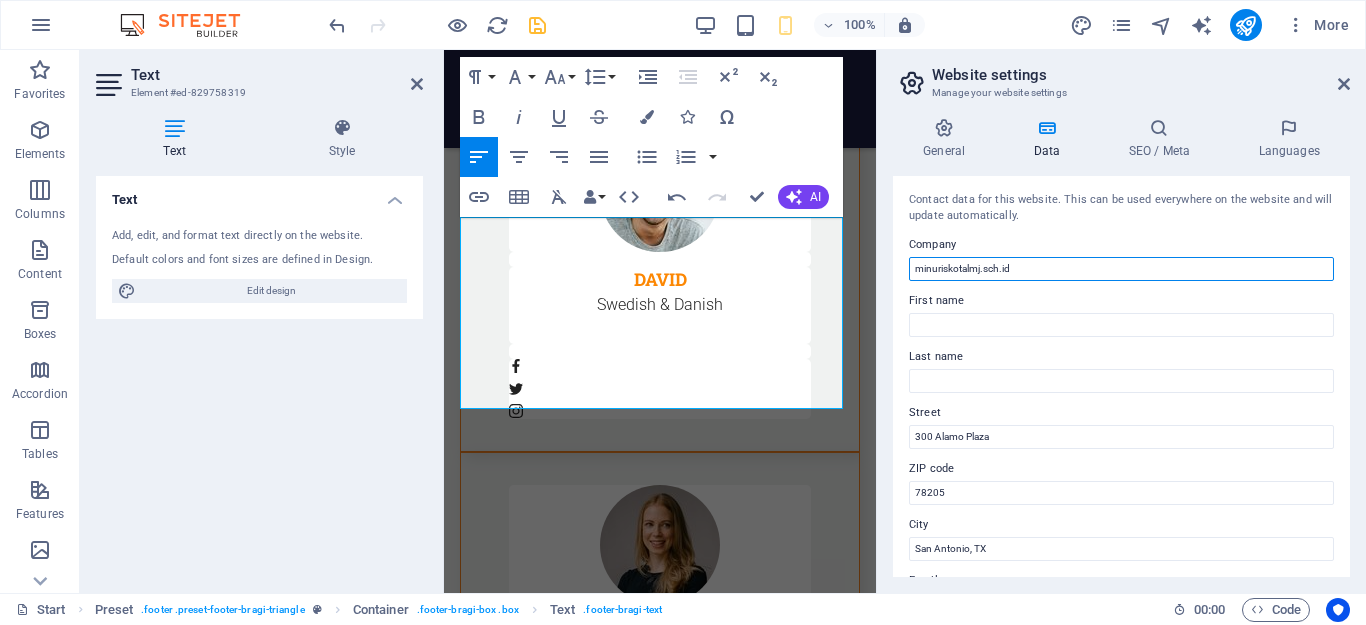 click on "minuriskotalmj.sch.id" at bounding box center [1121, 269] 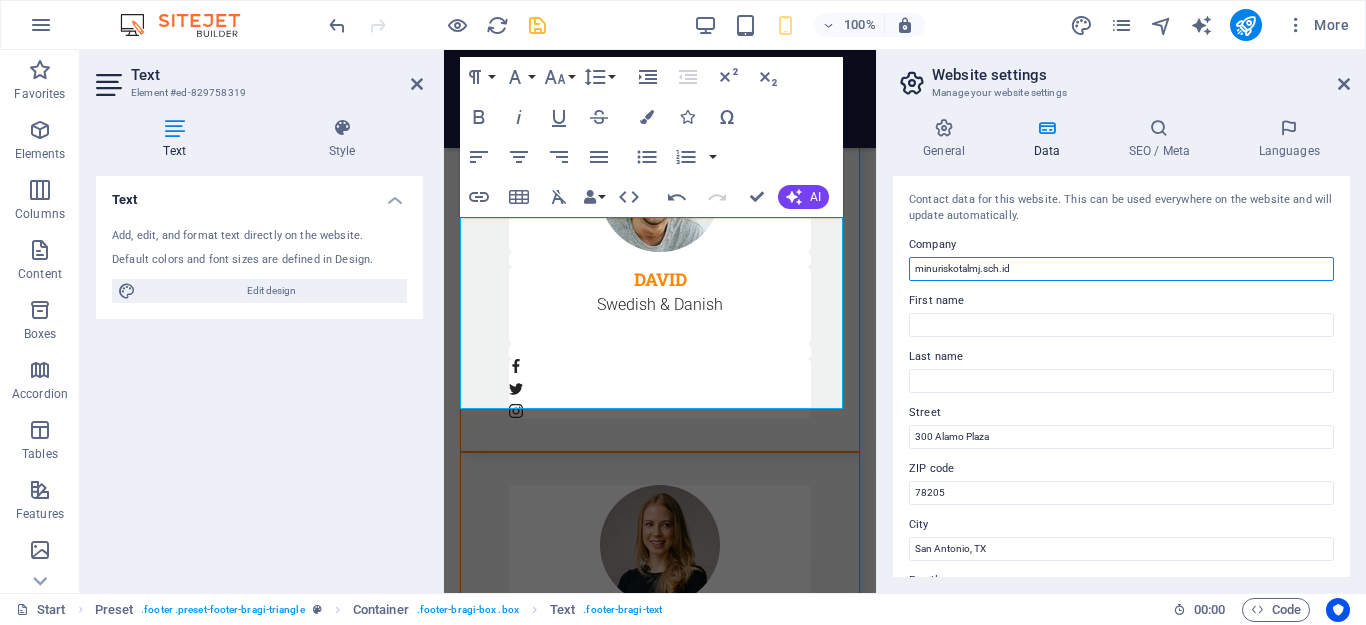 drag, startPoint x: 1468, startPoint y: 322, endPoint x: 871, endPoint y: 275, distance: 598.8472 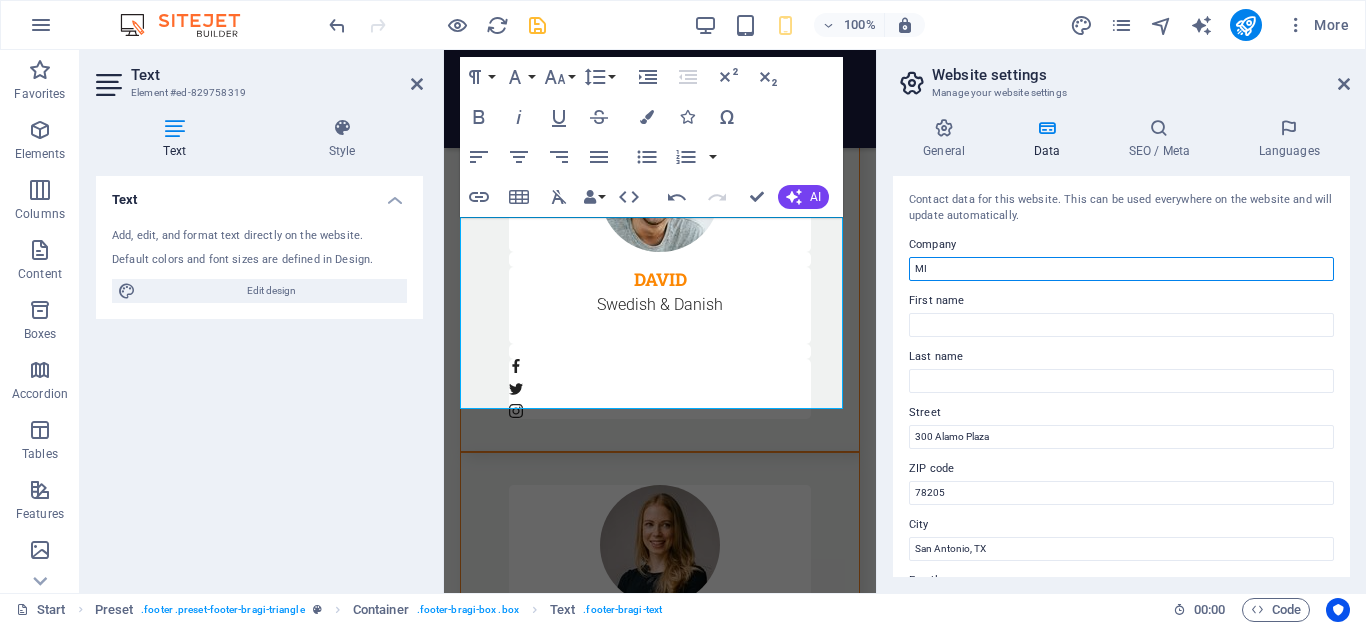scroll, scrollTop: 10819, scrollLeft: 0, axis: vertical 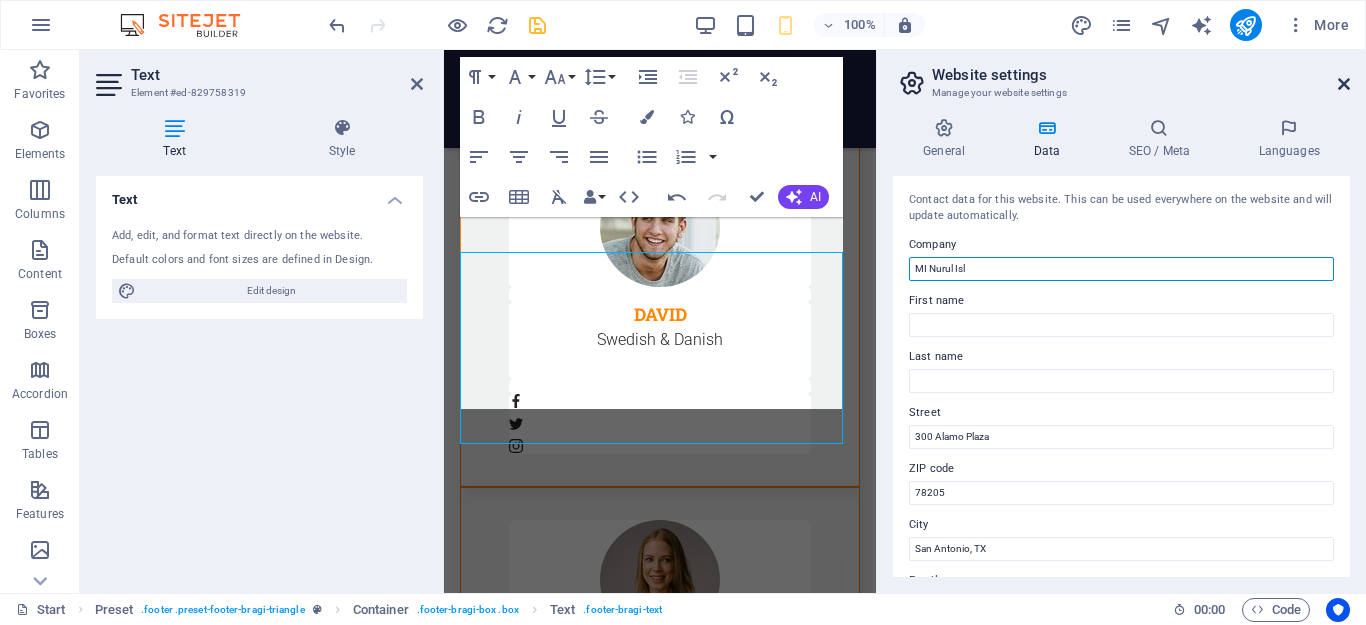 type on "MI Nurul Isl" 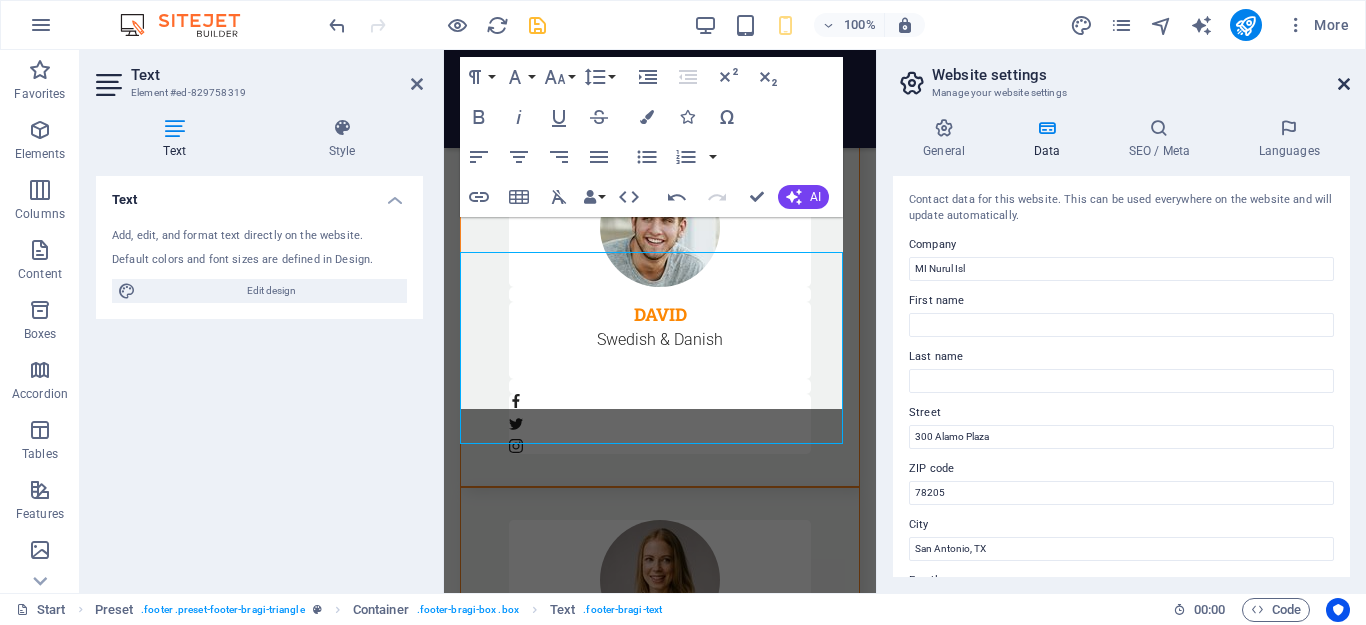 click at bounding box center [1344, 84] 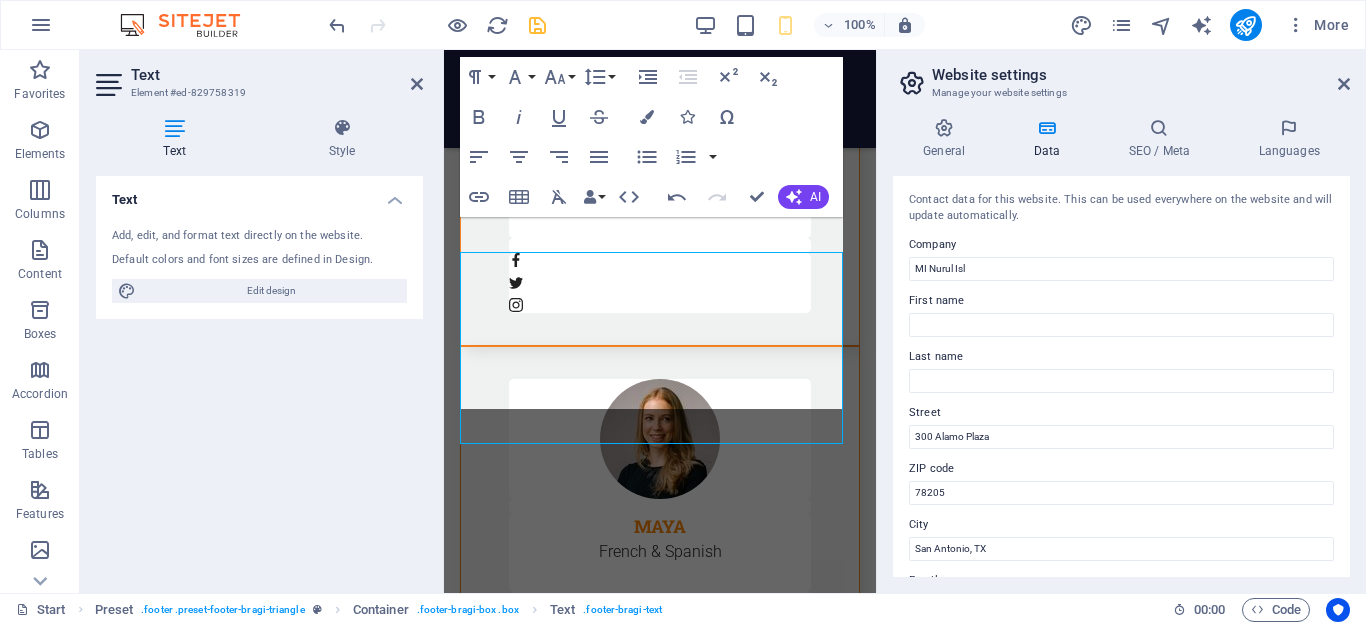 scroll, scrollTop: 7642, scrollLeft: 0, axis: vertical 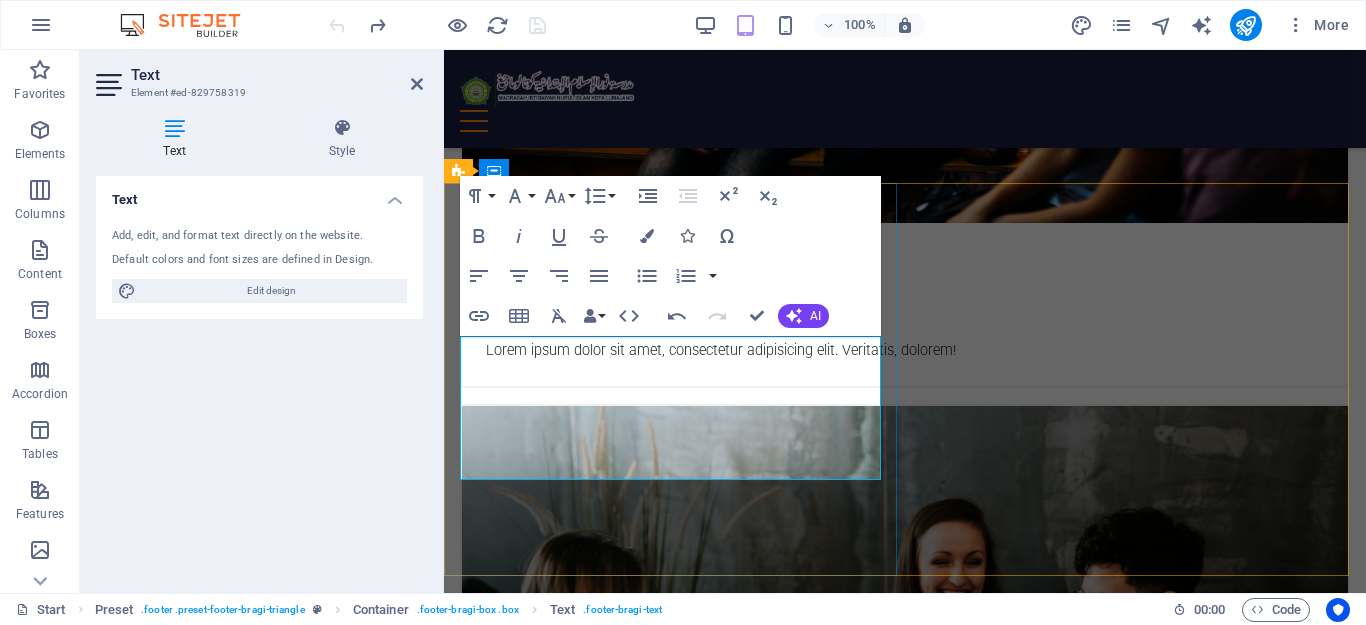 click on "minuriskotalmj.sch.id" at bounding box center (686, 6156) 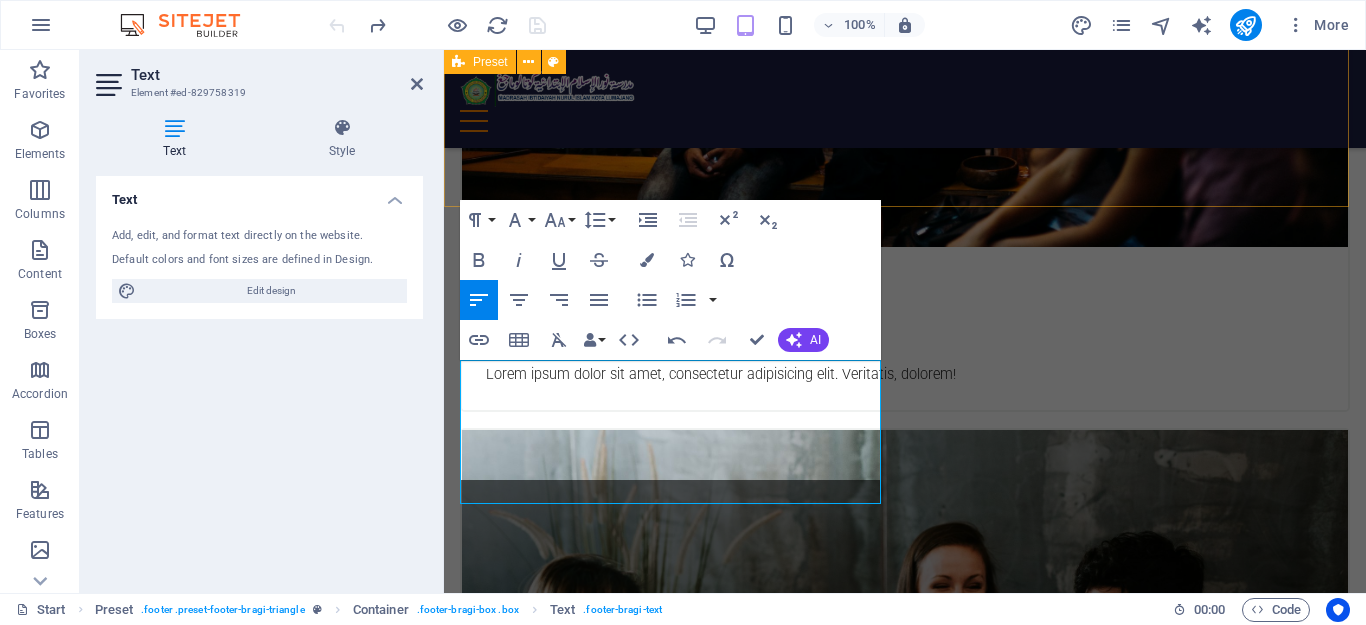 click on "FAQ Lorem ipsum dolor sit amet Lorem ipsum dolor sit amet, consectetur adipisicing elit. Maiores ipsum repellat minus nihil. Labore, delectus, nam dignissimos ea repudiandae minima voluptatum magni pariatur possimus quia accusamus harum facilis corporis animi nisi. Enim, pariatur, impedit quia repellat harum. Harum facilis corporis animi Lorem ipsum dolor sit amet, consectetur adipisicing elit. Maiores ipsum repellat minus nihil. Labore, delectus, nam dignissimos ea repudiandae minima voluptatum magni pariatur possimus quia accusamus harum facilis corporis animi nisi. Enim, pariatur, impedit quia repellat harum. Enim pariatur impedit quia Lorem ipsum dolor sit amet, consectetur adipisicing elit. Maiores ipsum repellat minus nihil. Labore, delectus, nam dignissimos ea repudiandae minima voluptatum magni pariatur possimus quia accusamus harum facilis corporis animi nisi. Enim, pariatur, impedit quia repellat harum. Labore delectus Kepudiandae" at bounding box center (905, 5490) 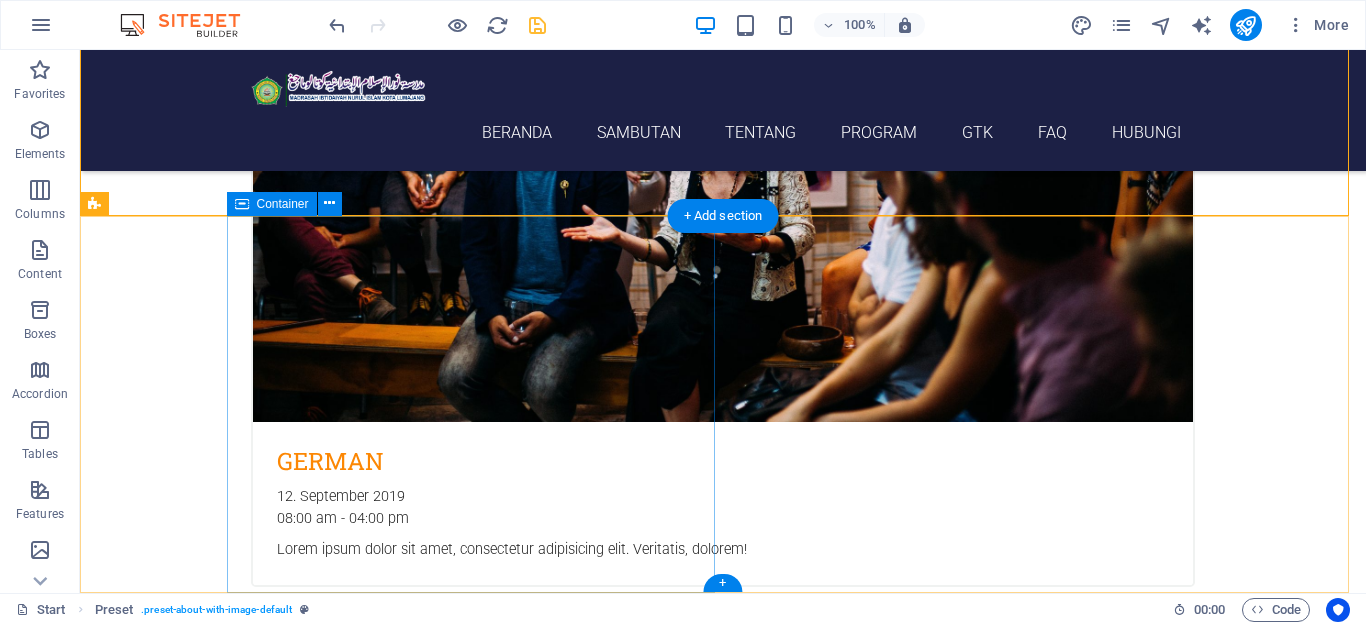 scroll, scrollTop: 7732, scrollLeft: 0, axis: vertical 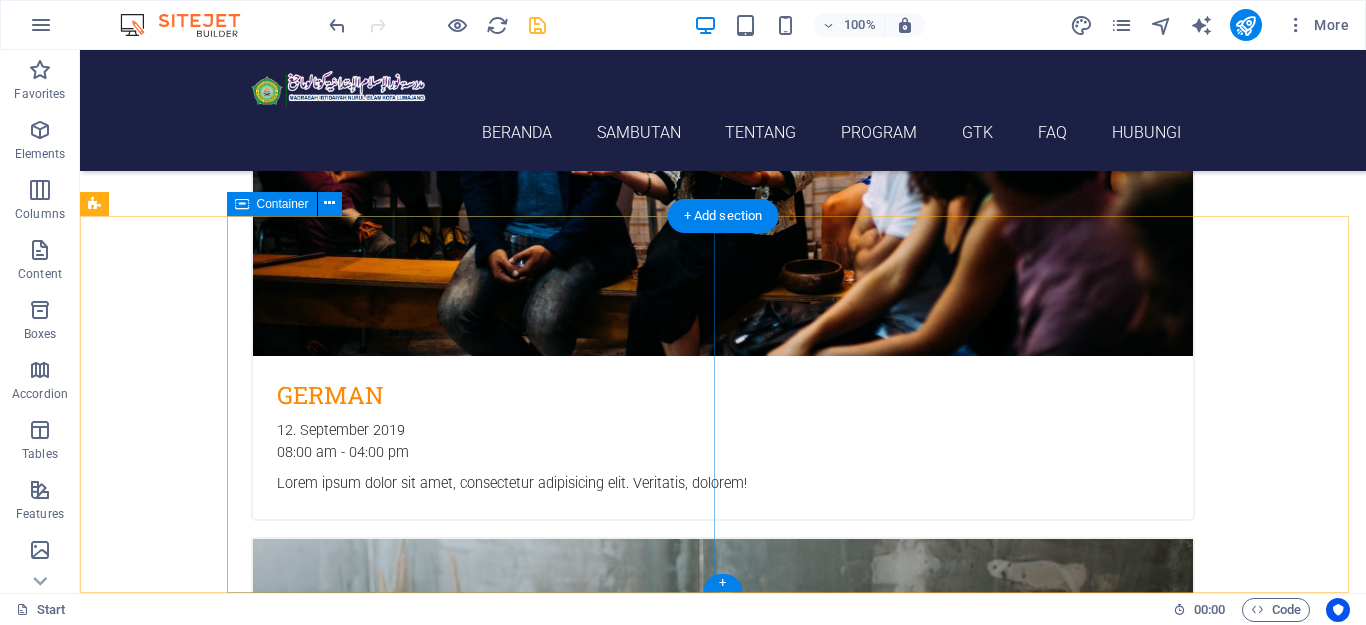click on "Get in touch minuriskotalmj.sch.id 300 Alamo Plaza San Antonio, TX 78205 +1-123-456-7890 e1fec179e831a67a86ab0721b5a4eb@cpanel.local Legal Notice  |  Privacy" at bounding box center [479, 6403] 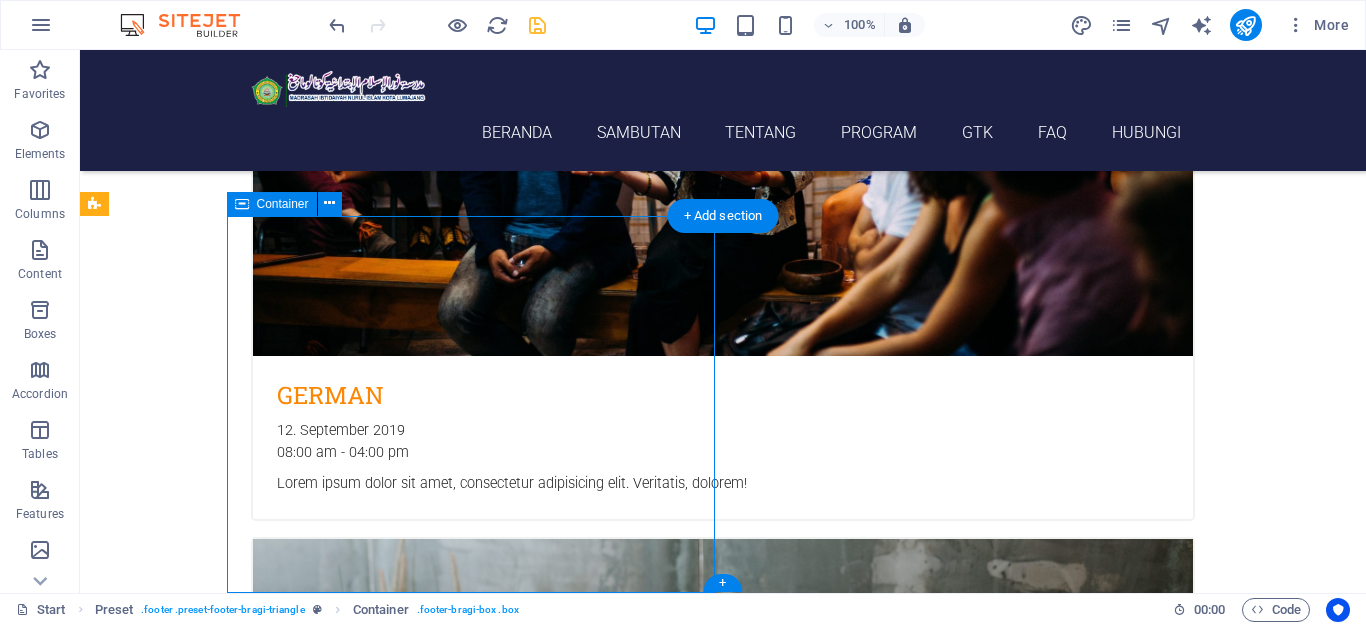 click on "Get in touch minuriskotalmj.sch.id 300 Alamo Plaza San Antonio, TX 78205 +1-123-456-7890 e1fec179e831a67a86ab0721b5a4eb@cpanel.local Legal Notice  |  Privacy" at bounding box center [479, 6403] 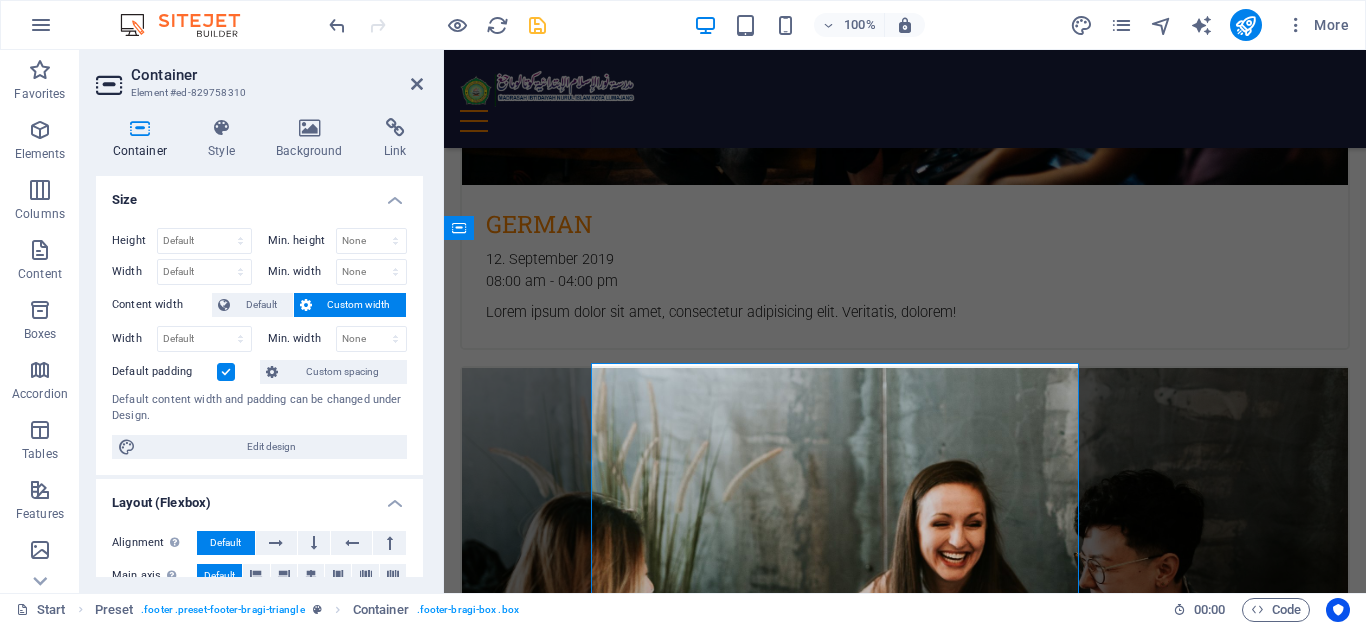 scroll, scrollTop: 7585, scrollLeft: 0, axis: vertical 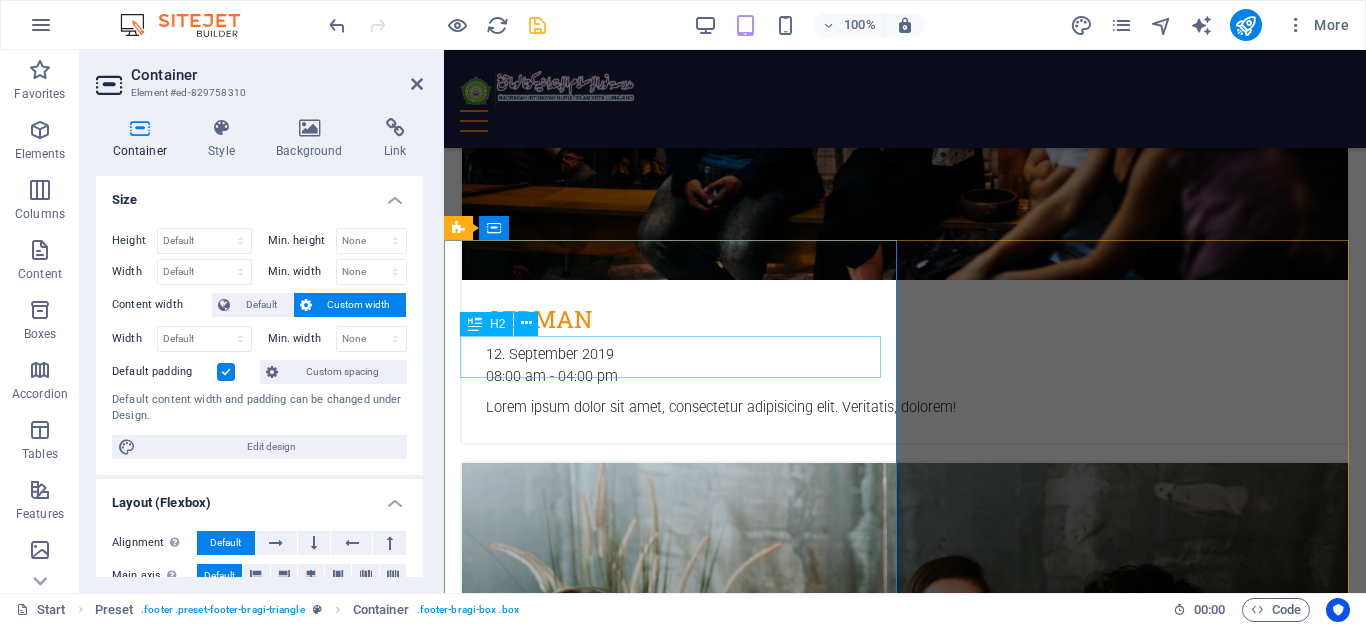 click on "Get in touch" at bounding box center (674, 6164) 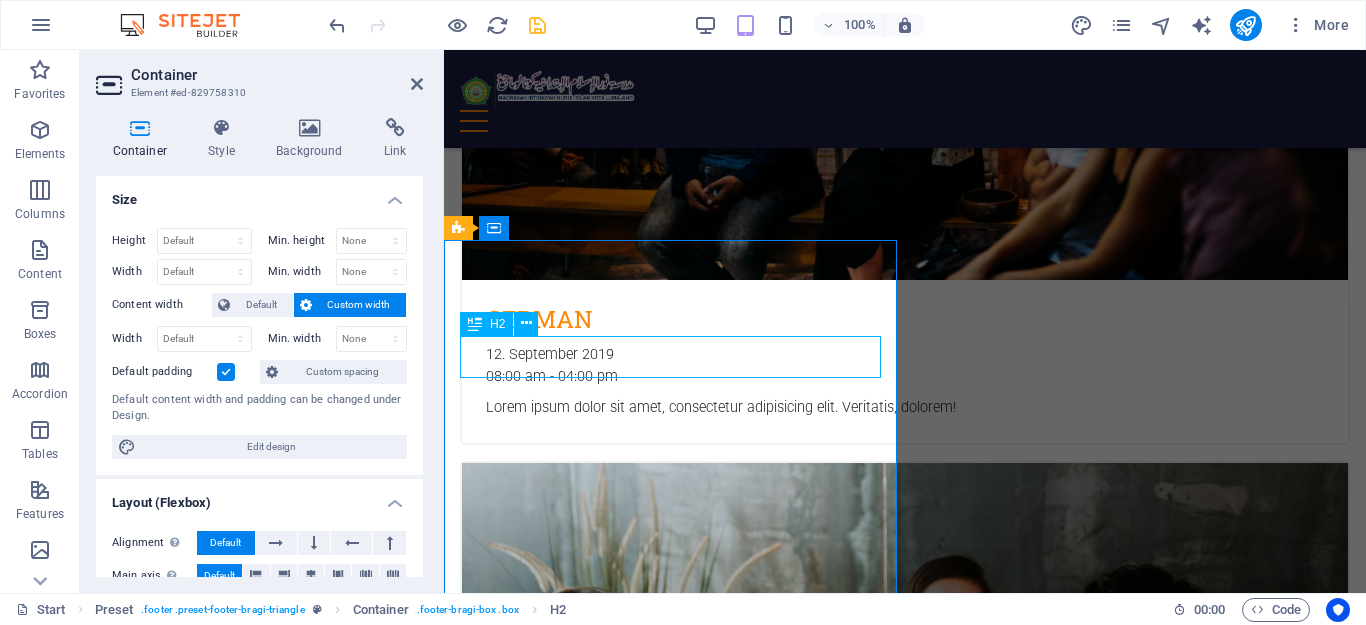 click on "Get in touch" at bounding box center [674, 6164] 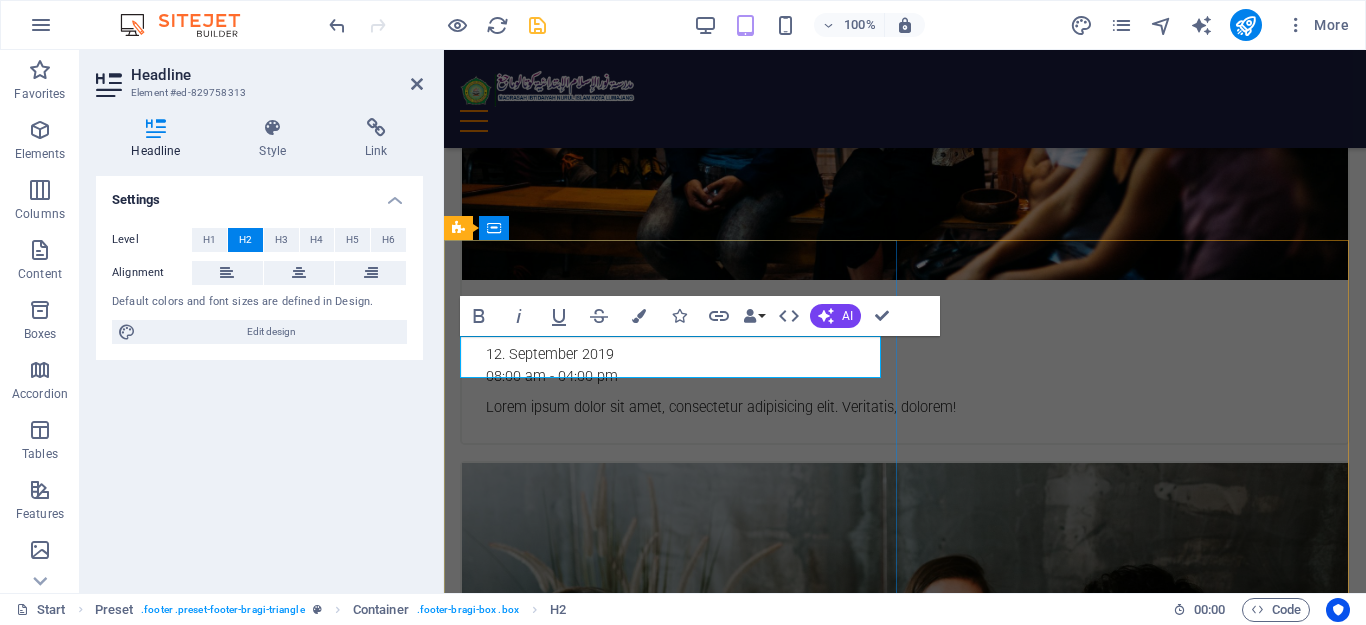 click on "Get in touch" at bounding box center [674, 6164] 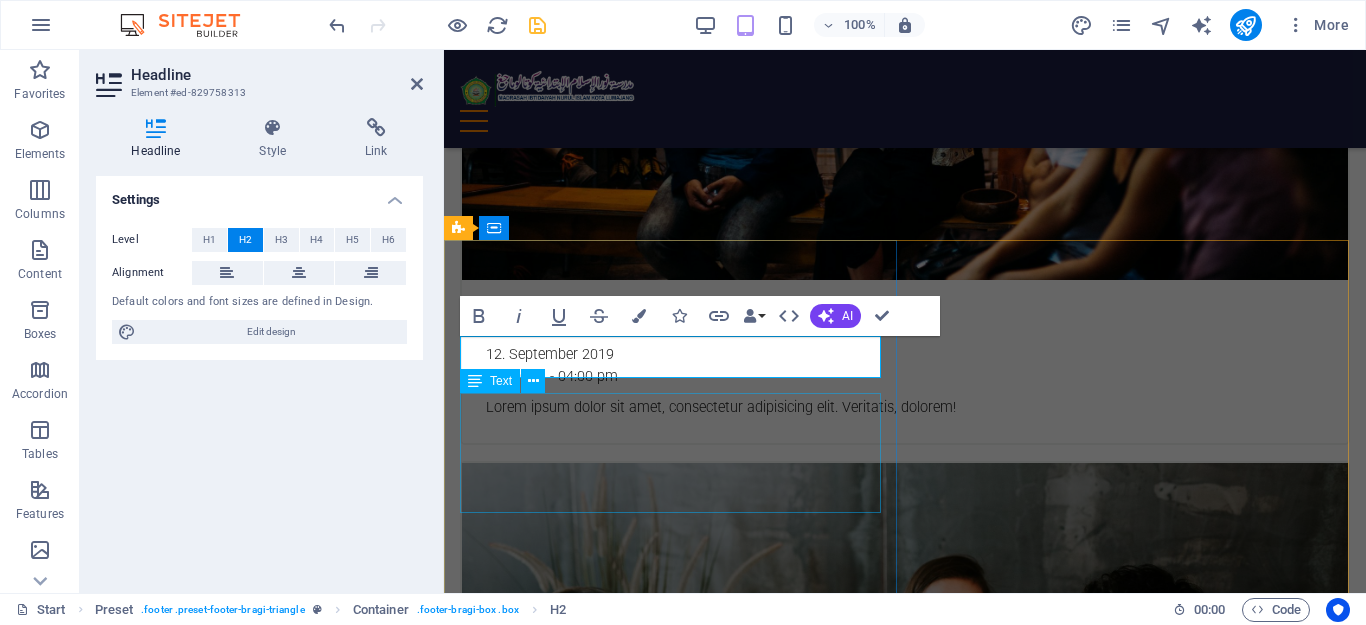click on "minuriskotalmj.sch.id 300 Alamo Plaza San Antonio, TX 78205 +1-123-456-7890 e1fec179e831a67a86ab0721b5a4eb@cpanel.local Legal Notice  |  Privacy" at bounding box center [674, 6261] 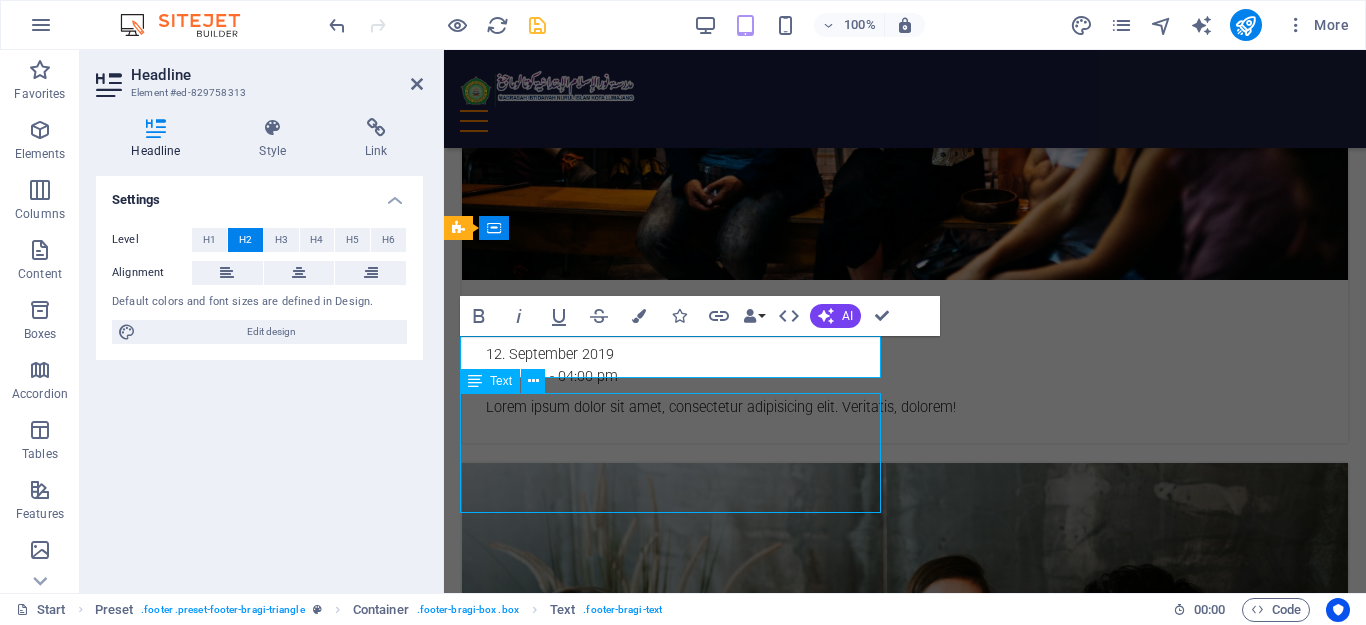 scroll, scrollTop: 7732, scrollLeft: 0, axis: vertical 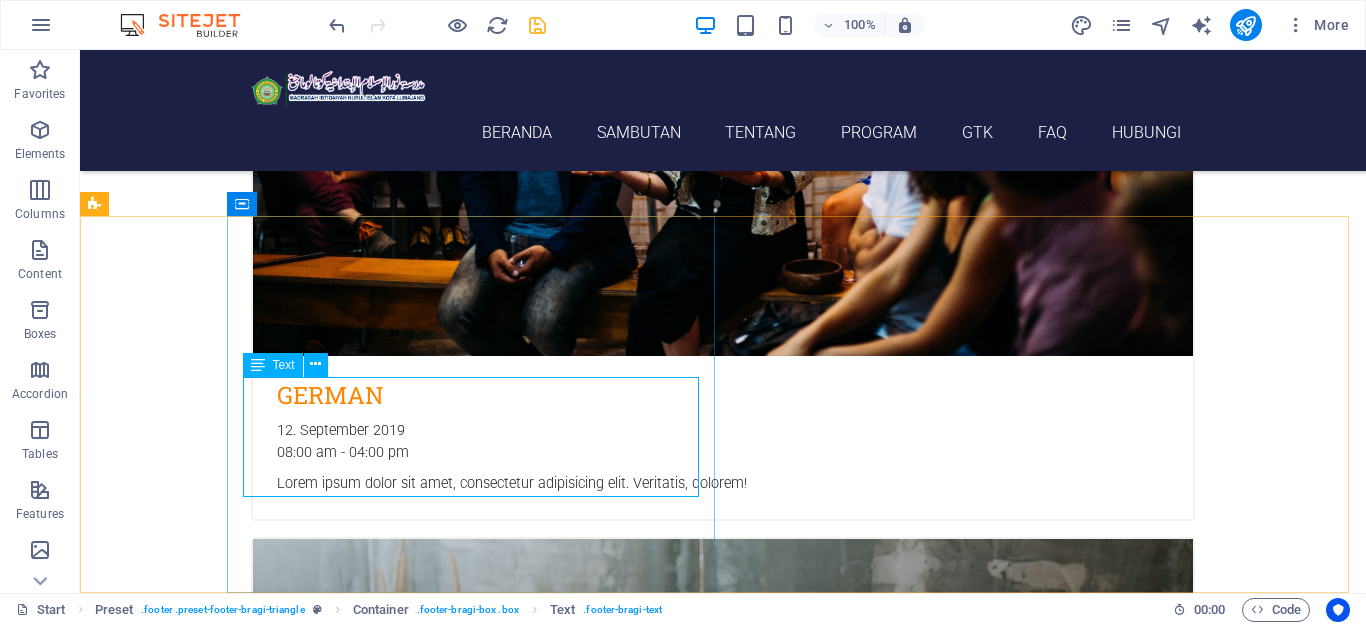 click on "Text" at bounding box center [284, 365] 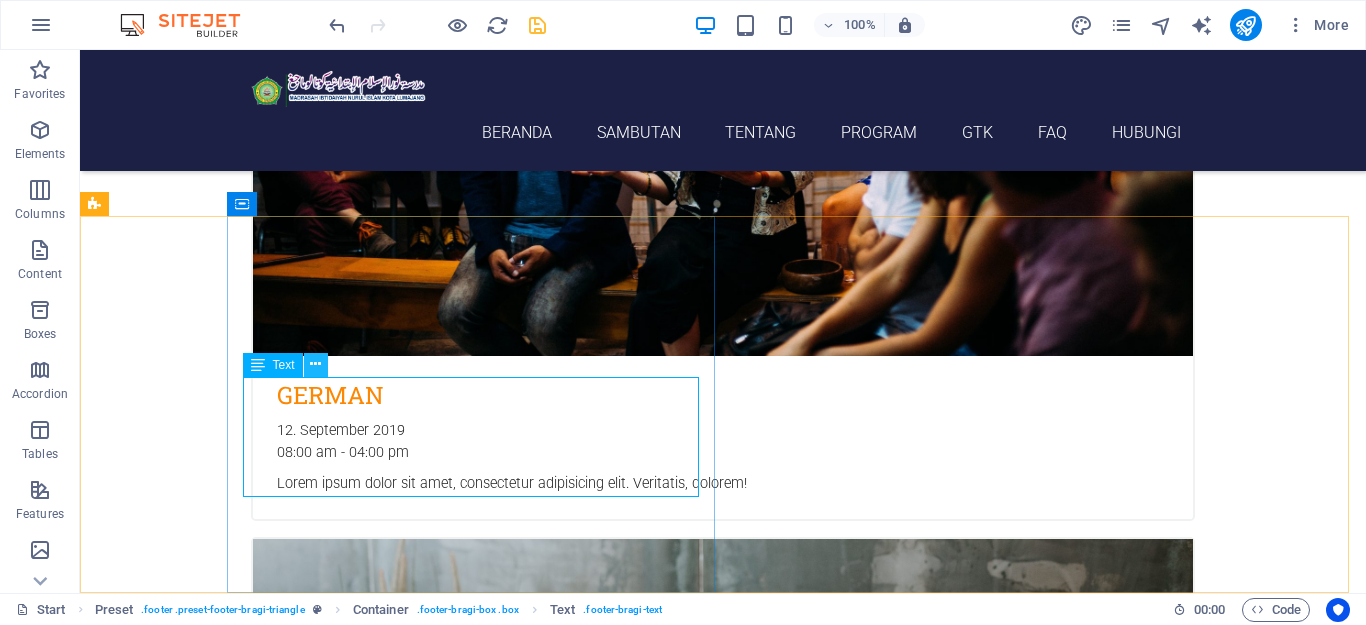 click at bounding box center (315, 364) 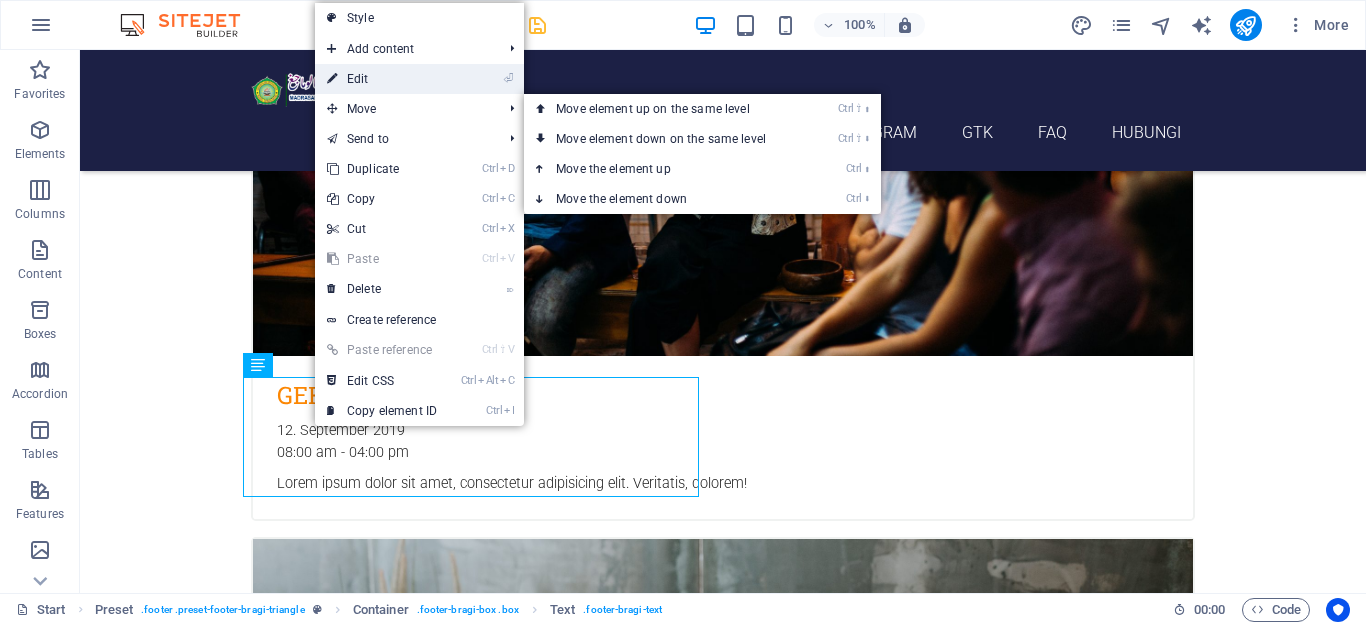 click on "⏎  Edit" at bounding box center [382, 79] 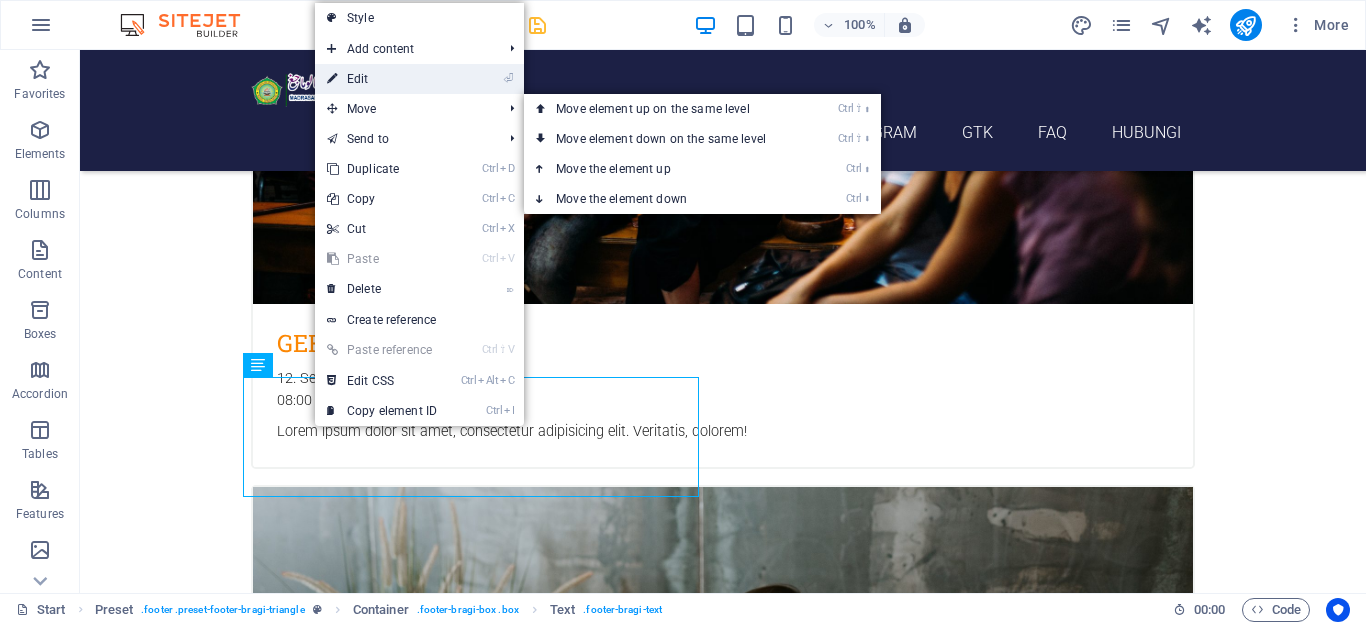 scroll, scrollTop: 7585, scrollLeft: 0, axis: vertical 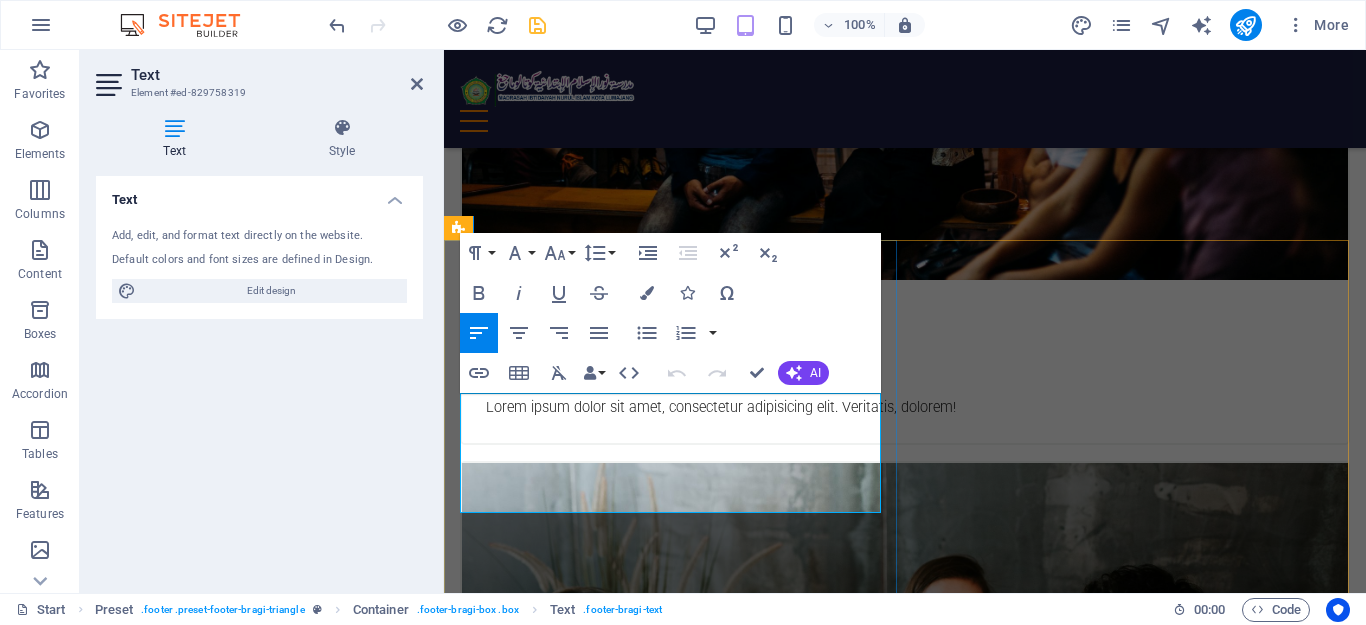 click on "minuriskotalmj.sch.id" at bounding box center (686, 6213) 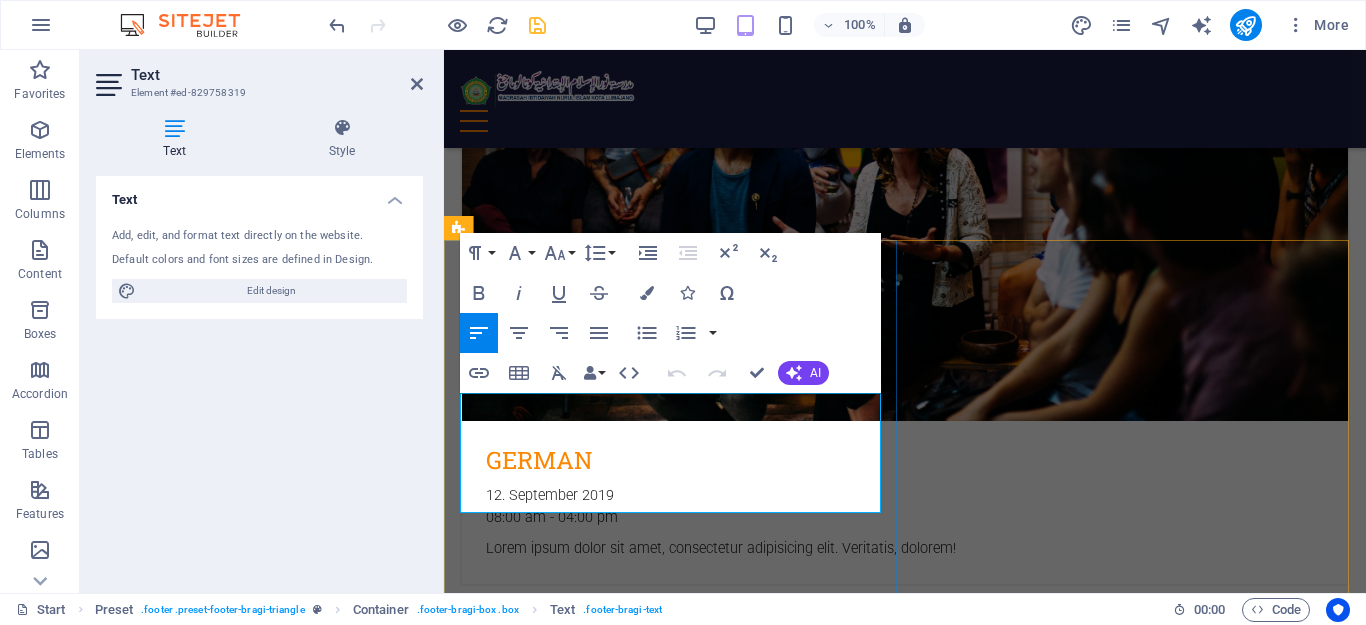 scroll, scrollTop: 10842, scrollLeft: 0, axis: vertical 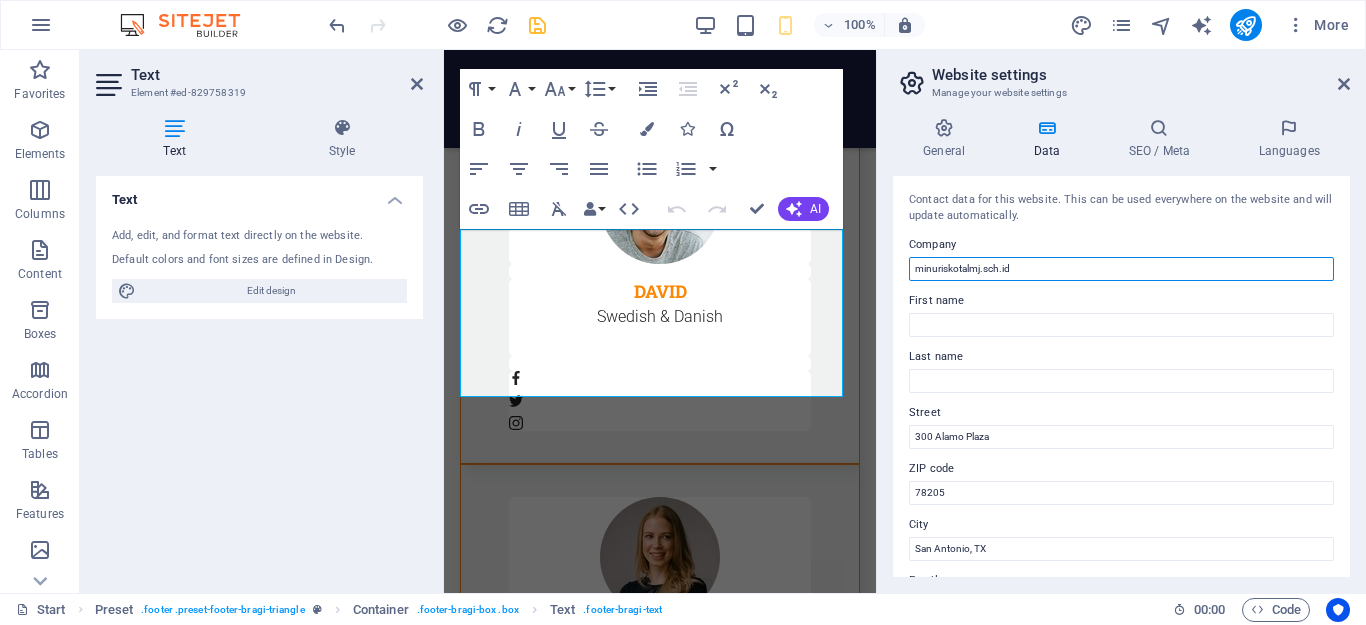drag, startPoint x: 1485, startPoint y: 321, endPoint x: 864, endPoint y: 256, distance: 624.3925 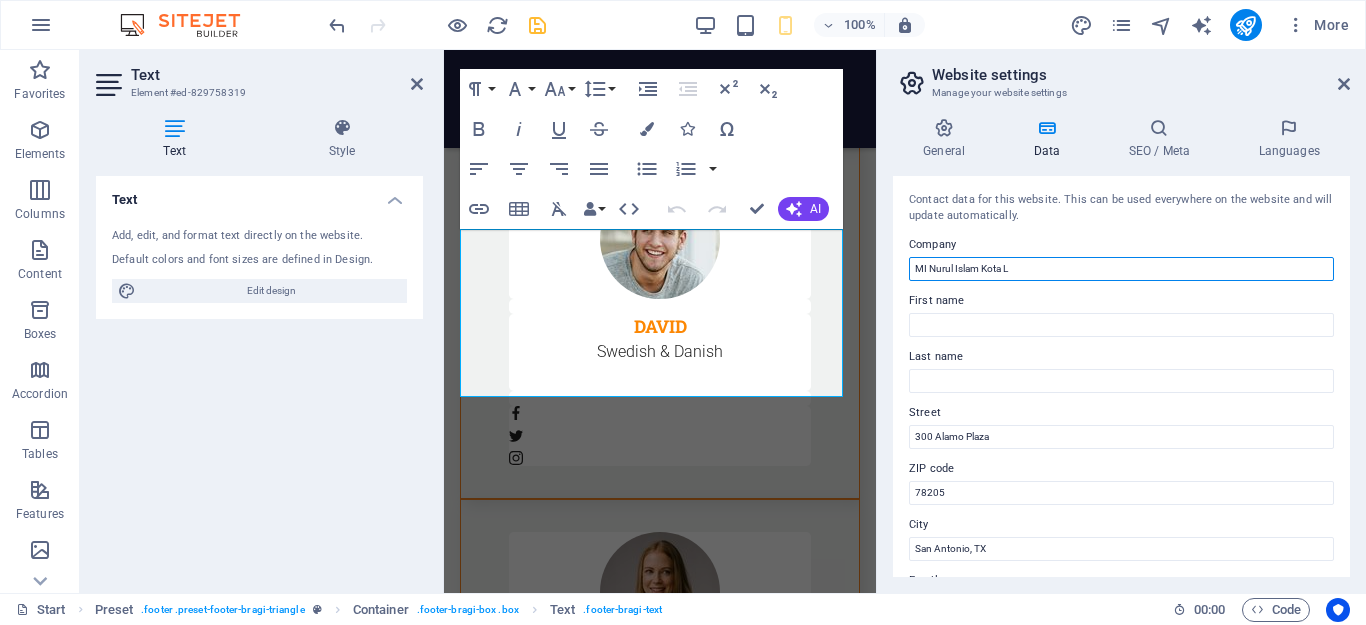 scroll, scrollTop: 10842, scrollLeft: 0, axis: vertical 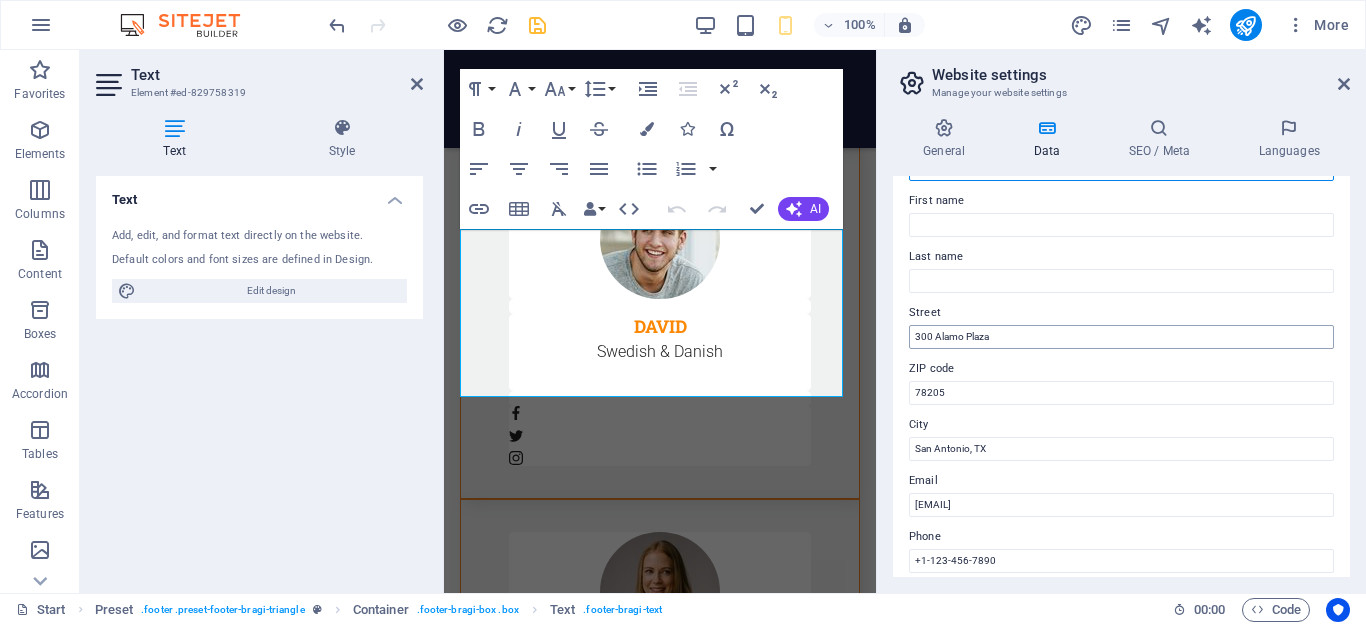 type on "MI Nurul Islam Kota Lumajang" 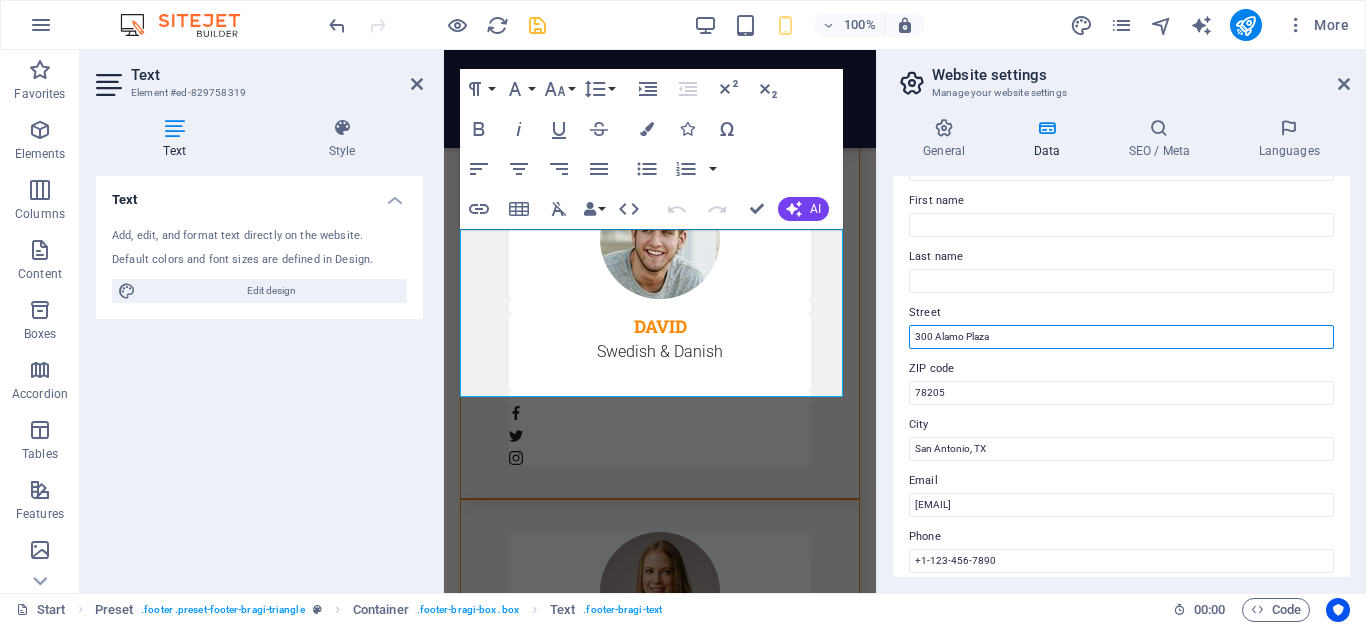 click on "300 Alamo Plaza" at bounding box center (1121, 337) 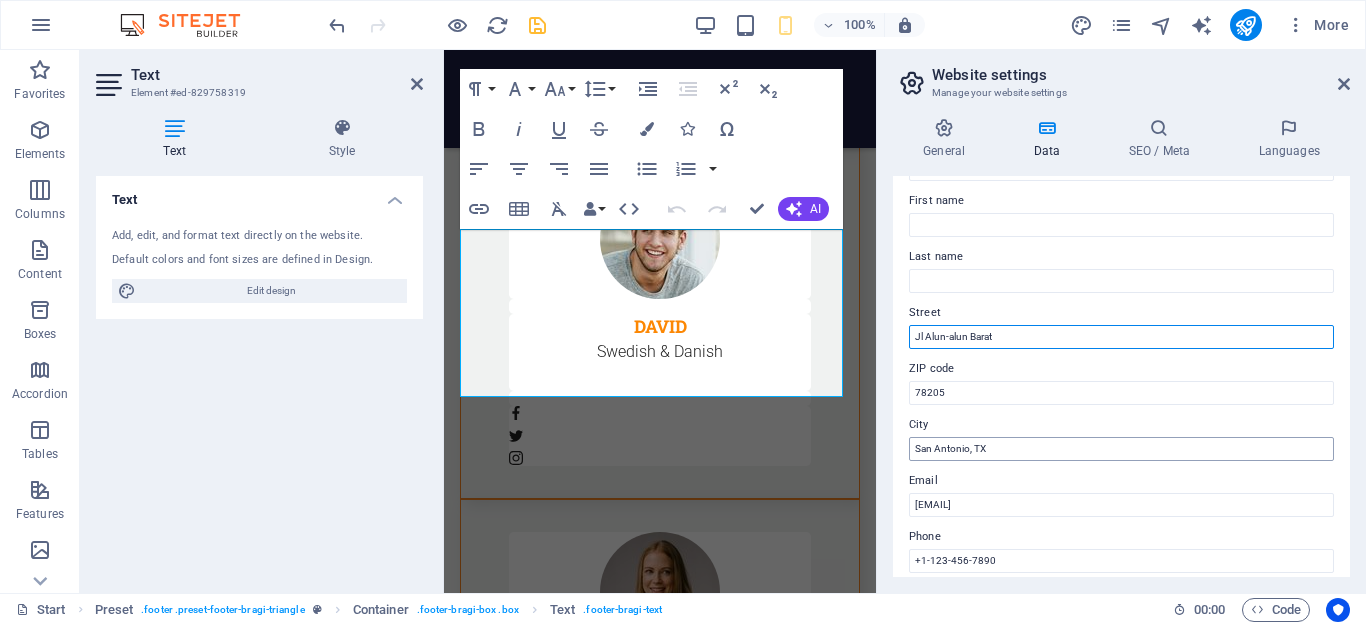 type on "Jl Alun-alun Barat" 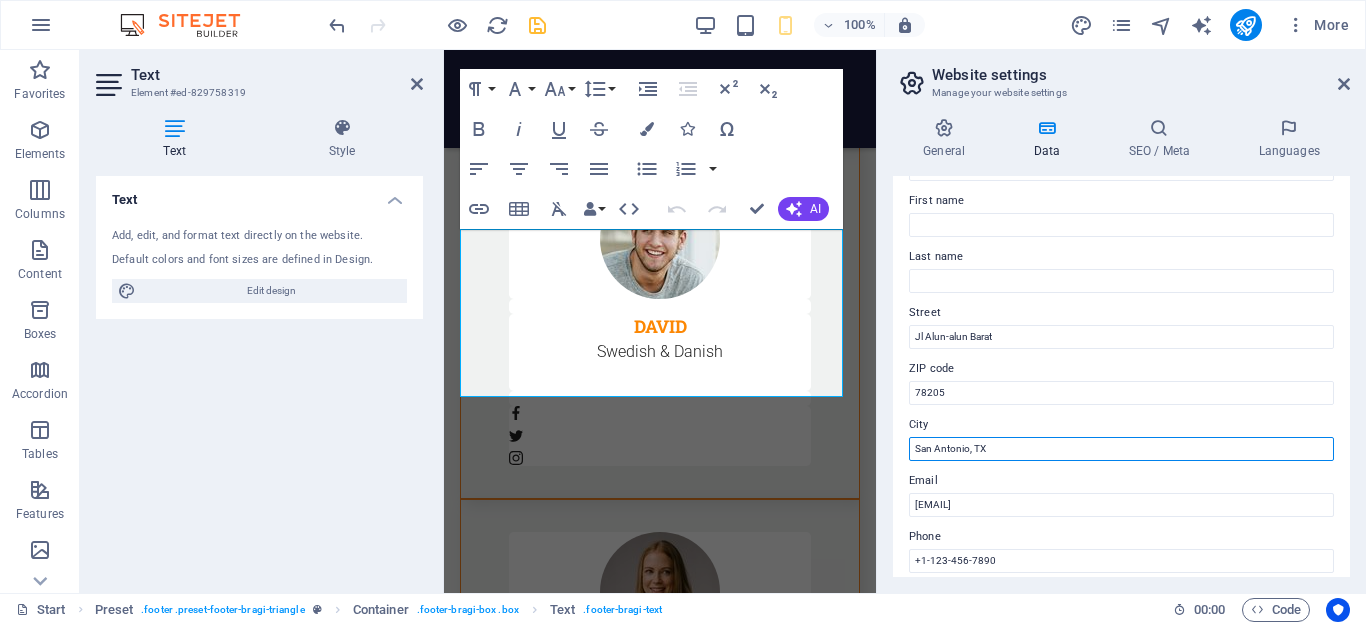 drag, startPoint x: 1440, startPoint y: 495, endPoint x: 862, endPoint y: 450, distance: 579.7491 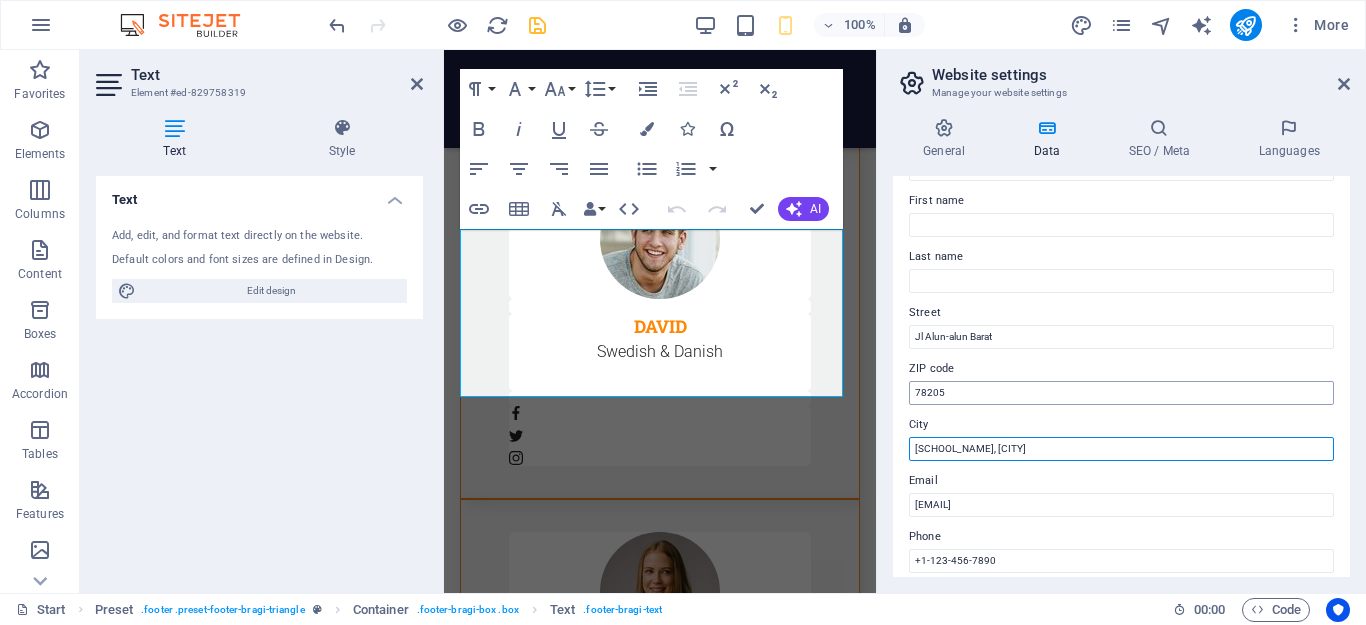 type on "[CITY] [CITY]" 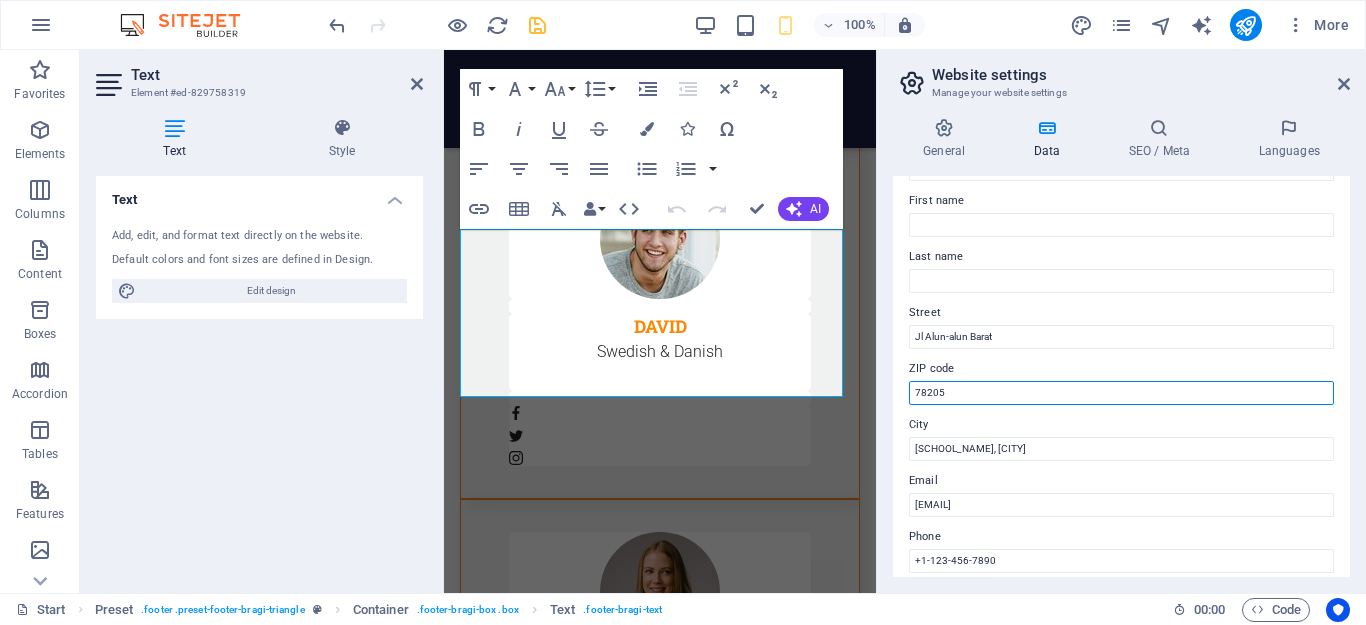 click on "78205" at bounding box center [1121, 393] 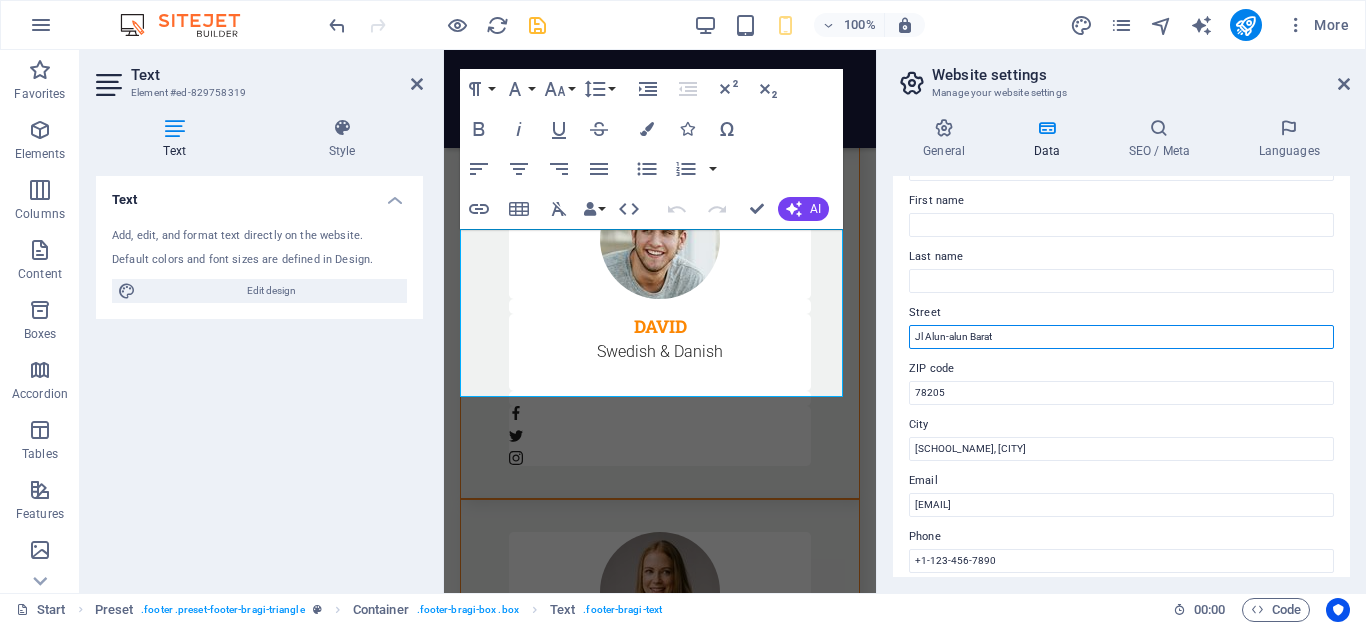 click on "Jl Alun-alun Barat" at bounding box center [1121, 337] 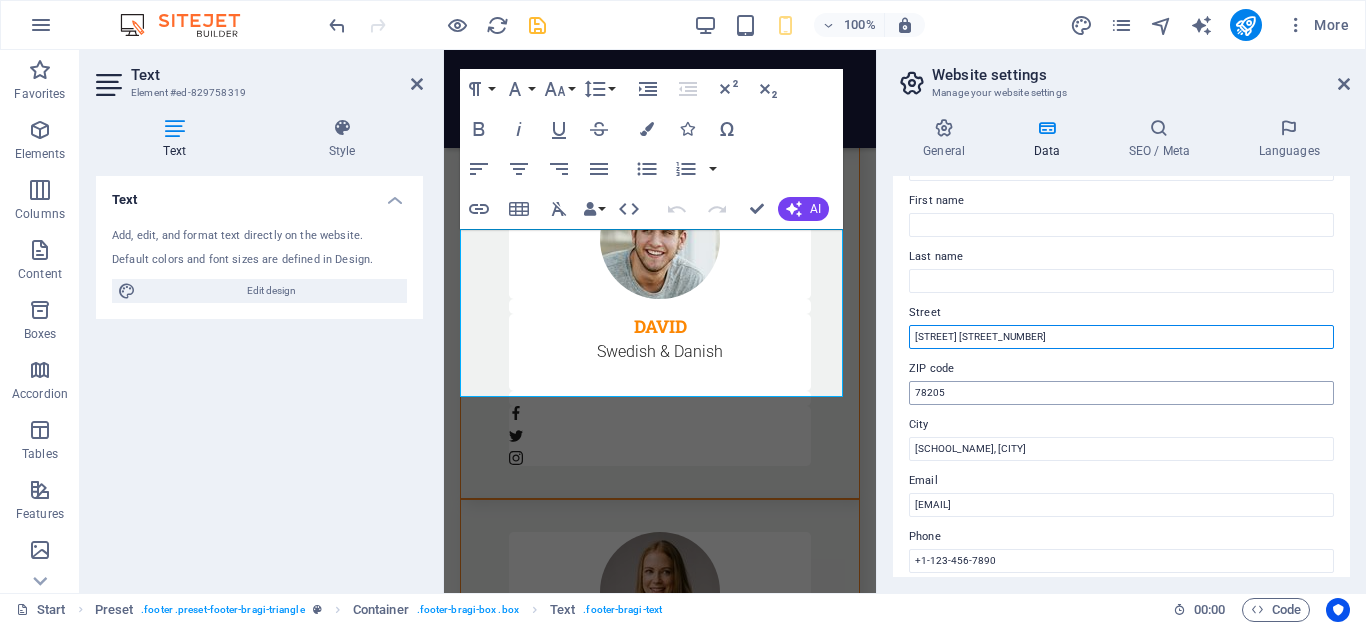type on "Jl Alun-alun Barat No. 02" 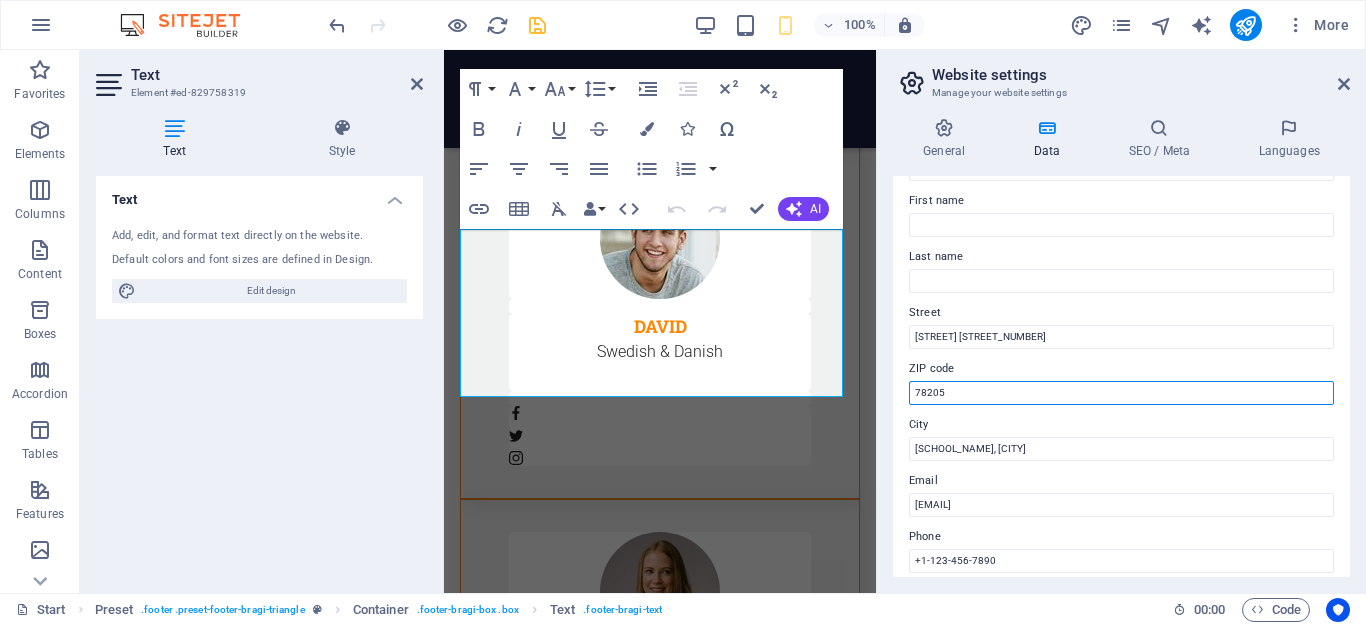 click on "78205" at bounding box center (1121, 393) 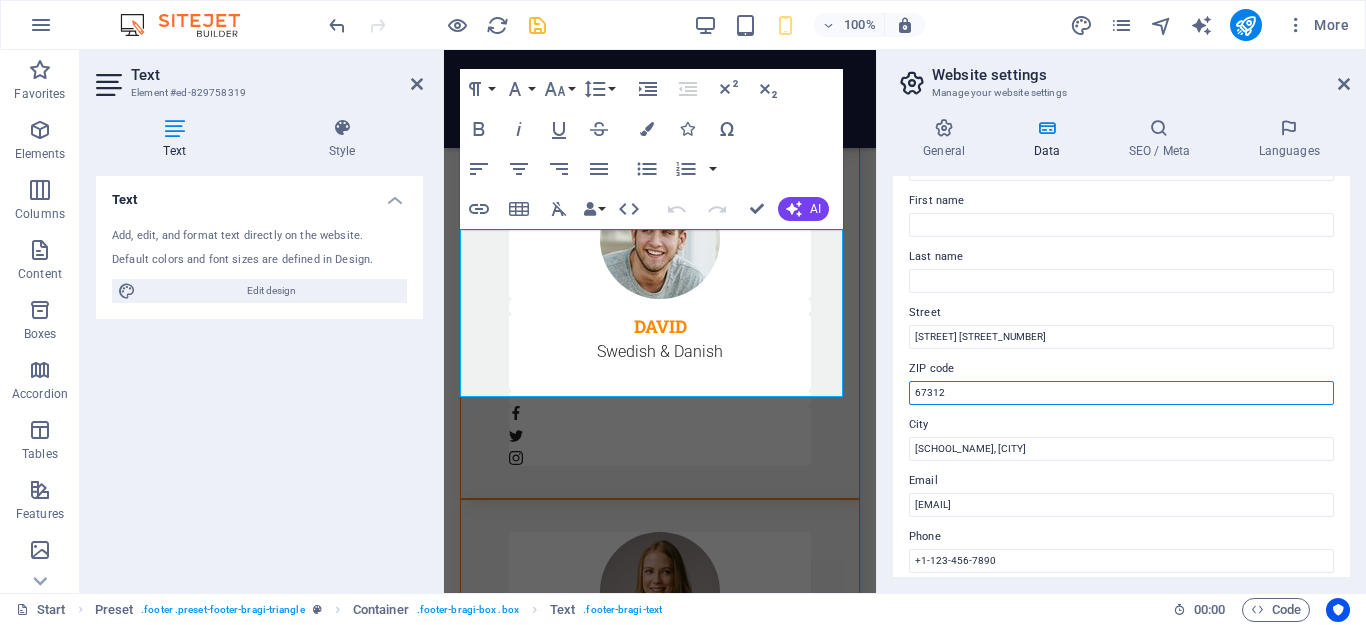scroll, scrollTop: 200, scrollLeft: 0, axis: vertical 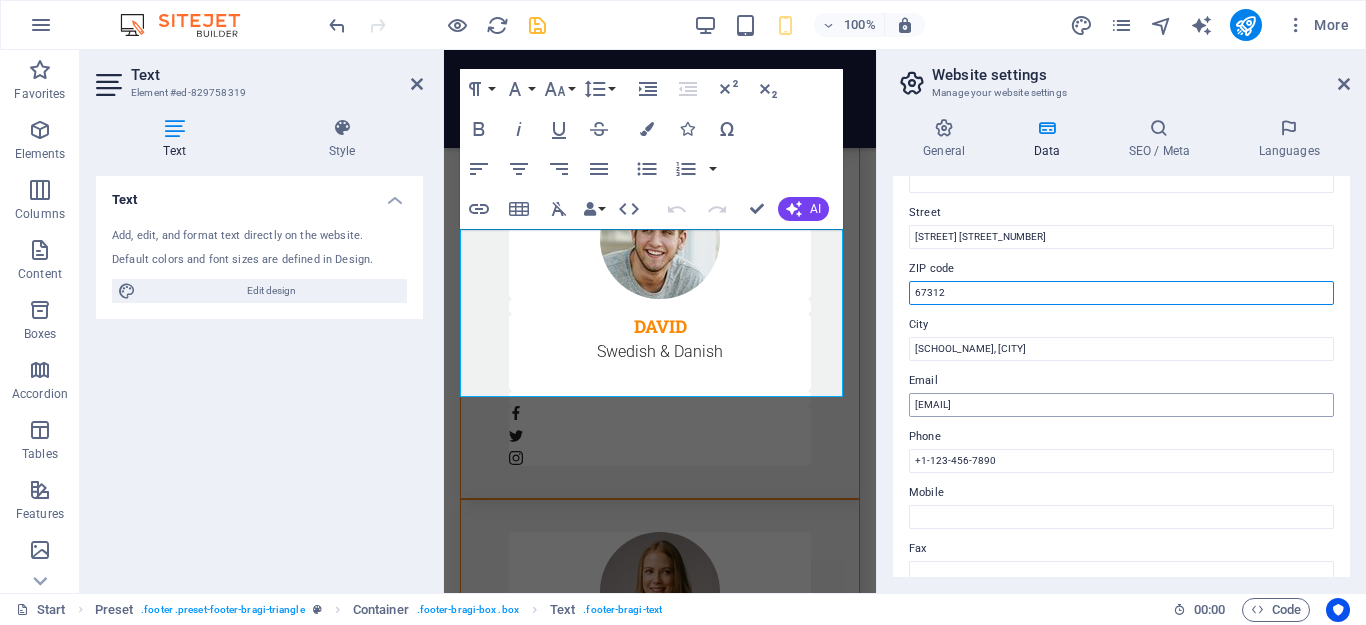 type on "67312" 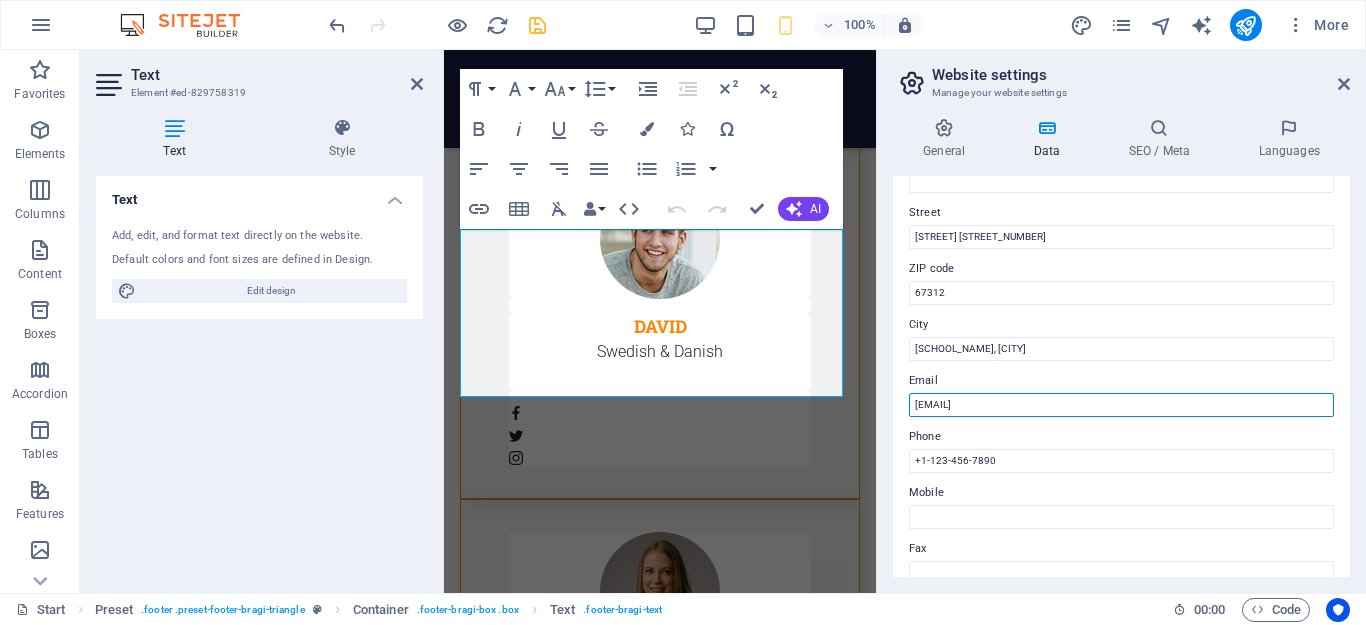 click on "e1fec179e831a67a86ab0721b5a4eb@cpanel.local" at bounding box center [1121, 405] 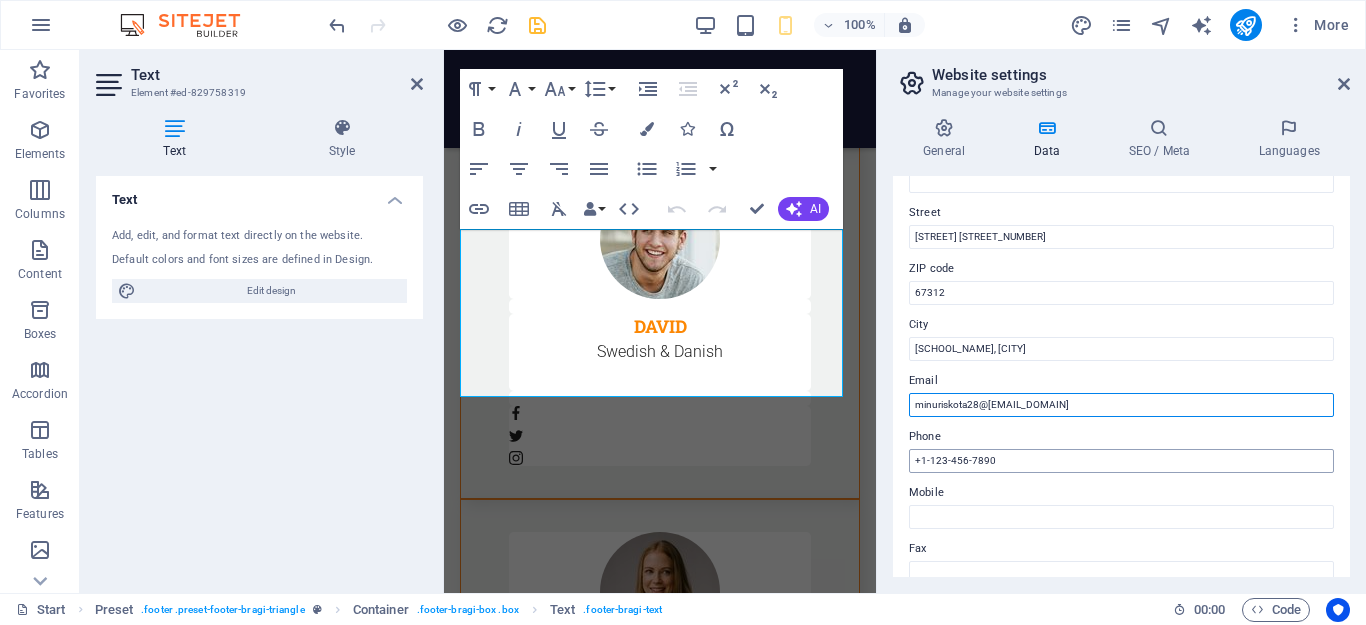 type on "minuriskota28@gmail.com" 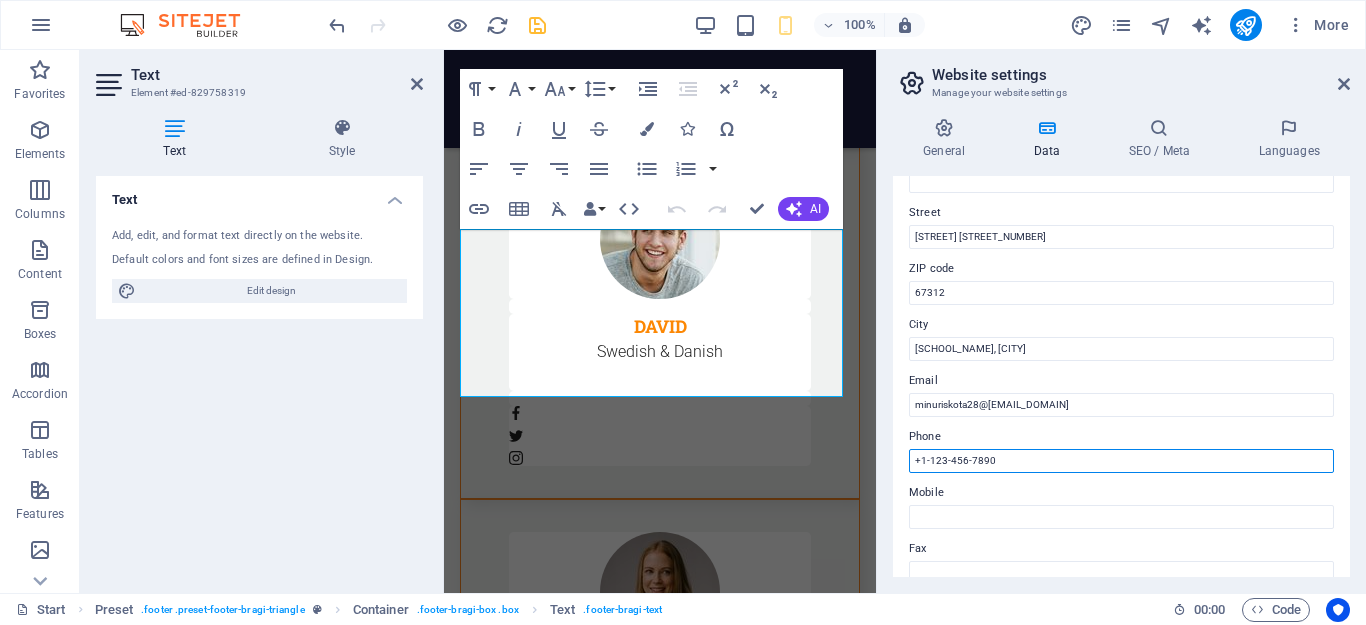 drag, startPoint x: 922, startPoint y: 461, endPoint x: 996, endPoint y: 463, distance: 74.02702 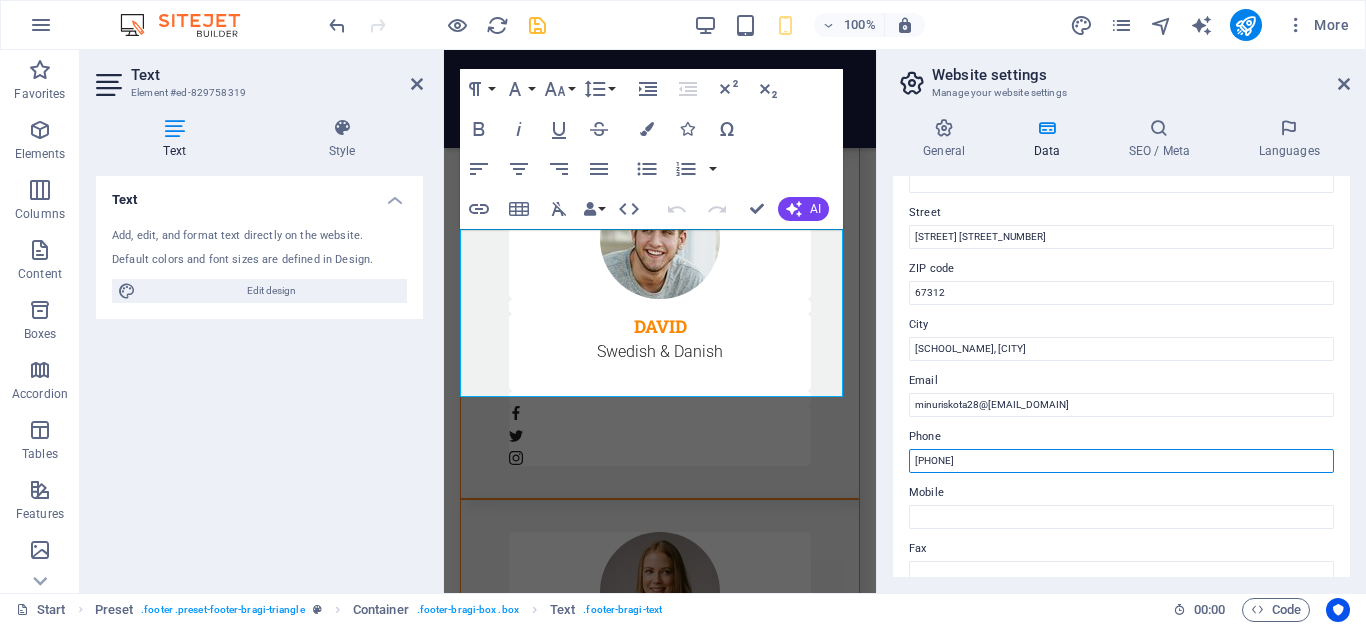 type on "+62 813-3508-1837" 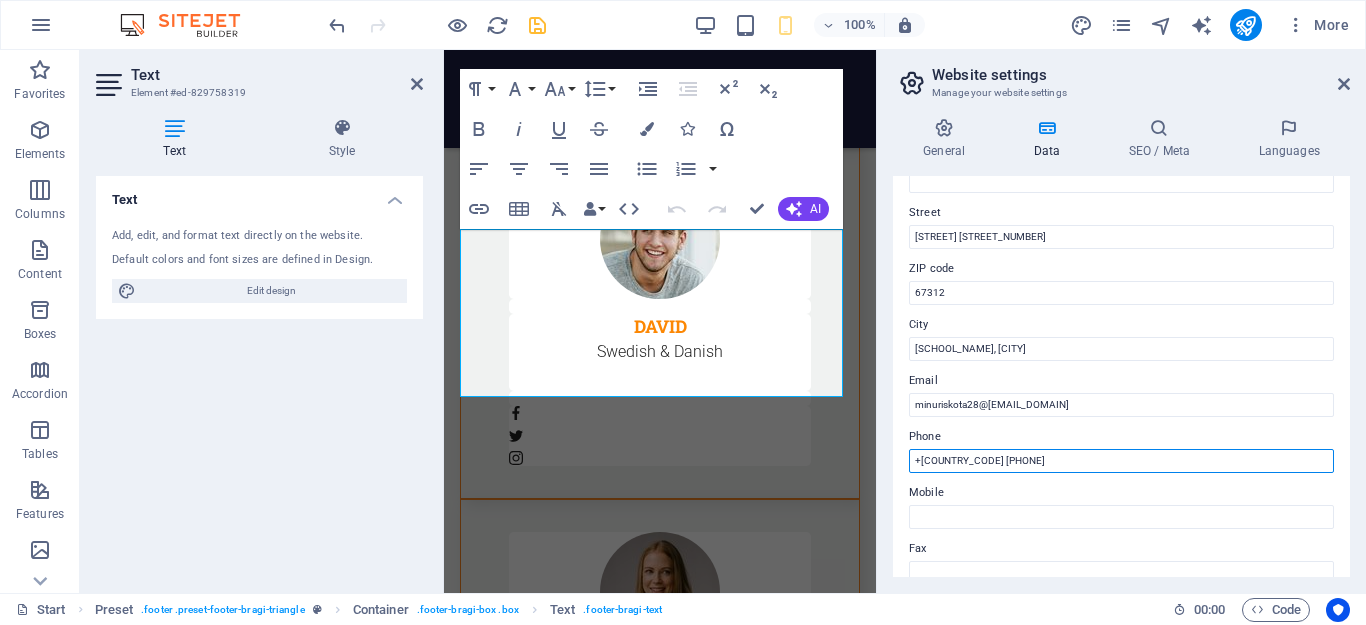 drag, startPoint x: 1018, startPoint y: 453, endPoint x: 889, endPoint y: 460, distance: 129.18979 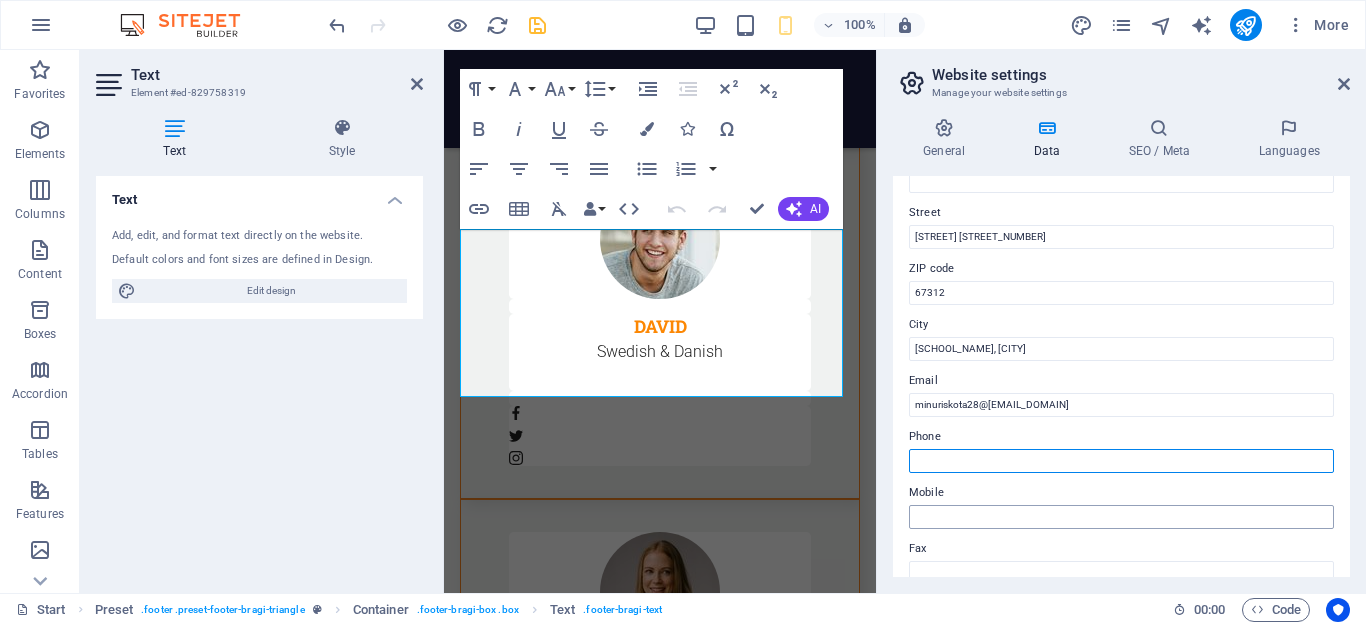 type 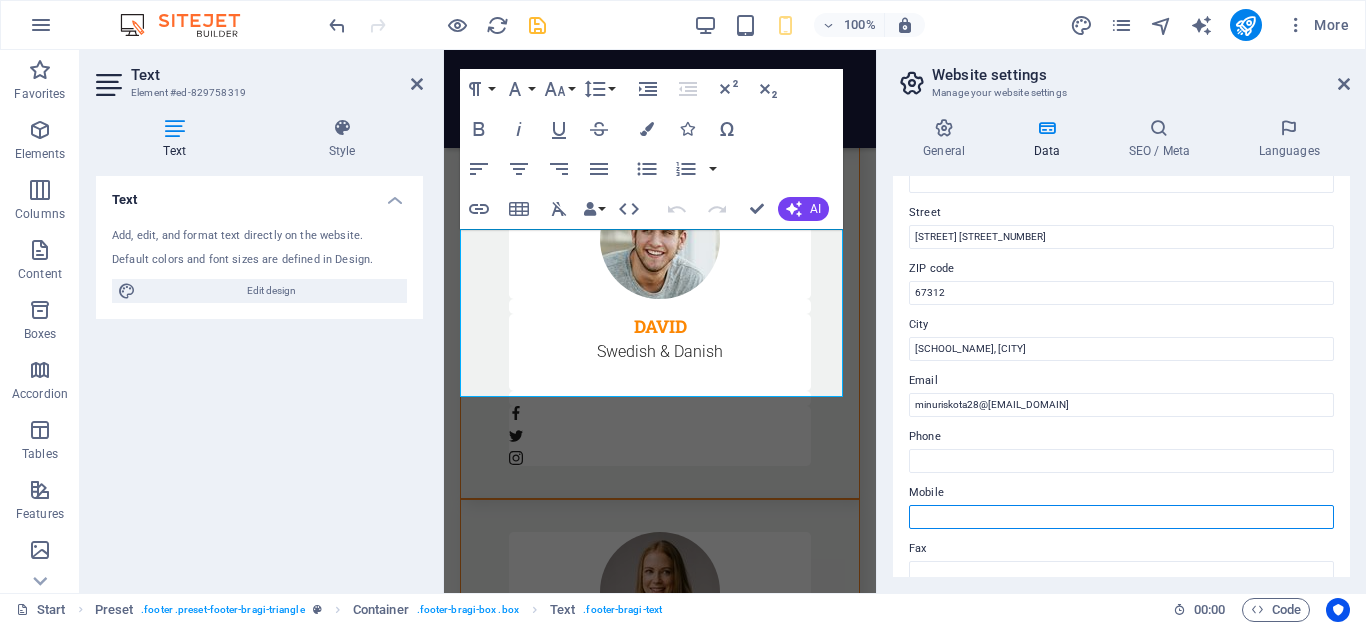 click on "Mobile" at bounding box center (1121, 517) 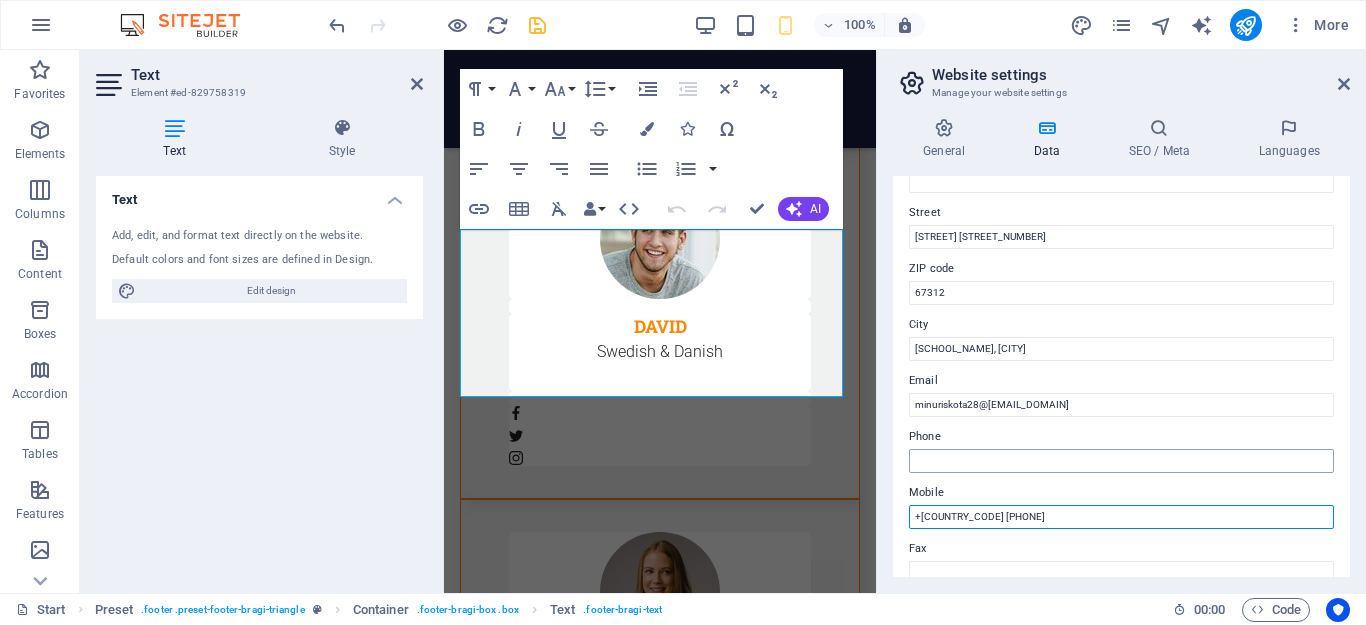 type on "+62 813-3508-1837" 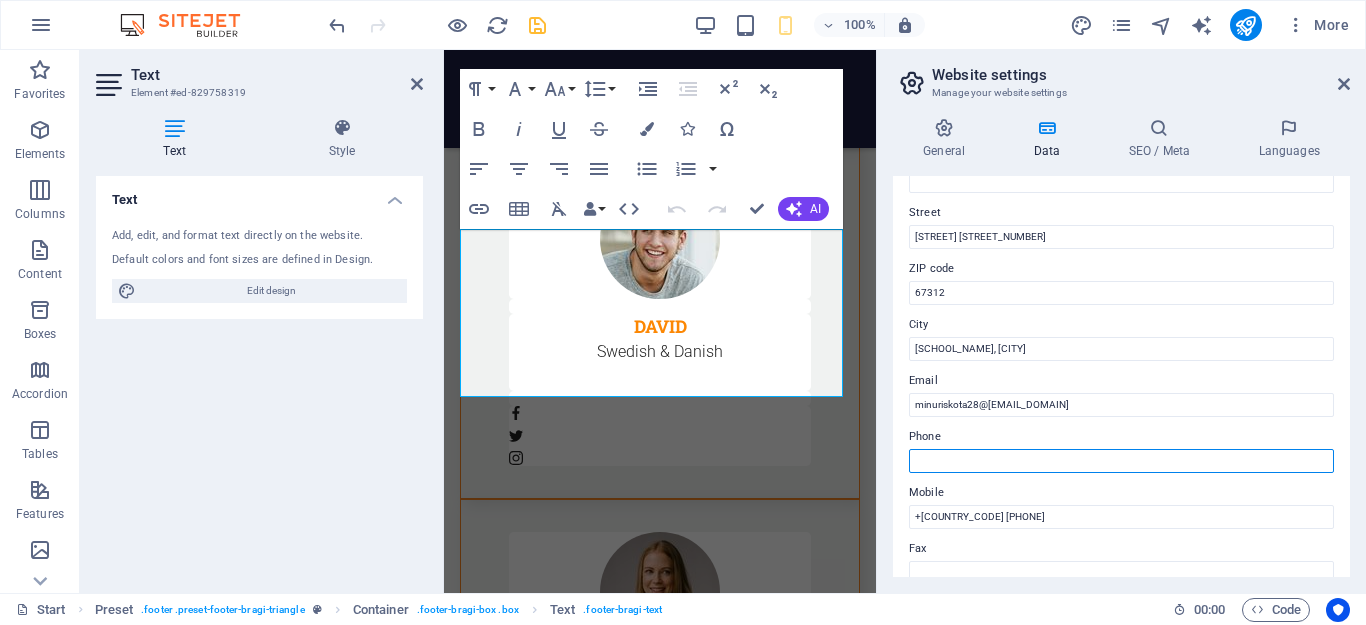 click on "Phone" at bounding box center (1121, 461) 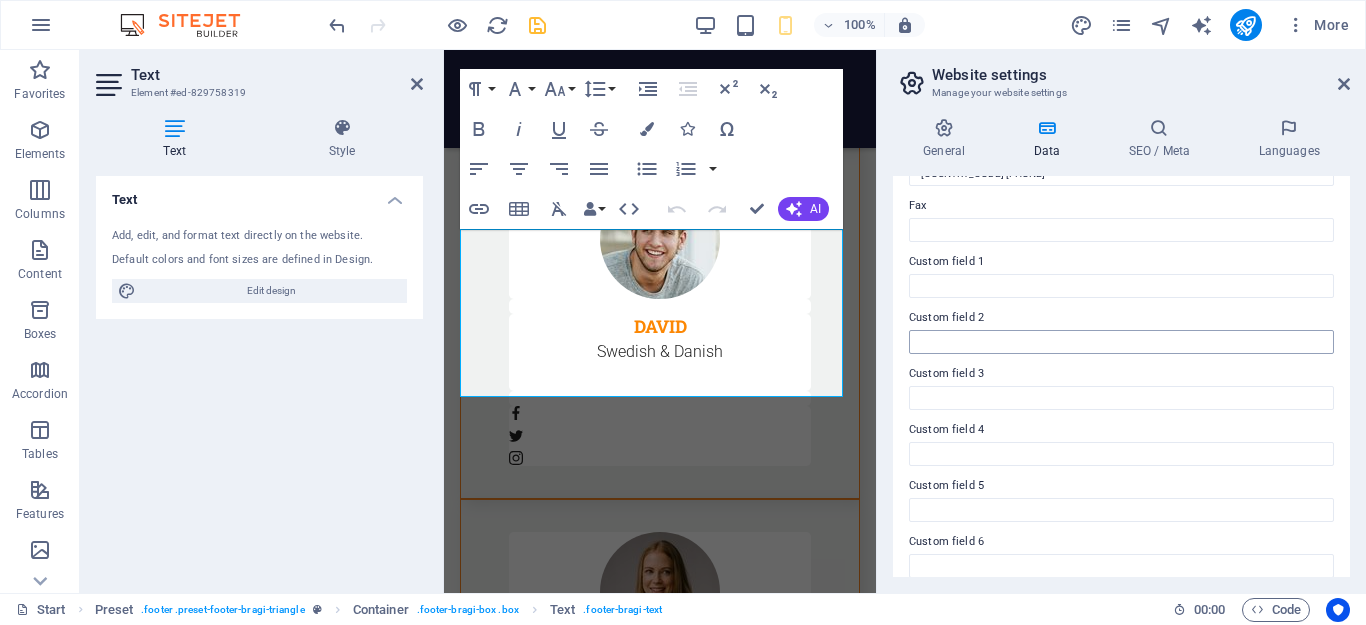 scroll, scrollTop: 560, scrollLeft: 0, axis: vertical 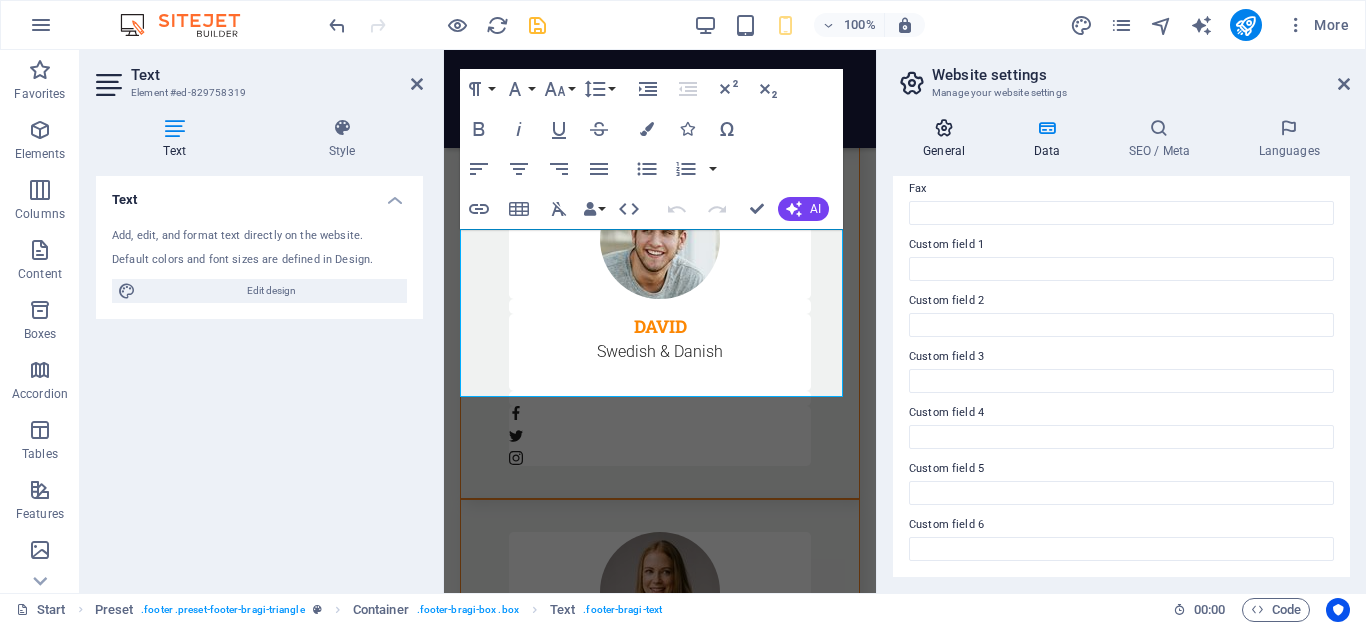 type on "(0334) 8780096" 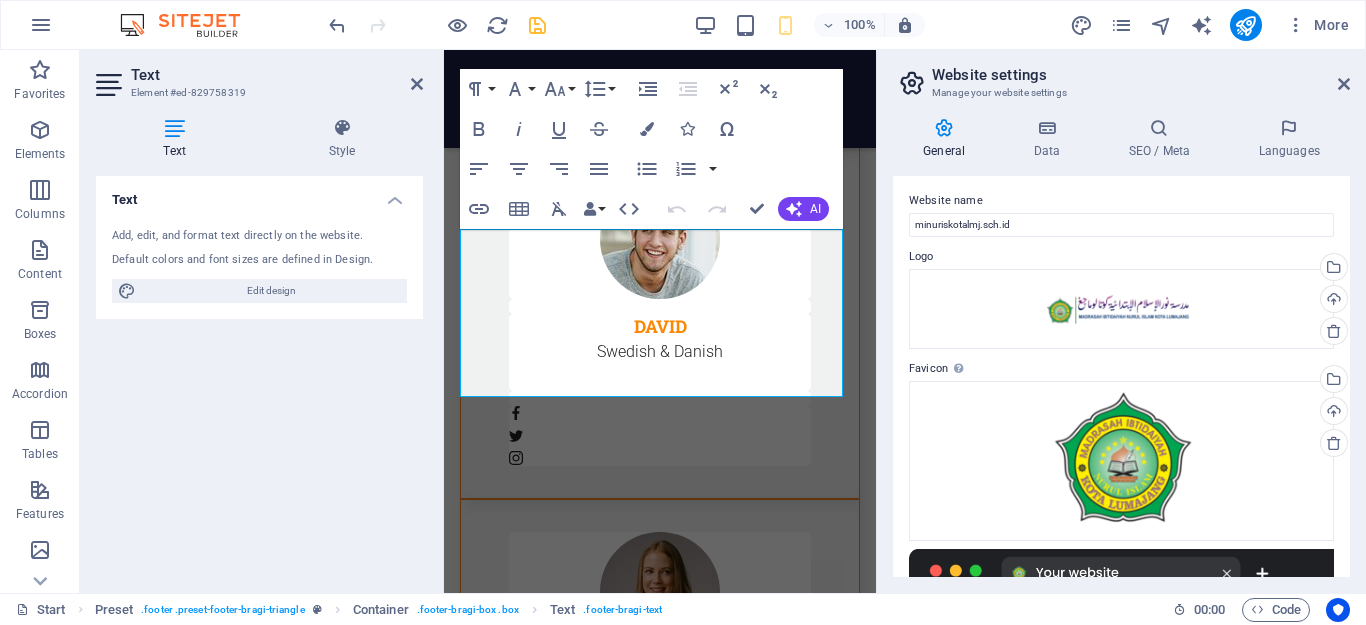 scroll, scrollTop: 0, scrollLeft: 0, axis: both 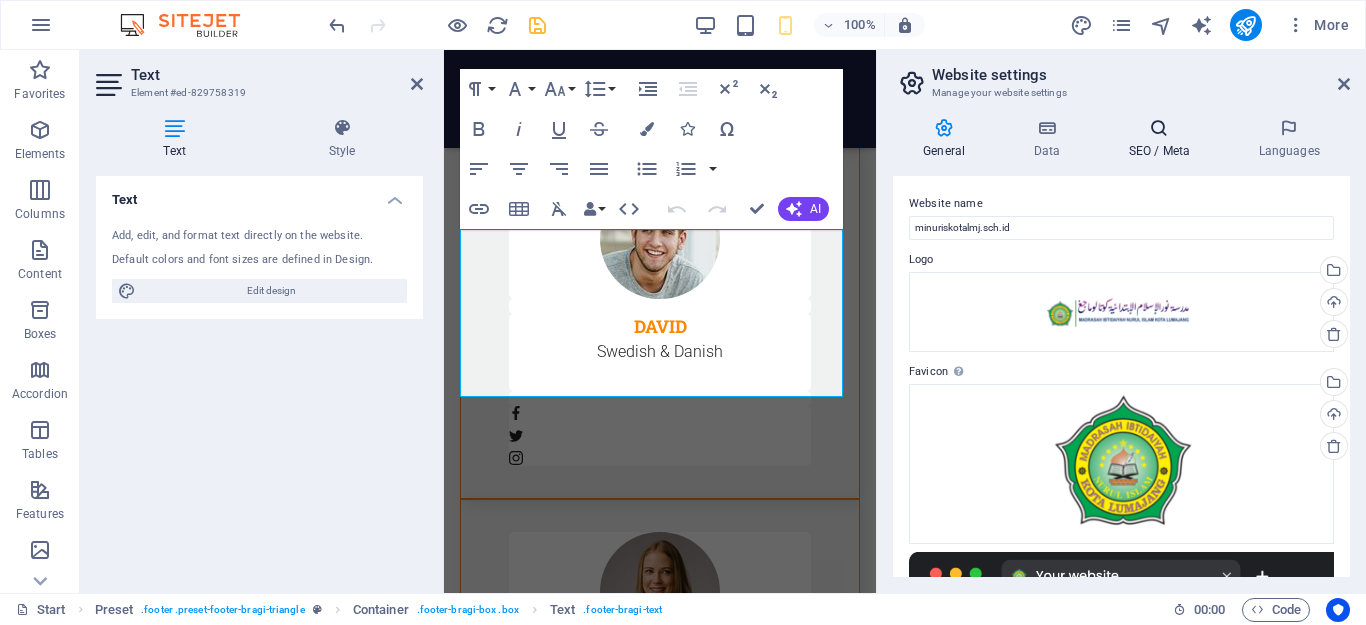 click on "SEO / Meta" at bounding box center (1163, 139) 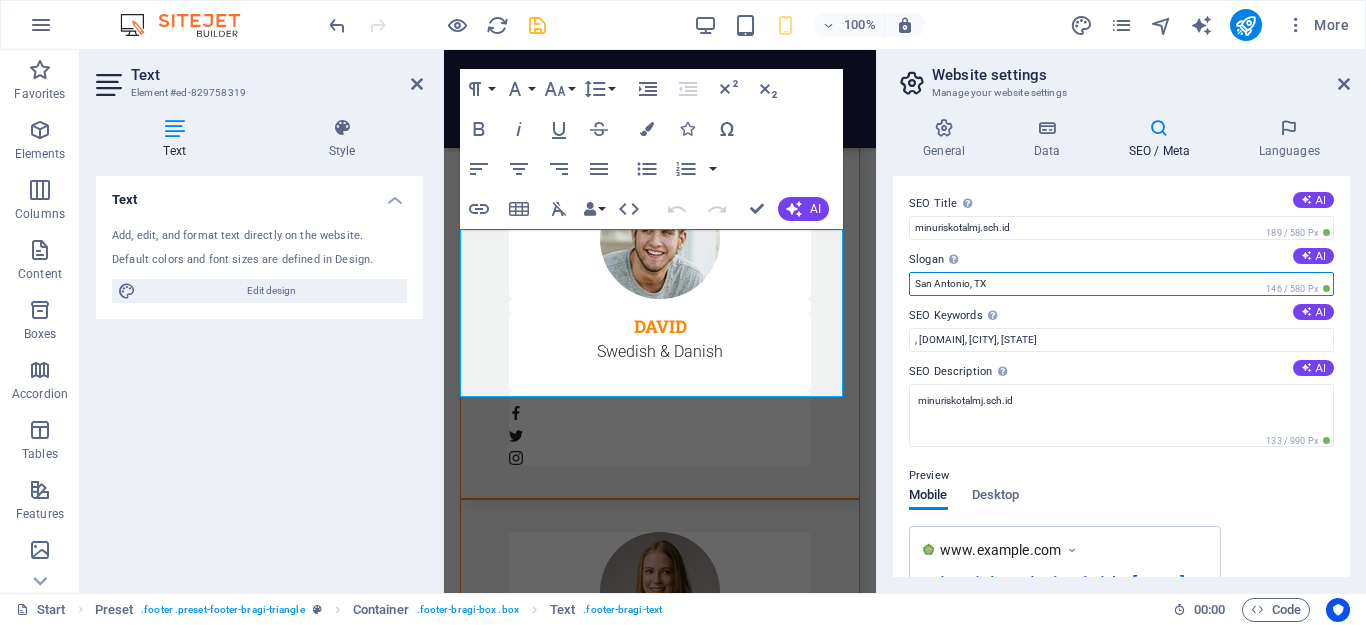 click on "San Antonio, TX" at bounding box center [1121, 284] 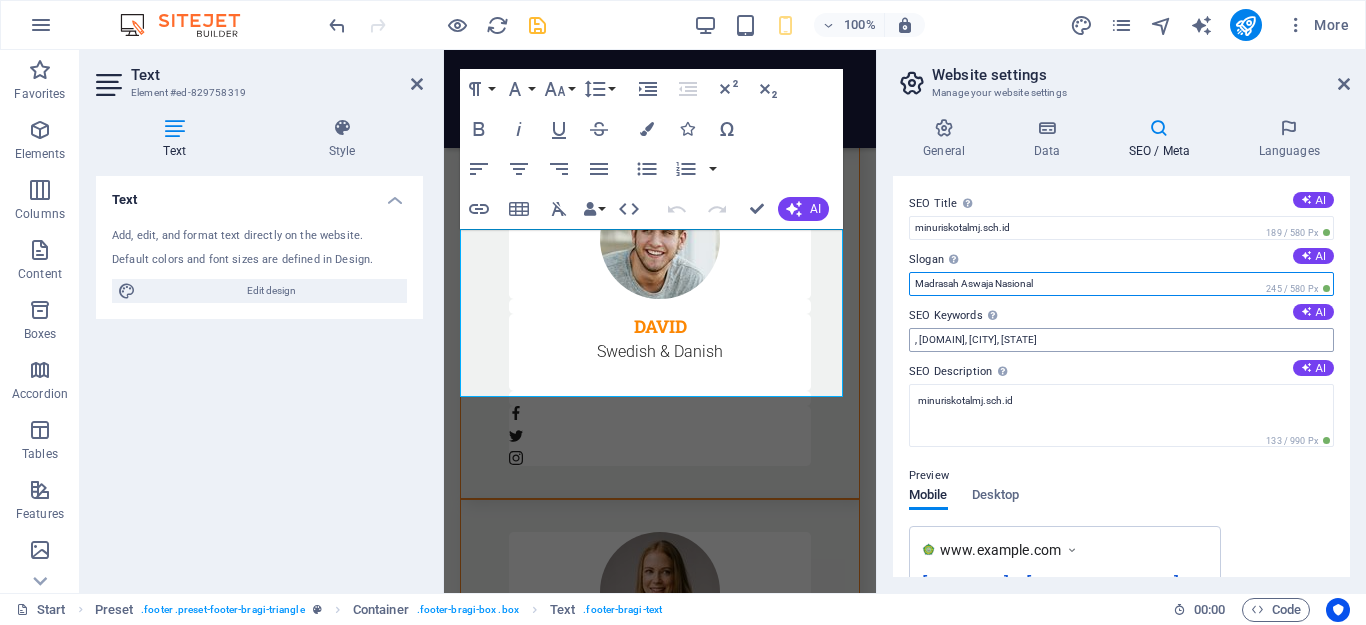 type on "Madrasah Aswaja Nasional" 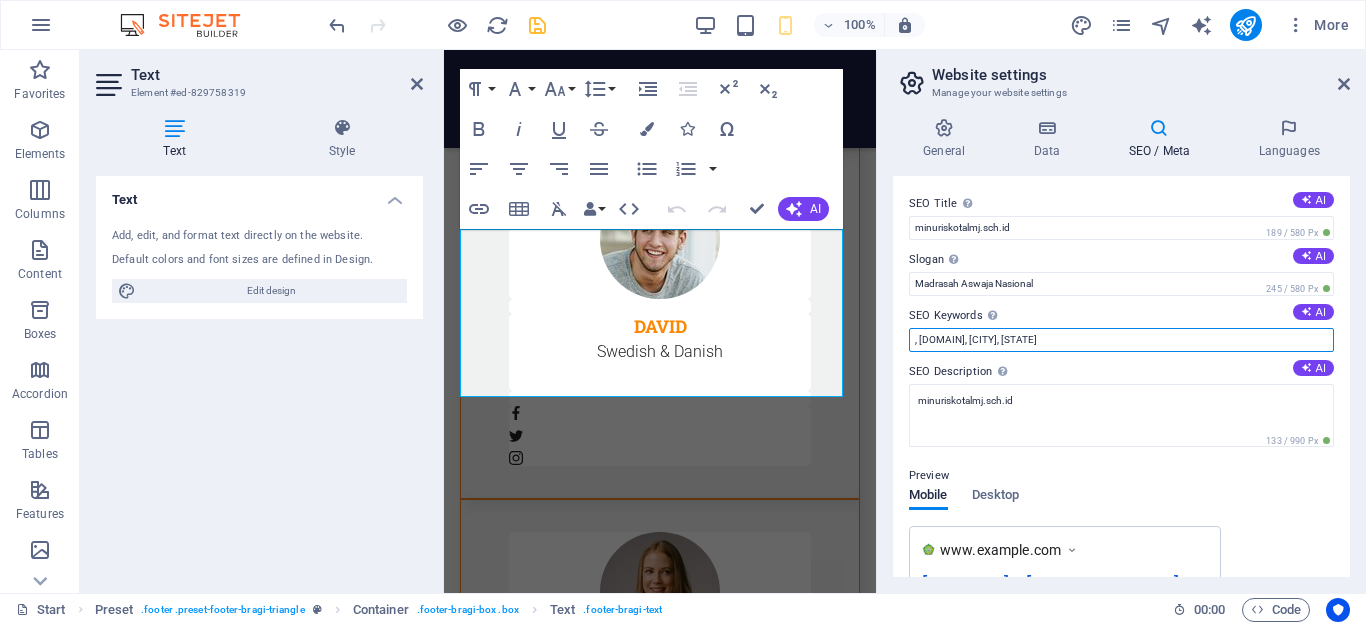 drag, startPoint x: 987, startPoint y: 338, endPoint x: 896, endPoint y: 342, distance: 91.08787 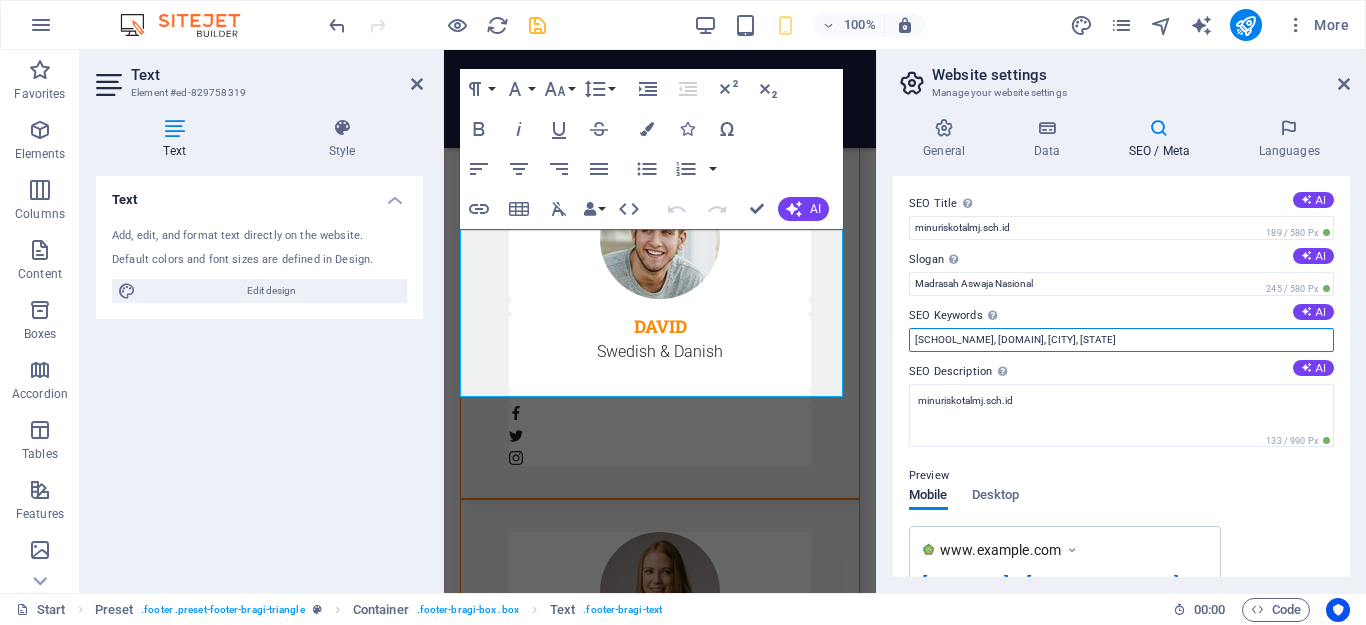drag, startPoint x: 930, startPoint y: 339, endPoint x: 1007, endPoint y: 336, distance: 77.05842 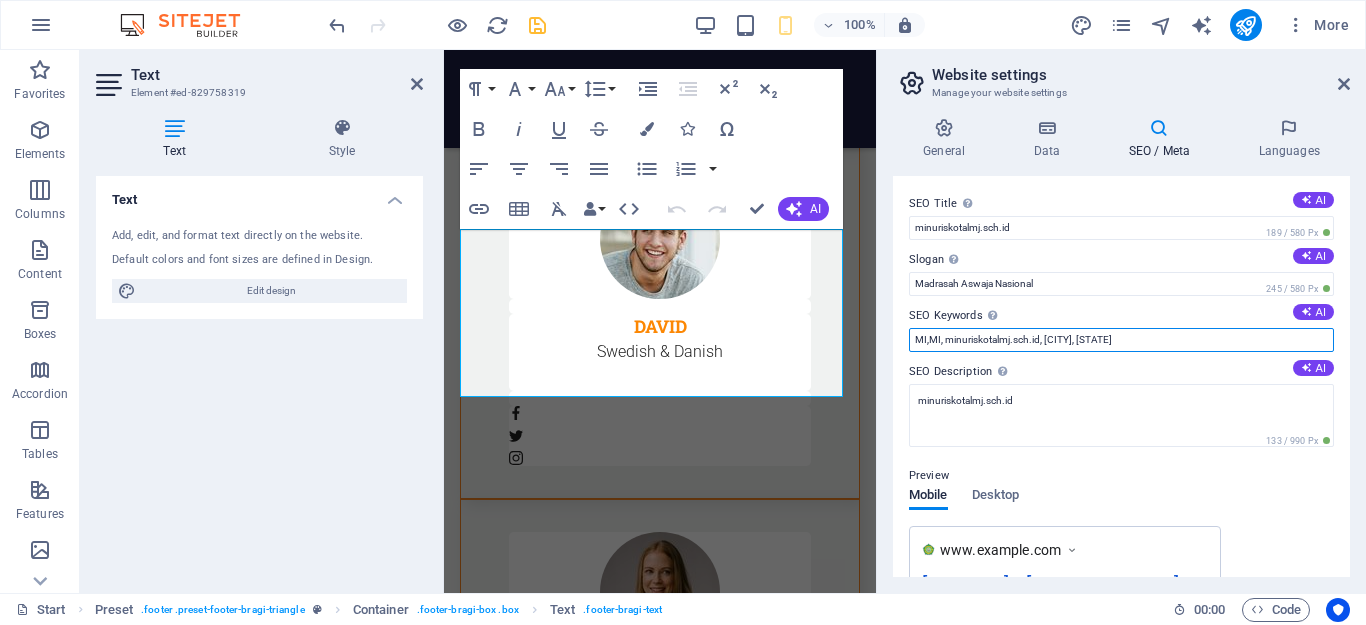 click on "MI,MI, minuriskotalmj.sch.id, San Antonio, TX" at bounding box center [1121, 340] 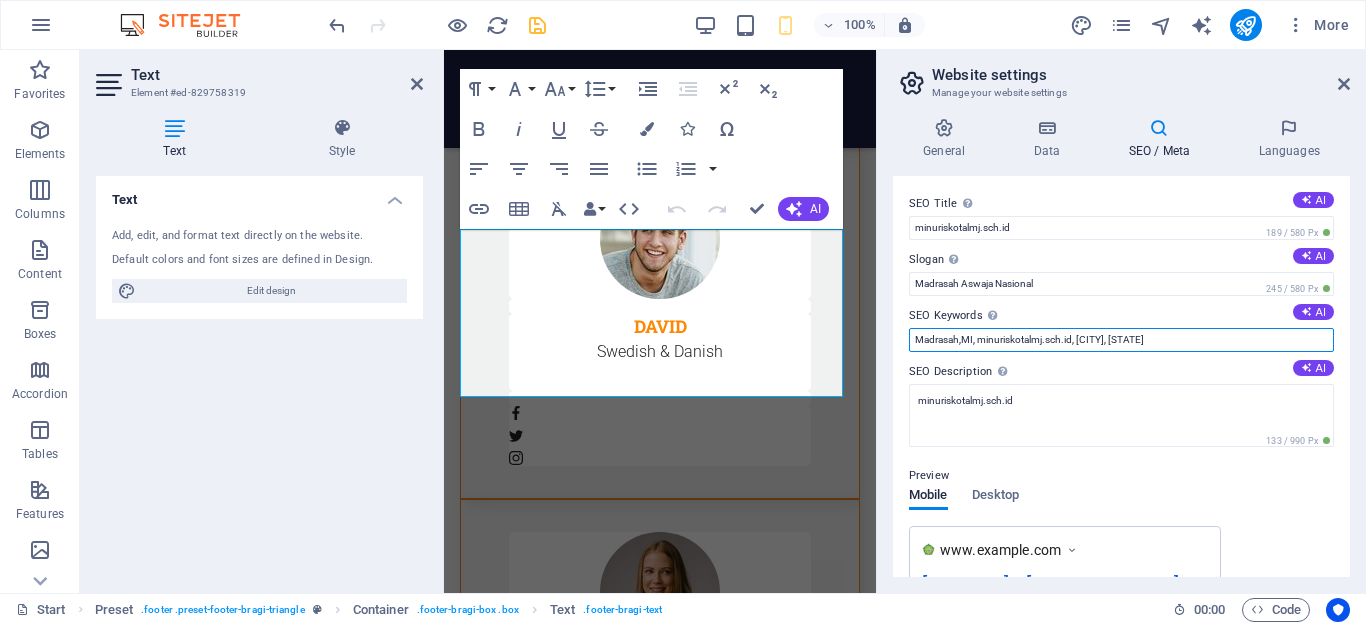 drag, startPoint x: 1077, startPoint y: 339, endPoint x: 1128, endPoint y: 337, distance: 51.0392 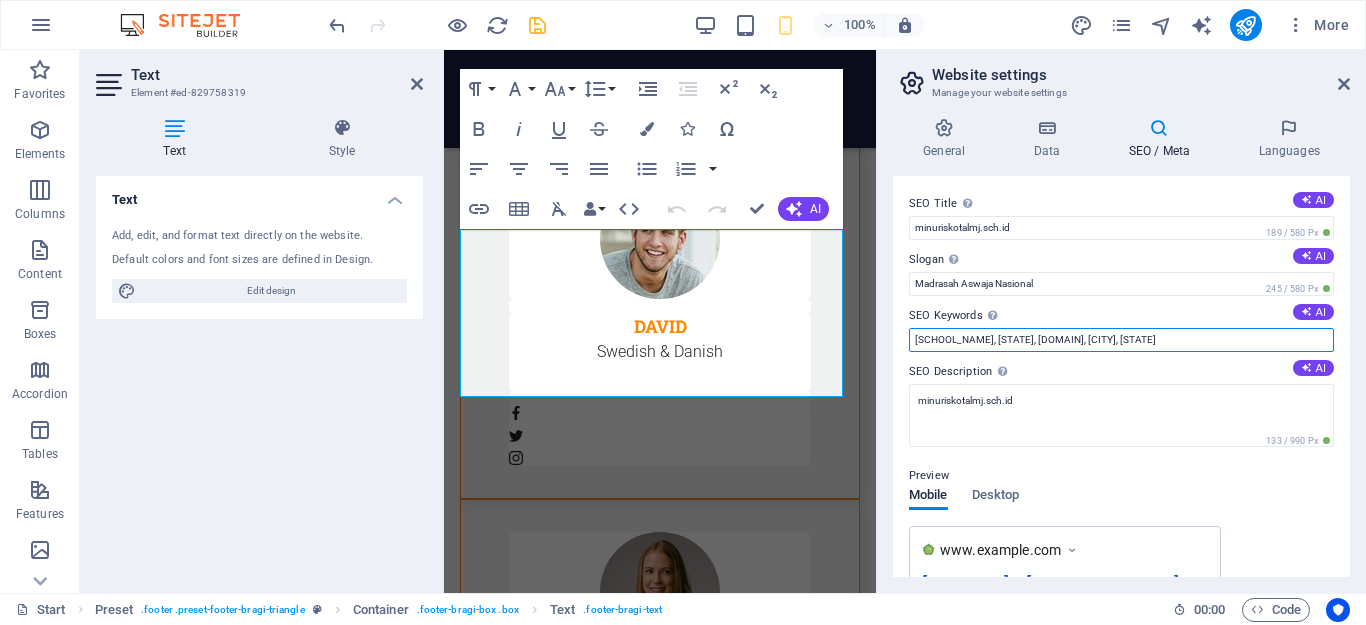drag, startPoint x: 977, startPoint y: 338, endPoint x: 1071, endPoint y: 342, distance: 94.08507 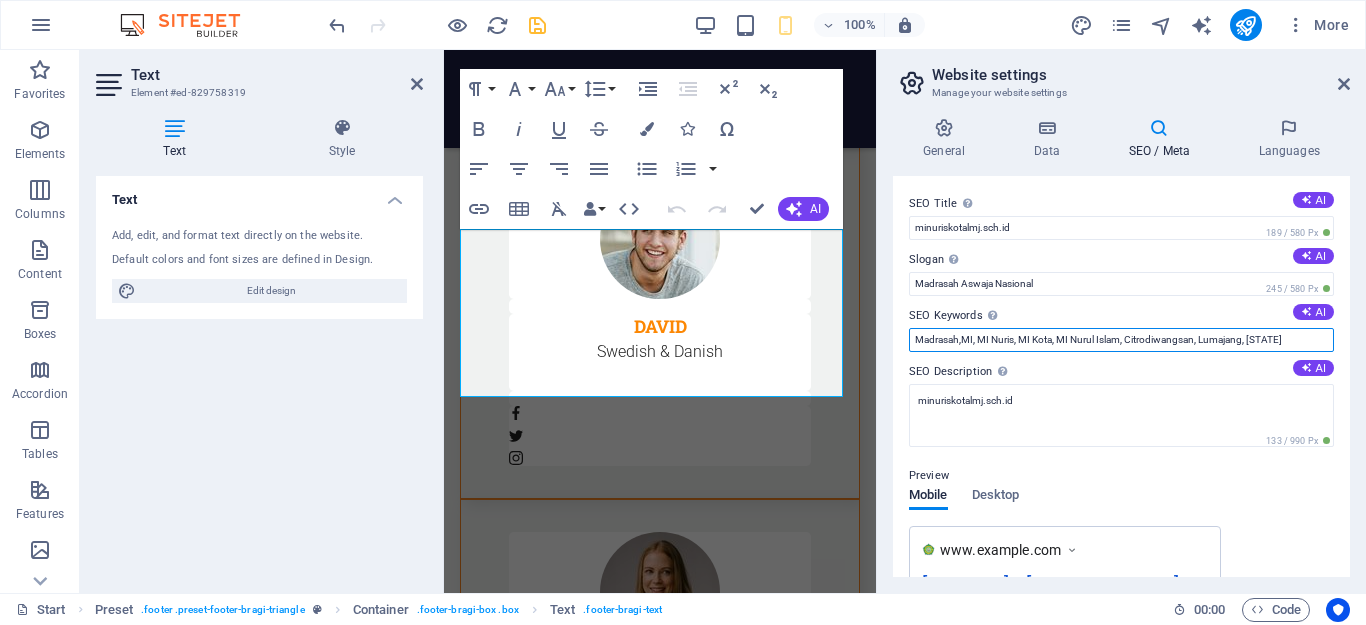 click on "Madrasah,MI, MI Nuris, MI Kota, MI Nurul Islam, Citrodiwangsan, Lumajang, TX" at bounding box center (1121, 340) 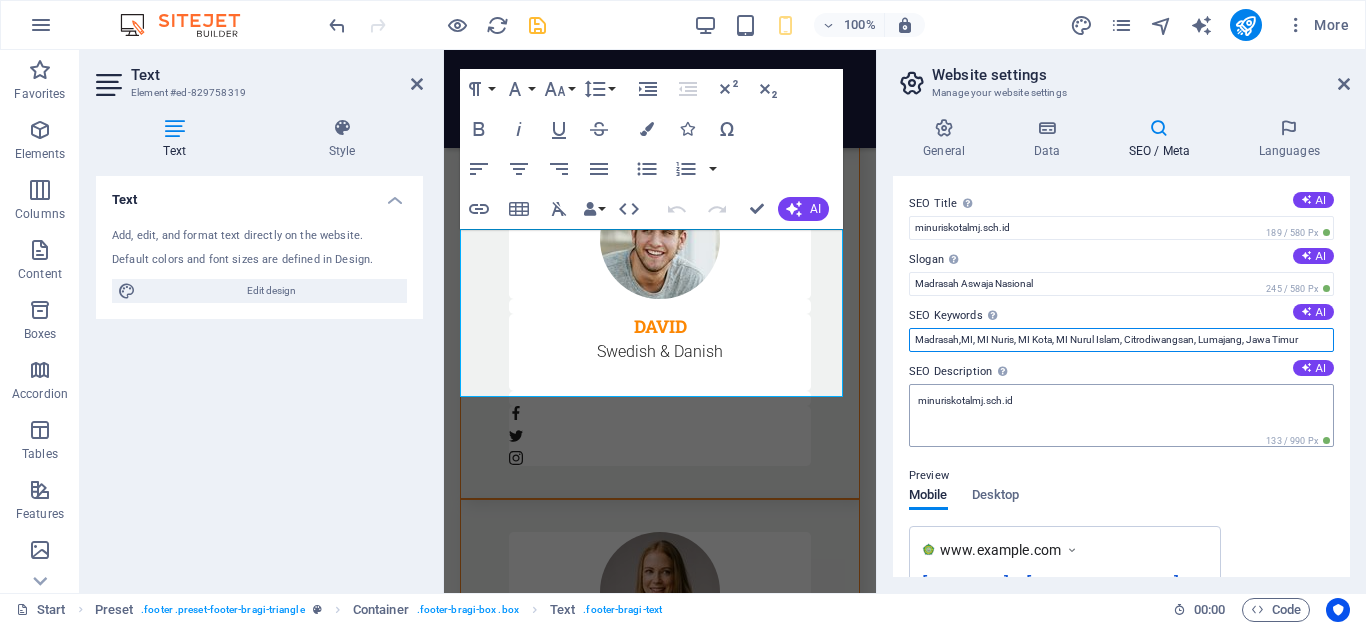 type on "Madrasah,MI, MI Nuris, MI Kota, MI Nurul Islam, Citrodiwangsan, Lumajang, Jawa Timur" 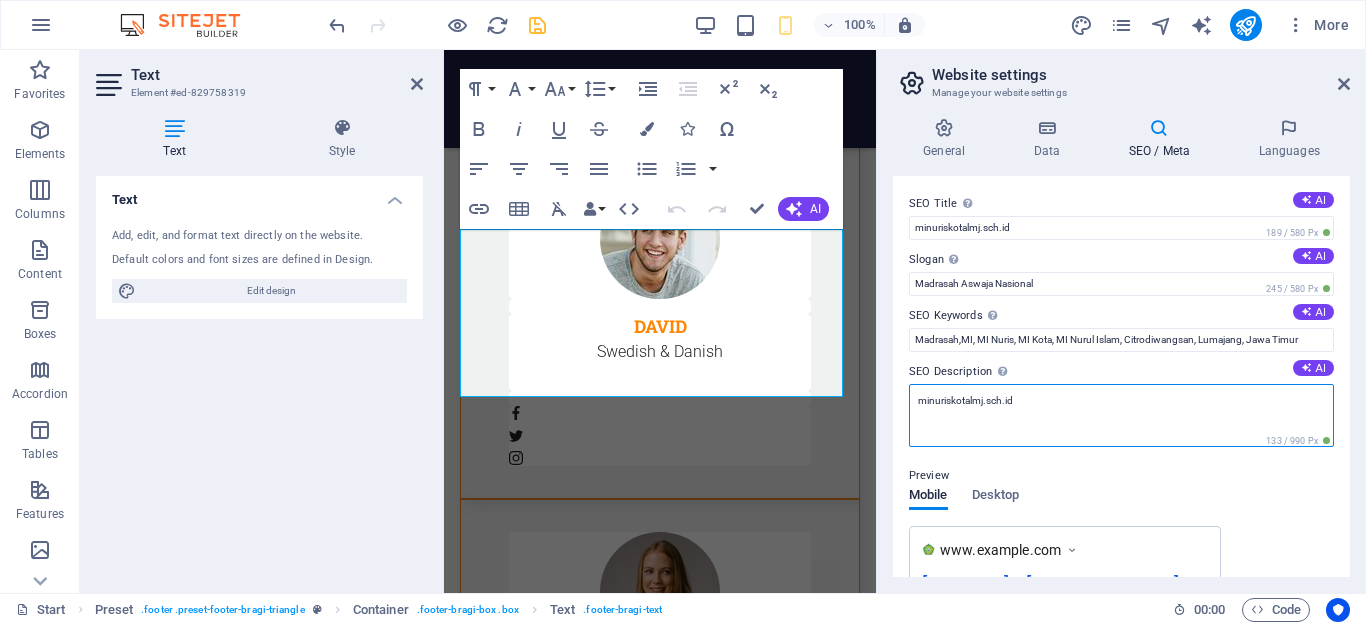 click on "minuriskotalmj.sch.id" at bounding box center [1121, 415] 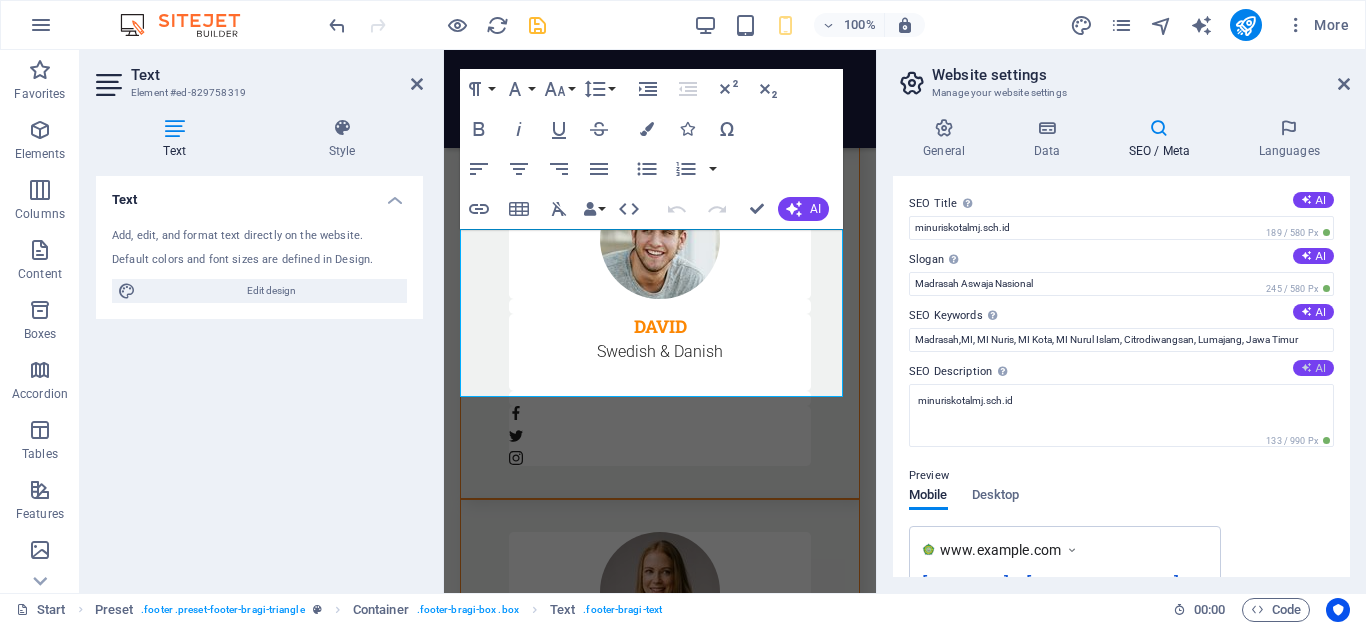 click on "AI" at bounding box center (1313, 368) 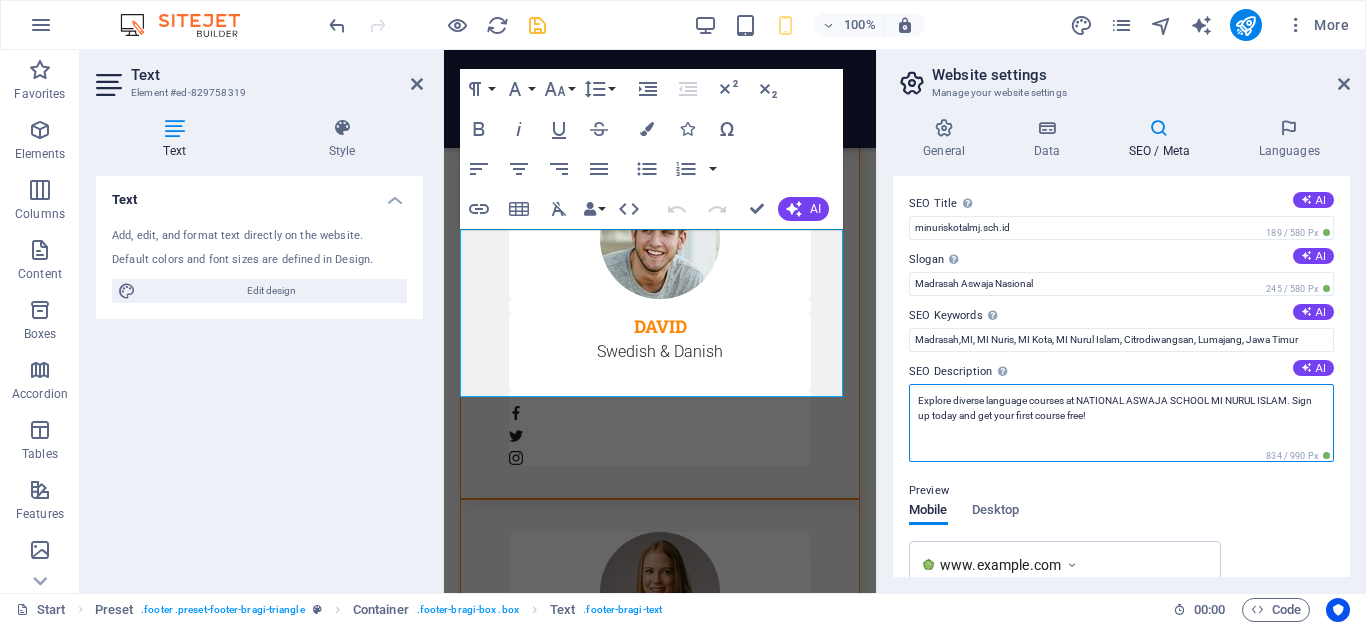 drag, startPoint x: 918, startPoint y: 400, endPoint x: 1073, endPoint y: 396, distance: 155.0516 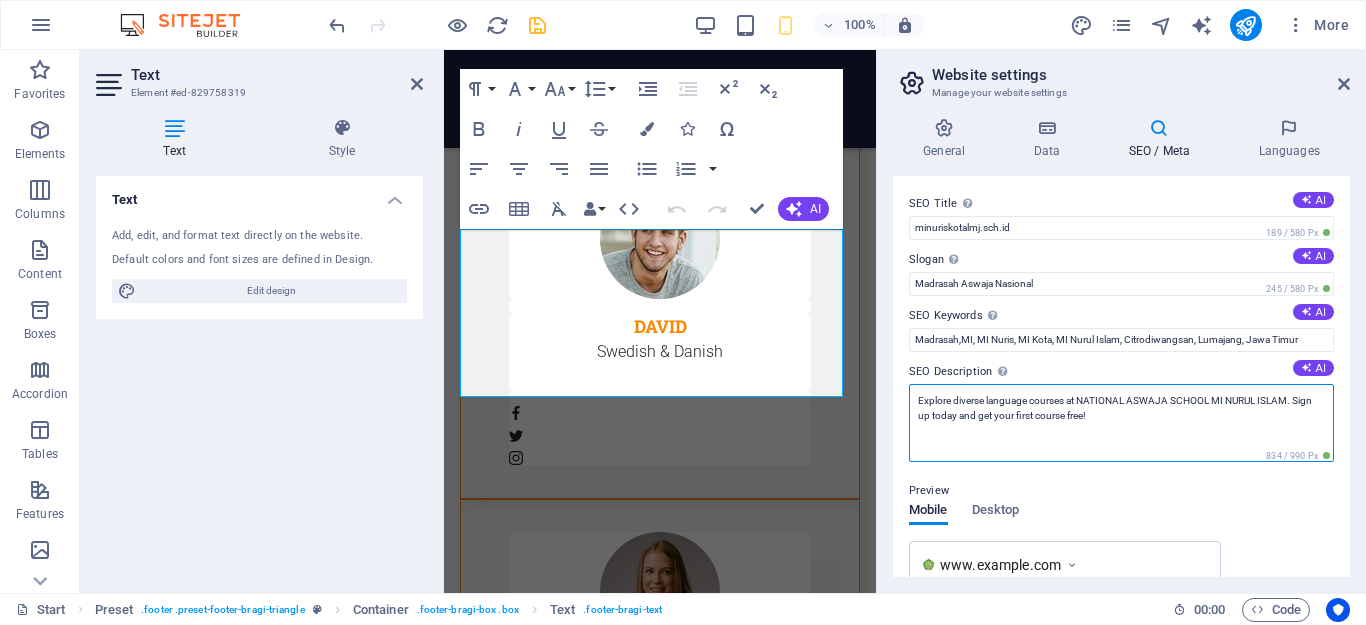 click on "Explore diverse language courses at NATIONAL ASWAJA SCHOOL MI NURUL ISLAM. Sign up today and get your first course free!" at bounding box center (1121, 423) 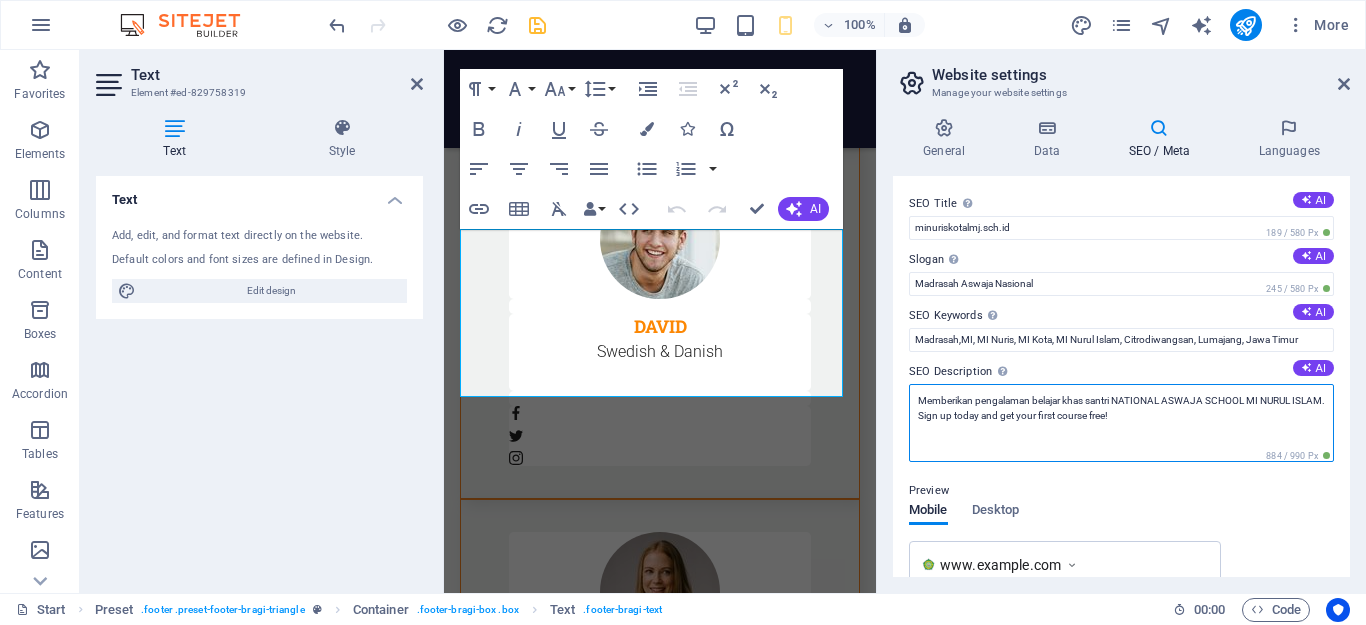 drag, startPoint x: 954, startPoint y: 416, endPoint x: 1138, endPoint y: 416, distance: 184 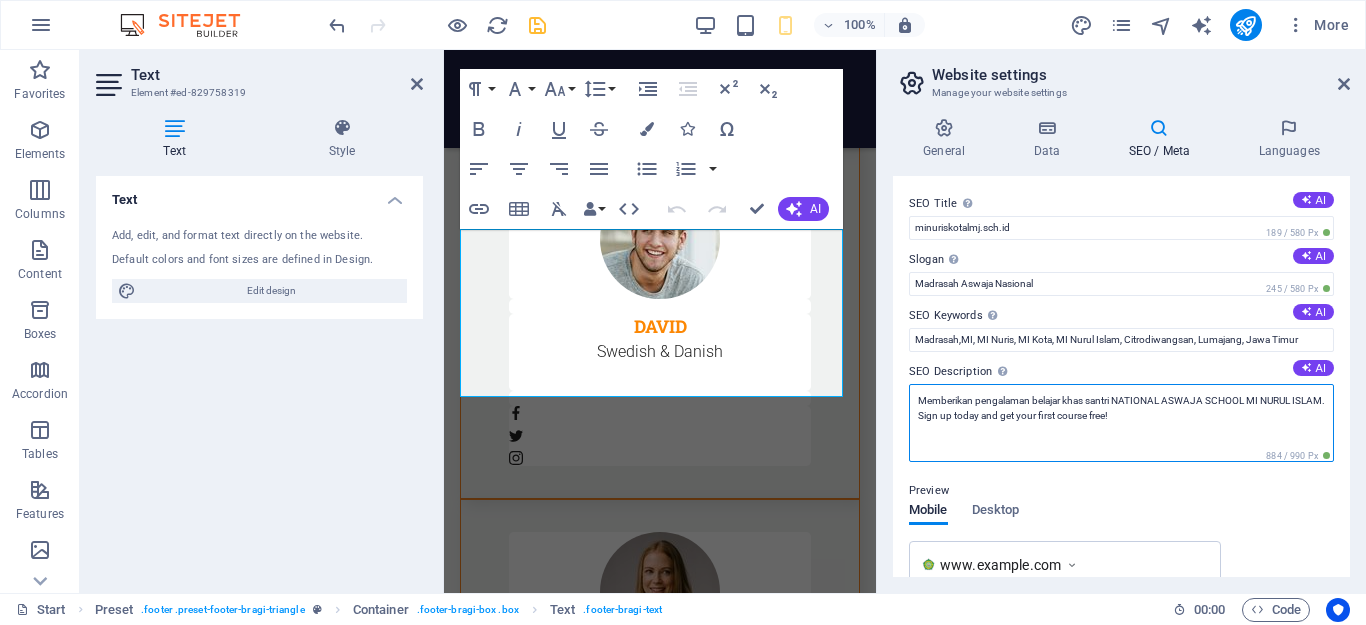 click on "Memberikan pengalaman belajar khas santri NATIONAL ASWAJA SCHOOL MI NURUL ISLAM. Sign up today and get your first course free!" at bounding box center [1121, 423] 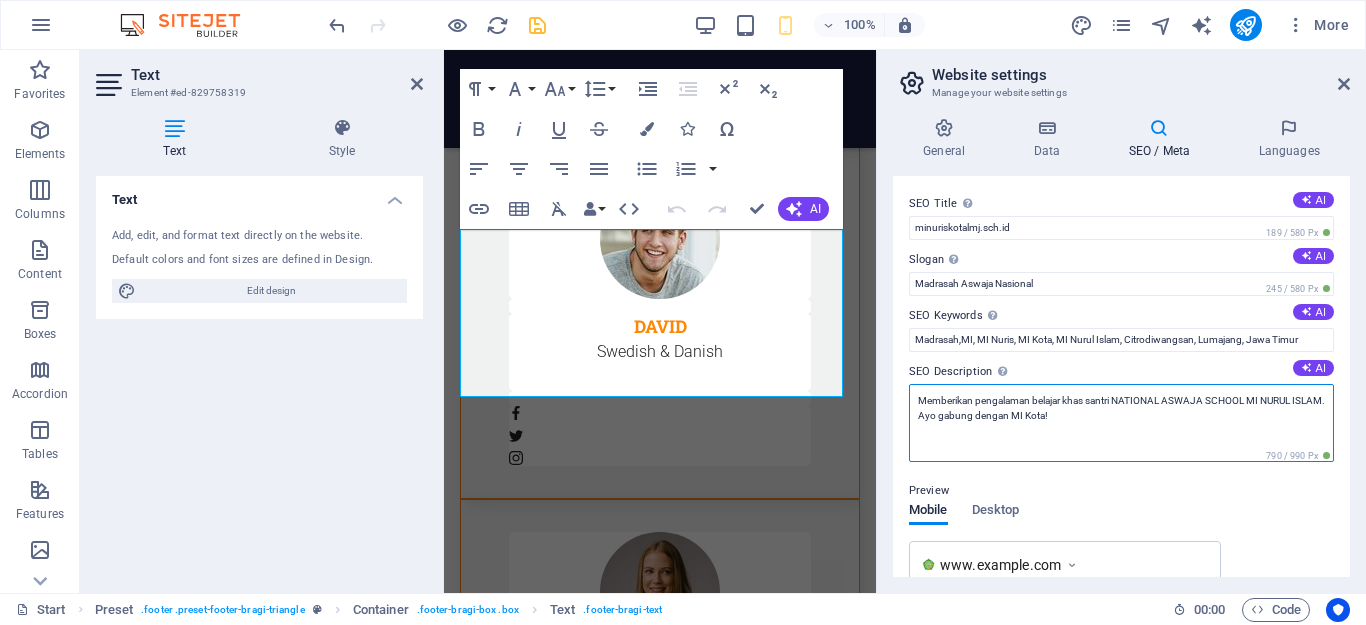 click on "Memberikan pengalaman belajar khas santri NATIONAL ASWAJA SCHOOL MI NURUL ISLAM. Ayo gabung dengan MI Kota!" at bounding box center (1121, 423) 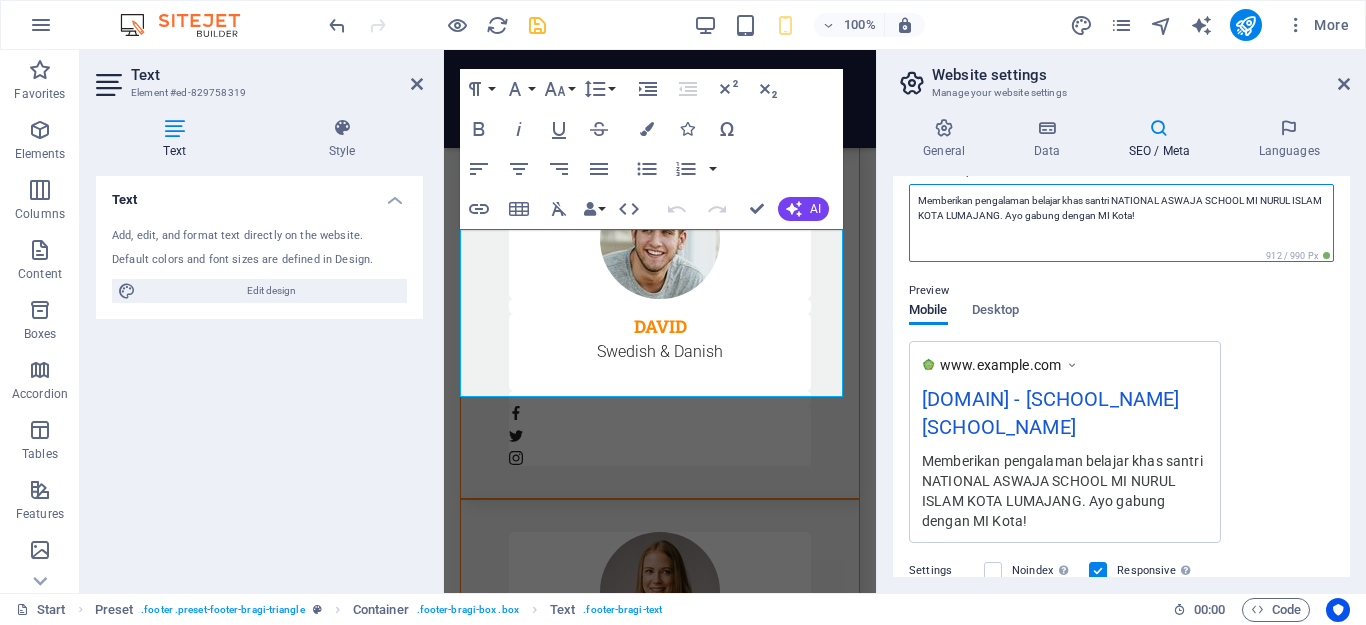 scroll, scrollTop: 300, scrollLeft: 0, axis: vertical 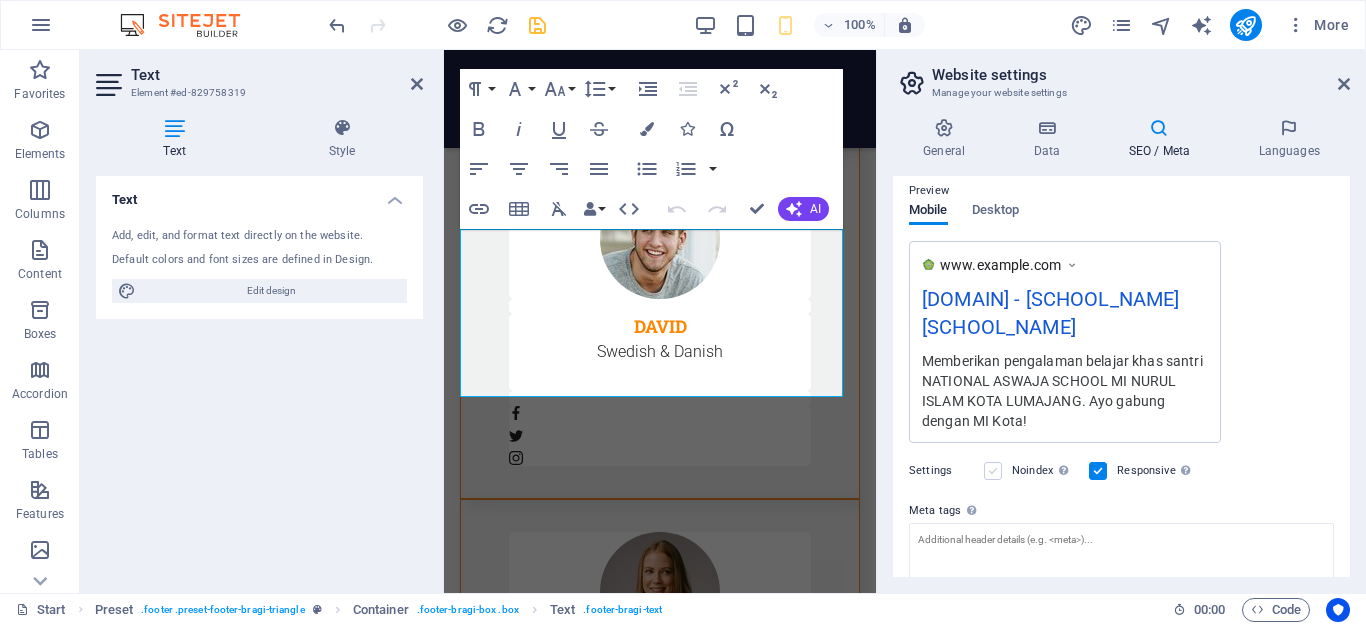 type on "Memberikan pengalaman belajar khas santri NATIONAL ASWAJA SCHOOL MI NURUL ISLAM KOTA LUMAJANG. Ayo gabung dengan MI Kota!" 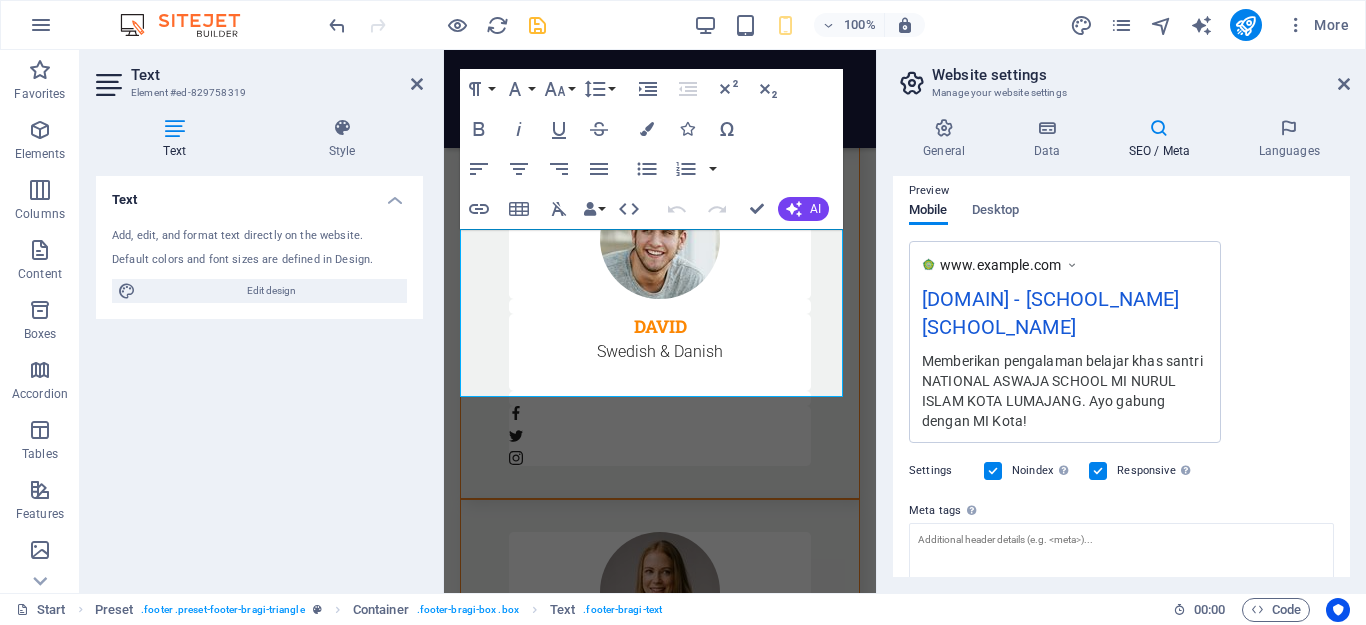 scroll, scrollTop: 285, scrollLeft: 0, axis: vertical 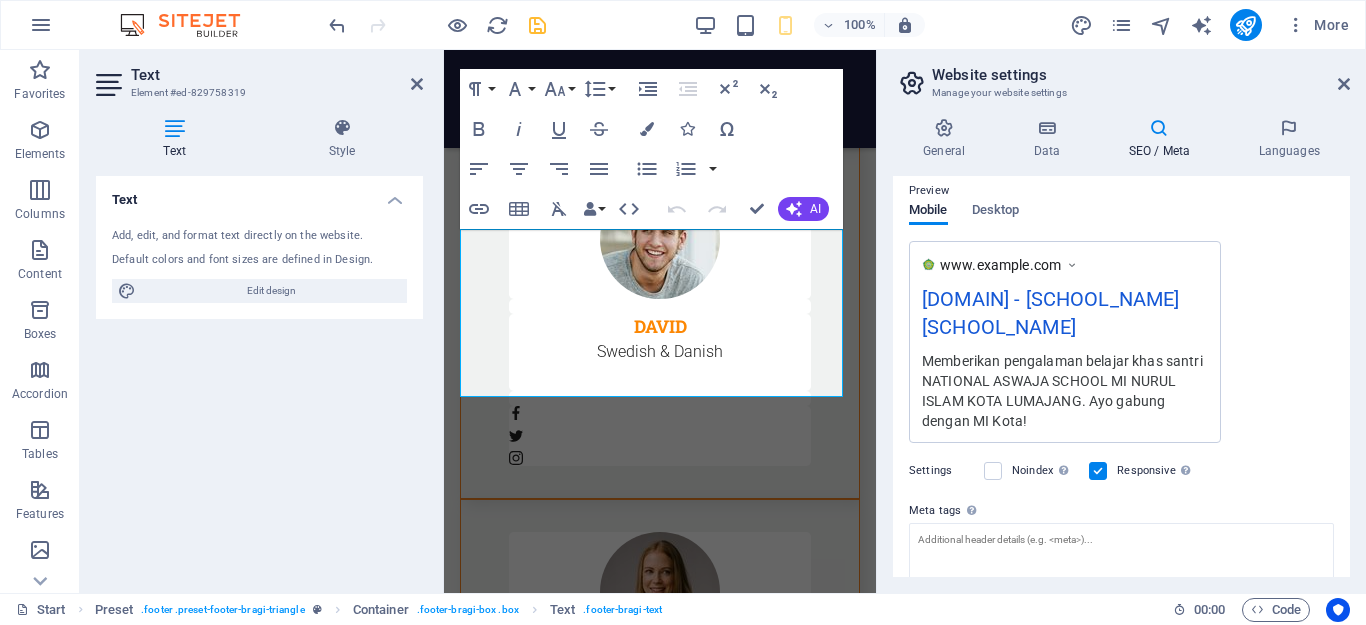 click at bounding box center (1098, 471) 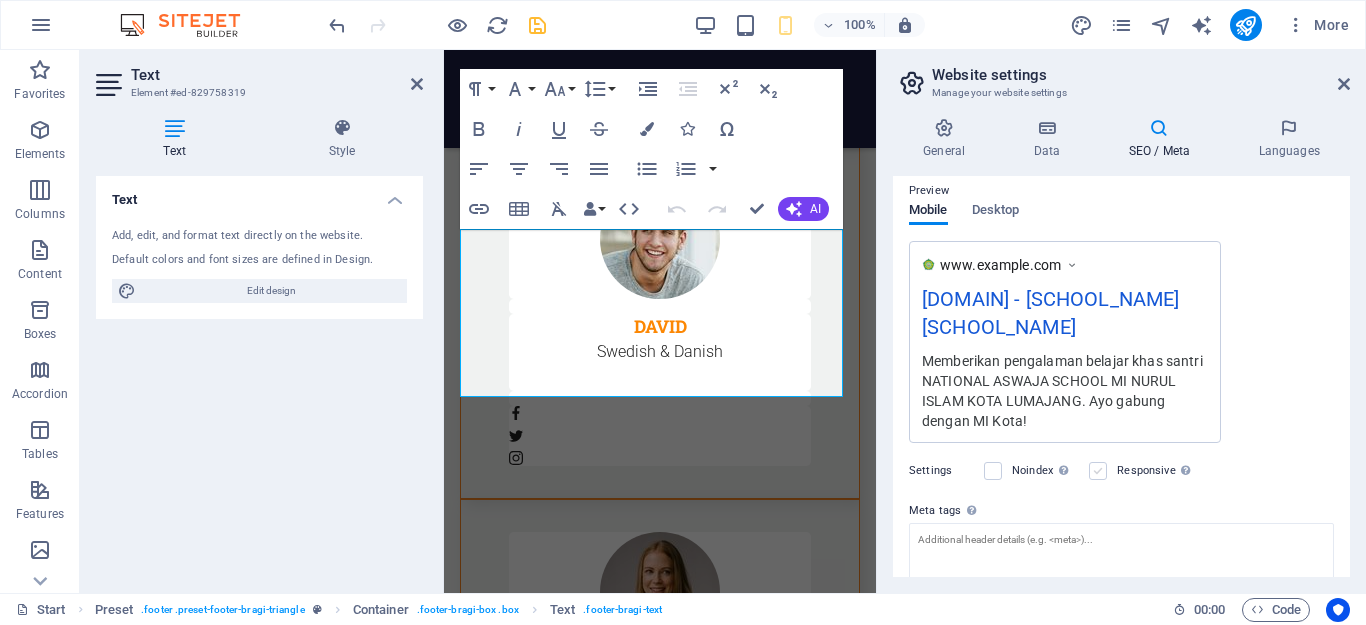 click at bounding box center (1098, 471) 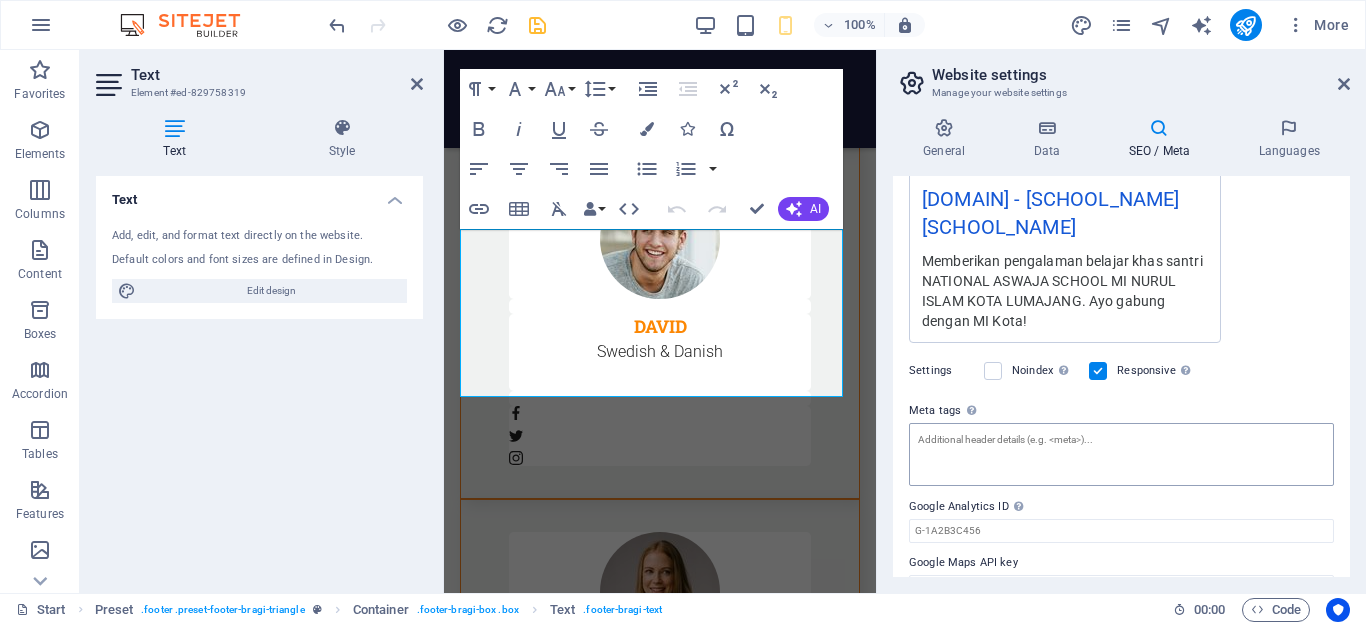scroll, scrollTop: 423, scrollLeft: 0, axis: vertical 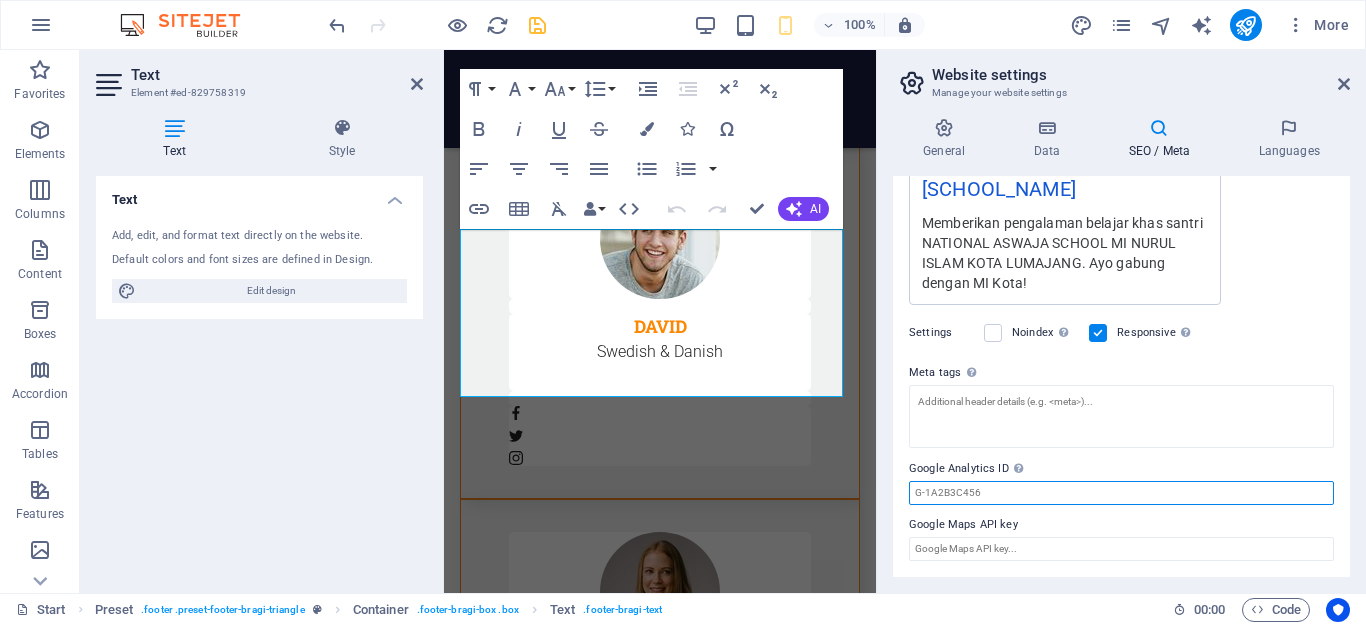 click on "Google Analytics ID Please only add the Google Analytics ID. We automatically include the ID in the tracking snippet. The Analytics ID looks similar to e.g. G-1A2B3C456" at bounding box center (1121, 493) 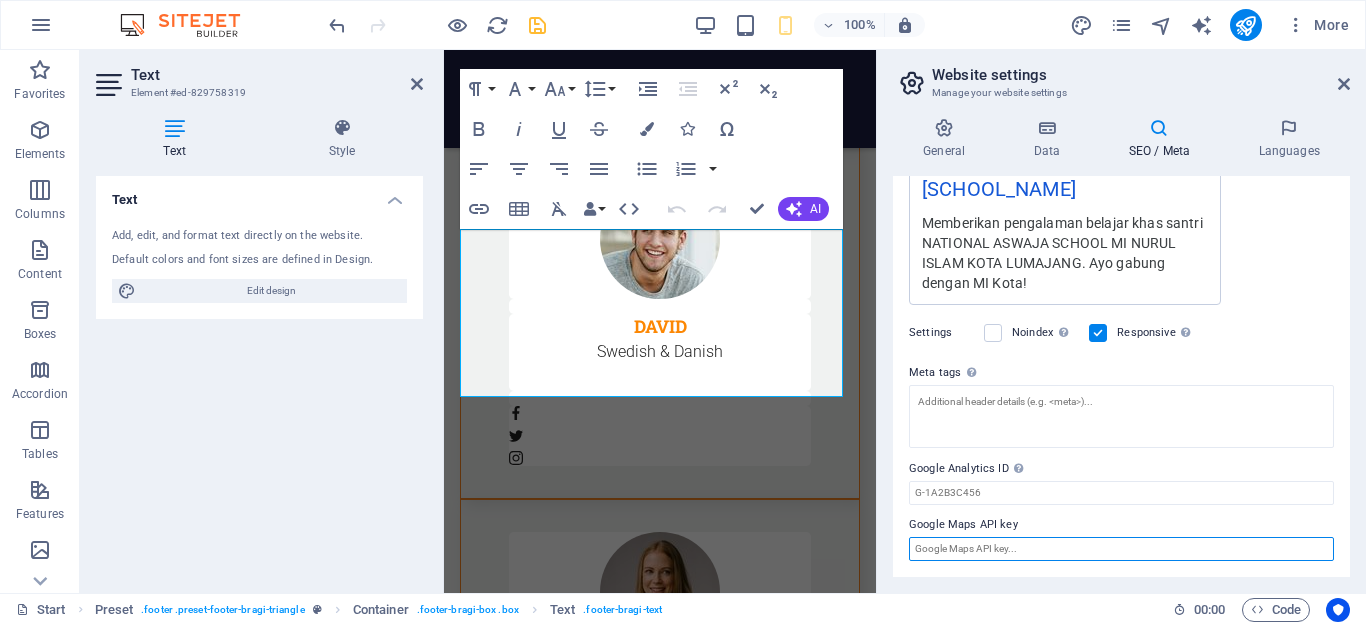 click on "Google Maps API key" at bounding box center (1121, 549) 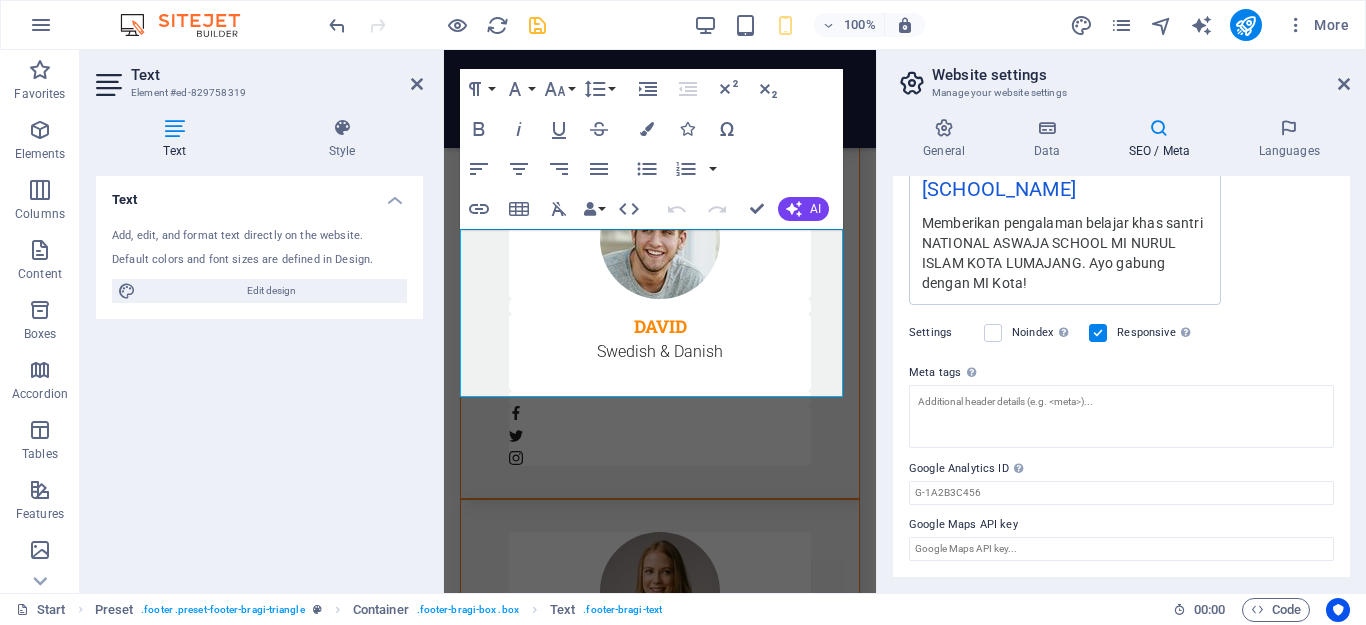 click on "Google Maps API key" at bounding box center [1121, 525] 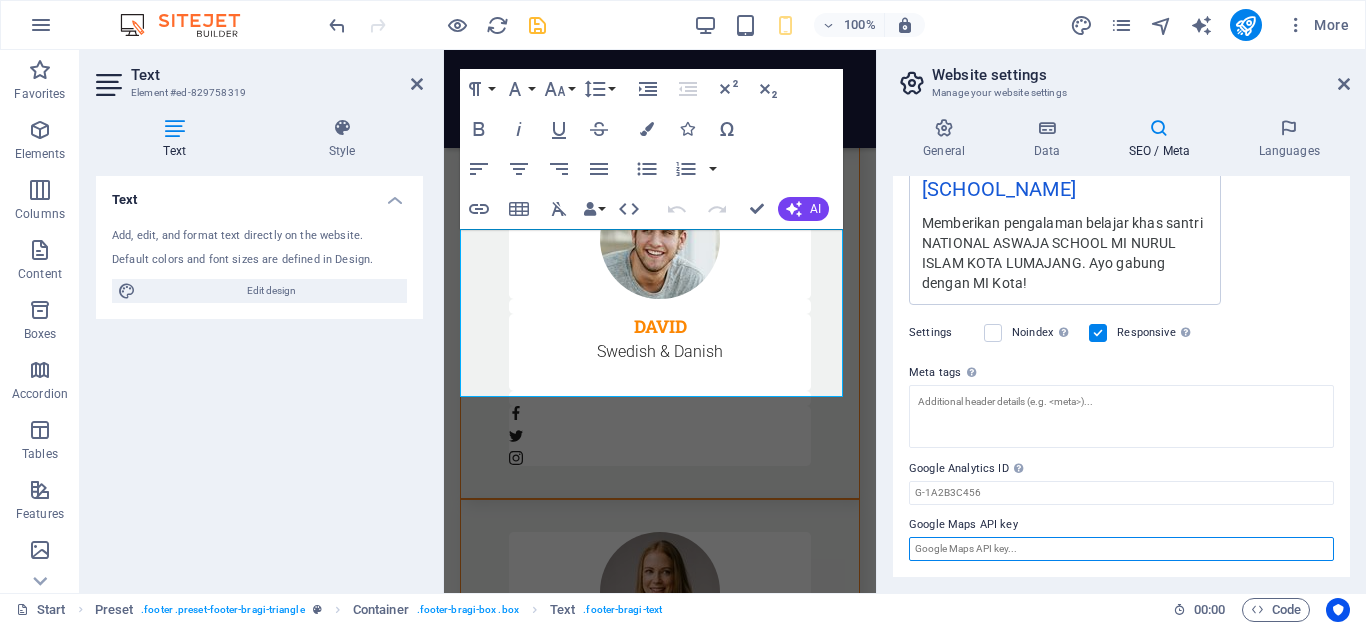 click on "Google Maps API key" at bounding box center (1121, 549) 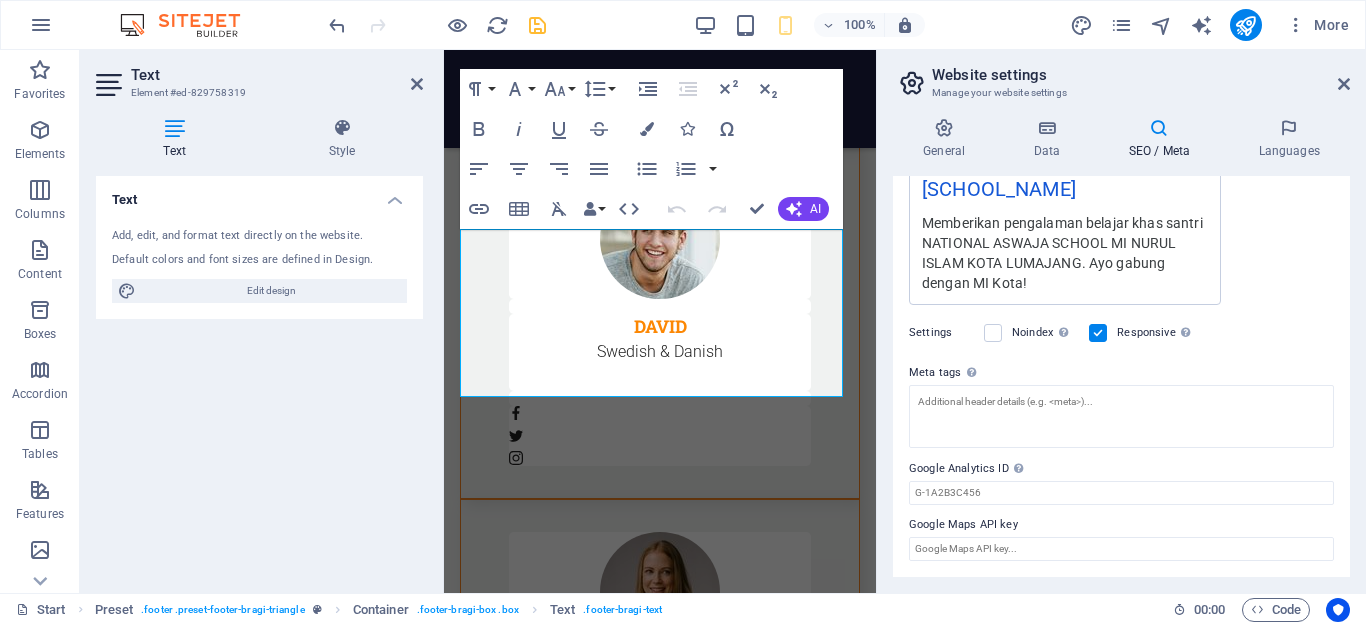 click on "Google Maps API key" at bounding box center (1121, 525) 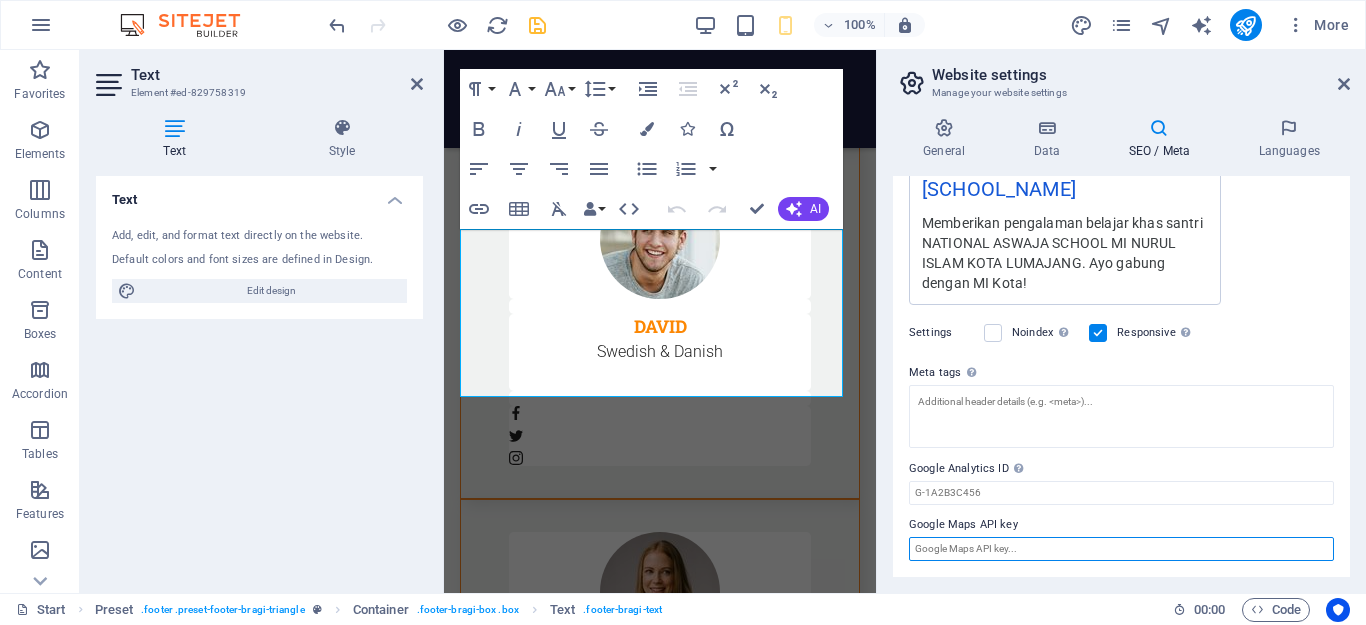 click on "Google Maps API key" at bounding box center (1121, 549) 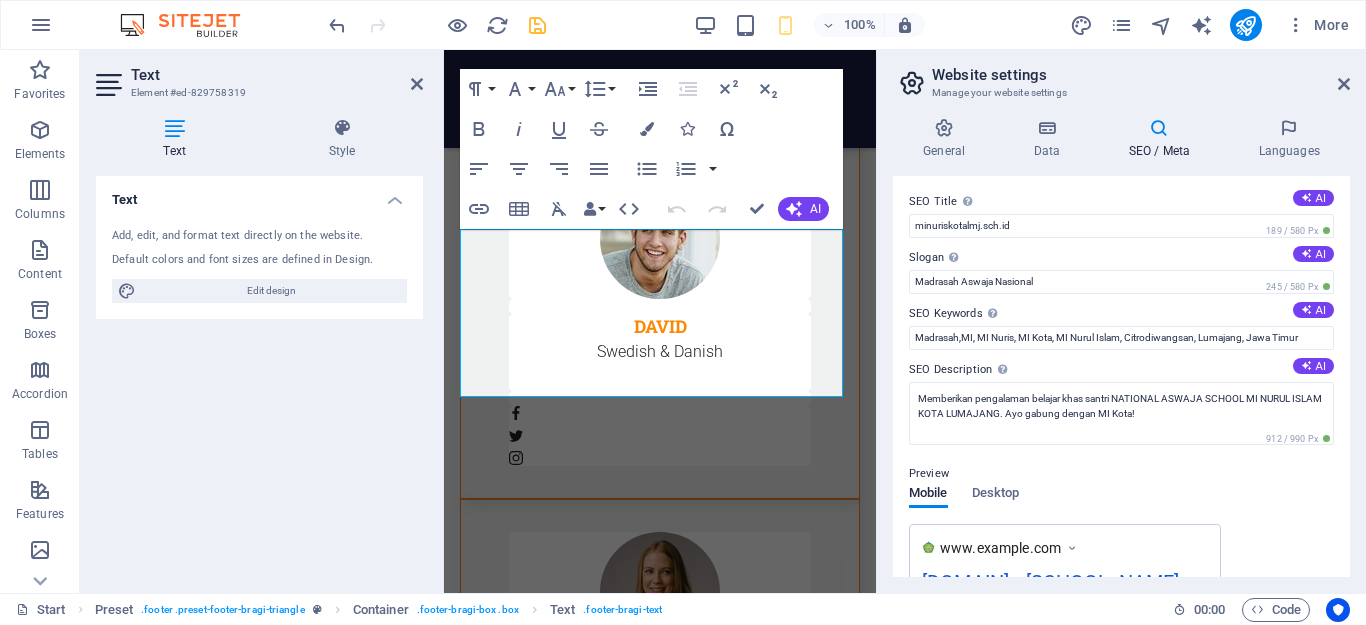 scroll, scrollTop: 0, scrollLeft: 0, axis: both 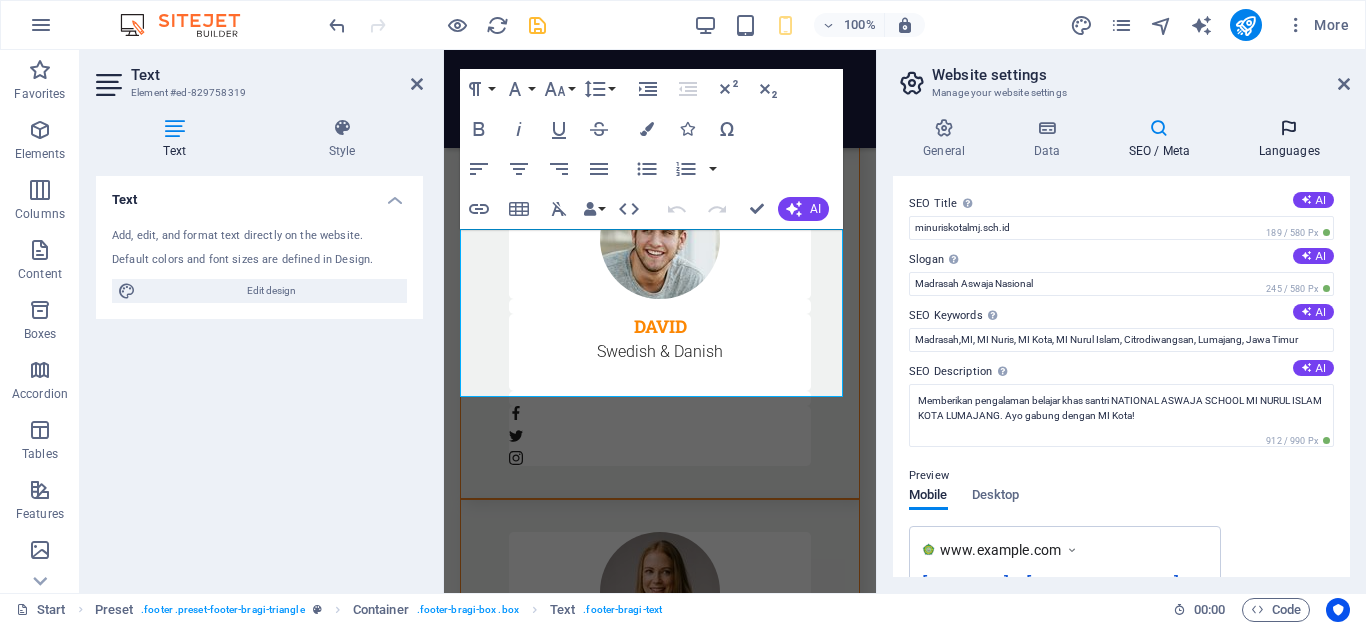click at bounding box center [1289, 128] 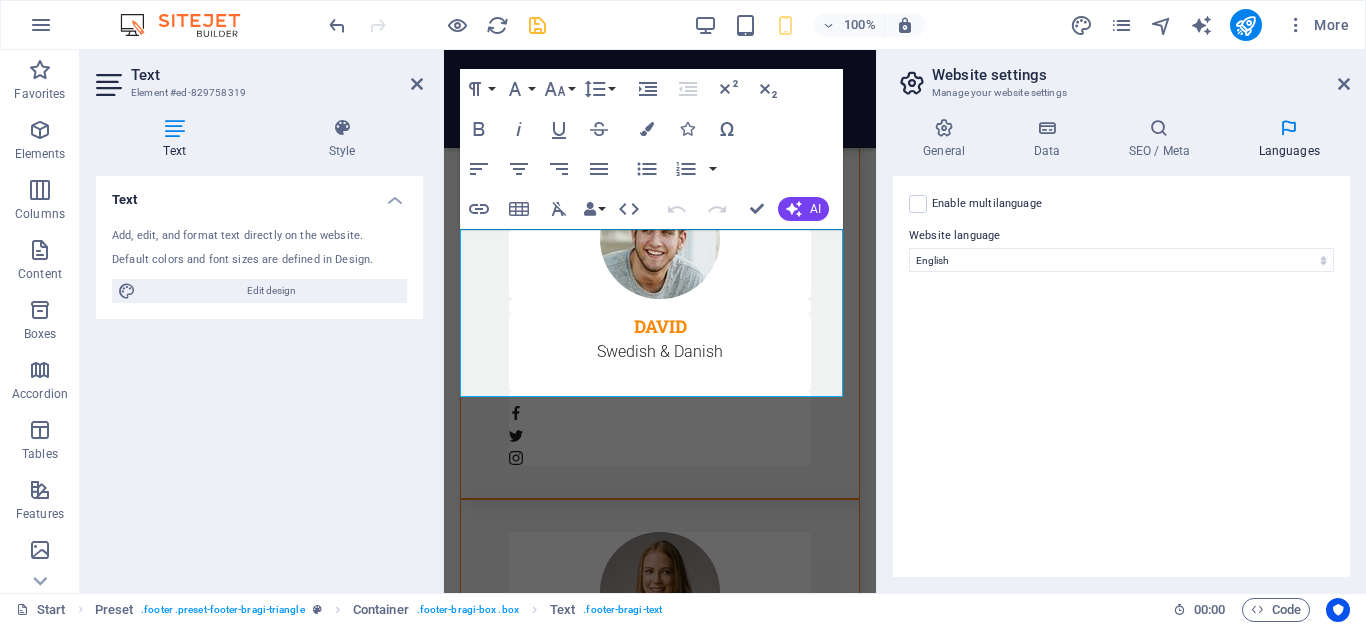 click on "Website language" at bounding box center [1121, 236] 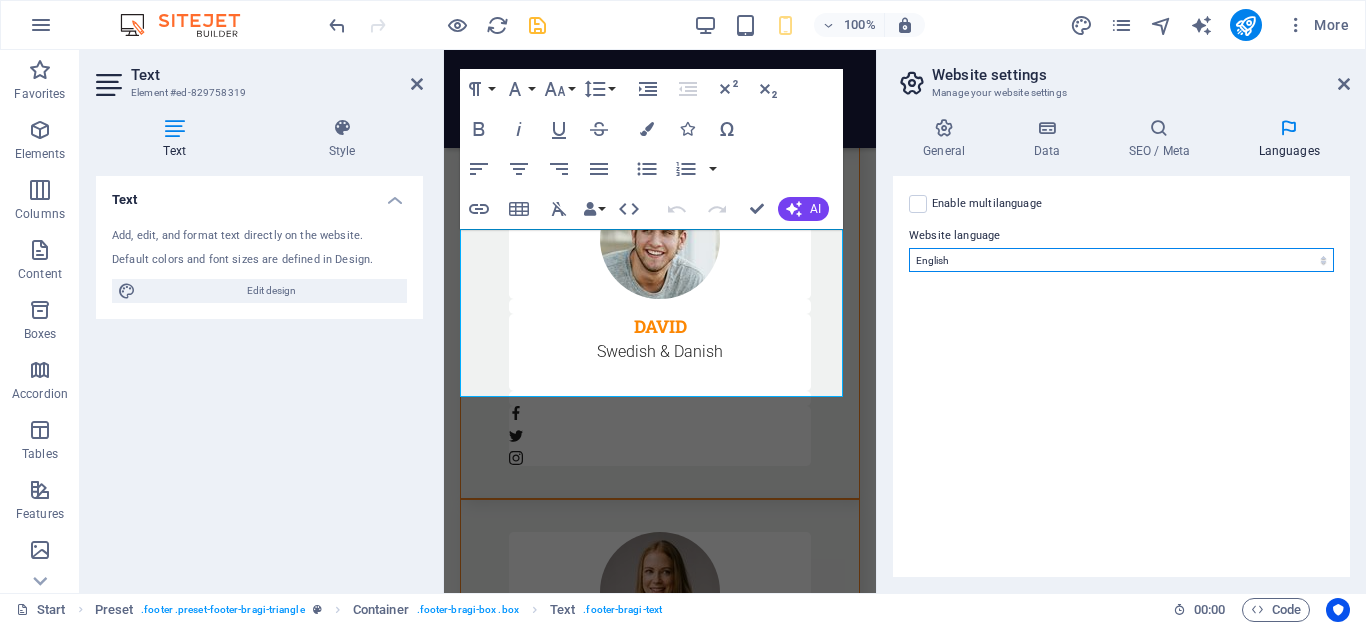 click on "Abkhazian Afar Afrikaans Akan Albanian Amharic Arabic Aragonese Armenian Assamese Avaric Avestan Aymara Azerbaijani Bambara Bashkir Basque Belarusian Bengali Bihari languages Bislama Bokmål Bosnian Breton Bulgarian Burmese Catalan Central Khmer Chamorro Chechen Chinese Church Slavic Chuvash Cornish Corsican Cree Croatian Czech Danish Dutch Dzongkha English Esperanto Estonian Ewe Faroese Farsi (Persian) Fijian Finnish French Fulah Gaelic Galician Ganda Georgian German Greek Greenlandic Guaraní Gujarati Haitian Creole Hausa Hebrew Herero Hindi Hiri Motu Hungarian Icelandic Ido Igbo Indonesian Interlingua Interlingue Inuktitut Inupiaq Irish Italian Japanese Javanese Kannada Kanuri Kashmiri Kazakh Kikuyu Kinyarwanda Komi Kongo Korean Kurdish Kwanyama Kyrgyz Lao Latin Latvian Limburgish Lingala Lithuanian Luba-Katanga Luxembourgish Macedonian Malagasy Malay Malayalam Maldivian Maltese Manx Maori Marathi Marshallese Mongolian Nauru Navajo Ndonga Nepali North Ndebele Northern Sami Norwegian Norwegian Nynorsk Nuosu" at bounding box center (1121, 260) 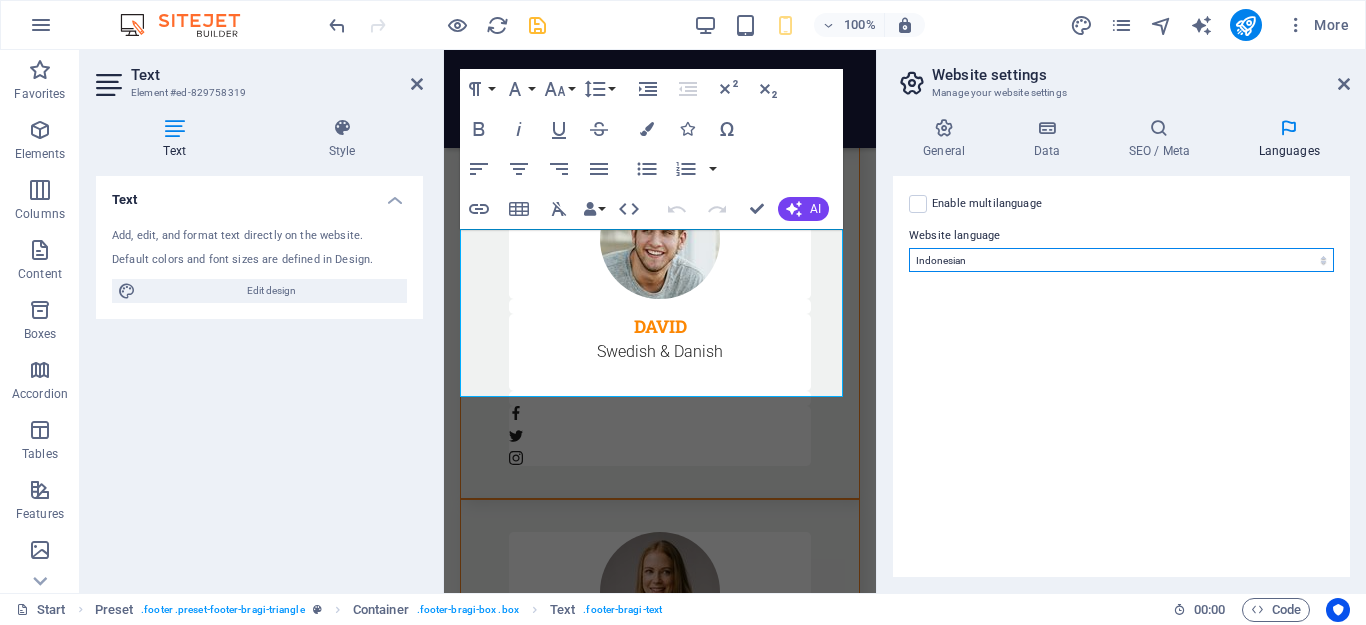 click on "Abkhazian Afar Afrikaans Akan Albanian Amharic Arabic Aragonese Armenian Assamese Avaric Avestan Aymara Azerbaijani Bambara Bashkir Basque Belarusian Bengali Bihari languages Bislama Bokmål Bosnian Breton Bulgarian Burmese Catalan Central Khmer Chamorro Chechen Chinese Church Slavic Chuvash Cornish Corsican Cree Croatian Czech Danish Dutch Dzongkha English Esperanto Estonian Ewe Faroese Farsi (Persian) Fijian Finnish French Fulah Gaelic Galician Ganda Georgian German Greek Greenlandic Guaraní Gujarati Haitian Creole Hausa Hebrew Herero Hindi Hiri Motu Hungarian Icelandic Ido Igbo Indonesian Interlingua Interlingue Inuktitut Inupiaq Irish Italian Japanese Javanese Kannada Kanuri Kashmiri Kazakh Kikuyu Kinyarwanda Komi Kongo Korean Kurdish Kwanyama Kyrgyz Lao Latin Latvian Limburgish Lingala Lithuanian Luba-Katanga Luxembourgish Macedonian Malagasy Malay Malayalam Maldivian Maltese Manx Maori Marathi Marshallese Mongolian Nauru Navajo Ndonga Nepali North Ndebele Northern Sami Norwegian Norwegian Nynorsk Nuosu" at bounding box center [1121, 260] 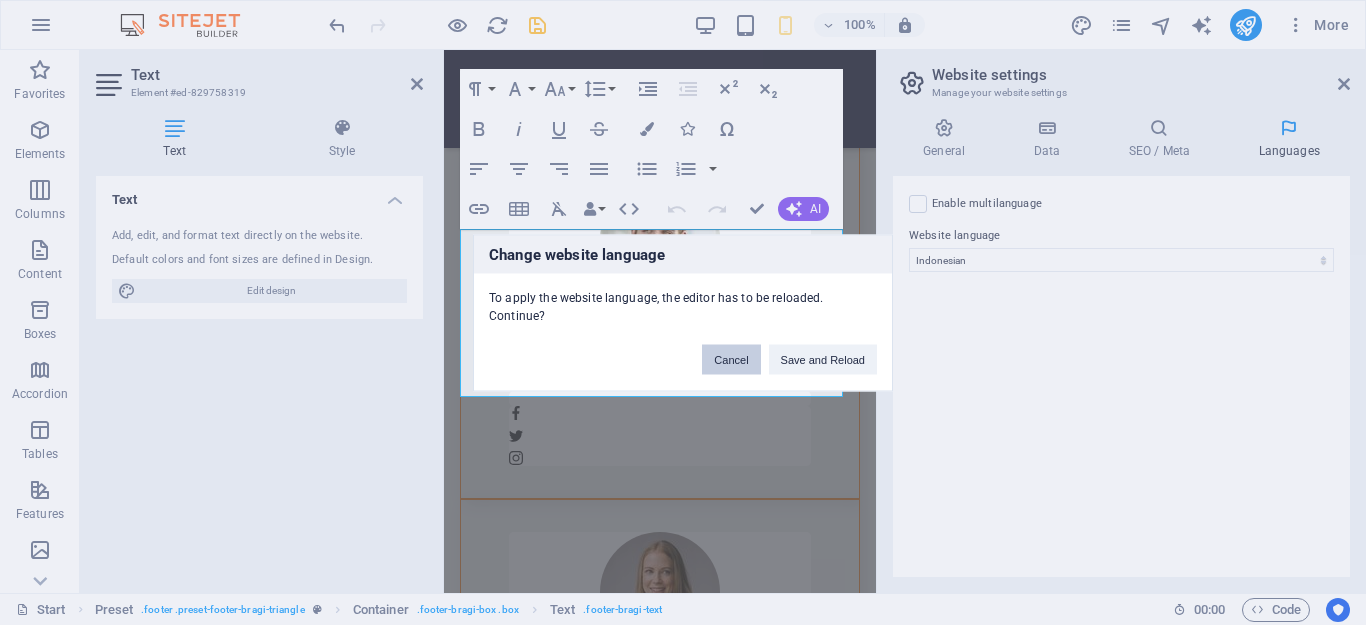 click on "Cancel" at bounding box center (731, 359) 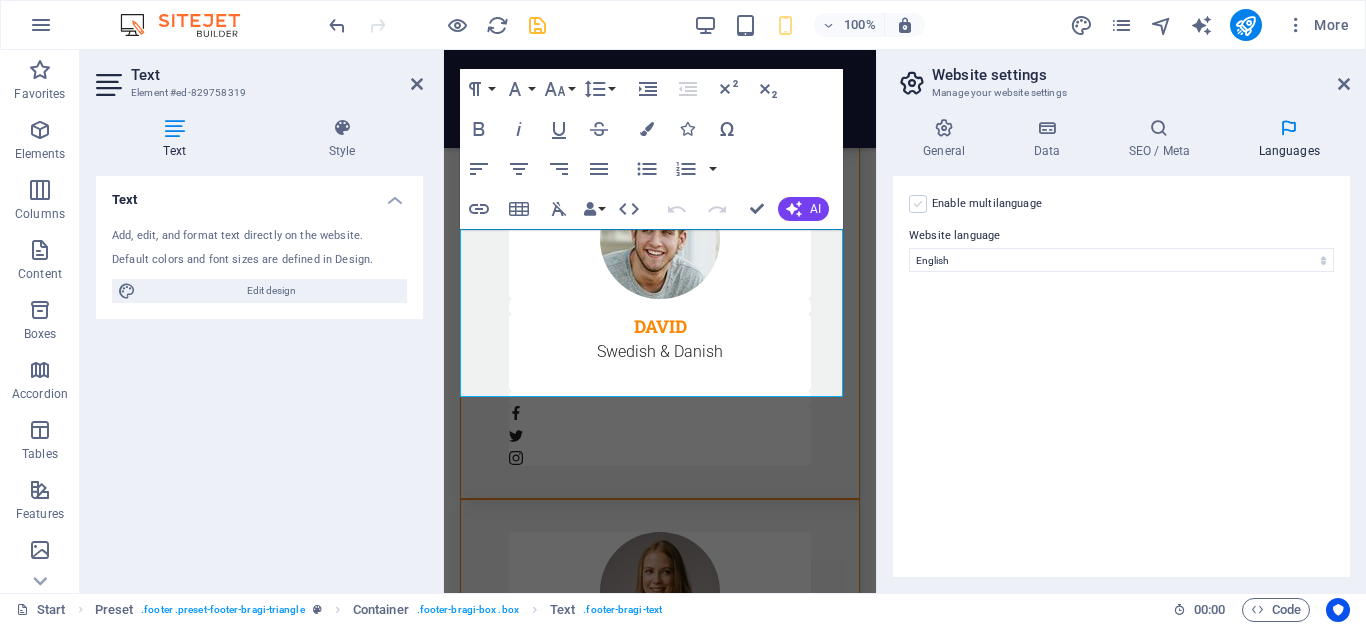 click at bounding box center (918, 204) 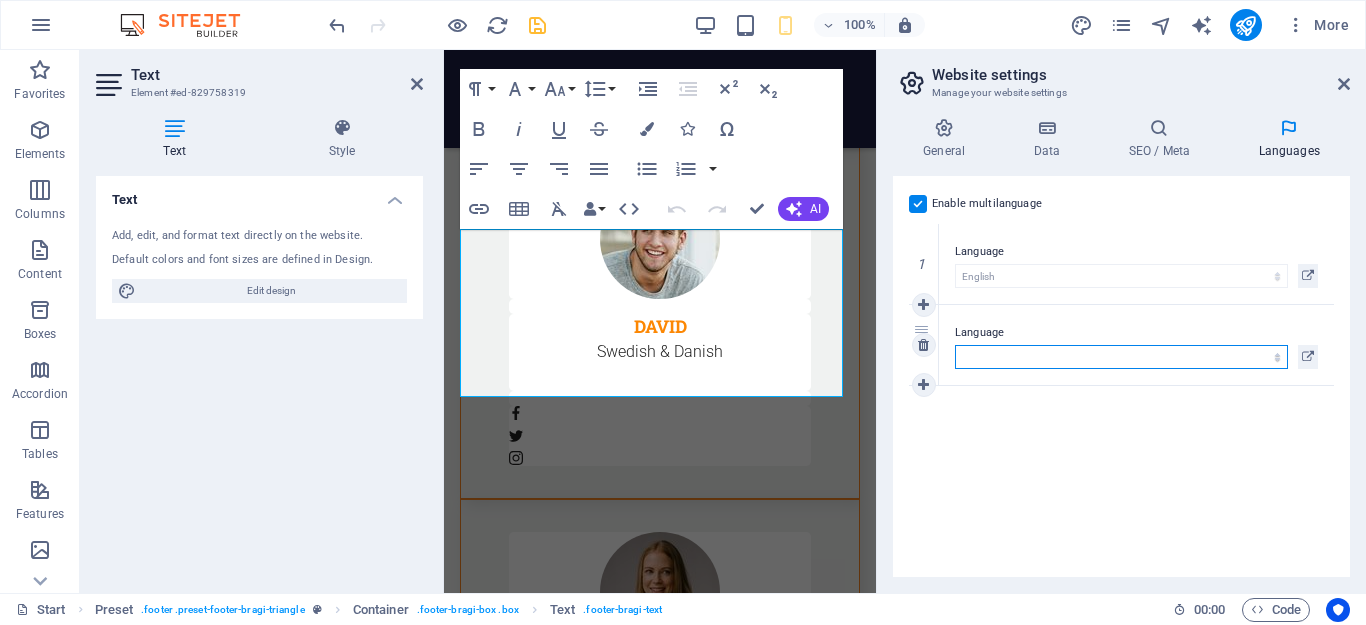 click on "Abkhazian Afar Afrikaans Akan Albanian Amharic Arabic Aragonese Armenian Assamese Avaric Avestan Aymara Azerbaijani Bambara Bashkir Basque Belarusian Bengali Bihari languages Bislama Bokmål Bosnian Breton Bulgarian Burmese Catalan Central Khmer Chamorro Chechen Chinese Church Slavic Chuvash Cornish Corsican Cree Croatian Czech Danish Dutch Dzongkha English Esperanto Estonian Ewe Faroese Farsi (Persian) Fijian Finnish French Fulah Gaelic Galician Ganda Georgian German Greek Greenlandic Guaraní Gujarati Haitian Creole Hausa Hebrew Herero Hindi Hiri Motu Hungarian Icelandic Ido Igbo Indonesian Interlingua Interlingue Inuktitut Inupiaq Irish Italian Japanese Javanese Kannada Kanuri Kashmiri Kazakh Kikuyu Kinyarwanda Komi Kongo Korean Kurdish Kwanyama Kyrgyz Lao Latin Latvian Limburgish Lingala Lithuanian Luba-Katanga Luxembourgish Macedonian Malagasy Malay Malayalam Maldivian Maltese Manx Maori Marathi Marshallese Mongolian Nauru Navajo Ndonga Nepali North Ndebele Northern Sami Norwegian Norwegian Nynorsk Nuosu" at bounding box center (1121, 357) 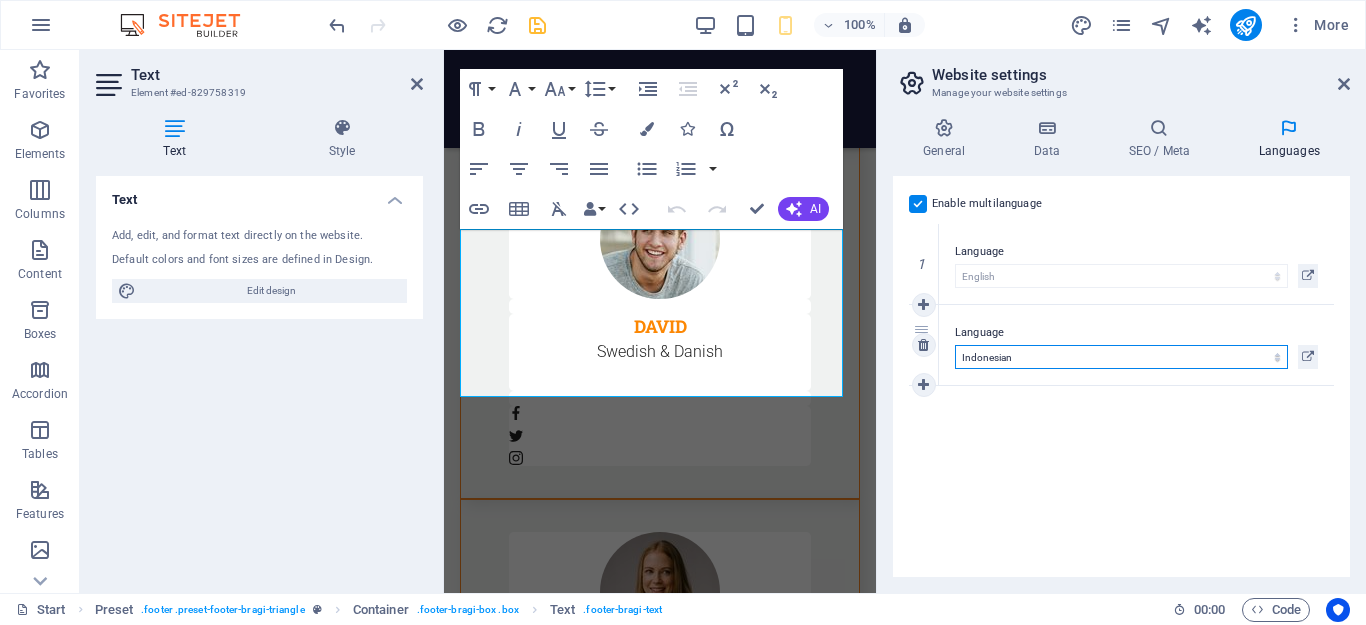 click on "Abkhazian Afar Afrikaans Akan Albanian Amharic Arabic Aragonese Armenian Assamese Avaric Avestan Aymara Azerbaijani Bambara Bashkir Basque Belarusian Bengali Bihari languages Bislama Bokmål Bosnian Breton Bulgarian Burmese Catalan Central Khmer Chamorro Chechen Chinese Church Slavic Chuvash Cornish Corsican Cree Croatian Czech Danish Dutch Dzongkha English Esperanto Estonian Ewe Faroese Farsi (Persian) Fijian Finnish French Fulah Gaelic Galician Ganda Georgian German Greek Greenlandic Guaraní Gujarati Haitian Creole Hausa Hebrew Herero Hindi Hiri Motu Hungarian Icelandic Ido Igbo Indonesian Interlingua Interlingue Inuktitut Inupiaq Irish Italian Japanese Javanese Kannada Kanuri Kashmiri Kazakh Kikuyu Kinyarwanda Komi Kongo Korean Kurdish Kwanyama Kyrgyz Lao Latin Latvian Limburgish Lingala Lithuanian Luba-Katanga Luxembourgish Macedonian Malagasy Malay Malayalam Maldivian Maltese Manx Maori Marathi Marshallese Mongolian Nauru Navajo Ndonga Nepali North Ndebele Northern Sami Norwegian Norwegian Nynorsk Nuosu" at bounding box center [1121, 357] 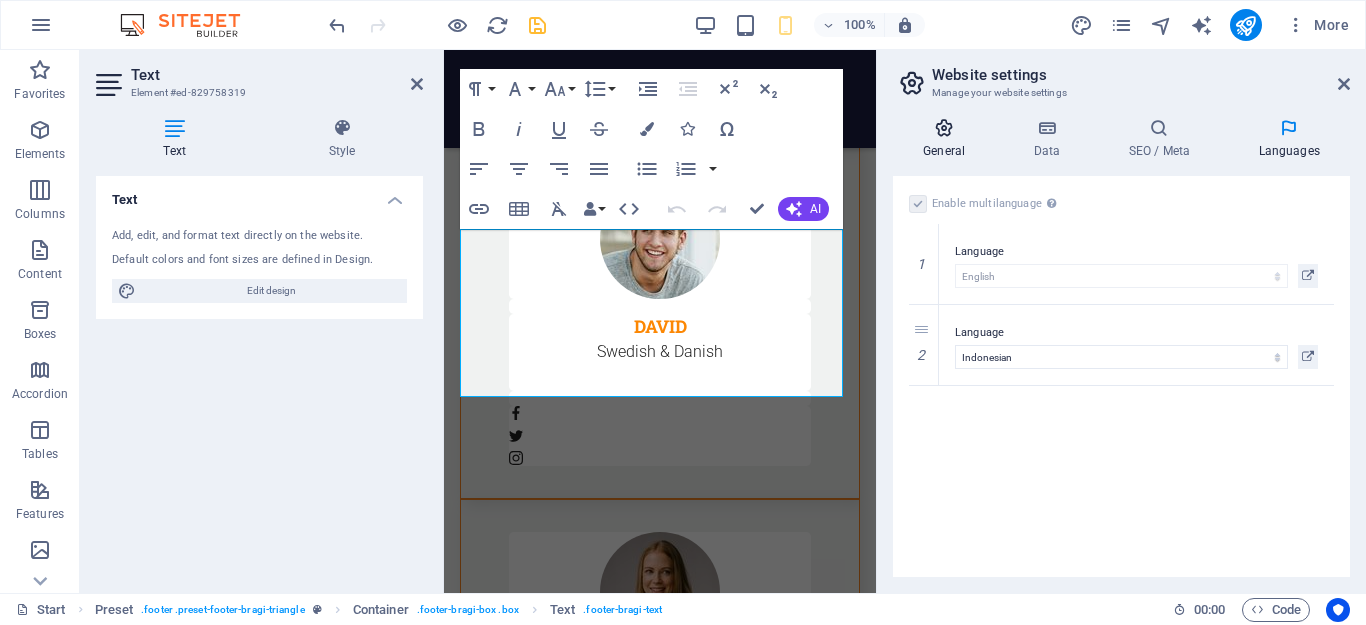 click on "General" at bounding box center (948, 139) 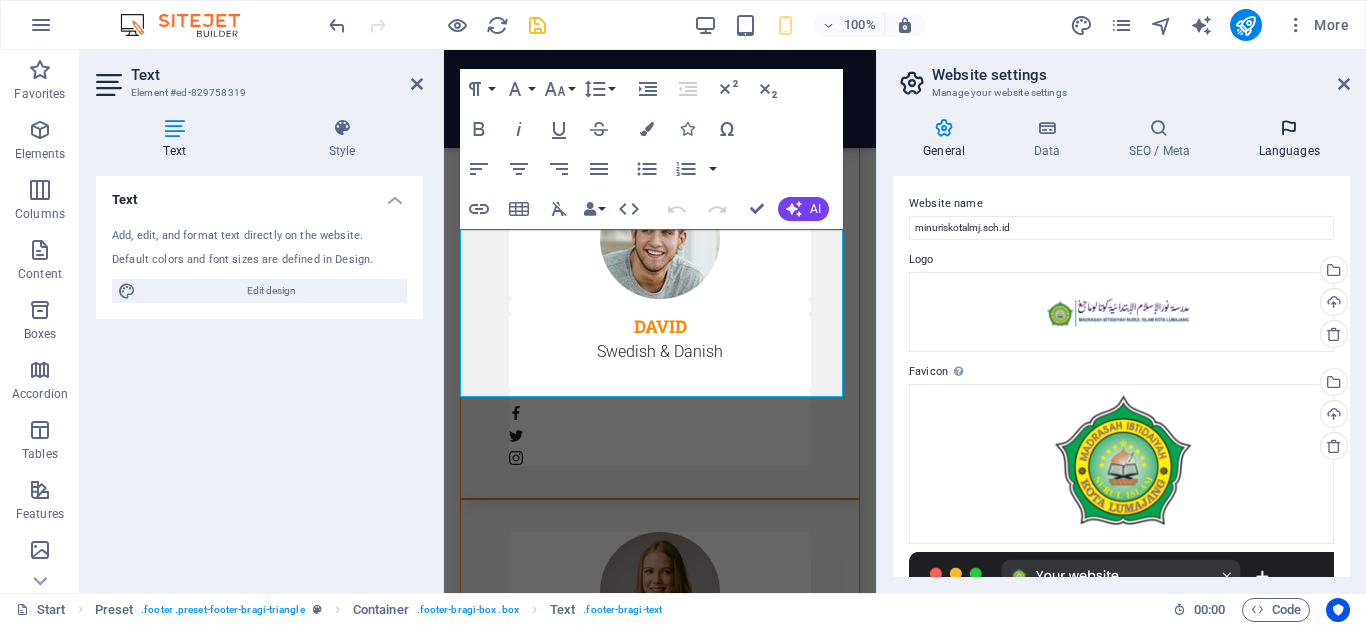 click on "Languages" at bounding box center [1289, 139] 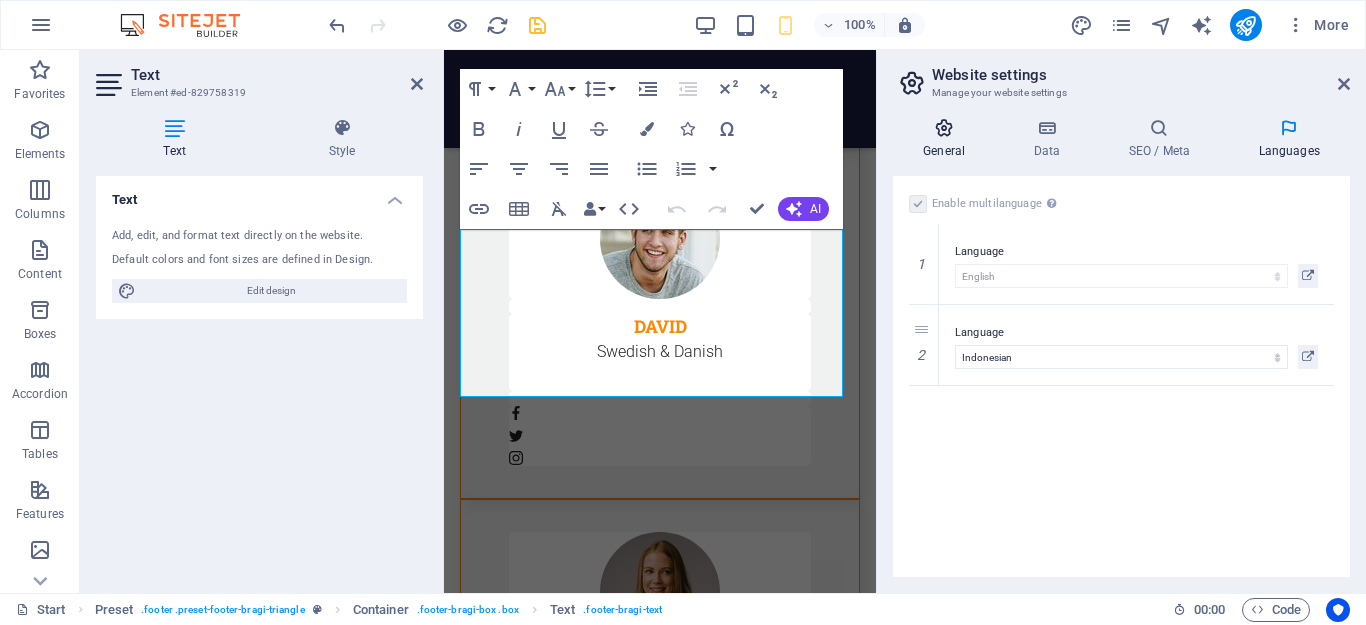 click on "General" at bounding box center (948, 139) 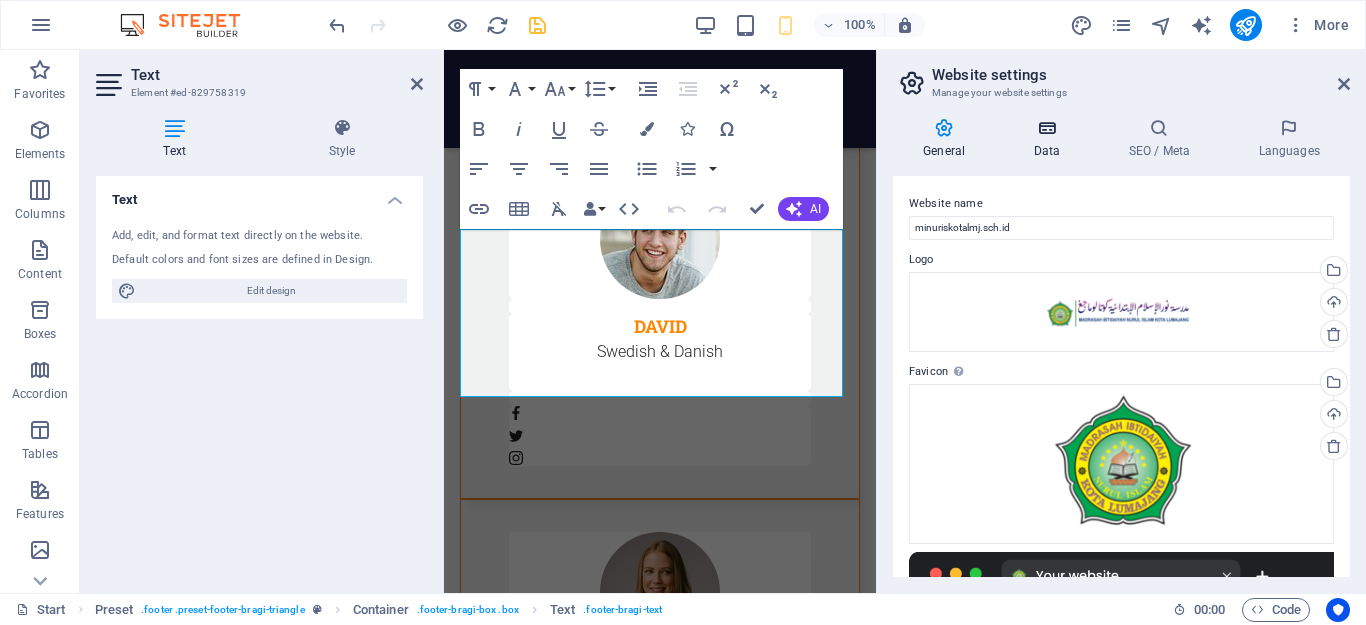 click at bounding box center (1046, 128) 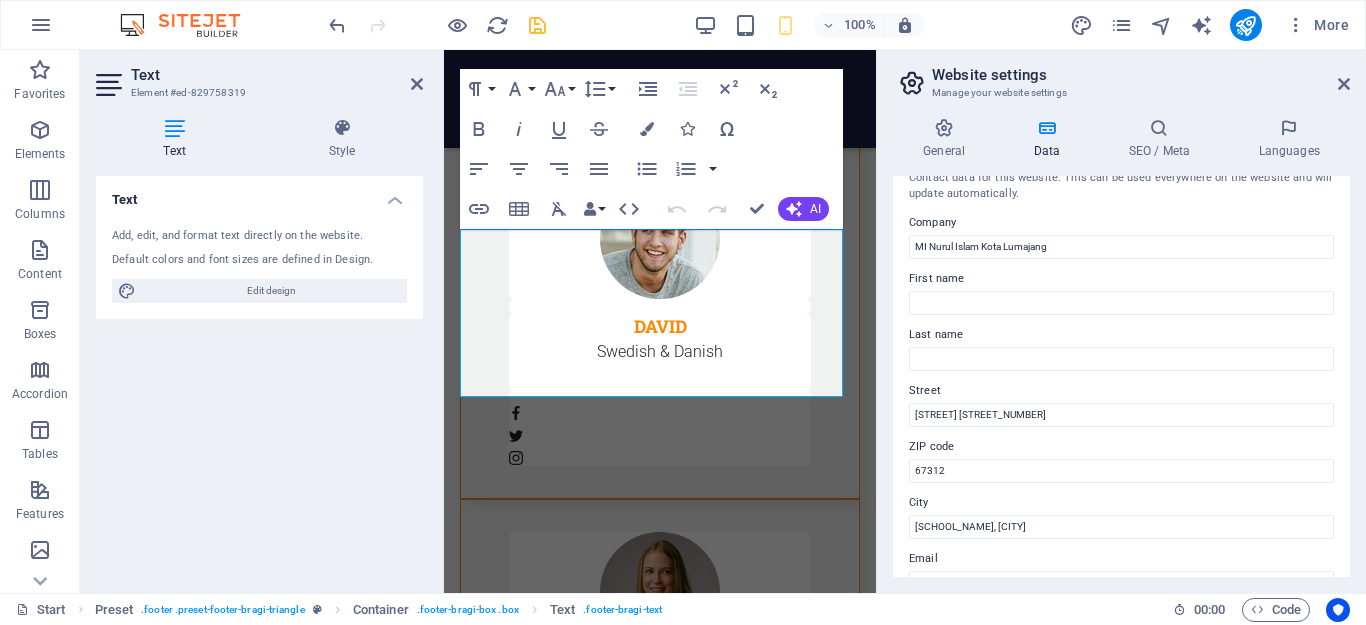 scroll, scrollTop: 0, scrollLeft: 0, axis: both 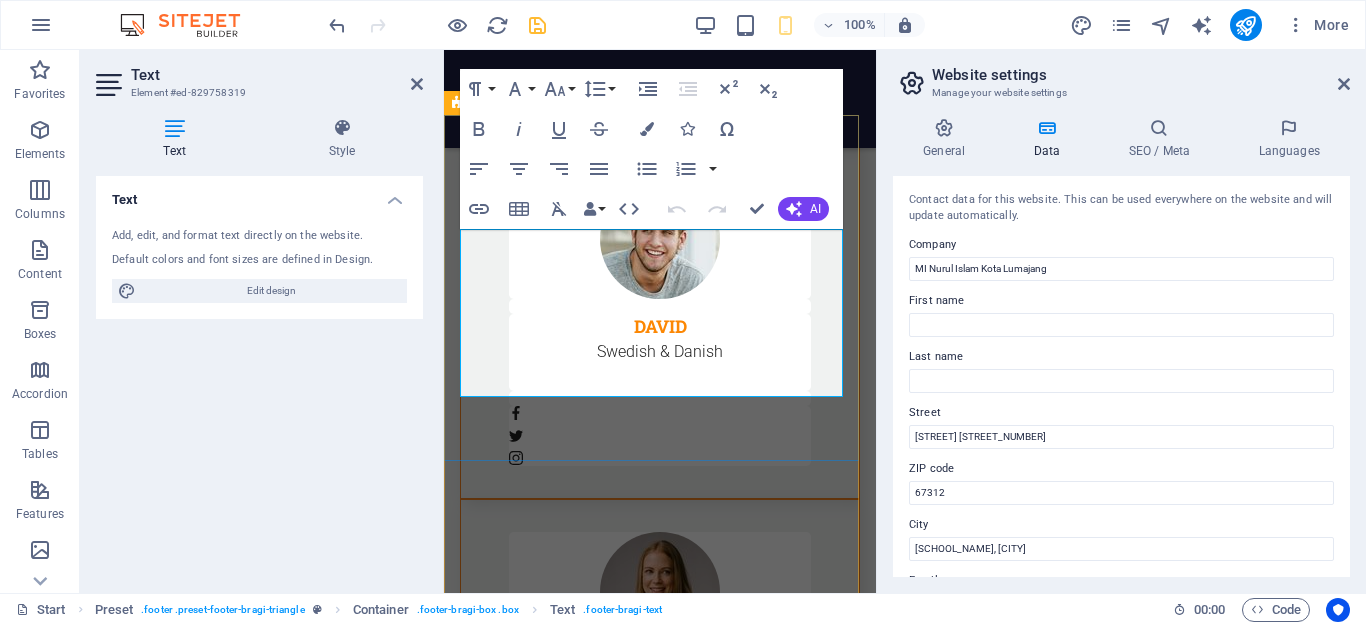 click on "Legal Notice  |  Privacy" at bounding box center (672, 2449) 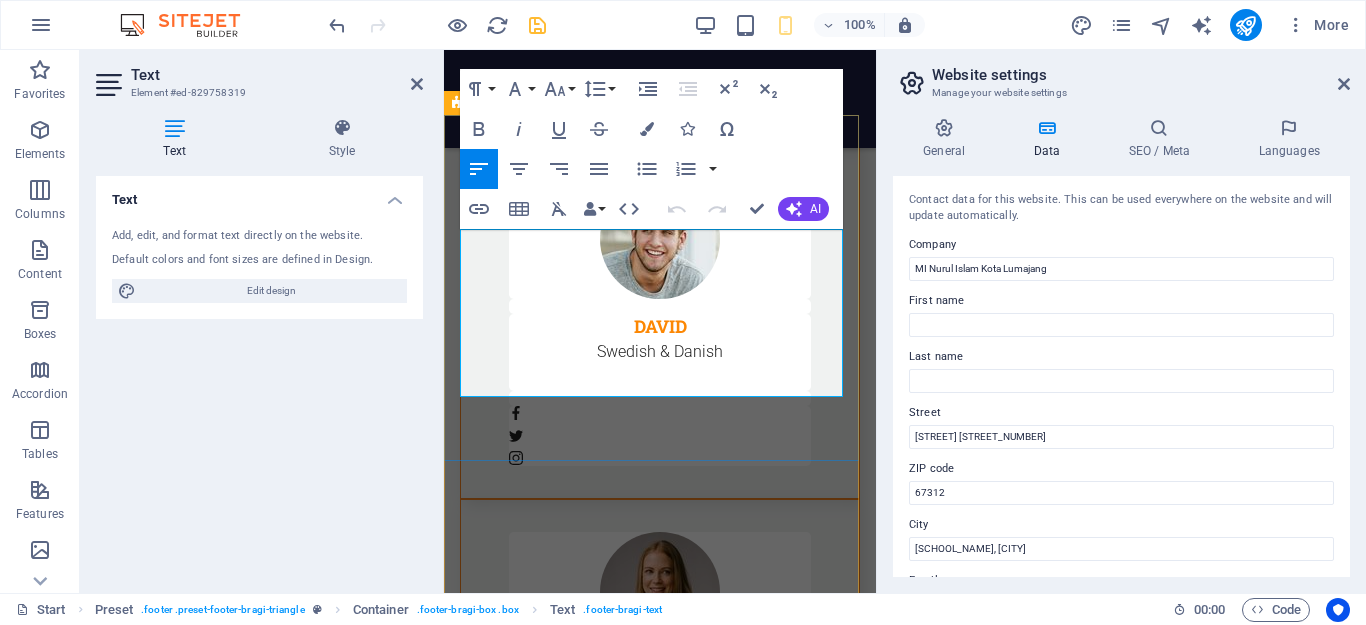 click on "Legal Notice" at bounding box center [503, 2448] 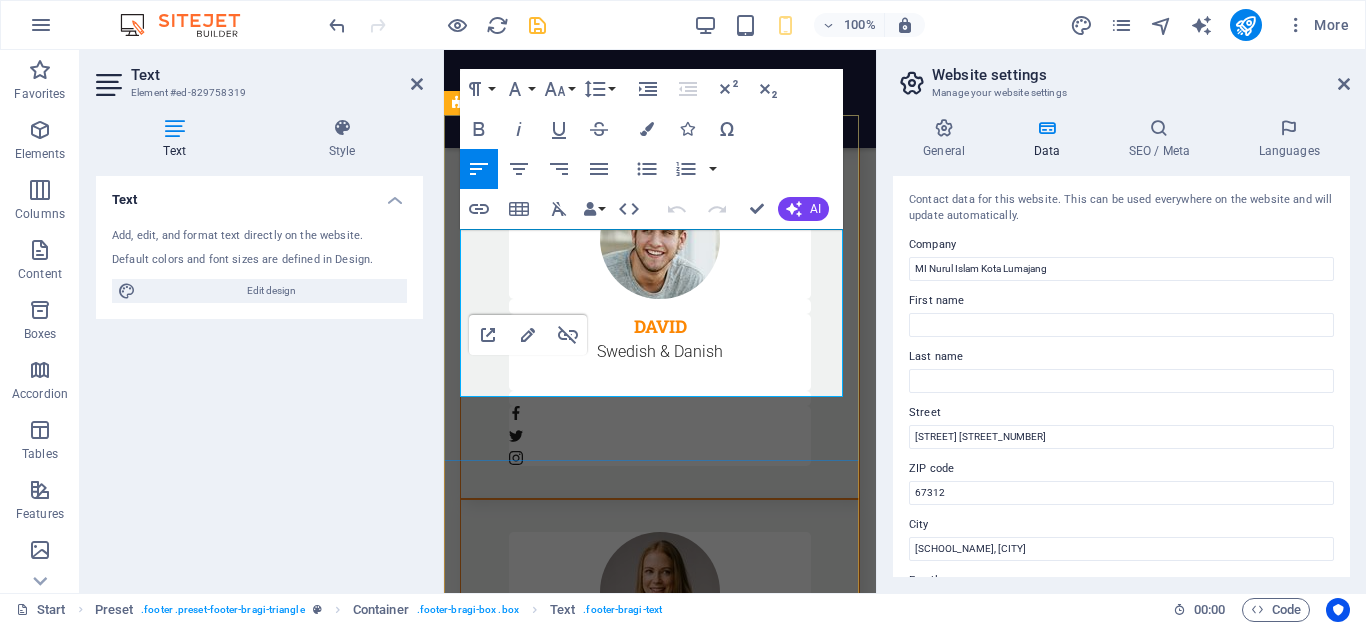 drag, startPoint x: 483, startPoint y: 385, endPoint x: 571, endPoint y: 390, distance: 88.14193 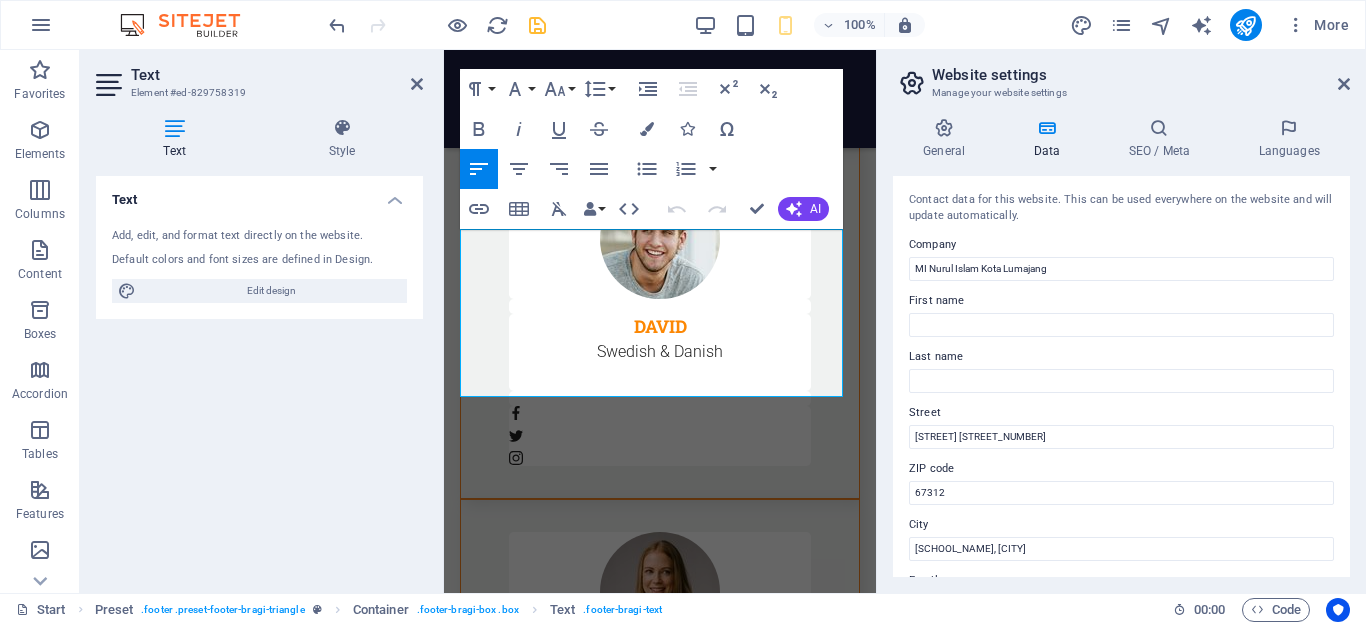 click on "Website settings Manage your website settings  General  Data  SEO / Meta  Languages Website name minuriskotalmj.sch.id Logo Drag files here, click to choose files or select files from Files or our free stock photos & videos Select files from the file manager, stock photos, or upload file(s) Upload Favicon Set the favicon of your website here. A favicon is a small icon shown in the browser tab next to your website title. It helps visitors identify your website. Drag files here, click to choose files or select files from Files or our free stock photos & videos Select files from the file manager, stock photos, or upload file(s) Upload Preview Image (Open Graph) This image will be shown when the website is shared on social networks Drag files here, click to choose files or select files from Files or our free stock photos & videos Select files from the file manager, stock photos, or upload file(s) Upload Contact data for this website. This can be used everywhere on the website and will update automatically. Street" at bounding box center (1121, 321) 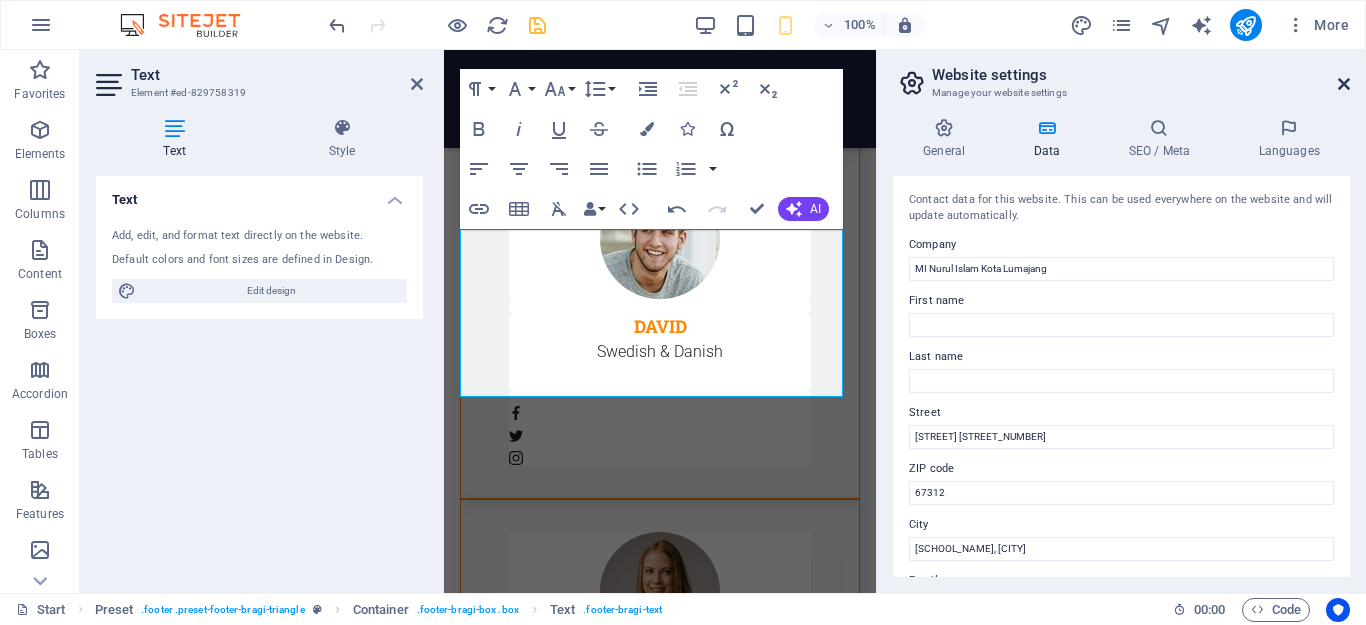 click at bounding box center [1344, 84] 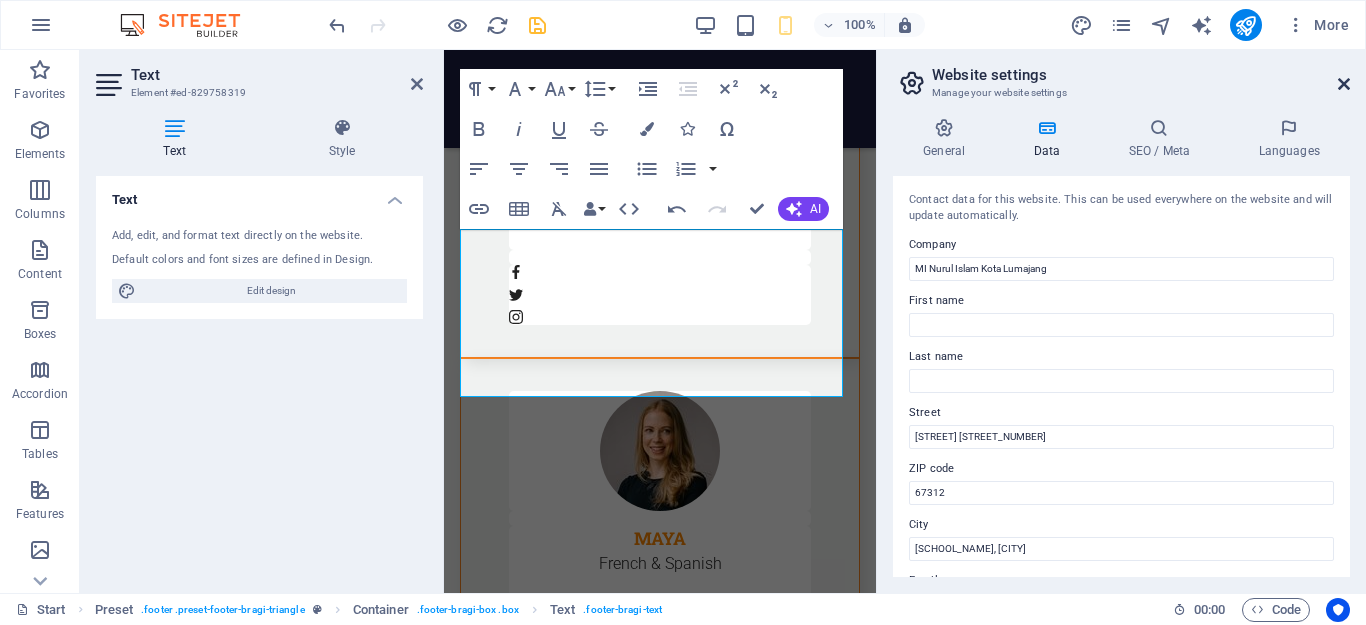 scroll, scrollTop: 7666, scrollLeft: 0, axis: vertical 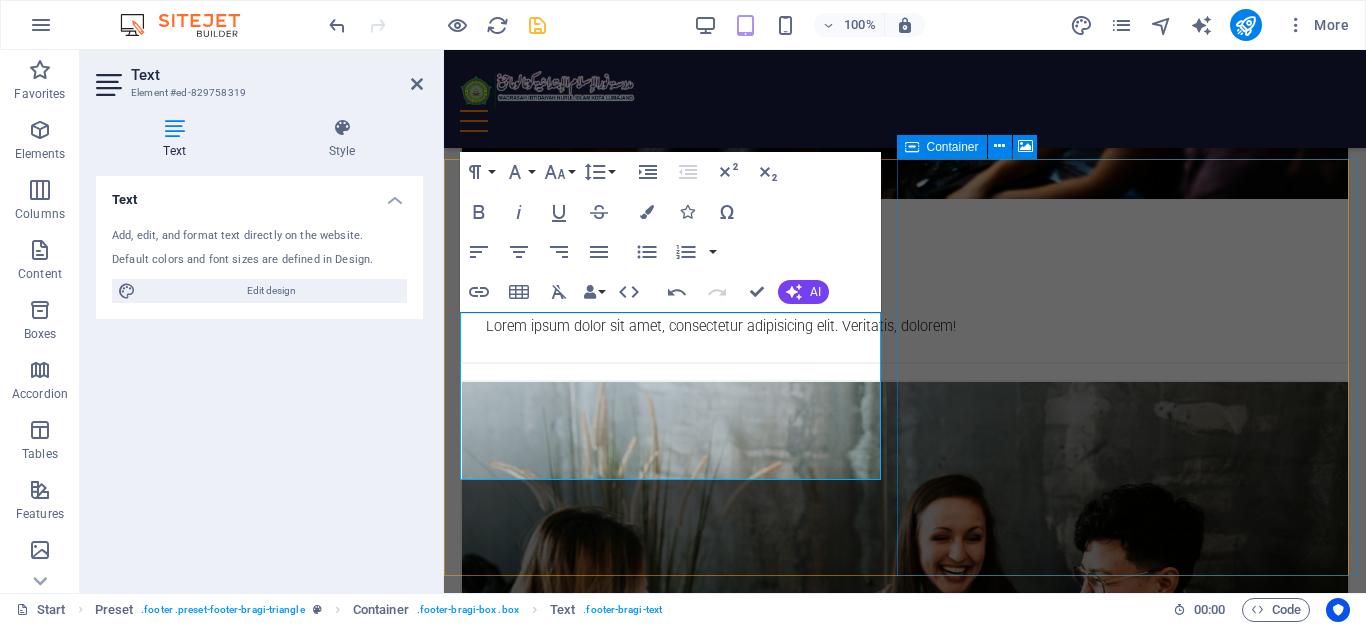 click on "Drop content here or  Add elements  Paste clipboard" at bounding box center (1135, -7127) 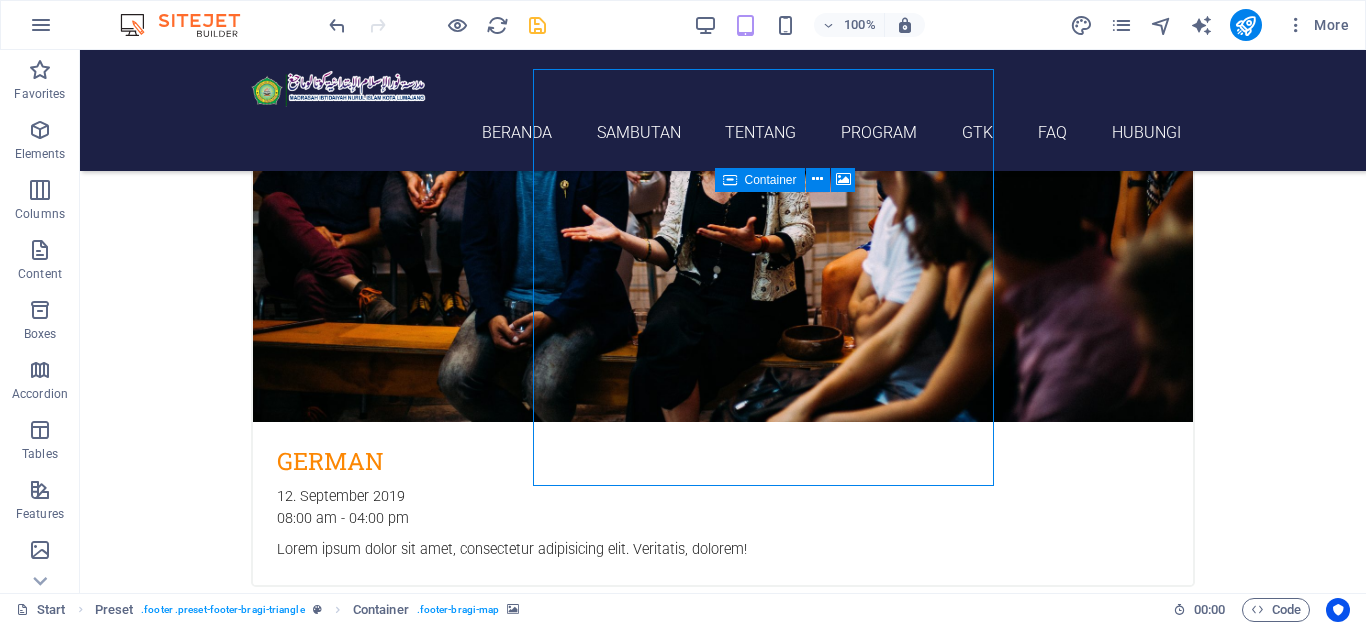 scroll, scrollTop: 7756, scrollLeft: 0, axis: vertical 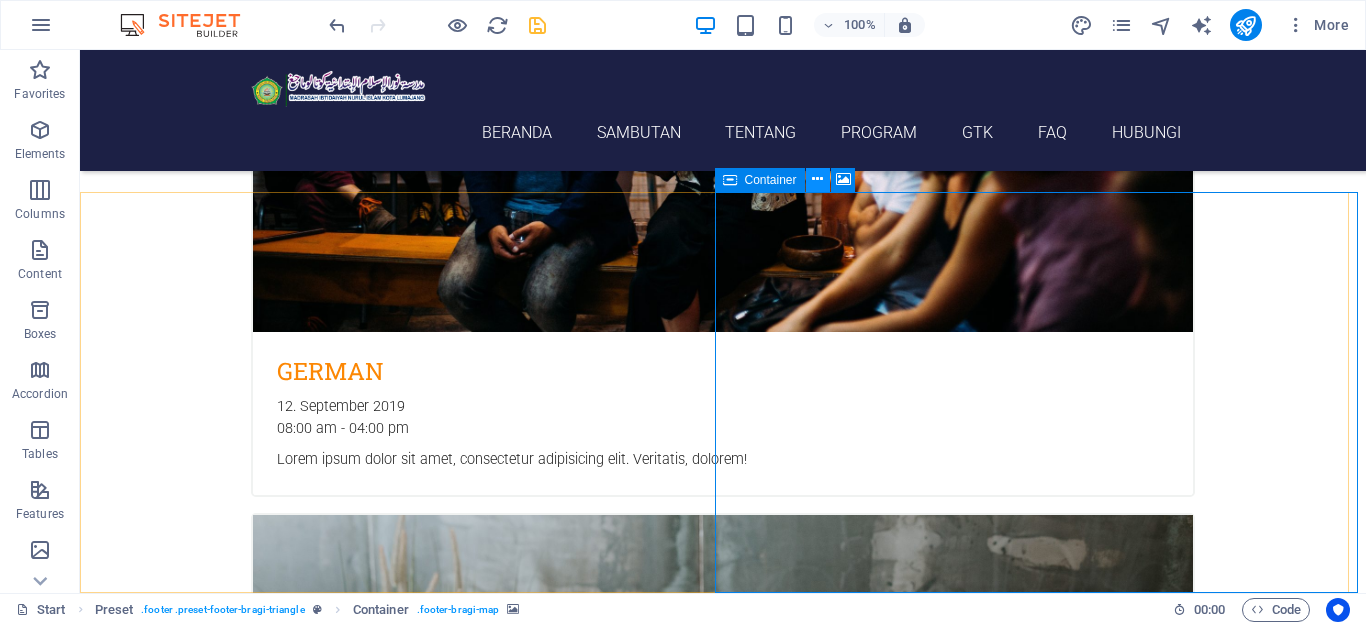 click at bounding box center [817, 179] 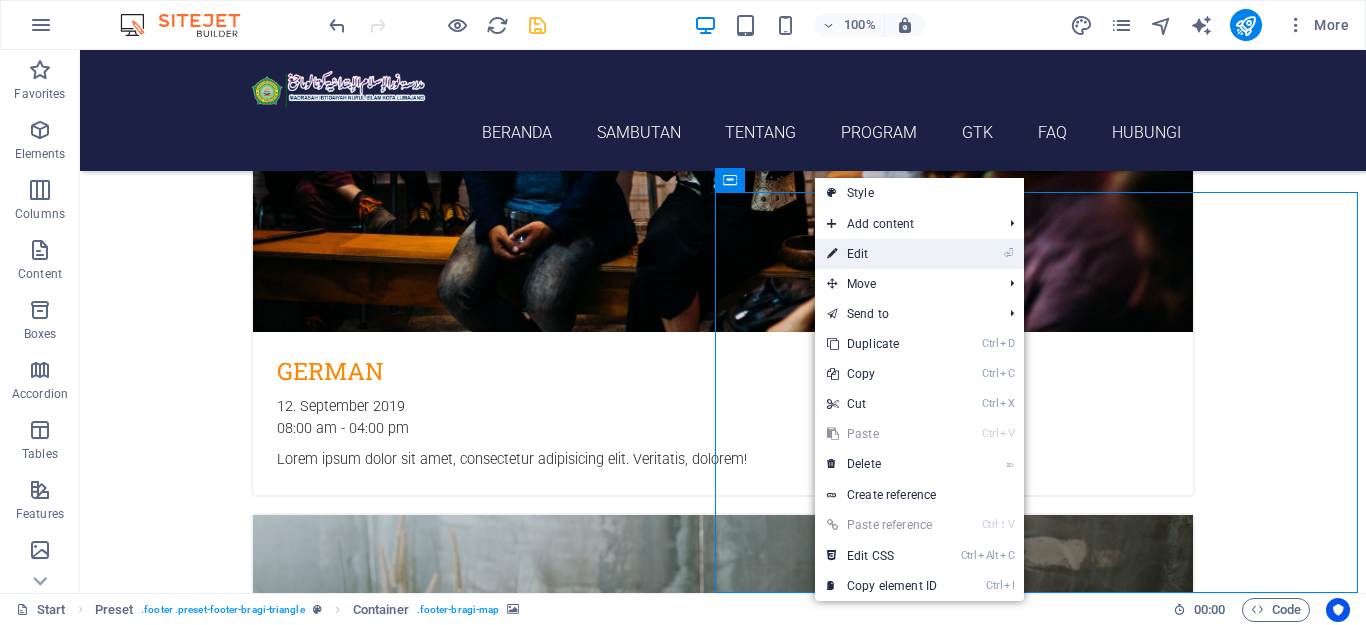 click on "⏎  Edit" at bounding box center (882, 254) 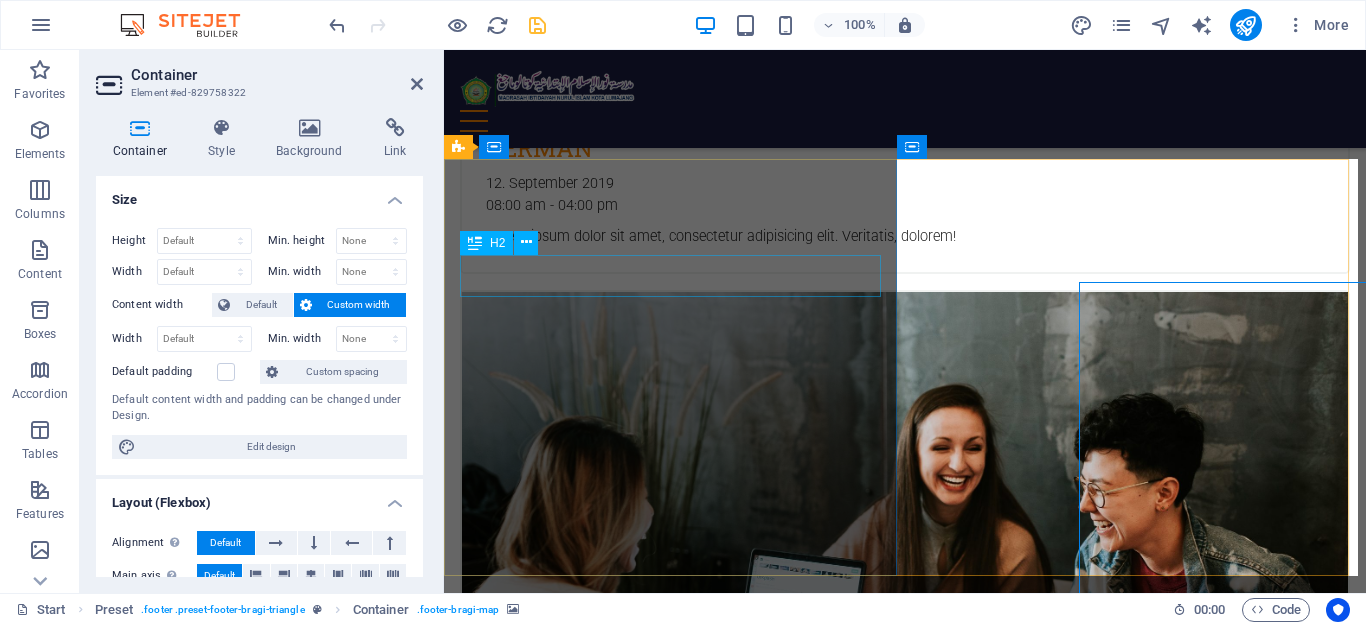 scroll, scrollTop: 7666, scrollLeft: 0, axis: vertical 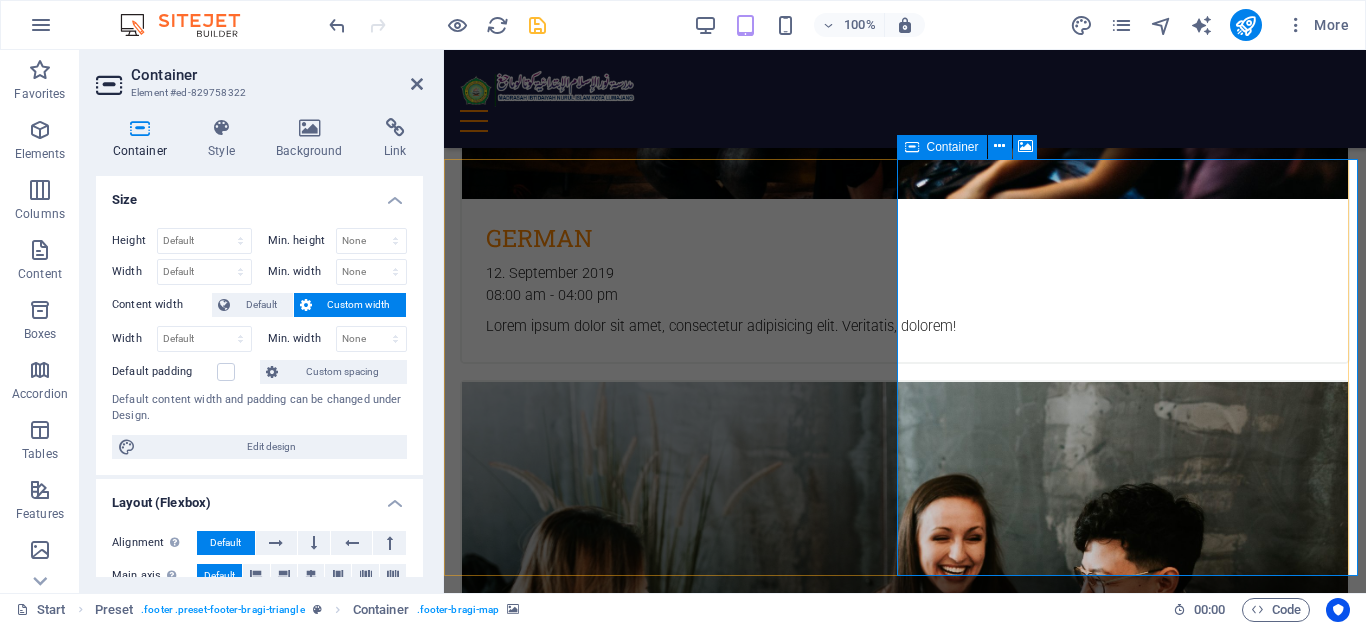 click on "Add elements" at bounding box center [1076, -7097] 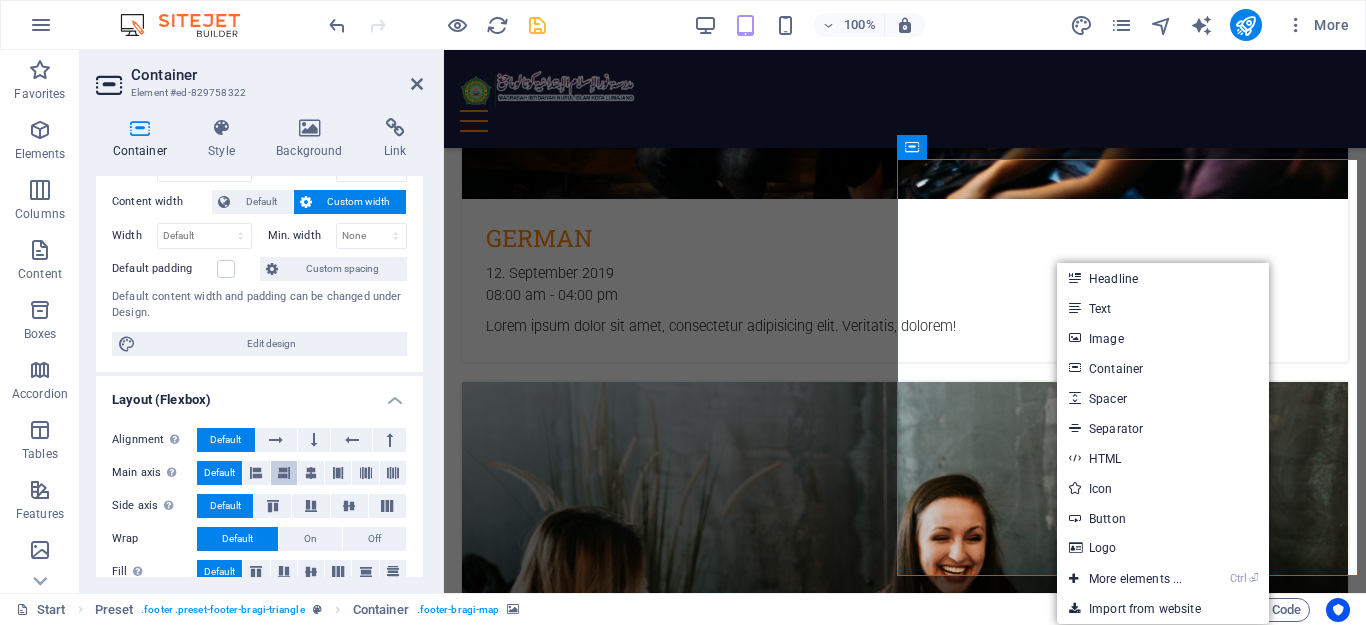 scroll, scrollTop: 0, scrollLeft: 0, axis: both 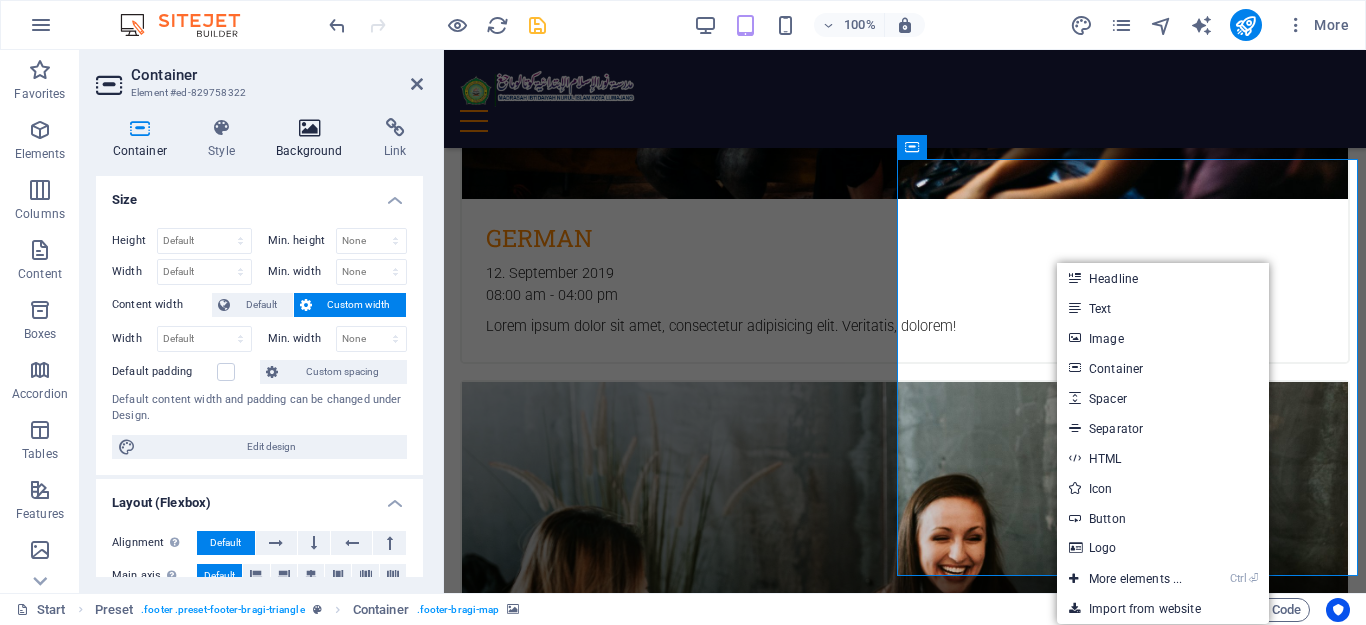 click at bounding box center (310, 128) 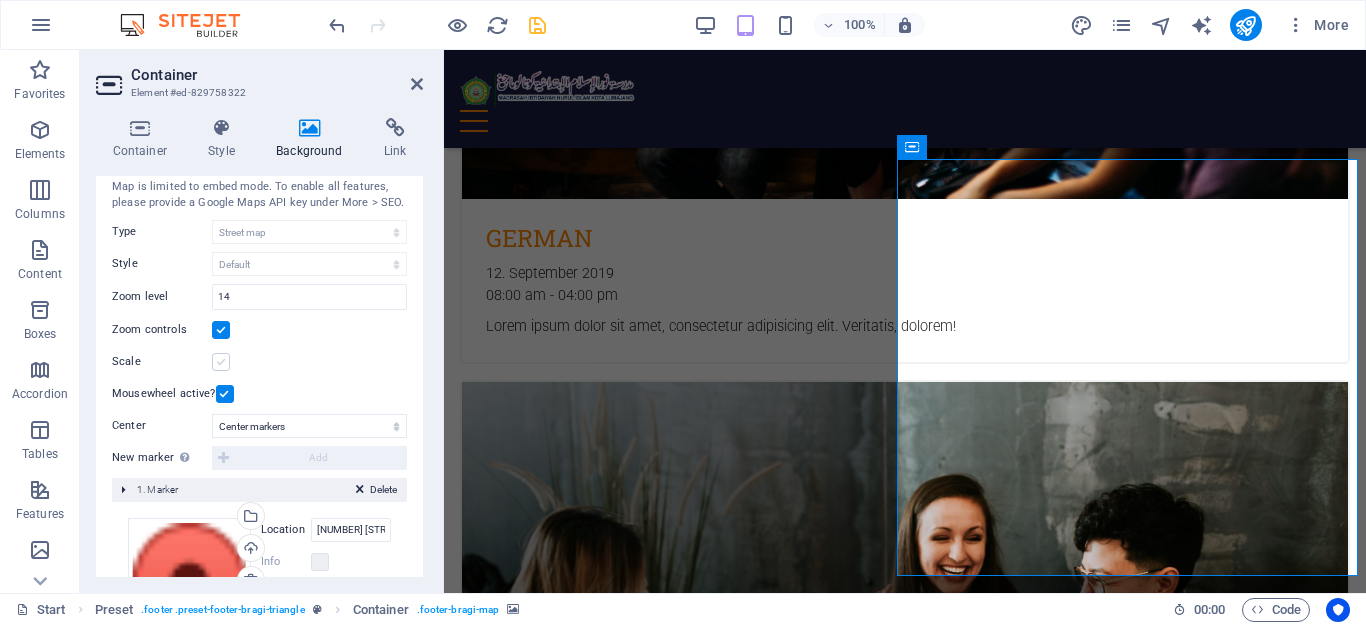 scroll, scrollTop: 0, scrollLeft: 0, axis: both 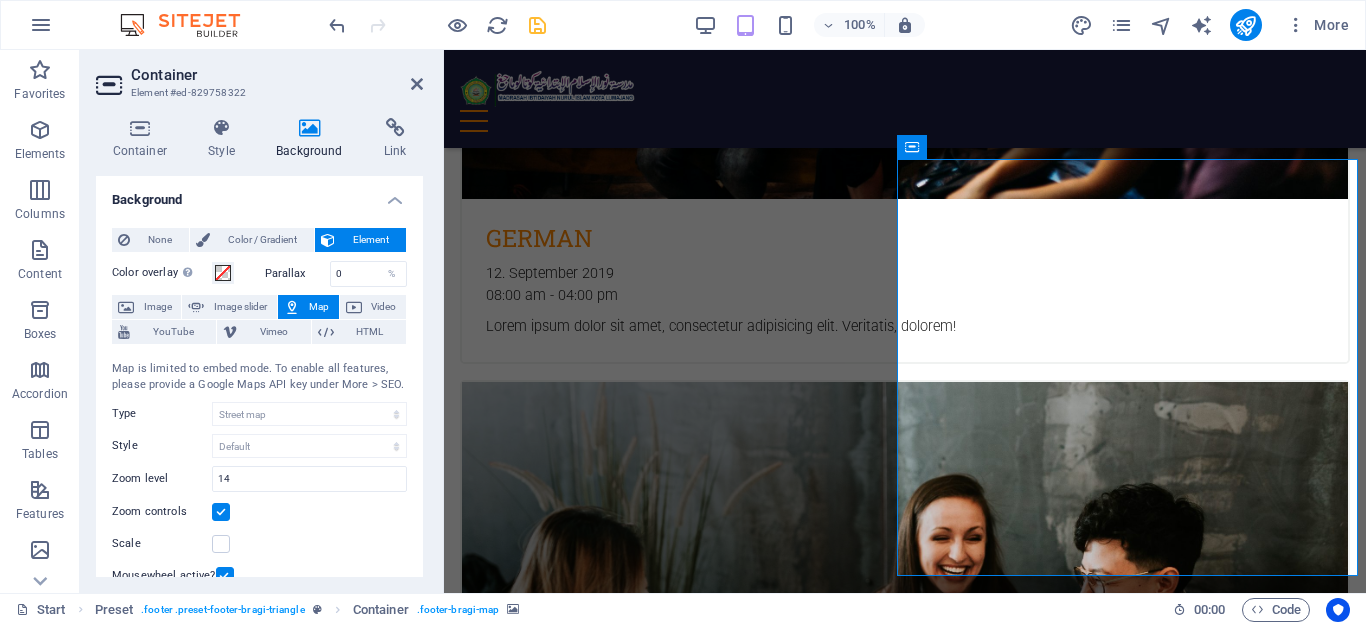 click on "Map" at bounding box center [319, 307] 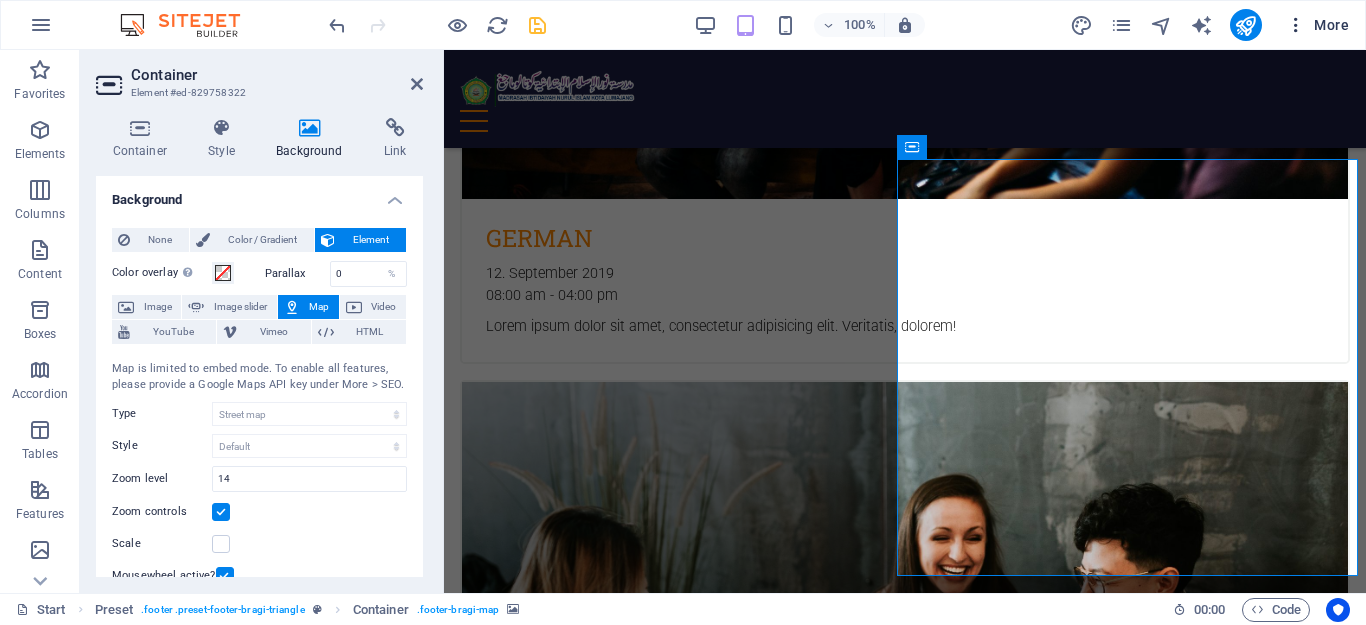 click on "More" at bounding box center [1317, 25] 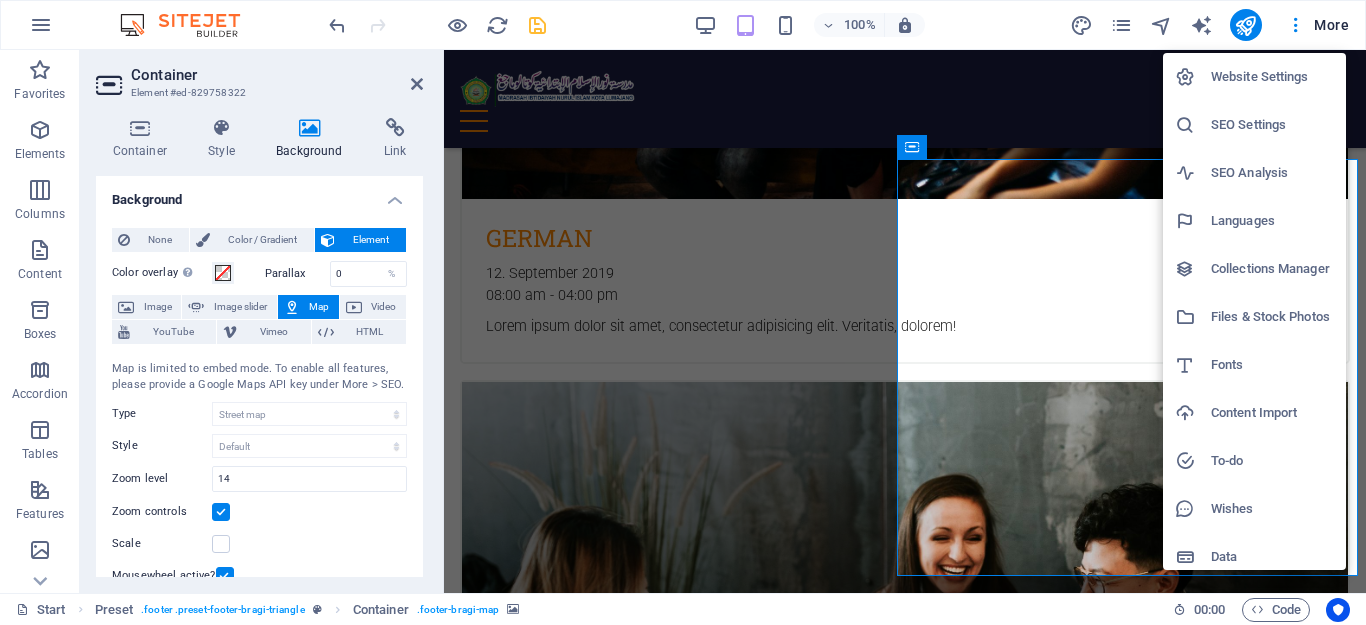 click on "SEO Analysis" at bounding box center (1272, 173) 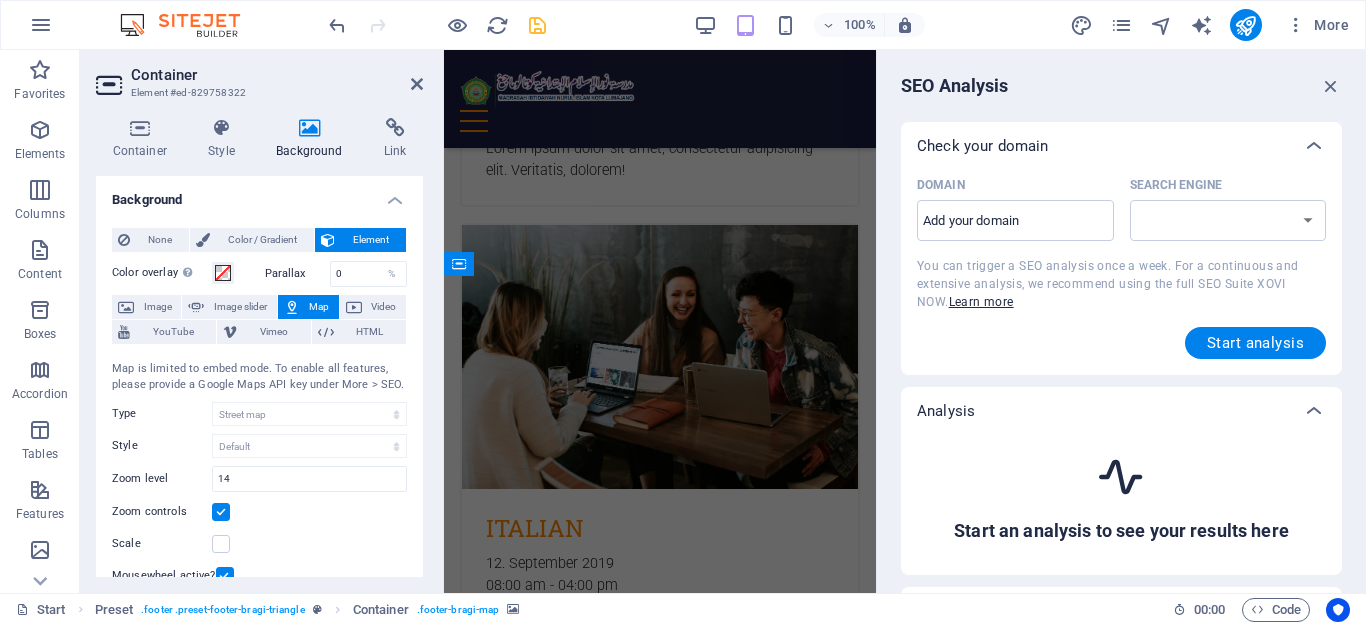 scroll, scrollTop: 11027, scrollLeft: 0, axis: vertical 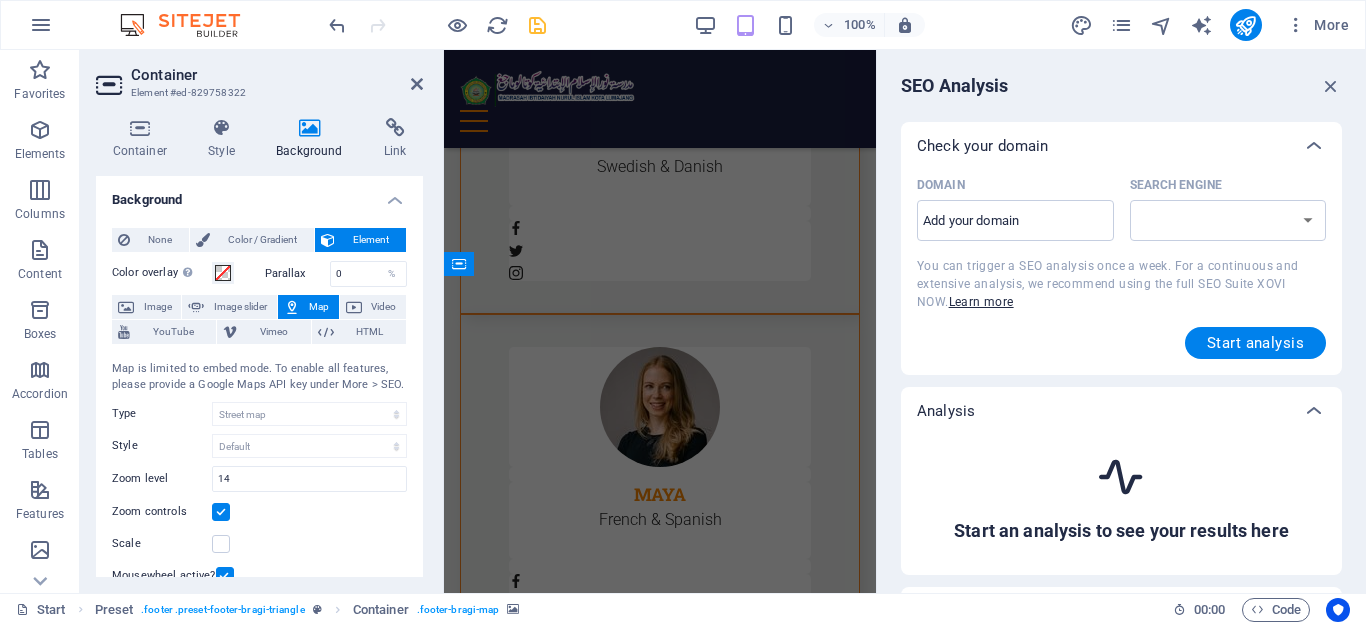 select on "google.com" 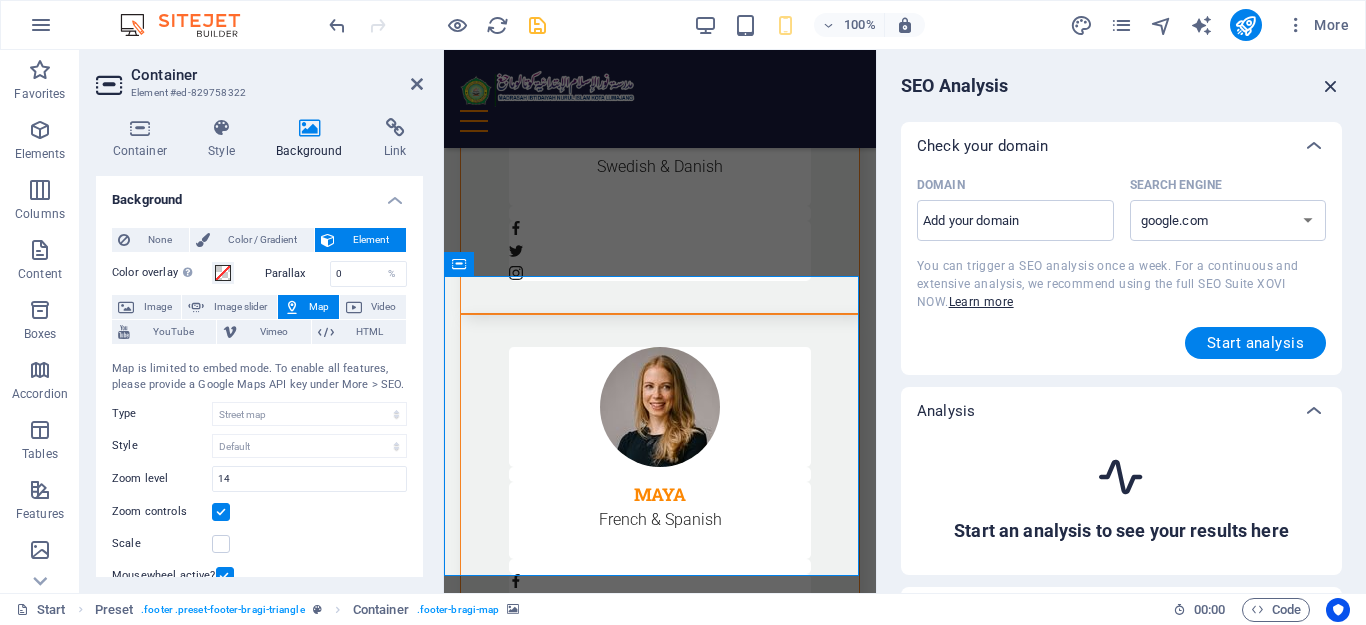 drag, startPoint x: 1328, startPoint y: 80, endPoint x: 886, endPoint y: 20, distance: 446.0538 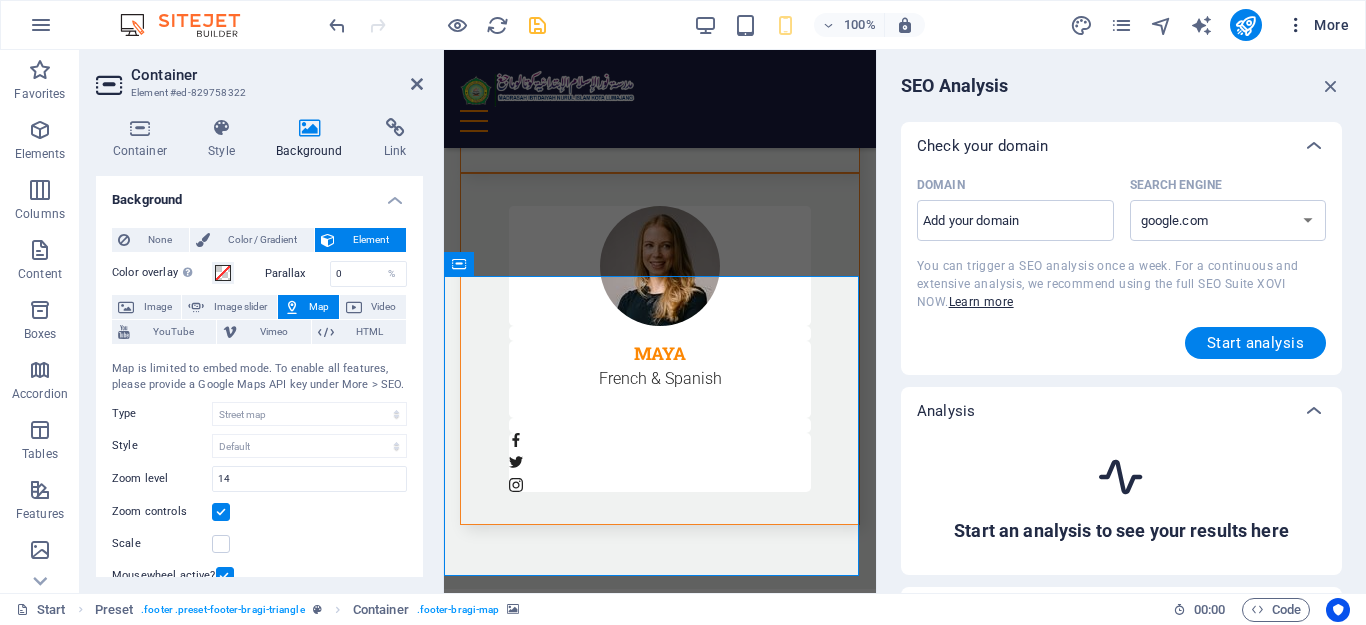 scroll, scrollTop: 7666, scrollLeft: 0, axis: vertical 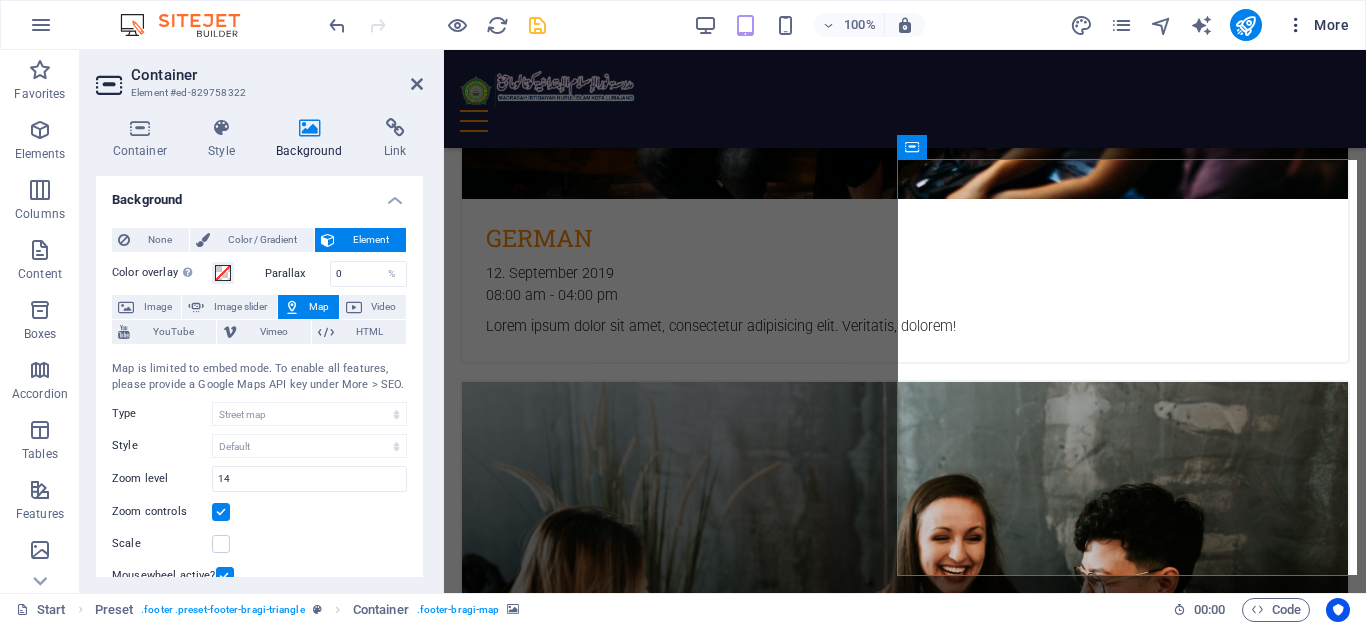 click on "More" at bounding box center [1317, 25] 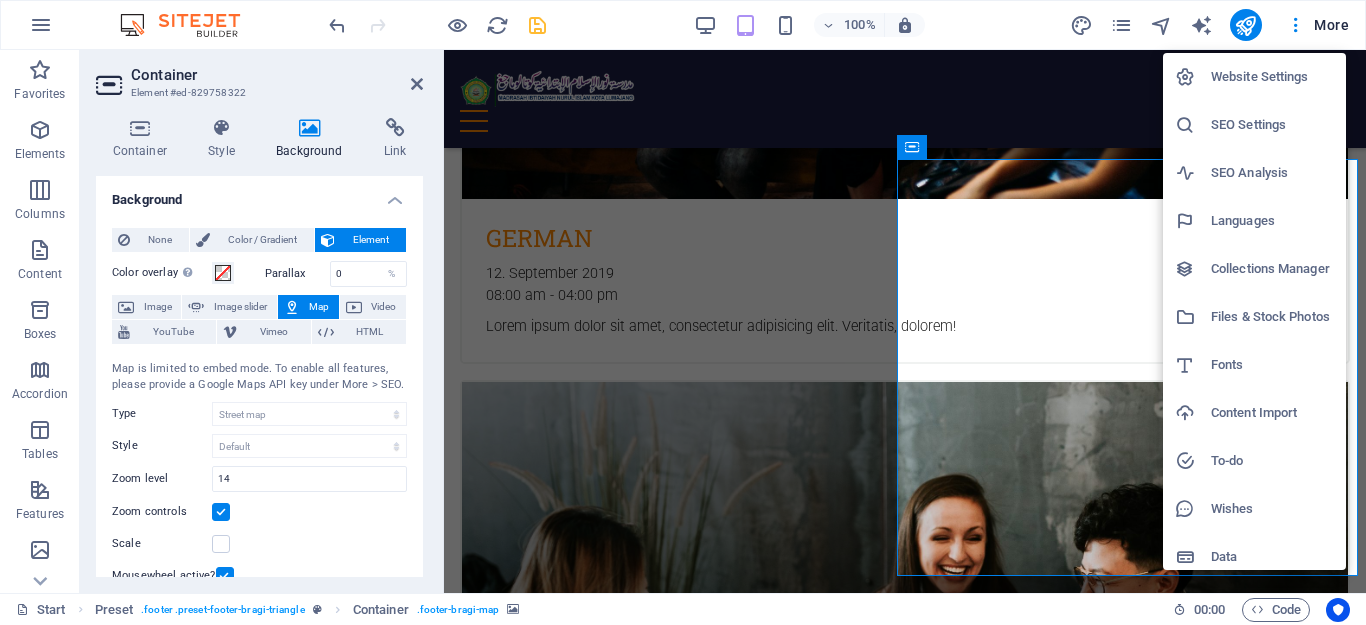 click on "SEO Analysis" at bounding box center [1272, 173] 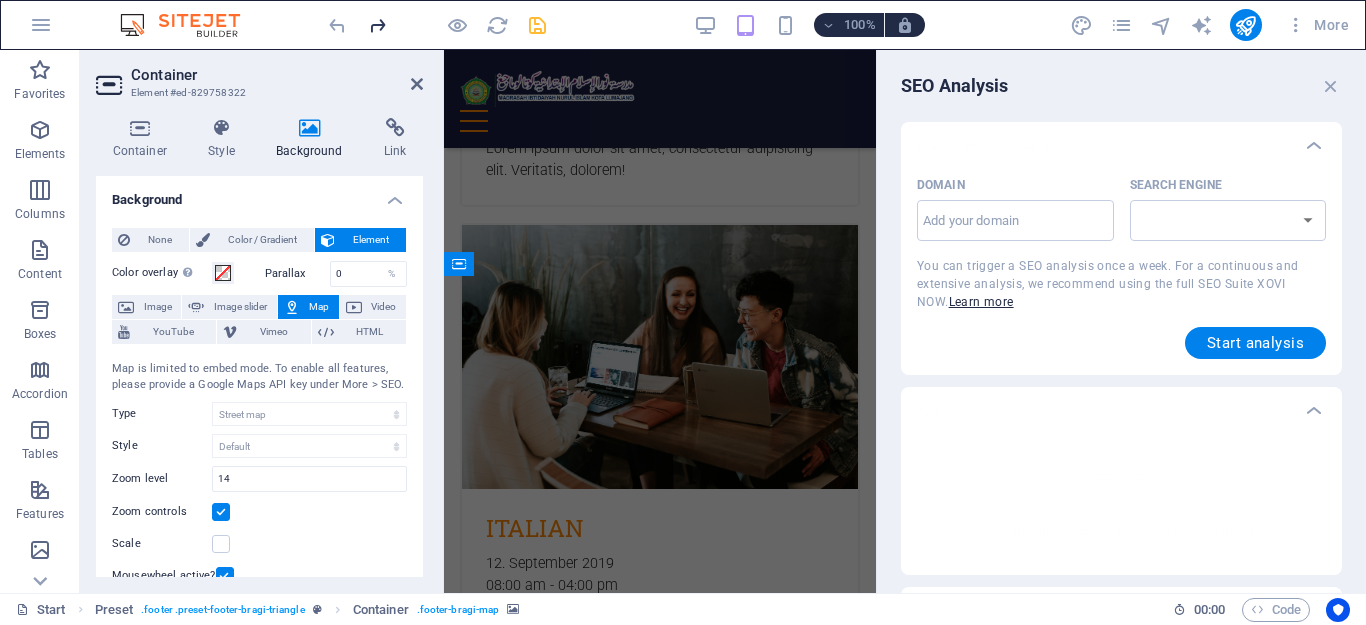 scroll, scrollTop: 11027, scrollLeft: 0, axis: vertical 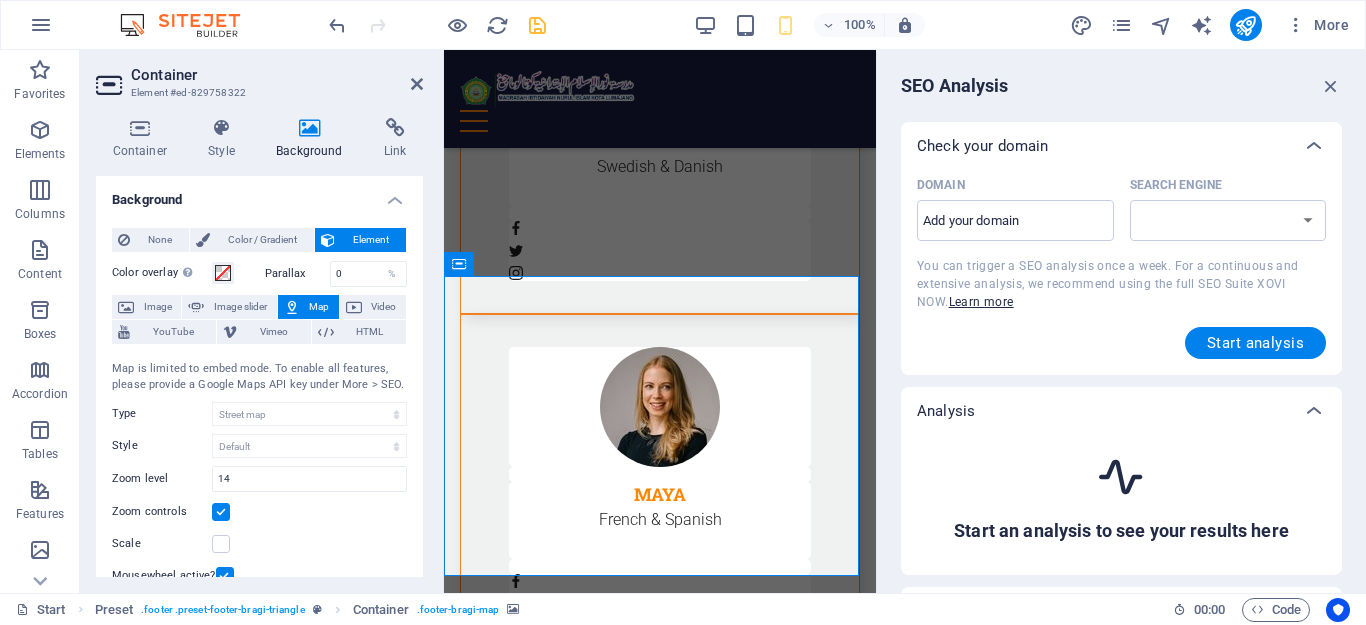 select on "google.com" 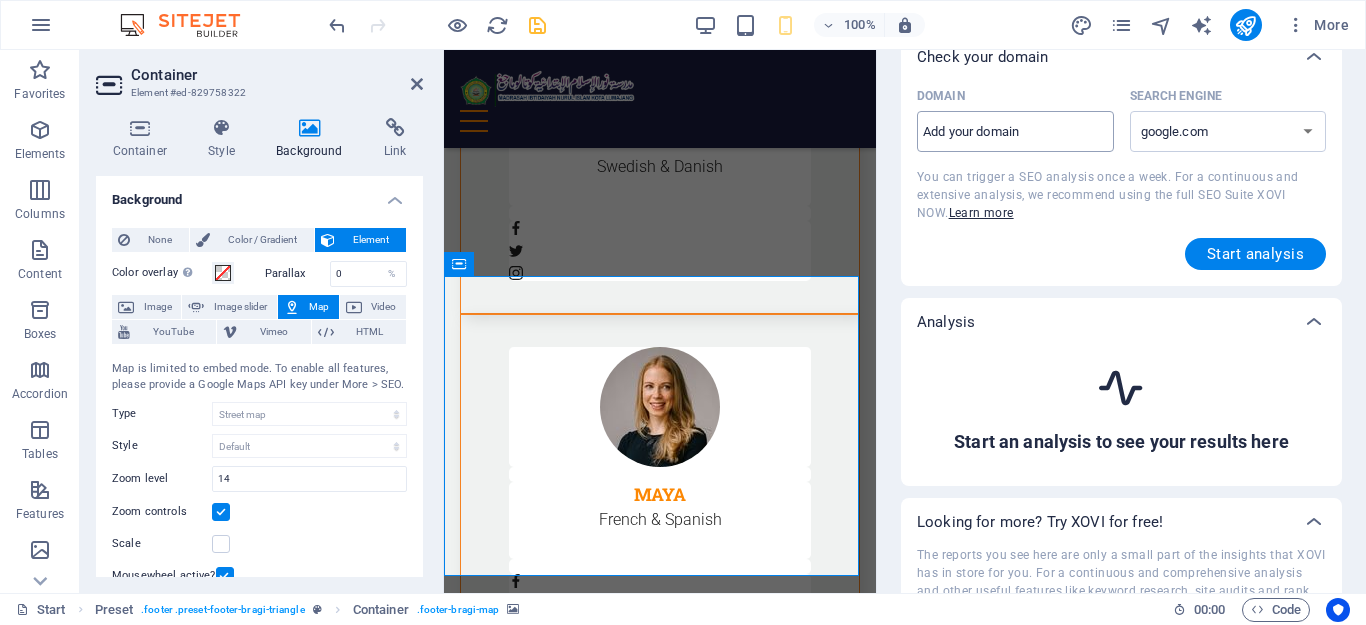 scroll, scrollTop: 0, scrollLeft: 0, axis: both 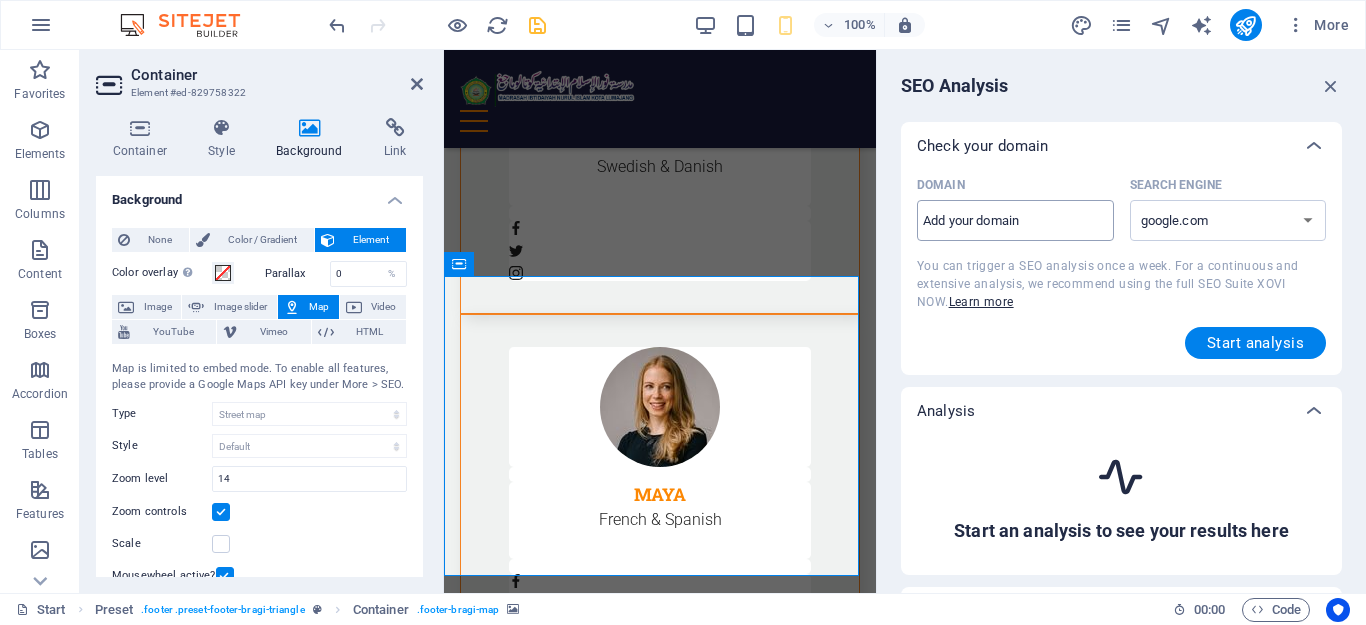 click on "Domain ​" at bounding box center [1015, 221] 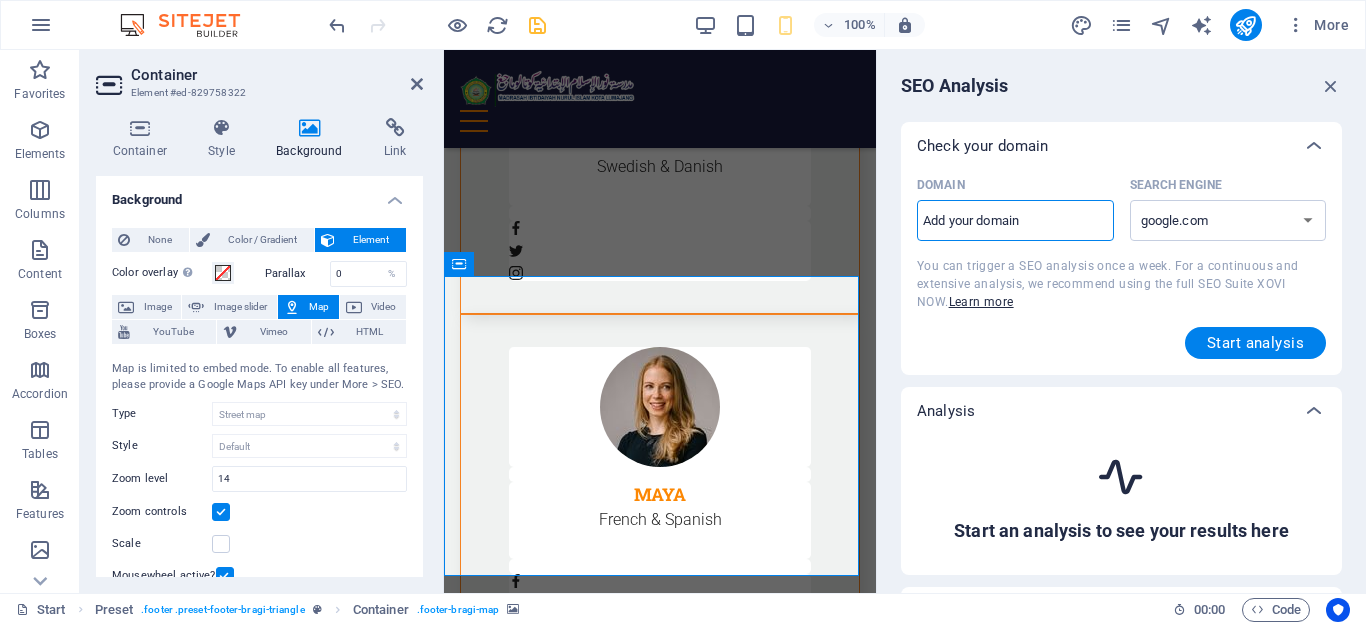 paste on "https://minuriskotalmj.sch.id/" 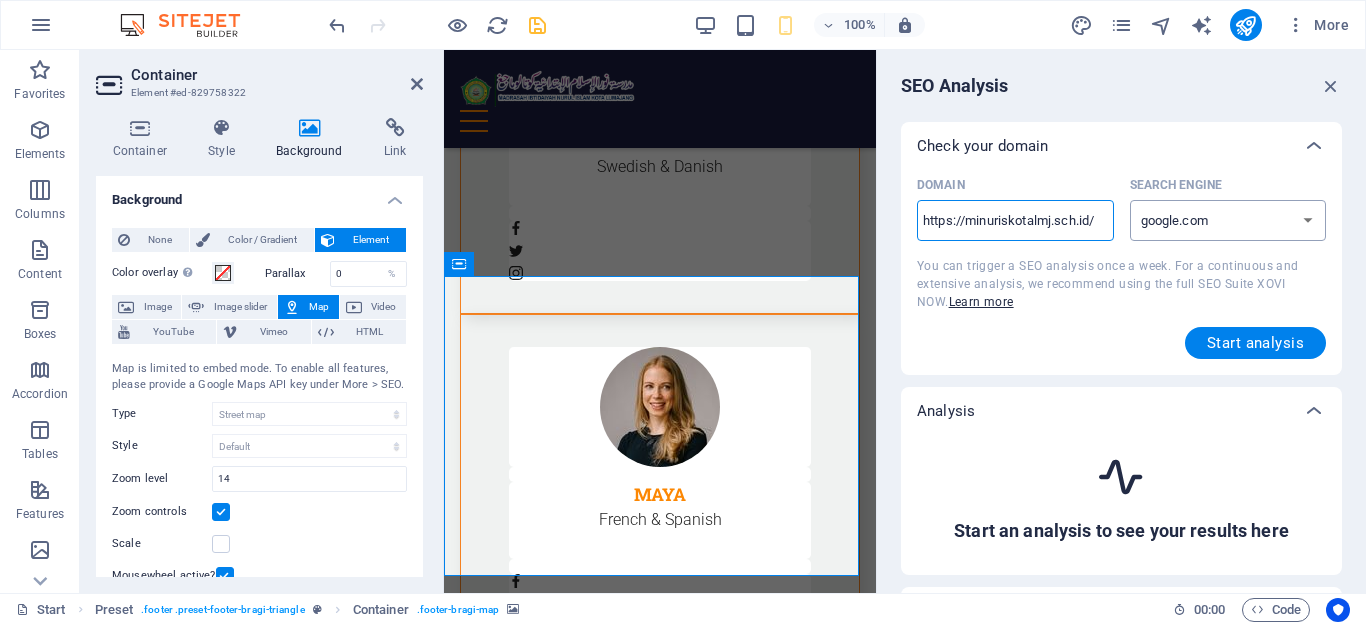 click on "google.de google.at google.es google.co.uk google.fr google.it google.ch google.com google.com.br bing.com" at bounding box center [1228, 220] 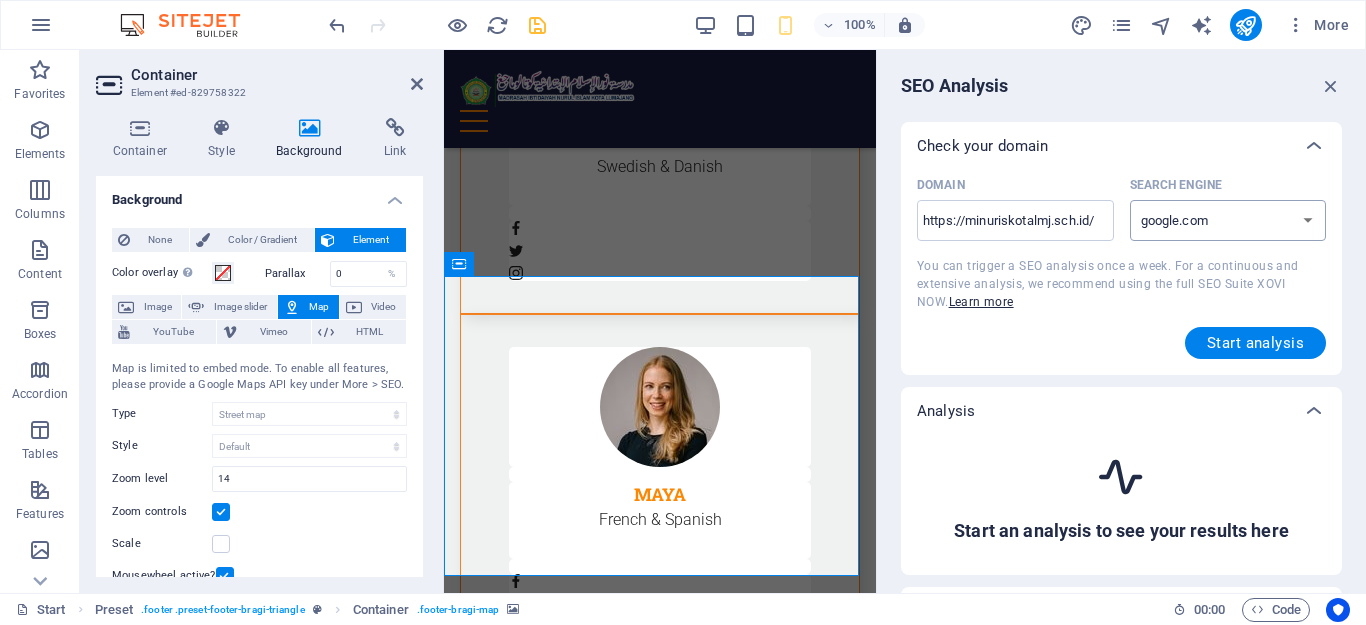 click on "google.de google.at google.es google.co.uk google.fr google.it google.ch google.com google.com.br bing.com" at bounding box center (1228, 220) 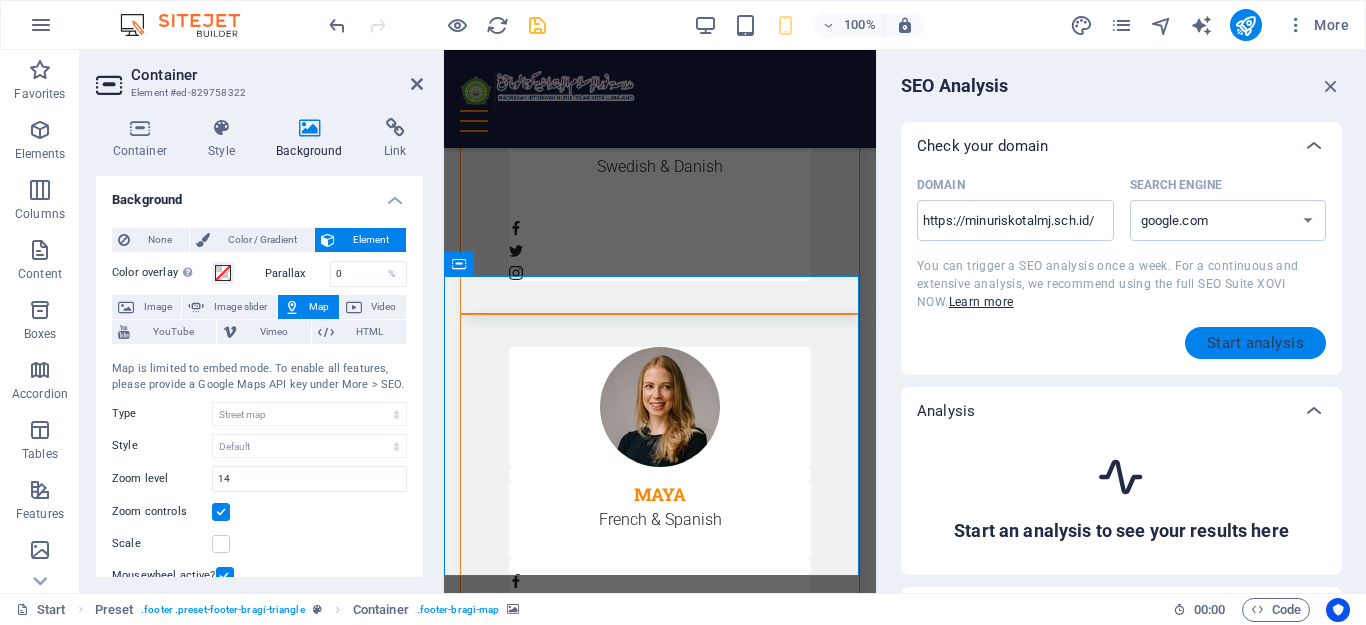 click on "Start analysis" at bounding box center (1255, 343) 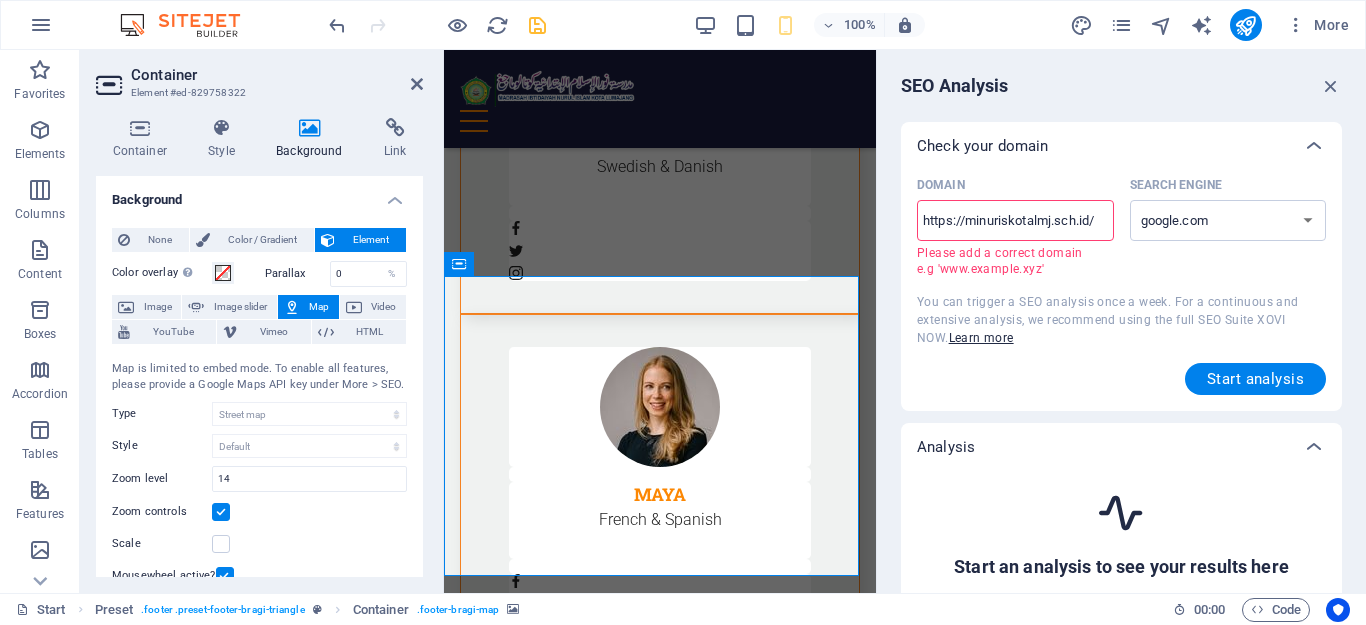 drag, startPoint x: 965, startPoint y: 214, endPoint x: 877, endPoint y: 214, distance: 88 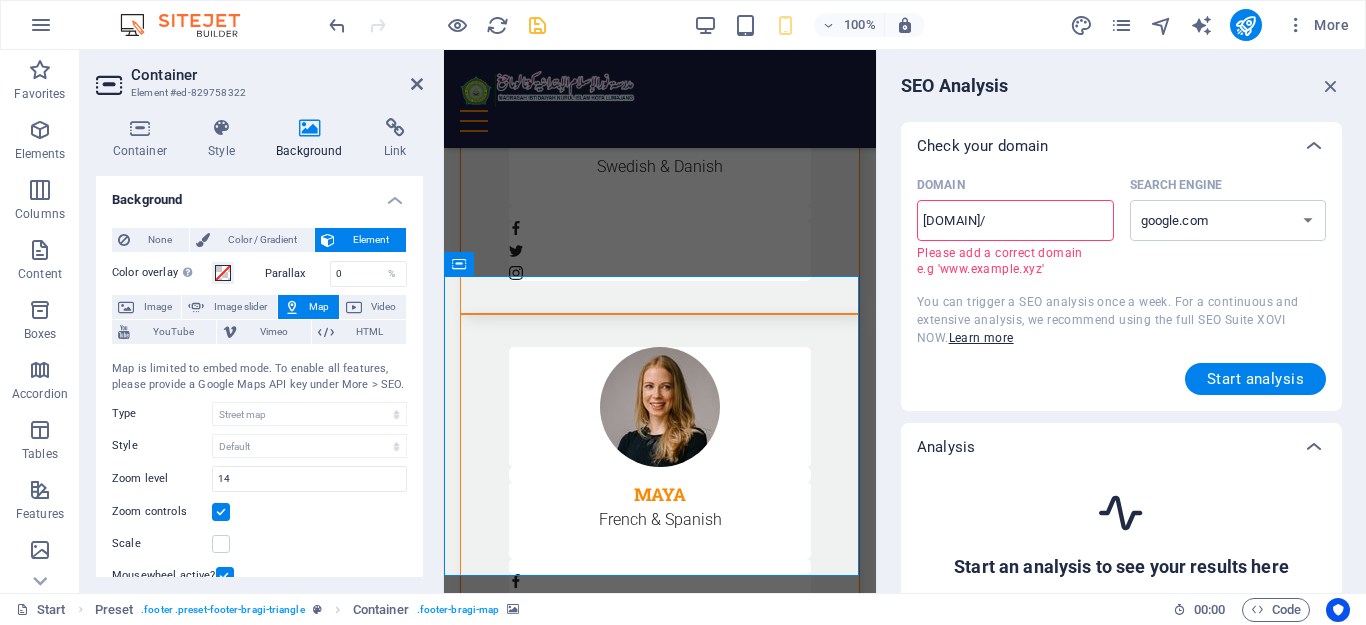 click on "minuriskotalmj.sch.id/" at bounding box center [1015, 221] 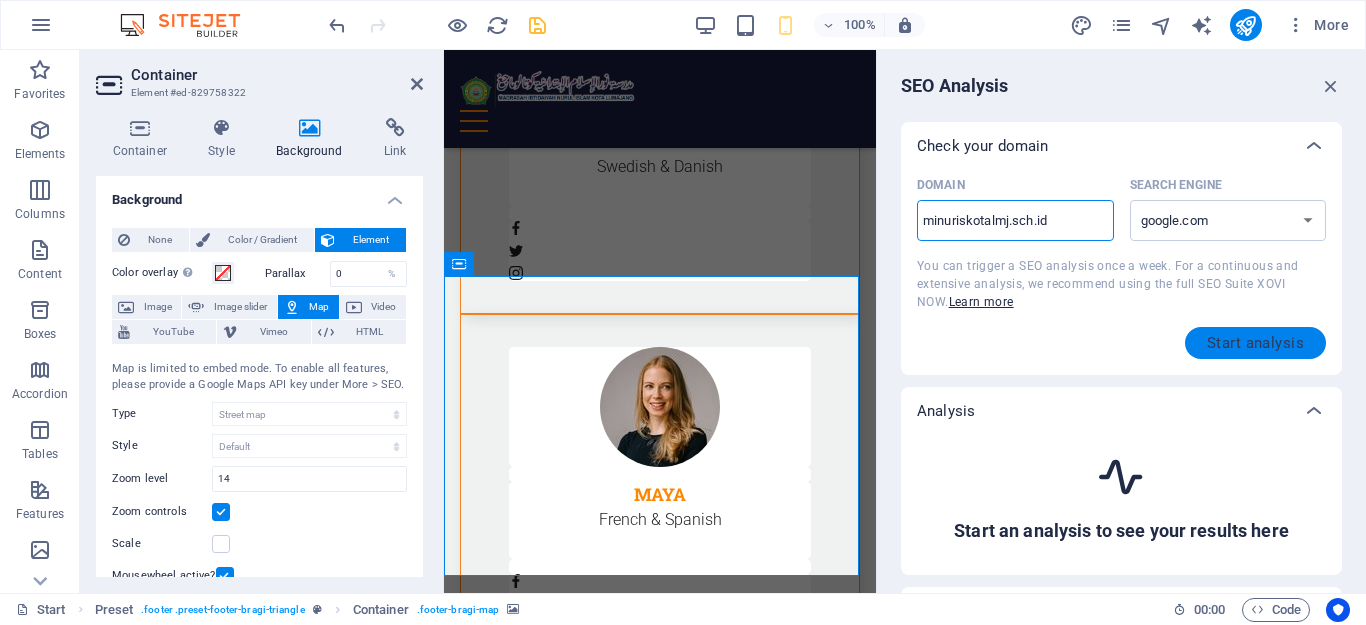 type on "minuriskotalmj.sch.id" 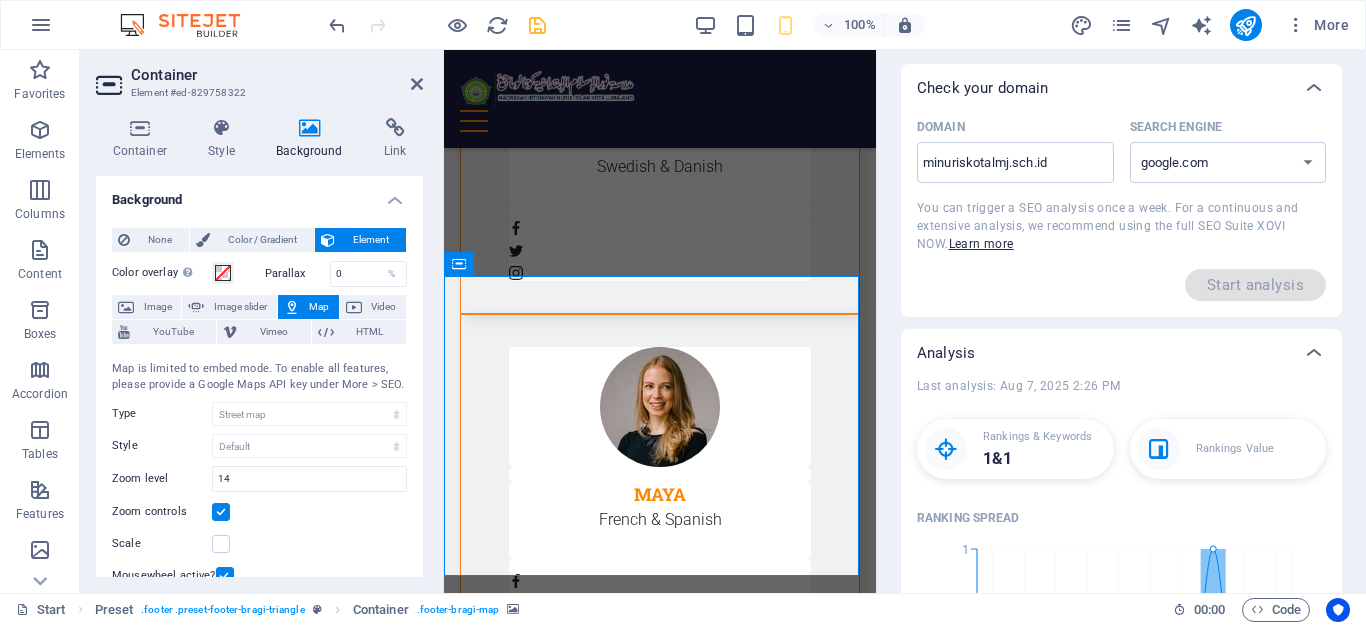 scroll, scrollTop: 0, scrollLeft: 0, axis: both 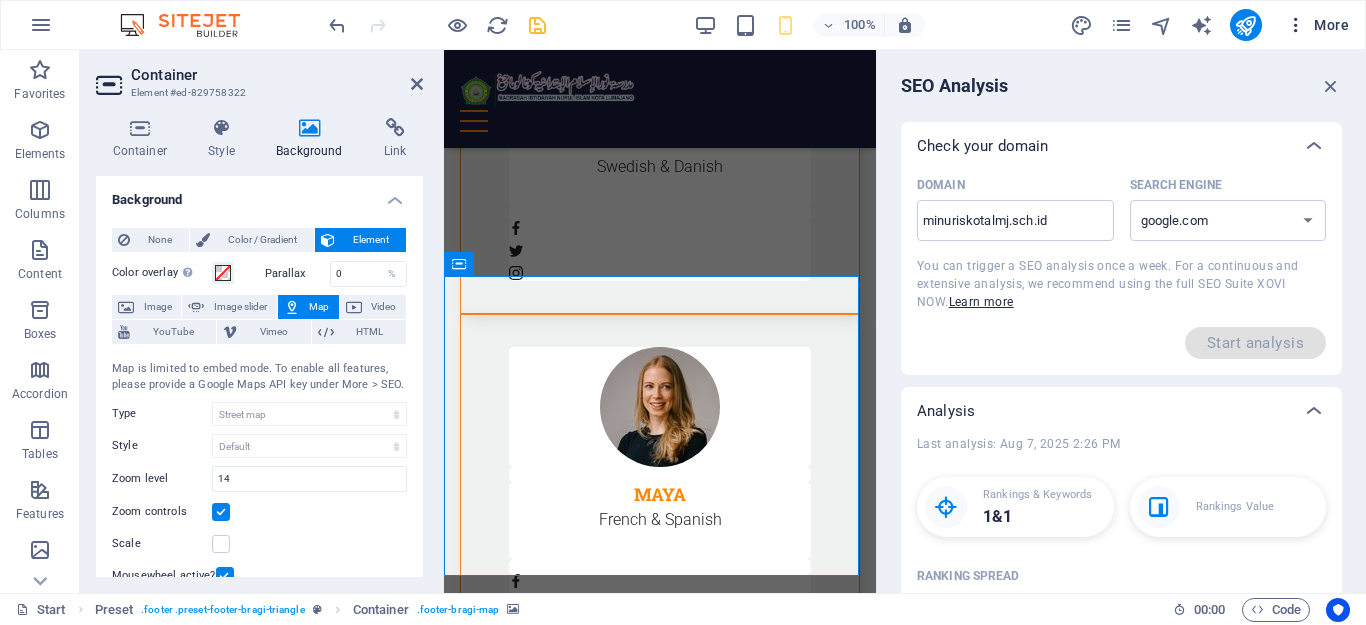 click on "More" at bounding box center [1317, 25] 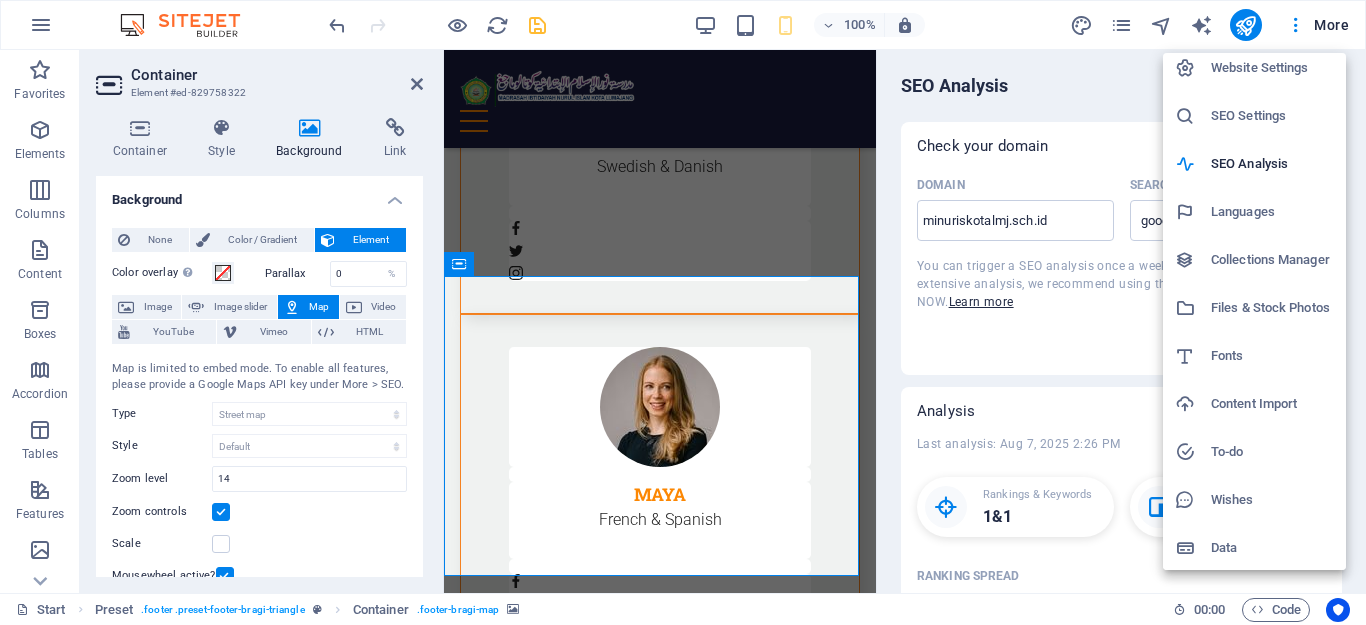 scroll, scrollTop: 11, scrollLeft: 0, axis: vertical 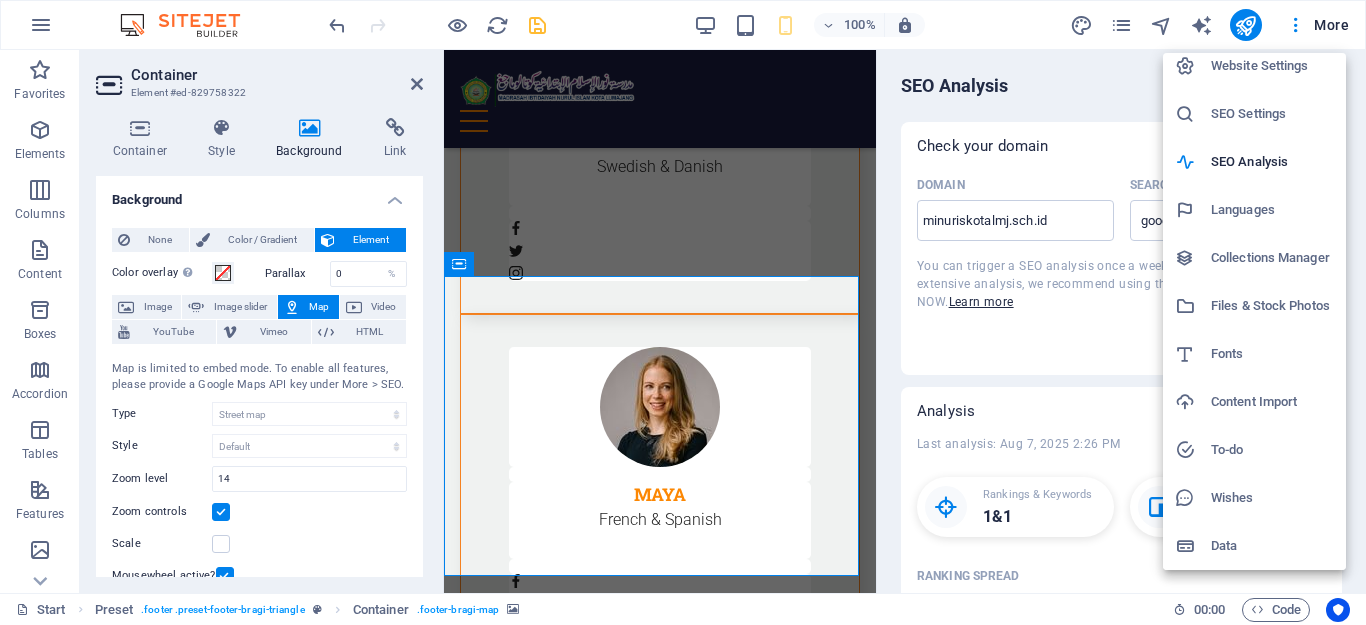 click on "Files & Stock Photos" at bounding box center (1272, 306) 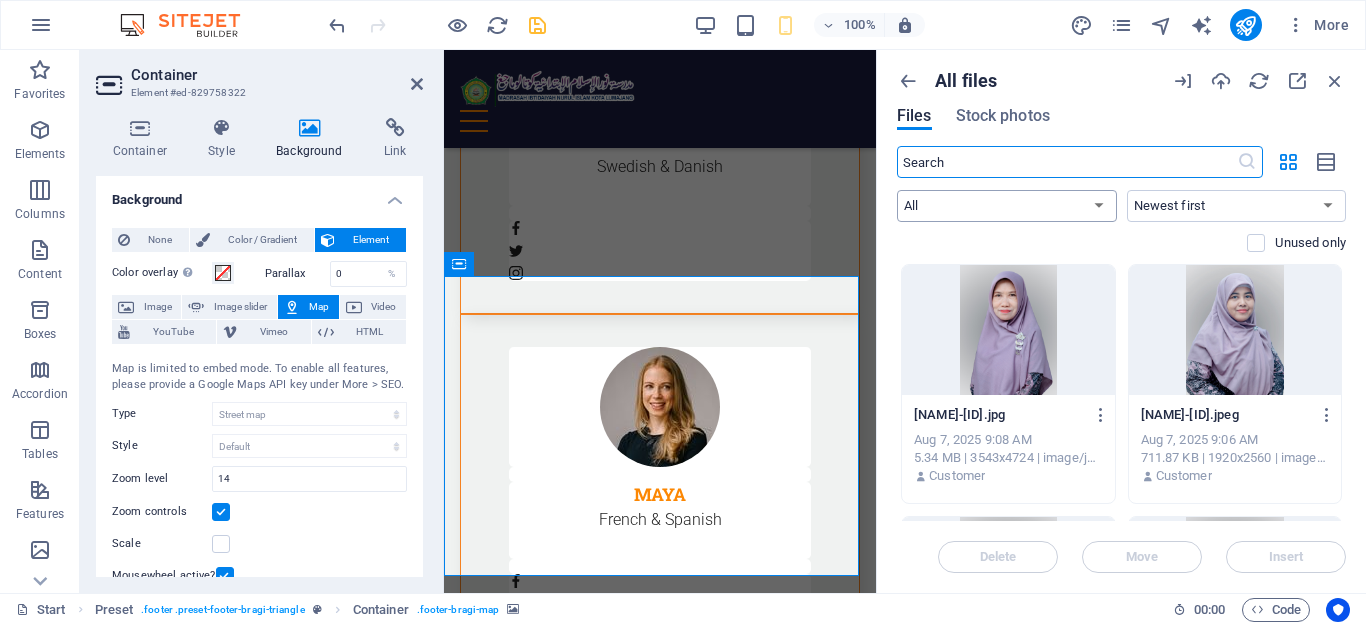 click on "All Images Documents Audio Video Vector Other" at bounding box center [1007, 206] 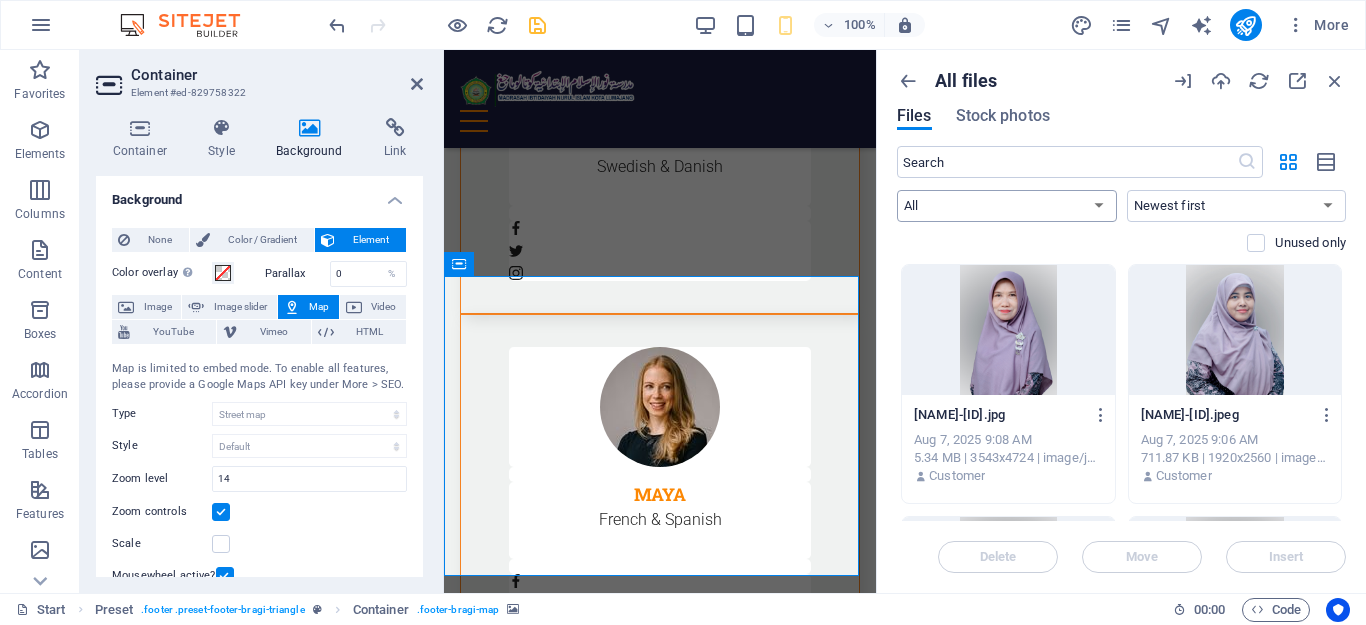 select on "unknown" 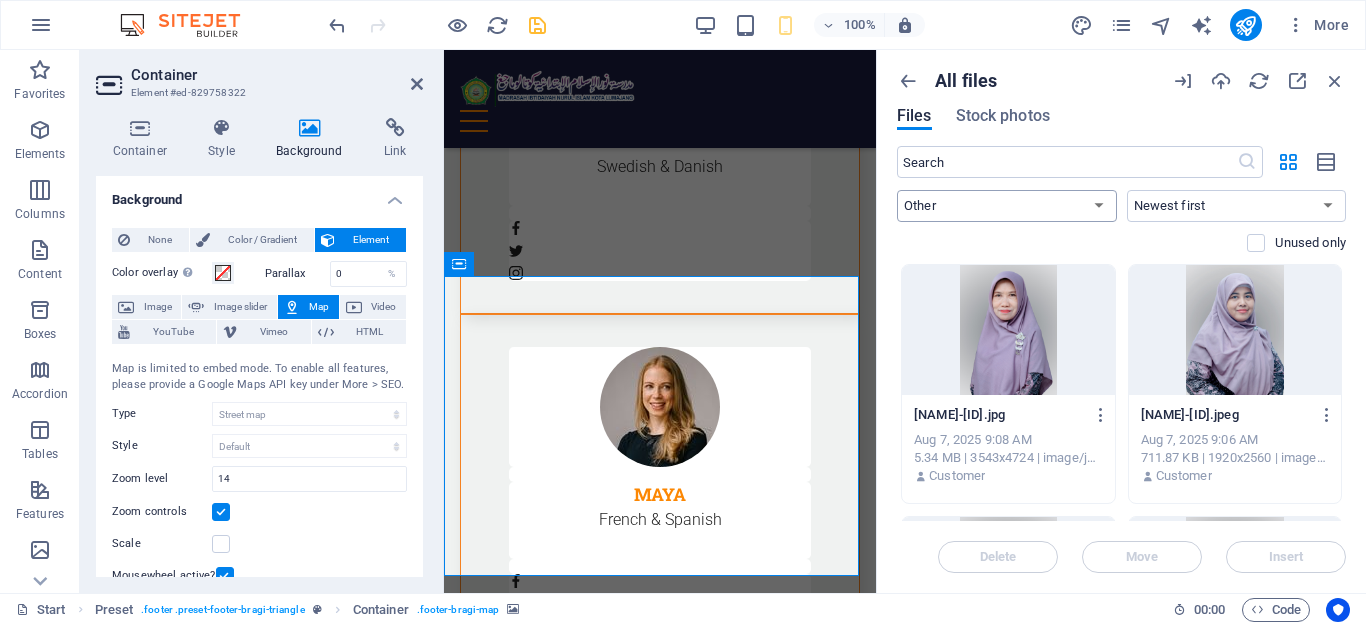 click on "All Images Documents Audio Video Vector Other" at bounding box center (1007, 206) 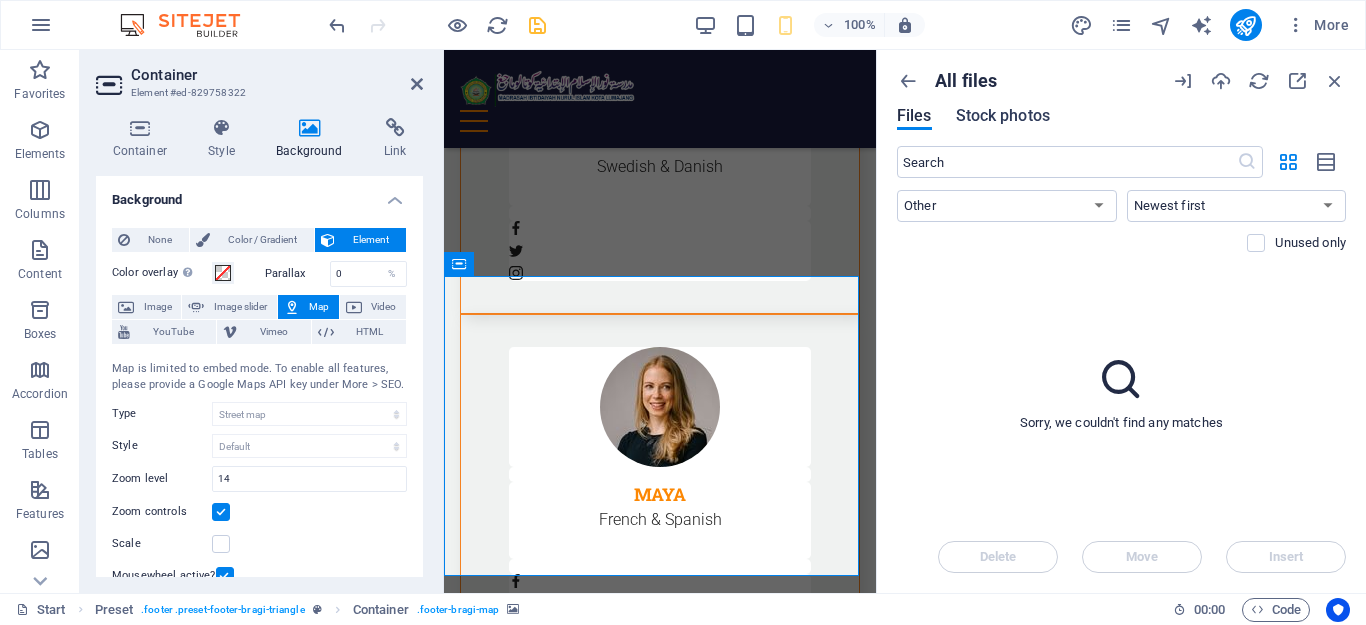 click on "Stock photos" at bounding box center (1003, 116) 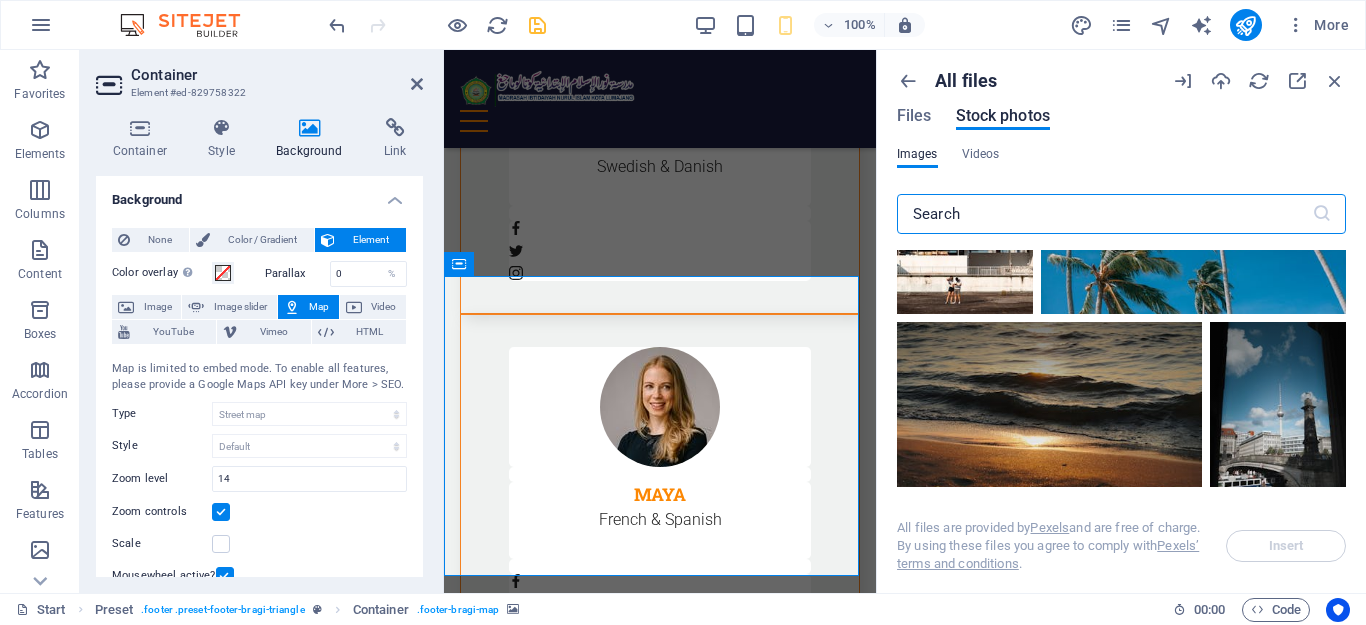 scroll, scrollTop: 0, scrollLeft: 0, axis: both 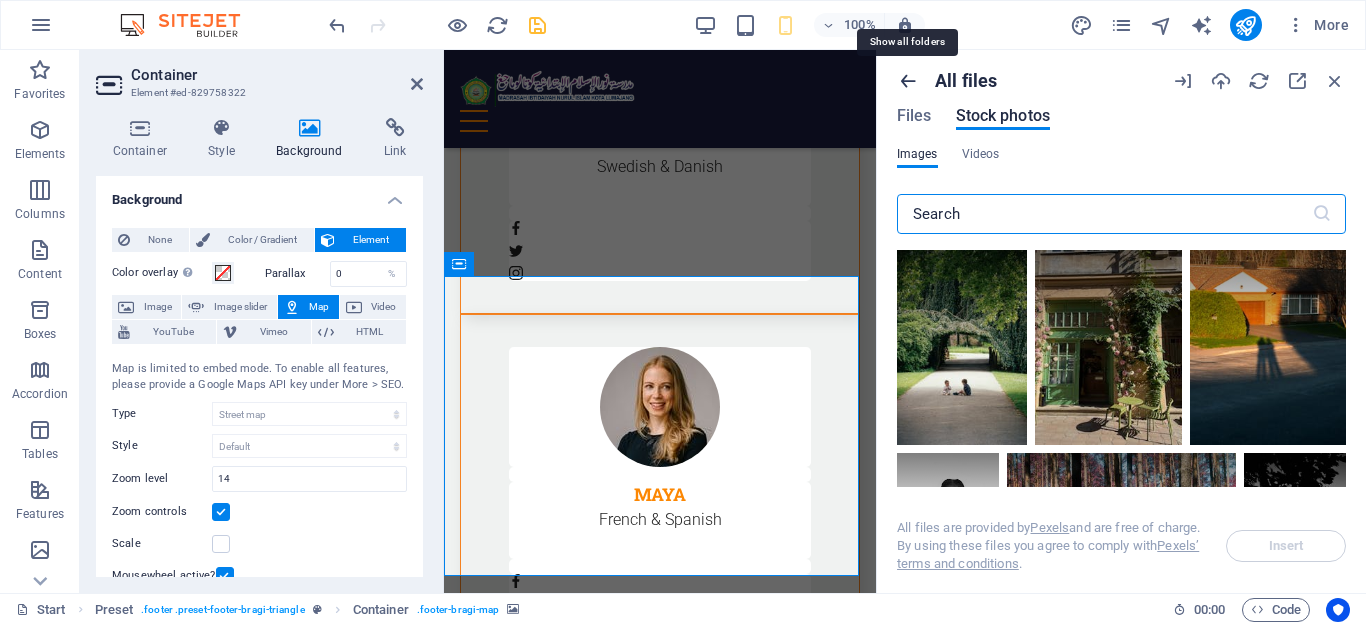 click at bounding box center (908, 81) 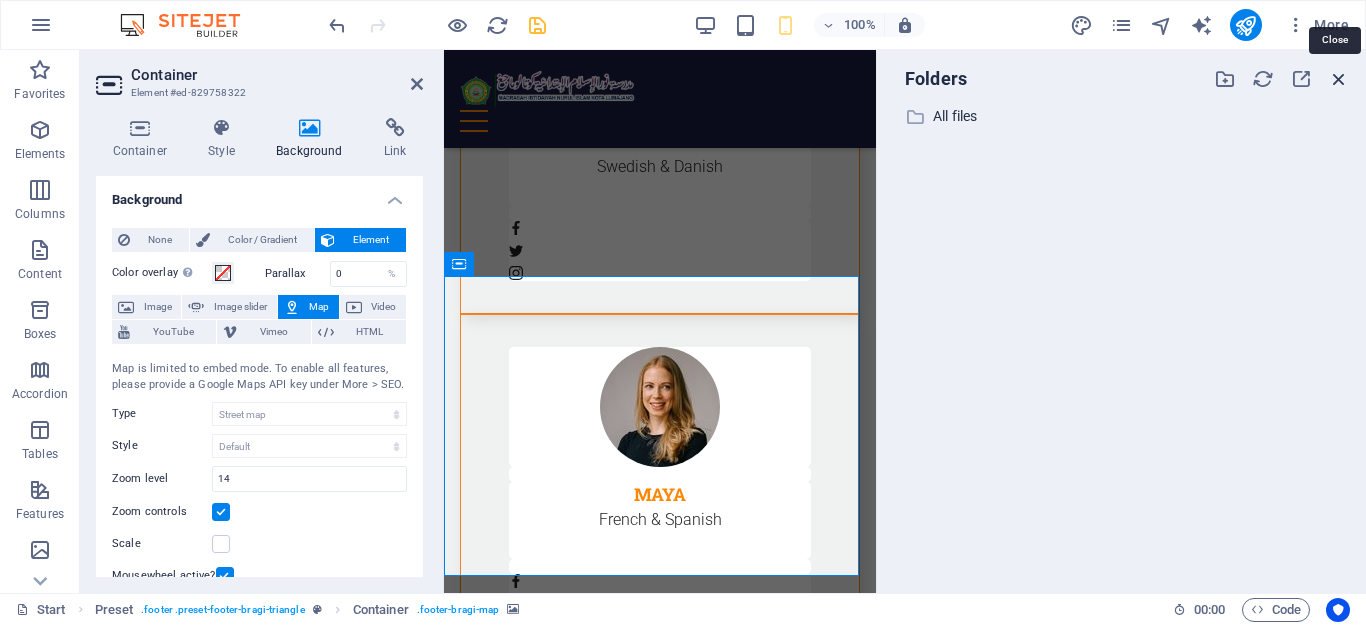 drag, startPoint x: 1336, startPoint y: 78, endPoint x: 890, endPoint y: 15, distance: 450.42758 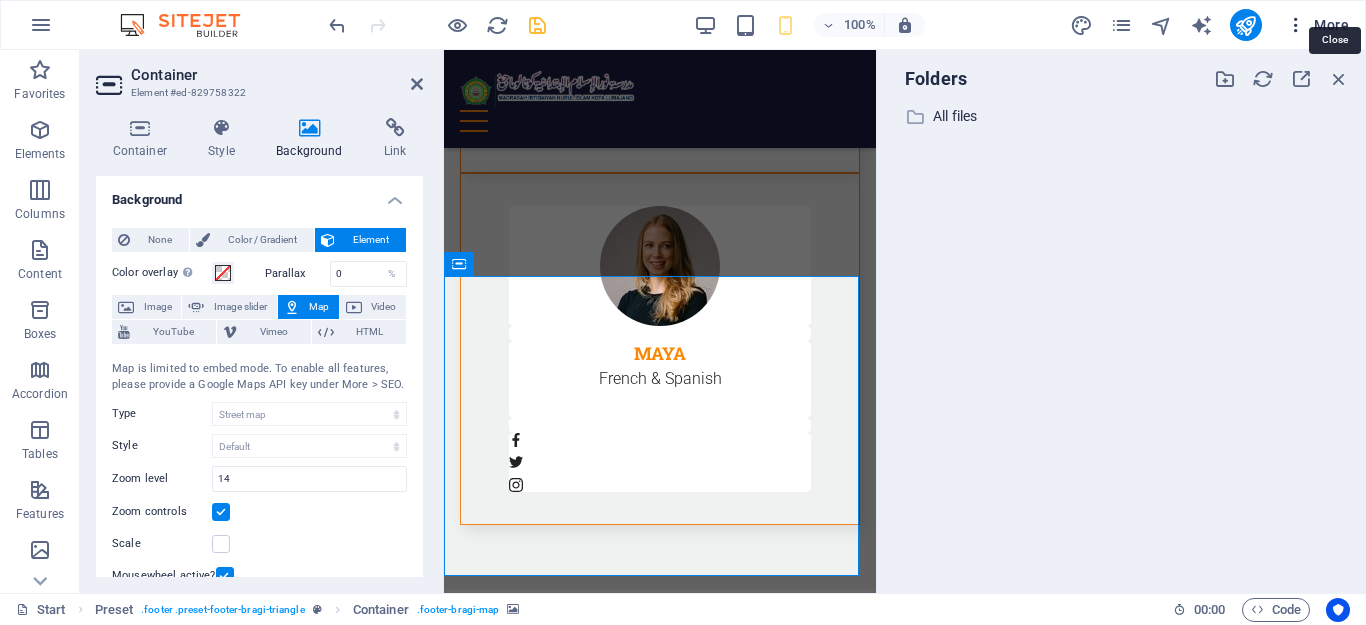 scroll, scrollTop: 7666, scrollLeft: 0, axis: vertical 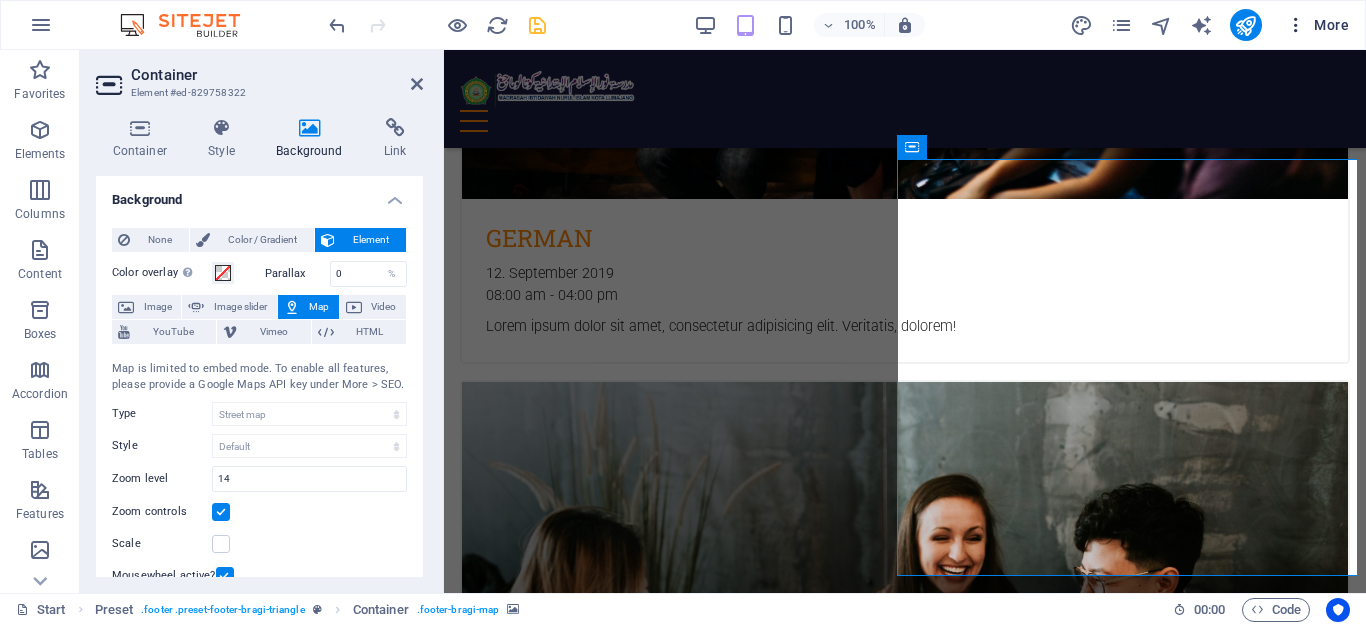 click on "More" at bounding box center (1317, 25) 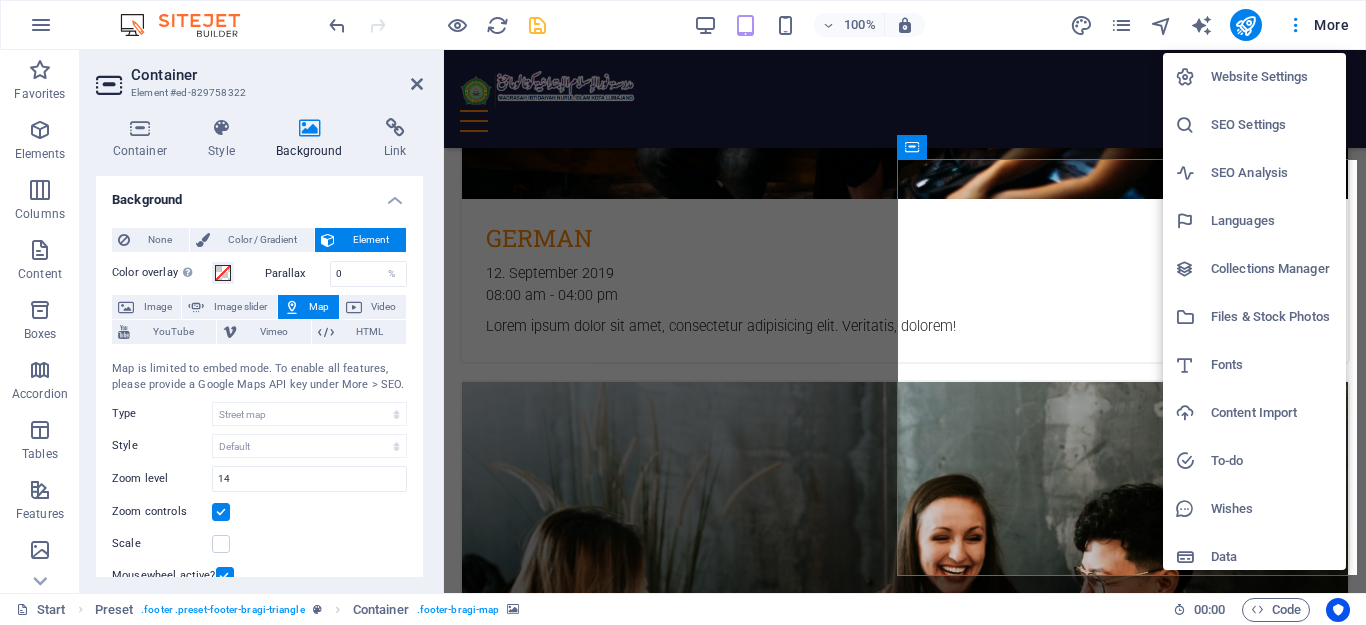 click on "Website Settings" at bounding box center (1272, 77) 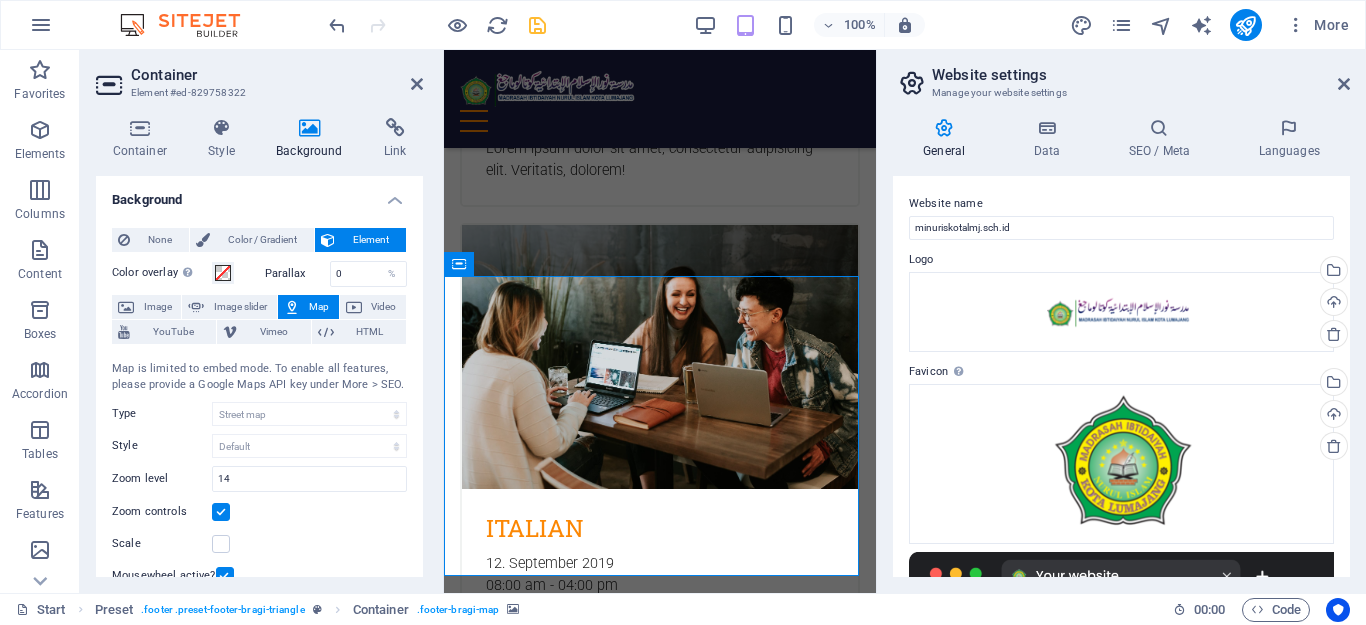 scroll, scrollTop: 11027, scrollLeft: 0, axis: vertical 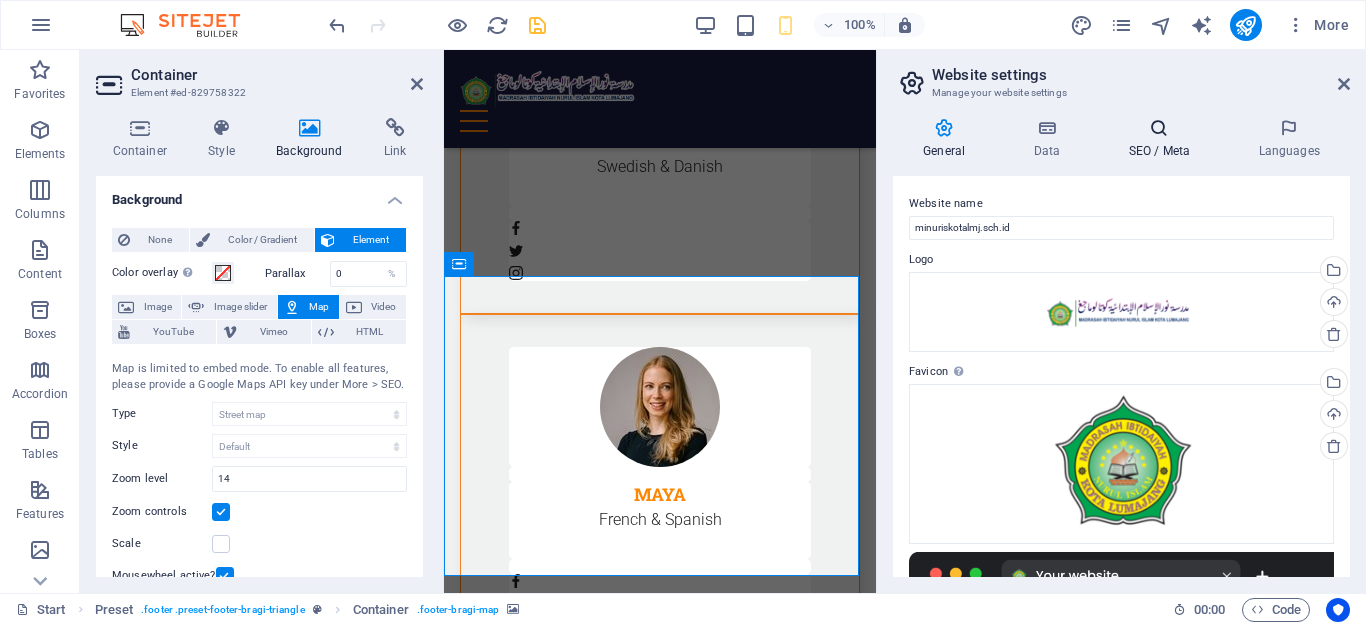 click at bounding box center [1159, 128] 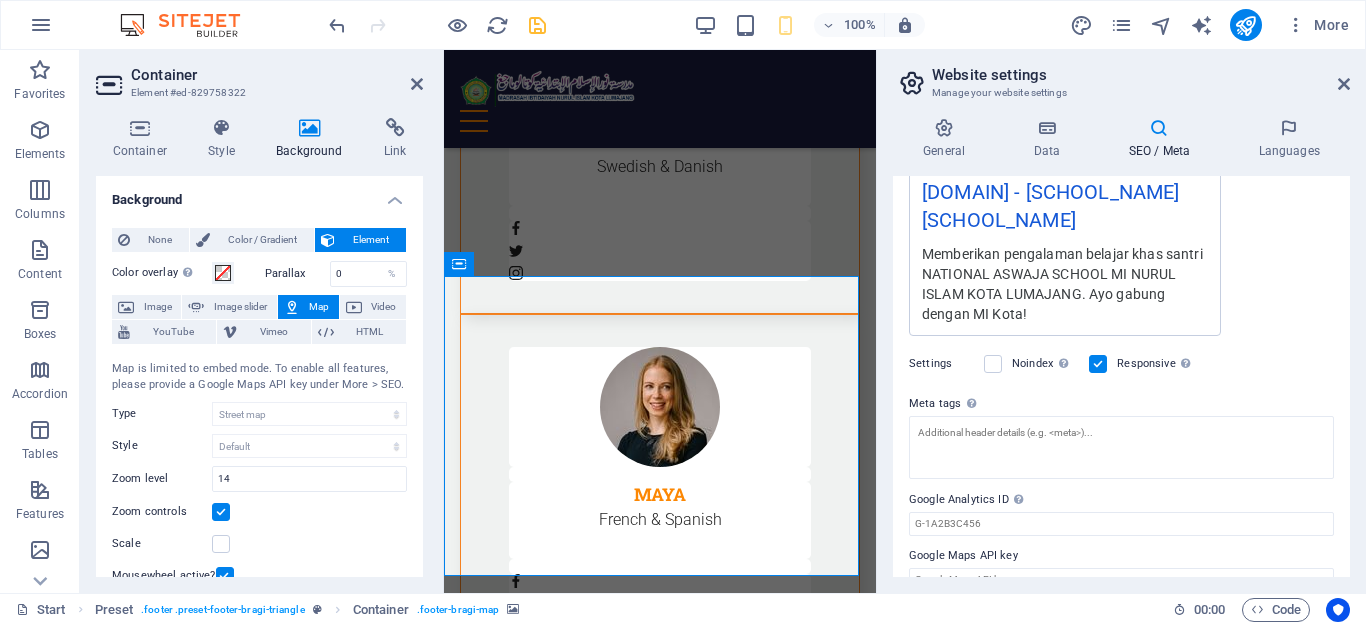 scroll, scrollTop: 423, scrollLeft: 0, axis: vertical 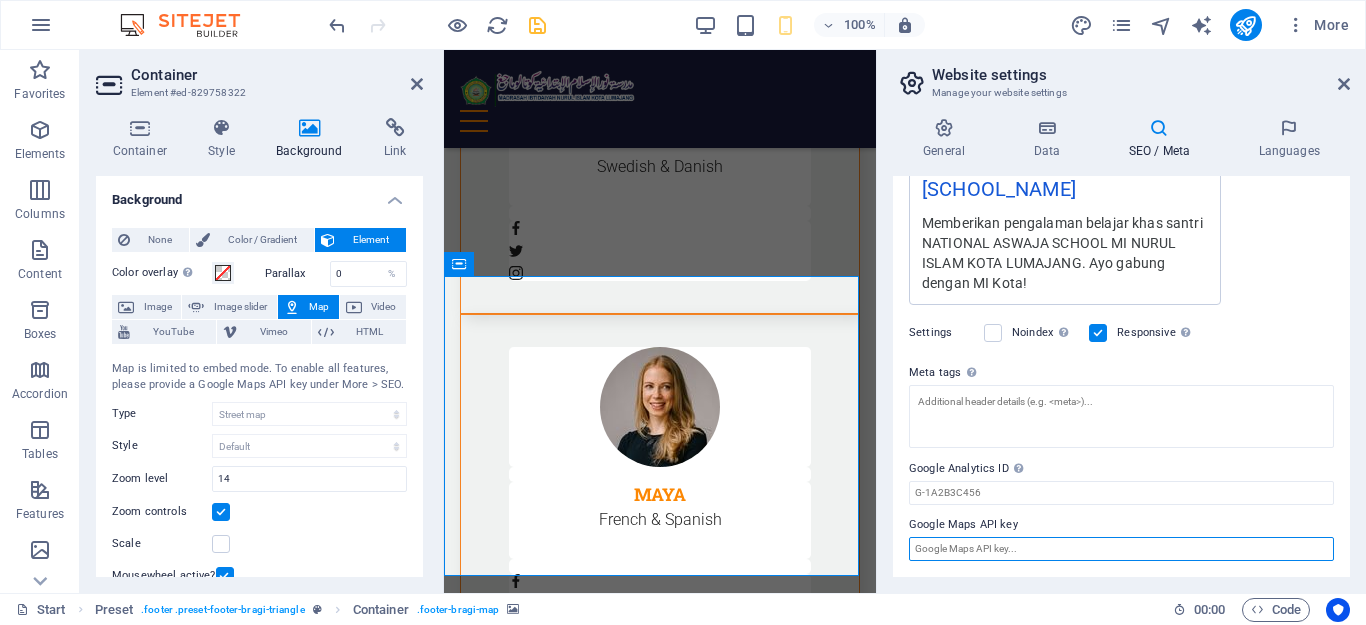 click on "Google Maps API key" at bounding box center (1121, 549) 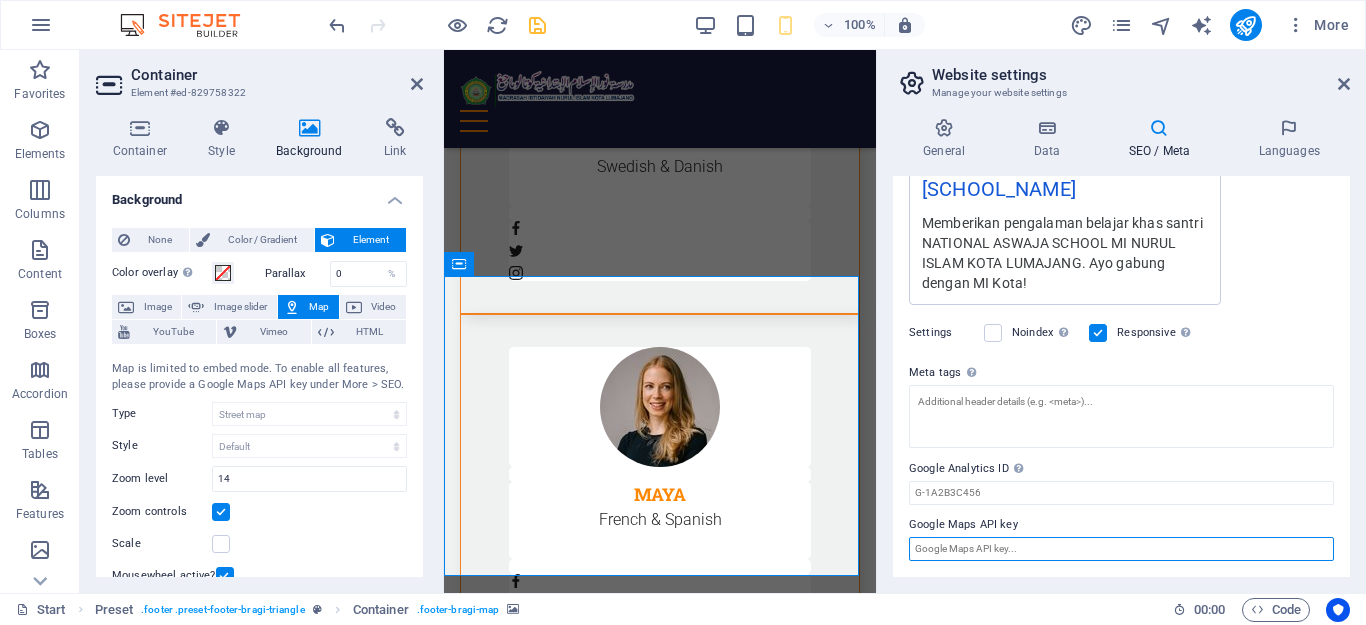 click on "Google Maps API key" at bounding box center (1121, 549) 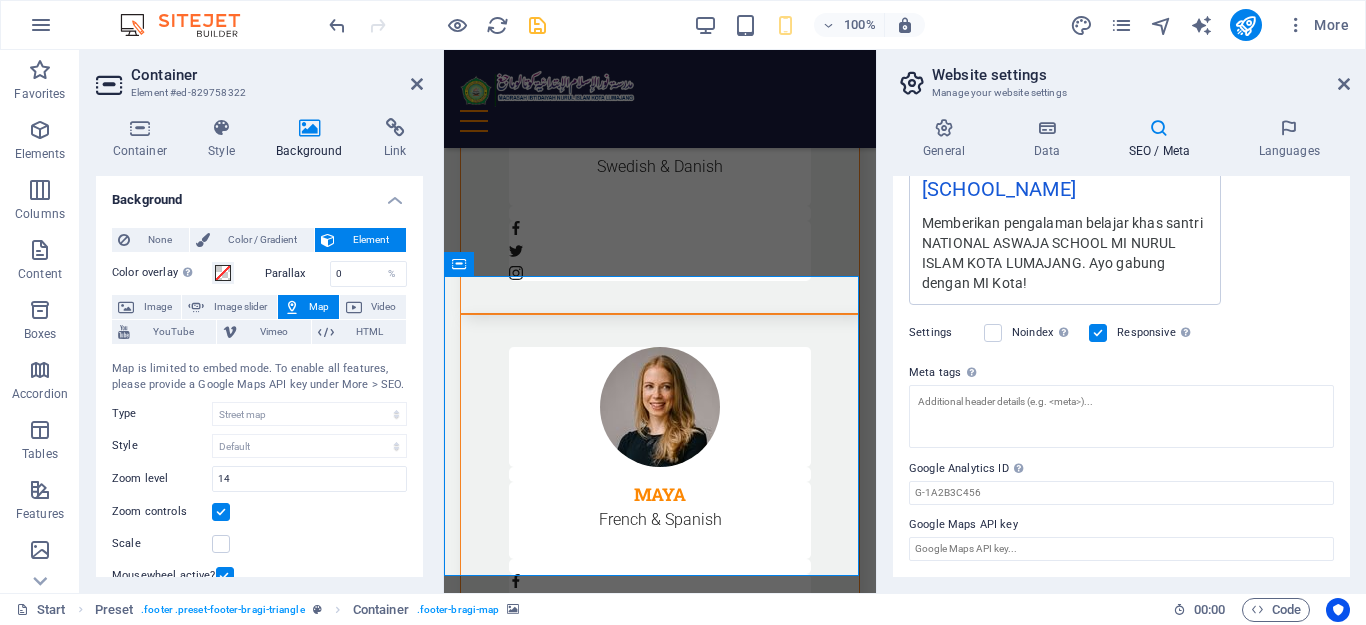 drag, startPoint x: 645, startPoint y: 447, endPoint x: 457, endPoint y: 442, distance: 188.06648 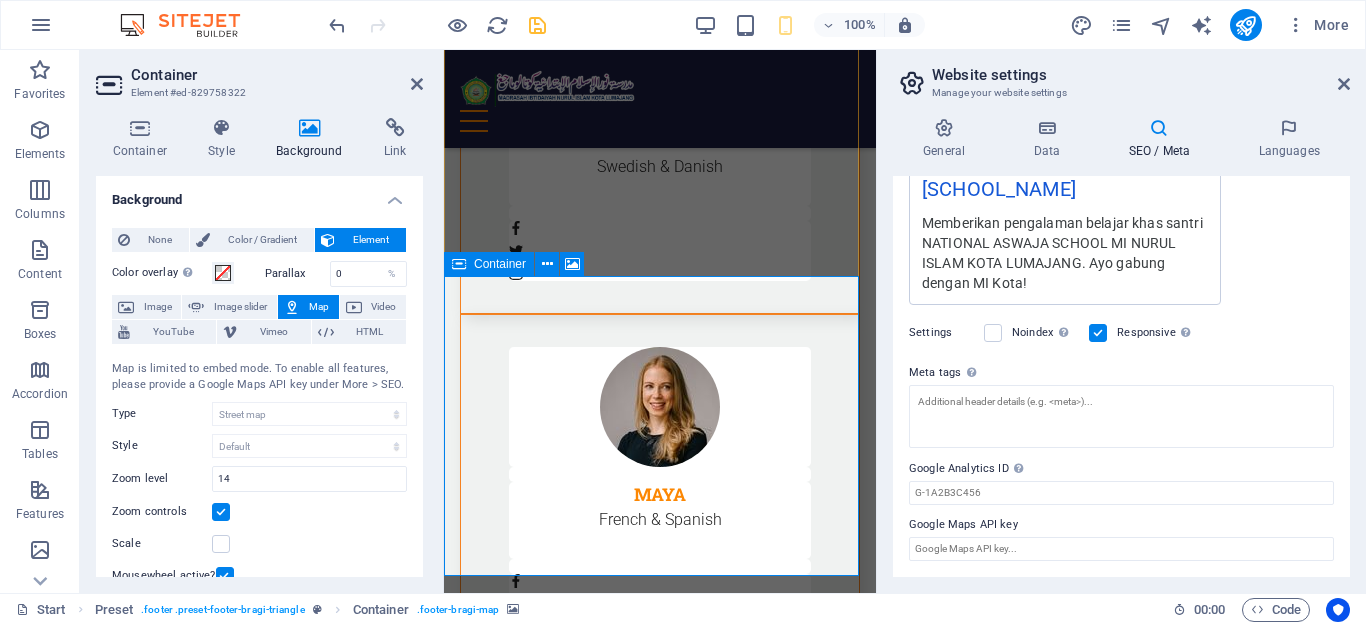 drag, startPoint x: 529, startPoint y: 417, endPoint x: 688, endPoint y: 411, distance: 159.11317 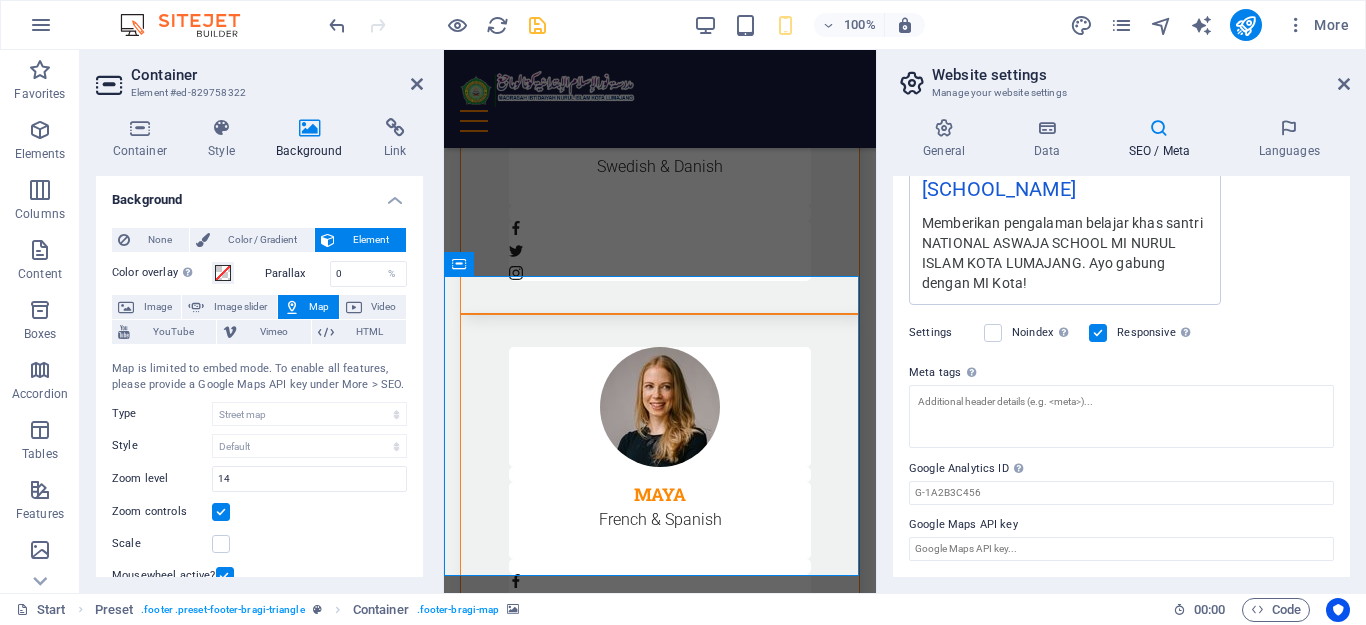 click at bounding box center (660, 2490) 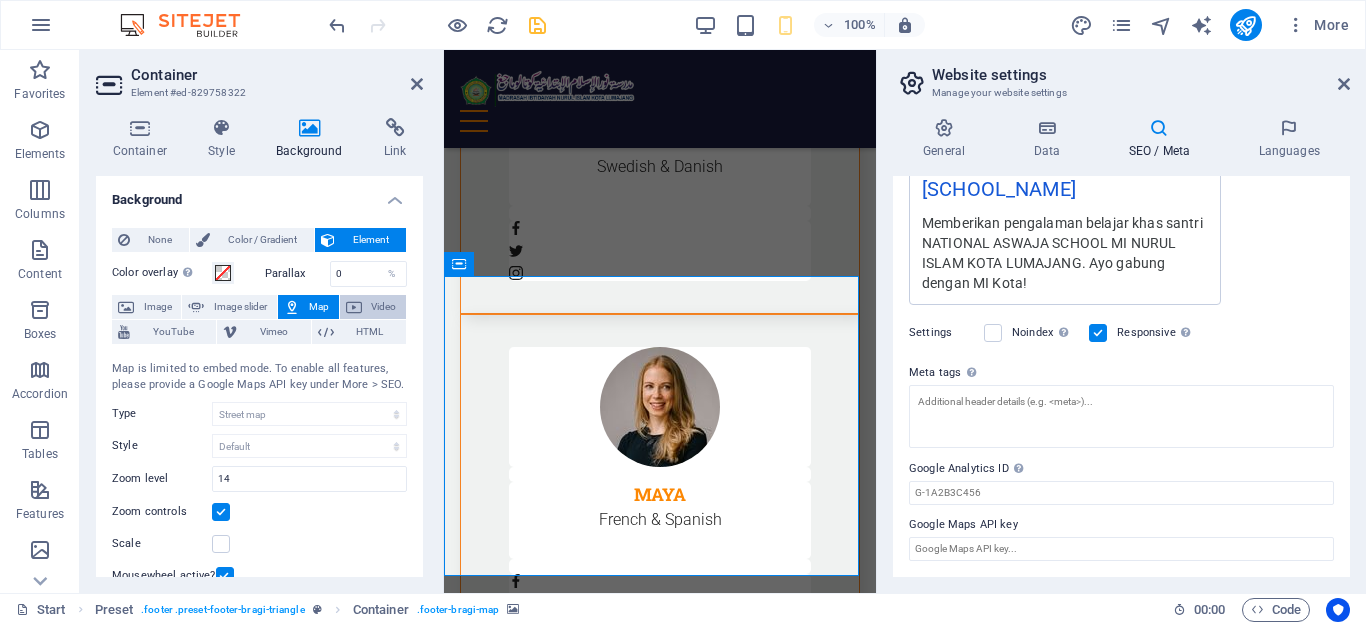 click at bounding box center (354, 307) 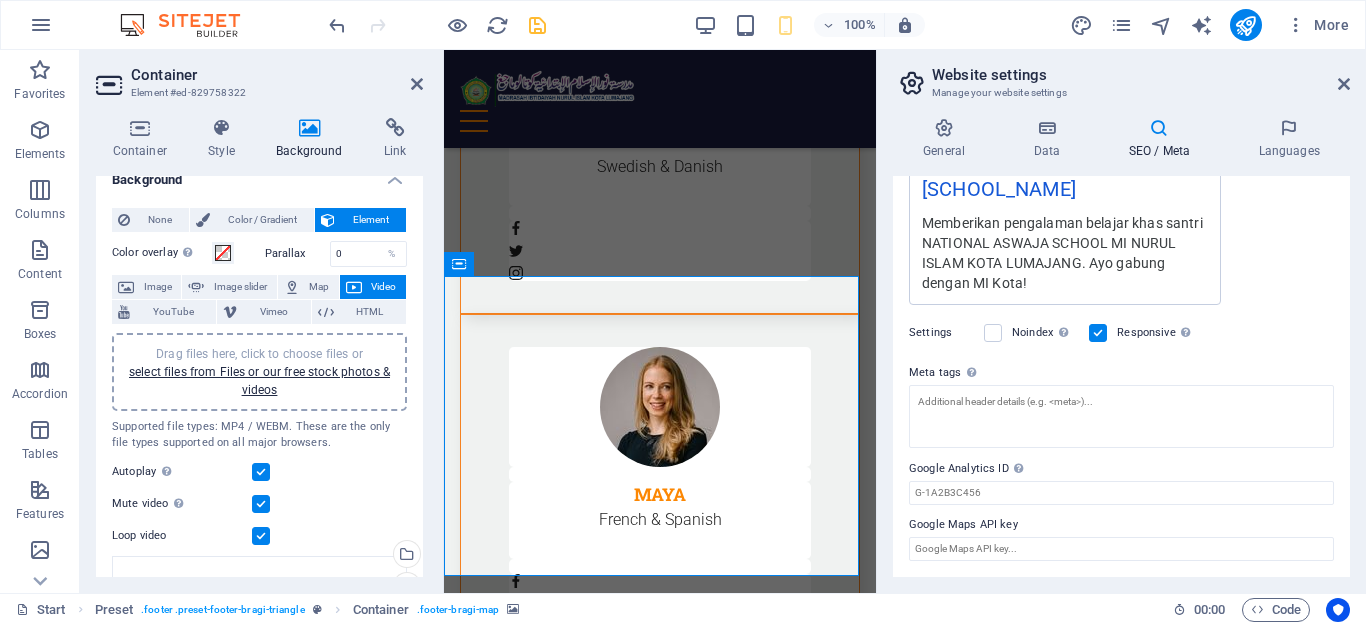 scroll, scrollTop: 0, scrollLeft: 0, axis: both 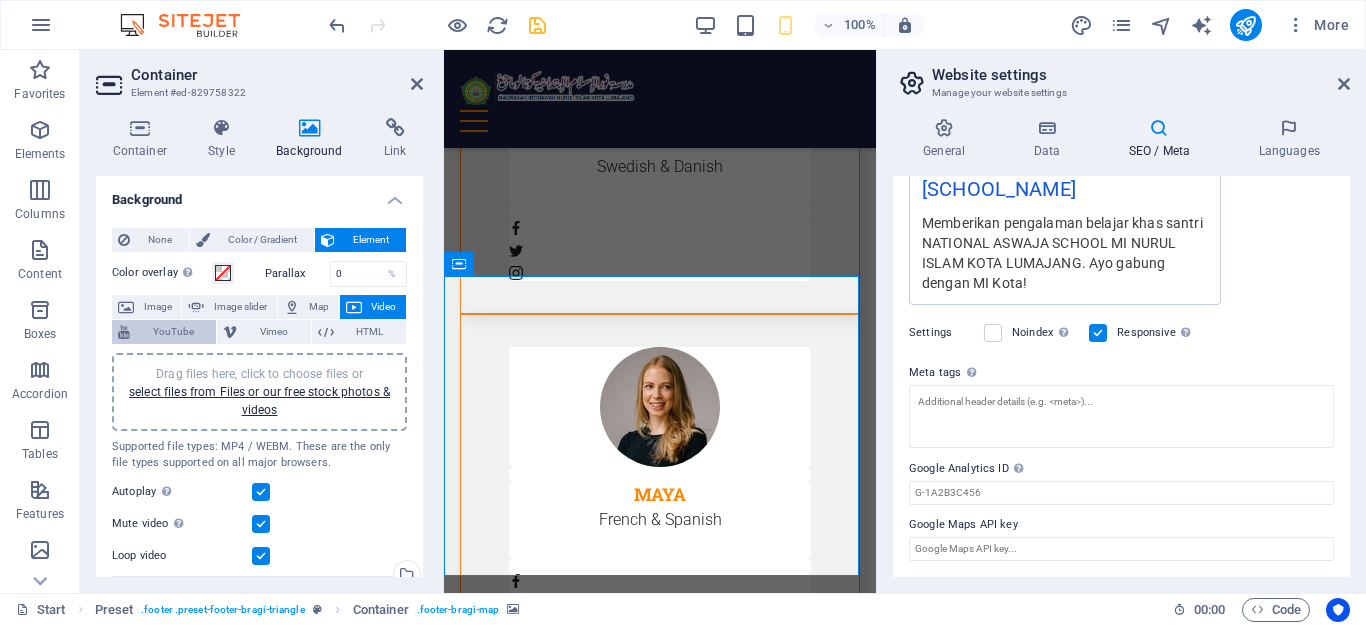 click on "YouTube" at bounding box center (173, 332) 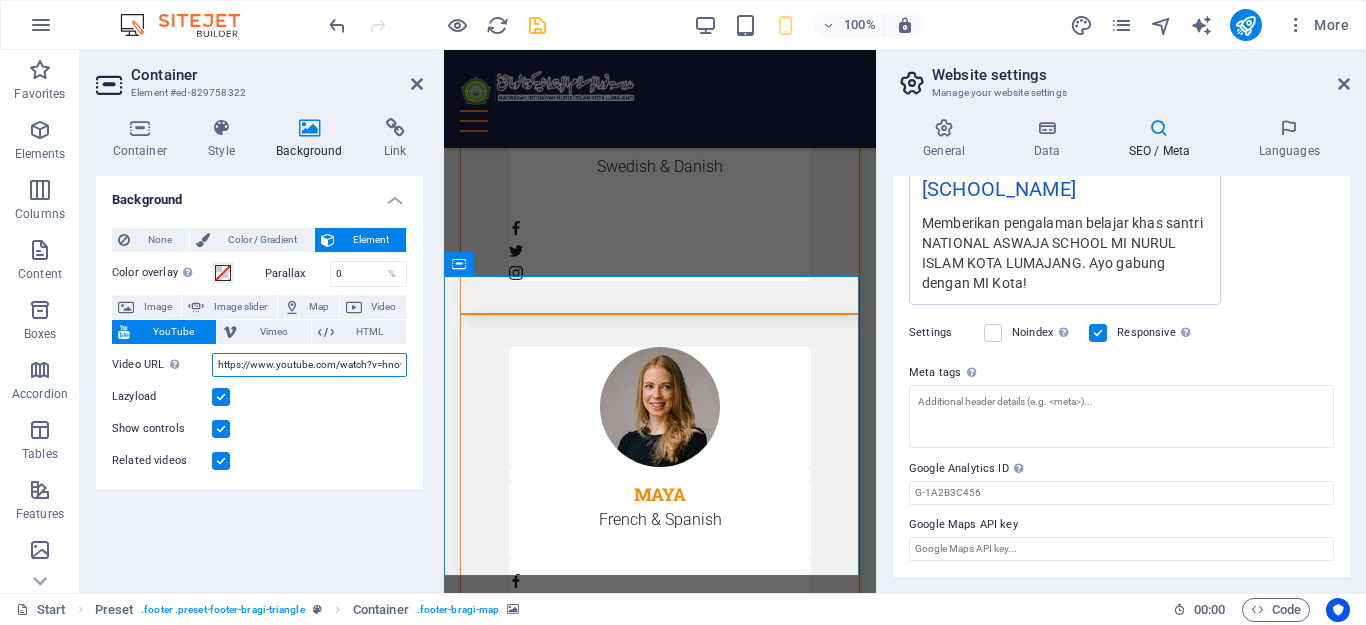 click on "https://www.youtube.com/watch?v=hnoviHgPHkY" at bounding box center [309, 365] 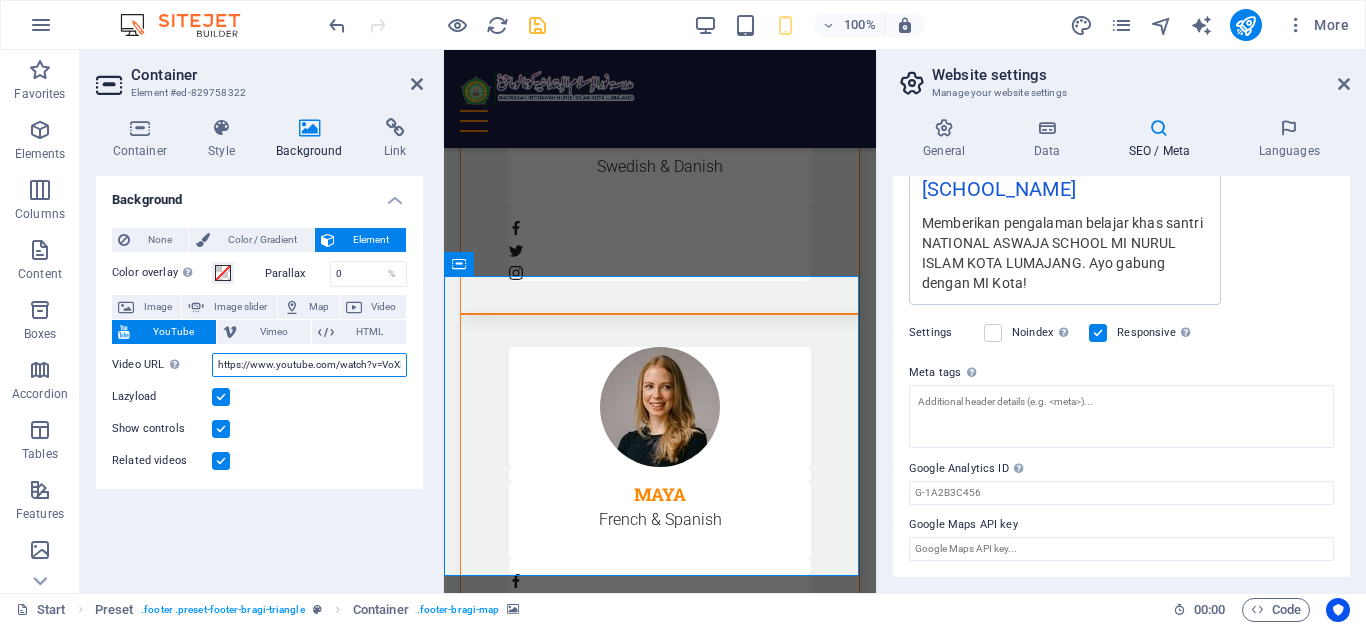 scroll, scrollTop: 0, scrollLeft: 43, axis: horizontal 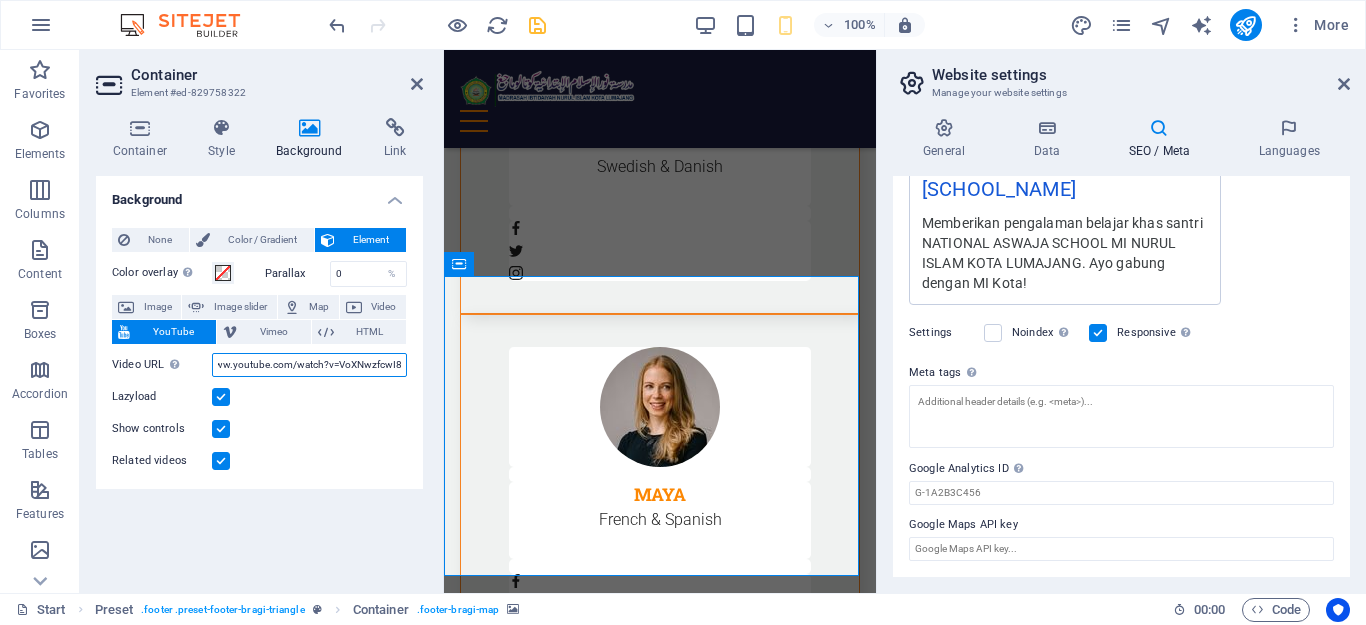 type on "https://www.youtube.com/watch?v=VoXNwzfcwI8" 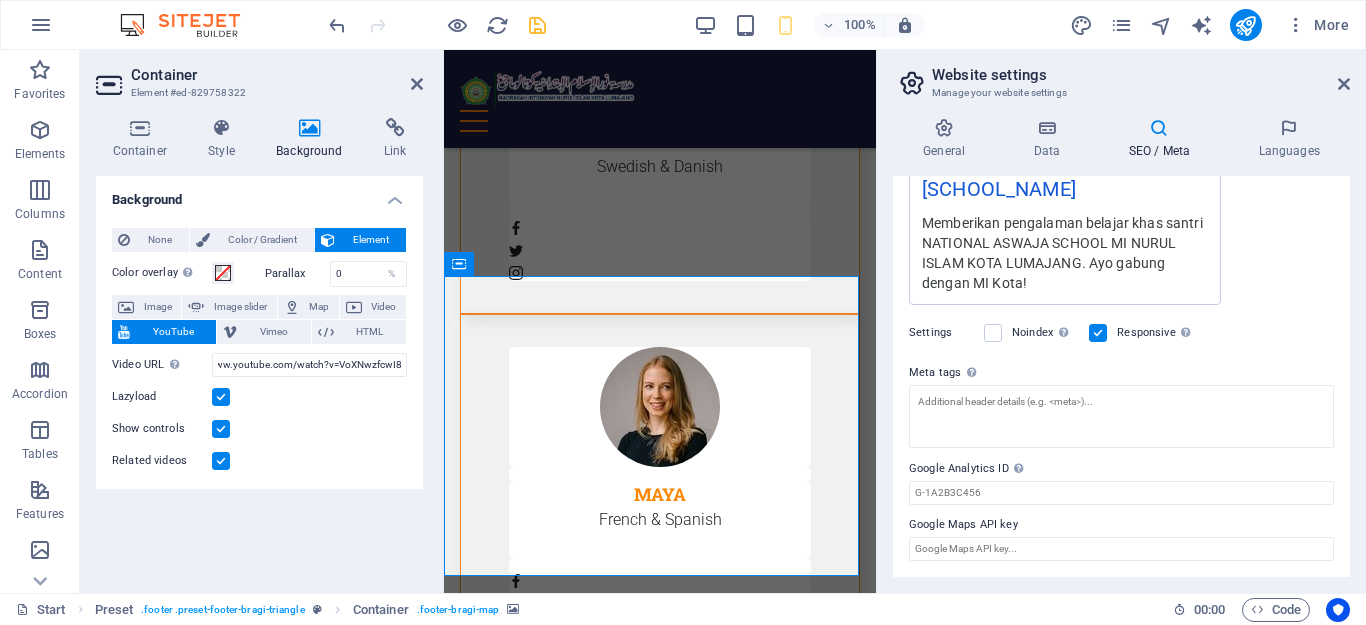 click on "Background None Color / Gradient Element Stretch background to full-width Color overlay Places an overlay over the background to colorize it Parallax 0 % Image Image slider Map Video YouTube Vimeo HTML Video URL Insert (or paste) a video URL. https://www.youtube.com/watch?v=VoXNwzfcwI8 Aspect ratio 16:10 16:9 4:3 2:1 1:1 Lazyload Show controls Related videos Color Gradient Color A parent element contains a background. Edit background on parent element" at bounding box center [259, 376] 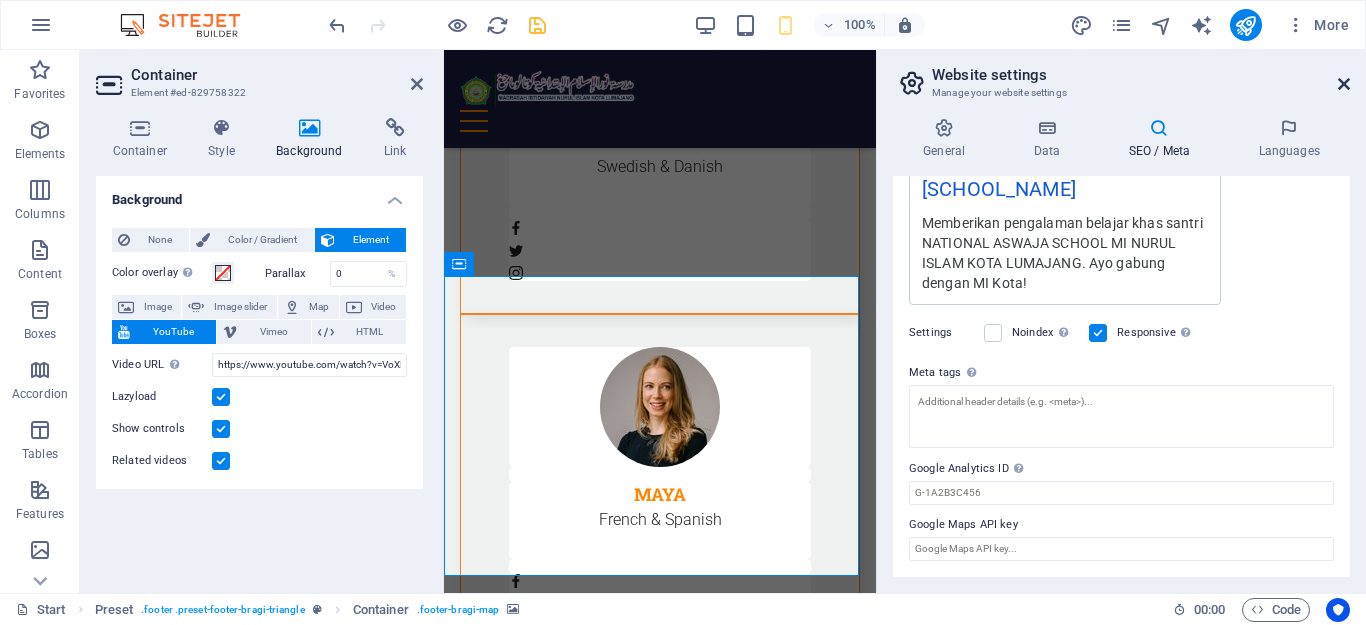 drag, startPoint x: 1338, startPoint y: 92, endPoint x: 894, endPoint y: 43, distance: 446.69565 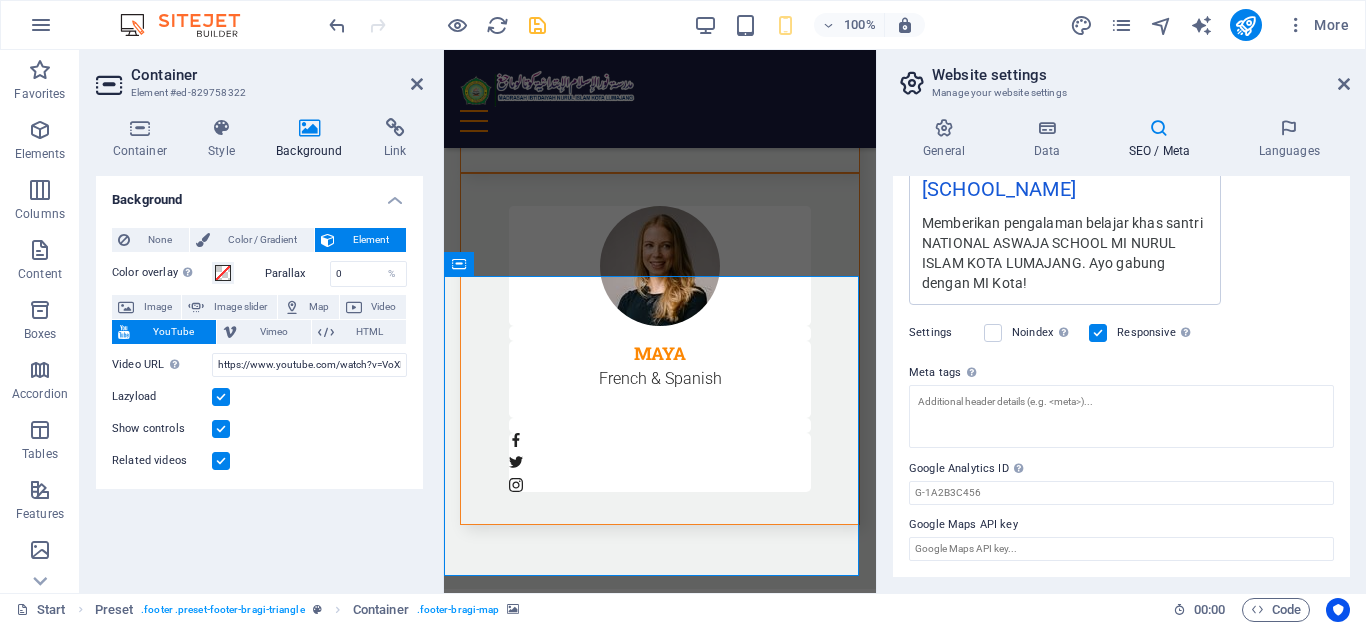 scroll, scrollTop: 7666, scrollLeft: 0, axis: vertical 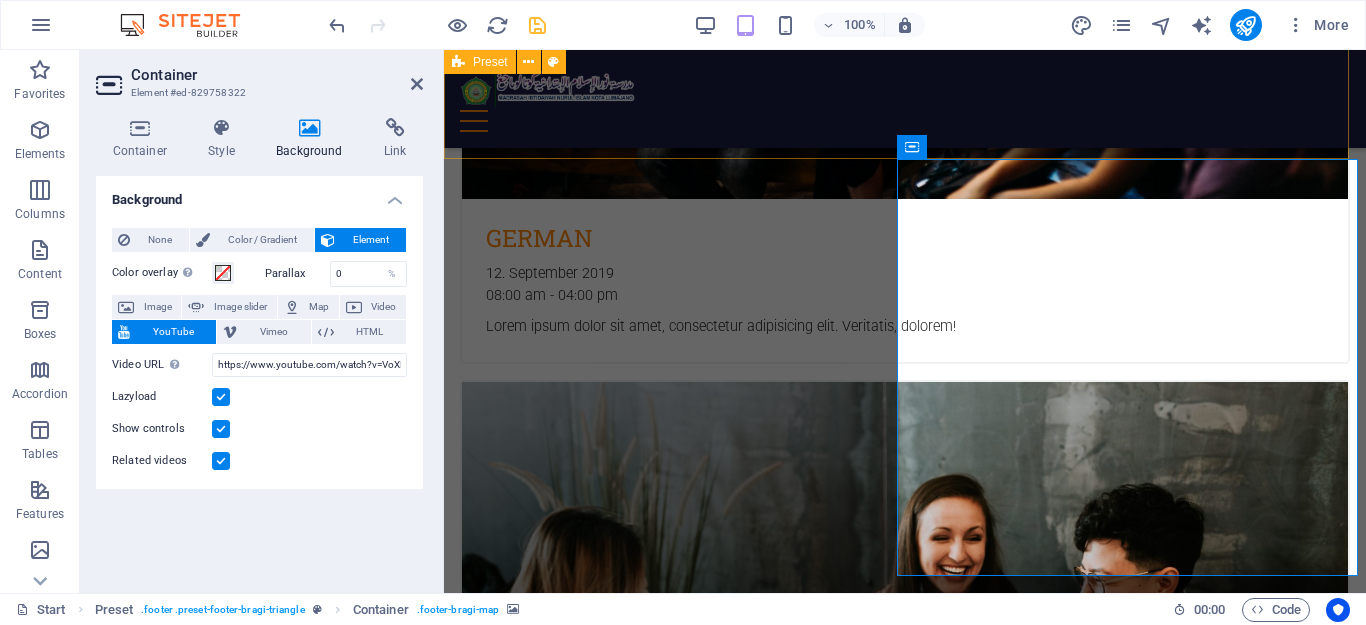 click on "FAQ Lorem ipsum dolor sit amet Lorem ipsum dolor sit amet, consectetur adipisicing elit. Maiores ipsum repellat minus nihil. Labore, delectus, nam dignissimos ea repudiandae minima voluptatum magni pariatur possimus quia accusamus harum facilis corporis animi nisi. Enim, pariatur, impedit quia repellat harum. Harum facilis corporis animi Lorem ipsum dolor sit amet, consectetur adipisicing elit. Maiores ipsum repellat minus nihil. Labore, delectus, nam dignissimos ea repudiandae minima voluptatum magni pariatur possimus quia accusamus harum facilis corporis animi nisi. Enim, pariatur, impedit quia repellat harum. Enim pariatur impedit quia Lorem ipsum dolor sit amet, consectetur adipisicing elit. Maiores ipsum repellat minus nihil. Labore, delectus, nam dignissimos ea repudiandae minima voluptatum magni pariatur possimus quia accusamus harum facilis corporis animi nisi. Enim, pariatur, impedit quia repellat harum. Labore delectus Kepudiandae" at bounding box center [905, 5442] 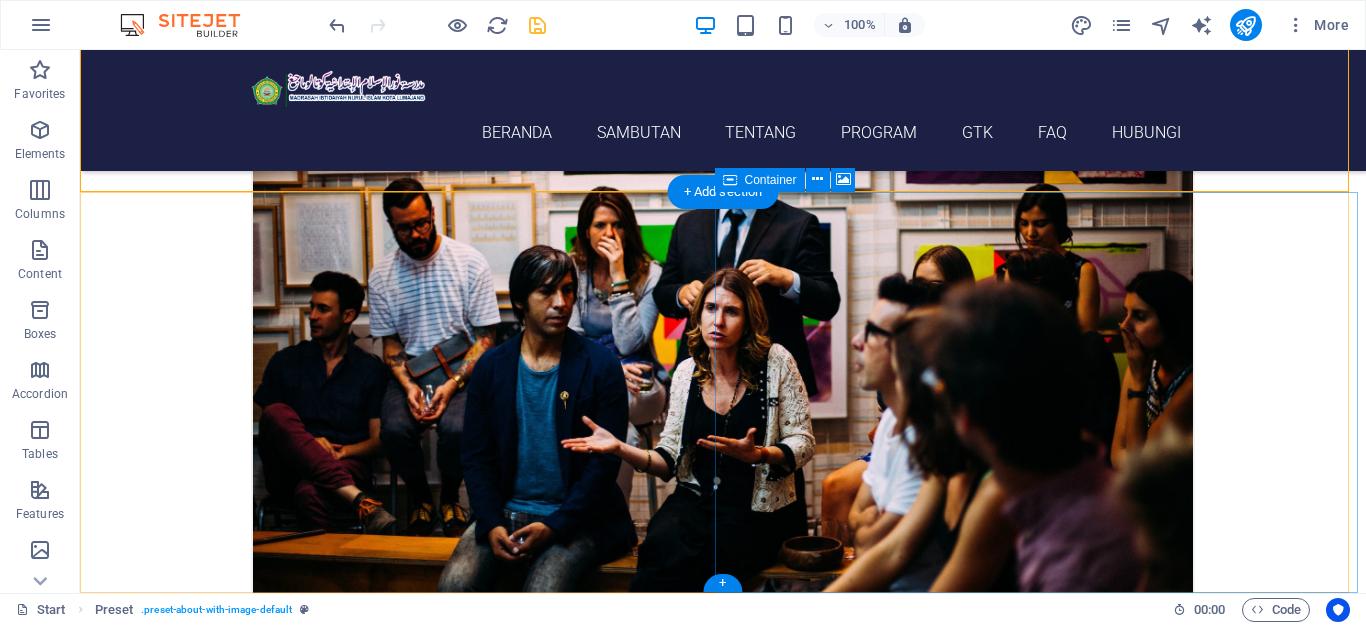 scroll, scrollTop: 7756, scrollLeft: 0, axis: vertical 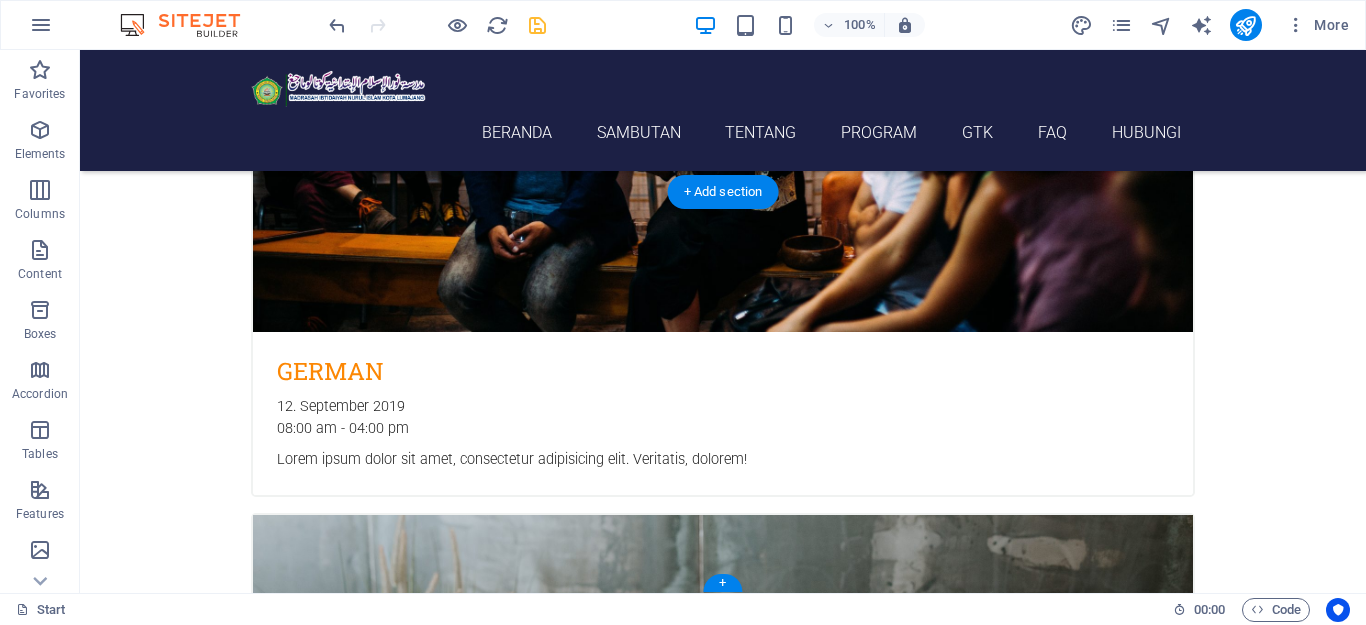 click at bounding box center [1044, -7506] 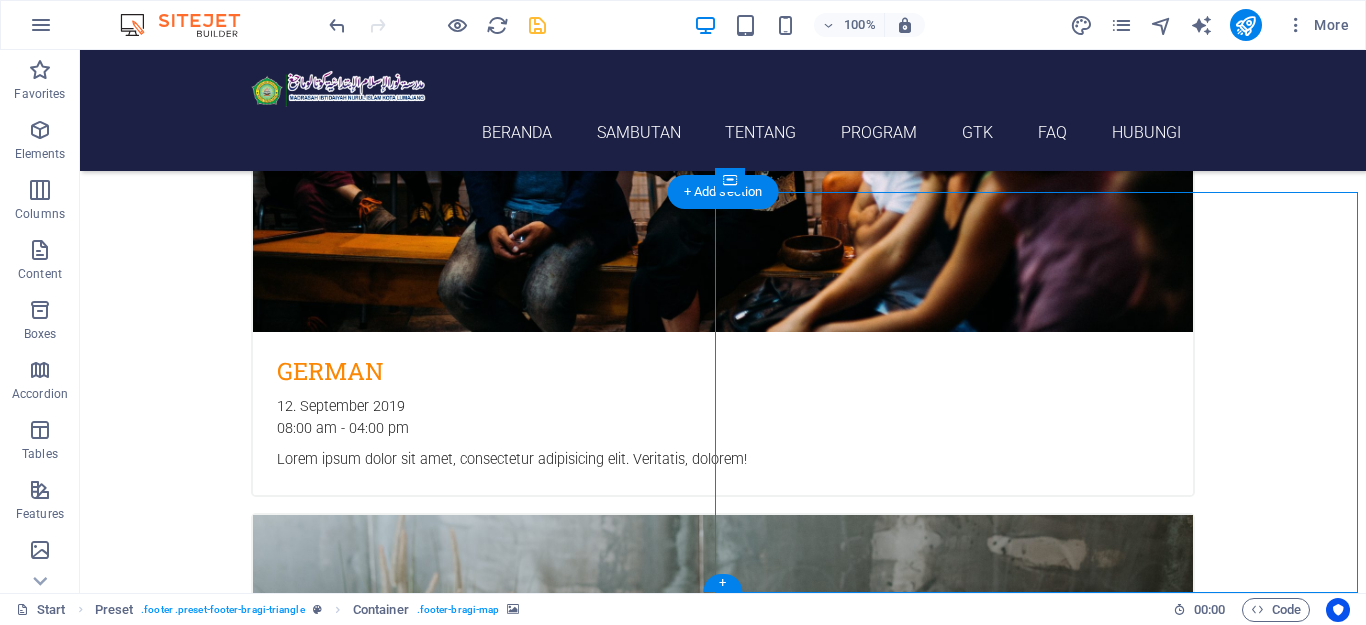 click at bounding box center [1044, -7506] 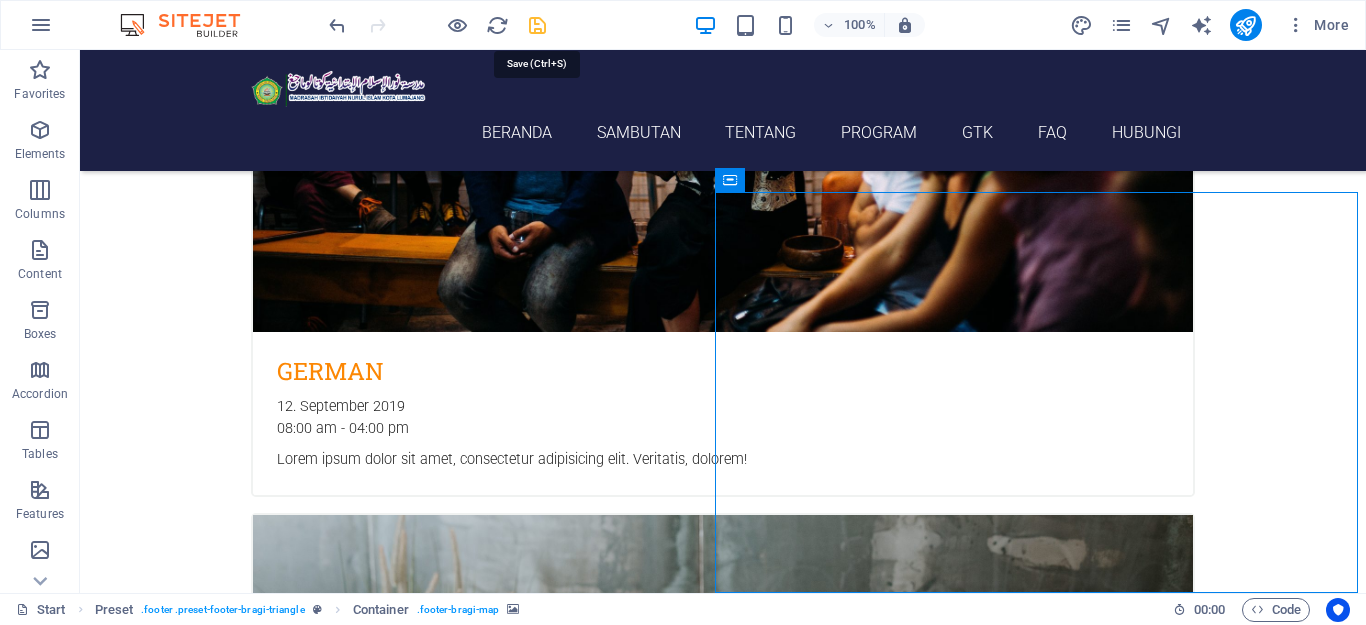 click at bounding box center [537, 25] 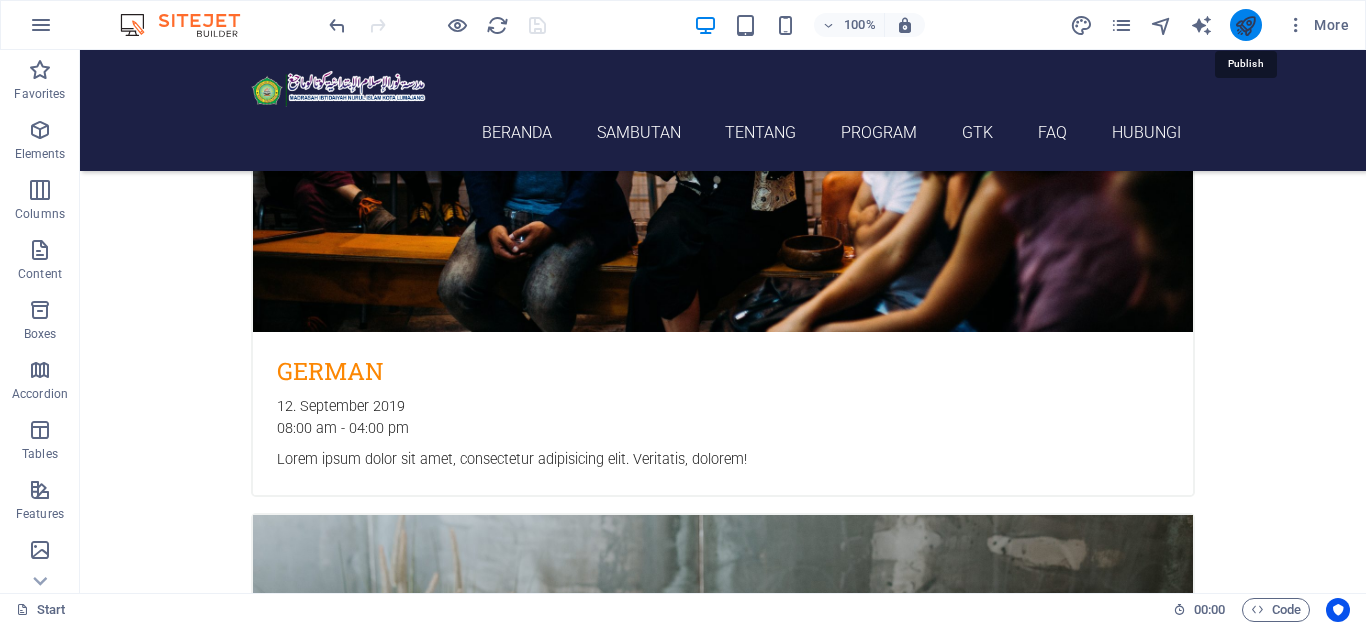 click at bounding box center [1245, 25] 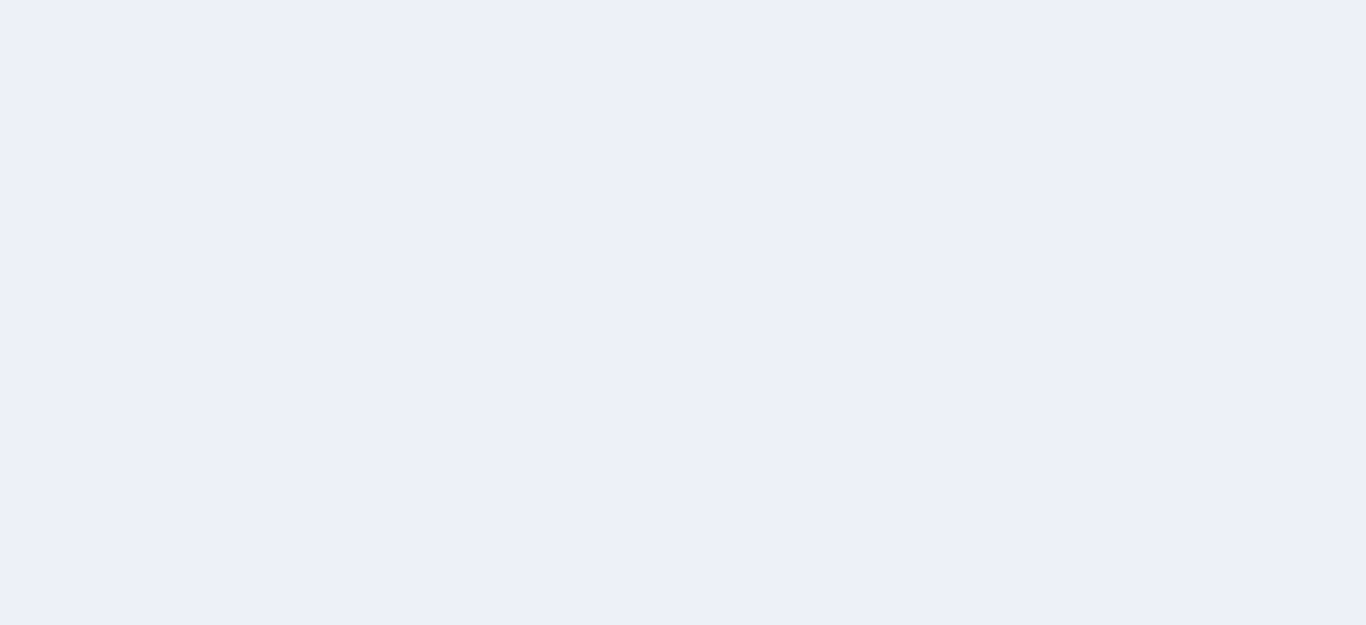 scroll, scrollTop: 0, scrollLeft: 0, axis: both 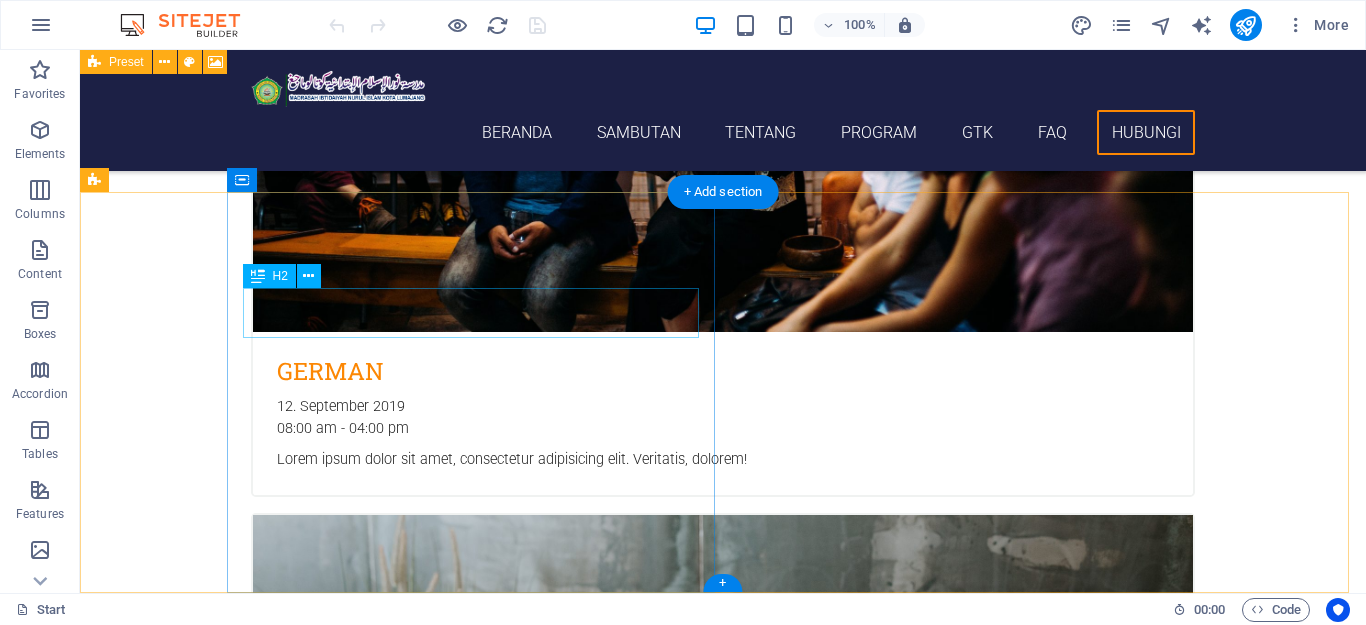 click on "Get in touch" at bounding box center [479, 6312] 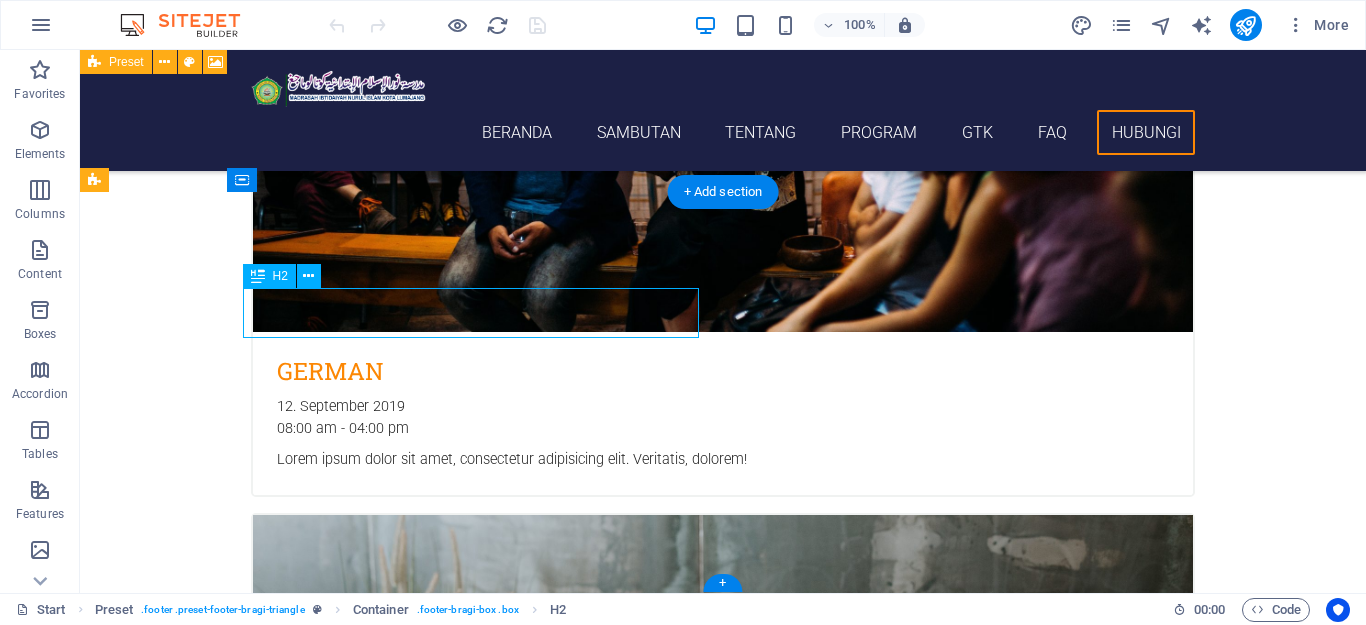 click on "Get in touch" at bounding box center (479, 6312) 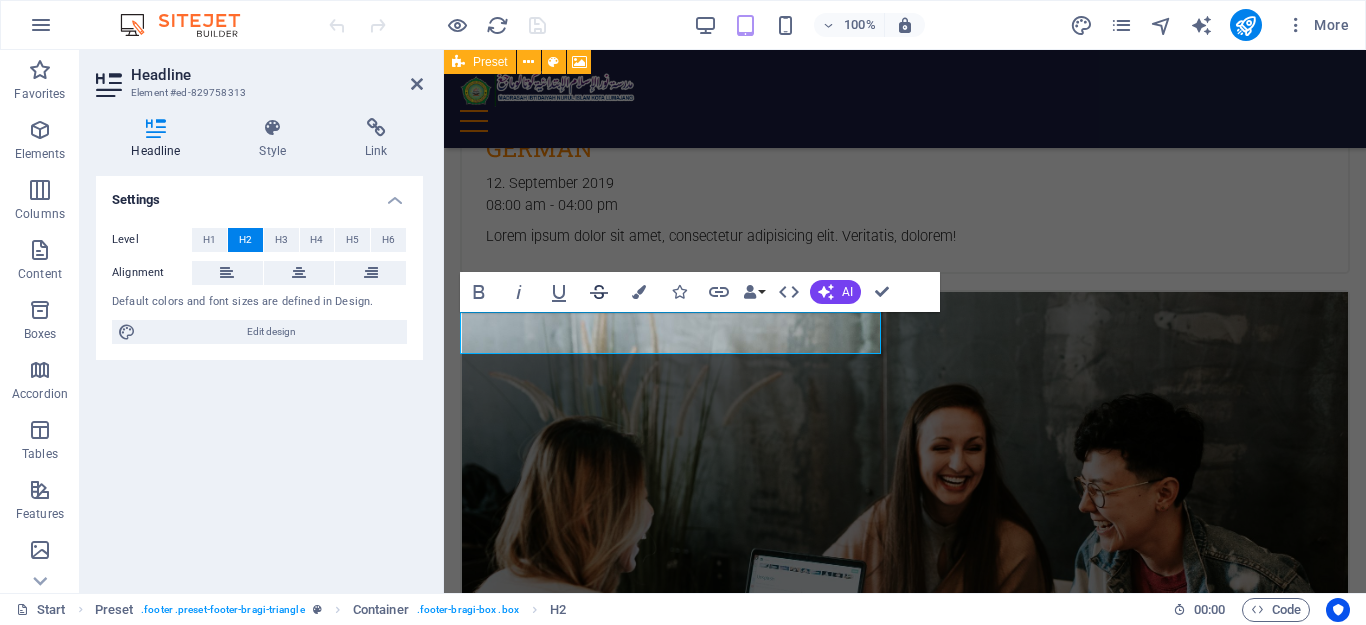 scroll, scrollTop: 7609, scrollLeft: 0, axis: vertical 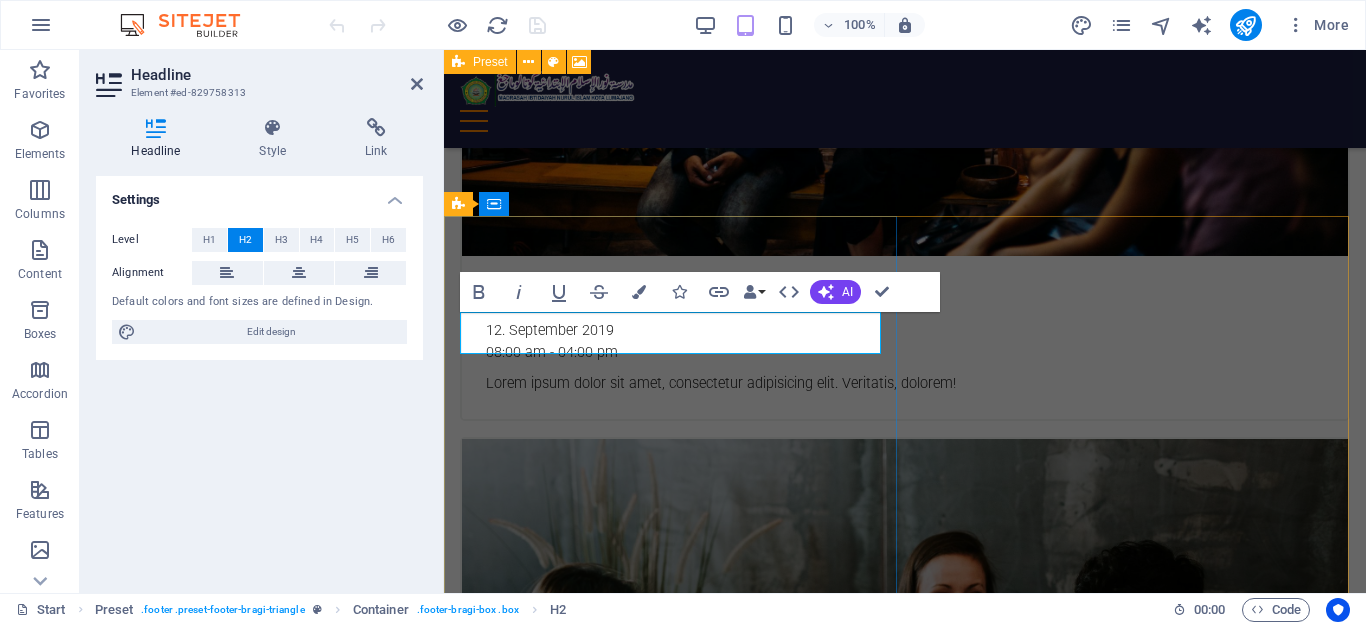 type 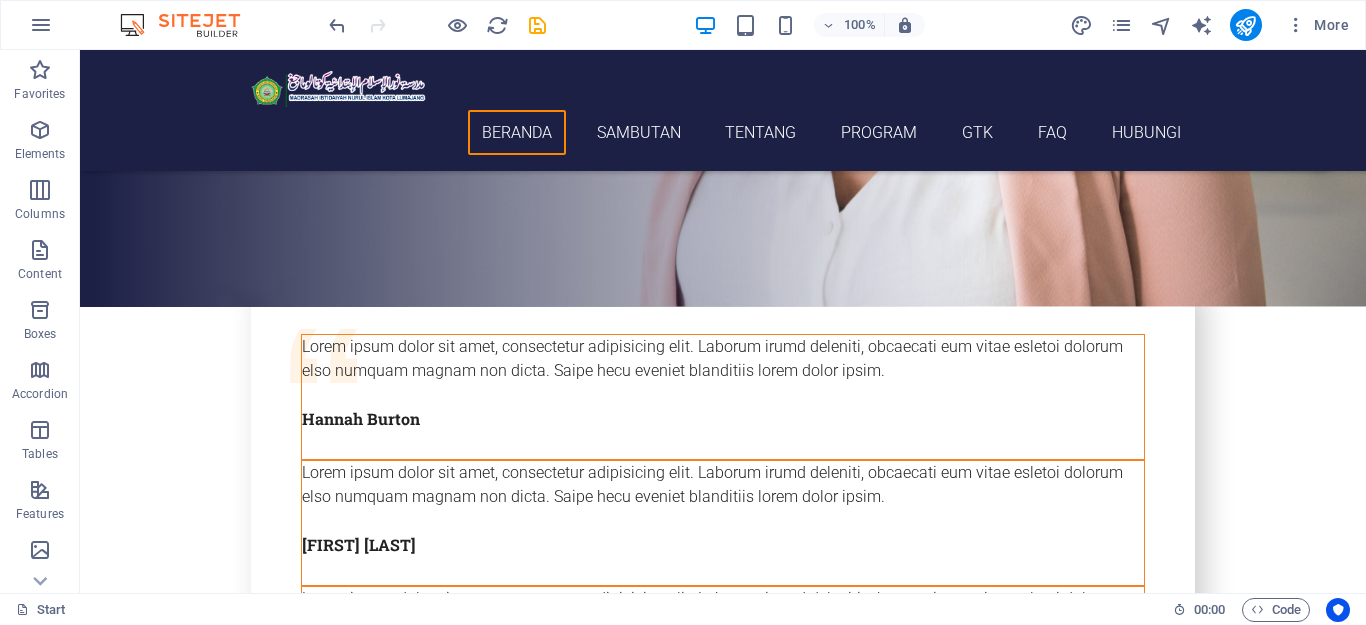 scroll, scrollTop: 656, scrollLeft: 0, axis: vertical 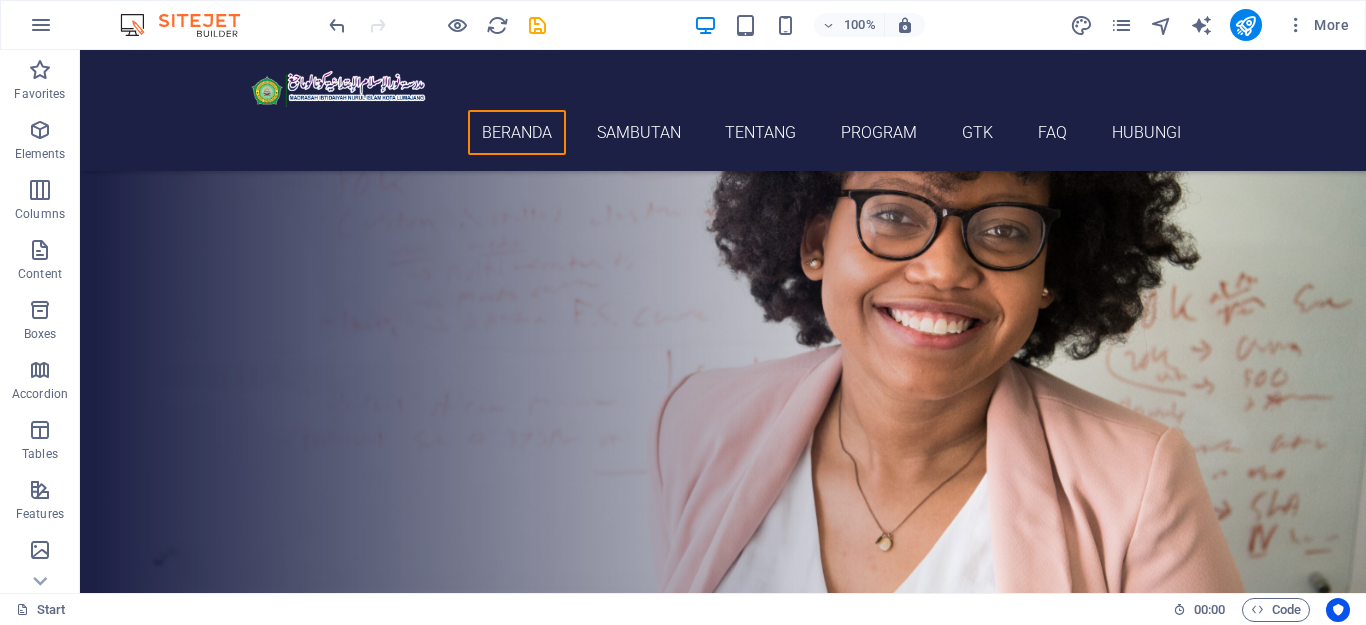 click at bounding box center [723, 369] 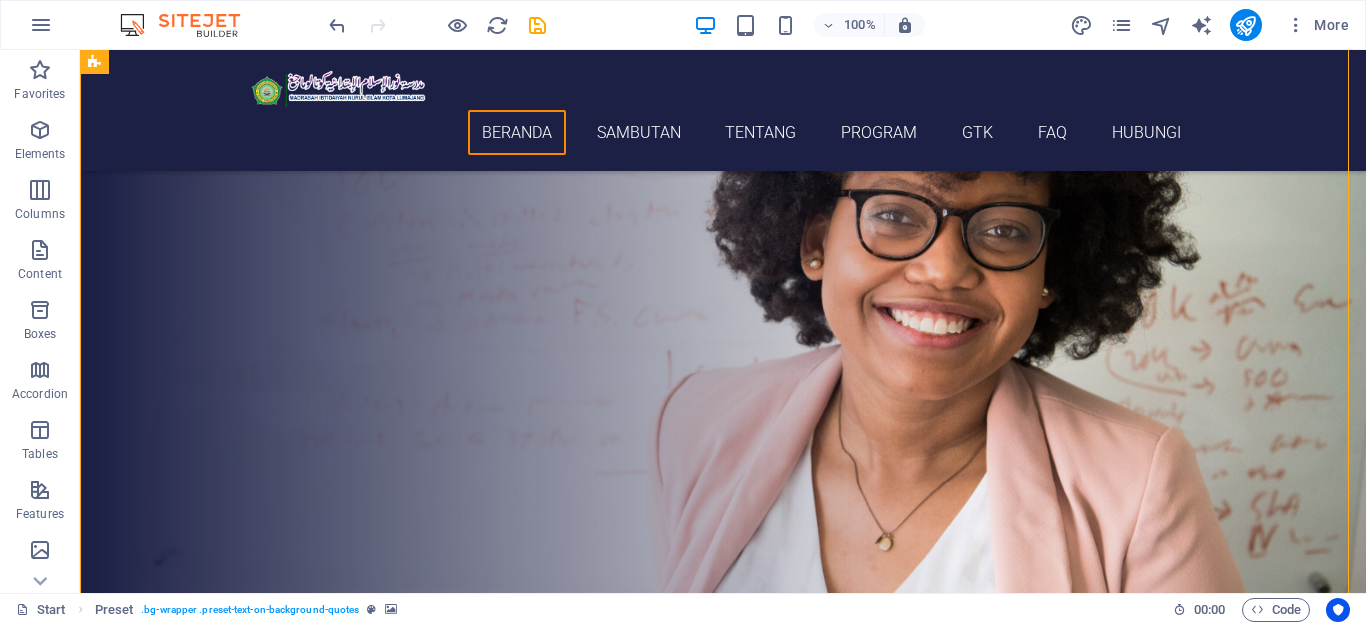 click at bounding box center (723, 369) 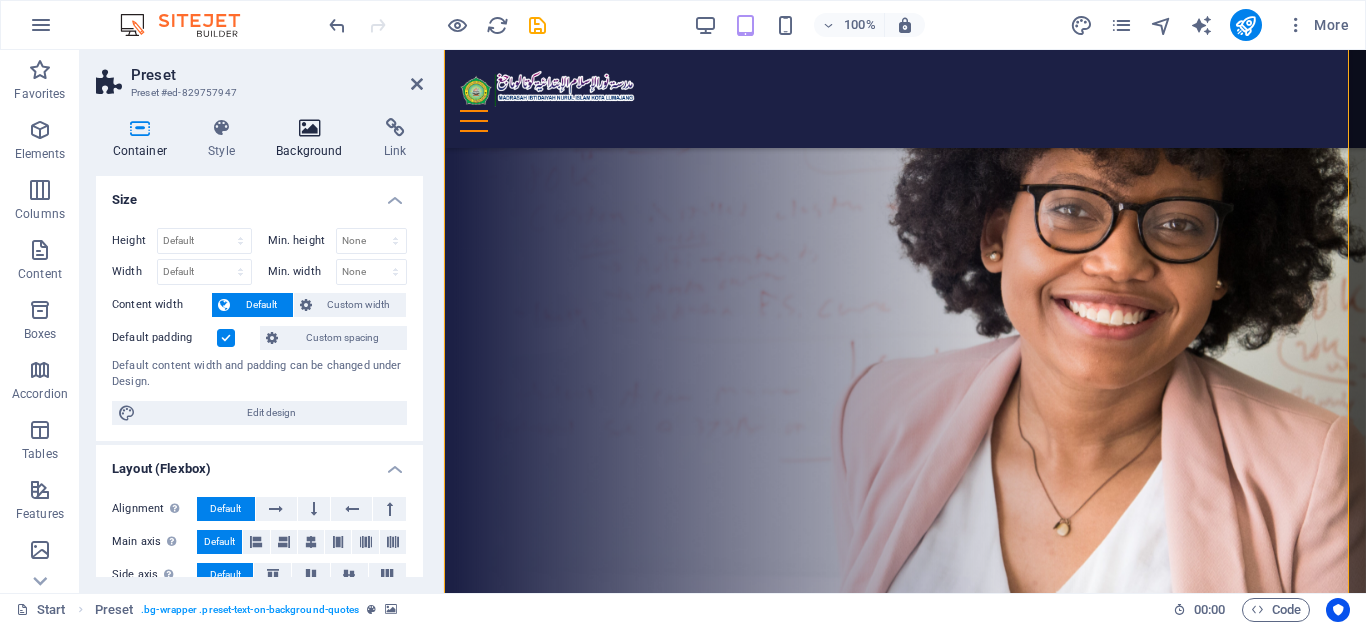 click at bounding box center (310, 128) 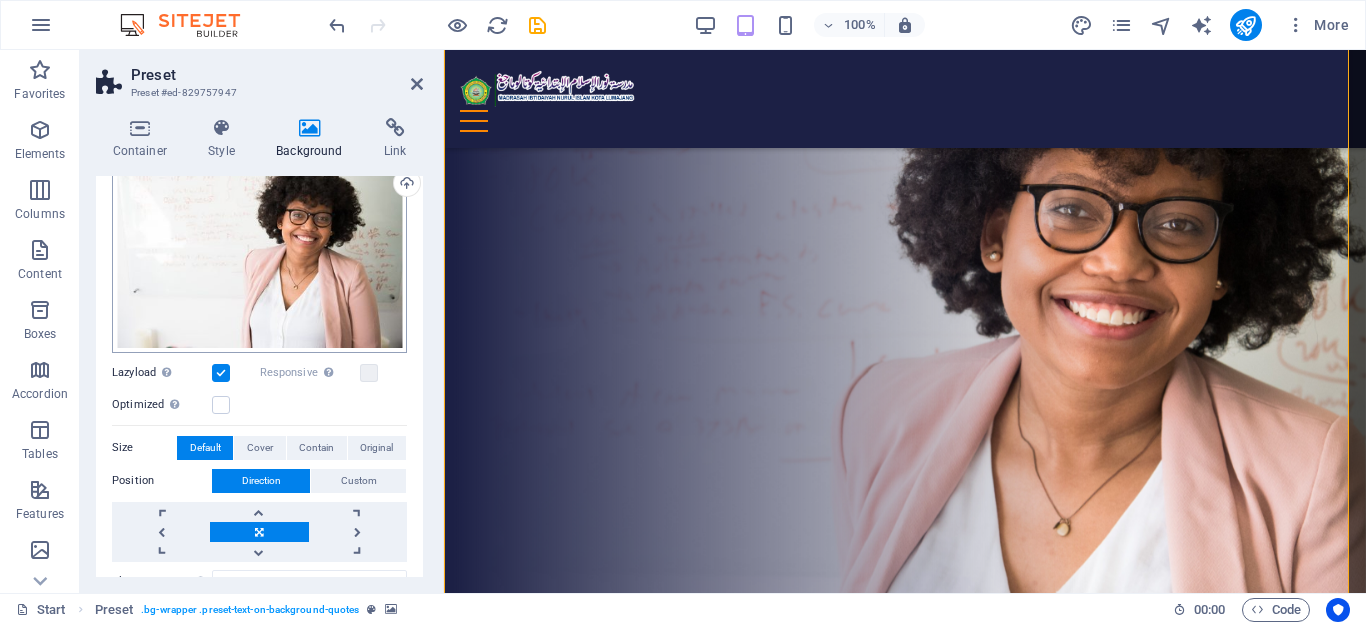 scroll, scrollTop: 100, scrollLeft: 0, axis: vertical 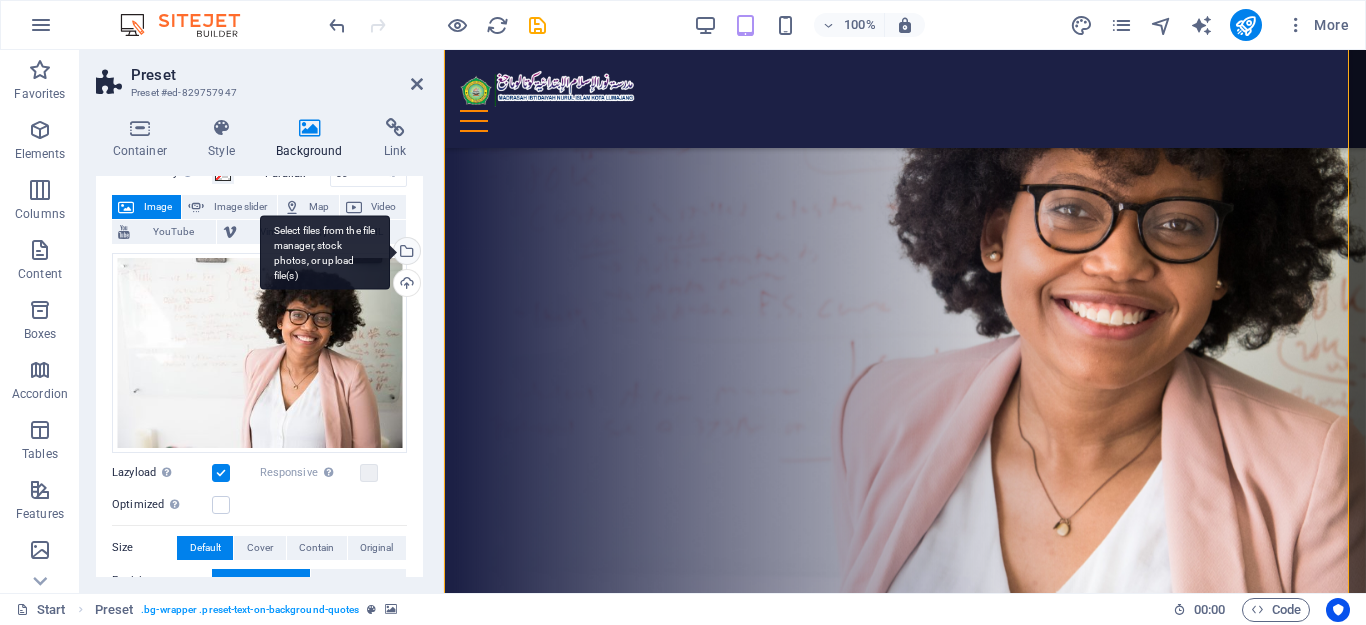 click on "Select files from the file manager, stock photos, or upload file(s)" at bounding box center (325, 252) 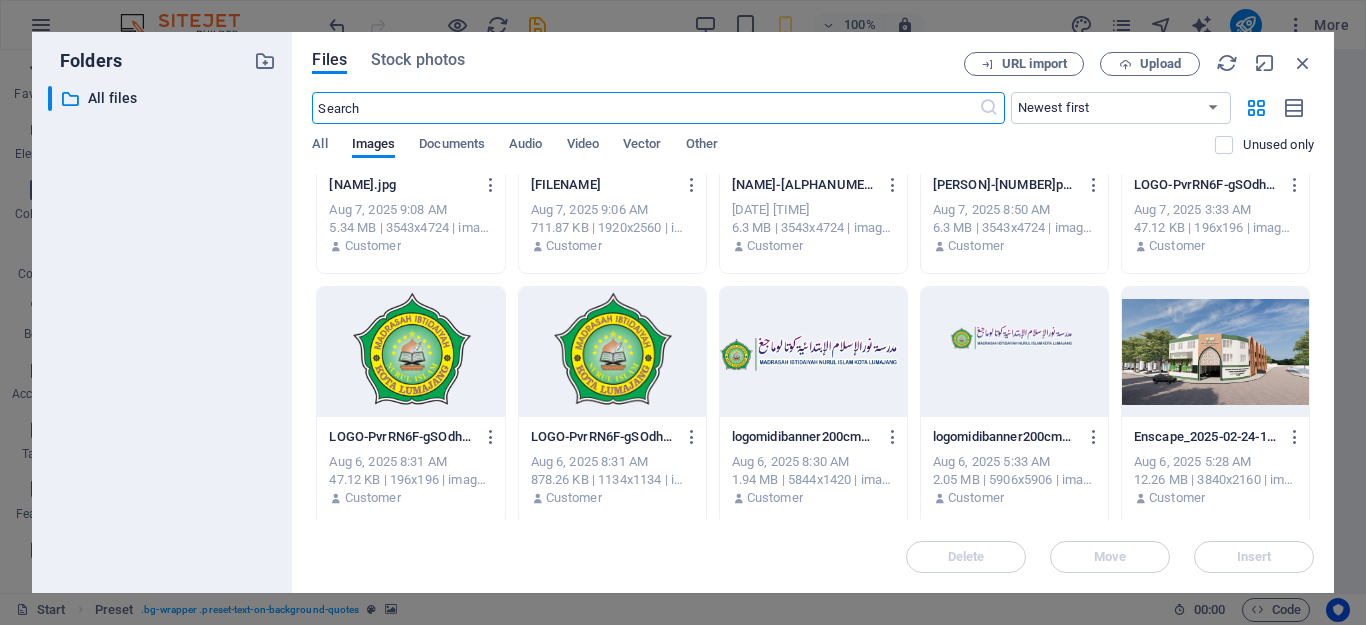 scroll, scrollTop: 145, scrollLeft: 0, axis: vertical 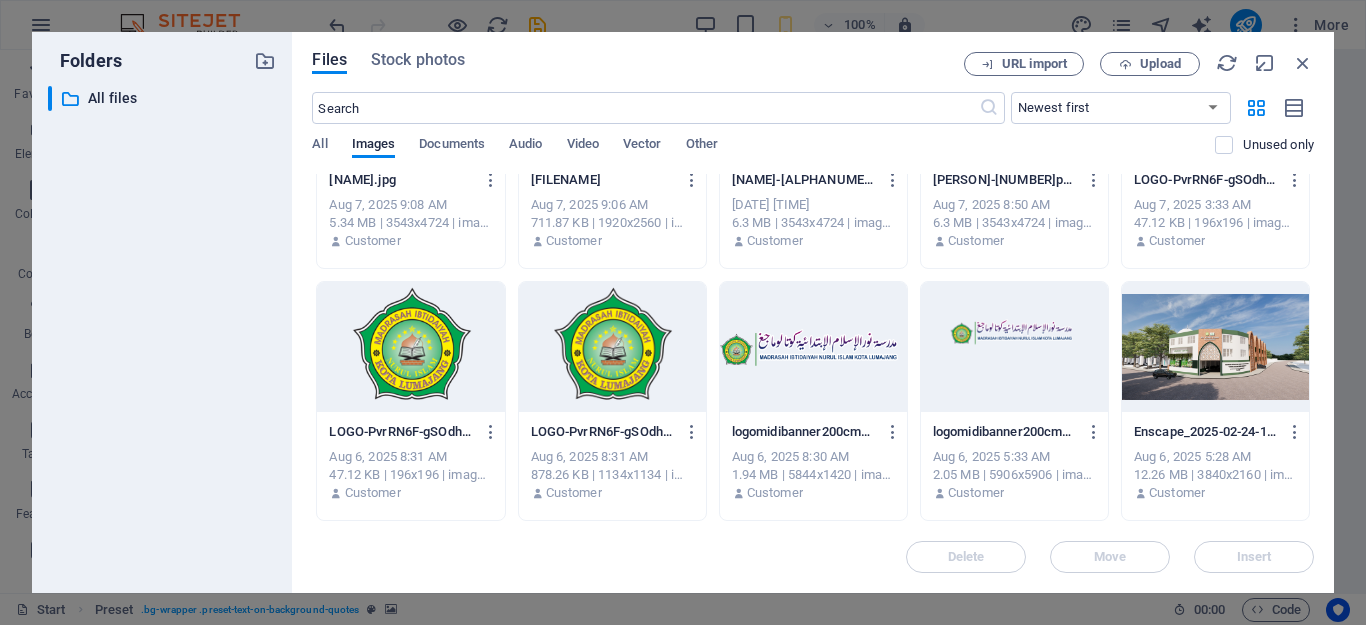 click at bounding box center (1215, 347) 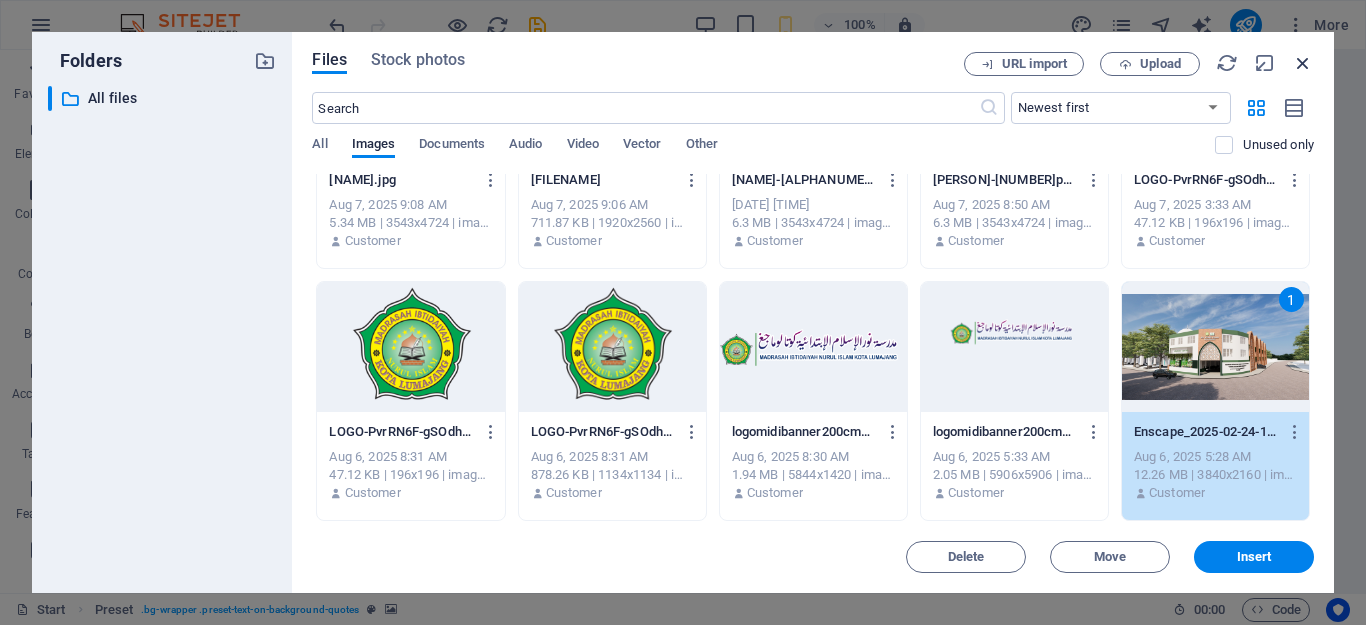 click at bounding box center (1303, 63) 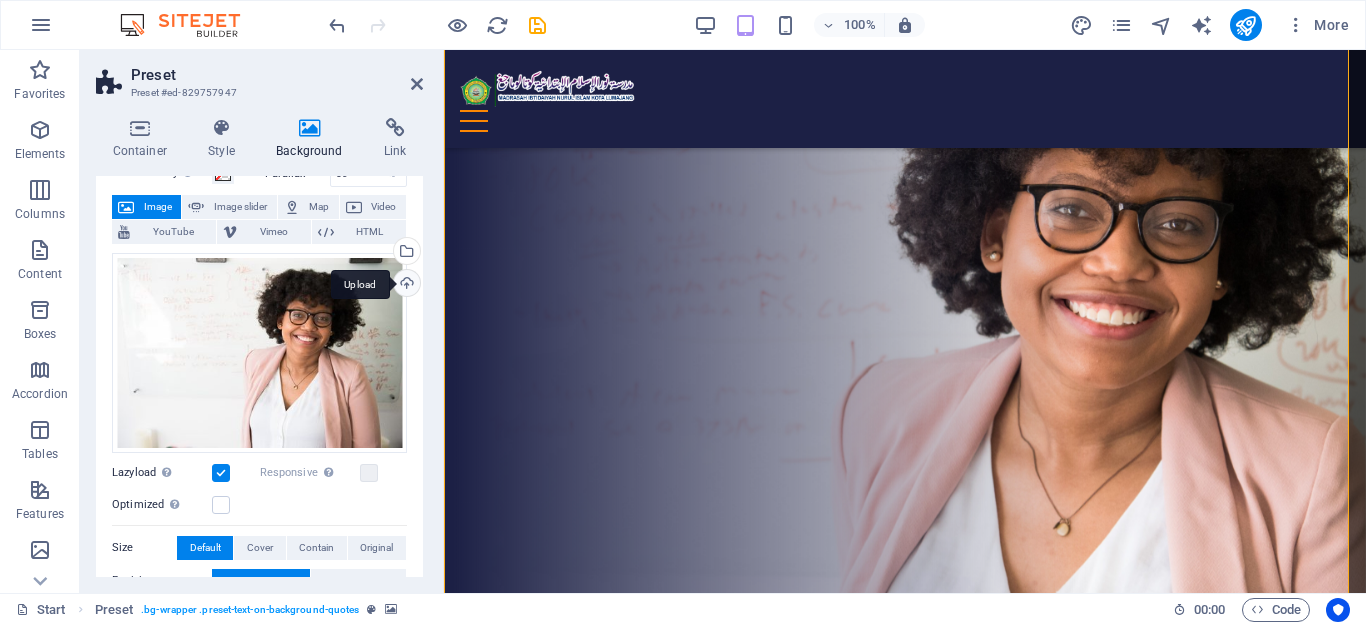 click on "Upload" at bounding box center [405, 285] 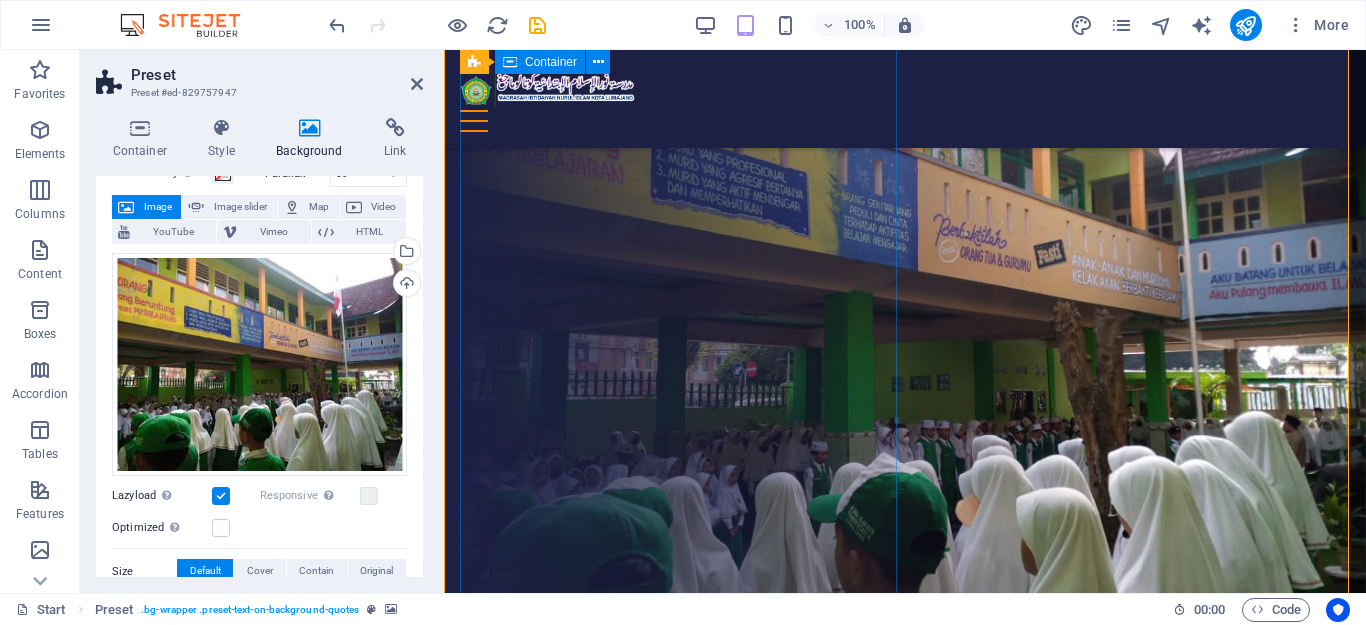 scroll, scrollTop: 556, scrollLeft: 0, axis: vertical 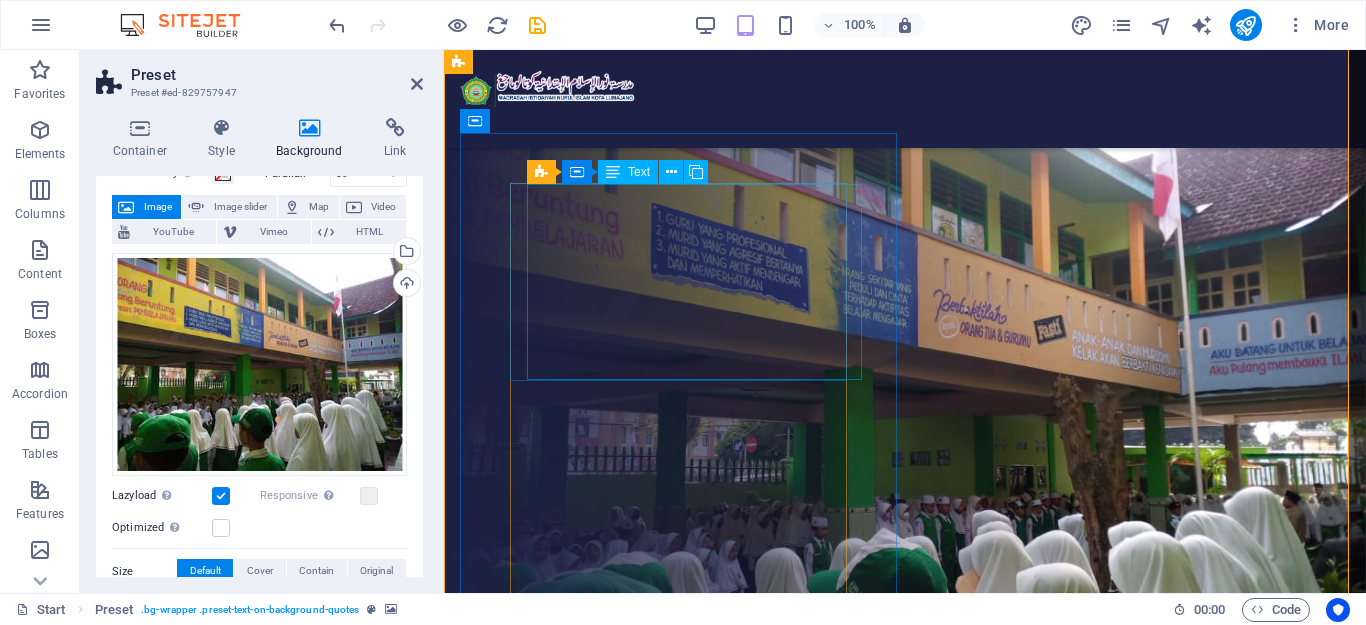 click on "Lorem ipsum dolor sit amet, consectetur adipisicing elit. Laborum irumd deleniti, obcaecati eum vitae esletoi dolorum elso numquam magnam non dicta. Saipe hecu eveniet blanditiis lorem dolor ipsim. Hannah Burton" at bounding box center (905, 961) 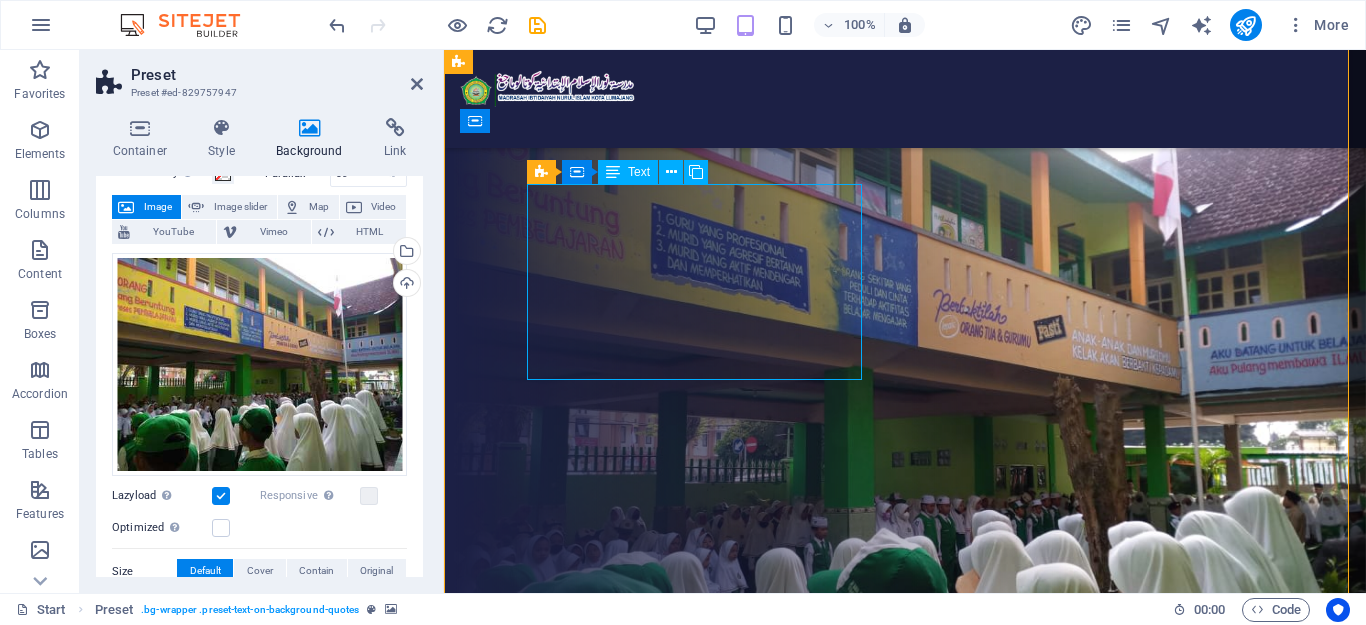 click on "Lorem ipsum dolor sit amet, consectetur adipisicing elit. Laborum irumd deleniti, obcaecati eum vitae esletoi dolorum elso numquam magnam non dicta. Saipe hecu eveniet blanditiis lorem dolor ipsim. Hannah Burton" at bounding box center [905, 961] 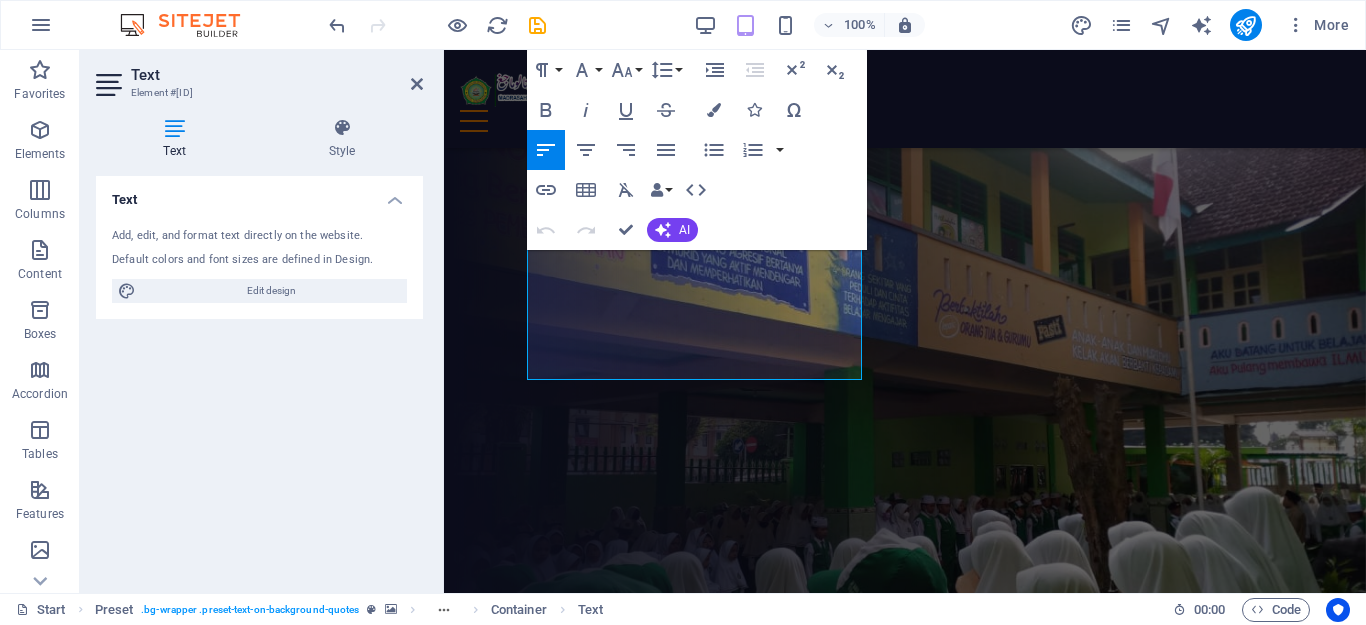 click at bounding box center [905, 401] 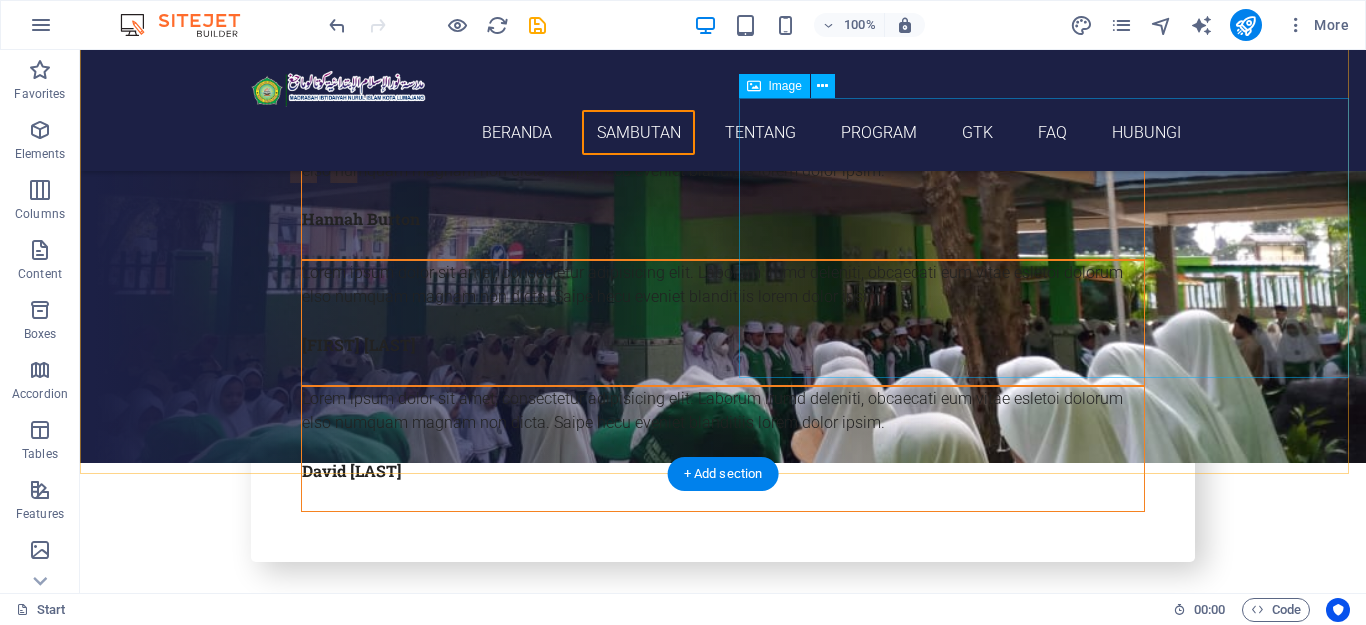 scroll, scrollTop: 1556, scrollLeft: 0, axis: vertical 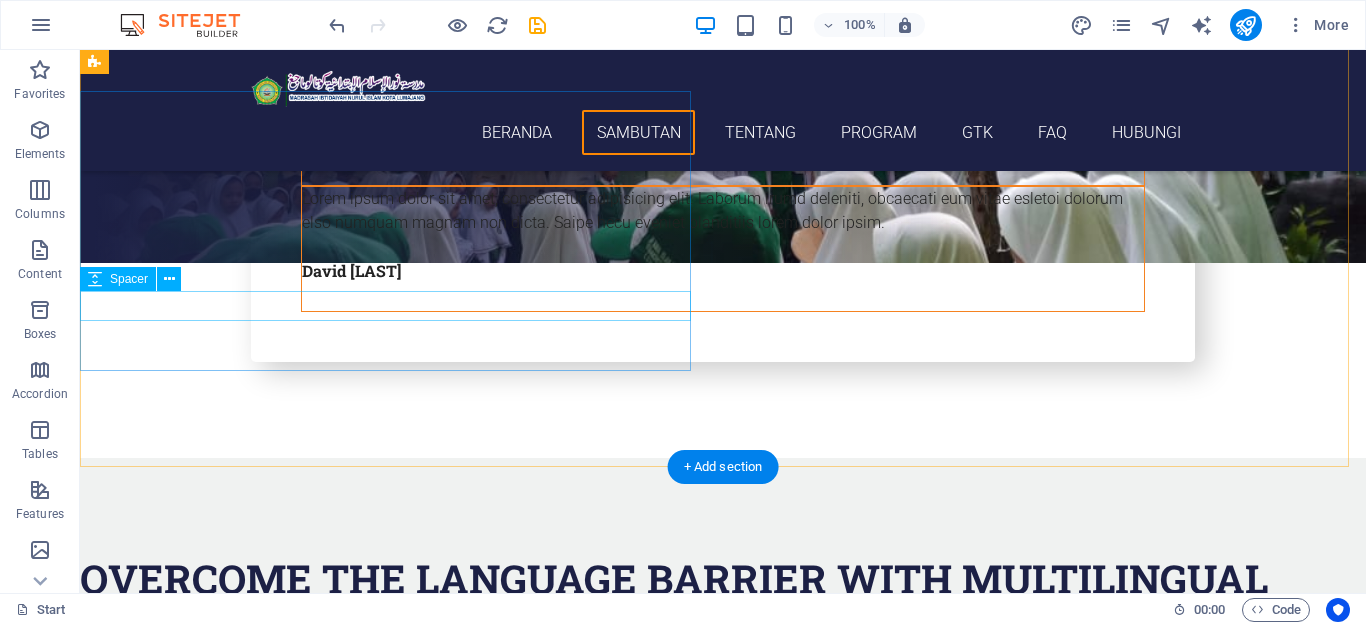 click at bounding box center [723, 669] 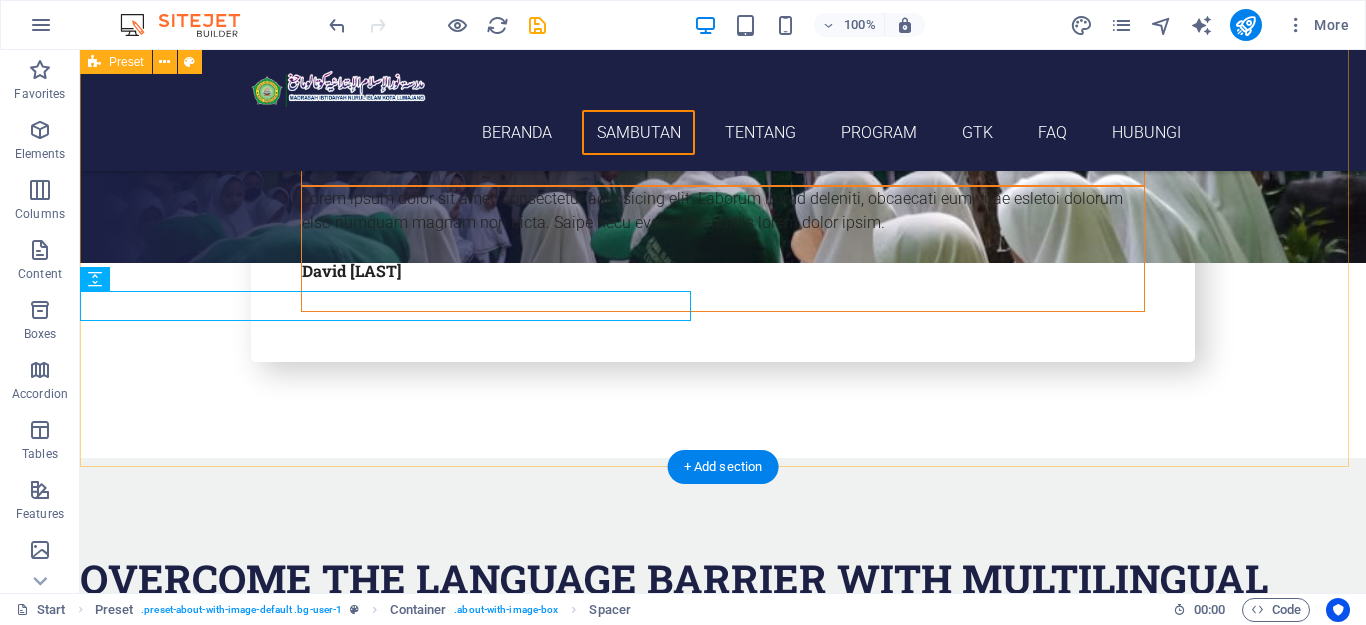 click on "Overcome the Language Barrier with Multilingual Translation Services Learn more" at bounding box center (723, 706) 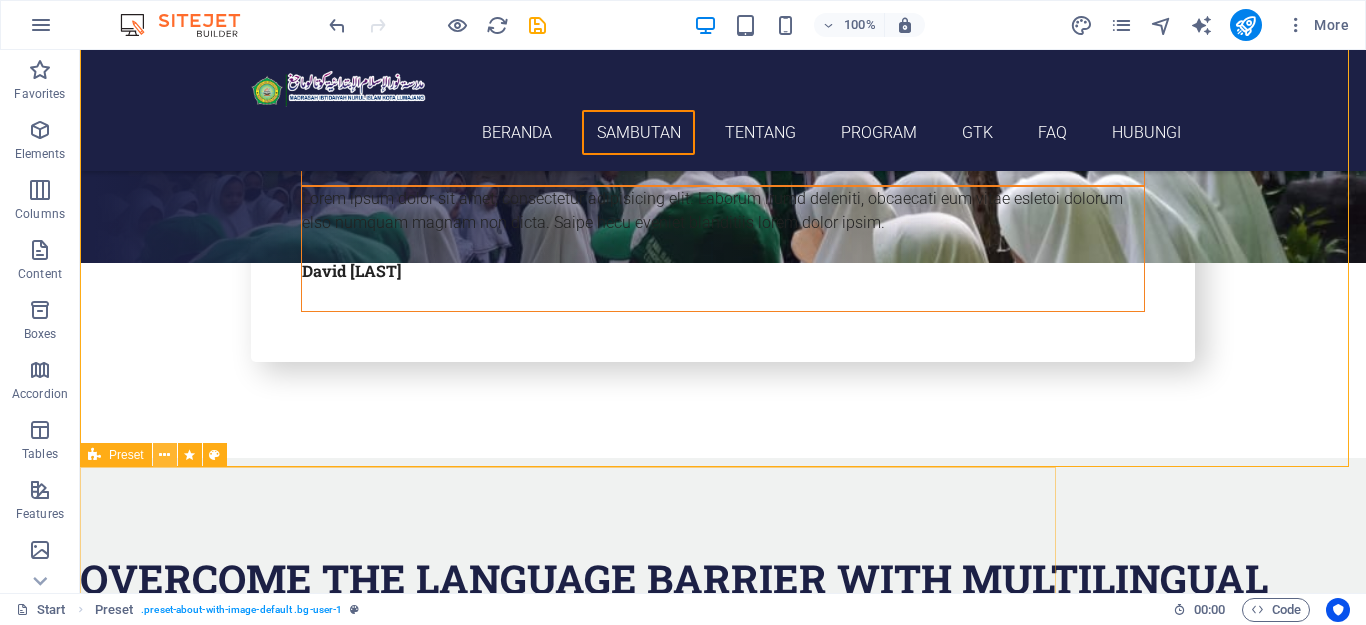 click at bounding box center [164, 455] 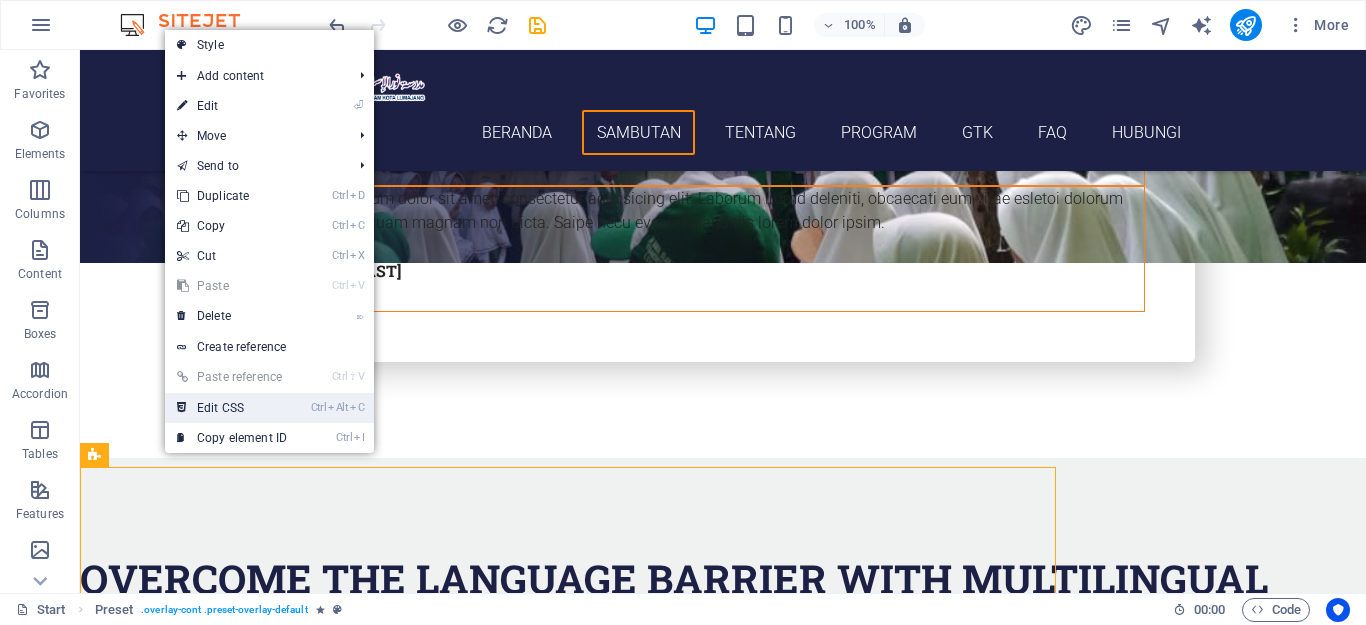 click on "Ctrl Alt C  Edit CSS" at bounding box center [232, 408] 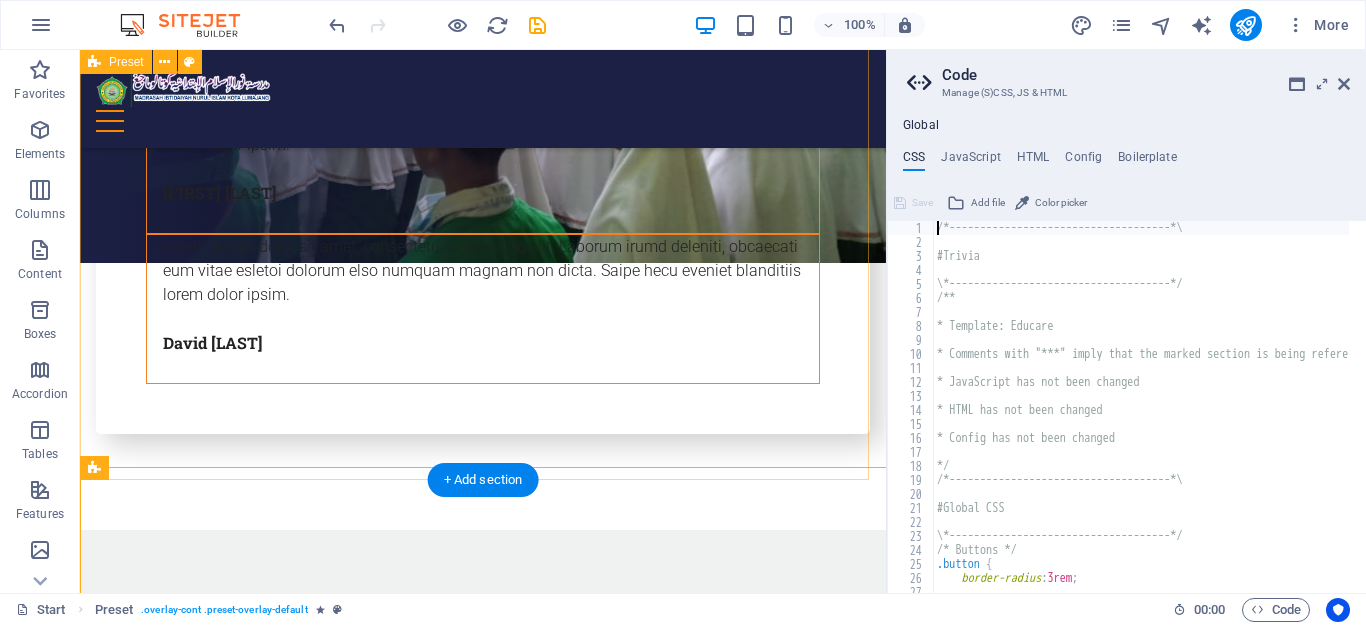 type on "@include overlay(" 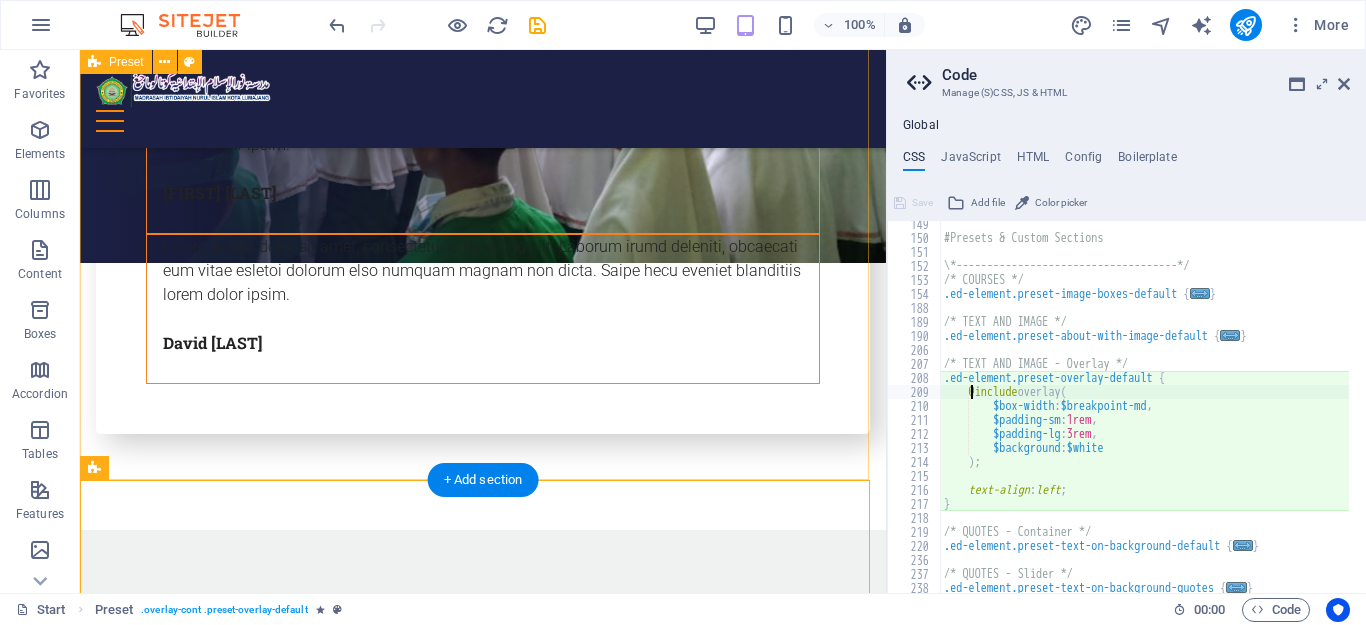 scroll, scrollTop: 774, scrollLeft: 0, axis: vertical 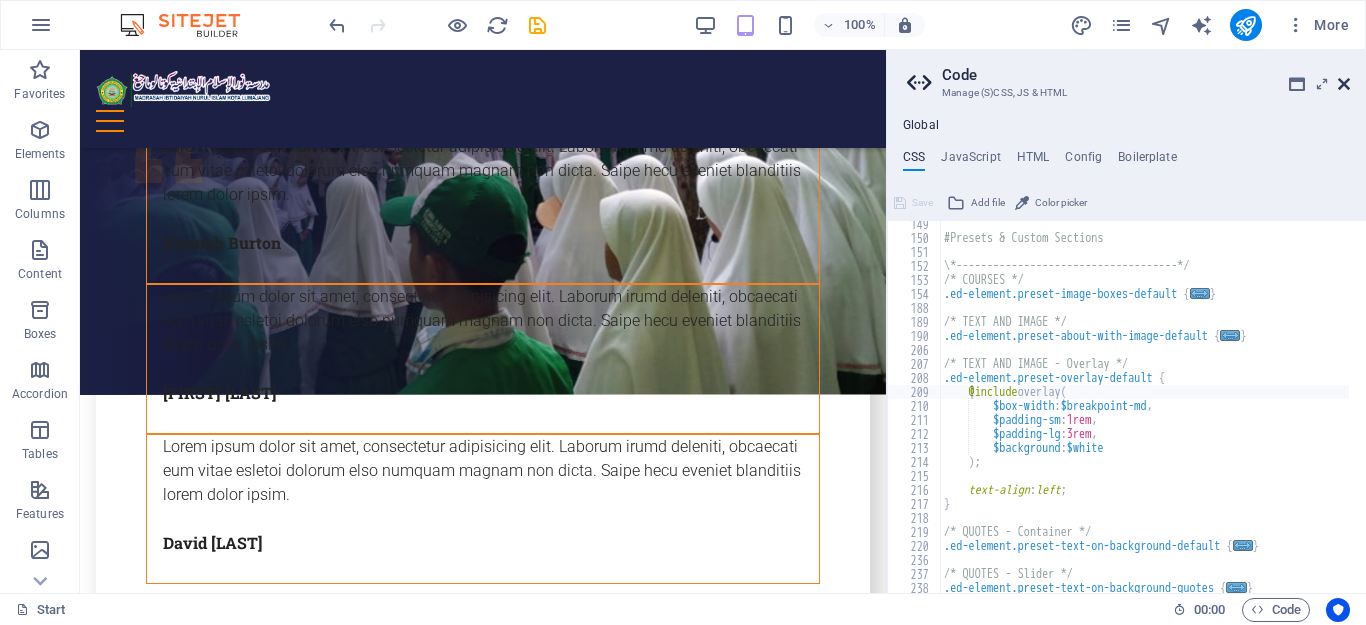 click at bounding box center (1344, 84) 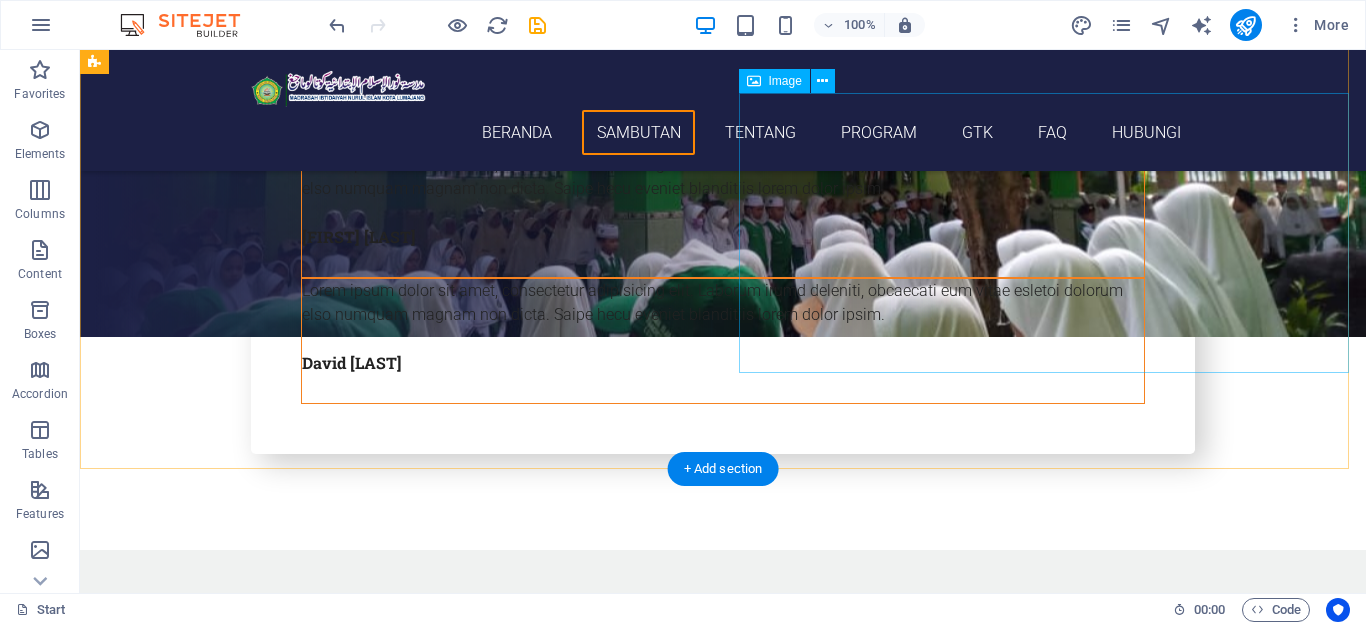 scroll, scrollTop: 1456, scrollLeft: 0, axis: vertical 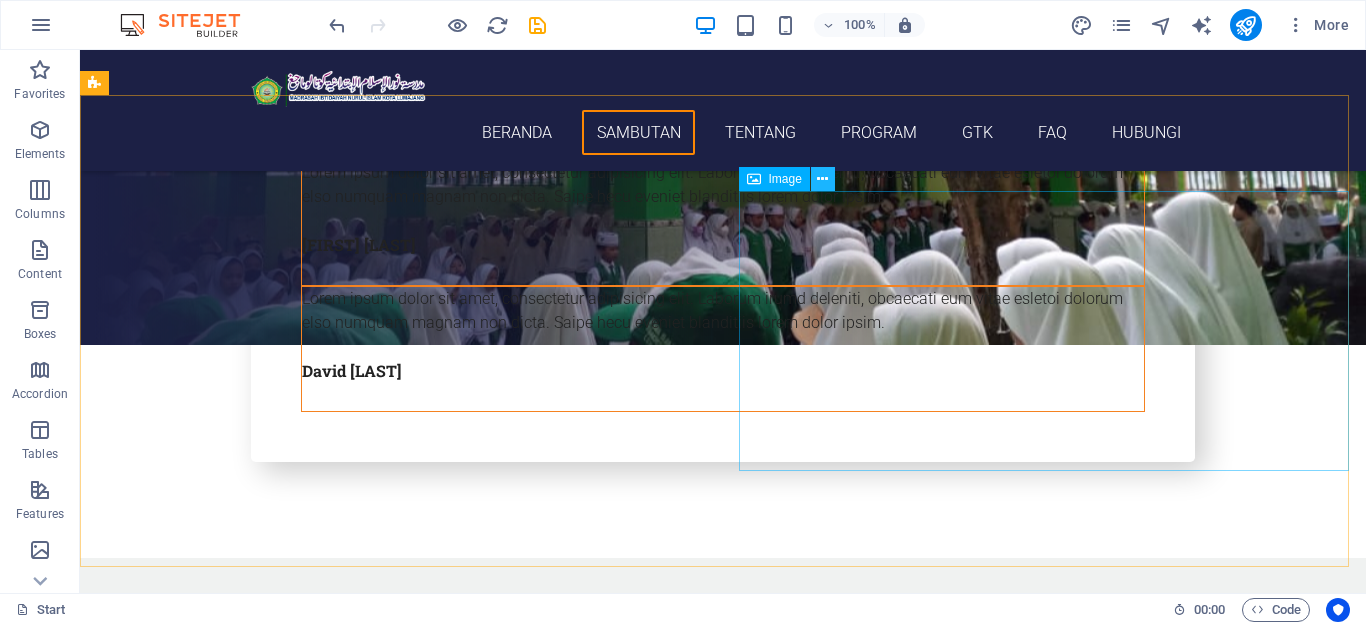 click at bounding box center [822, 179] 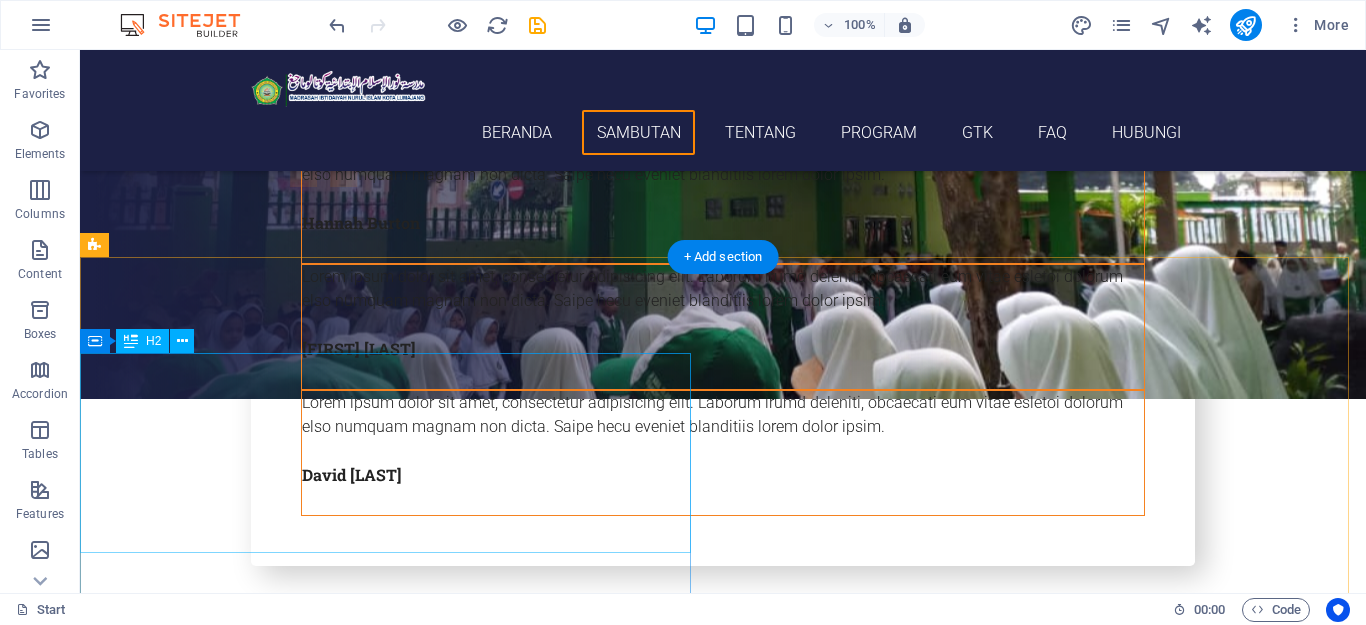 scroll, scrollTop: 1356, scrollLeft: 0, axis: vertical 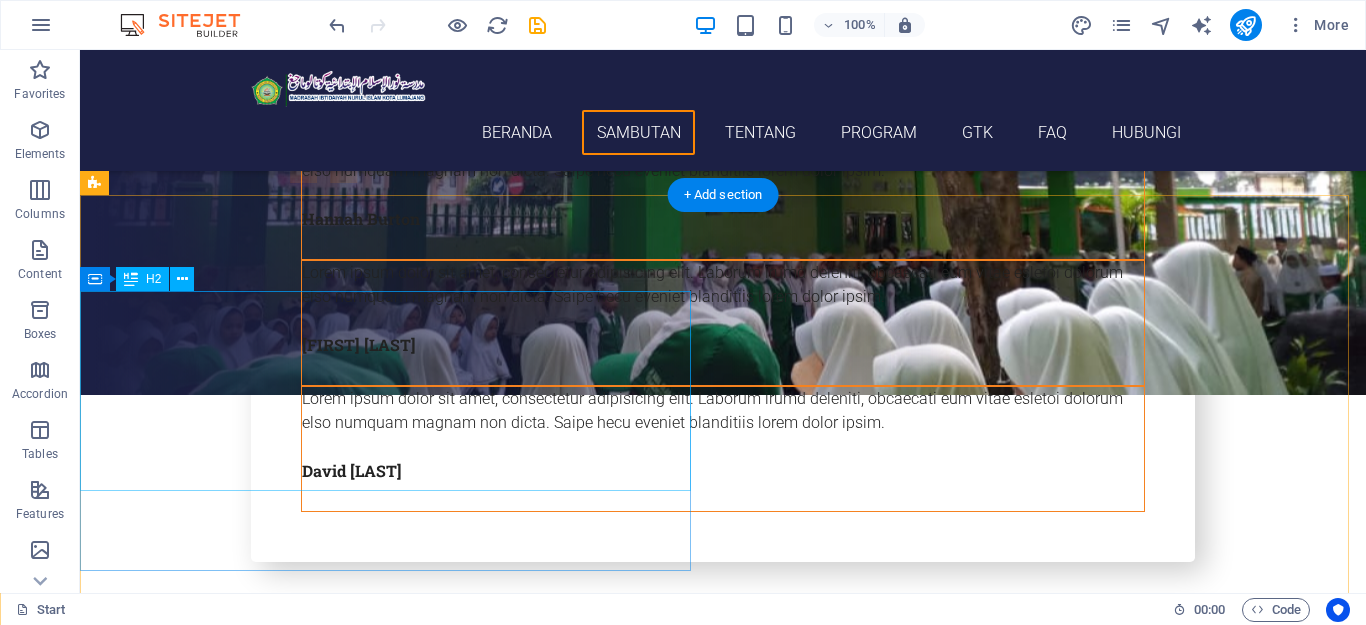 click on "Overcome the Language Barrier with Multilingual Translation Services" at bounding box center (723, 804) 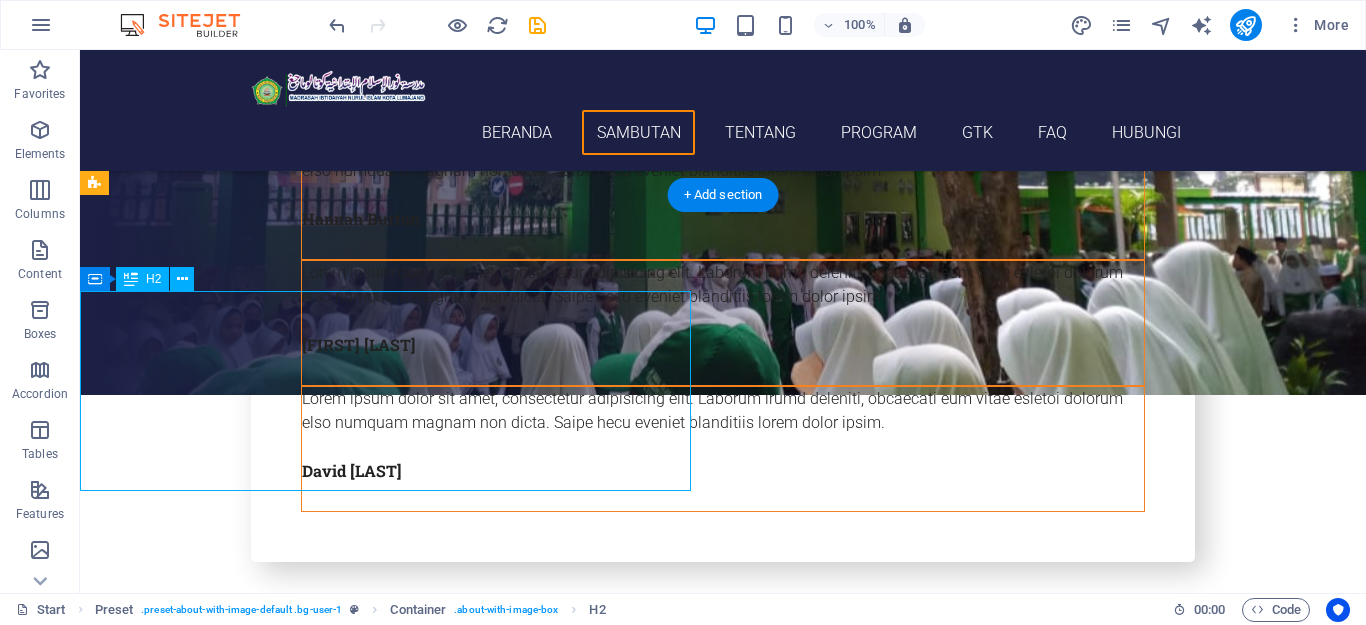 click on "Overcome the Language Barrier with Multilingual Translation Services" at bounding box center [723, 804] 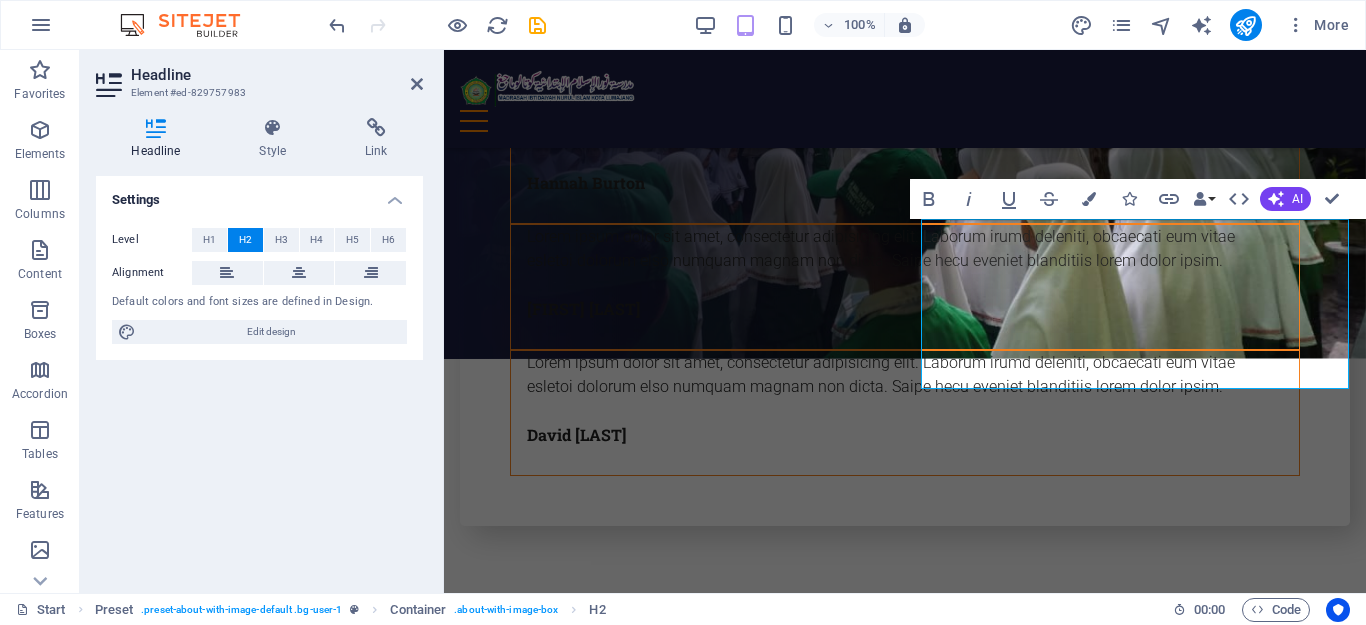type 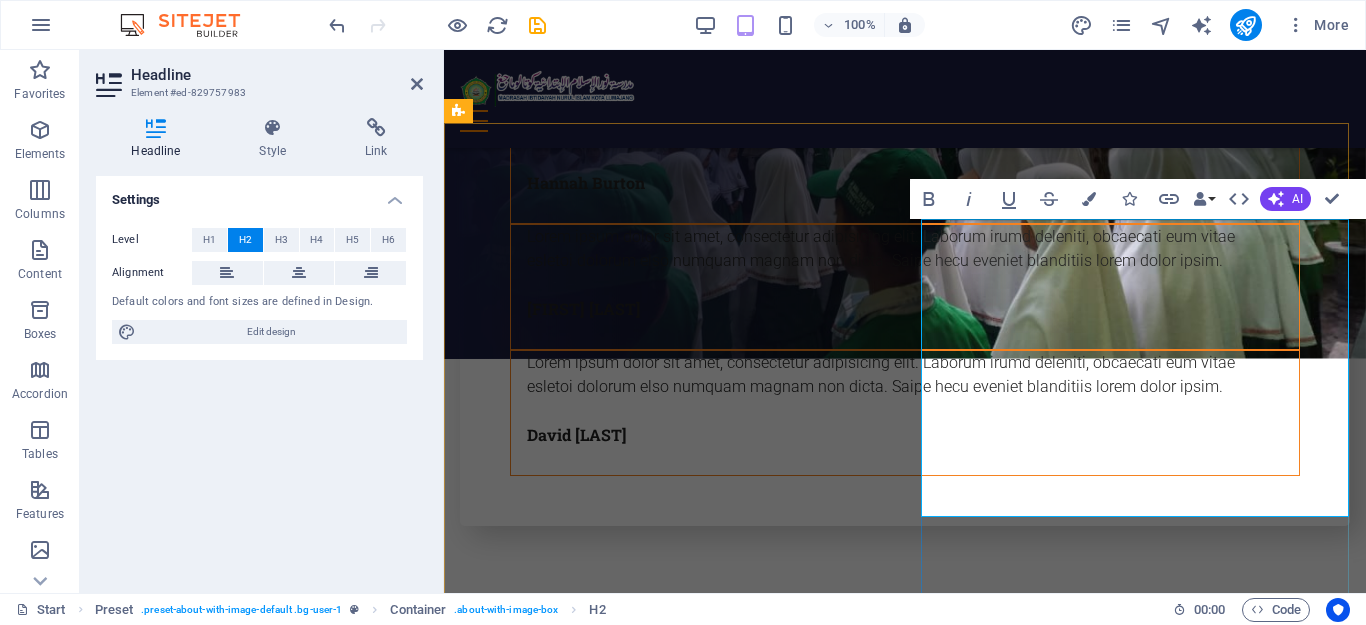 click on "Bersama mi nurul islam kota citrodiwangsan membangun bangsa dengan cultur aswaja yang mendunia" at bounding box center (905, 782) 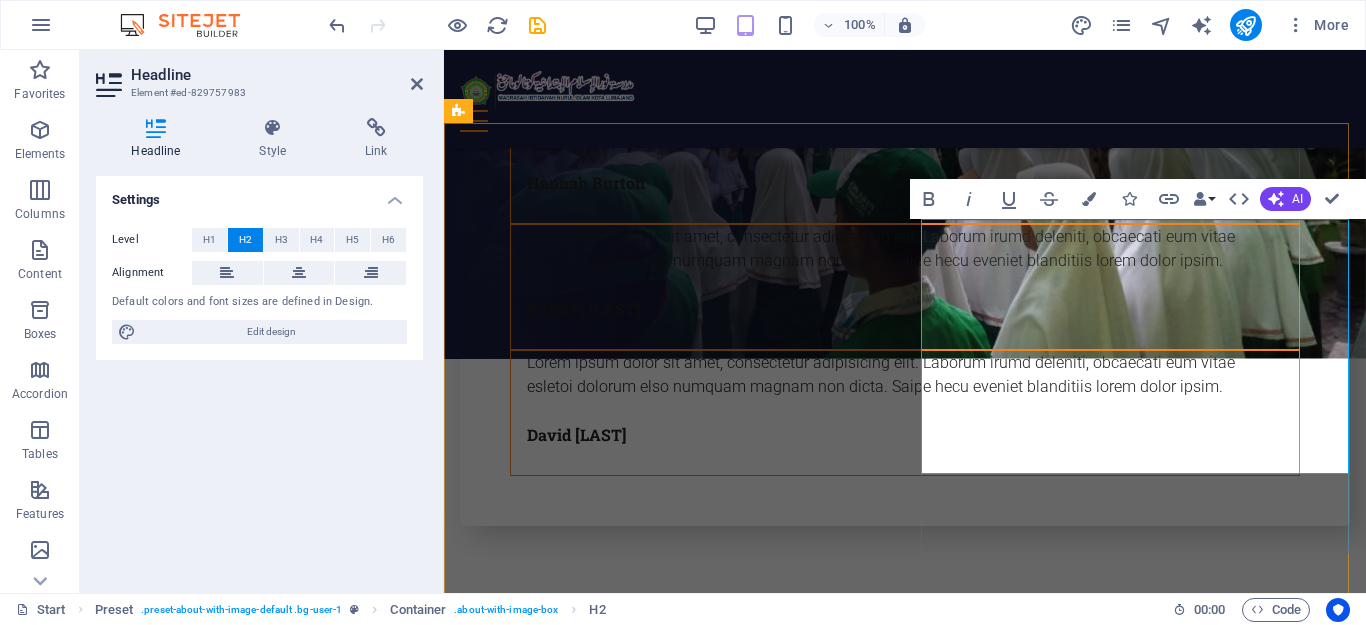 click on "mi nurul islam kota citrodiwangsan membangun bangsa dengan cultur aswaja yang mendunia" at bounding box center (905, 782) 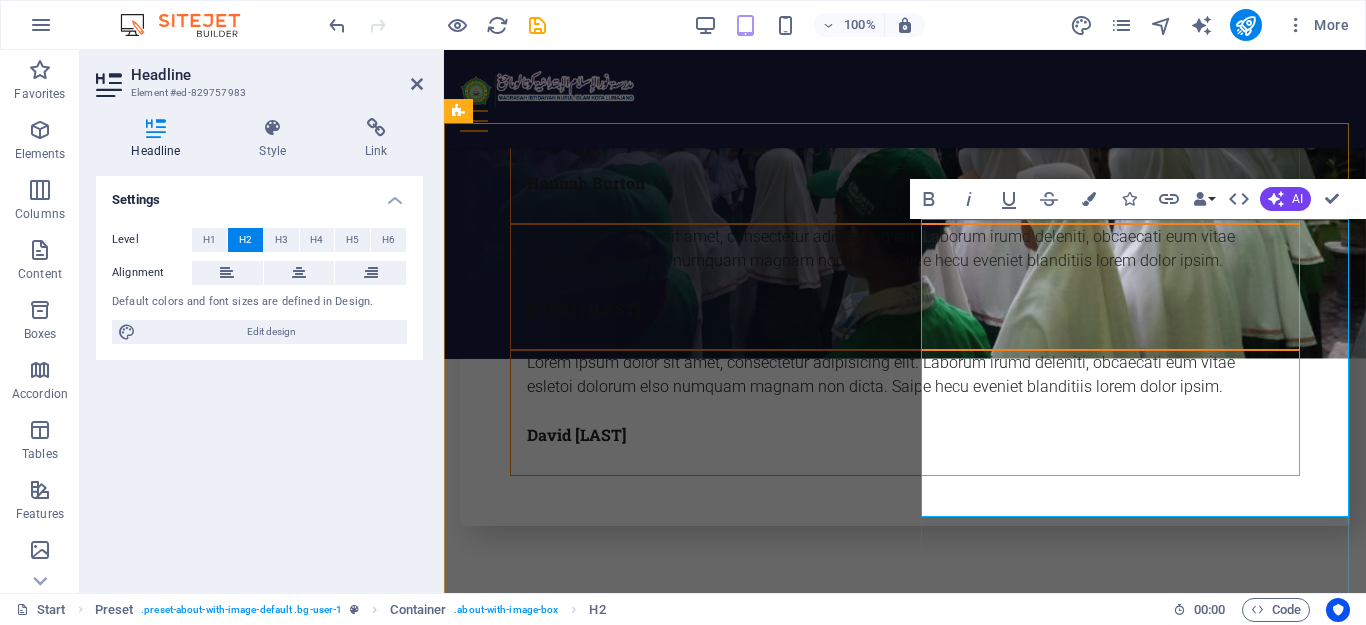 click on "menuju 1 abad mi [PERSON] [CITY] membangun bangsa dengan cultur aswaja yang mendunia" at bounding box center (905, 760) 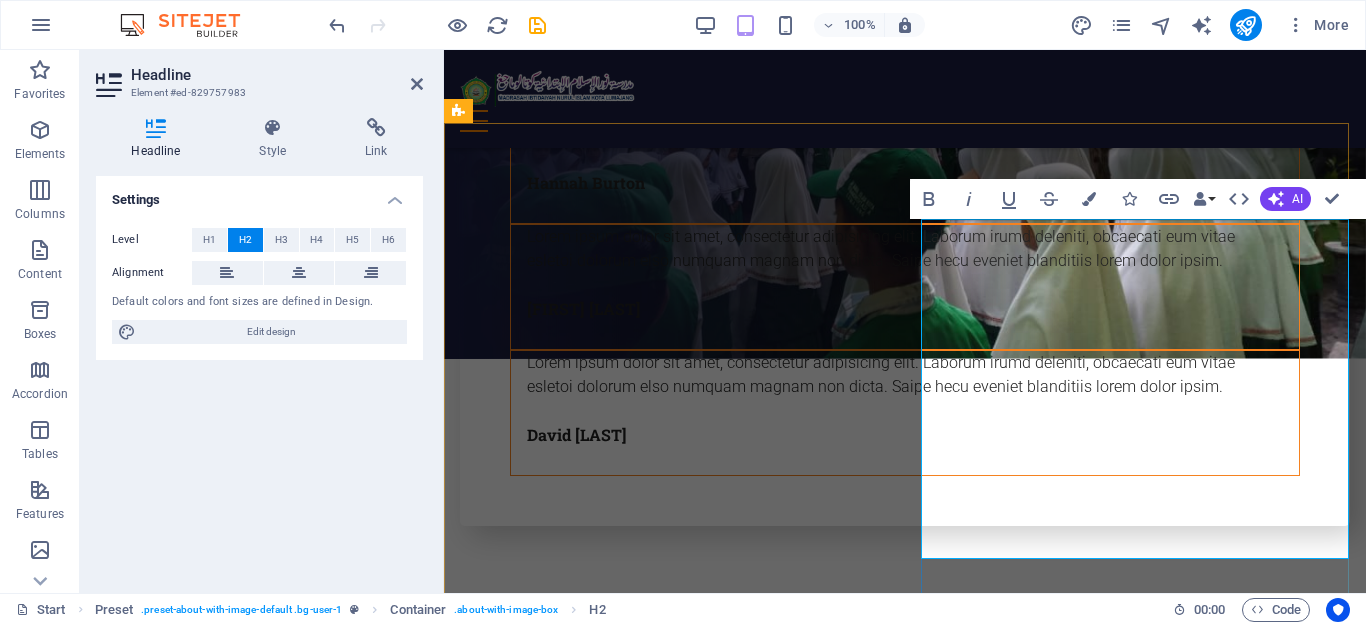 scroll, scrollTop: 1382, scrollLeft: 0, axis: vertical 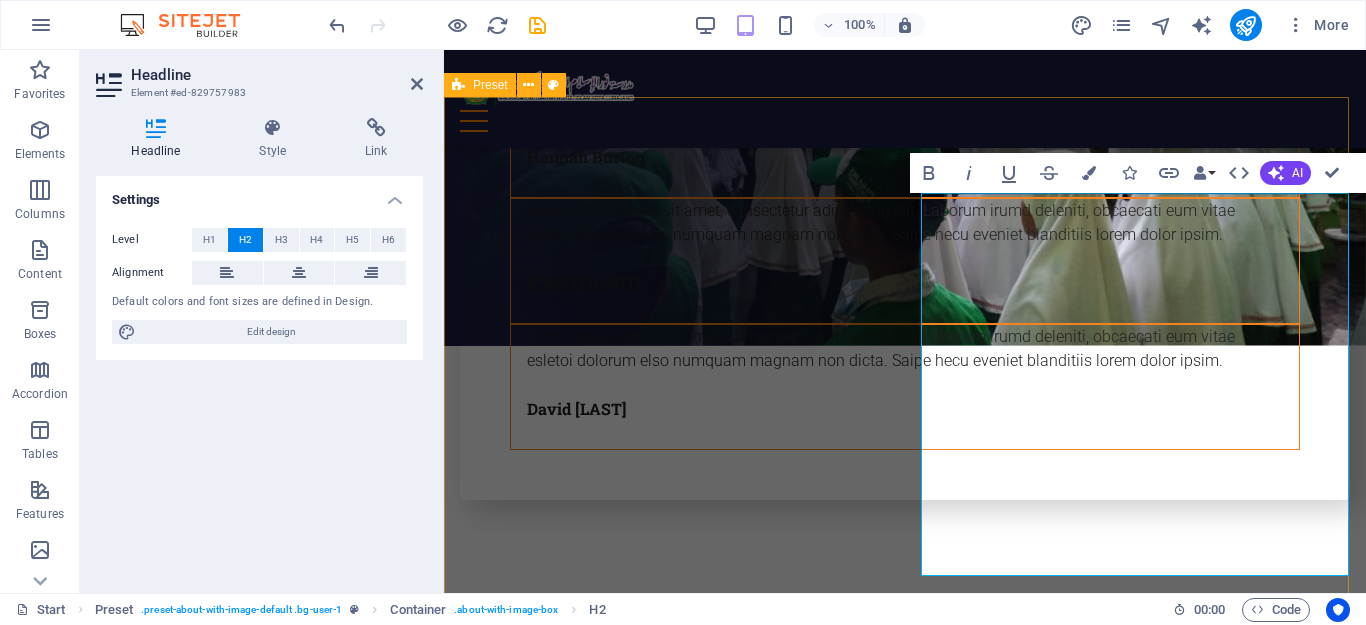 click on "menuju 1 abad mi nurul islam kota citrodiwangsan membangun bangsa dengan cultur aswaja yang mendunia mi kota "madrasah aswaja nasional" Learn more" at bounding box center [905, 879] 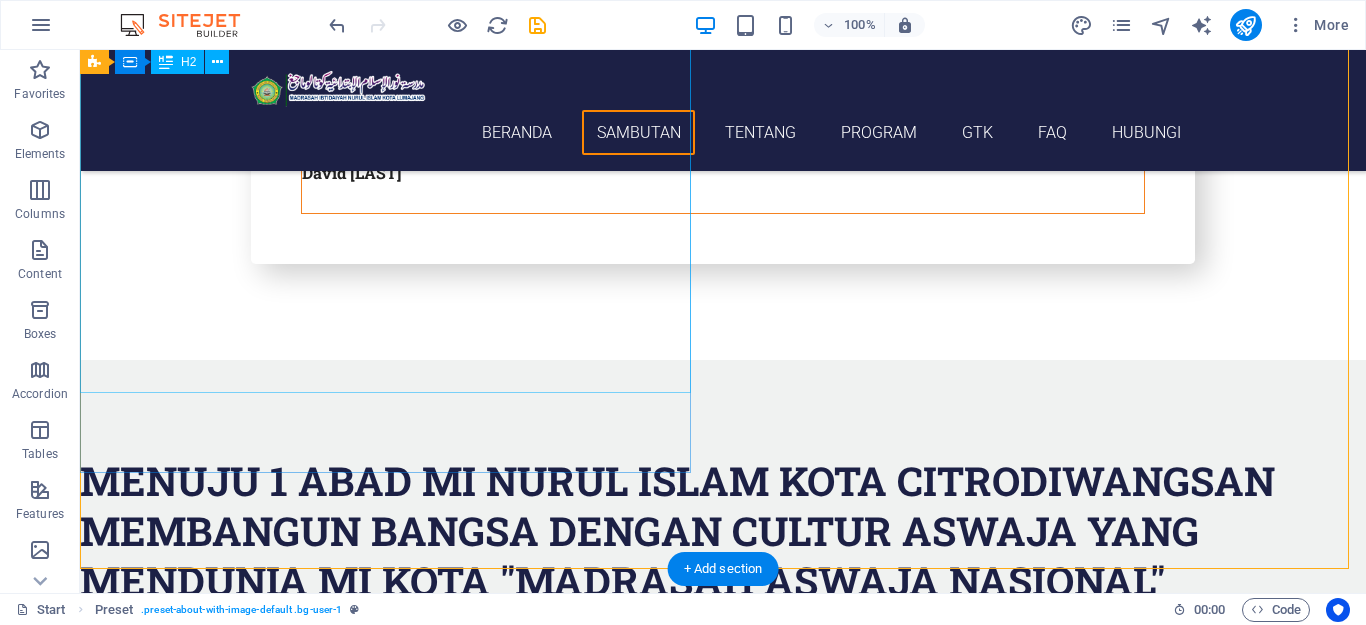 scroll, scrollTop: 1454, scrollLeft: 0, axis: vertical 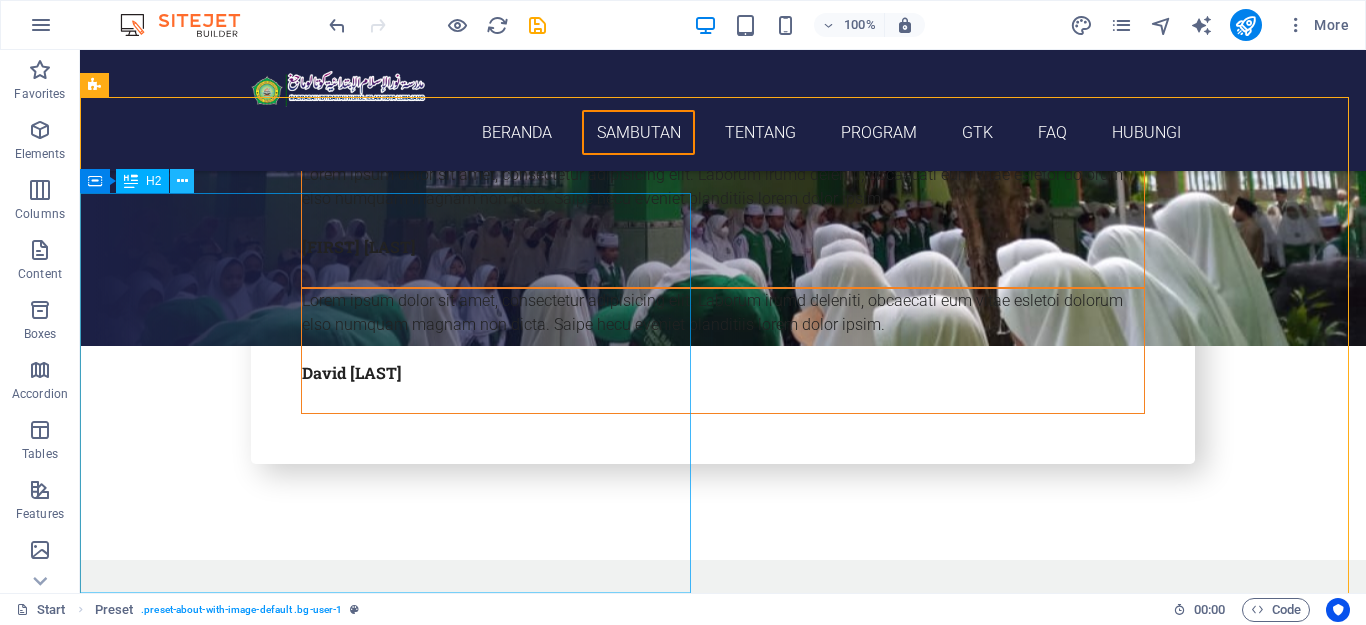 click at bounding box center [182, 181] 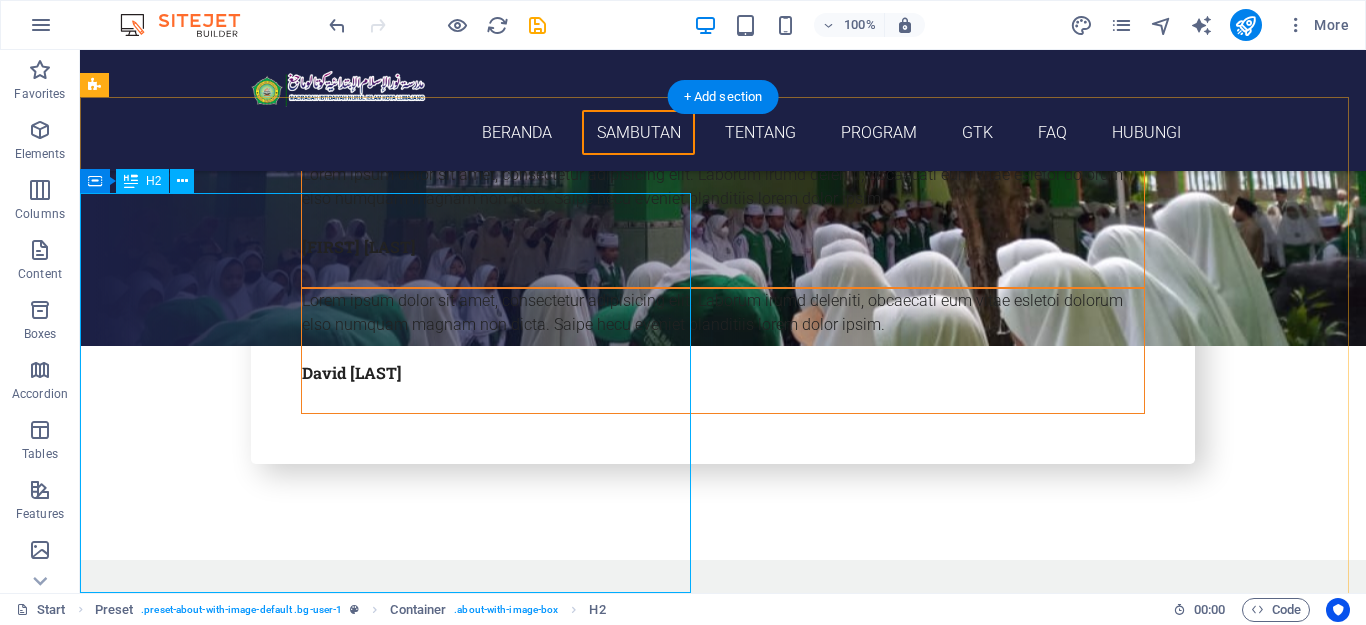 click on "menuju 1 abad mi nurul islam kota citrodiwangsan membangun bangsa dengan cultur aswaja yang mendunia mi kota "madrasah aswaja nasional"" at bounding box center (723, 731) 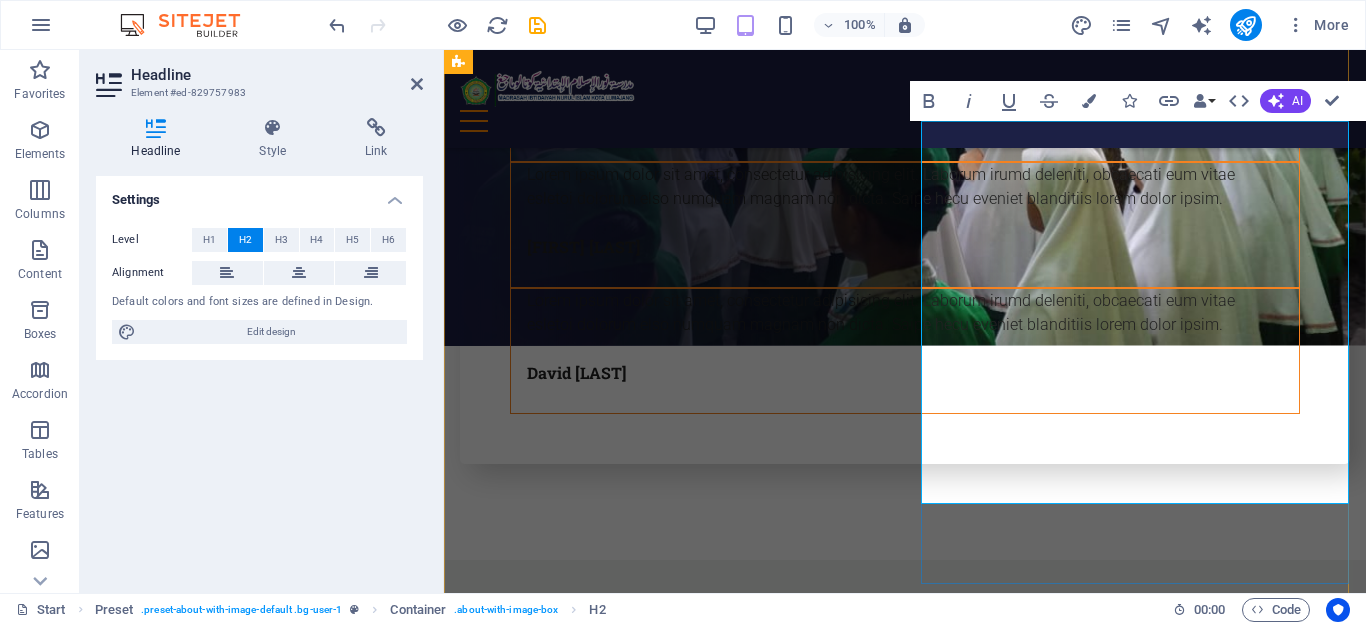 click on "menuju 1 abad mi nurul islam kota citrodiwangsan membangun bangsa dengan cultur aswaja yang mendunia mi kota "madrasah aswaja nasional"" at bounding box center [905, 741] 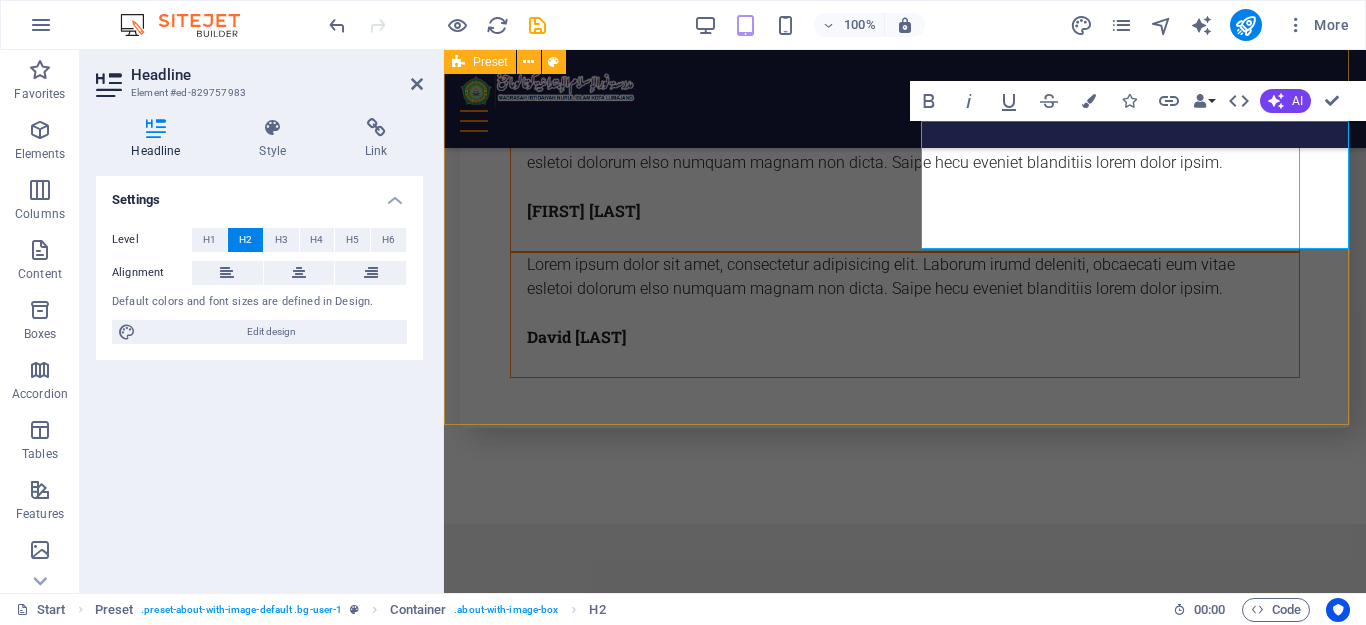 click on "menuju 1 abad mi [CITY] "[FIRST] [LAST]" Learn more" at bounding box center [905, 764] 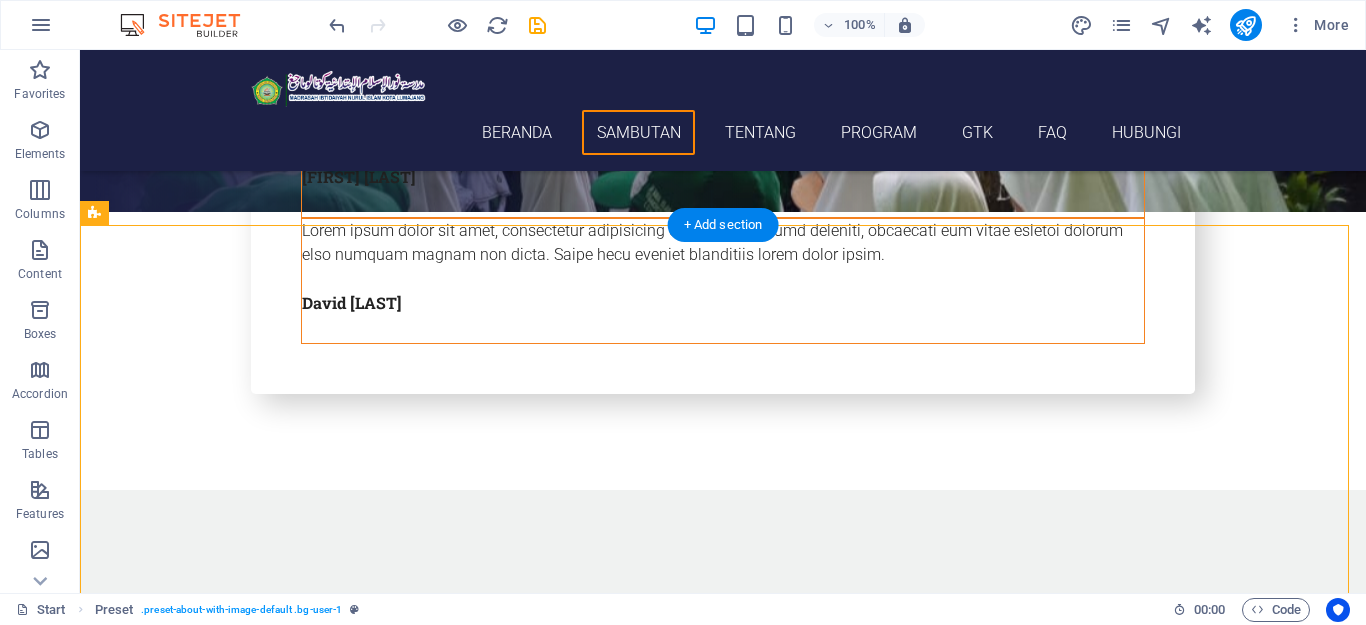 scroll, scrollTop: 1326, scrollLeft: 0, axis: vertical 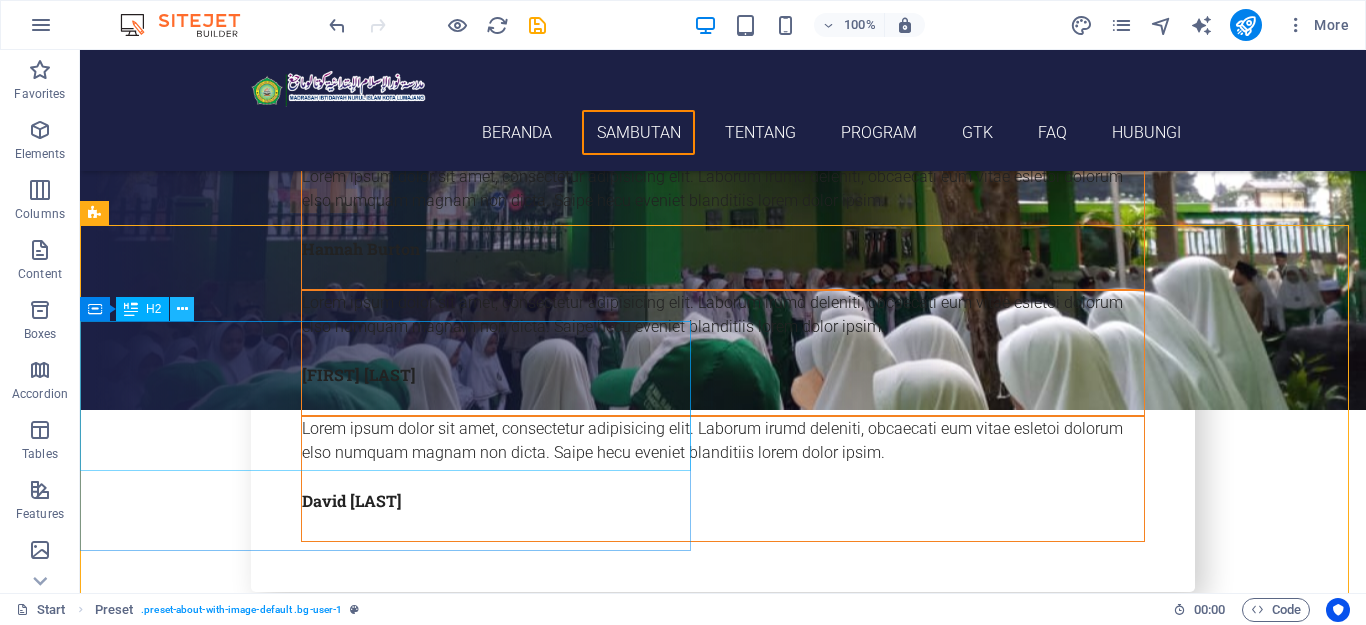 click at bounding box center (182, 309) 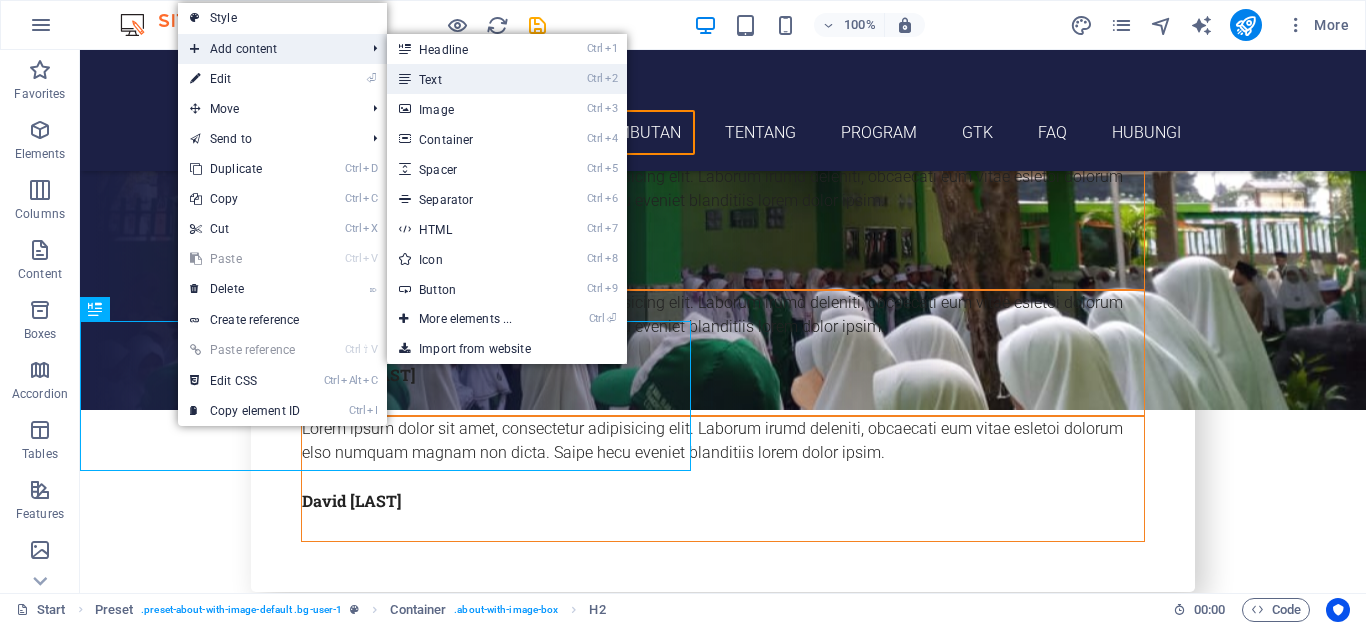 click on "Ctrl 2  Text" at bounding box center [469, 79] 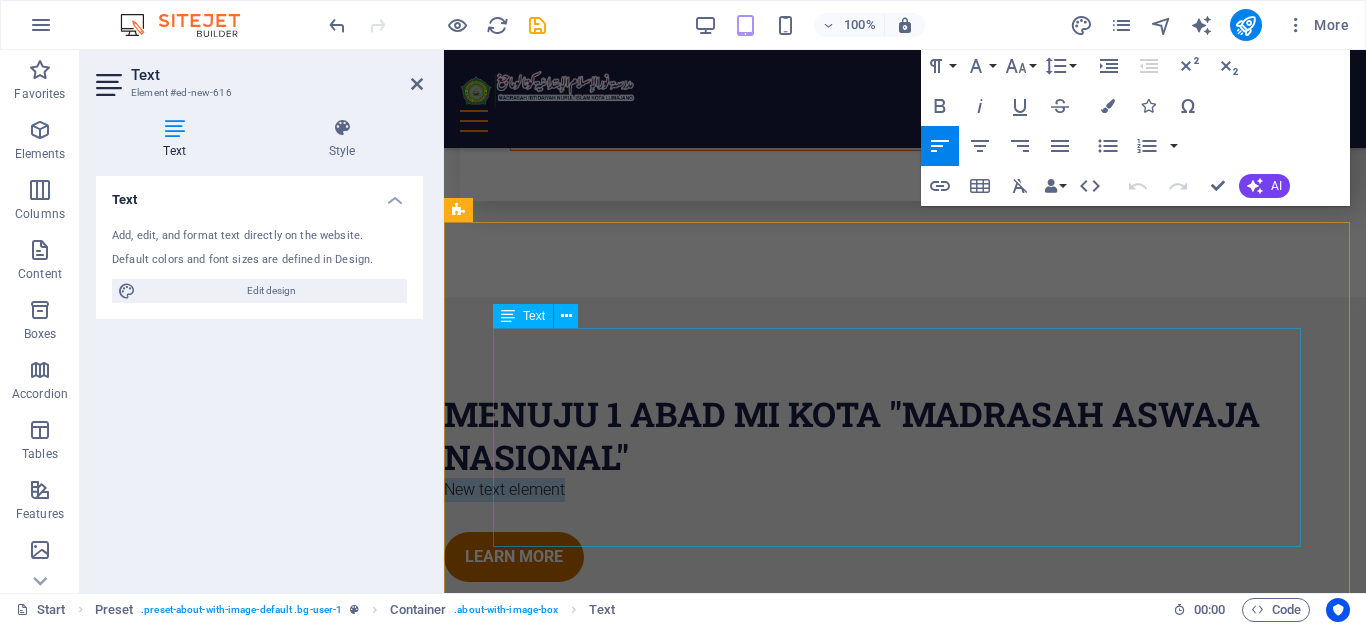 scroll, scrollTop: 1326, scrollLeft: 0, axis: vertical 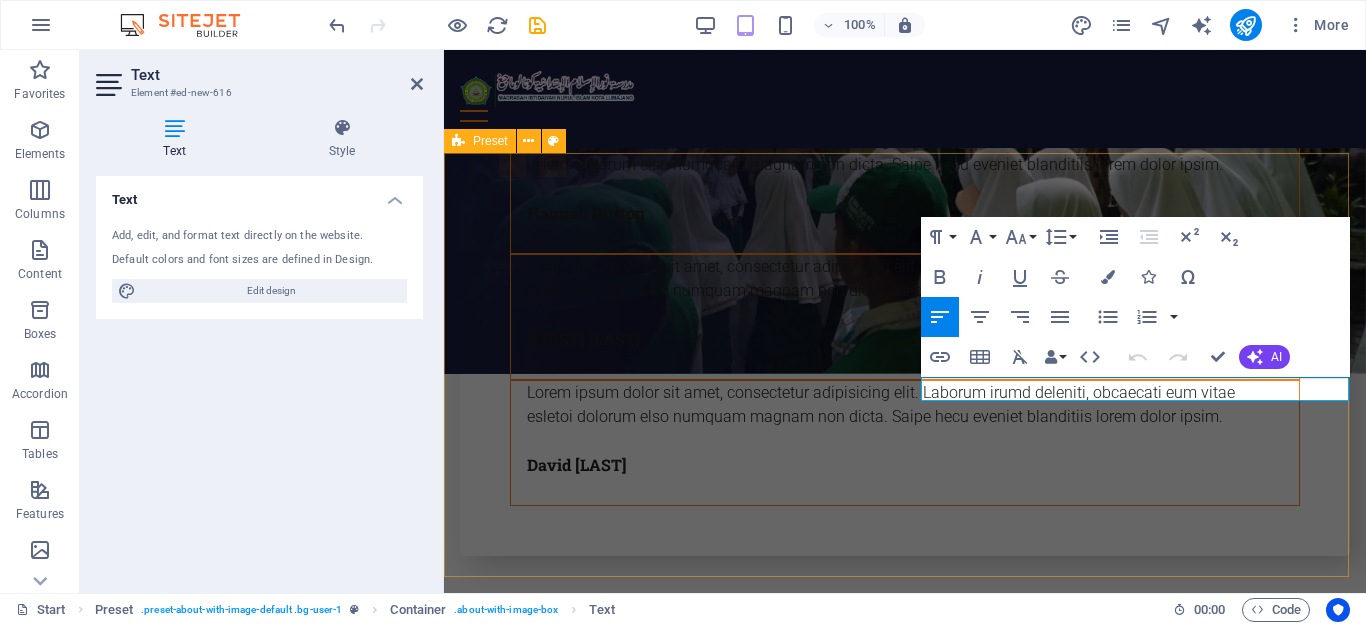 click on "menuju 1 abad mi kota "madrasah aswaja nasional" New text element Learn more" at bounding box center [905, 904] 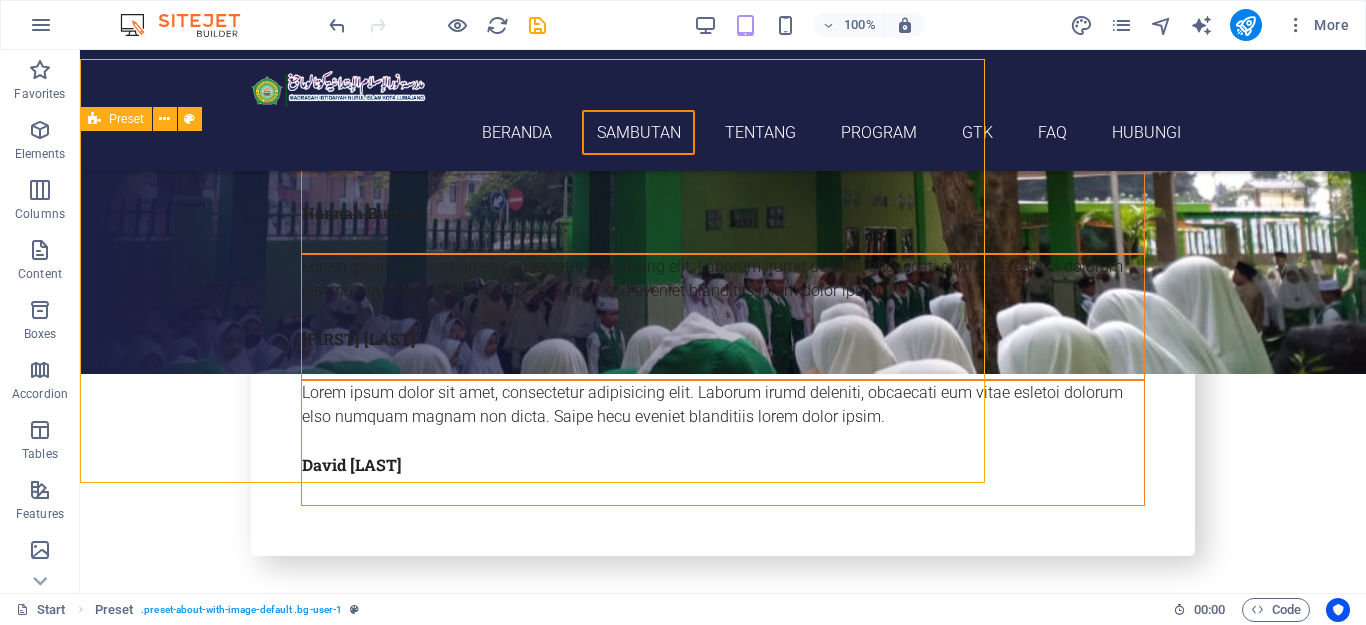 scroll, scrollTop: 1420, scrollLeft: 0, axis: vertical 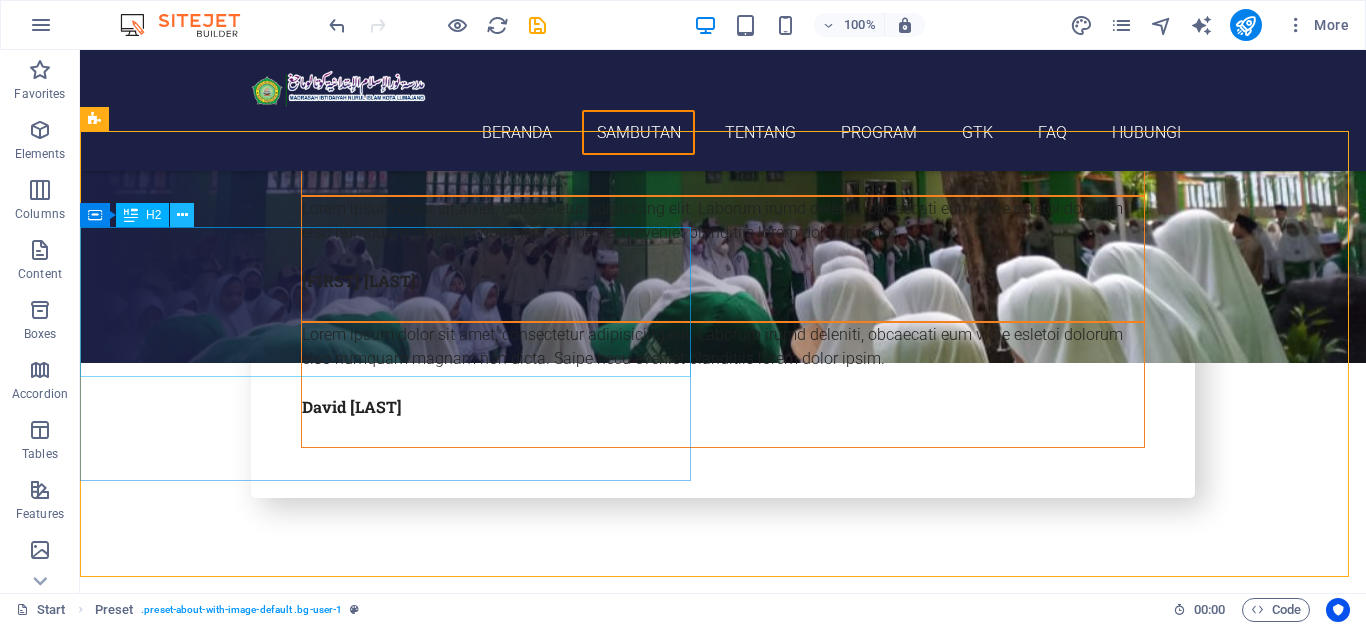 click at bounding box center [182, 215] 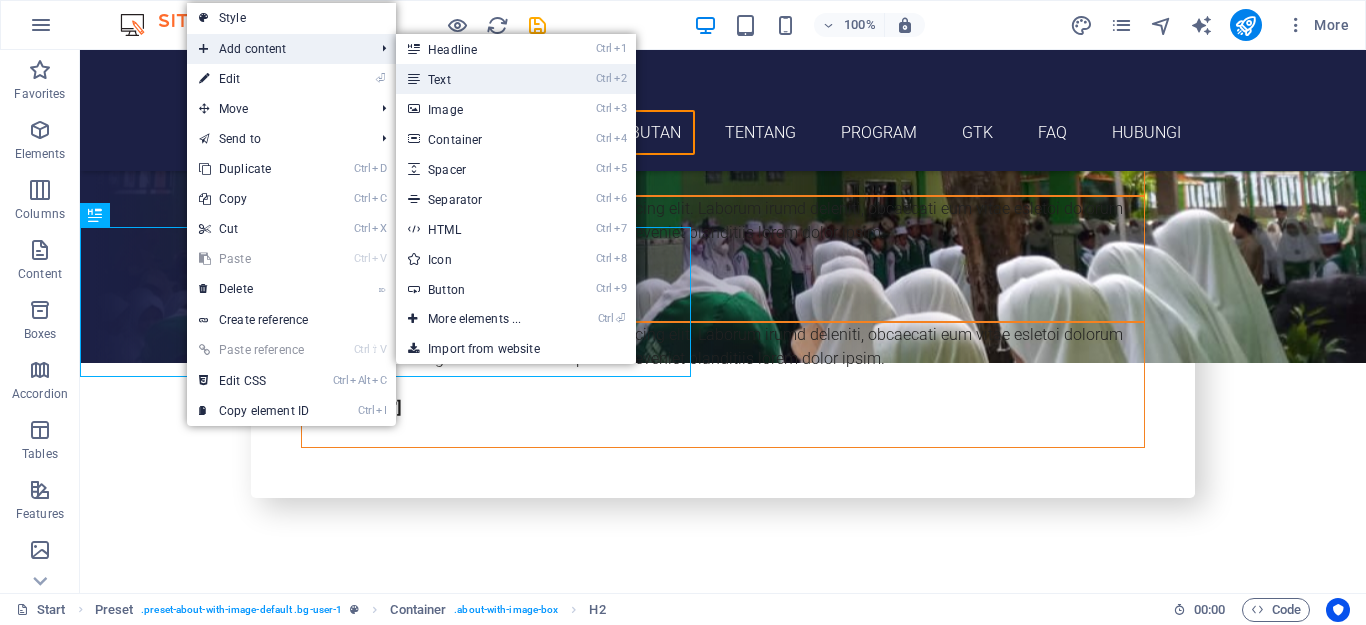 click on "Ctrl 2  Text" at bounding box center [478, 79] 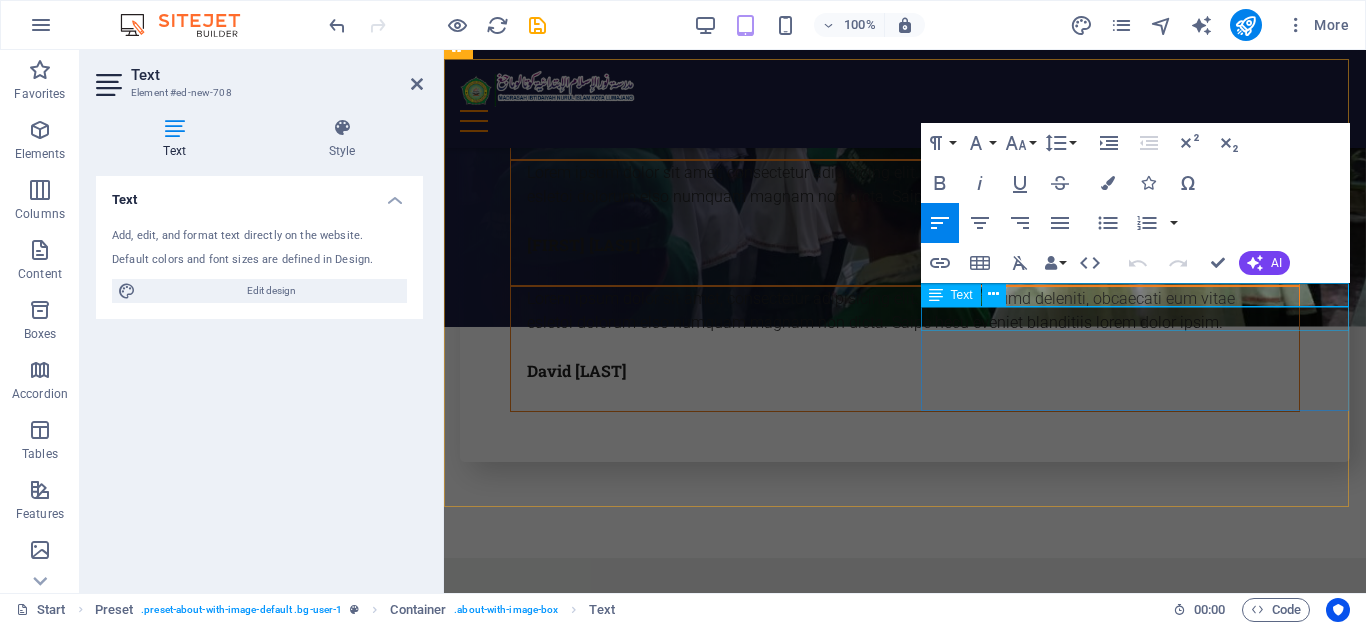 click on "New text element" at bounding box center [905, 775] 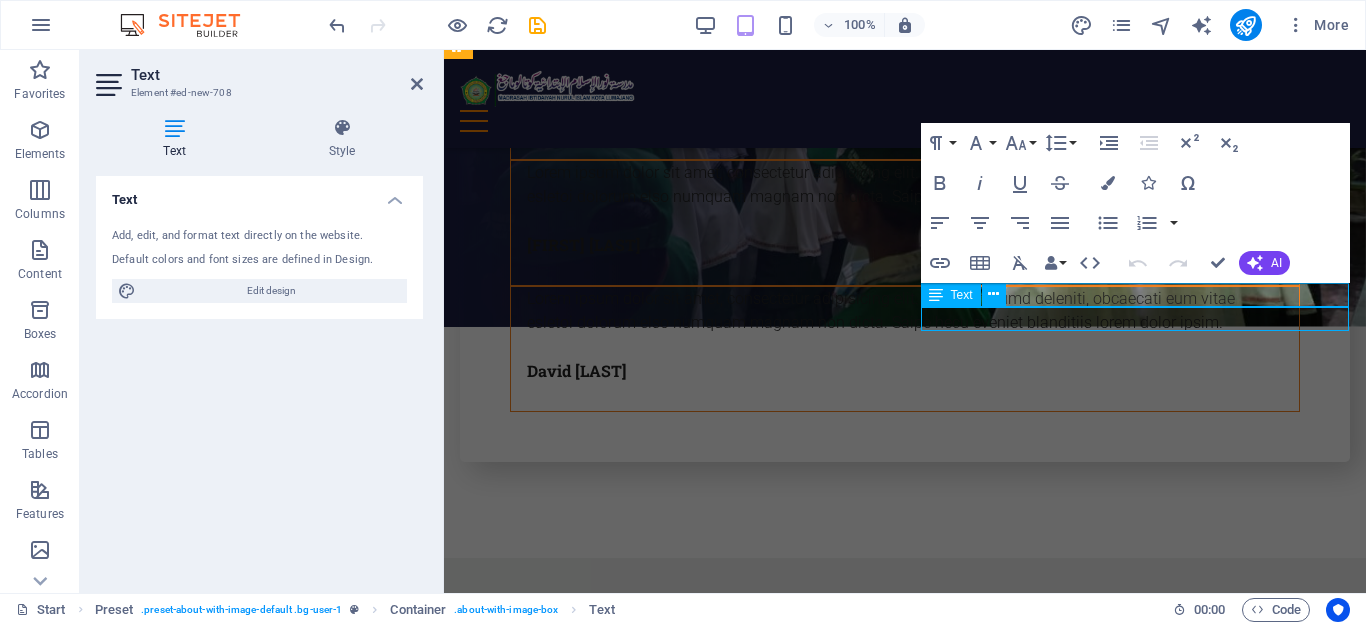 click on "New text element" at bounding box center (905, 775) 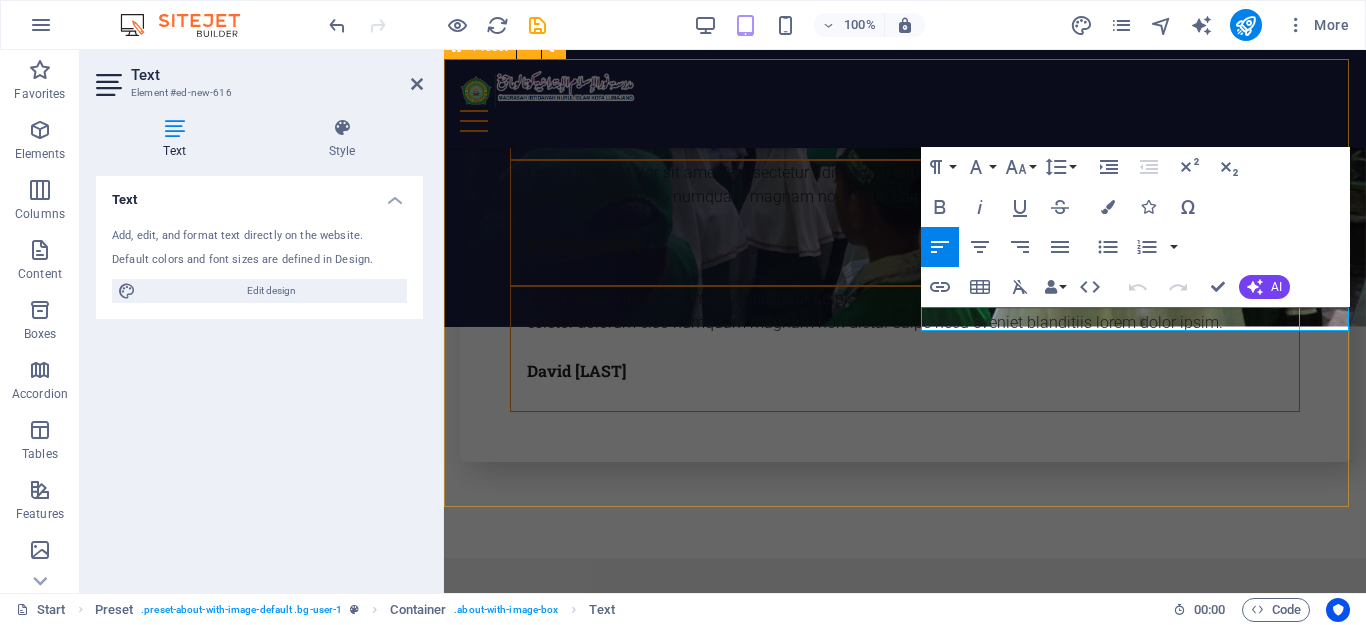 click on "menuju 1 abad mi kota "madrasah aswaja nasional" New text element New text element Learn more" at bounding box center (905, 822) 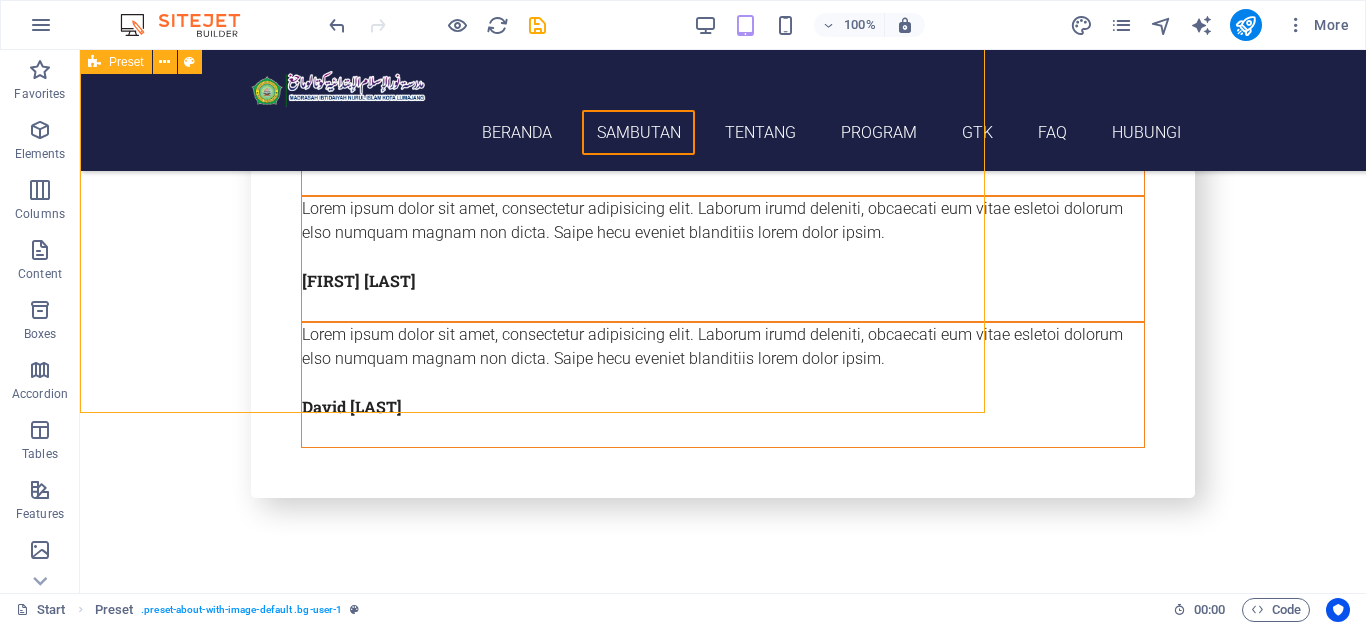 scroll, scrollTop: 1514, scrollLeft: 0, axis: vertical 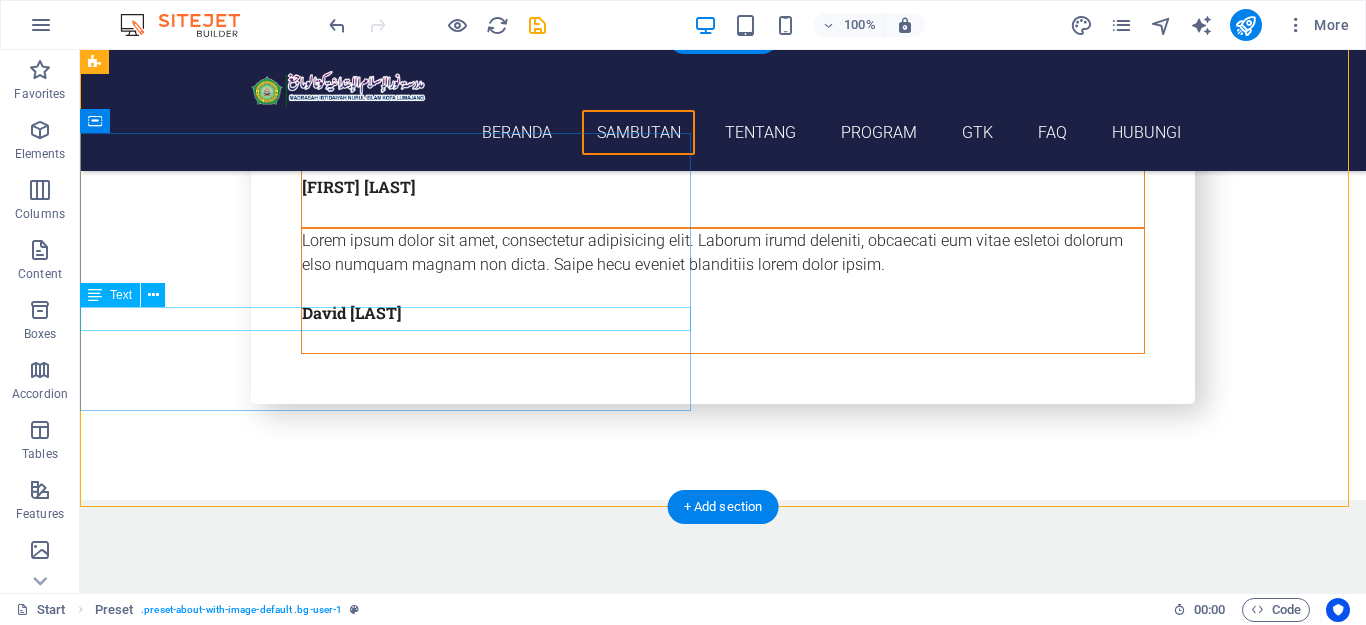 click on "New text element" at bounding box center (723, 682) 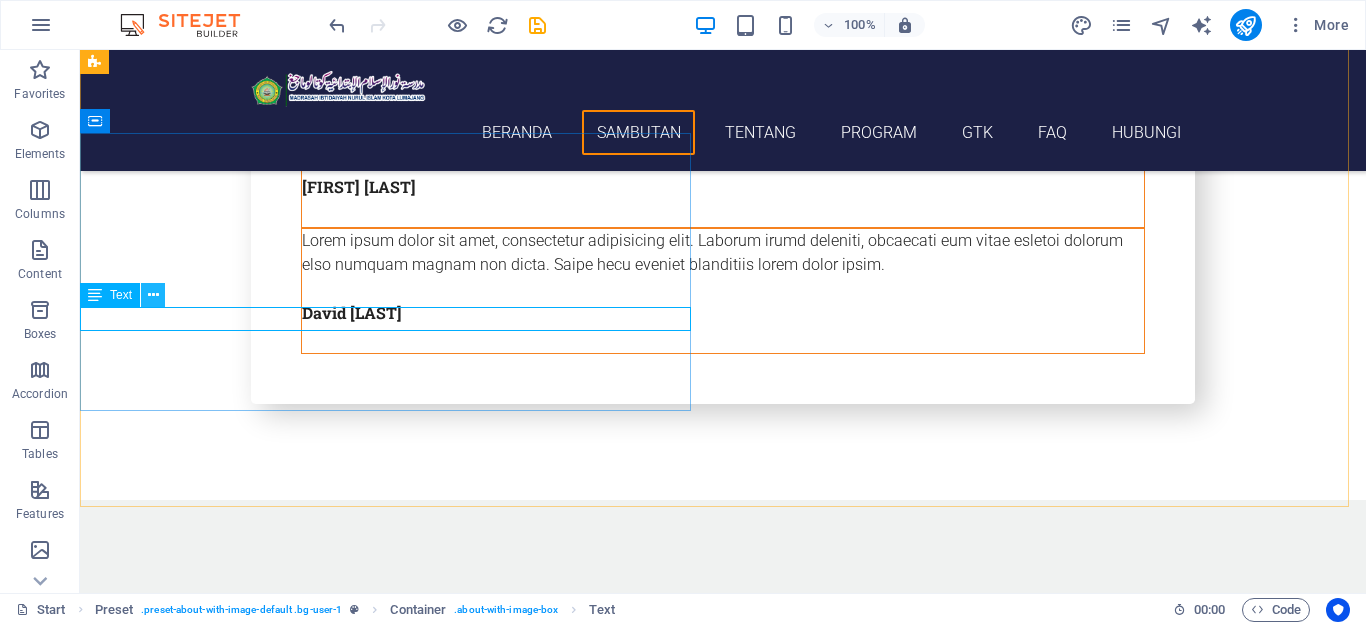 click at bounding box center (153, 295) 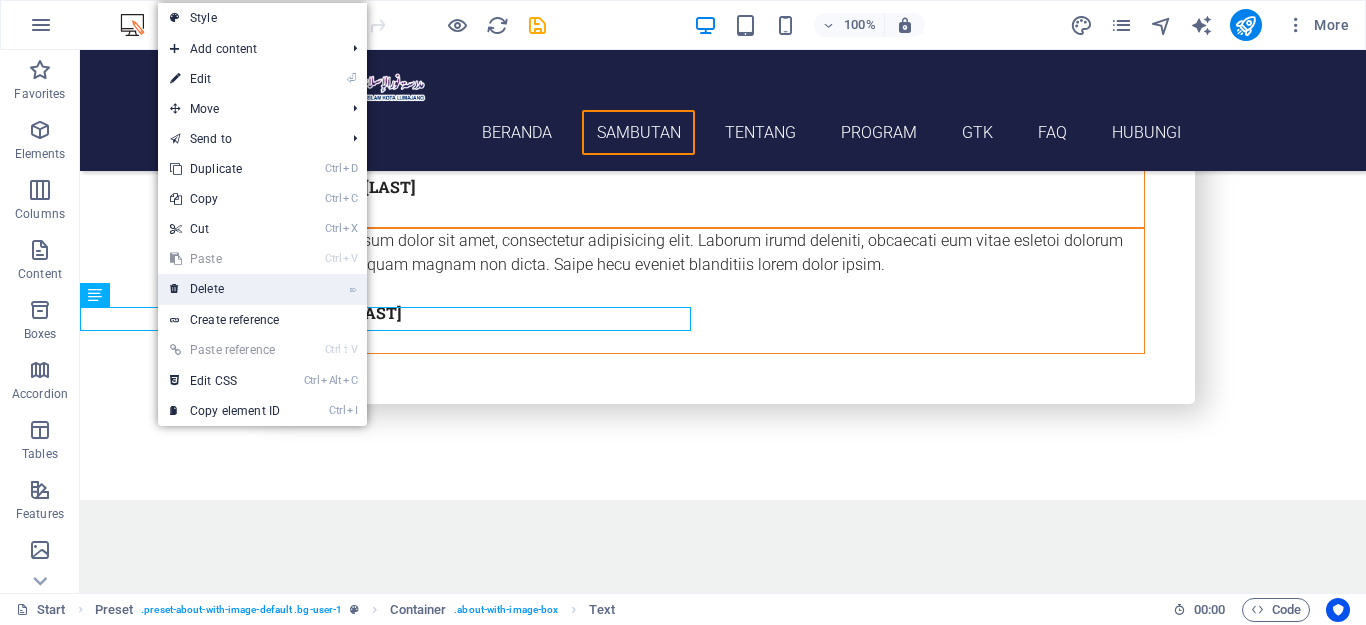 click on "⌦  Delete" at bounding box center (225, 289) 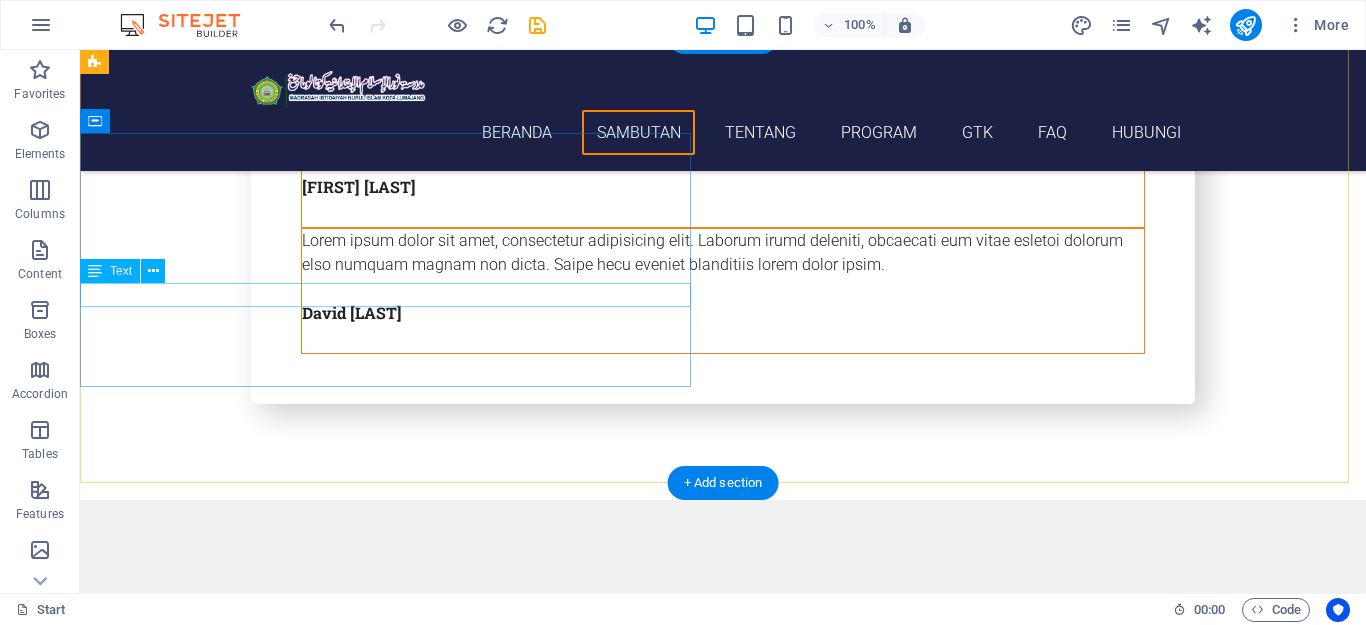 click on "New text element" at bounding box center [723, 658] 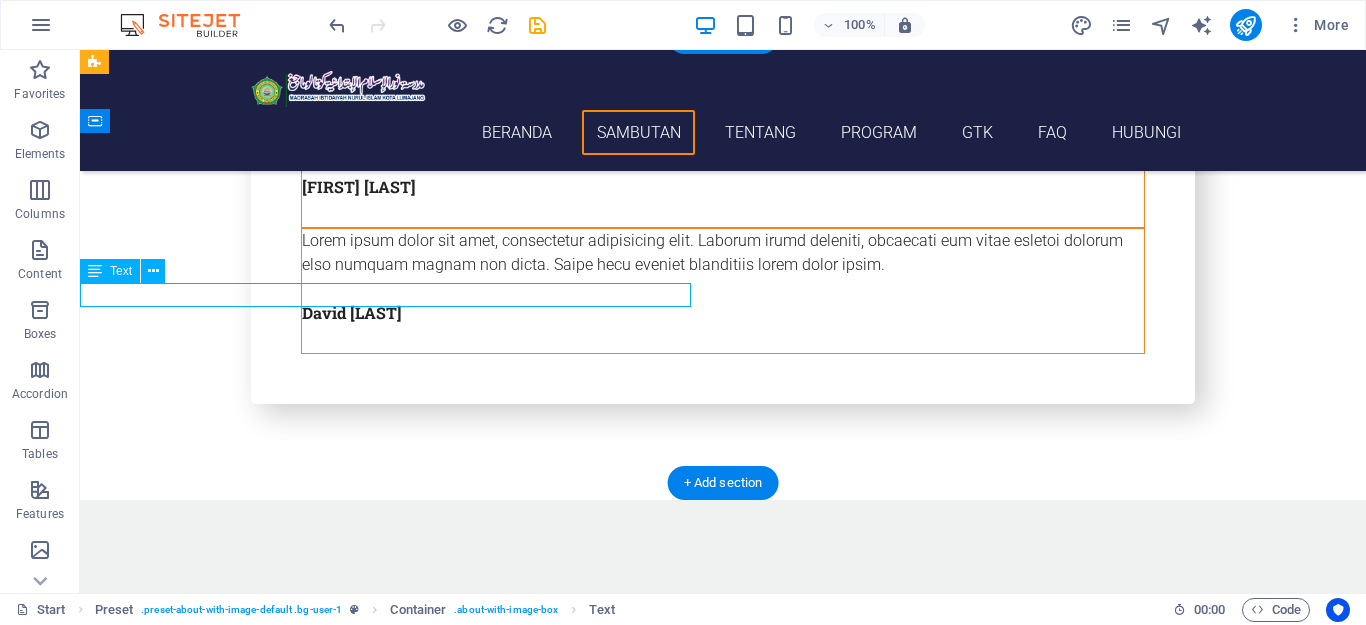 click on "New text element" at bounding box center (723, 658) 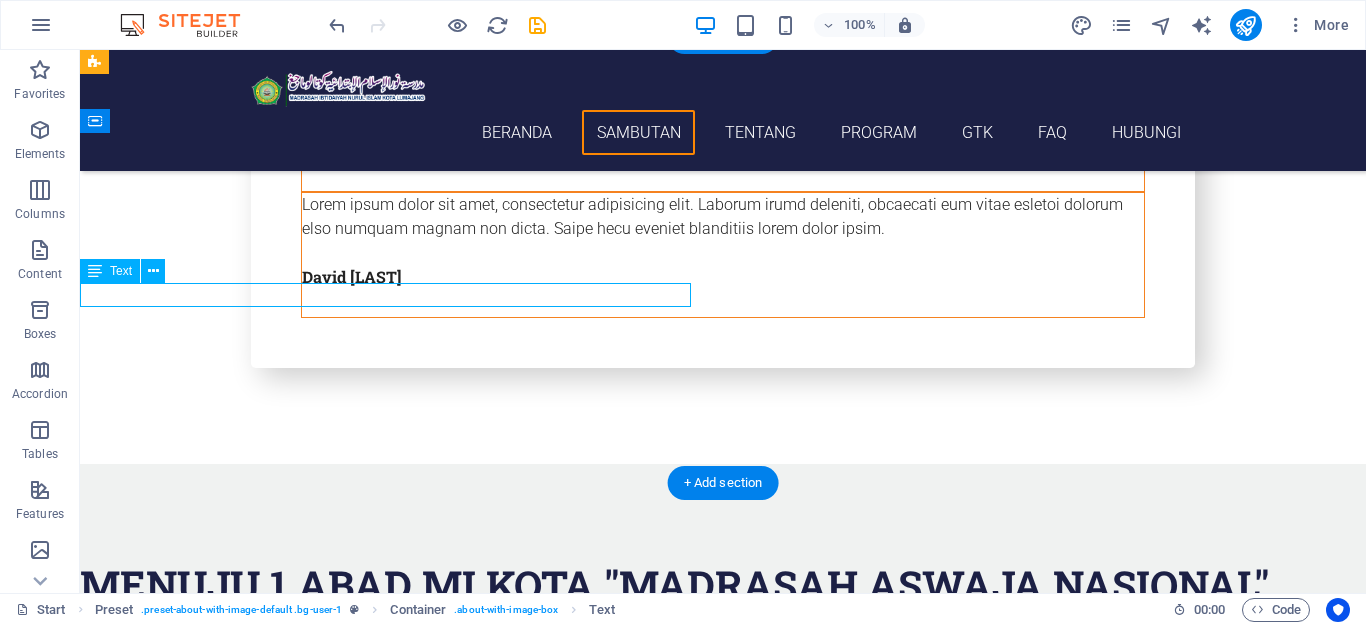 scroll, scrollTop: 1442, scrollLeft: 0, axis: vertical 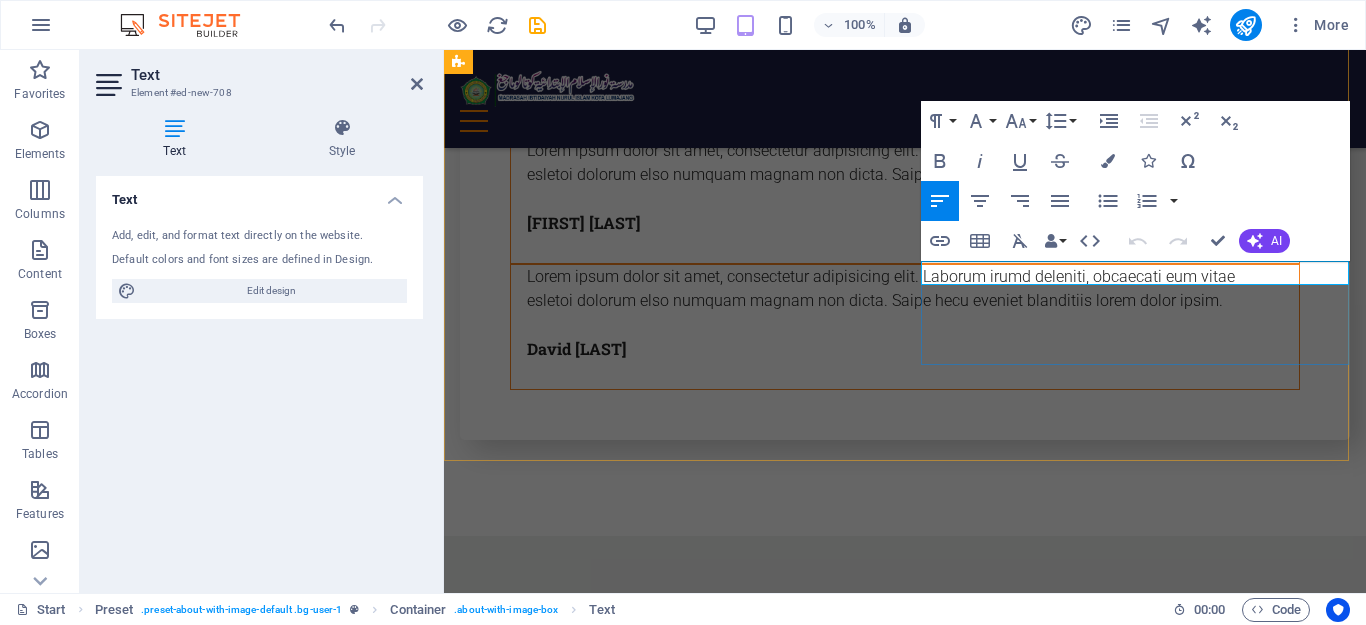 type 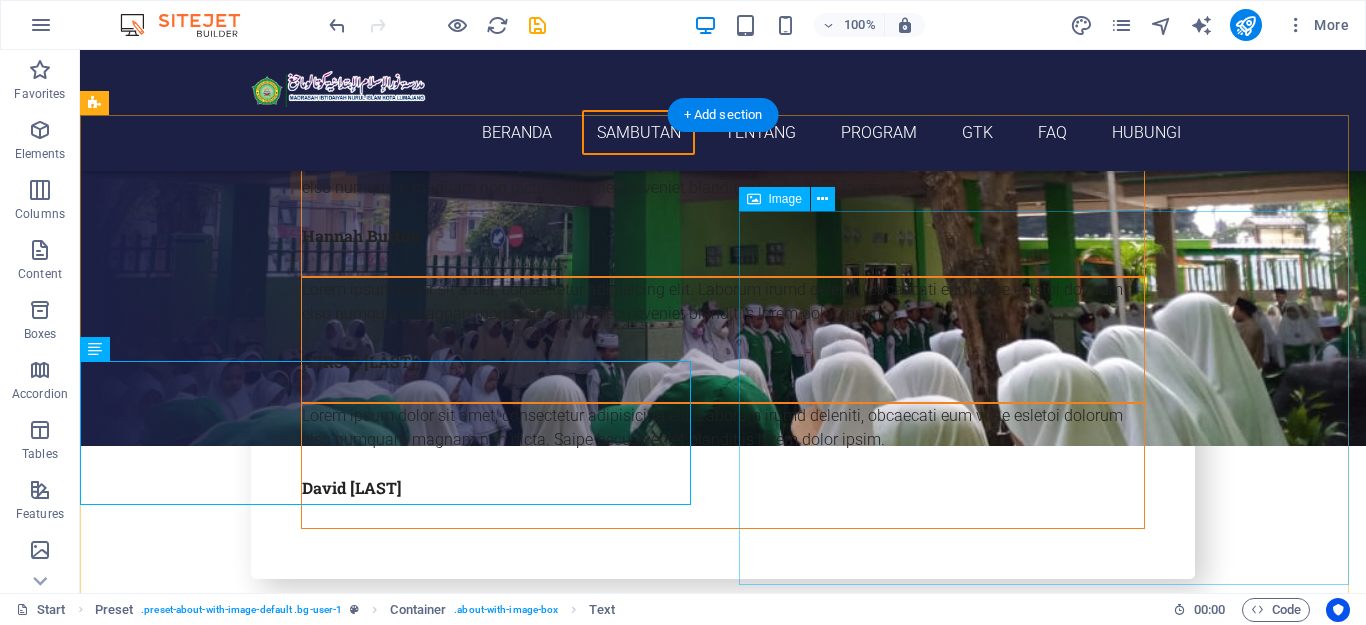scroll, scrollTop: 1436, scrollLeft: 0, axis: vertical 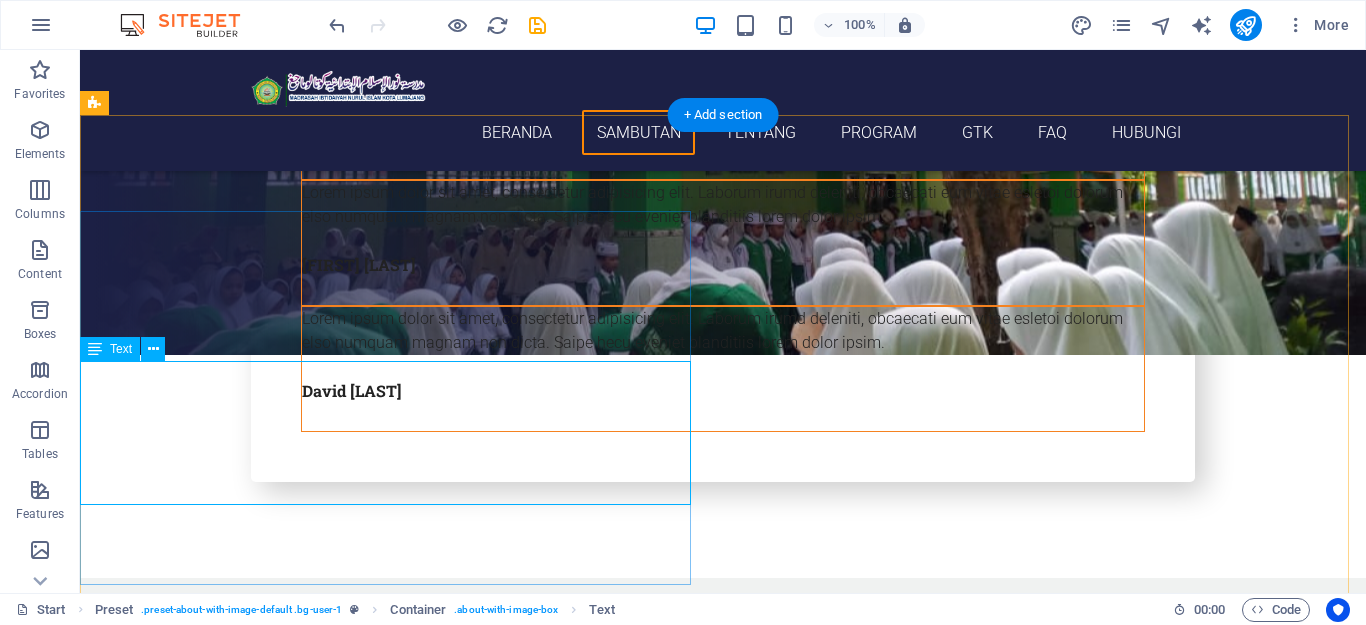 click on "Madrasah Ibtidaiyah Nurul Islam akan segera menginjak kan langkah ke 100 tahun nya, kami warga madrasah berupaya mewujud kan cita-cita pendiri Madrasah KH. [NAME] untuk mendidik murid menjadi insan yang berprestasi berakhlakul karimah. Dengan segala kemajuan dunia maka kami warga madrasah berupaya untuk mengoptimalisasikan potensi madrasah yang ada serta mewujudkan angan-angan madrasah untuk menjadi "Madrasah Aswaja Nasional"." at bounding box center [723, 760] 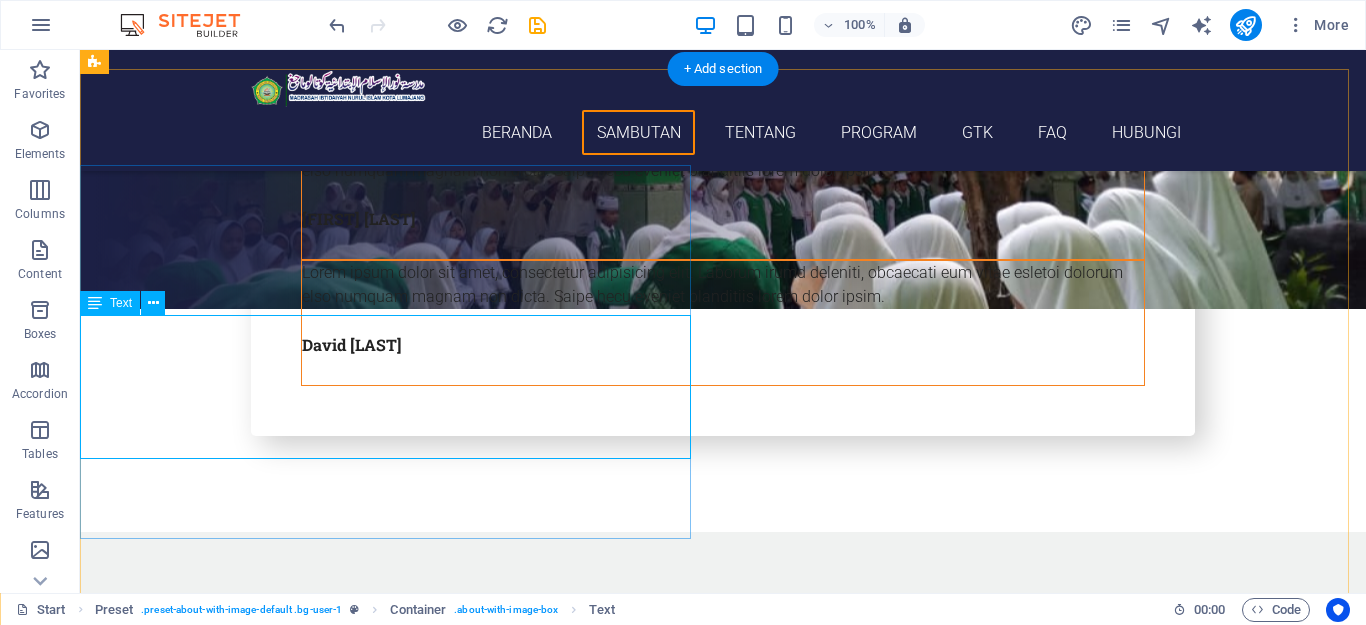 scroll, scrollTop: 1436, scrollLeft: 0, axis: vertical 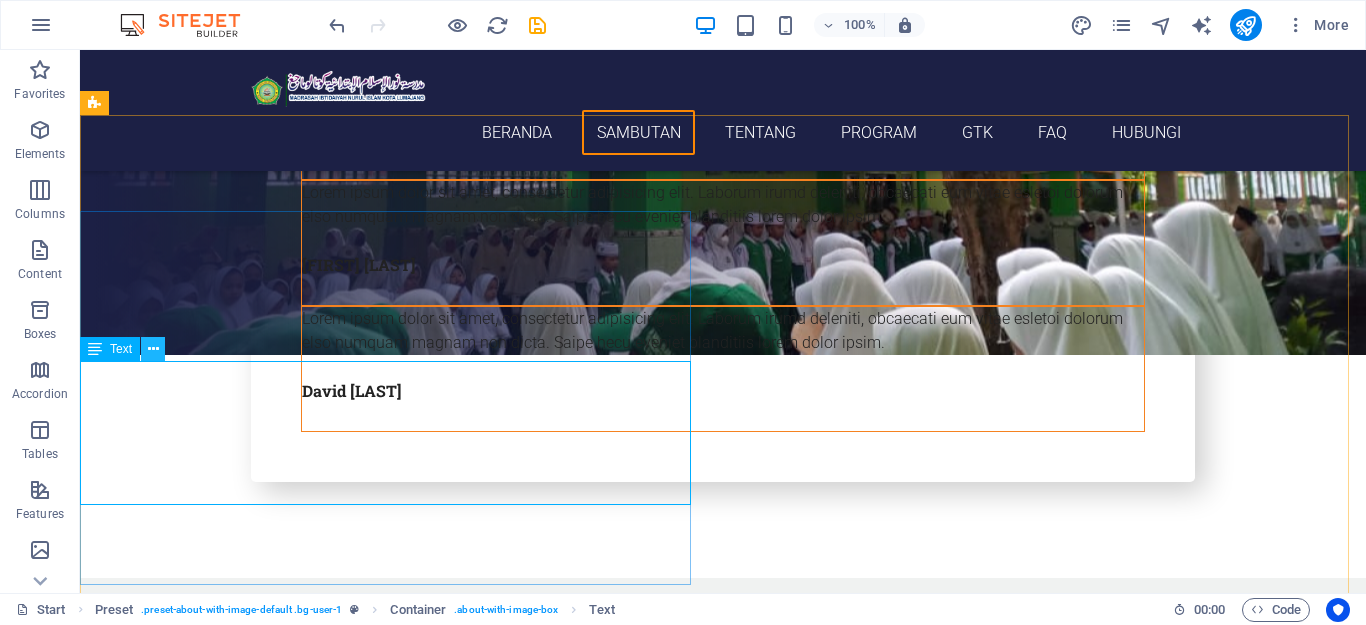 click at bounding box center [153, 349] 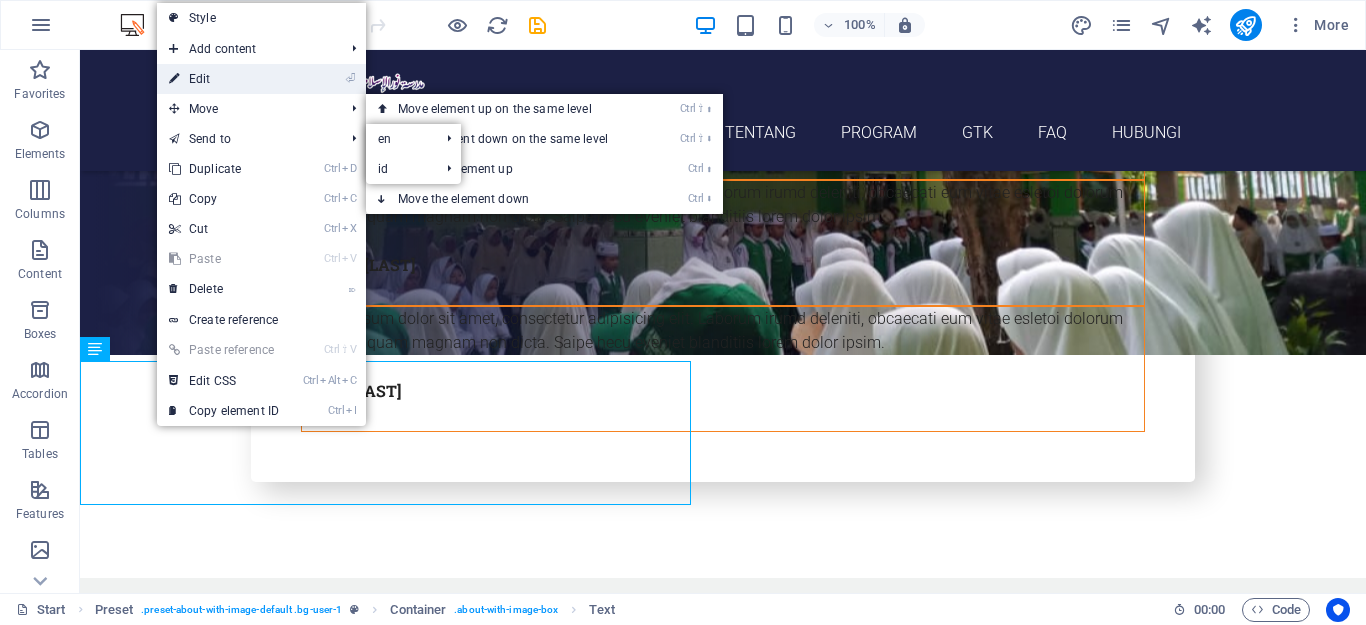 click on "⏎  Edit" at bounding box center (224, 79) 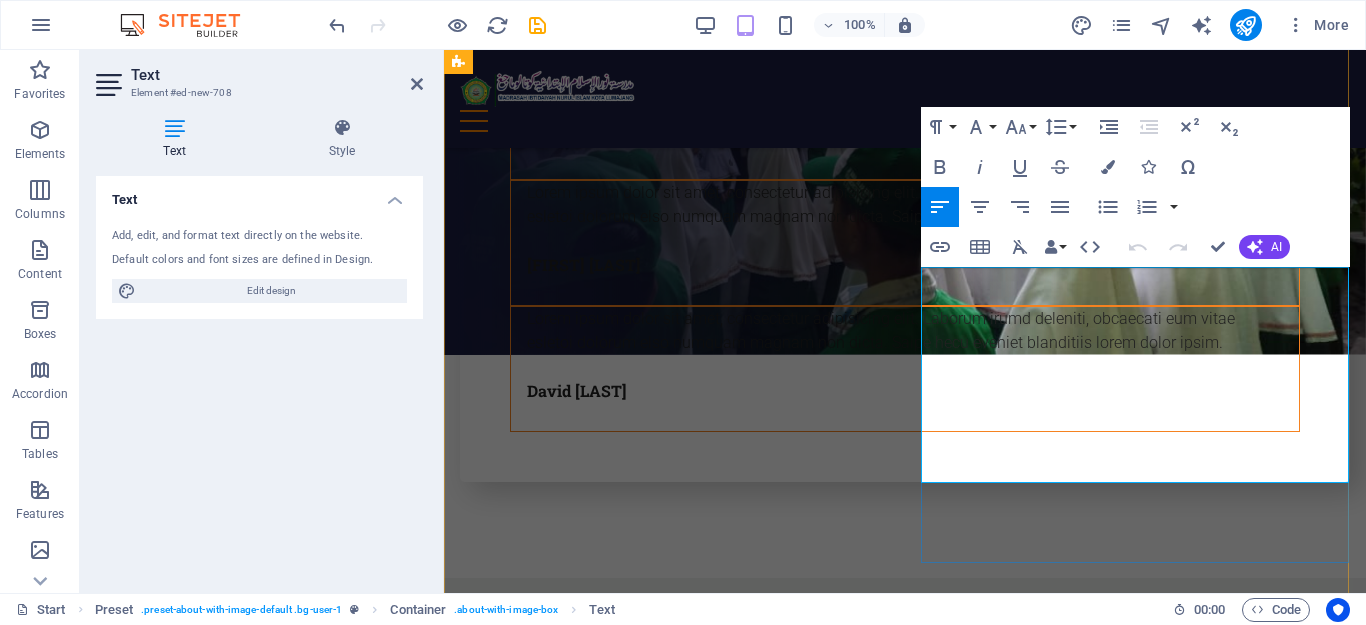 drag, startPoint x: 923, startPoint y: 279, endPoint x: 1137, endPoint y: 467, distance: 284.85083 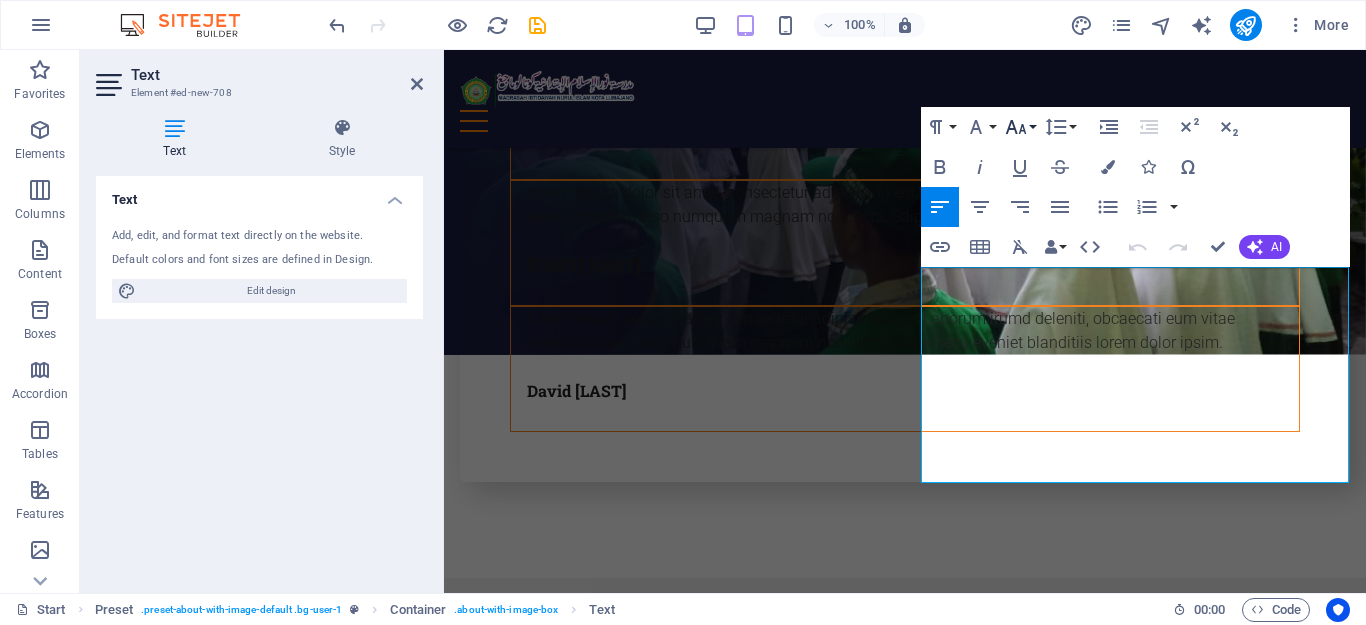 click 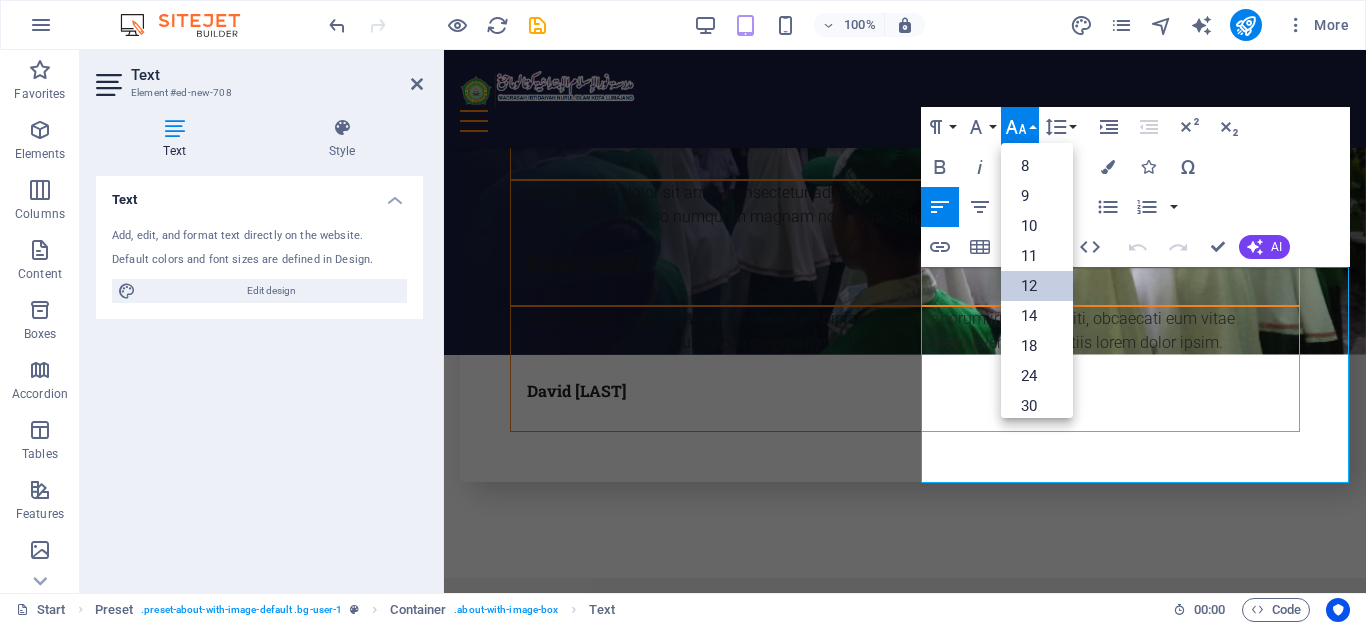 click on "12" at bounding box center (1037, 286) 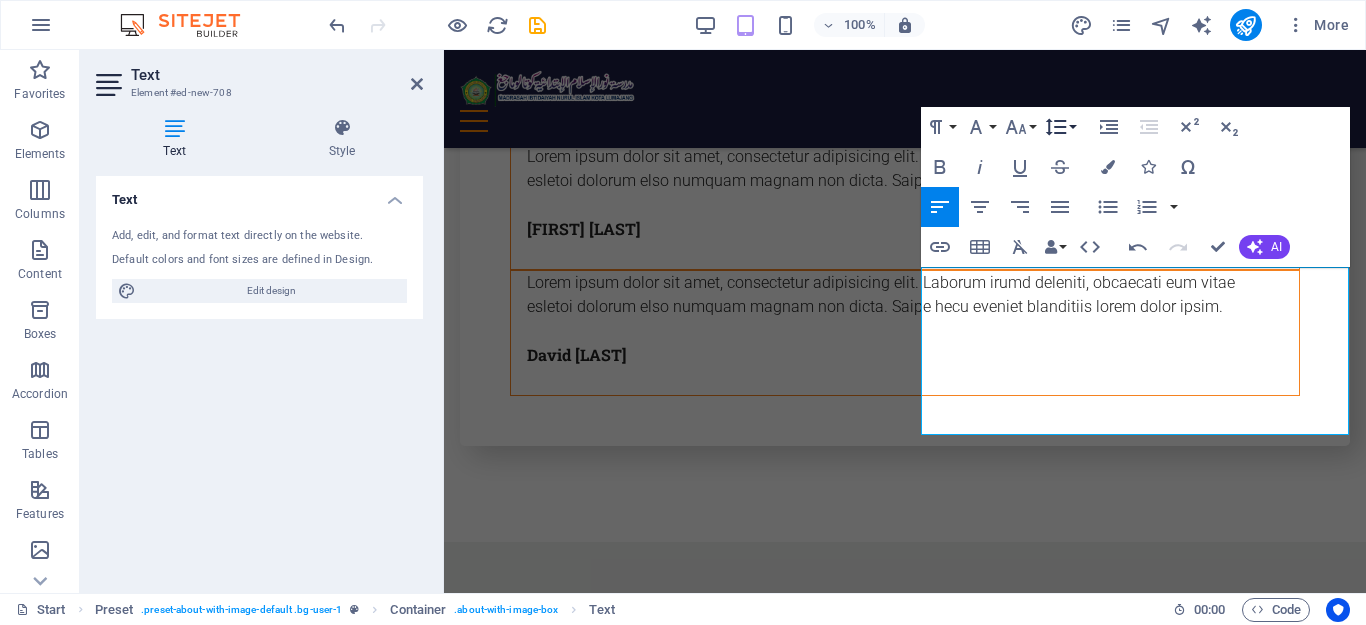 click 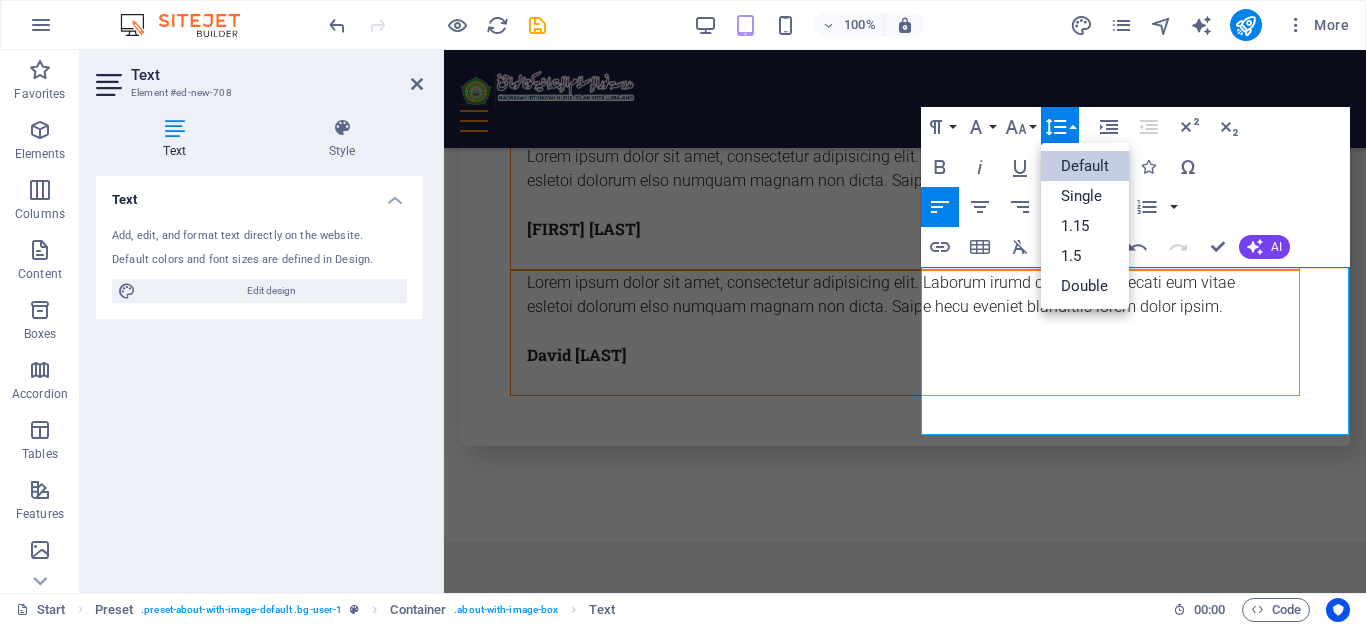 scroll, scrollTop: 0, scrollLeft: 0, axis: both 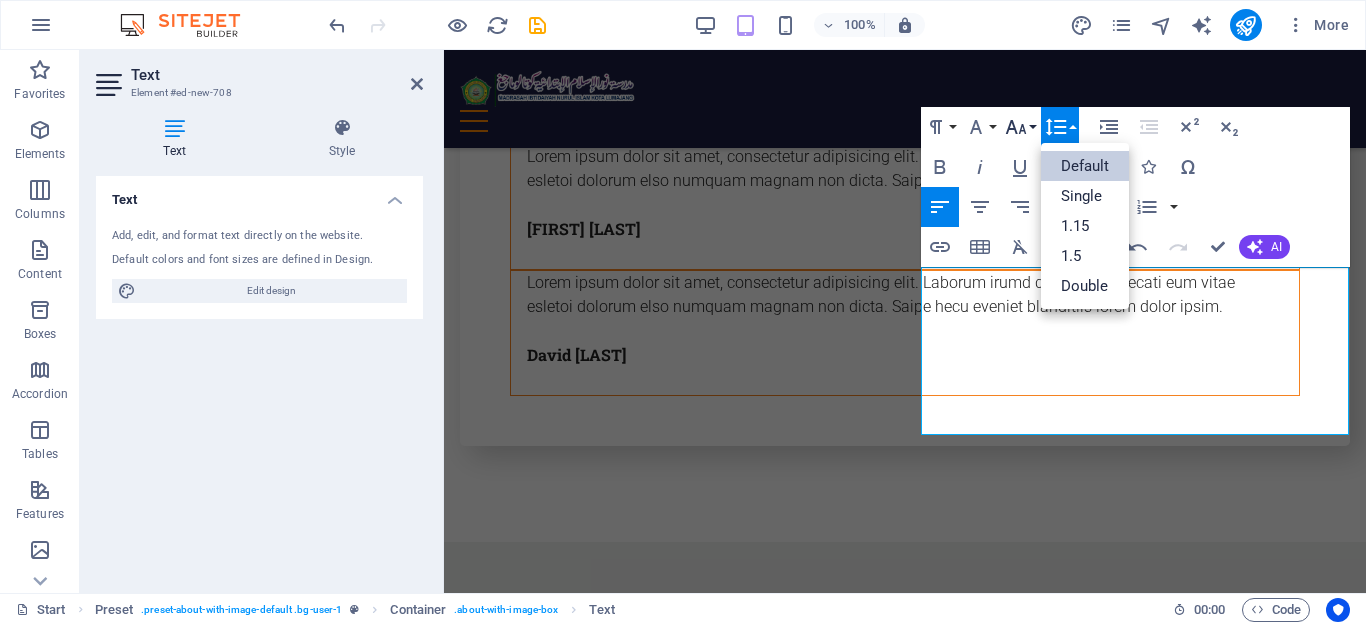 click on "Font Size" at bounding box center (1020, 127) 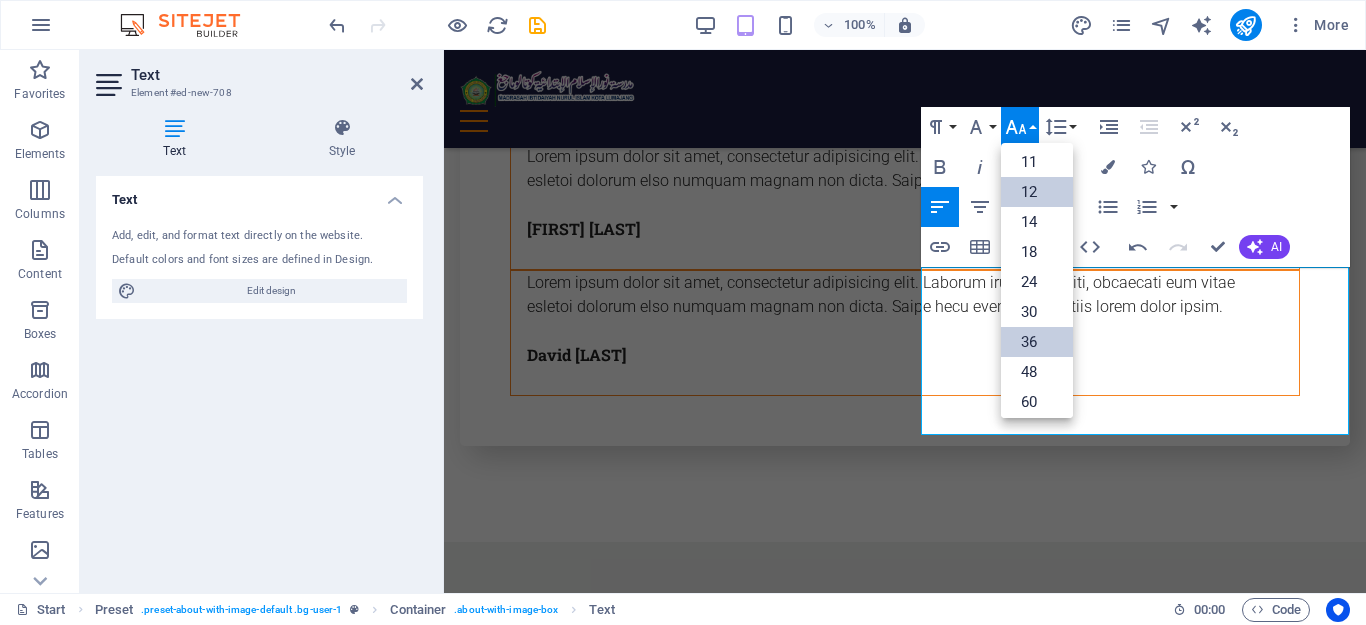 scroll, scrollTop: 61, scrollLeft: 0, axis: vertical 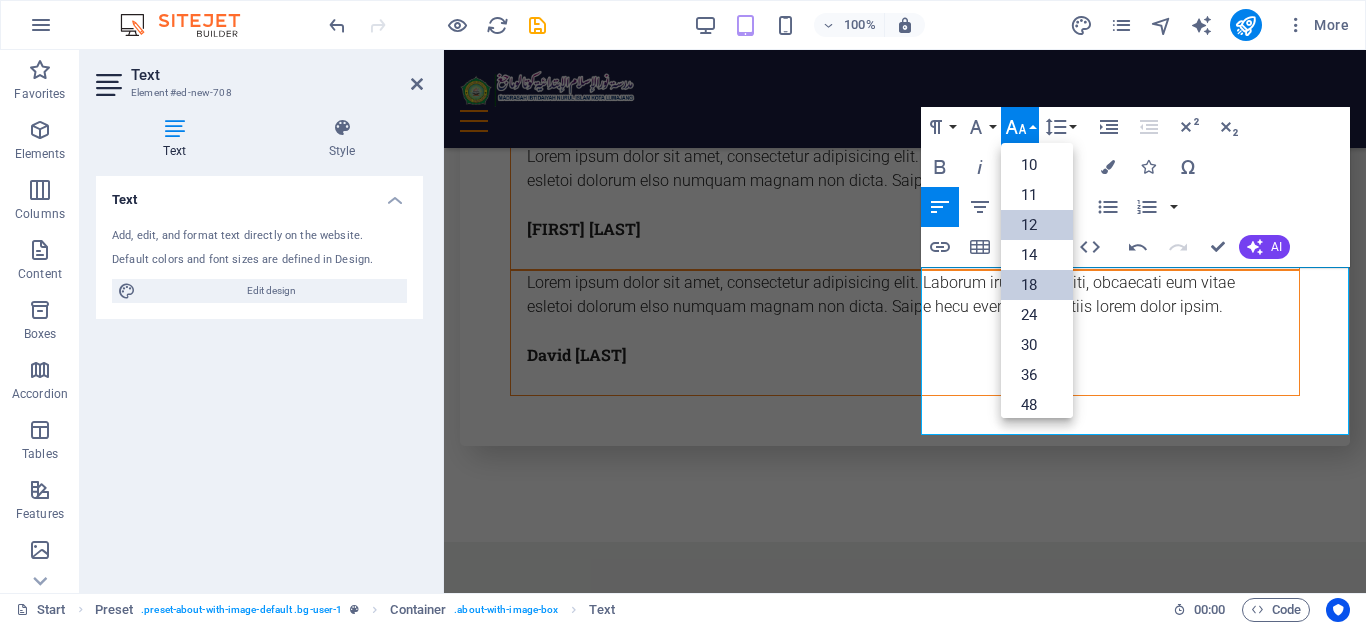 click on "18" at bounding box center [1037, 285] 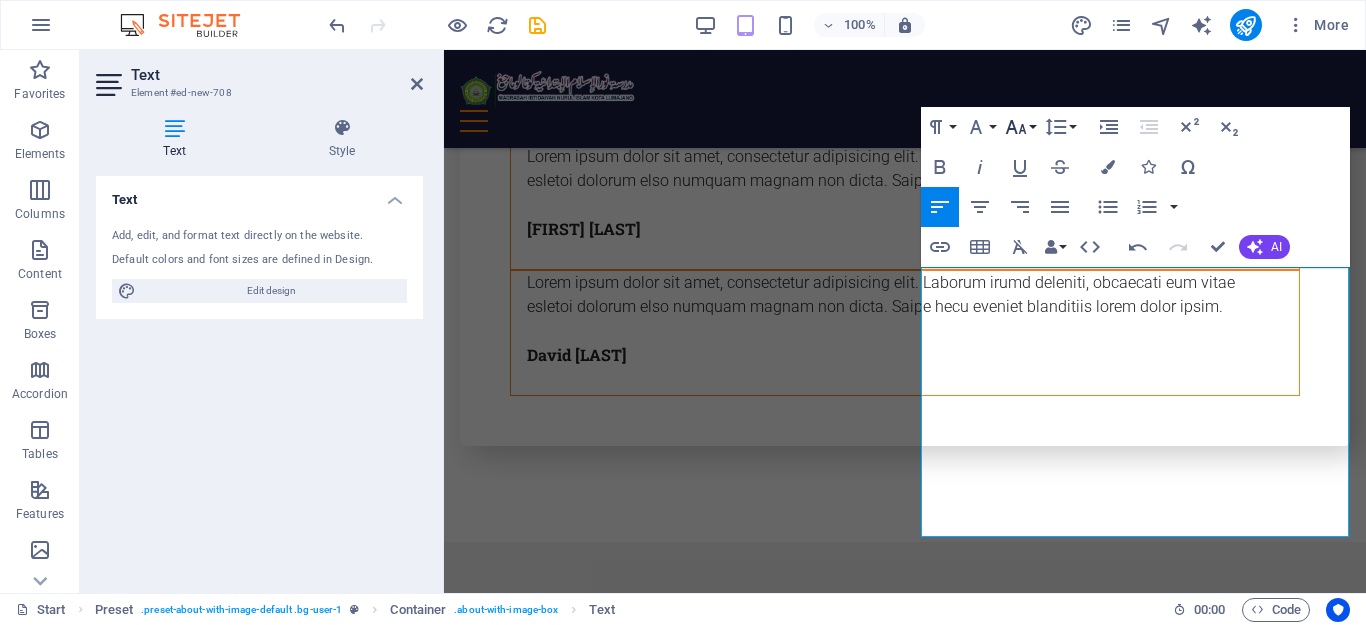 click 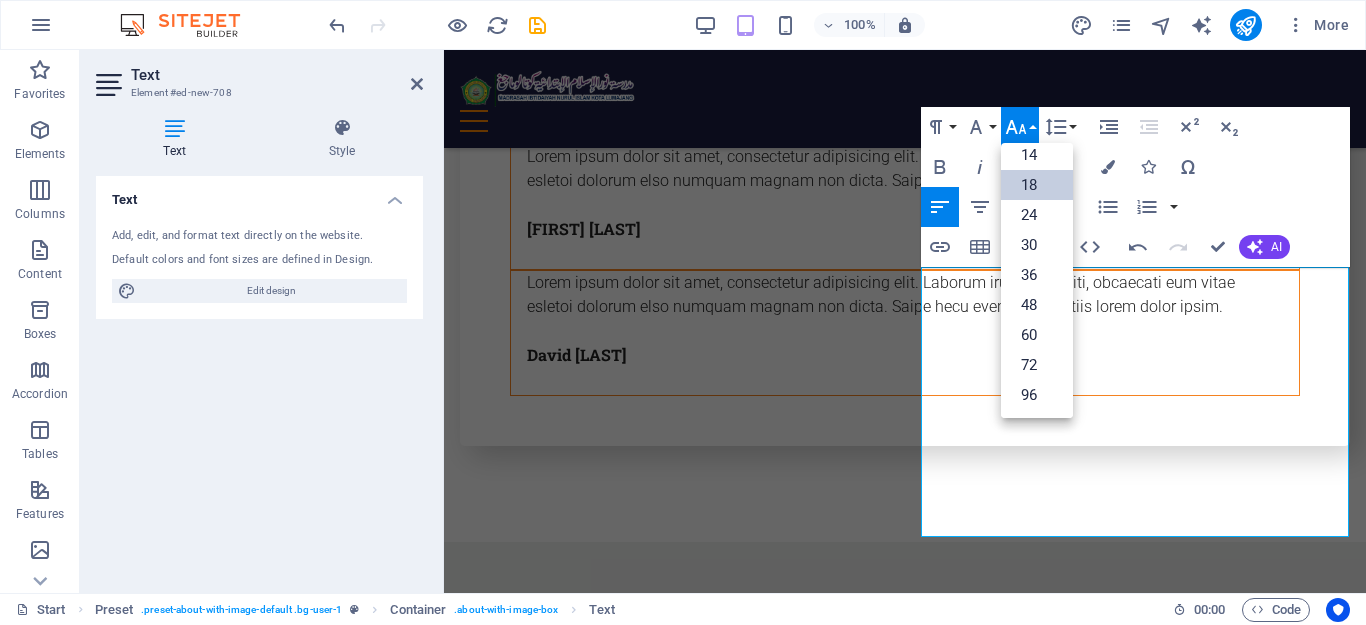 scroll, scrollTop: 161, scrollLeft: 0, axis: vertical 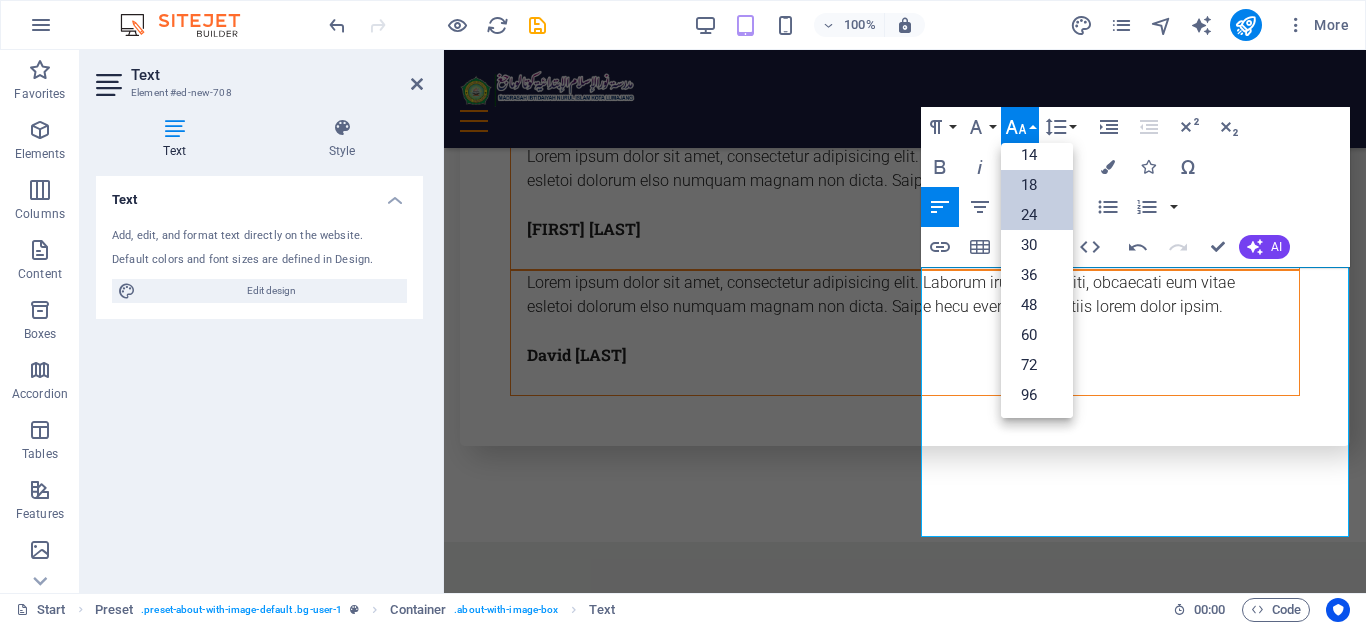 click on "24" at bounding box center (1037, 215) 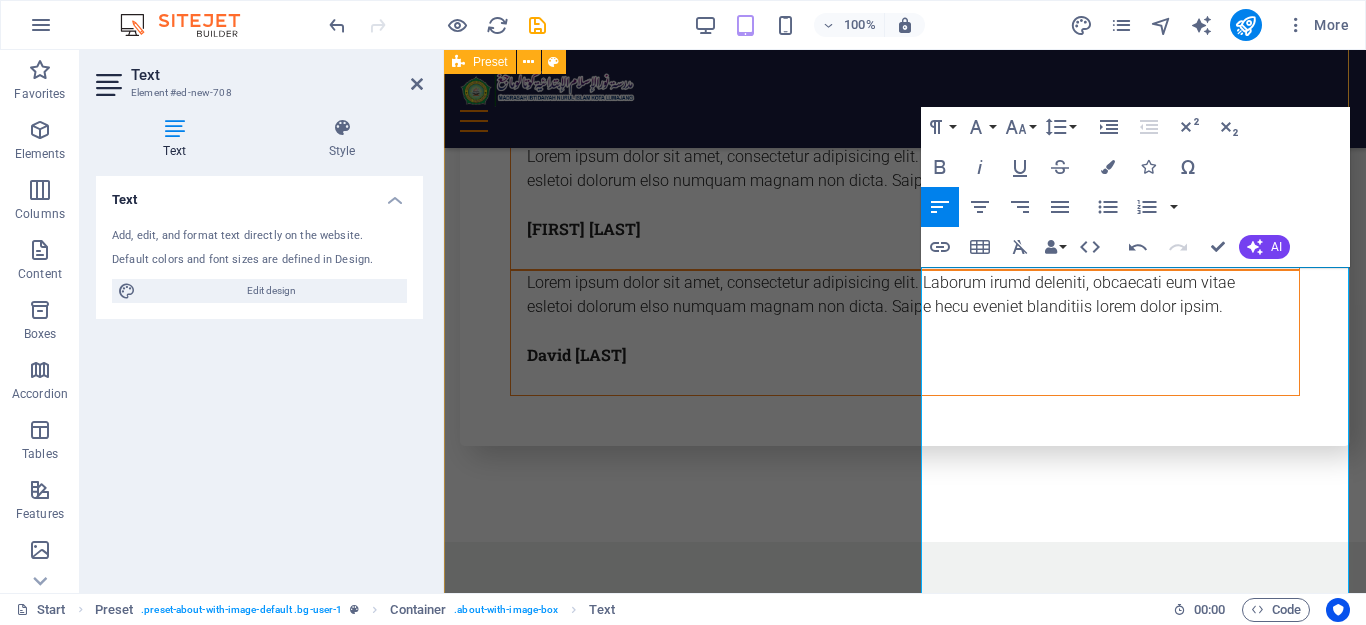 click on "menuju 1 abad mi kota "madrasah aswaja nasional" Madrasah Ibtidaiyah Nurul Islam akan segera menginjak kan langkah ke 100 tahun nya, kami warga madrasah berupaya mewujud kan cita-cita pendiri Madrasah [PERSON] [LASTNAME] untuk mendidik murid menjadi insan yang berprestasi berakhlakul karimah. Dengan segala kemajuan dunia maka kami warga madrasah berupaya untuk mengoptimalisasikan potensi madrasah yang ada serta mewujudkan angan-angan madrasah untuk menjadi "Madrasah Aswaja Nasional". Learn more" at bounding box center [905, 890] 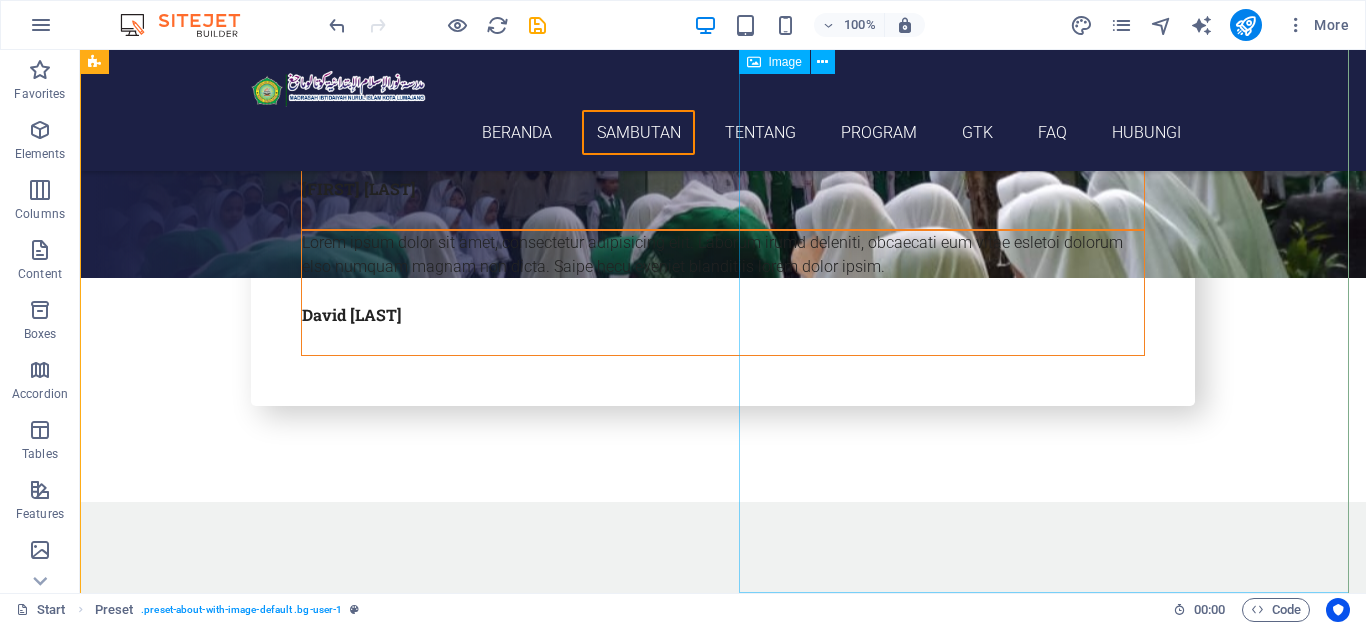 scroll, scrollTop: 1608, scrollLeft: 0, axis: vertical 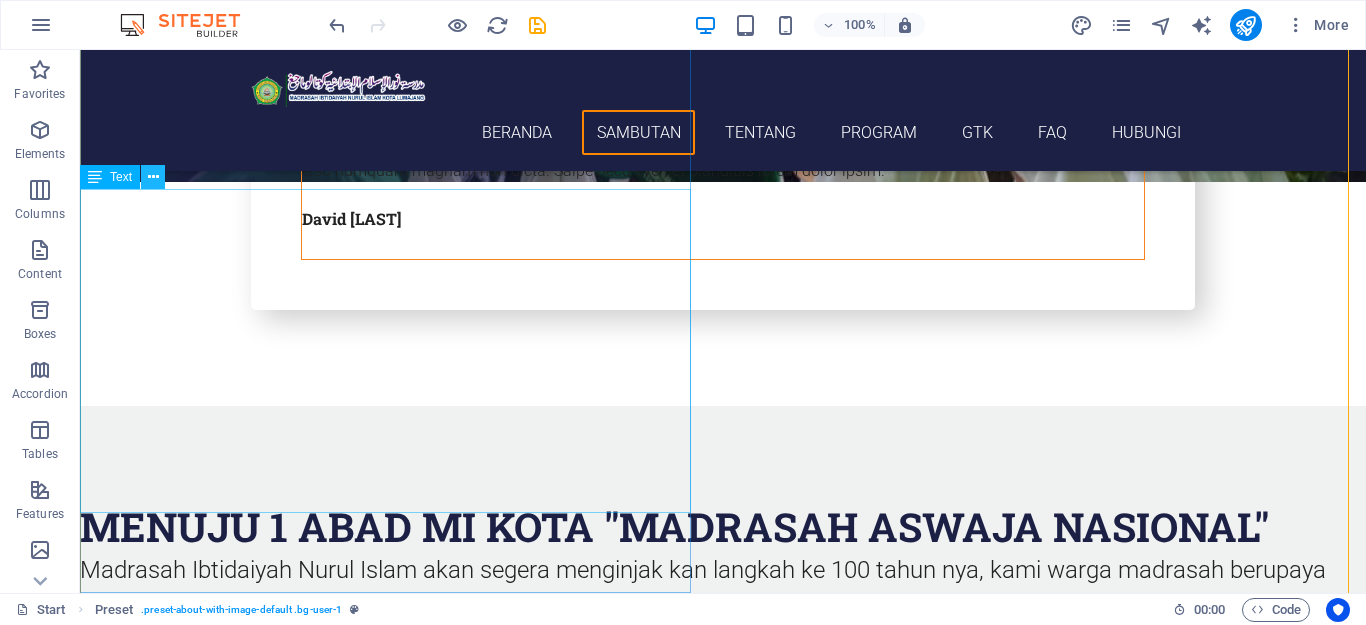 click at bounding box center (153, 177) 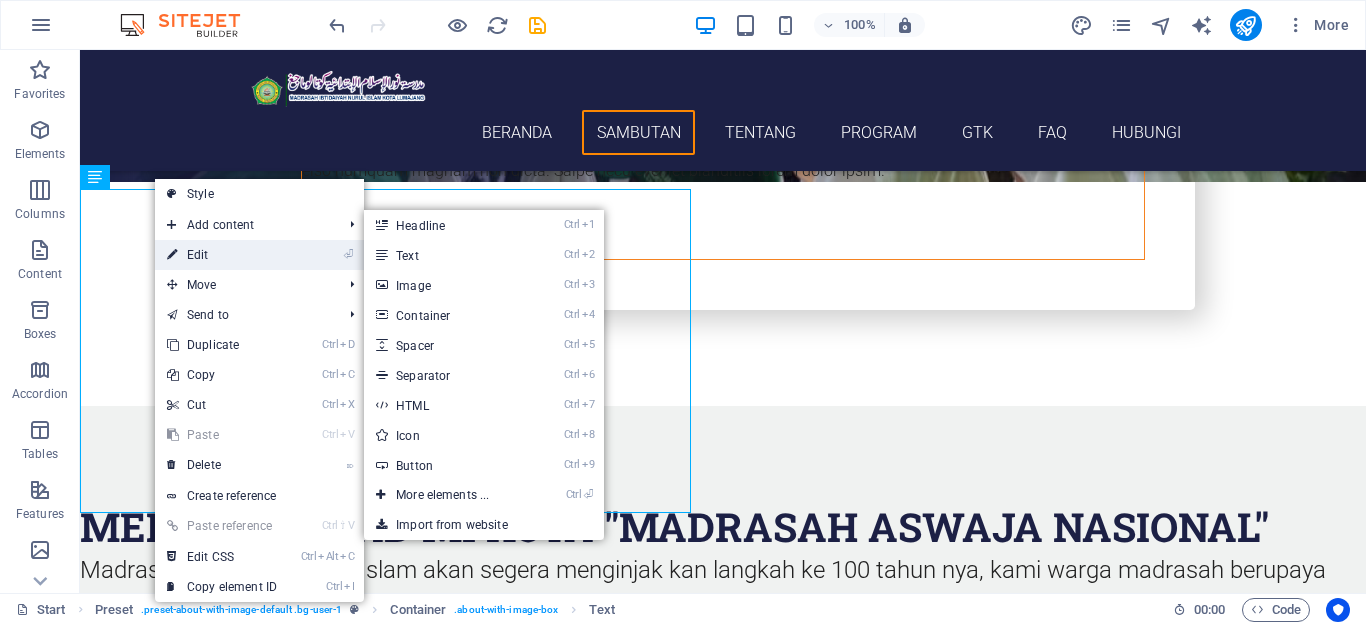 click on "⏎  Edit" at bounding box center [222, 255] 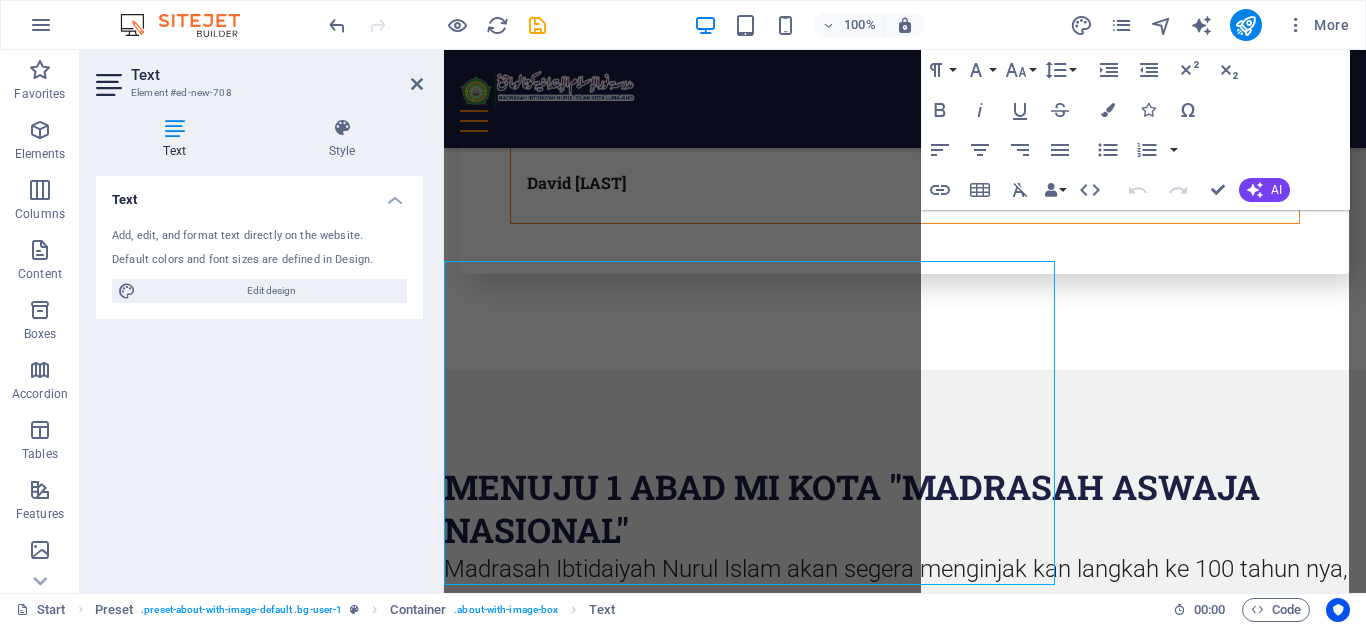 scroll, scrollTop: 1536, scrollLeft: 0, axis: vertical 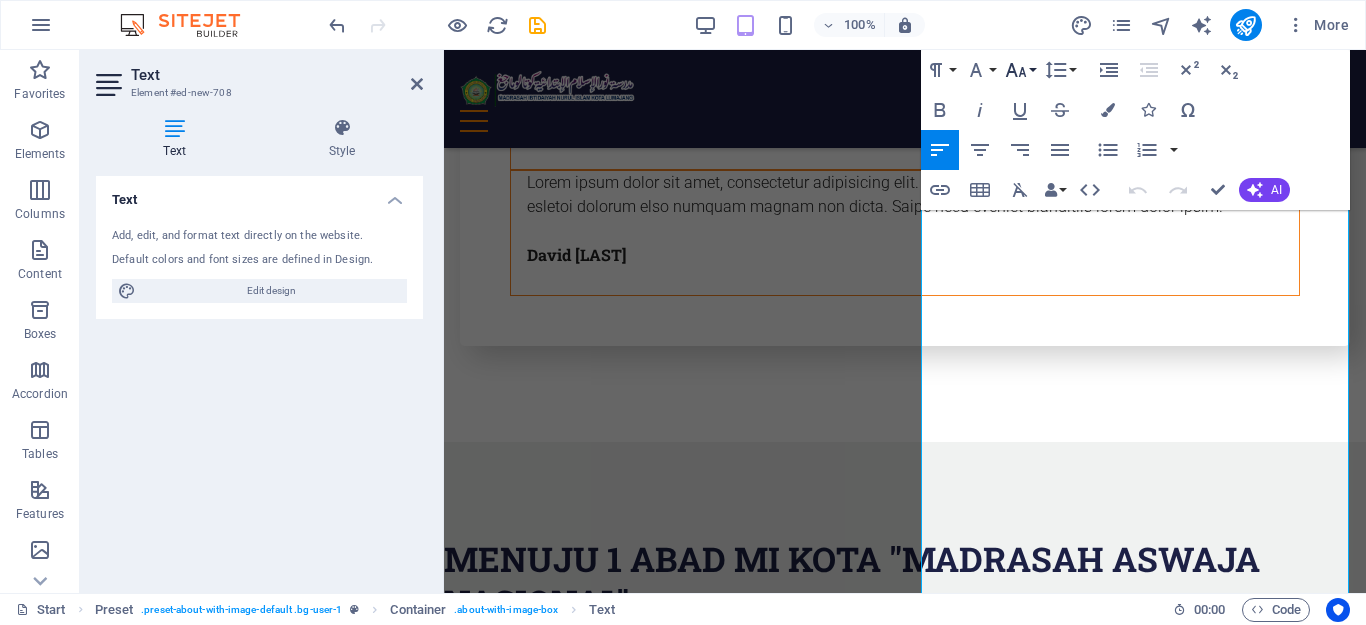 click 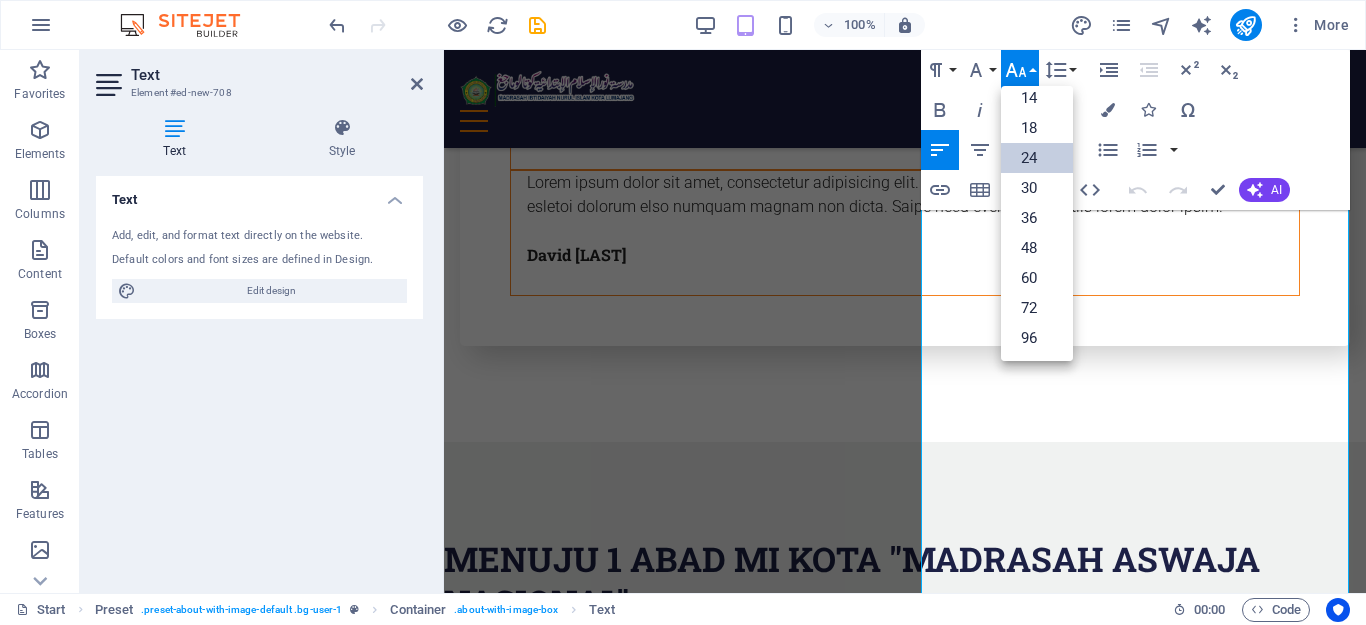 scroll, scrollTop: 161, scrollLeft: 0, axis: vertical 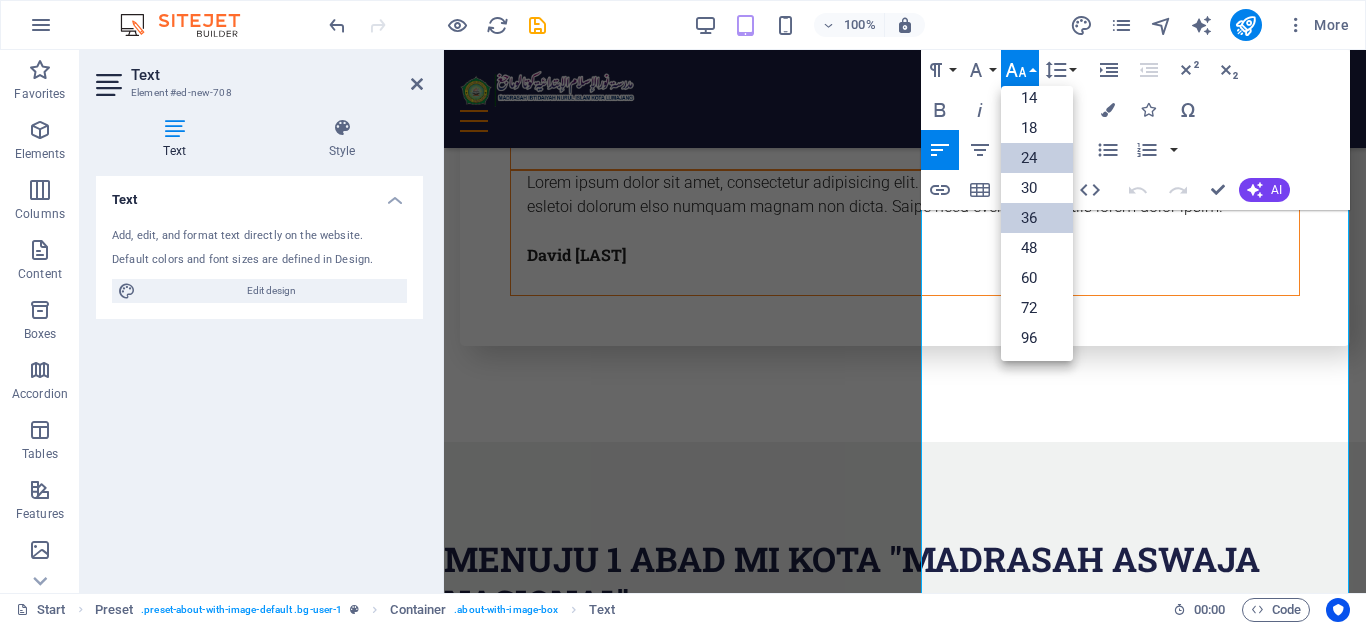 click on "36" at bounding box center (1037, 218) 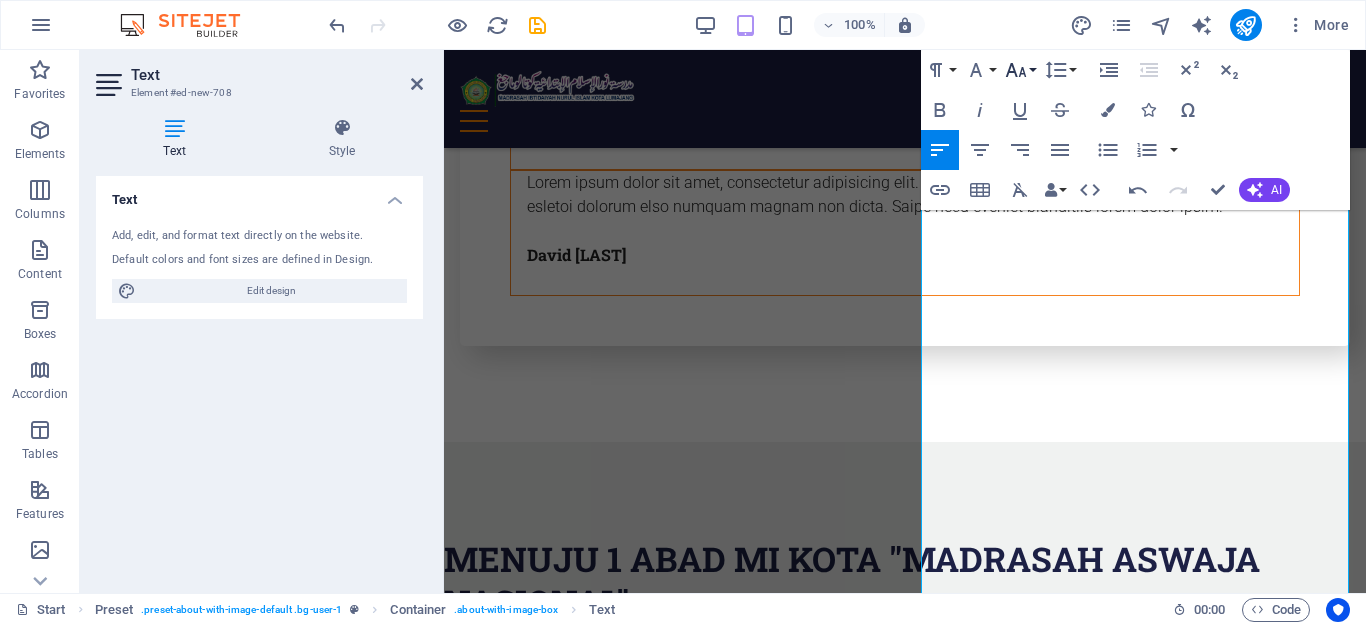 click 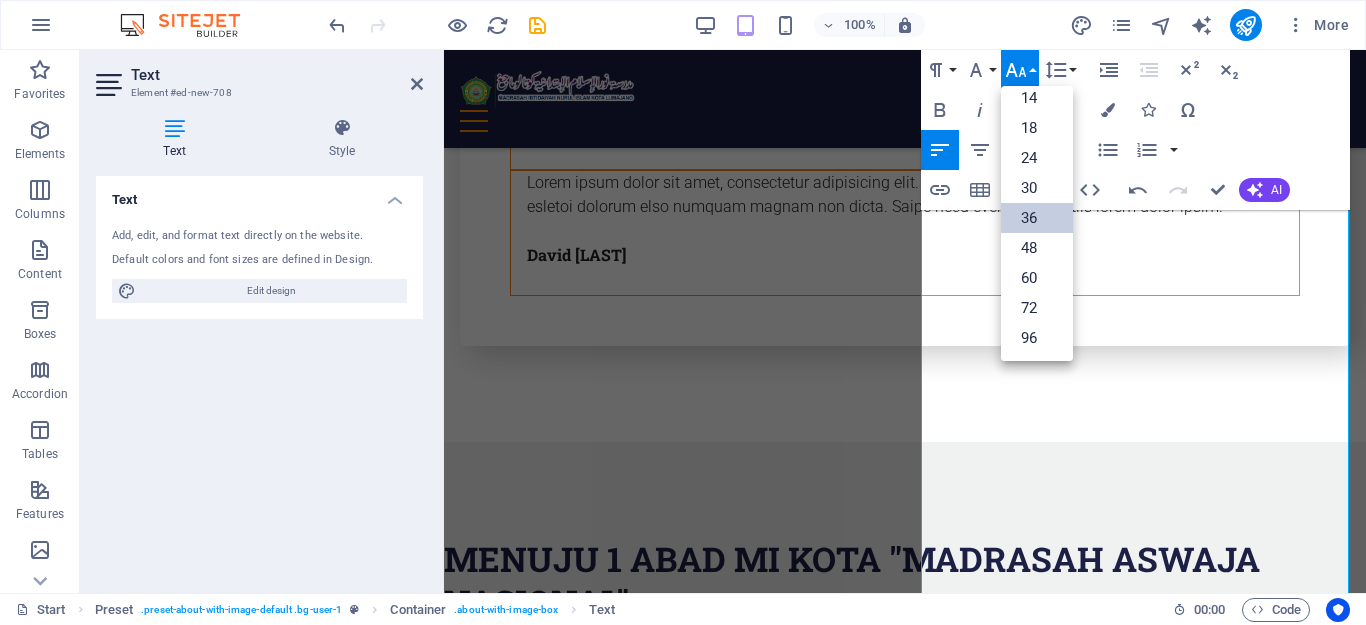 scroll, scrollTop: 161, scrollLeft: 0, axis: vertical 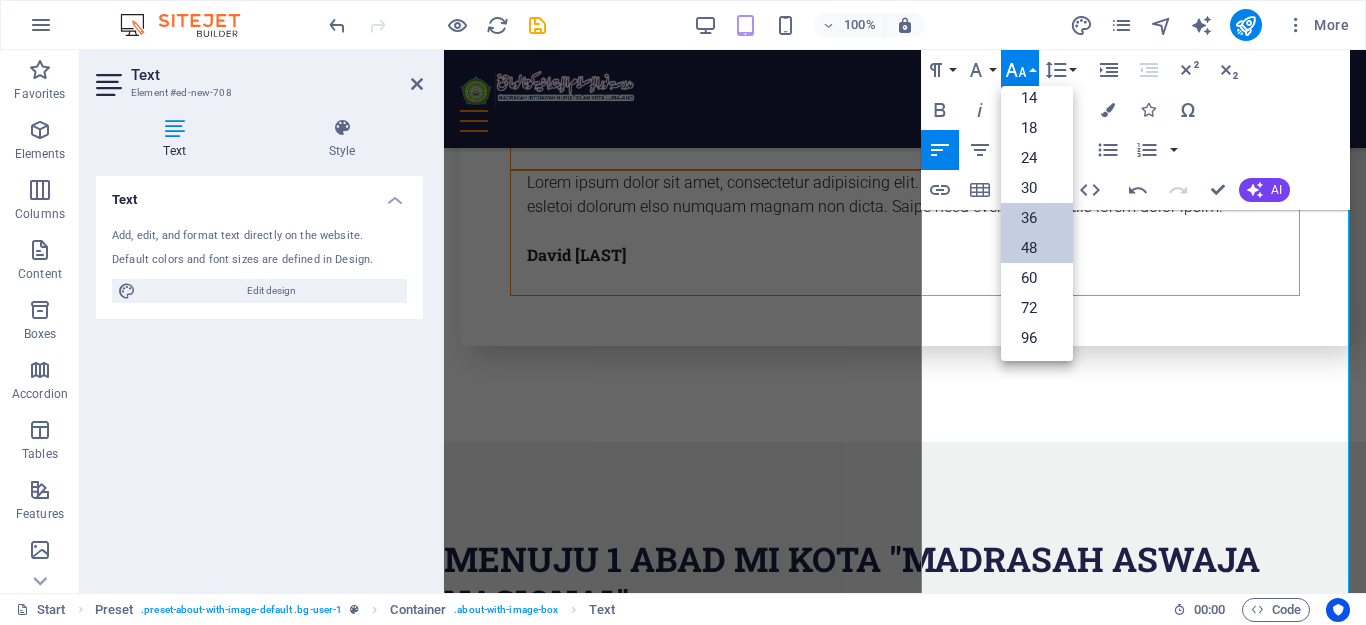 click on "48" at bounding box center (1037, 248) 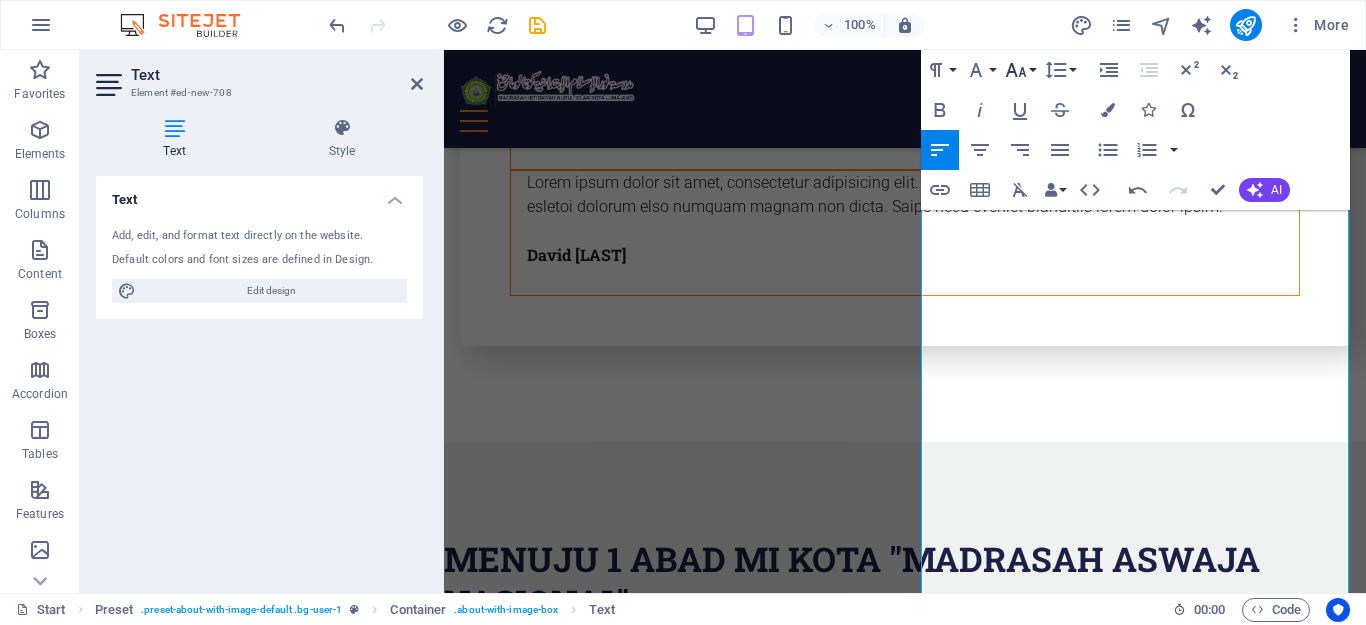 click 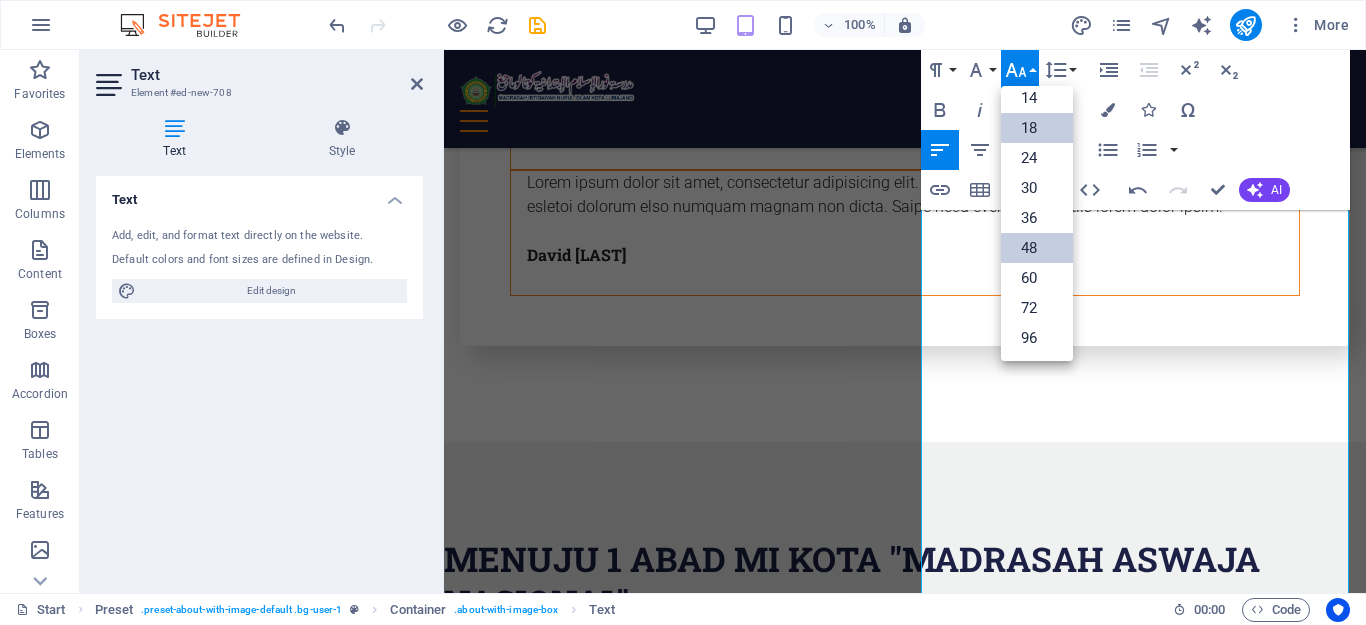 scroll, scrollTop: 161, scrollLeft: 0, axis: vertical 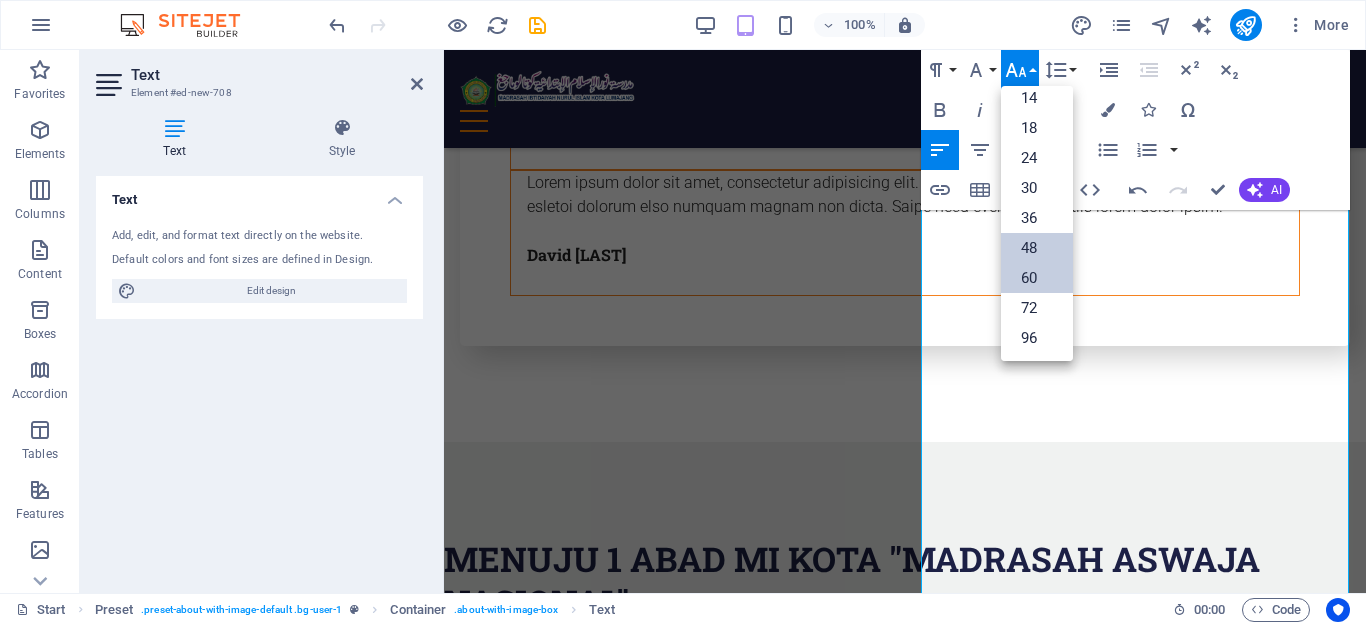 click on "60" at bounding box center [1037, 278] 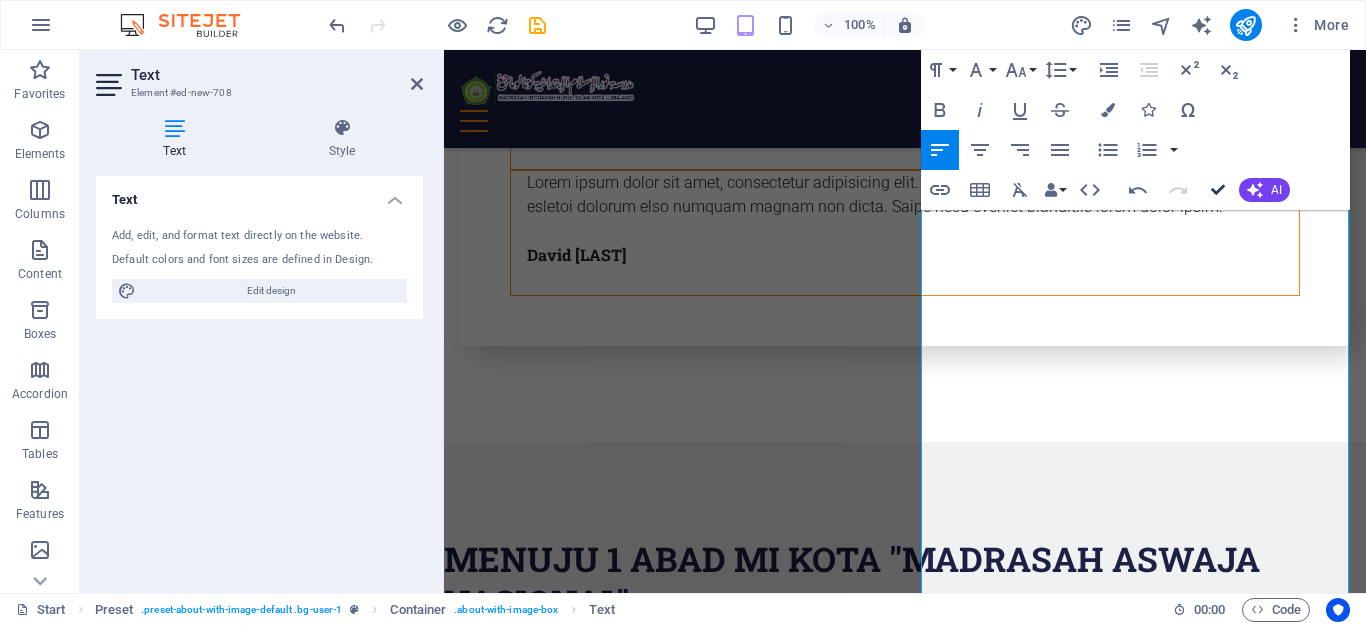 drag, startPoint x: 1218, startPoint y: 187, endPoint x: 1125, endPoint y: 138, distance: 105.11898 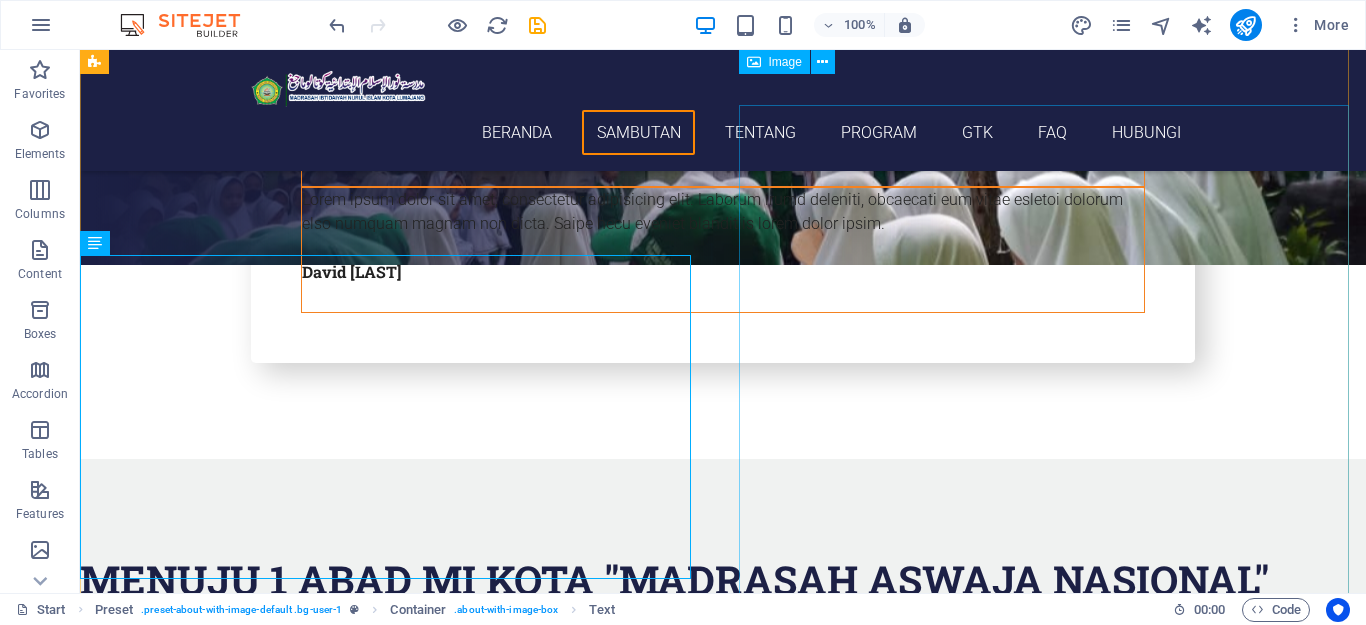 scroll, scrollTop: 1530, scrollLeft: 0, axis: vertical 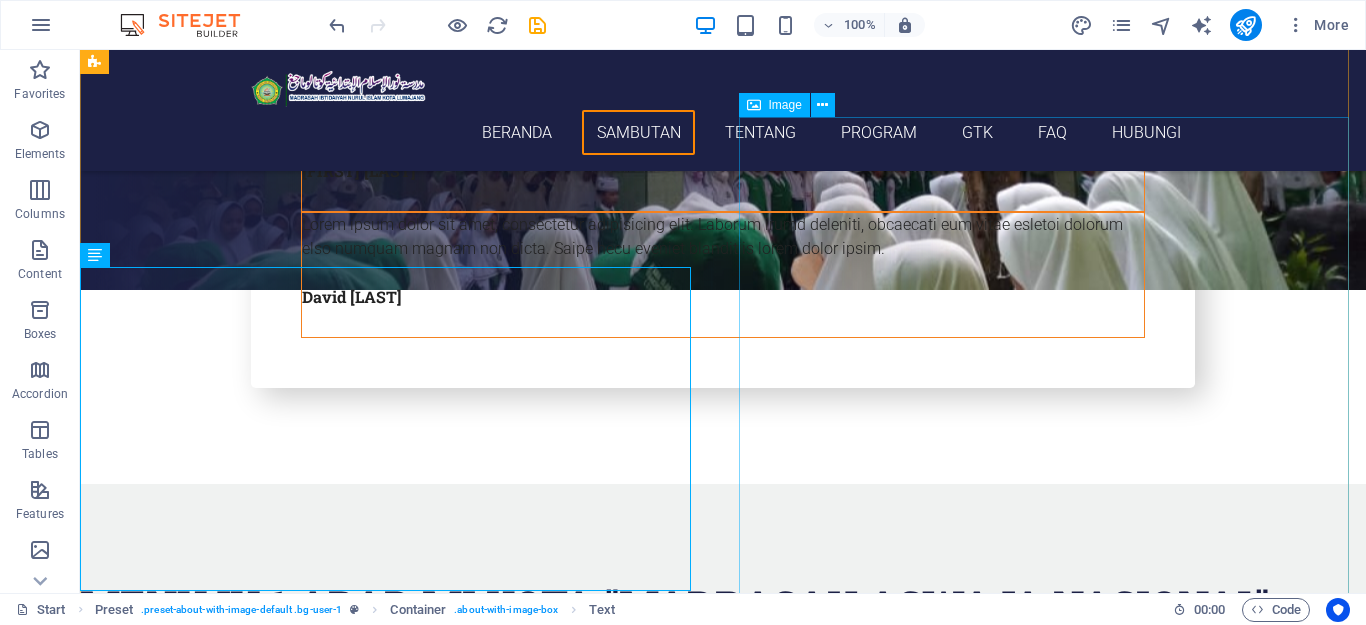 click at bounding box center (280, 928) 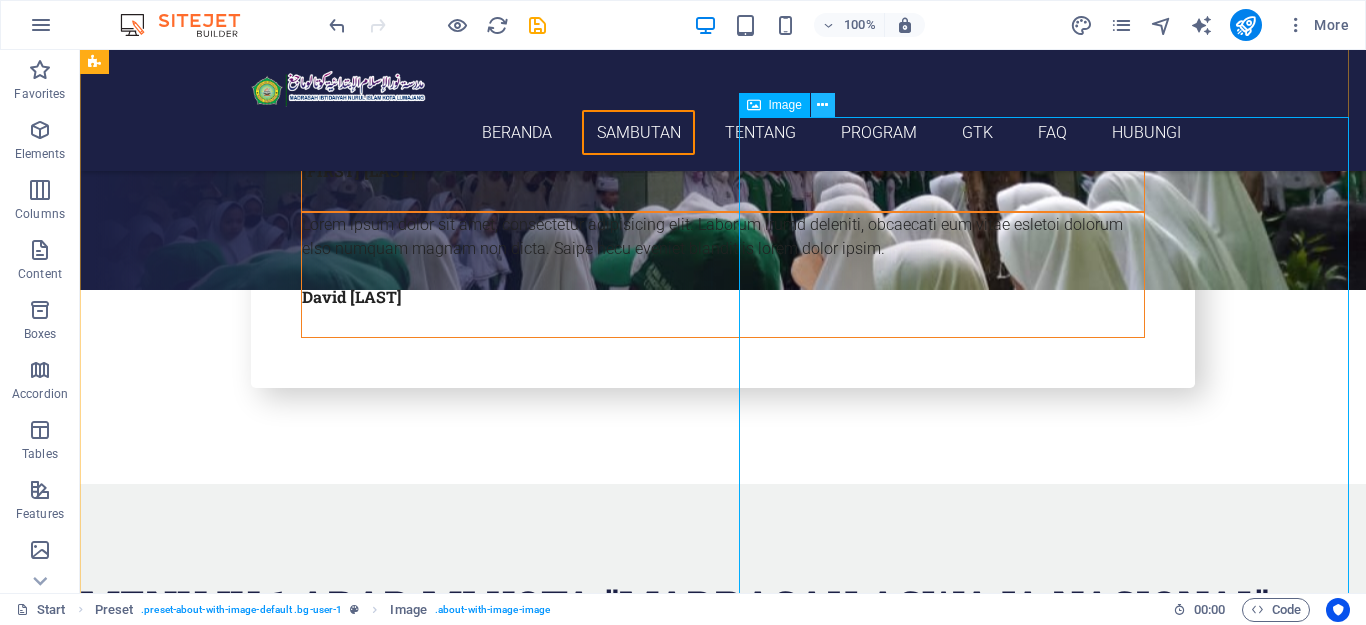 click at bounding box center (822, 105) 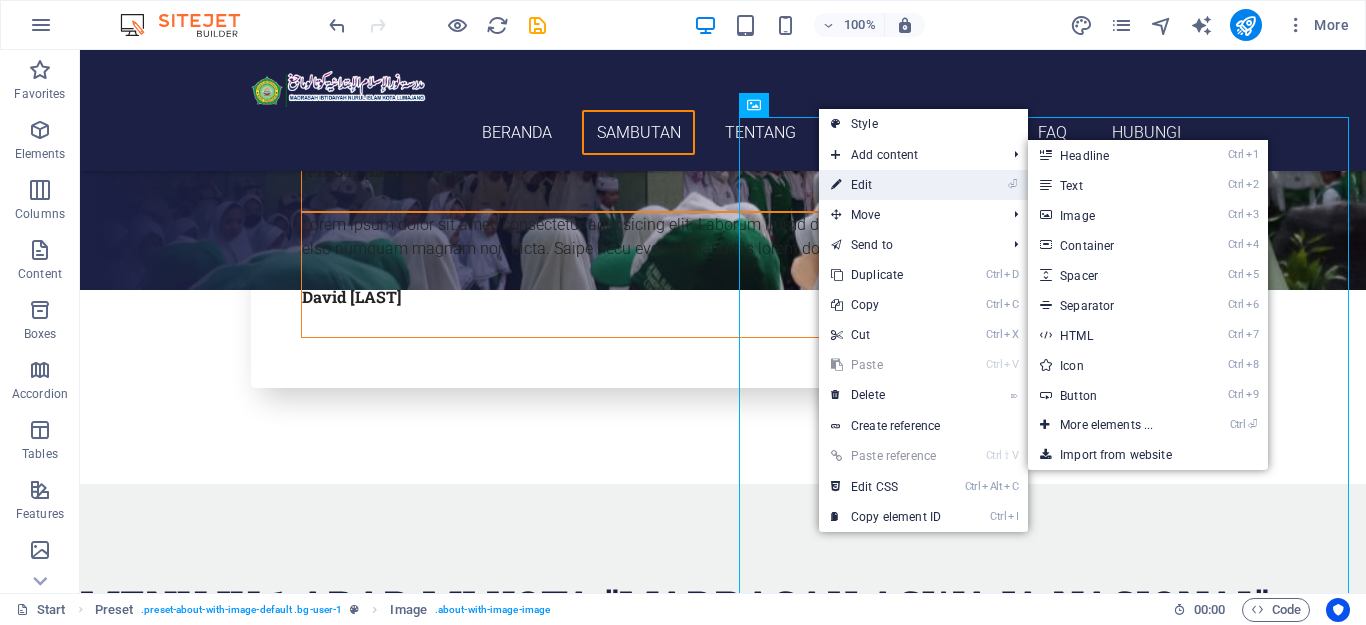 click on "⏎  Edit" at bounding box center [886, 185] 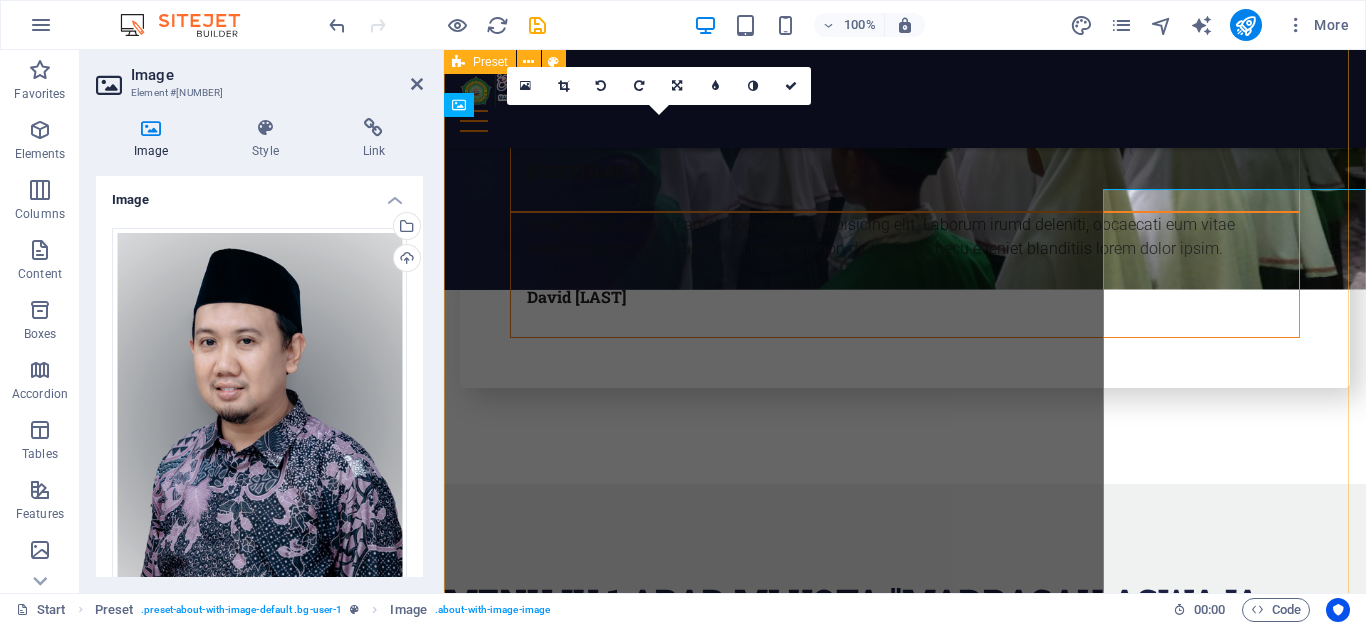 scroll, scrollTop: 1458, scrollLeft: 0, axis: vertical 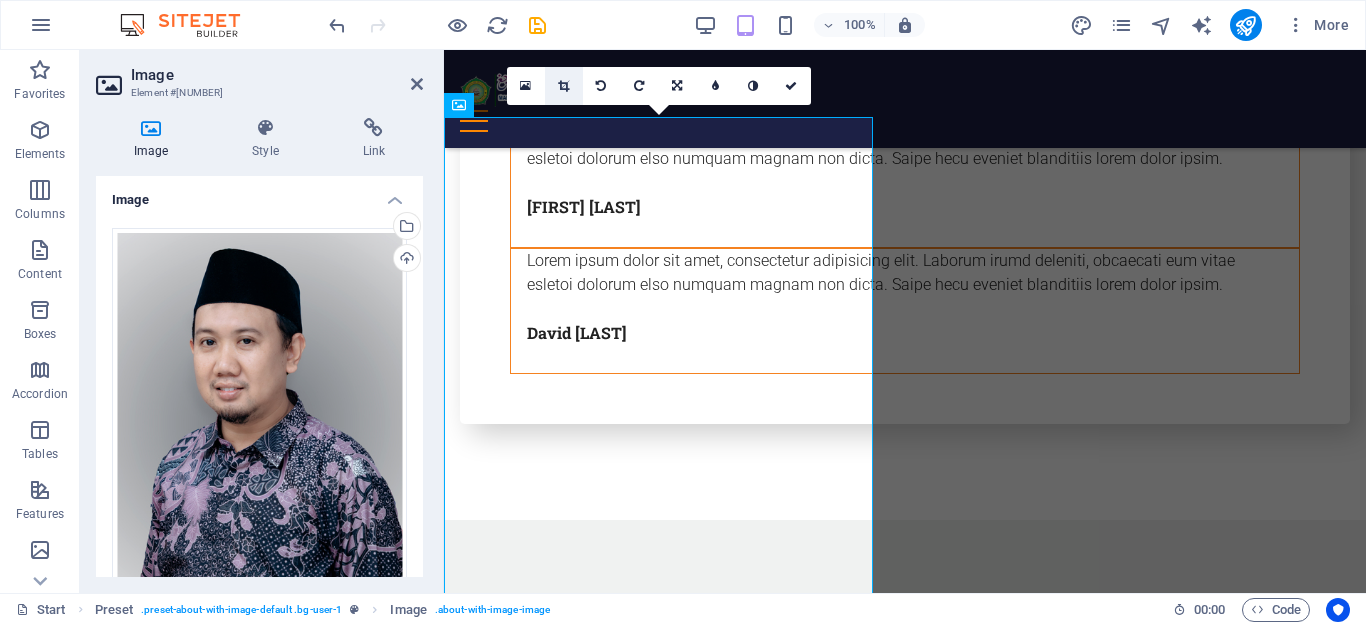 click at bounding box center [563, 86] 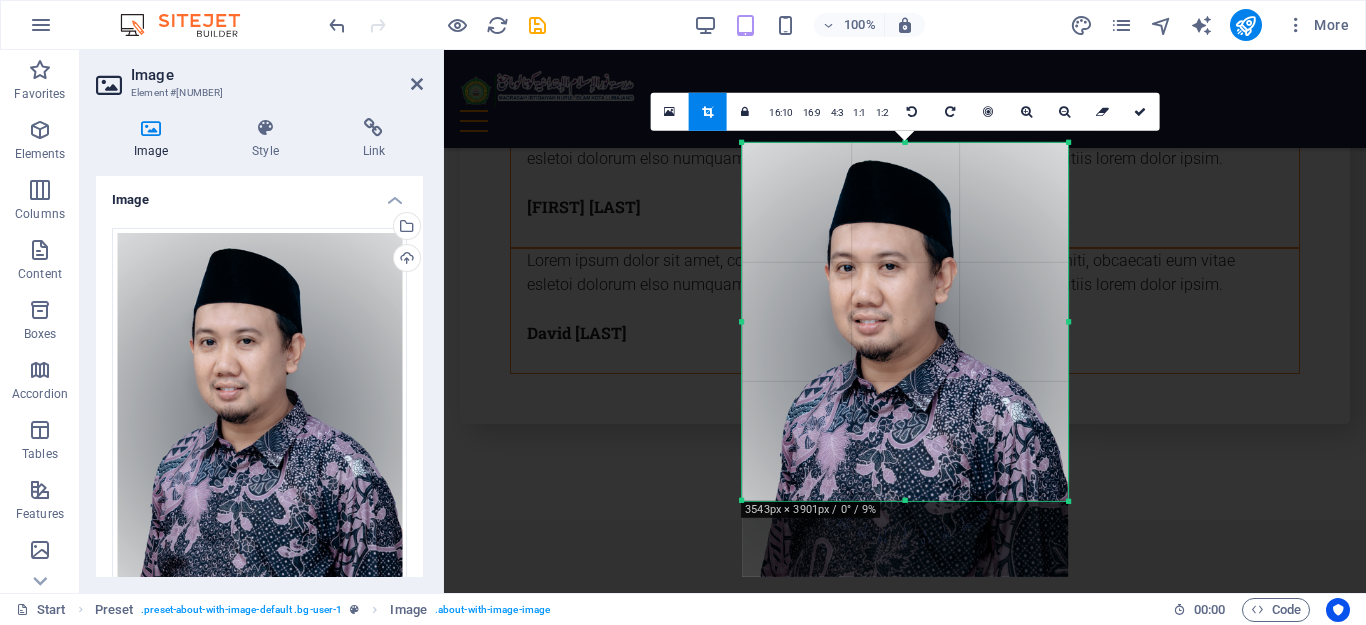 drag, startPoint x: 905, startPoint y: 536, endPoint x: 902, endPoint y: 460, distance: 76.05919 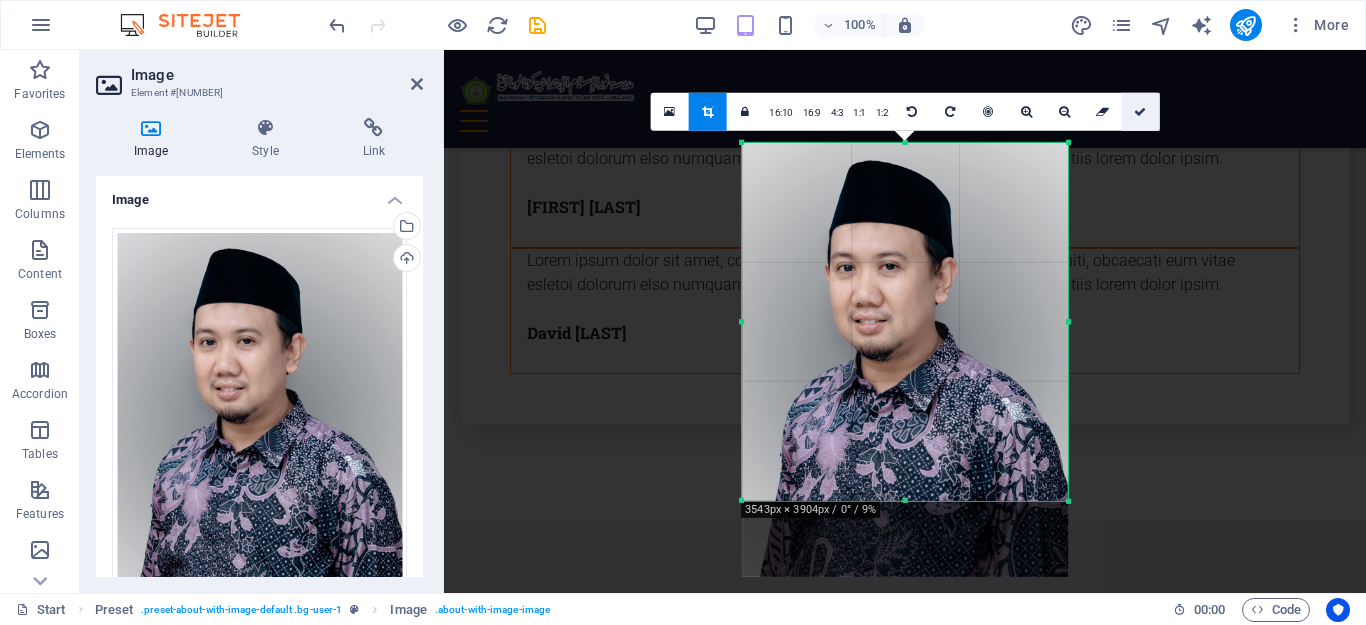 click at bounding box center (1140, 111) 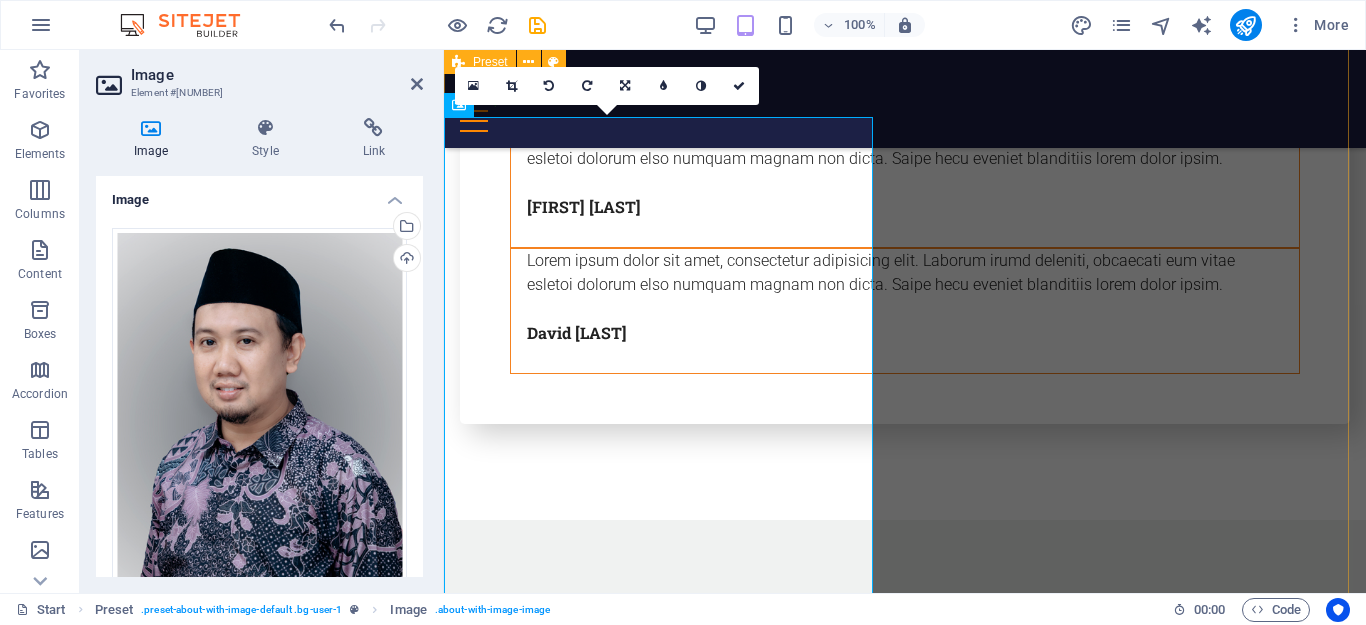 click on "menuju 1 abad mi kota "madrasah aswaja nasional" Madrasah Ibtidaiyah Nurul Islam akan segera menginjak kan langkah ke 100 tahun nya, kami warga madrasah berupaya mewujud kan cita-cita pendiri Madrasah [PERSON] [LASTNAME] untuk mendidik murid menjadi insan yang berprestasi berakhlakul karimah. Dengan segala kemajuan dunia maka kami warga madrasah berupaya untuk mengoptimalisasikan potensi madrasah yang ada serta mewujudkan angan-angan madrasah untuk menjadi "Madrasah Aswaja Nasional". Learn more" at bounding box center [905, 868] 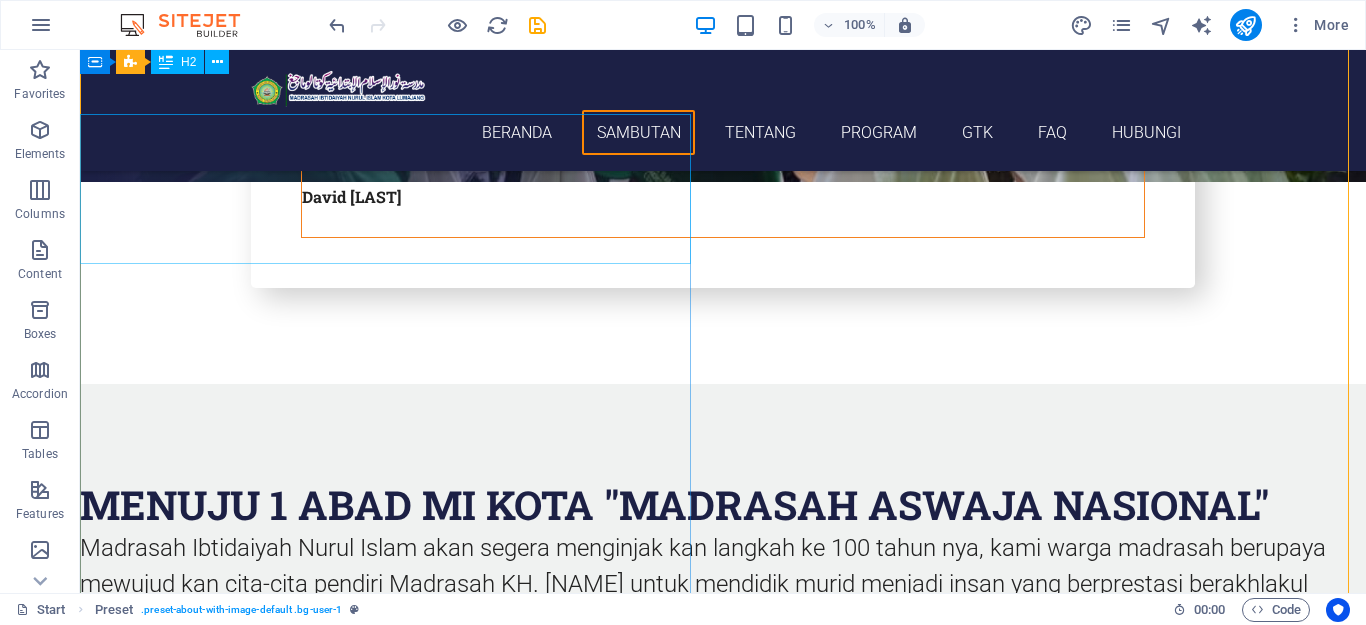 scroll, scrollTop: 1530, scrollLeft: 0, axis: vertical 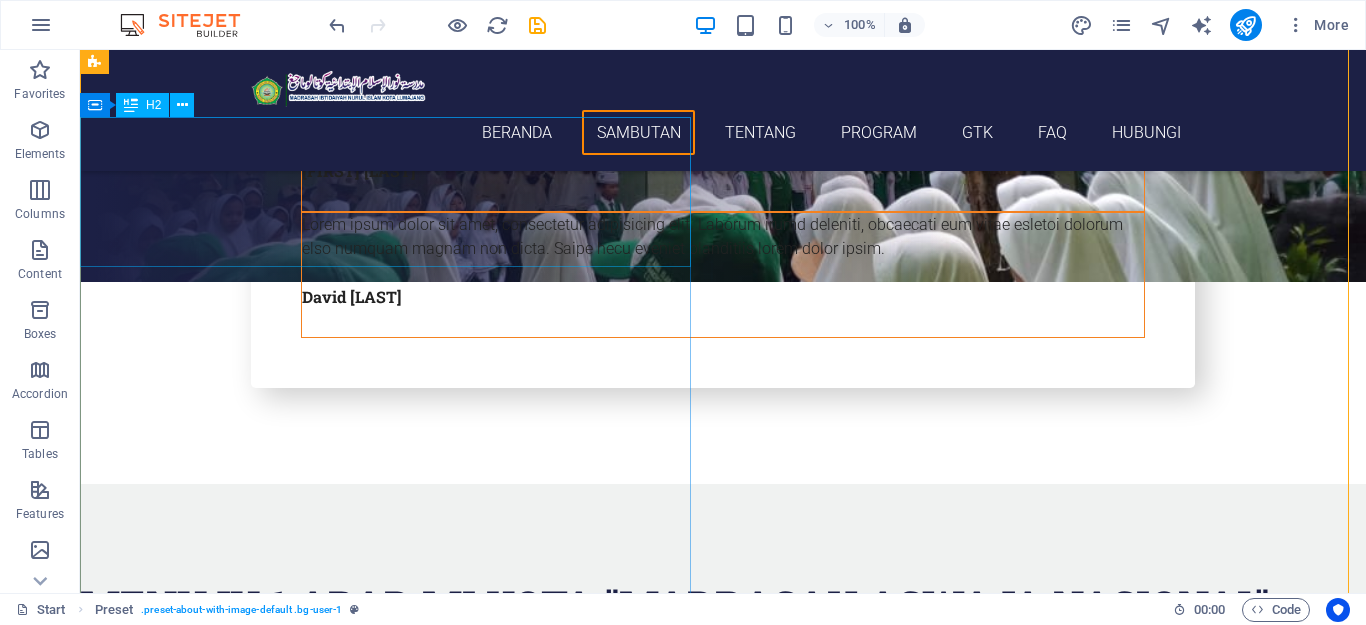 click on "menuju 1 abad mi kota "madrasah aswaja nasional"" at bounding box center (723, 605) 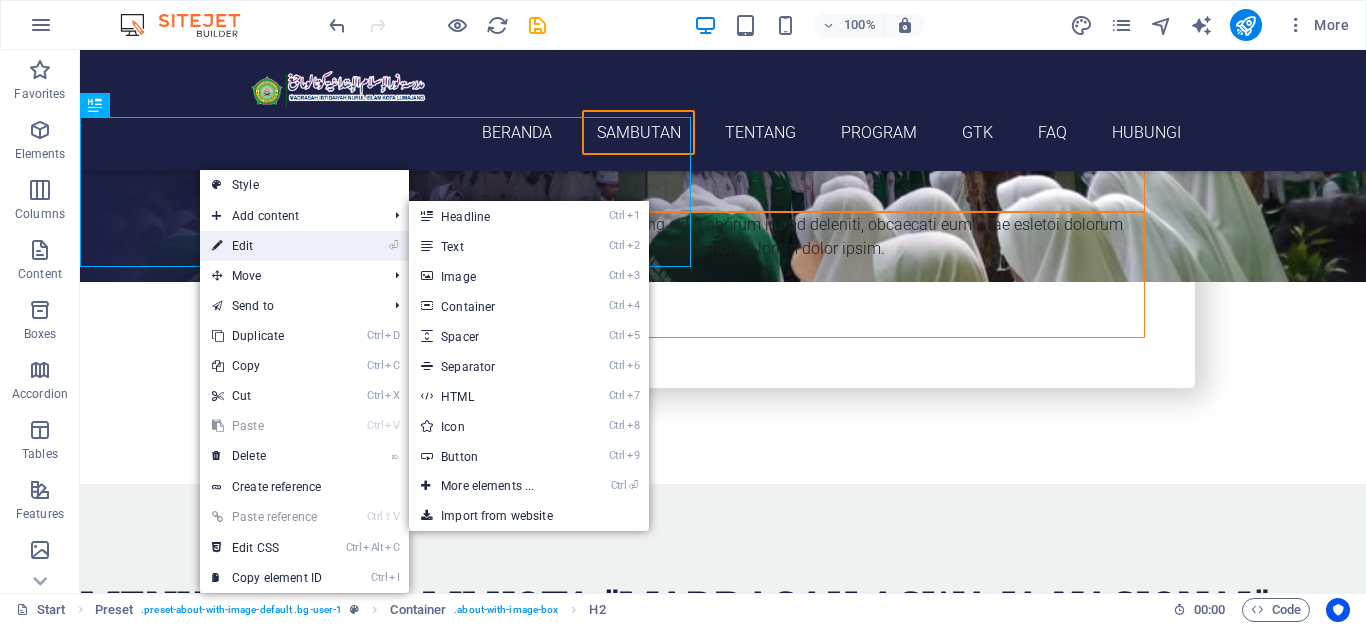 click on "⏎  Edit" at bounding box center (267, 246) 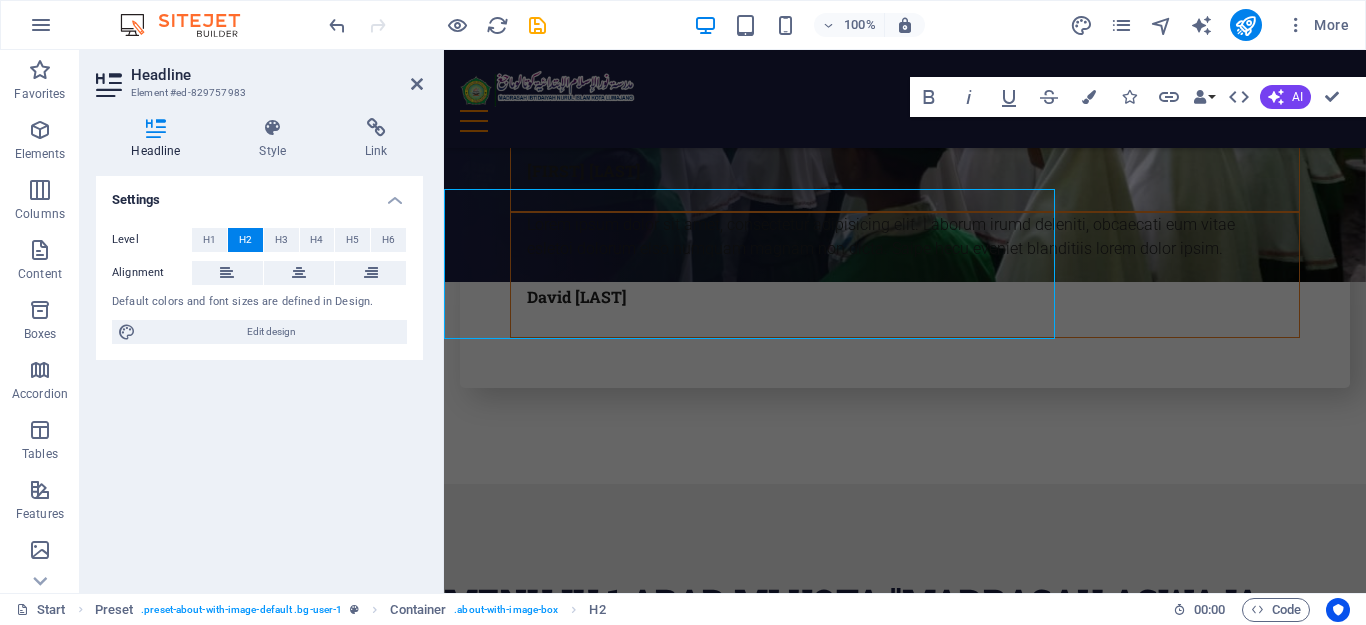 scroll, scrollTop: 1458, scrollLeft: 0, axis: vertical 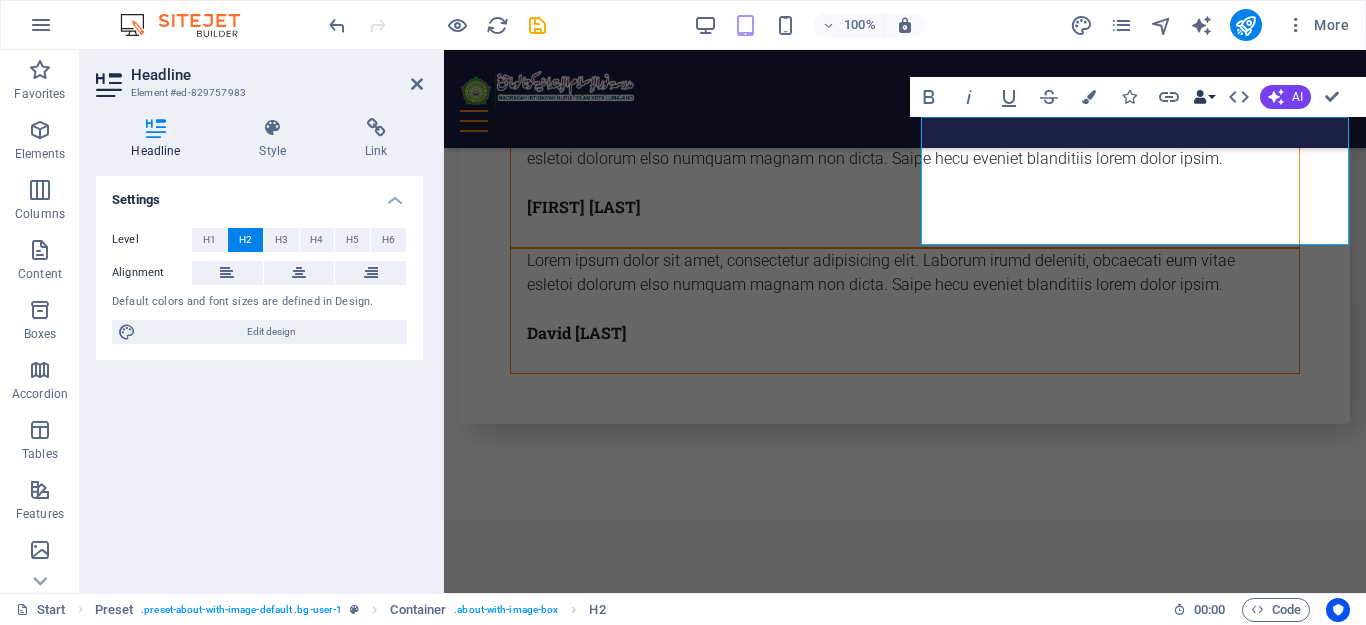 click on "Data Bindings" at bounding box center [1204, 97] 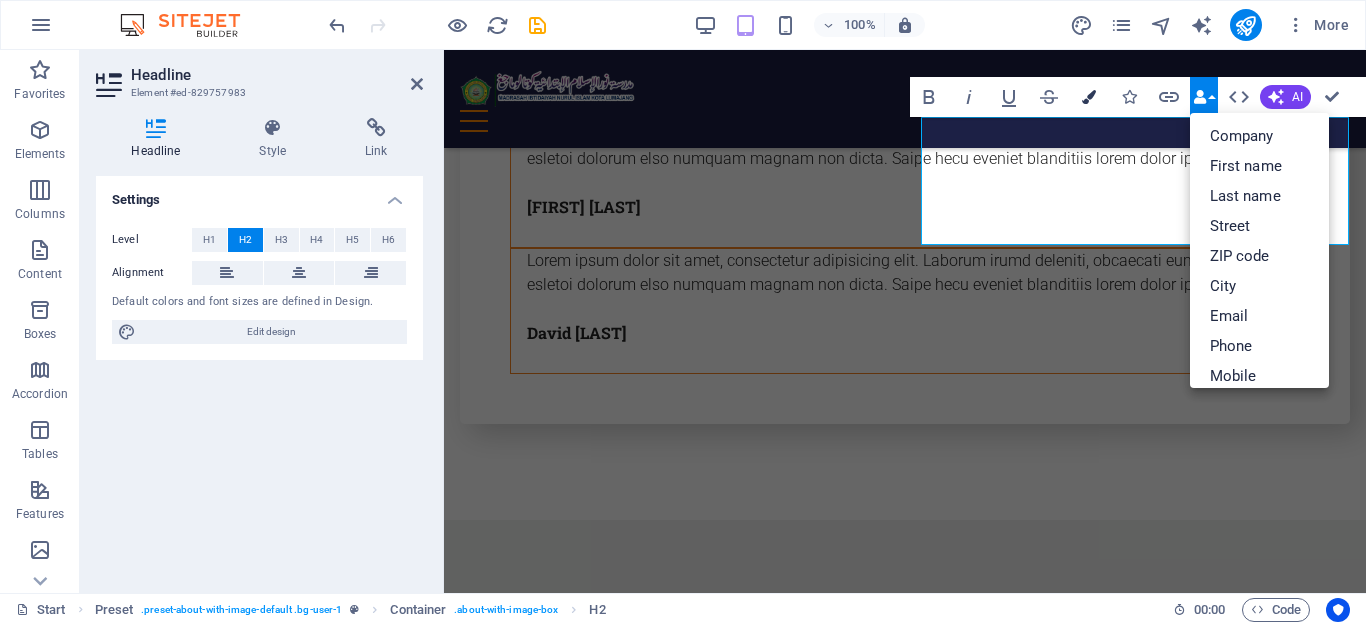 click at bounding box center (1089, 97) 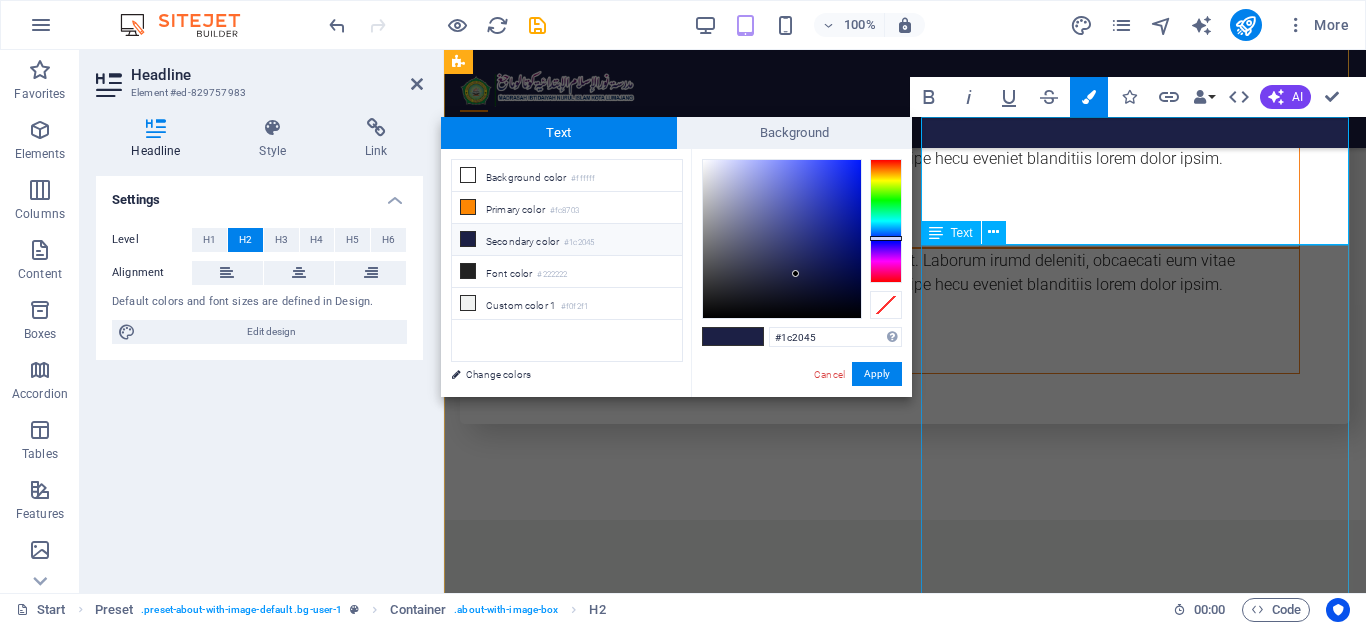 click on "Madrasah Ibtidaiyah Nurul Islam akan segera menginjak kan langkah ke 100 tahun nya, kami warga madrasah berupaya mewujud kan cita-cita pendiri Madrasah KH. [NAME] untuk mendidik murid menjadi insan yang berprestasi berakhlakul karimah. Dengan segala kemajuan dunia maka kami warga madrasah berupaya untuk mengoptimalisasikan potensi madrasah yang ada serta mewujudkan angan-angan madrasah untuk menjadi "Madrasah Aswaja Nasional"." at bounding box center (905, 809) 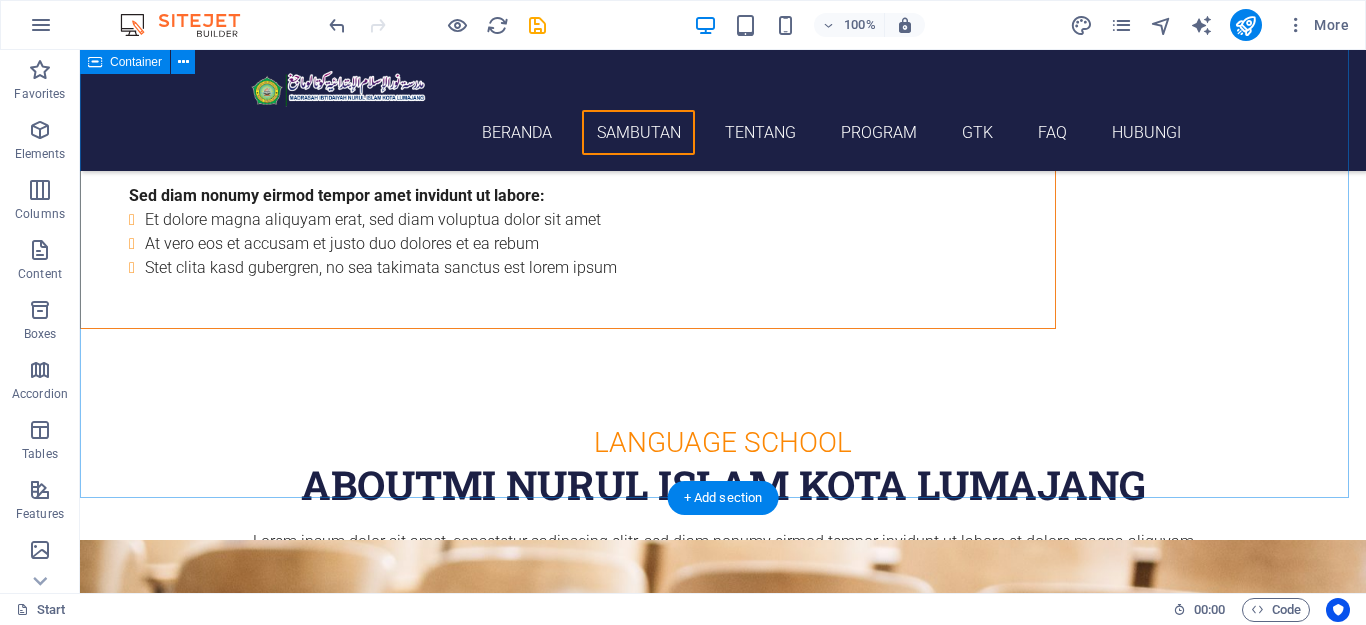 scroll, scrollTop: 2430, scrollLeft: 0, axis: vertical 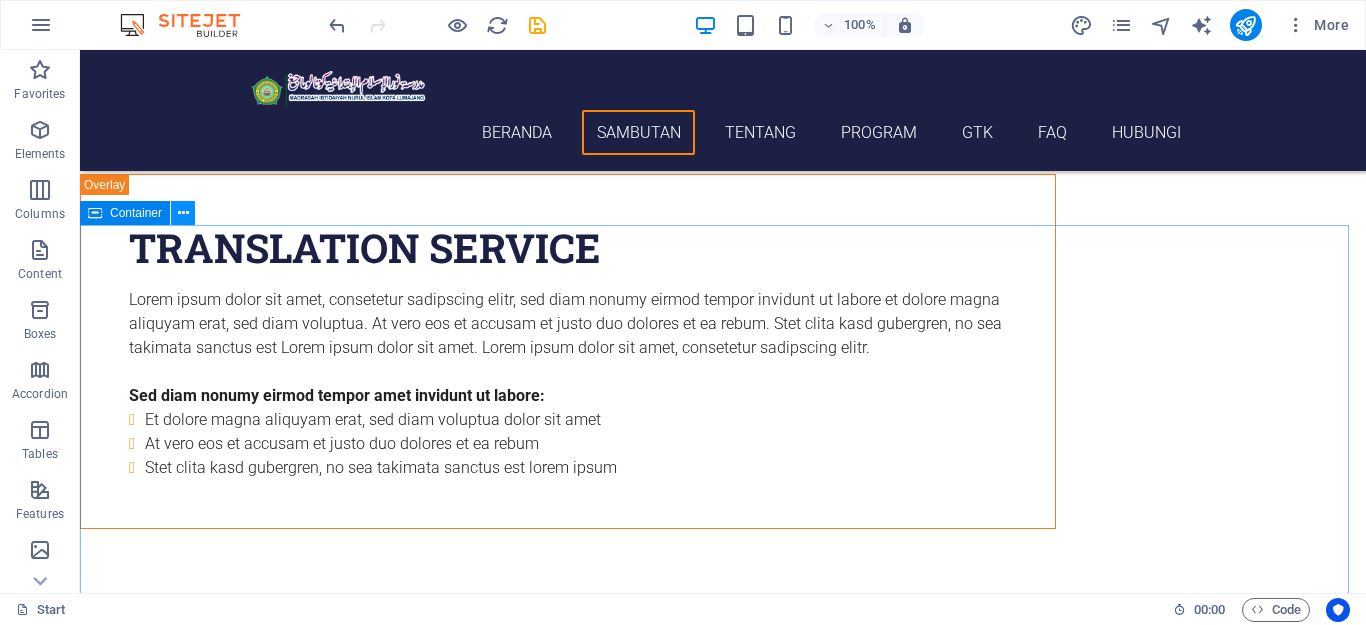 click at bounding box center [183, 213] 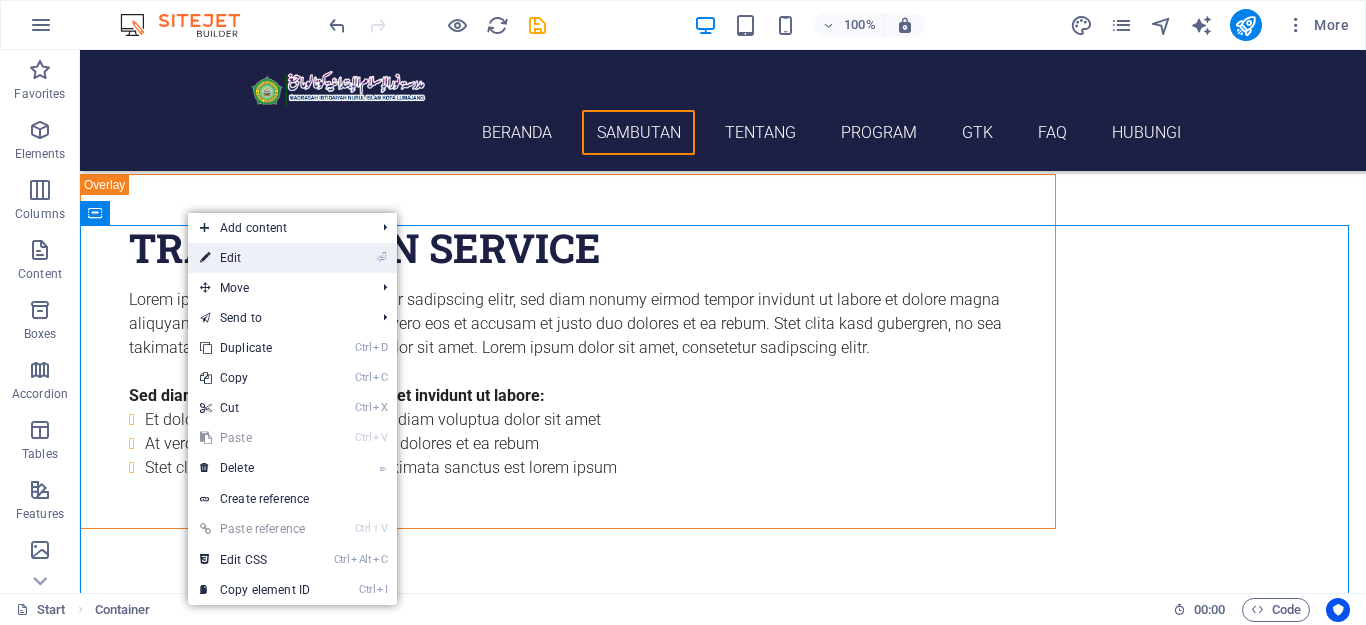 drag, startPoint x: 246, startPoint y: 261, endPoint x: 68, endPoint y: 257, distance: 178.04494 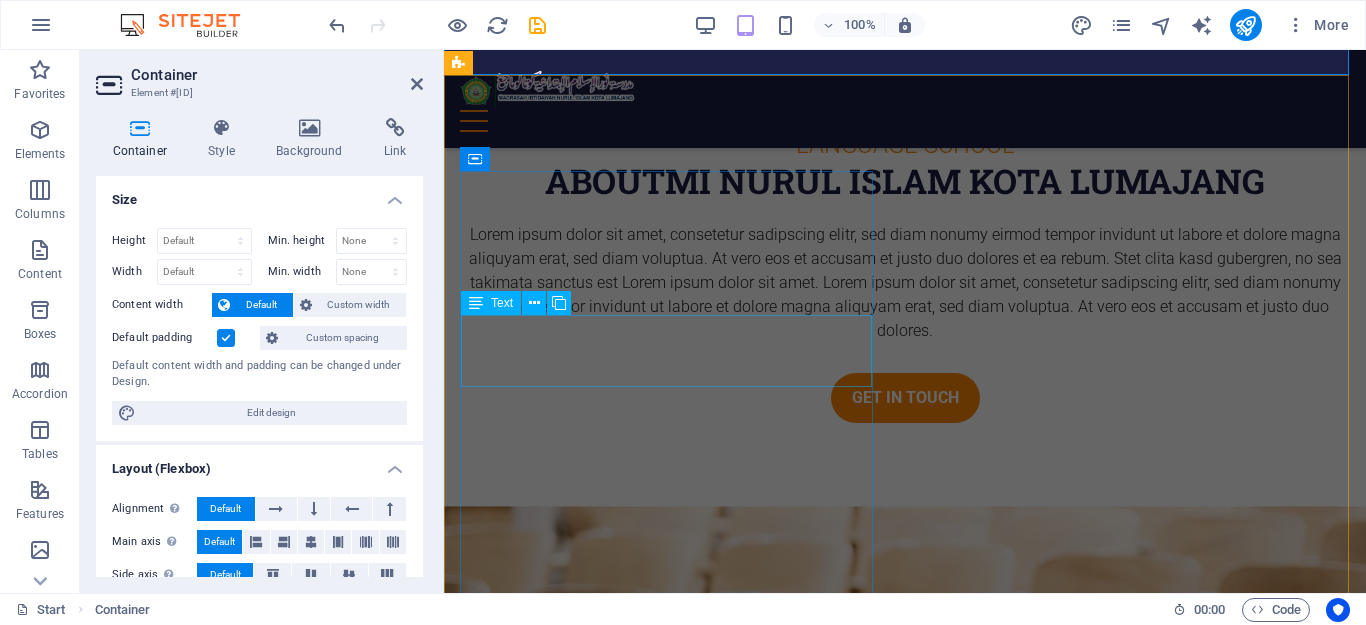 scroll, scrollTop: 3130, scrollLeft: 0, axis: vertical 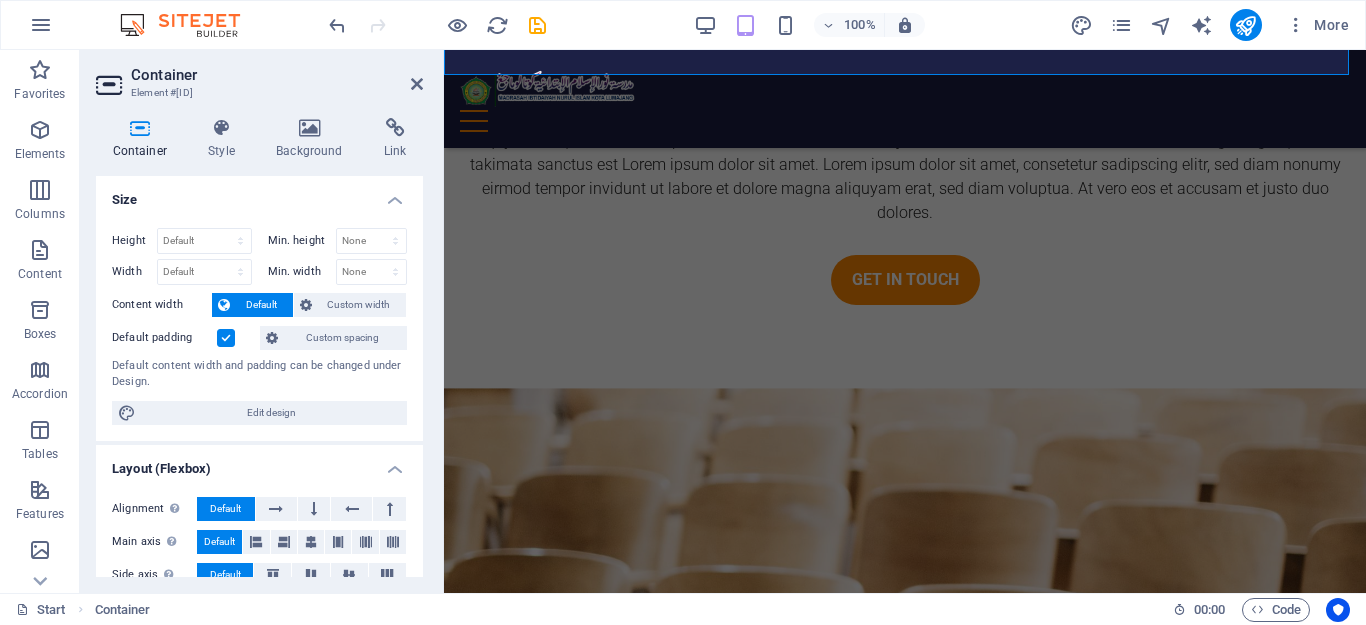 click at bounding box center (905, 691) 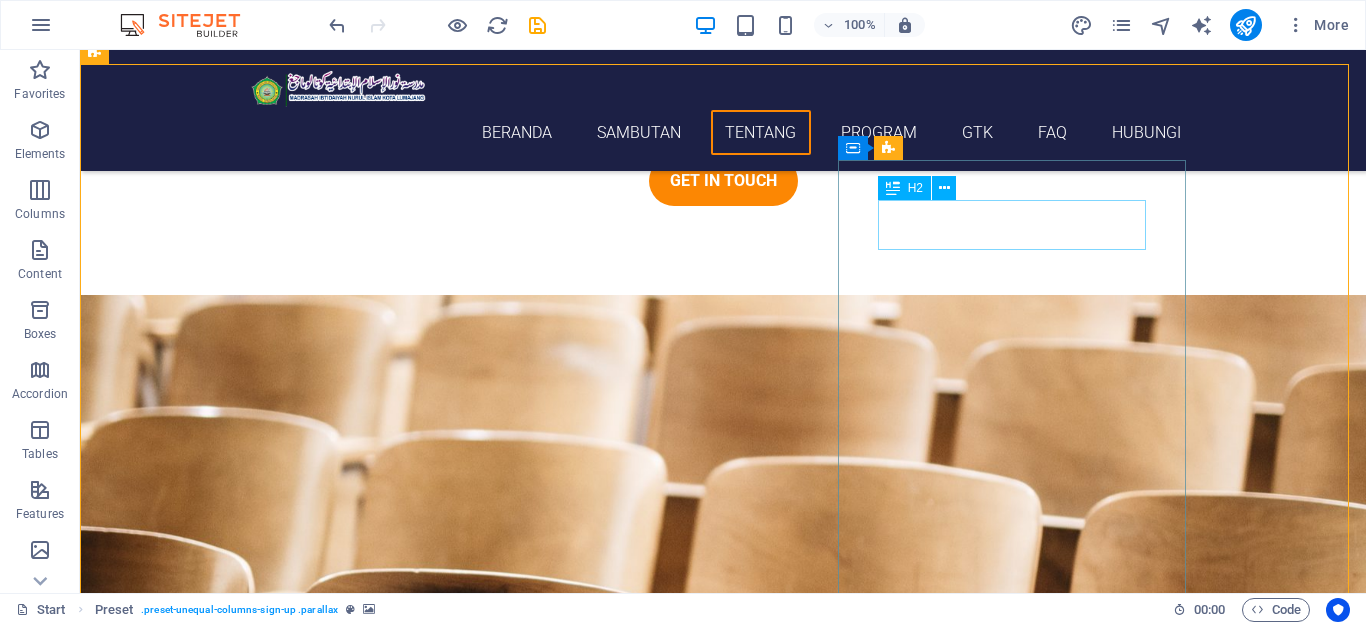 scroll, scrollTop: 3064, scrollLeft: 0, axis: vertical 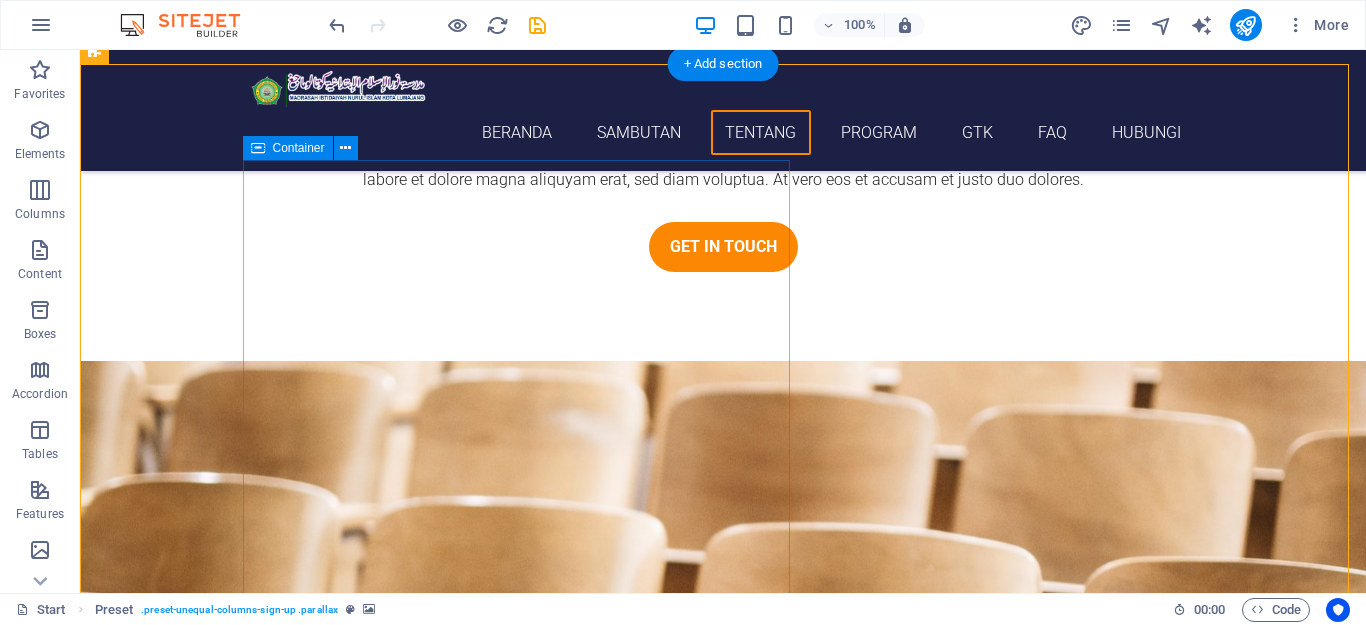 click on "Get 1 Course for free Lorem ipsum dolor sit amet, consectetur adipisicing elit. Laborum irumd deleniti, obcaecati eum vitae esletoi dolorum elso numquam. 0 Days 0 Hours 0 Minutes 0 Seconds" at bounding box center [568, 1407] 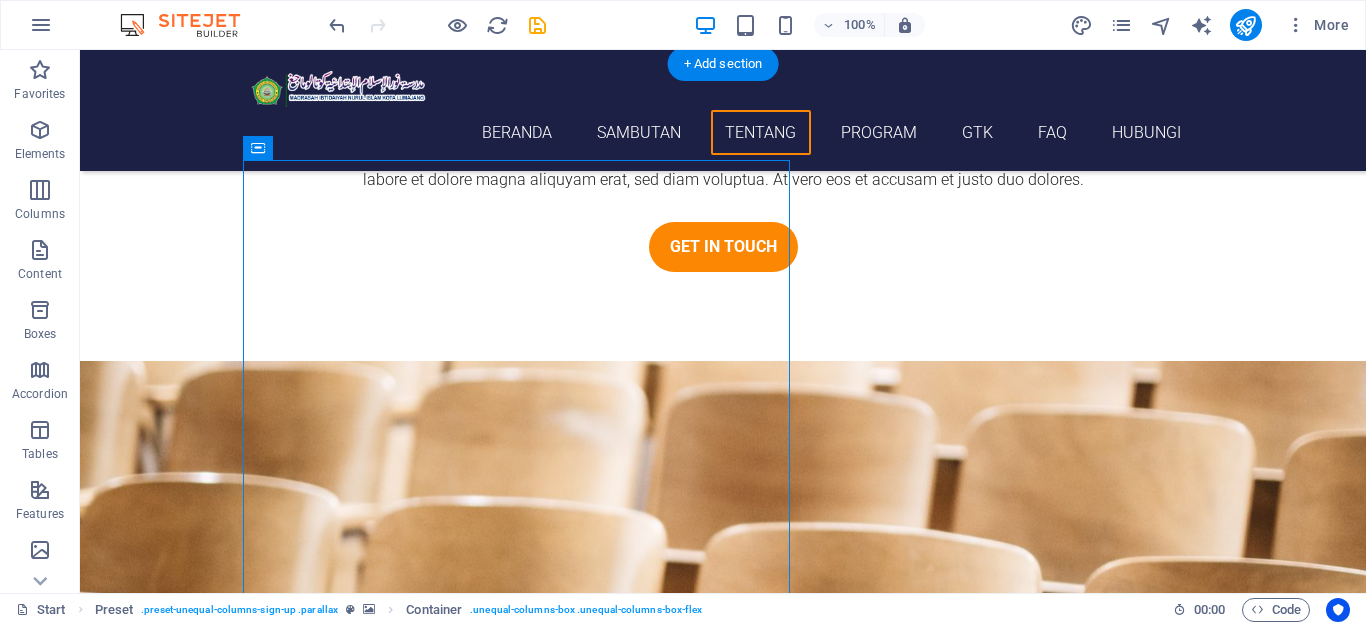 click at bounding box center (723, 672) 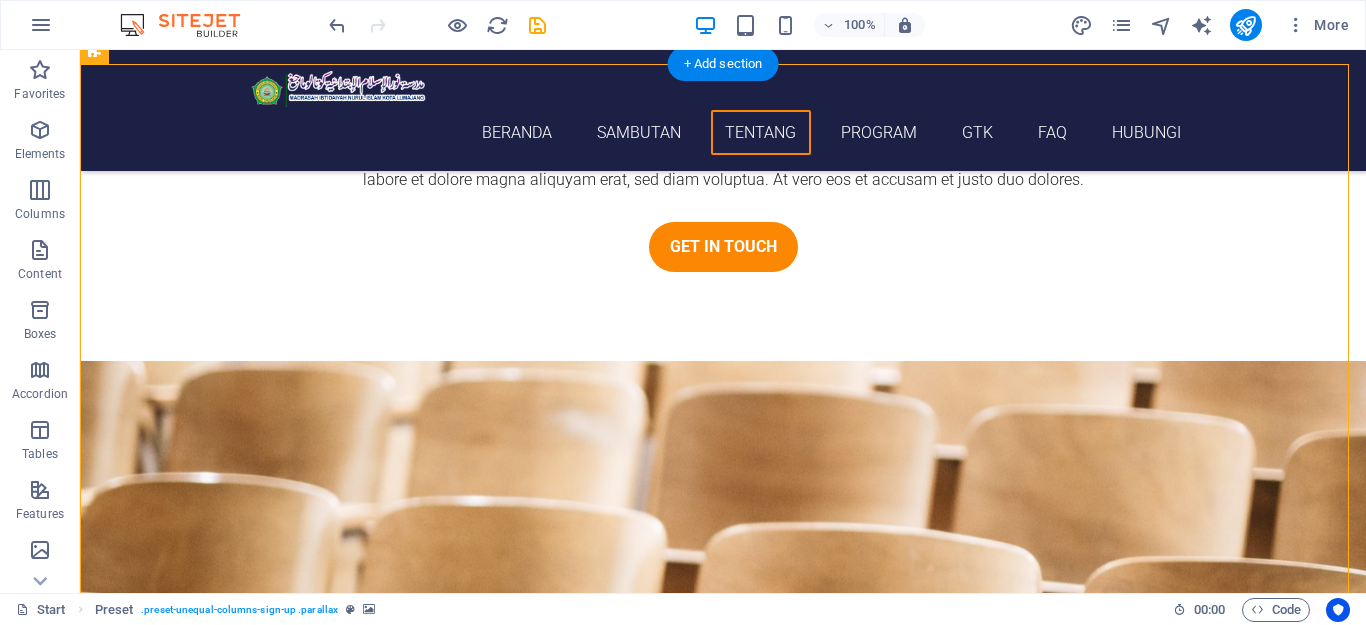 click at bounding box center [723, 672] 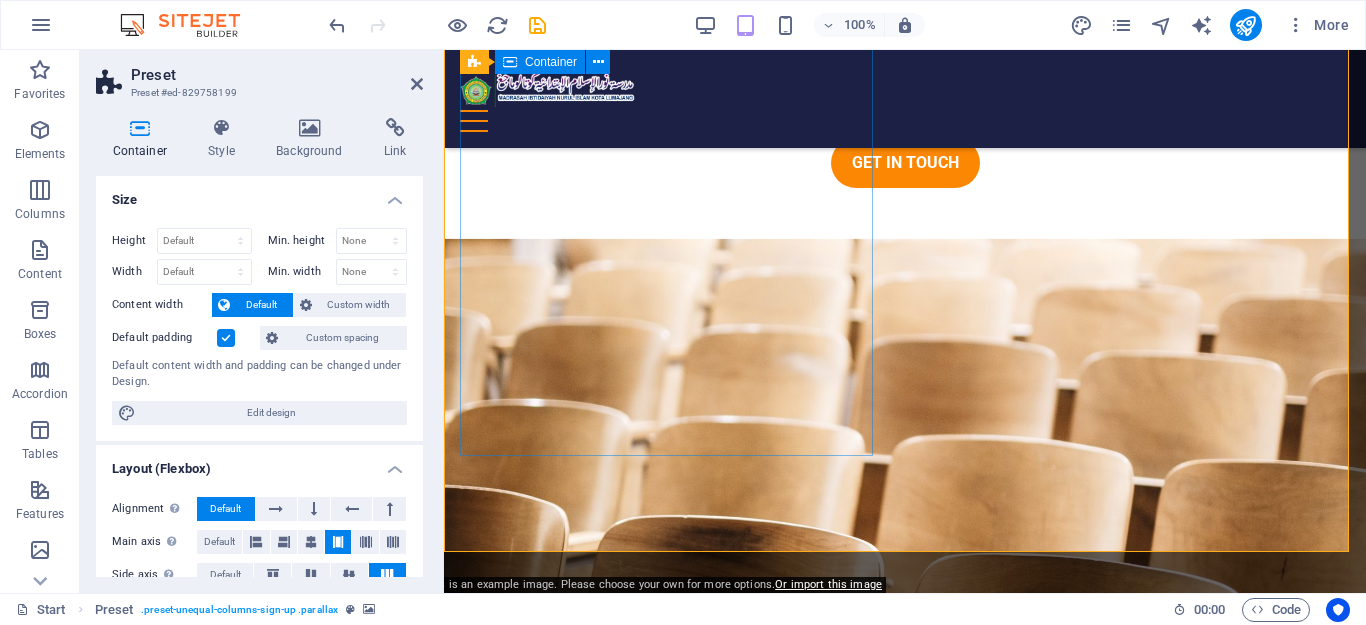 scroll, scrollTop: 3030, scrollLeft: 0, axis: vertical 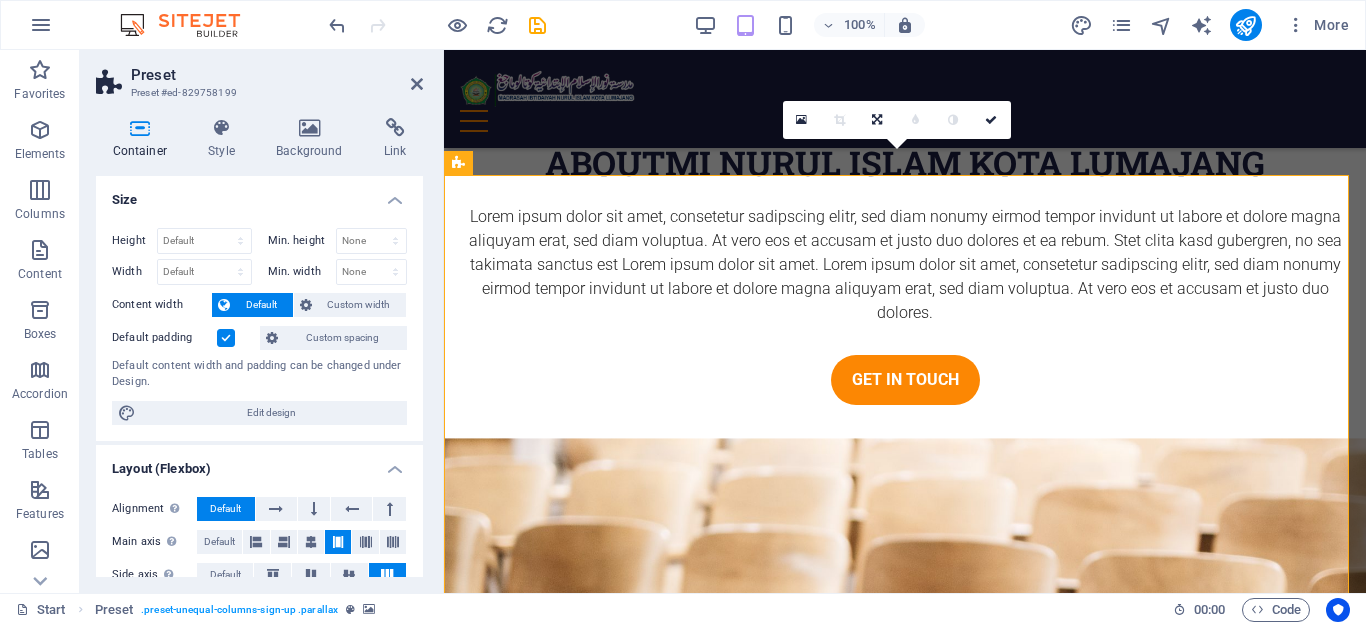 click at bounding box center (905, 741) 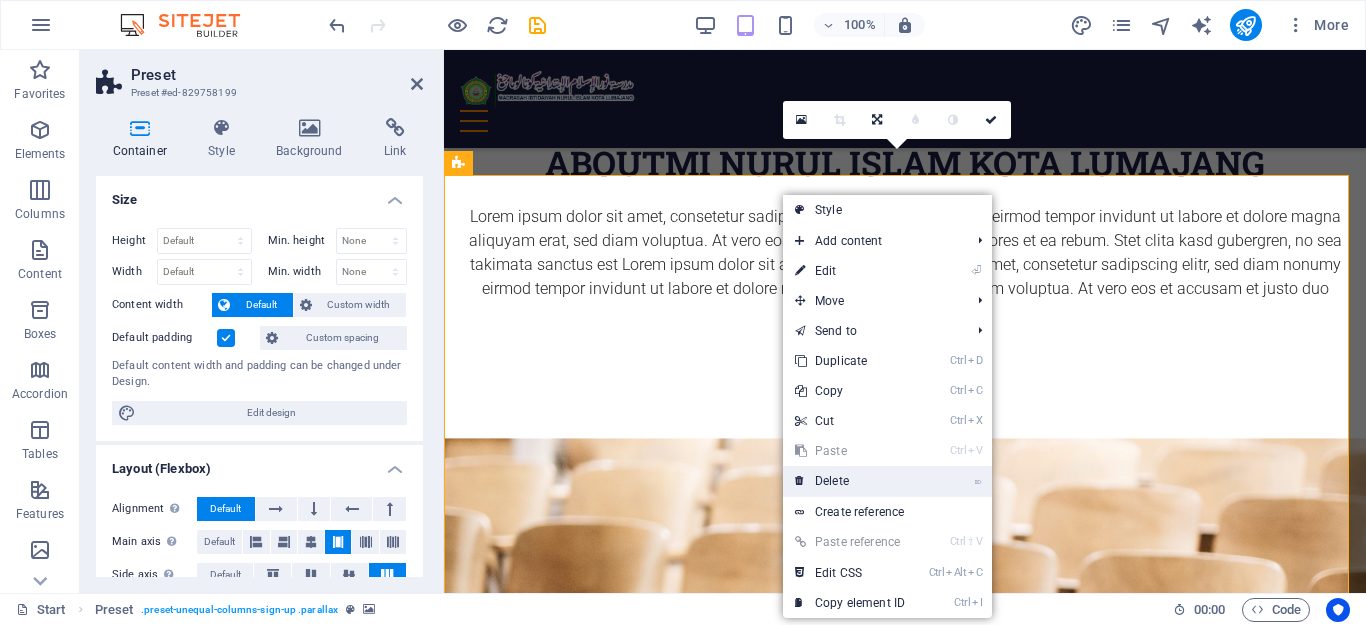 click on "⌦  Delete" at bounding box center [850, 481] 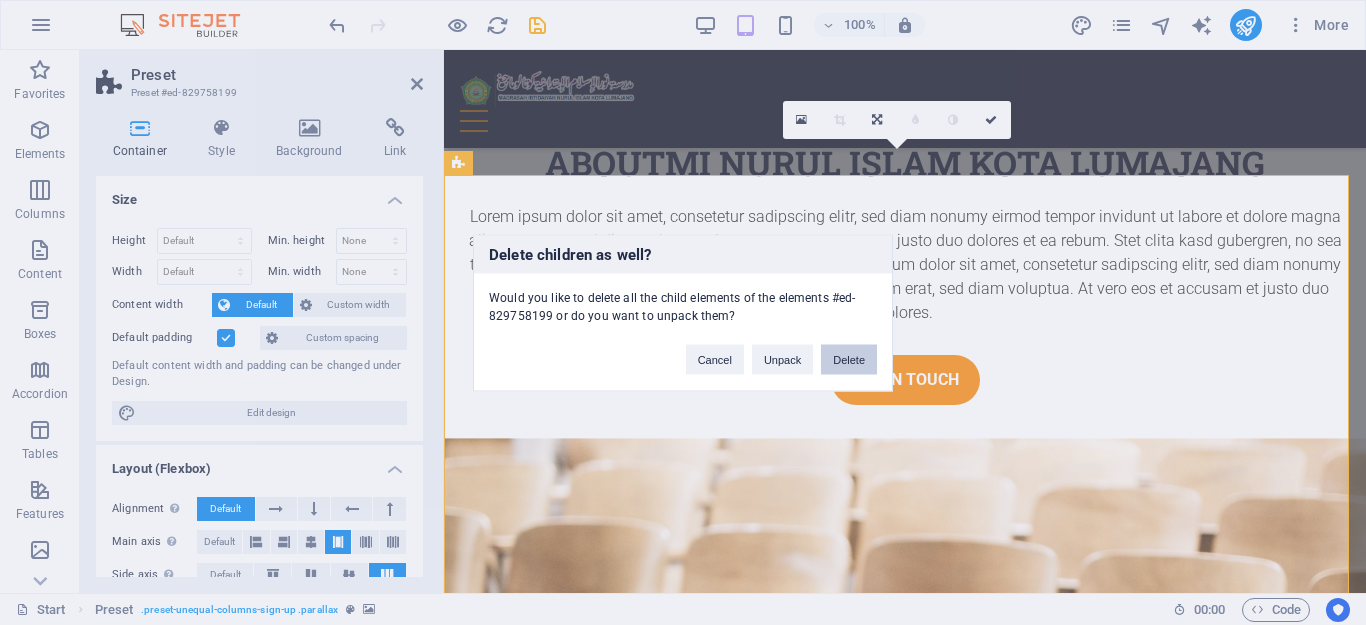 drag, startPoint x: 837, startPoint y: 365, endPoint x: 757, endPoint y: 314, distance: 94.873604 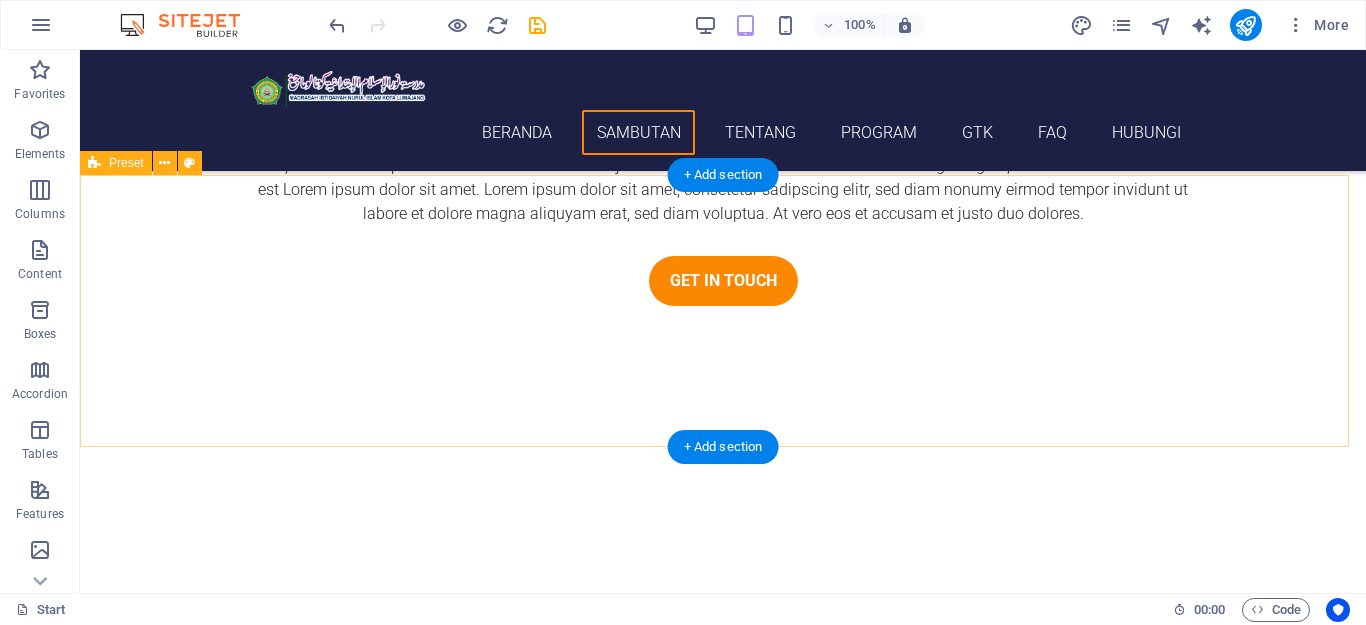 scroll, scrollTop: 2953, scrollLeft: 0, axis: vertical 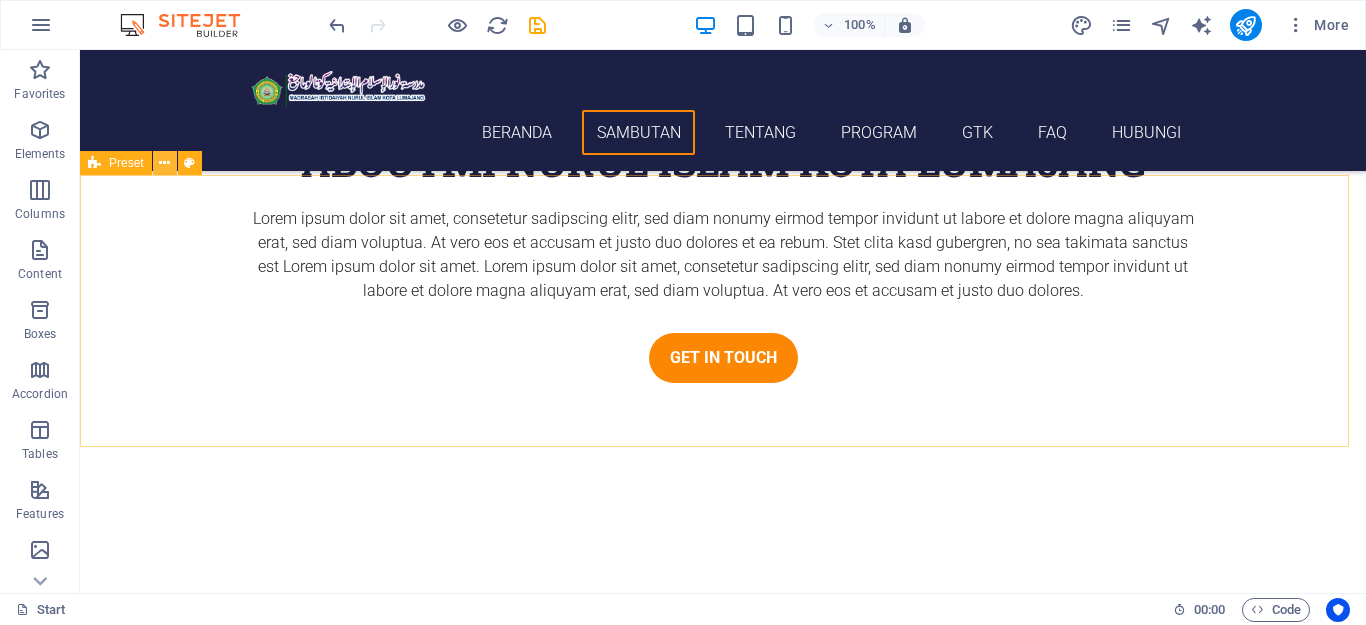 click at bounding box center (164, 163) 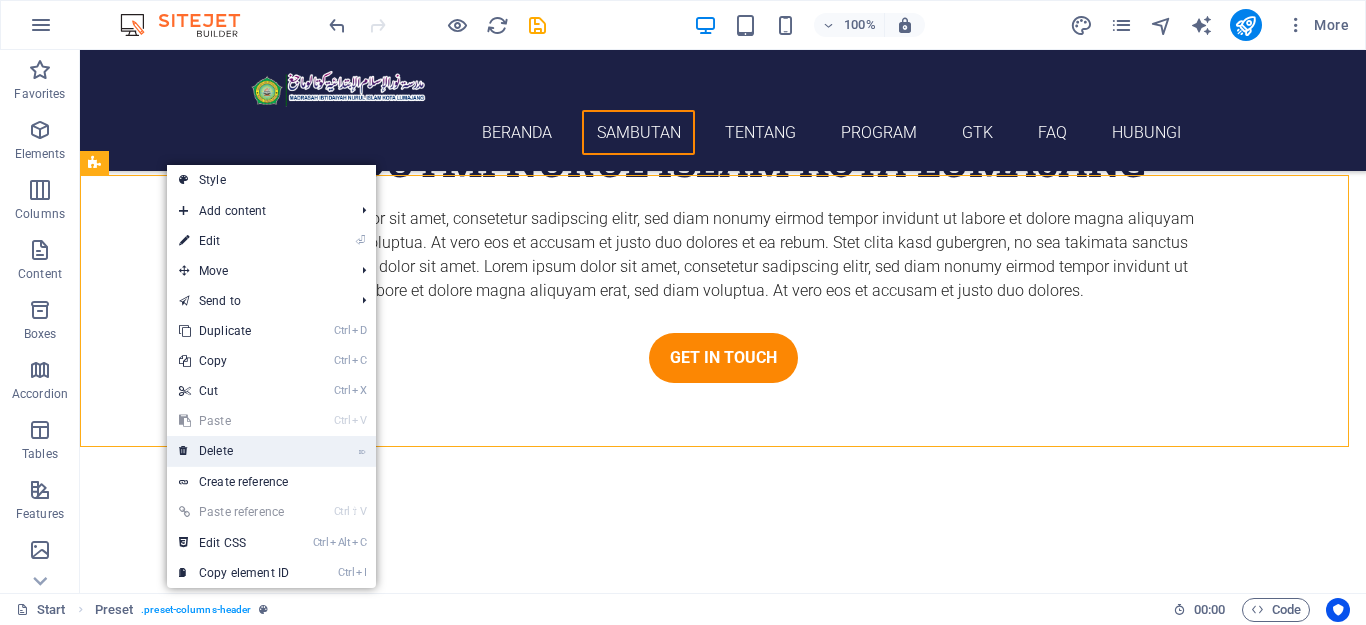 click on "⌦  Delete" at bounding box center [234, 451] 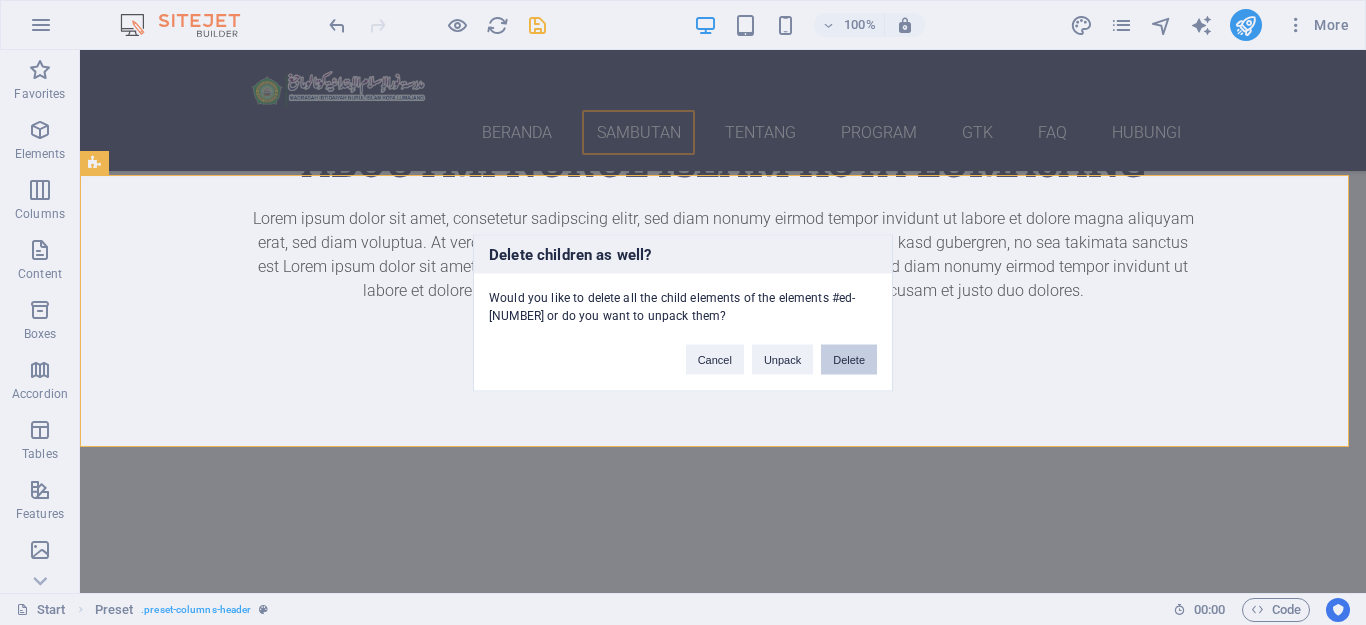 click on "Delete" at bounding box center [849, 359] 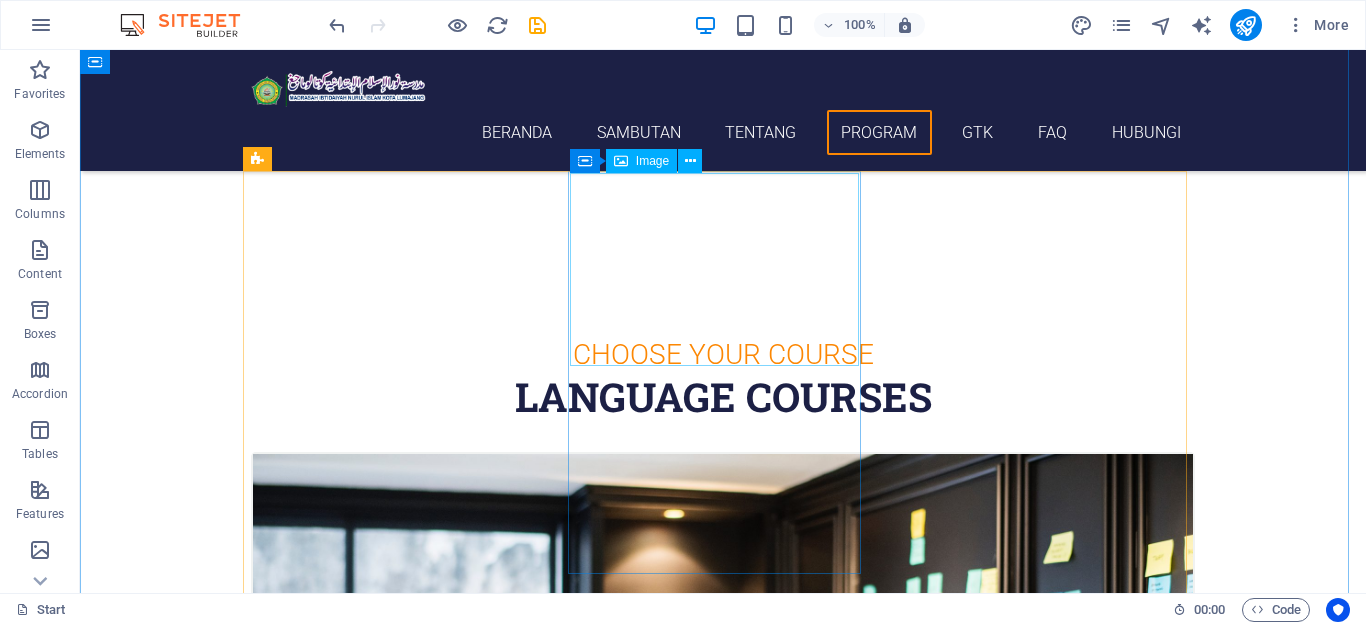 scroll, scrollTop: 3153, scrollLeft: 0, axis: vertical 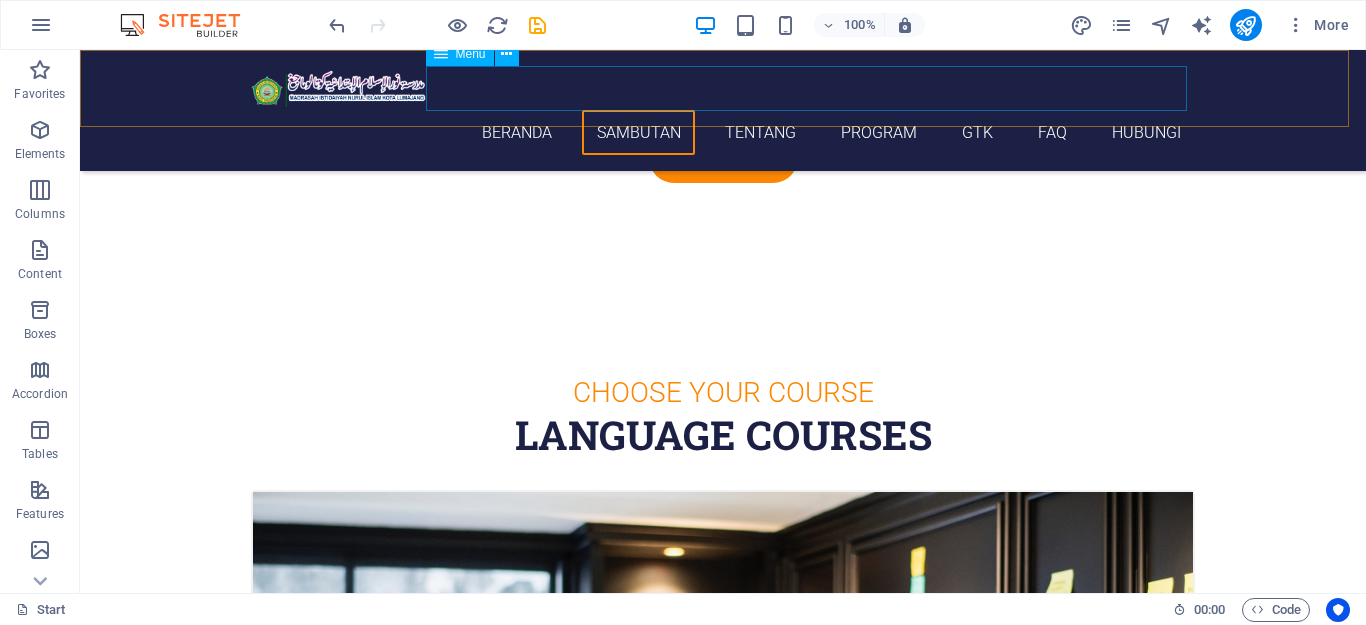 click on "Beranda Sambutan Tentang  Program GTK FAQ Hubungi" at bounding box center [723, 132] 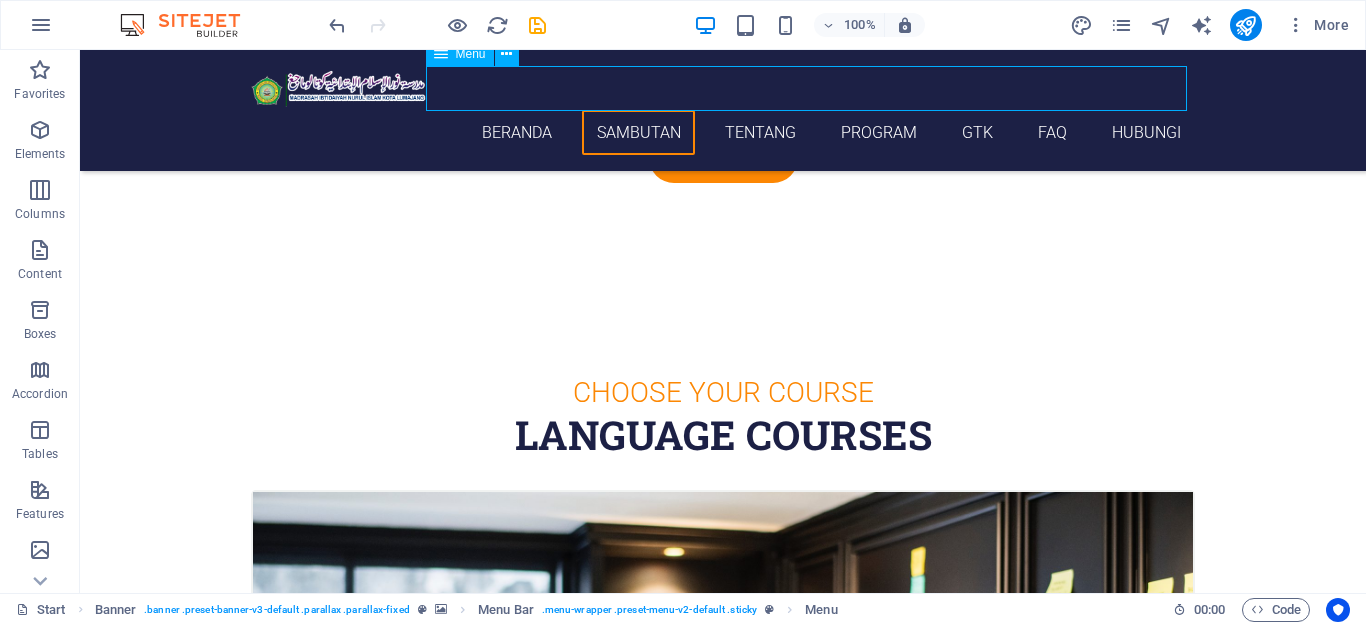 click on "Beranda Sambutan Tentang  Program GTK FAQ Hubungi" at bounding box center [723, 132] 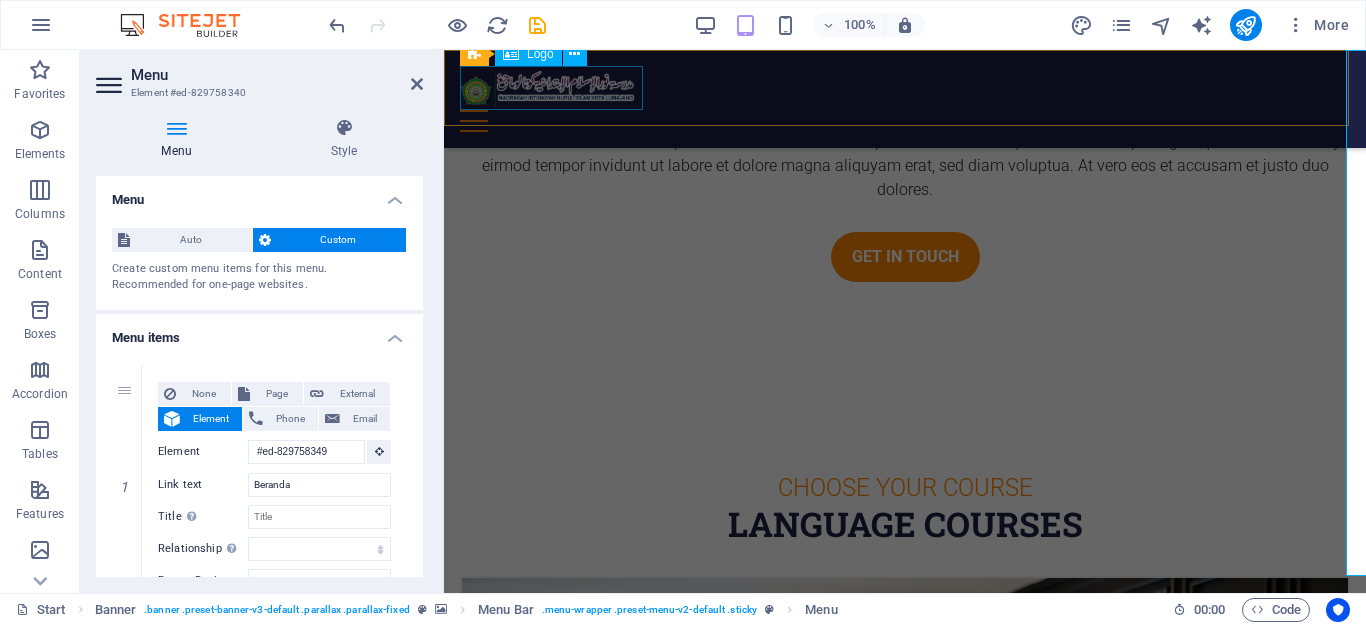 scroll, scrollTop: 3229, scrollLeft: 0, axis: vertical 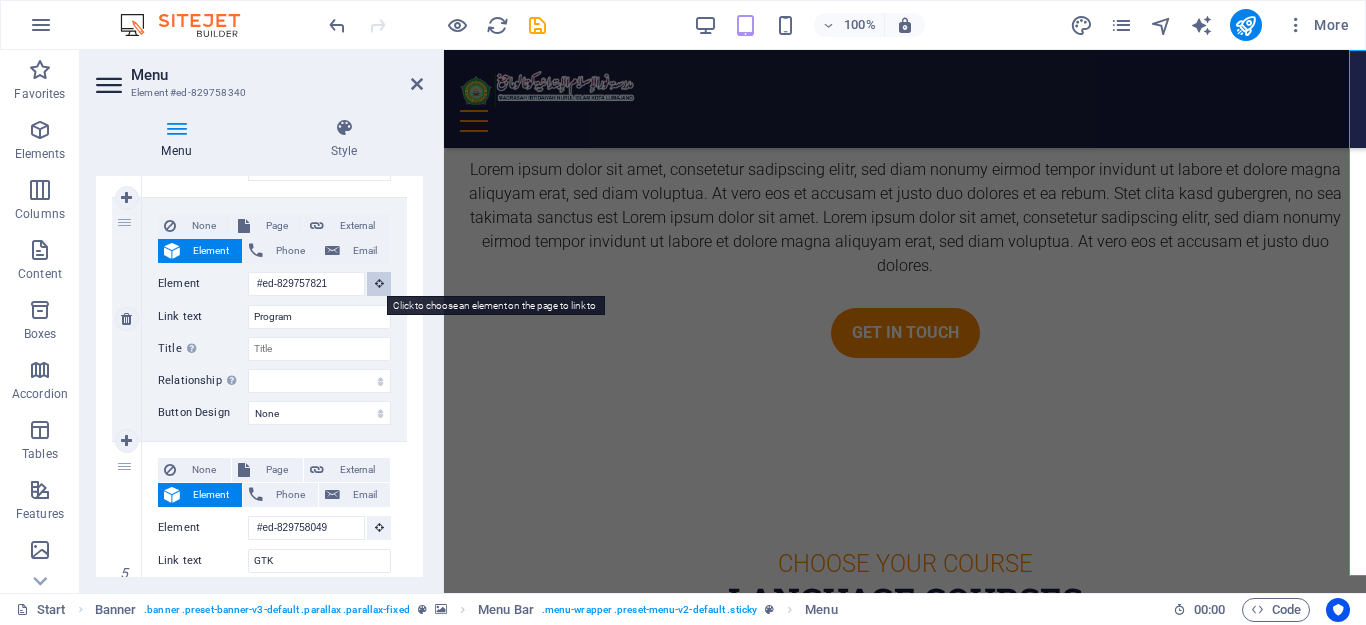 click at bounding box center [379, 283] 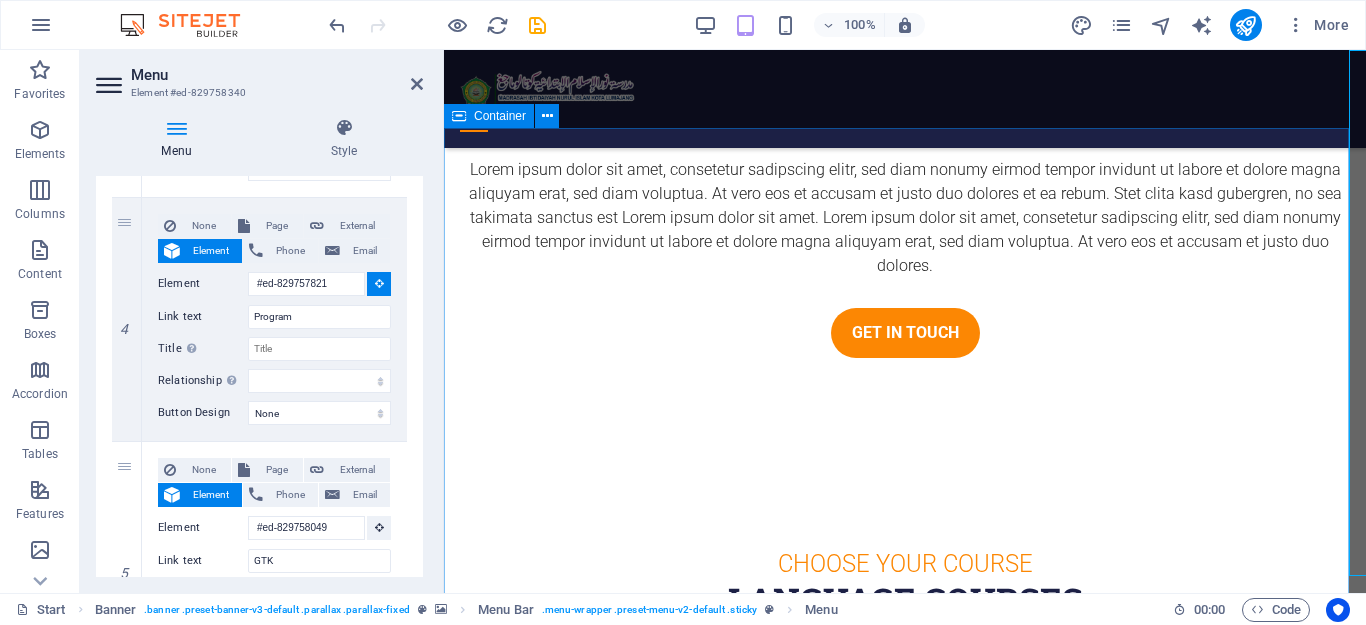 click on "Choose Your Course Language Courses Spanish  12. September 2019  08:00 am - 04:00 pm Lorem ipsum dolor sit amet, consectetur adipisicing elit. Veritatis, dolorem! Swedish  12. September 2019  08:00 am - 04:00 pm Lorem ipsum dolor sit amet, consectetur adipisicing elit. Veritatis, dolorem! German  12. September 2019  08:00 am - 04:00 pm Lorem ipsum dolor sit amet, consectetur adipisicing elit. Veritatis, dolorem! Italian  12. September 2019  08:00 am - 04:00 pm Lorem ipsum dolor sit amet, consectetur adipisicing elit. Veritatis, dolorem! French  12. September 2019  08:00 am - 04:00 pm Lorem ipsum dolor sit amet, consectetur adipisicing elit. Veritatis, dolorem! Danish  12. September 2019  08:00 am - 04:00 pm Lorem ipsum dolor sit amet, consectetur adipisicing elit. Veritatis, dolorem!" at bounding box center (905, 2960) 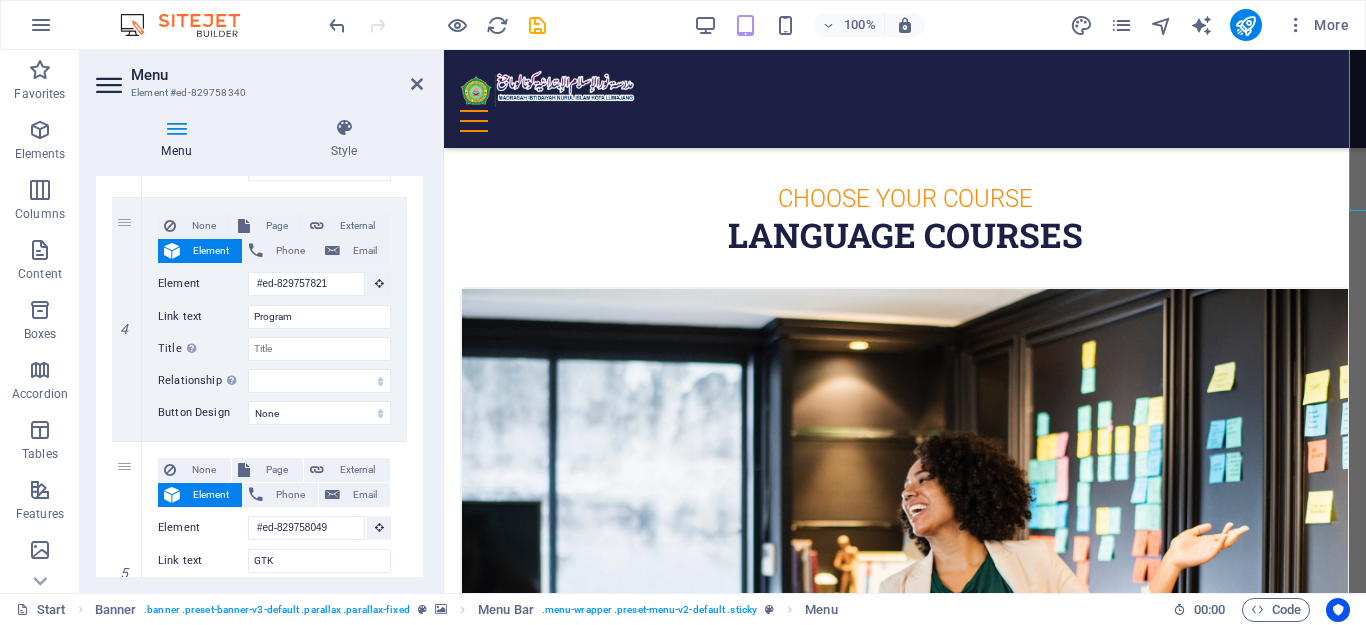 scroll, scrollTop: 2925, scrollLeft: 0, axis: vertical 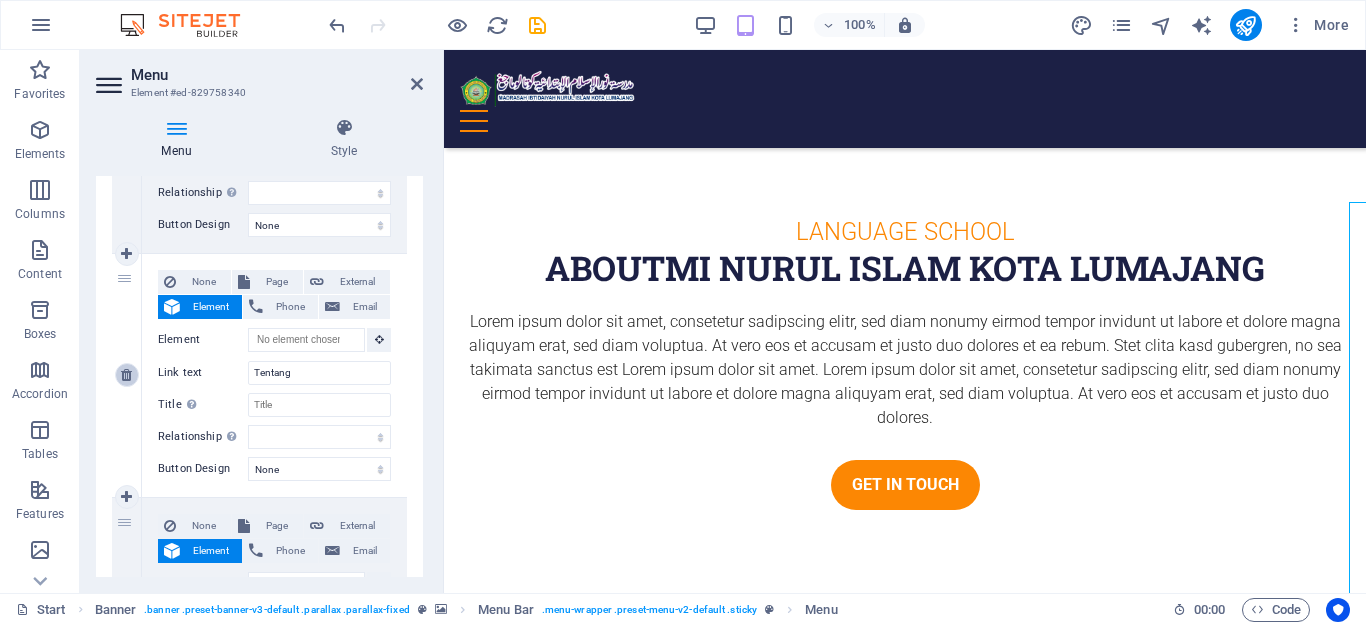 click at bounding box center [126, 375] 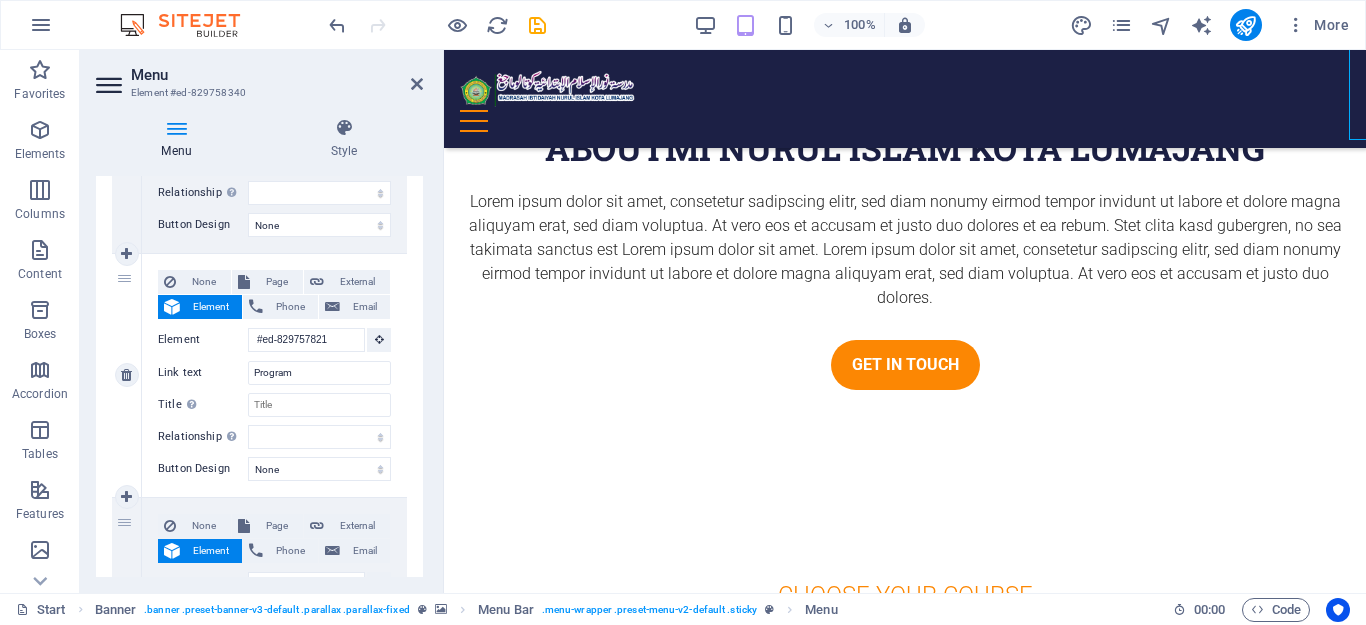 scroll, scrollTop: 2849, scrollLeft: 0, axis: vertical 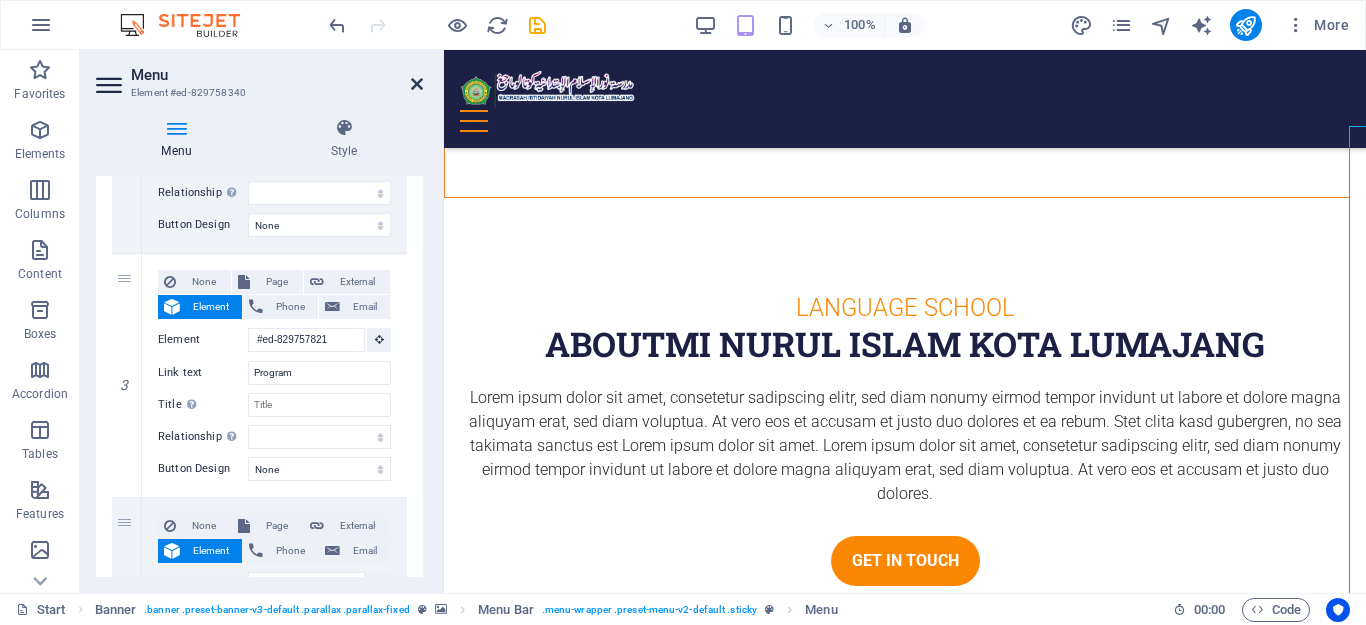 click at bounding box center (417, 84) 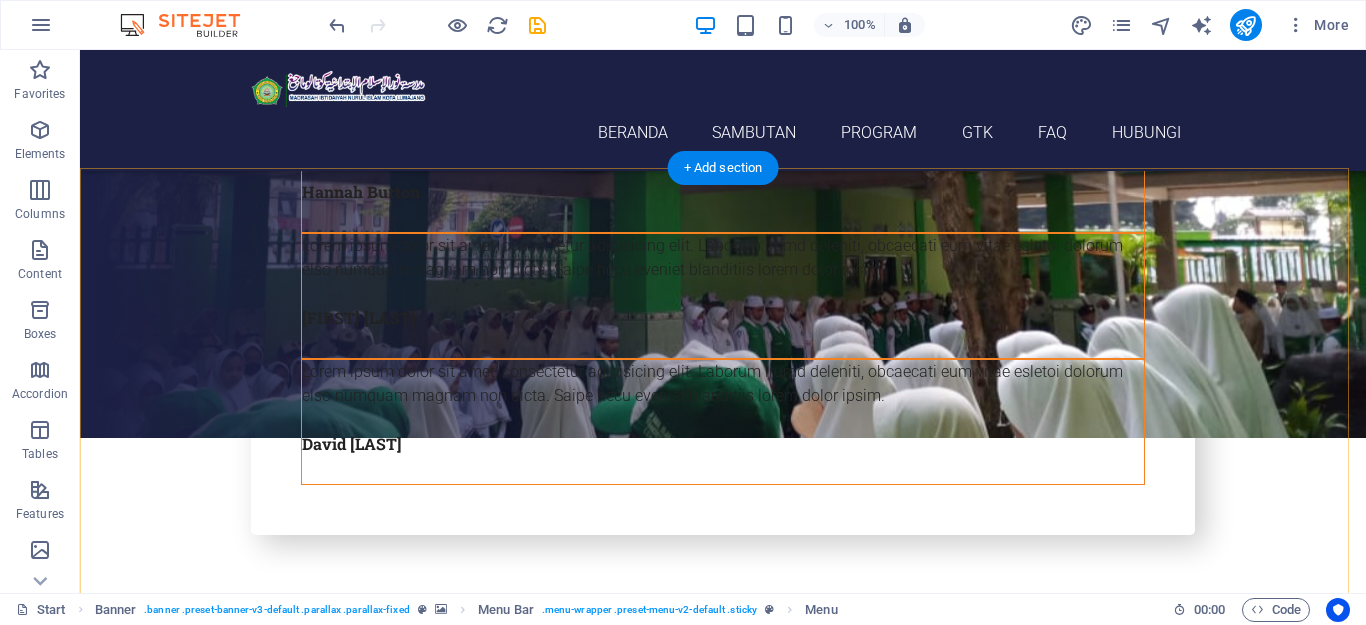 scroll, scrollTop: 1496, scrollLeft: 0, axis: vertical 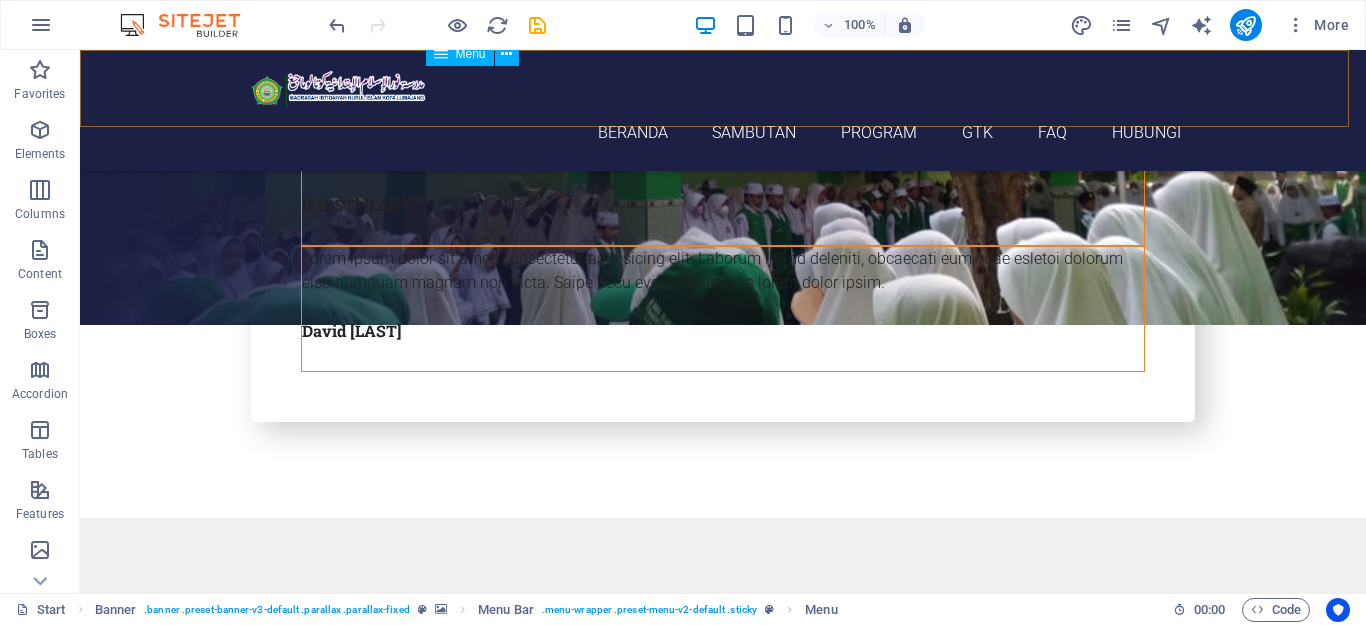 click on "Beranda Sambutan Program GTK FAQ Hubungi" at bounding box center (723, 132) 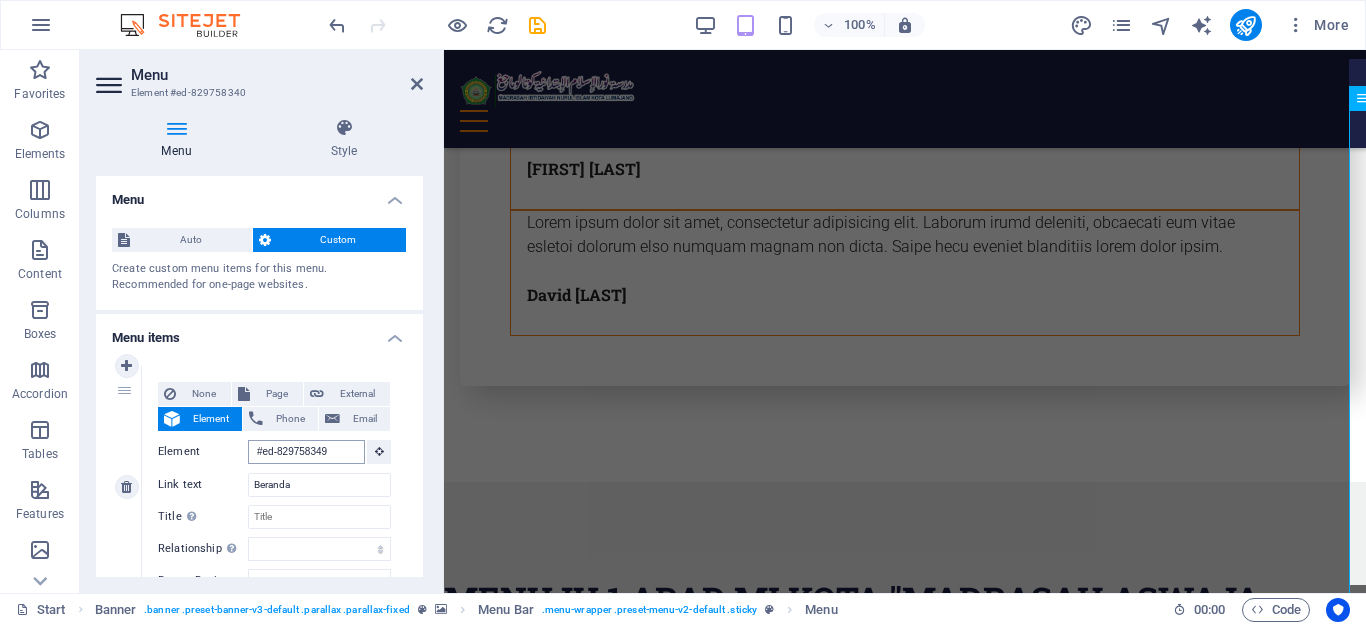 scroll, scrollTop: 200, scrollLeft: 0, axis: vertical 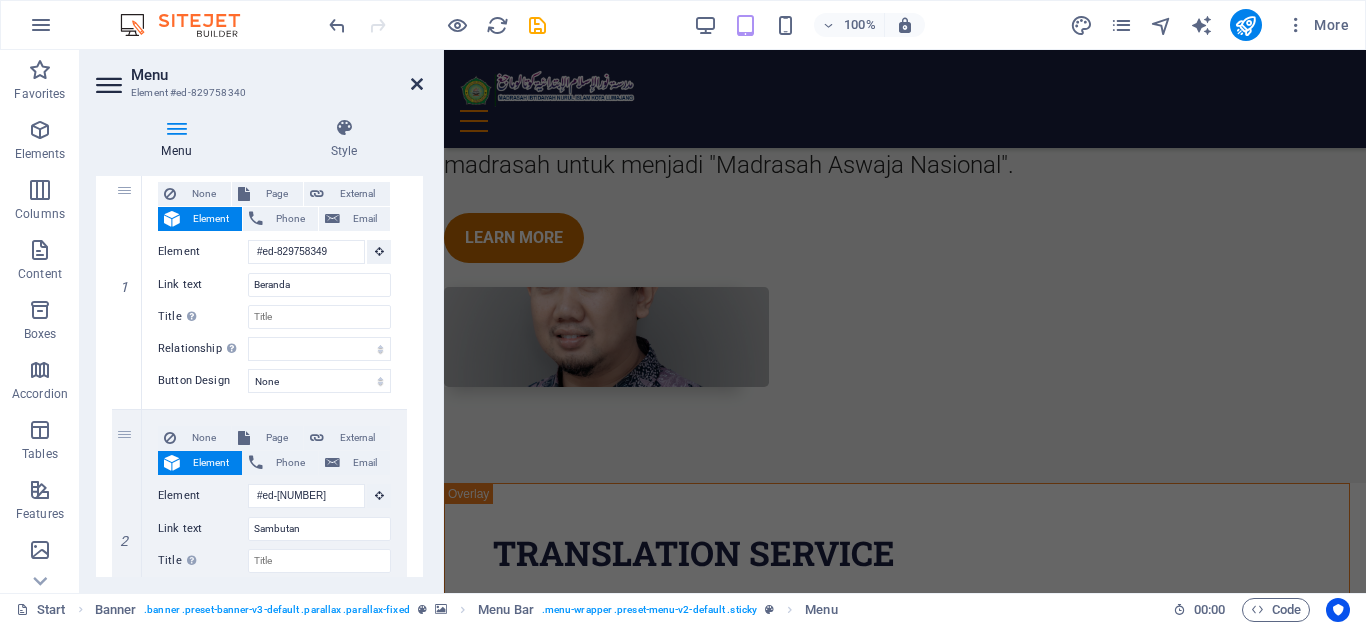 drag, startPoint x: 416, startPoint y: 85, endPoint x: 334, endPoint y: 35, distance: 96.04166 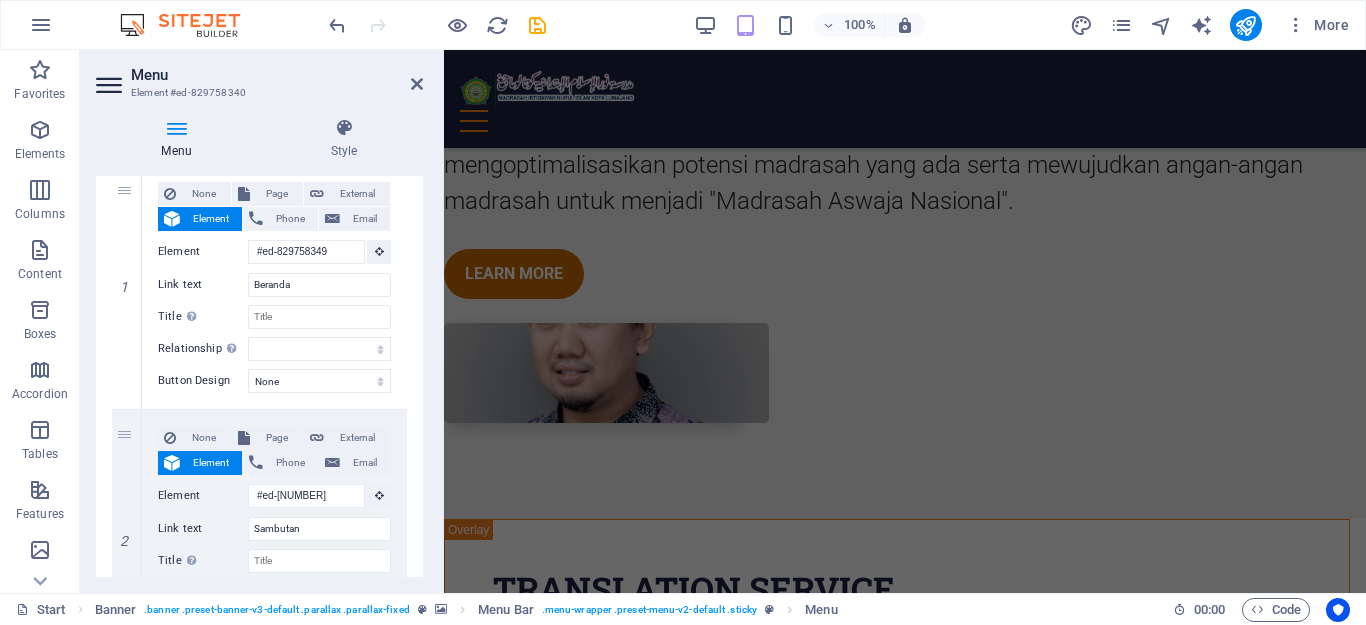 scroll, scrollTop: 2142, scrollLeft: 0, axis: vertical 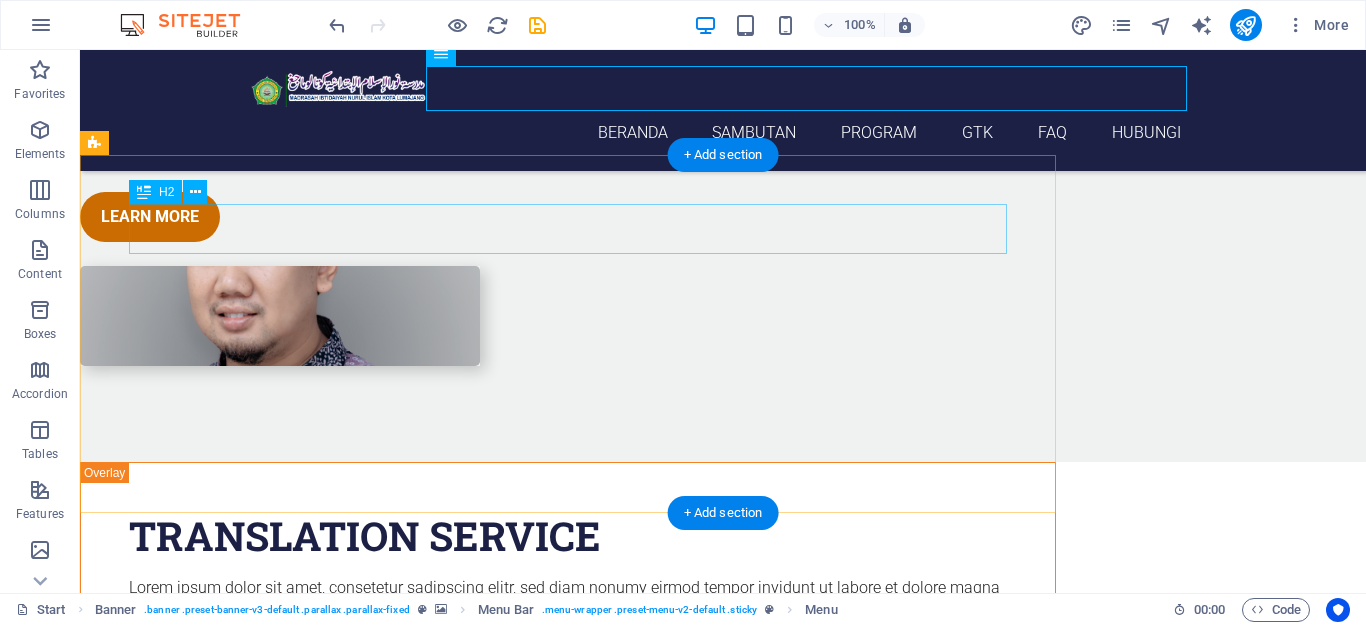 click on "Translation Service" at bounding box center (568, 536) 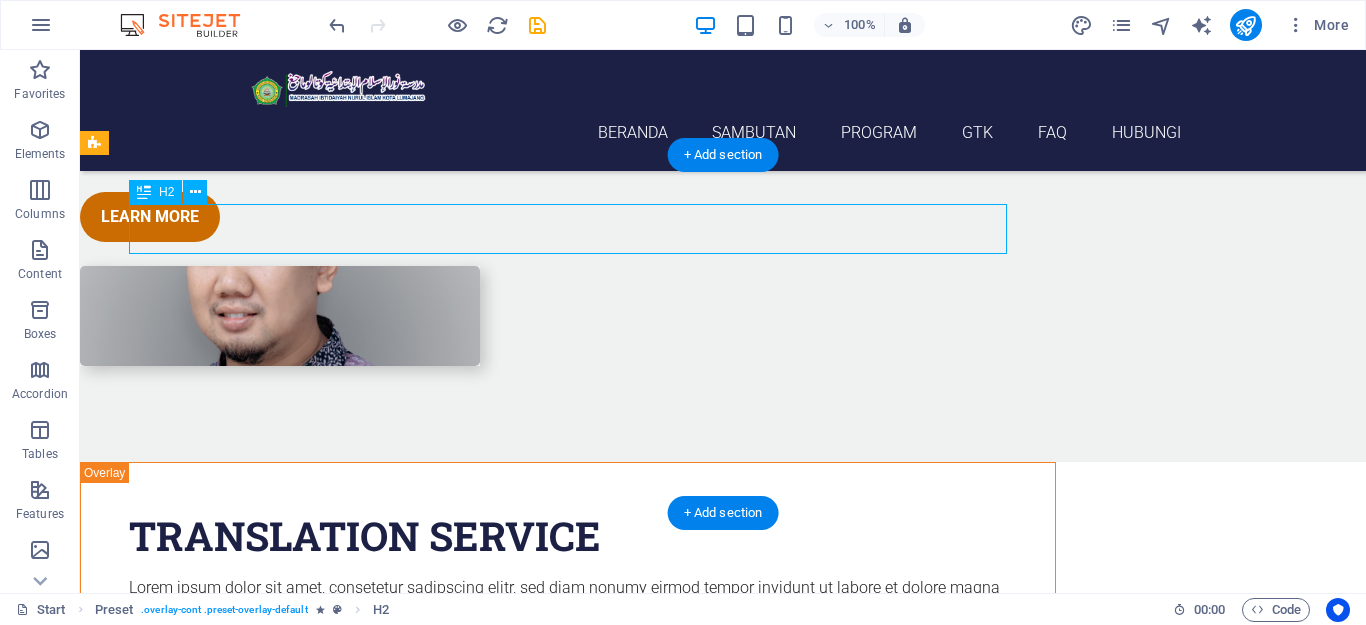 click on "Translation Service" at bounding box center (568, 536) 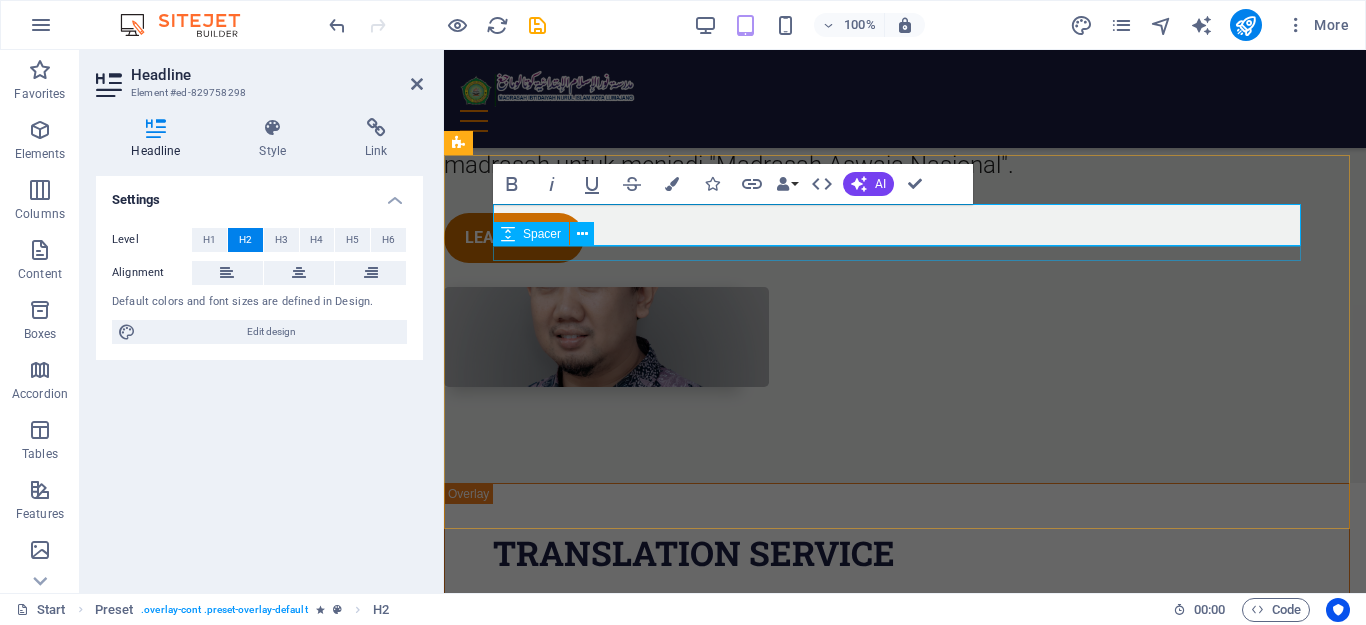 type 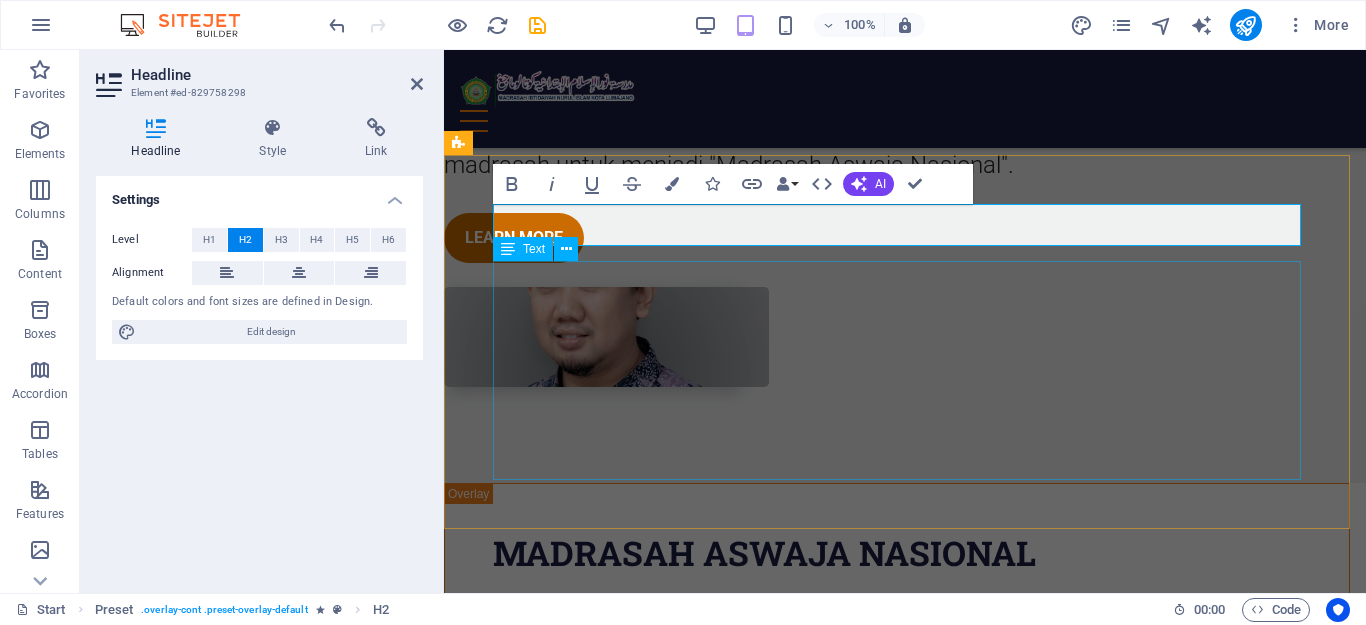 click on "Lorem ipsum dolor sit amet, consetetur sadipscing elitr, sed diam nonumy eirmod tempor invidunt ut labore et dolore magna aliquyam erat, sed diam voluptua. At vero eos et accusam et justo duo dolores et ea rebum. Stet clita kasd gubergren, no sea takimata sanctus est Lorem ipsum dolor sit amet. Lorem ipsum dolor sit amet, consetetur sadipscing elitr. Sed diam nonumy eirmod tempor amet invidunt ut labore: Et dolore magna aliquyam erat, sed diam voluptua dolor sit amet At vero eos et accusam et justo duo dolores et ea rebum Stet clita kasd gubergren, no sea takimata sanctus est lorem ipsum" at bounding box center (897, 698) 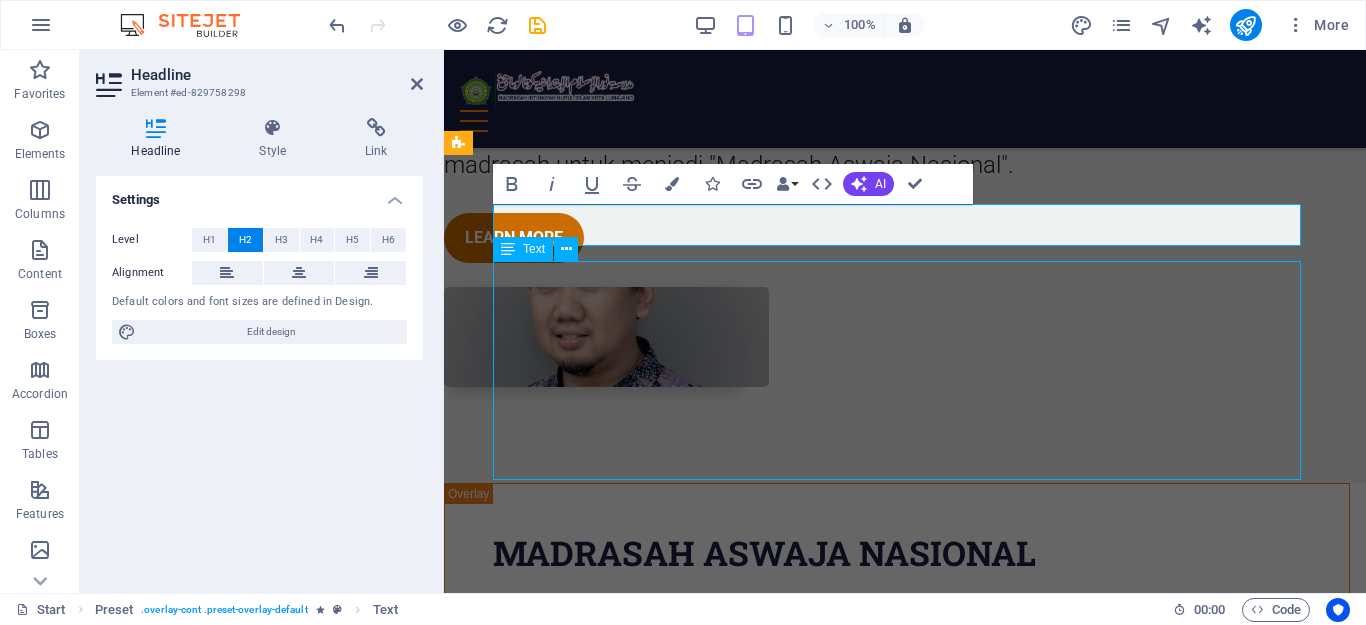 click on "Lorem ipsum dolor sit amet, consetetur sadipscing elitr, sed diam nonumy eirmod tempor invidunt ut labore et dolore magna aliquyam erat, sed diam voluptua. At vero eos et accusam et justo duo dolores et ea rebum. Stet clita kasd gubergren, no sea takimata sanctus est Lorem ipsum dolor sit amet. Lorem ipsum dolor sit amet, consetetur sadipscing elitr. Sed diam nonumy eirmod tempor amet invidunt ut labore: Et dolore magna aliquyam erat, sed diam voluptua dolor sit amet At vero eos et accusam et justo duo dolores et ea rebum Stet clita kasd gubergren, no sea takimata sanctus est lorem ipsum" at bounding box center [897, 698] 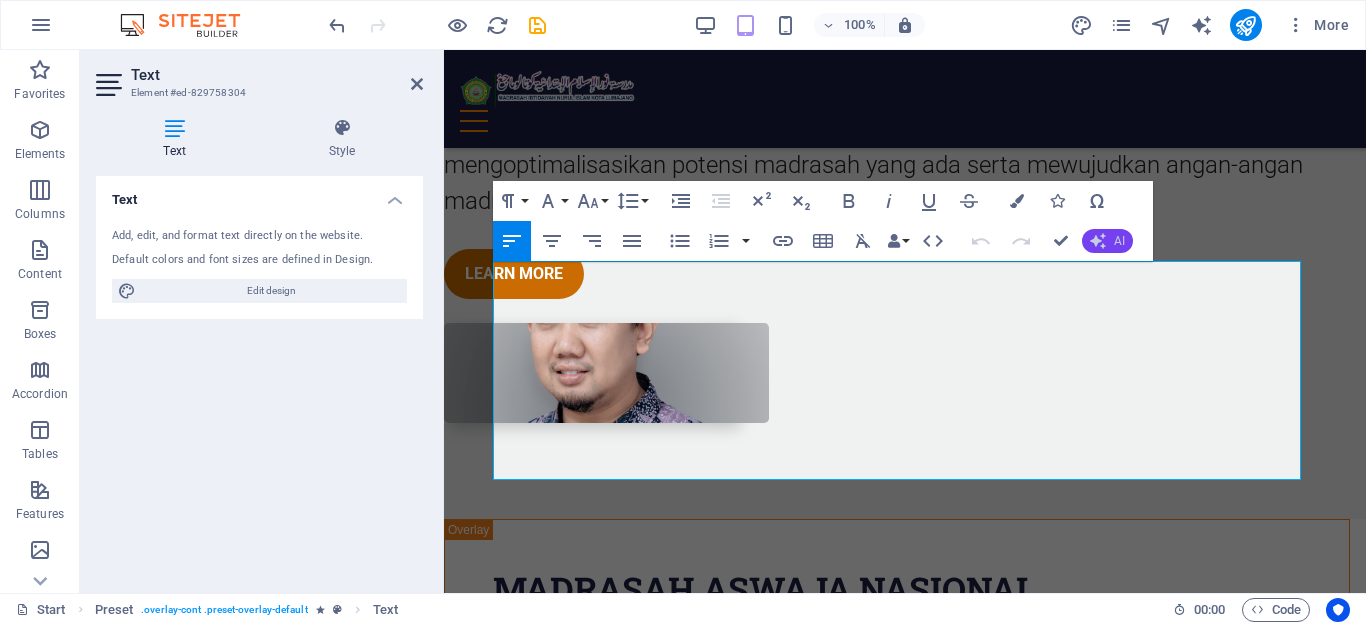 click 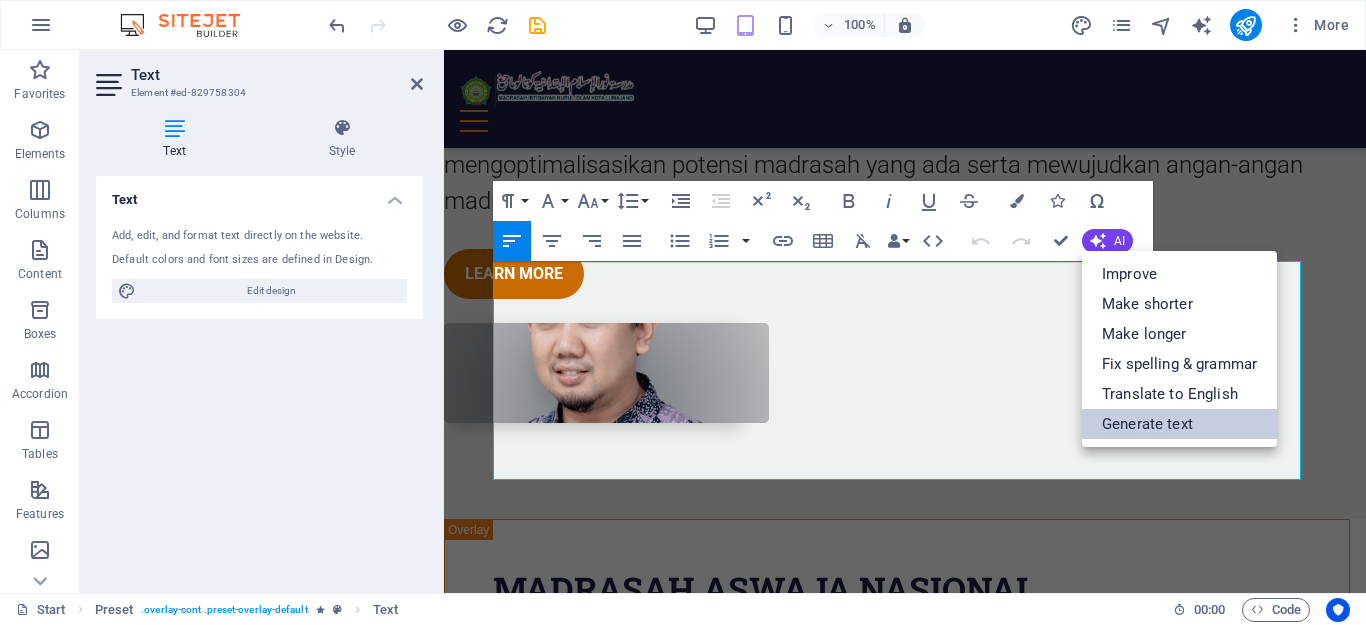 click on "Generate text" at bounding box center [1179, 424] 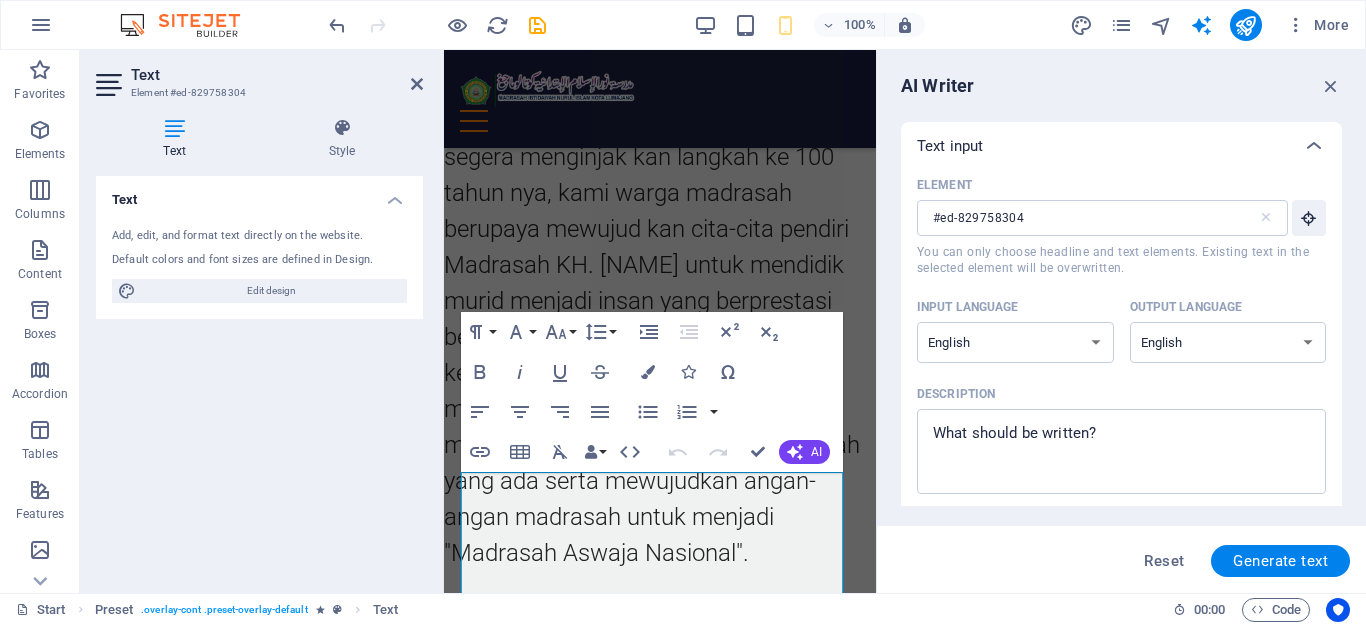 scroll, scrollTop: 0, scrollLeft: 0, axis: both 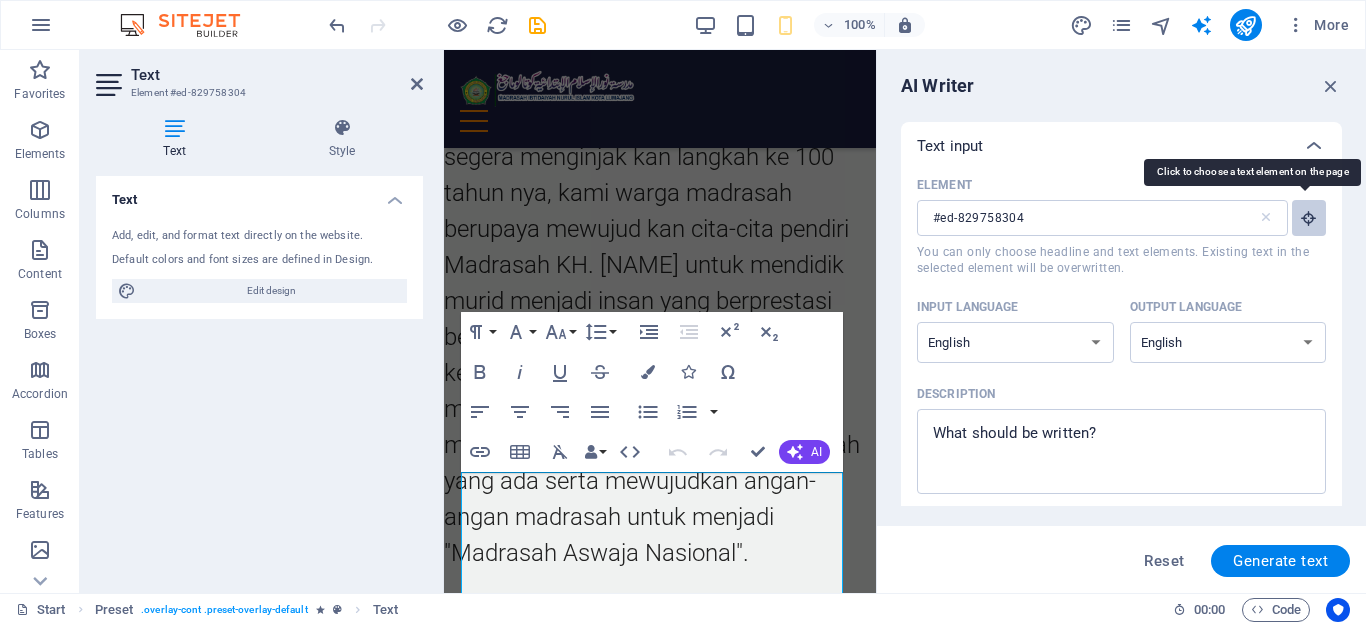 click at bounding box center [1309, 218] 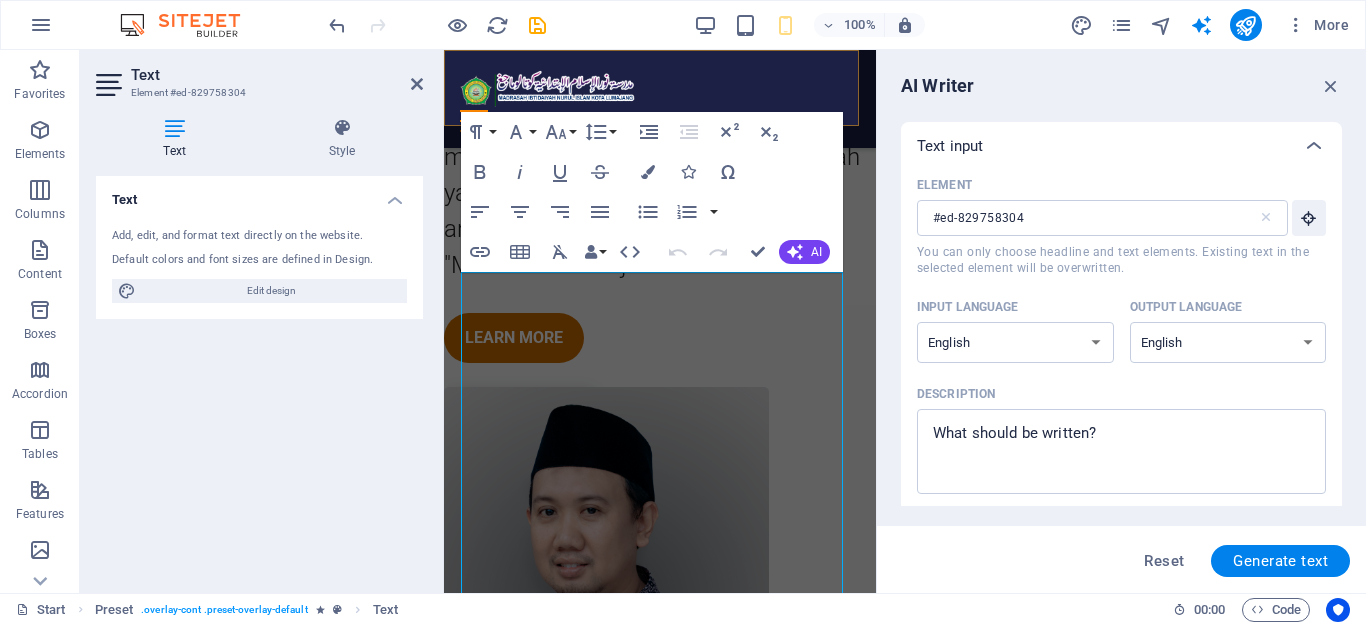scroll, scrollTop: 2092, scrollLeft: 0, axis: vertical 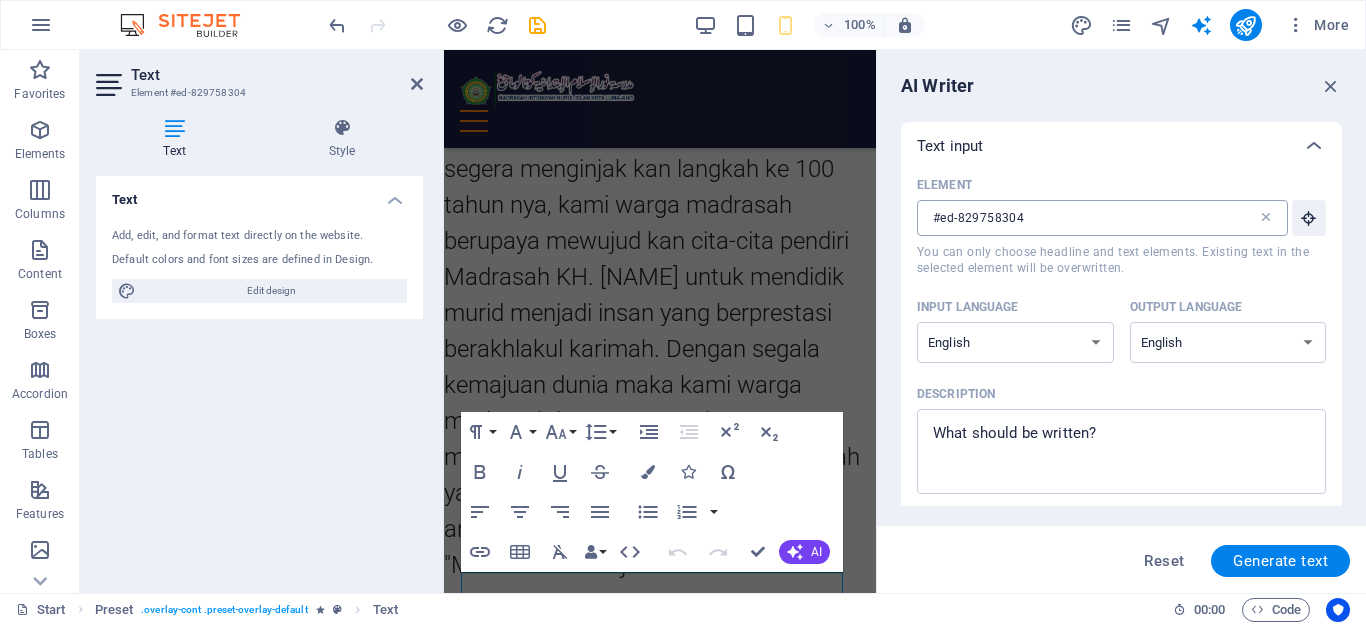click at bounding box center (1266, 218) 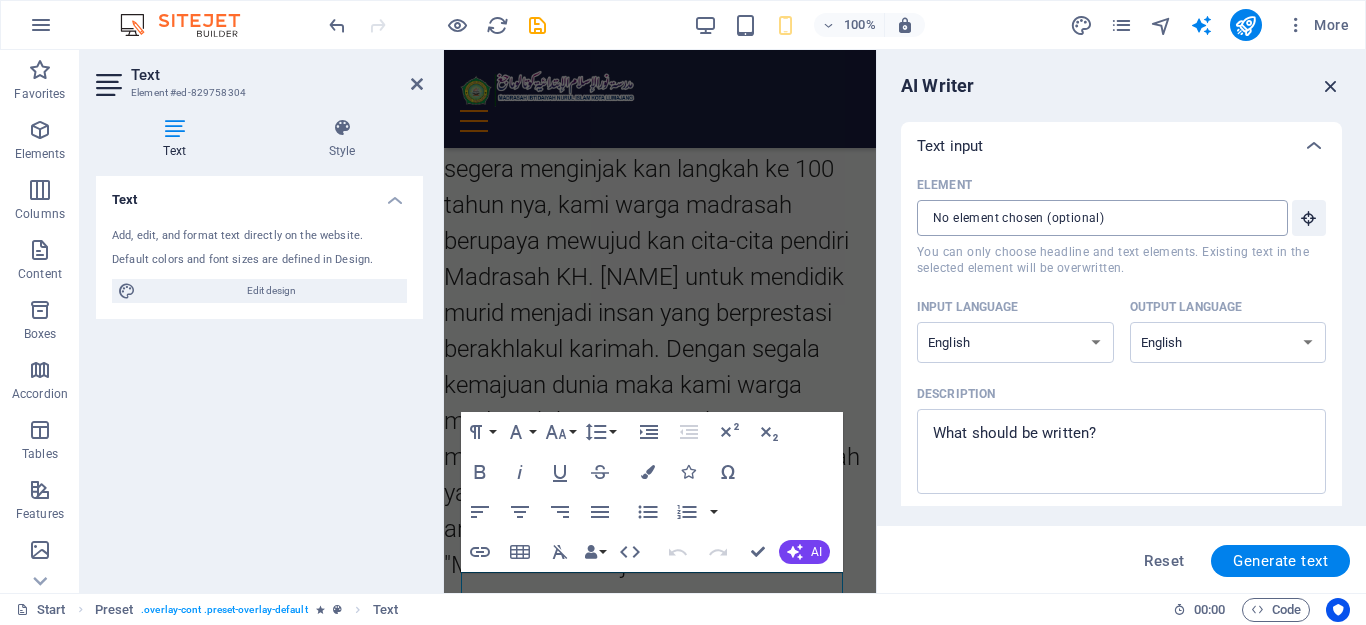 click at bounding box center [1331, 86] 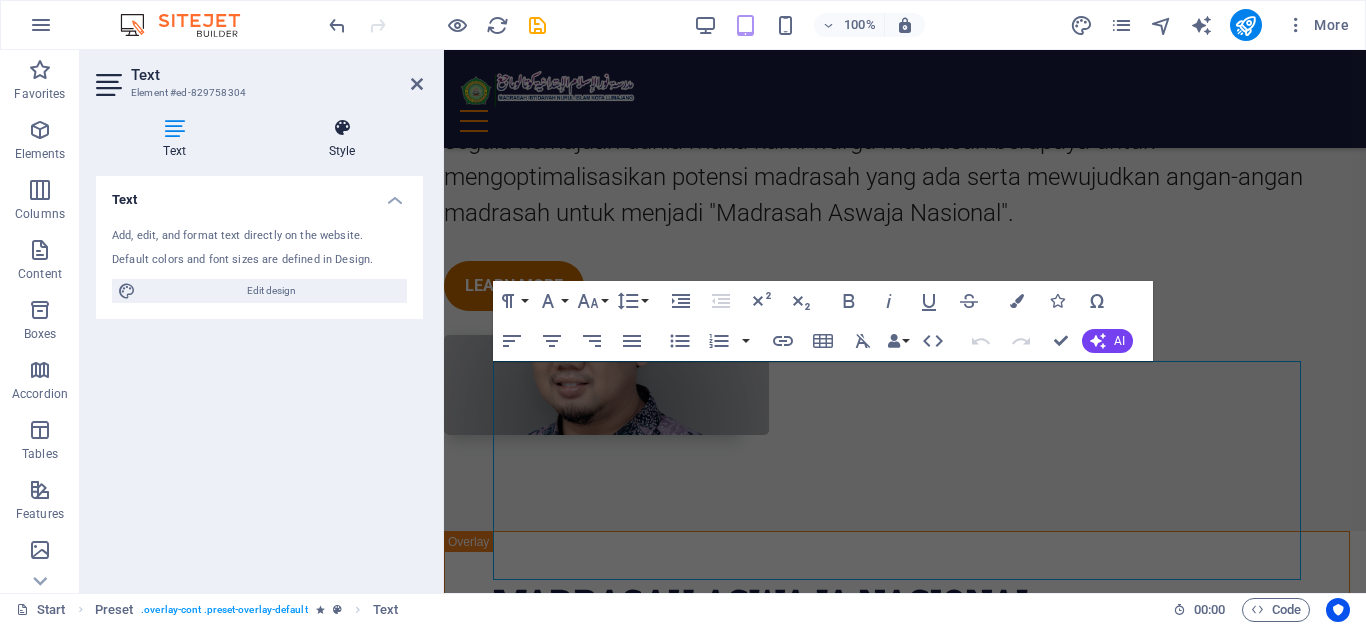 click on "Style" at bounding box center [342, 139] 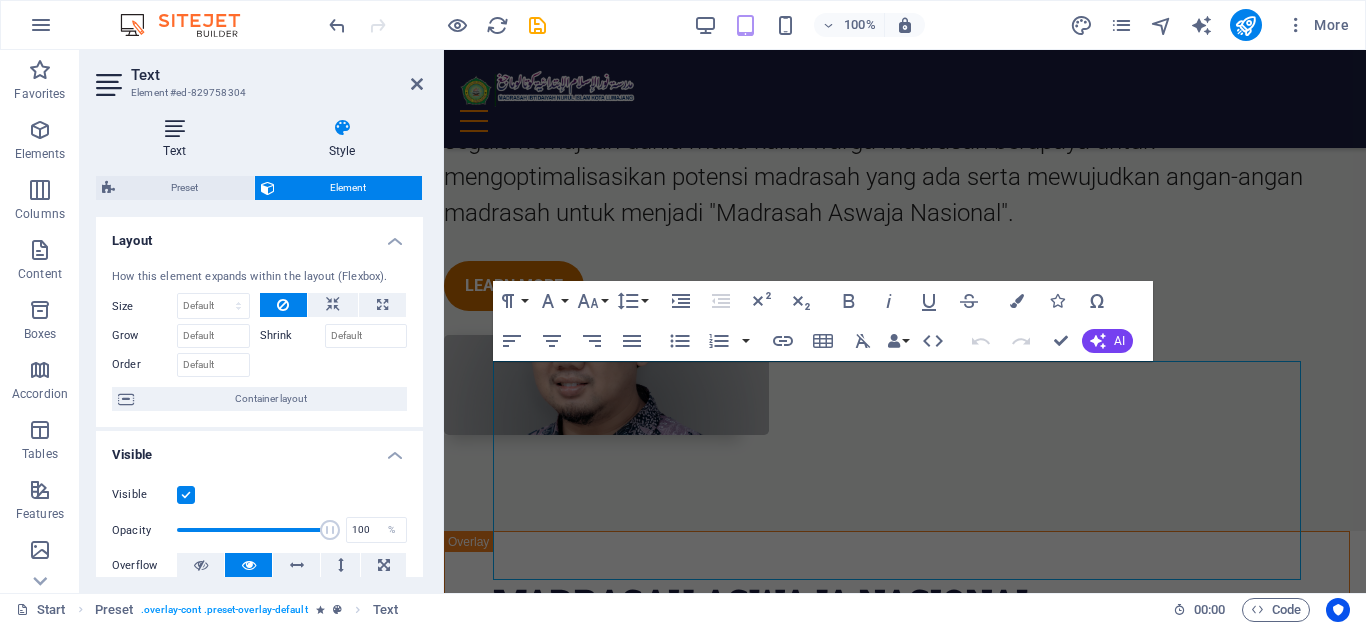 click at bounding box center [174, 128] 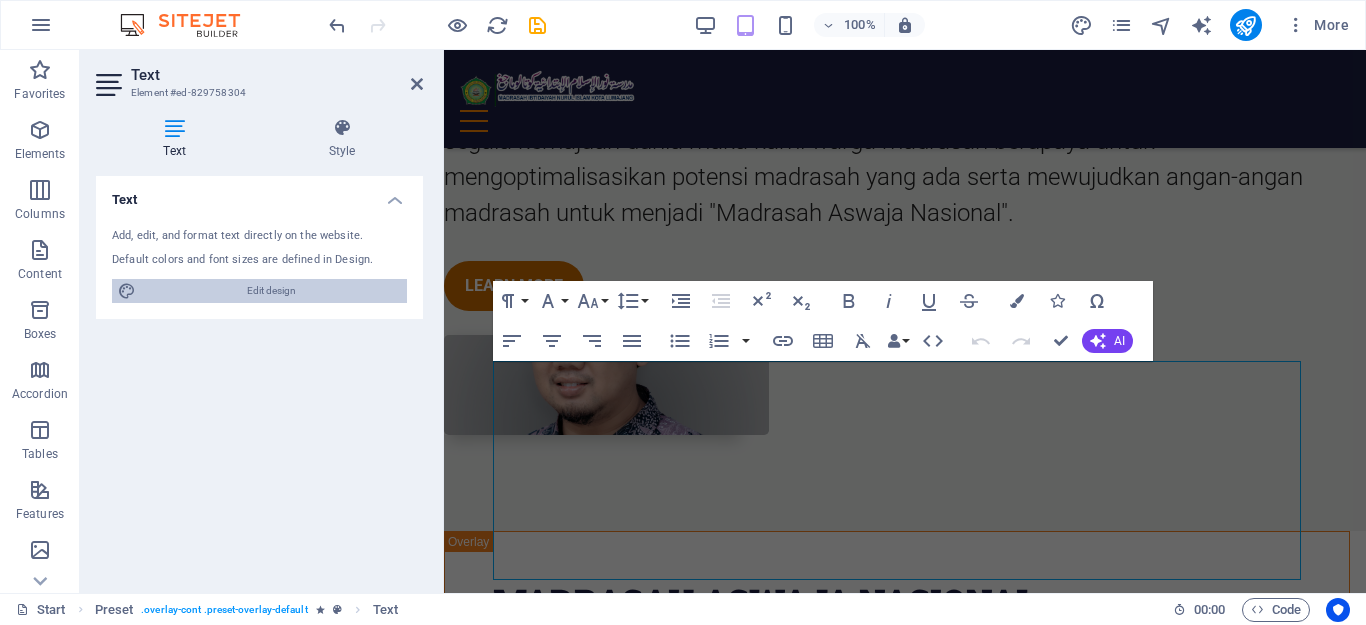 click on "Edit design" at bounding box center [271, 291] 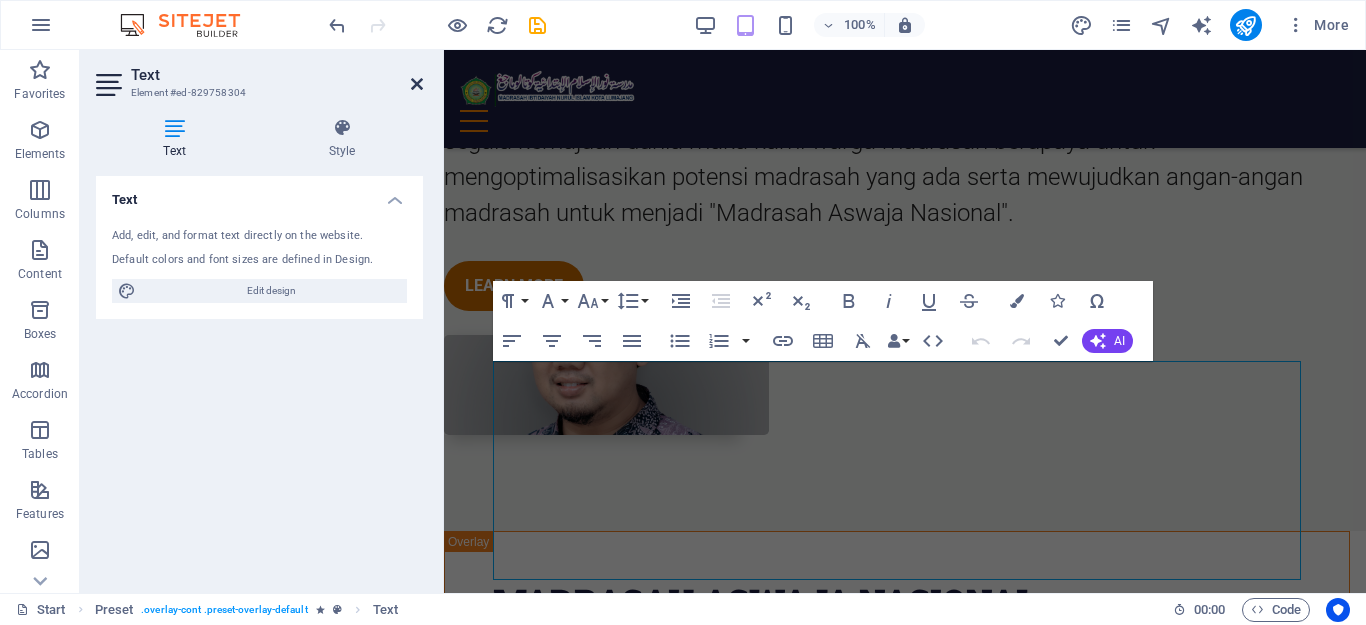 drag, startPoint x: 414, startPoint y: 82, endPoint x: 429, endPoint y: 140, distance: 59.908264 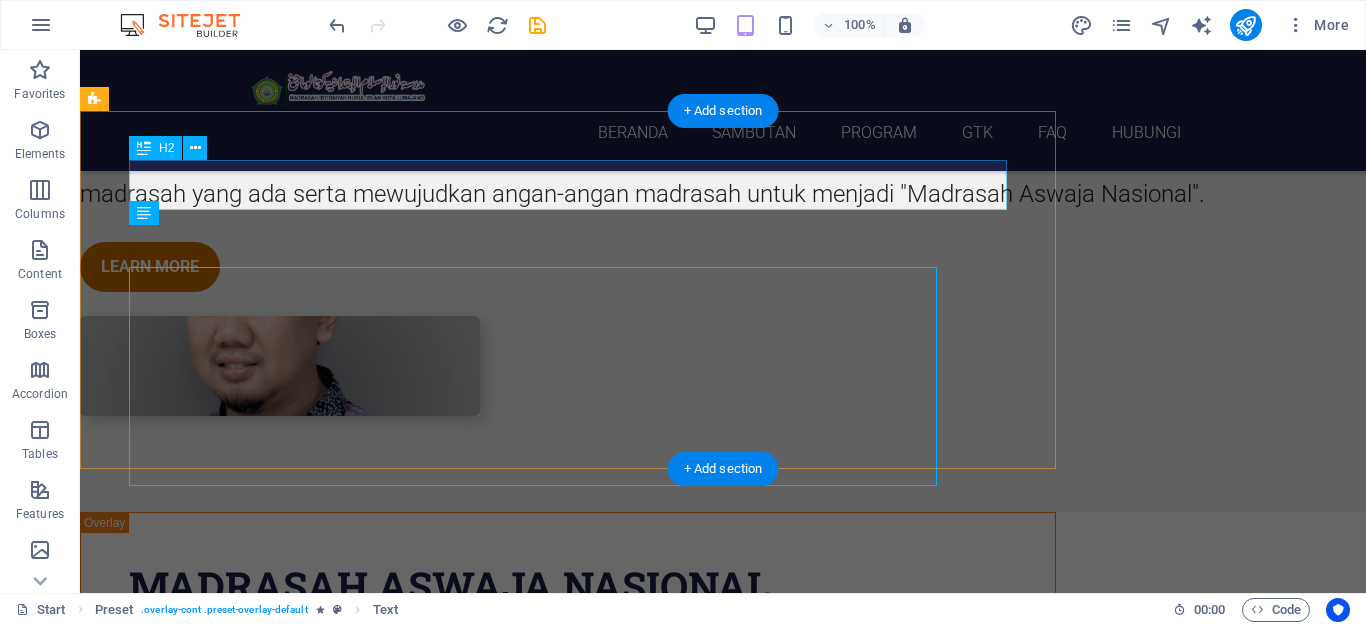 scroll, scrollTop: 2186, scrollLeft: 0, axis: vertical 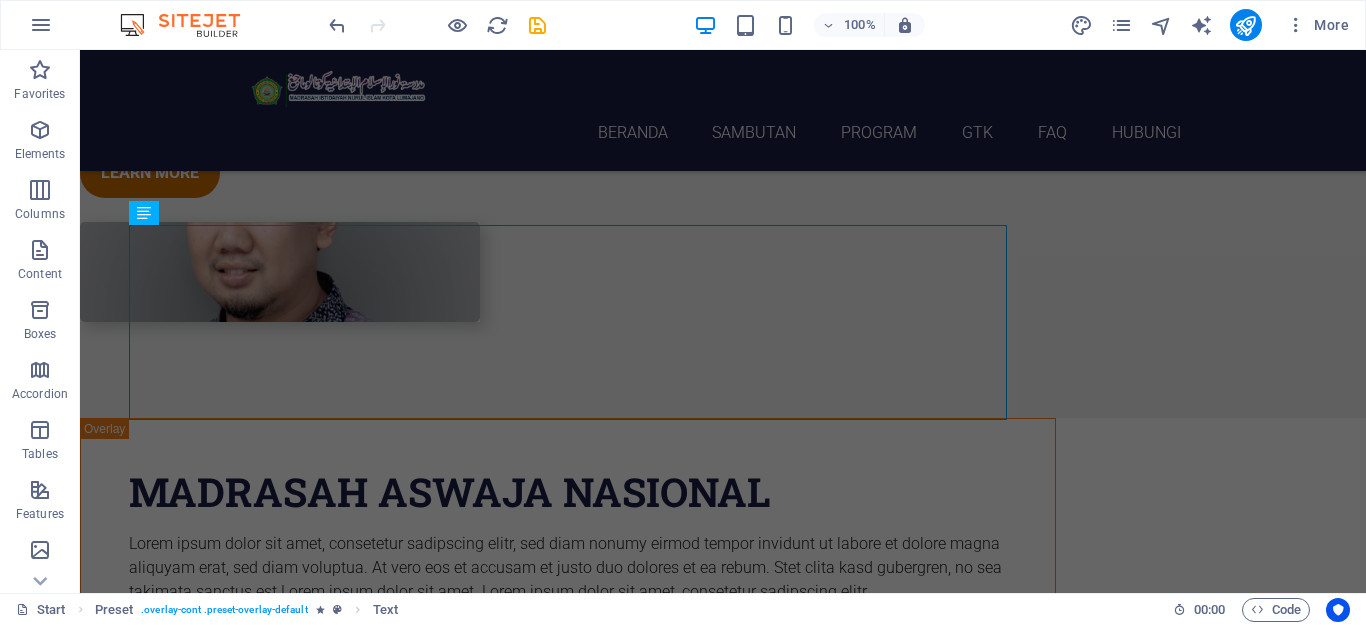 click on "Beranda Sambutan Program GTK FAQ Hubungi NATIONAL ASWAJA SCHOOL MI NURUL ISLAM KOTA LUMAJANG Our Courses Sign up now Lorem ipsum dolor sit amet, consectetur adipisicing elit. Laborum irumd deleniti, obcaecati eum vitae esletoi dolorum elso numquam magnam non dicta. Saipe hecu eveniet blanditiis lorem dolor ipsim. [PERSON] Lorem ipsum dolor sit amet, consectetur adipisicing elit. Laborum irumd deleniti, obcaecati eum vitae esletoi dolorum elso numquam magnam non dicta. Saipe hecu eveniet blanditiis lorem dolor ipsim. [PERSON] Lorem ipsum dolor sit amet, consectetur adipisicing elit. Laborum irumd deleniti, obcaecati eum vitae esletoi dolorum elso numquam magnam non dicta. Saipe hecu eveniet blanditiis lorem dolor ipsim. [PERSON] [PERSON] menuju 1 abad mi kota "madrasah aswaja nasional" Learn more madrasah aswaja nasional Sed diam nonumy eirmod tempor amet invidunt ut labore: Et dolore magna aliquyam erat, sed diam voluptua dolor sit amet At vero eos et accusam et justo duo dolores et ea rebum About Spanish" at bounding box center (723, 3914) 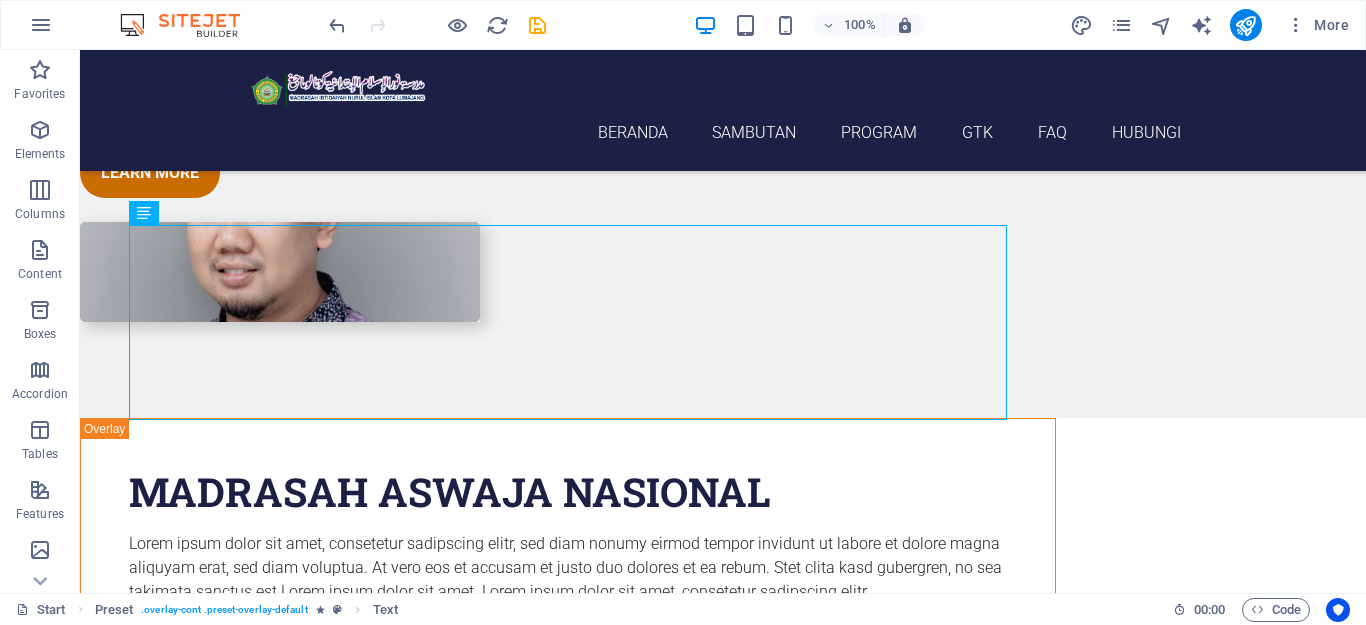 click on "Beranda Sambutan Program GTK FAQ Hubungi NATIONAL ASWAJA SCHOOL MI NURUL ISLAM KOTA LUMAJANG Our Courses Sign up now Lorem ipsum dolor sit amet, consectetur adipisicing elit. Laborum irumd deleniti, obcaecati eum vitae esletoi dolorum elso numquam magnam non dicta. Saipe hecu eveniet blanditiis lorem dolor ipsim. [PERSON] Lorem ipsum dolor sit amet, consectetur adipisicing elit. Laborum irumd deleniti, obcaecati eum vitae esletoi dolorum elso numquam magnam non dicta. Saipe hecu eveniet blanditiis lorem dolor ipsim. [PERSON] Lorem ipsum dolor sit amet, consectetur adipisicing elit. Laborum irumd deleniti, obcaecati eum vitae esletoi dolorum elso numquam magnam non dicta. Saipe hecu eveniet blanditiis lorem dolor ipsim. [PERSON] [PERSON] menuju 1 abad mi kota "madrasah aswaja nasional" Learn more madrasah aswaja nasional Sed diam nonumy eirmod tempor amet invidunt ut labore: Et dolore magna aliquyam erat, sed diam voluptua dolor sit amet At vero eos et accusam et justo duo dolores et ea rebum About Spanish" at bounding box center (723, 3914) 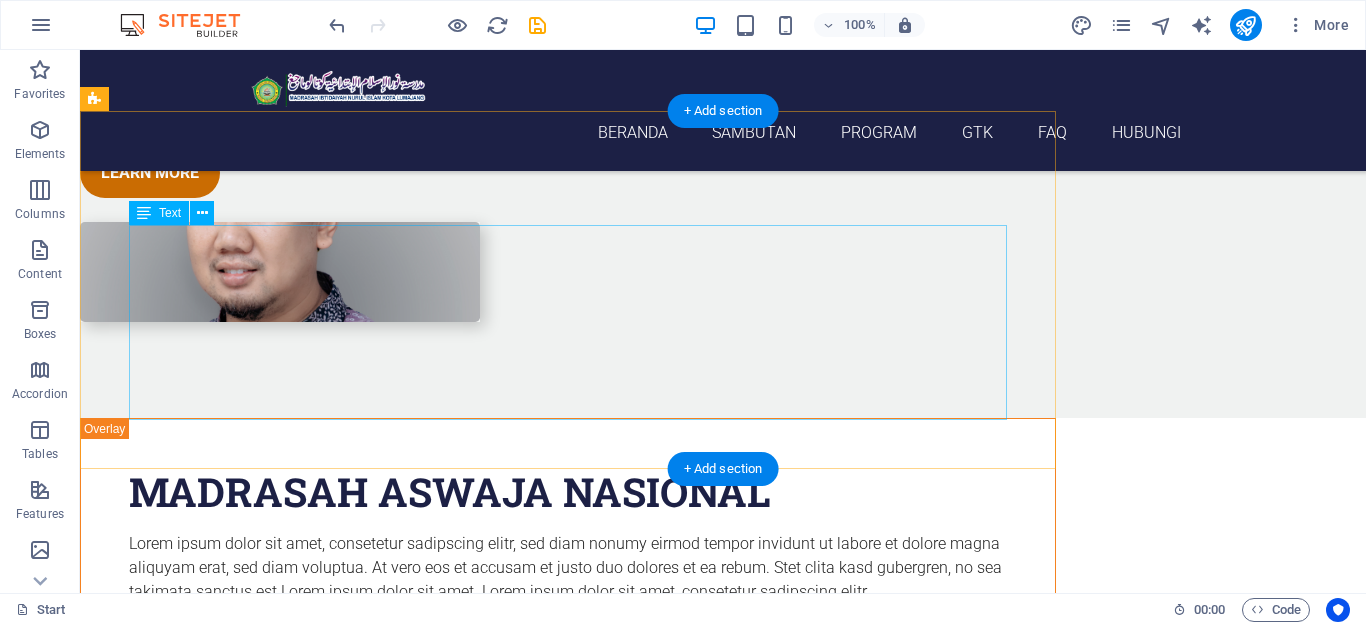click on "Lorem ipsum dolor sit amet, consetetur sadipscing elitr, sed diam nonumy eirmod tempor invidunt ut labore et dolore magna aliquyam erat, sed diam voluptua. At vero eos et accusam et justo duo dolores et ea rebum. Stet clita kasd gubergren, no sea takimata sanctus est Lorem ipsum dolor sit amet. Lorem ipsum dolor sit amet, consetetur sadipscing elitr. Sed diam nonumy eirmod tempor amet invidunt ut labore: Et dolore magna aliquyam erat, sed diam voluptua dolor sit amet At vero eos et accusam et justo duo dolores et ea rebum Stet clita kasd gubergren, no sea takimata sanctus est lorem ipsum" at bounding box center [568, 628] 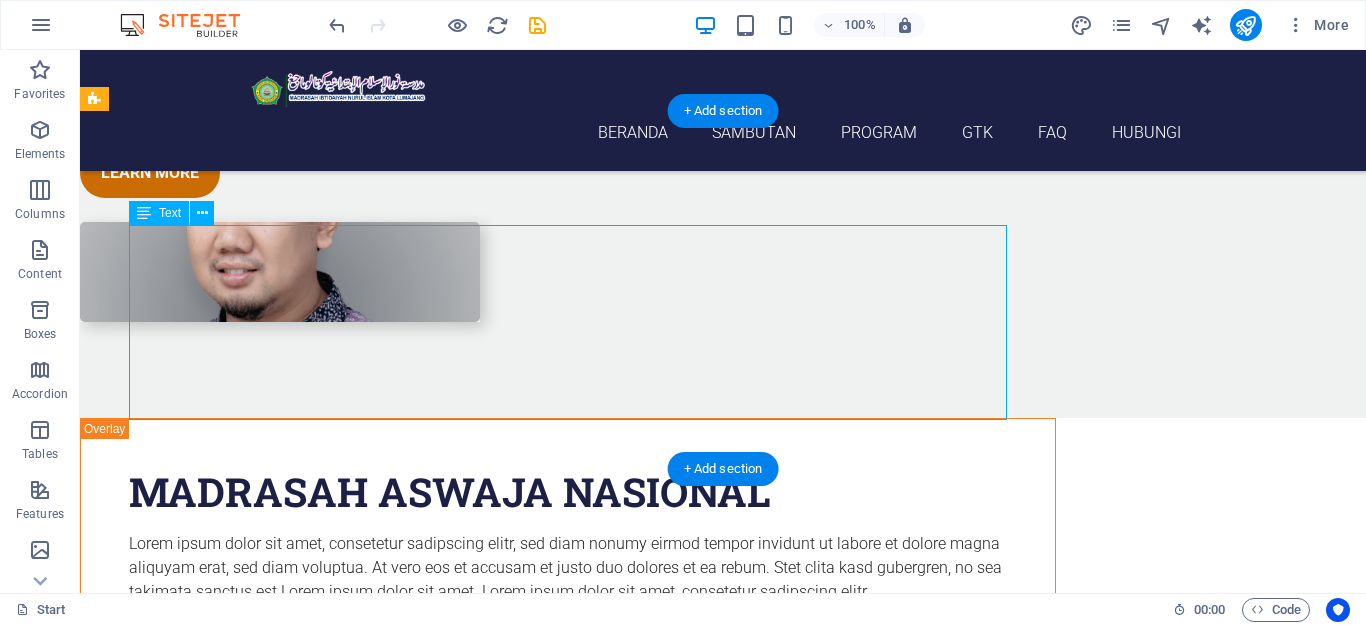 click on "Lorem ipsum dolor sit amet, consetetur sadipscing elitr, sed diam nonumy eirmod tempor invidunt ut labore et dolore magna aliquyam erat, sed diam voluptua. At vero eos et accusam et justo duo dolores et ea rebum. Stet clita kasd gubergren, no sea takimata sanctus est Lorem ipsum dolor sit amet. Lorem ipsum dolor sit amet, consetetur sadipscing elitr. Sed diam nonumy eirmod tempor amet invidunt ut labore: Et dolore magna aliquyam erat, sed diam voluptua dolor sit amet At vero eos et accusam et justo duo dolores et ea rebum Stet clita kasd gubergren, no sea takimata sanctus est lorem ipsum" at bounding box center [568, 628] 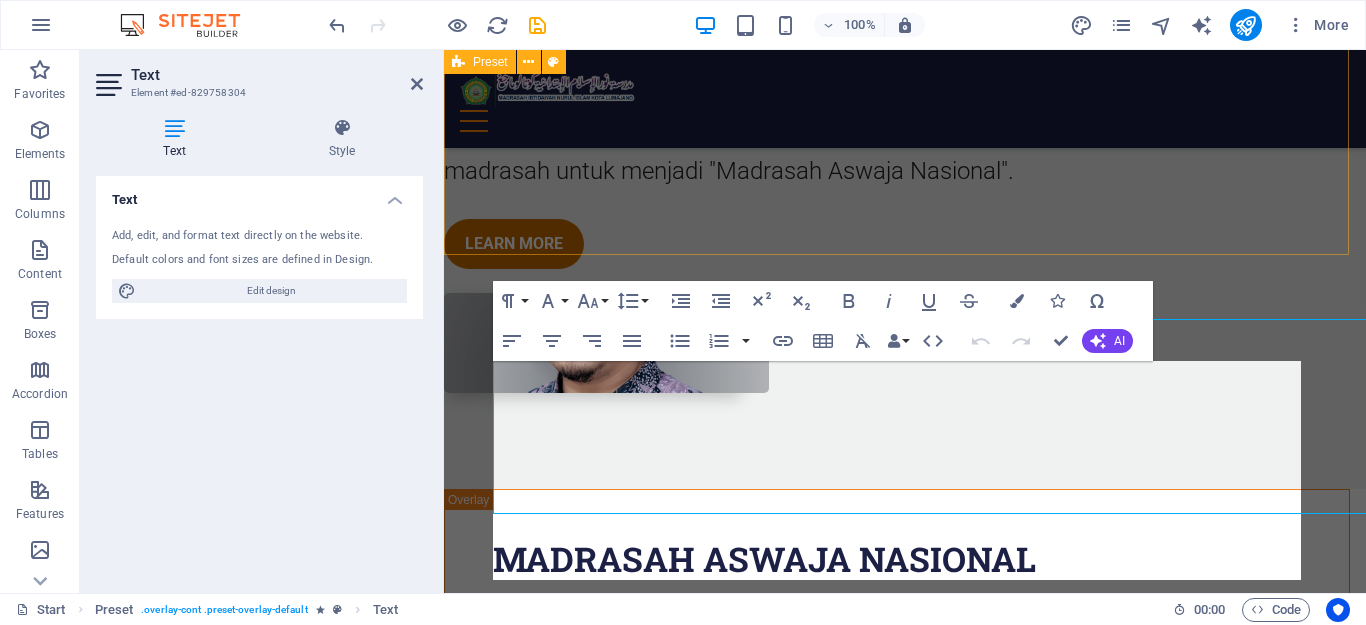 scroll, scrollTop: 2092, scrollLeft: 0, axis: vertical 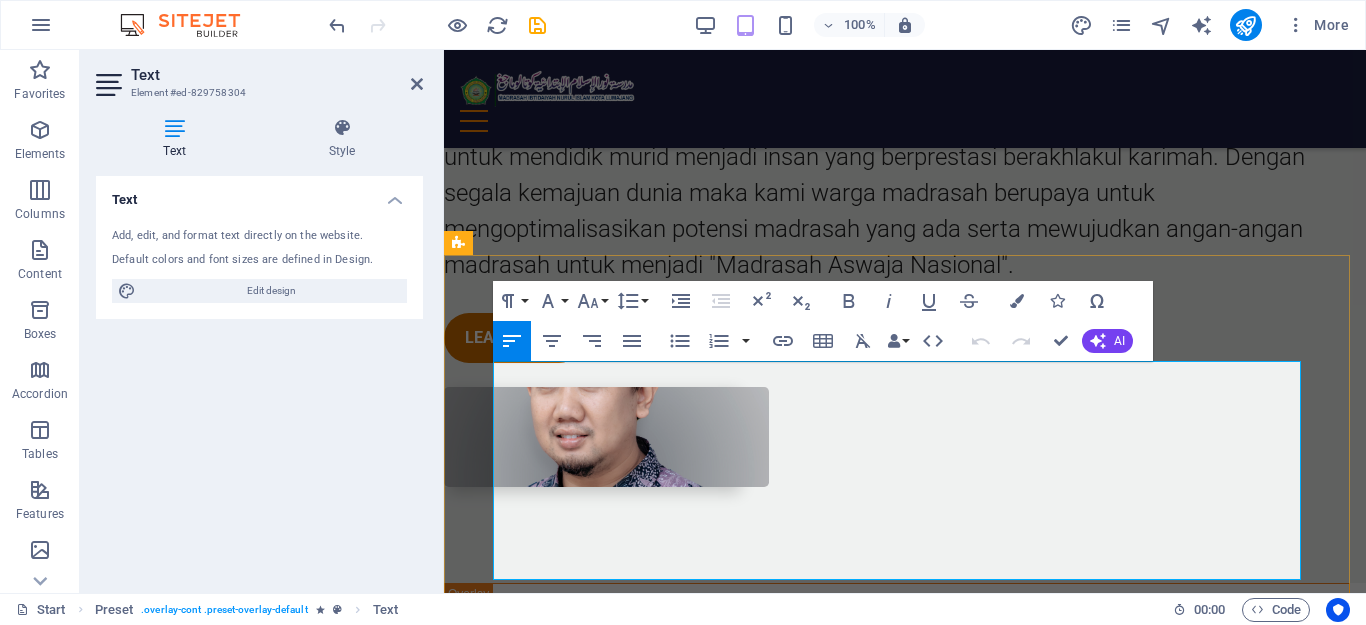 click on "Lorem ipsum dolor sit amet, consetetur sadipscing elitr, sed diam nonumy eirmod tempor invidunt ut labore et dolore magna aliquyam erat, sed diam voluptua. At vero eos et accusam et justo duo dolores et ea rebum. Stet clita kasd gubergren, no sea takimata sanctus est Lorem ipsum dolor sit amet. Lorem ipsum dolor sit amet, consetetur sadipscing elitr." at bounding box center [897, 738] 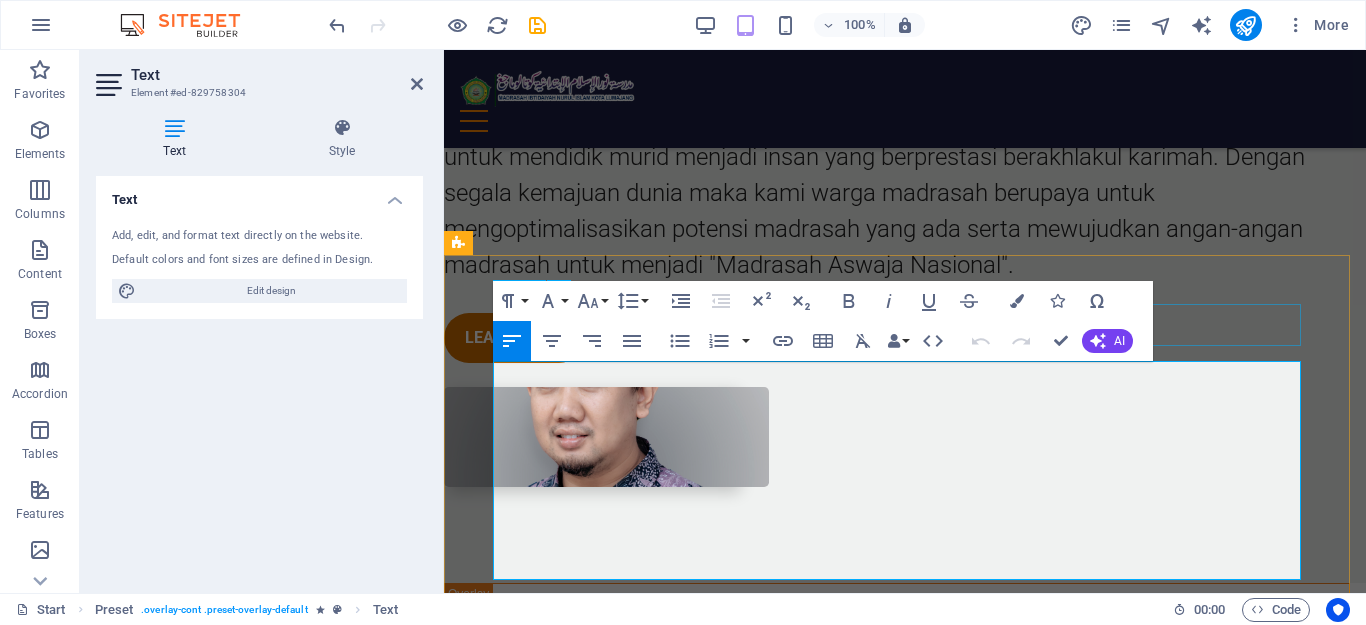 click on "madrasah aswaja nasional" at bounding box center [897, 653] 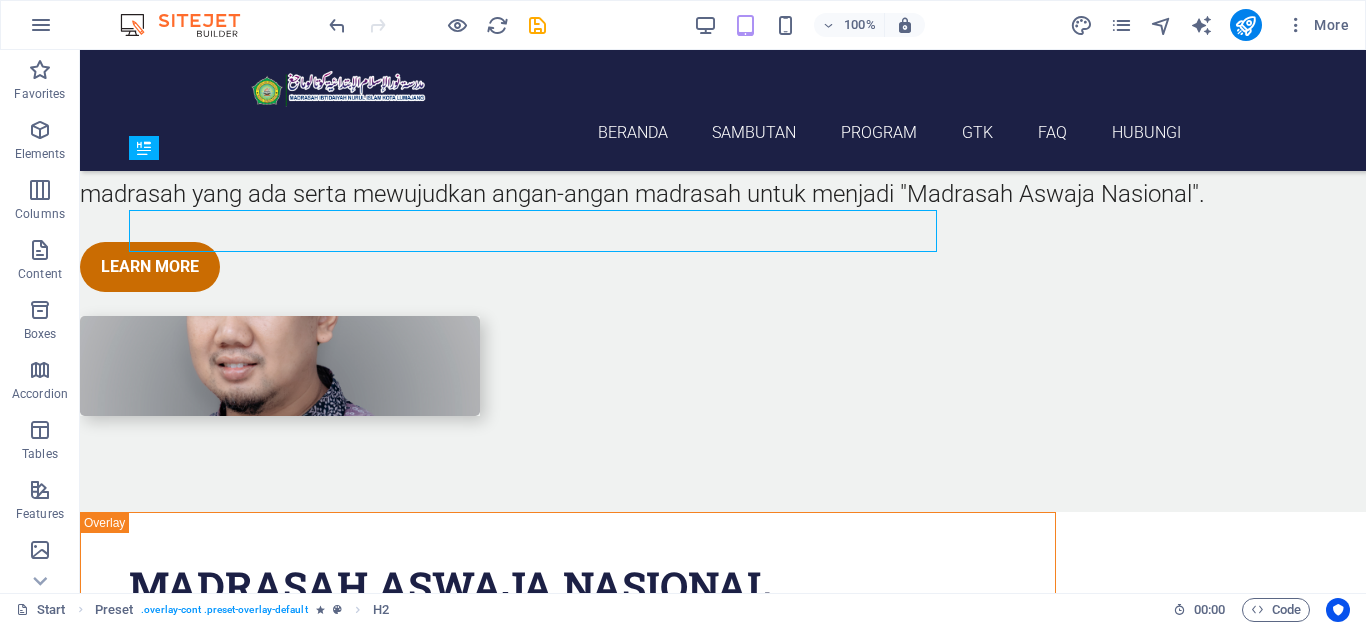 scroll, scrollTop: 2186, scrollLeft: 0, axis: vertical 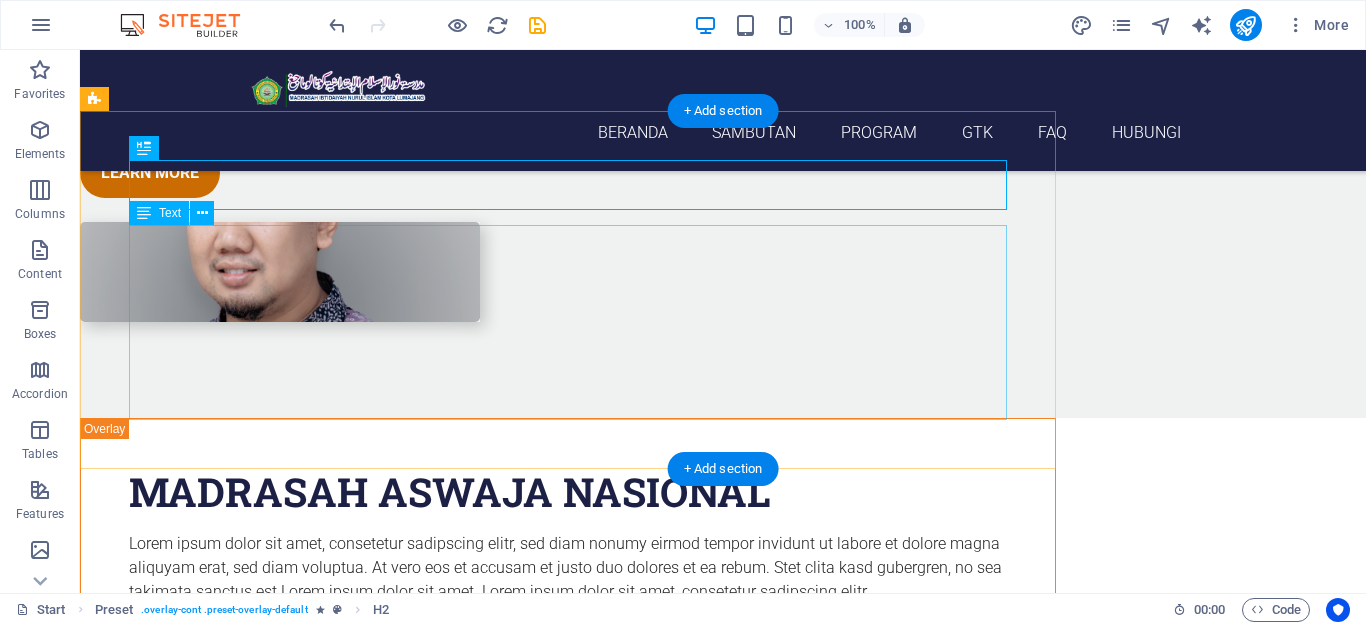 click on "Lorem ipsum dolor sit amet, consetetur sadipscing elitr, sed diam nonumy eirmod tempor invidunt ut labore et dolore magna aliquyam erat, sed diam voluptua. At vero eos et accusam et justo duo dolores et ea rebum. Stet clita kasd gubergren, no sea takimata sanctus est Lorem ipsum dolor sit amet. Lorem ipsum dolor sit amet, consetetur sadipscing elitr. Sed diam nonumy eirmod tempor amet invidunt ut labore: Et dolore magna aliquyam erat, sed diam voluptua dolor sit amet At vero eos et accusam et justo duo dolores et ea rebum Stet clita kasd gubergren, no sea takimata sanctus est lorem ipsum" at bounding box center (568, 628) 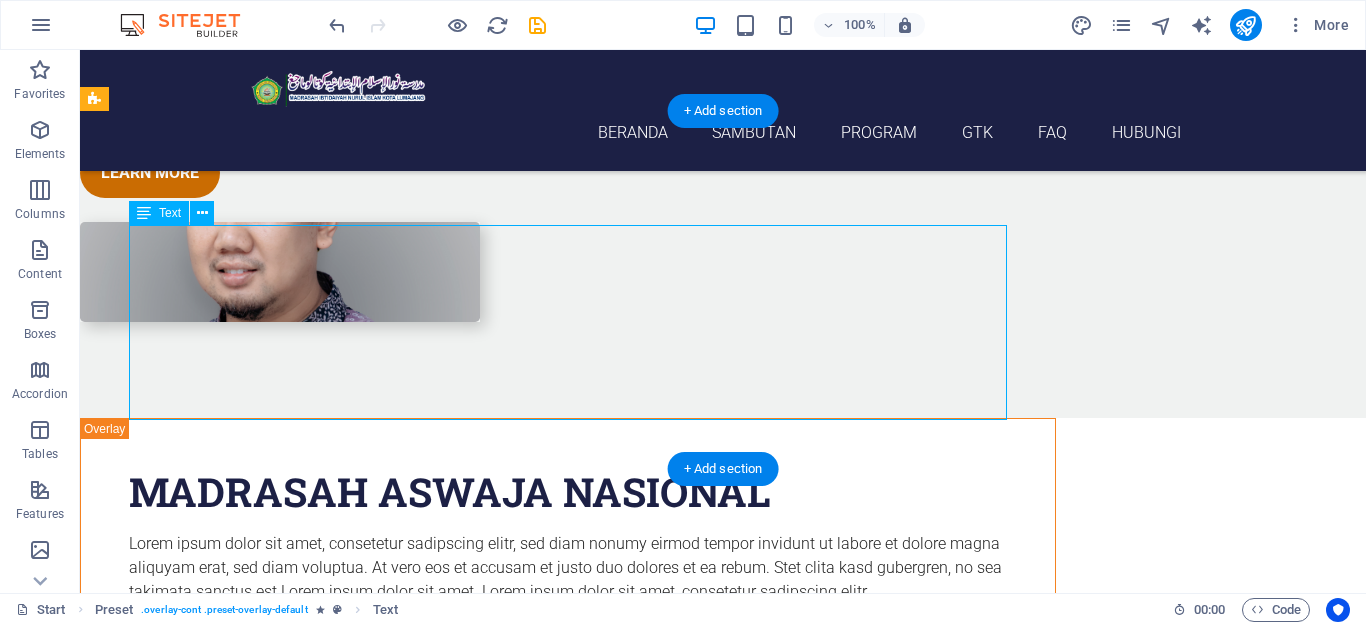 click on "Lorem ipsum dolor sit amet, consetetur sadipscing elitr, sed diam nonumy eirmod tempor invidunt ut labore et dolore magna aliquyam erat, sed diam voluptua. At vero eos et accusam et justo duo dolores et ea rebum. Stet clita kasd gubergren, no sea takimata sanctus est Lorem ipsum dolor sit amet. Lorem ipsum dolor sit amet, consetetur sadipscing elitr. Sed diam nonumy eirmod tempor amet invidunt ut labore: Et dolore magna aliquyam erat, sed diam voluptua dolor sit amet At vero eos et accusam et justo duo dolores et ea rebum Stet clita kasd gubergren, no sea takimata sanctus est lorem ipsum" at bounding box center (568, 628) 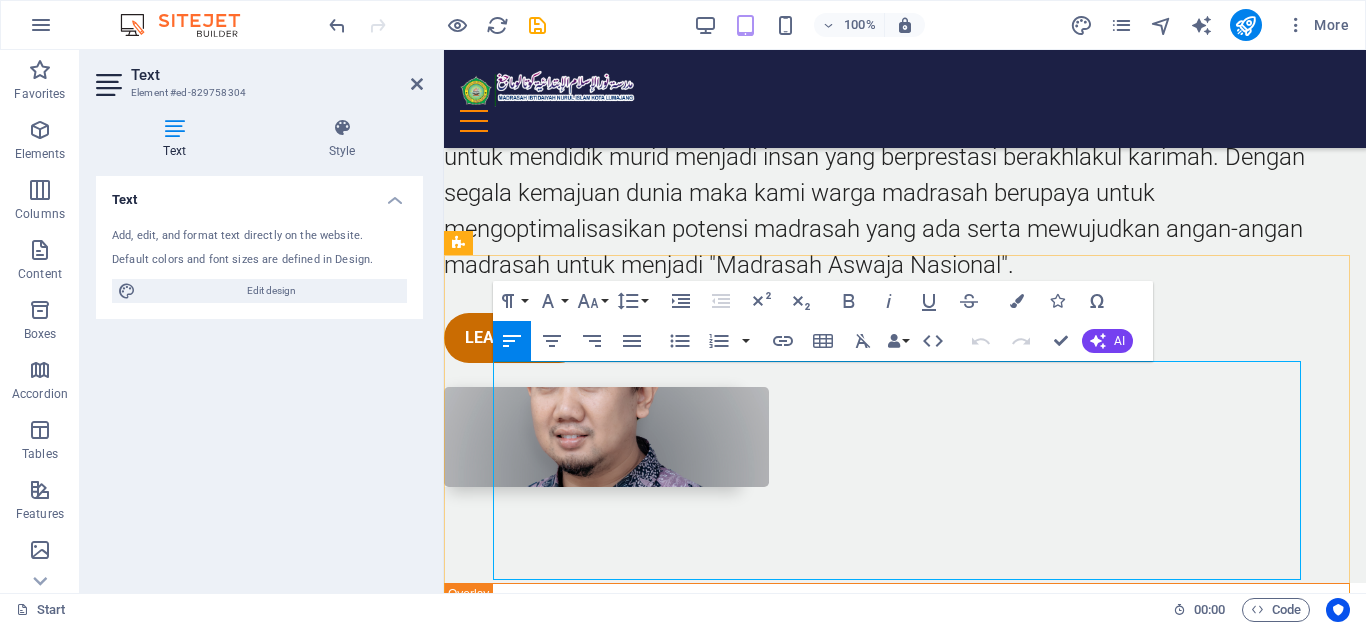 drag, startPoint x: 492, startPoint y: 372, endPoint x: 596, endPoint y: 415, distance: 112.53888 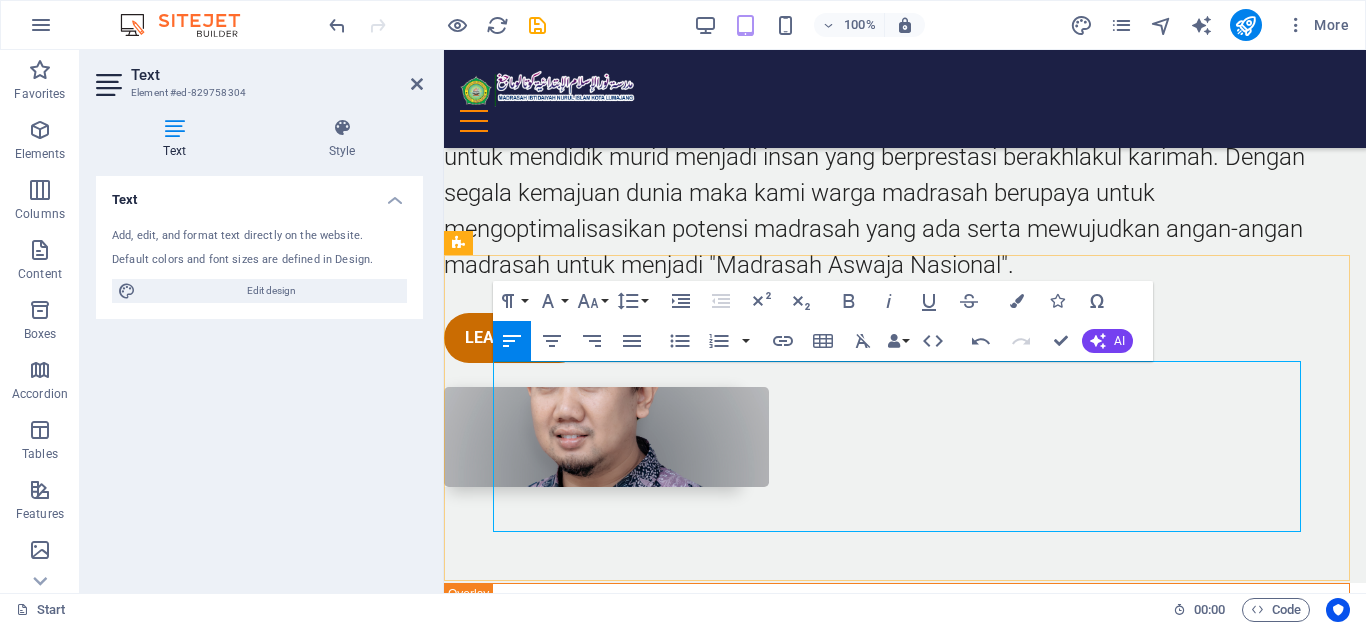 click on "Sed diam nonumy eirmod tempor amet invidunt ut labore:" at bounding box center [701, 773] 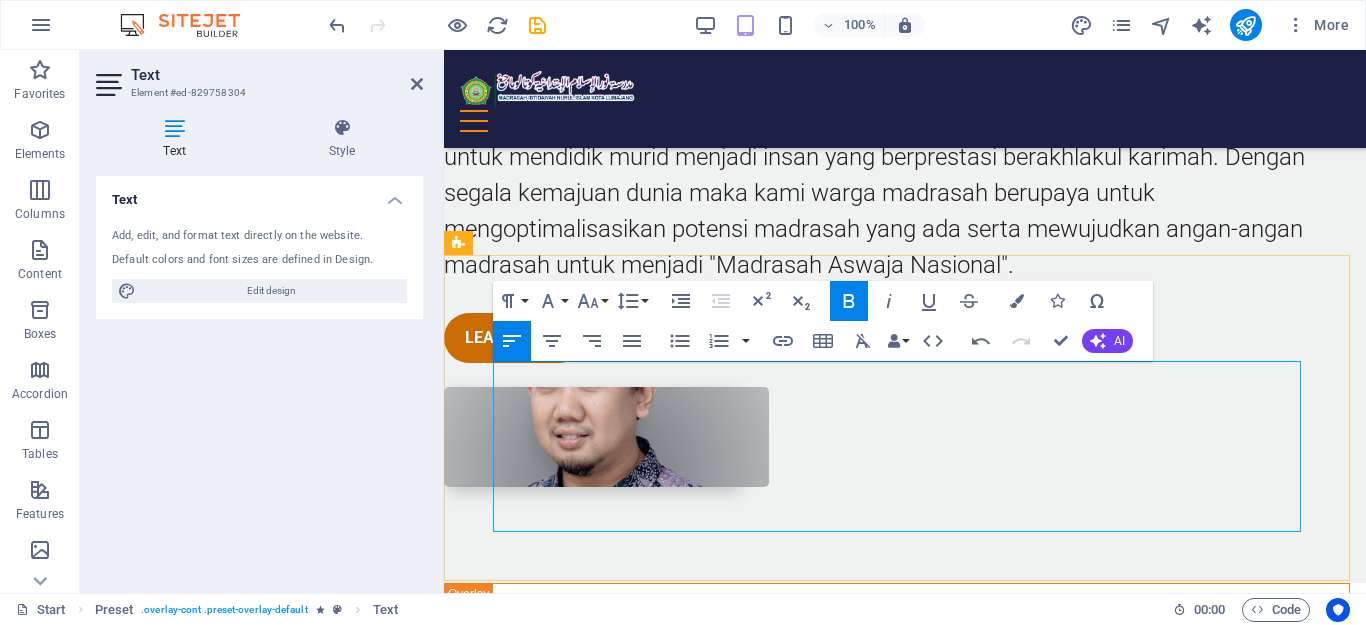drag, startPoint x: 494, startPoint y: 443, endPoint x: 905, endPoint y: 456, distance: 411.20554 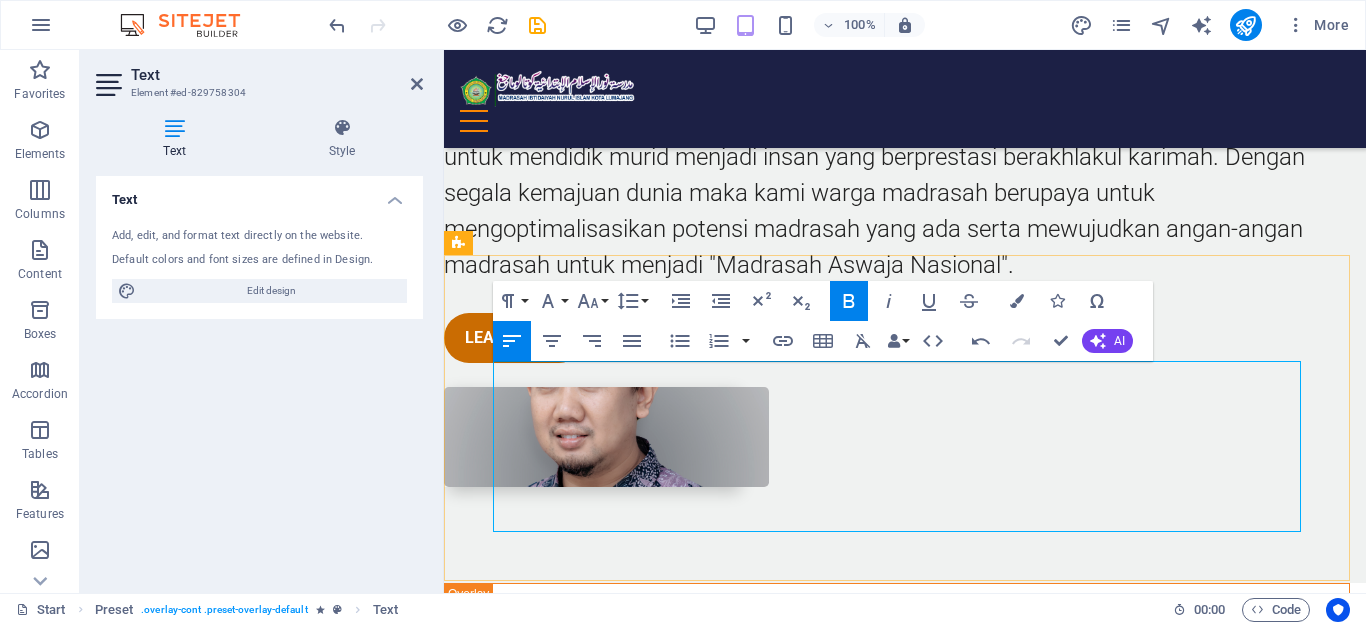 copy on "Visi MI Kota : Et dolore magna aliquyam erat, sed diam voluptua dolor sit amet At vero eos et accusam et justo duo dolores et ea rebum Stet clita kasd gubergren, no sea takimata sanctus est lorem ipsum" 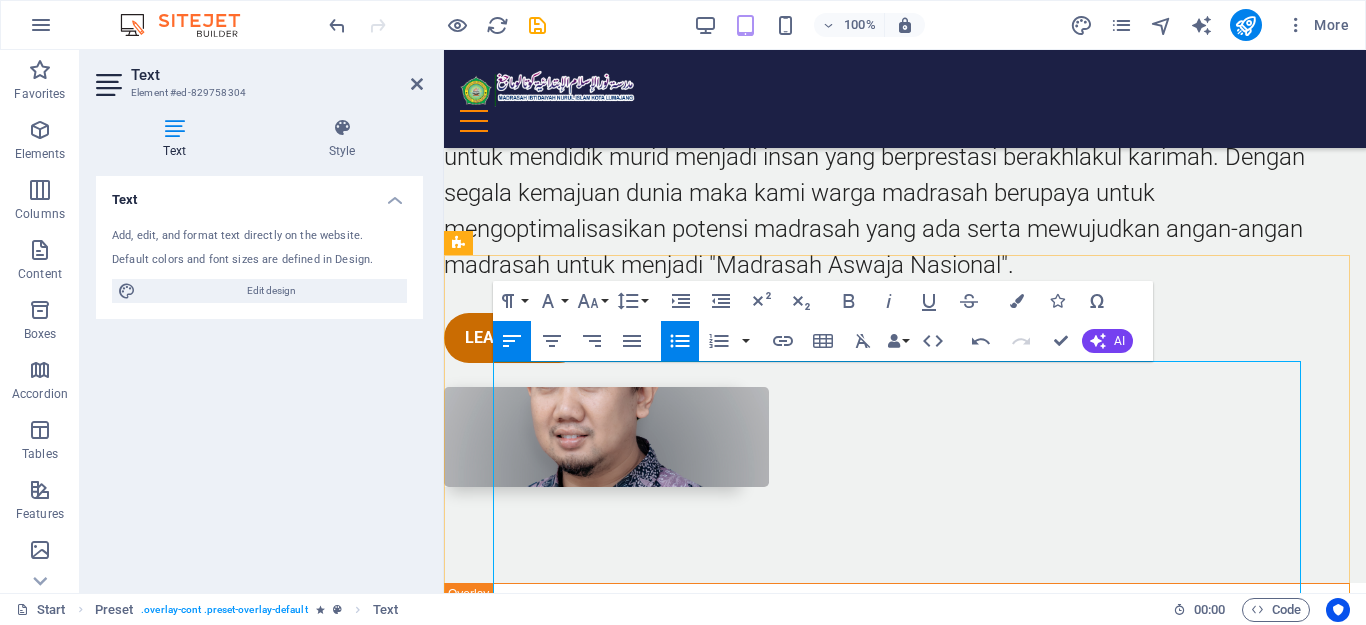 scroll, scrollTop: 2292, scrollLeft: 0, axis: vertical 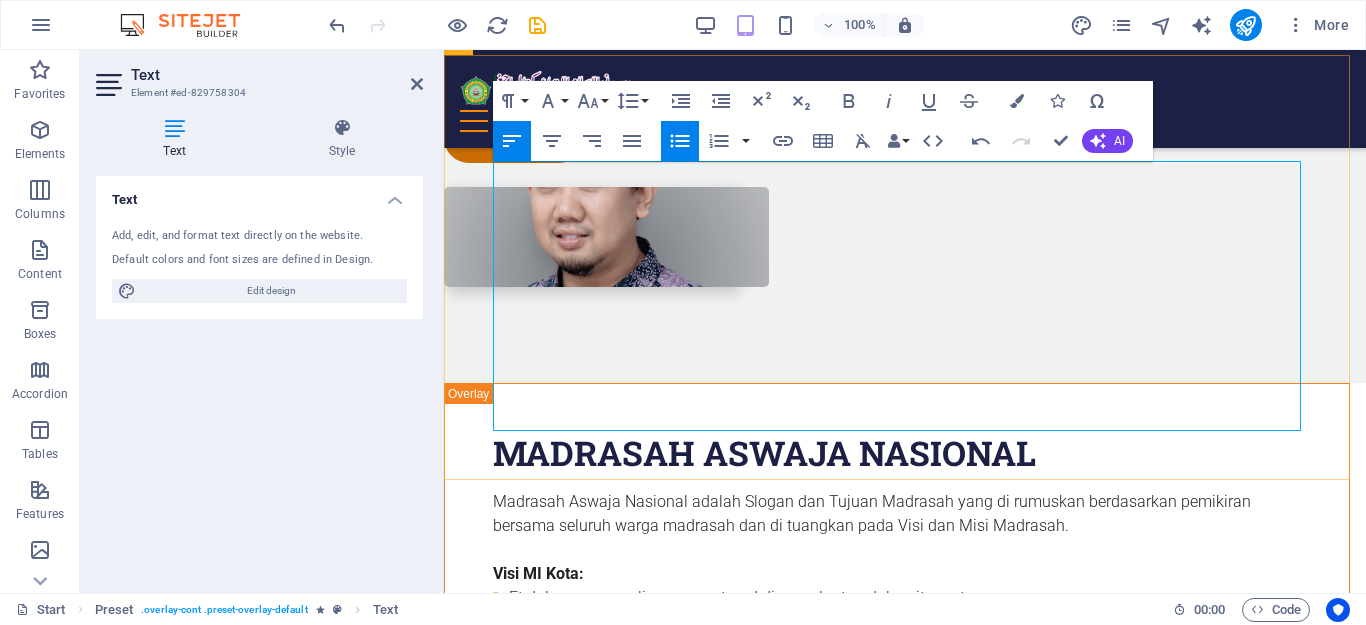 click on "Et dolore magna aliquyam erat, sed diam voluptua dolor sit amet At vero eos et accusam et justo duo dolores et ea rebum Stet clita kasd gubergren, no sea takimata sanctus est lorem ipsum Visi MI Kota: Et dolore magna aliquyam erat, sed diam voluptua dolor sit amet At vero eos et accusam et justo duo dolores et ea rebum Stet clita kasd gubergren, no sea takimata sanctus est lorem ipsum" at bounding box center [897, 670] 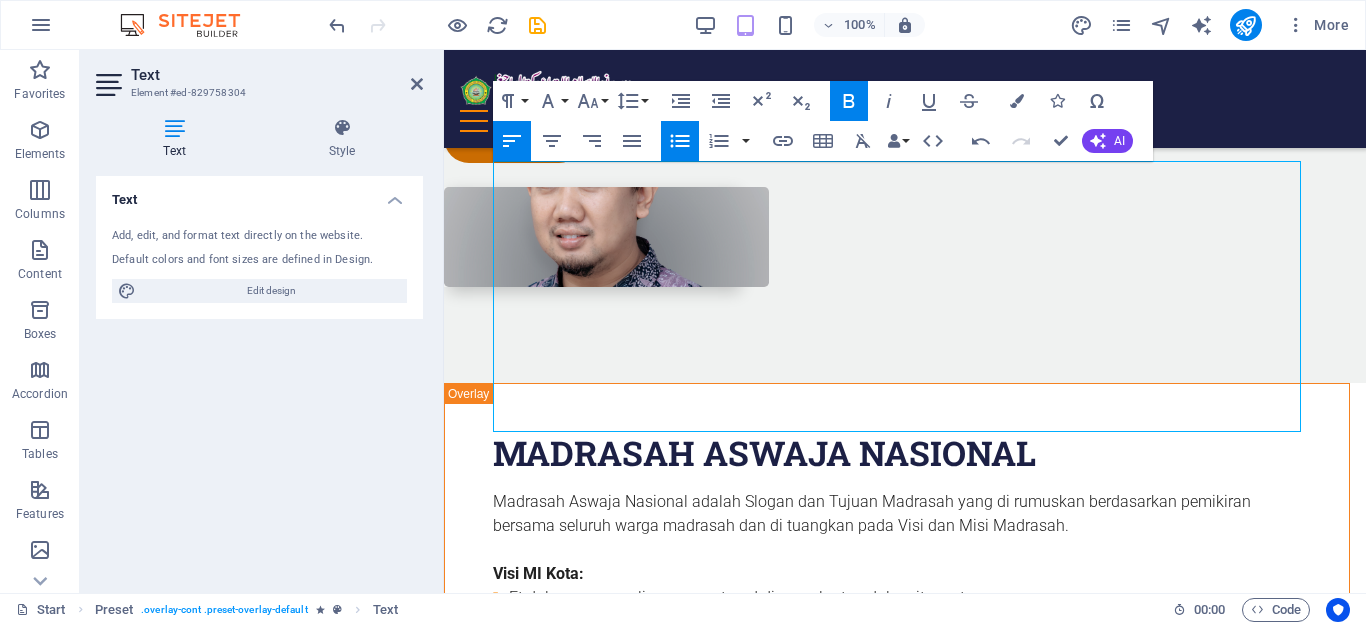 click on "Unordered List" at bounding box center [680, 141] 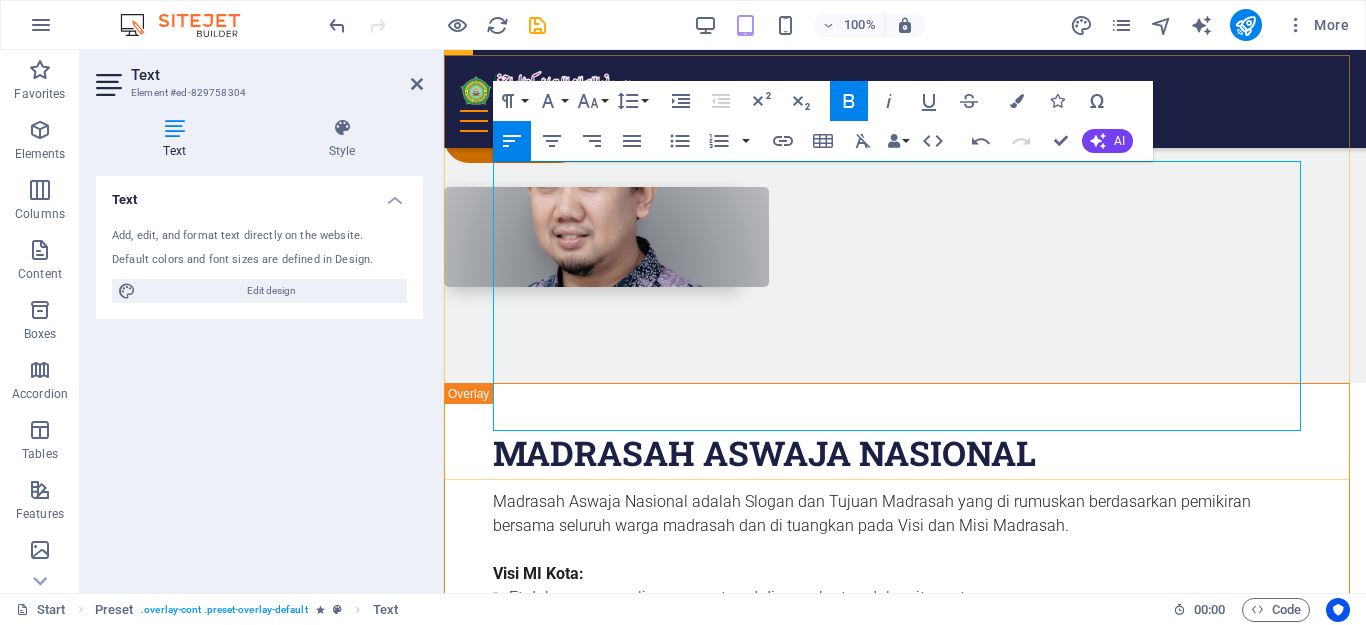 click on "Et dolore magna aliquyam erat, sed diam voluptua dolor sit amet" at bounding box center [913, 694] 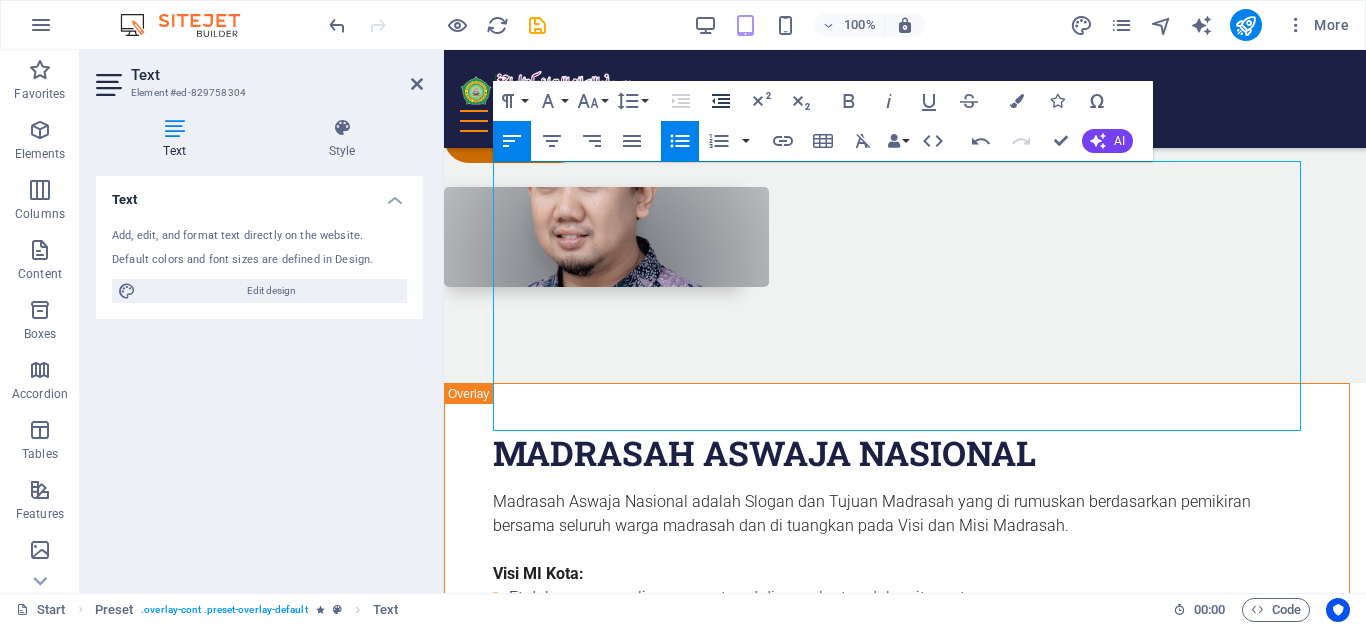 click 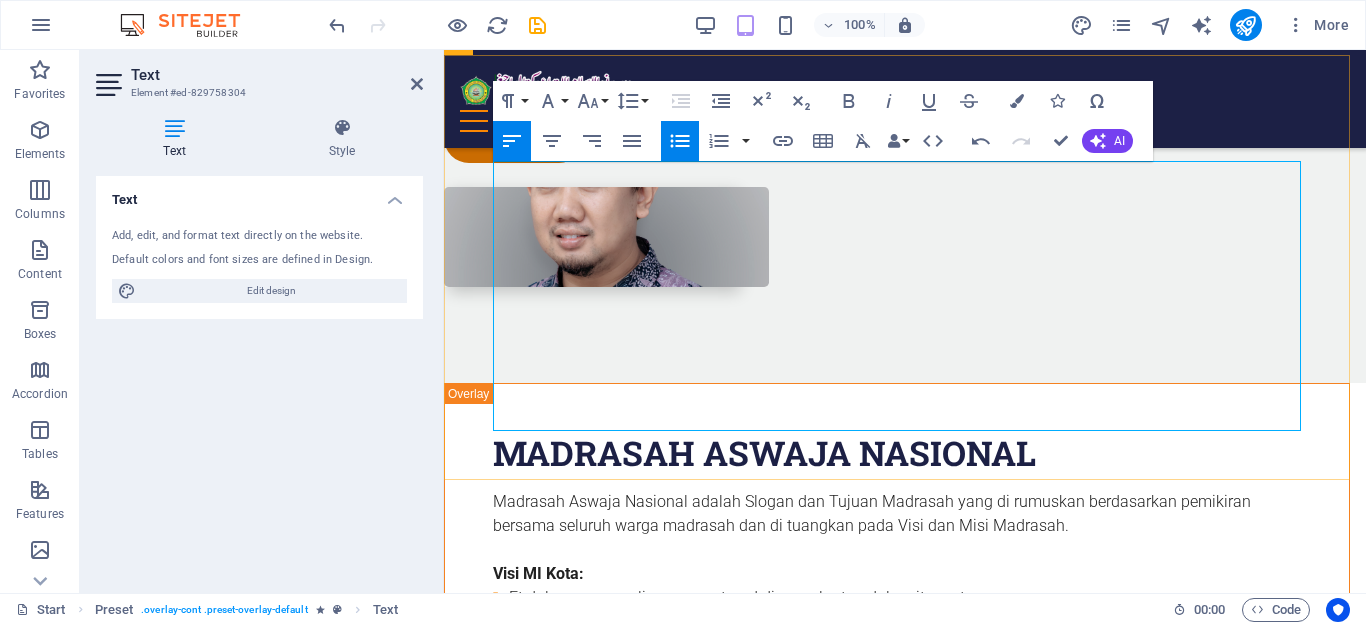 click on "At vero eos et accusam et justo duo dolores et ea rebum" at bounding box center [921, 718] 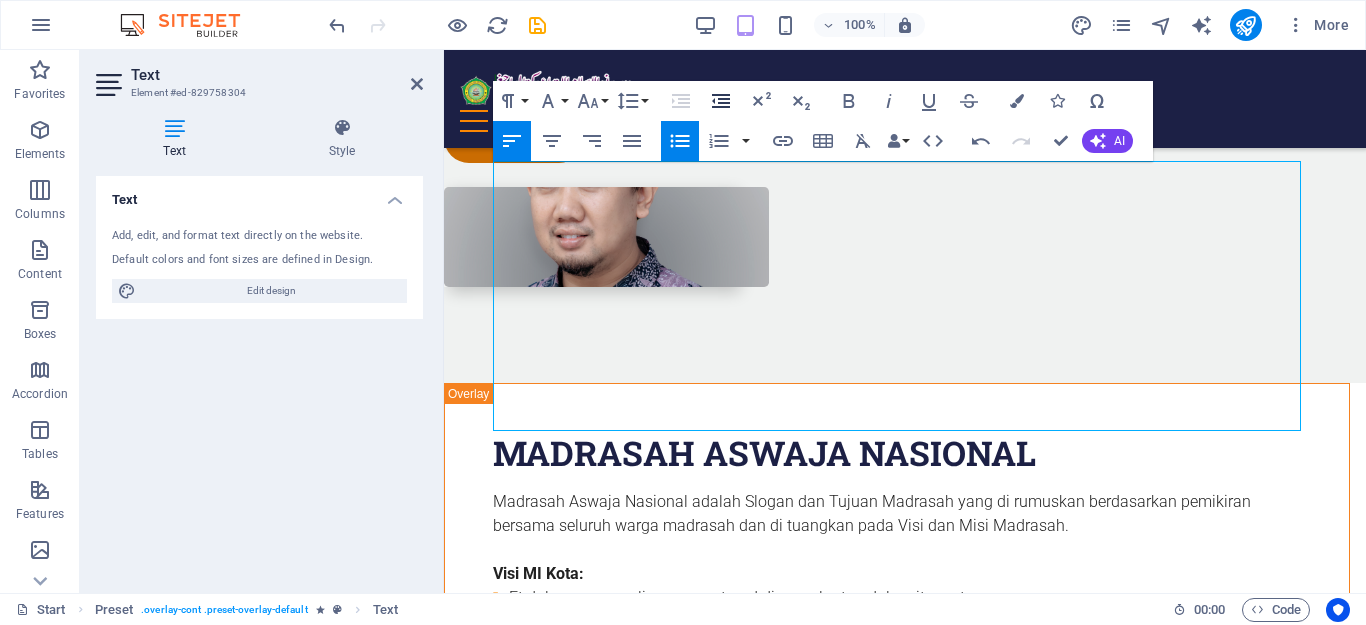 click on "Decrease Indent" at bounding box center [721, 101] 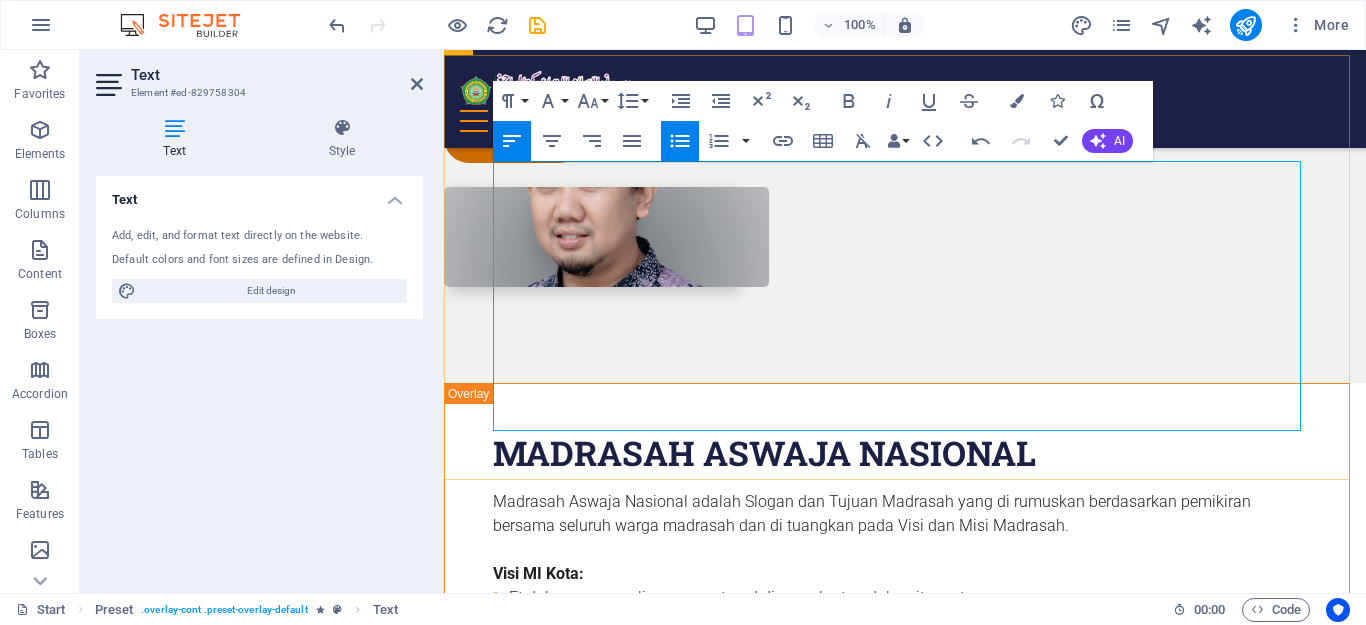 drag, startPoint x: 542, startPoint y: 421, endPoint x: 558, endPoint y: 396, distance: 29.681644 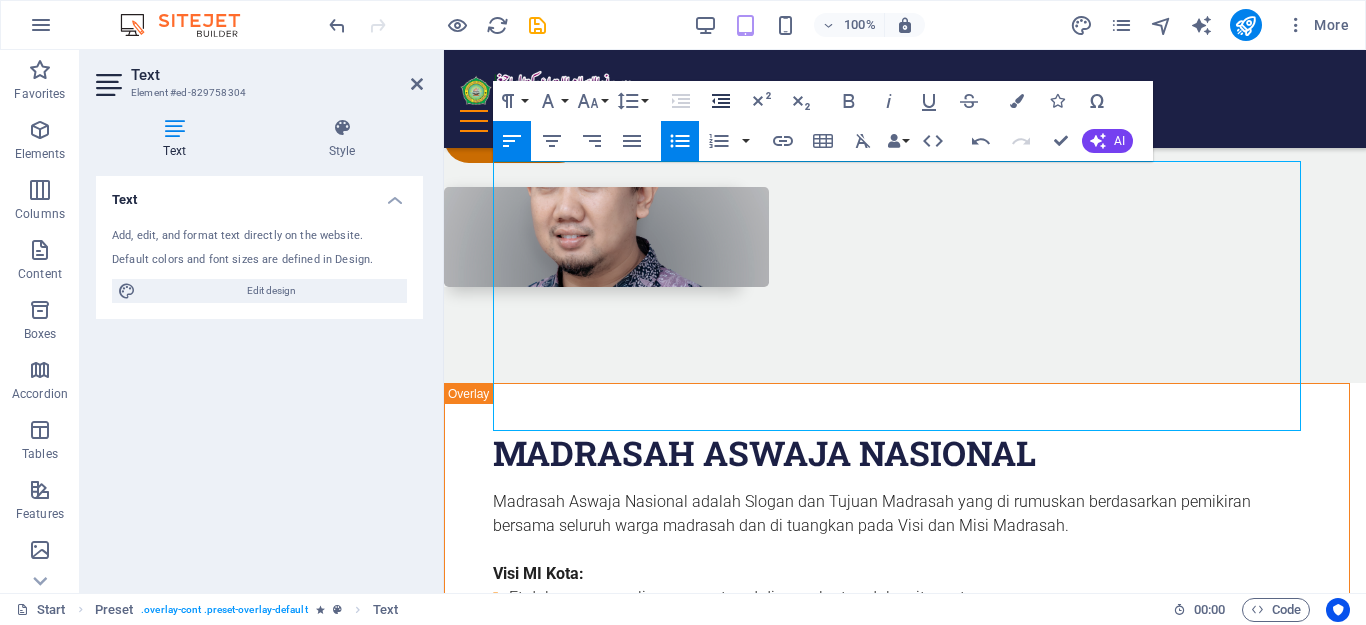 click 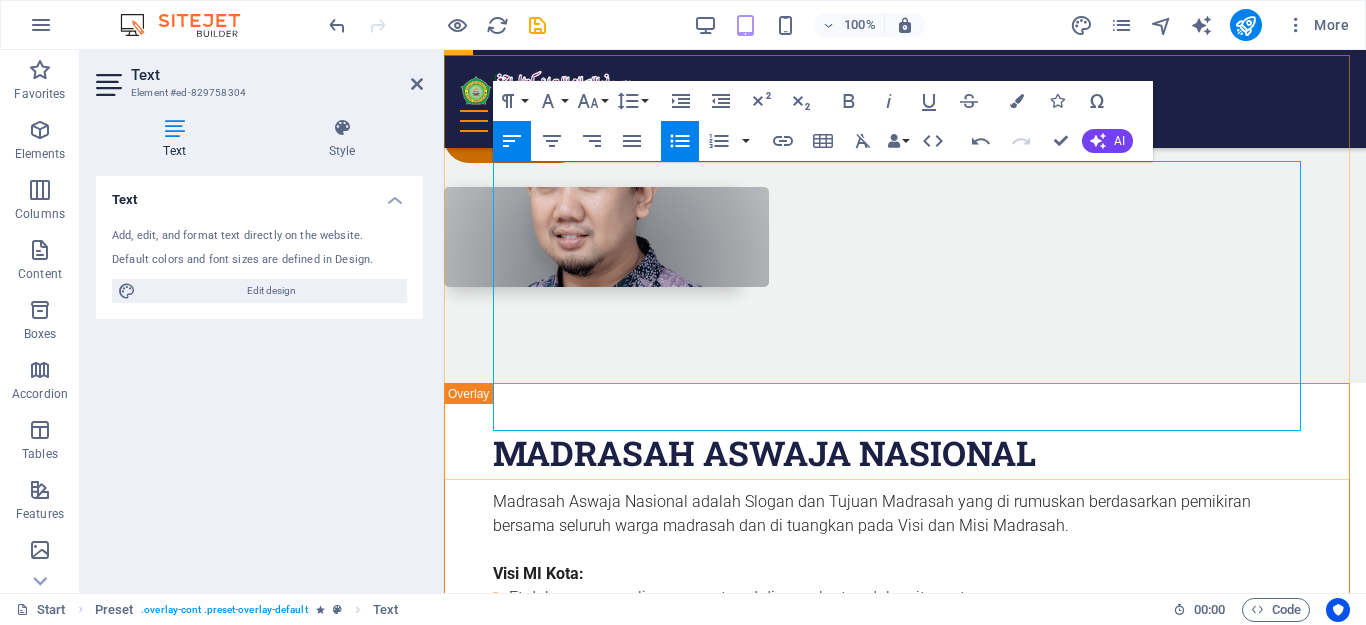 click on "Visi MI Kota:" at bounding box center (538, 669) 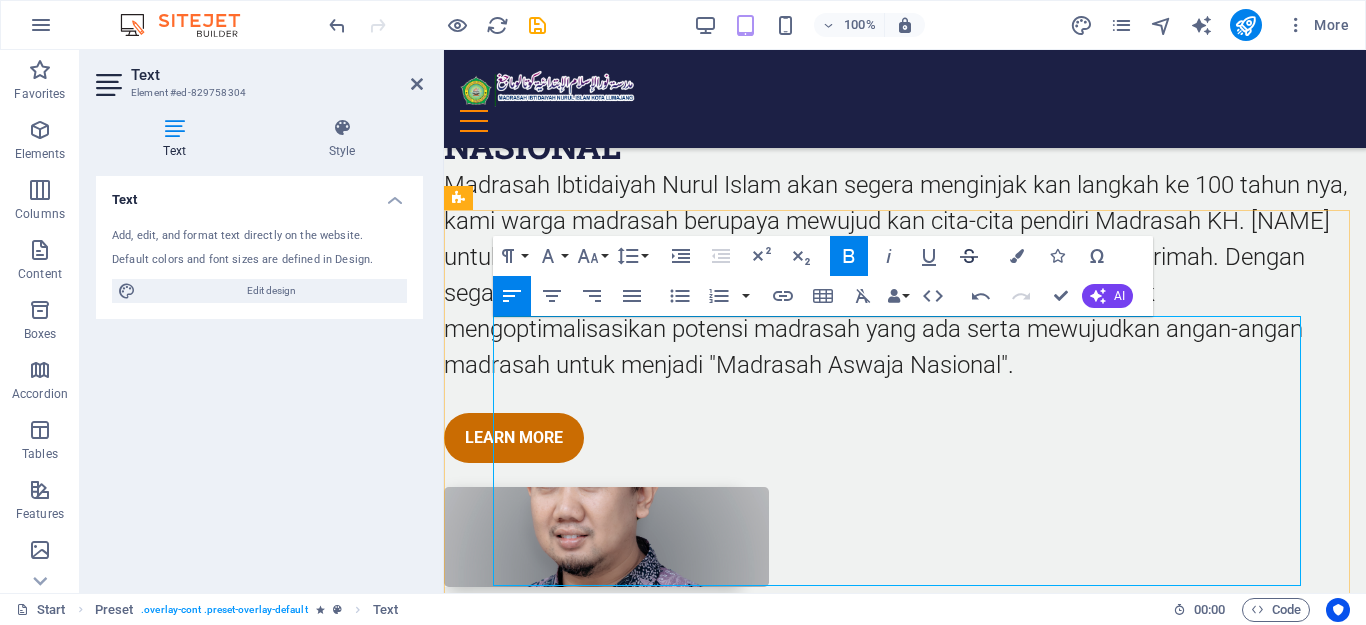 scroll, scrollTop: 2192, scrollLeft: 0, axis: vertical 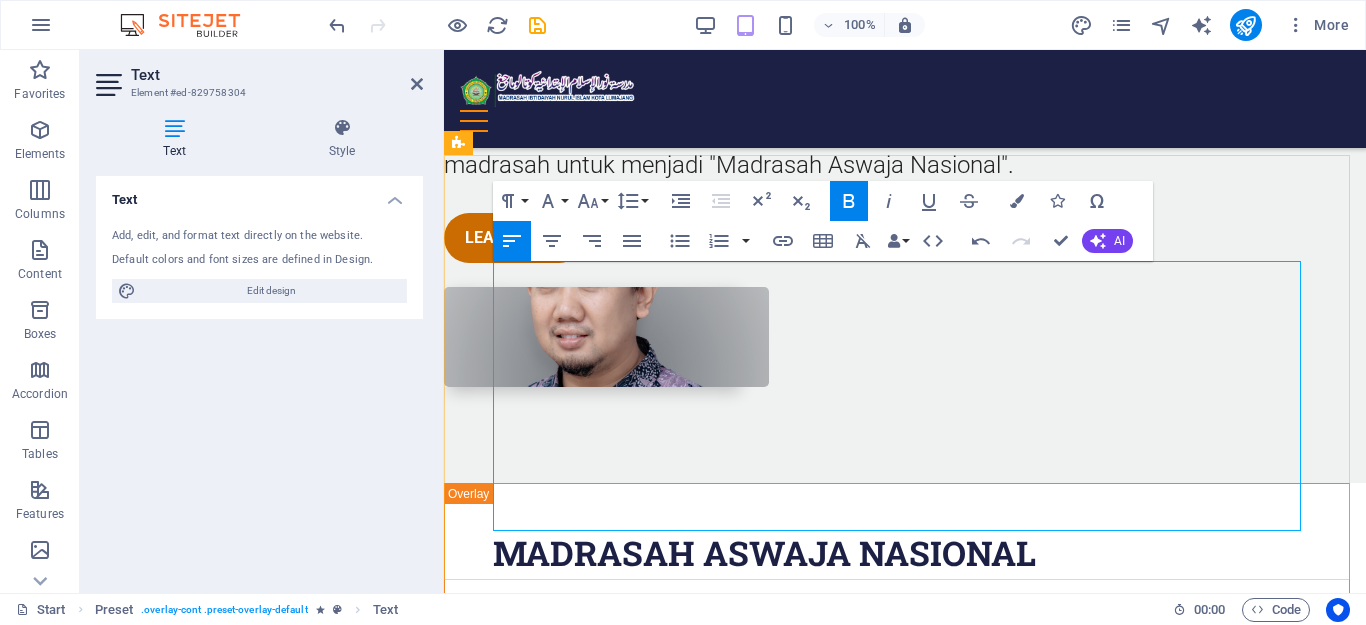 drag, startPoint x: 955, startPoint y: 292, endPoint x: 931, endPoint y: 291, distance: 24.020824 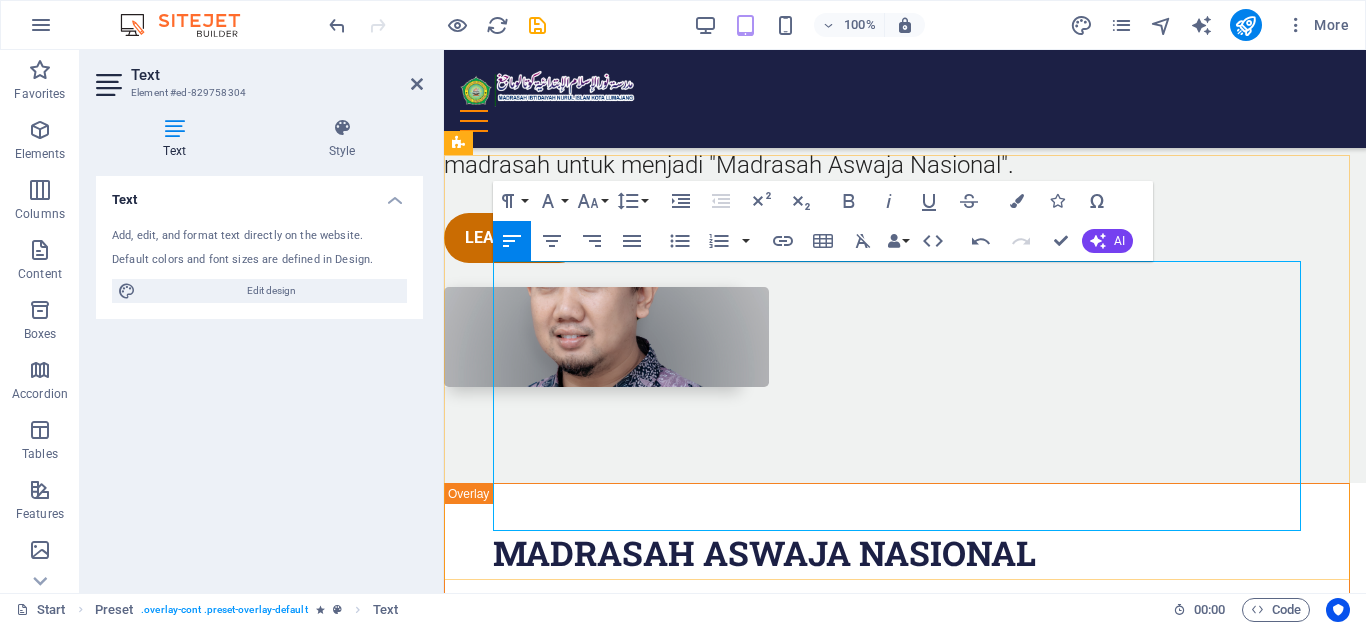drag, startPoint x: 493, startPoint y: 443, endPoint x: 993, endPoint y: 513, distance: 504.87622 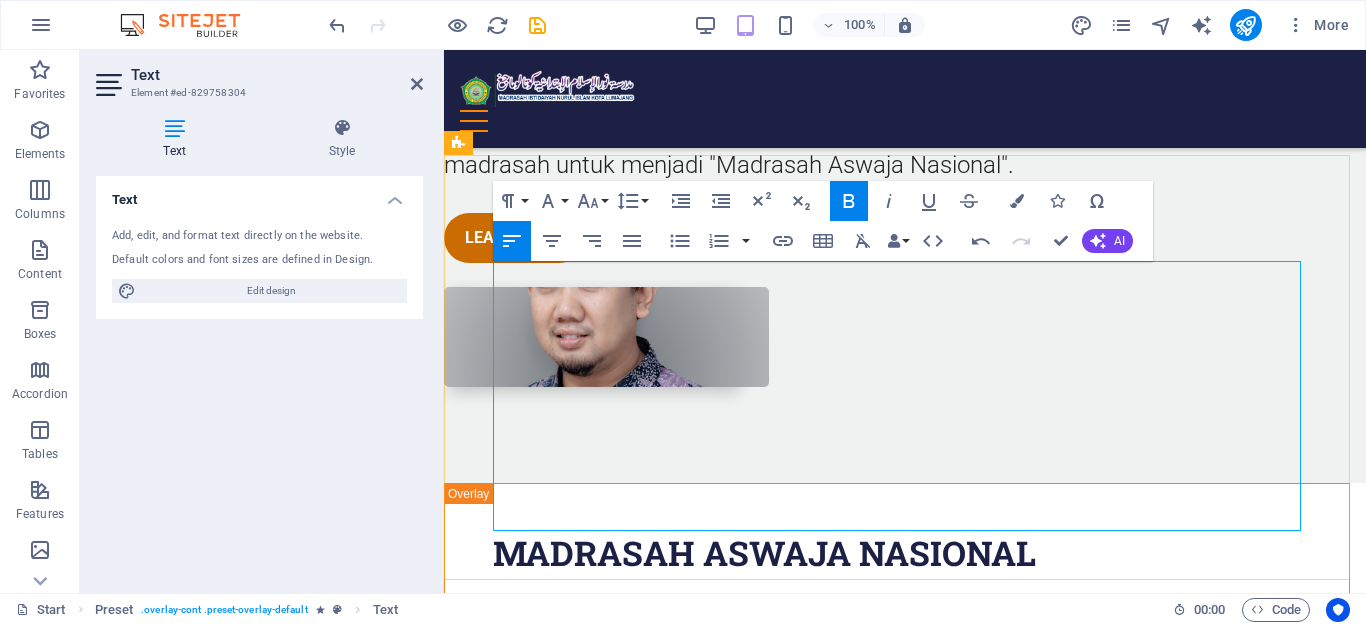 copy on "Misi MI Kota: Et dolore magna aliquyam erat, sed diam voluptua dolor sit amet At vero eos et accusam et justo duo dolores et ea rebum Stet clita kasd gubergren, no sea takimata sanctus est lorem ipsum" 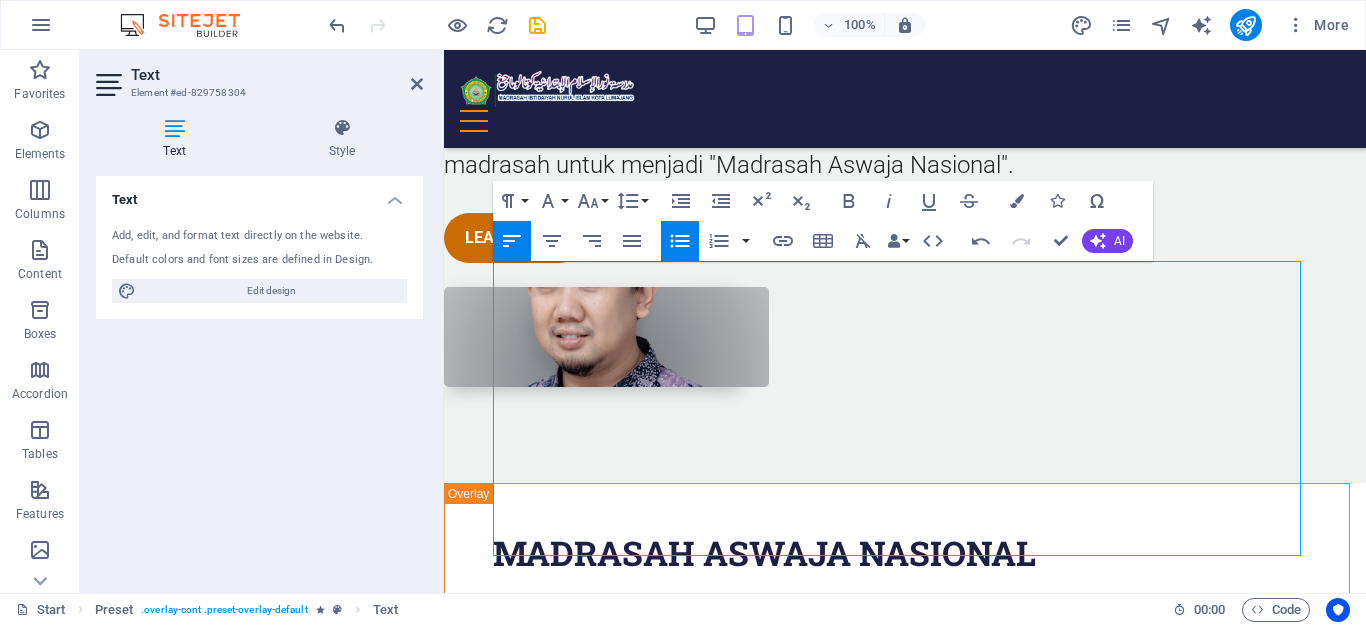click 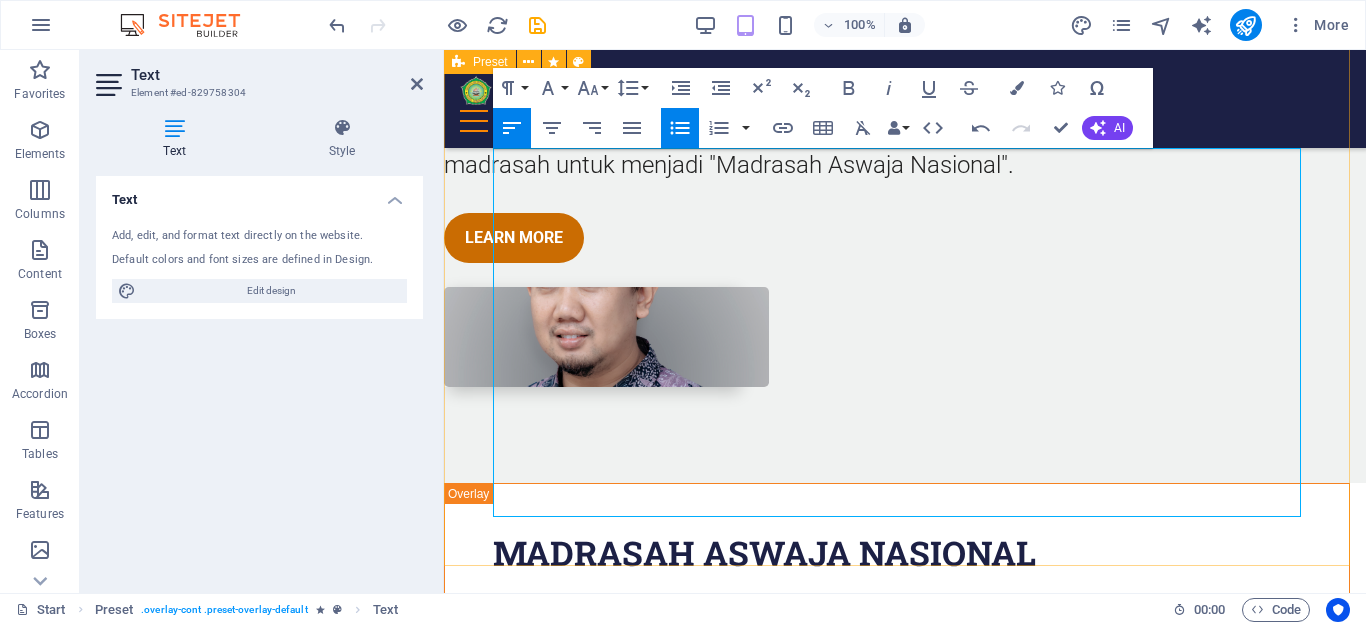 scroll, scrollTop: 2392, scrollLeft: 0, axis: vertical 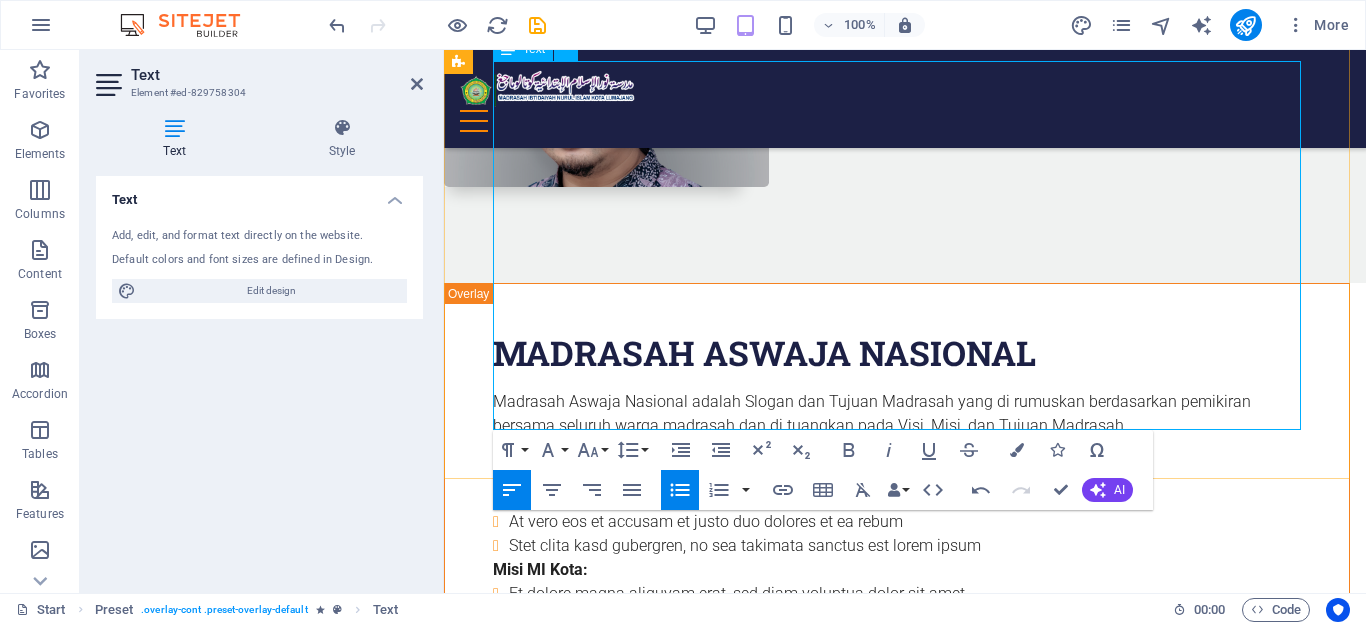 drag, startPoint x: 494, startPoint y: 342, endPoint x: 523, endPoint y: 345, distance: 29.15476 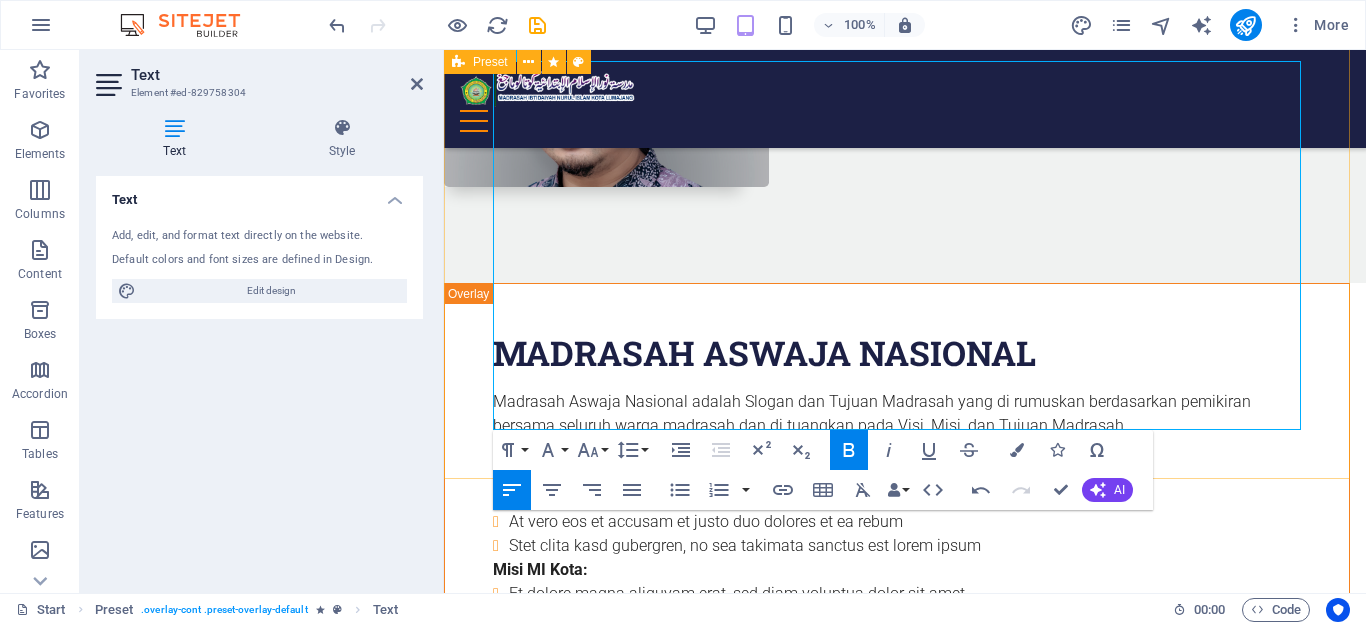 click on "madrasah aswaja nasional Madrasah Aswaja Nasional adalah Slogan dan Tujuan Madrasah yang di rumuskan berdasarkan pemikiran bersama seluruh warga madrasah dan di tuangkan pada Visi, Misi, dan Tujuan Madrasah. Visi MI Kota: Et dolore magna aliquyam erat, sed diam voluptua dolor sit amet At vero eos et accusam et justo duo dolores et ea rebum Stet clita kasd gubergren, no sea takimata sanctus est lorem ipsum Misi MI Kota: Et dolore magna aliquyam erat, sed diam voluptua dolor sit amet At vero eos et accusam et justo duo dolores et ea rebum Stet clita kasd gubergren, no sea takimata sanctus est lorem ipsum Tujuan  MI Kota: Et dolore magna aliquyam erat, sed diam voluptua dolor sit amet At vero eos et accusam et justo duo dolores et ea rebum Stet clita kasd gubergren, no sea takimata sanctus est lorem ipsum" at bounding box center [897, 541] 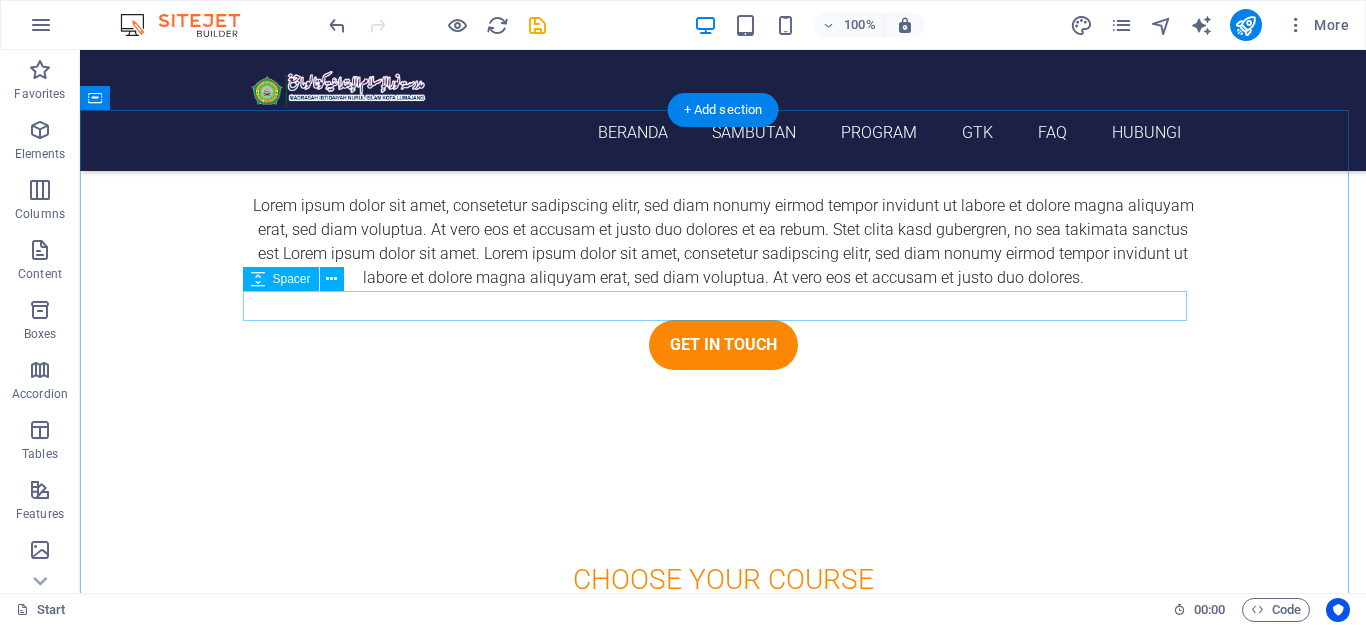 scroll, scrollTop: 3192, scrollLeft: 0, axis: vertical 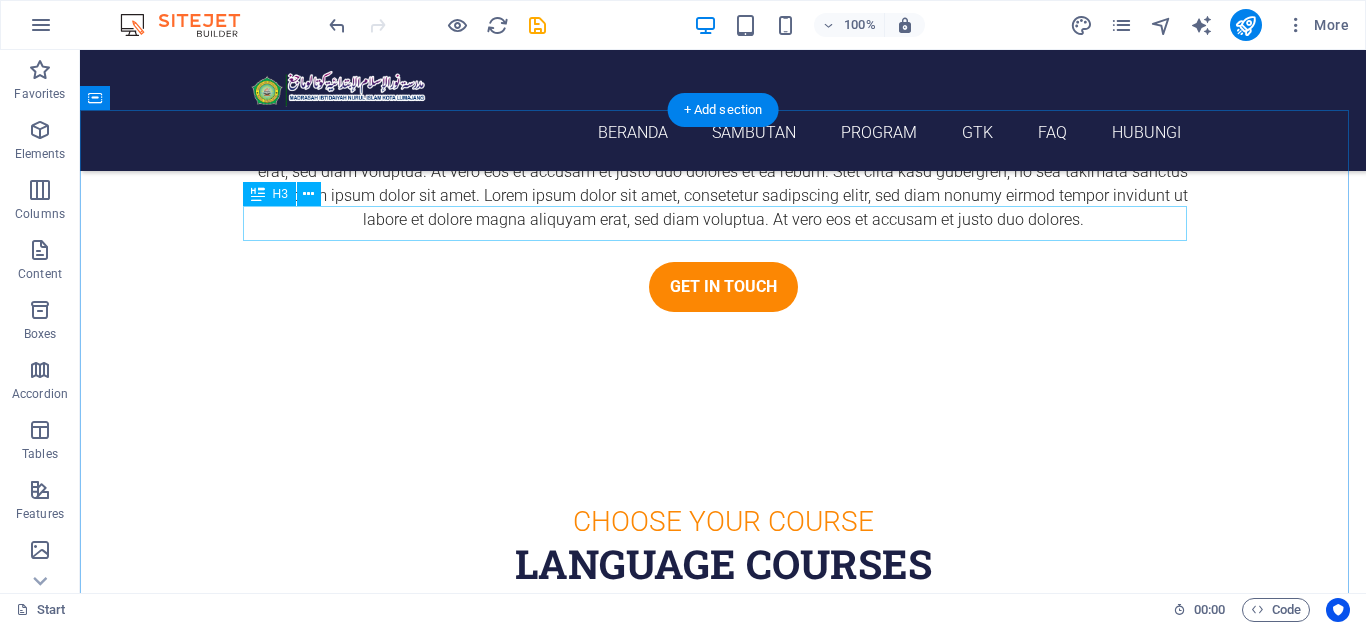 click on "Choose Your Course" at bounding box center (723, 521) 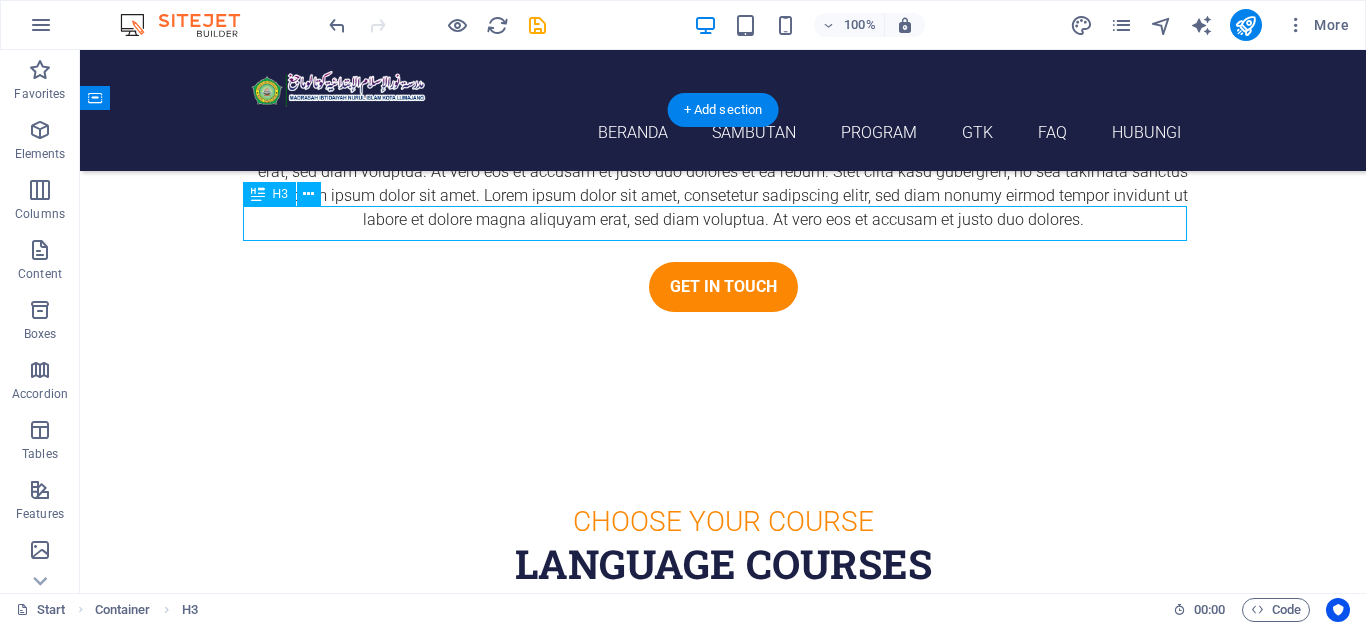 click on "Choose Your Course" at bounding box center [723, 521] 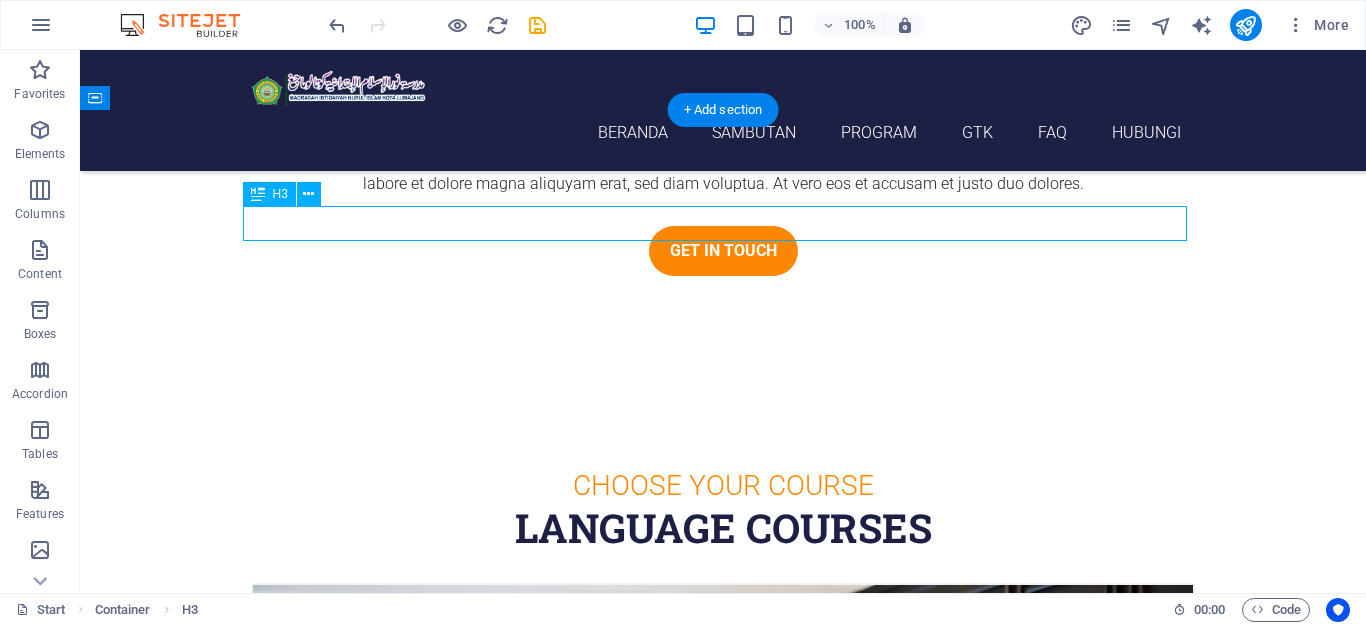 scroll, scrollTop: 3234, scrollLeft: 0, axis: vertical 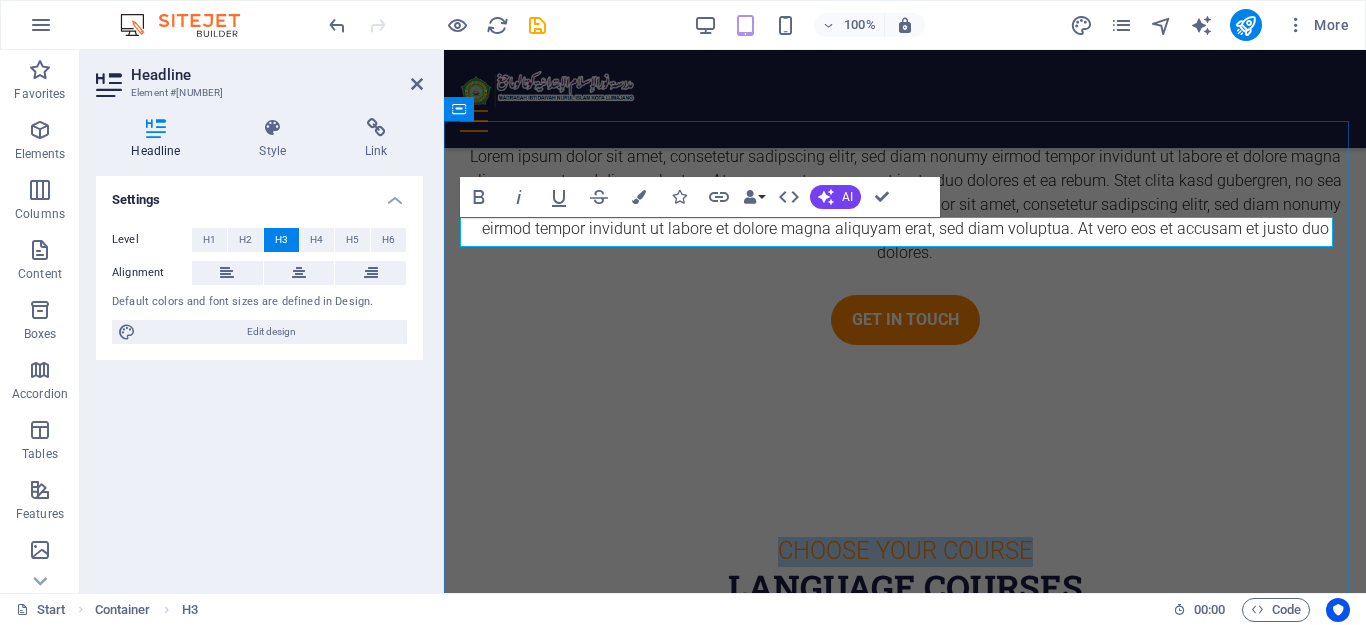 type 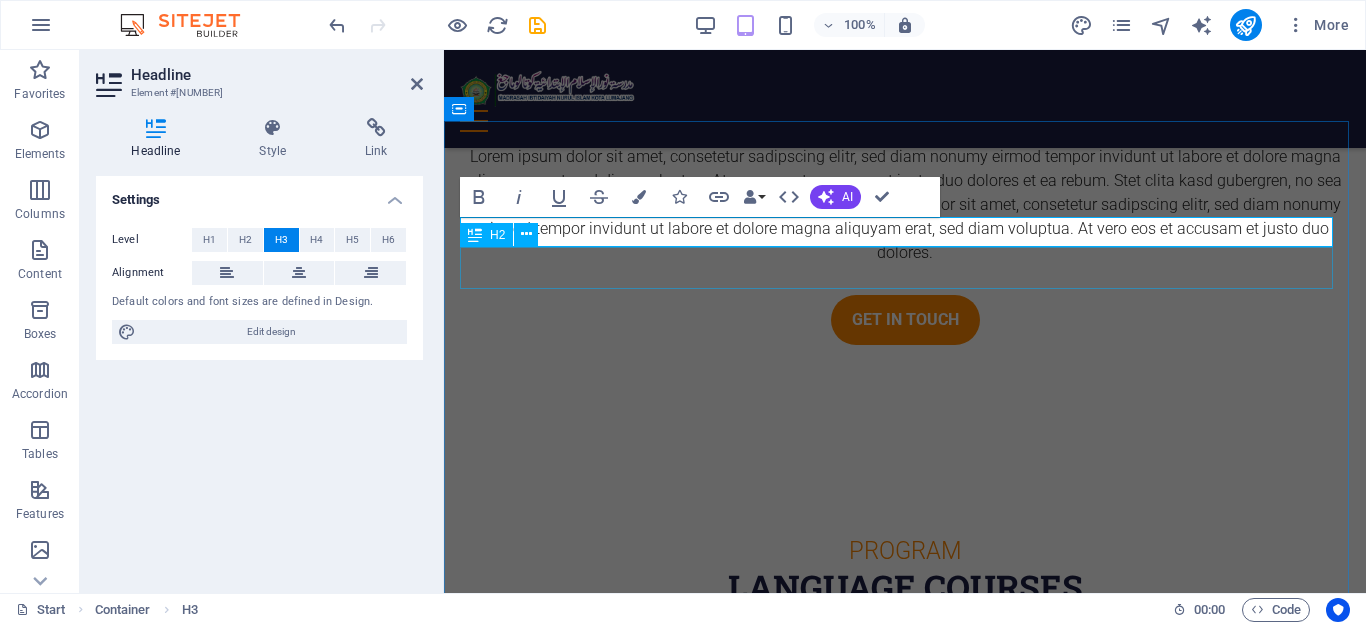 click on "Language Courses" at bounding box center [905, 587] 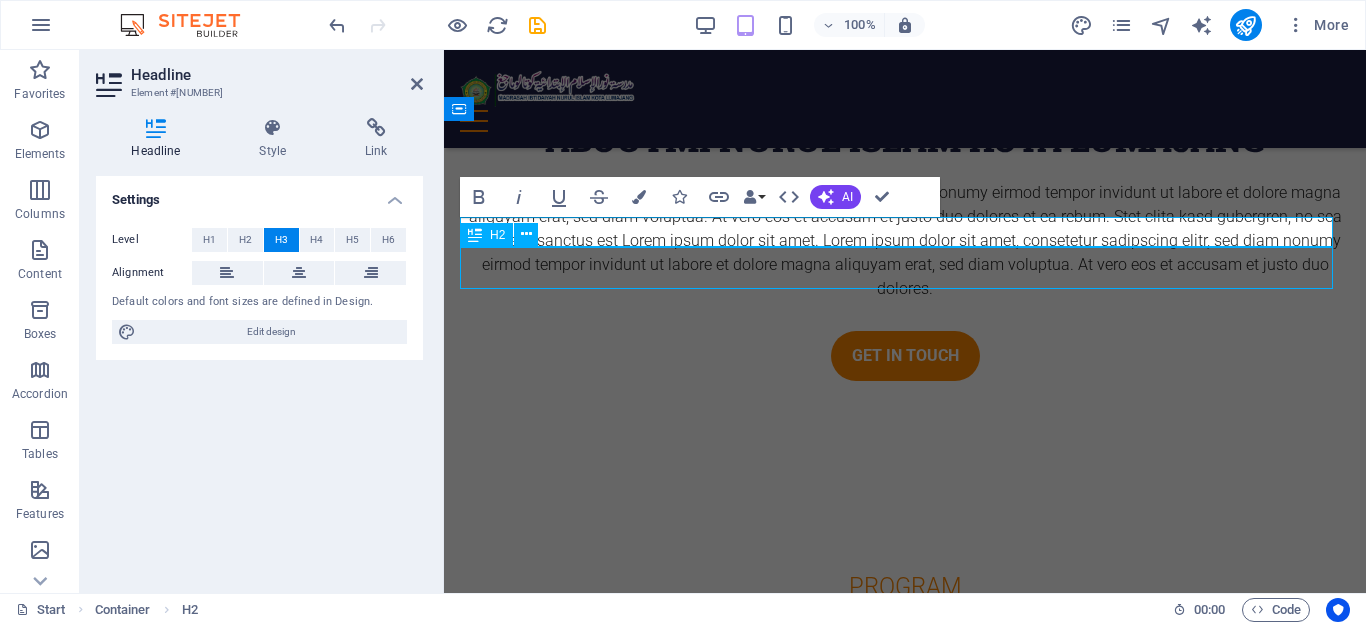 scroll, scrollTop: 3192, scrollLeft: 0, axis: vertical 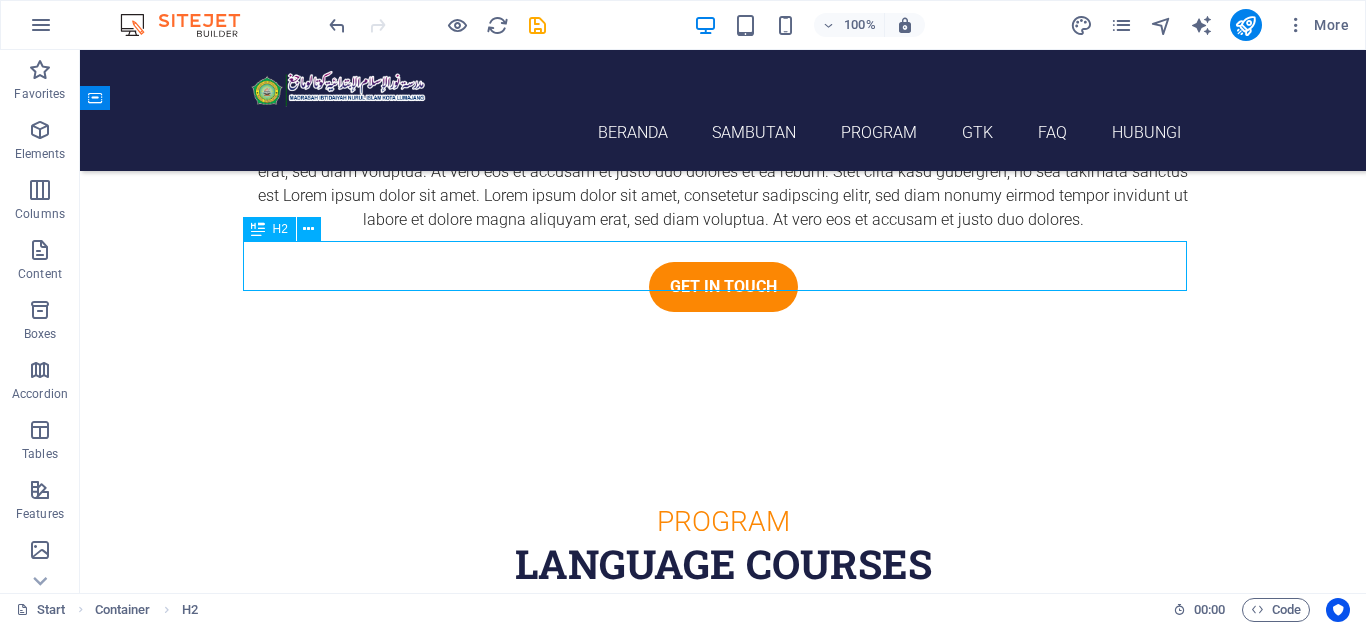 click on "Language Courses" at bounding box center (723, 564) 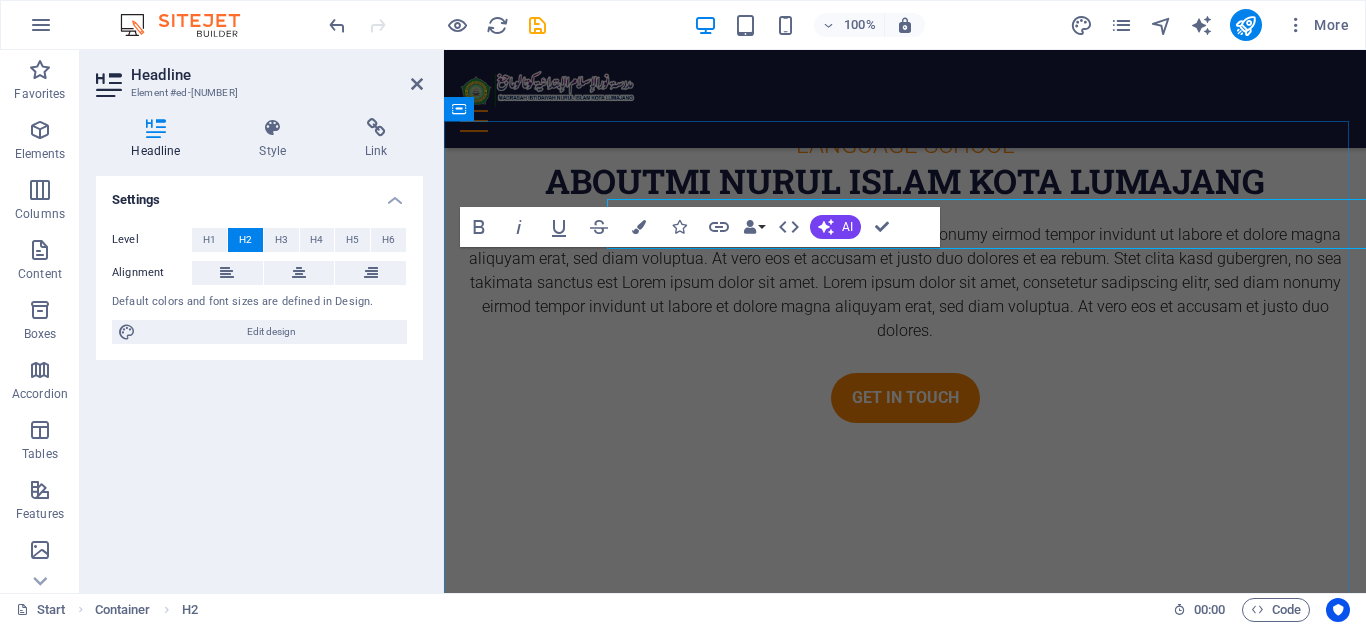 scroll, scrollTop: 3234, scrollLeft: 0, axis: vertical 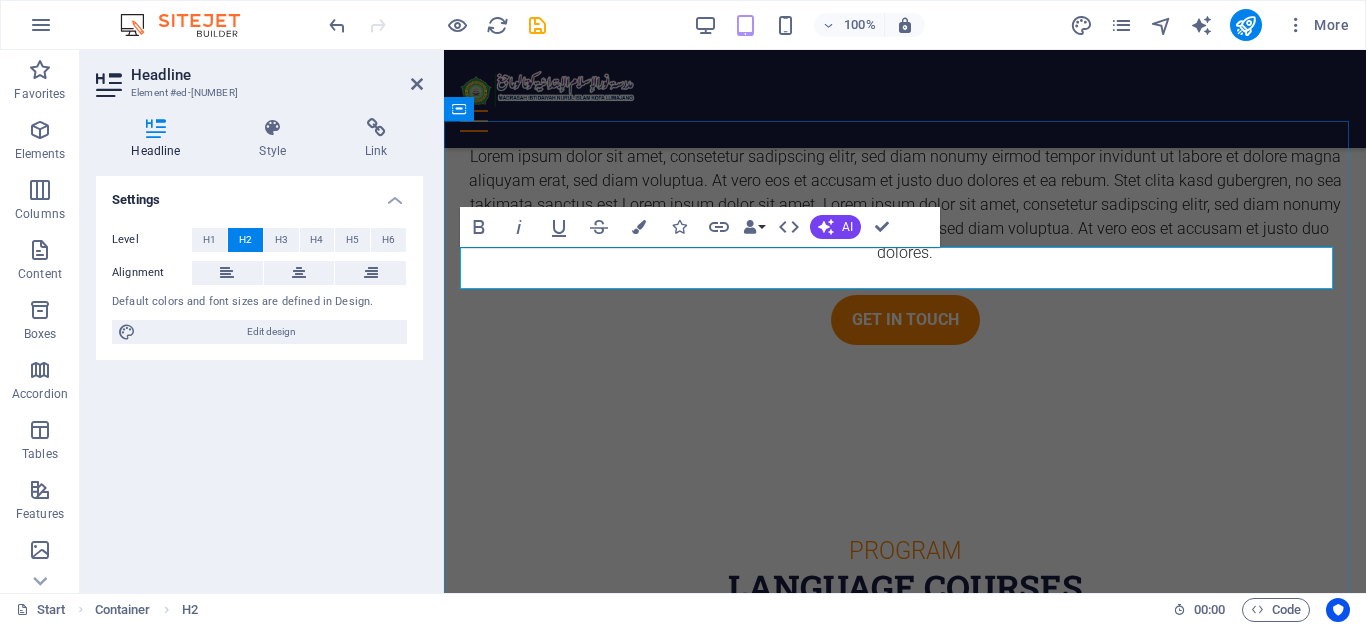 type 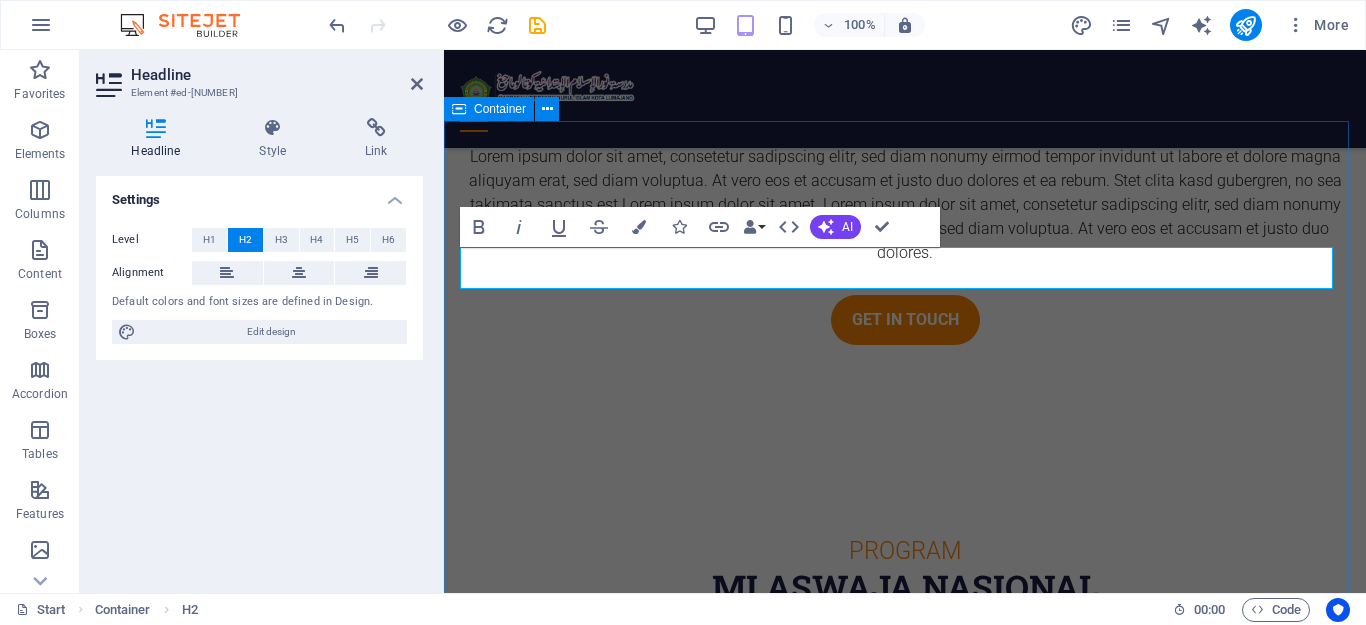 click on "Program mi aswaja nasional Spanish  12. September 2019  08:00 am - 04:00 pm Lorem ipsum dolor sit amet, consectetur adipisicing elit. Veritatis, dolorem! Swedish  12. September 2019  08:00 am - 04:00 pm Lorem ipsum dolor sit amet, consectetur adipisicing elit. Veritatis, dolorem! German  12. September 2019  08:00 am - 04:00 pm Lorem ipsum dolor sit amet, consectetur adipisicing elit. Veritatis, dolorem! Italian  12. September 2019  08:00 am - 04:00 pm Lorem ipsum dolor sit amet, consectetur adipisicing elit. Veritatis, dolorem! French  12. September 2019  08:00 am - 04:00 pm Lorem ipsum dolor sit amet, consectetur adipisicing elit. Veritatis, dolorem! Danish  12. September 2019  08:00 am - 04:00 pm Lorem ipsum dolor sit amet, consectetur adipisicing elit. Veritatis, dolorem!" at bounding box center [905, 2947] 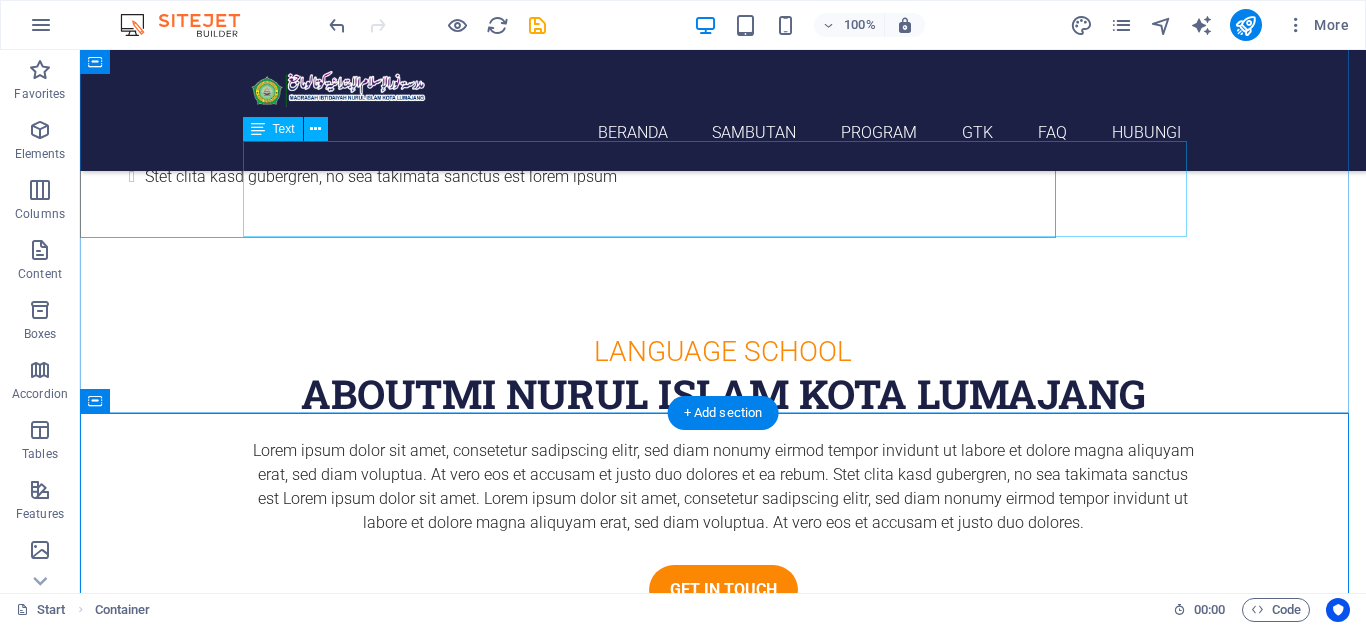 scroll, scrollTop: 2686, scrollLeft: 0, axis: vertical 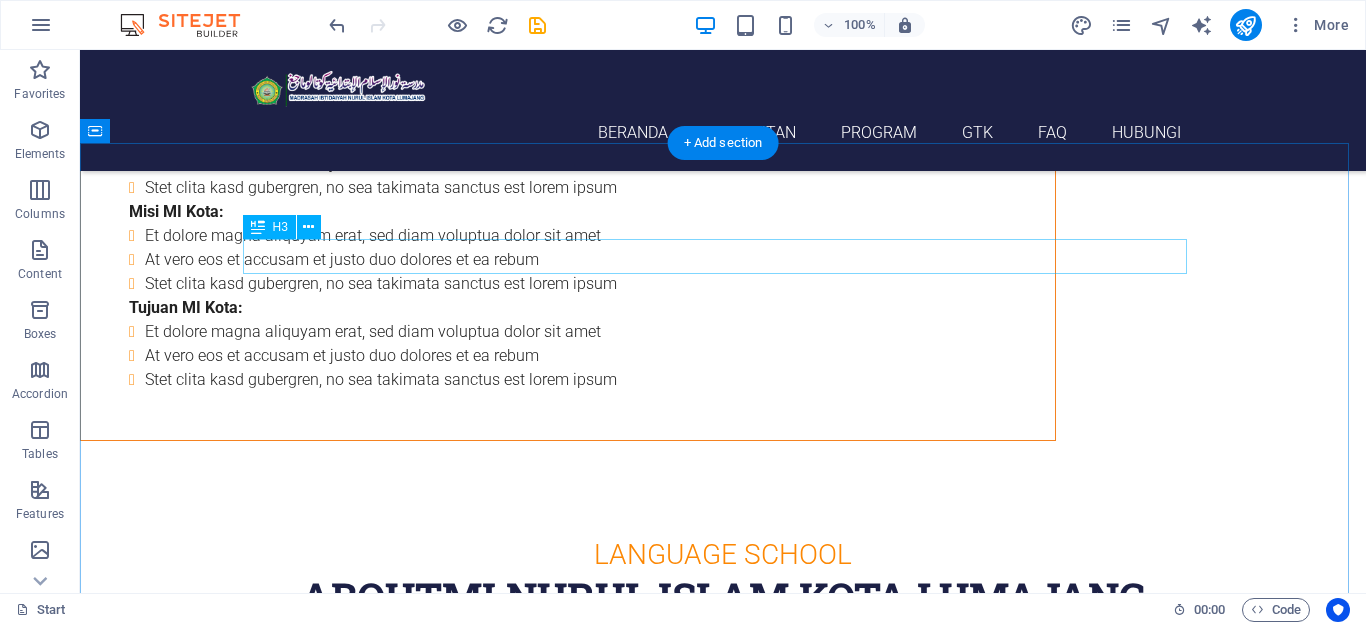 click on "Language School" at bounding box center [723, 554] 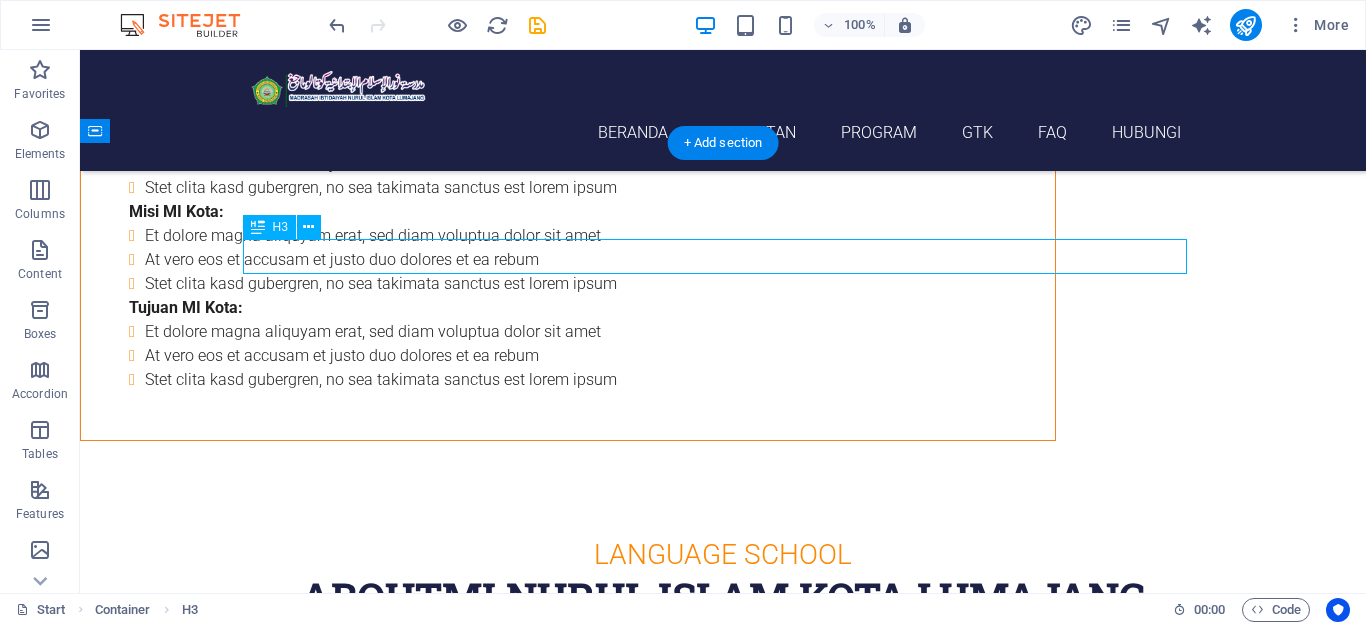 click on "Language School" at bounding box center (723, 554) 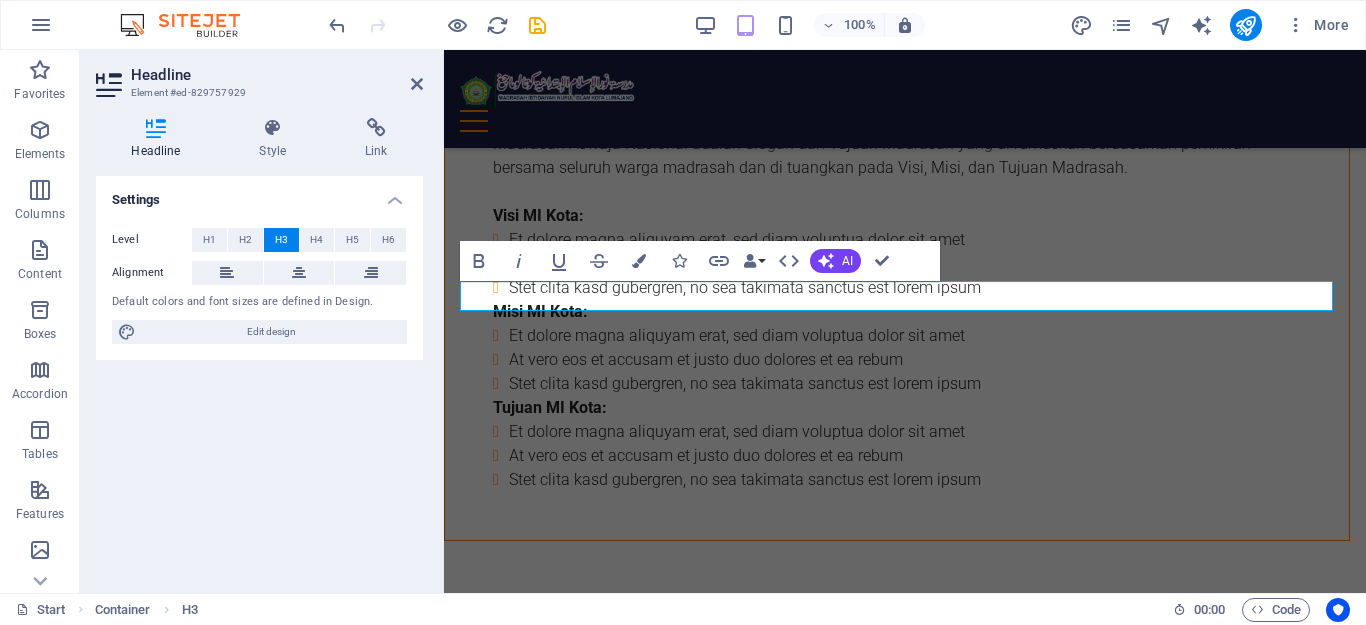 type 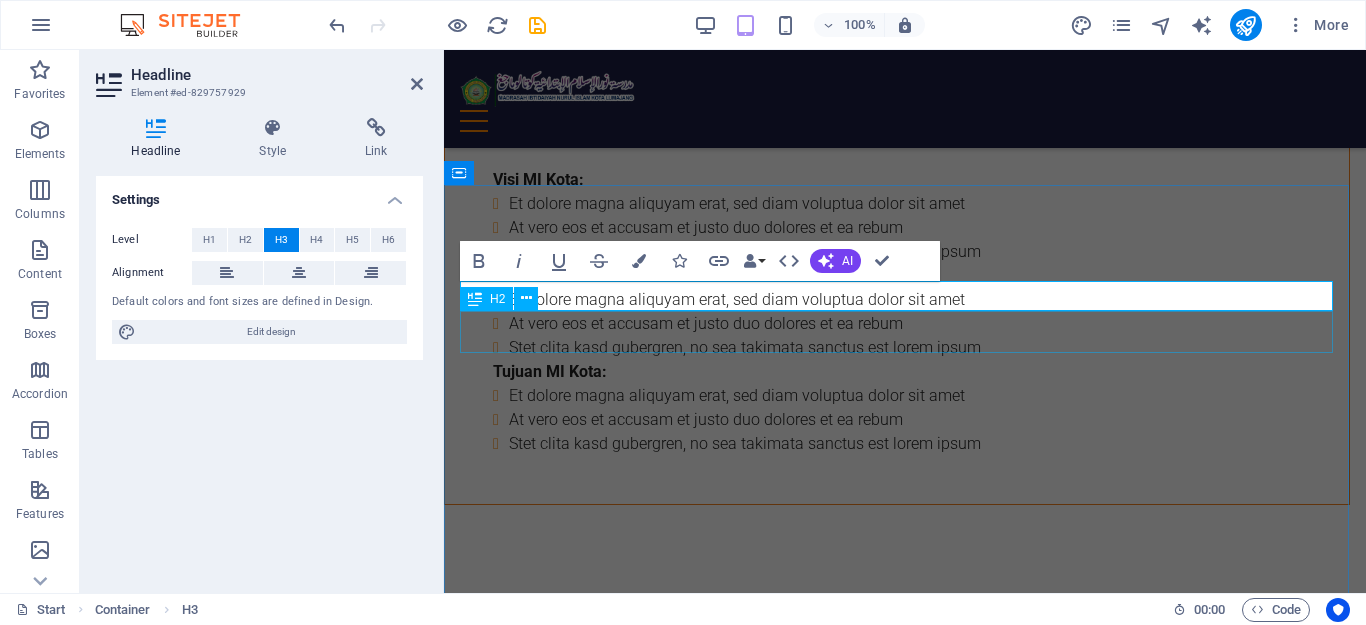 click on "About  MI Nurul Islam Kota Lumajang" at bounding box center (905, 651) 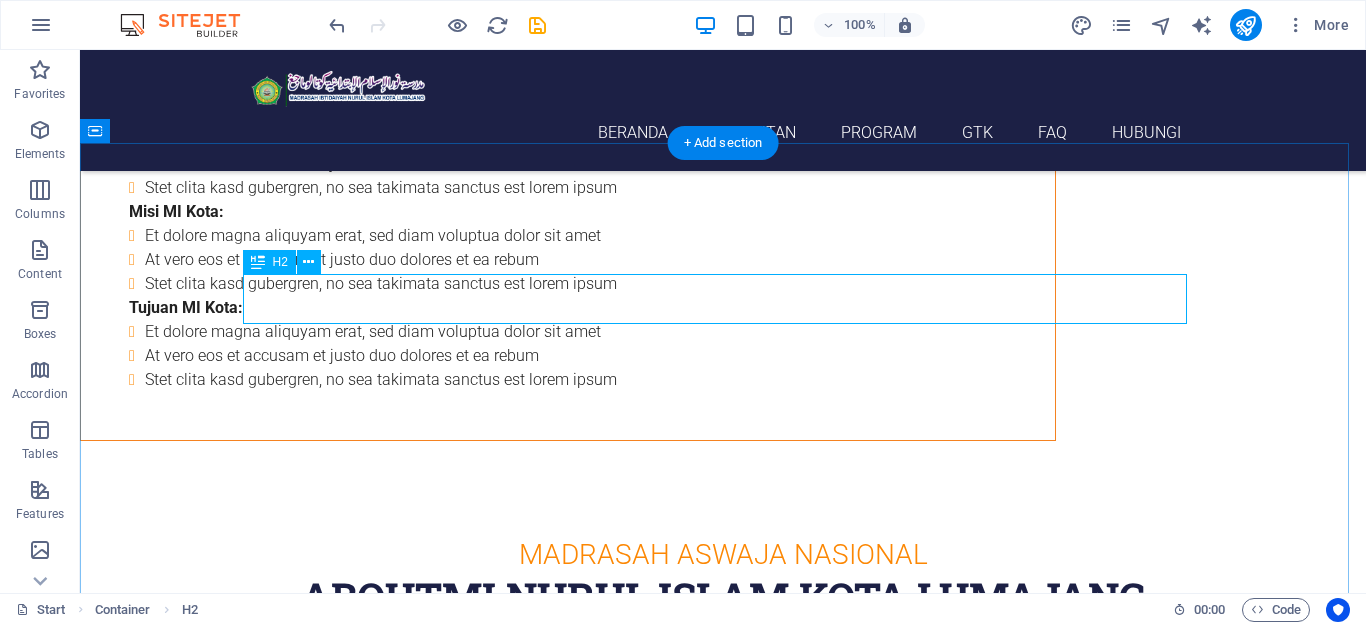 click on "About  MI Nurul Islam Kota Lumajang" at bounding box center (723, 597) 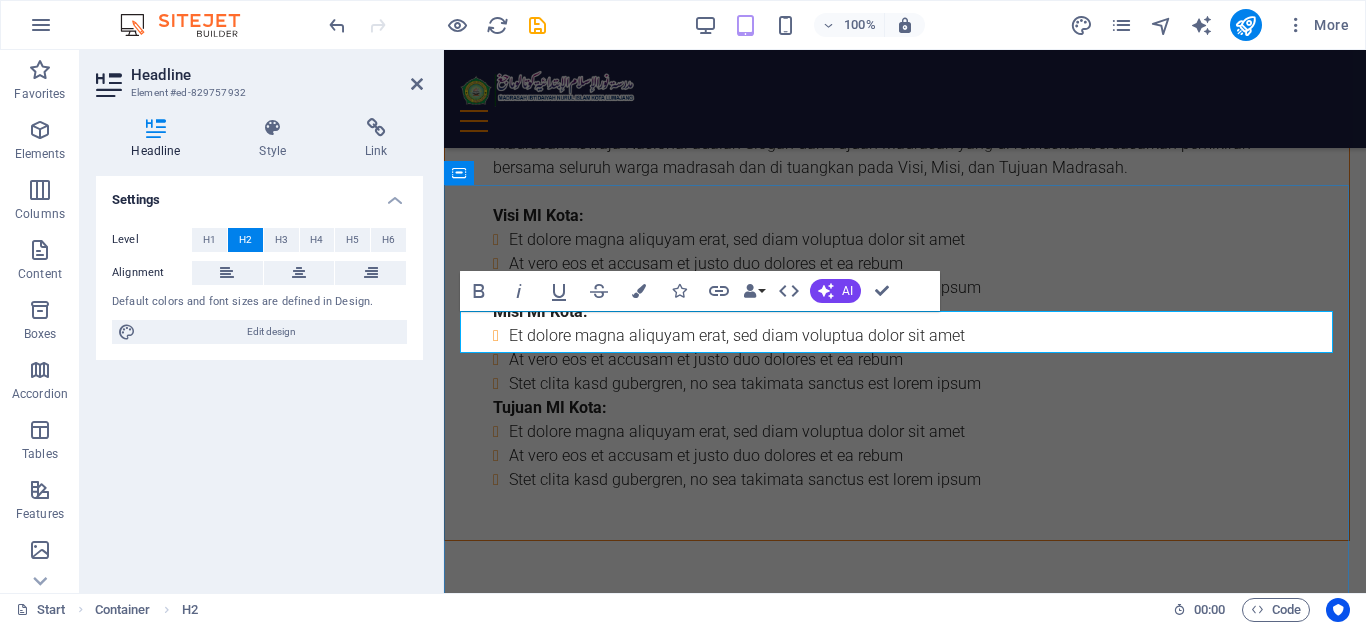 click on "About  MI Nurul Islam Kota Lumajang" at bounding box center [905, 687] 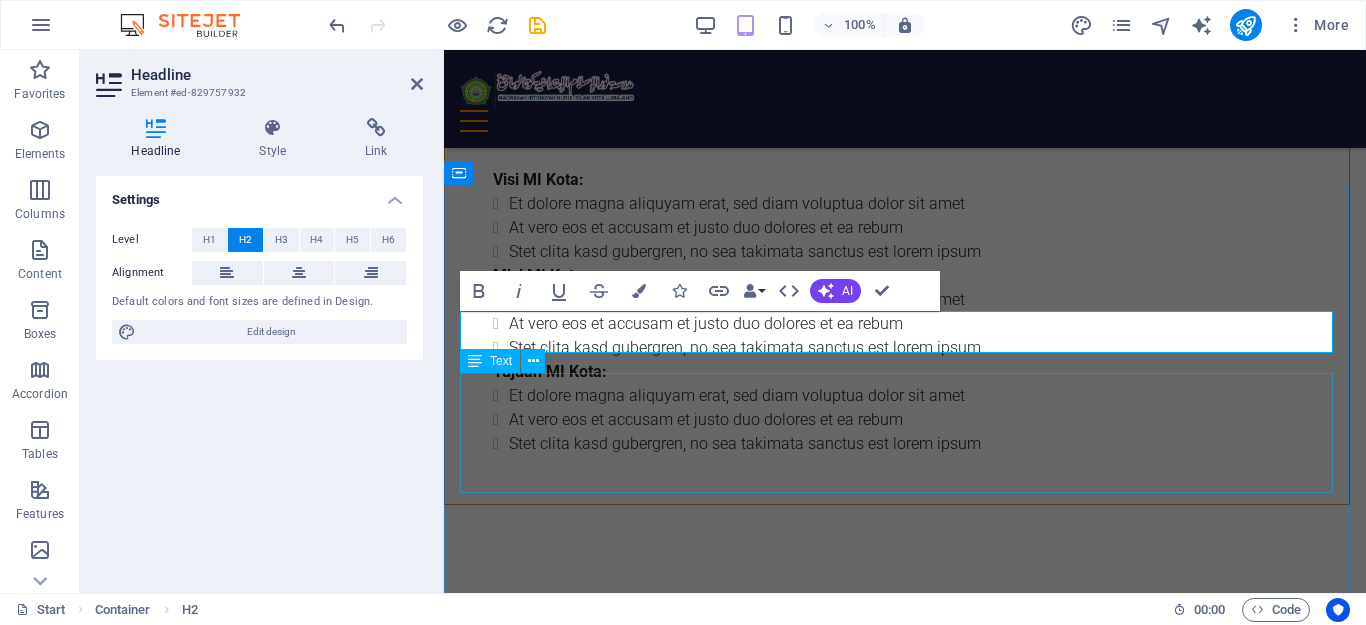click on "Lorem ipsum dolor sit amet, consetetur sadipscing elitr, sed diam nonumy eirmod tempor invidunt ut labore et dolore magna aliquyam erat, sed diam voluptua. At vero eos et accusam et justo duo dolores et ea rebum. Stet clita kasd gubergren, no sea takimata sanctus est Lorem ipsum dolor sit amet. Lorem ipsum dolor sit amet, consetetur sadipscing elitr, sed diam nonumy eirmod tempor invidunt ut labore et dolore magna aliquyam erat, sed diam voluptua. At vero eos et accusam et justo duo dolores." at bounding box center (905, 753) 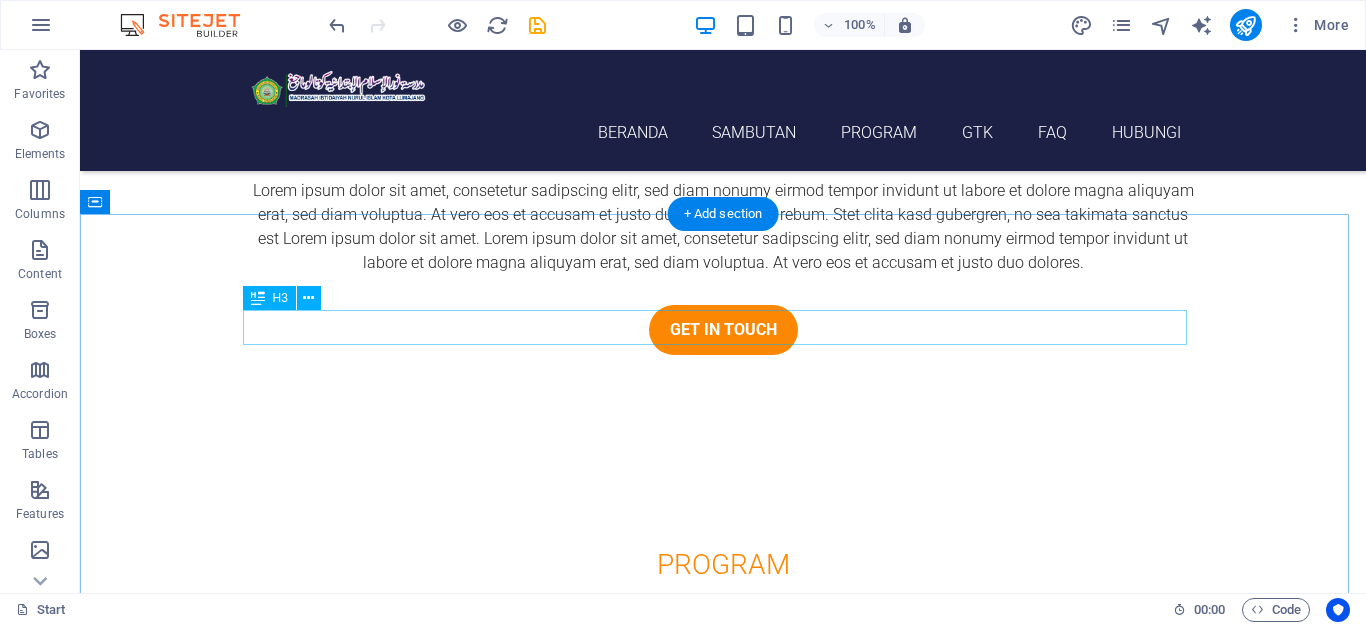 scroll, scrollTop: 3186, scrollLeft: 0, axis: vertical 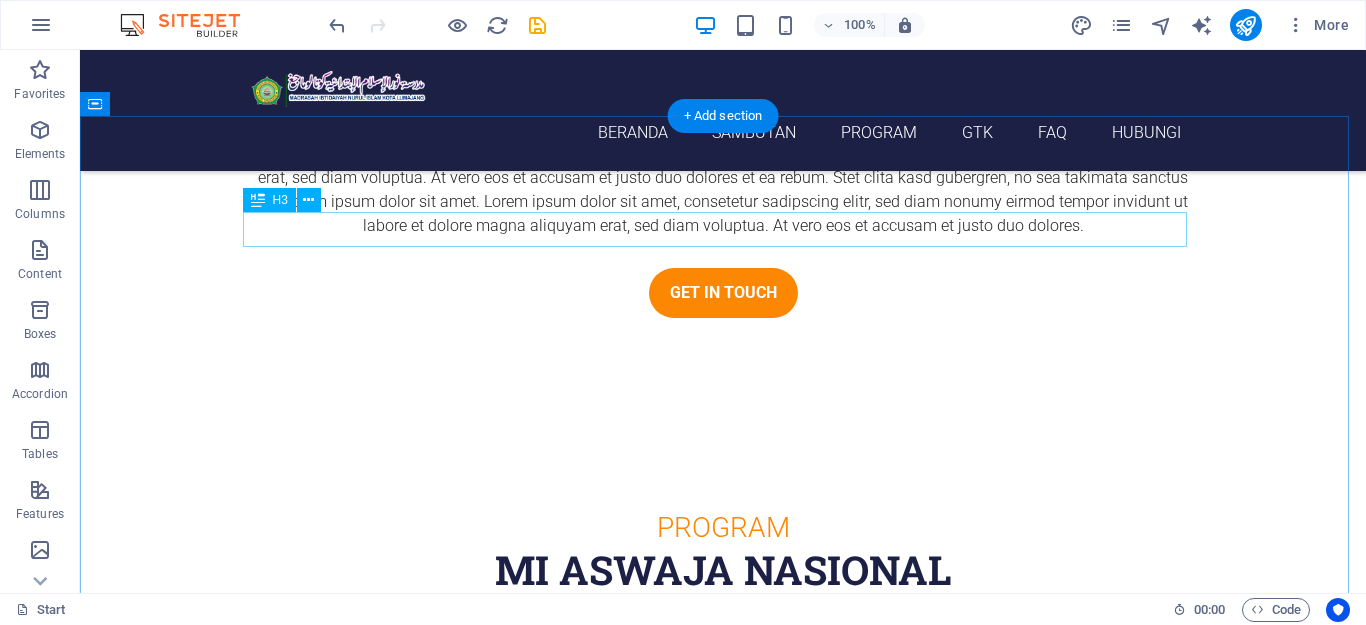 click on "Program" at bounding box center (723, 527) 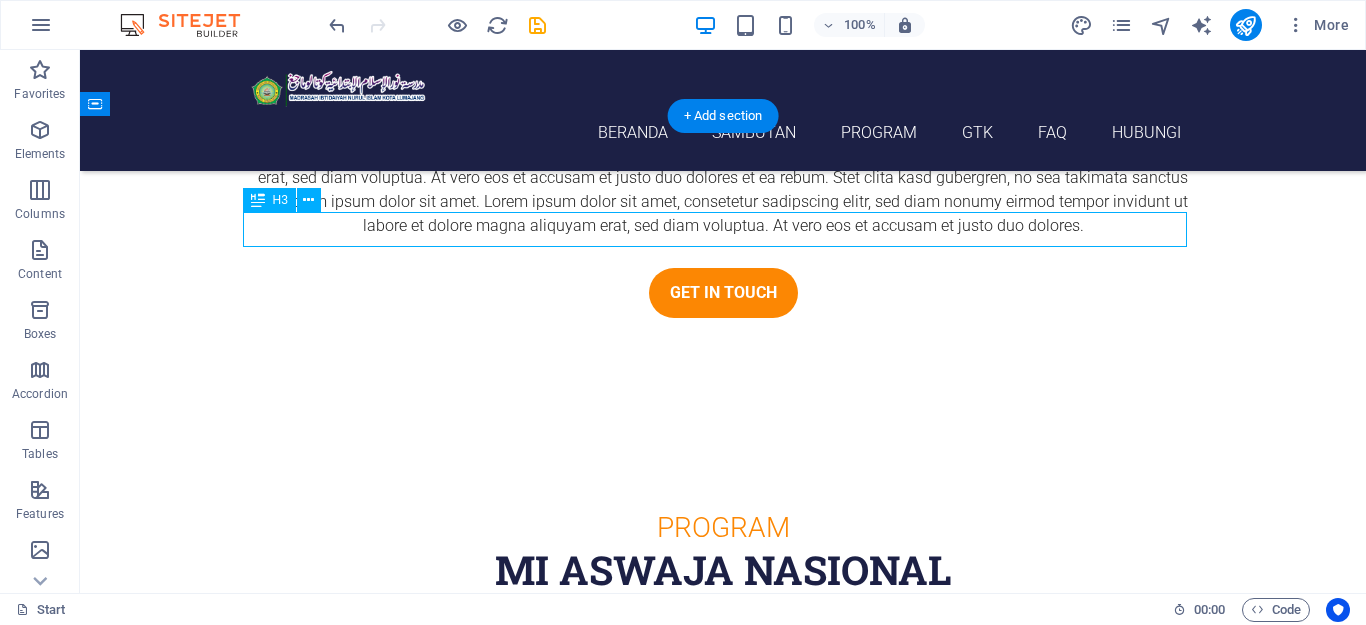 click on "Program" at bounding box center [723, 527] 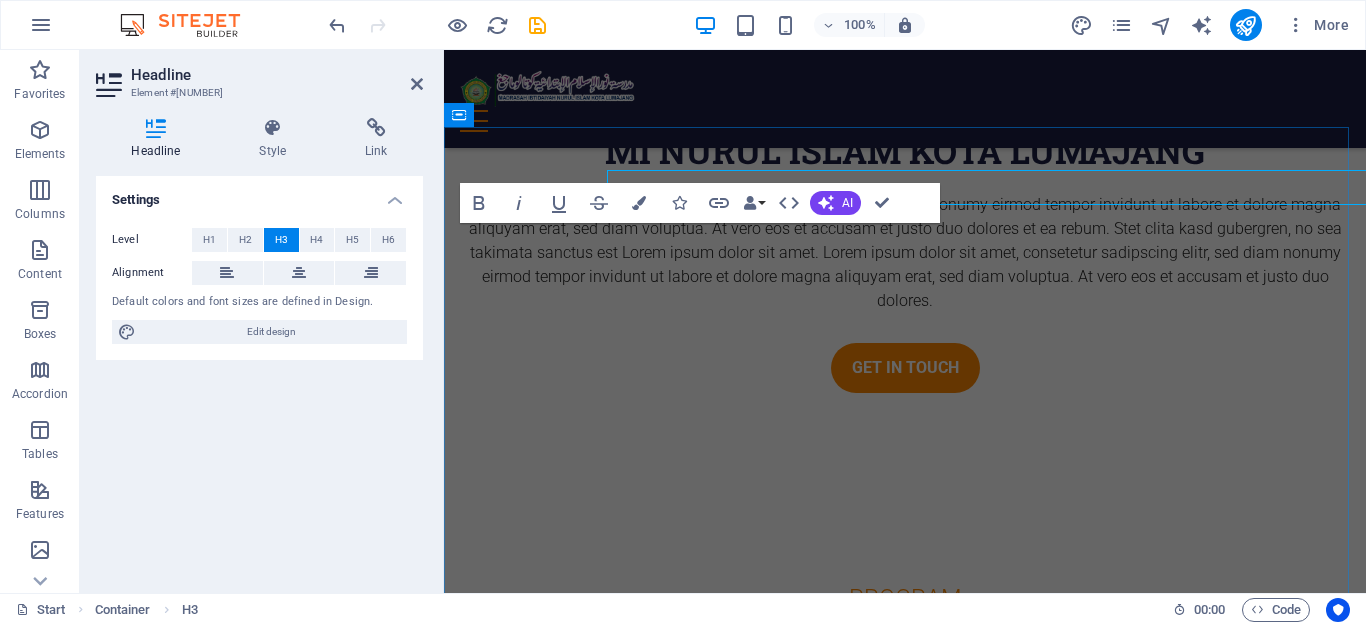 scroll, scrollTop: 3228, scrollLeft: 0, axis: vertical 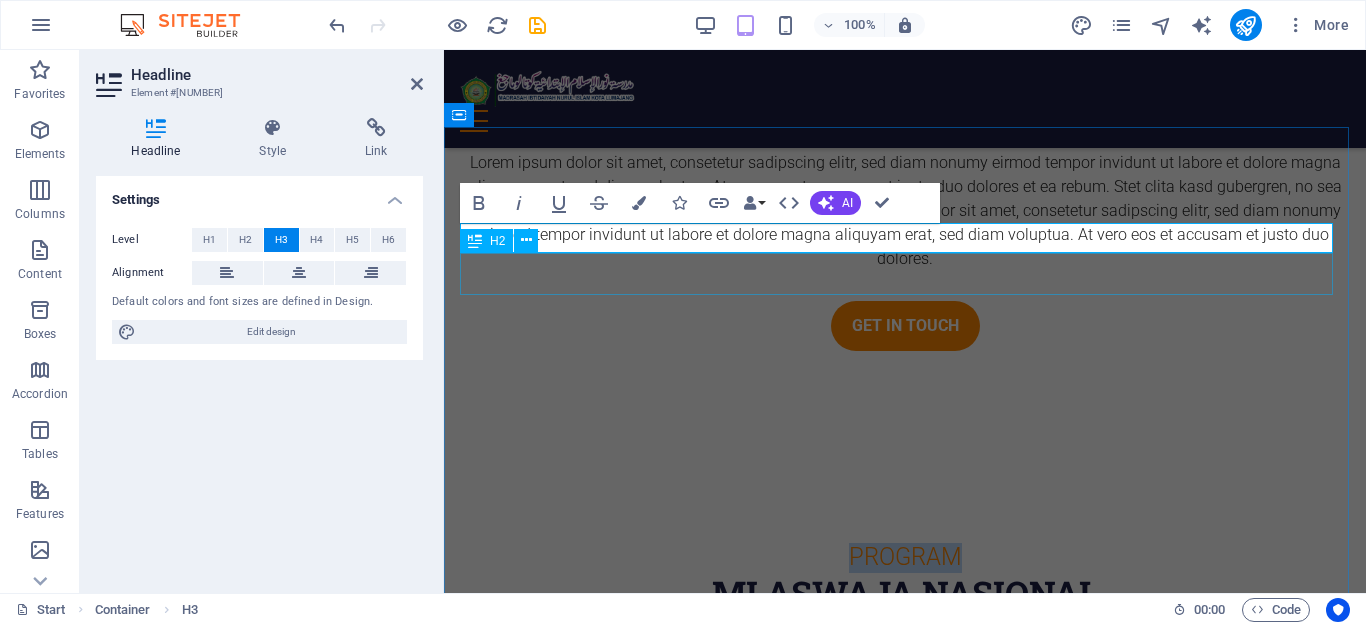 type 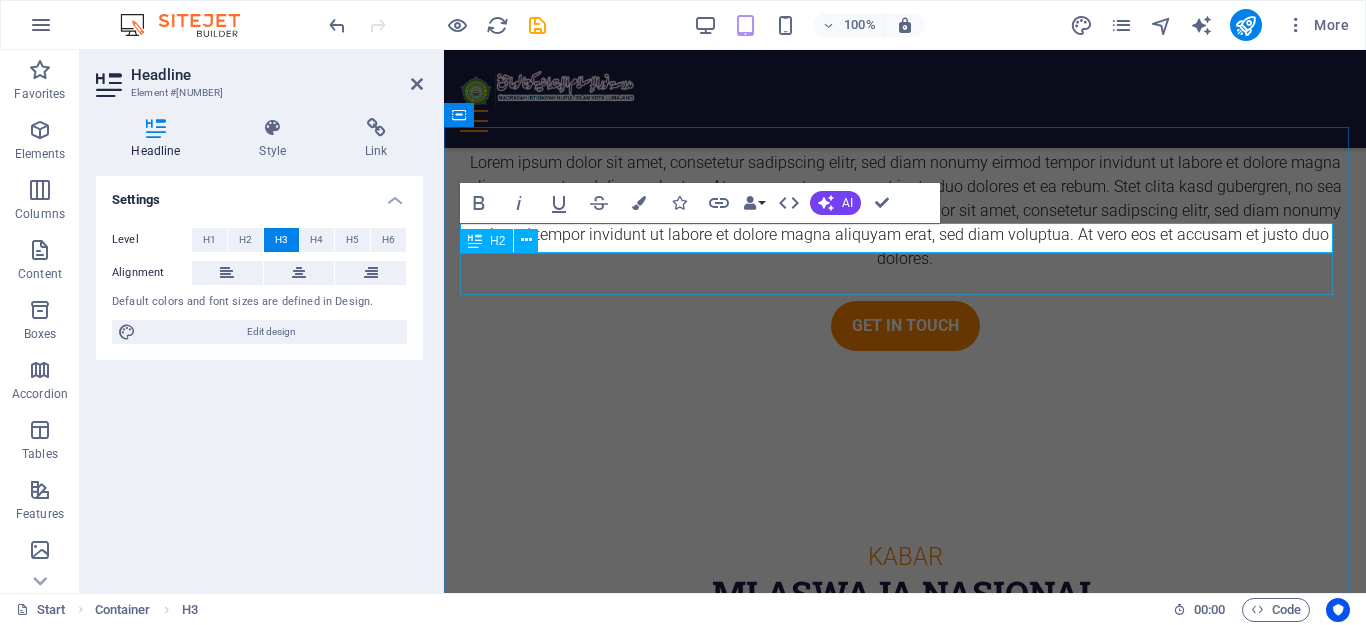 click on "mi aswaja nasional" at bounding box center (905, 593) 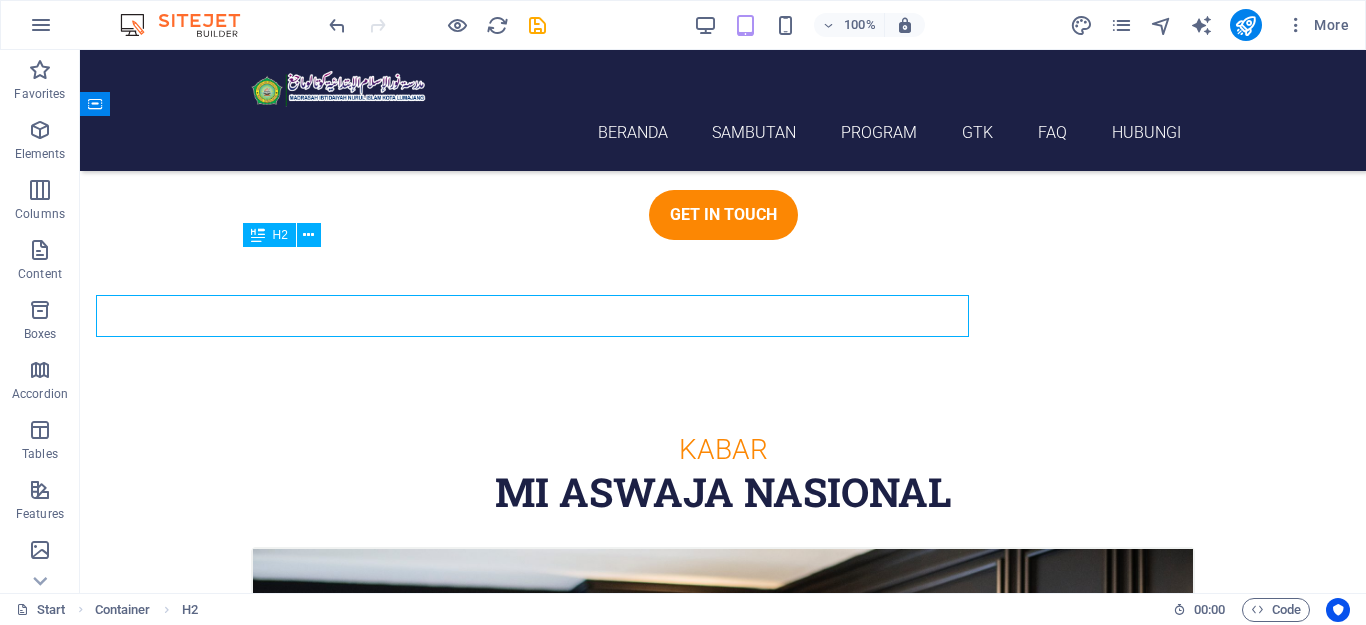 scroll, scrollTop: 3186, scrollLeft: 0, axis: vertical 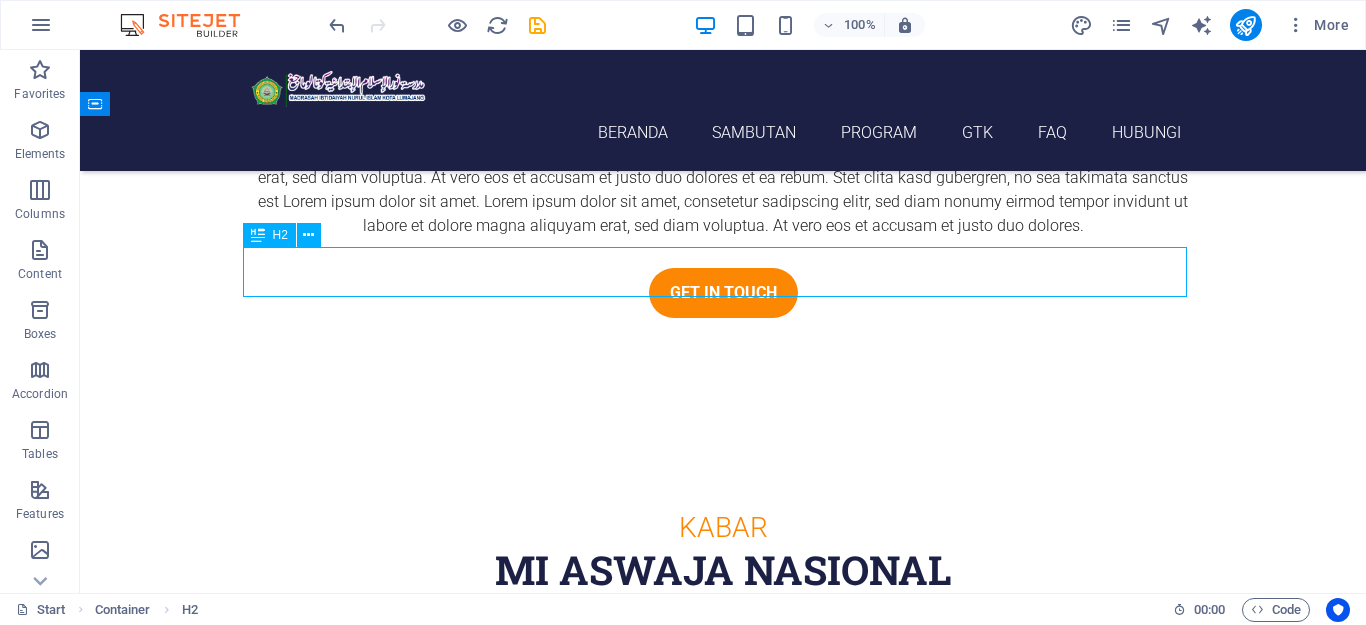 click on "mi aswaja nasional" at bounding box center (723, 570) 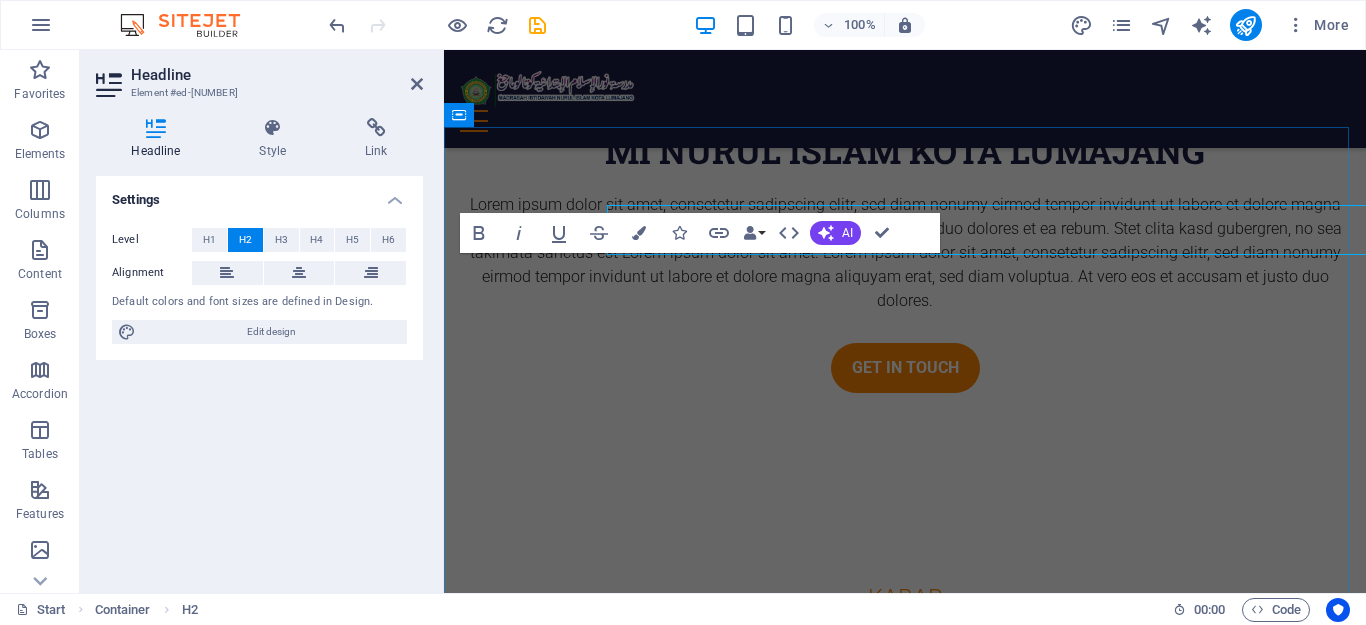 scroll, scrollTop: 3228, scrollLeft: 0, axis: vertical 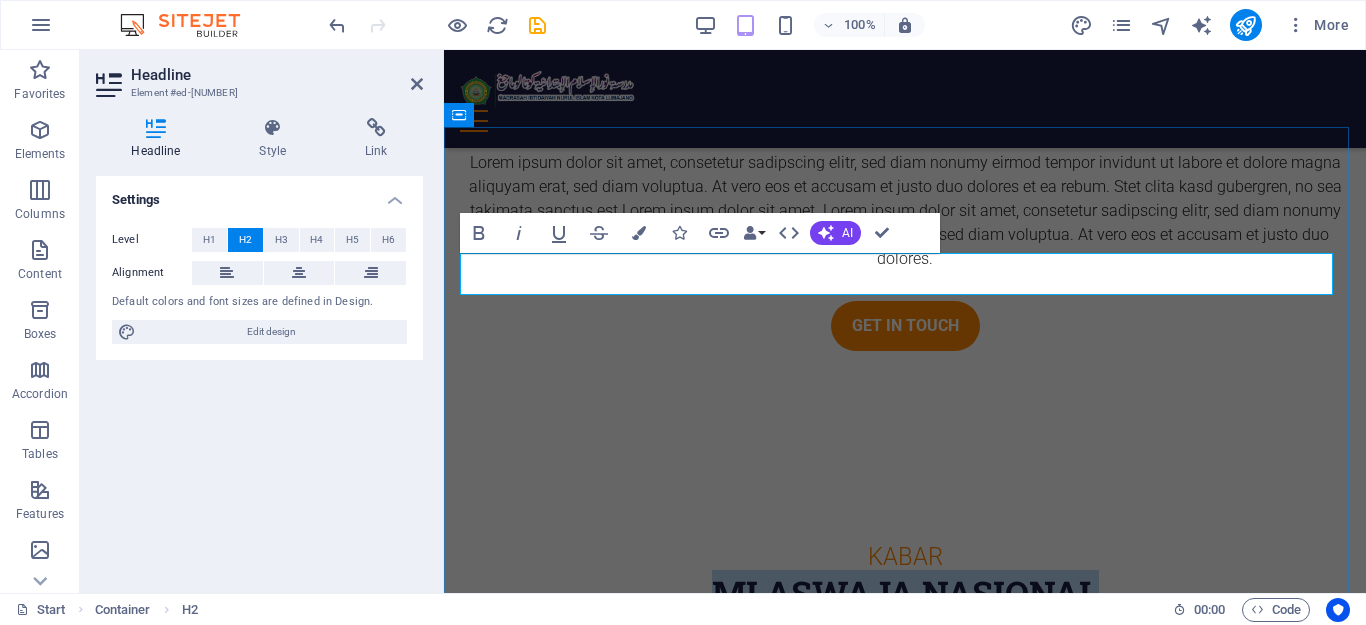 type 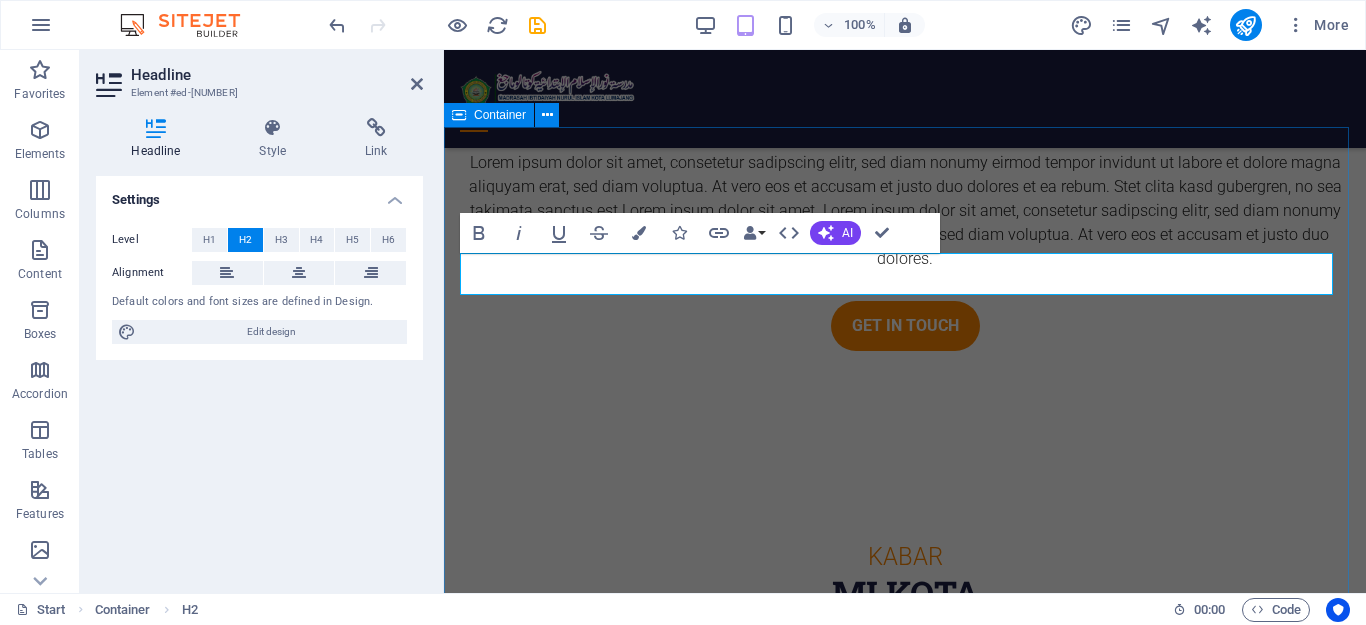 click on "kabar mi kota Spanish  12. September 2019  08:00 am - 04:00 pm Lorem ipsum dolor sit amet, consectetur adipisicing elit. Veritatis, dolorem! Swedish  12. September 2019  08:00 am - 04:00 pm Lorem ipsum dolor sit amet, consectetur adipisicing elit. Veritatis, dolorem! German  12. September 2019  08:00 am - 04:00 pm Lorem ipsum dolor sit amet, consectetur adipisicing elit. Veritatis, dolorem! Italian  12. September 2019  08:00 am - 04:00 pm Lorem ipsum dolor sit amet, consectetur adipisicing elit. Veritatis, dolorem! French  12. September 2019  08:00 am - 04:00 pm Lorem ipsum dolor sit amet, consectetur adipisicing elit. Veritatis, dolorem! Danish  12. September 2019  08:00 am - 04:00 pm Lorem ipsum dolor sit amet, consectetur adipisicing elit. Veritatis, dolorem!" at bounding box center (905, 2953) 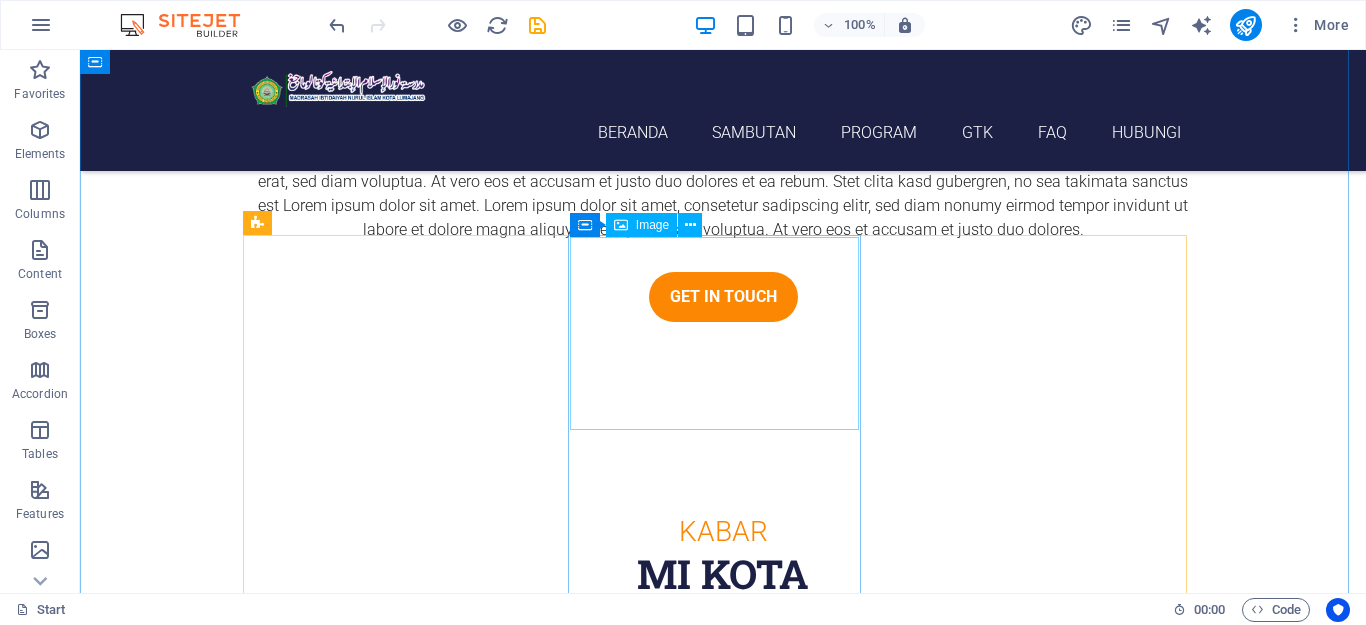 scroll, scrollTop: 3180, scrollLeft: 0, axis: vertical 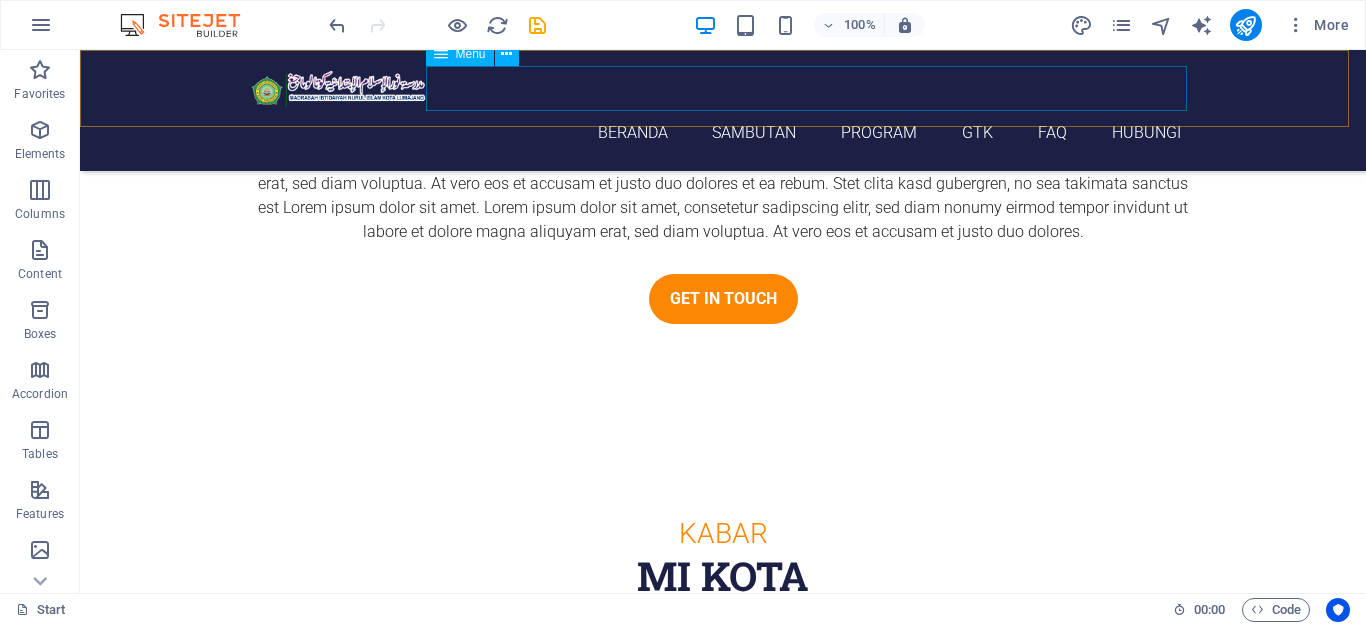 click on "Beranda Sambutan Program GTK FAQ Hubungi" at bounding box center (723, 132) 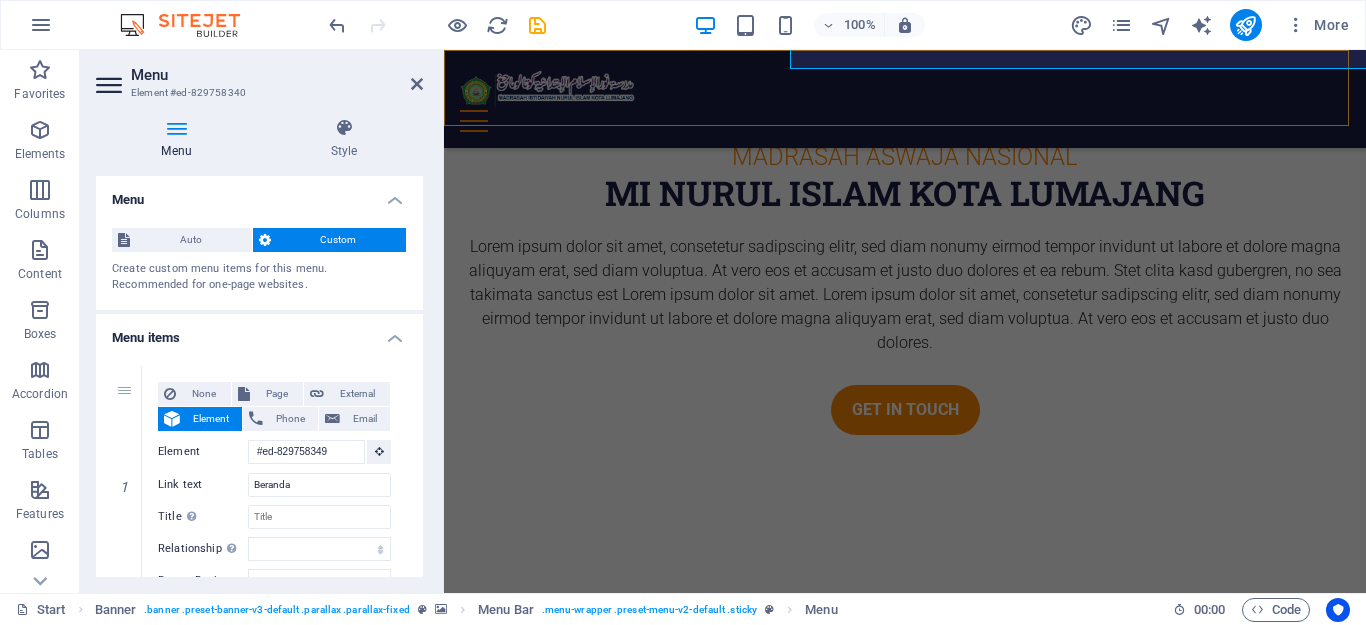 scroll, scrollTop: 3222, scrollLeft: 0, axis: vertical 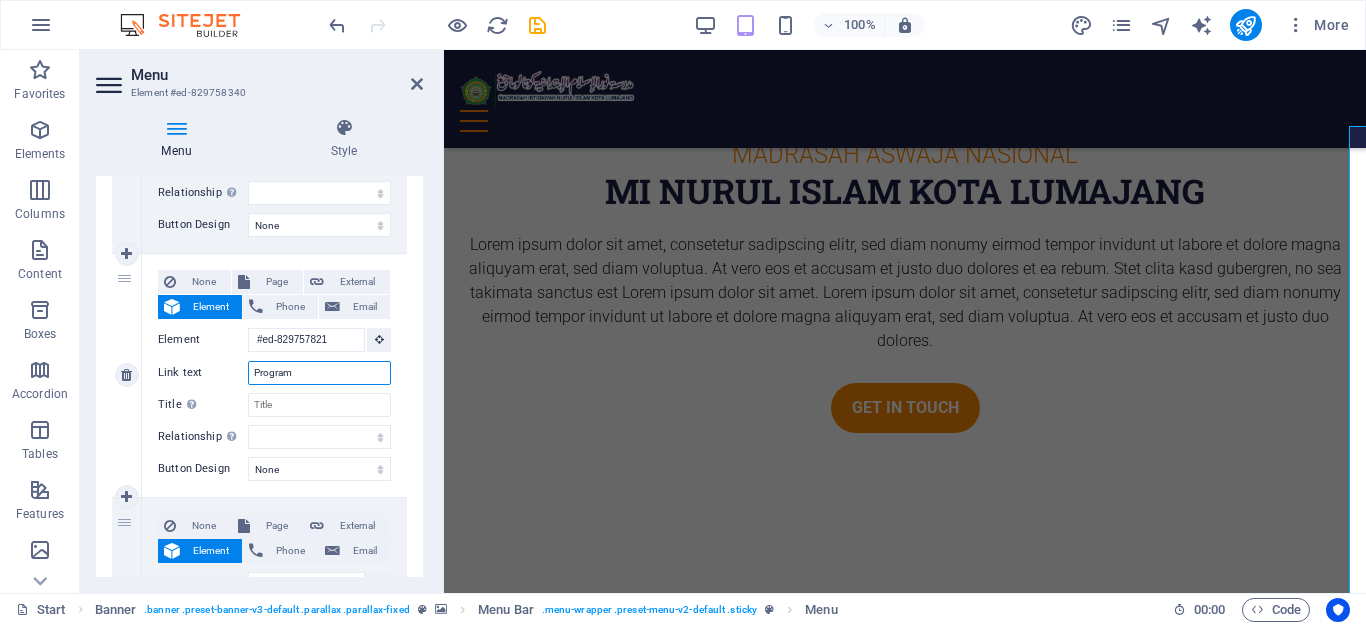 click on "Program" at bounding box center (319, 373) 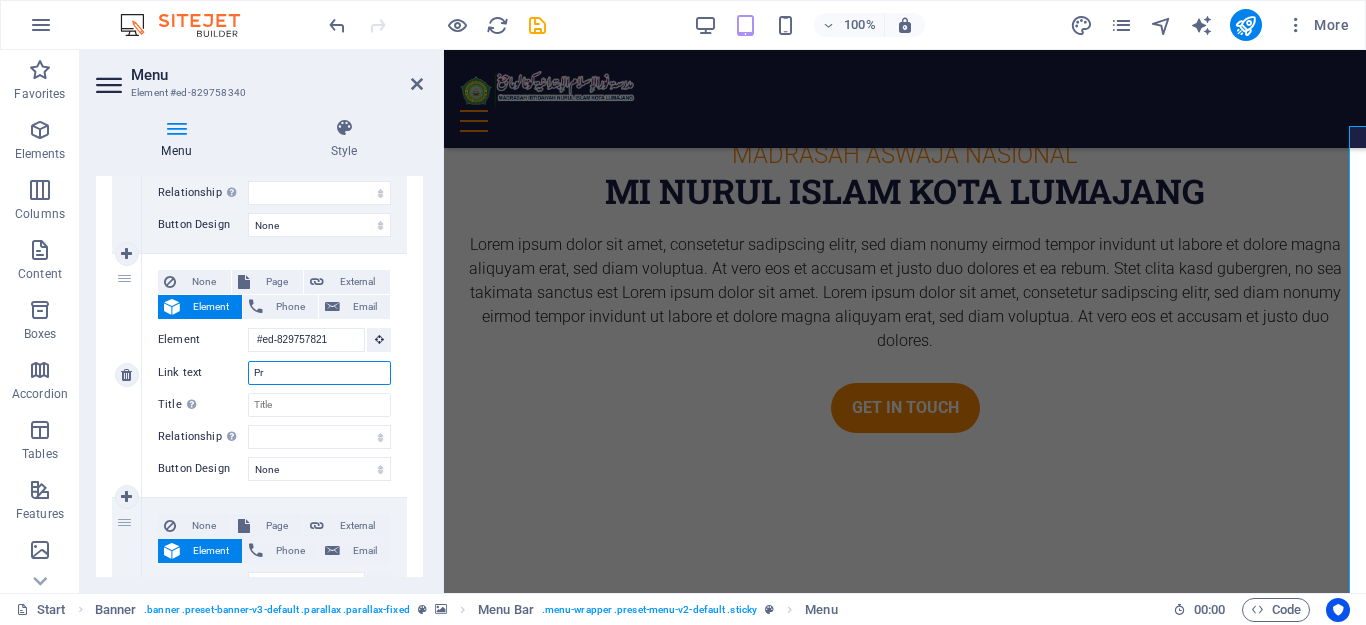 type on "P" 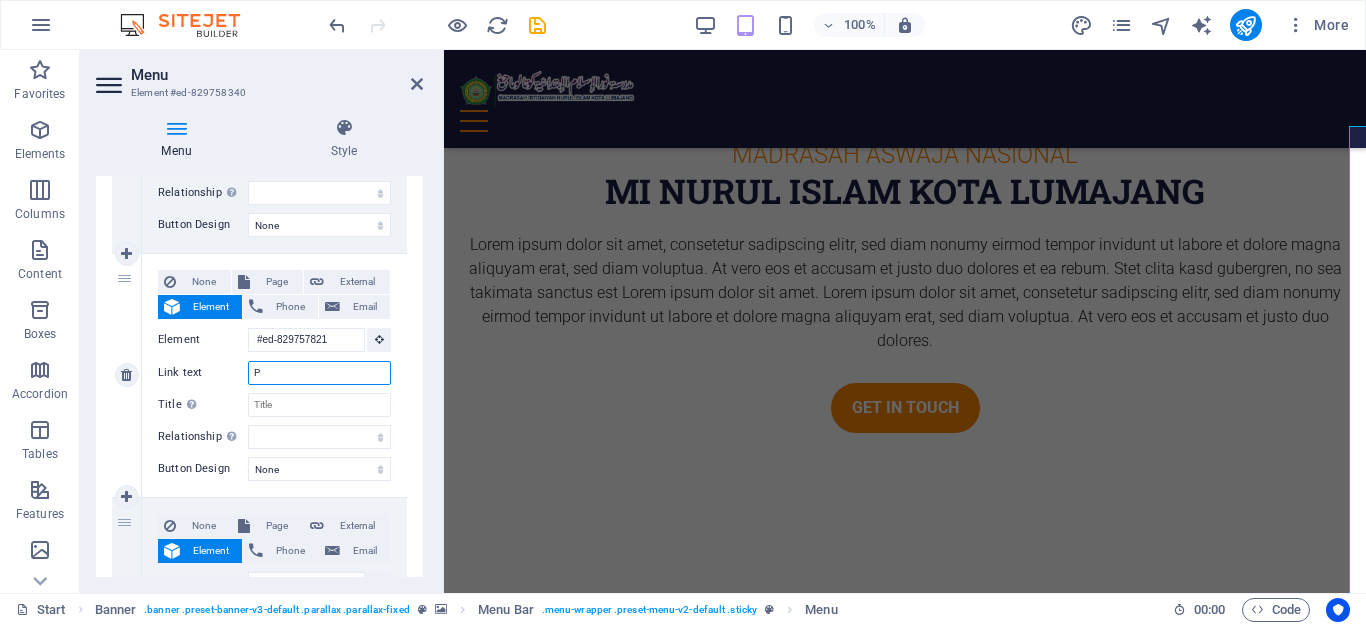 type 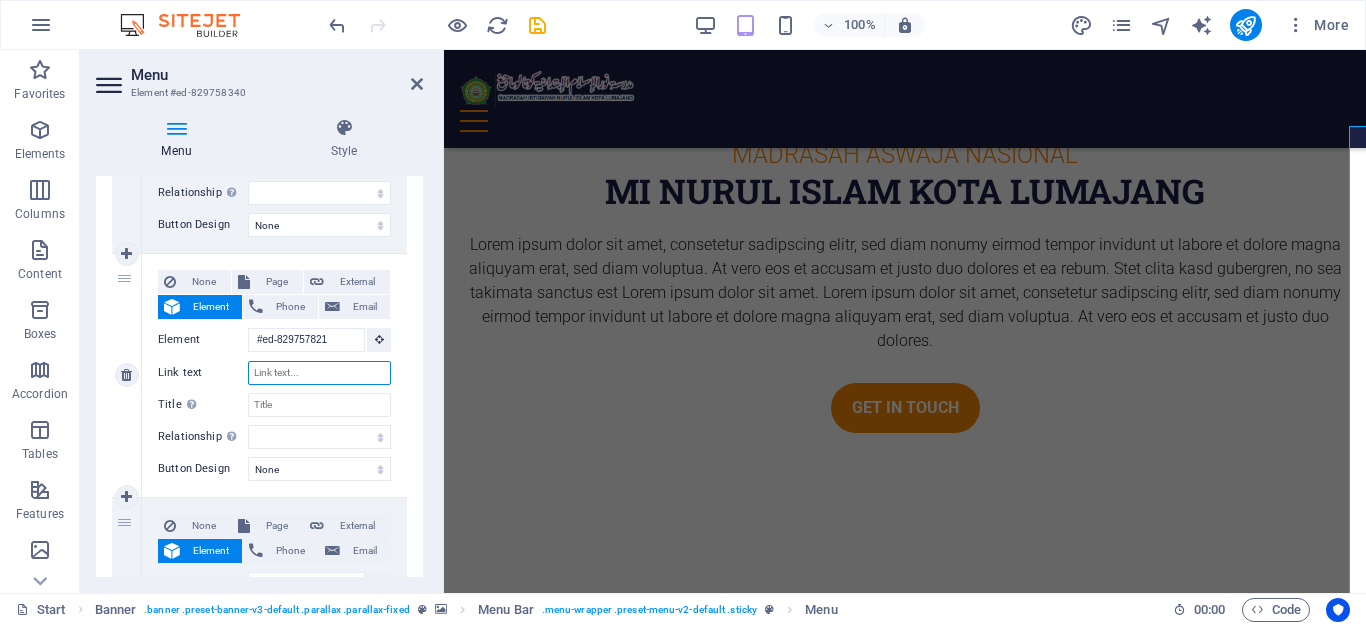 select 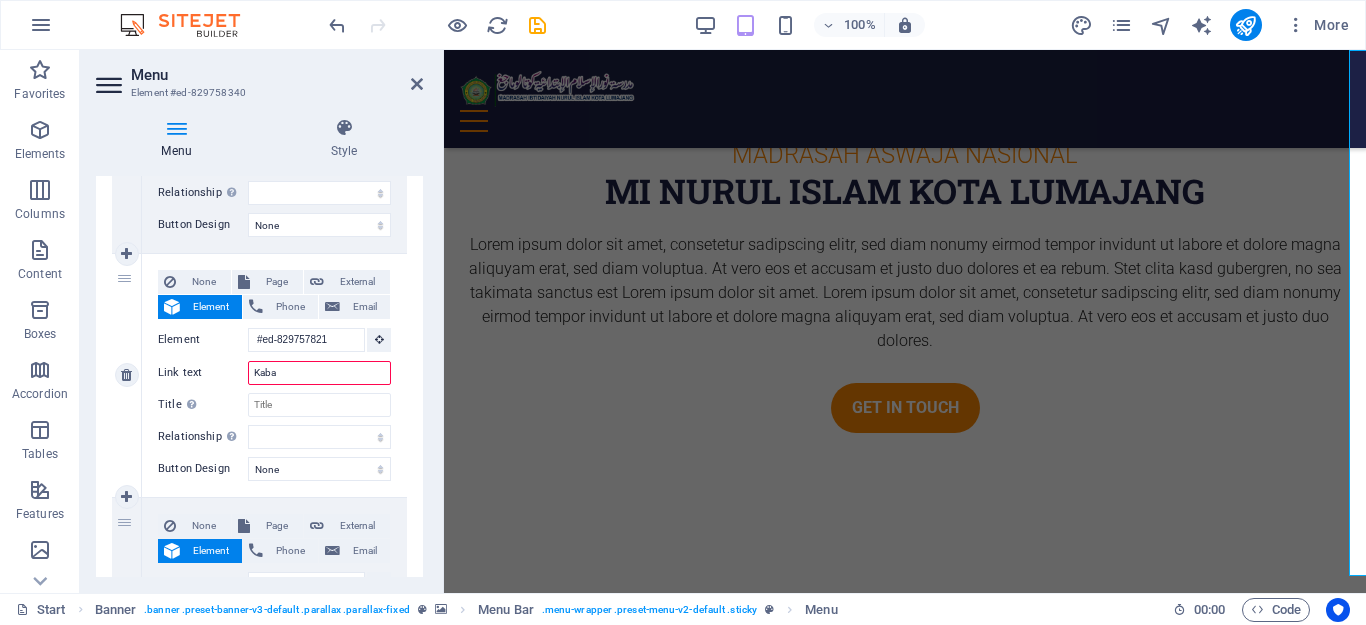 type on "Kabar" 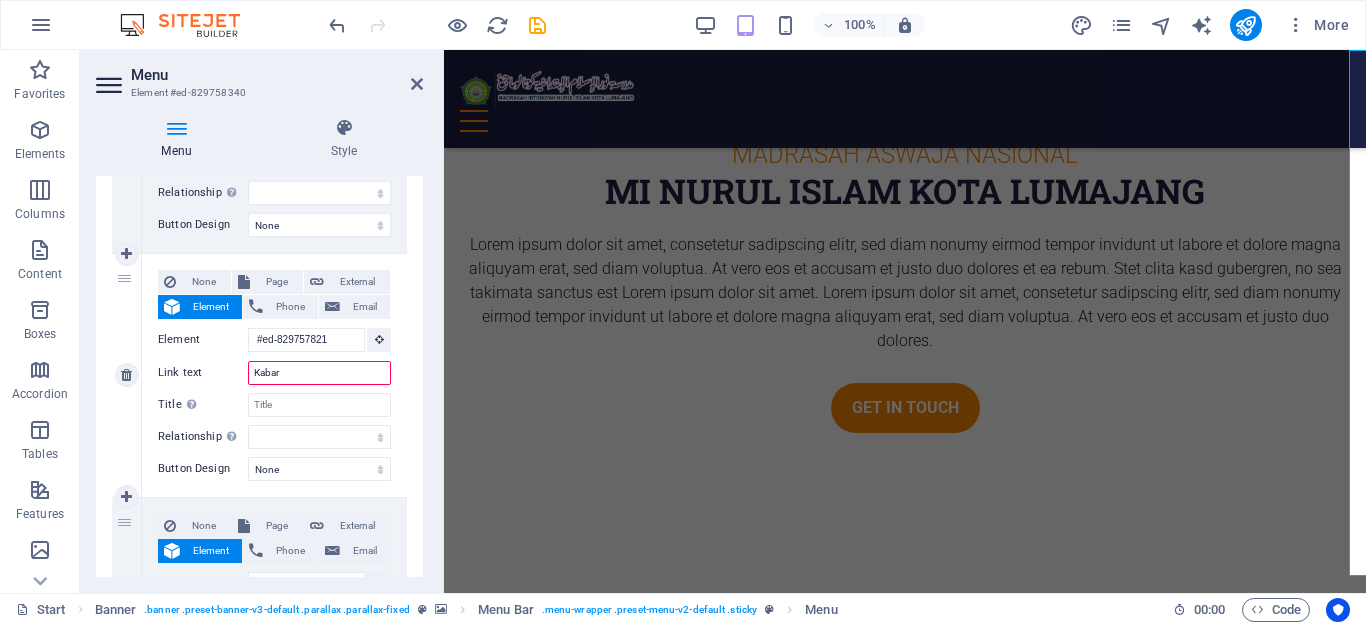 select 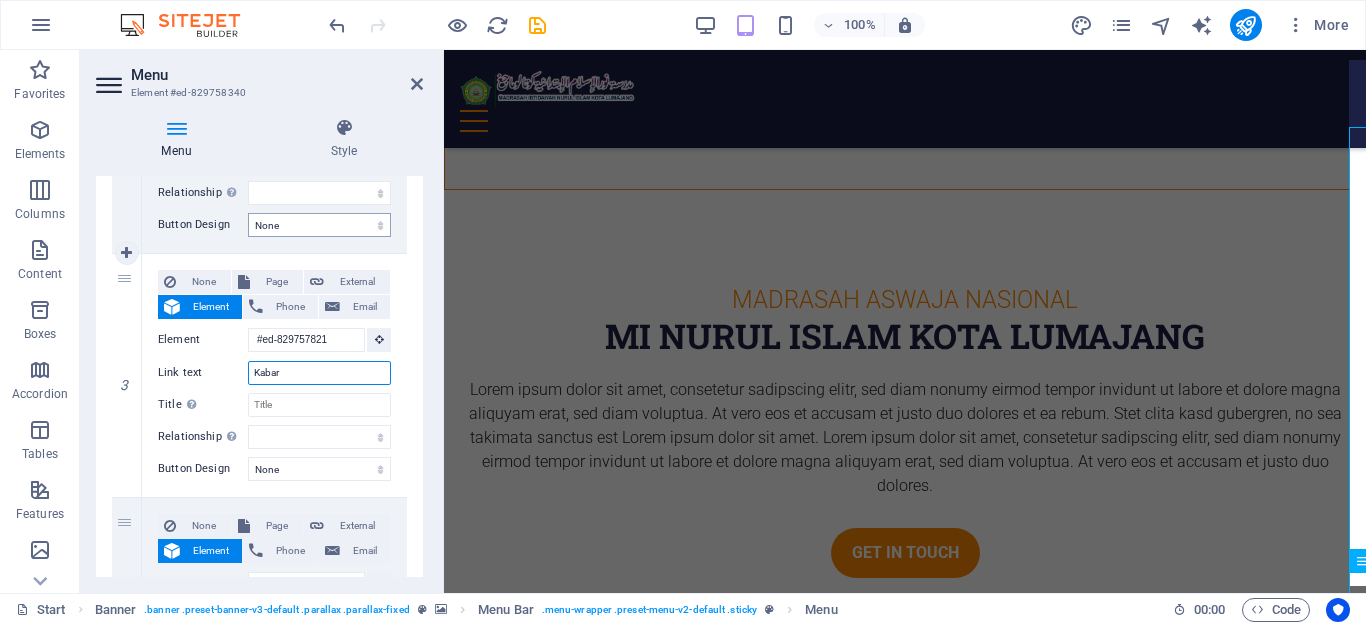 scroll, scrollTop: 2999, scrollLeft: 0, axis: vertical 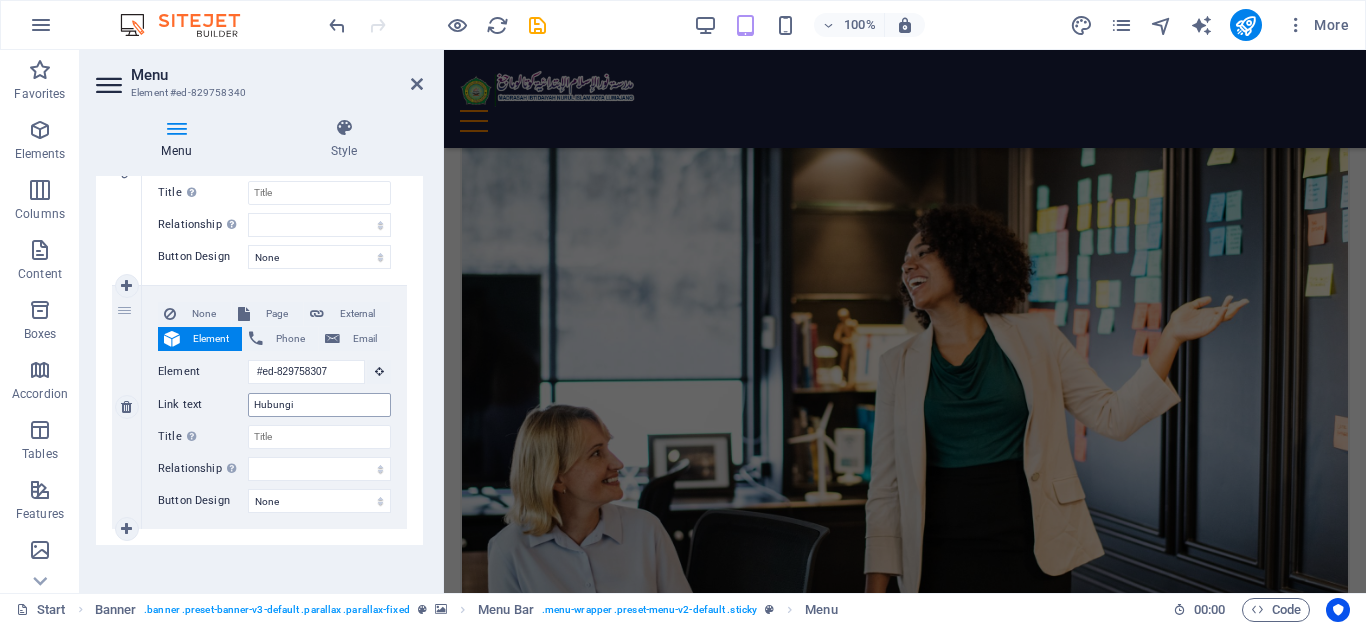 type on "Kabar" 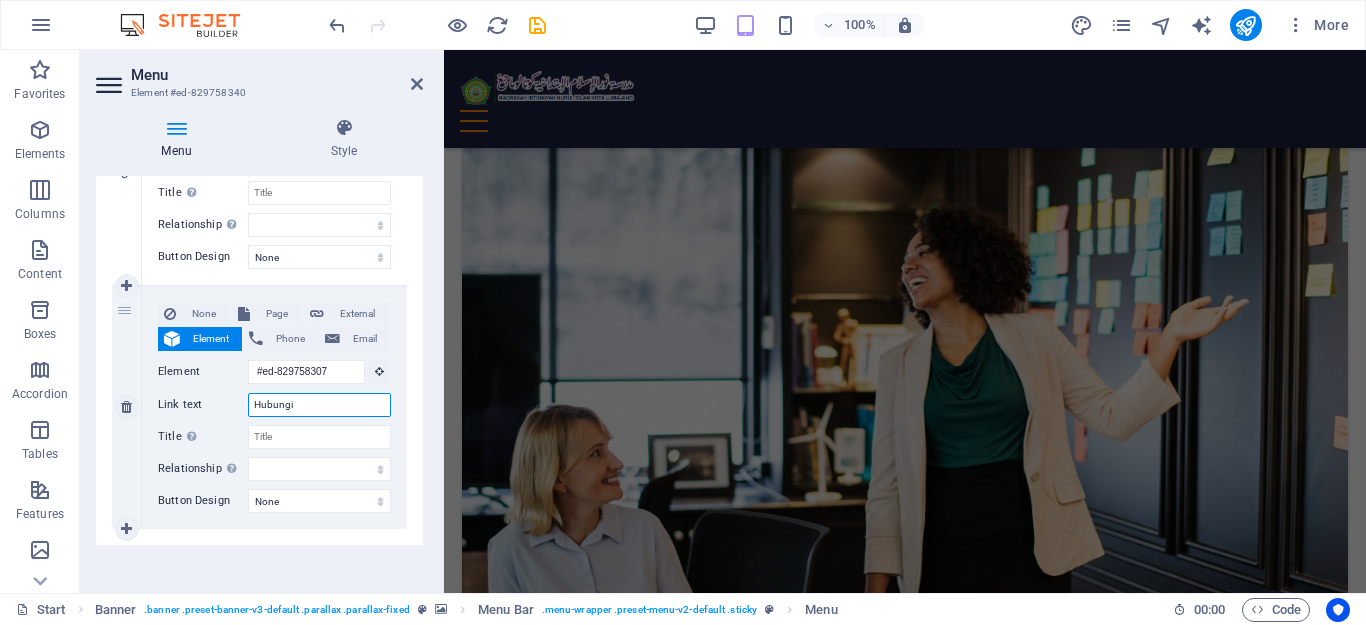 click on "Hubungi" at bounding box center (319, 405) 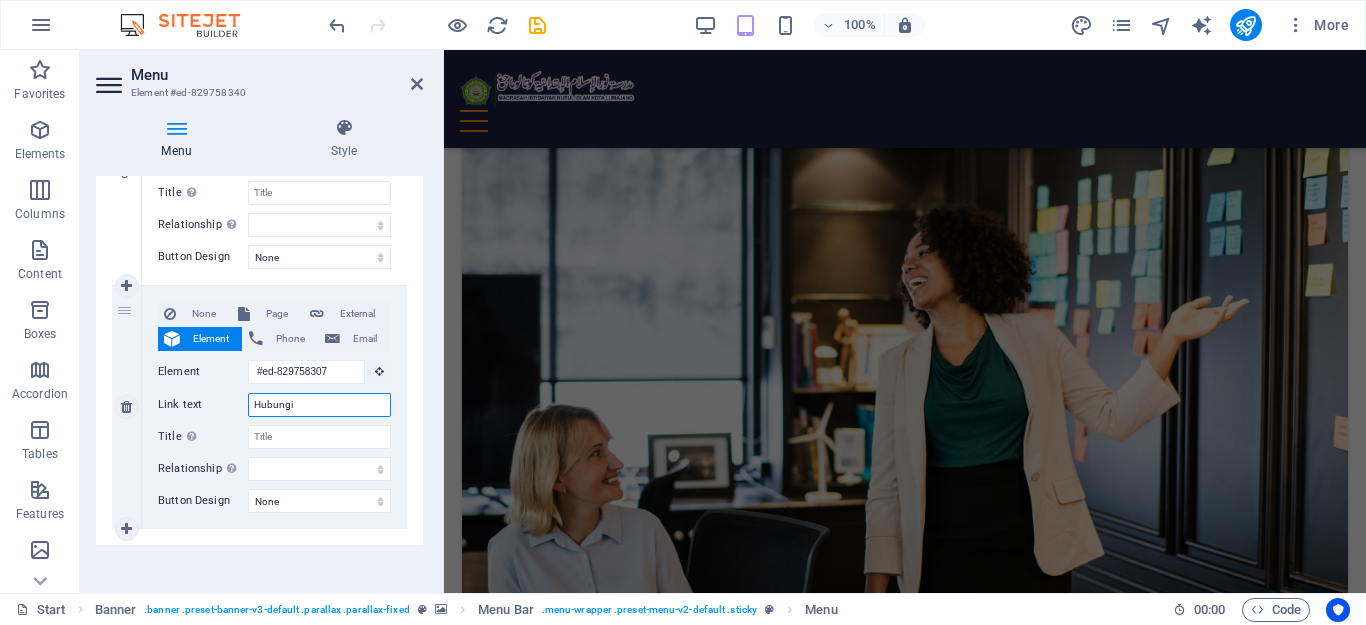 type on "H" 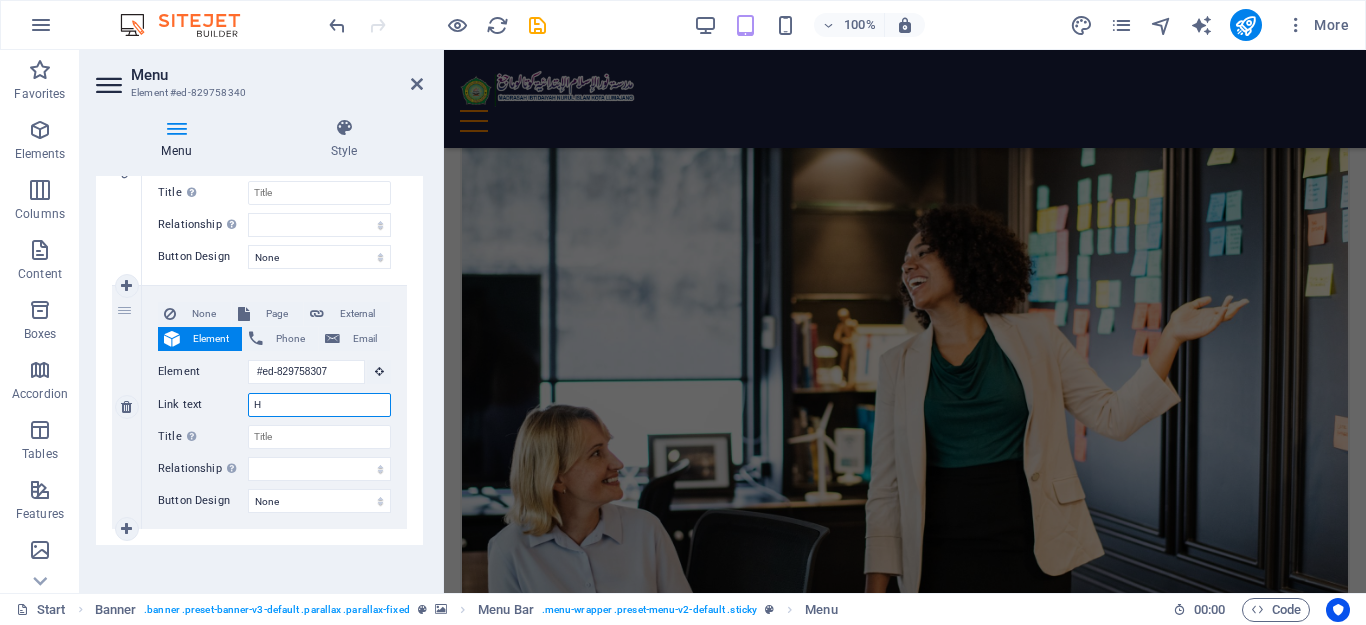 select 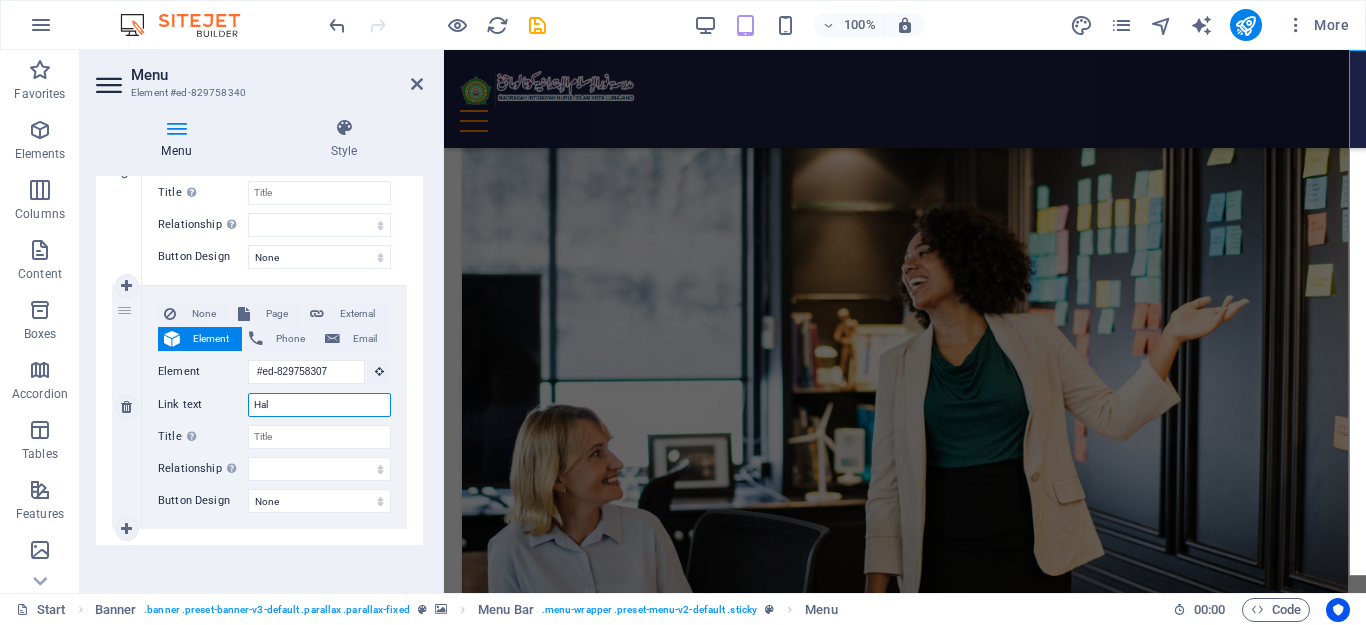 type on "Halo" 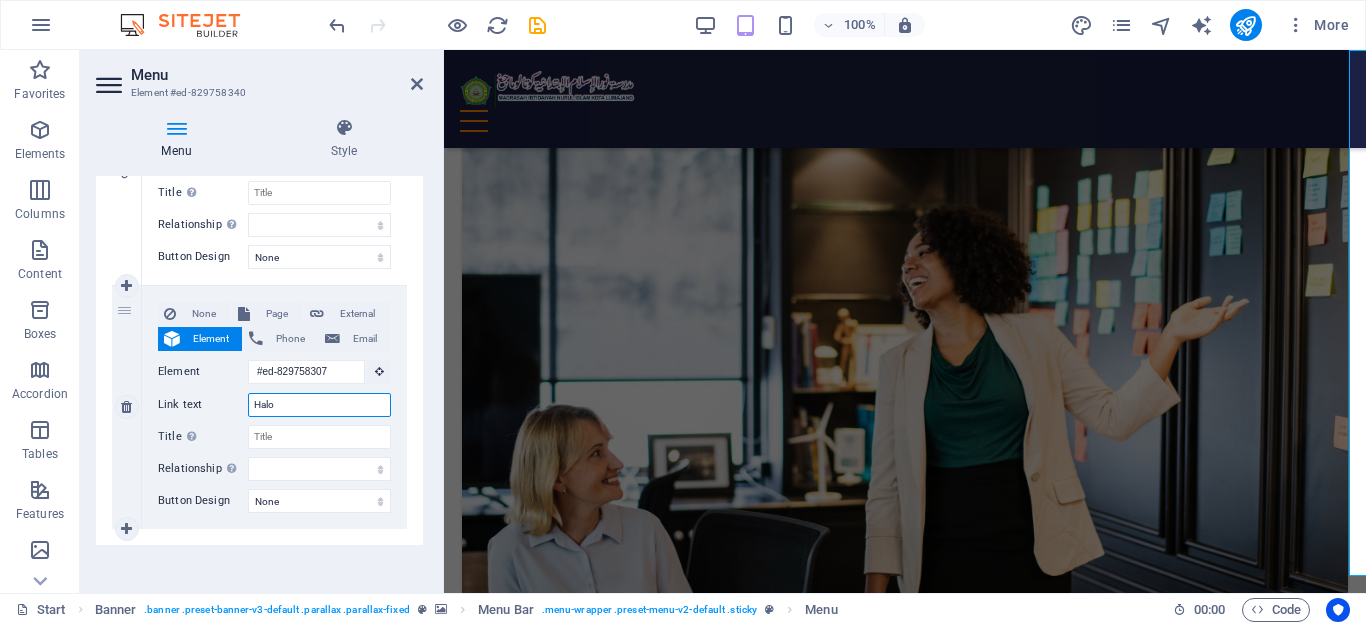 select 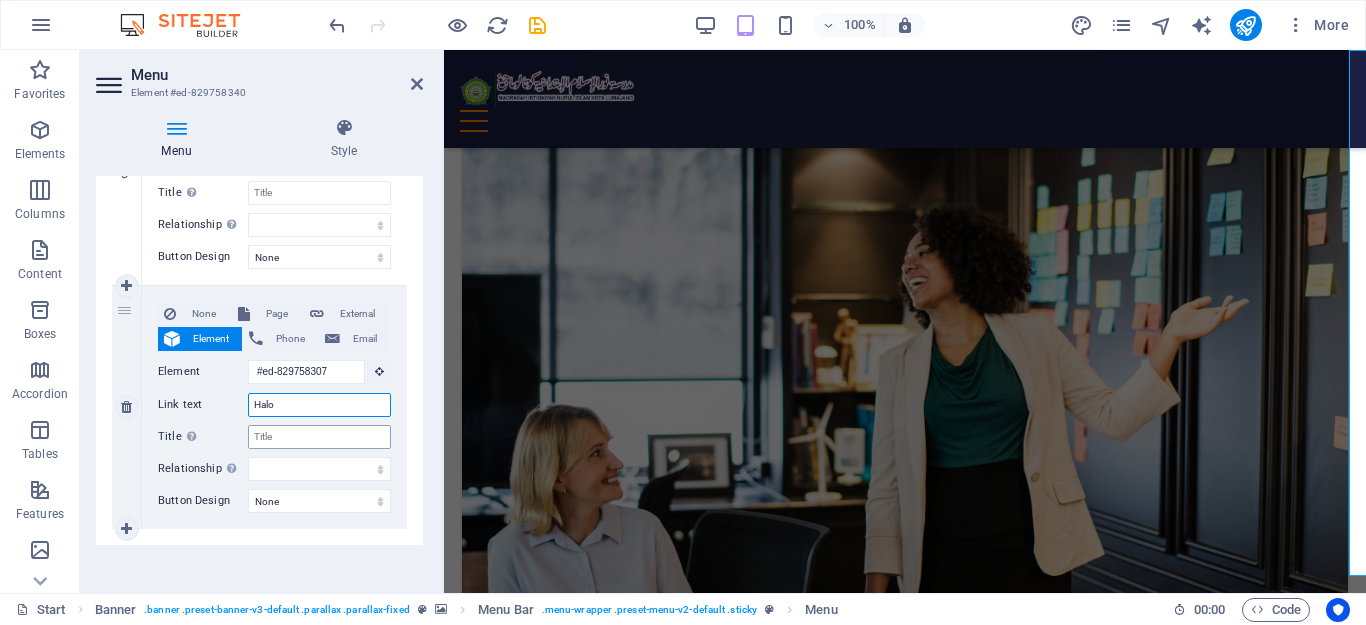 type on "Halo" 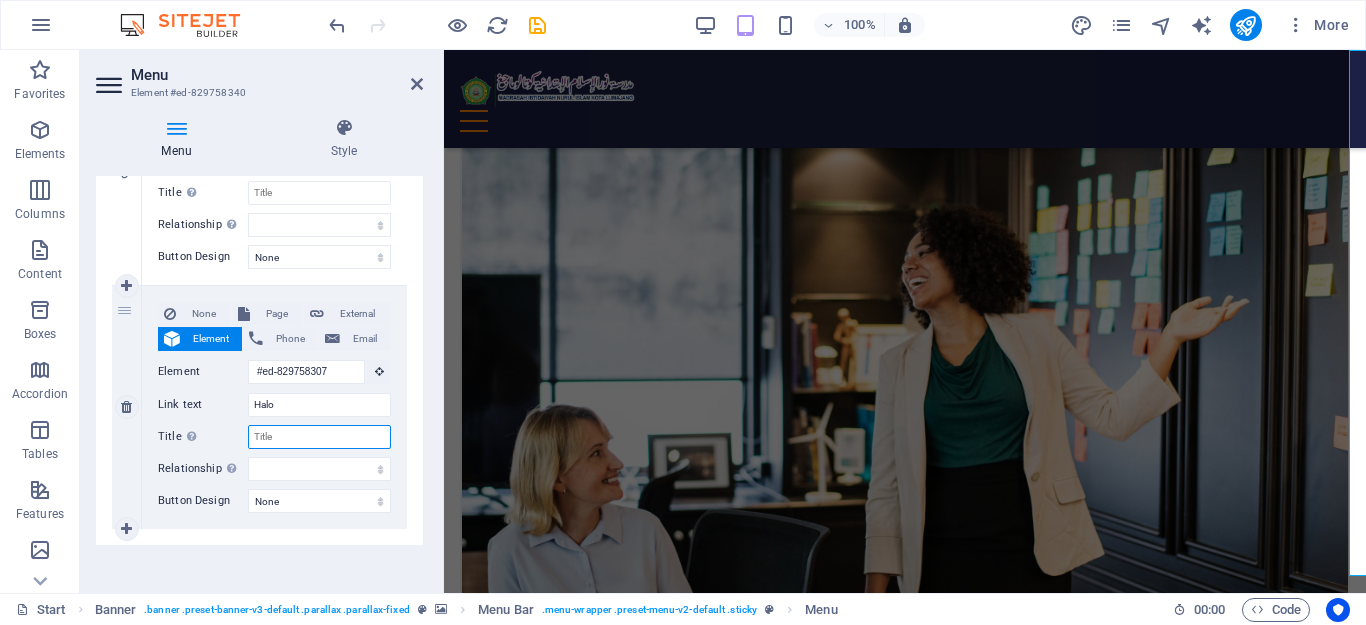 click on "Title Additional link description, should not be the same as the link text. The title is most often shown as a tooltip text when the mouse moves over the element. Leave empty if uncertain." at bounding box center [319, 437] 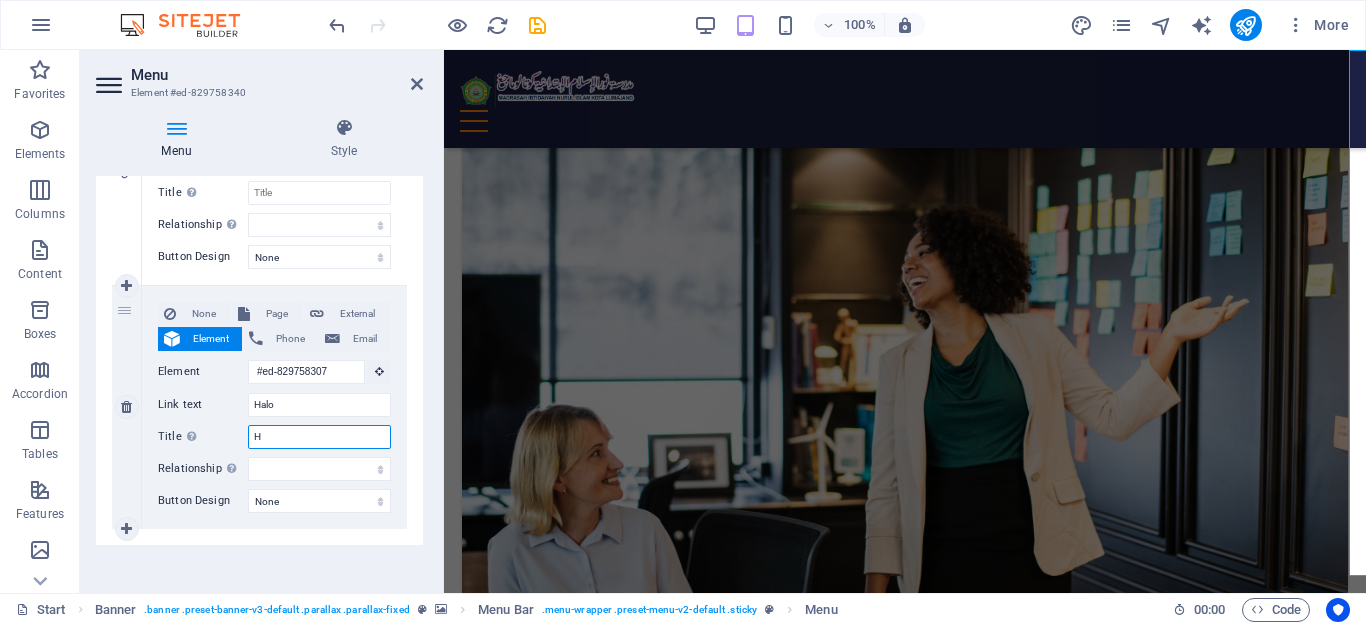 select 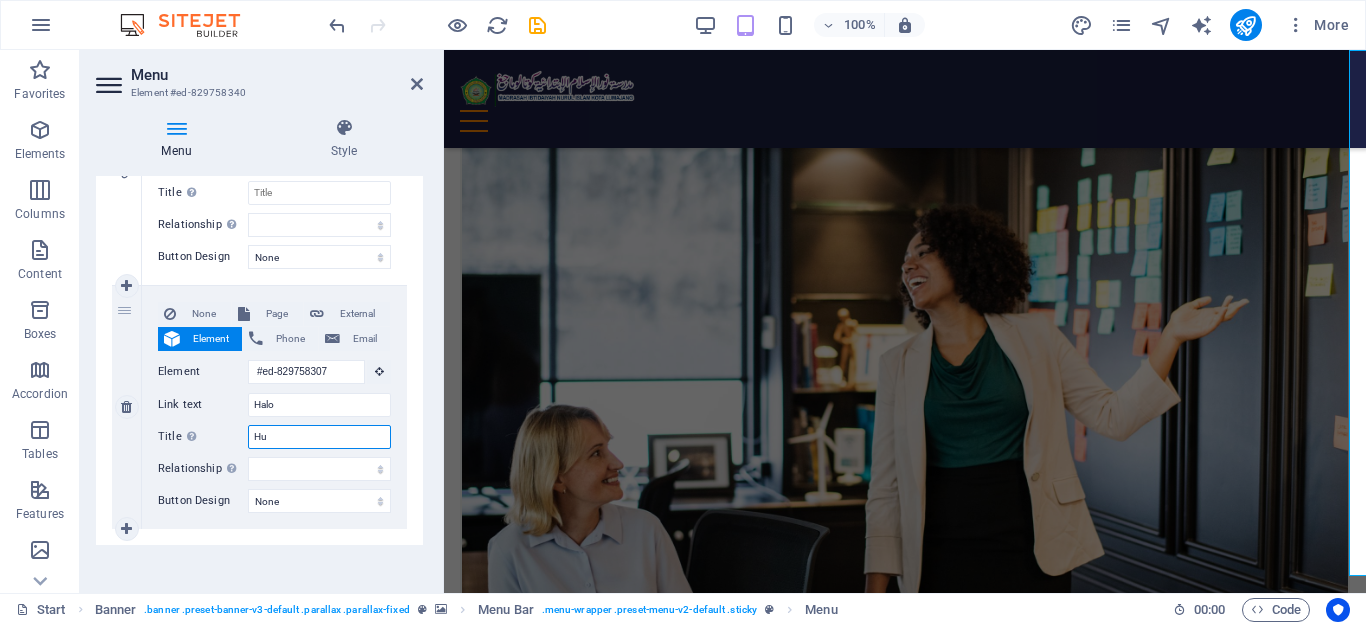 type on "Hub" 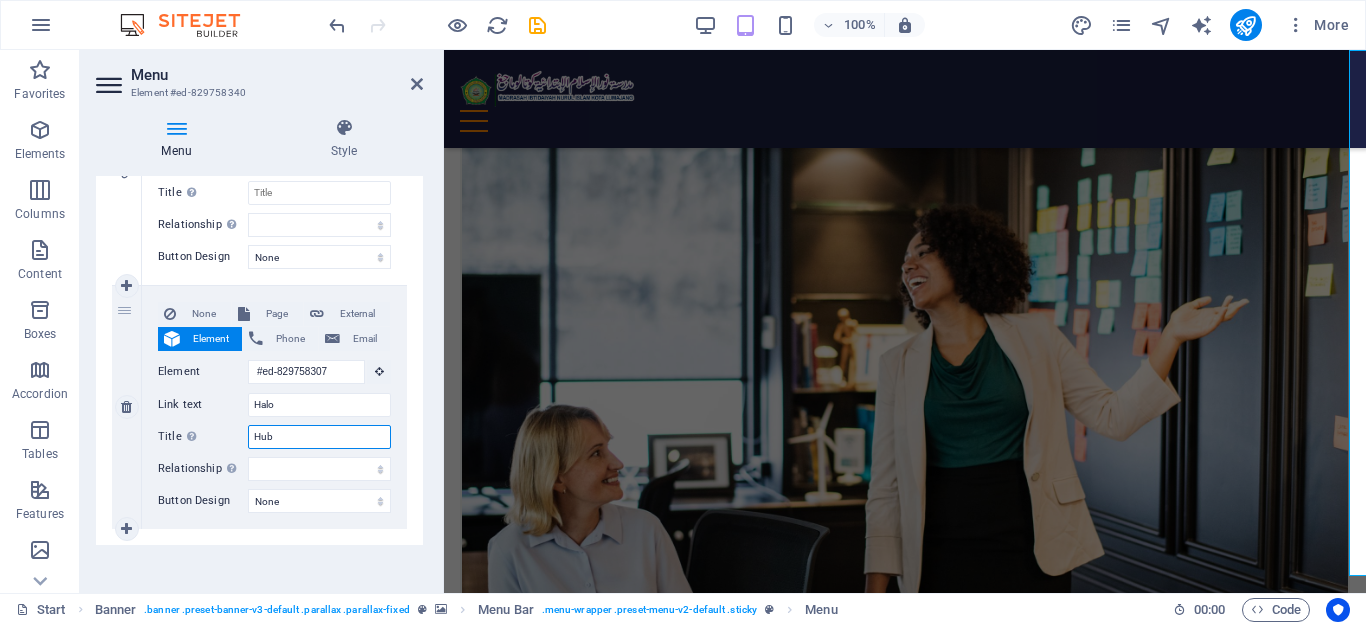 select 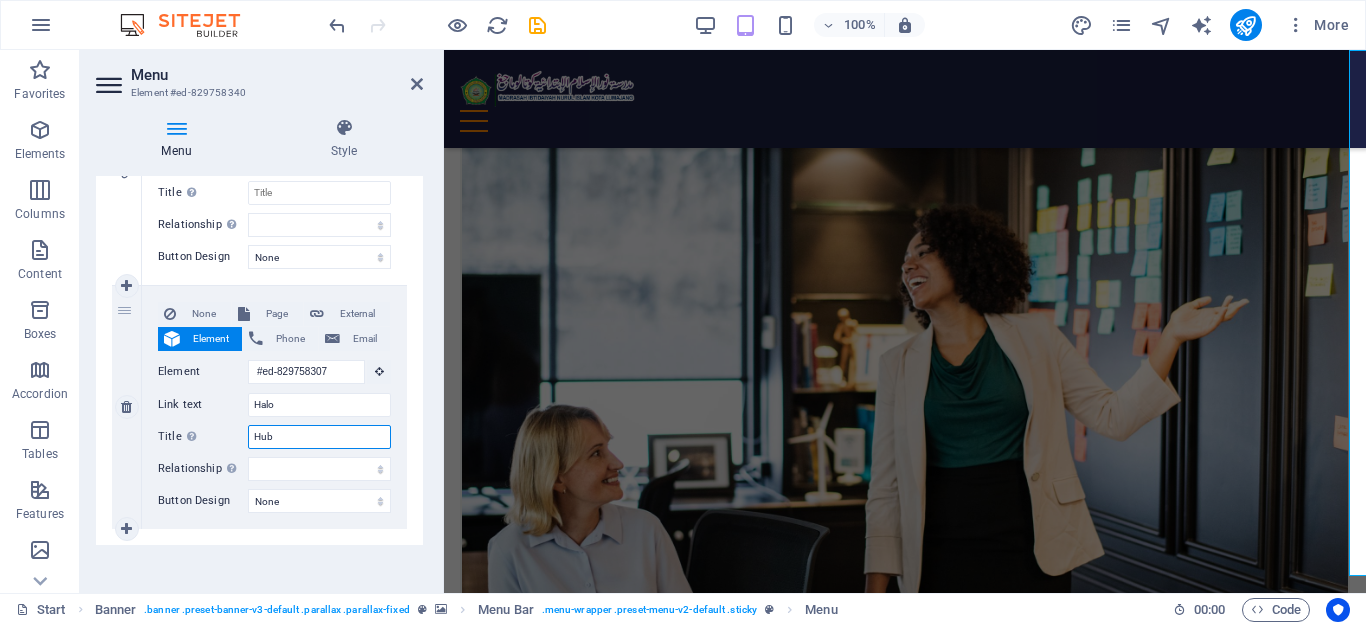 select 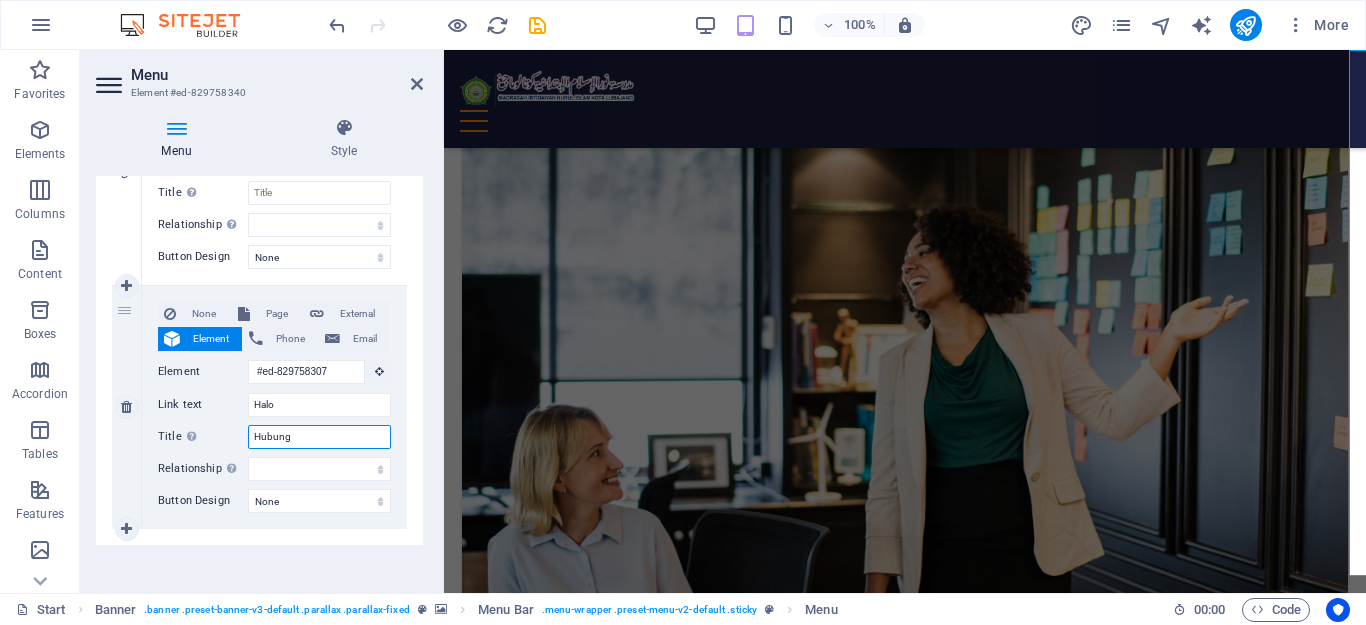 type on "Hubungi" 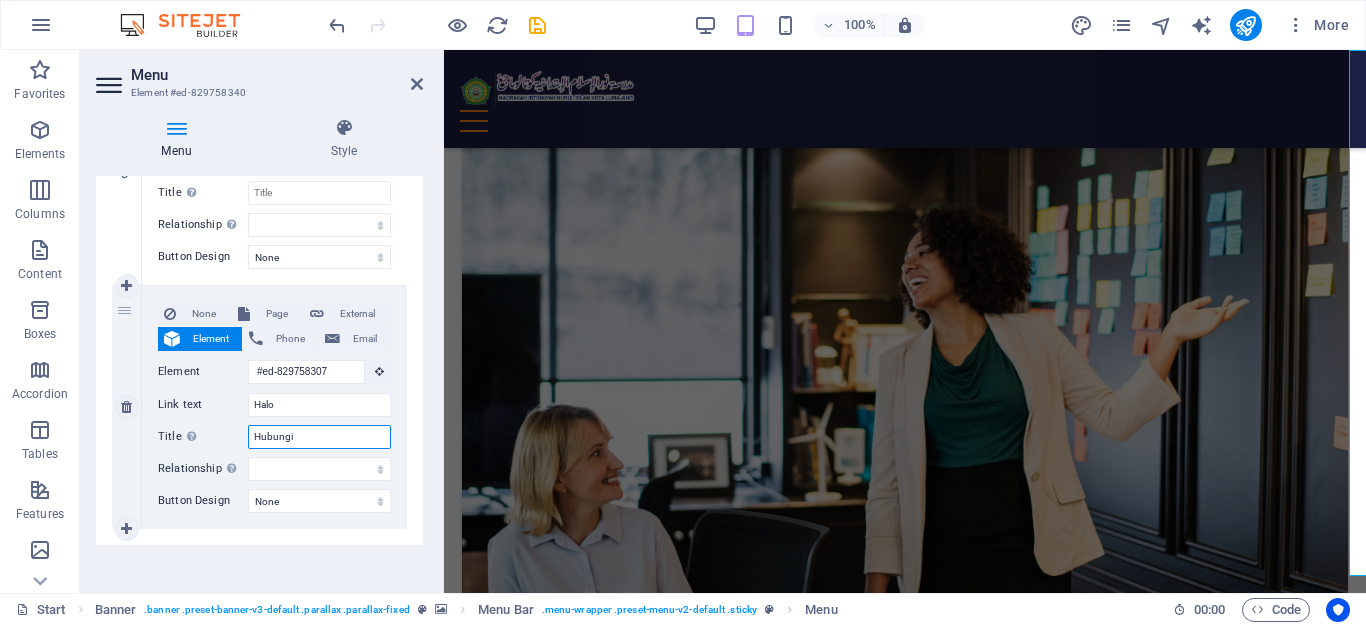 select 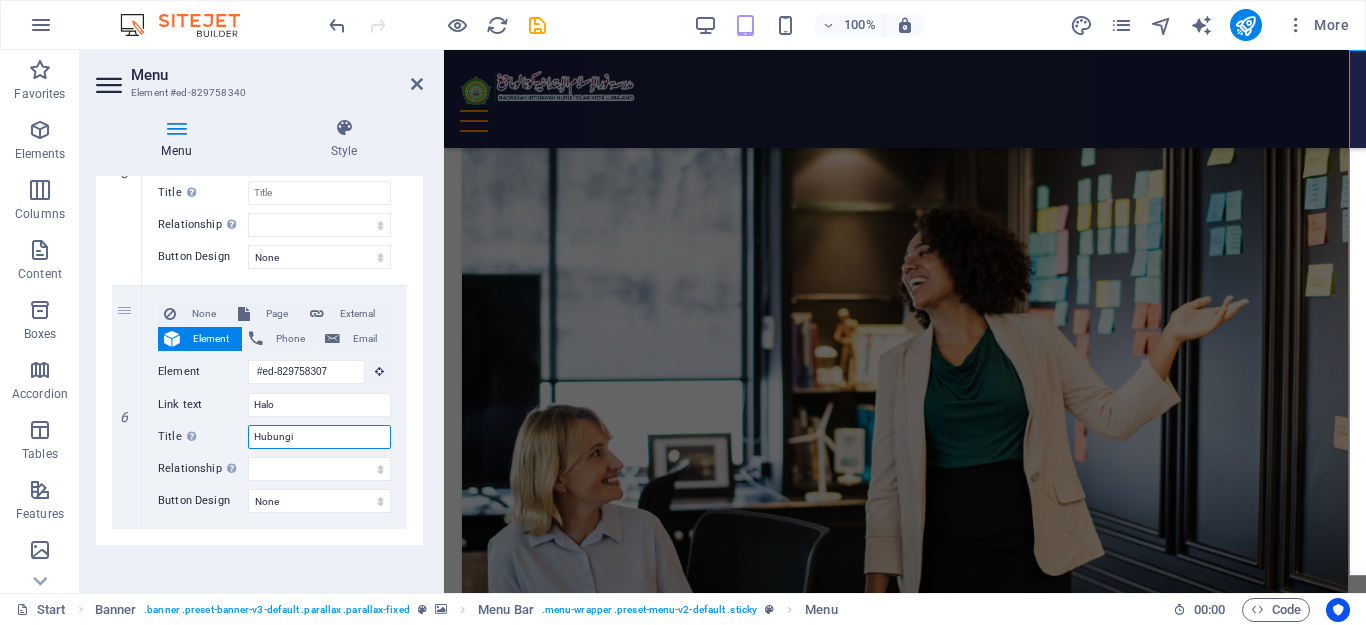 type on "Hubungi" 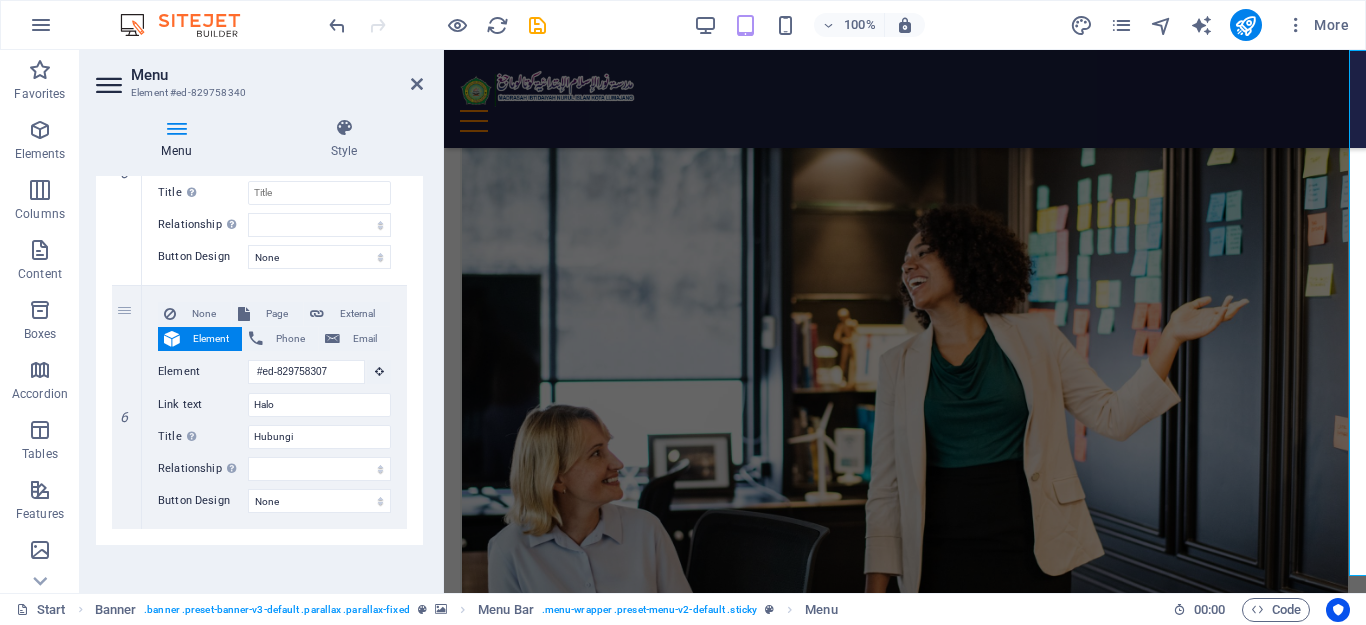 click on "1 None Page External Element Phone Email Page Start Subpage Legal notice Privacy Start Element #ed-829758349
URL Phone Email Link text Beranda Link target New tab Same tab Overlay Title Additional link description, should not be the same as the link text. The title is most often shown as a tooltip text when the mouse moves over the element. Leave empty if uncertain. Relationship Sets the  relationship of this link to the link target . For example, the value "nofollow" instructs search engines not to follow the link. Can be left empty. alternate author bookmark external help license next nofollow noreferrer noopener prev search tag Button Design None Default Primary Secondary 2 None Page External Element Phone Email Page Start Subpage Legal notice Privacy Start Element #ed-829757977
URL Phone Email Link text Sambutan Link target New tab Same tab Overlay Title Relationship Sets the  relationship of this link to the link target alternate author bookmark external 3" at bounding box center [259, -203] 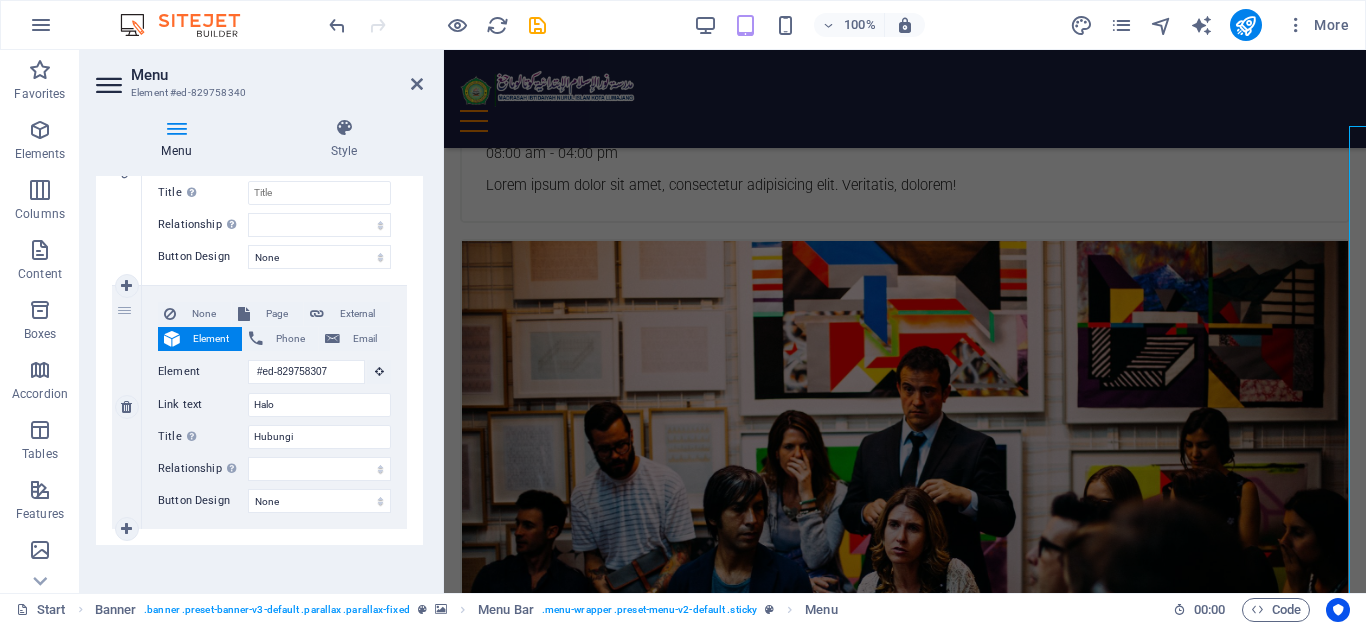 scroll, scrollTop: 3737, scrollLeft: 0, axis: vertical 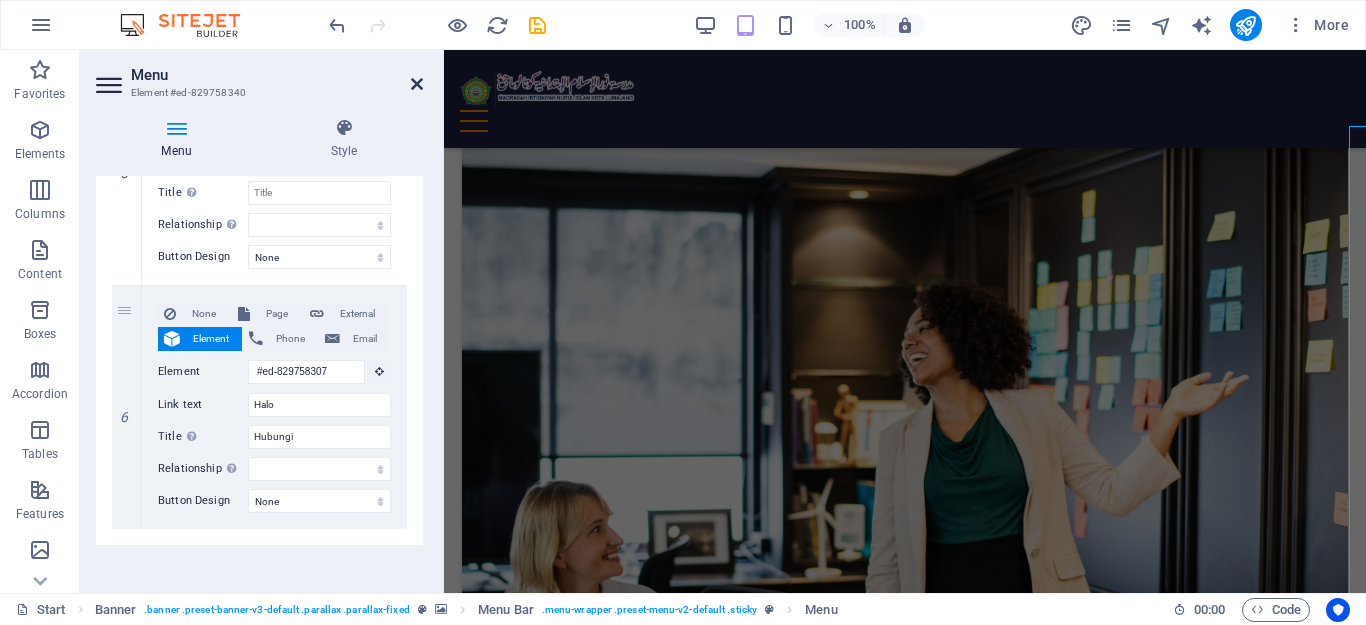 click at bounding box center (417, 84) 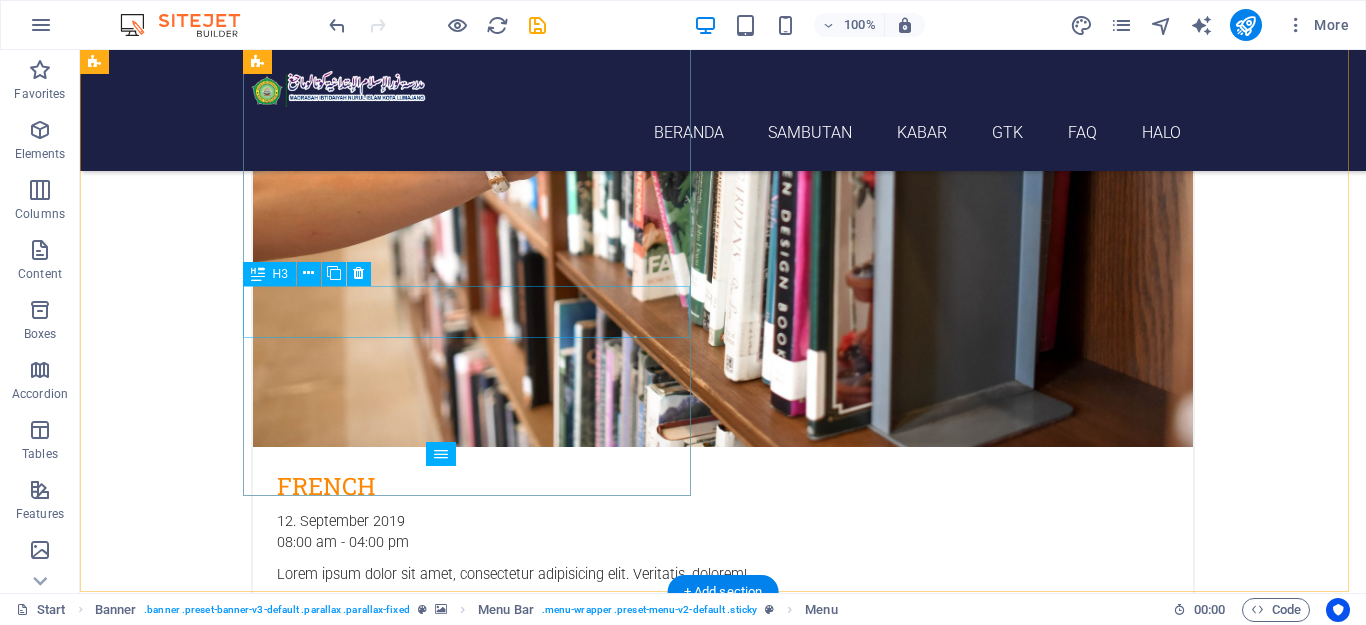 scroll, scrollTop: 6832, scrollLeft: 0, axis: vertical 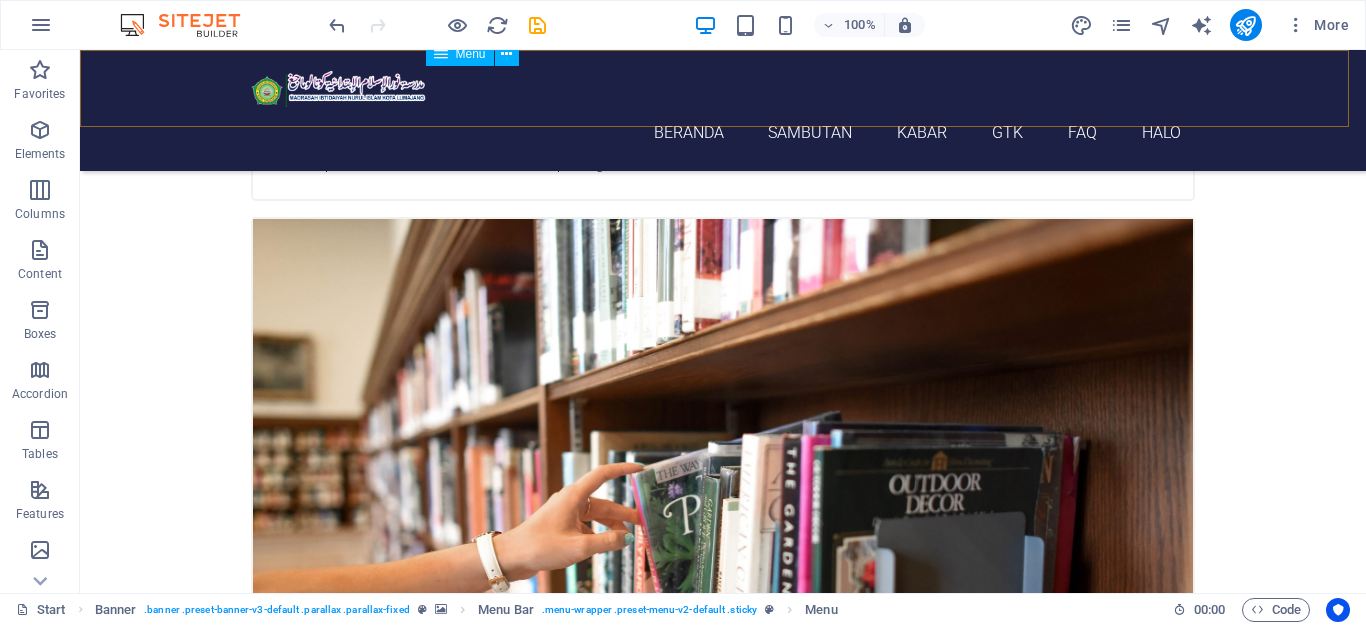 click on "Beranda Sambutan Kabar GTK FAQ Halo" at bounding box center [723, 132] 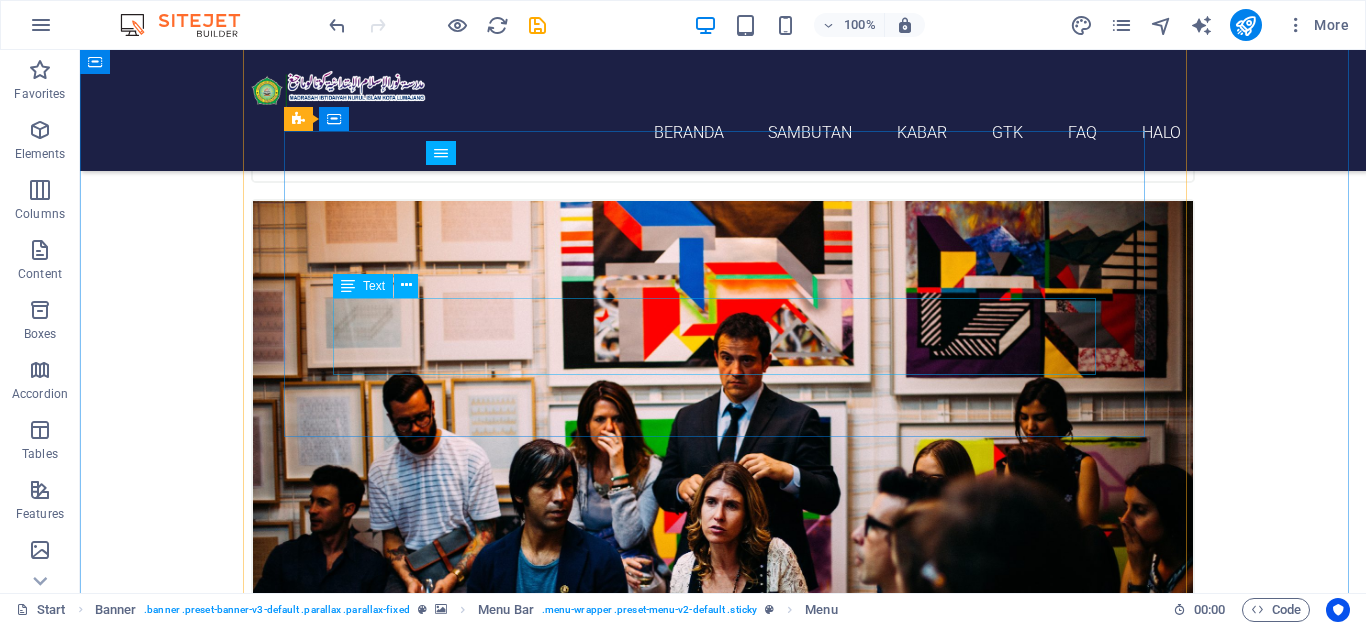 scroll, scrollTop: 5132, scrollLeft: 0, axis: vertical 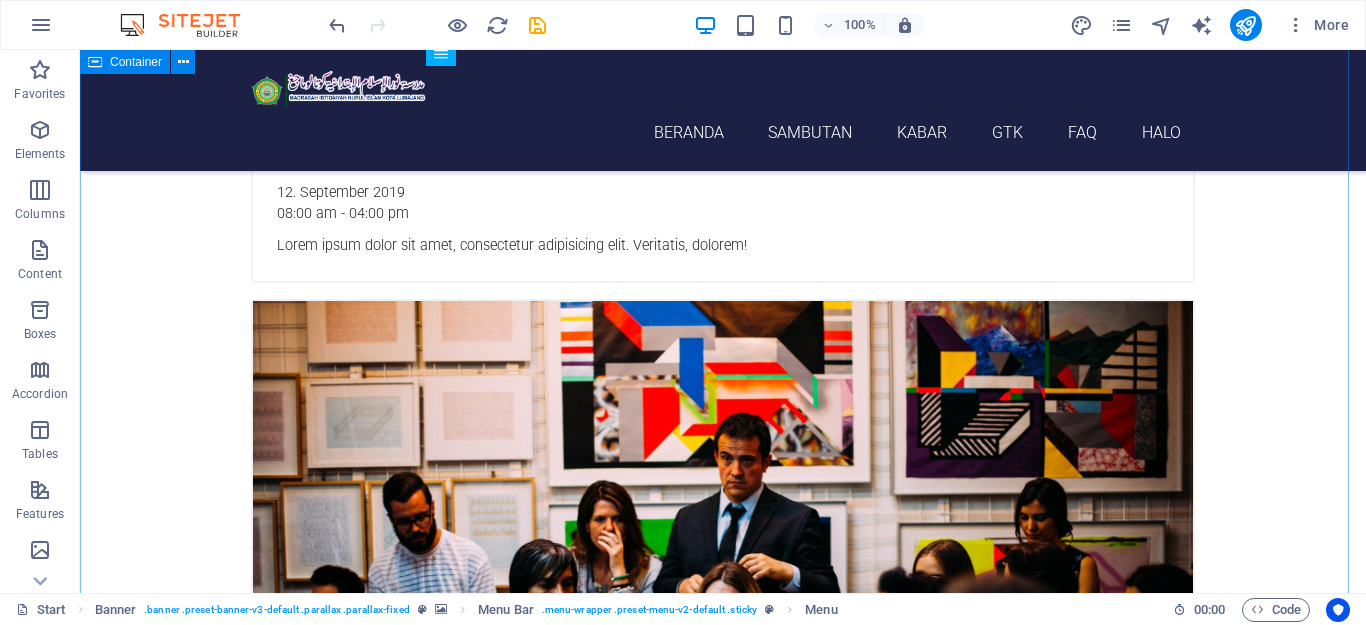 click on "BELAJAR BERSAMA gURU DAN STAFF ADNAN KAHIRULLAH Kepala Madrasah DINA WAHYUNING PRASTIWI Wali Kelas 1A KH. Hasyim Asy'ari SITI MAISYAROH Wali Kelas 1B KH. Wahab Hasbullah David Swedish & Danish Maya French & Spanish" at bounding box center (723, 4702) 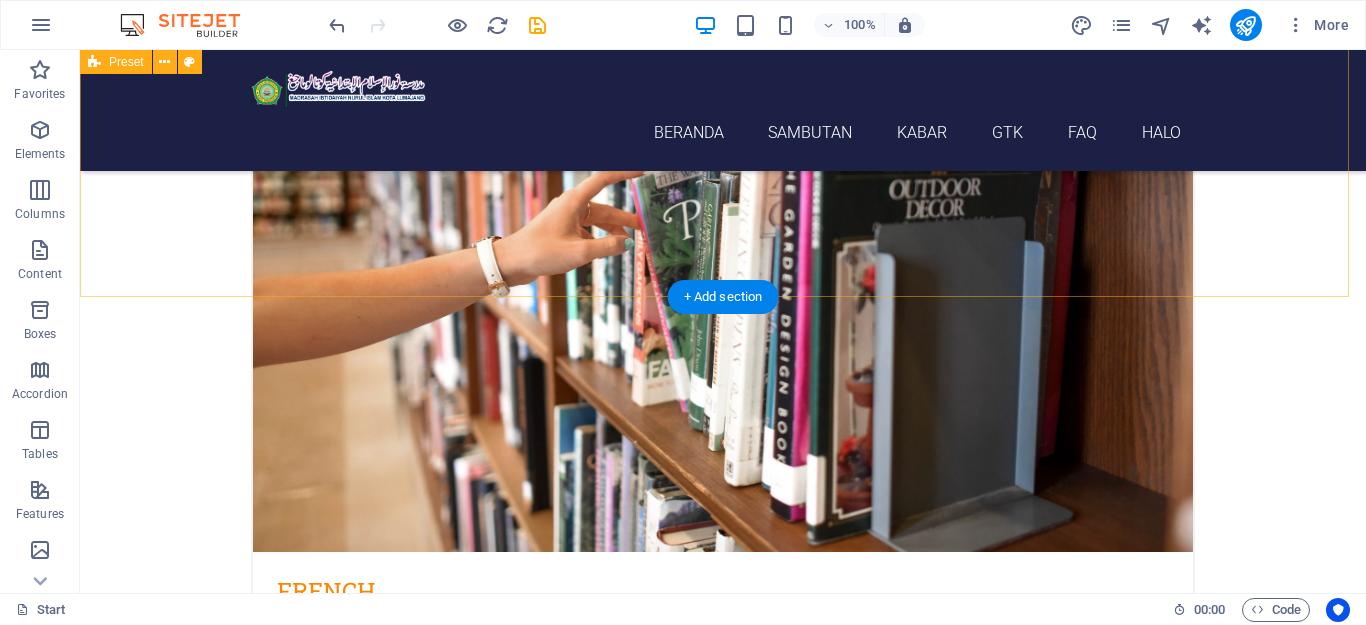 scroll, scrollTop: 6832, scrollLeft: 0, axis: vertical 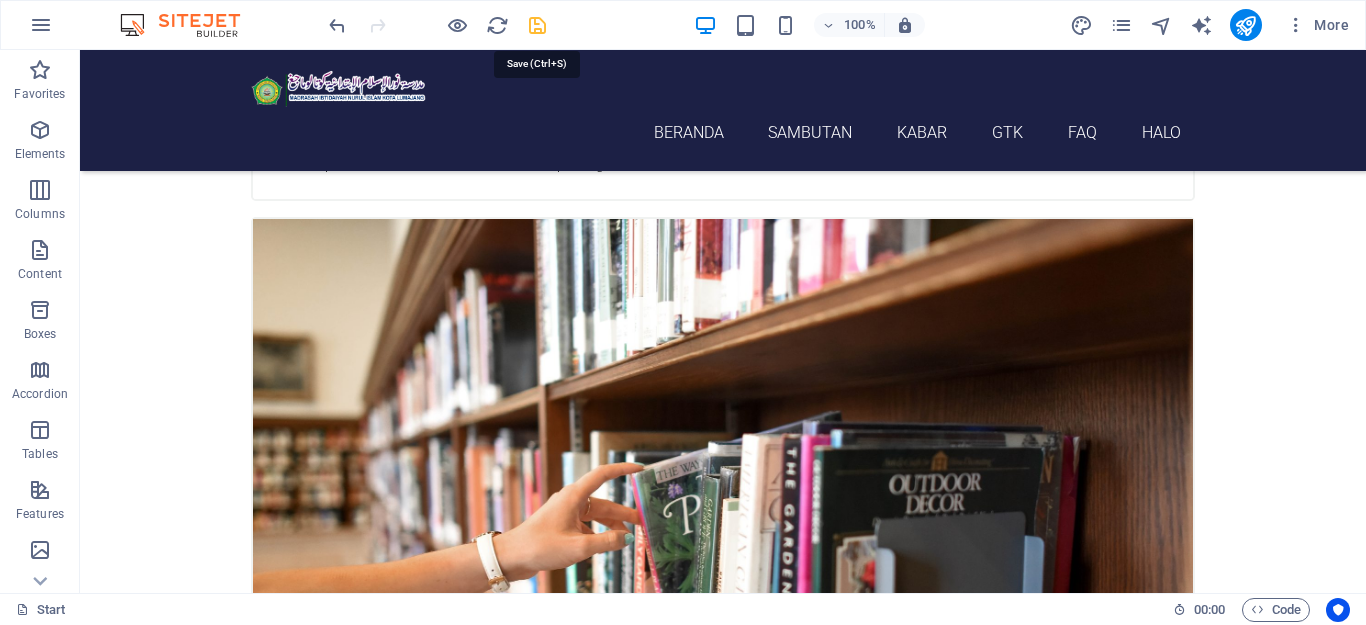 click at bounding box center [537, 25] 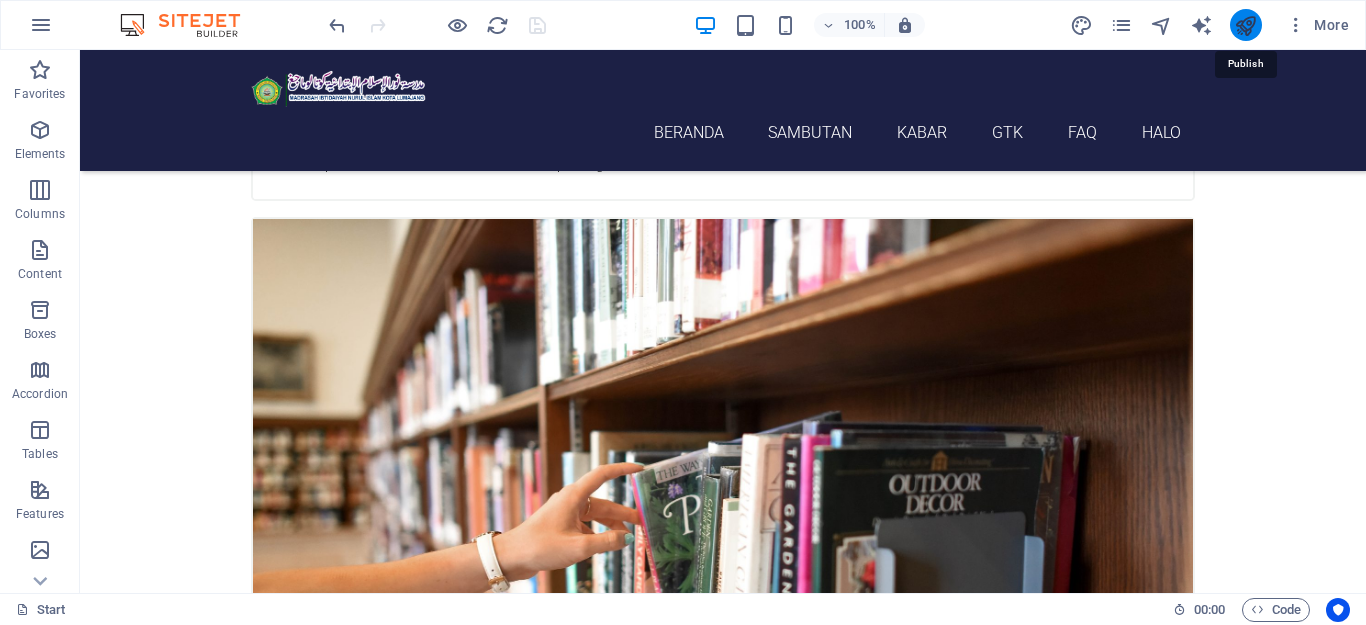 click at bounding box center (1245, 25) 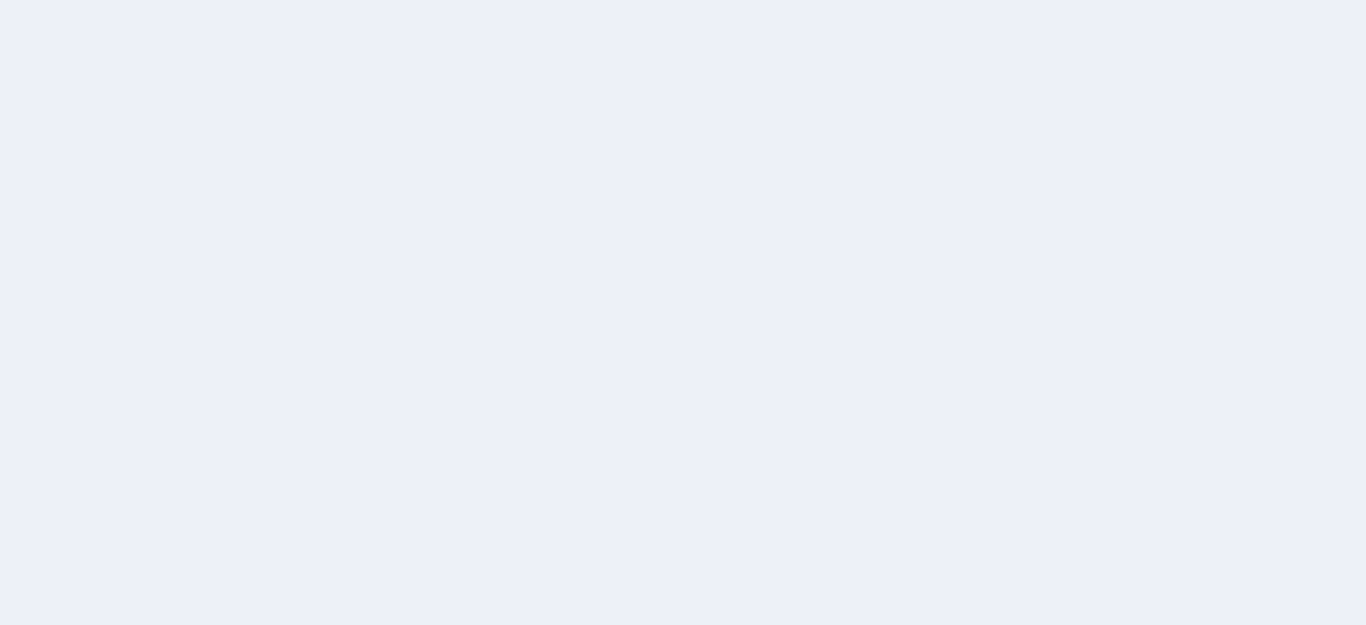 scroll, scrollTop: 0, scrollLeft: 0, axis: both 